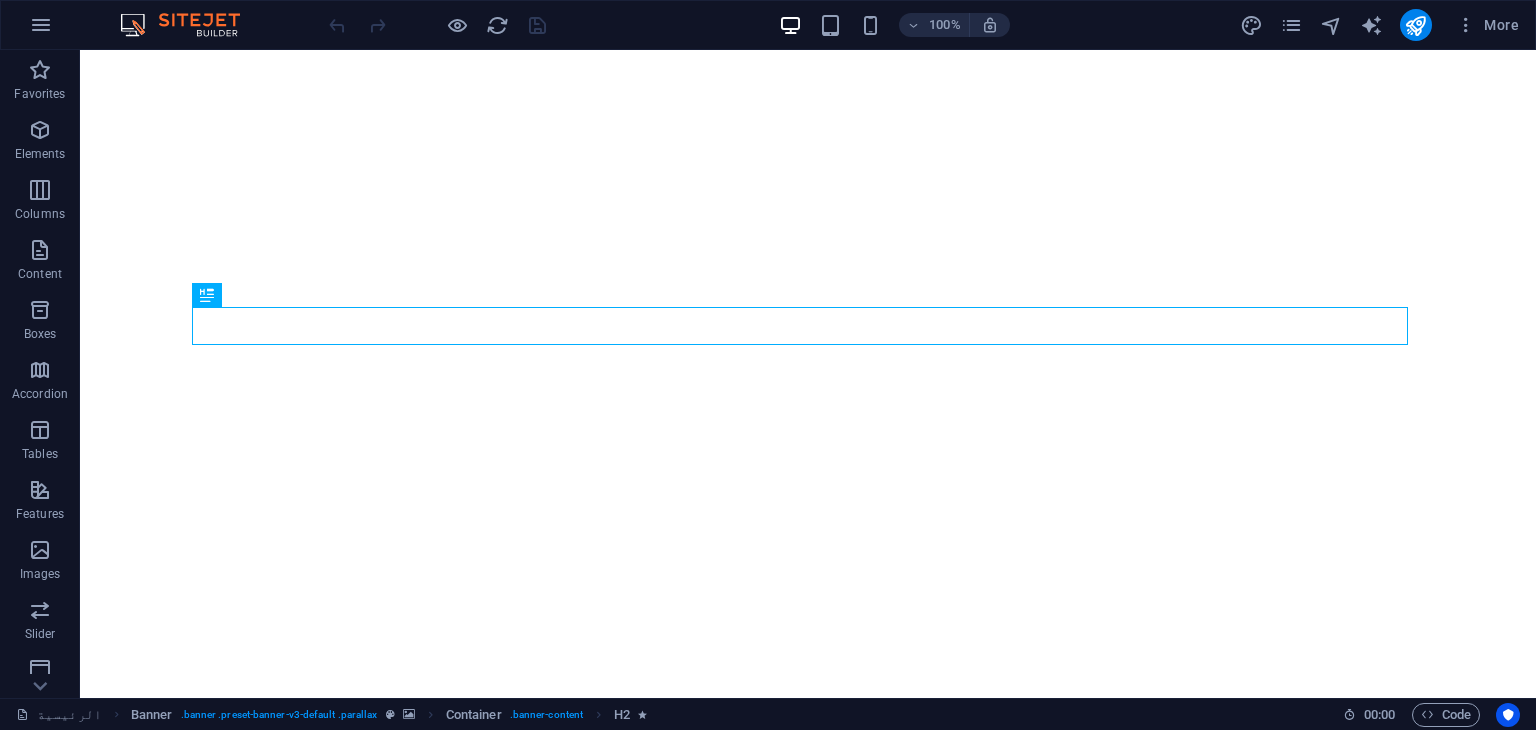 scroll, scrollTop: 0, scrollLeft: 0, axis: both 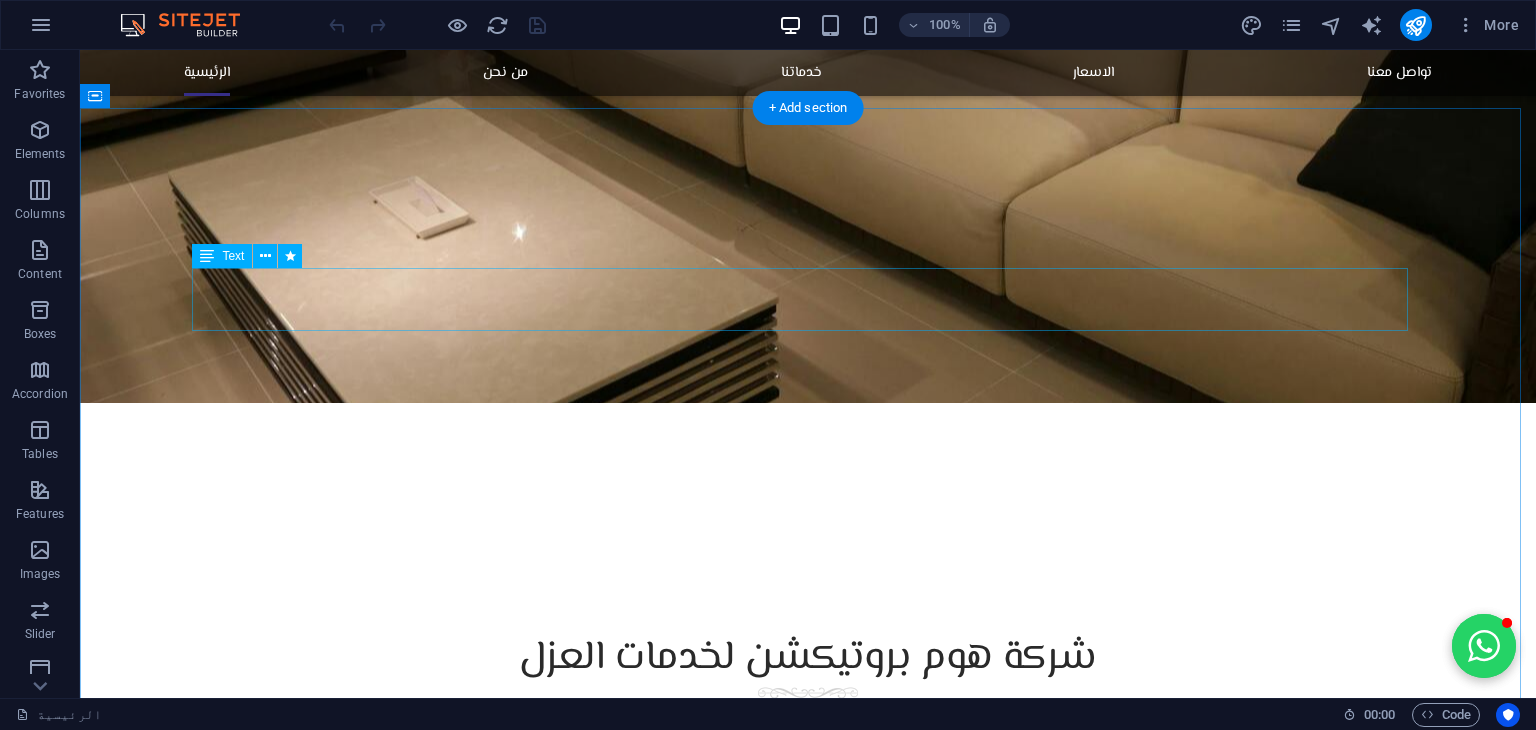 click on "نحن شركة متخصصة في حماية وعزل الأثاث باستخدام أحدث تقنيات النانو، نقدم حلولاً مبتكرة لحماية الأرائك والمفروشات من البقع، السوائل، الأتربة، والتلف الناتج عن الاستخدام اليومي. نحرص على الجمع بين الجودة العالية والخدمة الاحترافية لضمان راحة عملائنا والحفاظ على جمالية وأناقة أثاثهم لأطول فترة ممكنة. هدفنا هو توفير بيئة نظيفة وعصرية في كل منزل أو مكتب من خلال تقنيات صديقة للبيئة وآمنة للاستخدام." at bounding box center [808, 762] 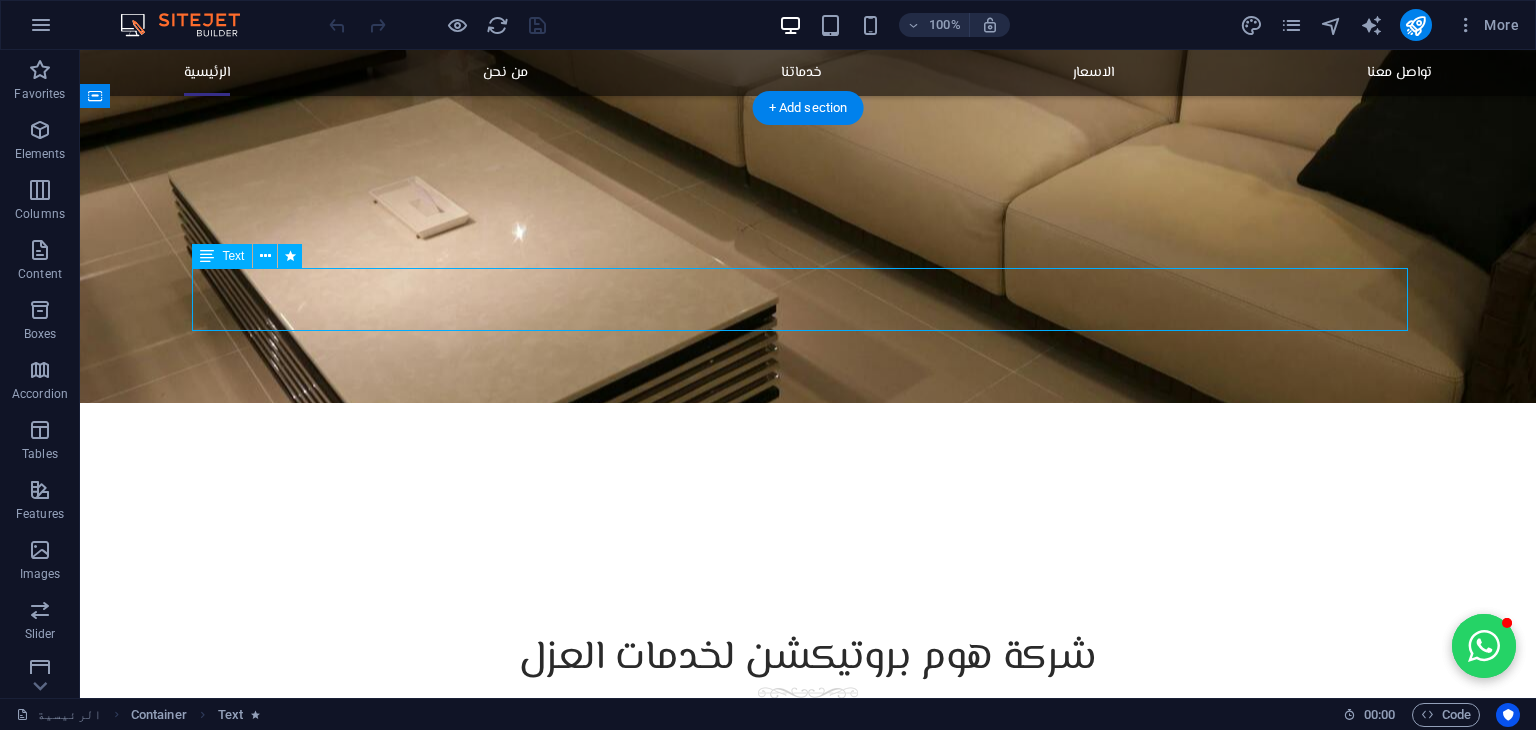 click on "نحن شركة متخصصة في حماية وعزل الأثاث باستخدام أحدث تقنيات النانو، نقدم حلولاً مبتكرة لحماية الأرائك والمفروشات من البقع، السوائل، الأتربة، والتلف الناتج عن الاستخدام اليومي. نحرص على الجمع بين الجودة العالية والخدمة الاحترافية لضمان راحة عملائنا والحفاظ على جمالية وأناقة أثاثهم لأطول فترة ممكنة. هدفنا هو توفير بيئة نظيفة وعصرية في كل منزل أو مكتب من خلال تقنيات صديقة للبيئة وآمنة للاستخدام." at bounding box center (808, 762) 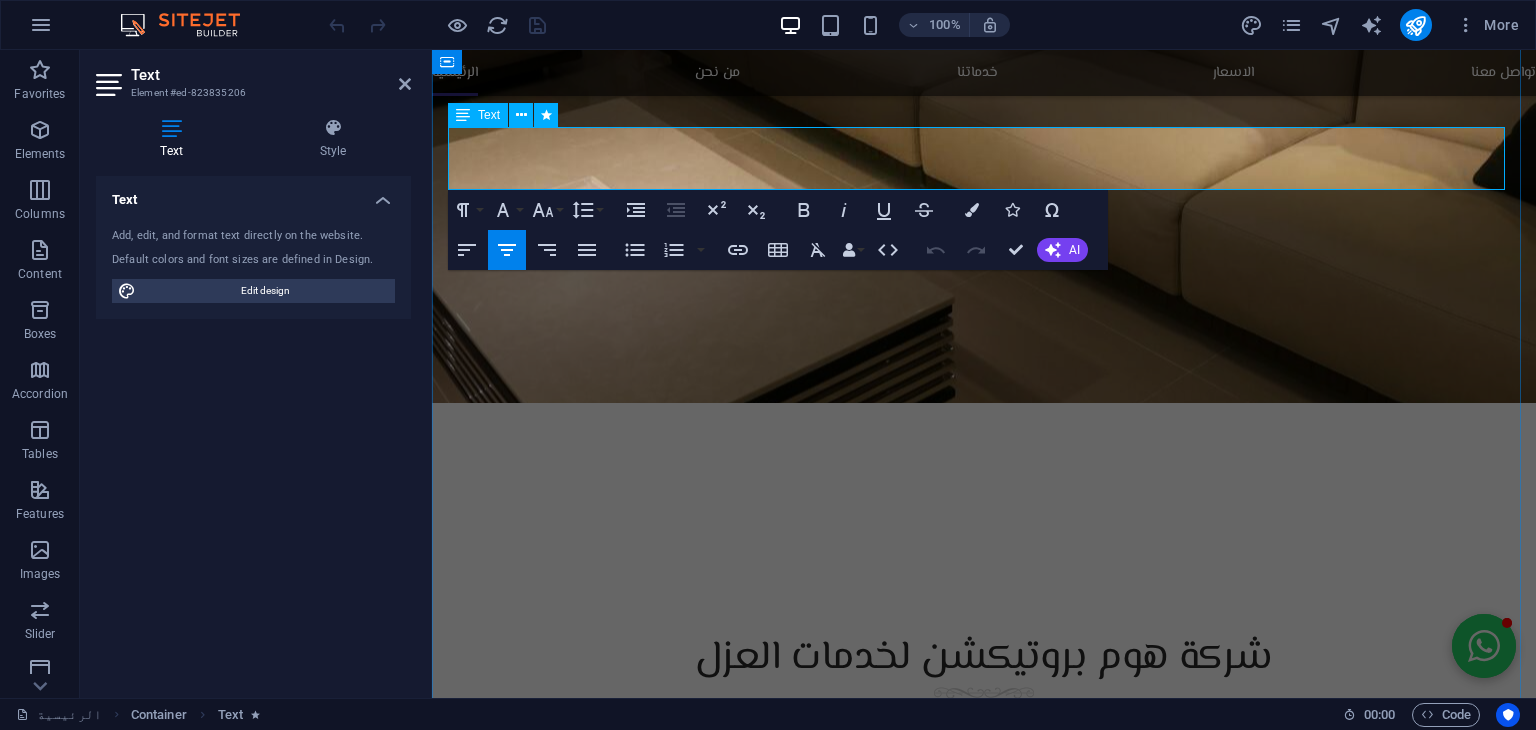 click on "نحن شركة متخصصة في حماية وعزل الأثاث باستخدام أحدث تقنيات النانو، نقدم حلولاً مبتكرة لحماية الأرائك والمفروشات من البقع، السوائل، الأتربة، والتلف الناتج عن الاستخدام اليومي. نحرص على الجمع بين الجودة العالية والخدمة الاحترافية لضمان راحة عملائنا والحفاظ على جمالية وأناقة أثاثهم لأطول فترة ممكنة. هدفنا هو توفير بيئة نظيفة وعصرية في كل منزل أو مكتب من خلال تقنيات صديقة للبيئة وآمنة للاستخدام." at bounding box center (984, 762) 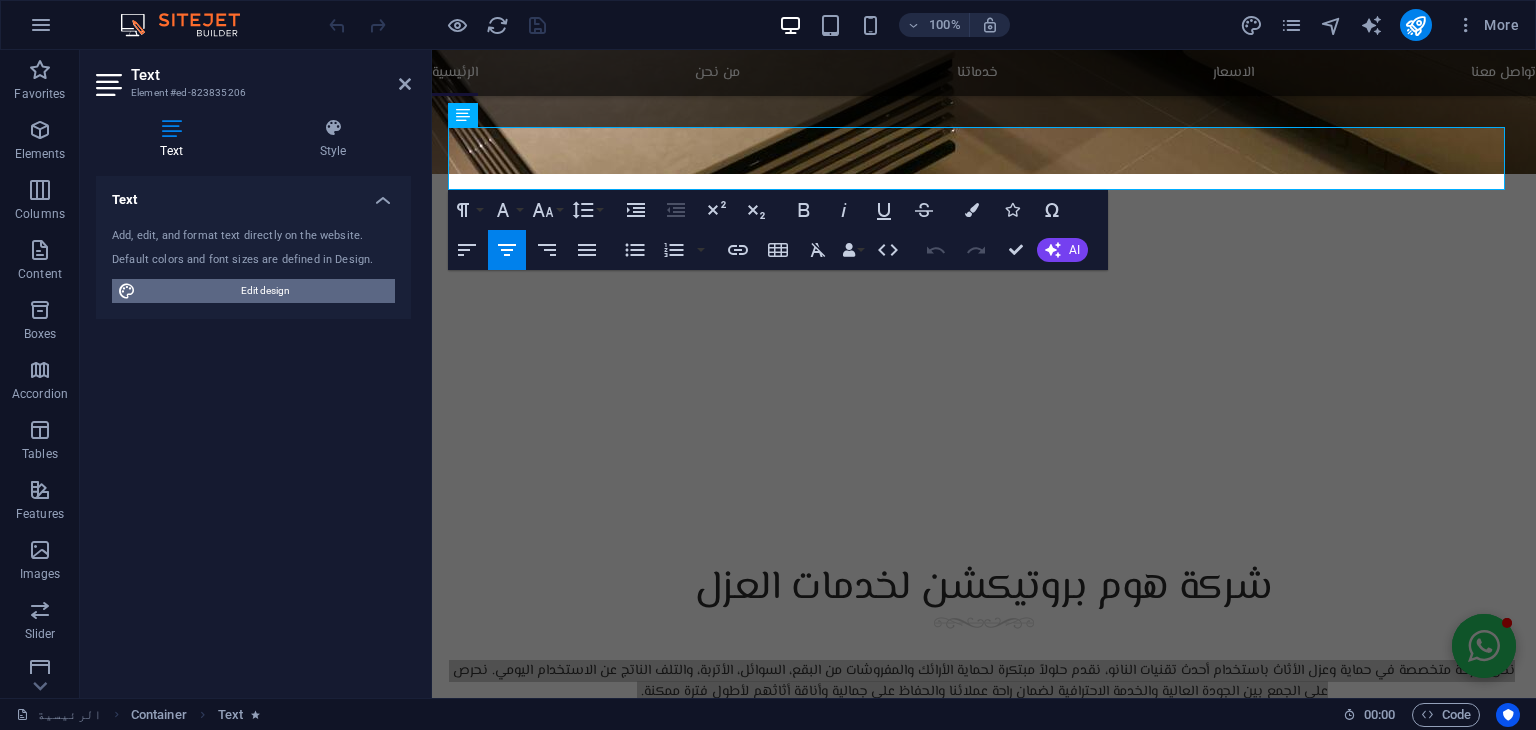 click on "Edit design" at bounding box center (265, 291) 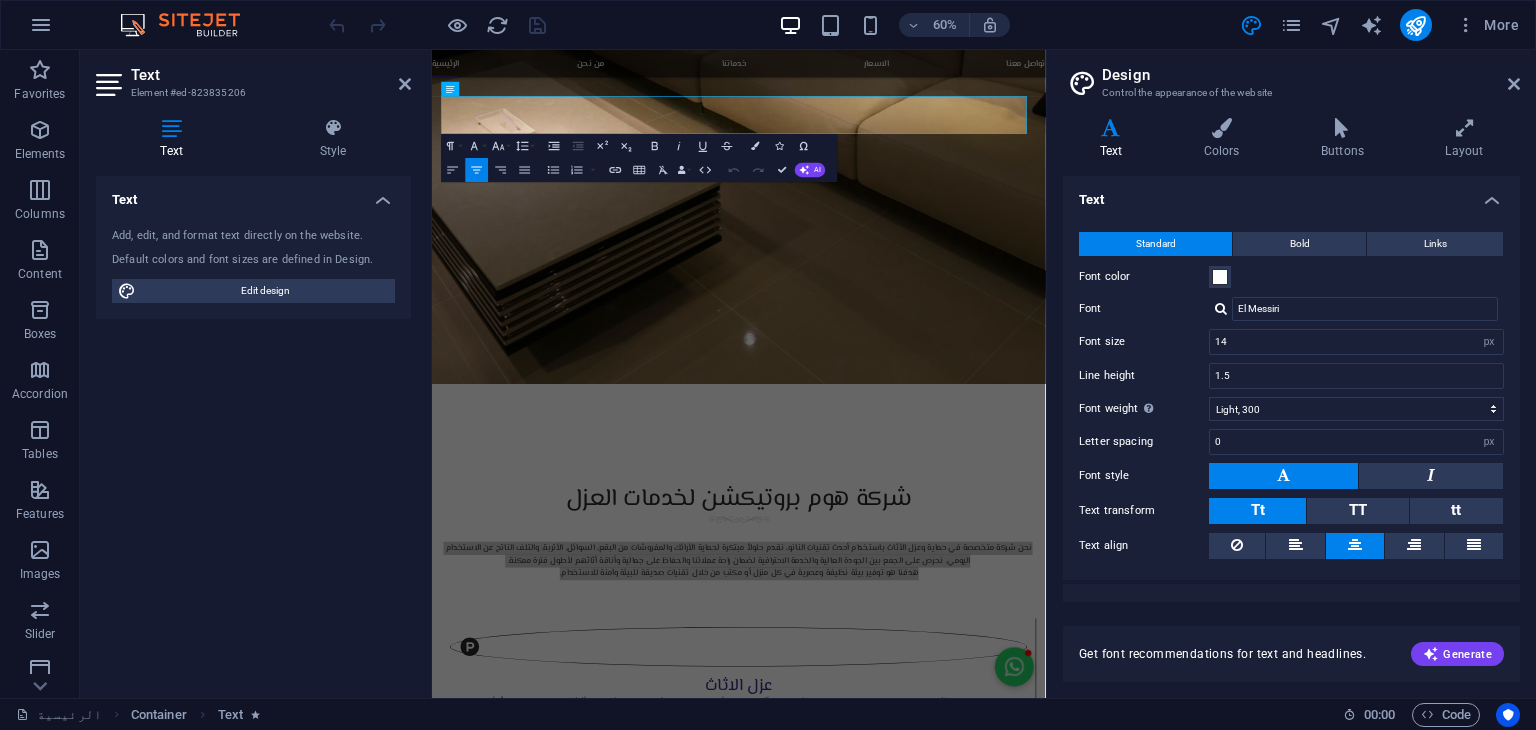 scroll, scrollTop: 581, scrollLeft: 0, axis: vertical 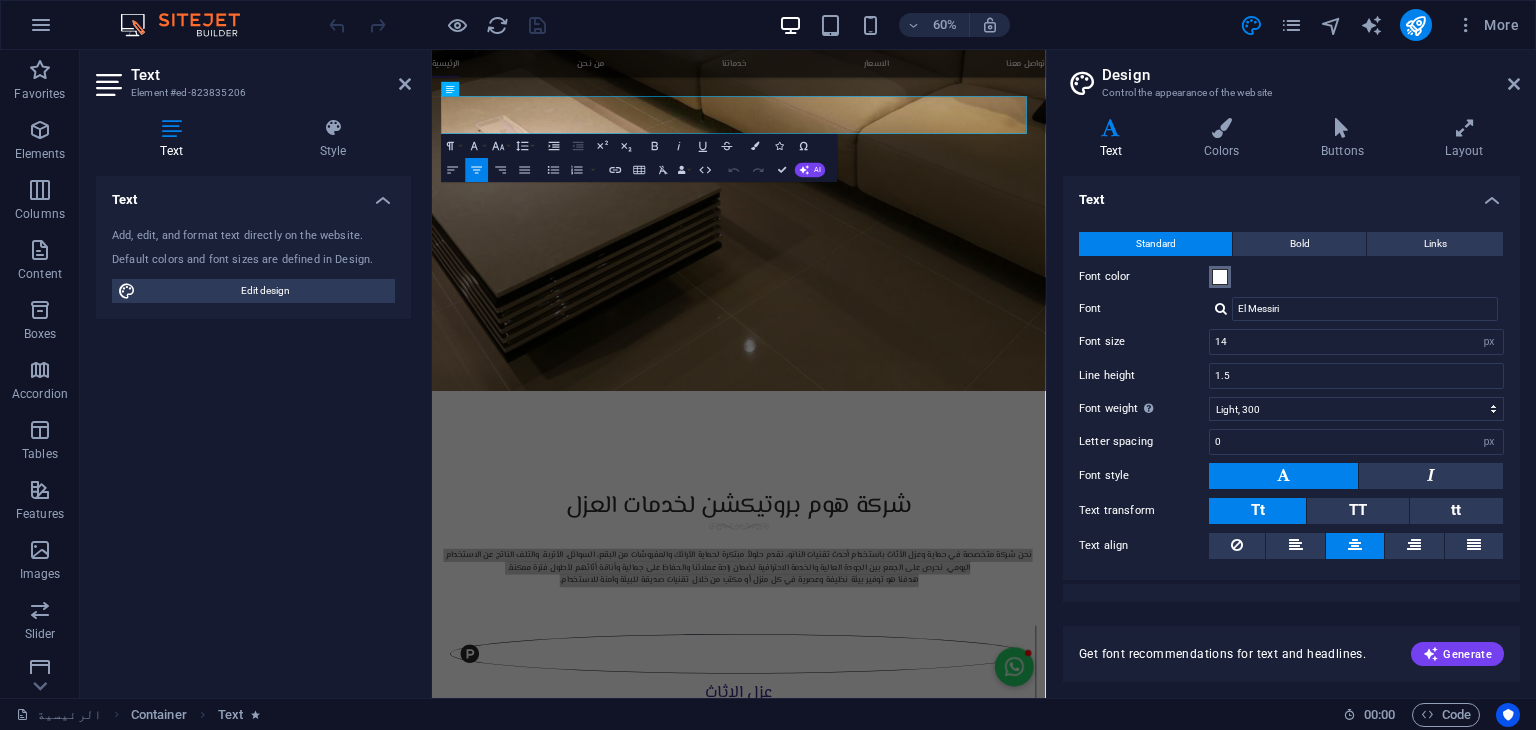 click on "Font color" at bounding box center [1220, 277] 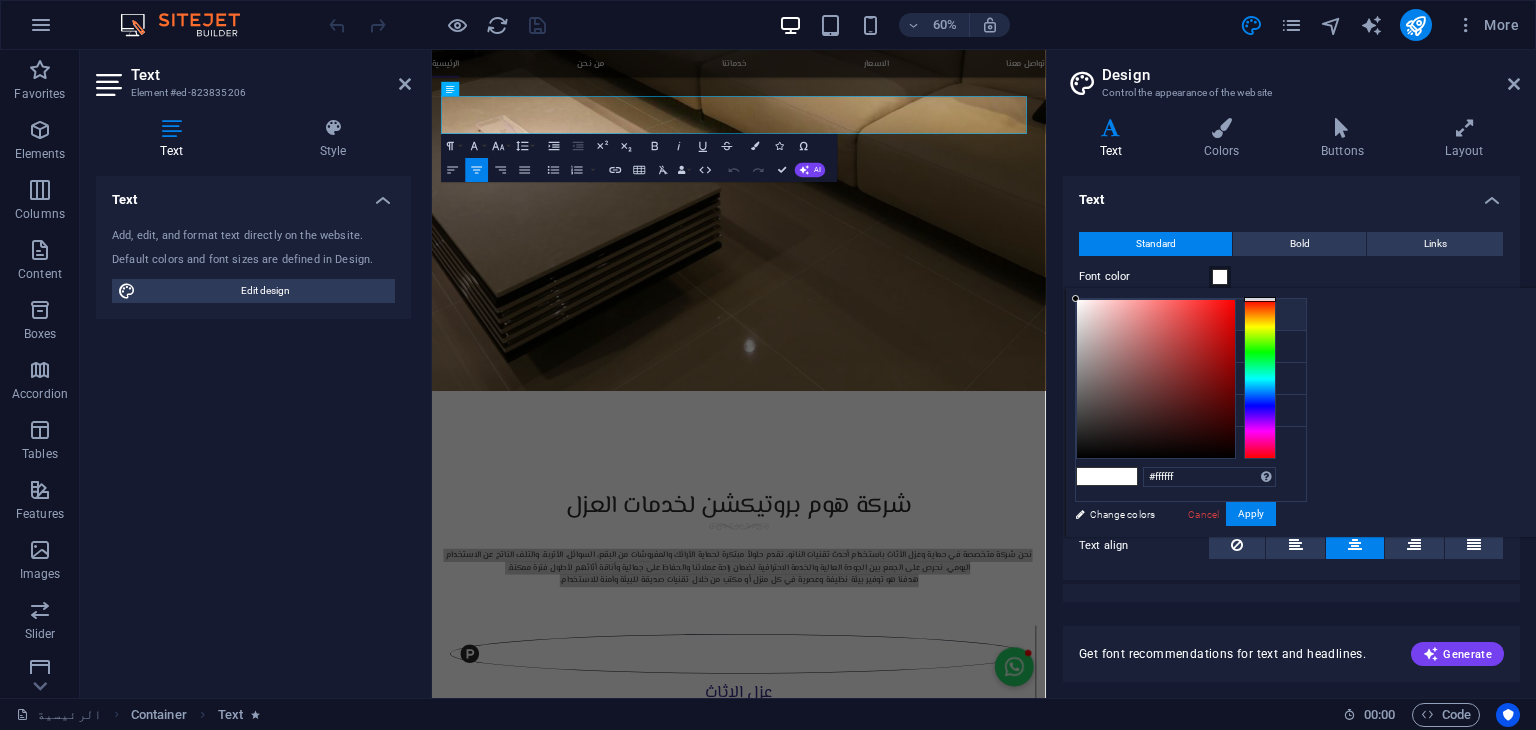 type on "#050101" 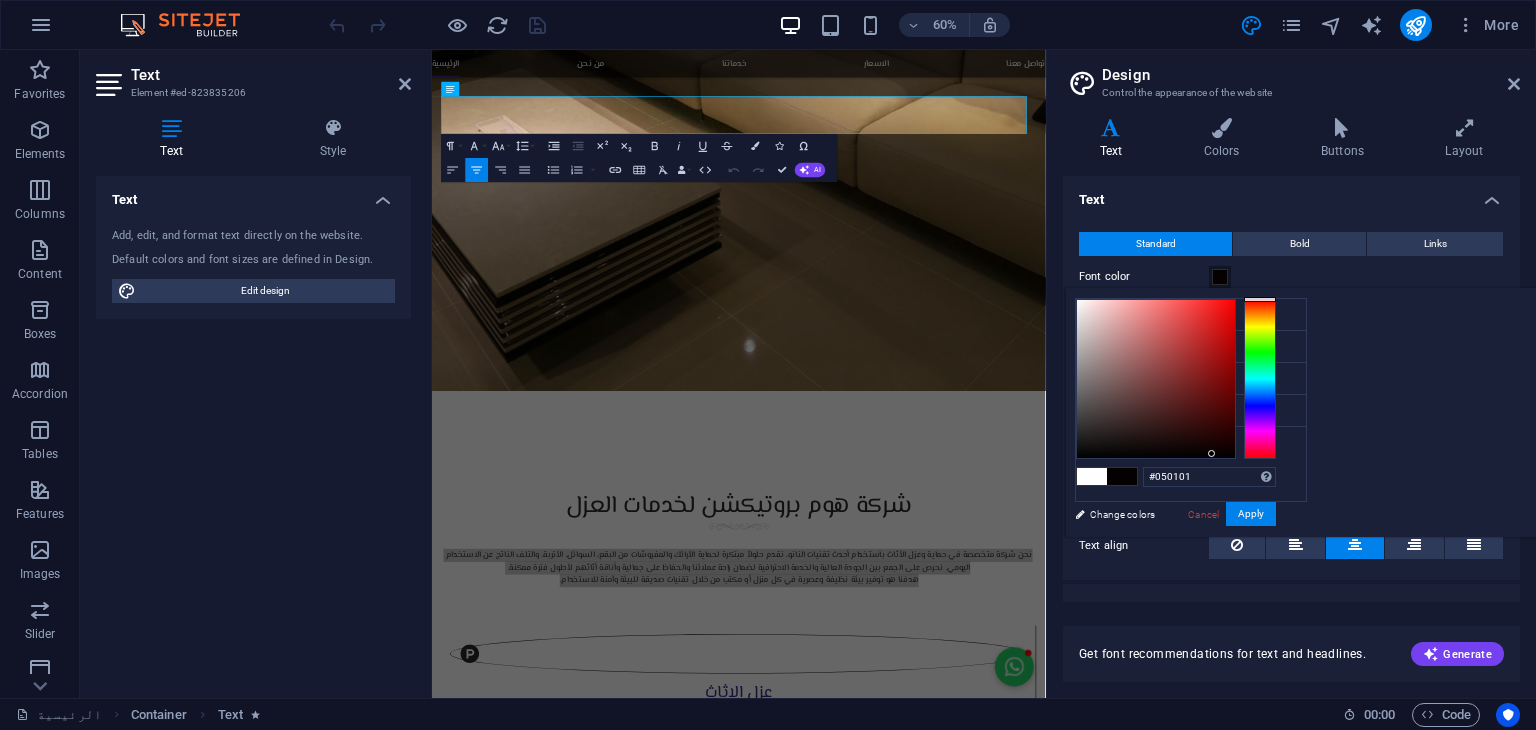 click at bounding box center [1156, 379] 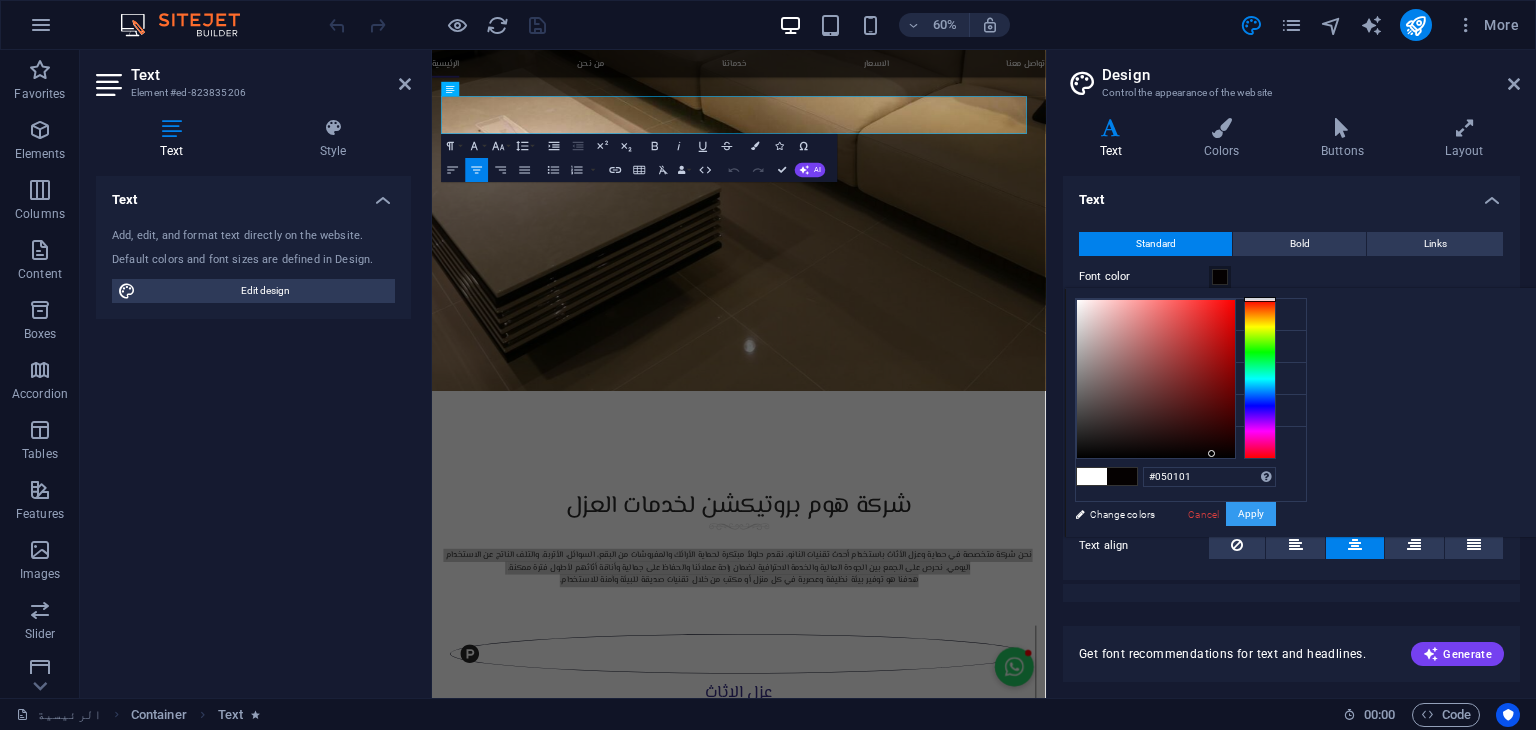 click on "Apply" at bounding box center [1251, 514] 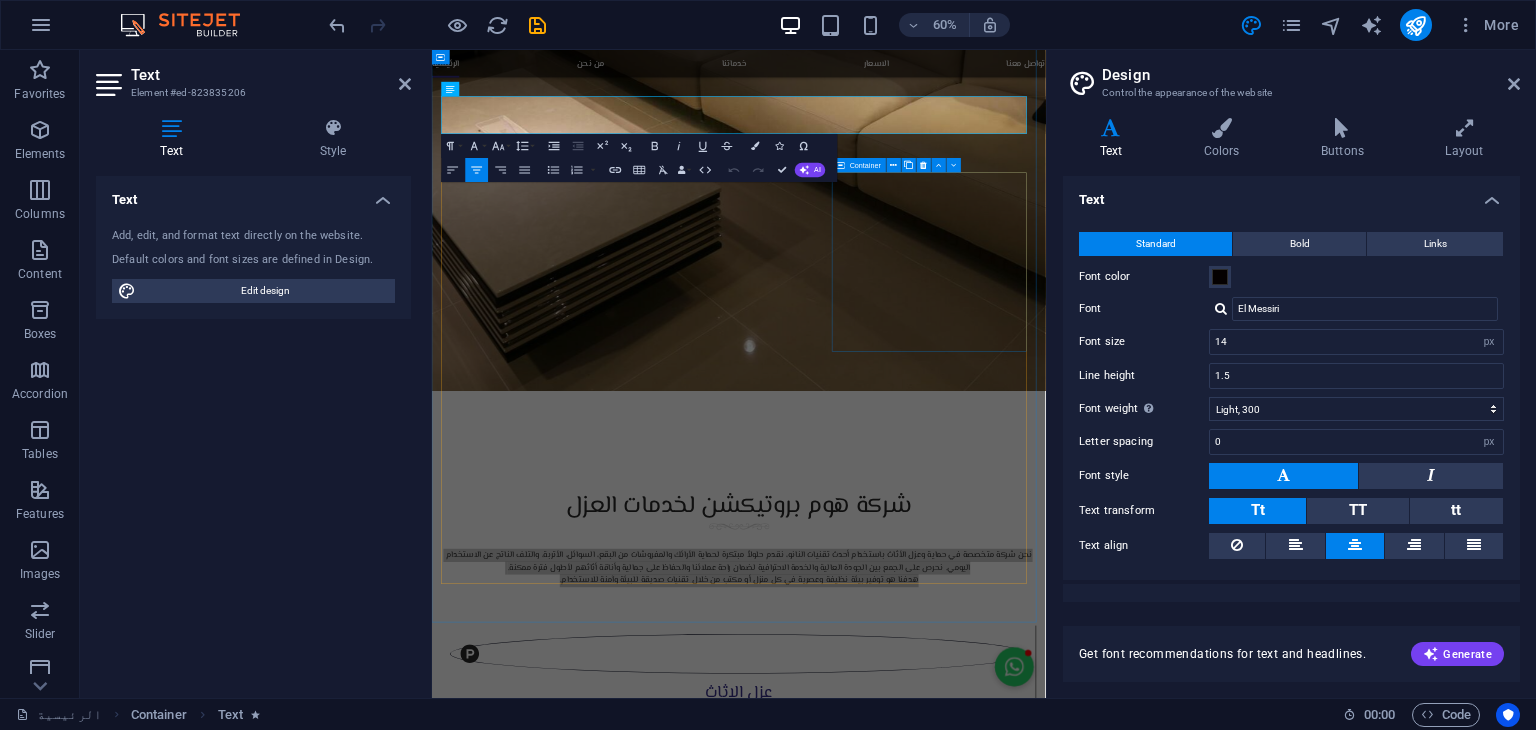 click on "نظافة الاثاث نظافة الأثاث تعكس جمال المكان وتعزز من راحة واسترخاء أفراد الأسرة. بالعناية الصحيحة والحماية المناسبة، يبقى الأثاث نظيفًا وأنيقًا لفترة أطول دون عناء. Ask ChatGPT" at bounding box center [943, 1532] 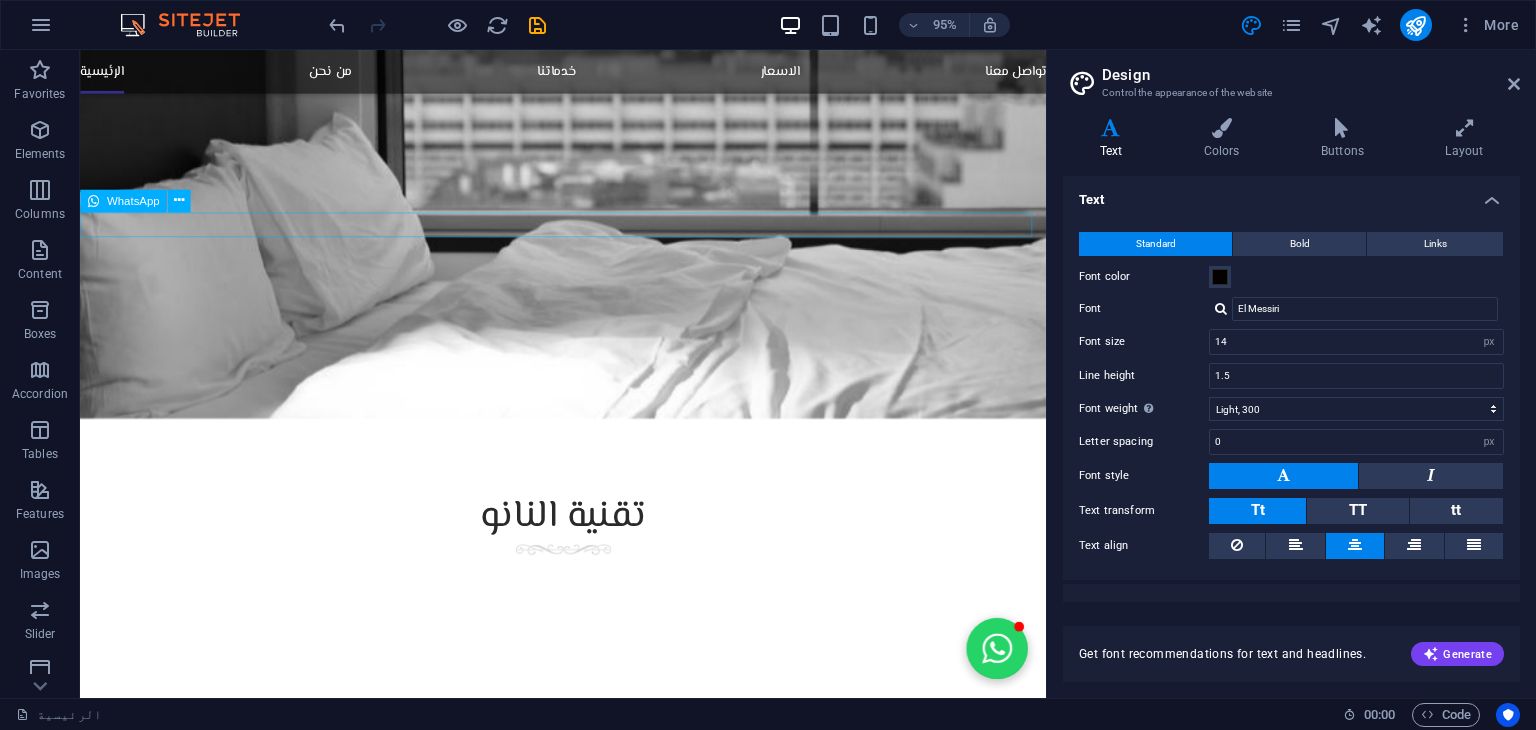 scroll, scrollTop: 3138, scrollLeft: 0, axis: vertical 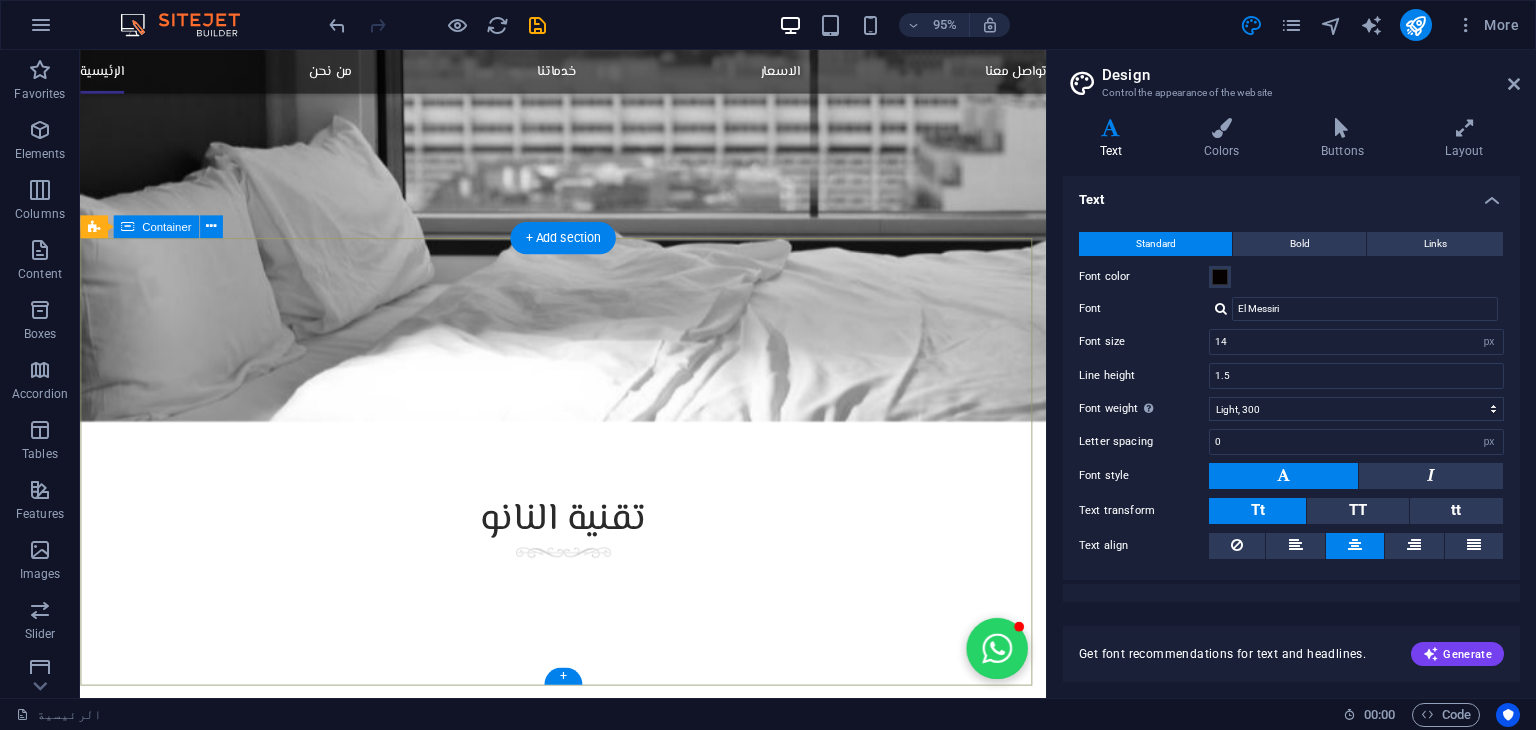 click on "من نحن  شركة قطرية رائدة في مجال حماية وعزل الأثاث باستخدام تقنيات النانو المتطورة. نقدم حلولًا ذكية وعالية الجودة للحفاظ على نظافة وجمال الأرائك والمفروشات، مع التركيز على تقنيات صديقة للبيئة وآمنة للاستخدام في المنازل والمكاتب. تواصل معنا DOHA,QATAR PO.BOX   [POSTAL_CODE] [EMAIL]   [PHONE] كل الحقوق محفوظة شركة هوم بروتيكشن [YEAR]" at bounding box center (588, 4297) 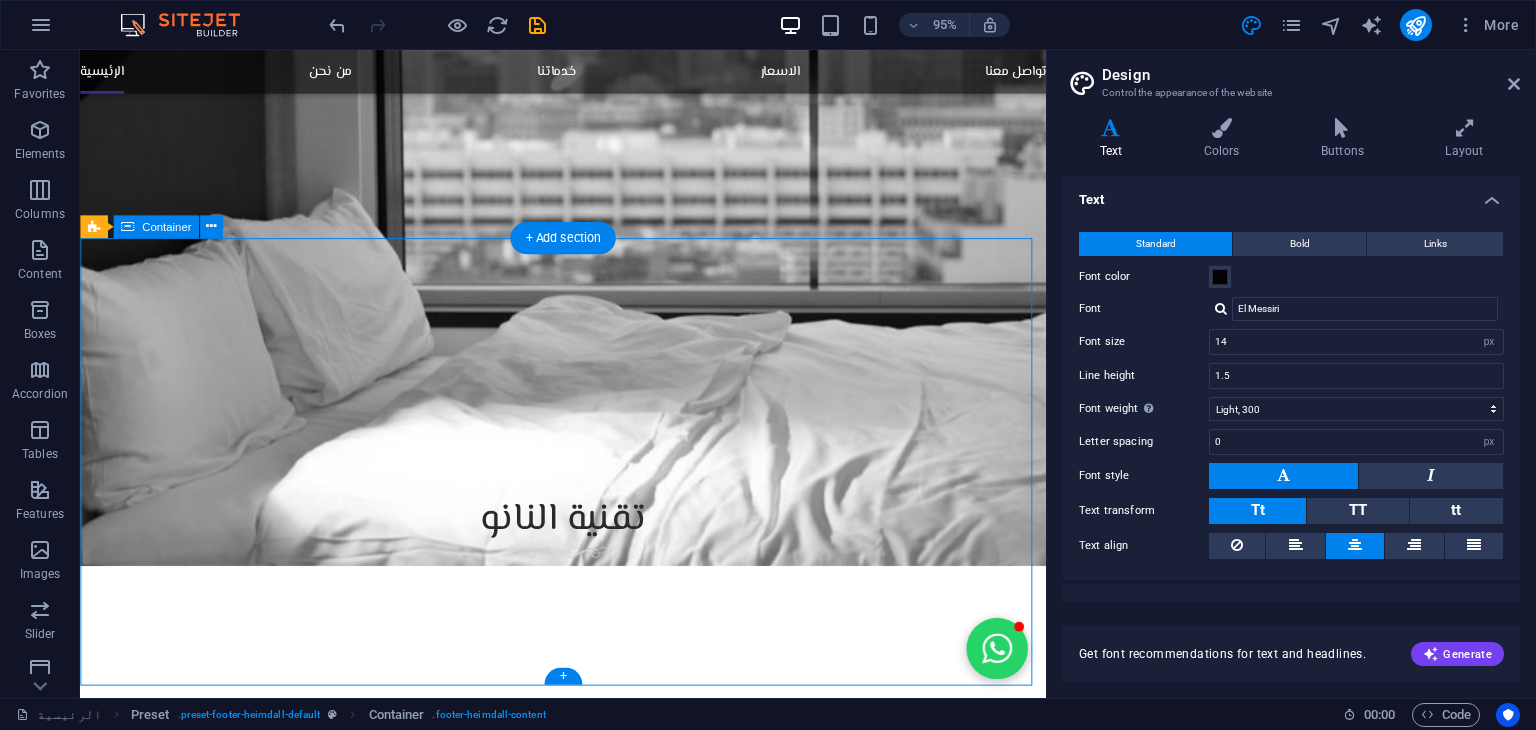 scroll, scrollTop: 3262, scrollLeft: 0, axis: vertical 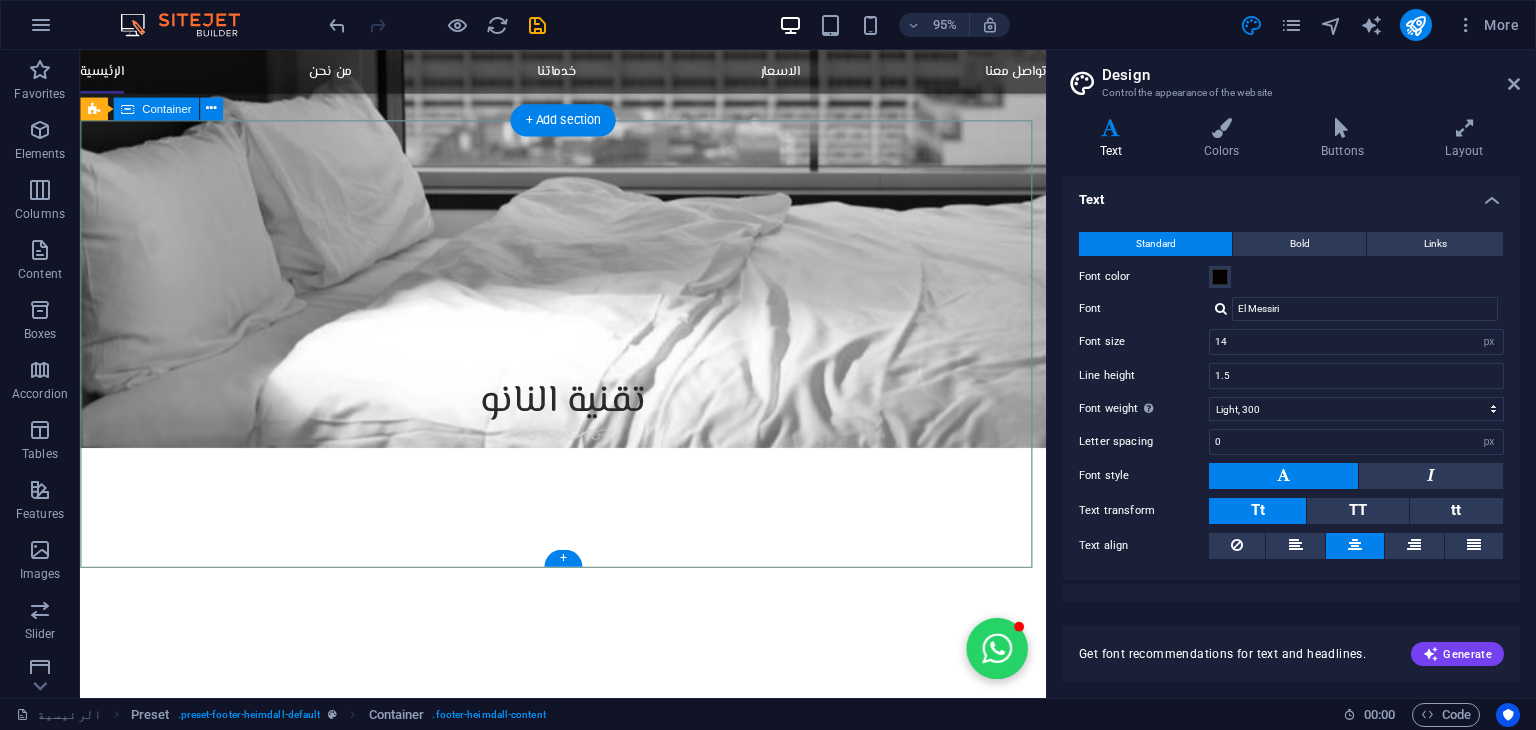 click on "من نحن  شركة قطرية رائدة في مجال حماية وعزل الأثاث باستخدام تقنيات النانو المتطورة. نقدم حلولًا ذكية وعالية الجودة للحفاظ على نظافة وجمال الأرائك والمفروشات، مع التركيز على تقنيات صديقة للبيئة وآمنة للاستخدام في المنازل والمكاتب. تواصل معنا DOHA,QATAR PO.BOX   [POSTAL_CODE] [EMAIL]   [PHONE] كل الحقوق محفوظة شركة هوم بروتيكشن [YEAR]" at bounding box center (588, 4173) 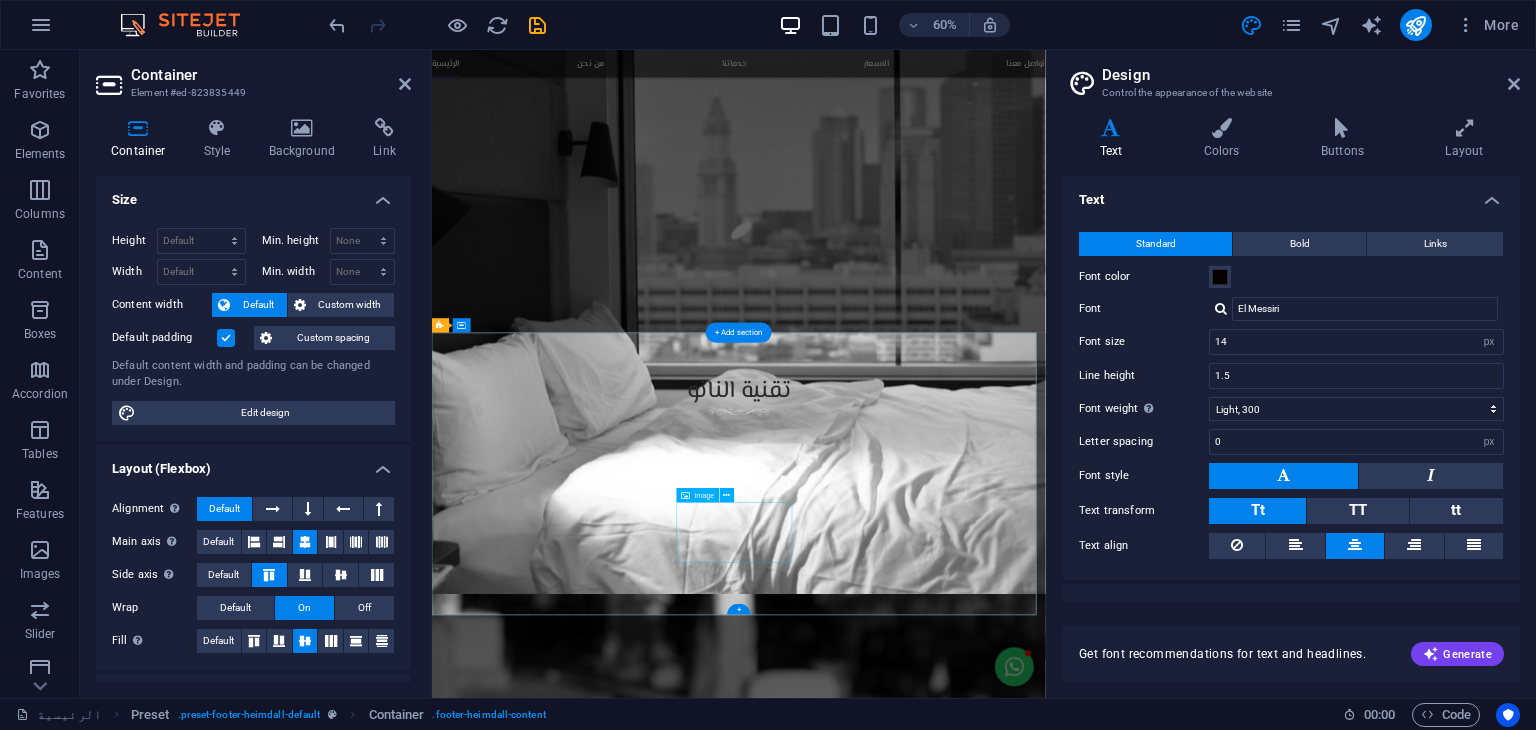 scroll, scrollTop: 2864, scrollLeft: 0, axis: vertical 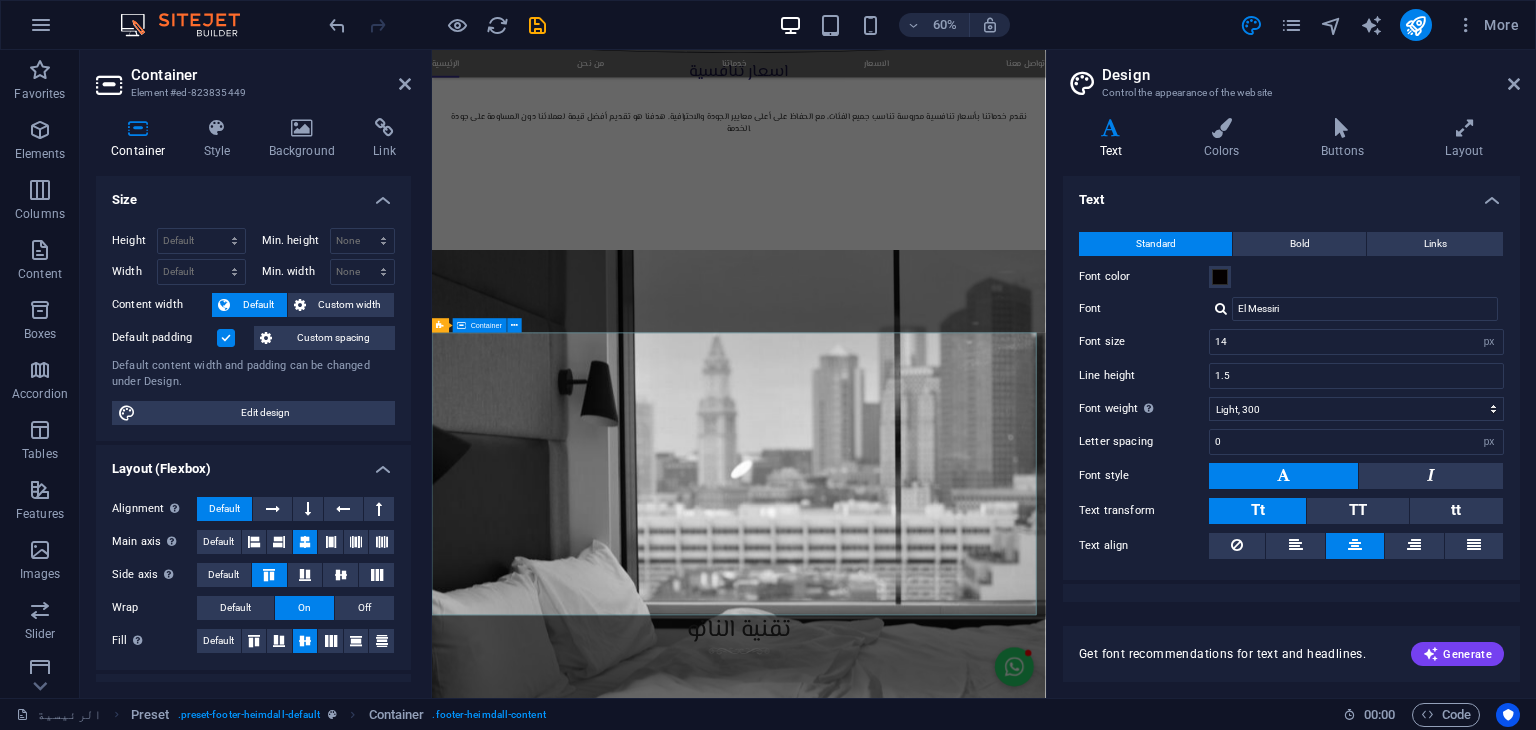 click on "من نحن  شركة قطرية رائدة في مجال حماية وعزل الأثاث باستخدام تقنيات النانو المتطورة. نقدم حلولًا ذكية وعالية الجودة للحفاظ على نظافة وجمال الأرائك والمفروشات، مع التركيز على تقنيات صديقة للبيئة وآمنة للاستخدام في المنازل والمكاتب. تواصل معنا DOHA,QATAR PO.BOX   [POSTAL_CODE] [EMAIL]   [PHONE] كل الحقوق محفوظة شركة هوم بروتيكشن [YEAR]" at bounding box center (943, 4927) 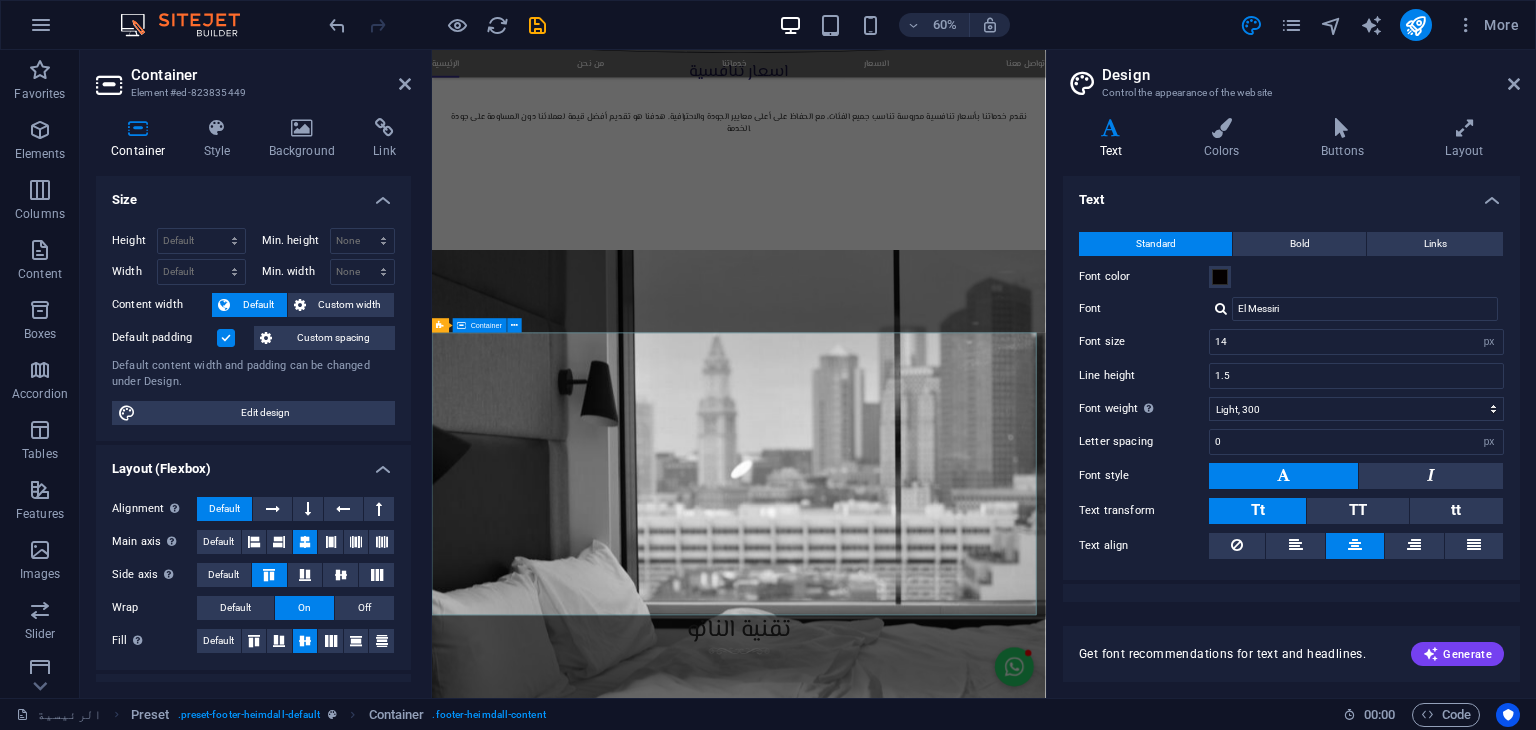 click on "من نحن  شركة قطرية رائدة في مجال حماية وعزل الأثاث باستخدام تقنيات النانو المتطورة. نقدم حلولًا ذكية وعالية الجودة للحفاظ على نظافة وجمال الأرائك والمفروشات، مع التركيز على تقنيات صديقة للبيئة وآمنة للاستخدام في المنازل والمكاتب. تواصل معنا DOHA,QATAR PO.BOX   [POSTAL_CODE] [EMAIL]   [PHONE] كل الحقوق محفوظة شركة هوم بروتيكشن [YEAR]" at bounding box center [943, 4927] 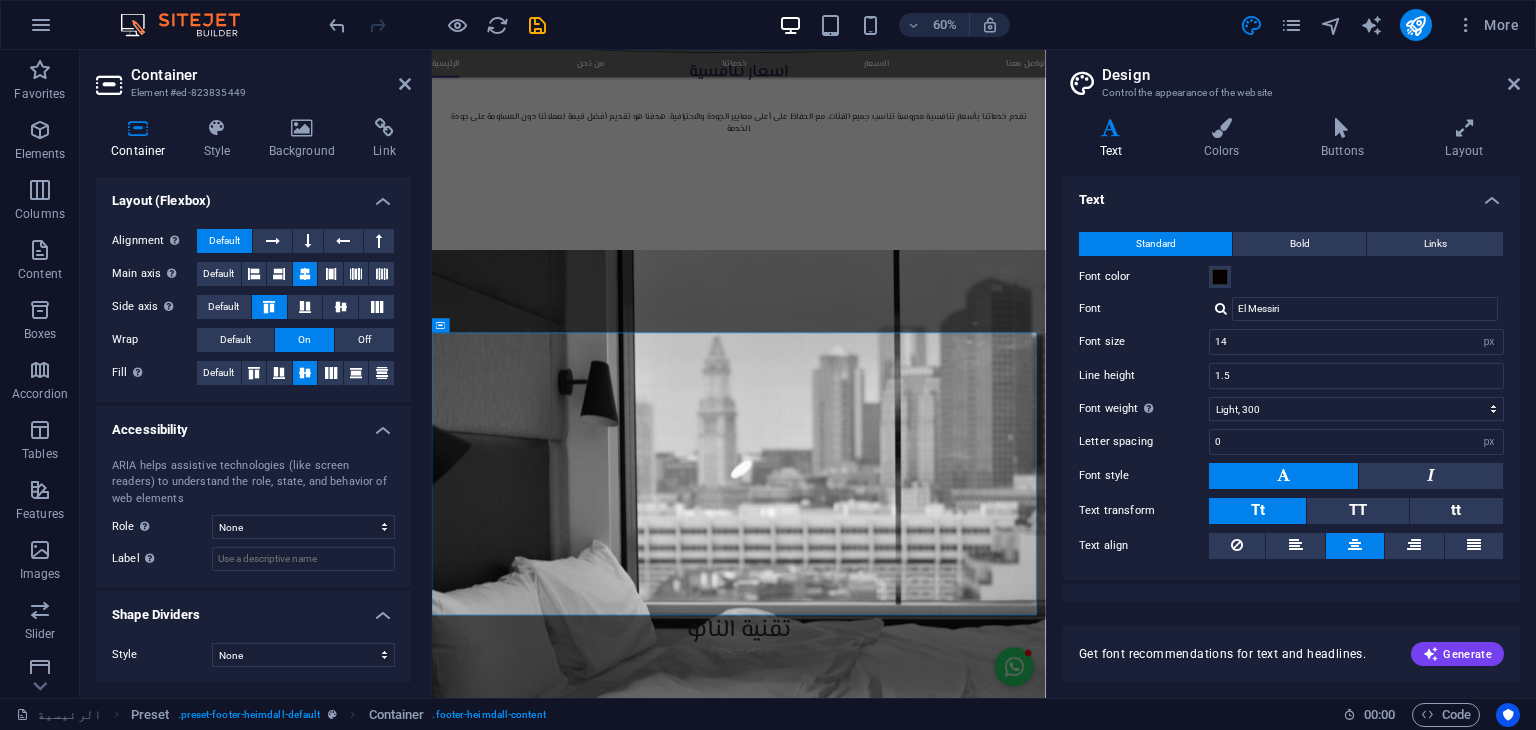 scroll, scrollTop: 0, scrollLeft: 0, axis: both 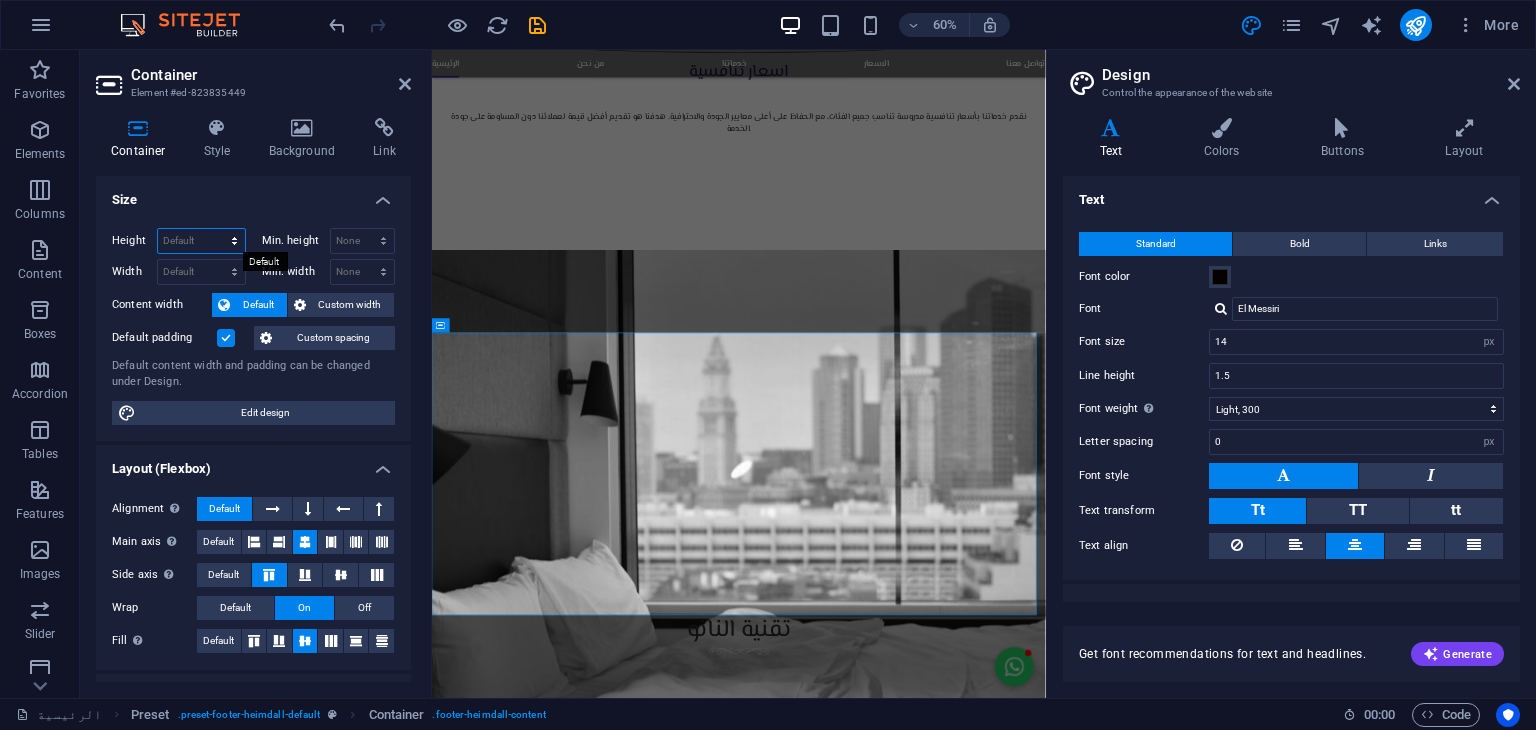 click on "Default px rem % vh vw" at bounding box center (201, 241) 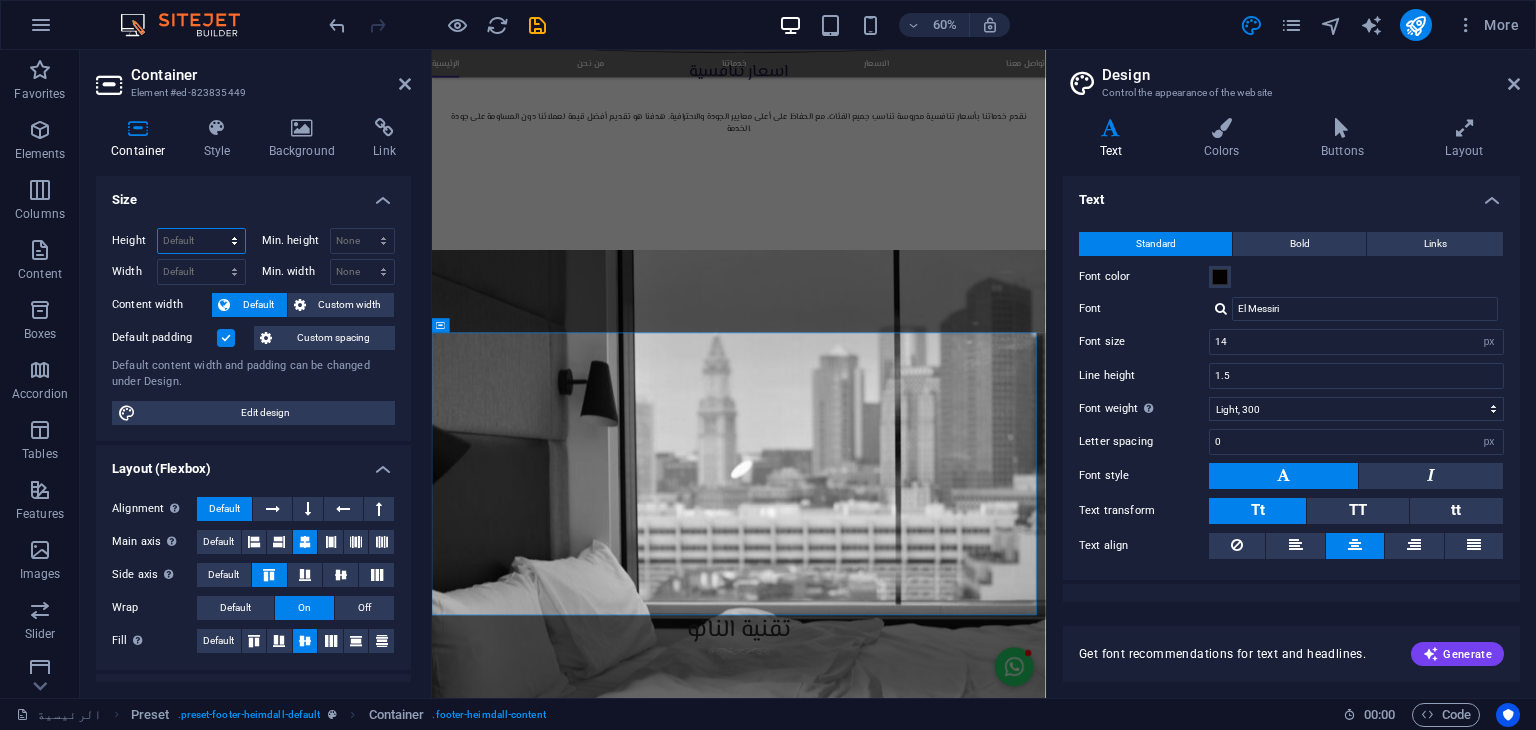 select on "%" 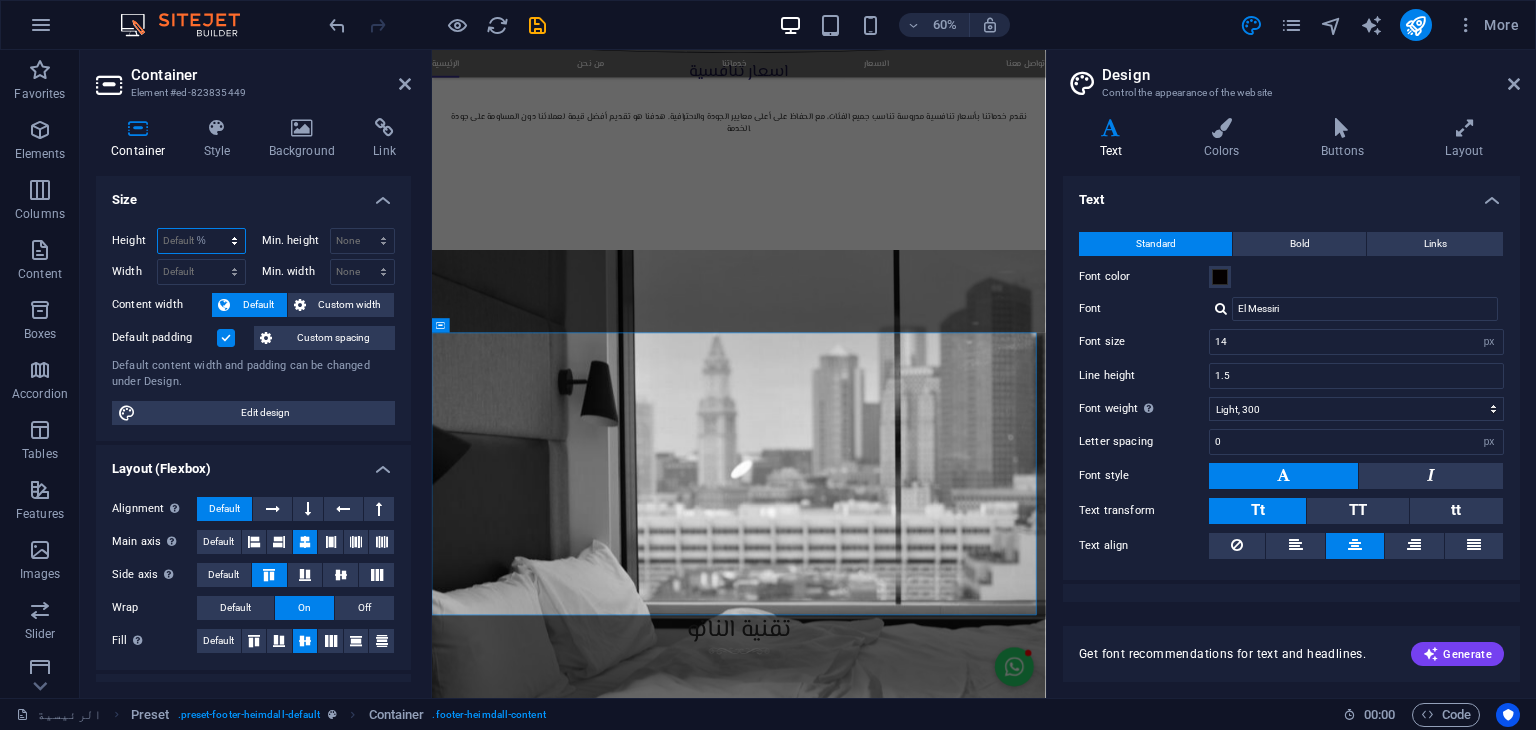 click on "Default px rem % vh vw" at bounding box center [201, 241] 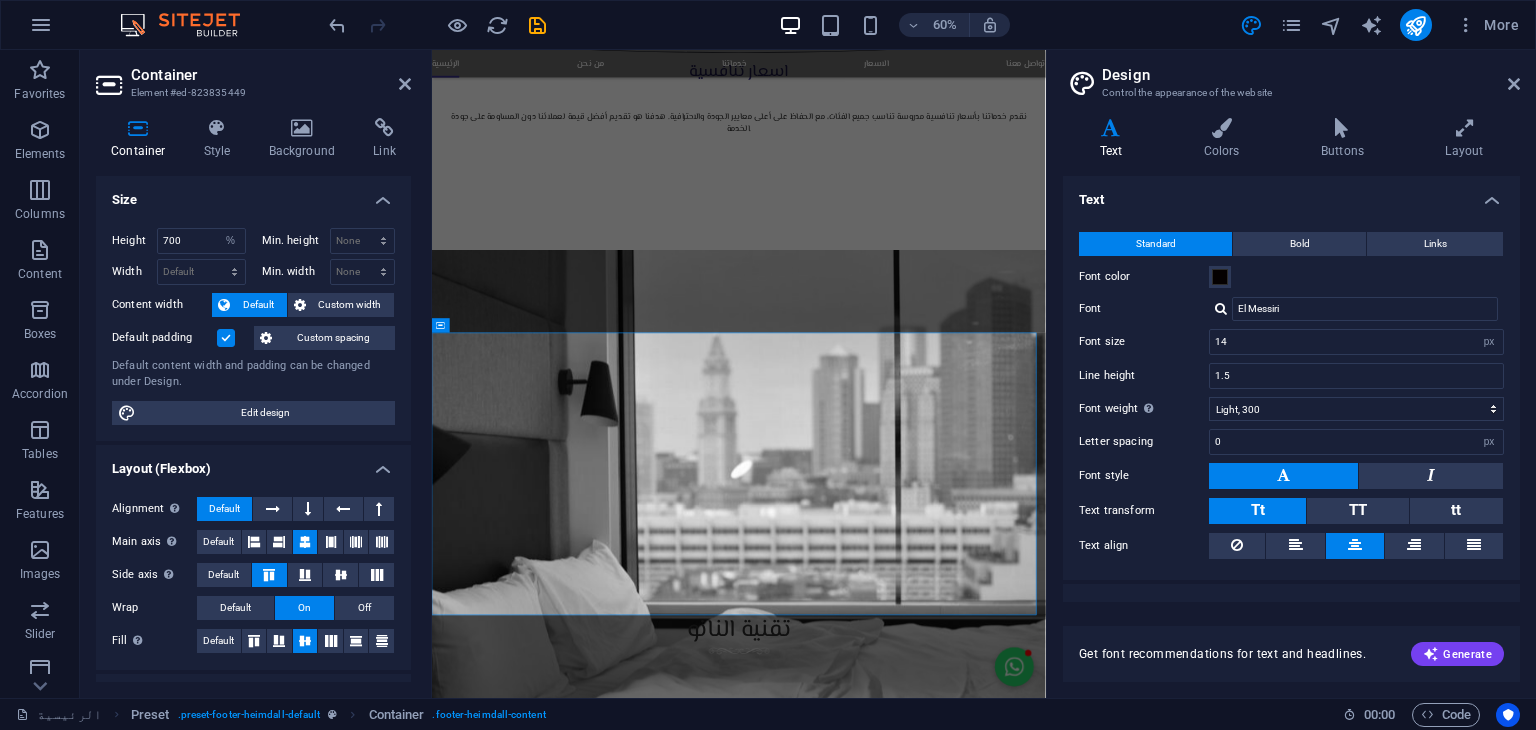 click on "Height 700 Default px rem % vh vw Min. height None px rem % vh vw Width Default px rem % em vh vw Min. width None px rem % vh vw Content width Default Custom width Width Default px rem % em vh vw Min. width None px rem % vh vw Default padding Custom spacing Default content width and padding can be changed under Design. Edit design" at bounding box center [253, 326] 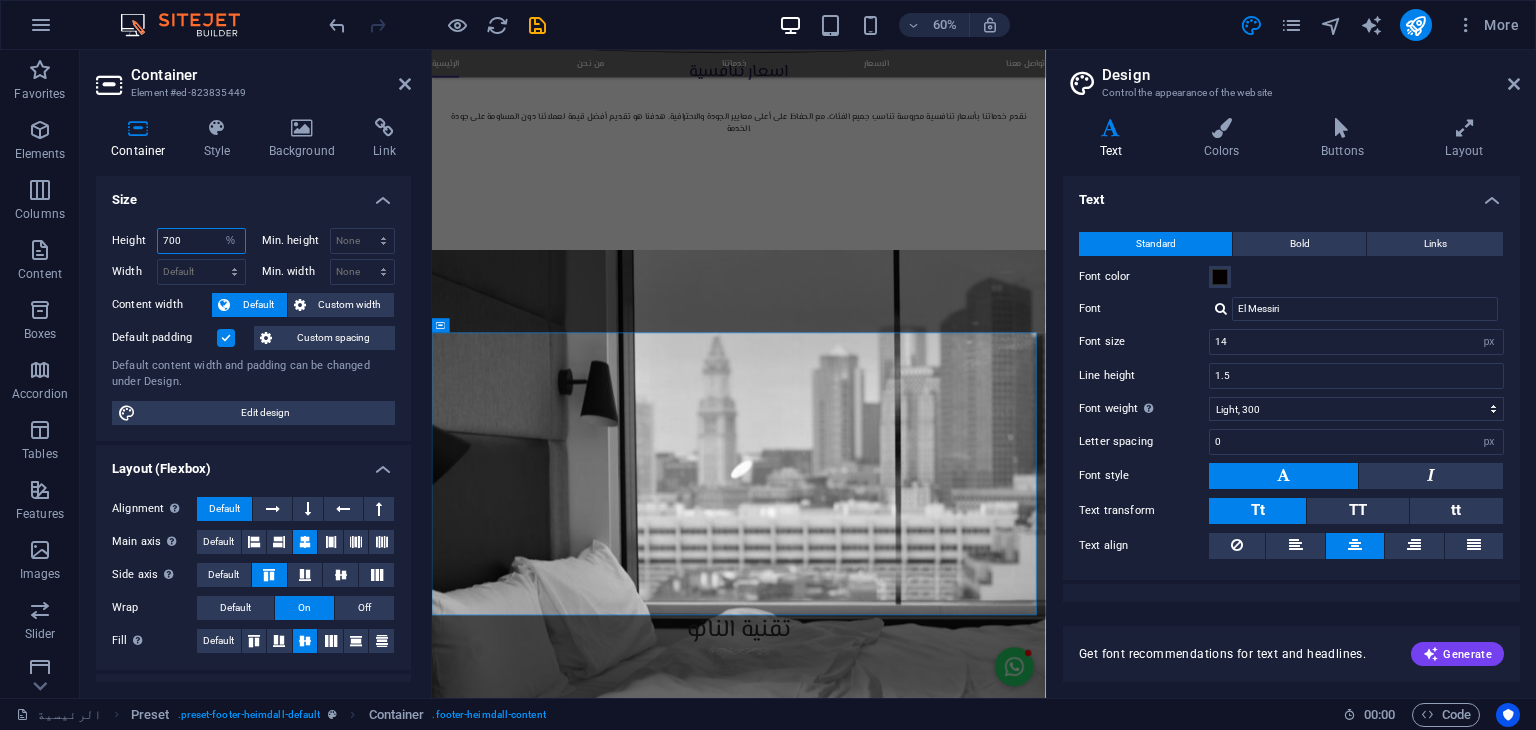 click on "700" at bounding box center [201, 241] 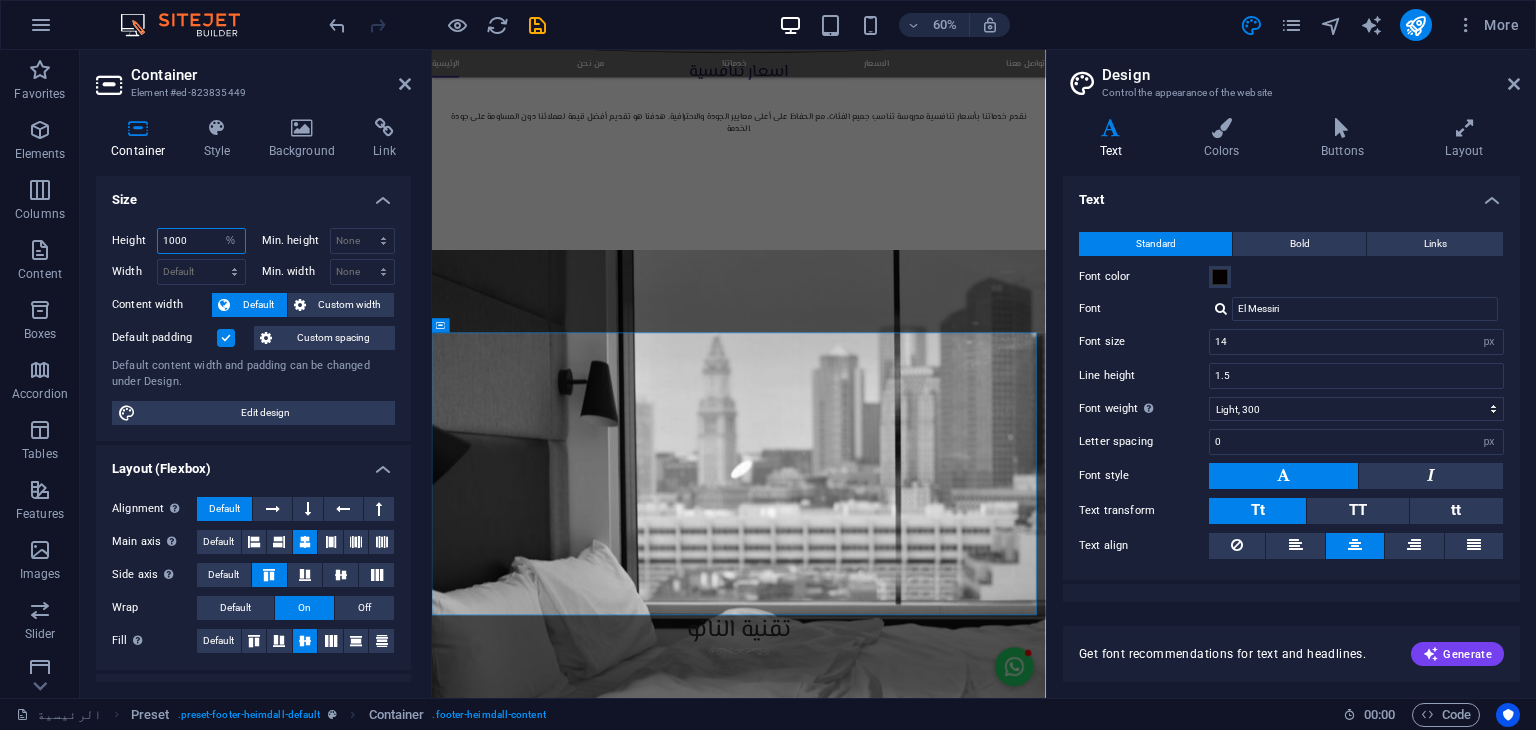 type on "1000" 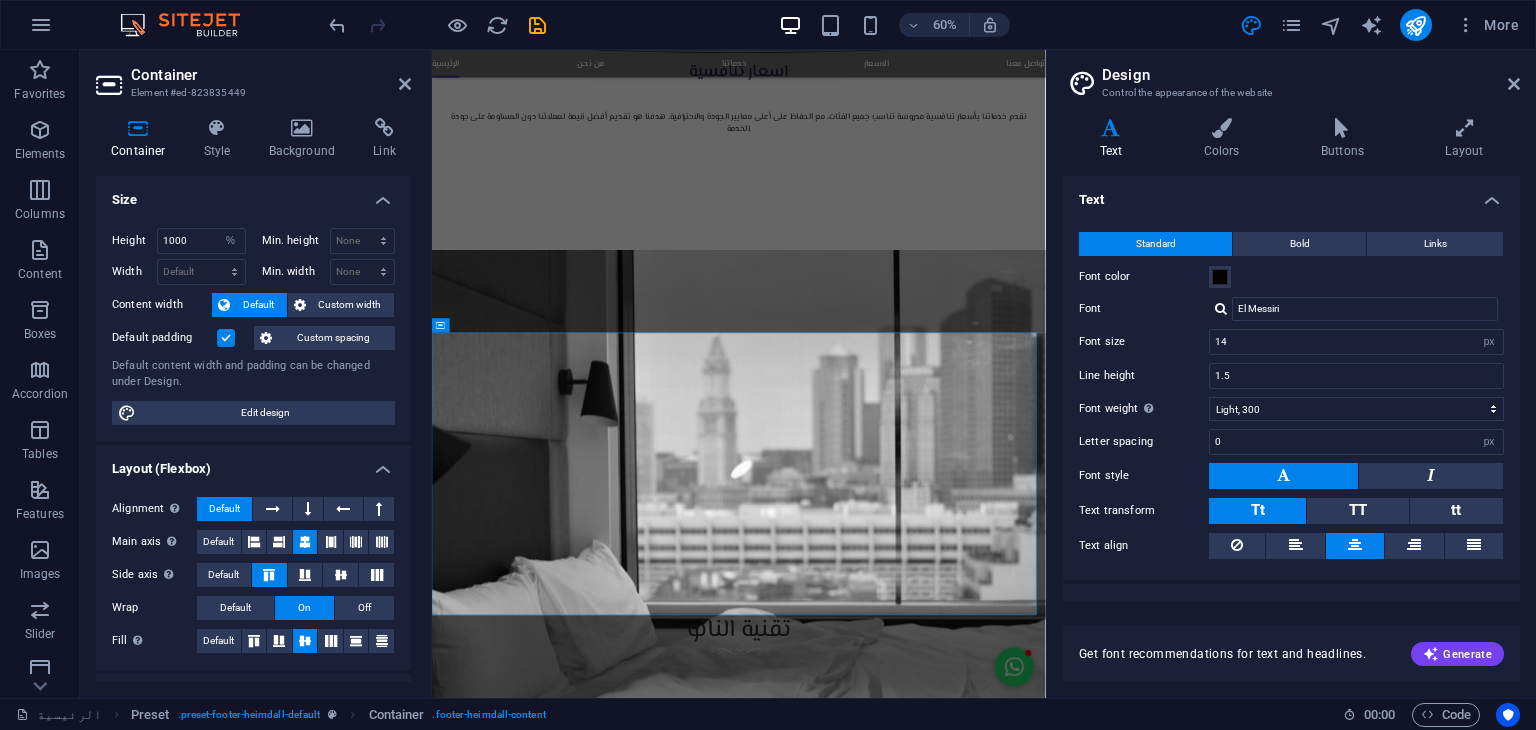 click on "Height 1000 Default px rem % vh vw Min. height None px rem % vh vw Width Default px rem % em vh vw Min. width None px rem % vh vw Content width Default Custom width Width Default px rem % em vh vw Min. width None px rem % vh vw Default padding Custom spacing Default content width and padding can be changed under Design. Edit design" at bounding box center [253, 326] 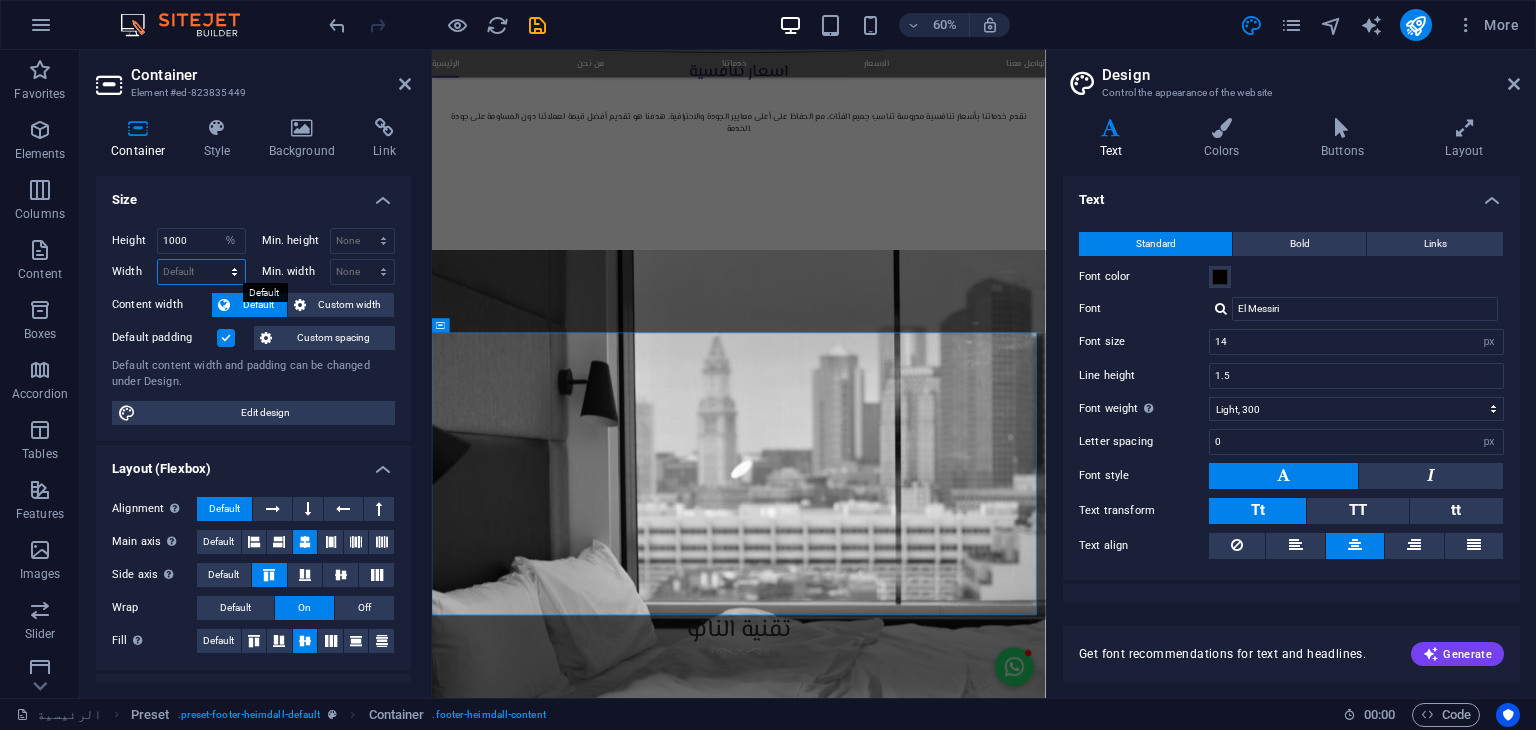 click on "Default px rem % em vh vw" at bounding box center (201, 272) 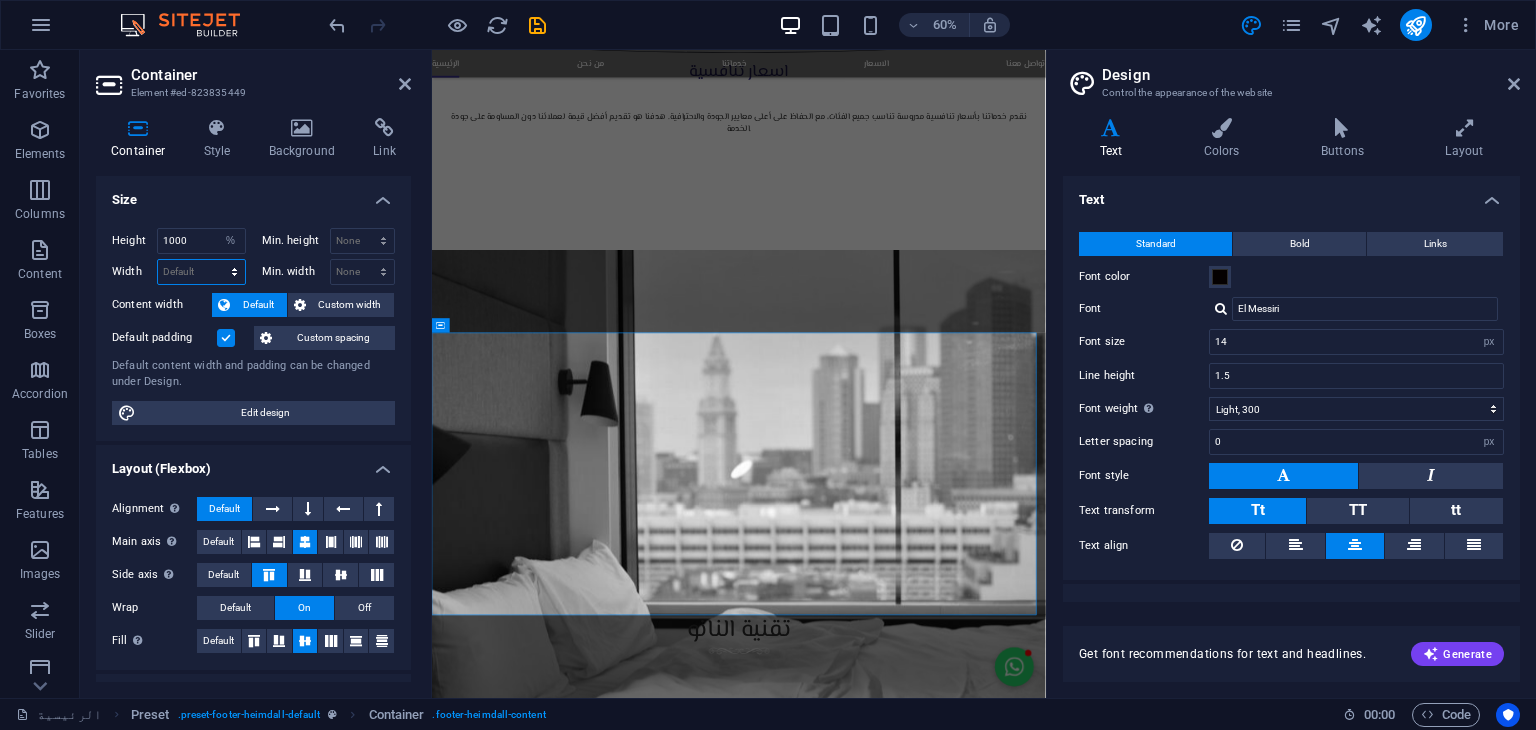select on "%" 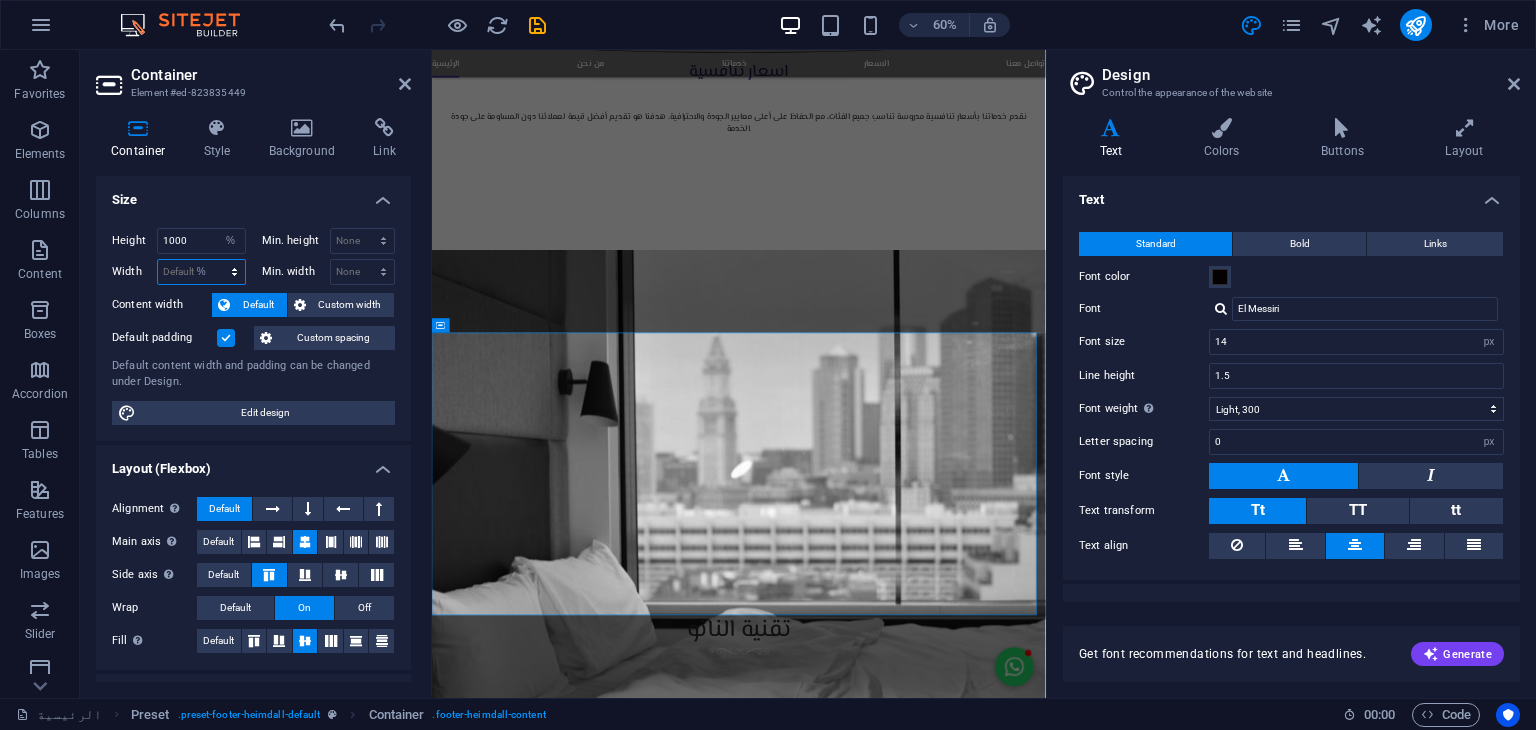 click on "Default px rem % em vh vw" at bounding box center [201, 272] 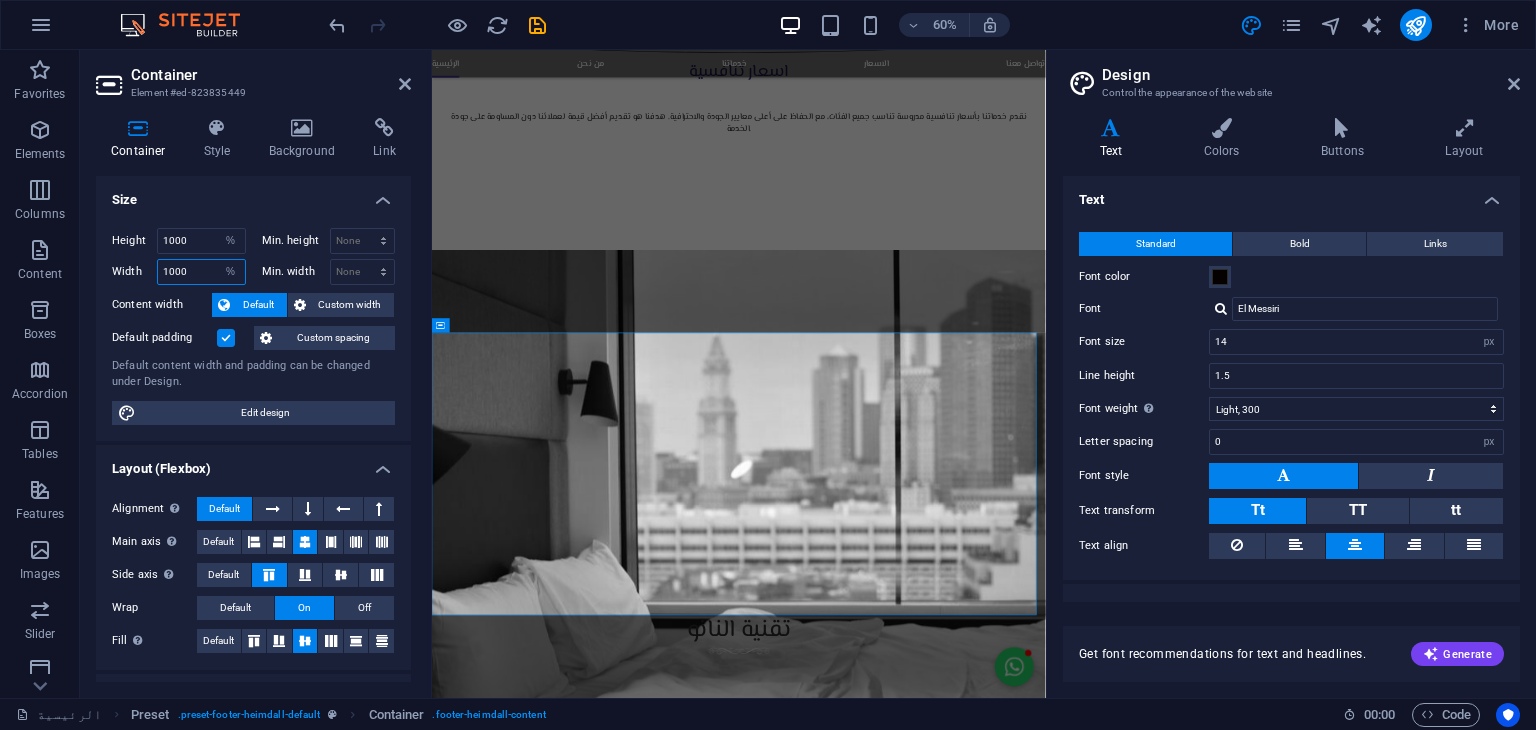 type on "1000" 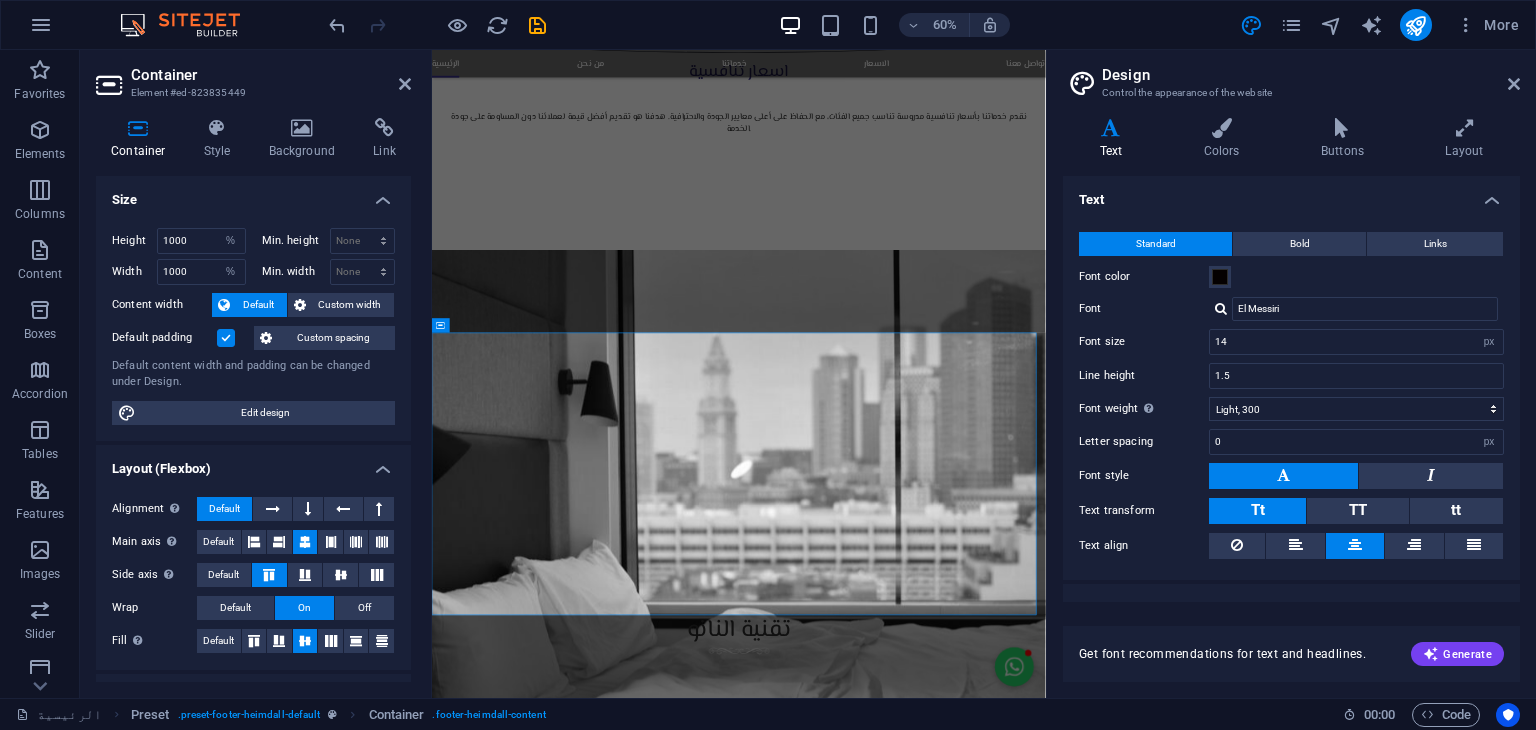 click on "Layout (Flexbox)" at bounding box center (253, 463) 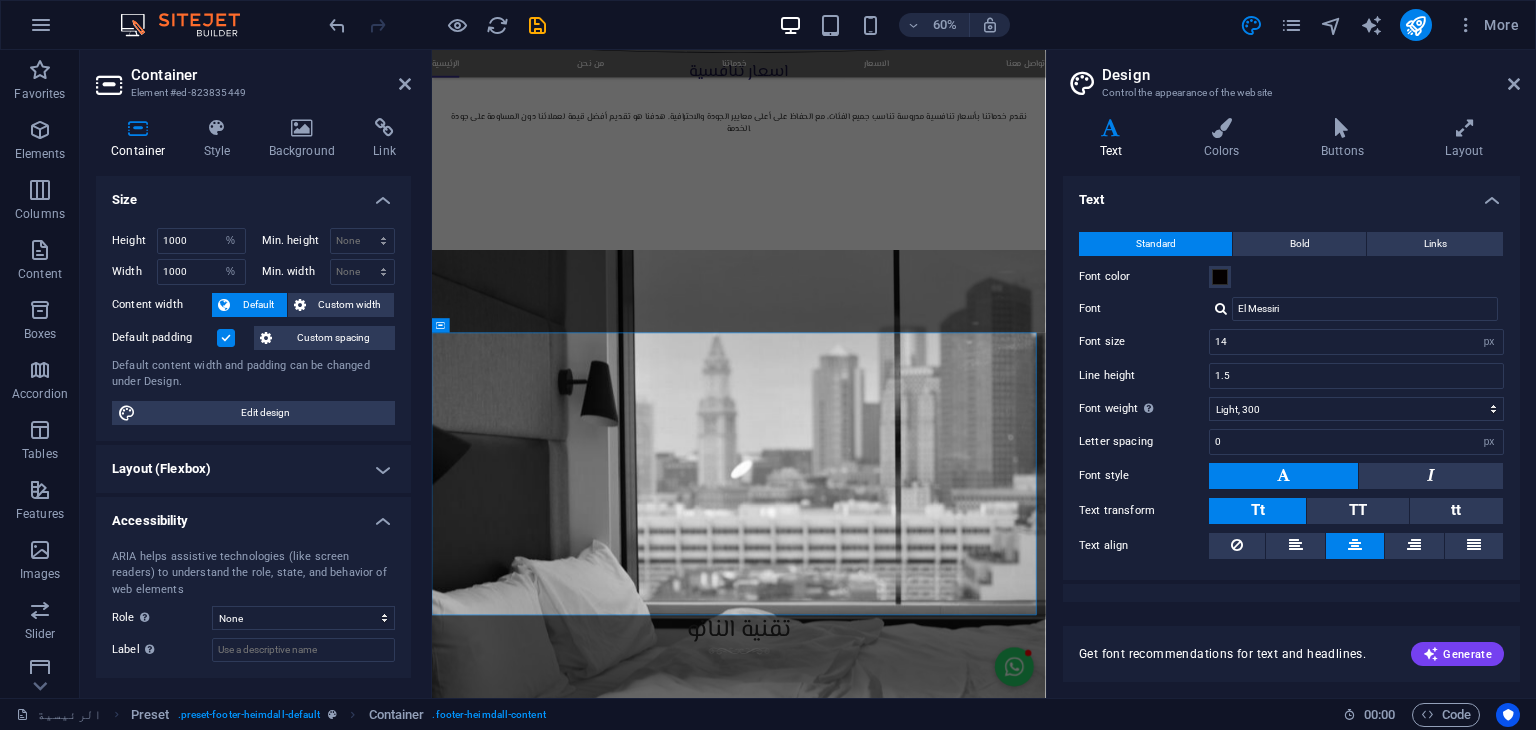 click on "Layout (Flexbox)" at bounding box center (253, 469) 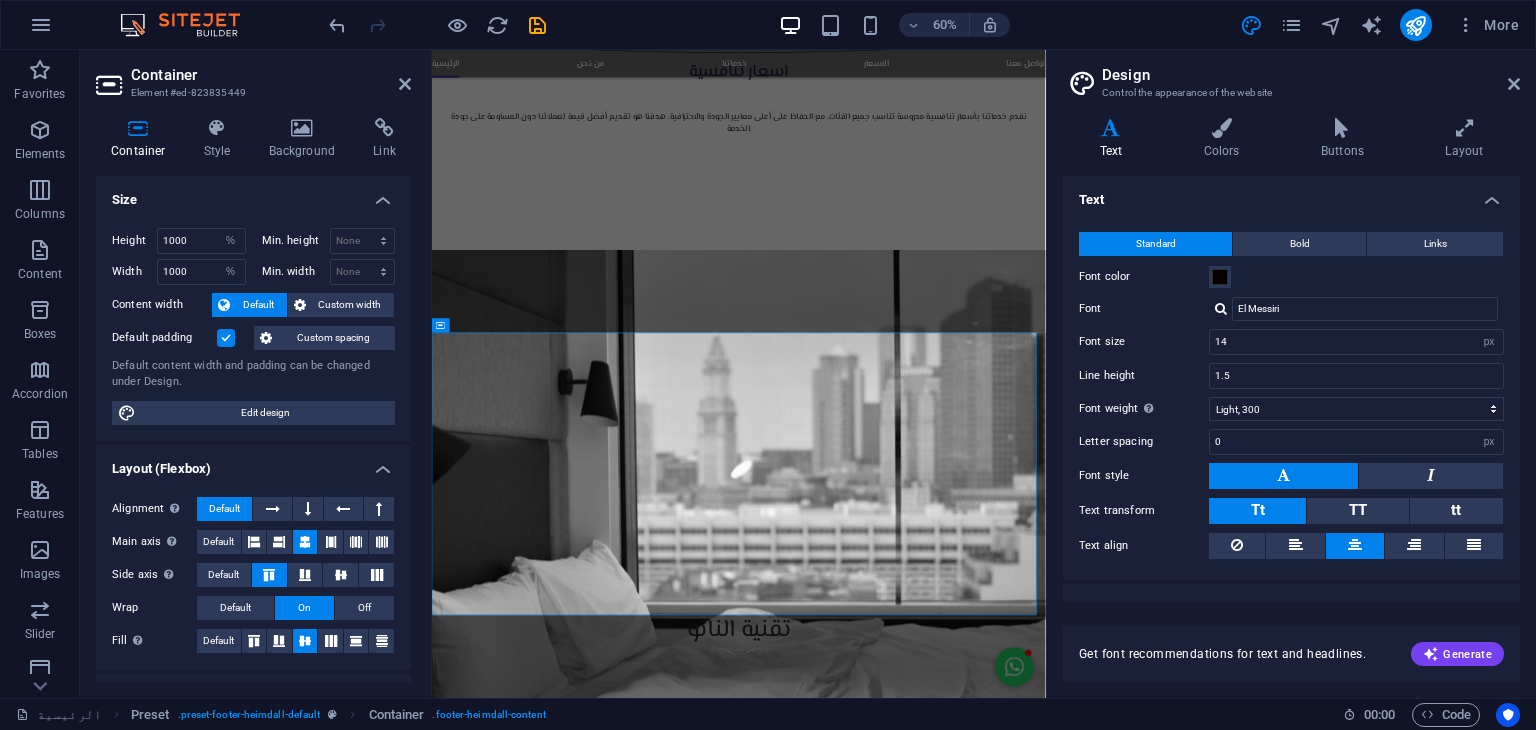 click at bounding box center [226, 338] 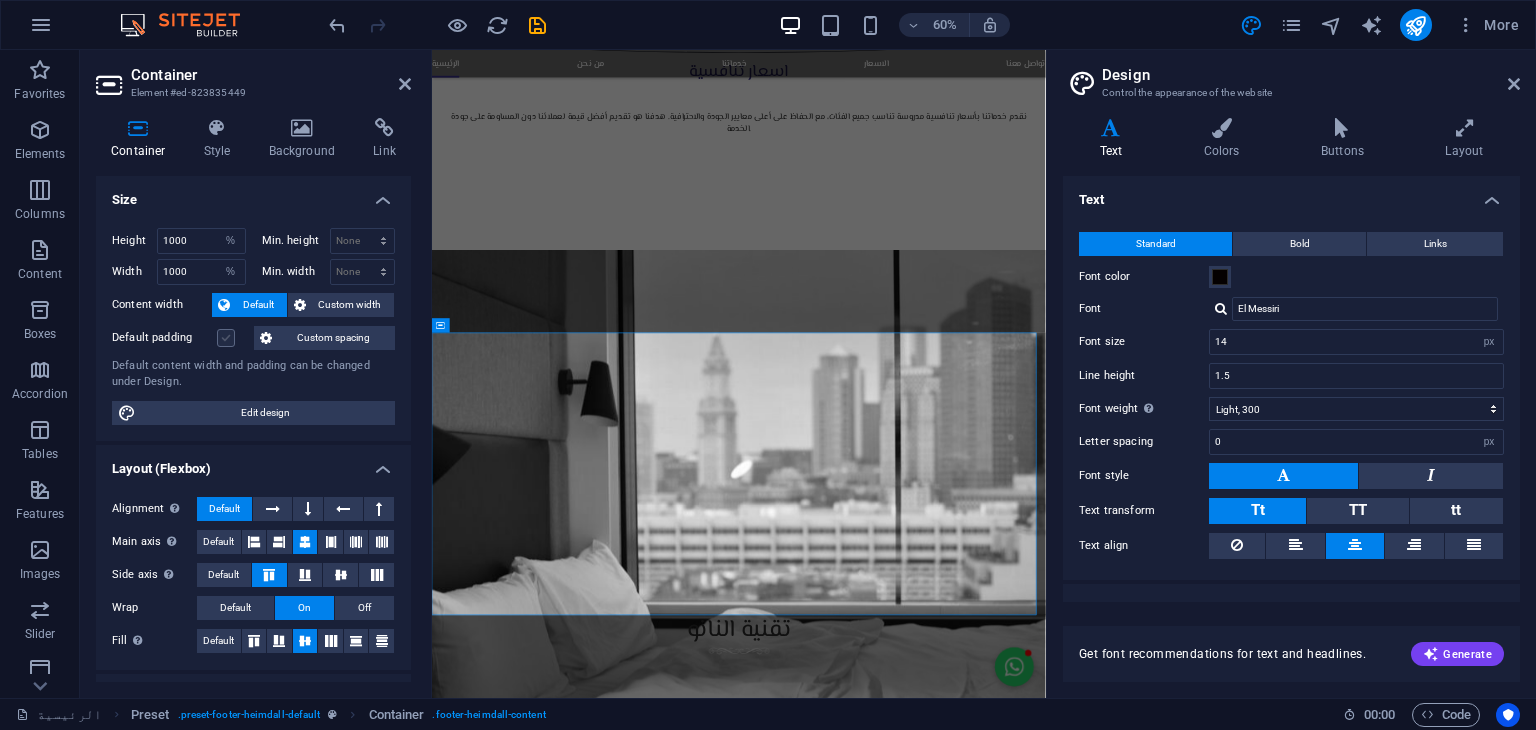 scroll, scrollTop: 2736, scrollLeft: 0, axis: vertical 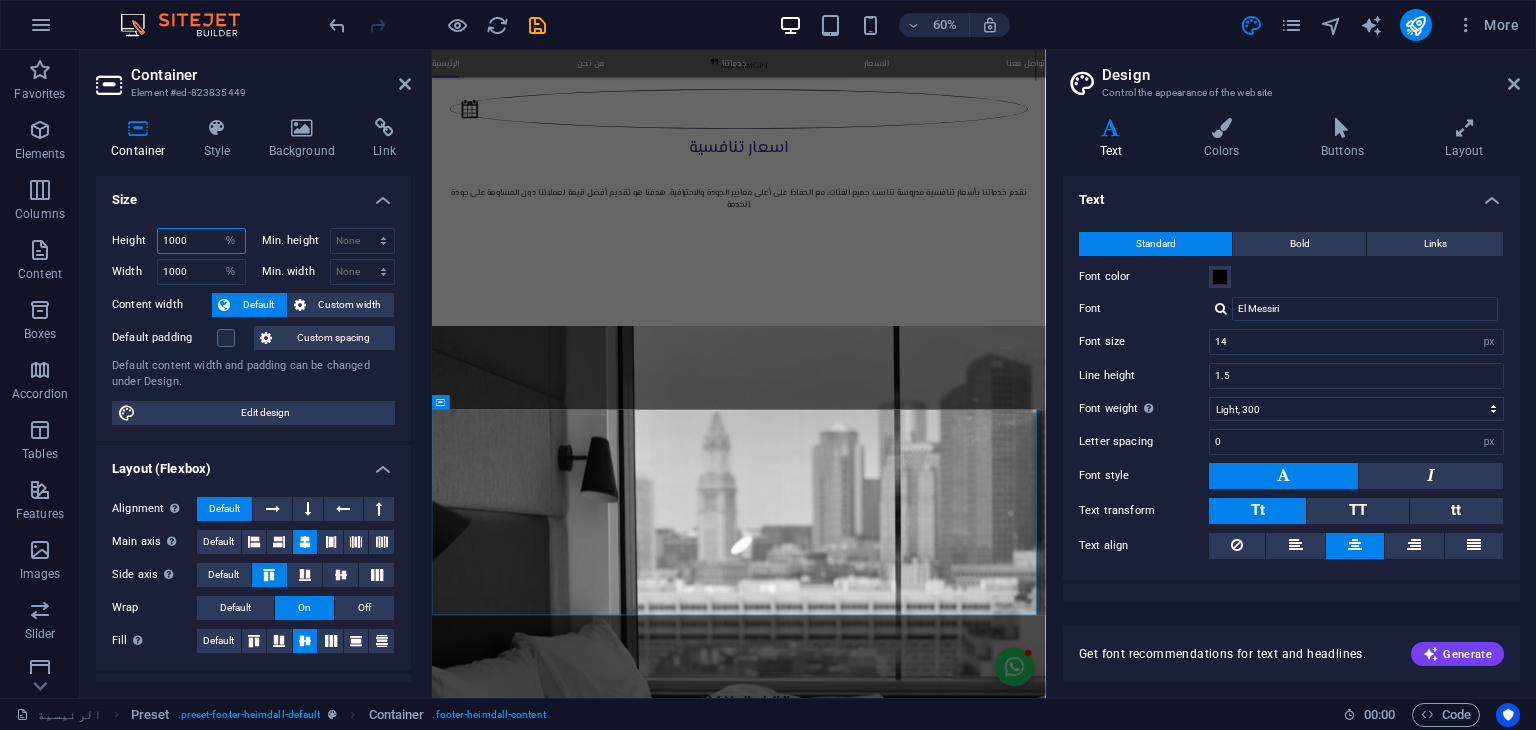 click on "1000" at bounding box center (201, 241) 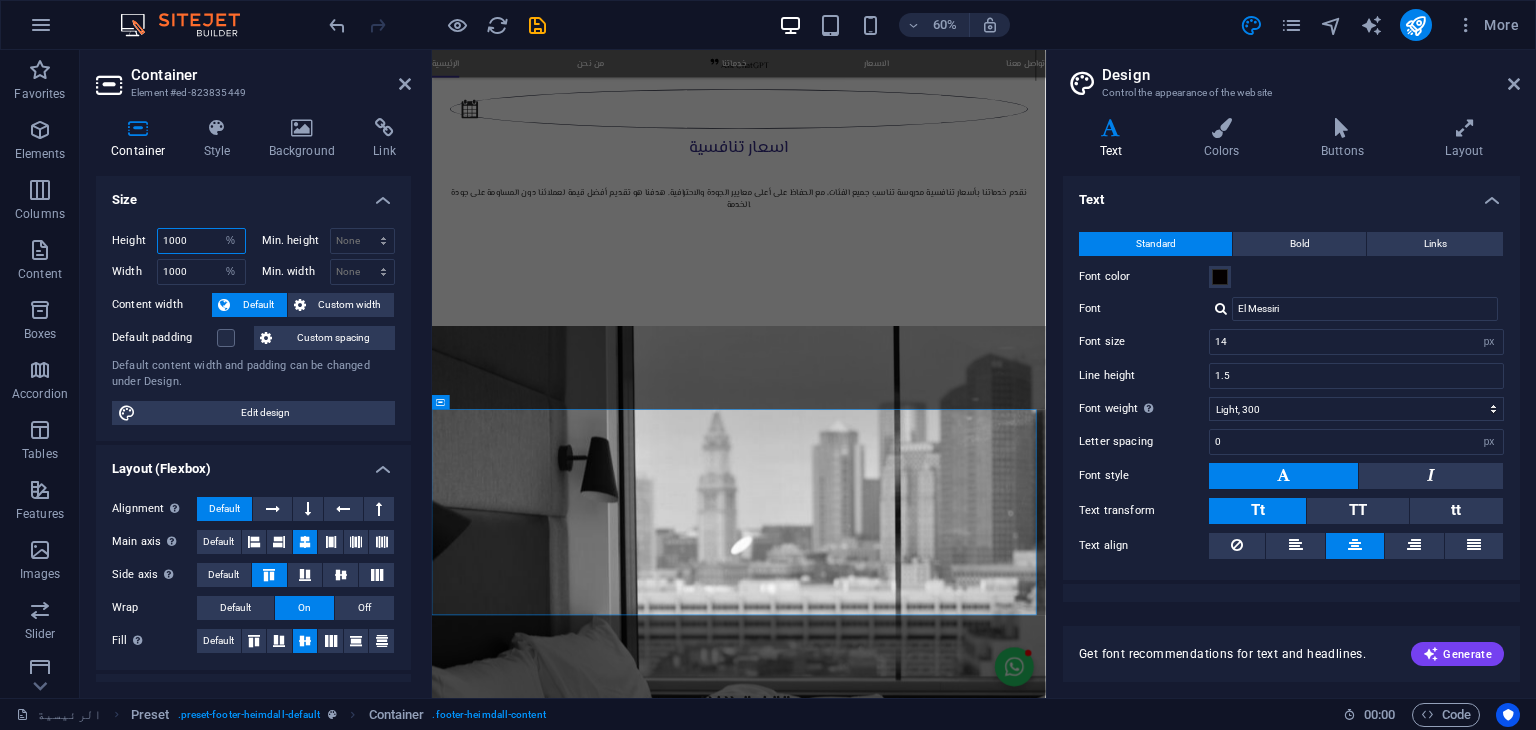 click on "1000" at bounding box center [201, 241] 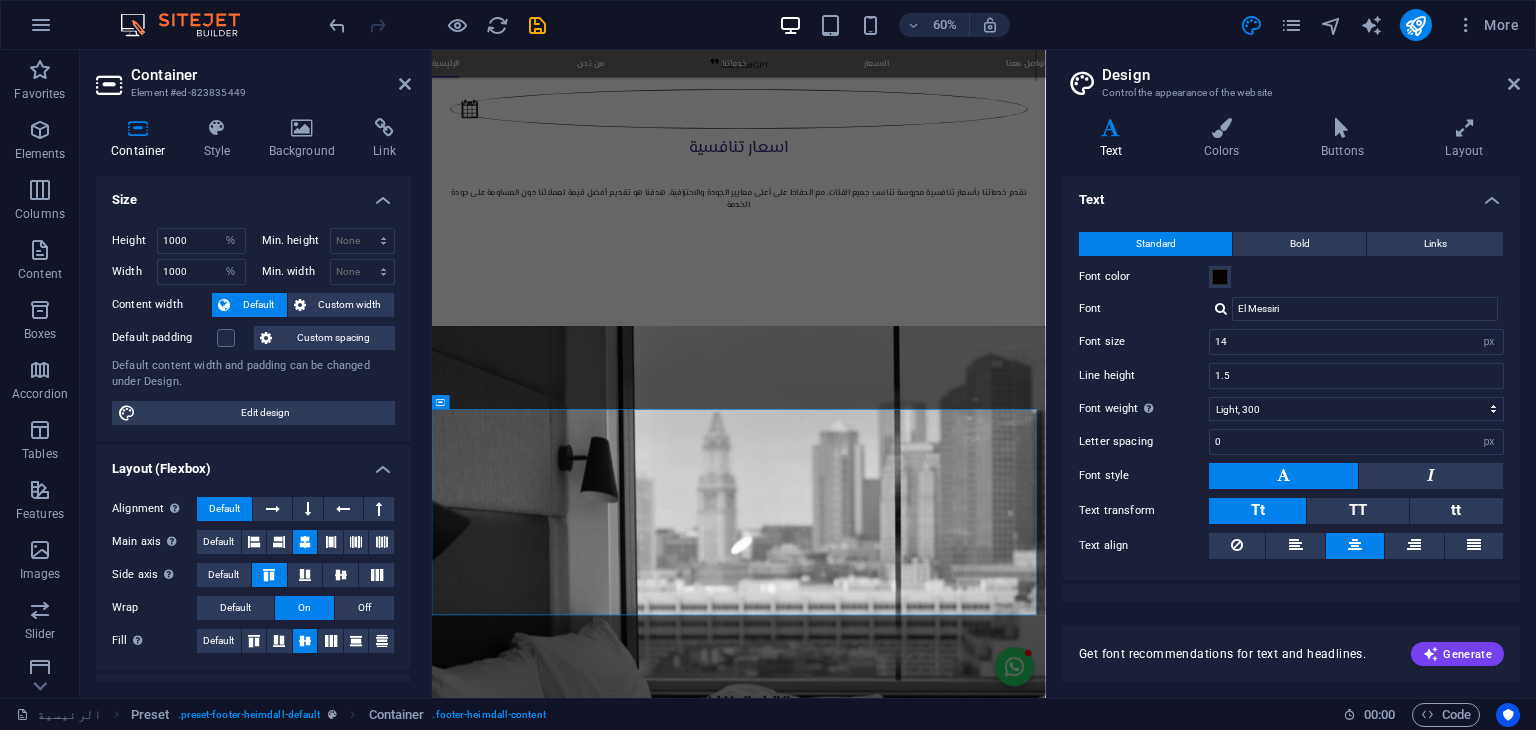 click on "Size" at bounding box center (253, 194) 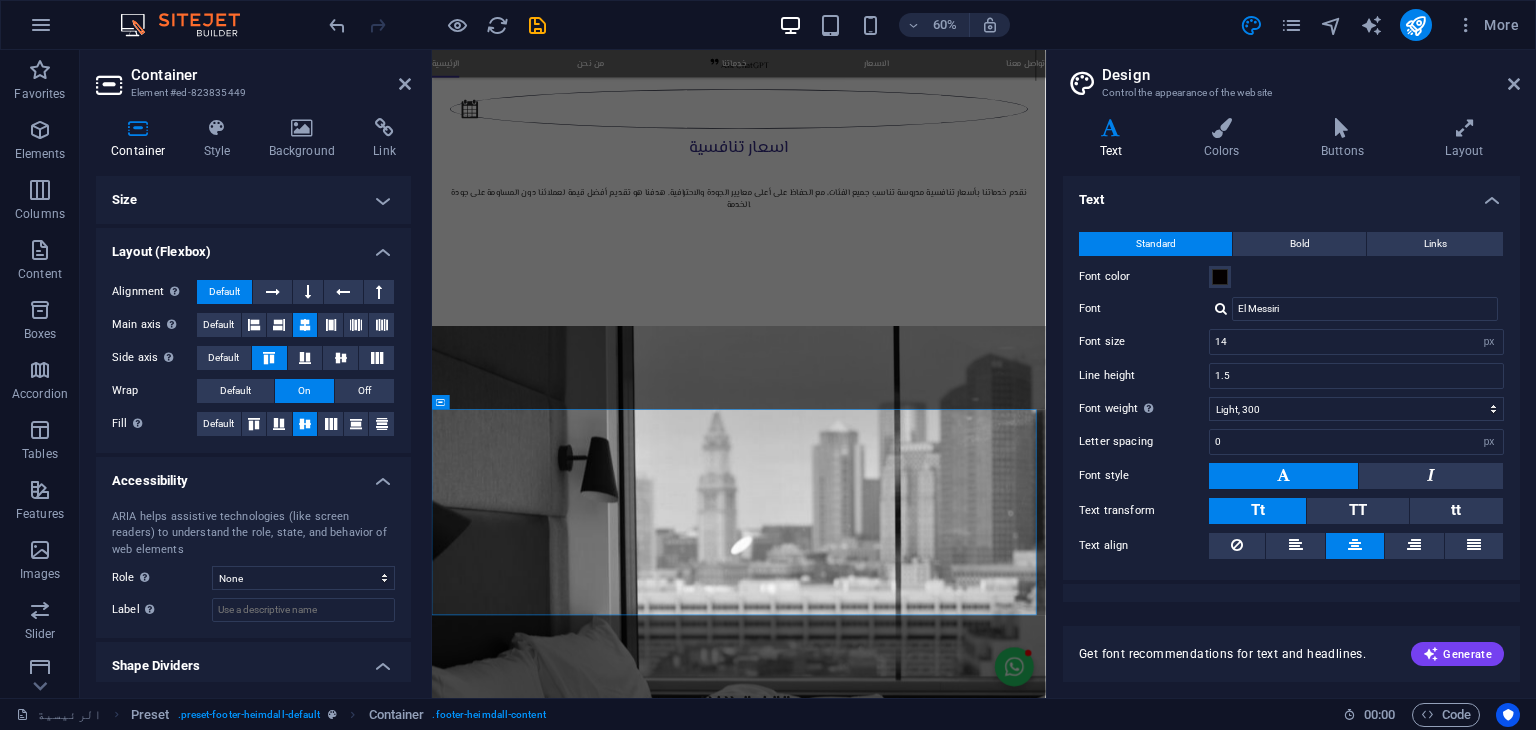 click on "Size" at bounding box center [253, 200] 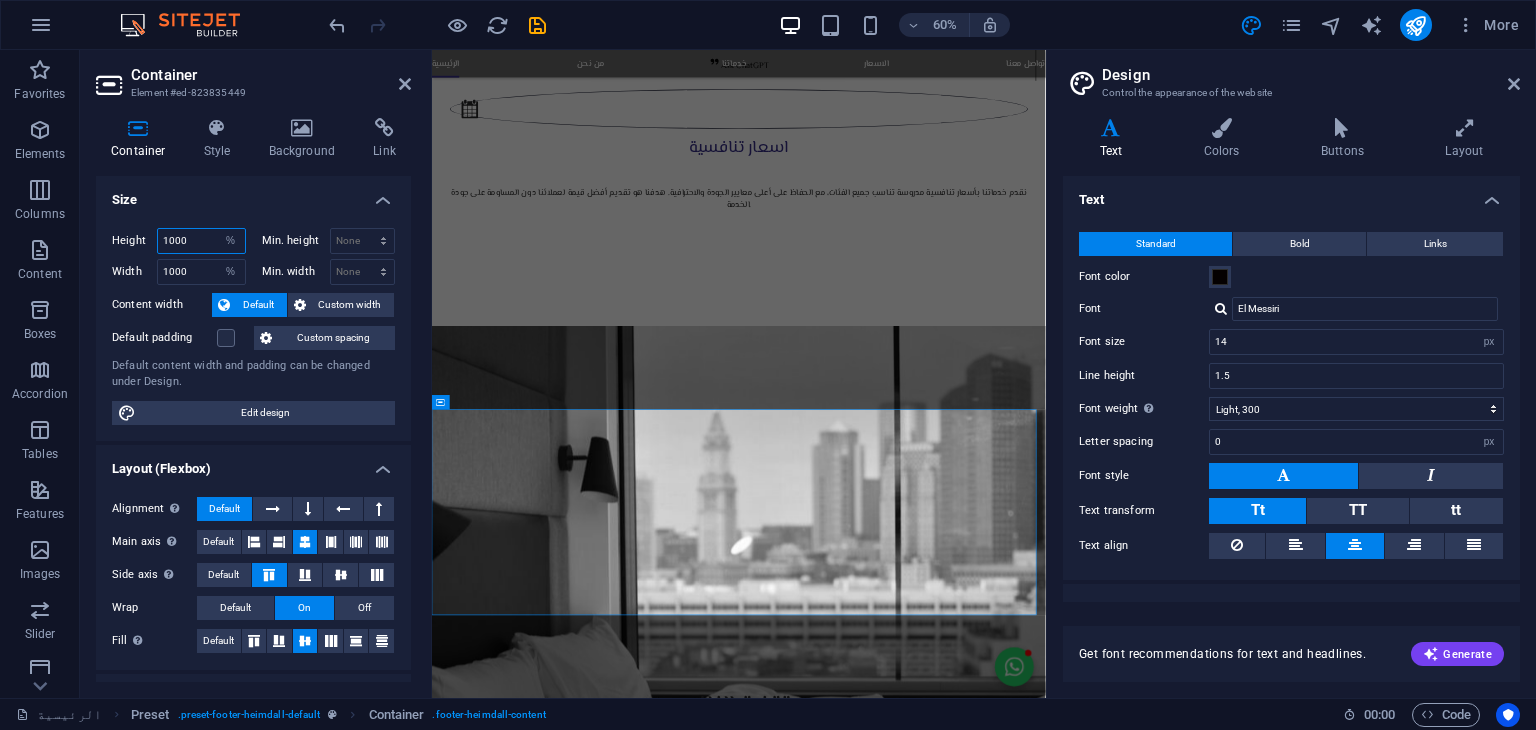 click on "1000" at bounding box center [201, 241] 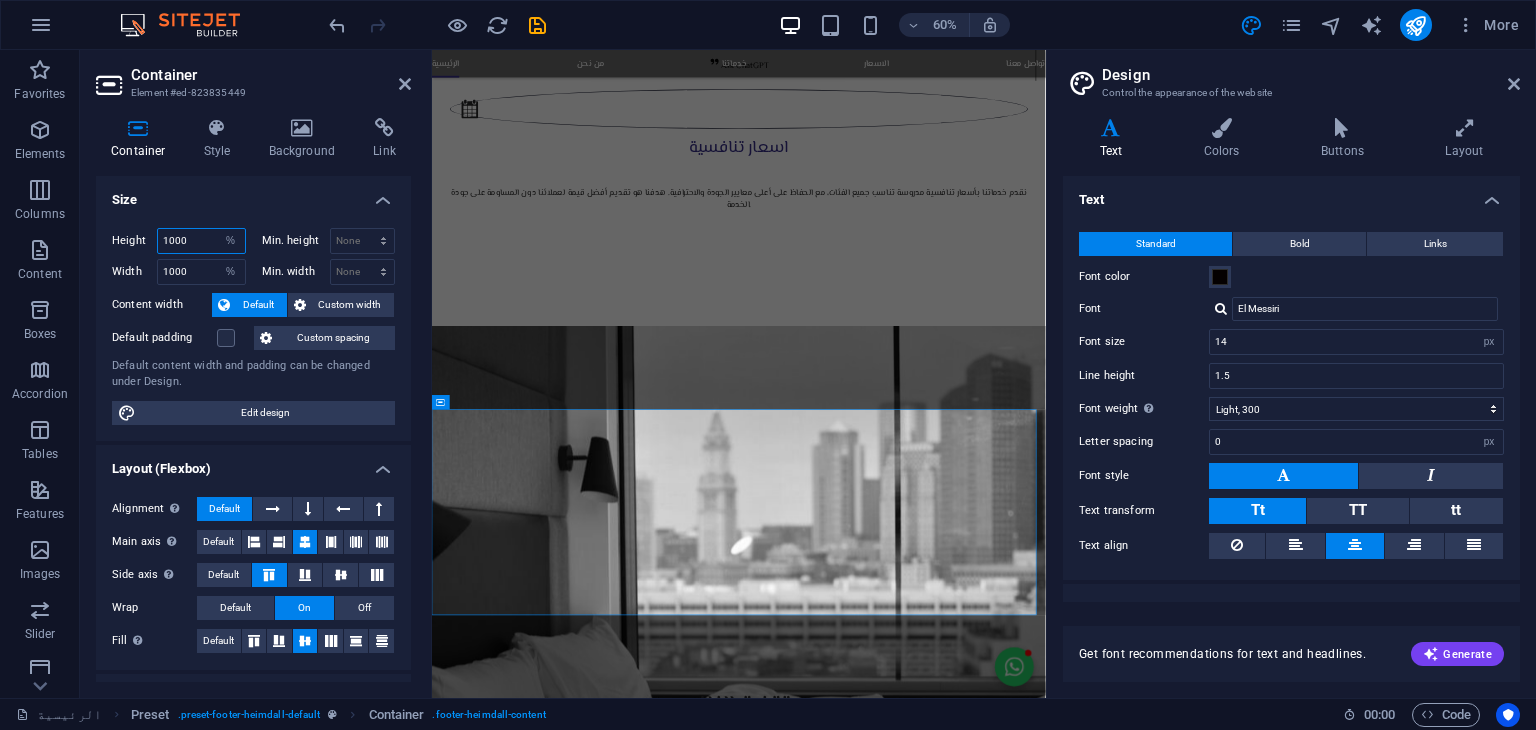 click on "1000" at bounding box center [201, 241] 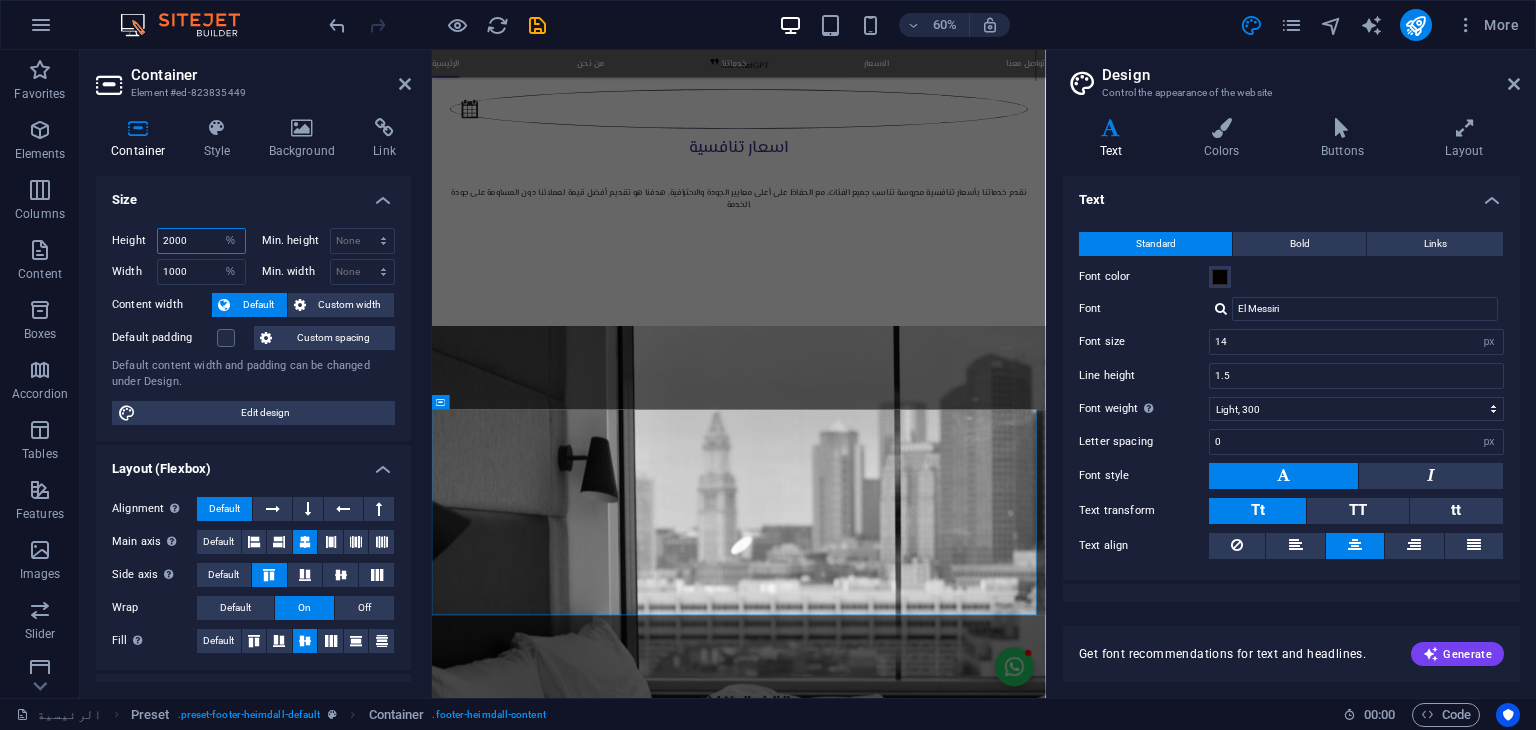 type on "1000" 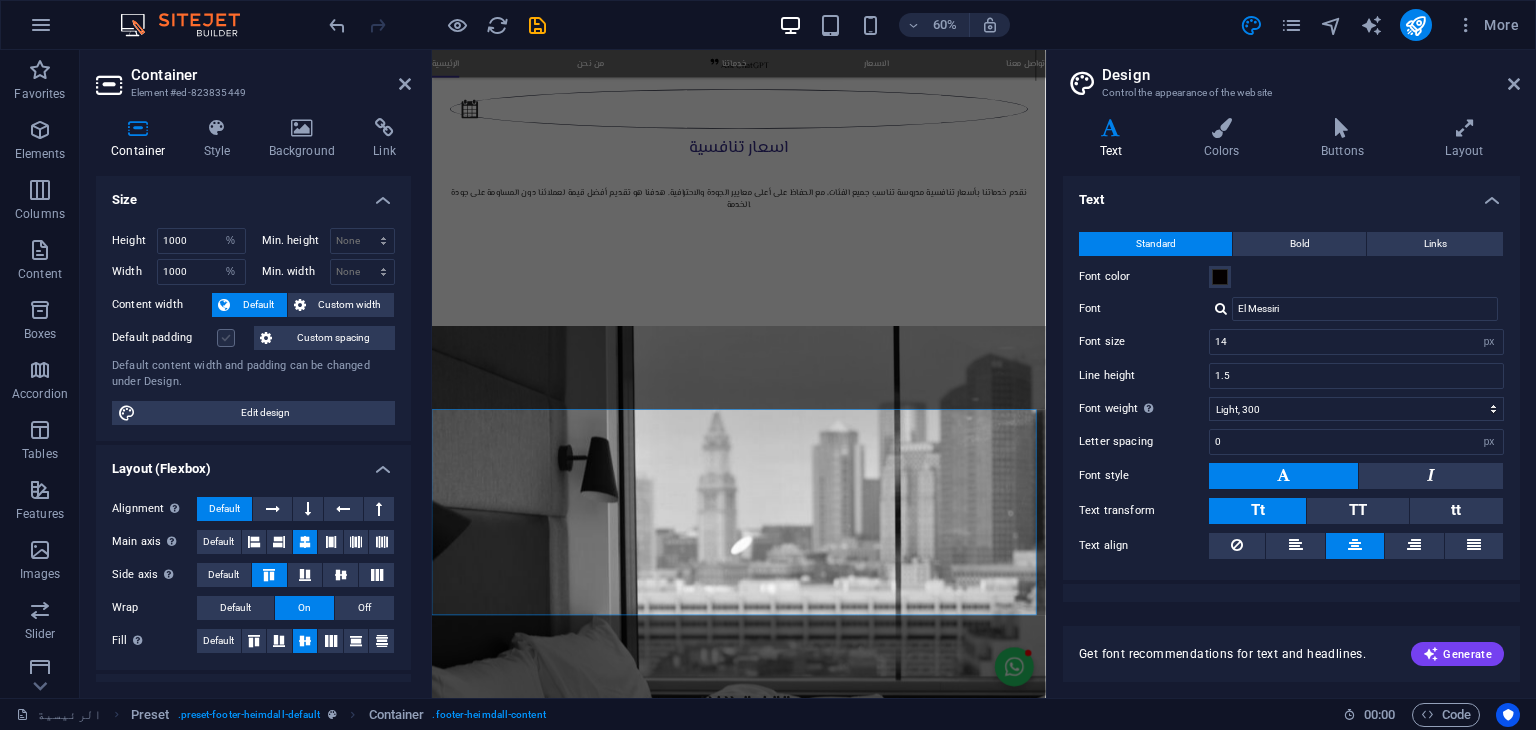 click at bounding box center [226, 338] 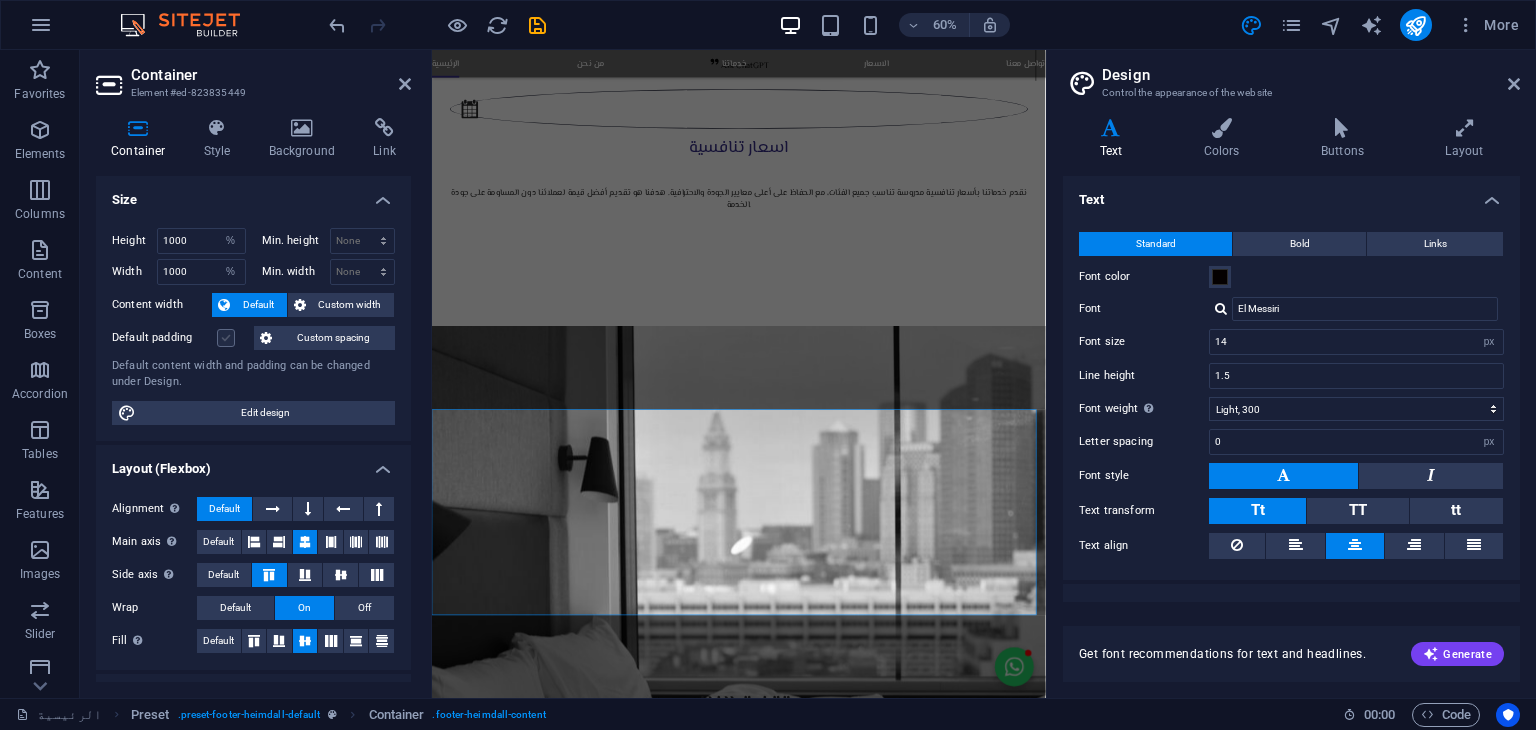 click on "Default padding" at bounding box center [0, 0] 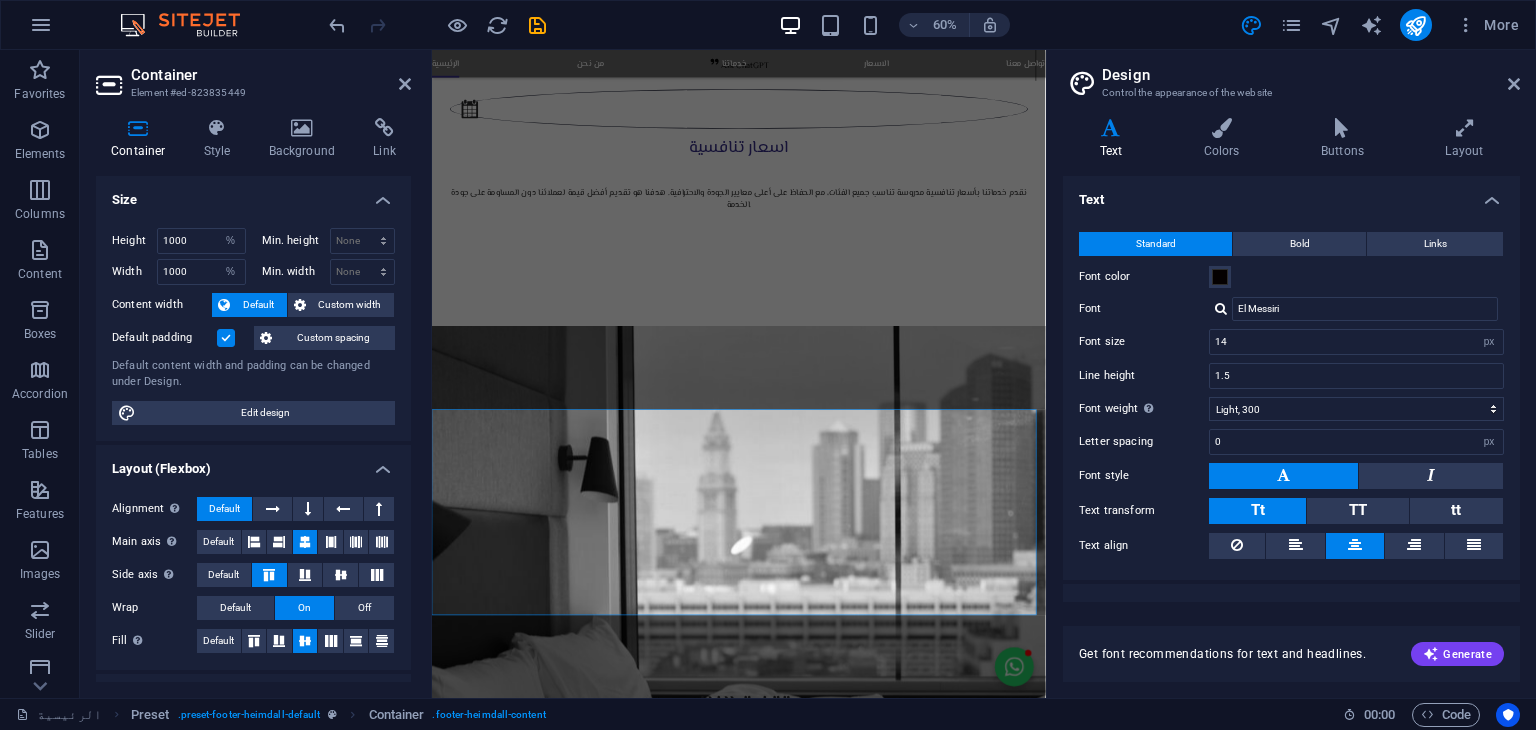 scroll, scrollTop: 2864, scrollLeft: 0, axis: vertical 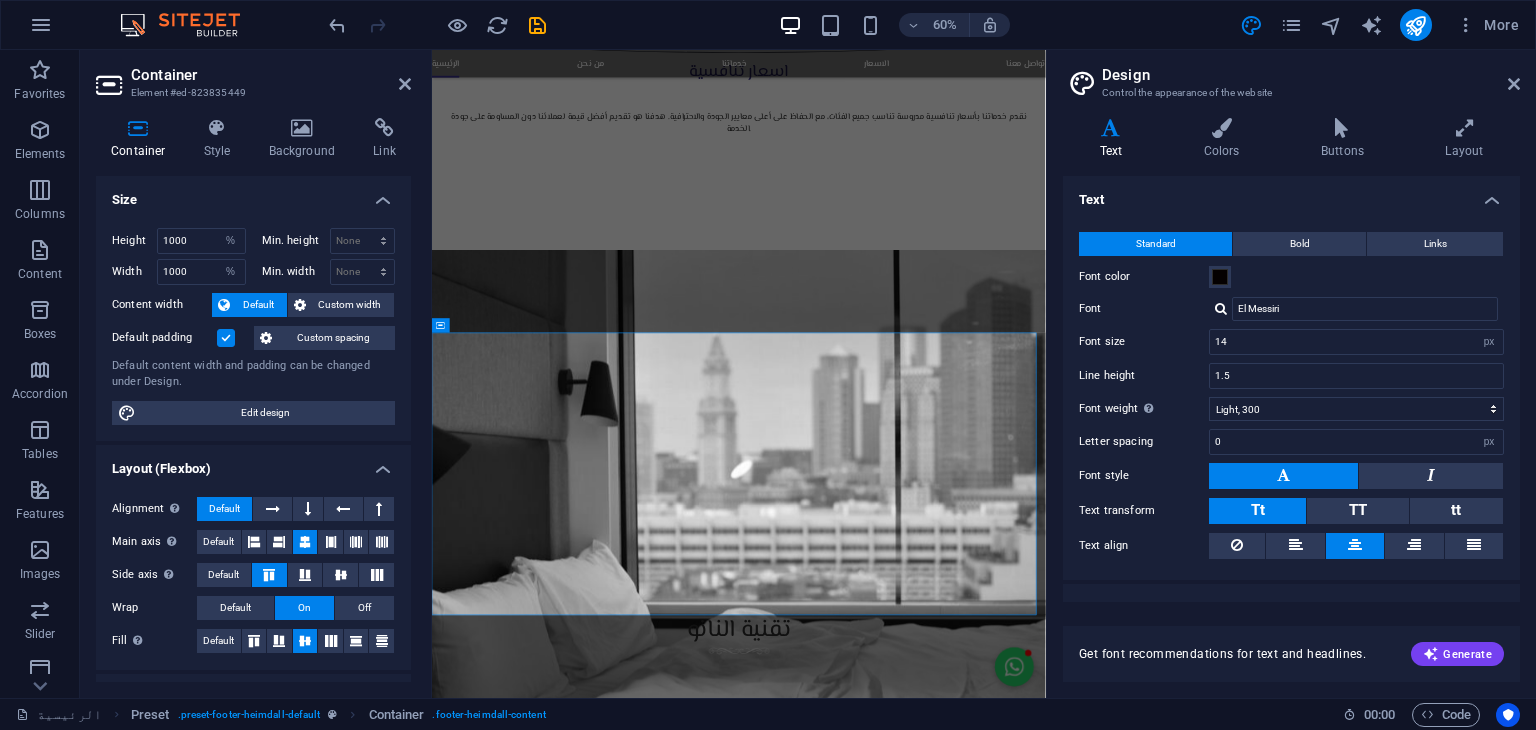 click on "Skip to main content
[CITY],[COUNTRY] , PO.BOX [POSTAL_CODE] +[PHONE_NUMBER] +[PHONE_NUMBER] الرئيسية من نحن خدماتنا الاسعار تواصل معنا حماية ذكية لأثاثك بتقنية النانو – لأن التفاصيل تهم تواصل معنا معرفة المزيد شركة هوم بروتيكشن لخدمات العزل نحن شركة متخصصة في حماية وعزل الأثاث باستخدام أحدث تقنيات النانو، نقدم حلولاً مبتكرة لحماية الأرائك والمفروشات من البقع، السوائل، الأتربة، والتلف الناتج عن الاستخدام اليومي. نحرص على الجمع بين الجودة العالية والخدمة الاحترافية لضمان راحة عملائنا والحفاظ على جمالية وأناقة أثاثهم لأطول فترة ممكنة. عزل الاثاث Ask ChatGPT عزل بتقنية النانو نظافة الاثاث Ask ChatGPT Ask ChatGPT Views" at bounding box center [943, 1223] 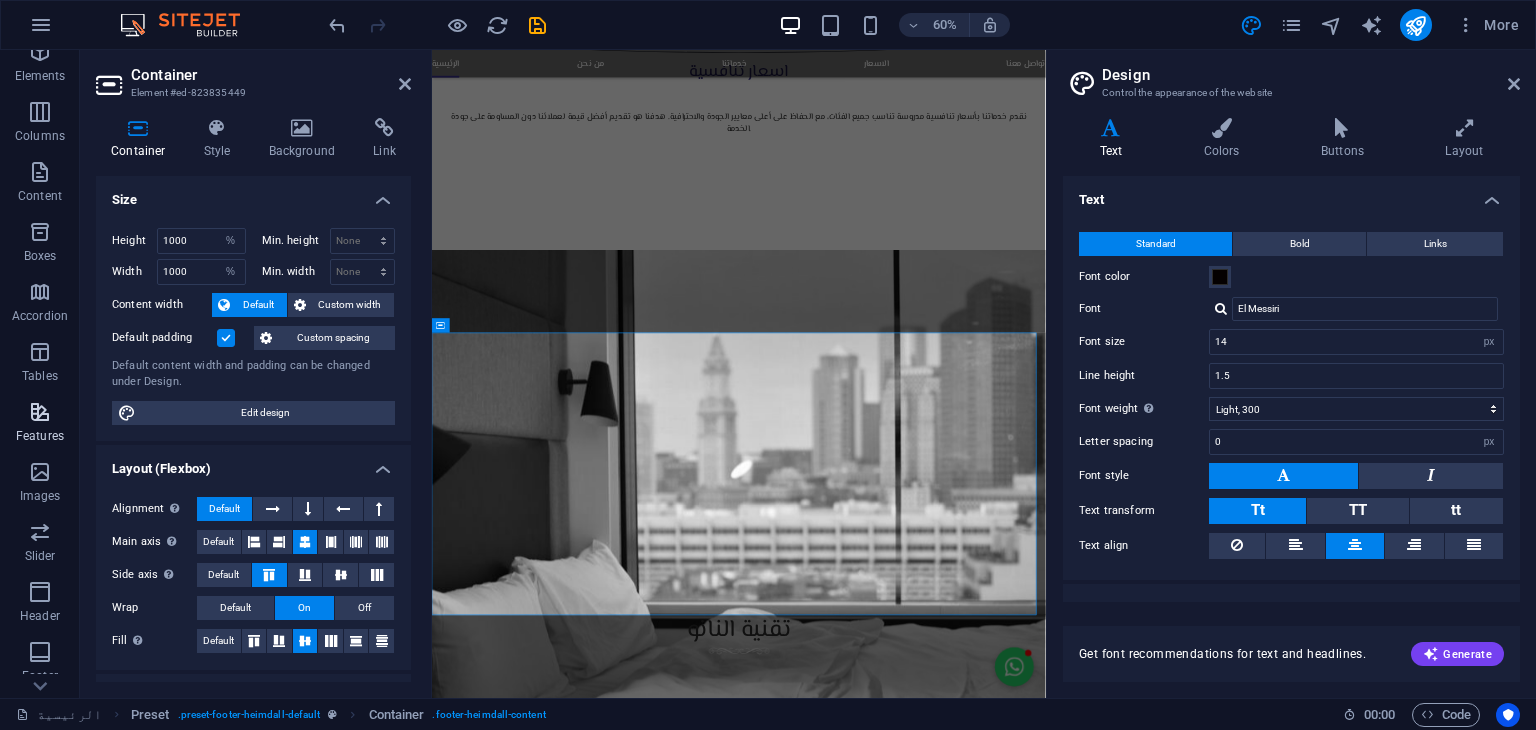 scroll, scrollTop: 104, scrollLeft: 0, axis: vertical 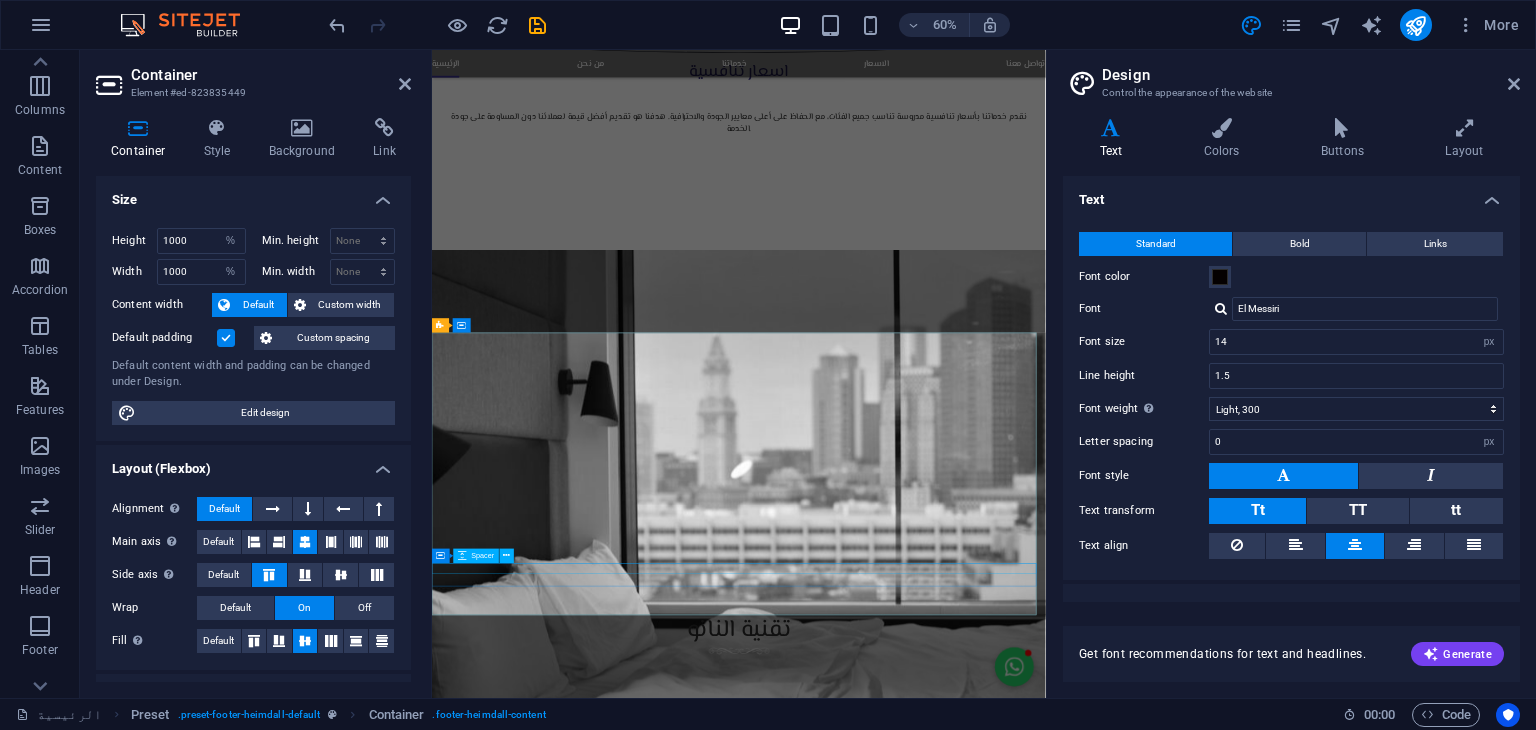 click at bounding box center [943, 5182] 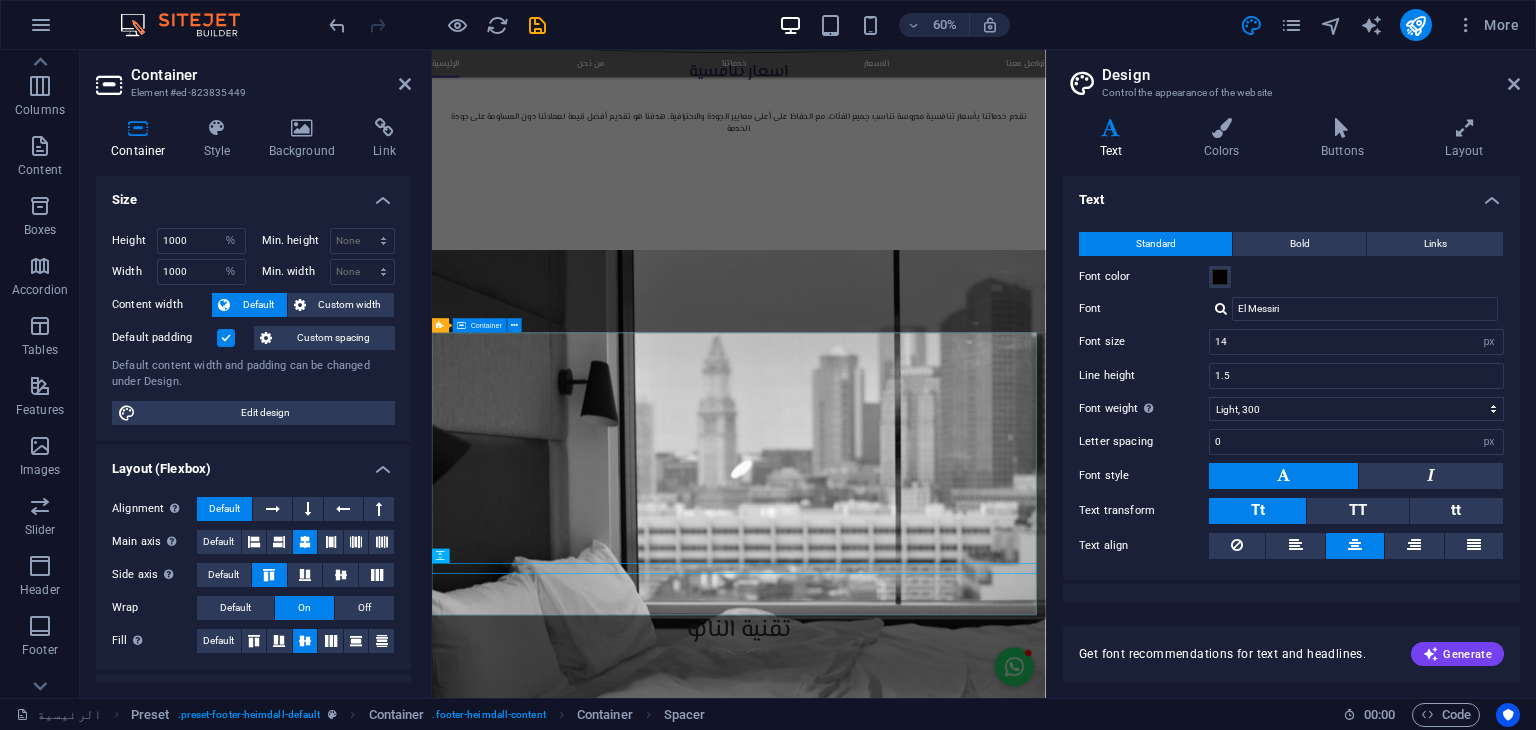 click on "من نحن  شركة قطرية رائدة في مجال حماية وعزل الأثاث باستخدام تقنيات النانو المتطورة. نقدم حلولًا ذكية وعالية الجودة للحفاظ على نظافة وجمال الأرائك والمفروشات، مع التركيز على تقنيات صديقة للبيئة وآمنة للاستخدام في المنازل والمكاتب. تواصل معنا DOHA,QATAR PO.BOX   [POSTAL_CODE] [EMAIL]   [PHONE] كل الحقوق محفوظة شركة هوم بروتيكشن [YEAR]" at bounding box center (943, 4927) 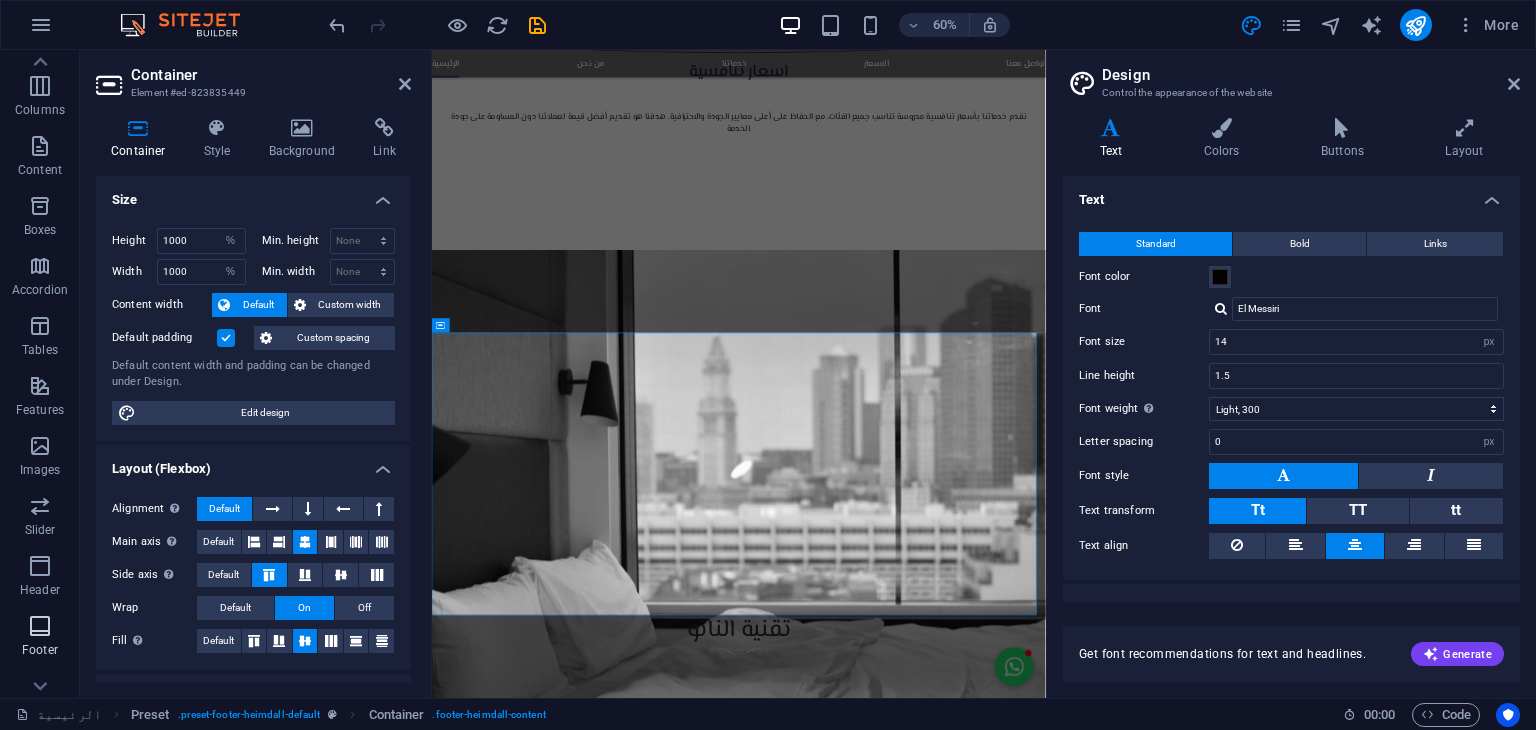 click on "Footer" at bounding box center [40, 636] 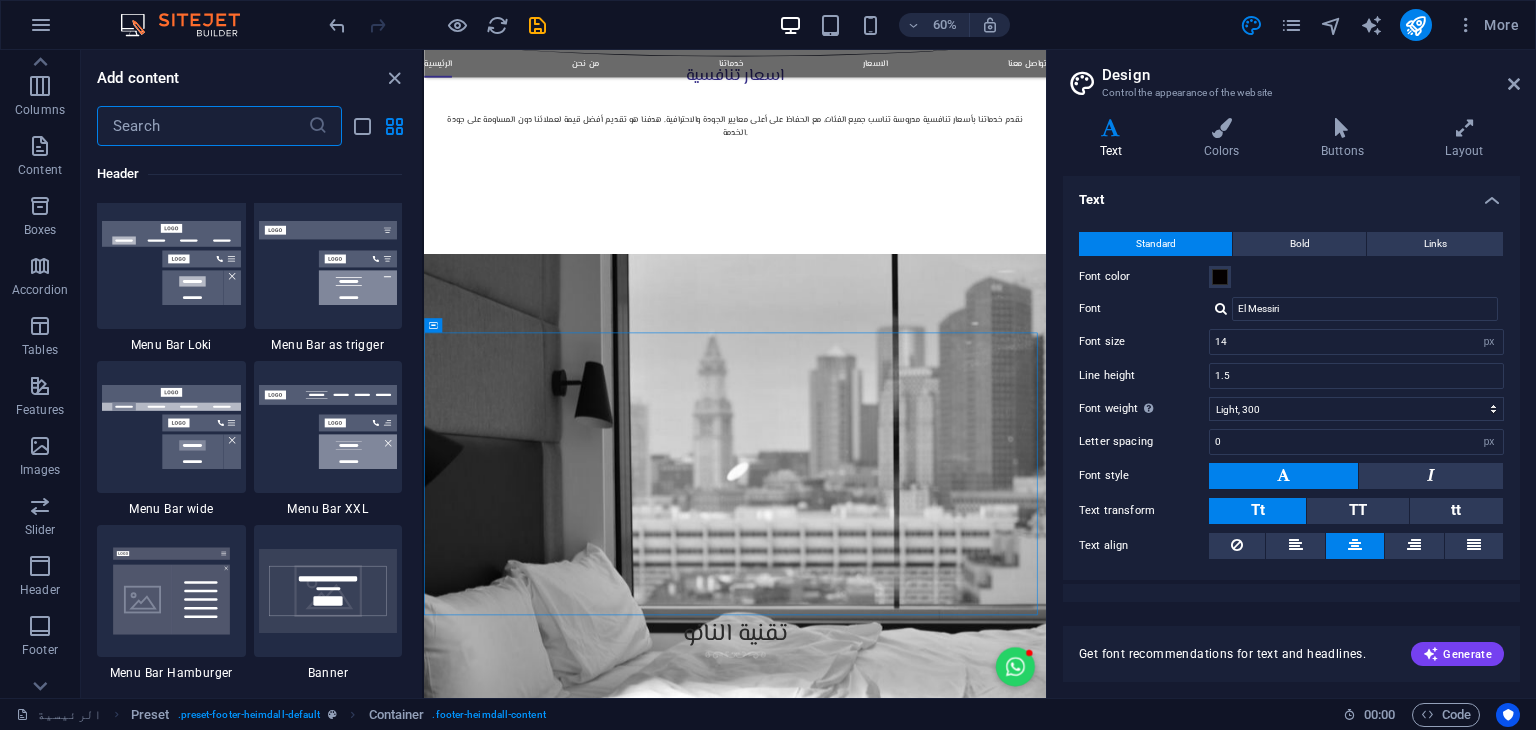 scroll, scrollTop: 13239, scrollLeft: 0, axis: vertical 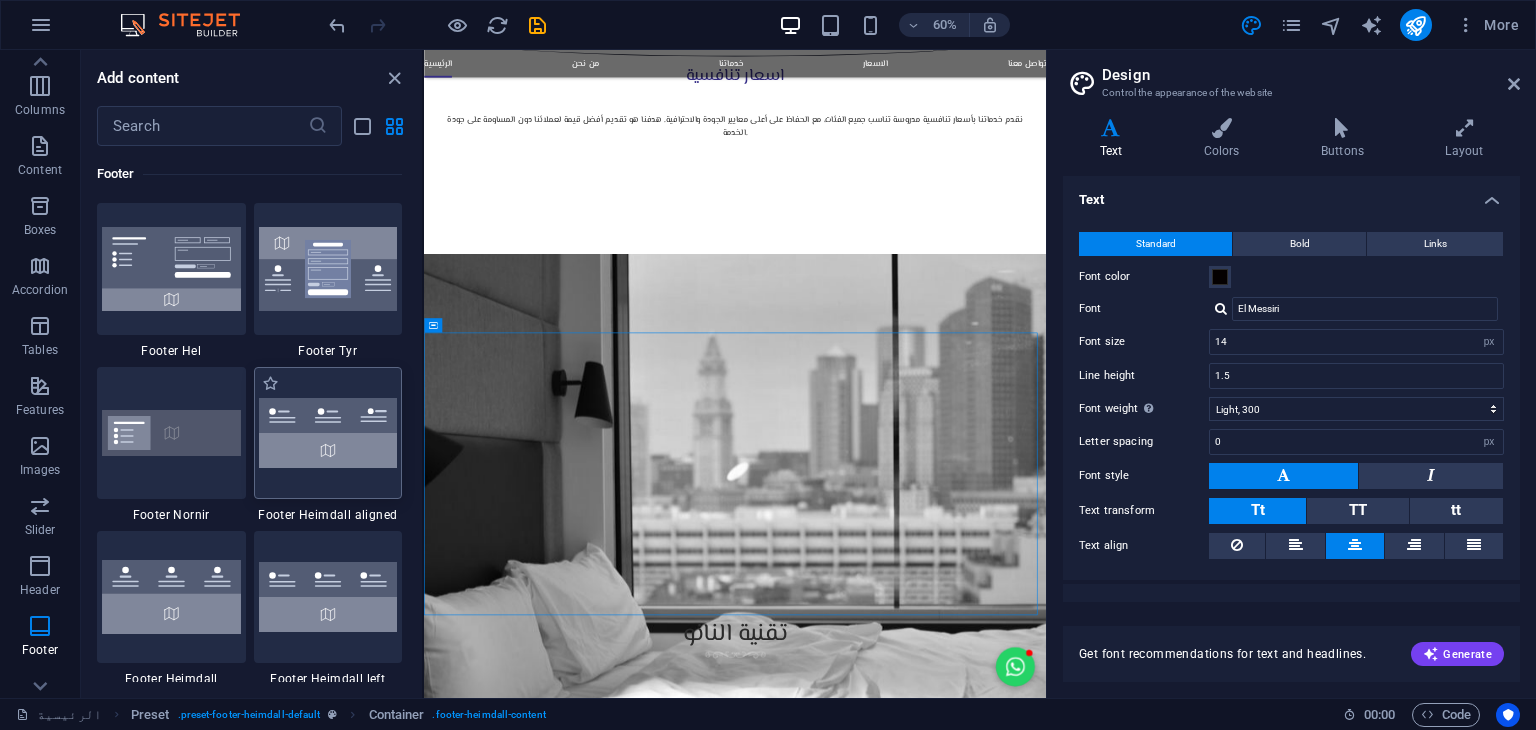 click at bounding box center [328, 433] 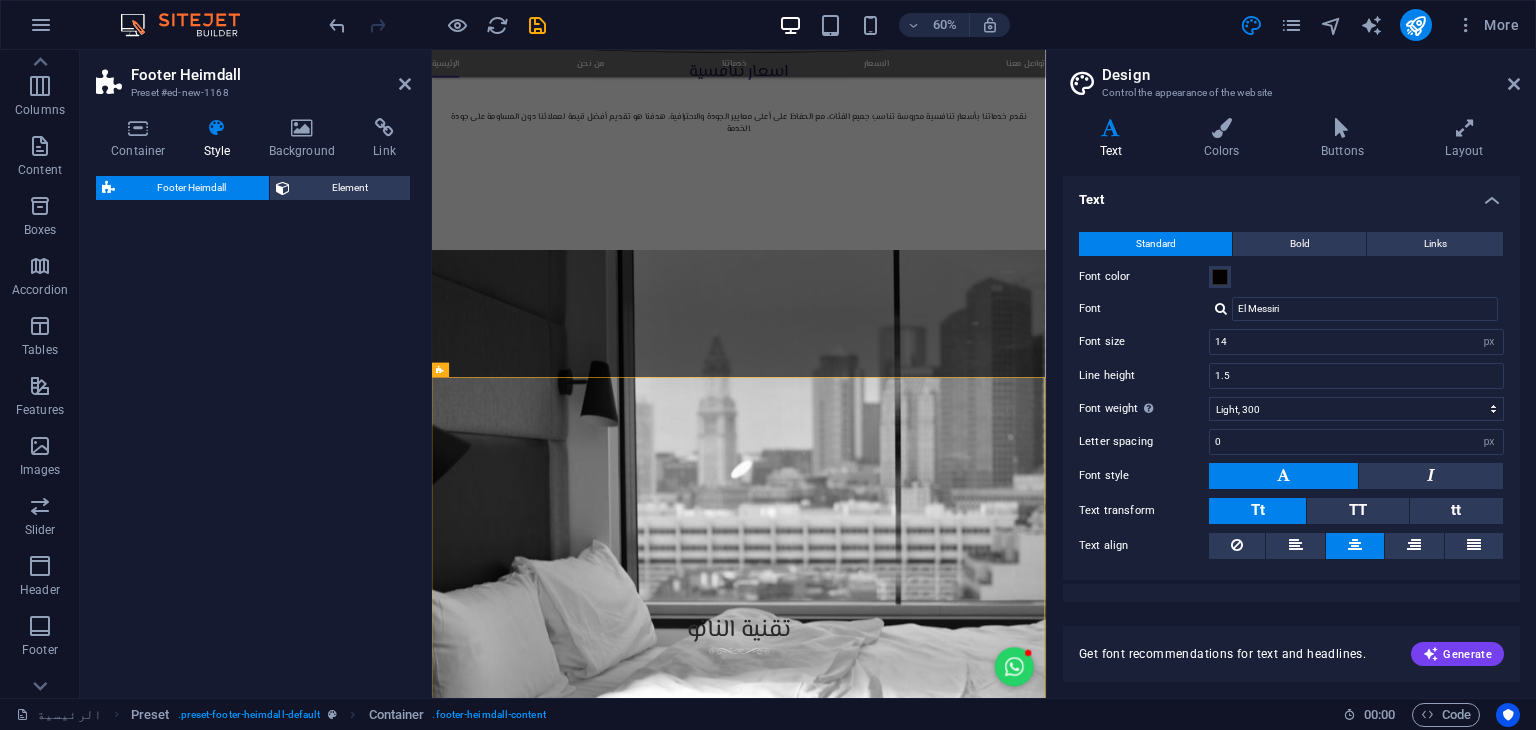 select on "rem" 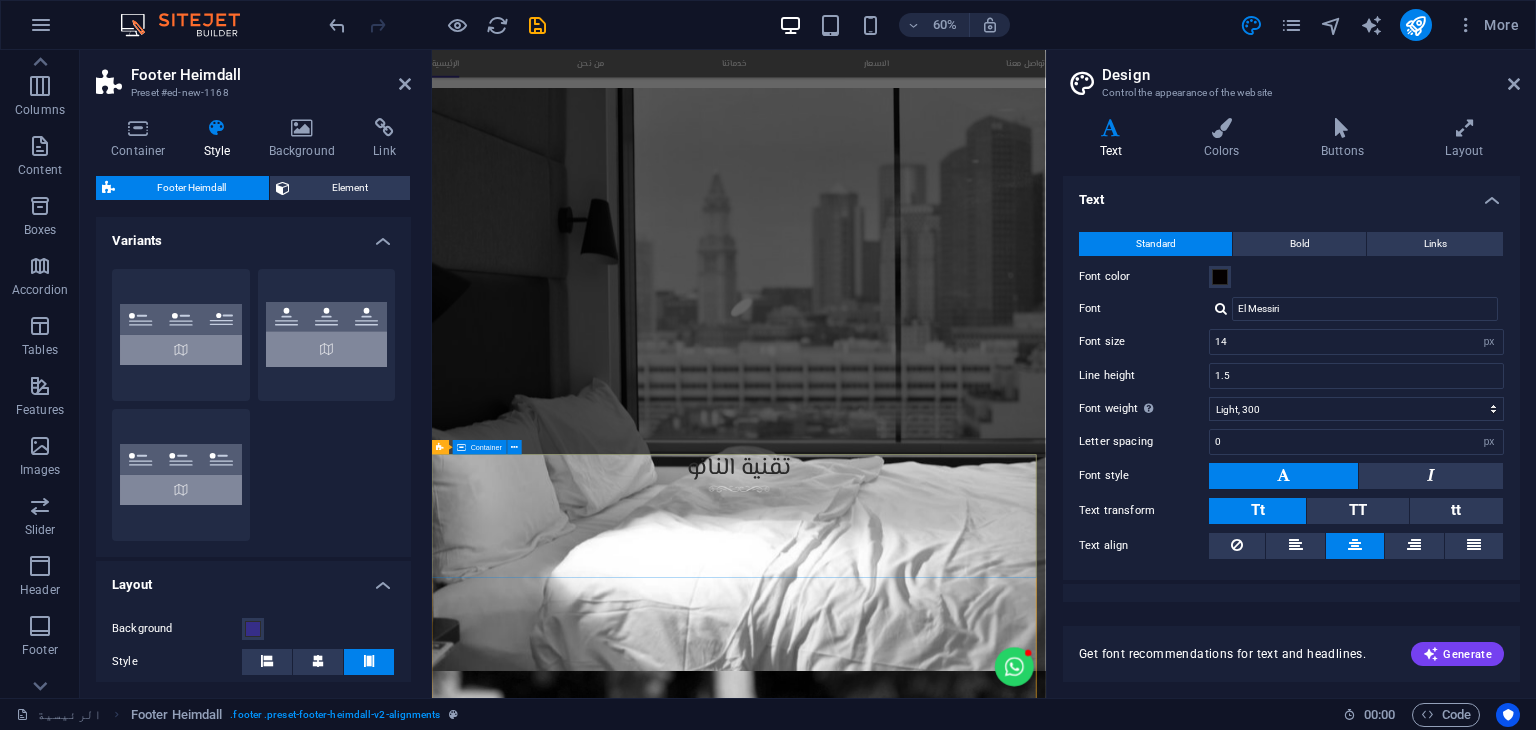 scroll, scrollTop: 3431, scrollLeft: 0, axis: vertical 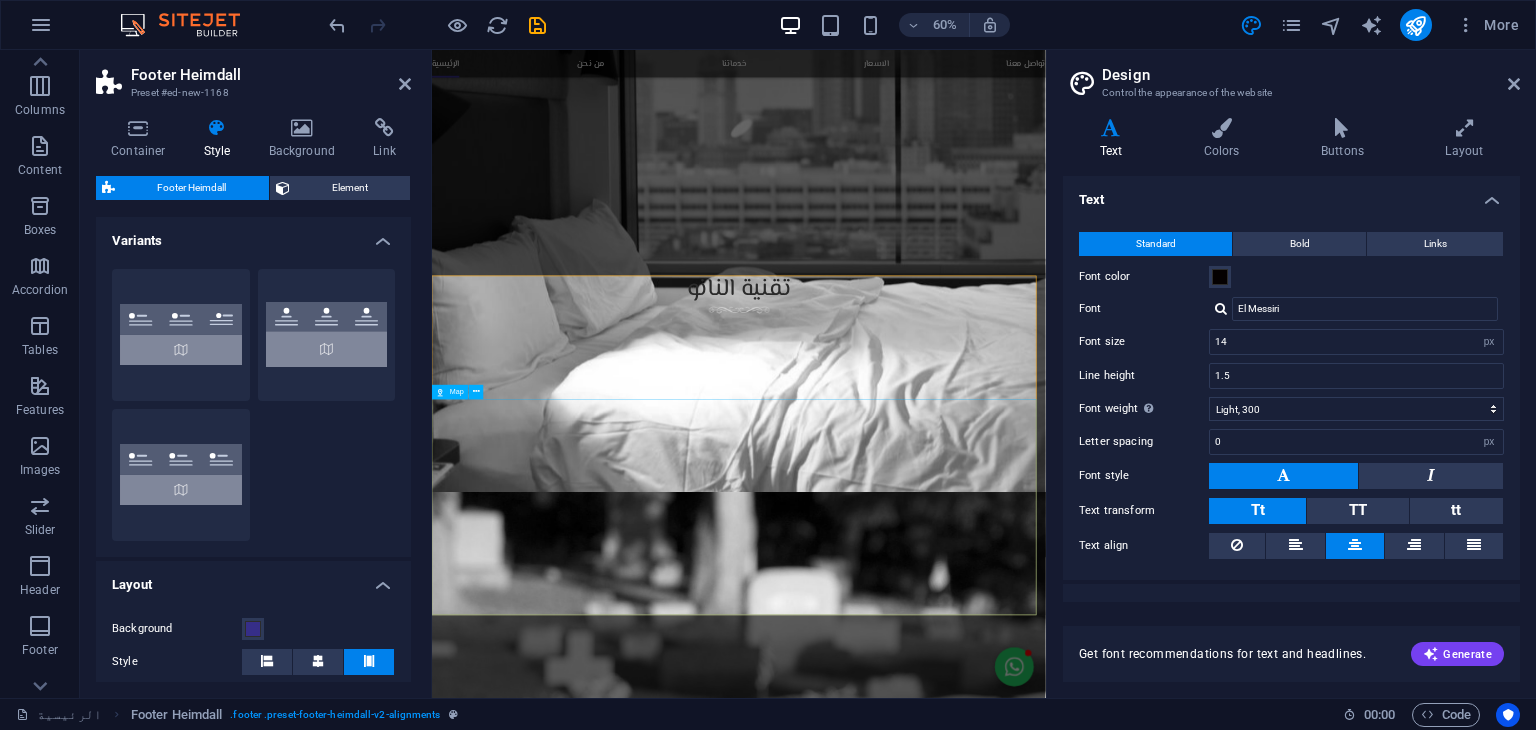 click at bounding box center (943, 5335) 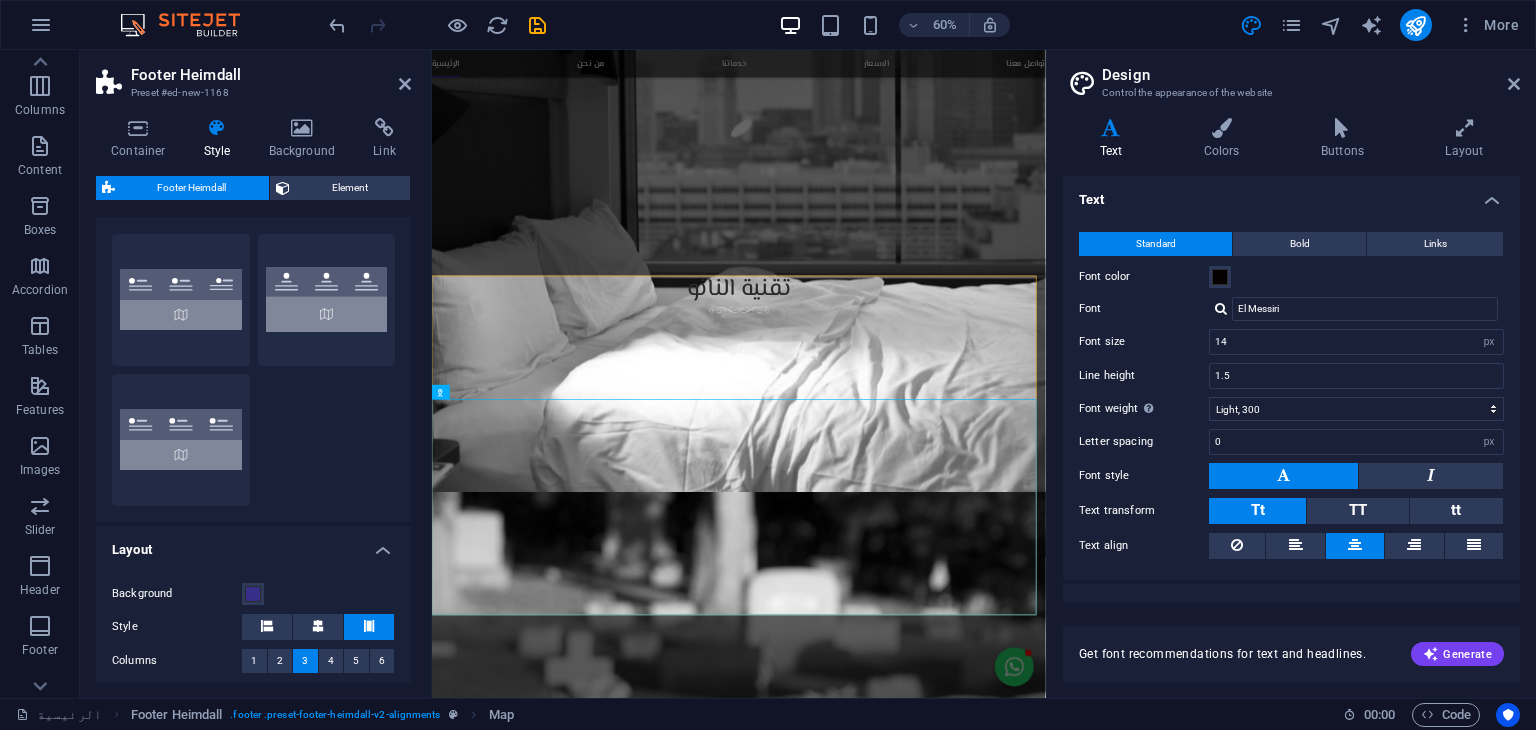 scroll, scrollTop: 0, scrollLeft: 0, axis: both 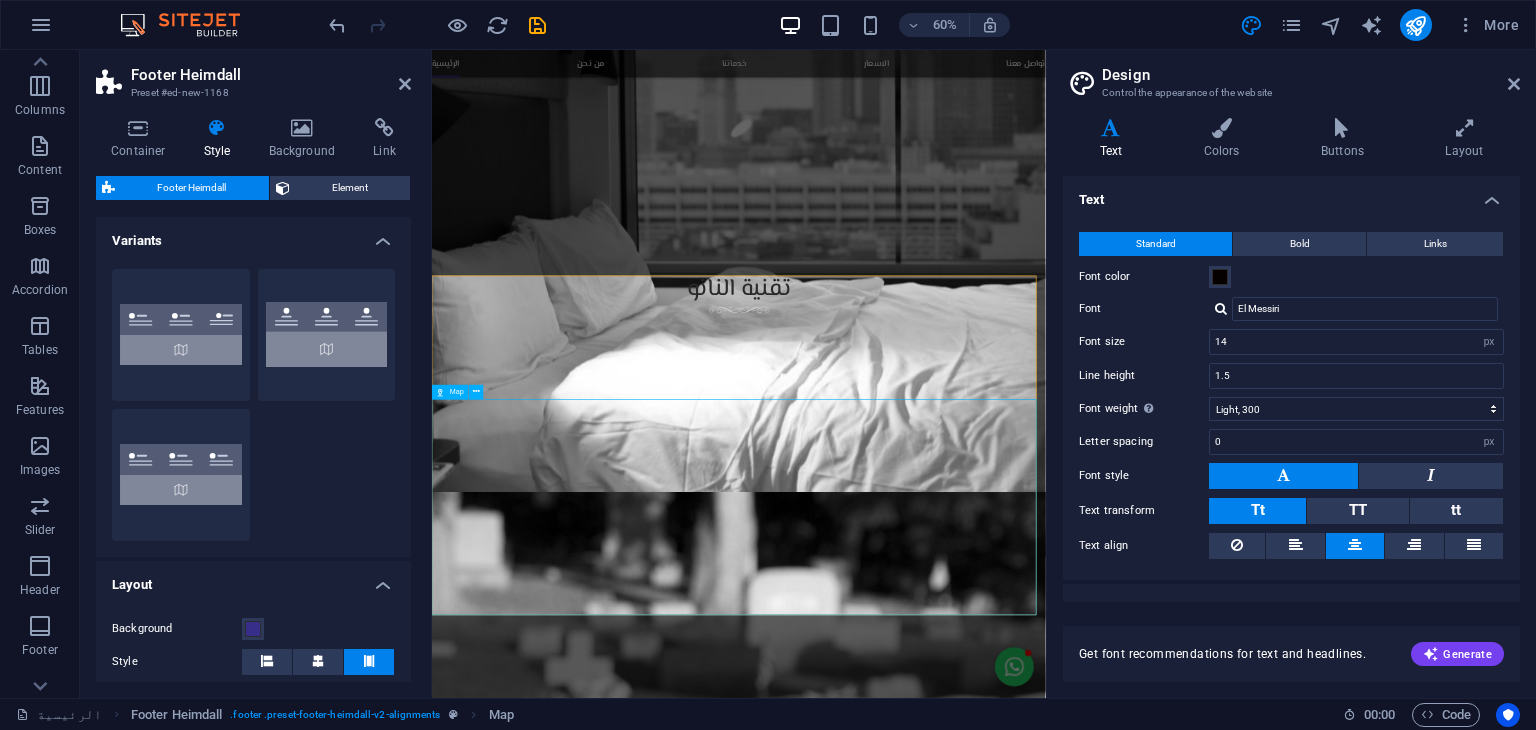 click at bounding box center [943, 5335] 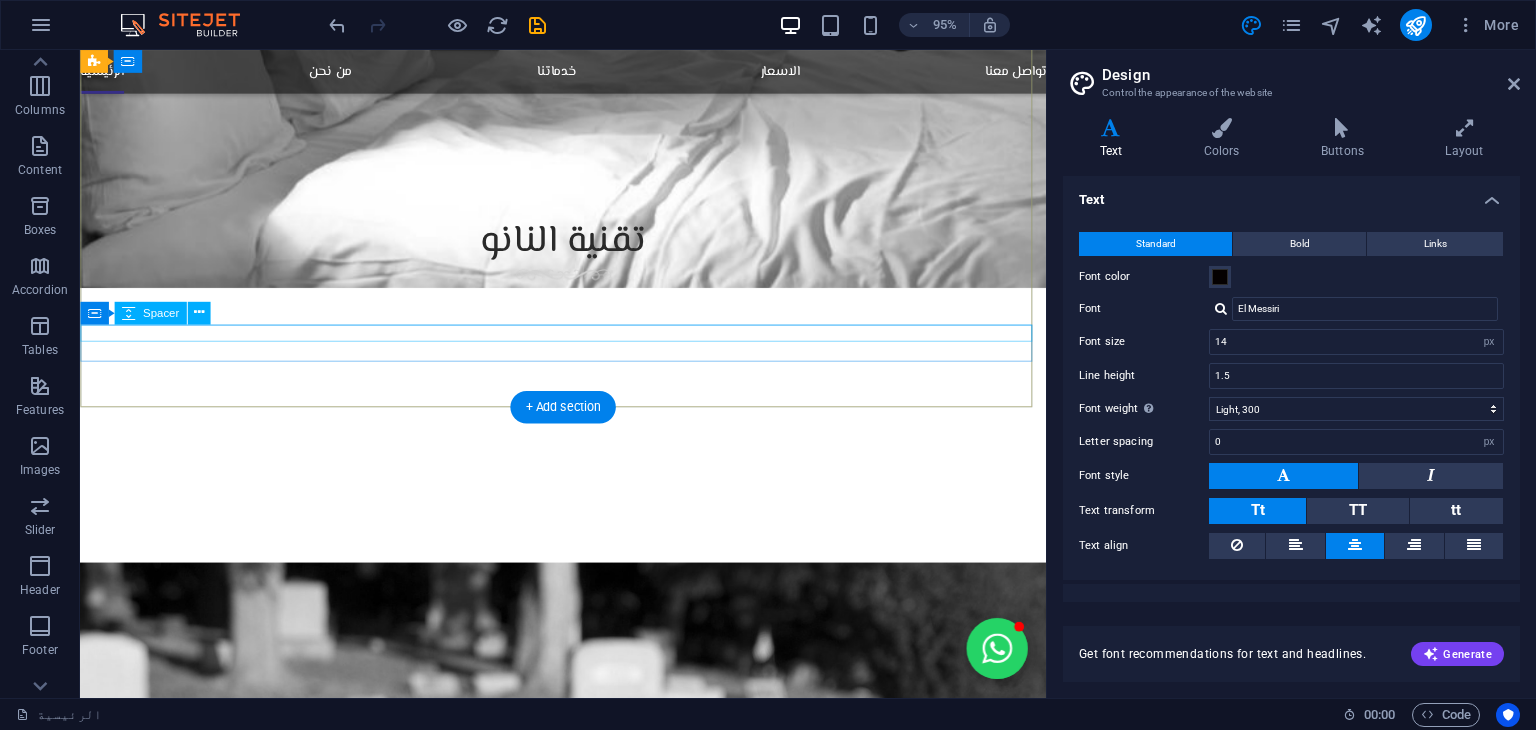 scroll, scrollTop: 3468, scrollLeft: 0, axis: vertical 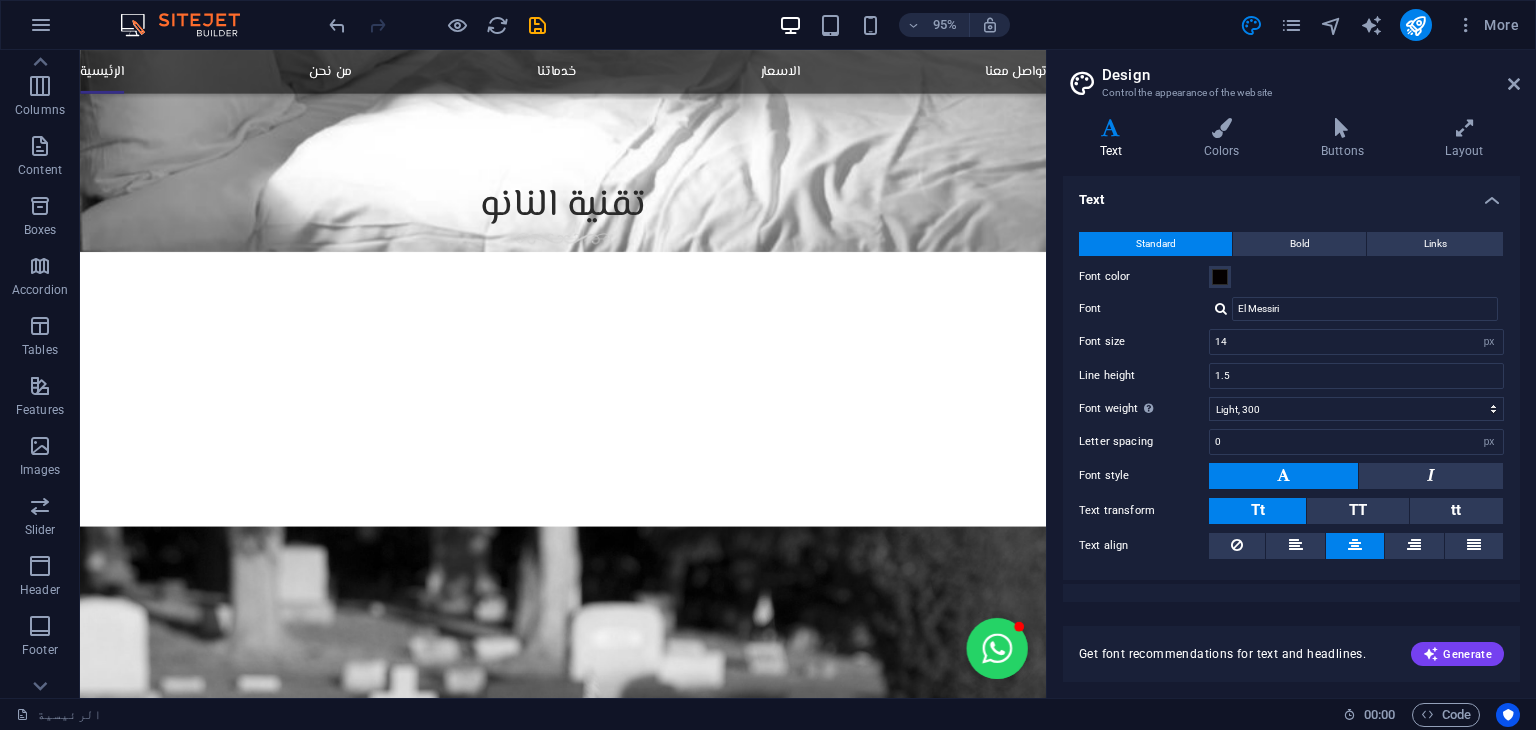click on "Skip to main content
[CITY],[COUNTRY] , PO.BOX [POSTAL_CODE] +[PHONE_NUMBER] +[PHONE_NUMBER] الرئيسية من نحن خدماتنا الاسعار تواصل معنا حماية ذكية لأثاثك بتقنية النانو – لأن التفاصيل تهم تواصل معنا معرفة المزيد شركة هوم بروتيكشن لخدمات العزل نحن شركة متخصصة في حماية وعزل الأثاث باستخدام أحدث تقنيات النانو، نقدم حلولاً مبتكرة لحماية الأرائك والمفروشات من البقع، السوائل، الأتربة، والتلف الناتج عن الاستخدام اليومي. نحرص على الجمع بين الجودة العالية والخدمة الاحترافية لضمان راحة عملائنا والحفاظ على جمالية وأناقة أثاثهم لأطول فترة ممكنة. عزل الاثاث Ask ChatGPT عزل بتقنية النانو نظافة الاثاث Ask ChatGPT Ask ChatGPT Views" at bounding box center [588, 672] 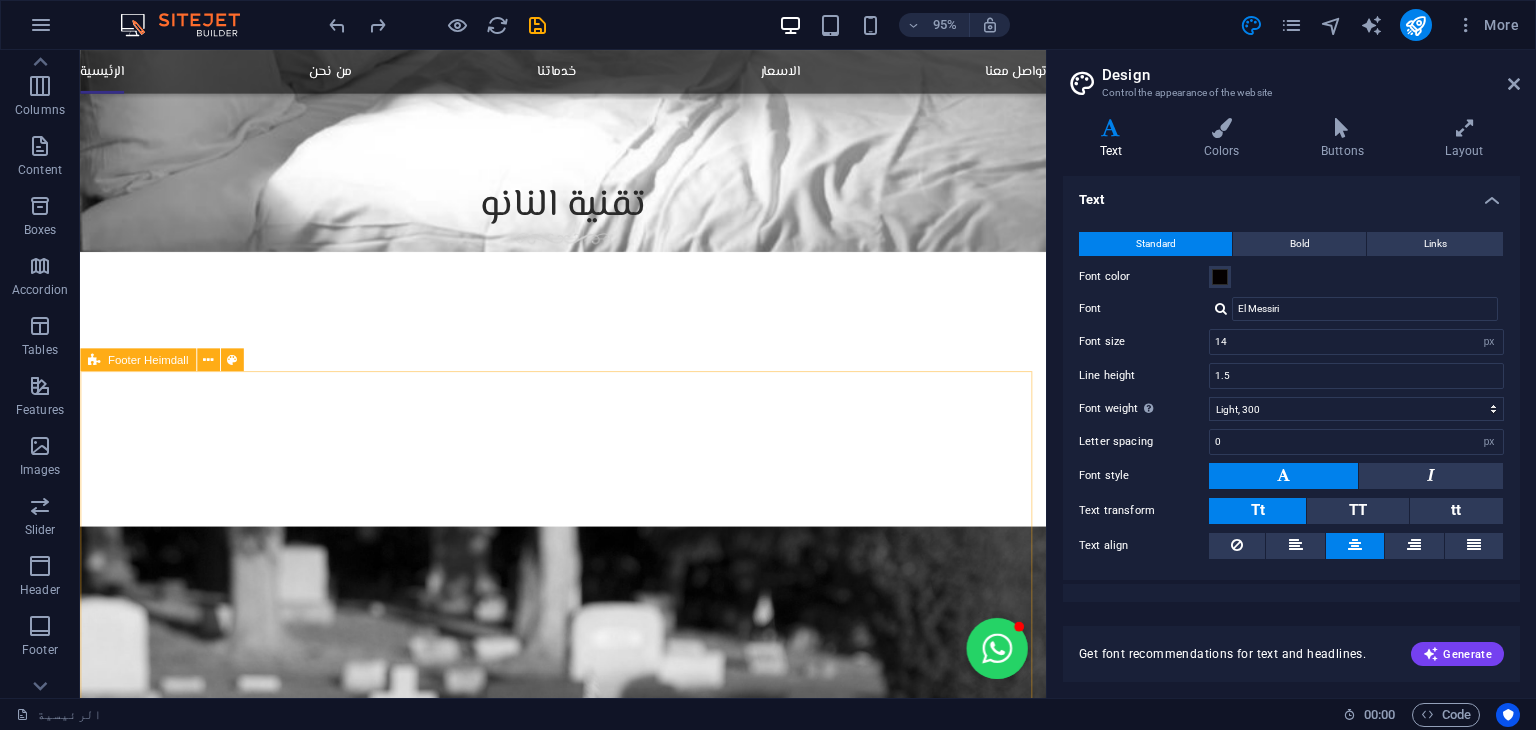 click at bounding box center (94, 360) 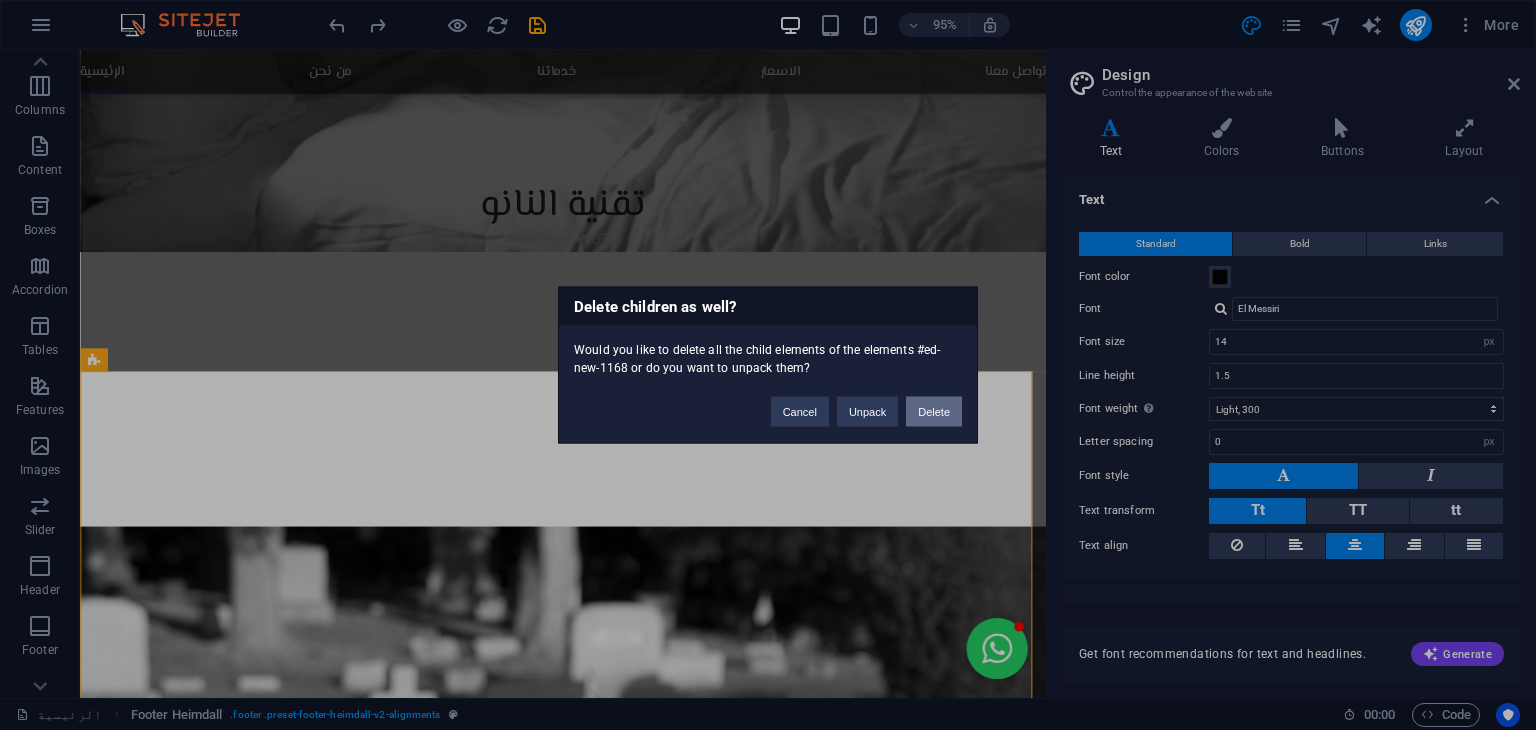 click on "Delete" at bounding box center [934, 412] 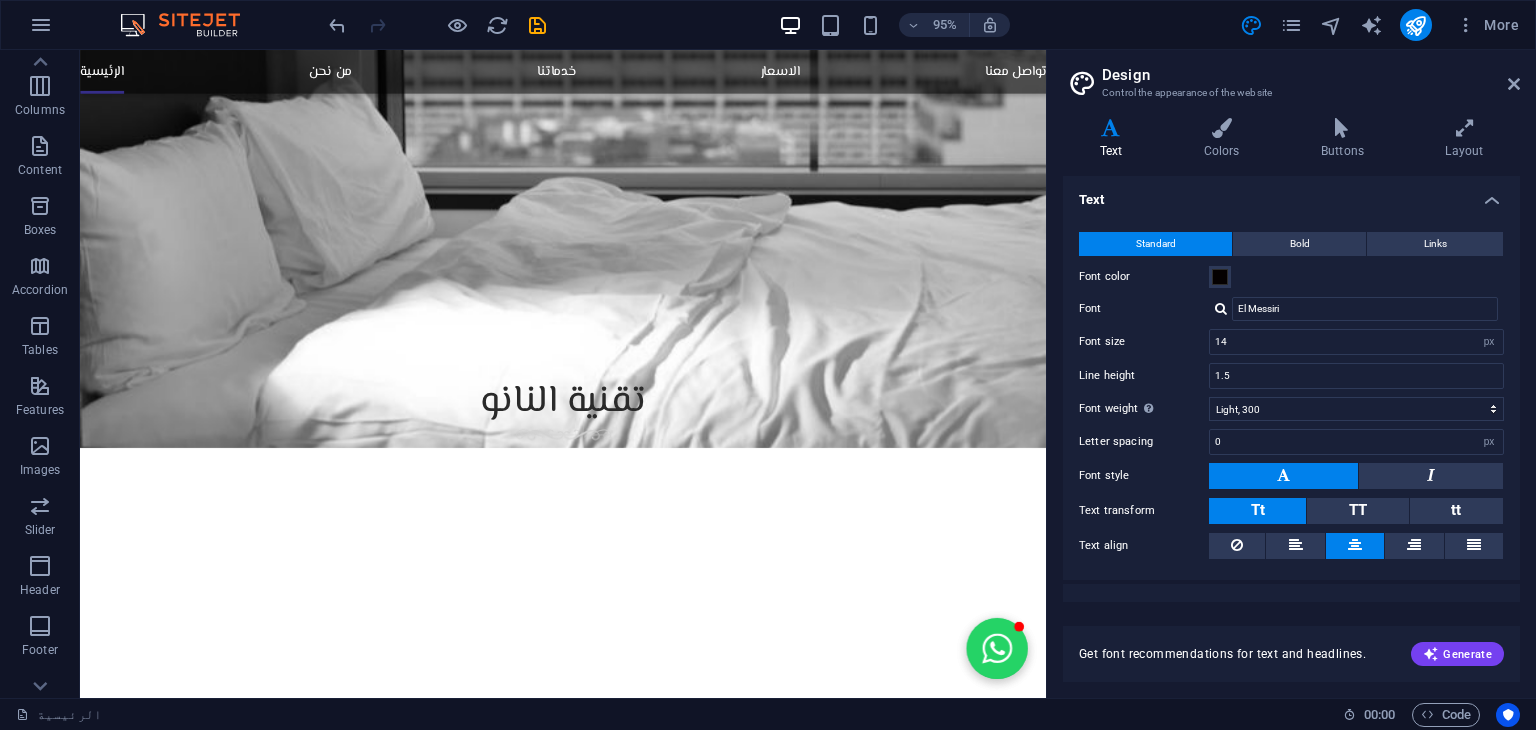 click on "Skip to main content
[CITY],[COUNTRY] , PO.BOX [POSTAL_CODE] +[PHONE_NUMBER] +[PHONE_NUMBER] الرئيسية من نحن خدماتنا الاسعار تواصل معنا حماية ذكية لأثاثك بتقنية النانو – لأن التفاصيل تهم تواصل معنا معرفة المزيد شركة هوم بروتيكشن لخدمات العزل نحن شركة متخصصة في حماية وعزل الأثاث باستخدام أحدث تقنيات النانو، نقدم حلولاً مبتكرة لحماية الأرائك والمفروشات من البقع، السوائل، الأتربة، والتلف الناتج عن الاستخدام اليومي. نحرص على الجمع بين الجودة العالية والخدمة الاحترافية لضمان راحة عملائنا والحفاظ على جمالية وأناقة أثاثهم لأطول فترة ممكنة. عزل الاثاث Ask ChatGPT عزل بتقنية النانو نظافة الاثاث Ask ChatGPT Ask ChatGPT Views" at bounding box center [588, 647] 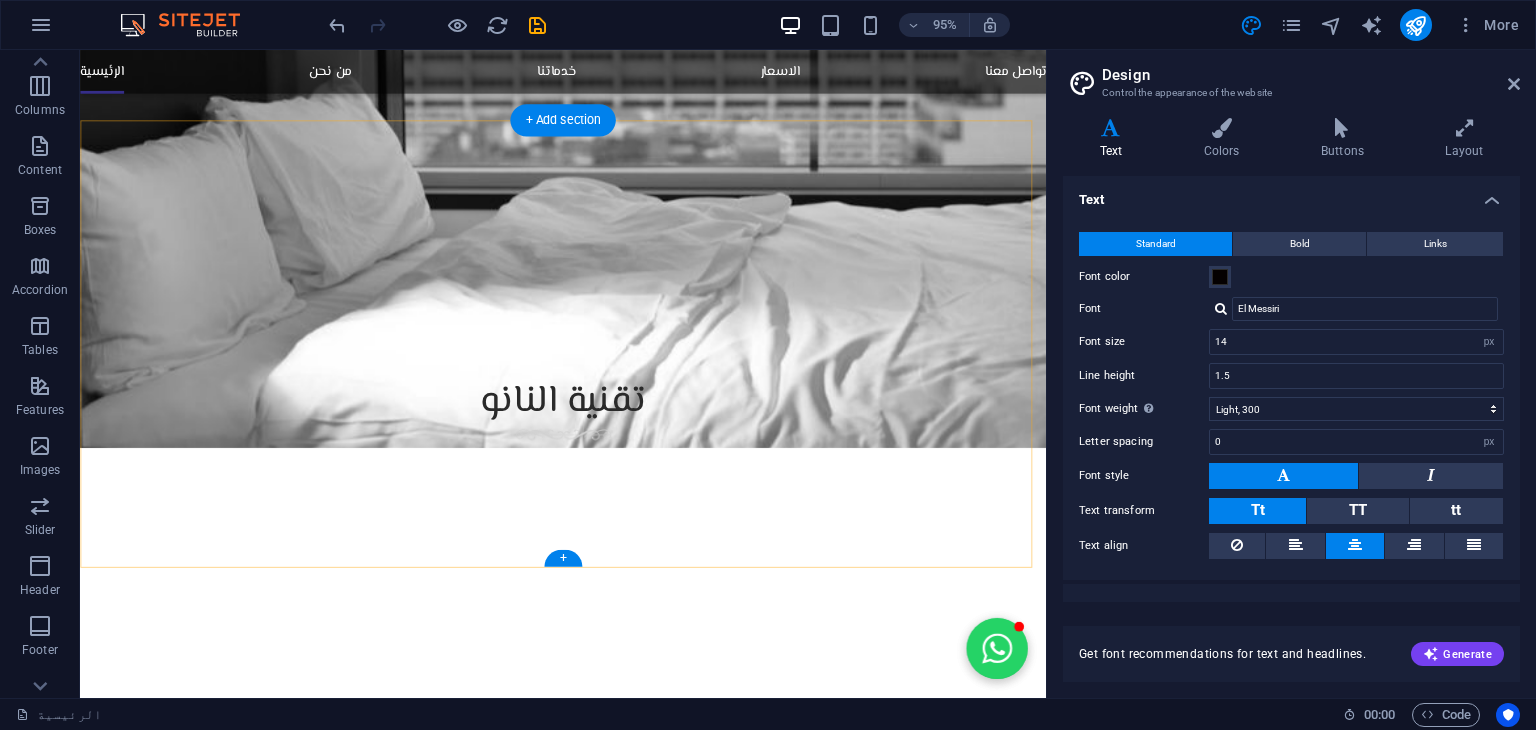 click on "+" at bounding box center (562, 557) 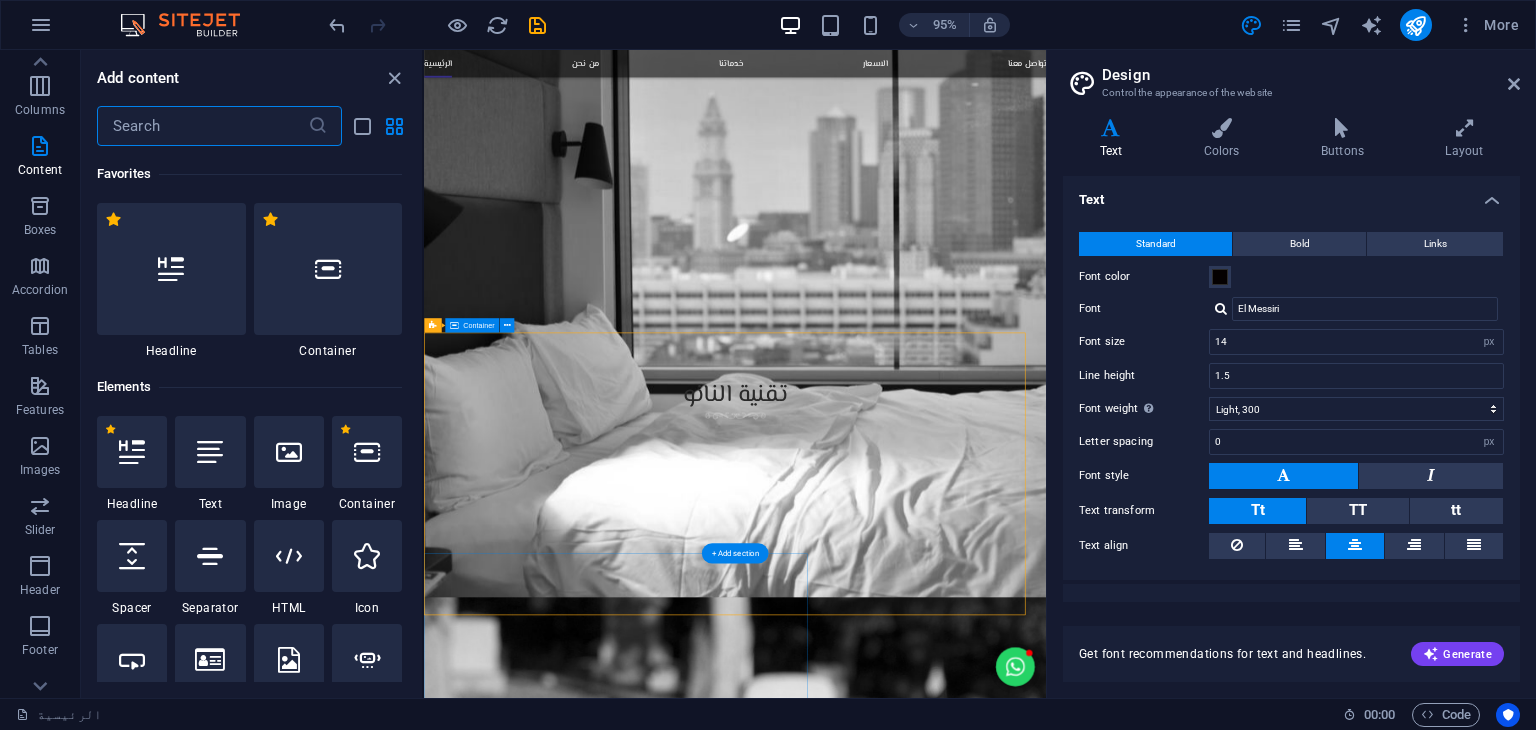 scroll, scrollTop: 2864, scrollLeft: 0, axis: vertical 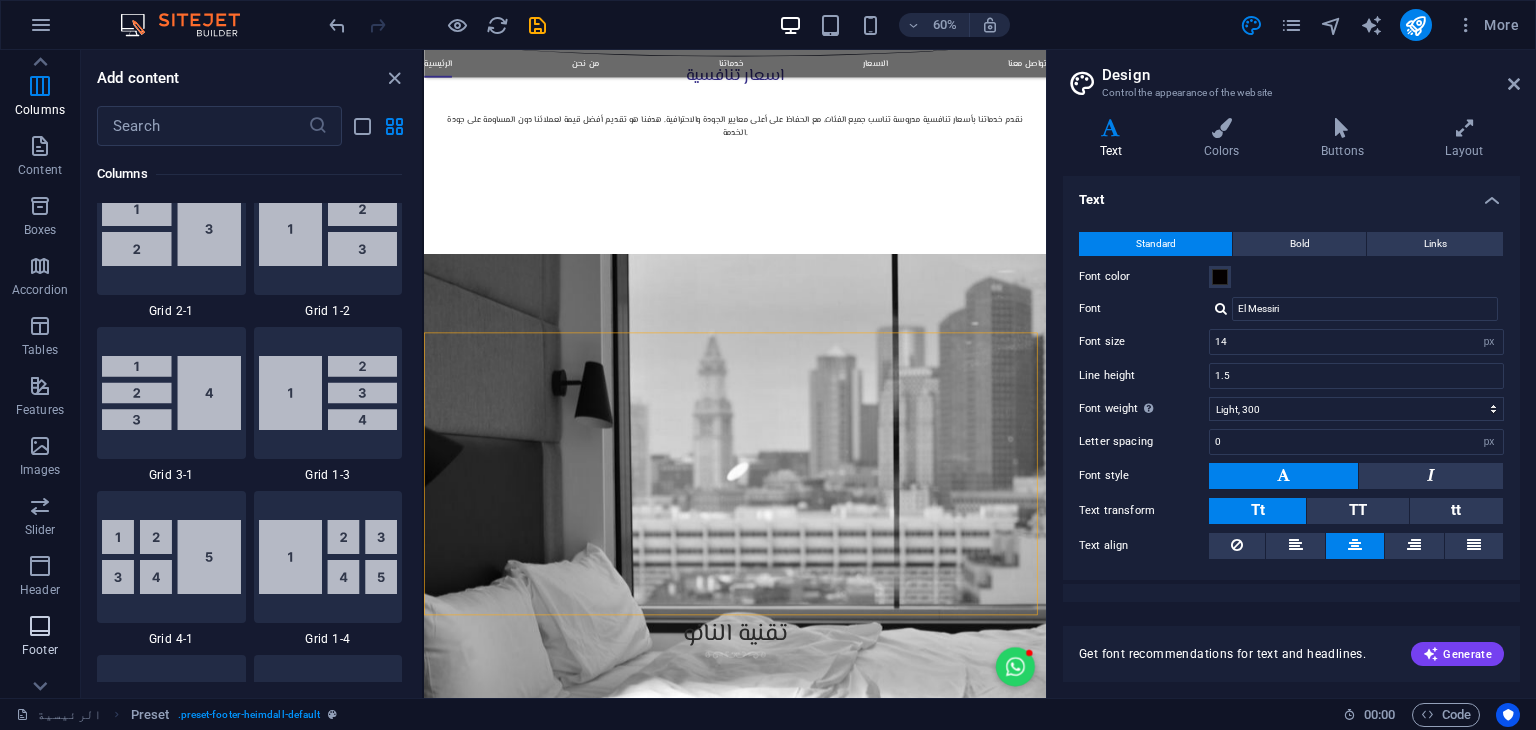 click at bounding box center (40, 626) 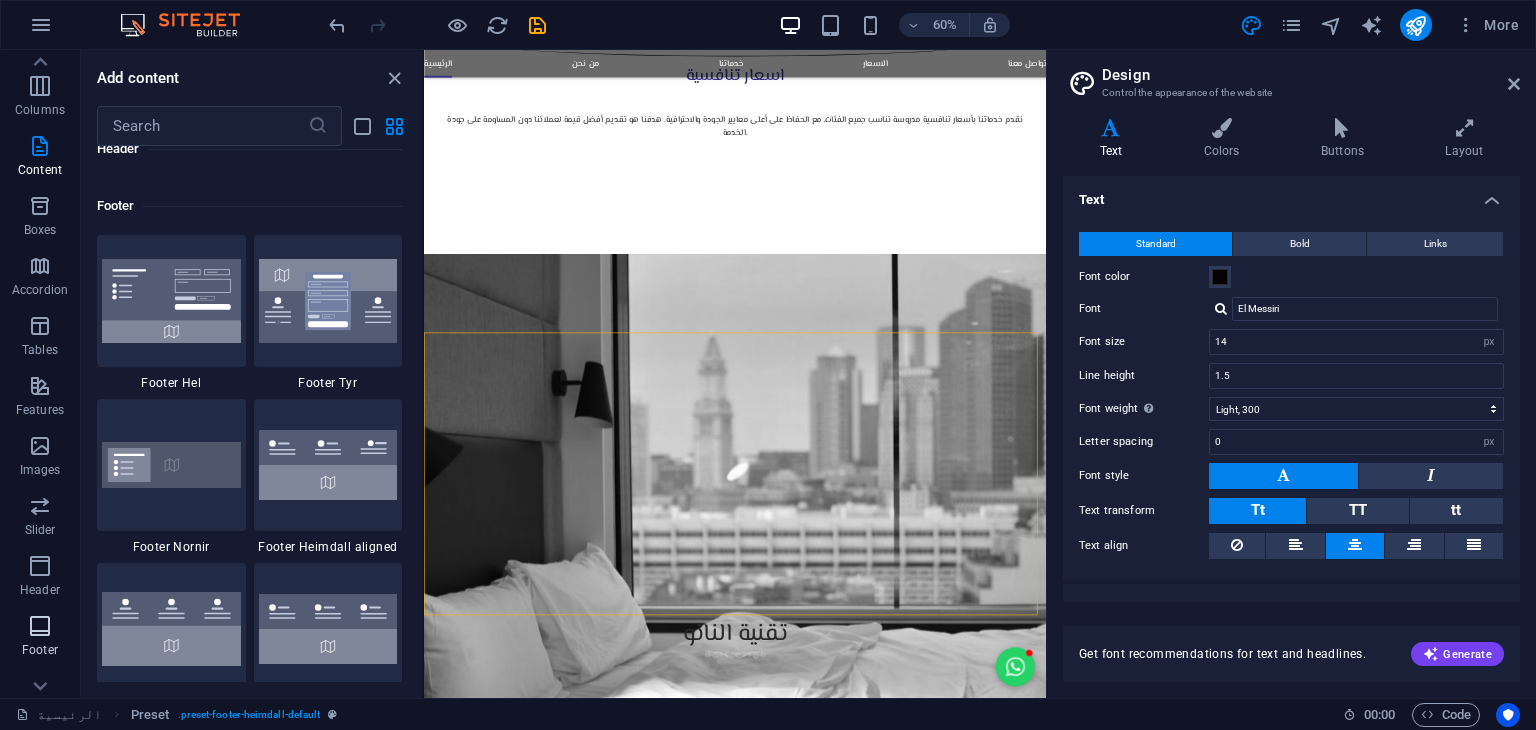 scroll, scrollTop: 13239, scrollLeft: 0, axis: vertical 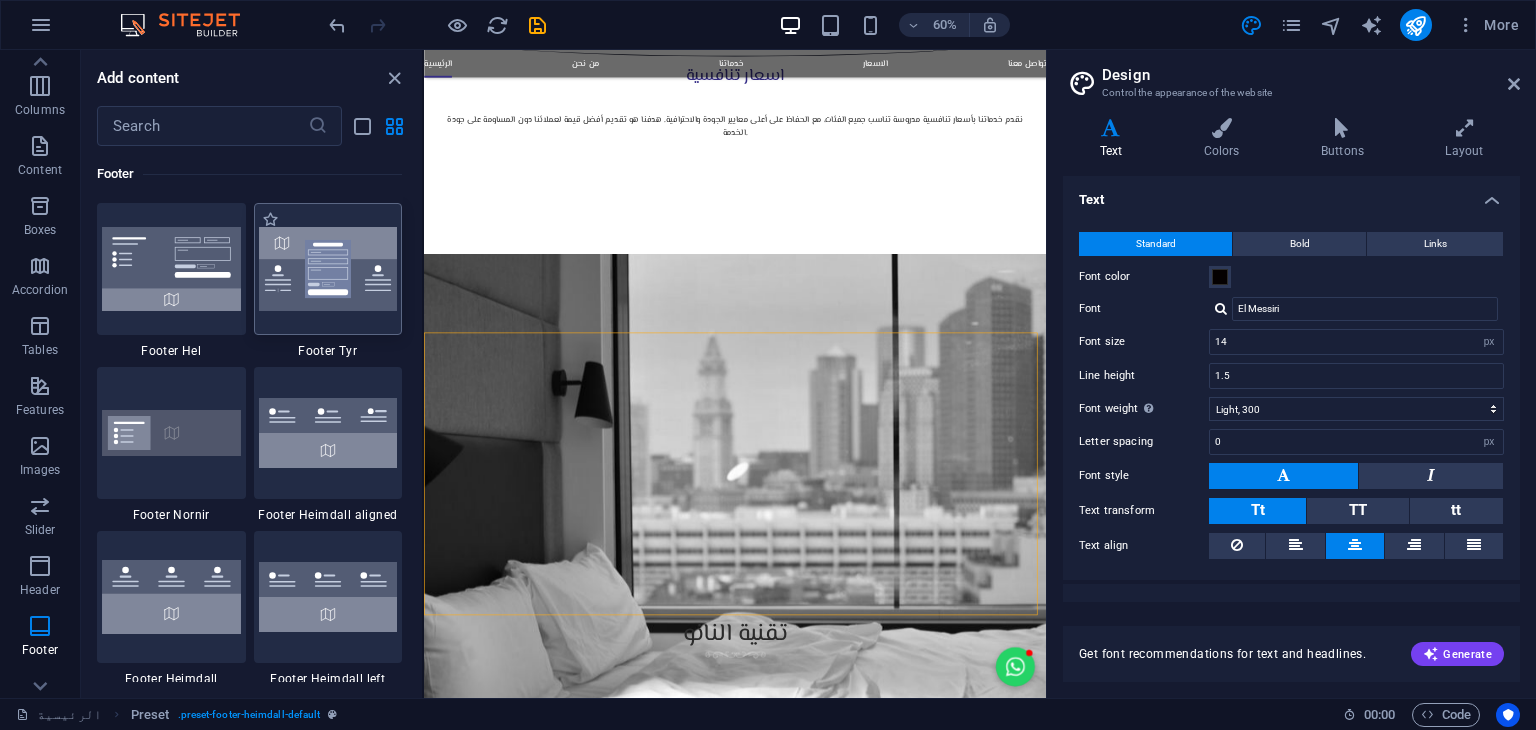 click at bounding box center (328, 269) 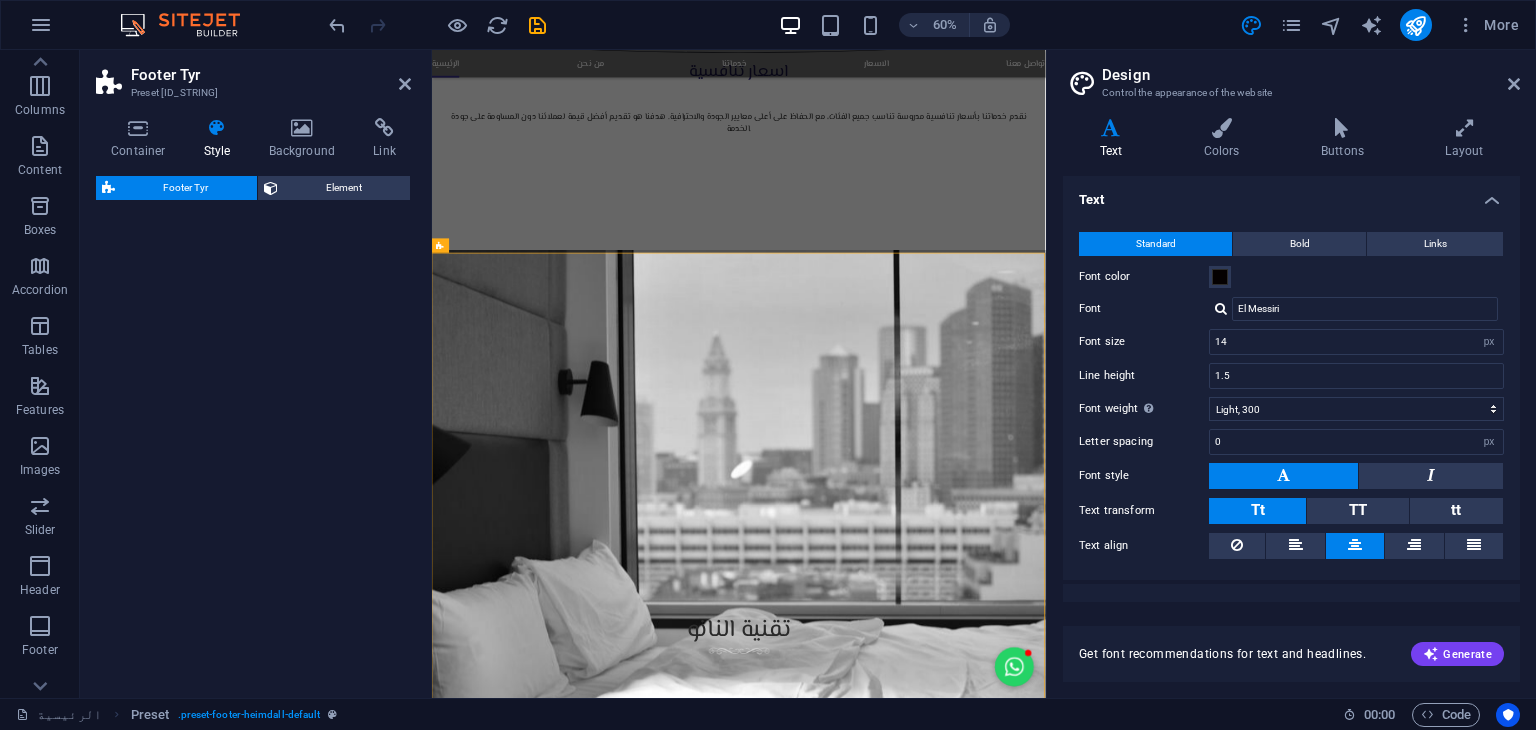 select on "rem" 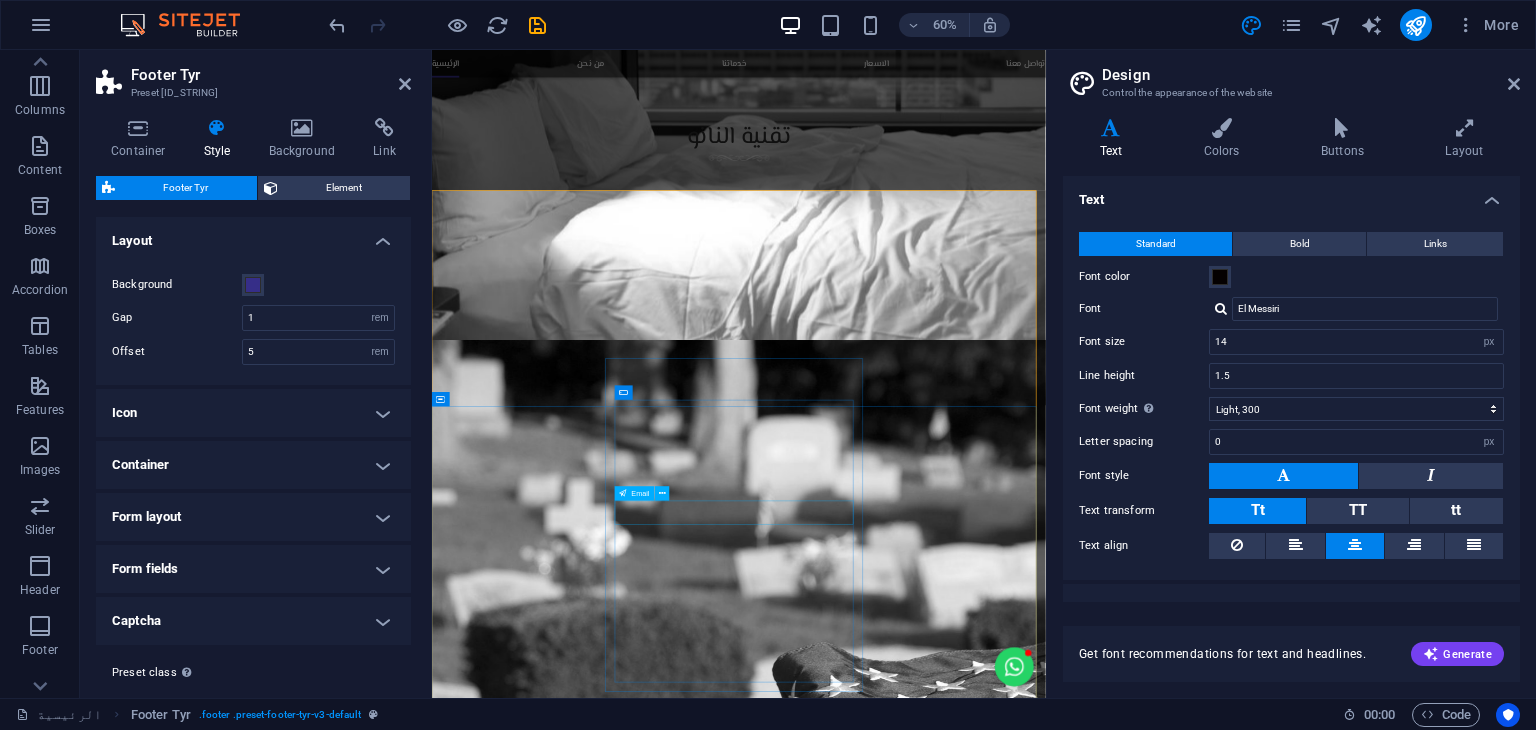scroll, scrollTop: 3688, scrollLeft: 0, axis: vertical 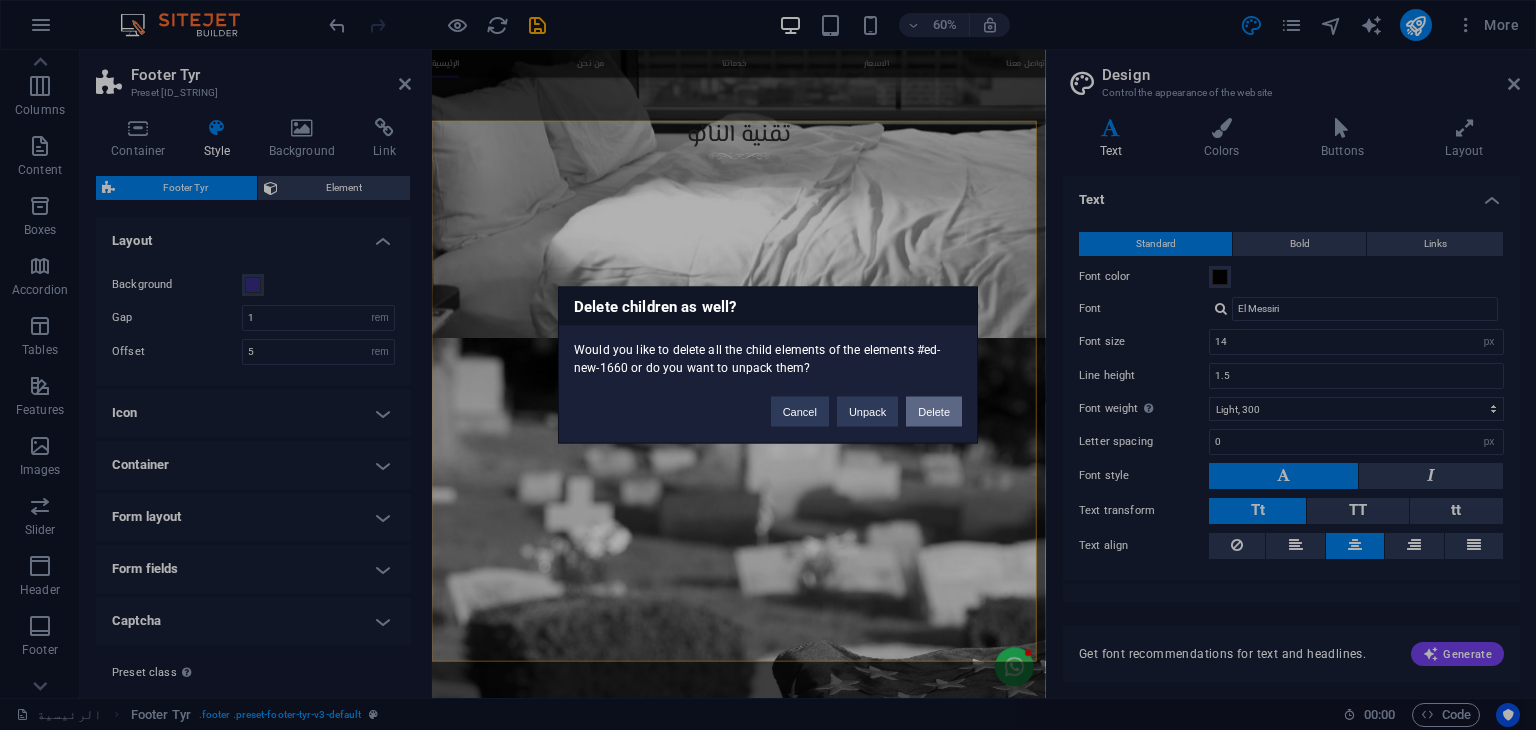 click on "Delete" at bounding box center [934, 412] 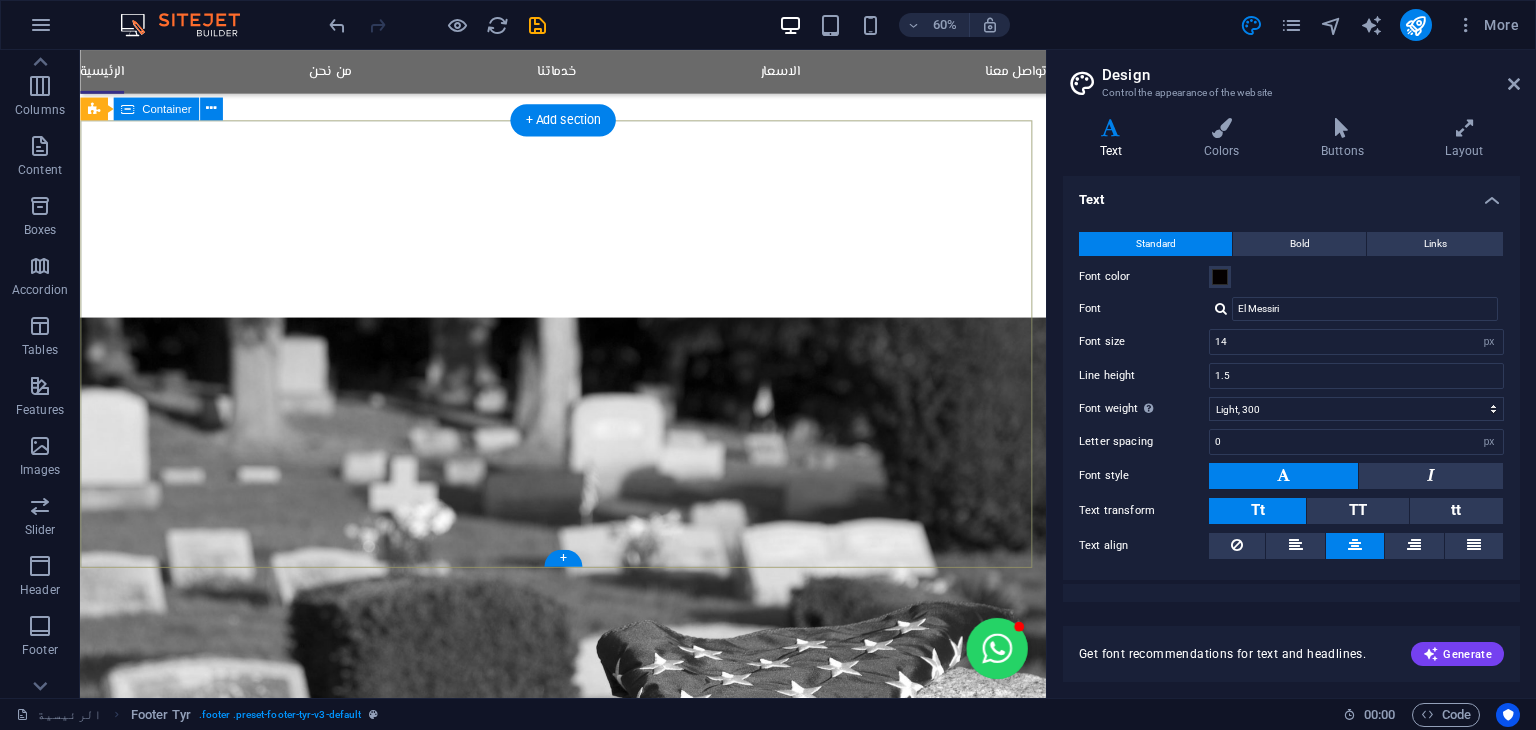 scroll, scrollTop: 3262, scrollLeft: 0, axis: vertical 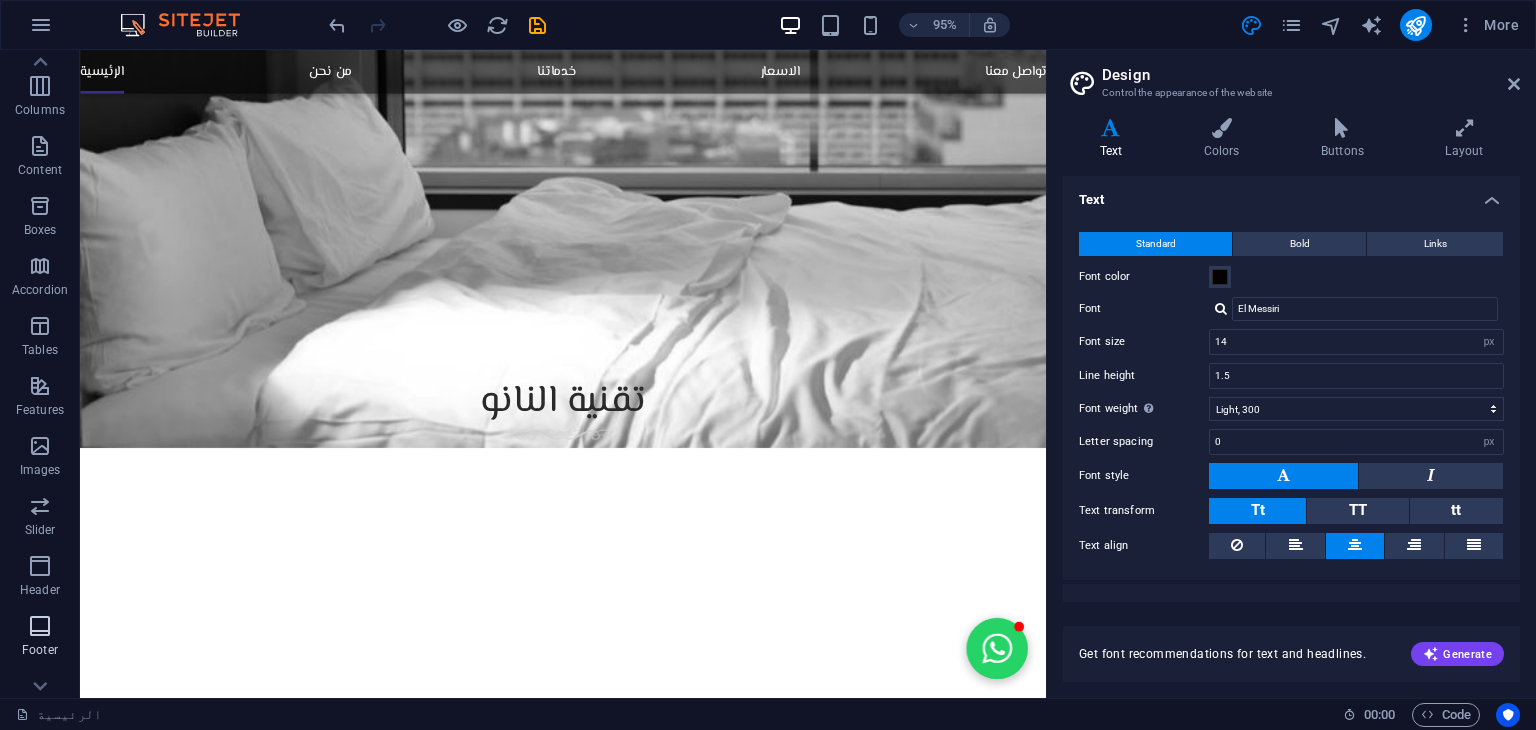 click at bounding box center (40, 626) 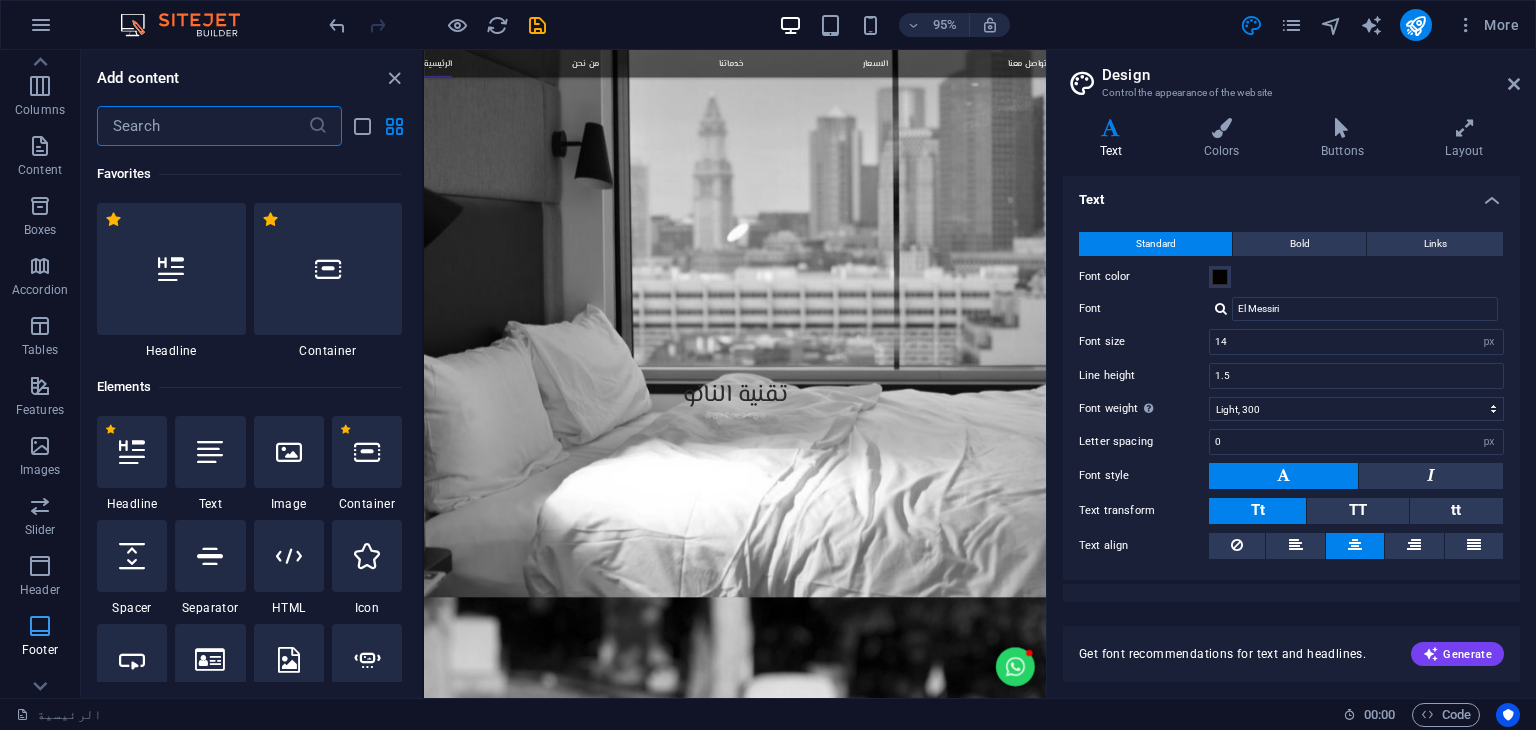 scroll, scrollTop: 2864, scrollLeft: 0, axis: vertical 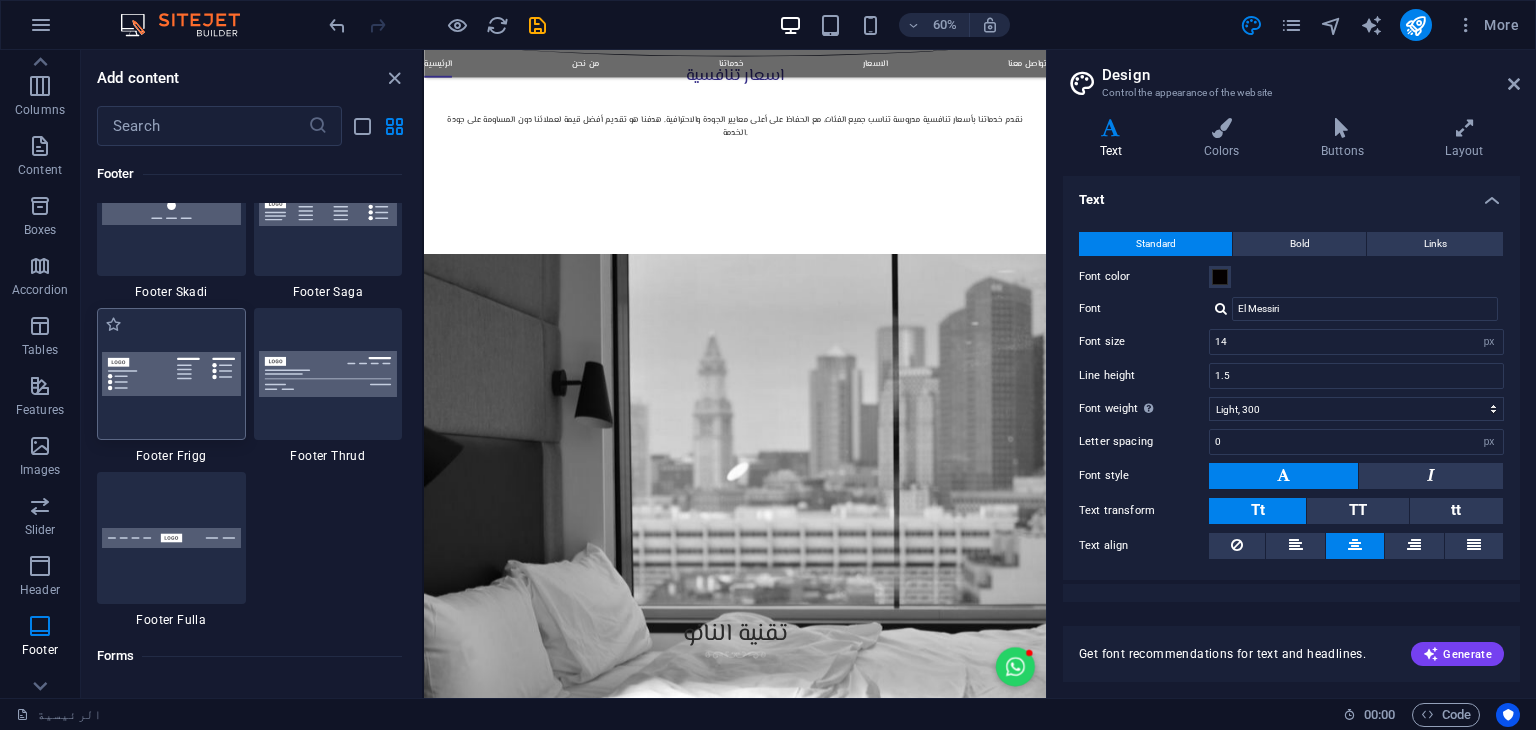click at bounding box center (171, 374) 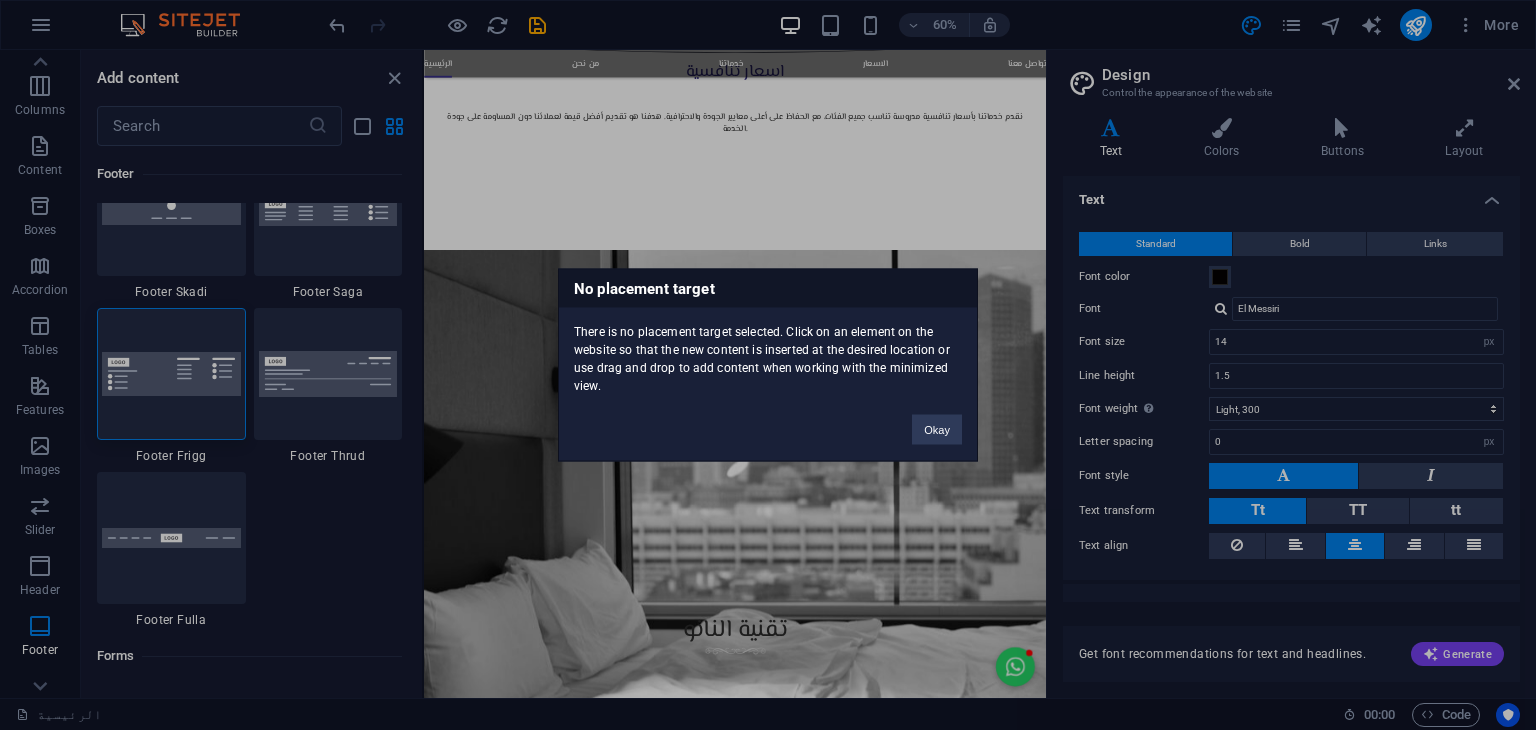 click on "Okay" at bounding box center (937, 420) 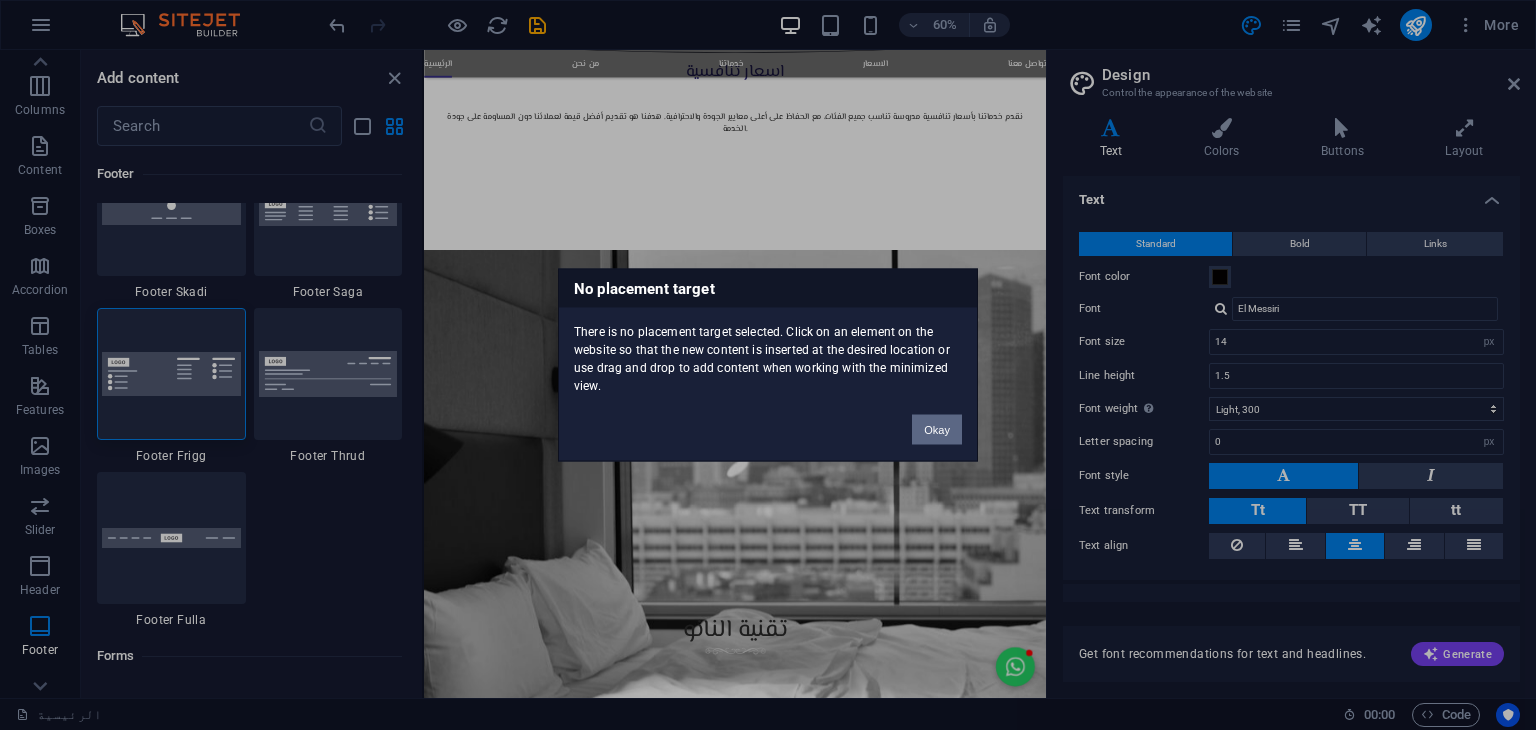 click on "Okay" at bounding box center (937, 430) 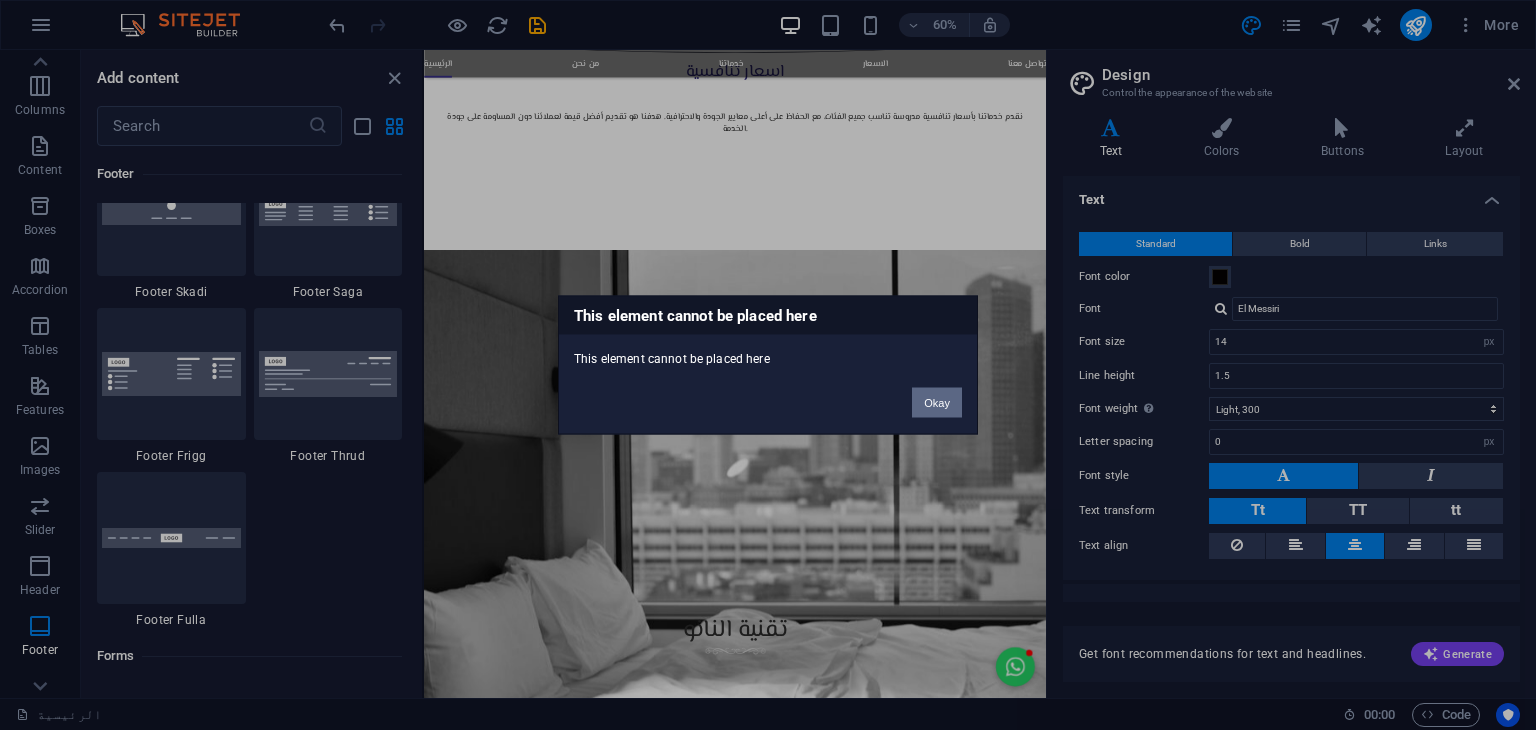 click on "Okay" at bounding box center (937, 403) 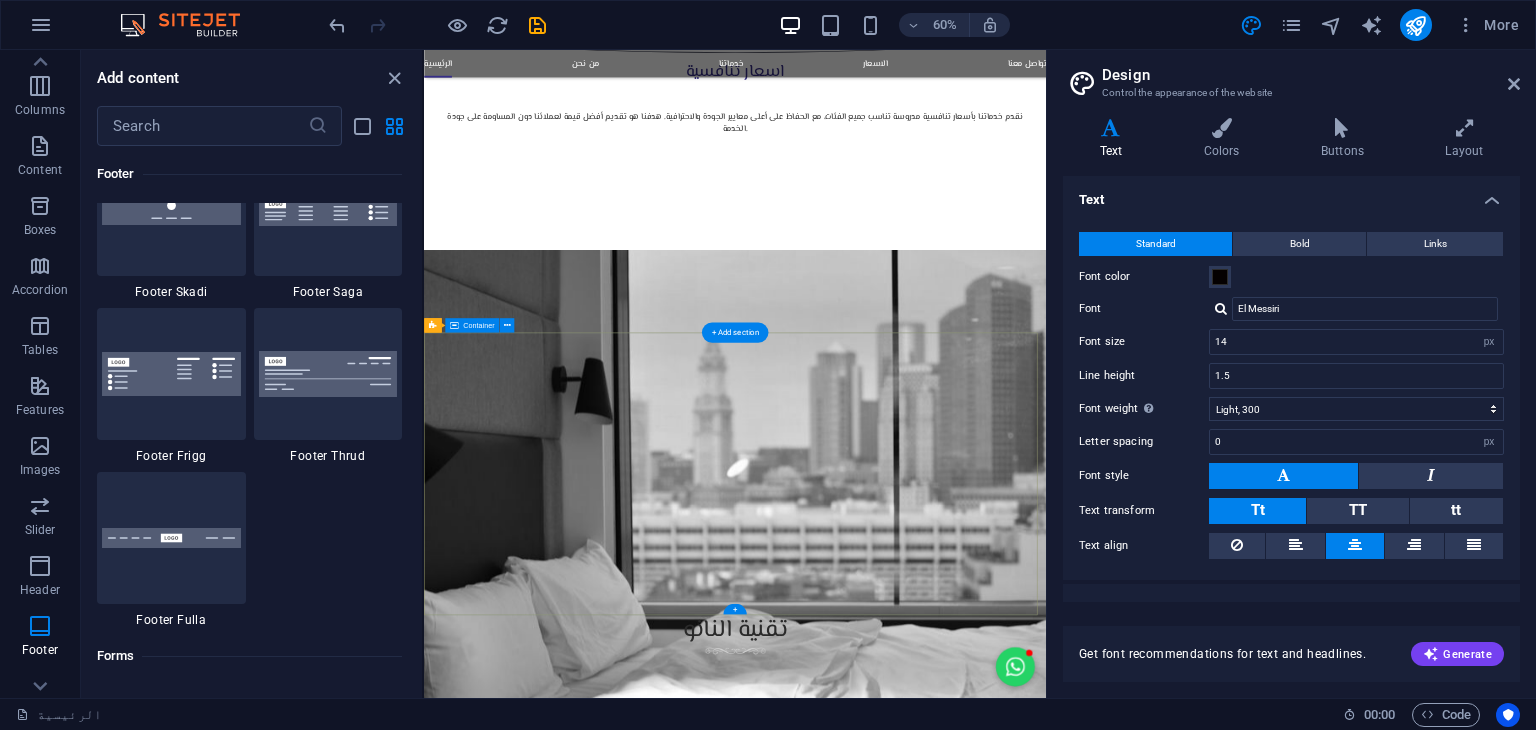click on "من نحن  شركة قطرية رائدة في مجال حماية وعزل الأثاث باستخدام تقنيات النانو المتطورة. نقدم حلولًا ذكية وعالية الجودة للحفاظ على نظافة وجمال الأرائك والمفروشات، مع التركيز على تقنيات صديقة للبيئة وآمنة للاستخدام في المنازل والمكاتب. تواصل معنا DOHA,QATAR PO.BOX   [POSTAL_CODE] [EMAIL]   [PHONE] كل الحقوق محفوظة شركة هوم بروتيكشن [YEAR]" at bounding box center (942, 4927) 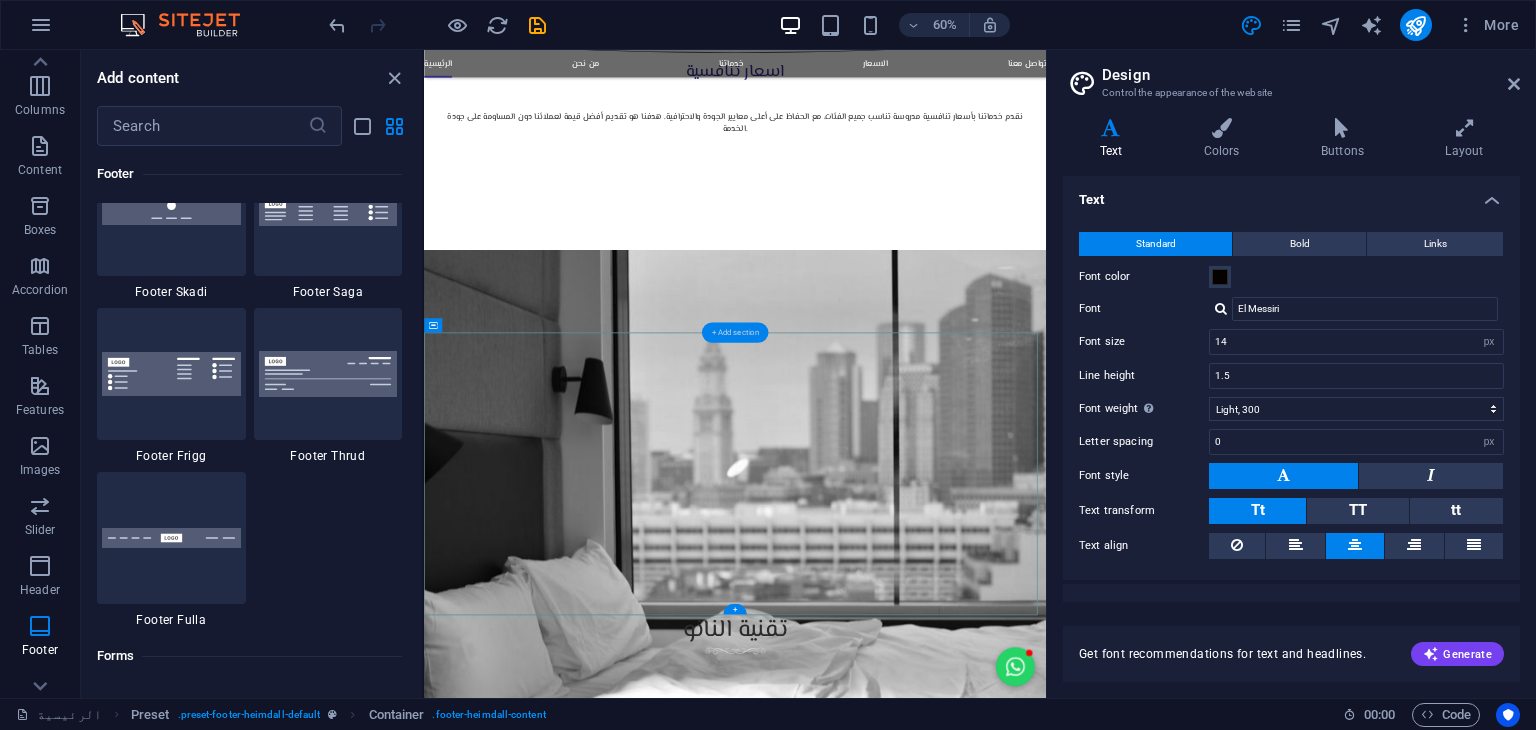 click on "+ Add section" at bounding box center [735, 332] 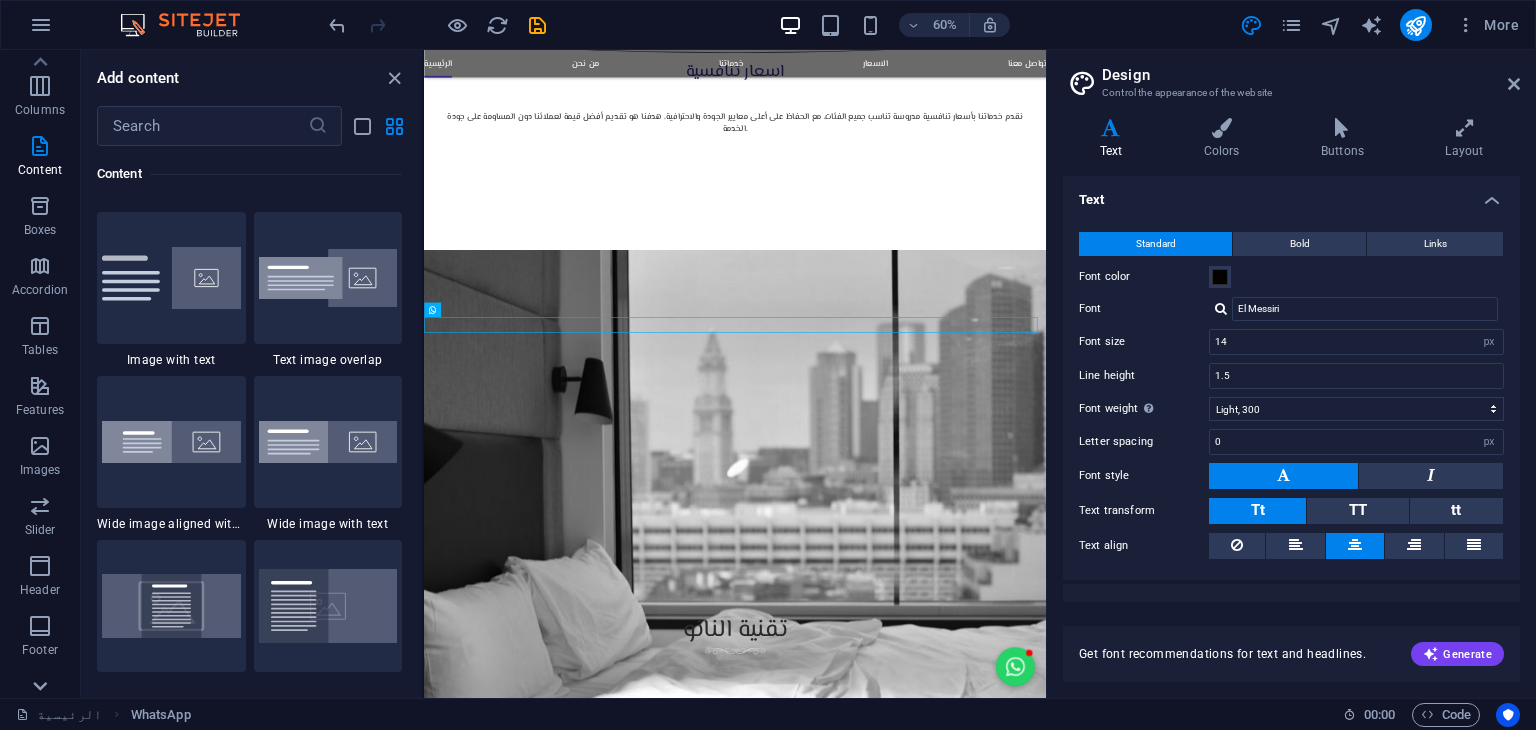 scroll, scrollTop: 3947, scrollLeft: 0, axis: vertical 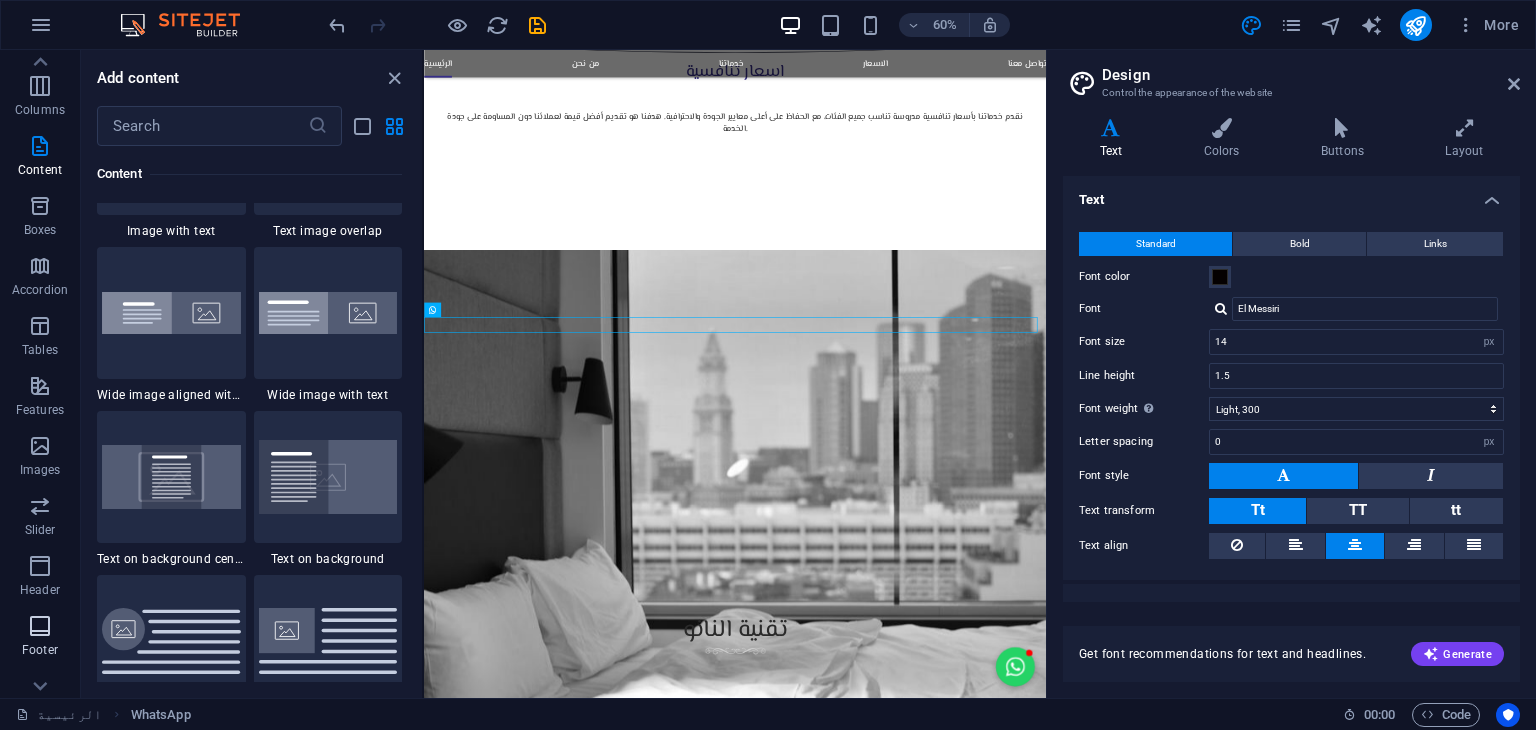 click on "Footer" at bounding box center [40, 638] 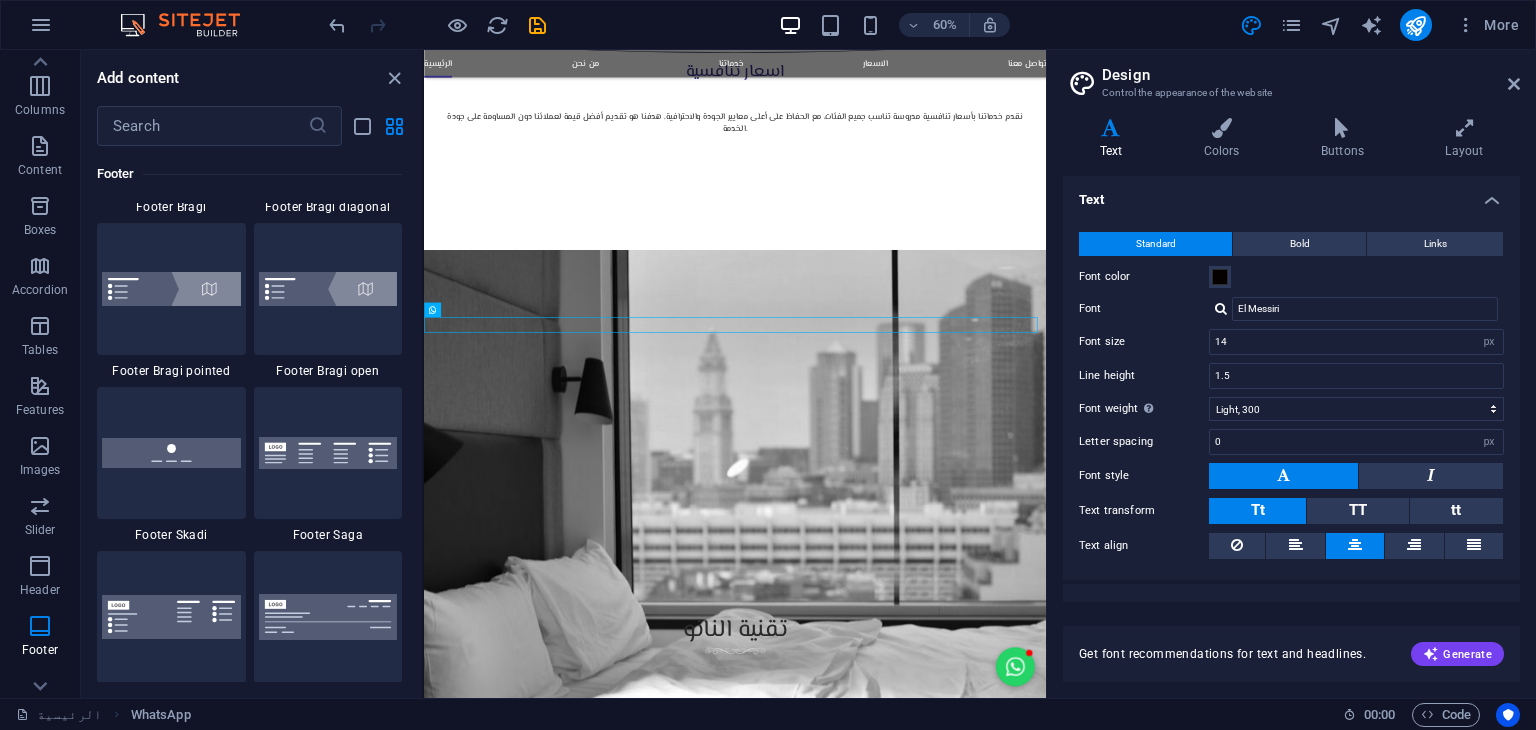 scroll, scrollTop: 13875, scrollLeft: 0, axis: vertical 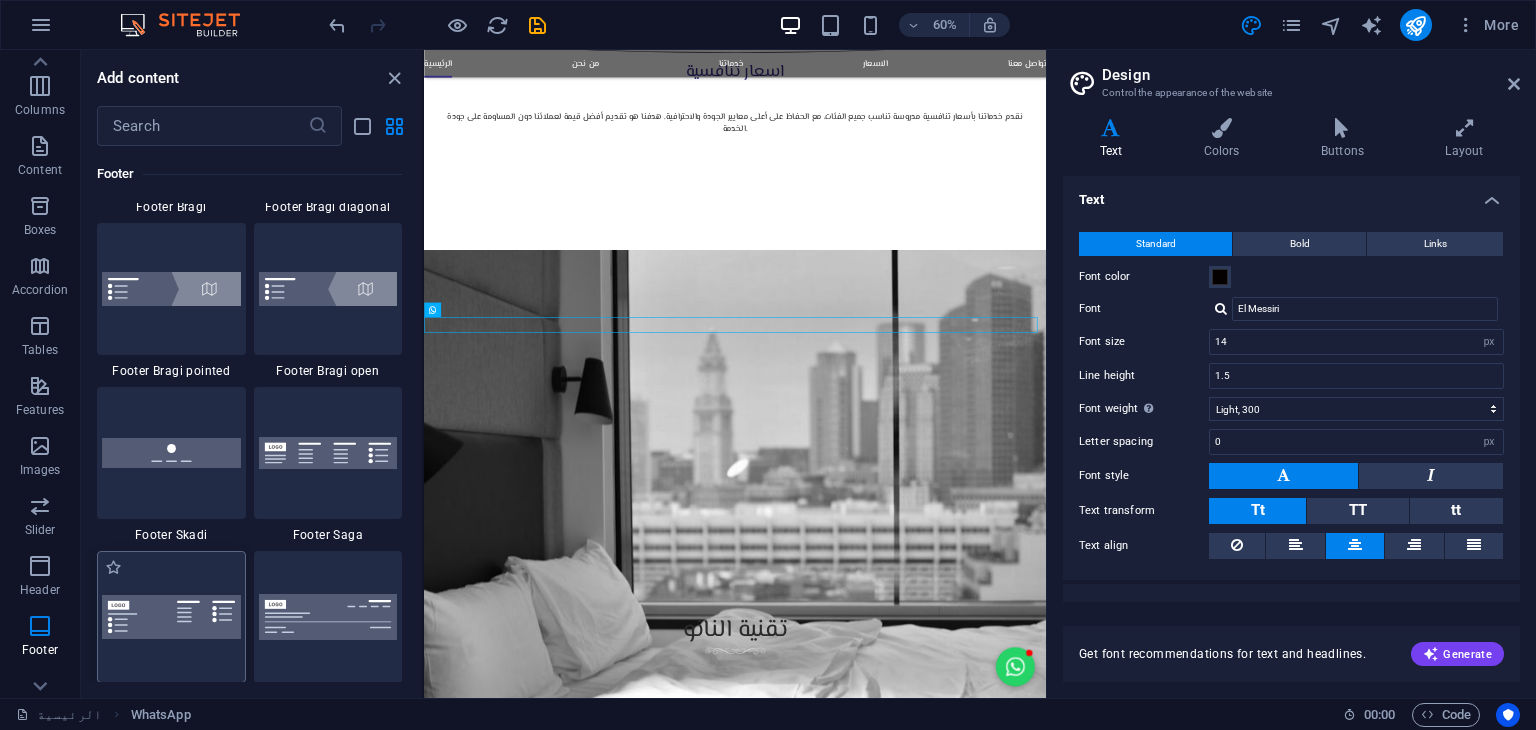 click at bounding box center (171, 617) 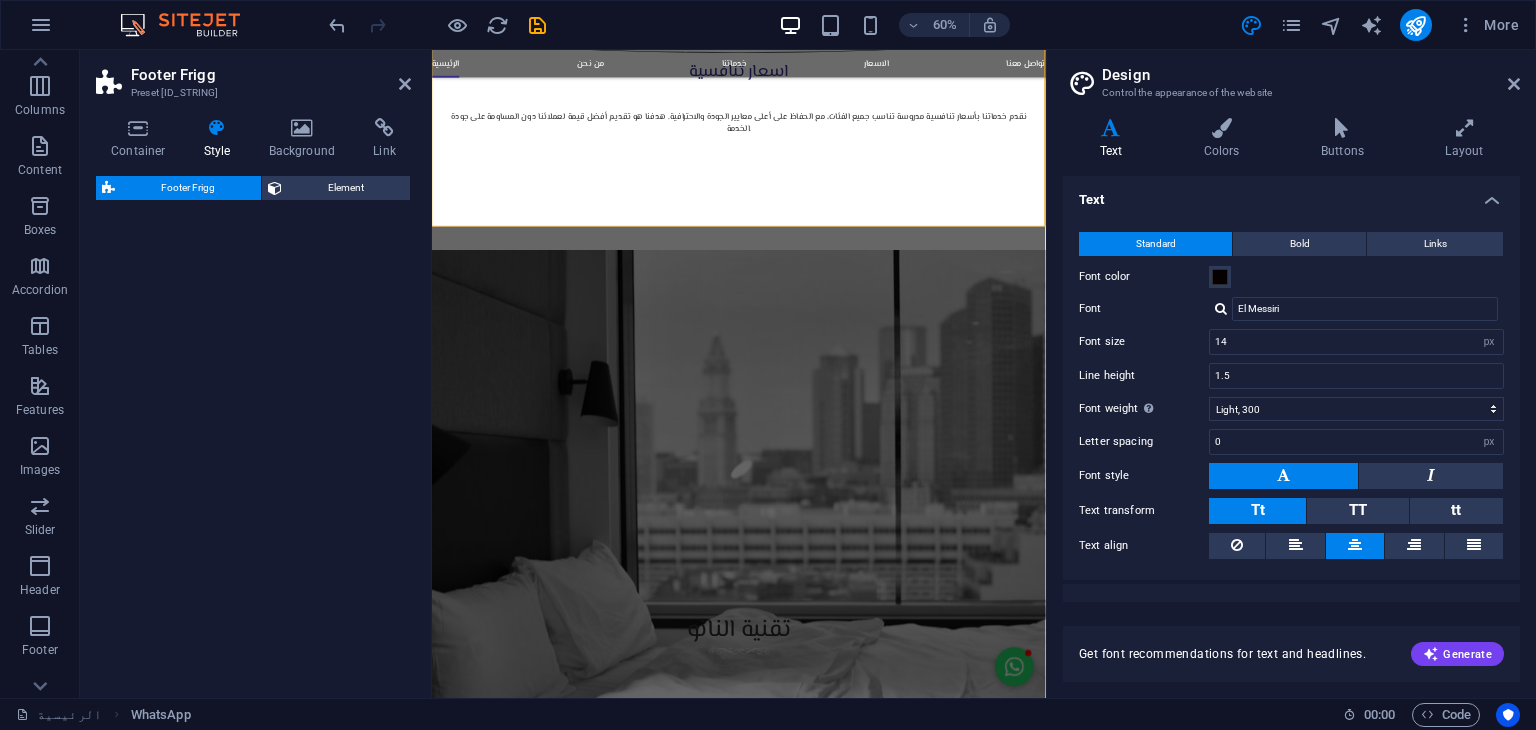 select on "rem" 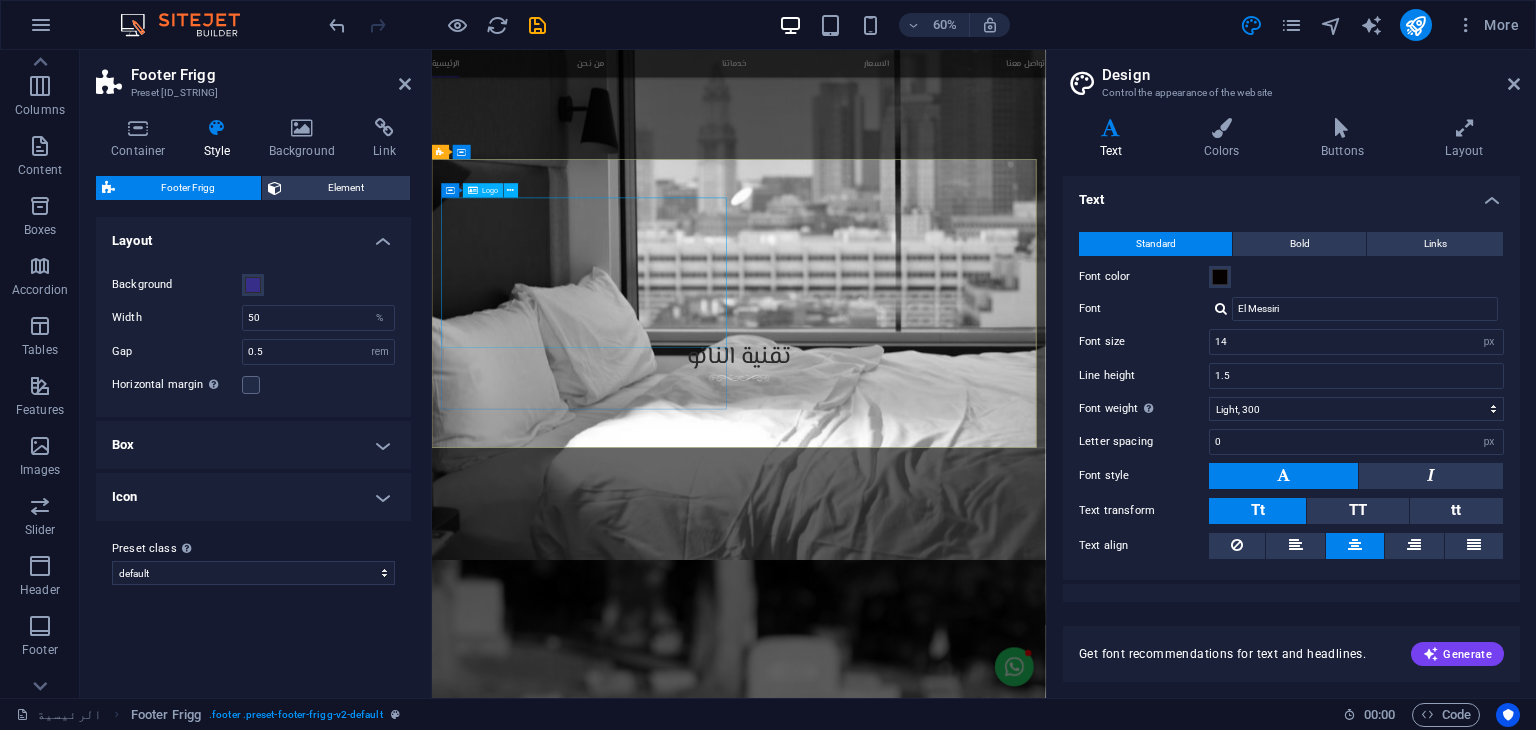 scroll, scrollTop: 3345, scrollLeft: 0, axis: vertical 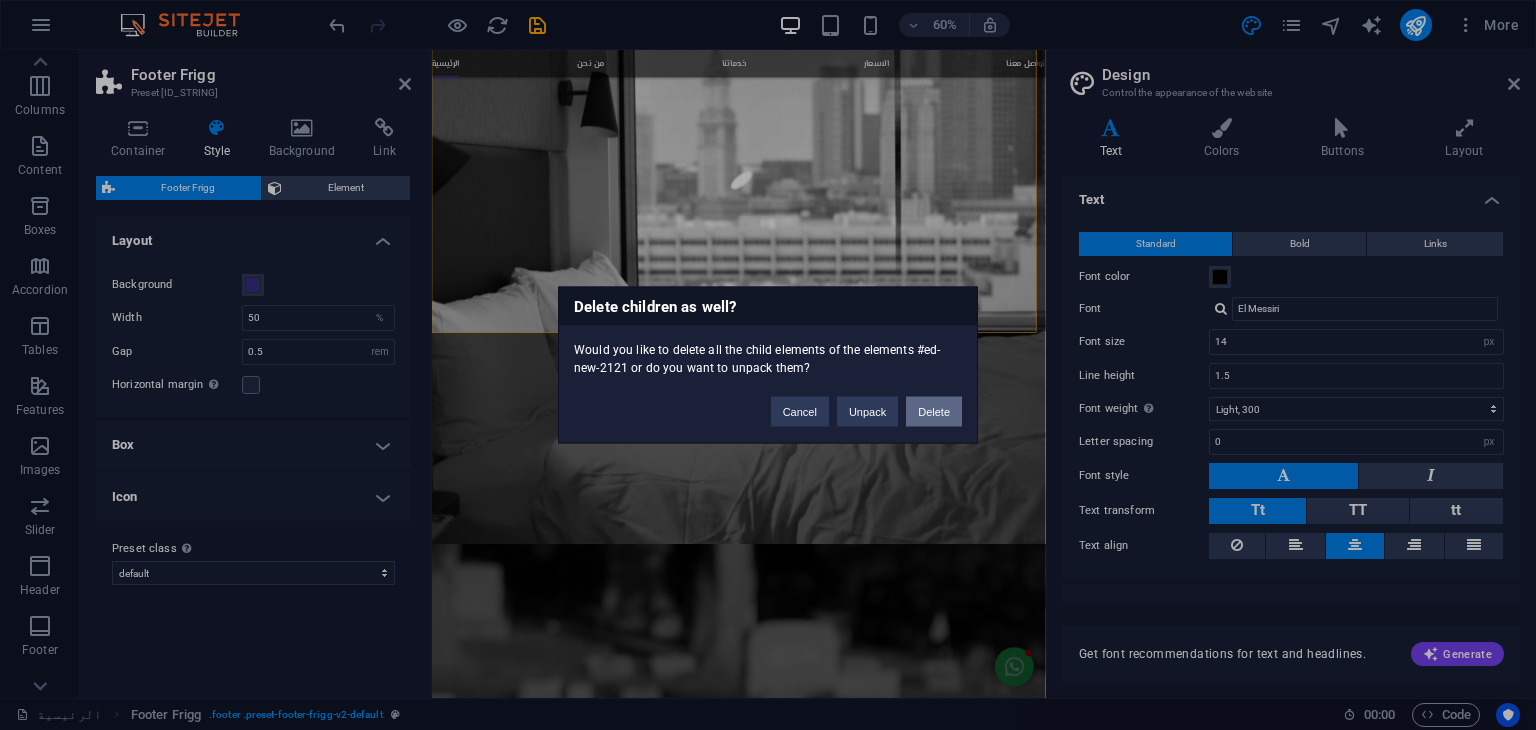 click on "Delete" at bounding box center (934, 412) 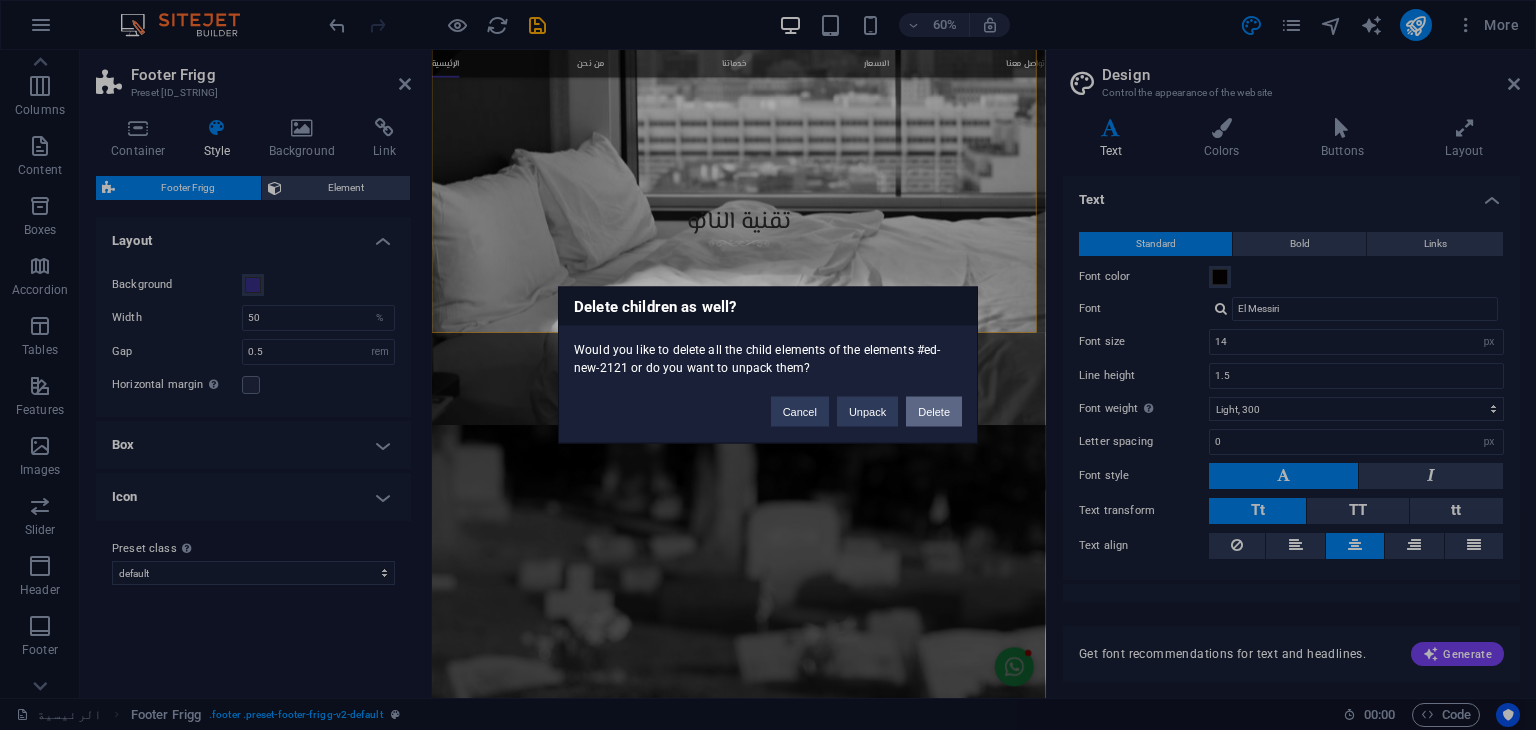 scroll, scrollTop: 3262, scrollLeft: 0, axis: vertical 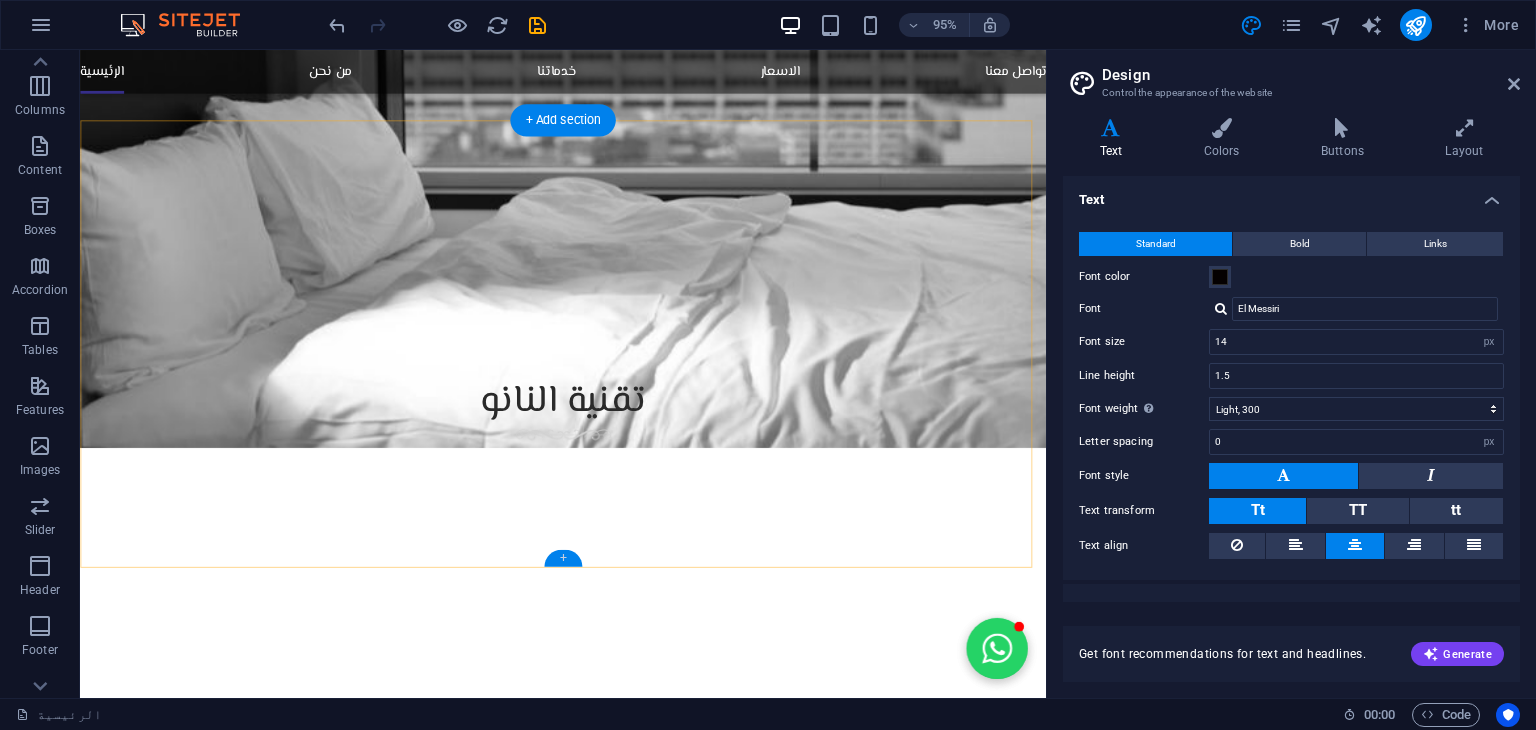click on "+" at bounding box center [562, 557] 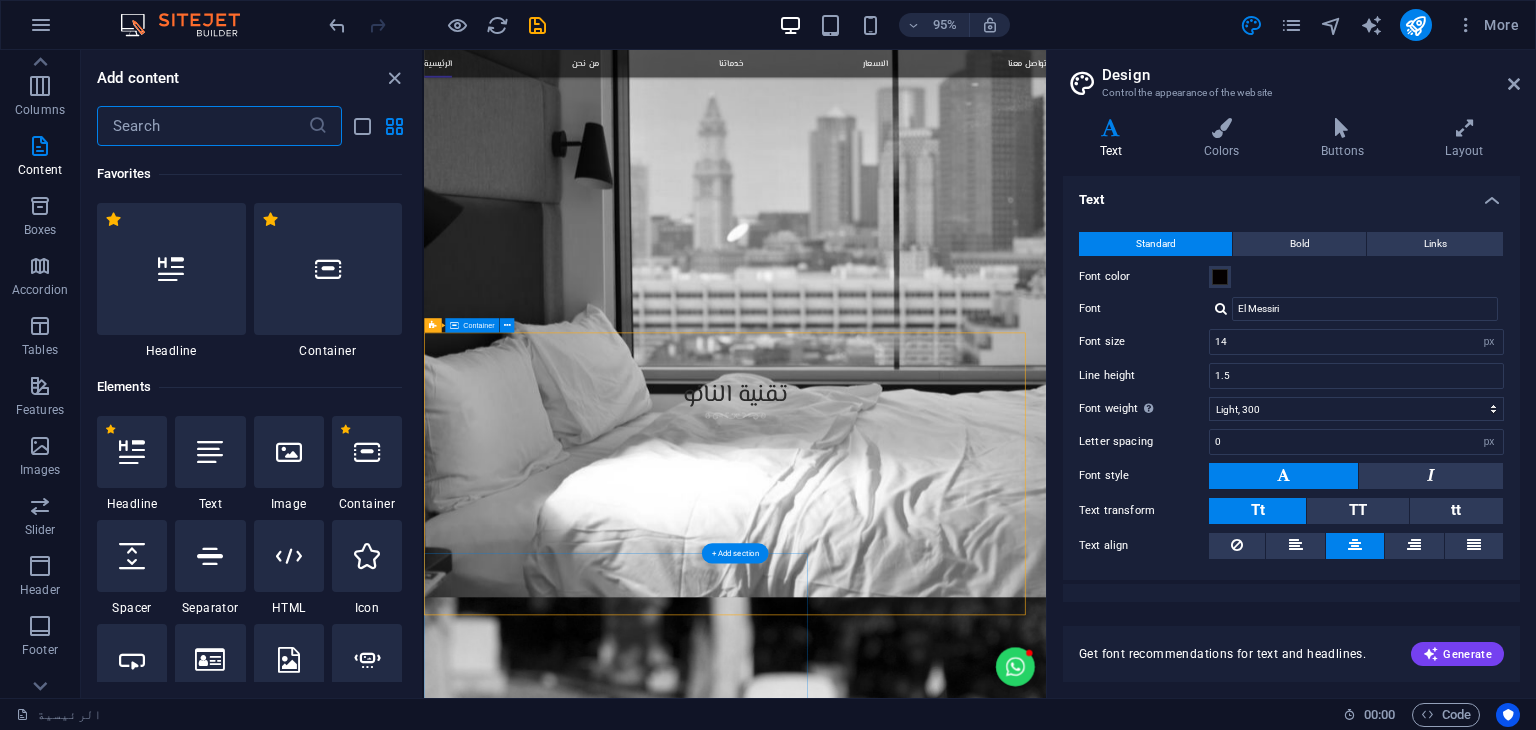 scroll, scrollTop: 2864, scrollLeft: 0, axis: vertical 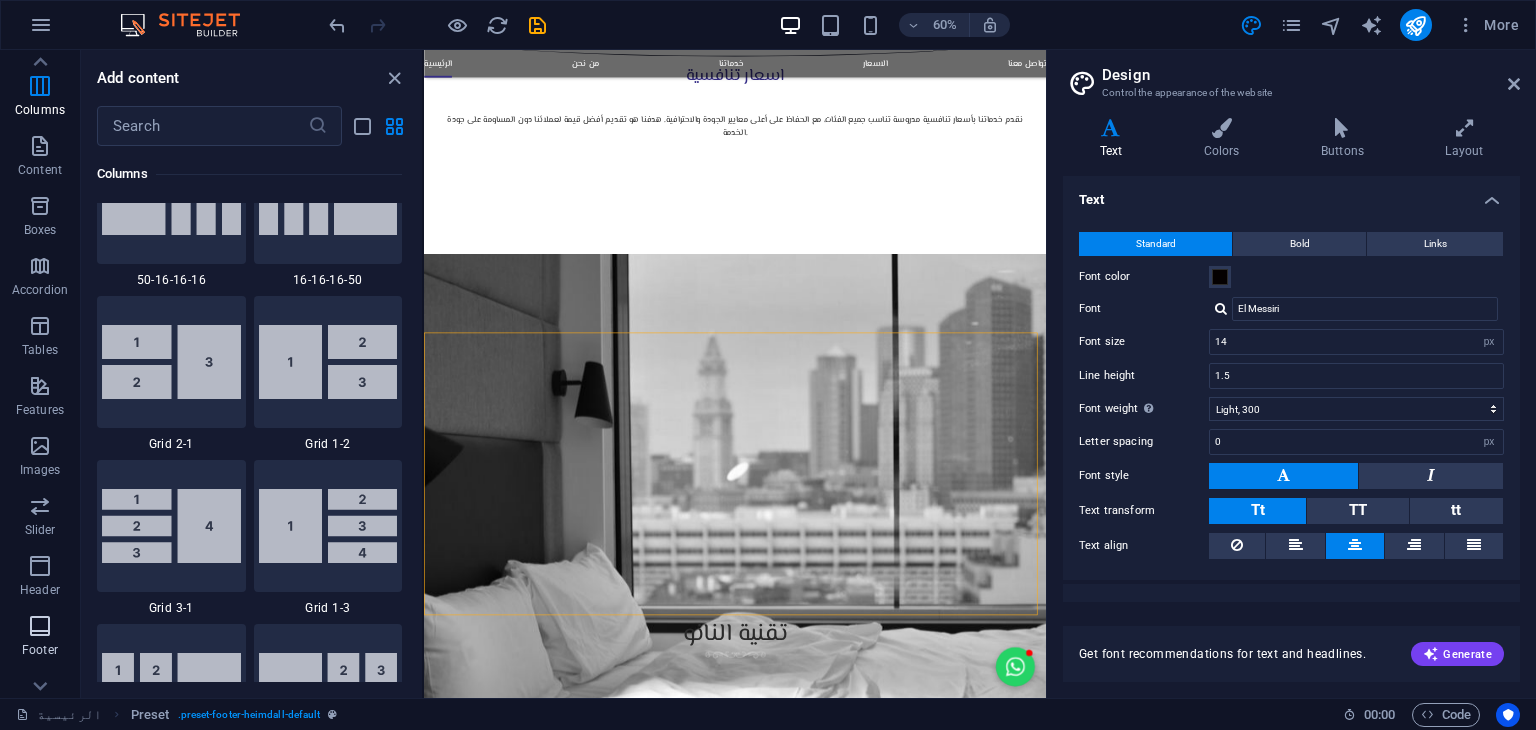 click on "Footer" at bounding box center (40, 638) 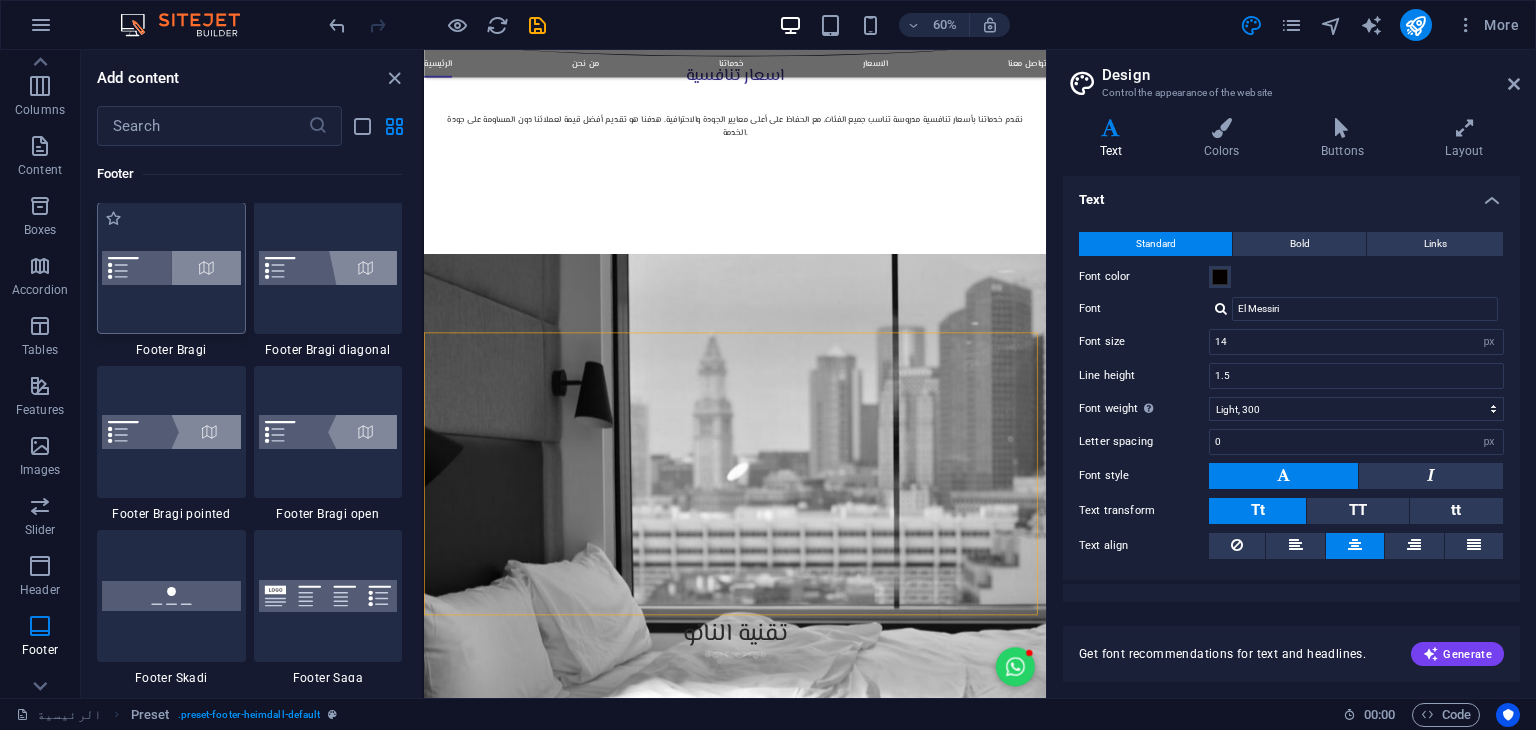 scroll, scrollTop: 13740, scrollLeft: 0, axis: vertical 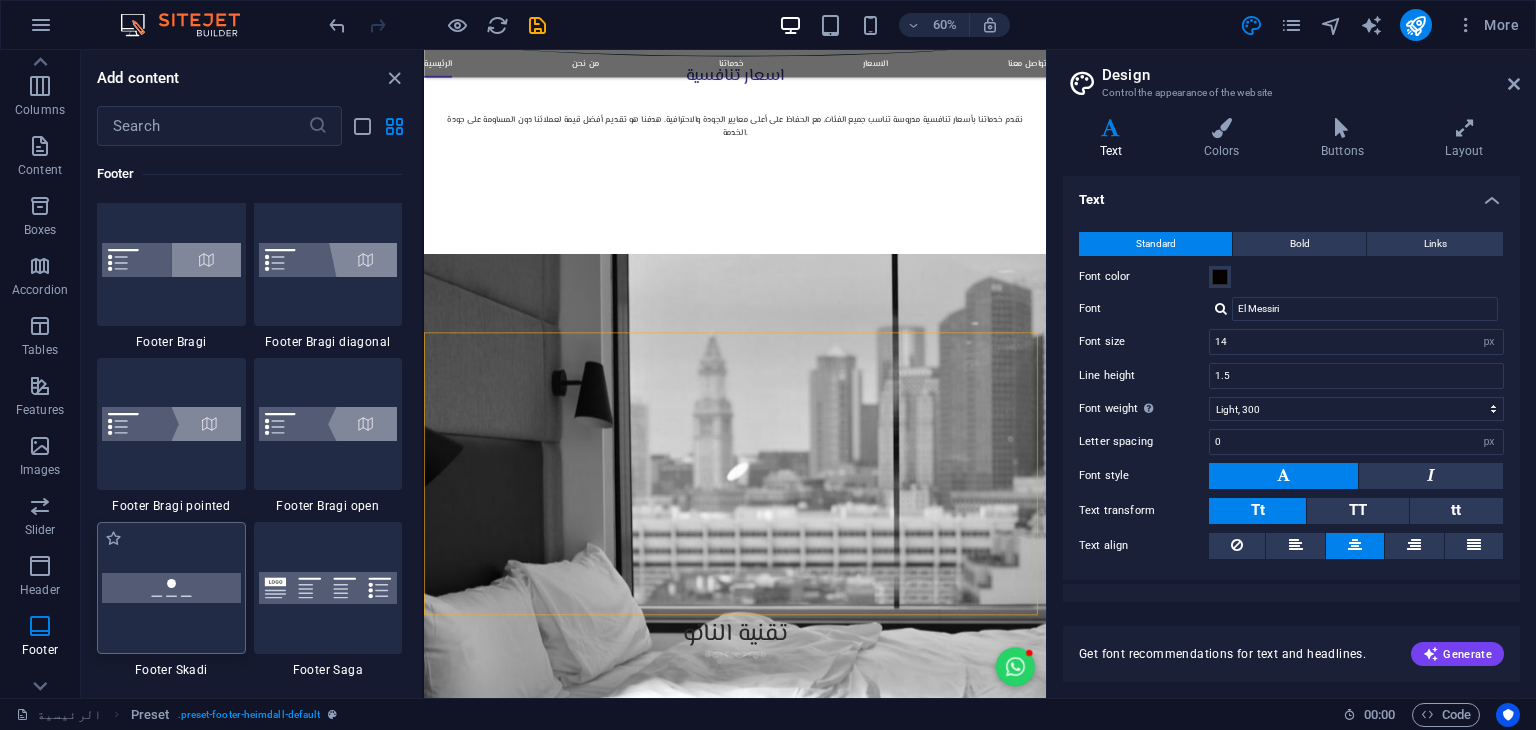 click at bounding box center (171, 587) 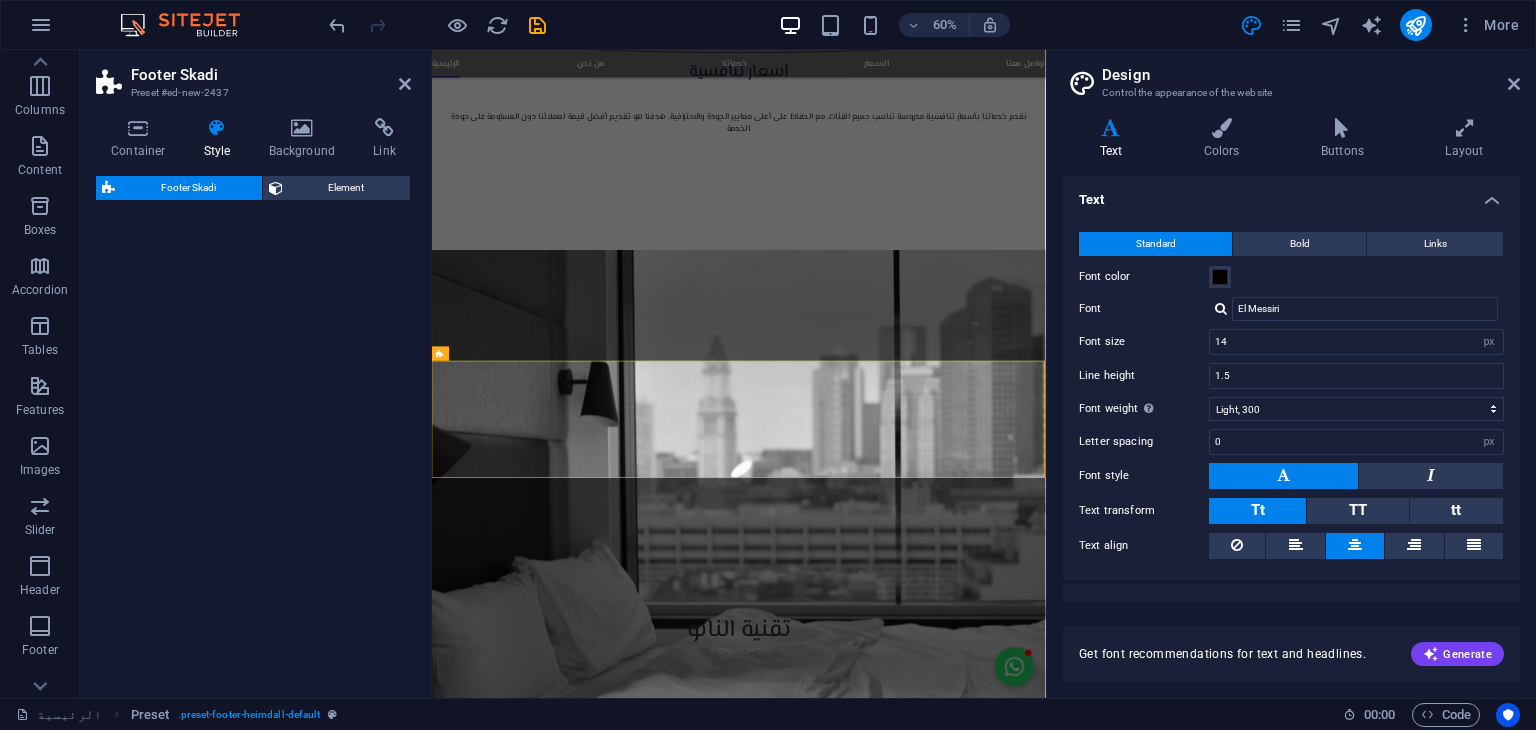 select on "rem" 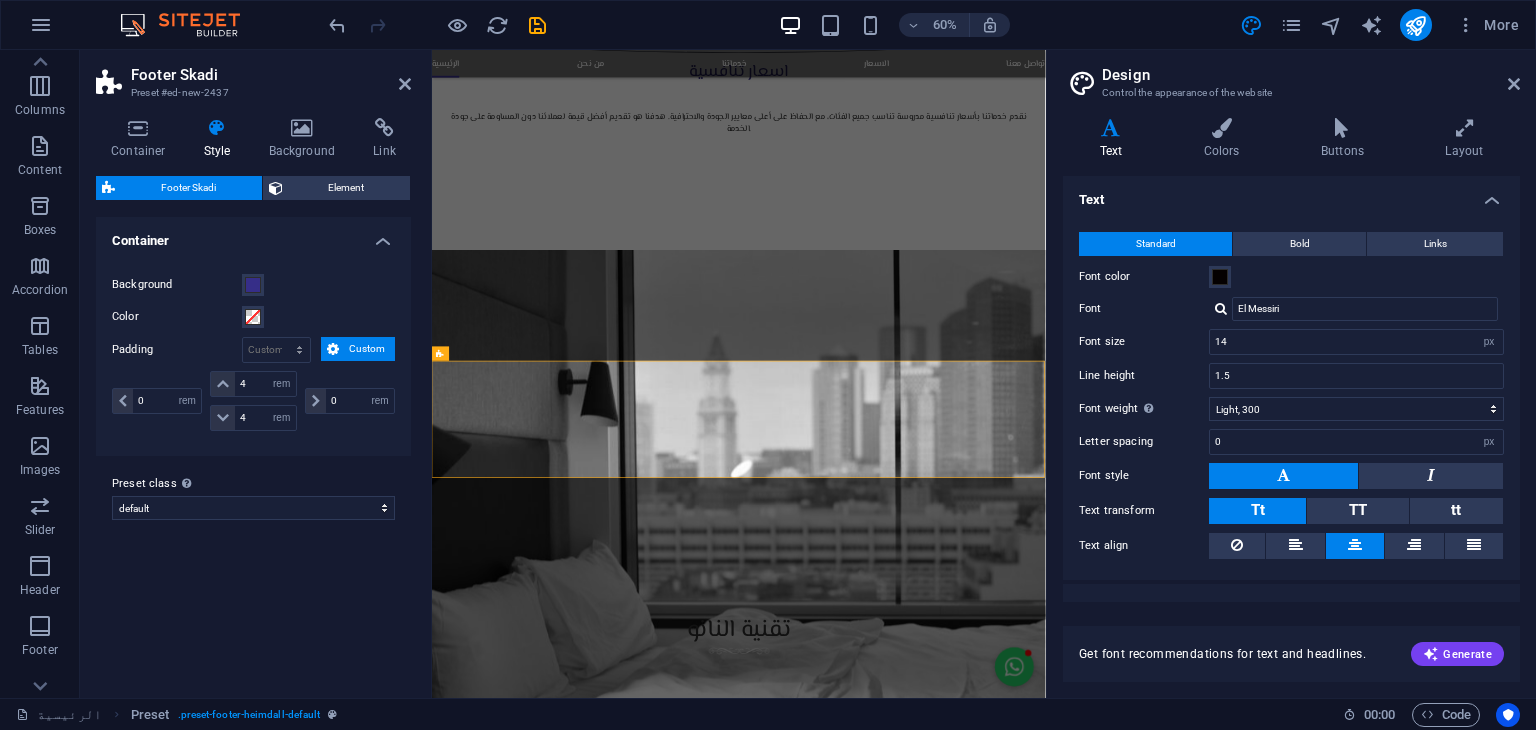 scroll, scrollTop: 3288, scrollLeft: 0, axis: vertical 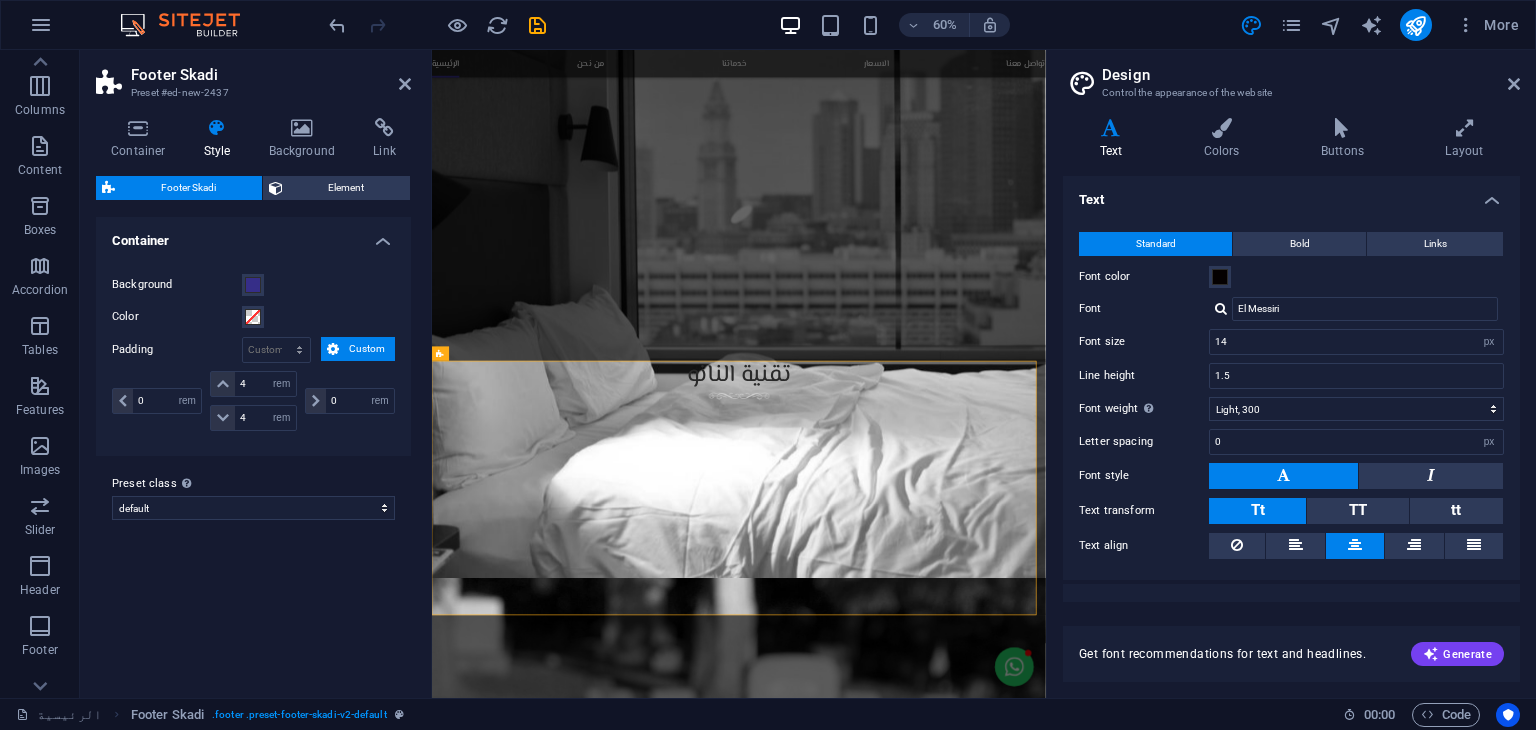 click on "Skip to main content
[CITY],[COUNTRY] , PO.BOX [POSTAL_CODE] +[PHONE_NUMBER] +[PHONE_NUMBER] الرئيسية من نحن خدماتنا الاسعار تواصل معنا حماية ذكية لأثاثك بتقنية النانو – لأن التفاصيل تهم تواصل معنا معرفة المزيد شركة هوم بروتيكشن لخدمات العزل نحن شركة متخصصة في حماية وعزل الأثاث باستخدام أحدث تقنيات النانو، نقدم حلولاً مبتكرة لحماية الأرائك والمفروشات من البقع، السوائل، الأتربة، والتلف الناتج عن الاستخدام اليومي. نحرص على الجمع بين الجودة العالية والخدمة الاحترافية لضمان راحة عملائنا والحفاظ على جمالية وأناقة أثاثهم لأطول فترة ممكنة. عزل الاثاث Ask ChatGPT عزل بتقنية النانو نظافة الاثاث Ask ChatGPT Ask ChatGPT Views" at bounding box center [943, 1011] 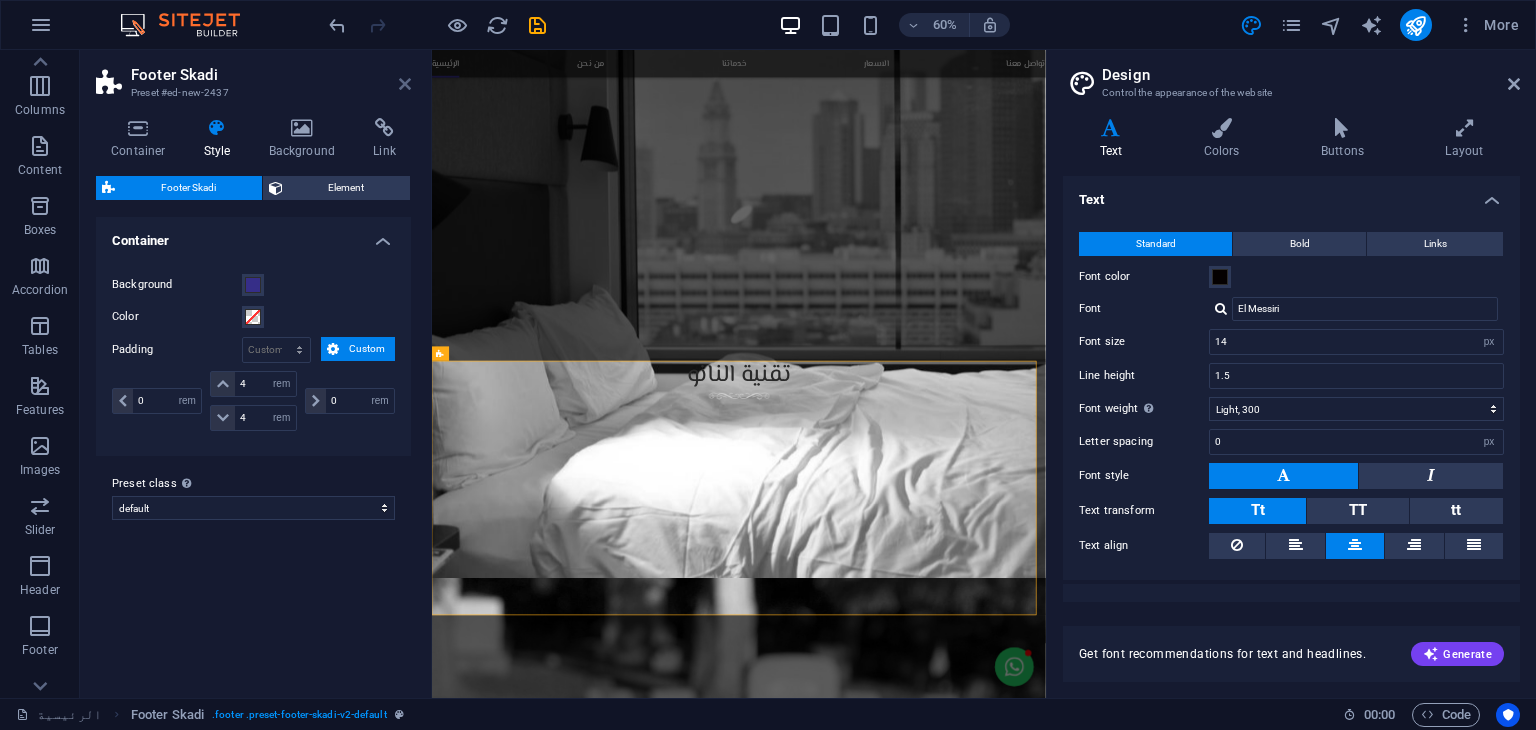 click at bounding box center [405, 84] 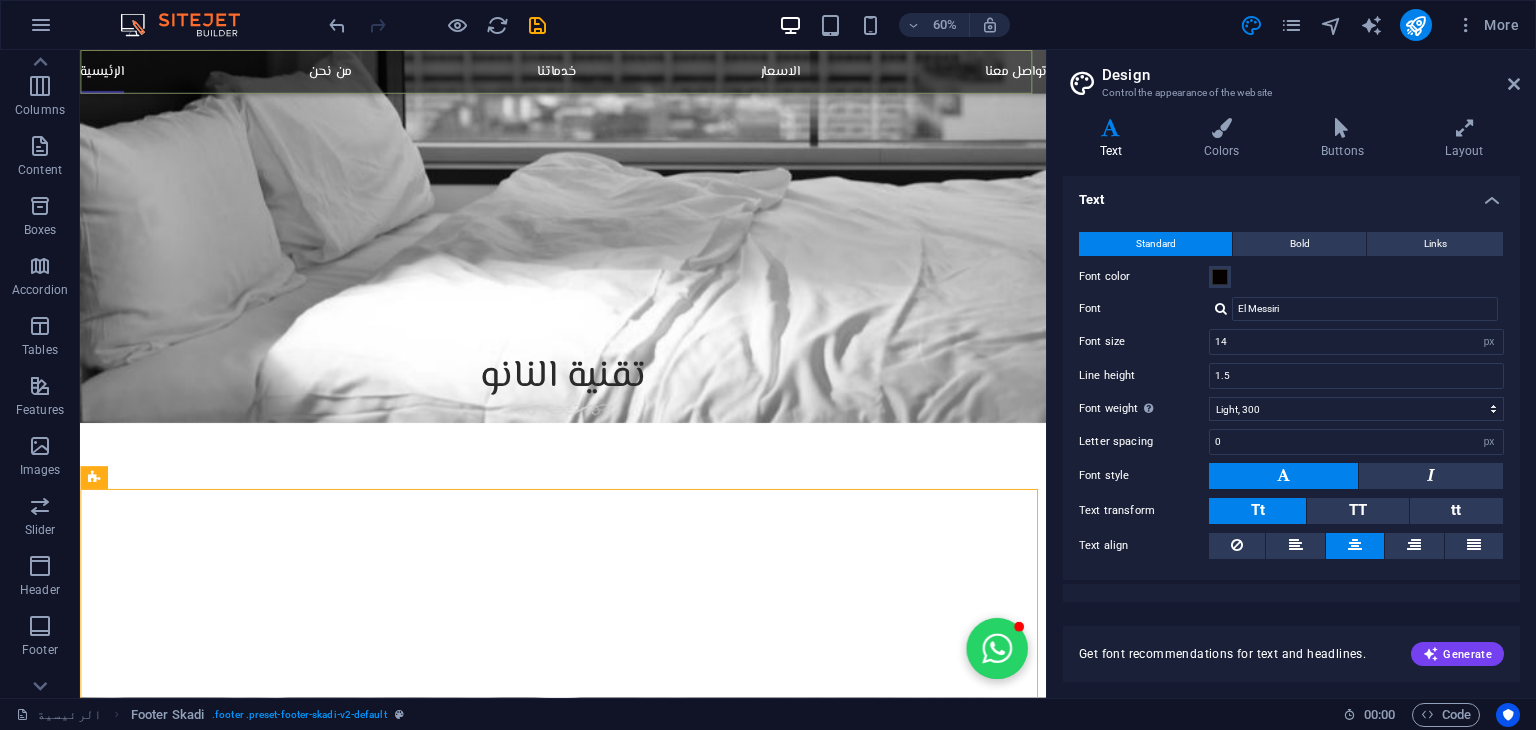 scroll, scrollTop: 3345, scrollLeft: 0, axis: vertical 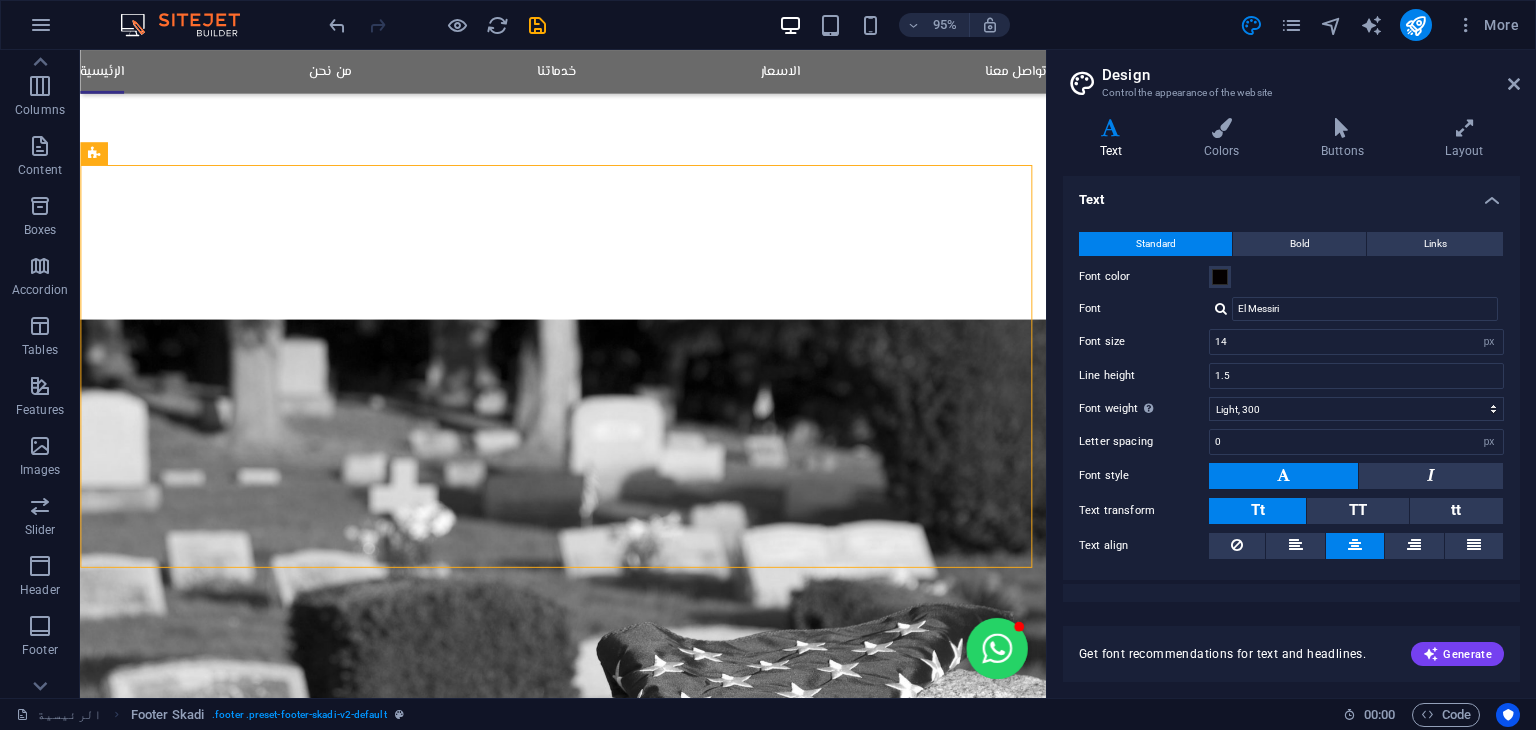 click on "Skip to main content
[CITY],[COUNTRY] , PO.BOX [POSTAL_CODE] +[PHONE_NUMBER] +[PHONE_NUMBER] الرئيسية من نحن خدماتنا الاسعار تواصل معنا حماية ذكية لأثاثك بتقنية النانو – لأن التفاصيل تهم تواصل معنا معرفة المزيد شركة هوم بروتيكشن لخدمات العزل نحن شركة متخصصة في حماية وعزل الأثاث باستخدام أحدث تقنيات النانو، نقدم حلولاً مبتكرة لحماية الأرائك والمفروشات من البقع، السوائل، الأتربة، والتلف الناتج عن الاستخدام اليومي. نحرص على الجمع بين الجودة العالية والخدمة الاحترافية لضمان راحة عملائنا والحفاظ على جمالية وأناقة أثاثهم لأطول فترة ممكنة. عزل الاثاث Ask ChatGPT عزل بتقنية النانو نظافة الاثاث Ask ChatGPT Ask ChatGPT Views" at bounding box center [588, 435] 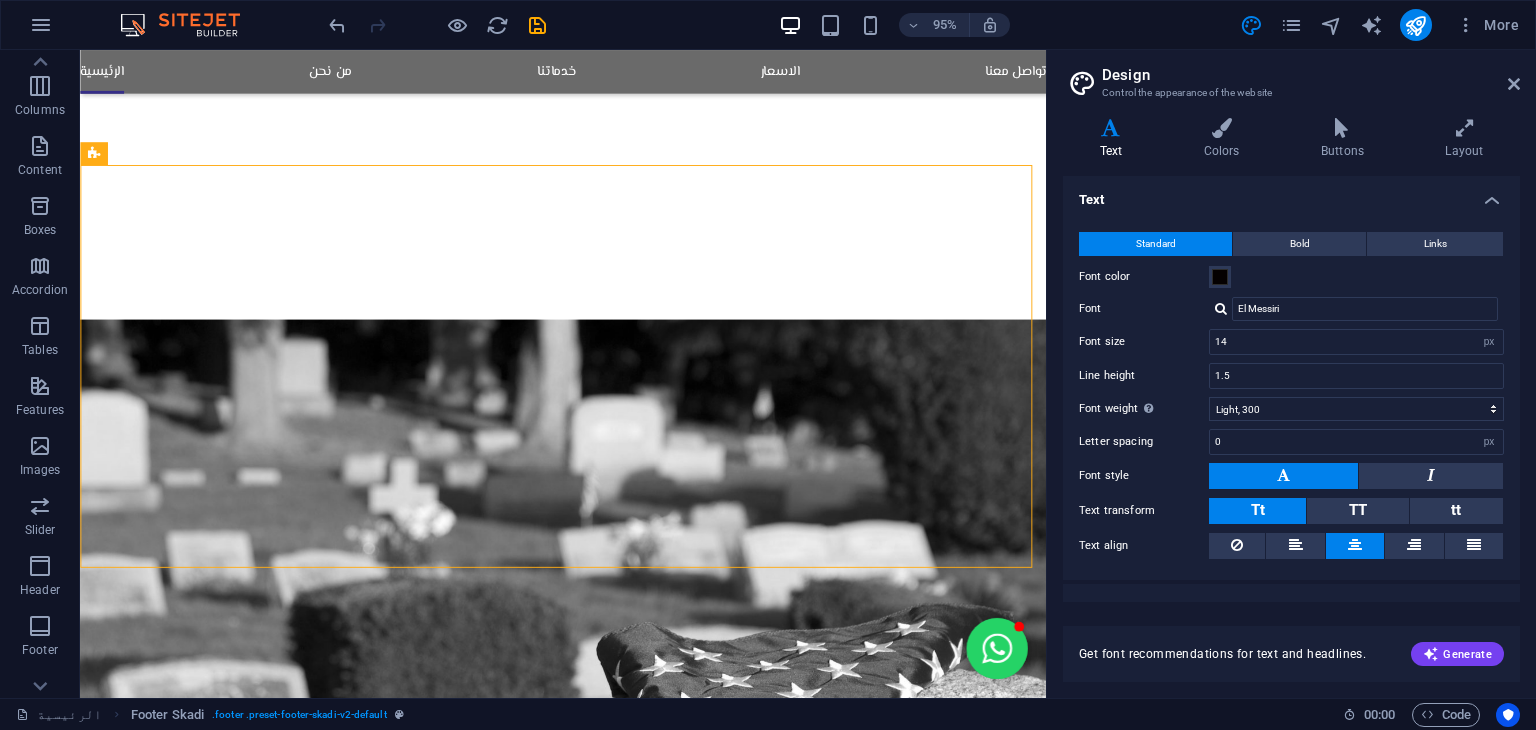 click on "Skip to main content
[CITY],[COUNTRY] , PO.BOX [POSTAL_CODE] +[PHONE_NUMBER] +[PHONE_NUMBER] الرئيسية من نحن خدماتنا الاسعار تواصل معنا حماية ذكية لأثاثك بتقنية النانو – لأن التفاصيل تهم تواصل معنا معرفة المزيد شركة هوم بروتيكشن لخدمات العزل نحن شركة متخصصة في حماية وعزل الأثاث باستخدام أحدث تقنيات النانو، نقدم حلولاً مبتكرة لحماية الأرائك والمفروشات من البقع، السوائل، الأتربة، والتلف الناتج عن الاستخدام اليومي. نحرص على الجمع بين الجودة العالية والخدمة الاحترافية لضمان راحة عملائنا والحفاظ على جمالية وأناقة أثاثهم لأطول فترة ممكنة. عزل الاثاث Ask ChatGPT عزل بتقنية النانو نظافة الاثاث Ask ChatGPT Ask ChatGPT Views" at bounding box center (588, 435) 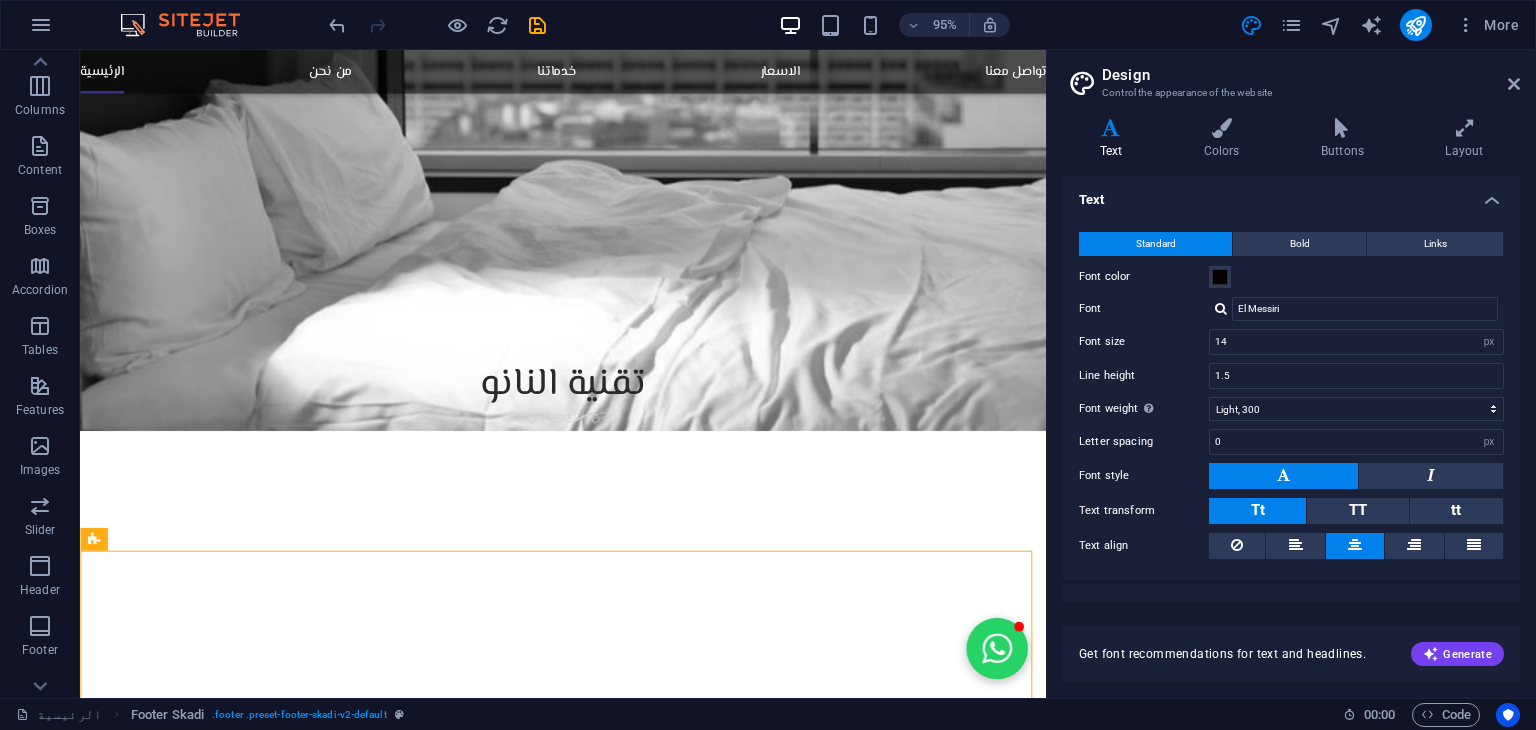 scroll, scrollTop: 3686, scrollLeft: 0, axis: vertical 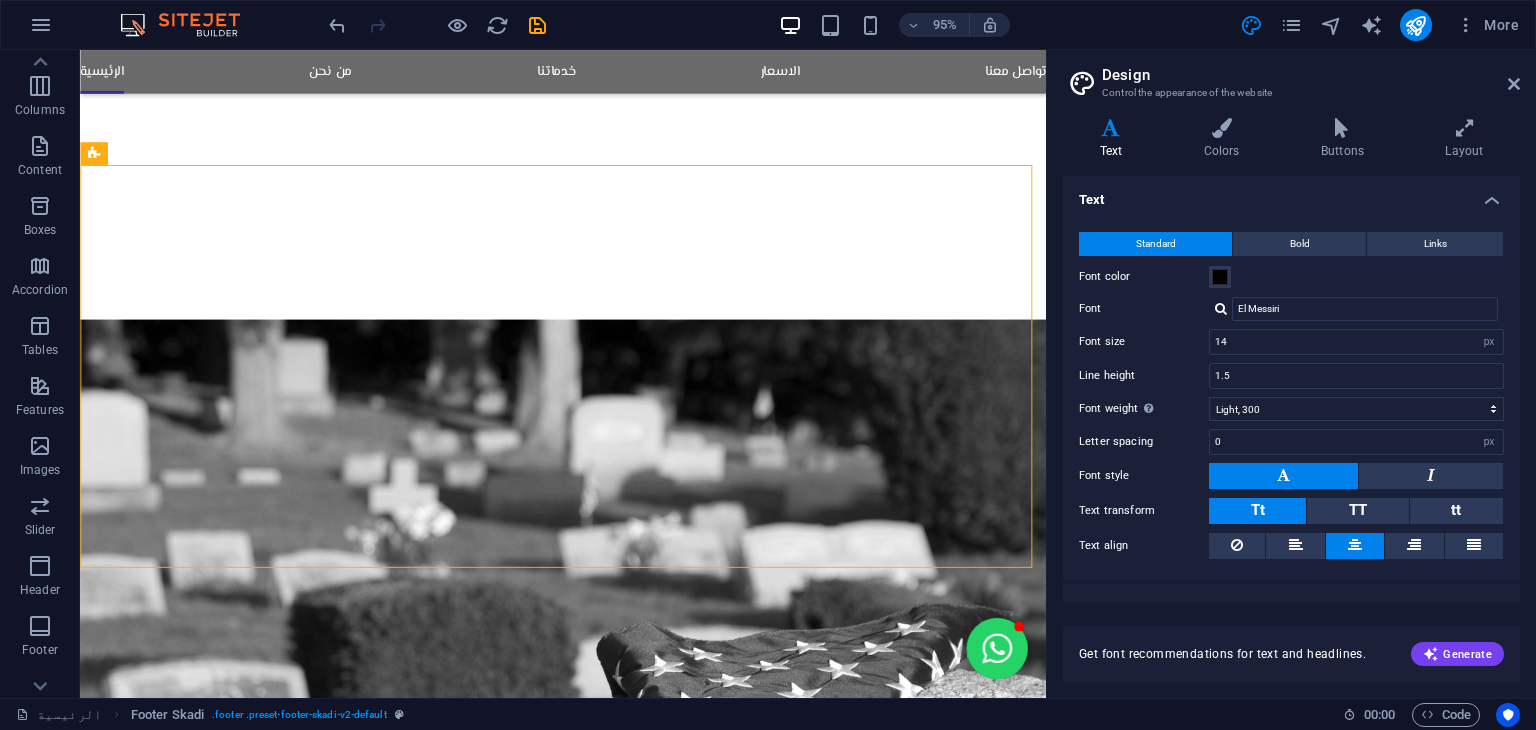 drag, startPoint x: 1086, startPoint y: 636, endPoint x: 1127, endPoint y: 699, distance: 75.16648 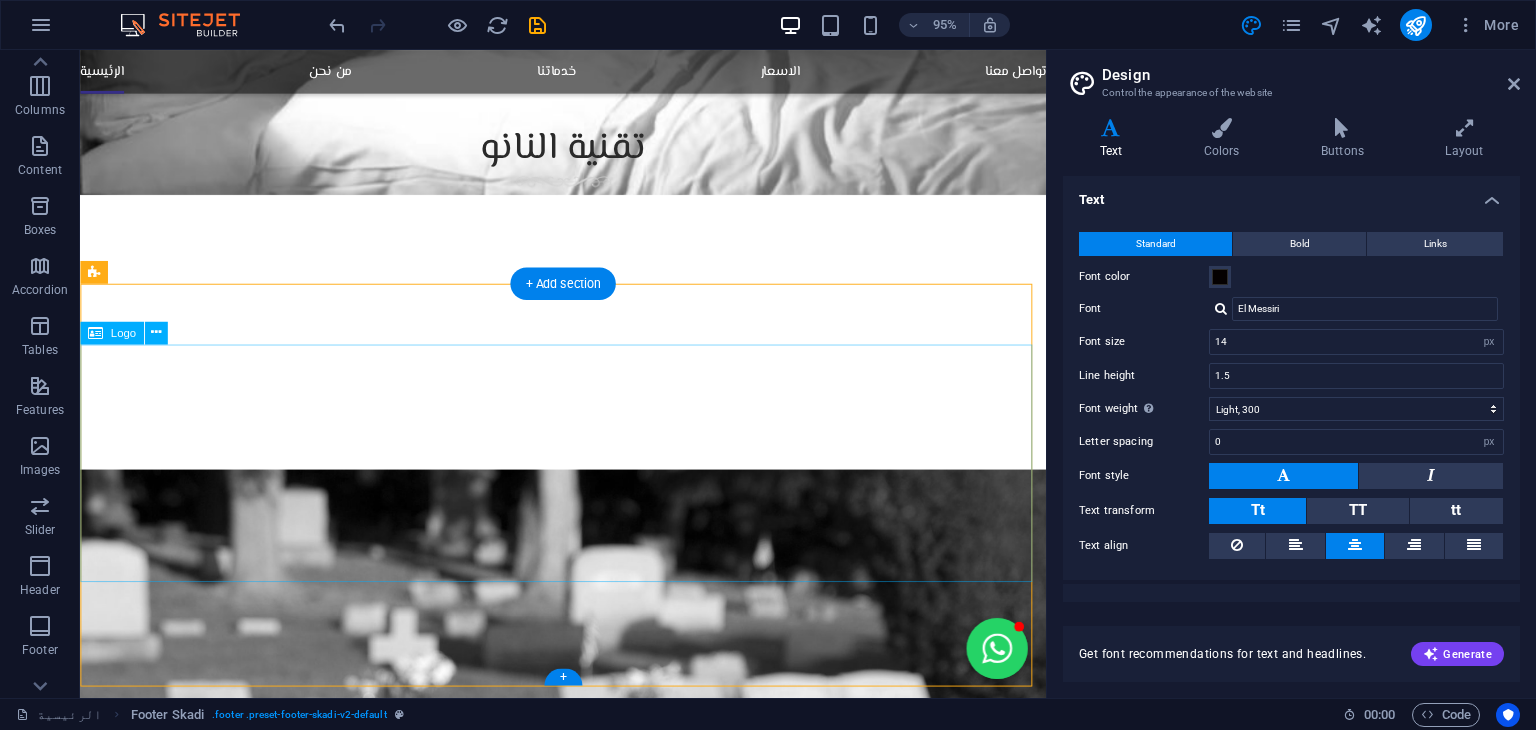 scroll, scrollTop: 3526, scrollLeft: 0, axis: vertical 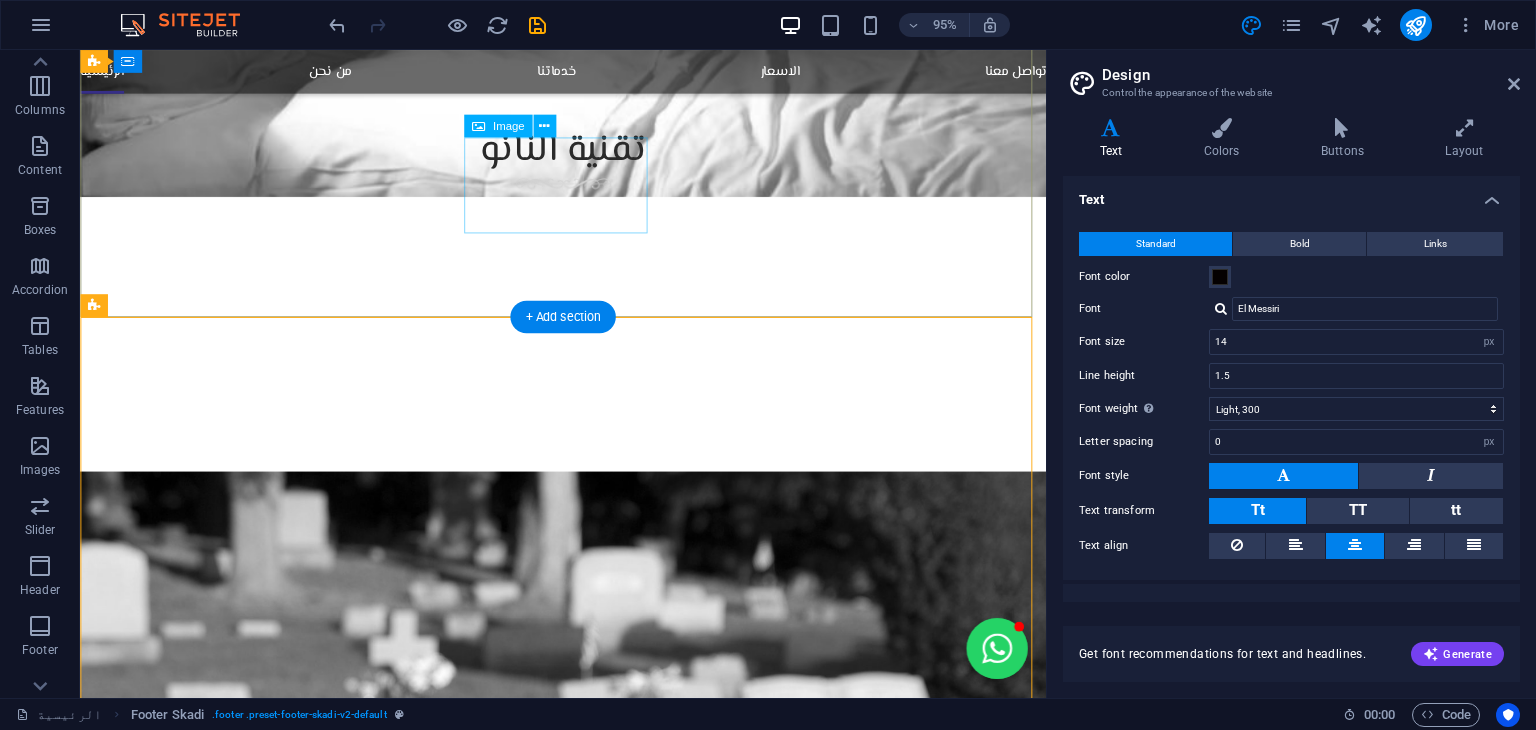 click at bounding box center (588, 4104) 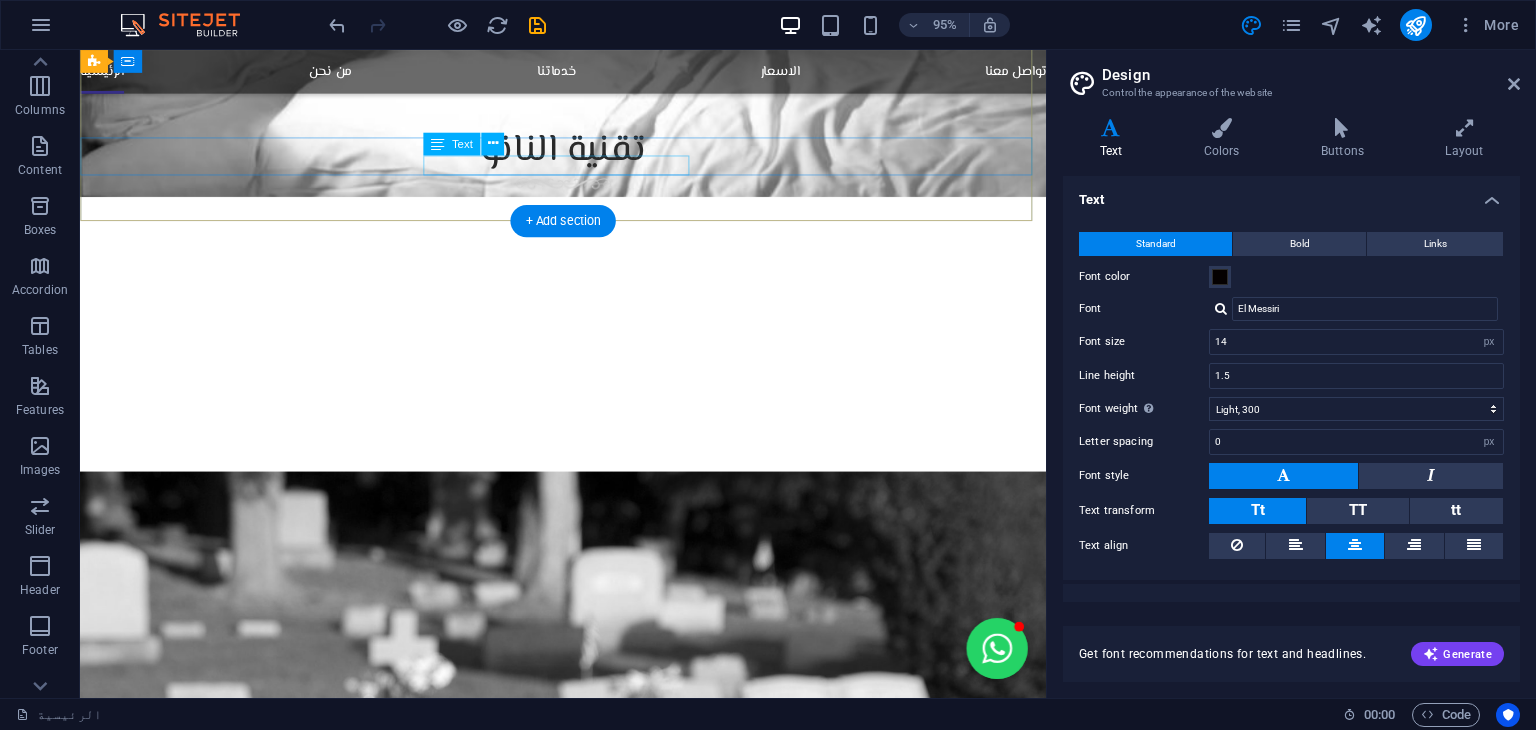 click on "كل الحقوق محفوظة شركة هوم بروتيكشن [YEAR]" at bounding box center [588, 4082] 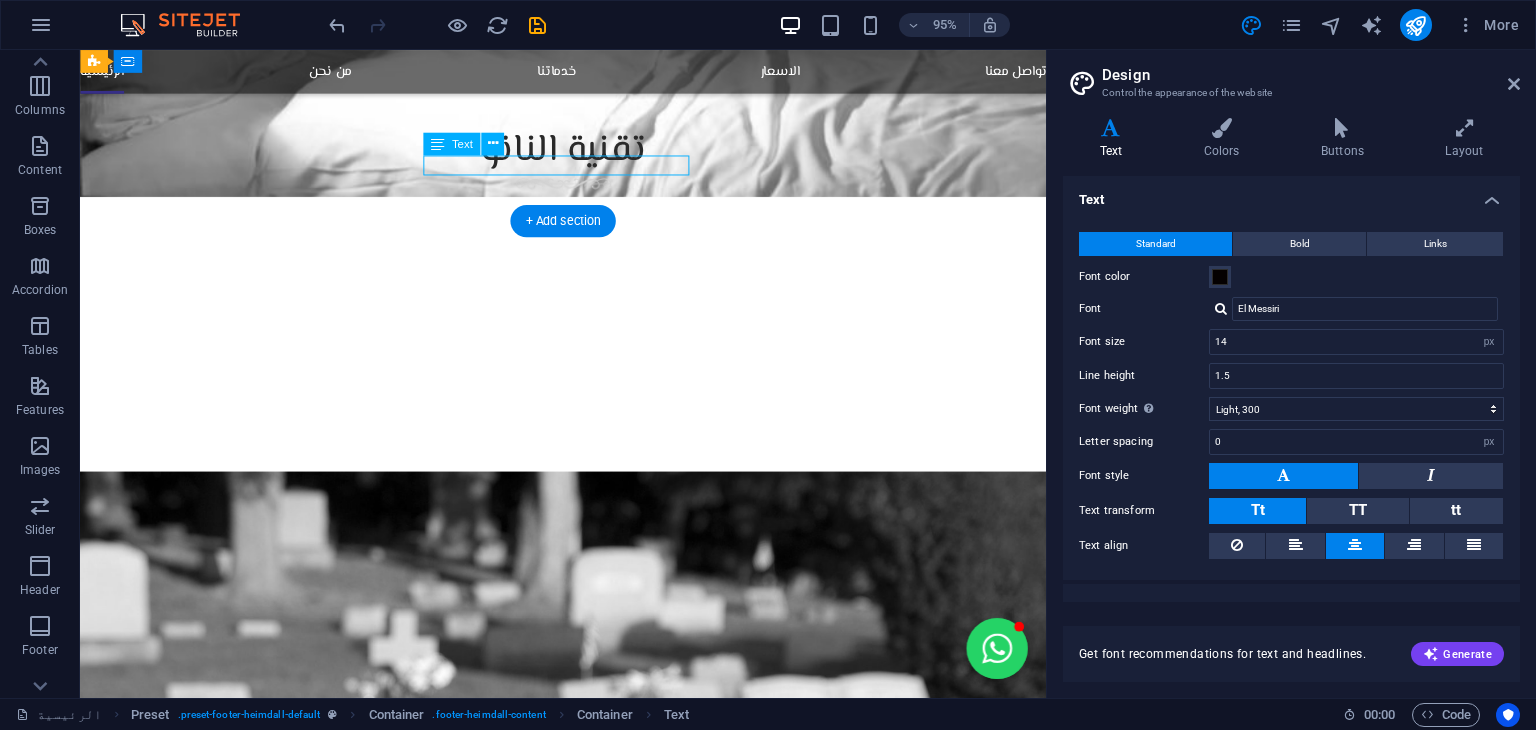click on "كل الحقوق محفوظة شركة هوم بروتيكشن [YEAR]" at bounding box center [588, 4082] 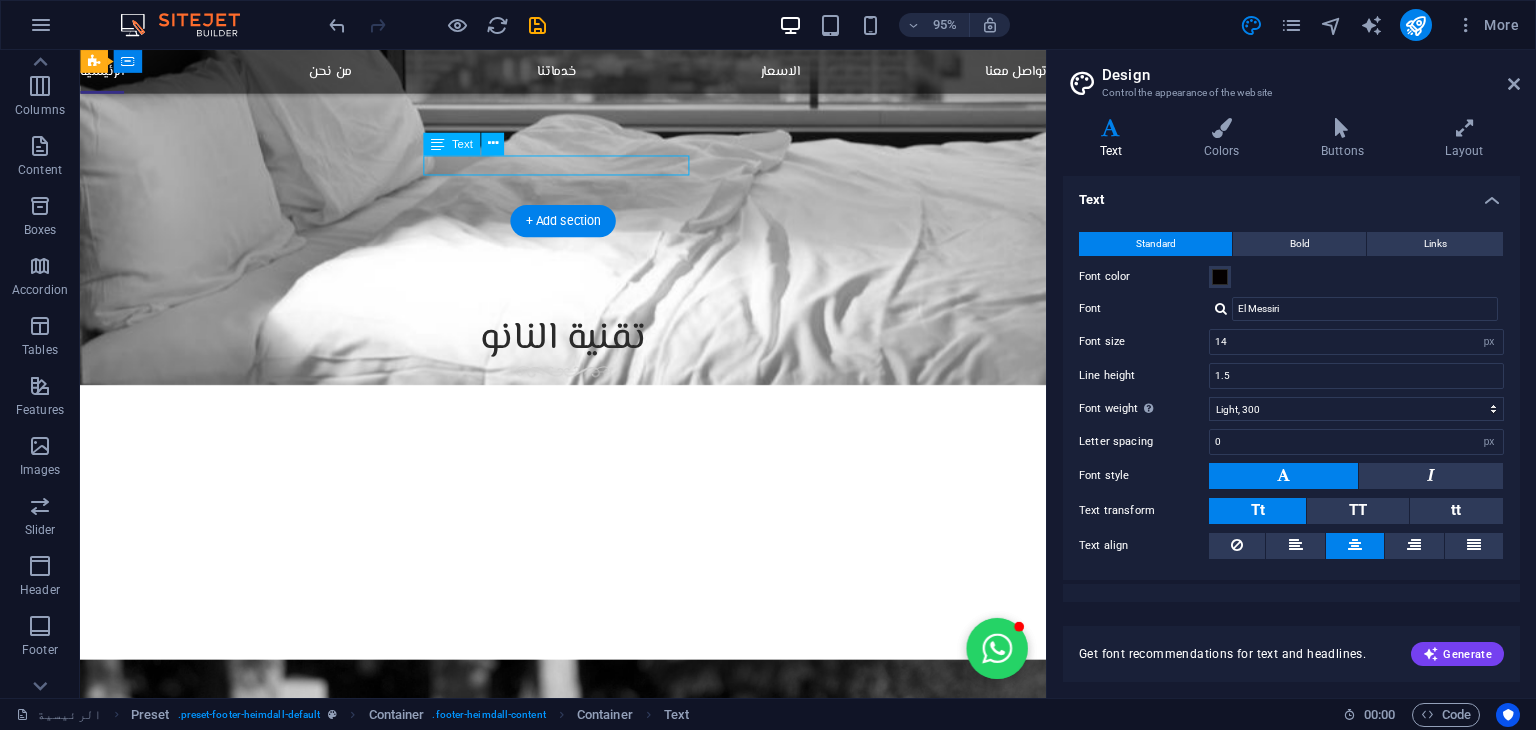 click on "من نحن  شركة قطرية رائدة في مجال حماية وعزل الأثاث باستخدام تقنيات النانو المتطورة. نقدم حلولًا ذكية وعالية الجودة للحفاظ على نظافة وجمال الأرائك والمفروشات، مع التركيز على تقنيات صديقة للبيئة وآمنة للاستخدام في المنازل والمكاتب. تواصل معنا DOHA,QATAR PO.BOX   [POSTAL_CODE] [EMAIL]   [PHONE] كل الحقوق محفوظة شركة هوم بروتيكشن [YEAR]" at bounding box center (588, 4214) 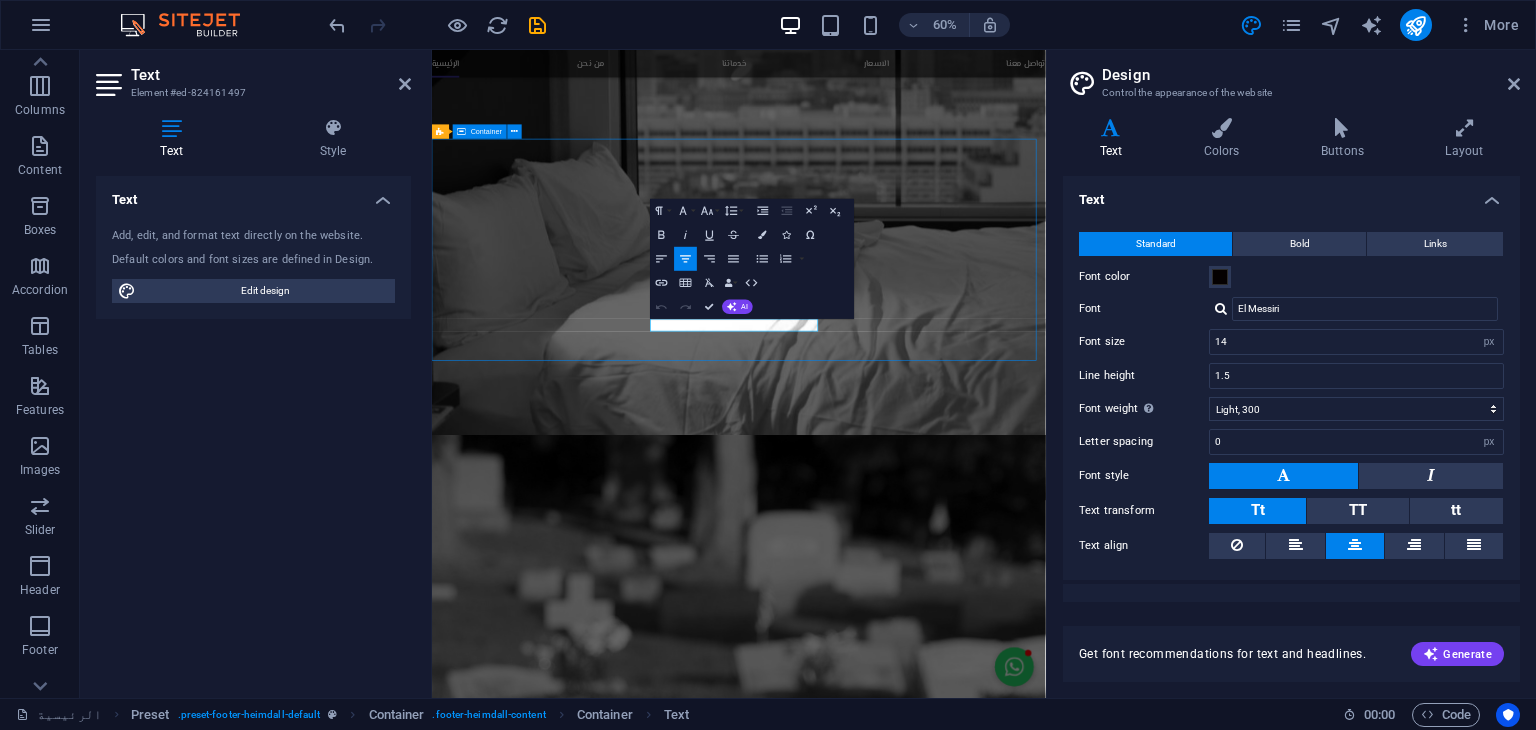 scroll, scrollTop: 3188, scrollLeft: 0, axis: vertical 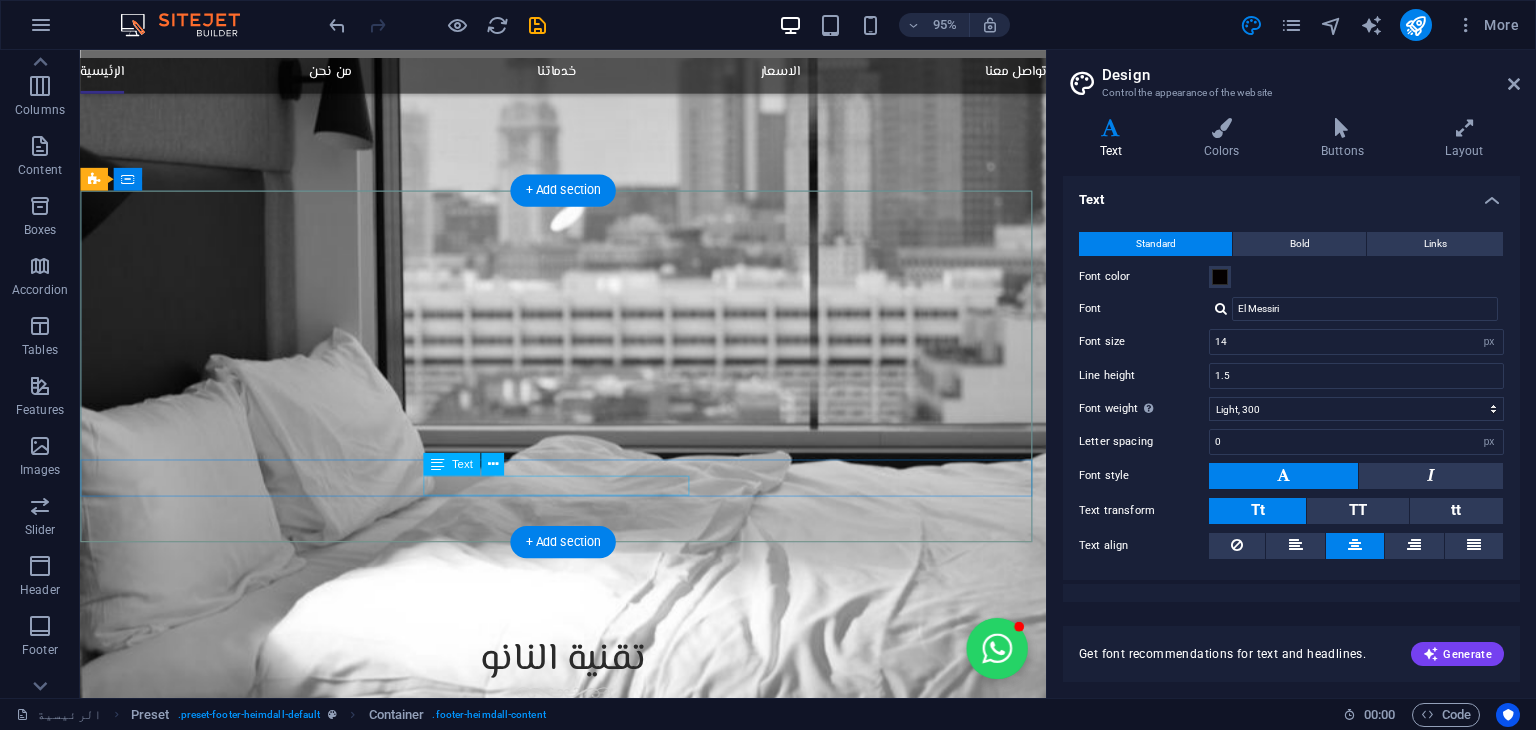 click on "كل الحقوق محفوظة شركة هوم بروتيكشن [YEAR]" at bounding box center [588, 4776] 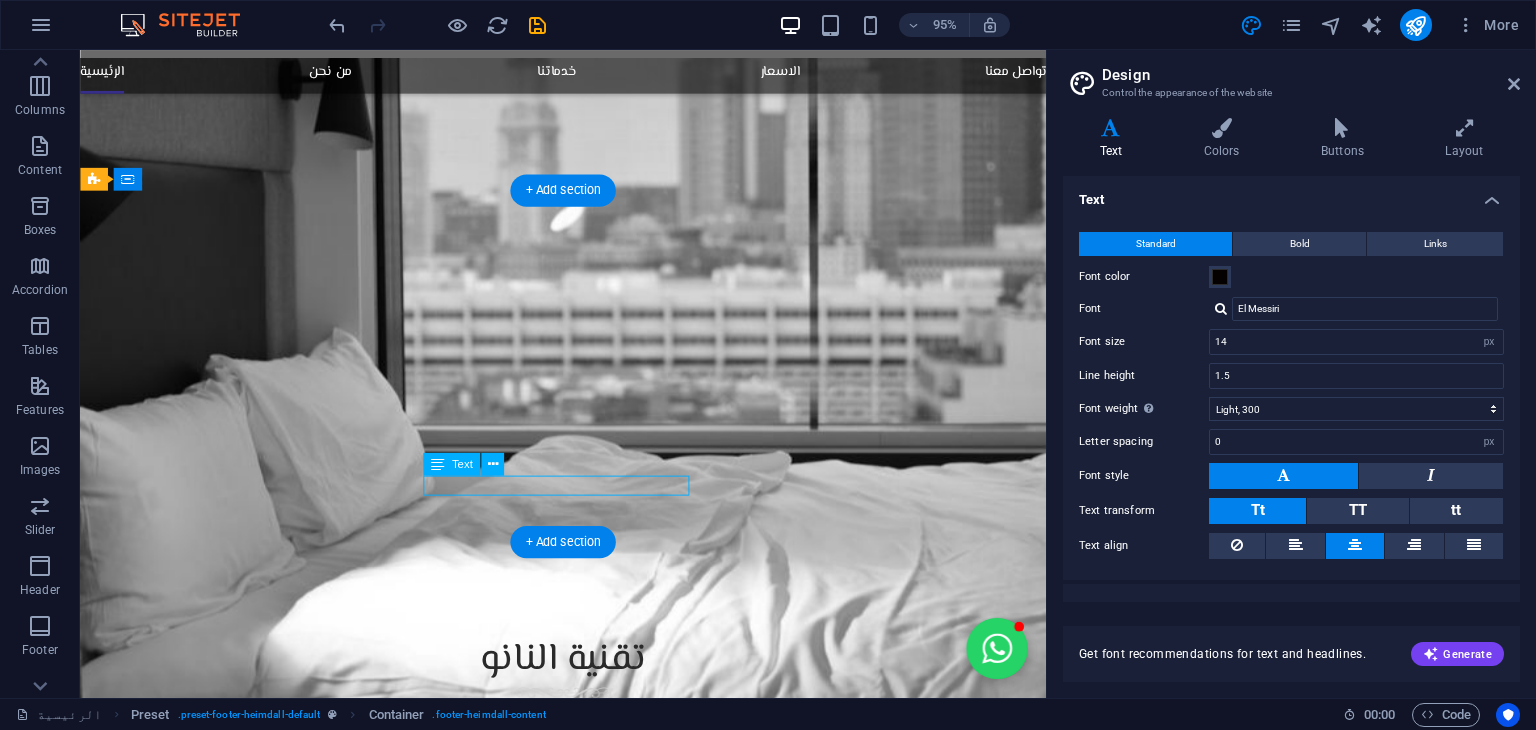 drag, startPoint x: 616, startPoint y: 502, endPoint x: 342, endPoint y: 766, distance: 380.48917 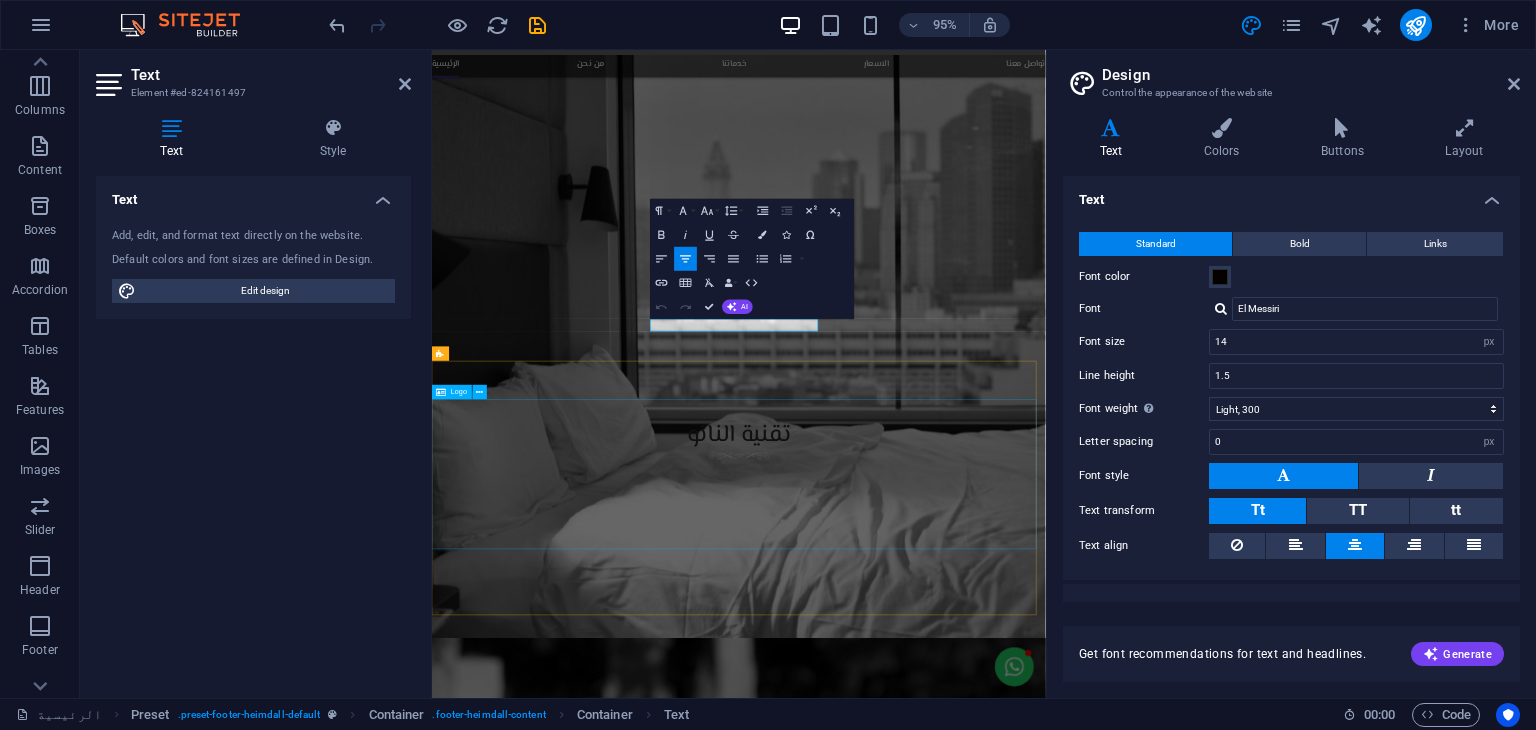 click at bounding box center [943, 5024] 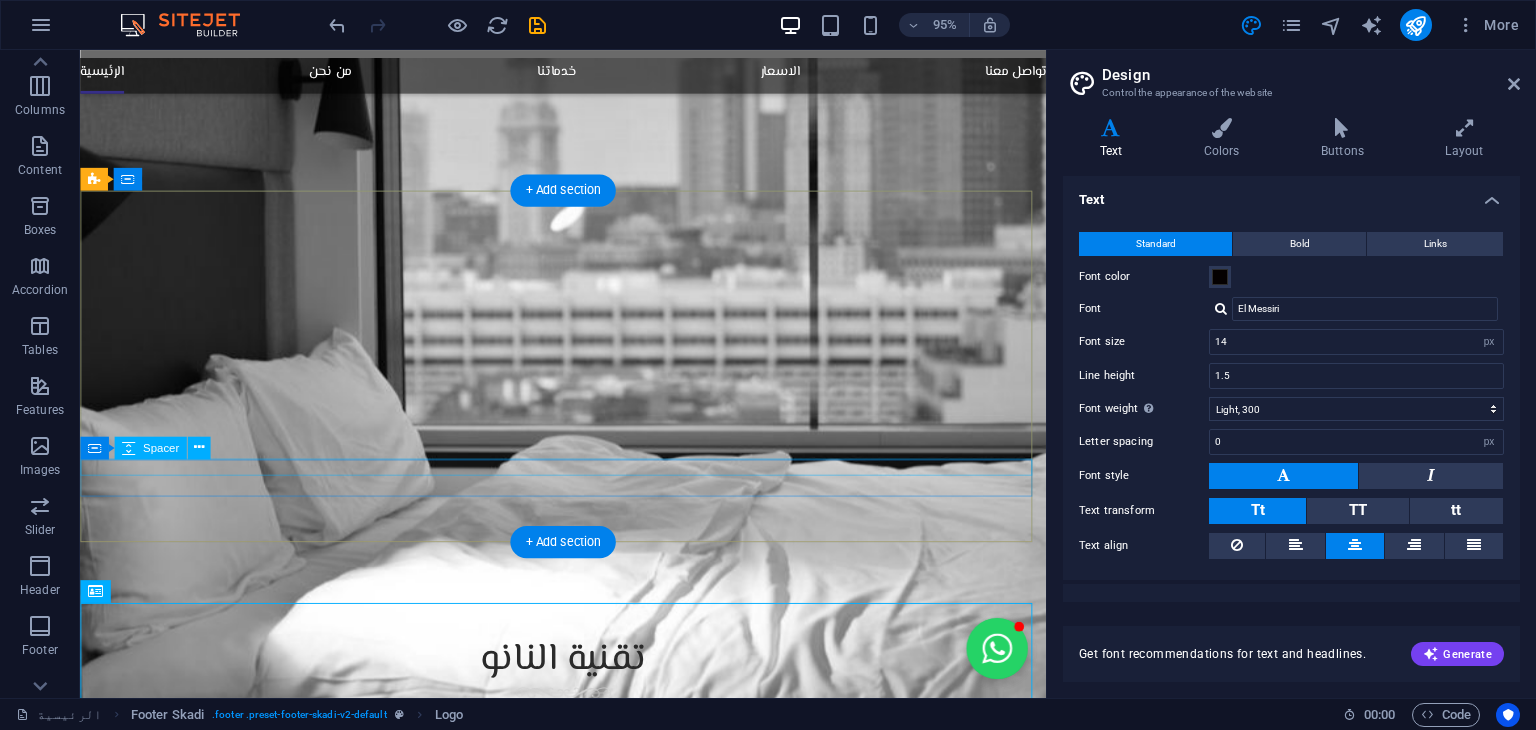click at bounding box center (588, 4757) 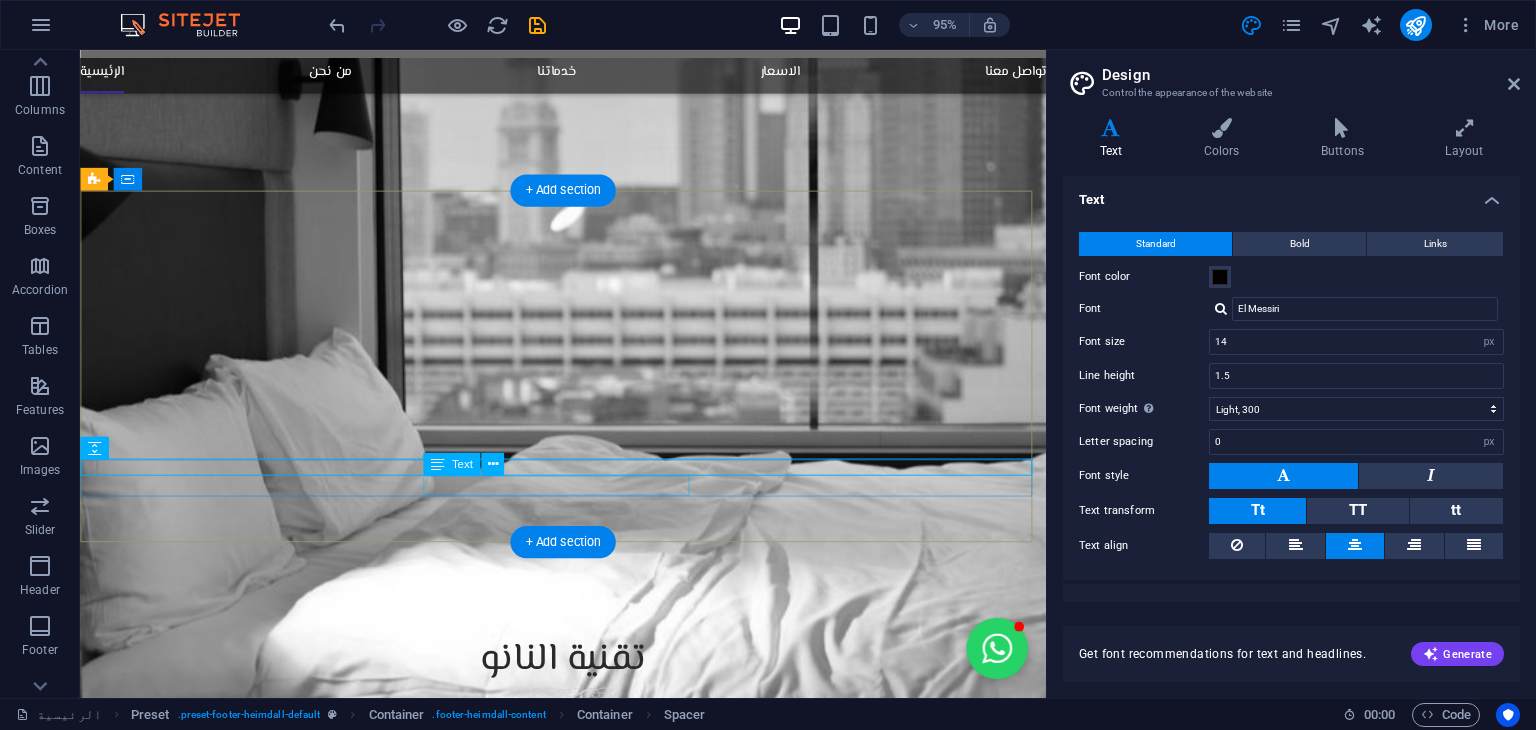 click on "كل الحقوق محفوظة شركة هوم بروتيكشن [YEAR]" at bounding box center (588, 4776) 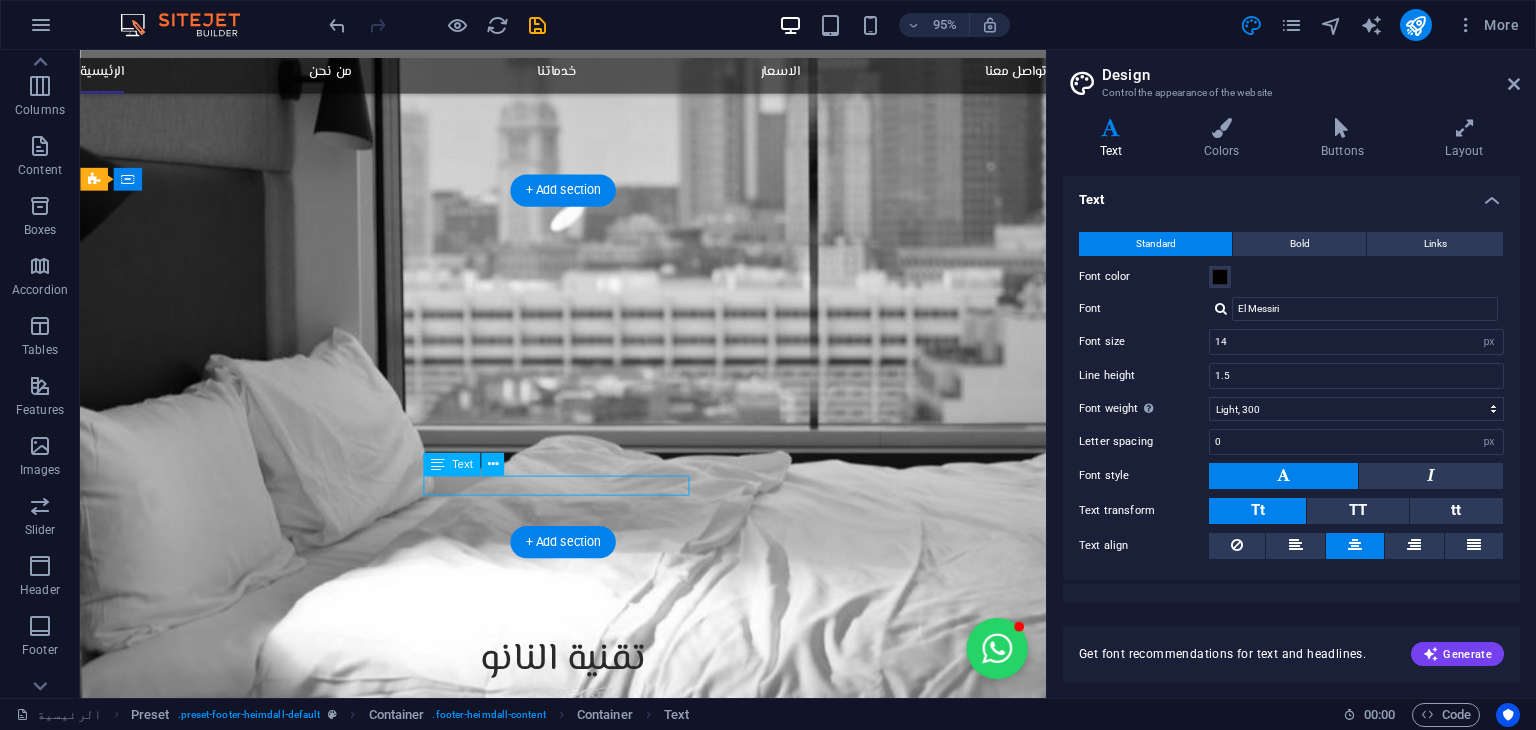 click on "كل الحقوق محفوظة شركة هوم بروتيكشن [YEAR]" at bounding box center [588, 4776] 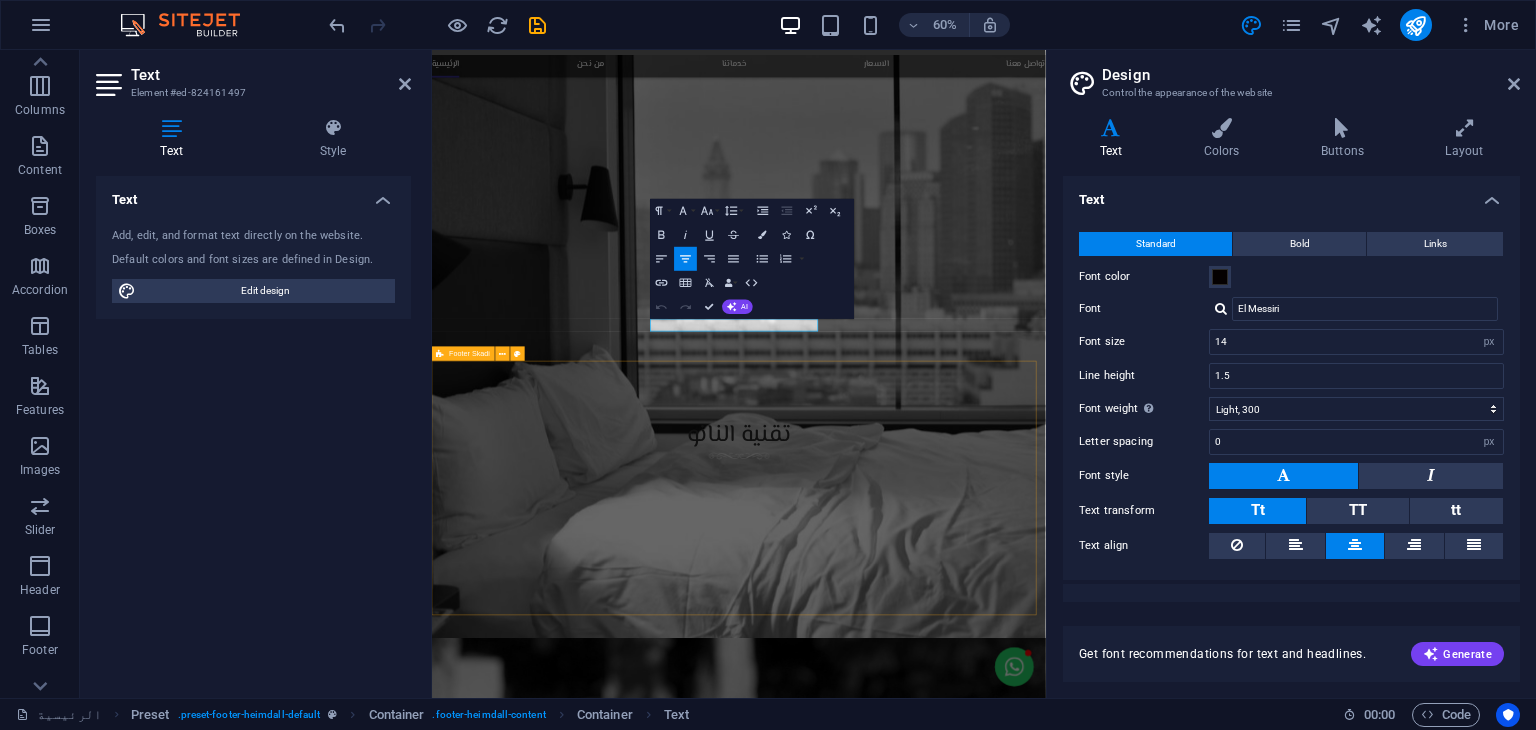 copy on "كل الحقوق محفوظة شركة هوم بروتيكشن [YEAR]" 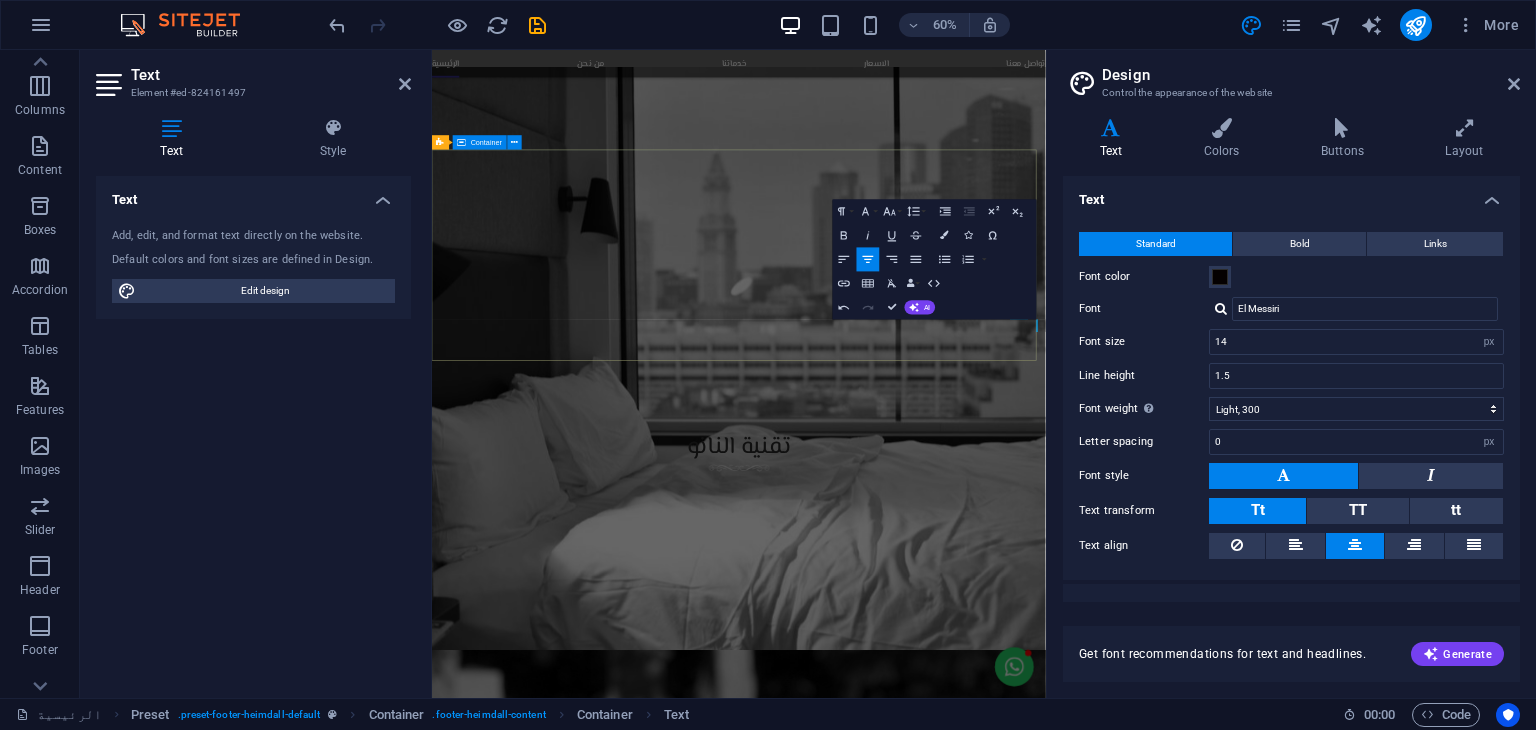 click on "من نحن  شركة قطرية رائدة في مجال حماية وعزل الأثاث باستخدام تقنيات النانو المتطورة. نقدم حلولًا ذكية وعالية الجودة للحفاظ على نظافة وجمال الأرائك والمفروشات، مع التركيز على تقنيات صديقة للبيئة وآمنة للاستخدام في المنازل والمكاتب. تواصل معنا DOHA,QATAR PO.BOX   [POSTAL_CODE] [EMAIL]   [PHONE]" at bounding box center (943, 4571) 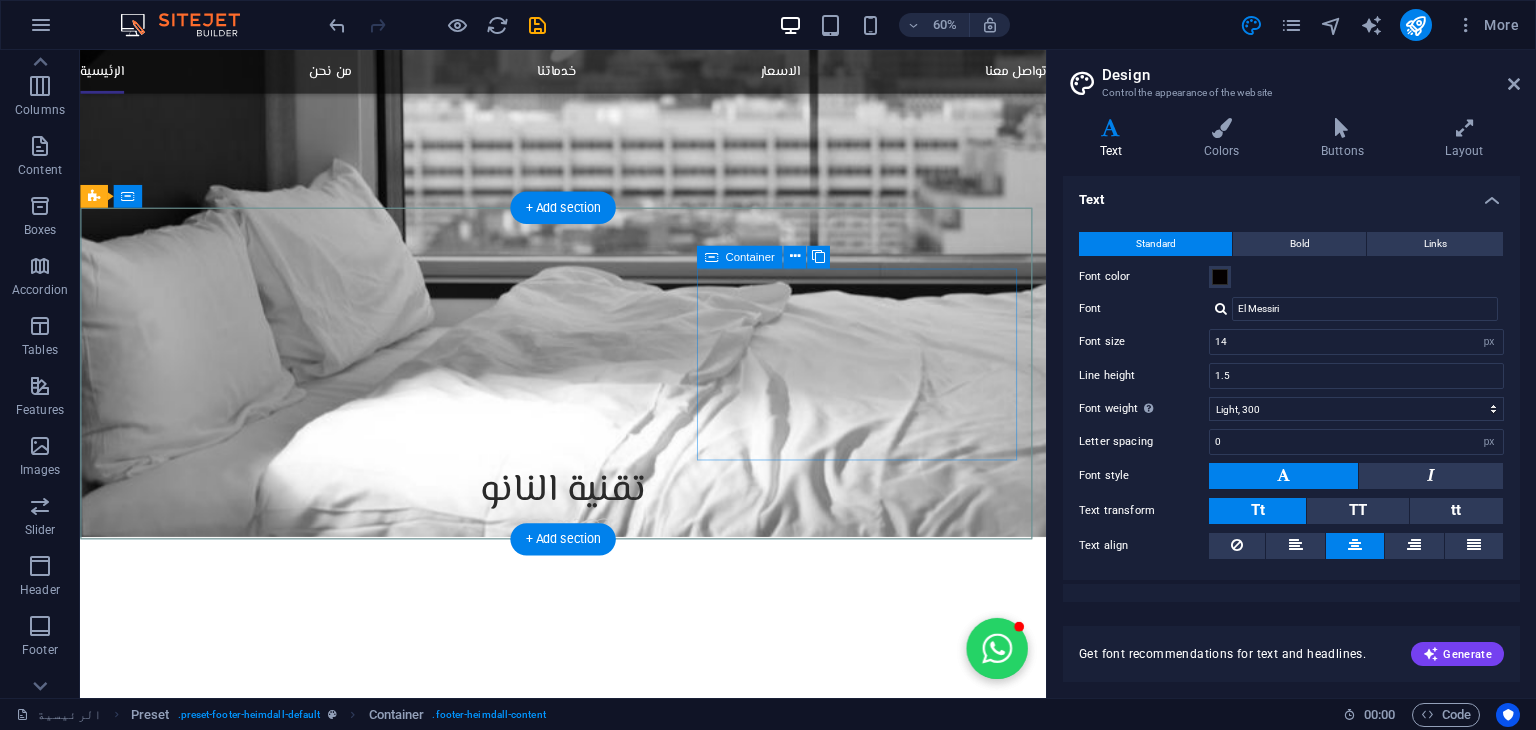 scroll, scrollTop: 3170, scrollLeft: 0, axis: vertical 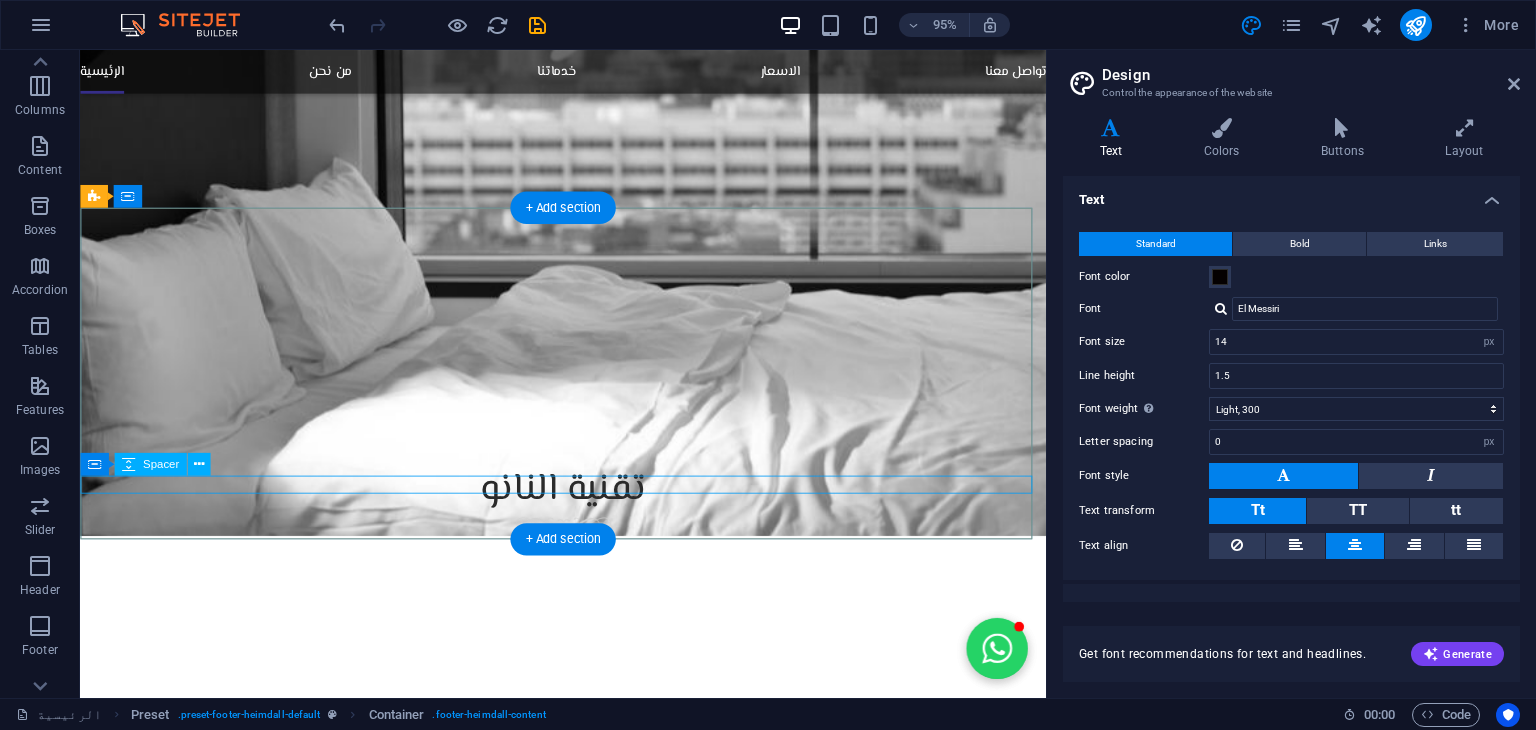 click at bounding box center [588, 4419] 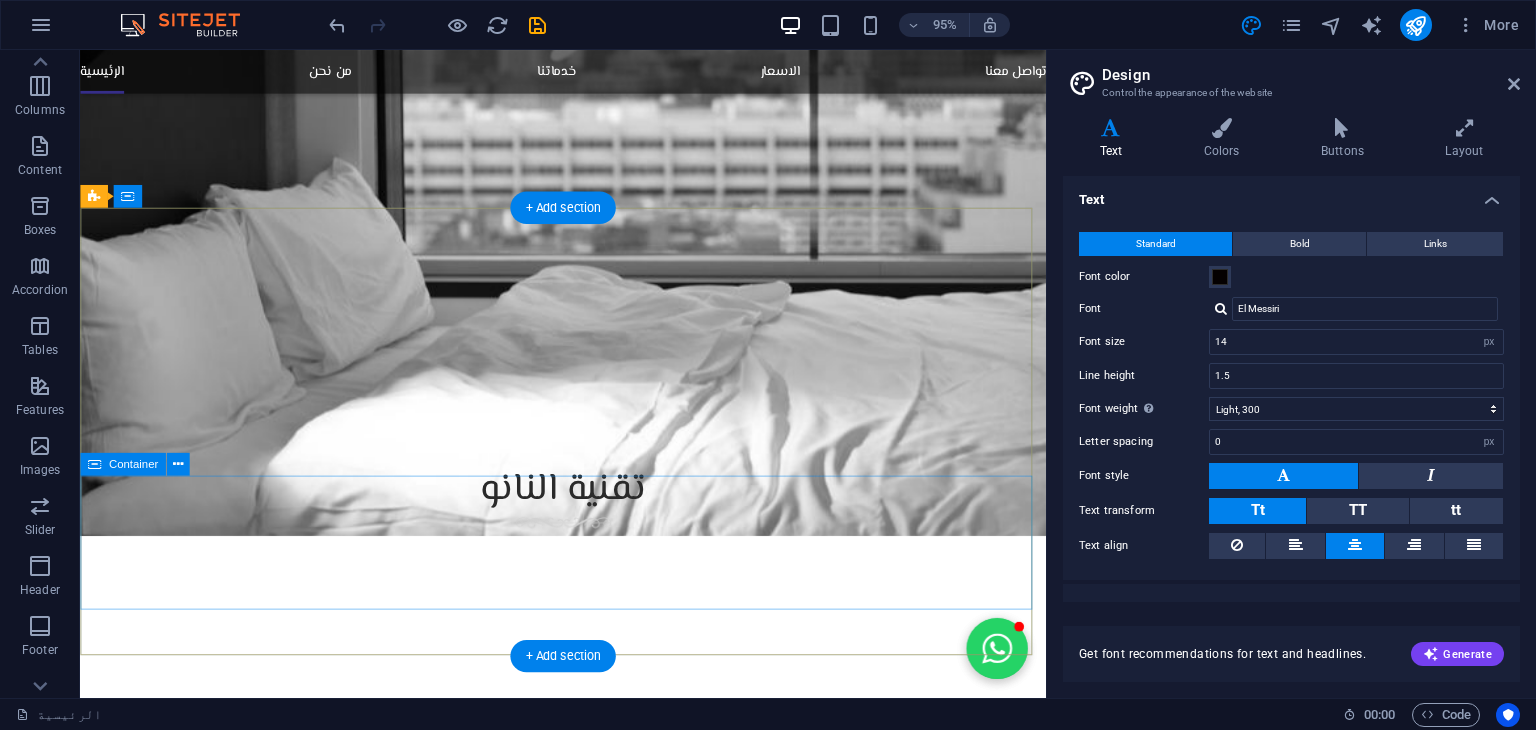 click on "Drop content here or  Add elements  Paste clipboard" at bounding box center [588, 4481] 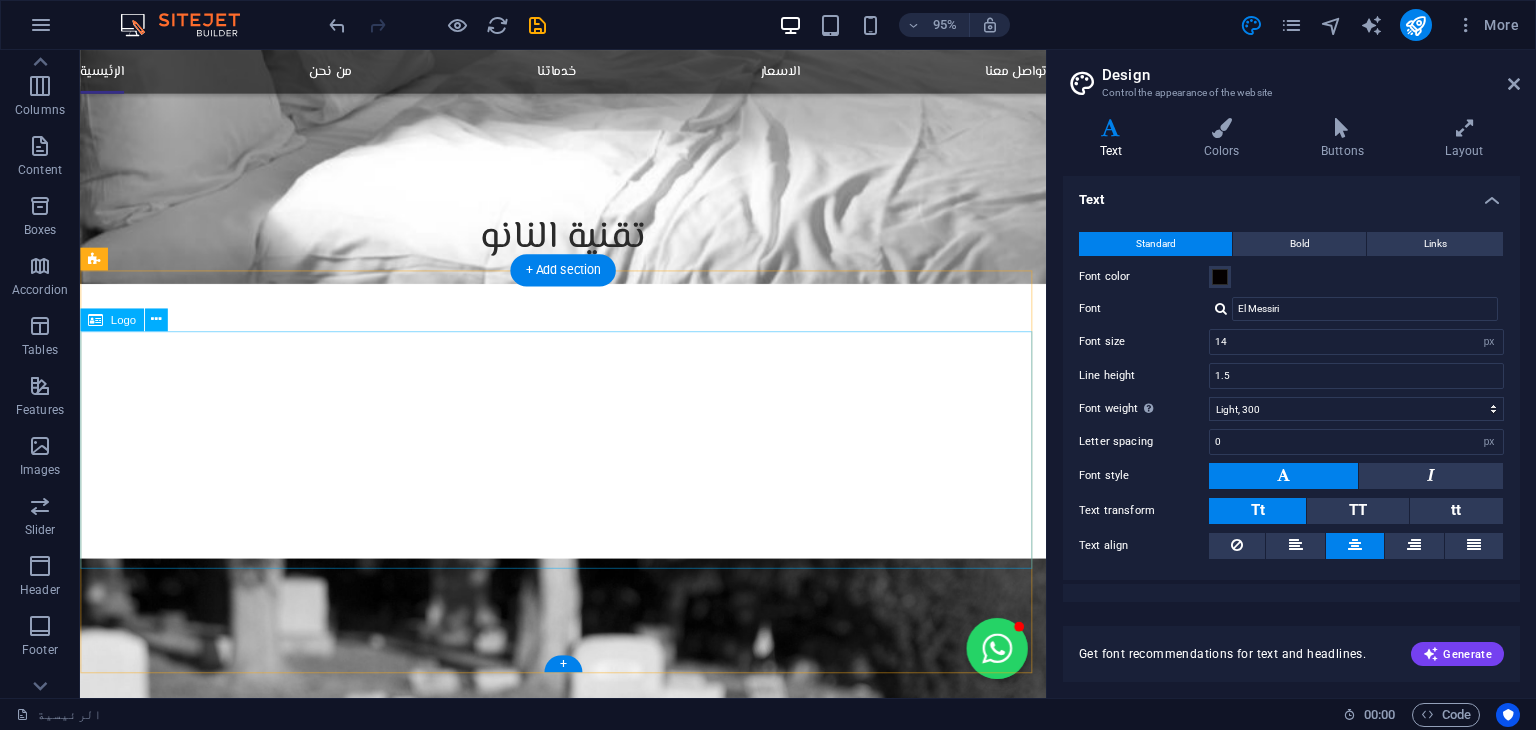 scroll, scrollTop: 3443, scrollLeft: 0, axis: vertical 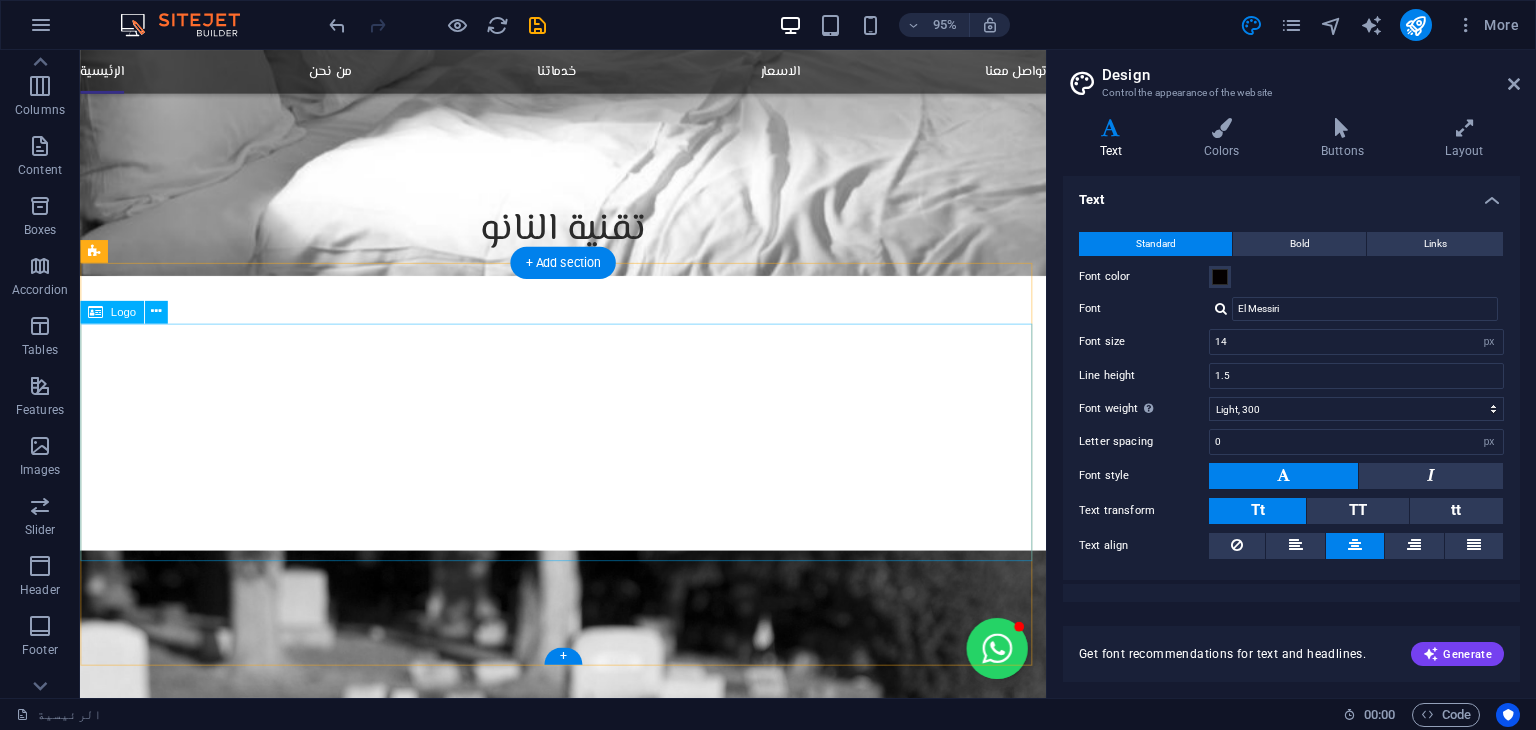 click at bounding box center [588, 4374] 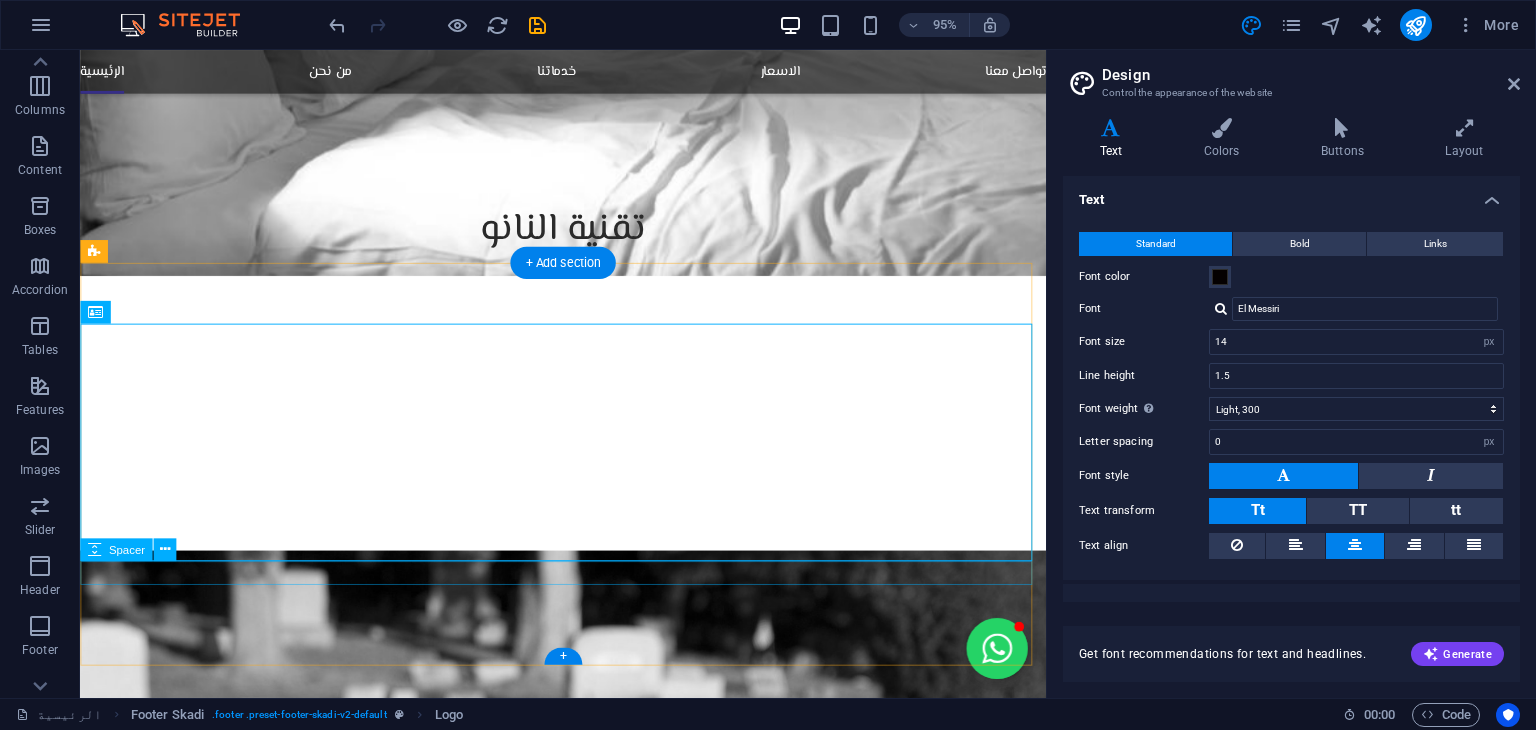 scroll, scrollTop: 3546, scrollLeft: 0, axis: vertical 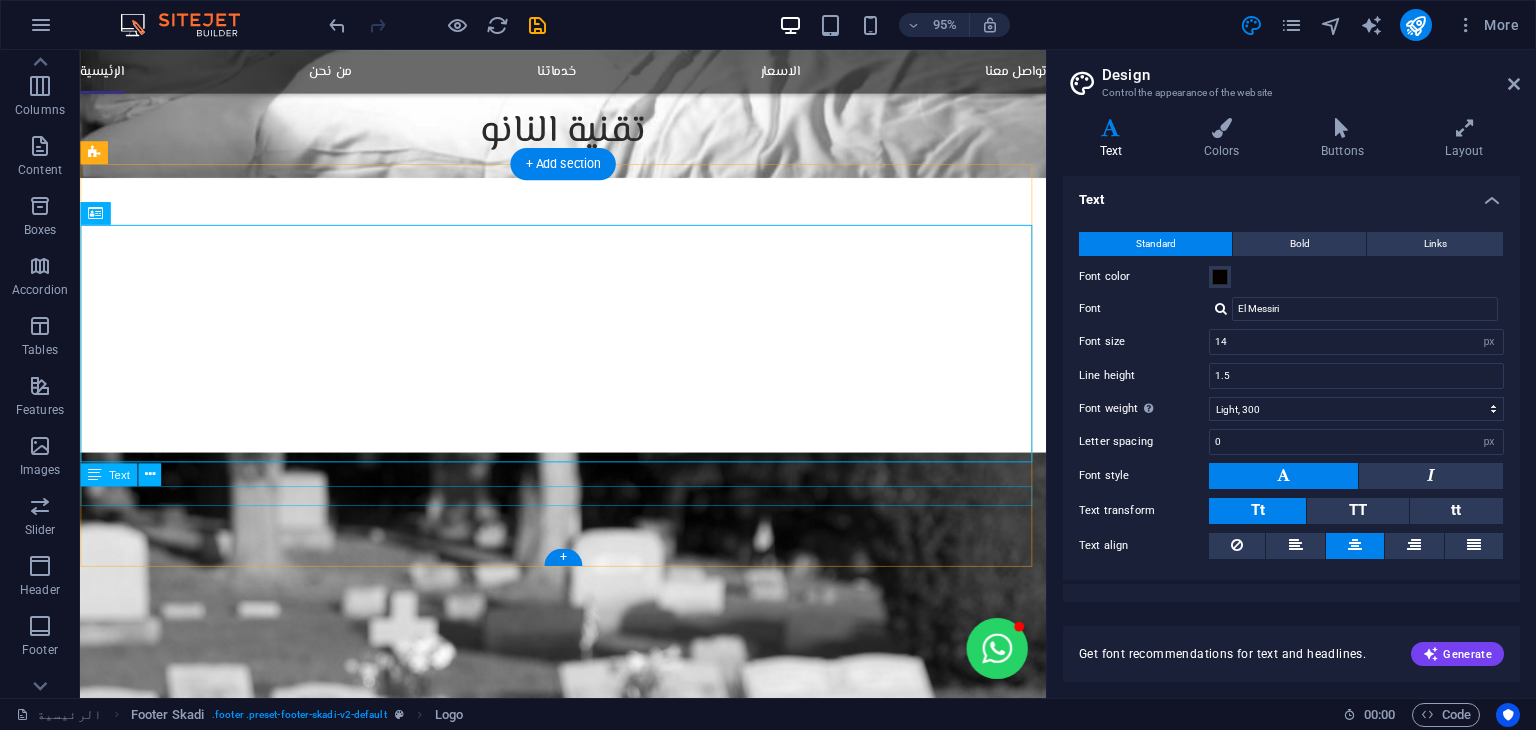 click on "[EMAIL]  |  Legal Notice  |  Privacy Policy" at bounding box center [588, 4431] 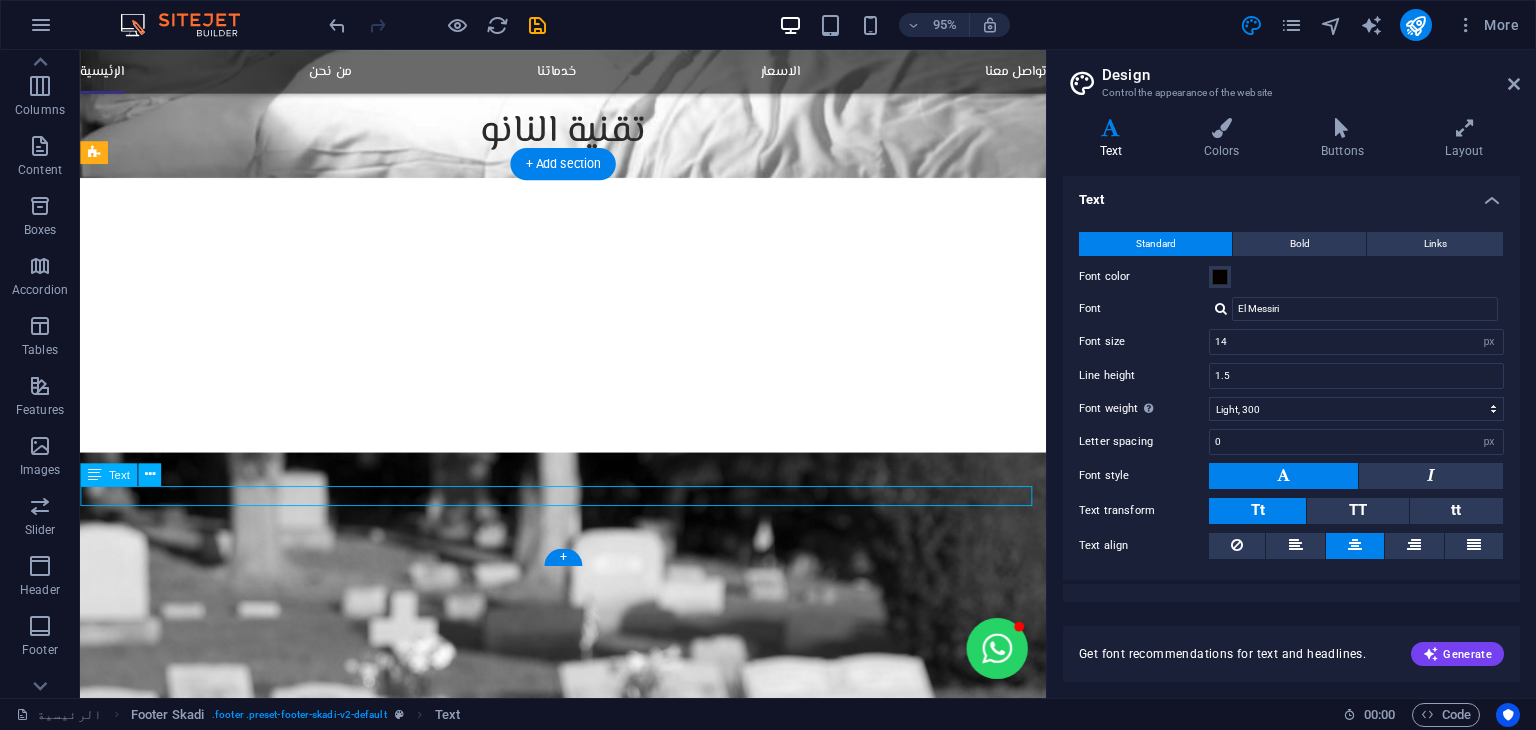 click on "[EMAIL]  |  Legal Notice  |  Privacy Policy" at bounding box center [588, 4431] 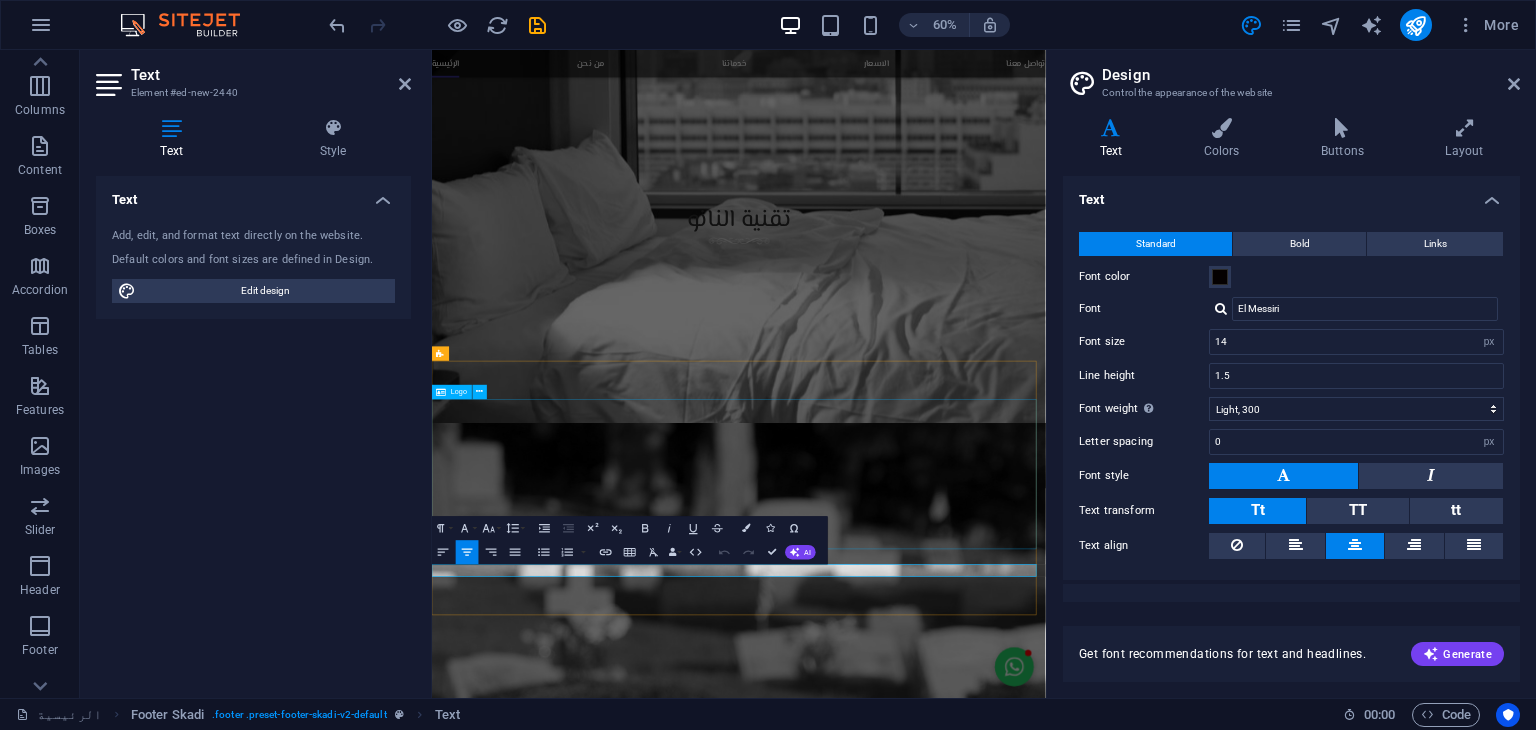 scroll, scrollTop: 3148, scrollLeft: 0, axis: vertical 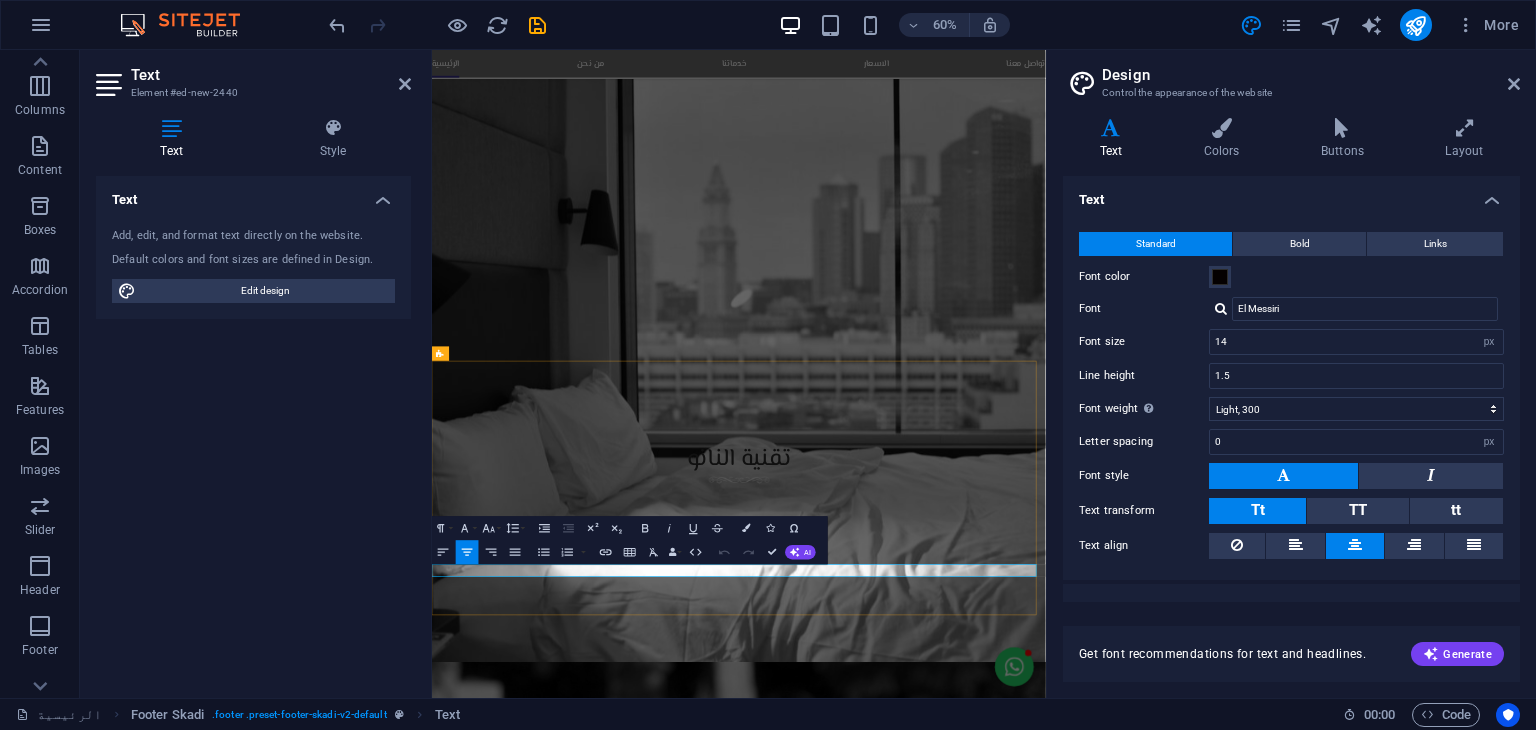 click on "[EMAIL]  |  Legal Notice  |  Privacy Policy" at bounding box center [943, 5185] 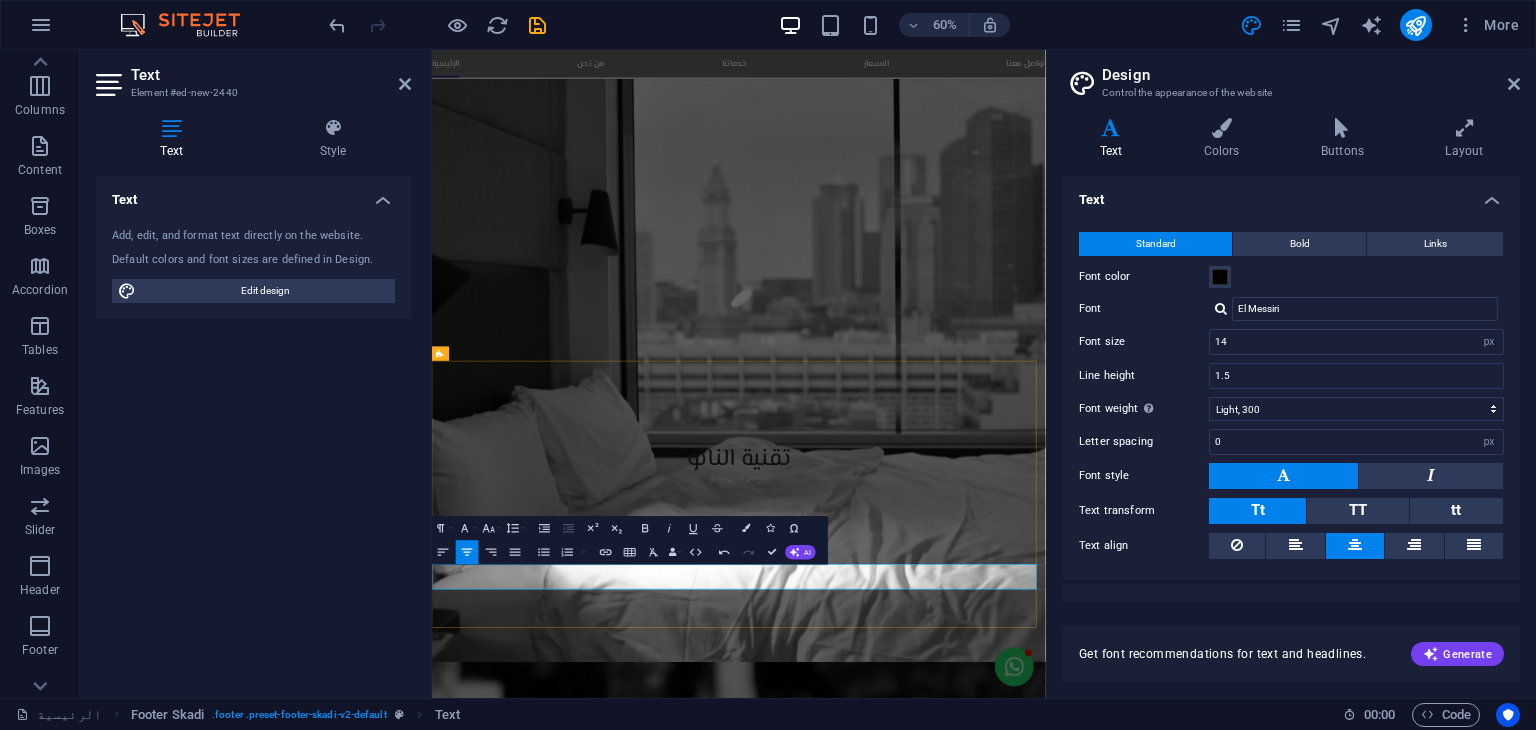 click on "كل الحقوق محفوظة شركة هوم بروتيكشن [YEAR]" at bounding box center [943, 5206] 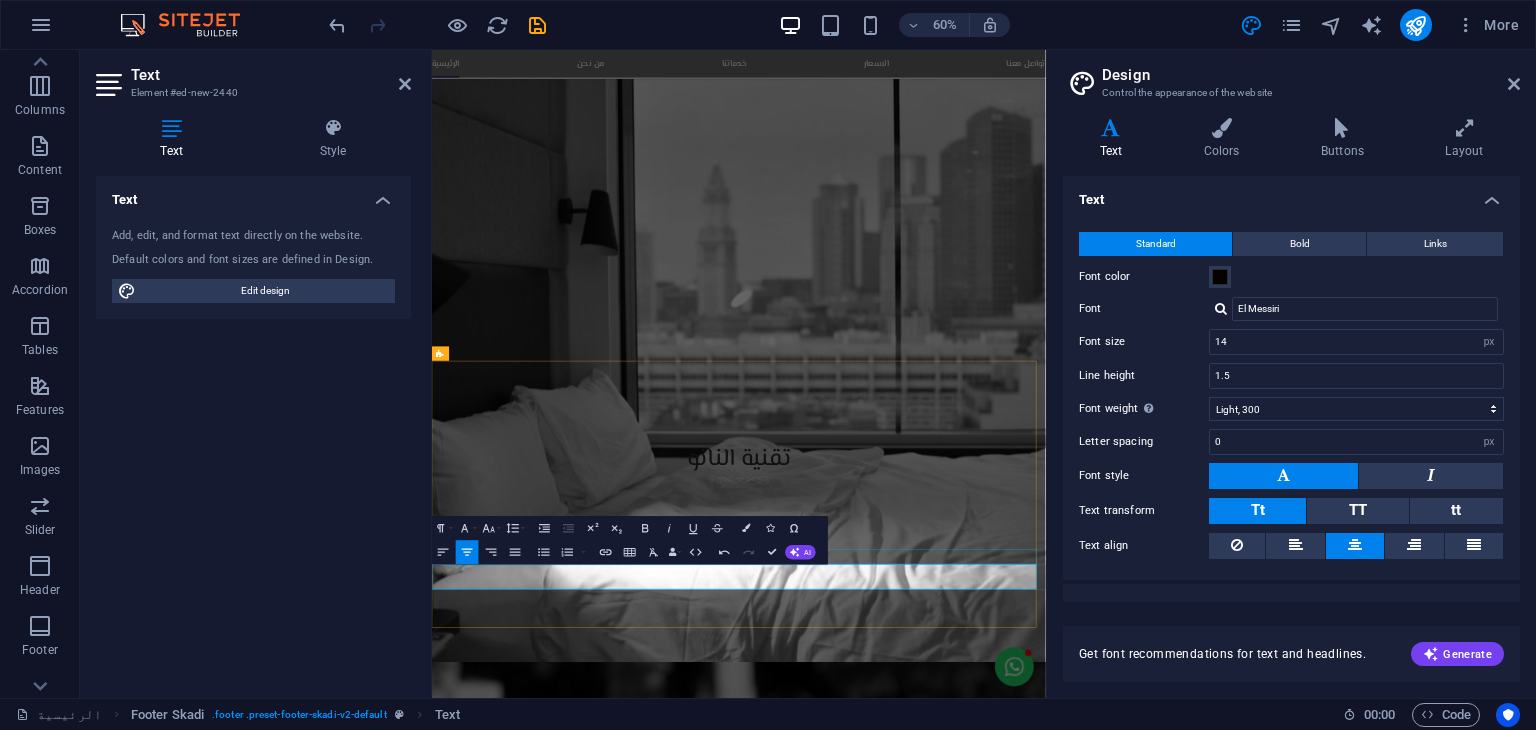 click at bounding box center (943, 5162) 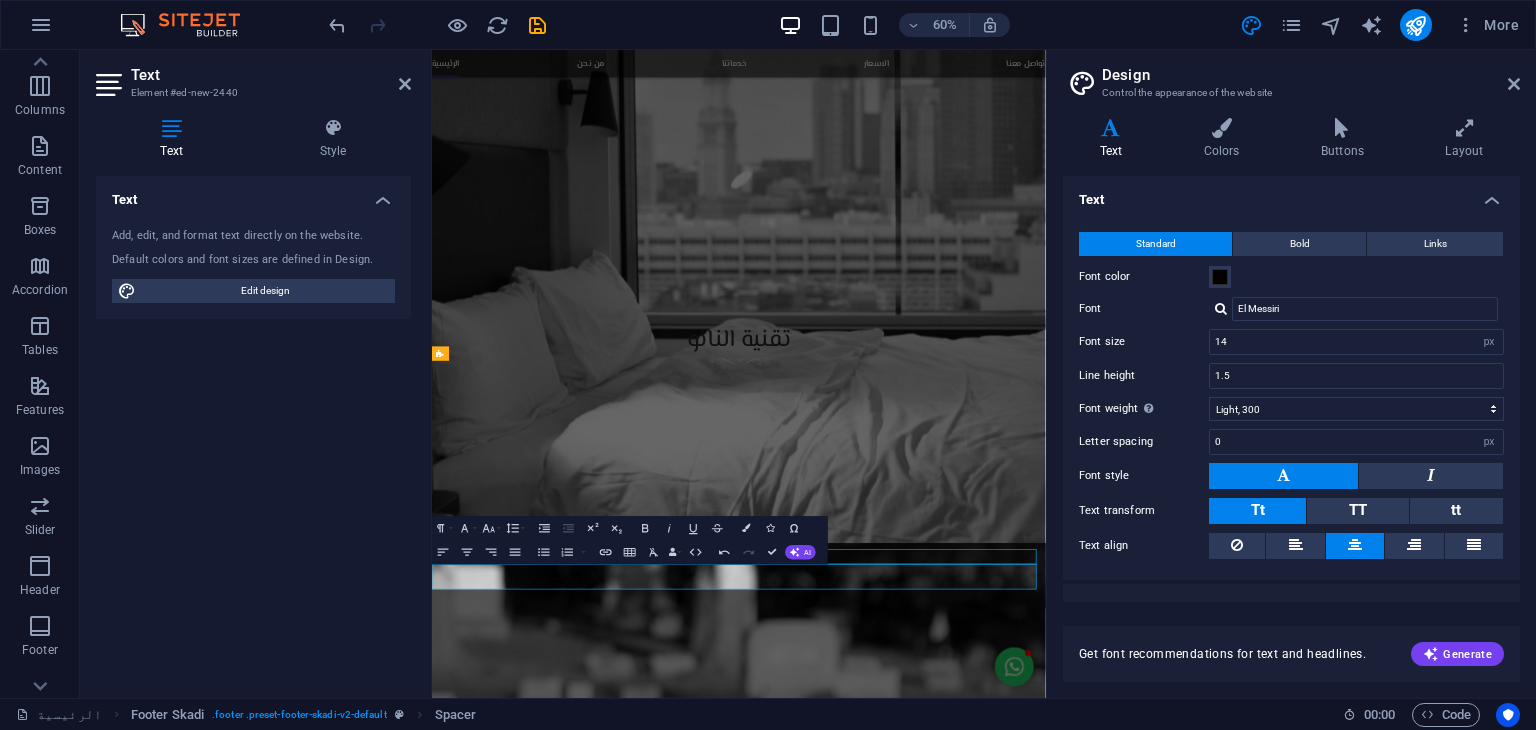 scroll, scrollTop: 3567, scrollLeft: 0, axis: vertical 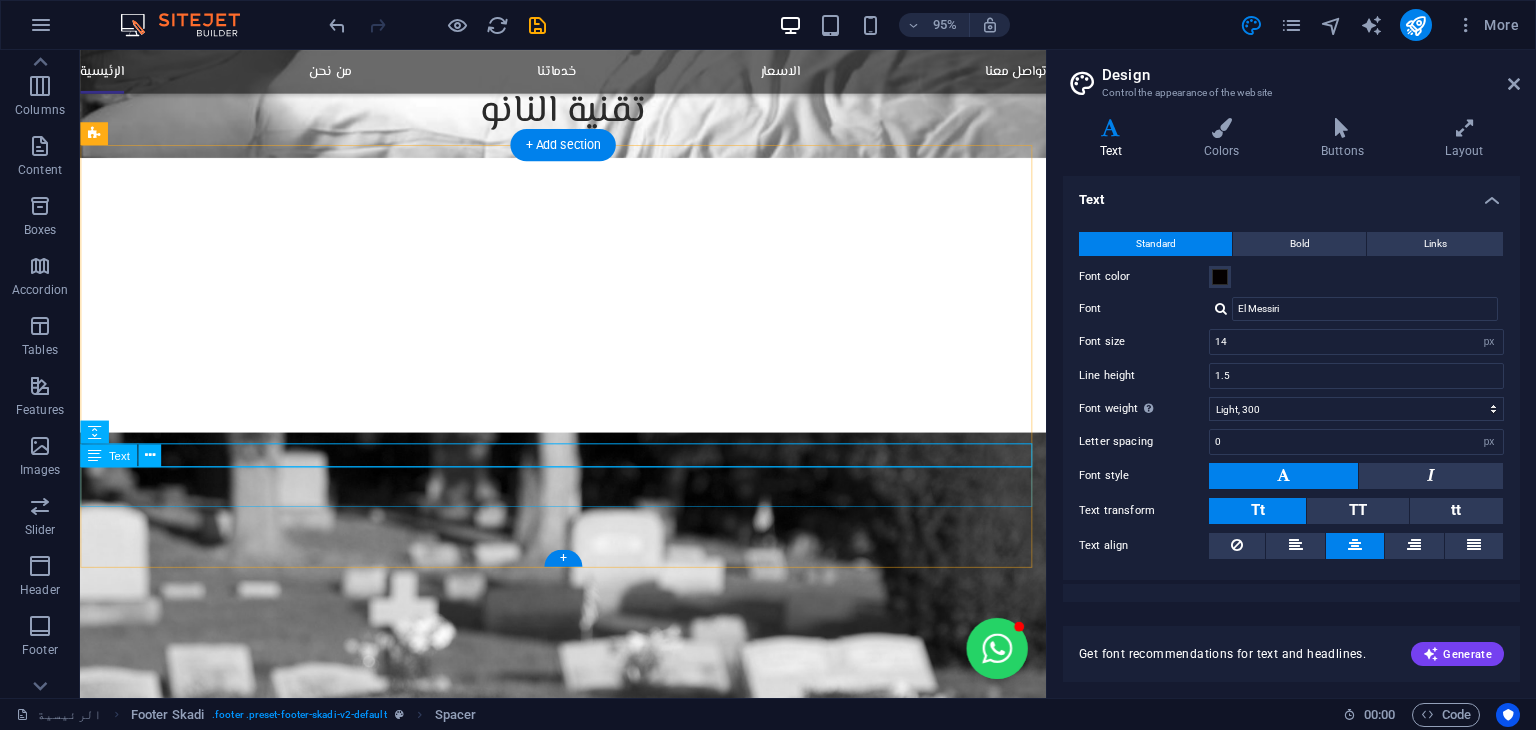 click on "[EMAIL] | Legal Notice | Privacy Policy كل الحقوق محفوظة شركة هوم بروتيكشن [YEAR]" at bounding box center (588, 4421) 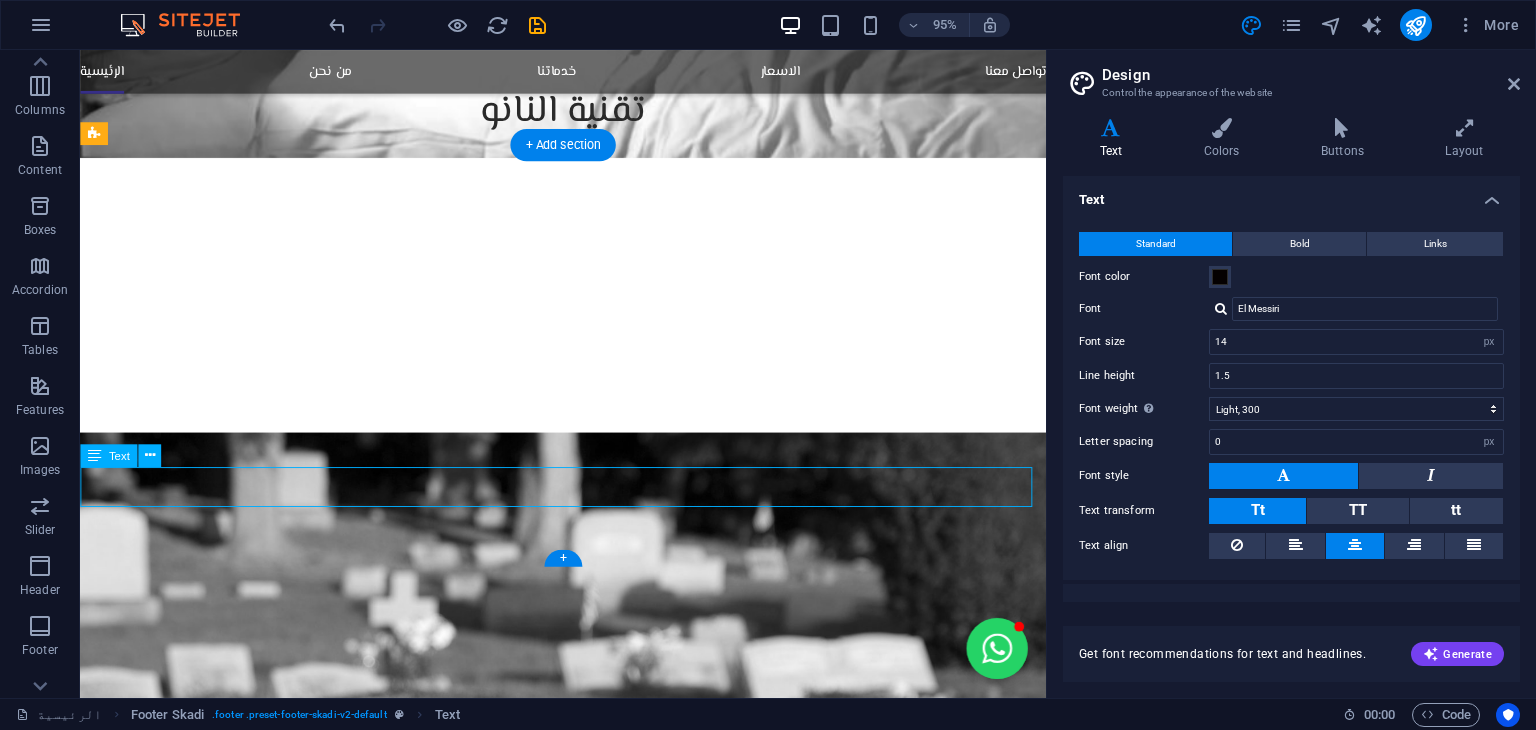 click on "[EMAIL] | Legal Notice | Privacy Policy كل الحقوق محفوظة شركة هوم بروتيكشن [YEAR]" at bounding box center [588, 4421] 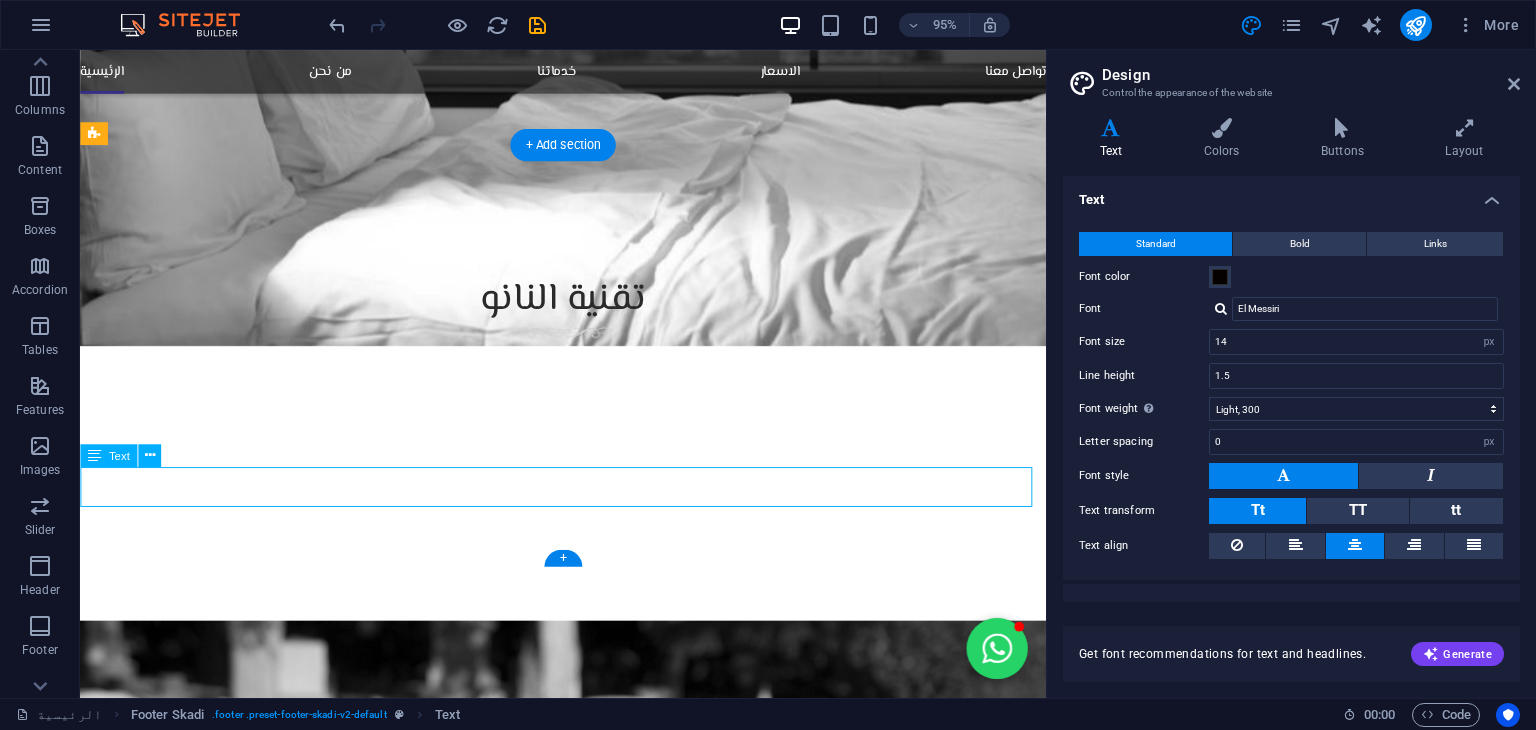 scroll, scrollTop: 3169, scrollLeft: 0, axis: vertical 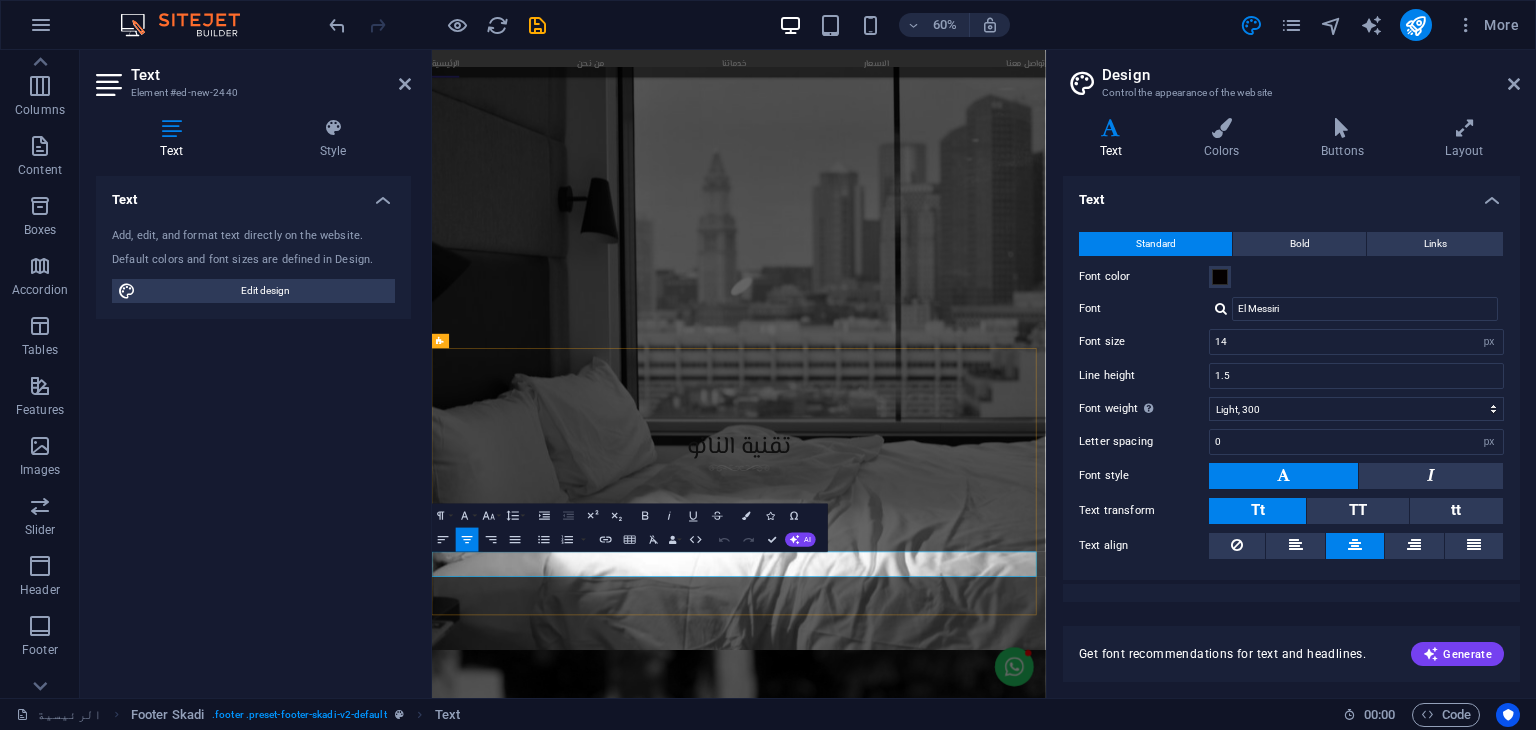click on "Legal Notice" at bounding box center (926, 5164) 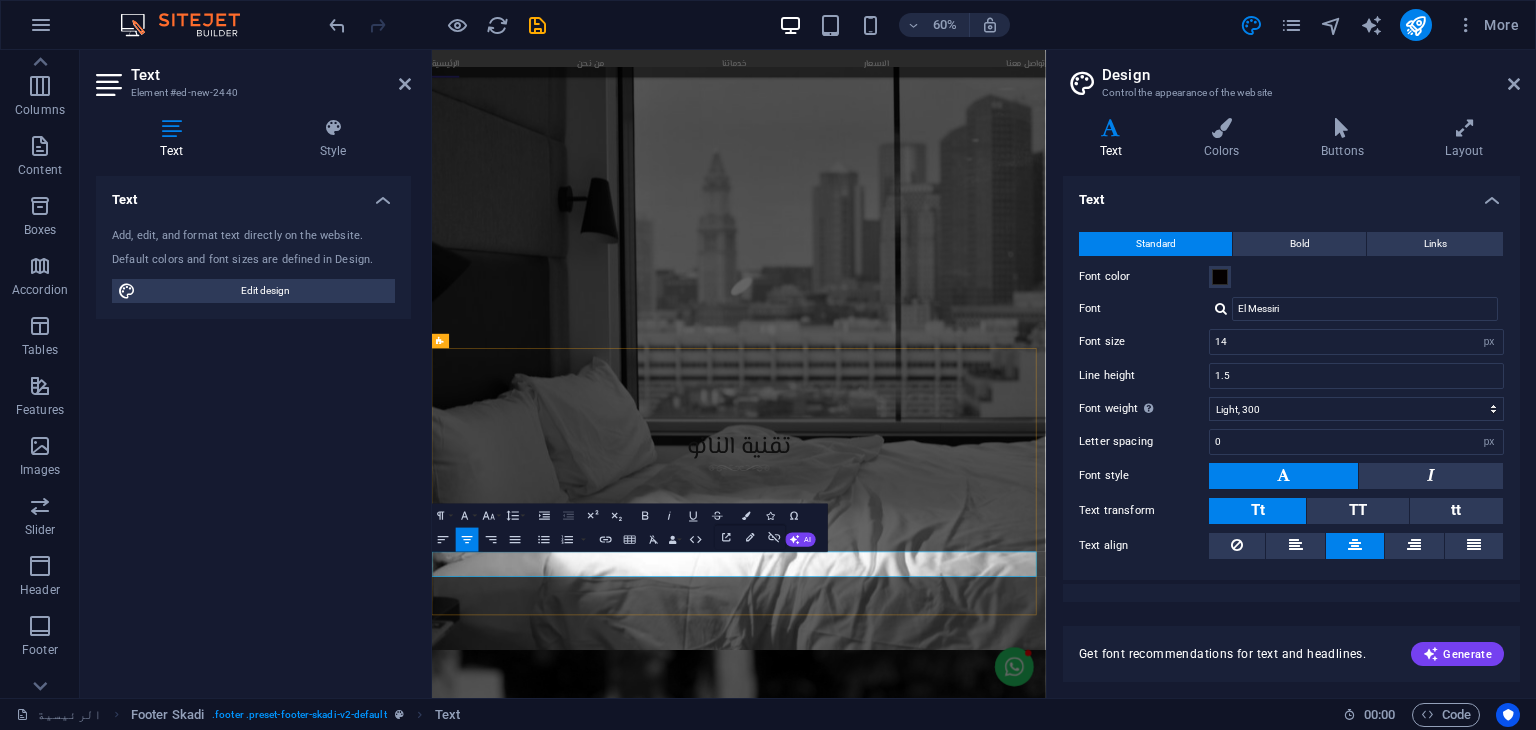 click on "Legal Notice" at bounding box center [926, 5164] 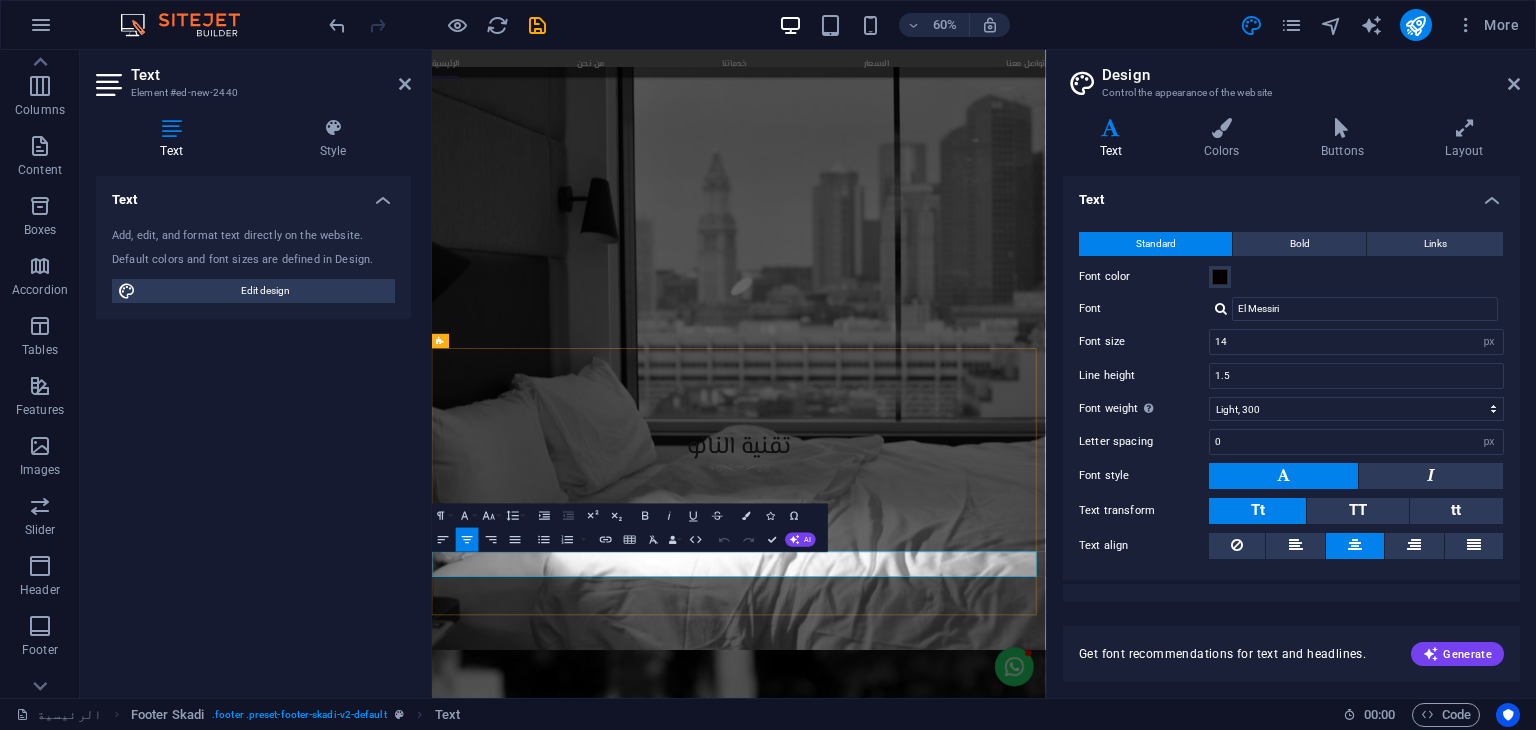 drag, startPoint x: 1096, startPoint y: 603, endPoint x: 818, endPoint y: 889, distance: 398.84833 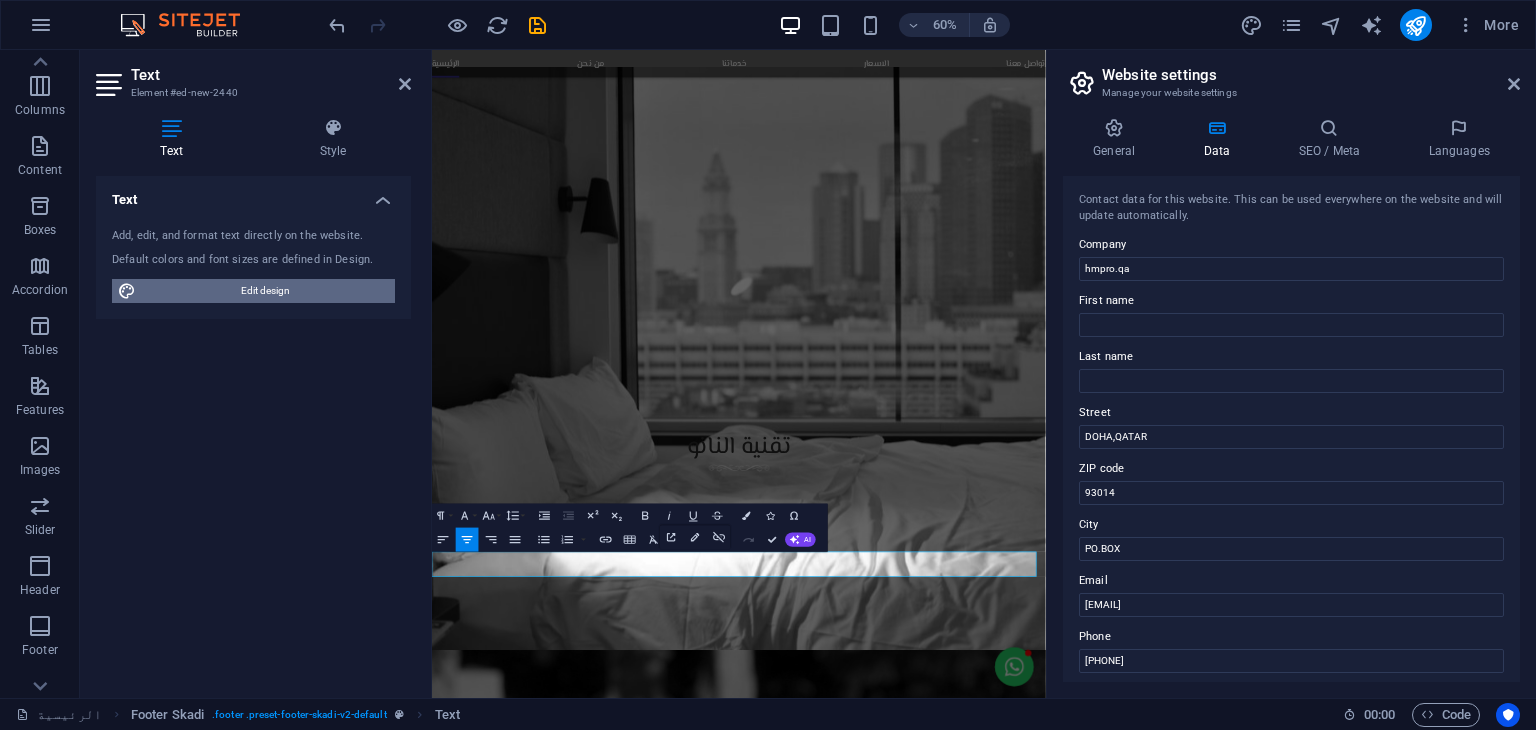 click on "Edit design" at bounding box center [265, 291] 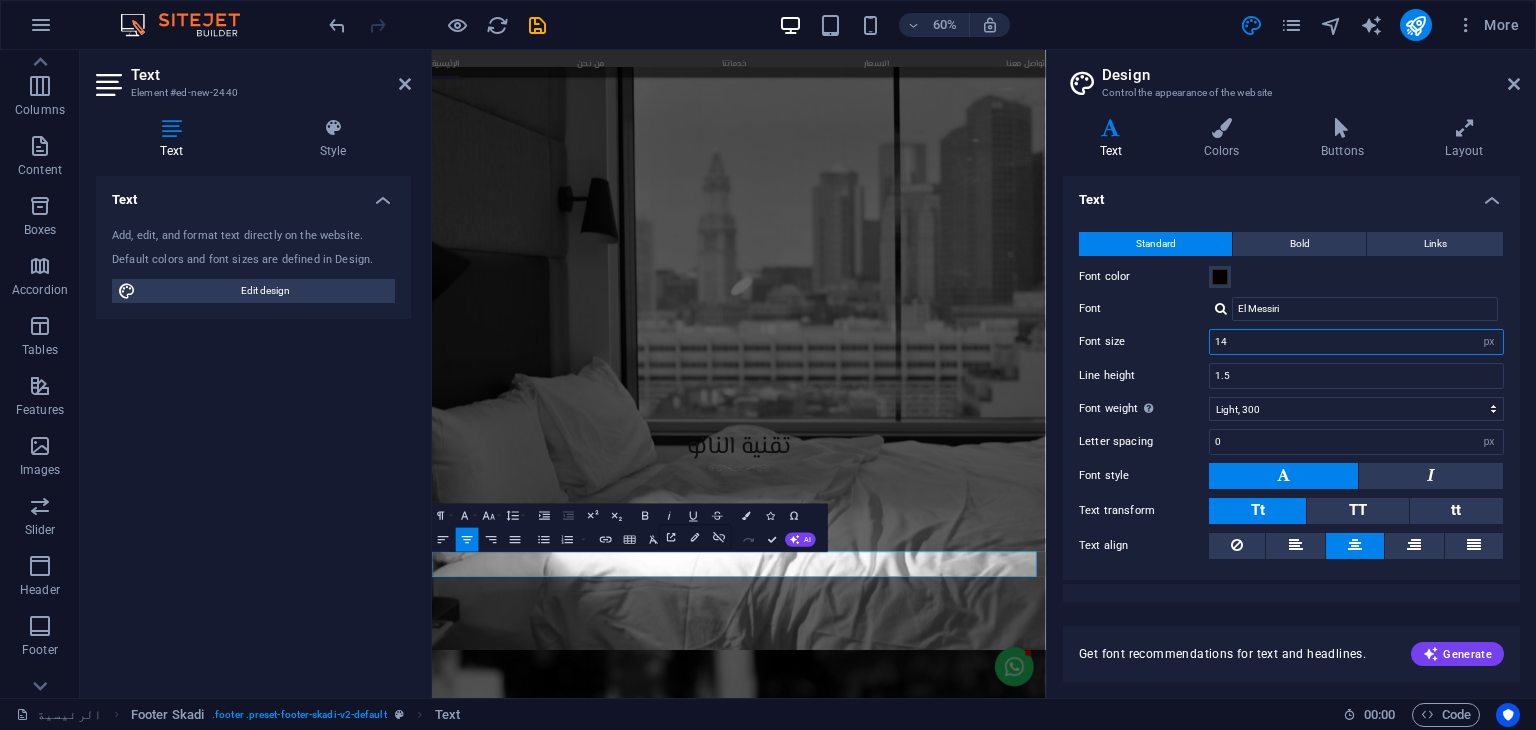 click on "14" at bounding box center (1356, 342) 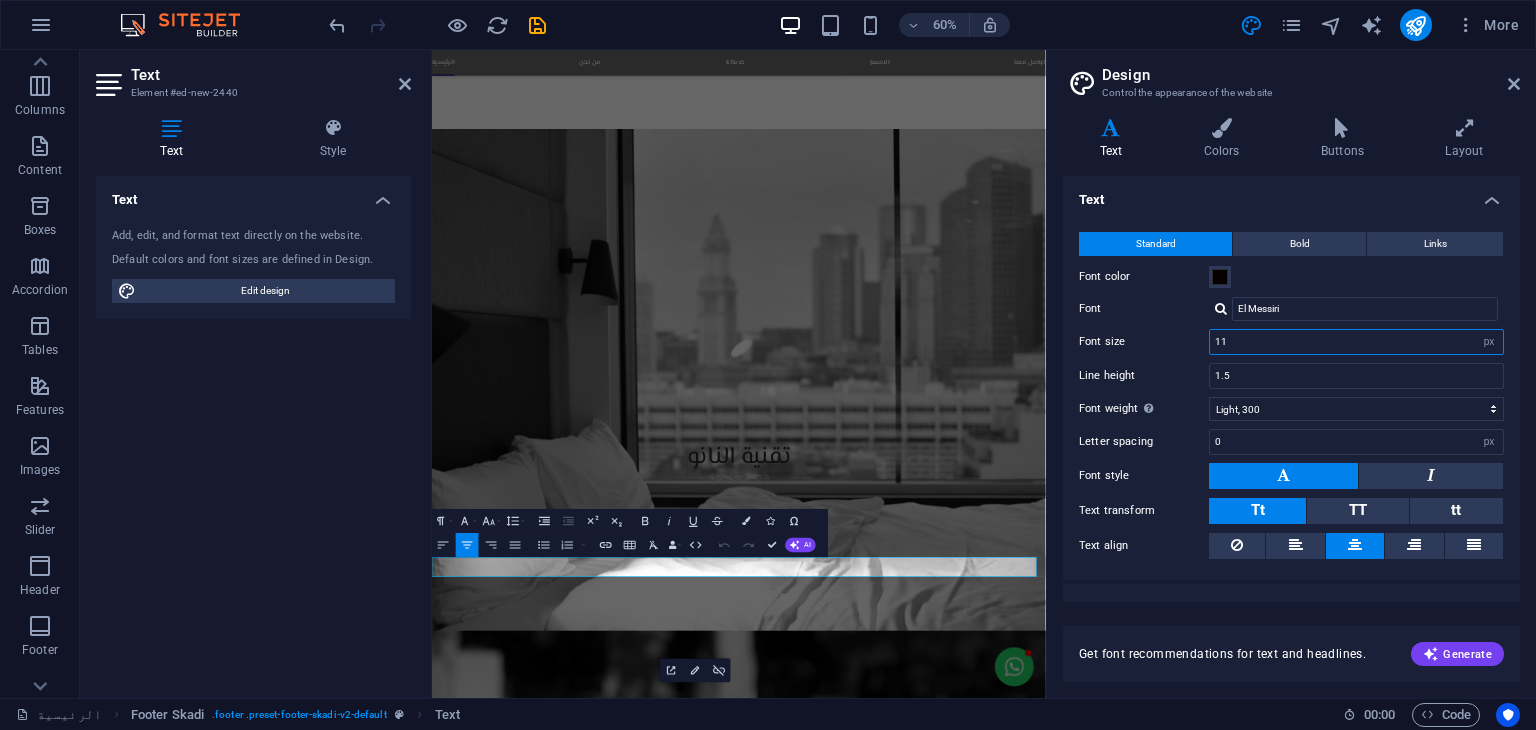 scroll, scrollTop: 2947, scrollLeft: 0, axis: vertical 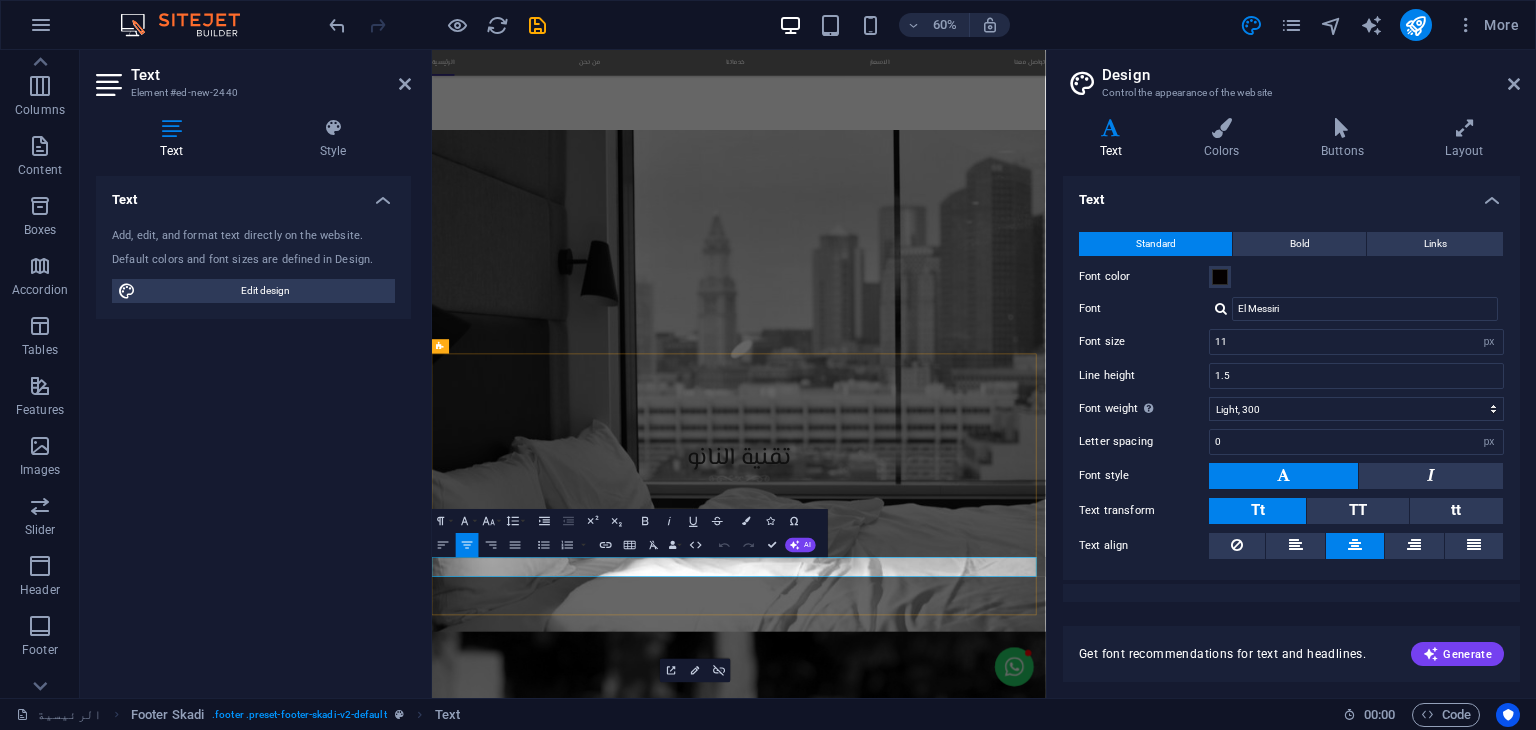 click on "Legal Notice" at bounding box center [929, 4951] 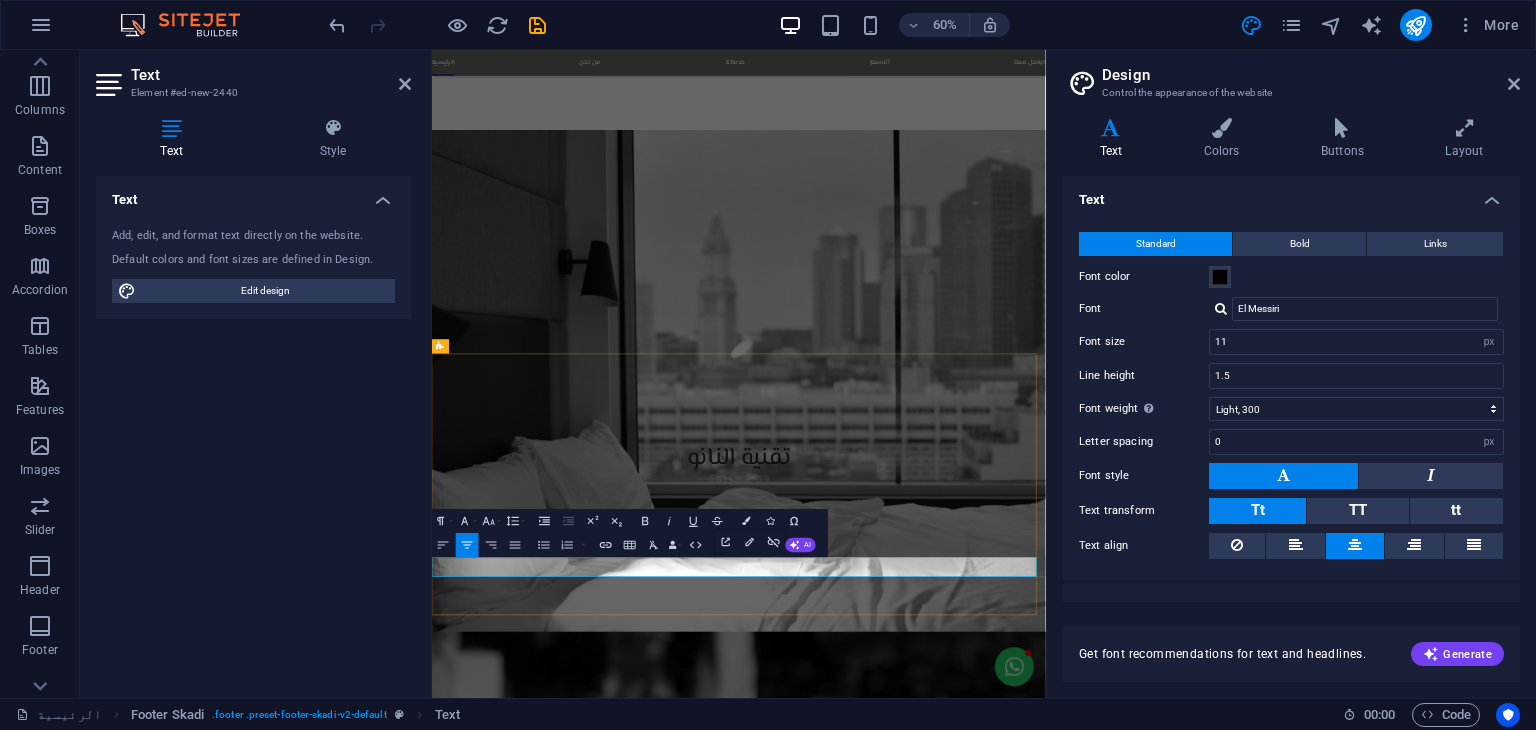 click on "Legal Notice" at bounding box center [929, 4951] 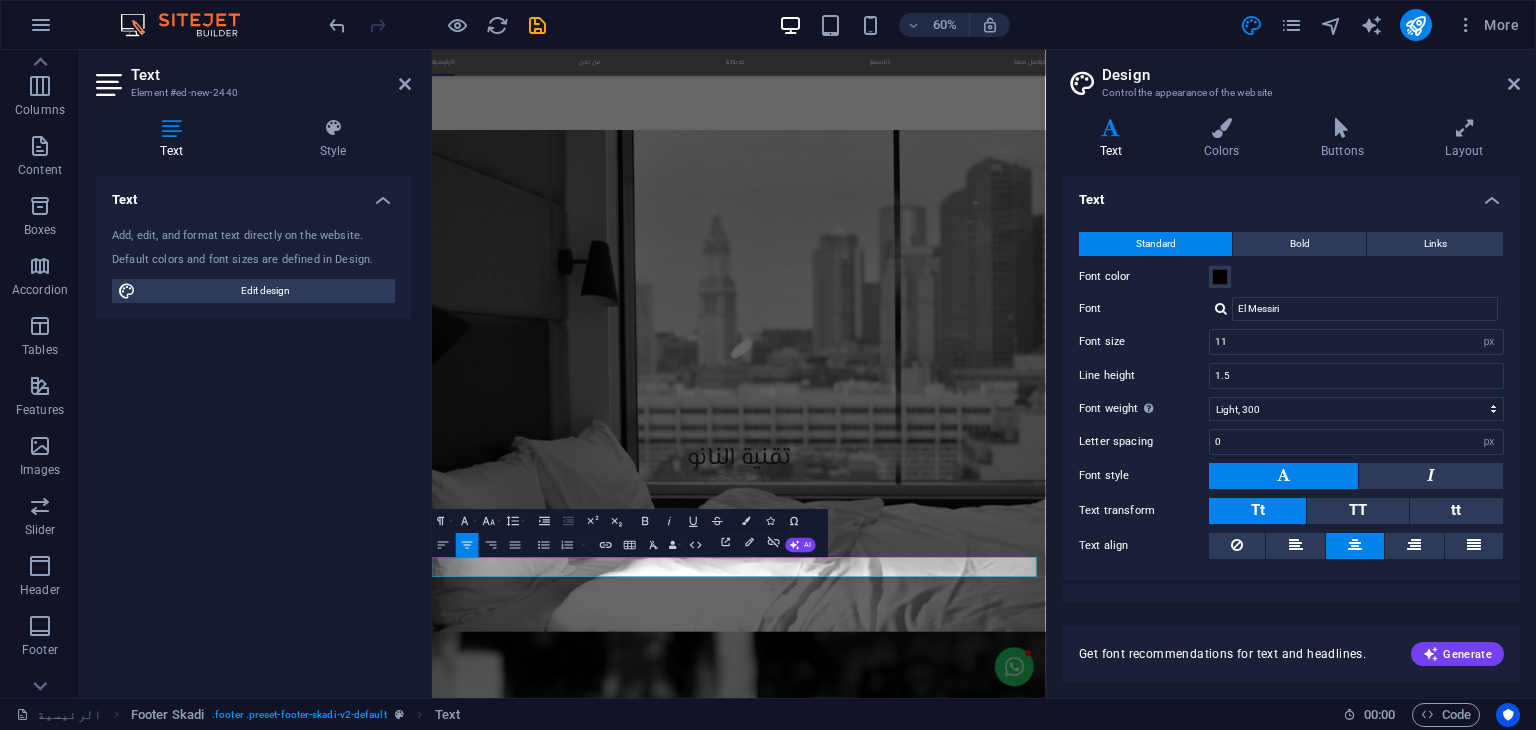 click on "Open Link Edit Link Unlink" at bounding box center (750, 542) 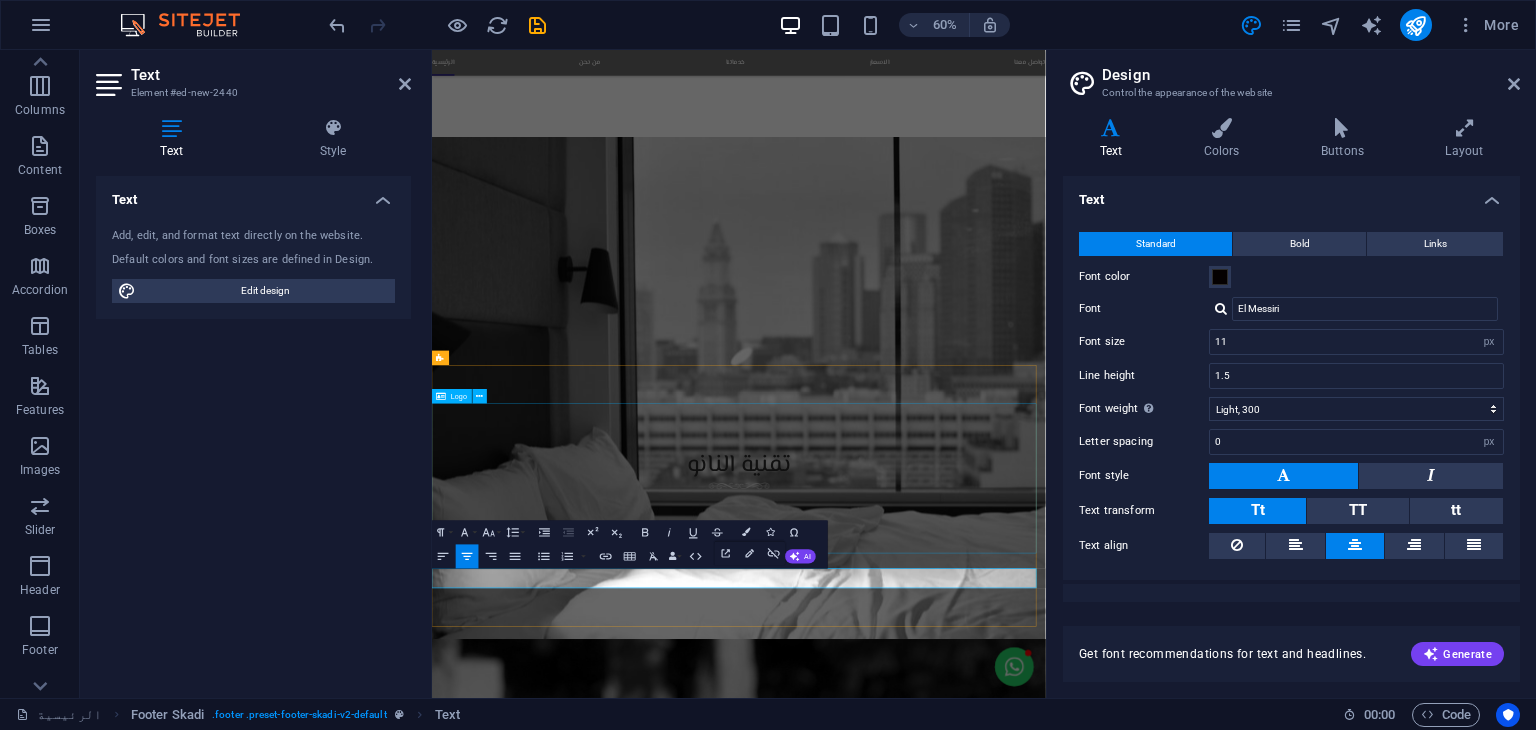 scroll, scrollTop: 2918, scrollLeft: 0, axis: vertical 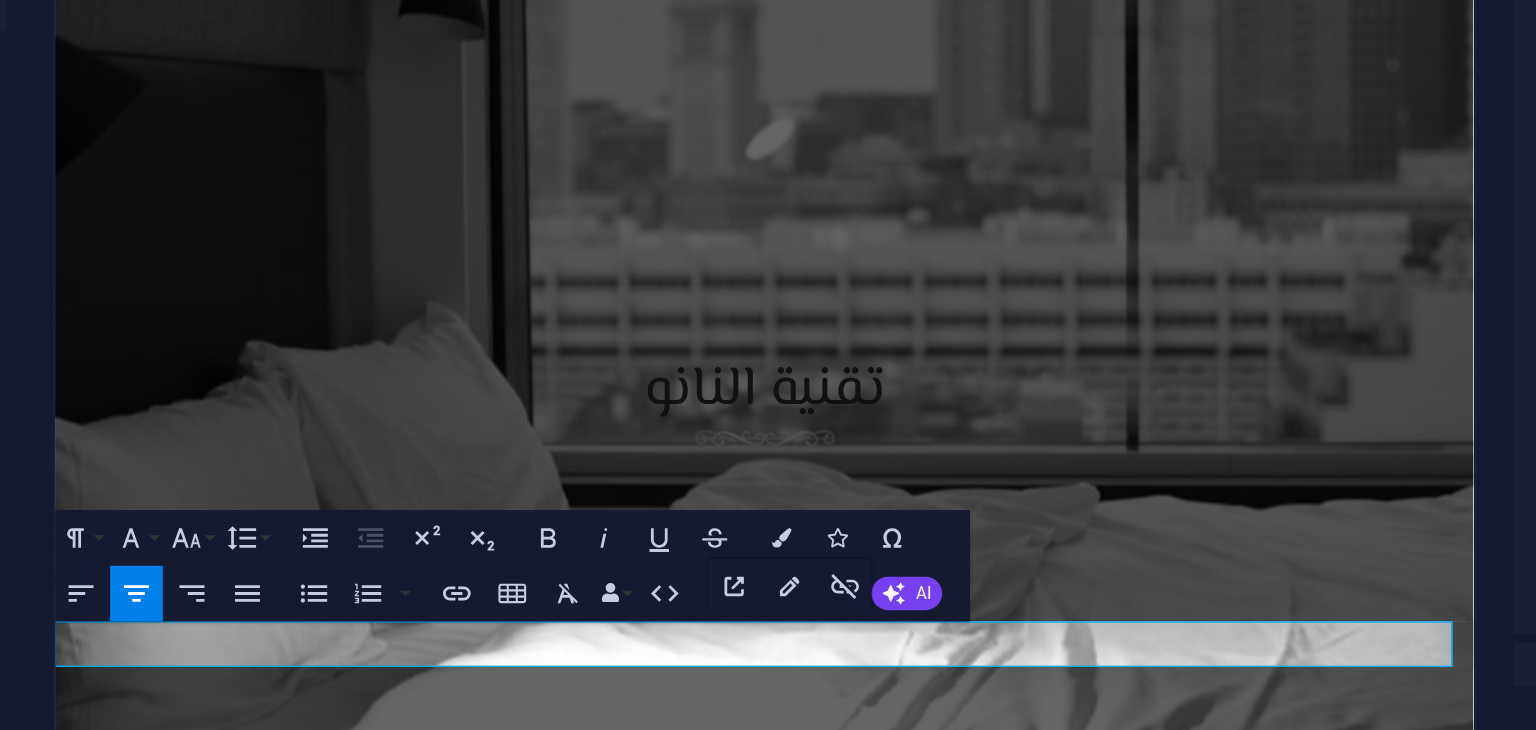 click on "Open Link Edit Link Unlink" at bounding box center (750, 559) 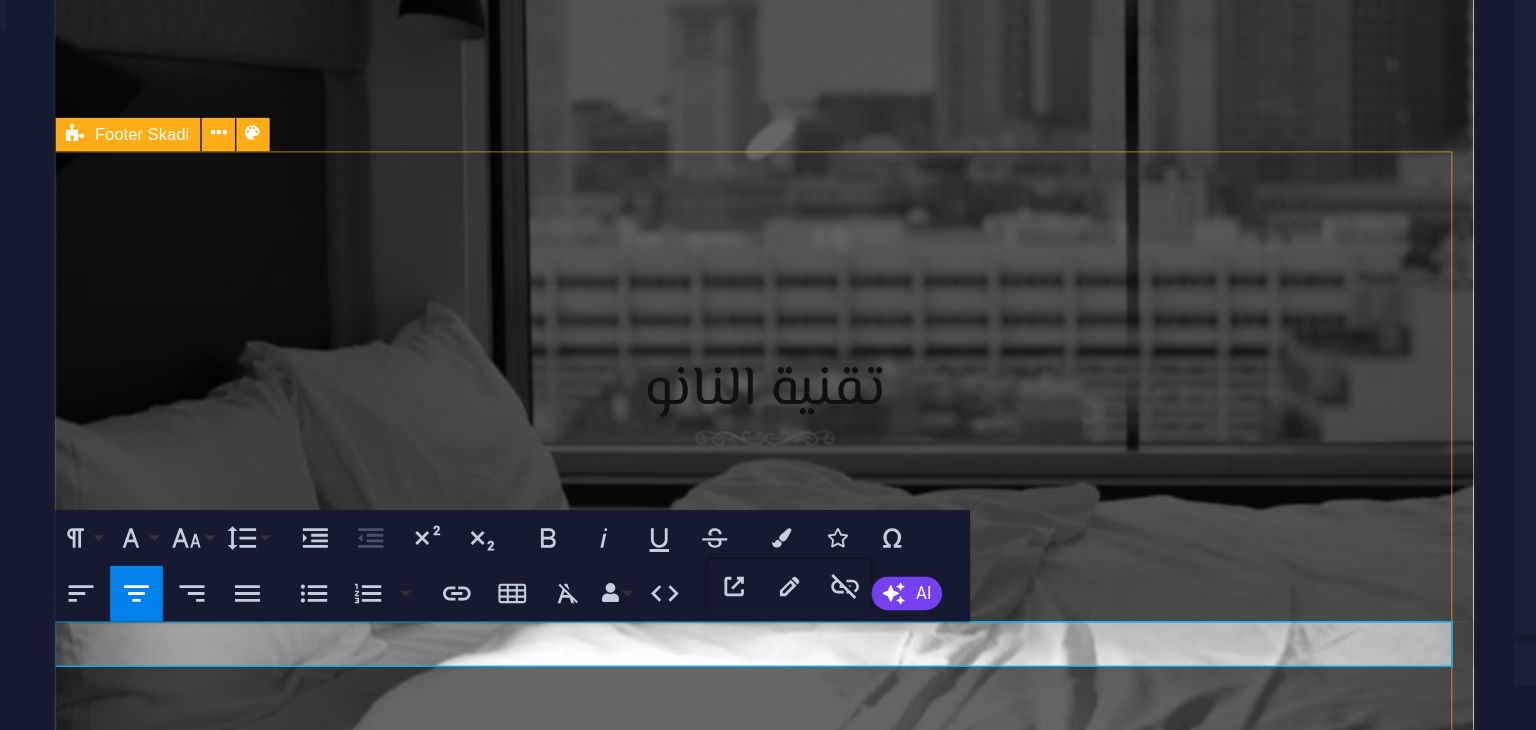 click on "[EMAIL] | Legal Notice | Privacy Policy كل الحقوق محفوظة شركة هوم بروتيكشن [YEAR]" at bounding box center [566, 4211] 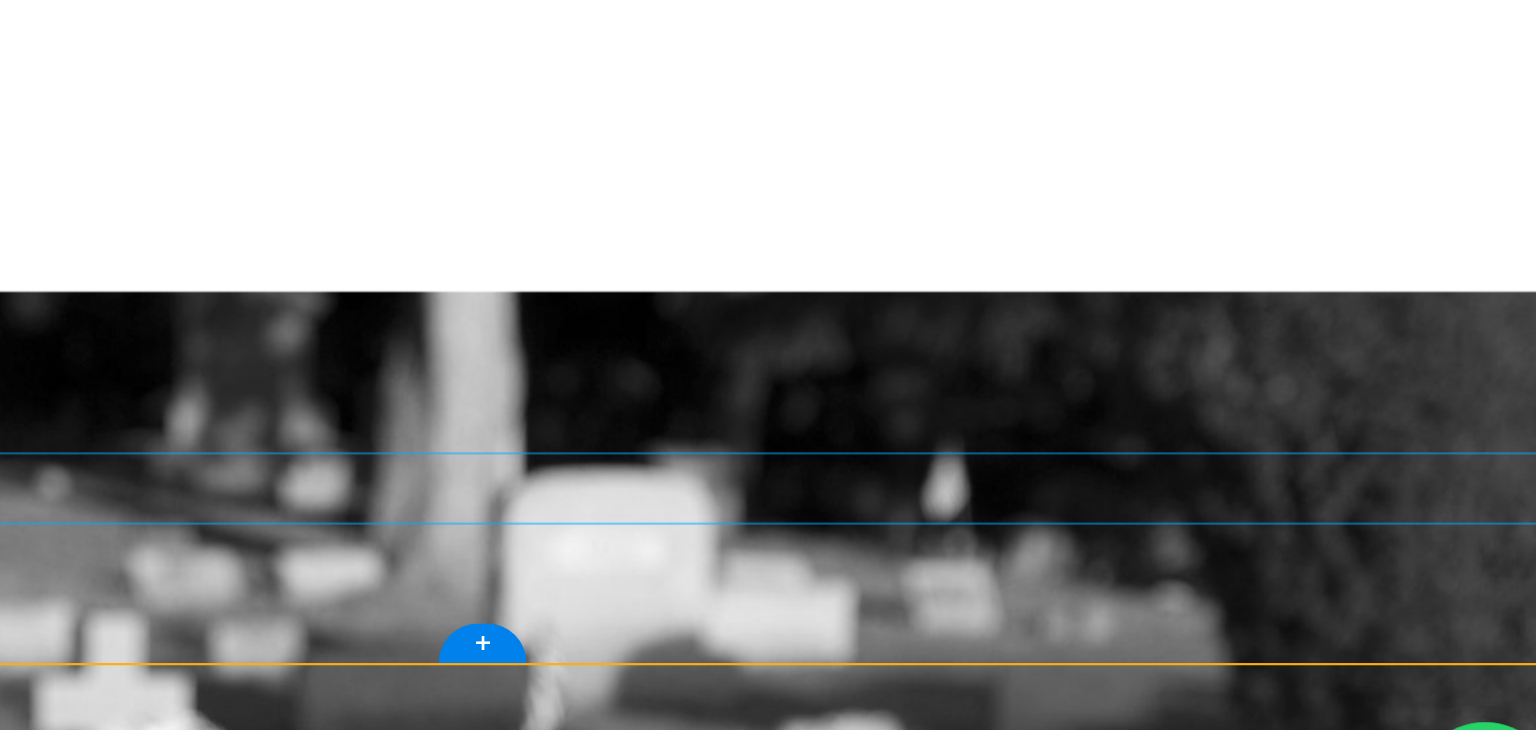 scroll, scrollTop: 3317, scrollLeft: 0, axis: vertical 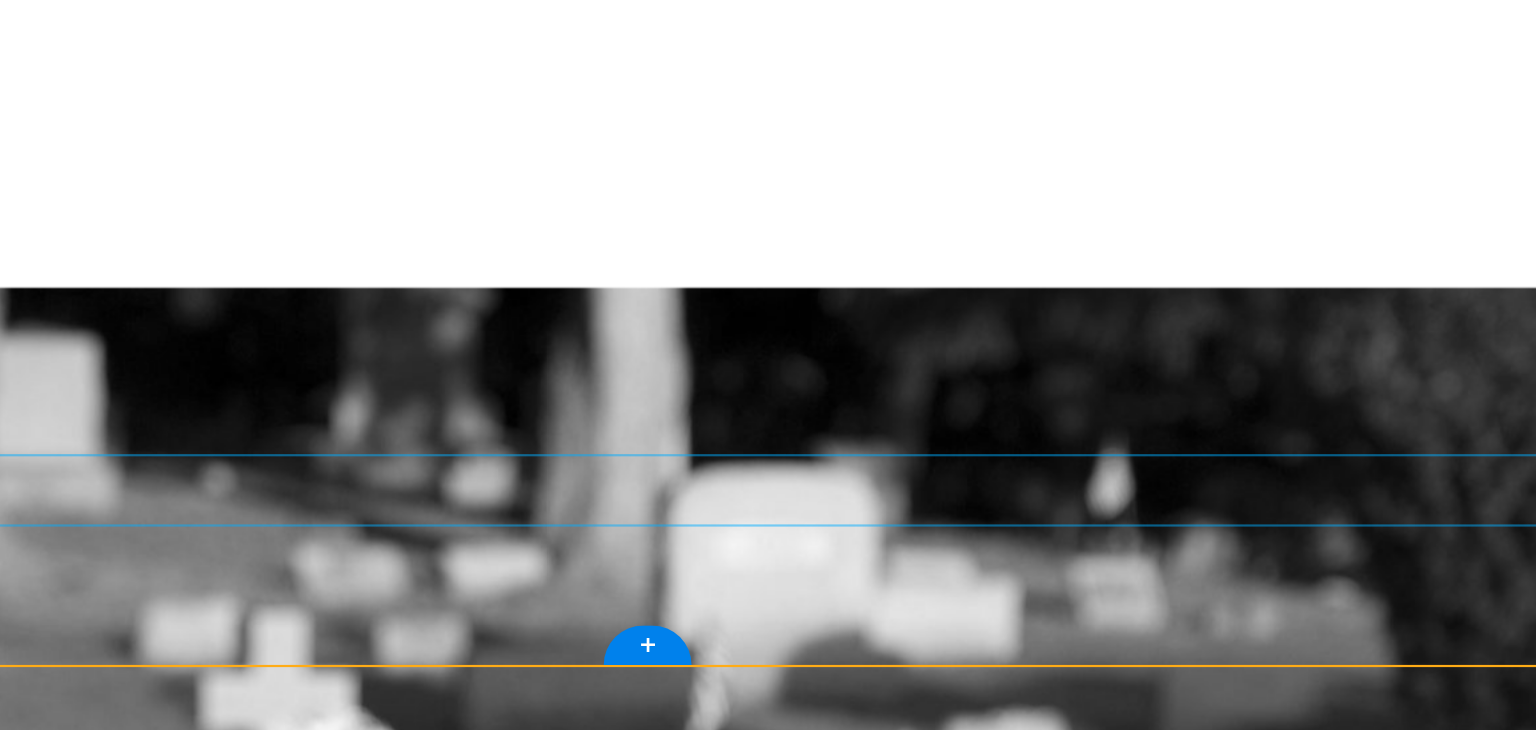 click on "[EMAIL] | Legal Notice | Privacy Policy كل الحقوق محفوظة شركة هوم بروتيكشن [YEAR]" at bounding box center [39, 3594] 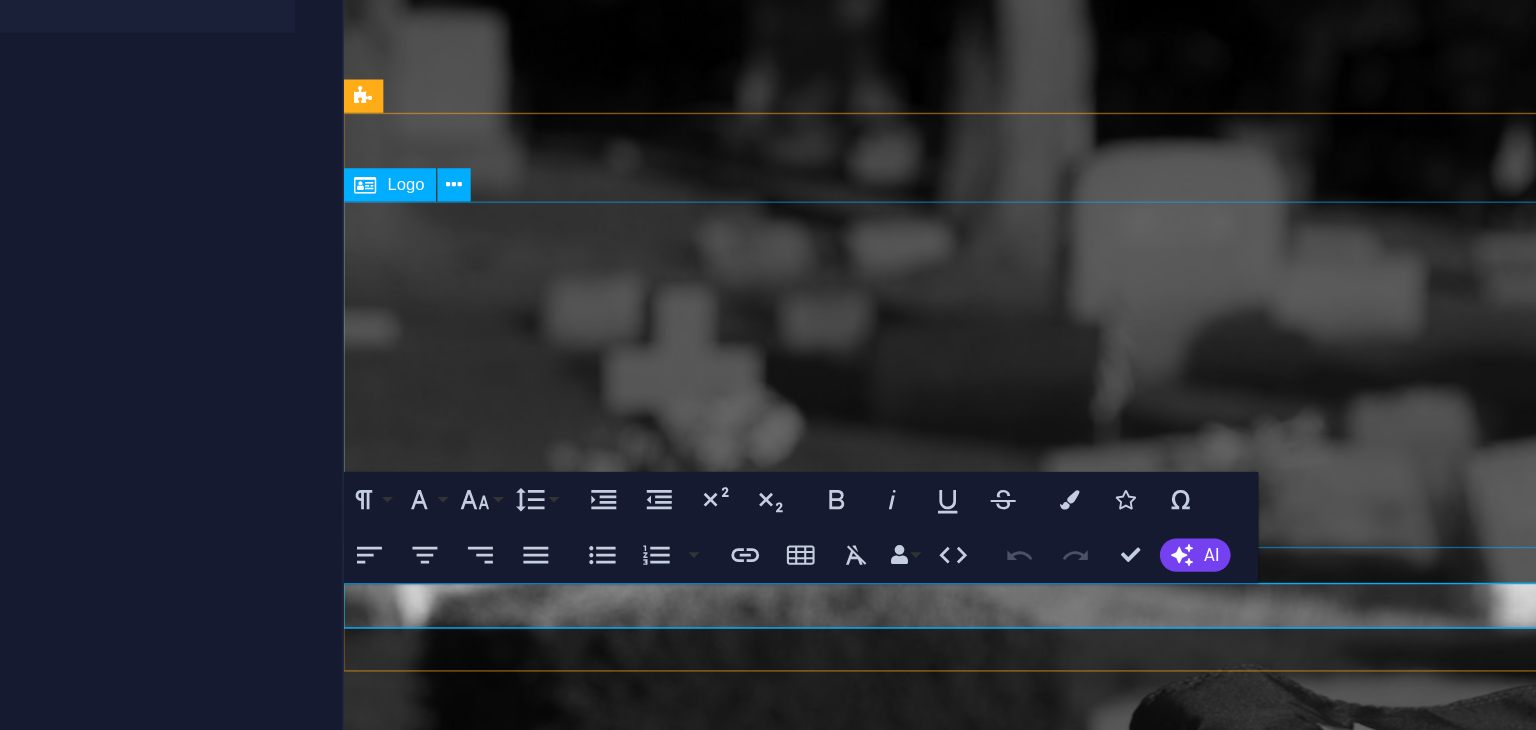 scroll, scrollTop: 2947, scrollLeft: 0, axis: vertical 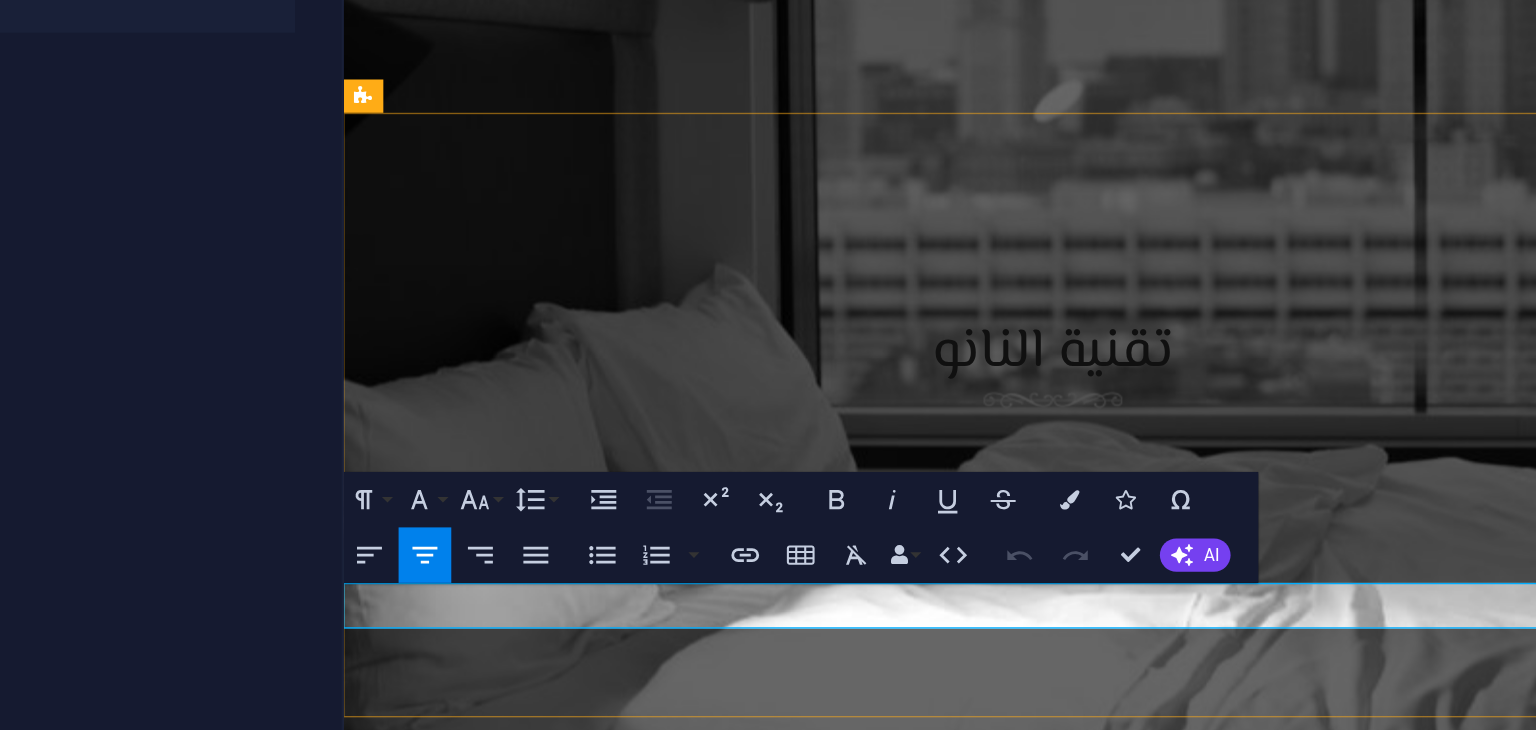 click on "Legal Notice" at bounding box center [840, 4312] 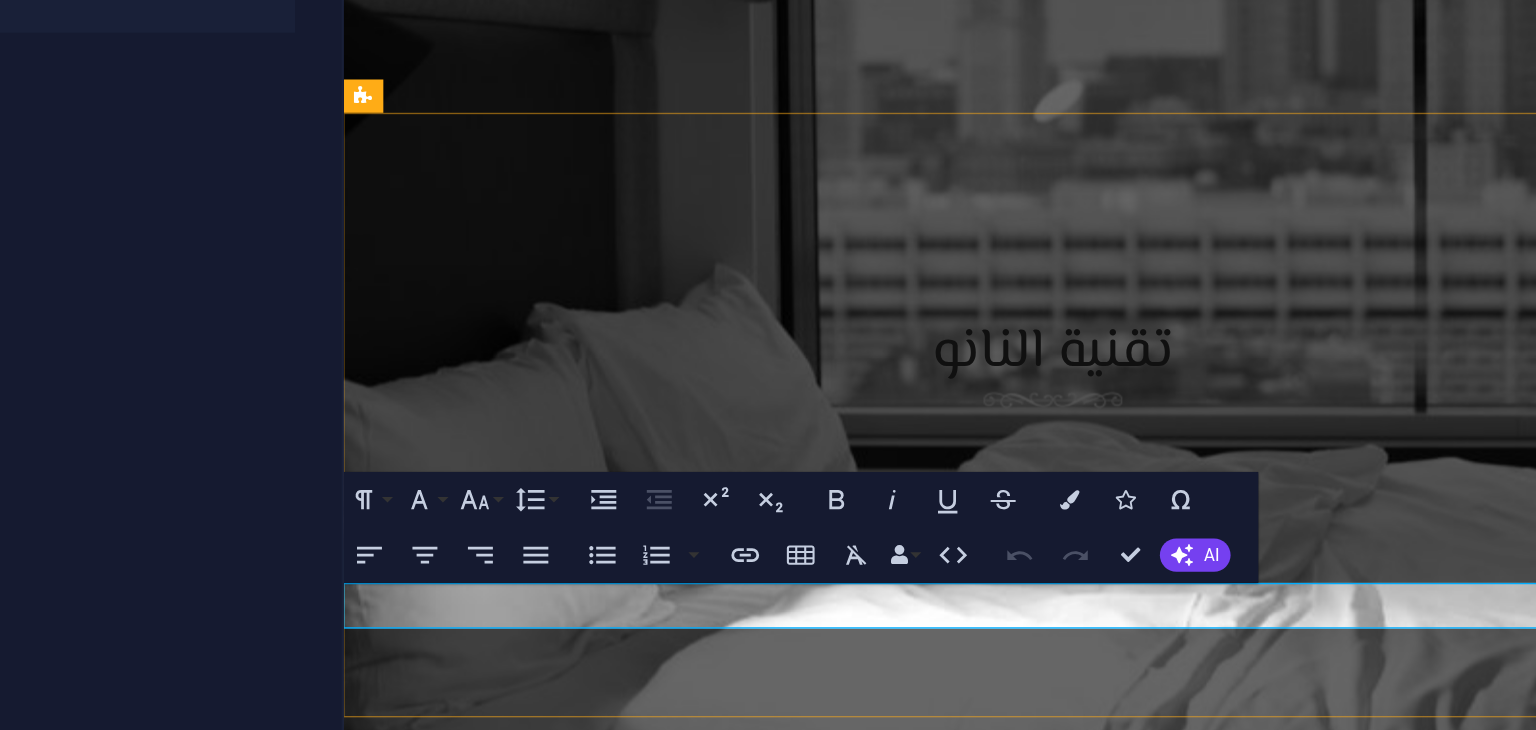 click on "Legal Notice" at bounding box center (840, 4312) 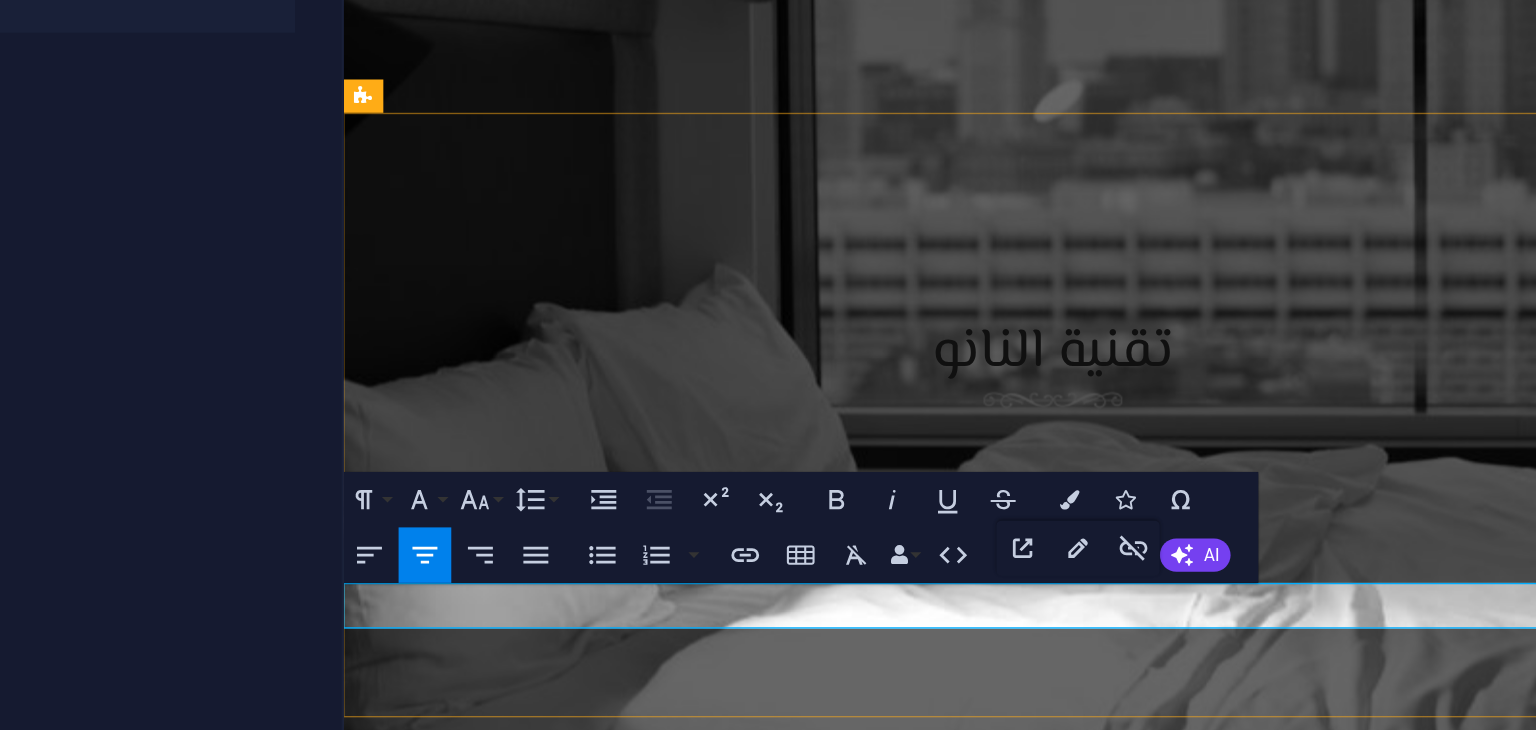 click on "Legal Notice" at bounding box center (840, 4312) 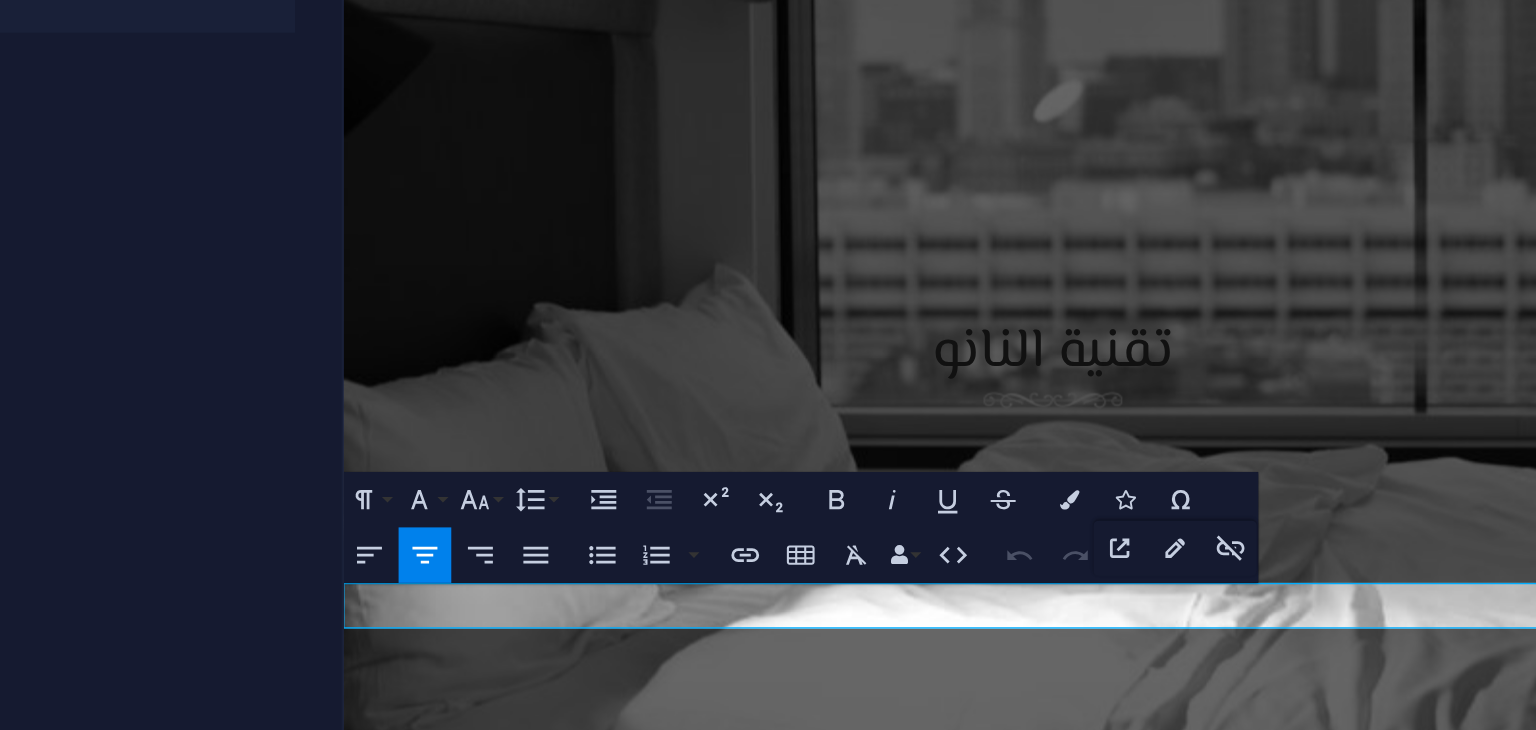 click on "Open Link Edit Link Unlink" at bounding box center (792, 542) 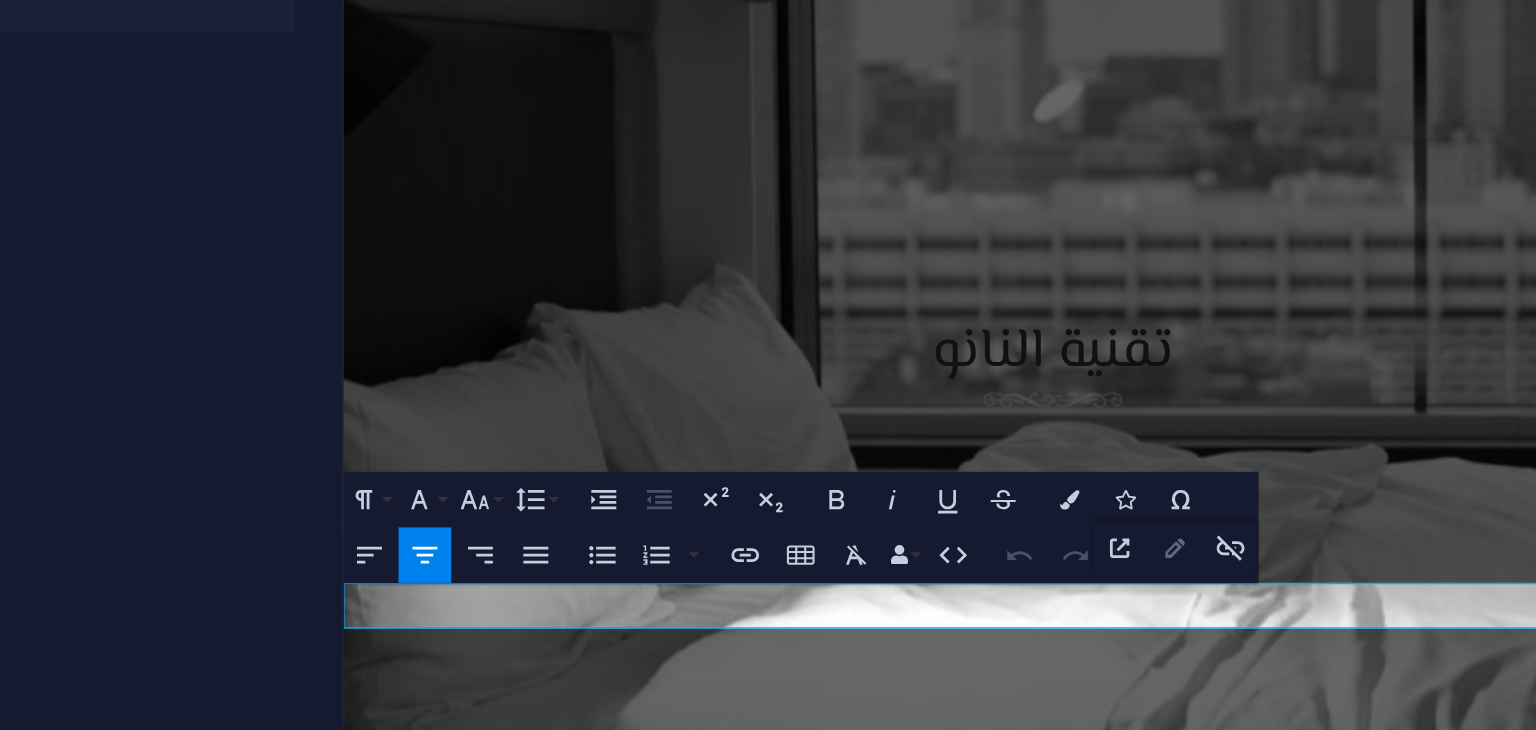 click on "Edit Link" at bounding box center [792, 542] 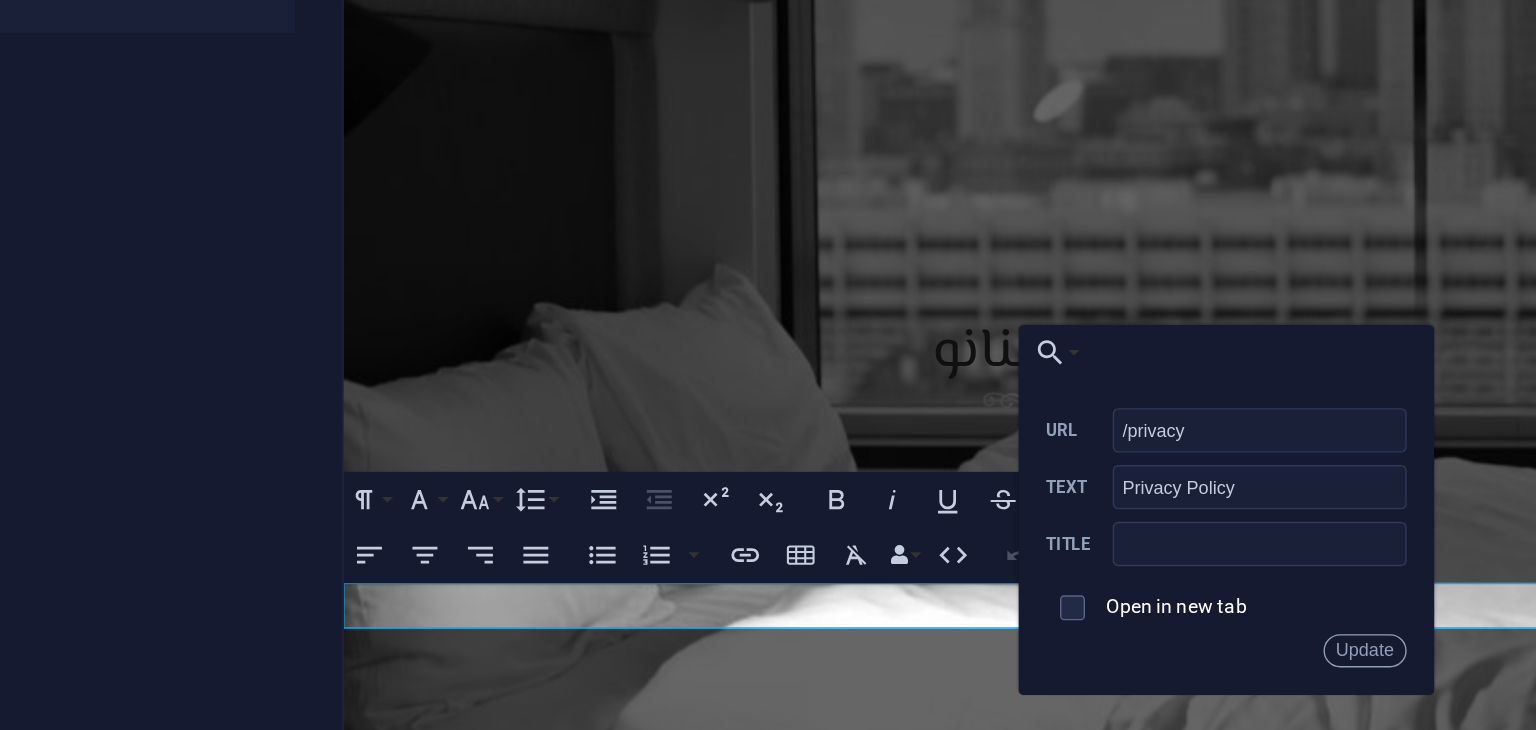 click on "Choose Link الرئيسية (ar) من نحن (ar) خدماتنا (ar) الاسعار (ar) تواصل معنا (ar) Legal Notice (ar) Privacy (ar) الرئيسية (en) الاسعار (en) Choose file ... /privacy URL Privacy Policy Text Title Open in new tab Update" at bounding box center (814, 525) 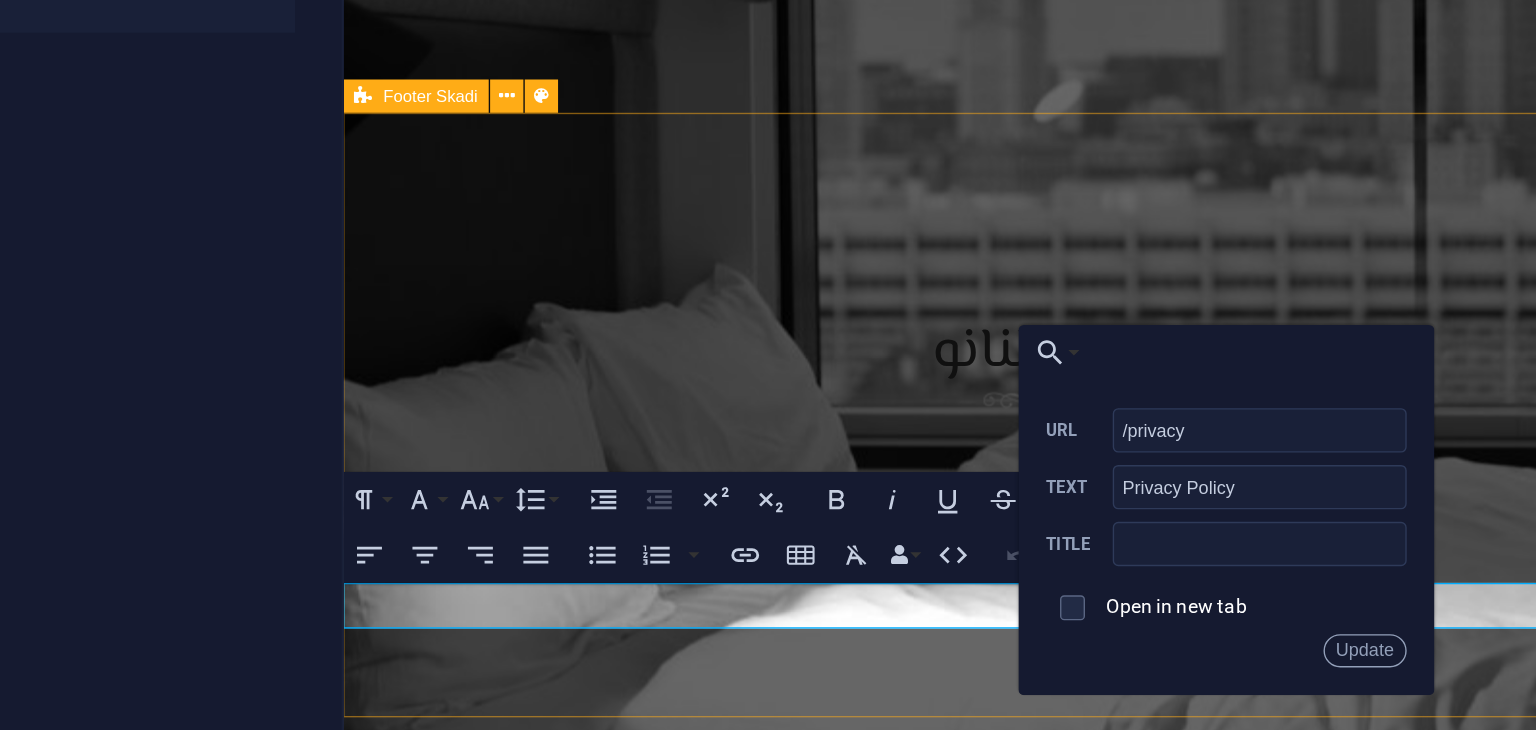 click on "[EMAIL] | Legal Notice | Privacy Policy ​ ​ كل الحقوق محفوظة شركة هوم بروتيكشن [YEAR]" at bounding box center (854, 4184) 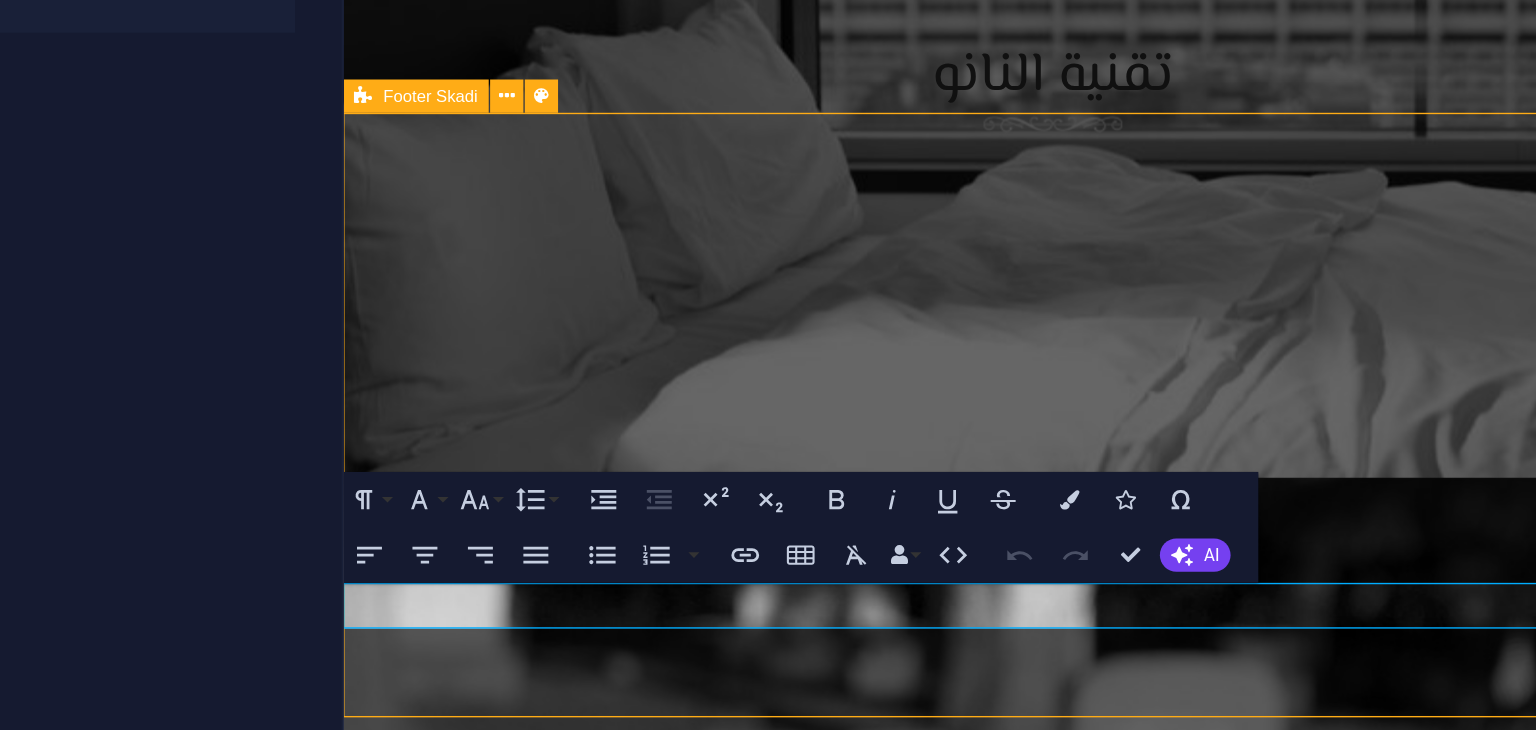 scroll, scrollTop: 3344, scrollLeft: 0, axis: vertical 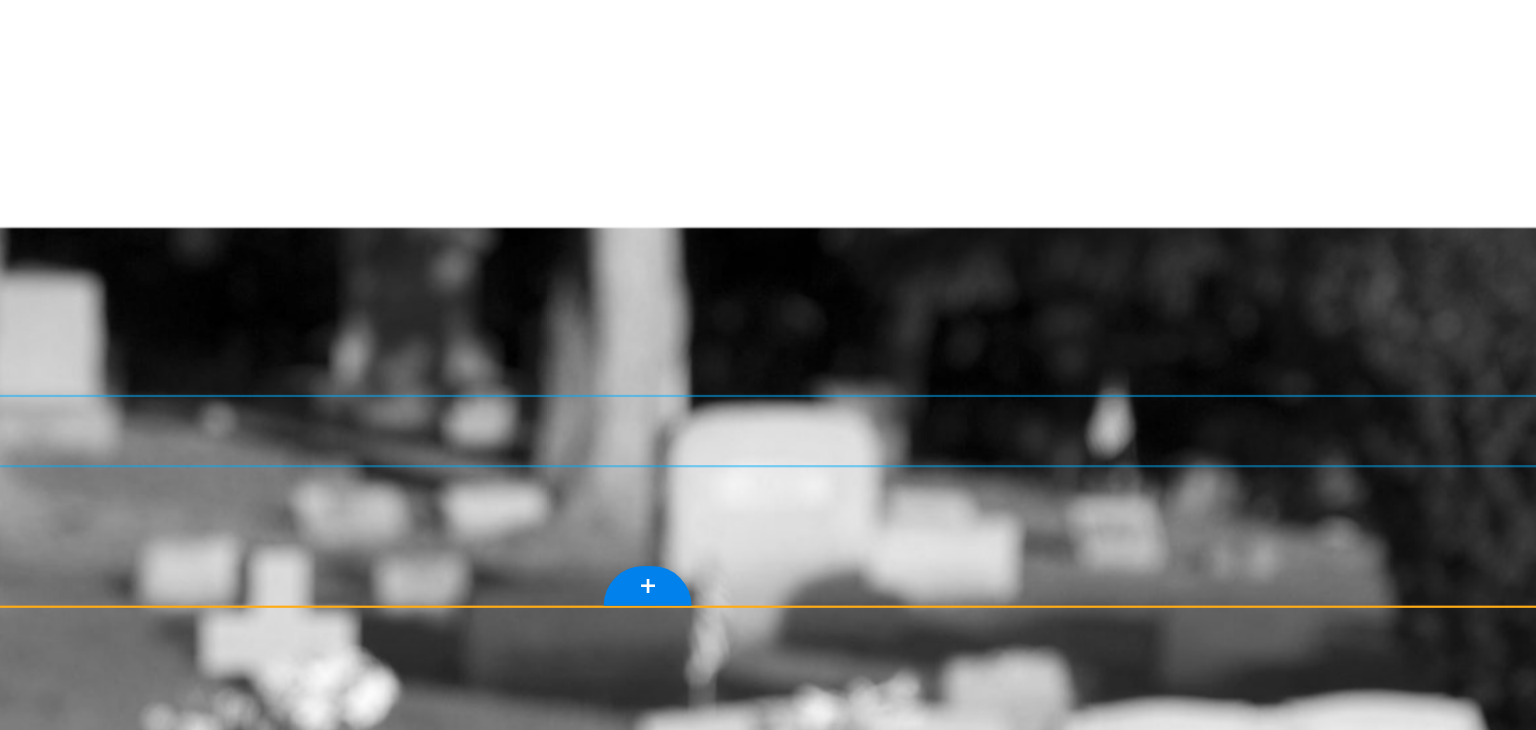 click on "[EMAIL] | Legal Notice | Privacy Policy كل الحقوق محفوظة شركة هوم بروتيكشن [YEAR]" at bounding box center (39, 3567) 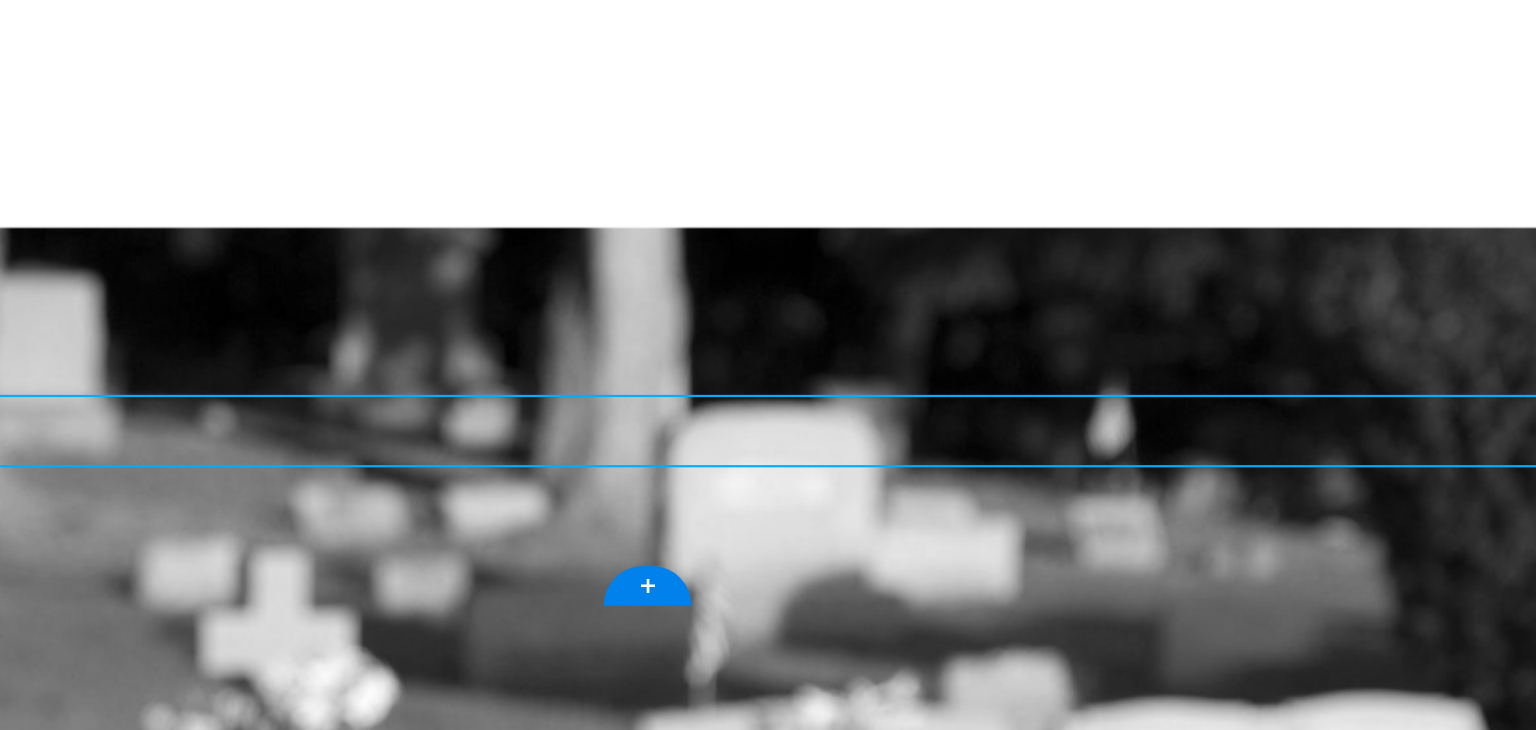 click on "[EMAIL] | Legal Notice | Privacy Policy كل الحقوق محفوظة شركة هوم بروتيكشن [YEAR]" at bounding box center (39, 3567) 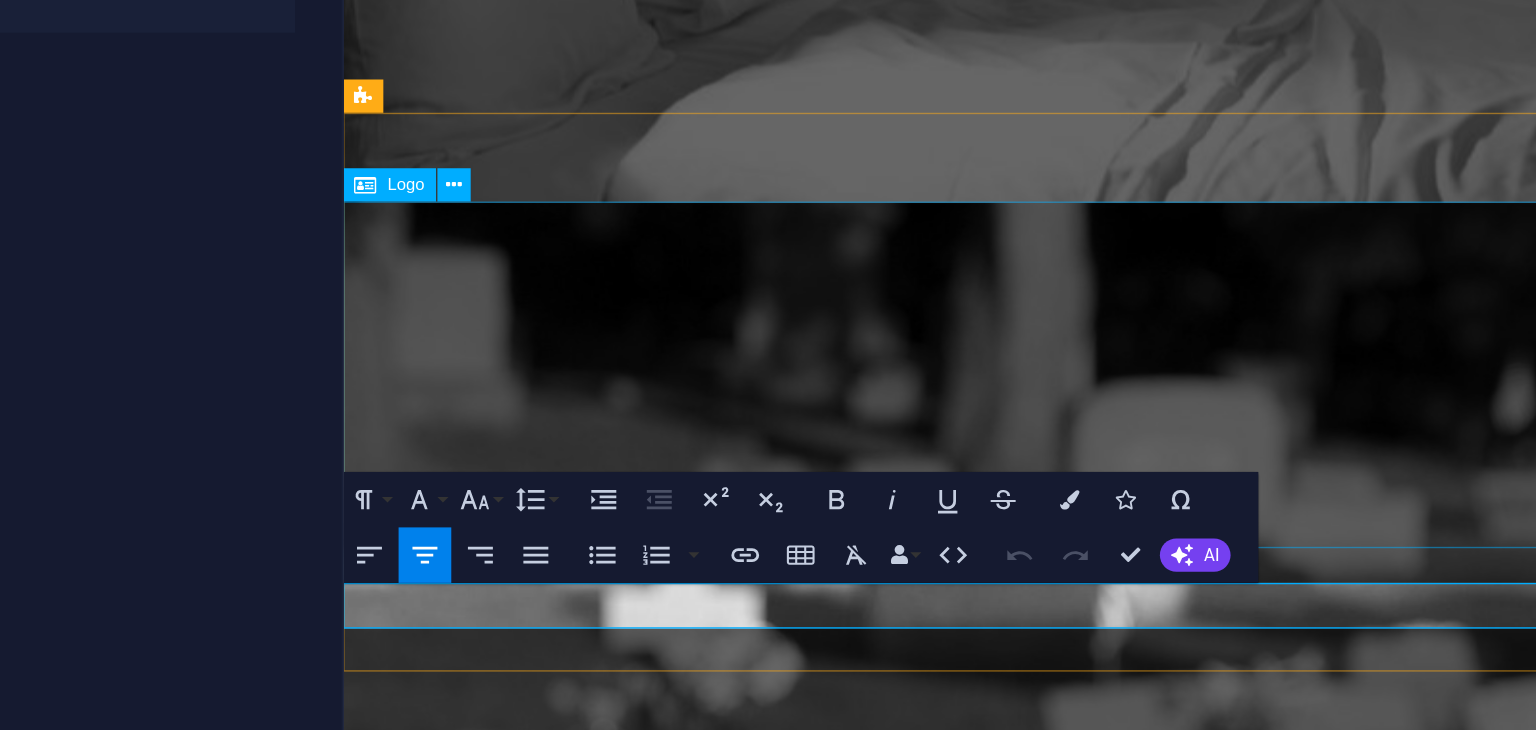 scroll, scrollTop: 2947, scrollLeft: 0, axis: vertical 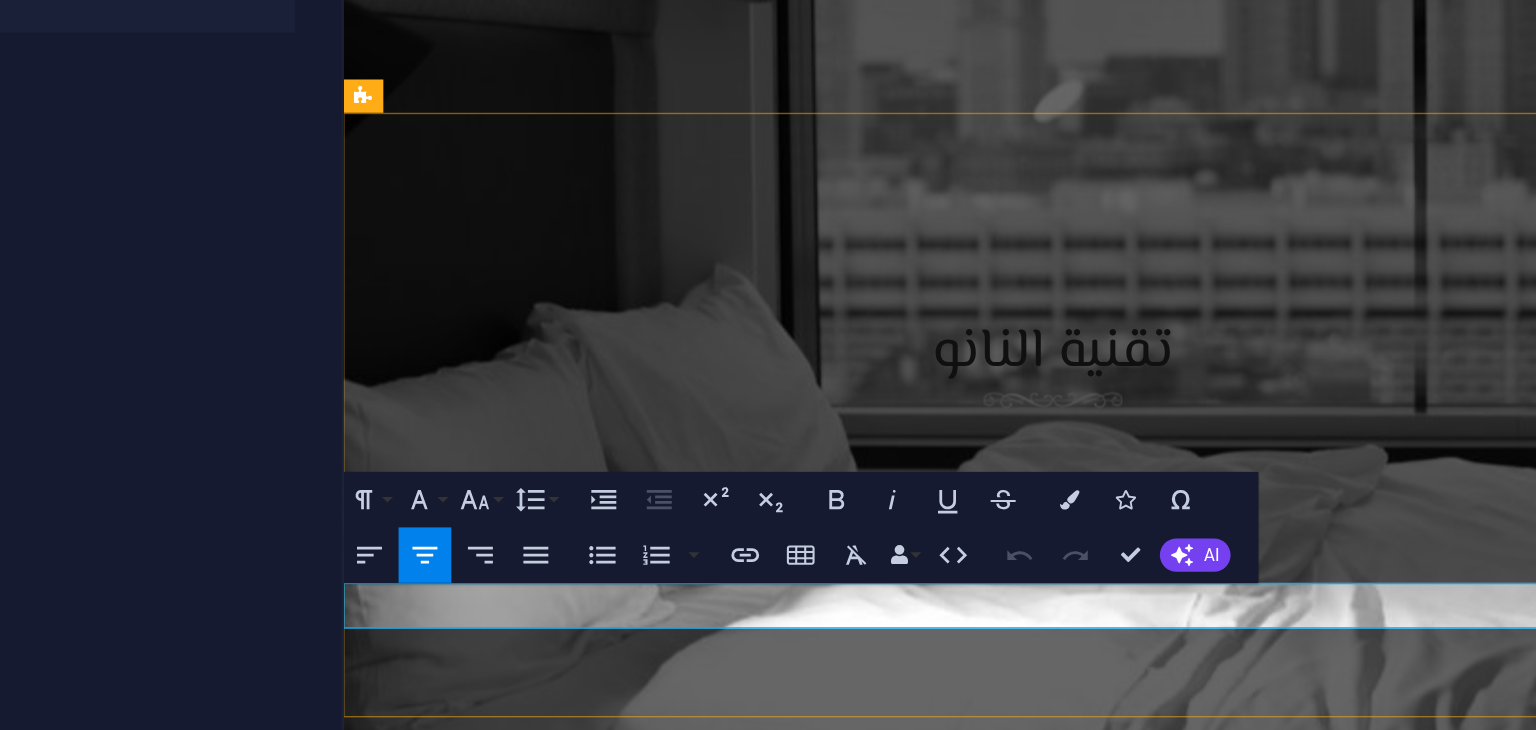 click on "كل الحقوق محفوظة شركة هوم بروتيكشن [YEAR]" at bounding box center [854, 4329] 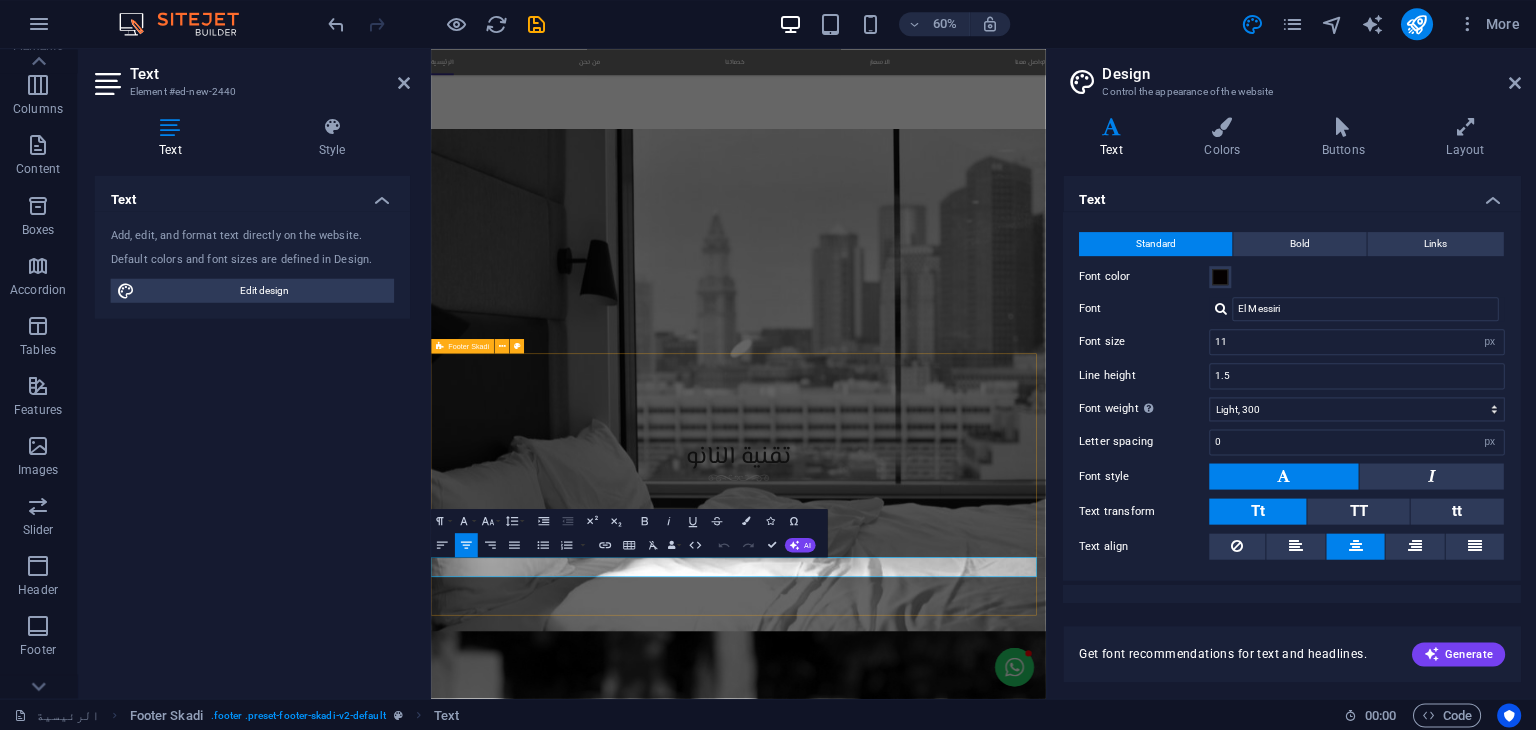 scroll, scrollTop: 0, scrollLeft: 0, axis: both 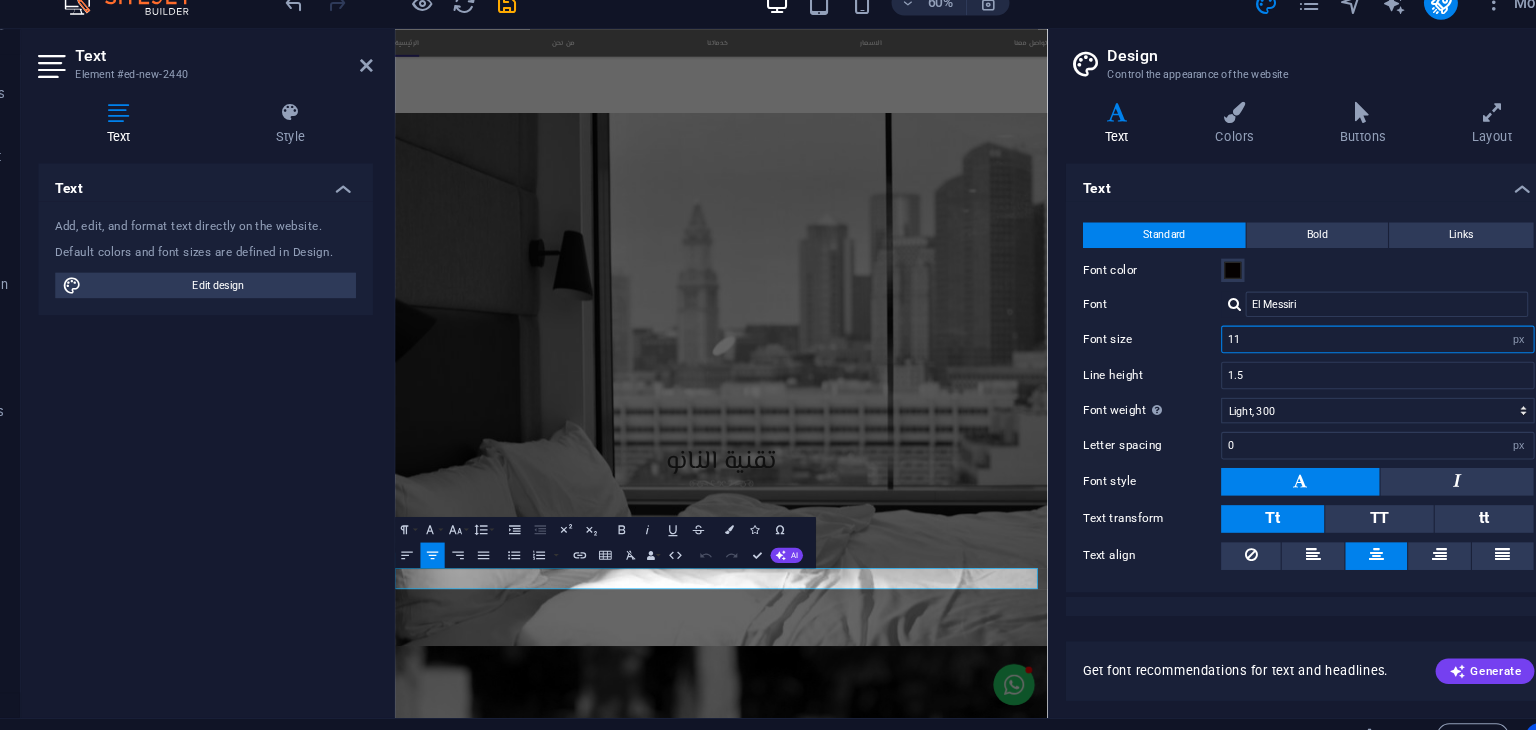 click on "11" at bounding box center [1356, 342] 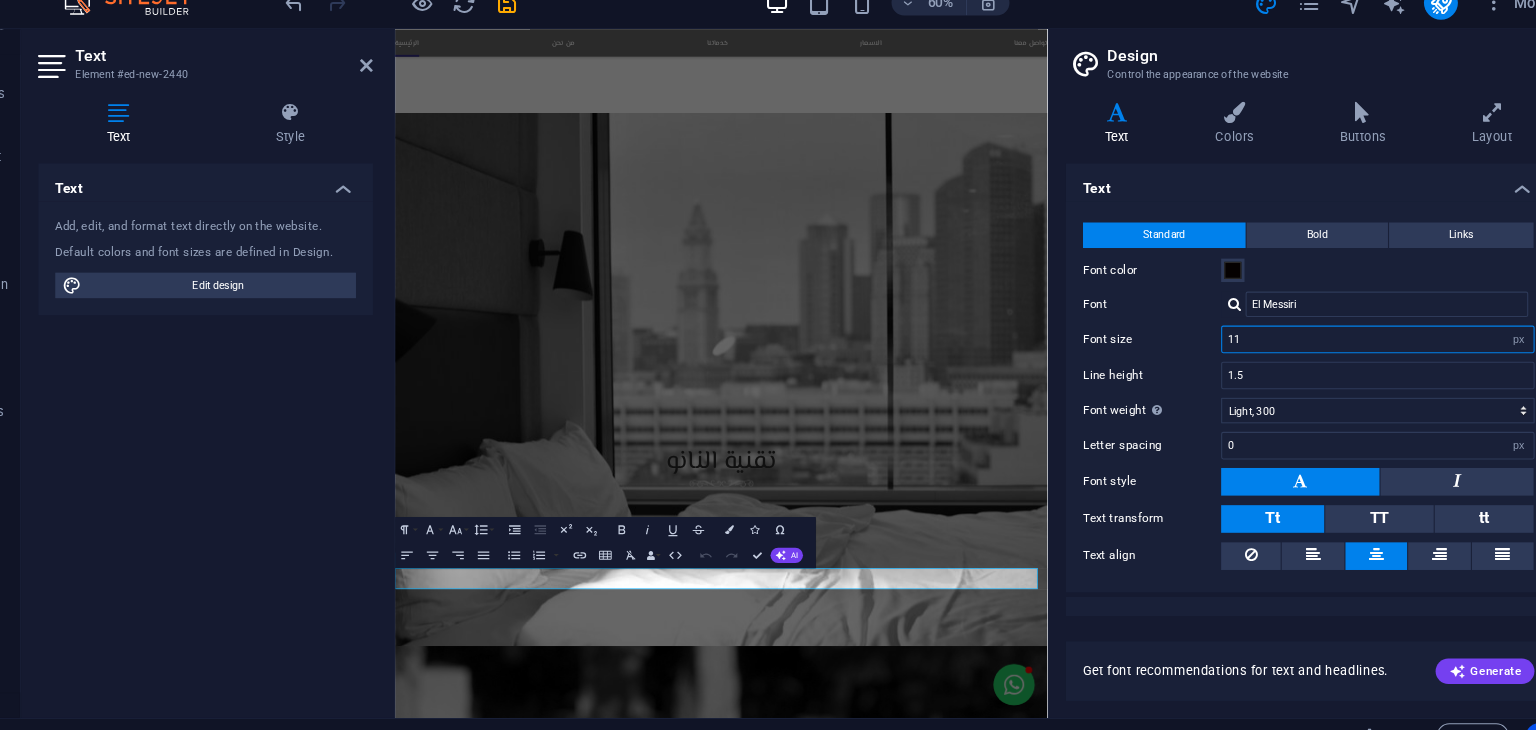 click on "11" at bounding box center [1356, 342] 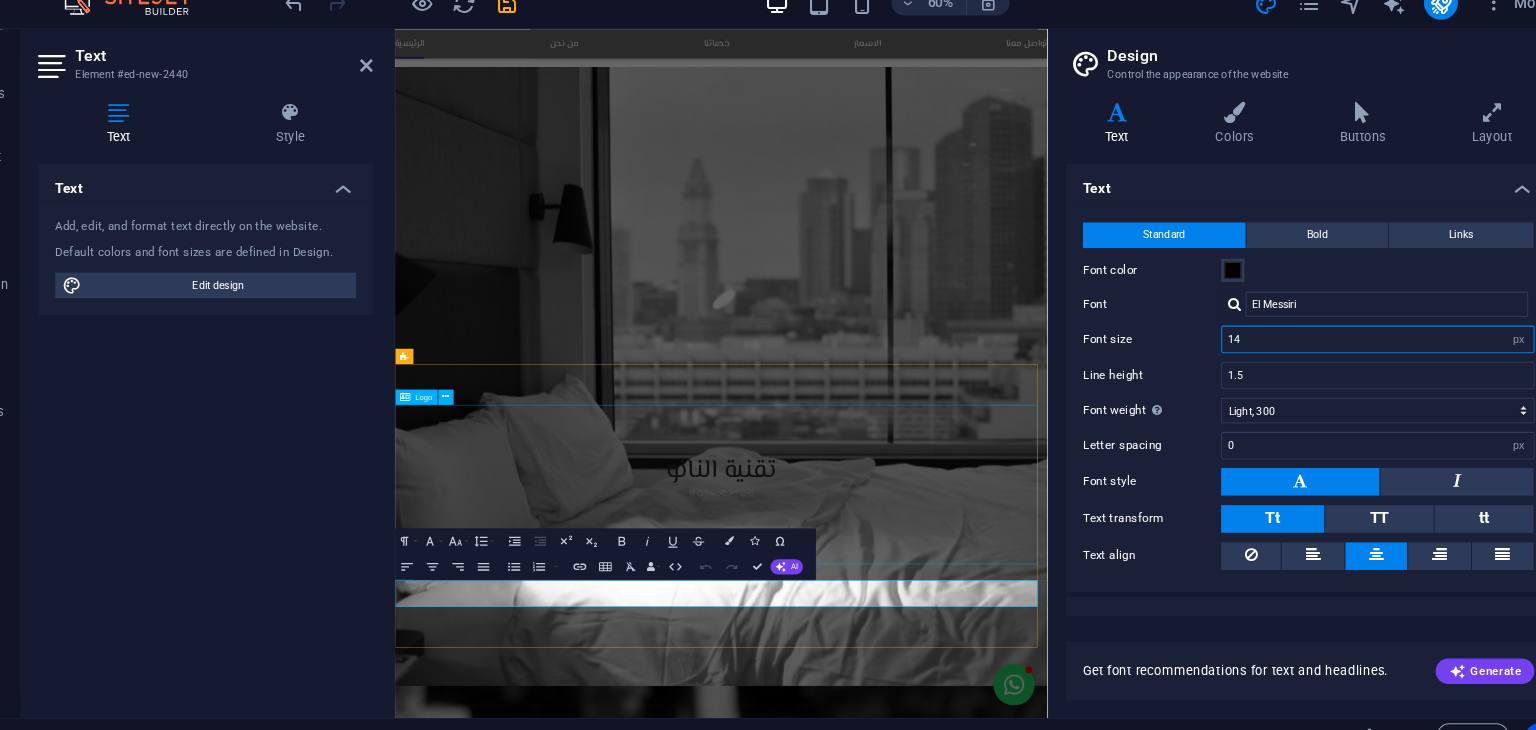 scroll, scrollTop: 3143, scrollLeft: 0, axis: vertical 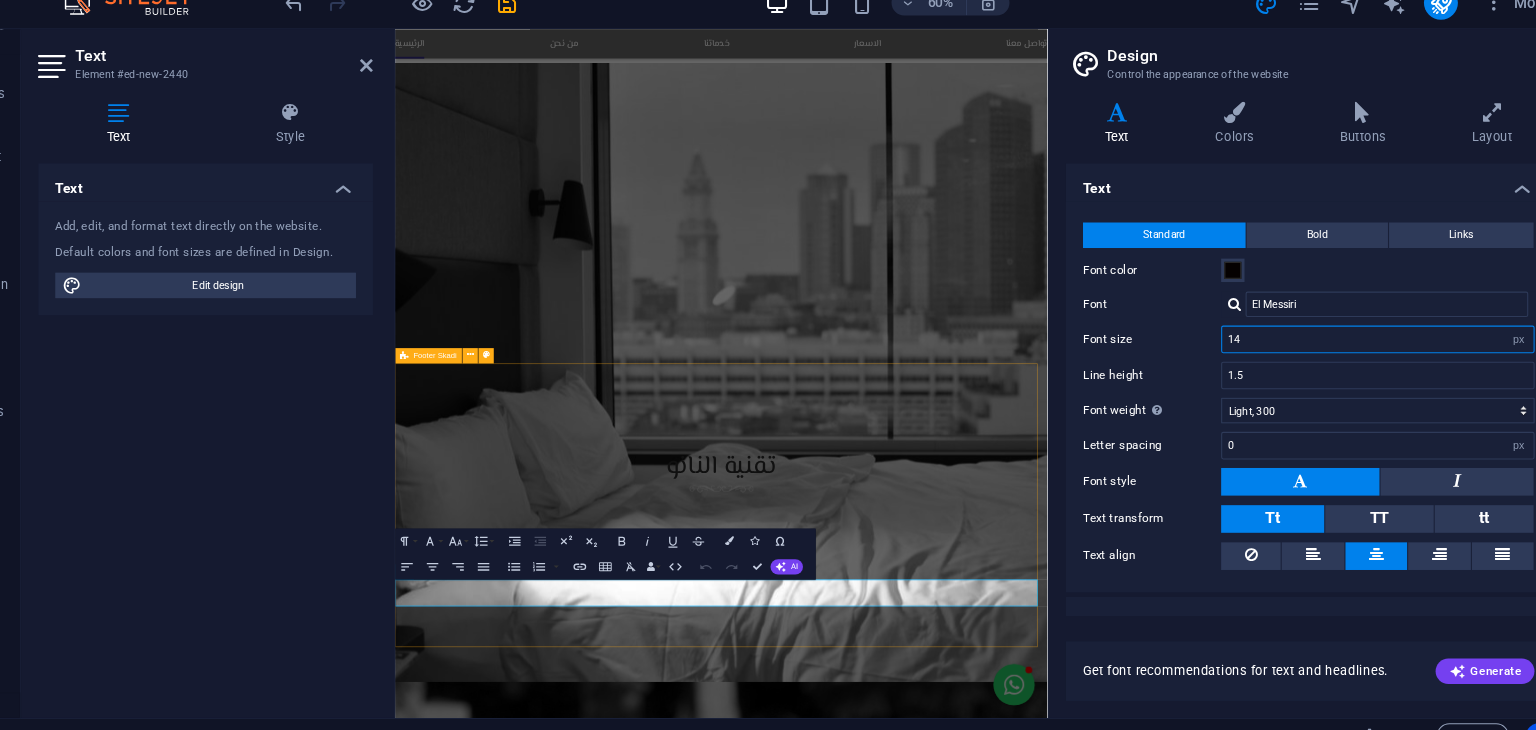 type on "14" 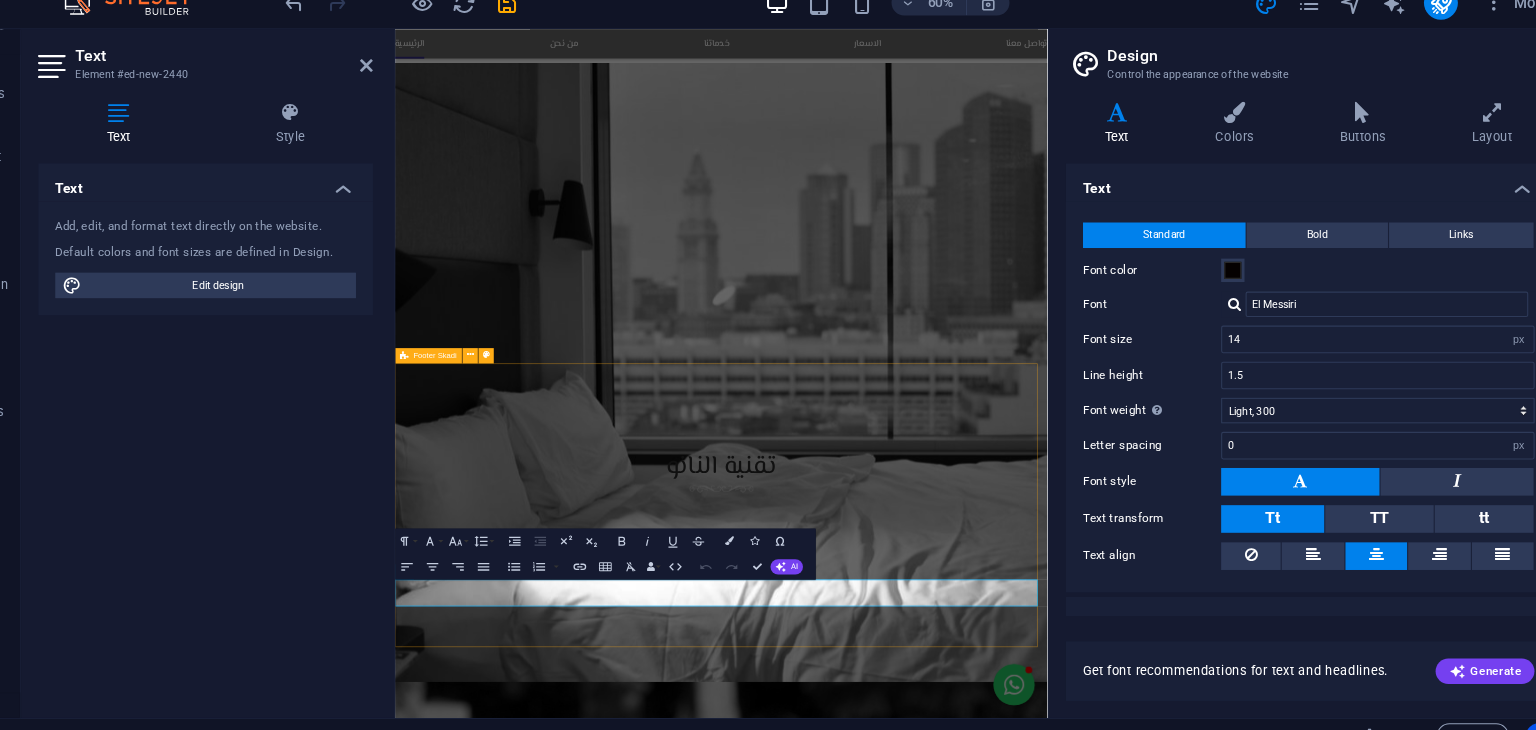 click on "[EMAIL] | Legal Notice | Privacy Policy كل الحقوق محفوظة شركة هوم بروتيكشن [YEAR]" at bounding box center (906, 5041) 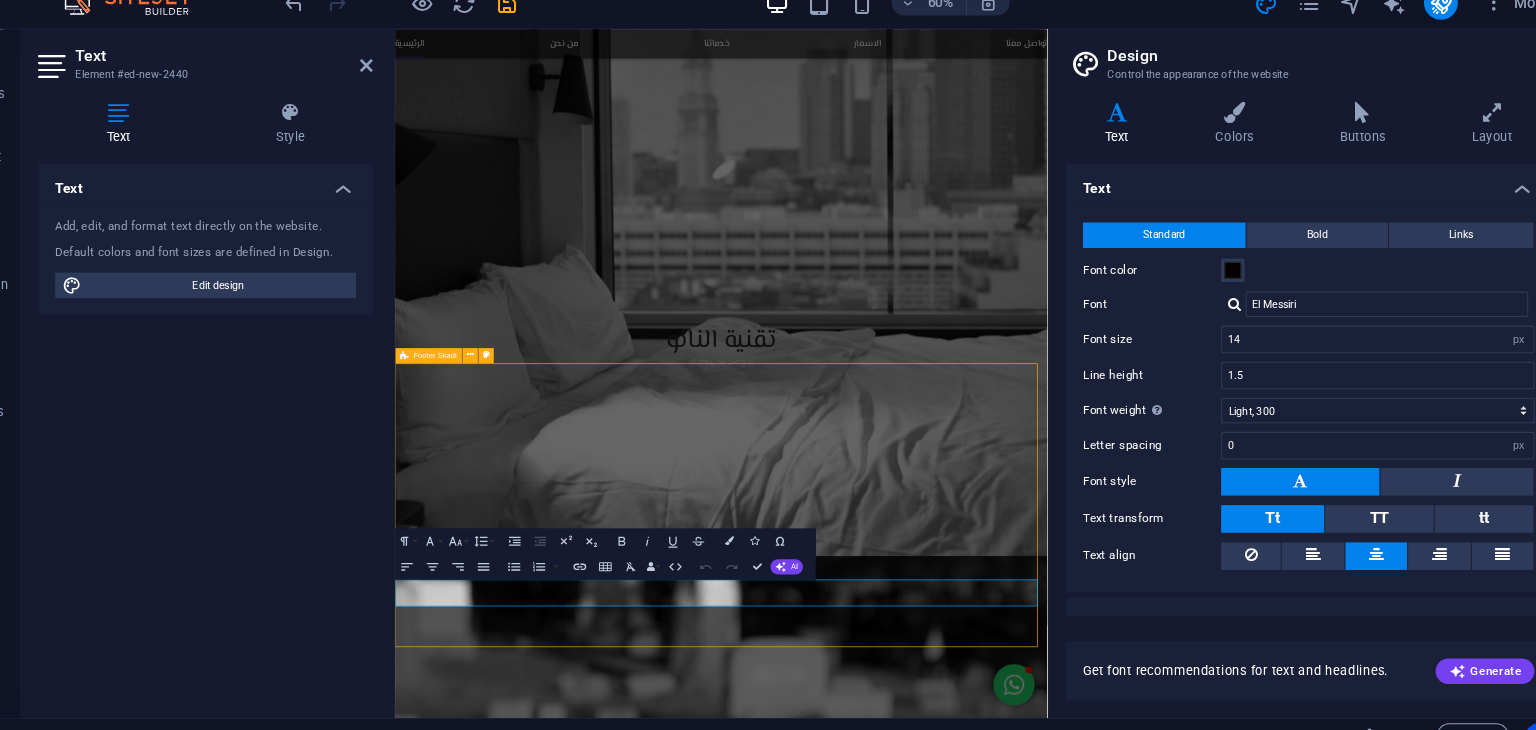 scroll, scrollTop: 3567, scrollLeft: 0, axis: vertical 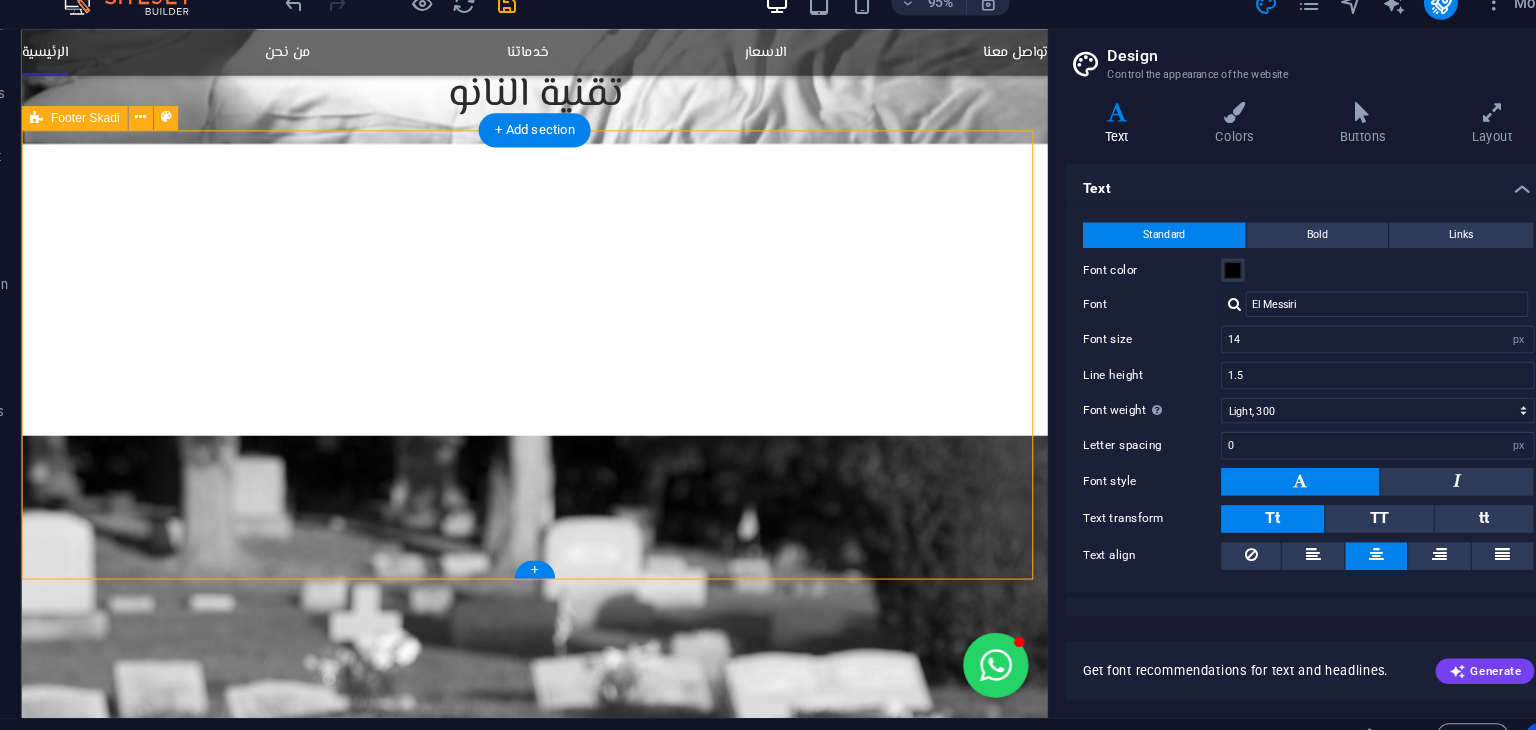 click on "[EMAIL] | Legal Notice | Privacy Policy كل الحقوق محفوظة شركة هوم بروتيكشن [YEAR]" at bounding box center [529, 4262] 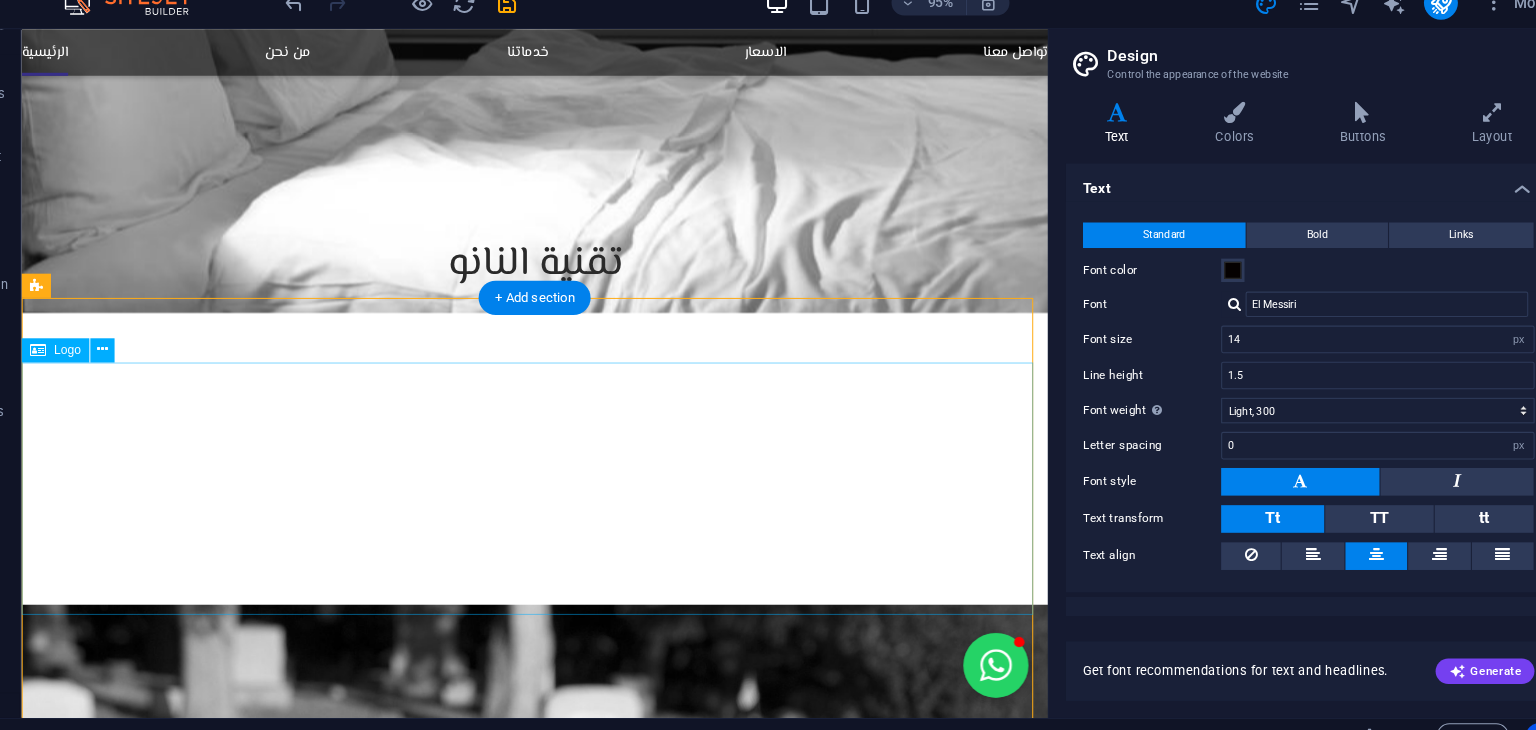 scroll, scrollTop: 3567, scrollLeft: 0, axis: vertical 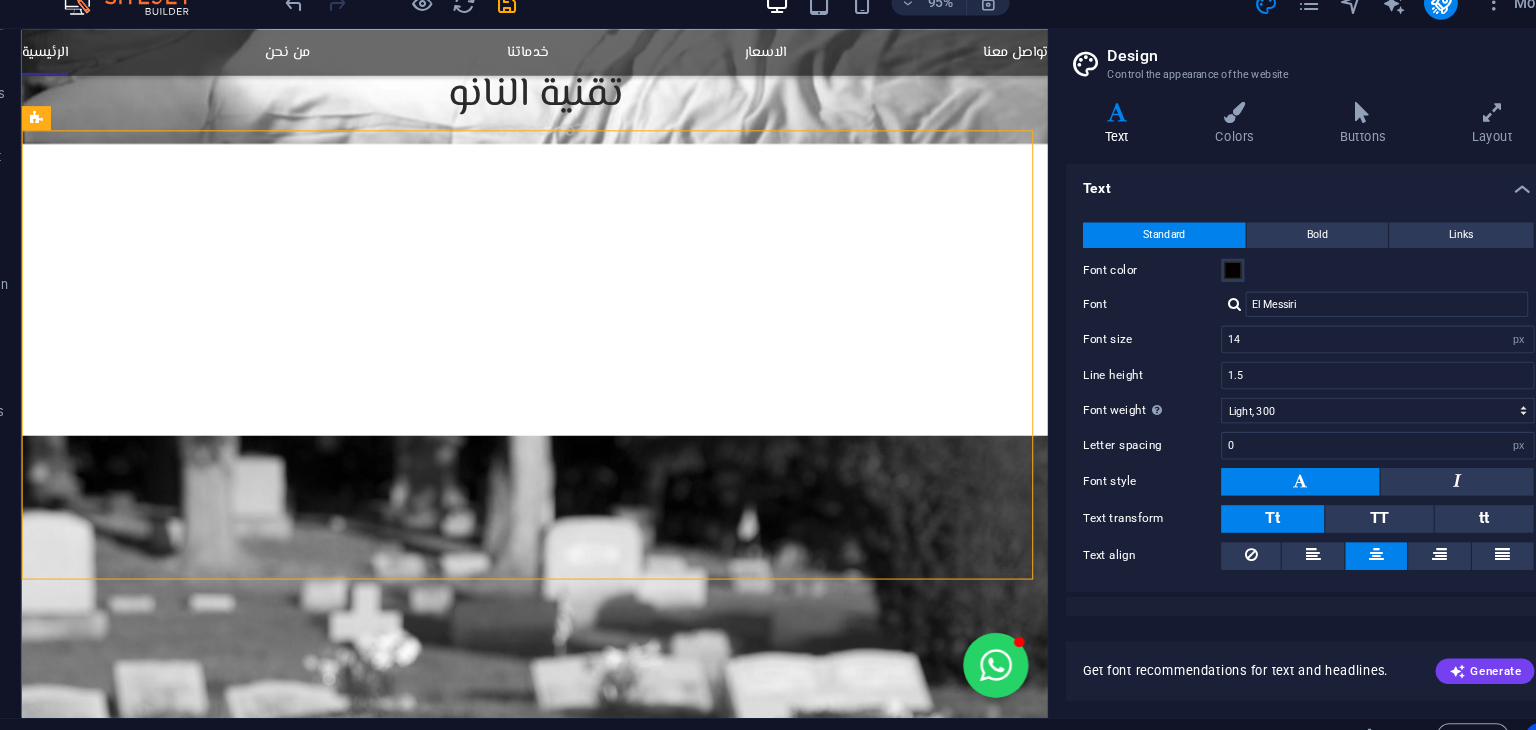 click on "Skip to main content
[CITY],[COUNTRY] , PO.BOX [POSTAL_CODE] +[PHONE_NUMBER] +[PHONE_NUMBER] الرئيسية من نحن خدماتنا الاسعار تواصل معنا حماية ذكية لأثاثك بتقنية النانو – لأن التفاصيل تهم تواصل معنا معرفة المزيد شركة هوم بروتيكشن لخدمات العزل نحن شركة متخصصة في حماية وعزل الأثاث باستخدام أحدث تقنيات النانو، نقدم حلولاً مبتكرة لحماية الأرائك والمفروشات من البقع، السوائل، الأتربة، والتلف الناتج عن الاستخدام اليومي. نحرص على الجمع بين الجودة العالية والخدمة الاحترافية لضمان راحة عملائنا والحفاظ على جمالية وأناقة أثاثهم لأطول فترة ممكنة. عزل الاثاث Ask ChatGPT عزل بتقنية النانو نظافة الاثاث Ask ChatGPT Ask ChatGPT Views" at bounding box center (529, 473) 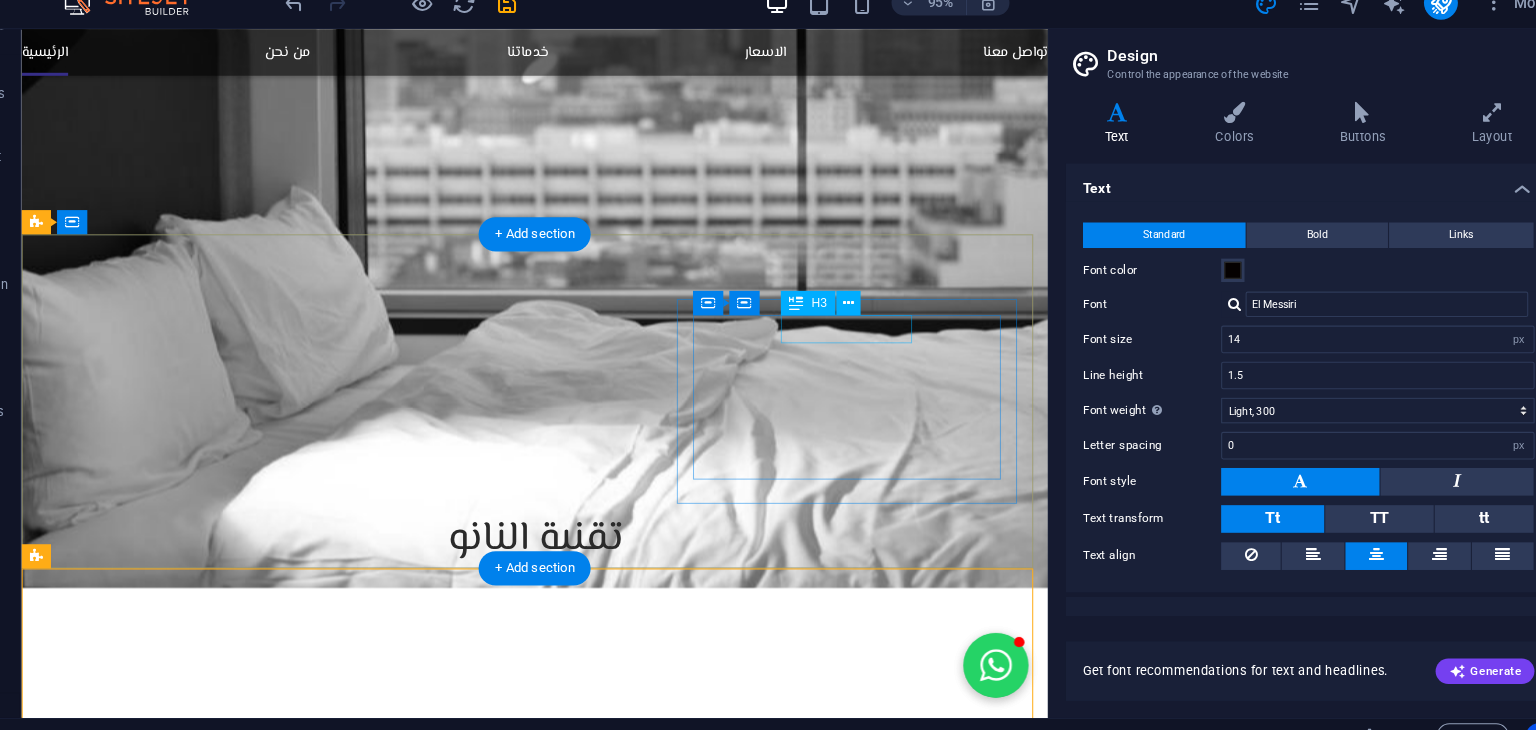 scroll, scrollTop: 3124, scrollLeft: 0, axis: vertical 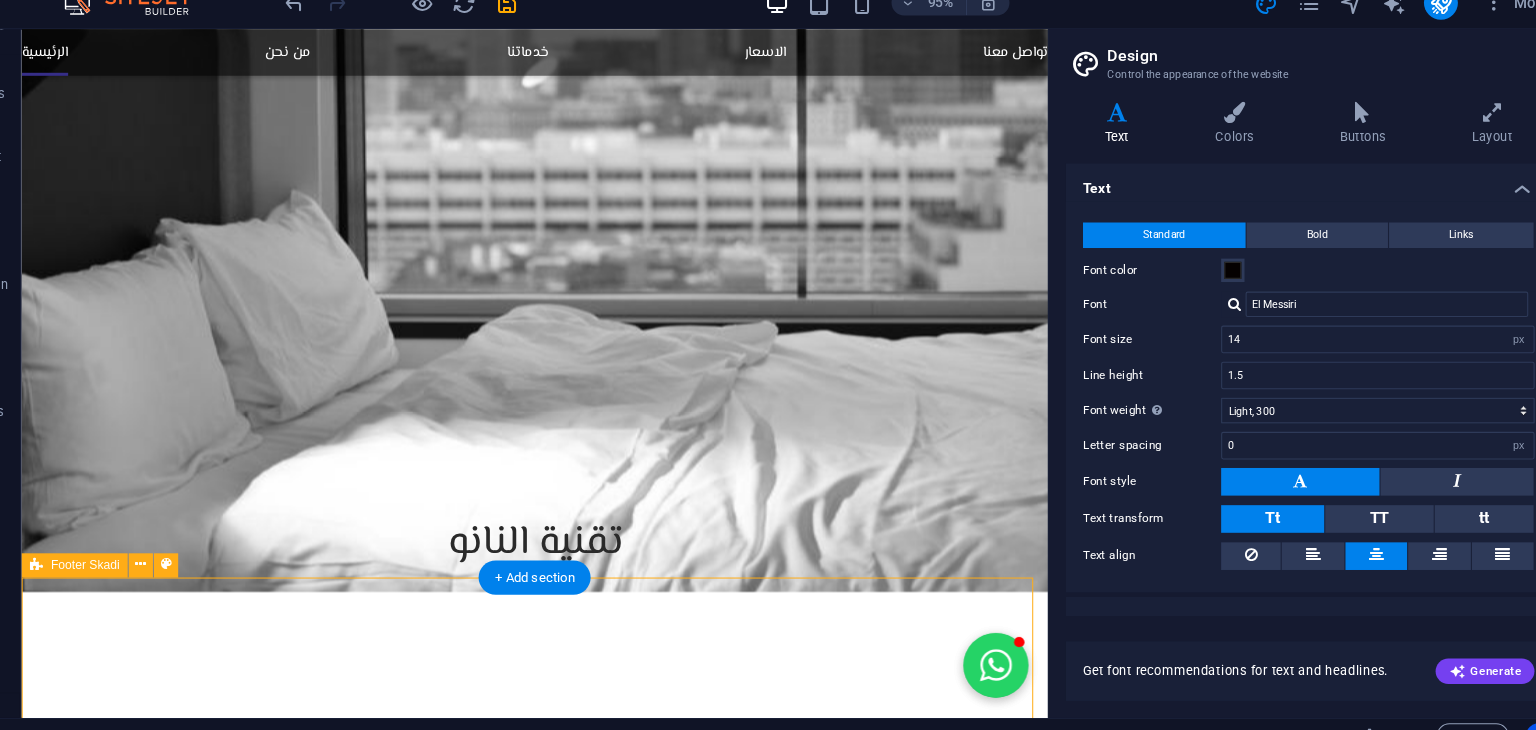 click on "[EMAIL] | Legal Notice | Privacy Policy كل الحقوق محفوظة شركة هوم بروتيكشن [YEAR]" at bounding box center [529, 4705] 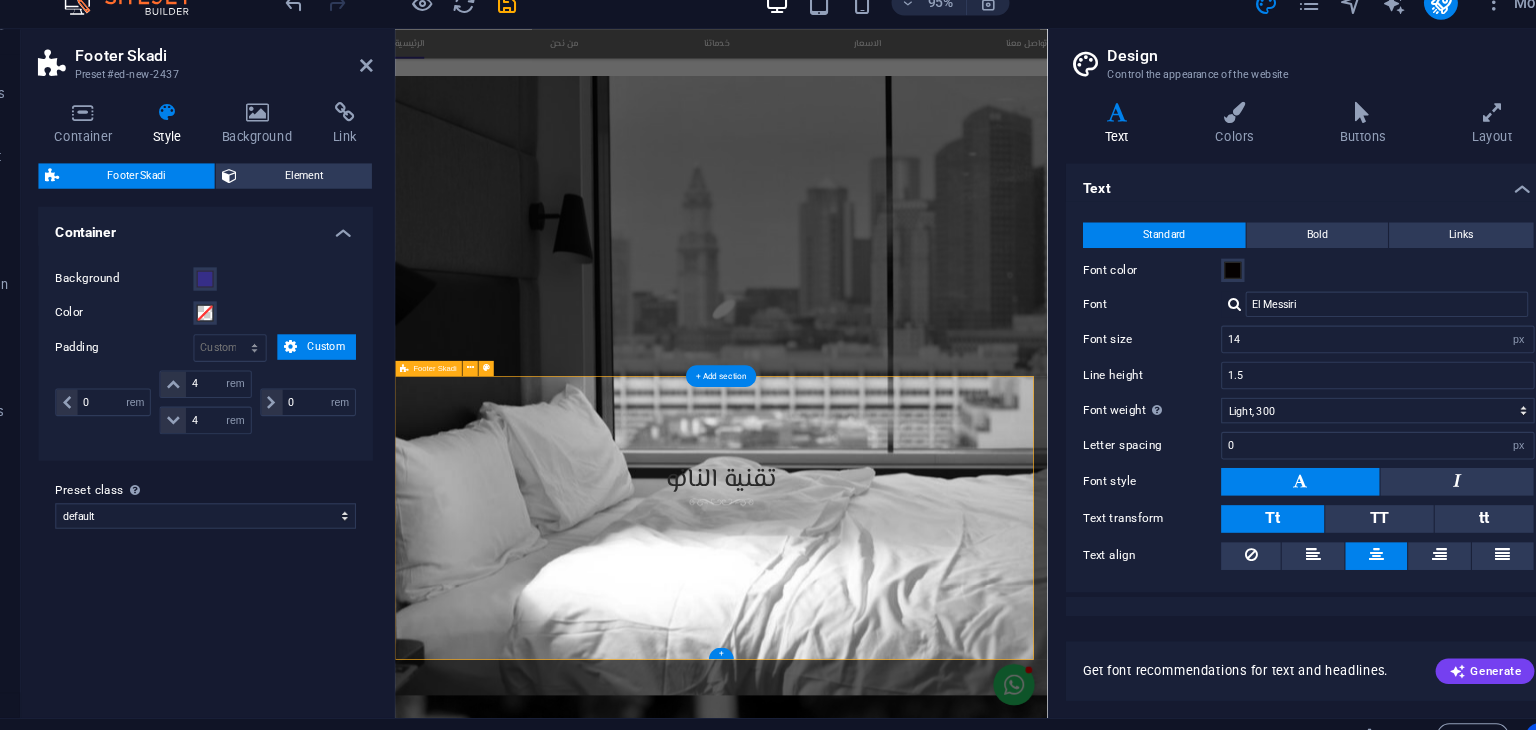 scroll, scrollTop: 3123, scrollLeft: 0, axis: vertical 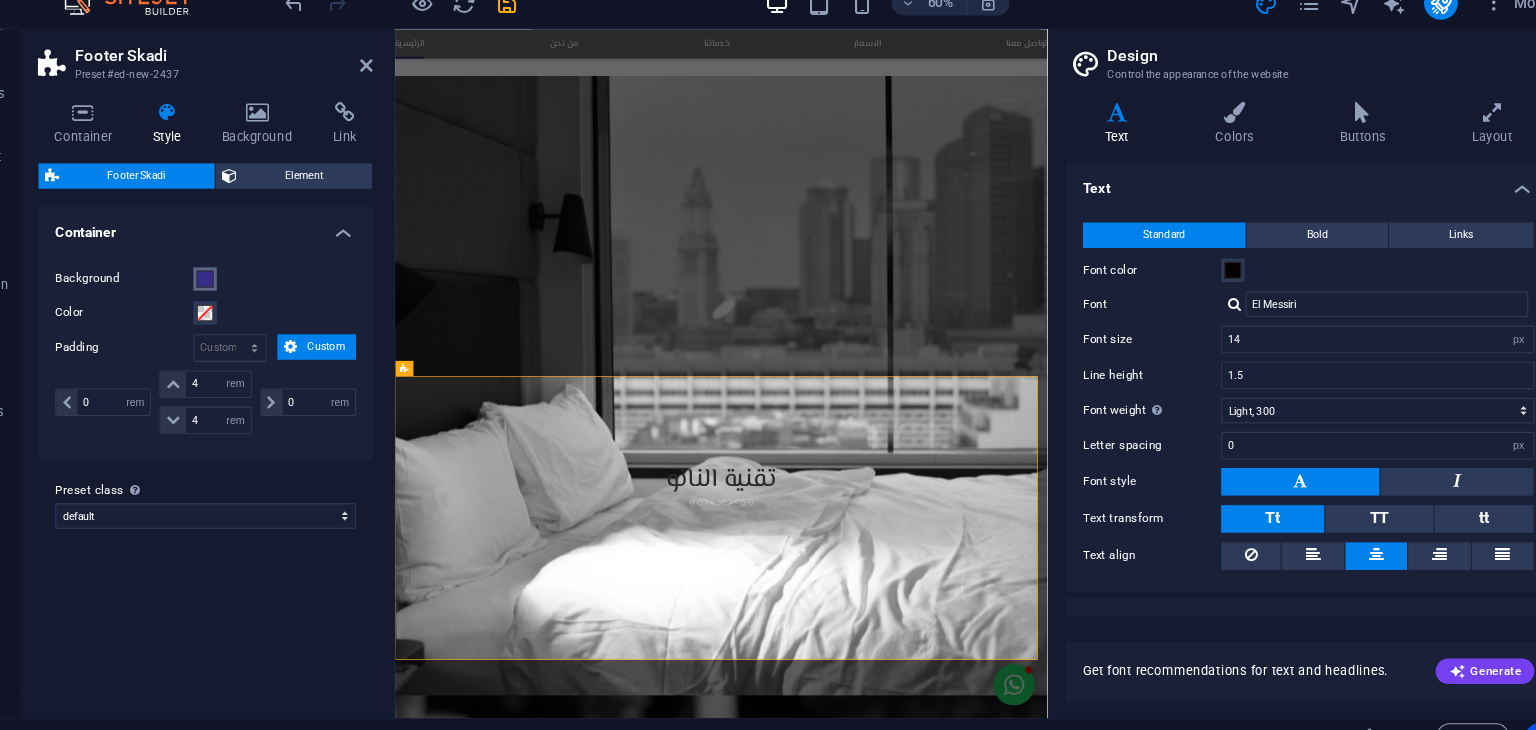 click at bounding box center (253, 285) 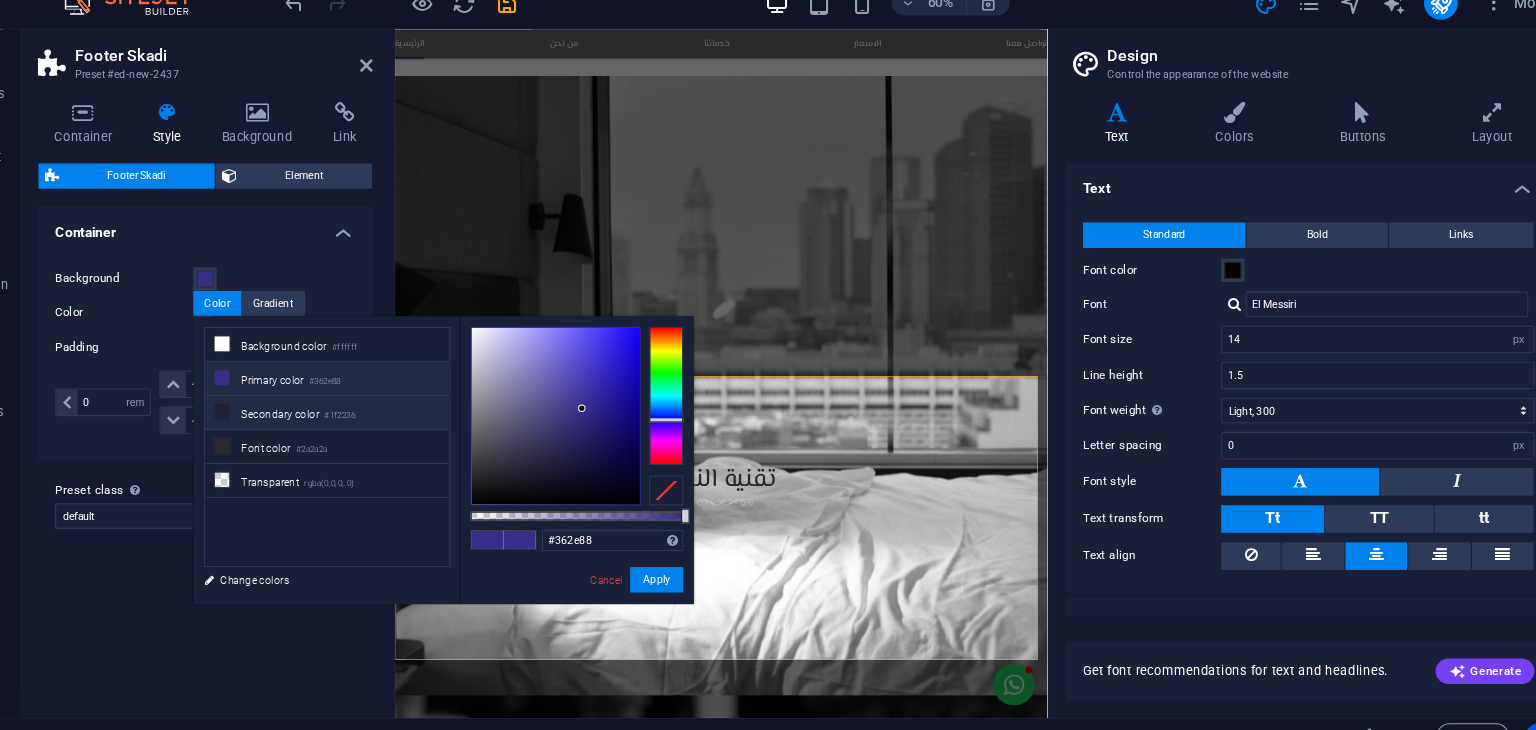 click on "Secondary color
#1f2236" at bounding box center [368, 411] 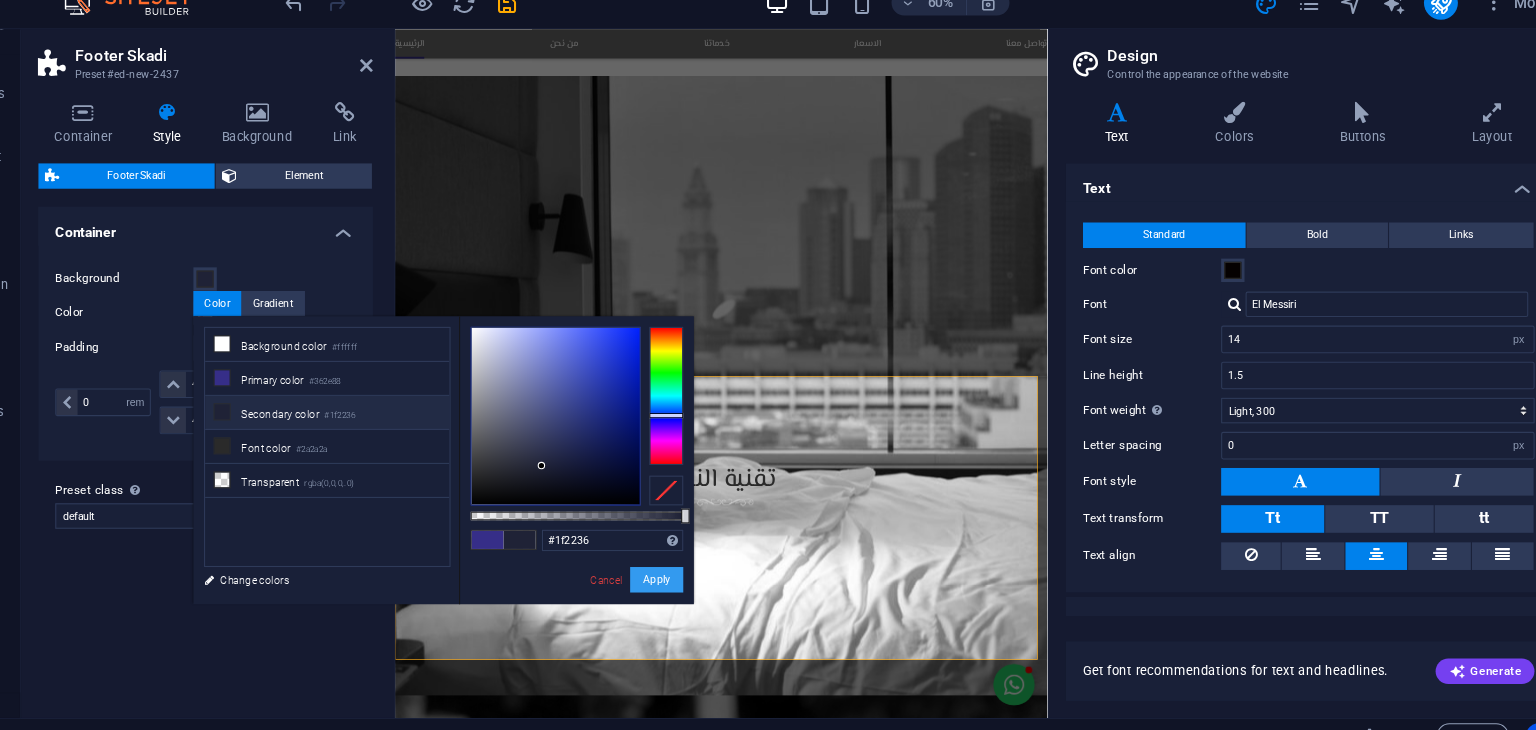 click on "Apply" at bounding box center (678, 568) 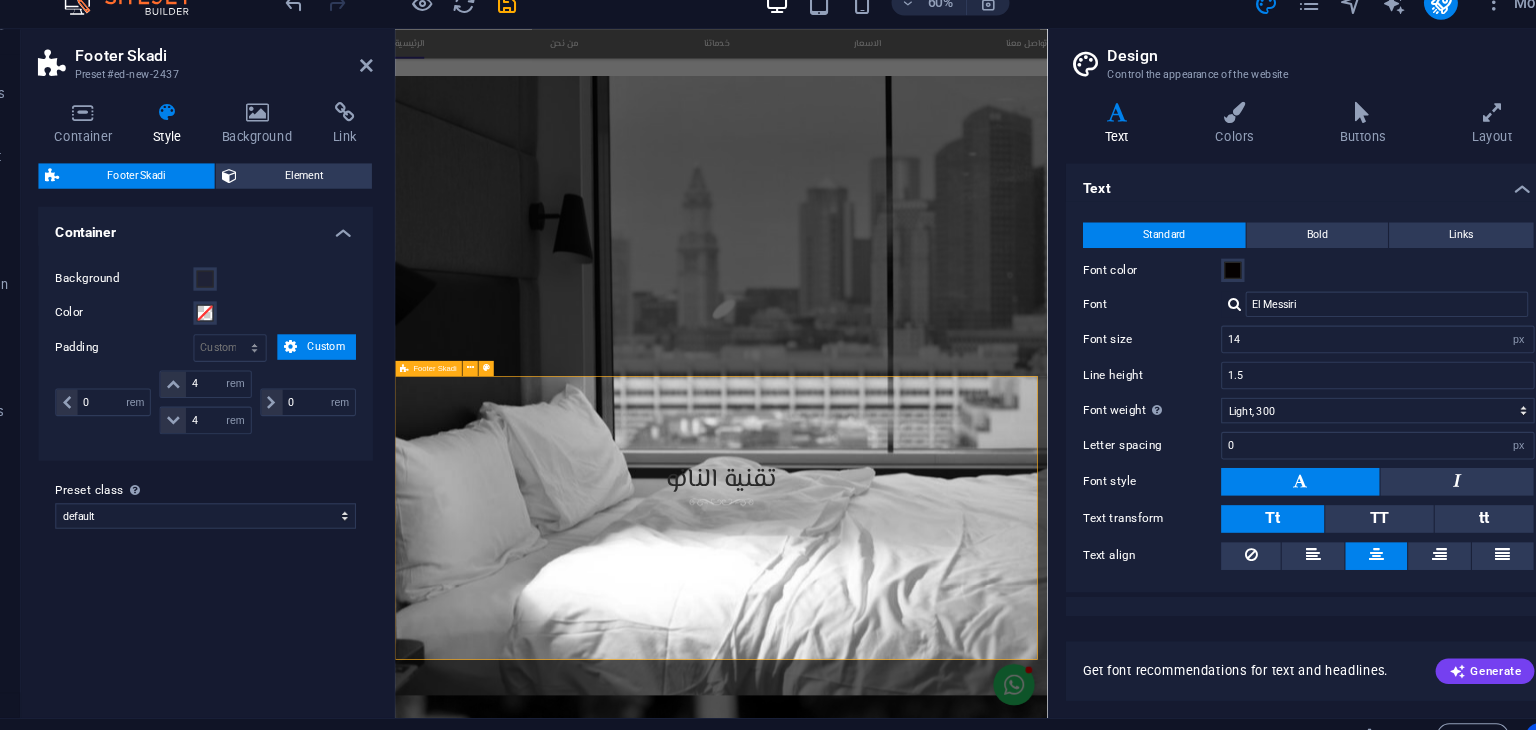 click on "[EMAIL] | Legal Notice | Privacy Policy كل الحقوق محفوظة شركة هوم بروتيكشن [YEAR]" at bounding box center (906, 5062) 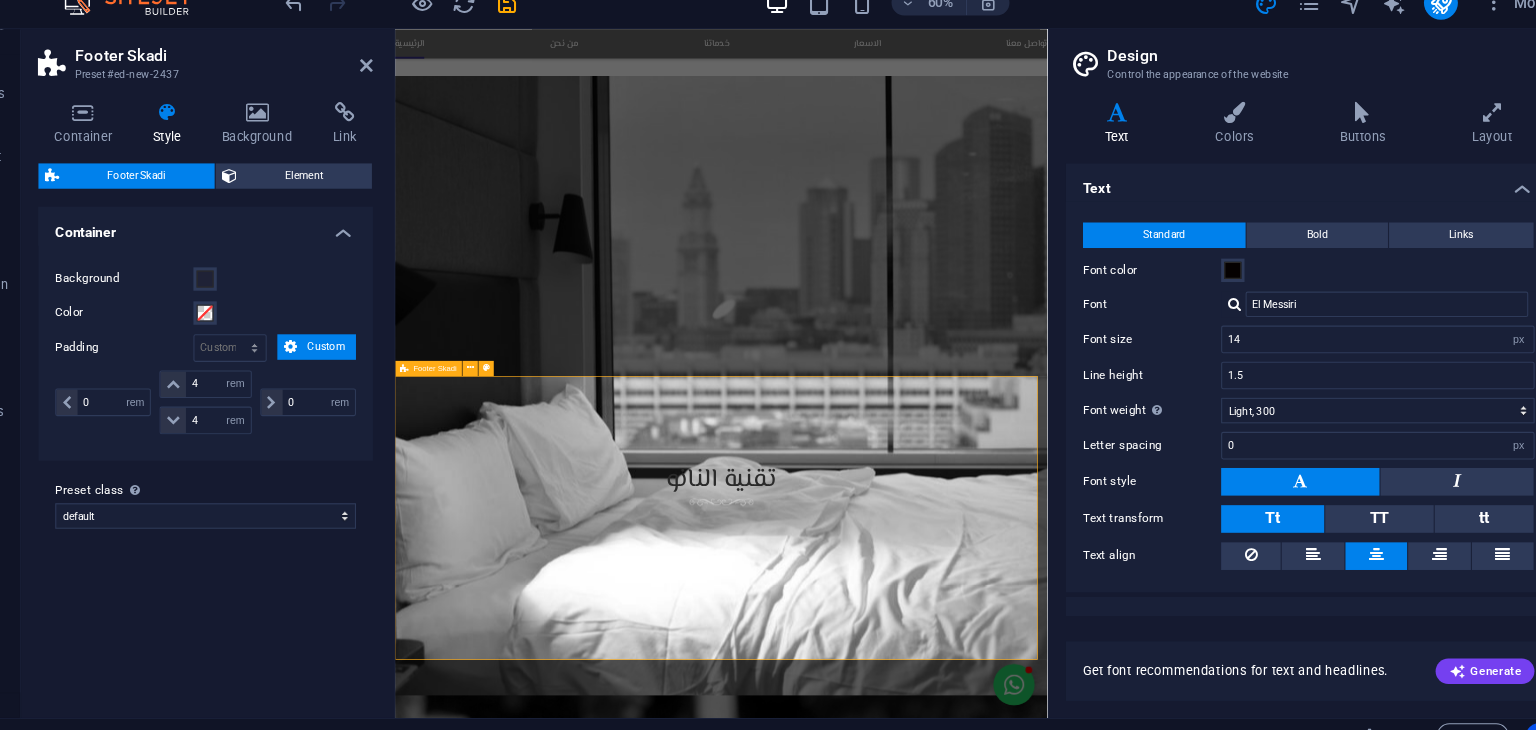 click on "[EMAIL] | Legal Notice | Privacy Policy كل الحقوق محفوظة شركة هوم بروتيكشن [YEAR]" at bounding box center [906, 5062] 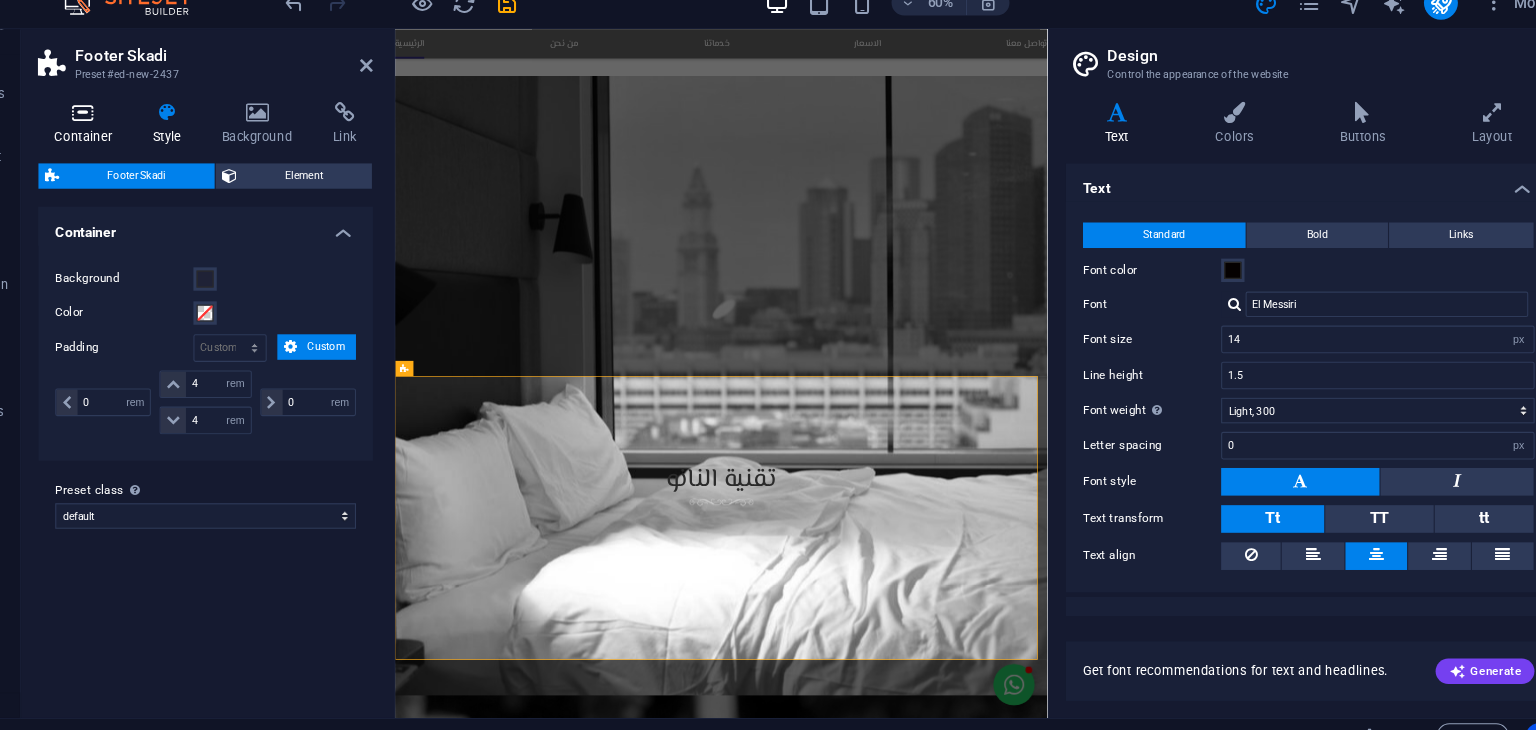 click on "Container" at bounding box center [142, 139] 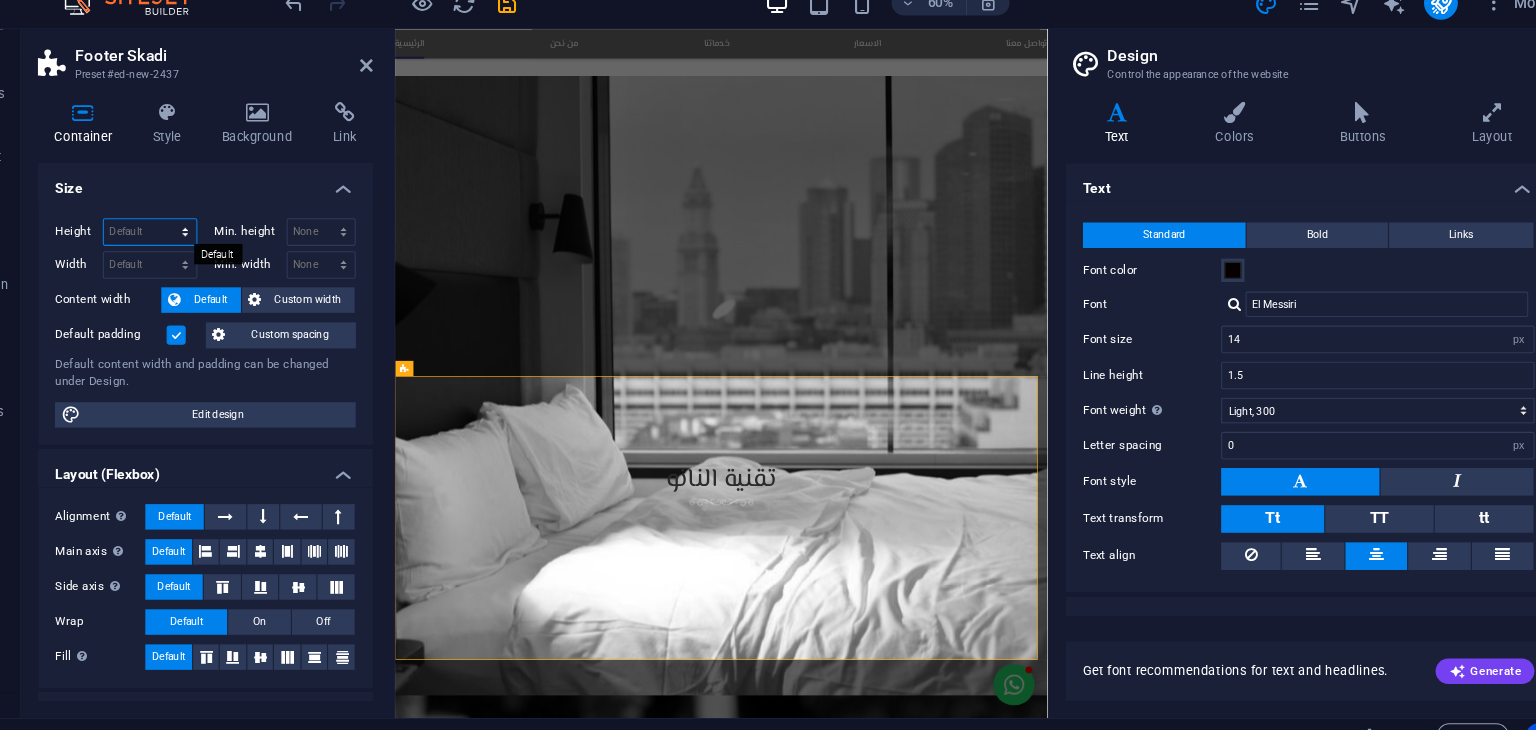 click on "Default px rem % vh vw" at bounding box center (201, 241) 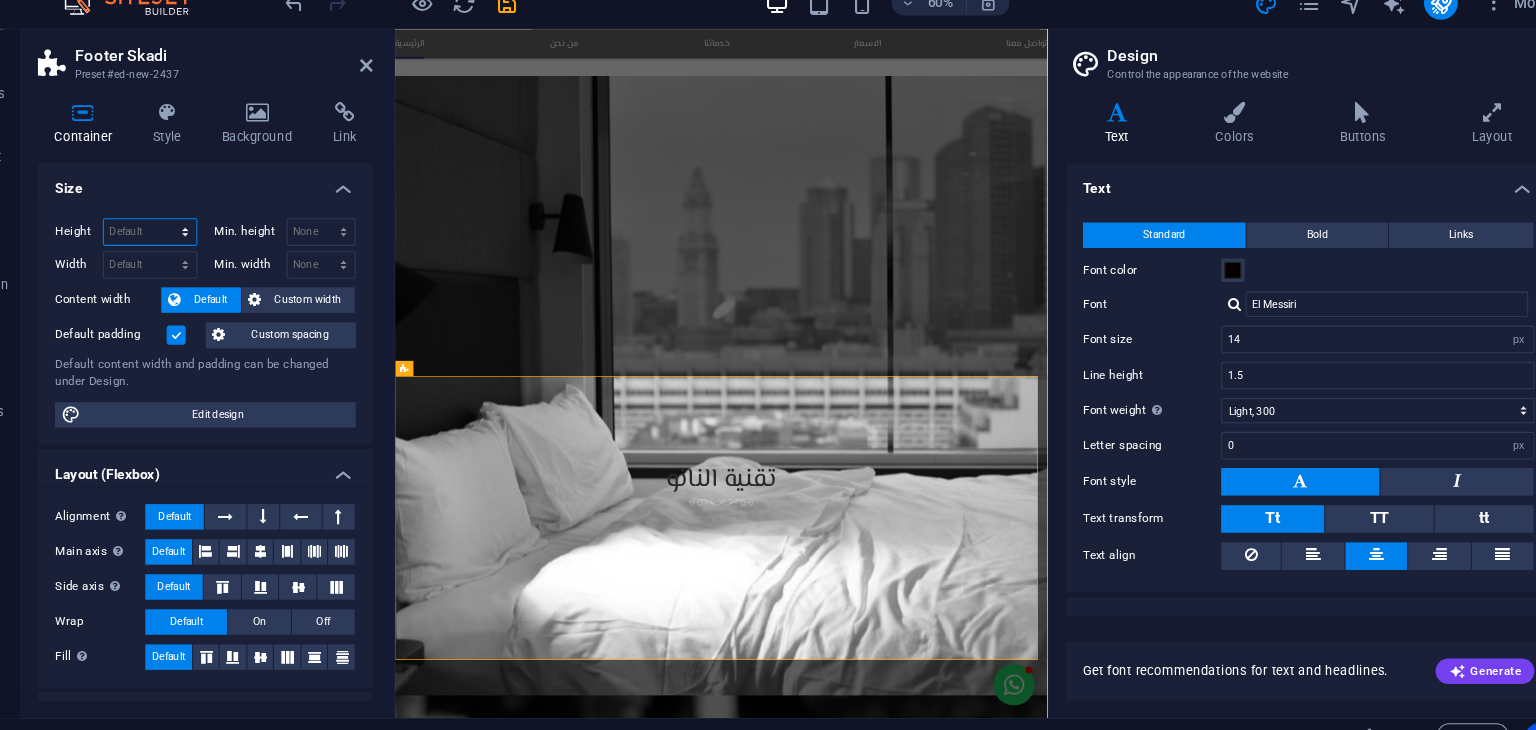 select on "%" 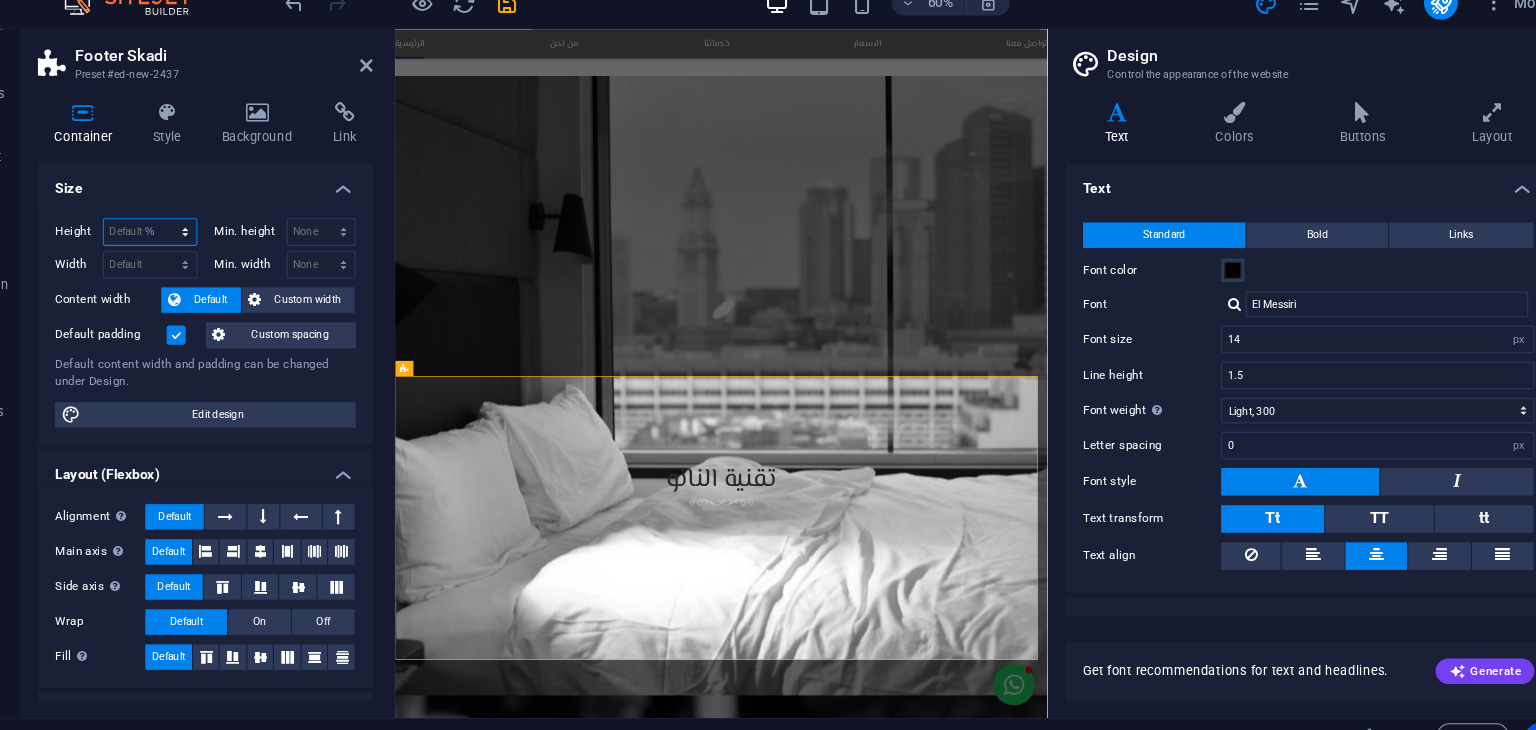click on "Default px rem % vh vw" at bounding box center [201, 241] 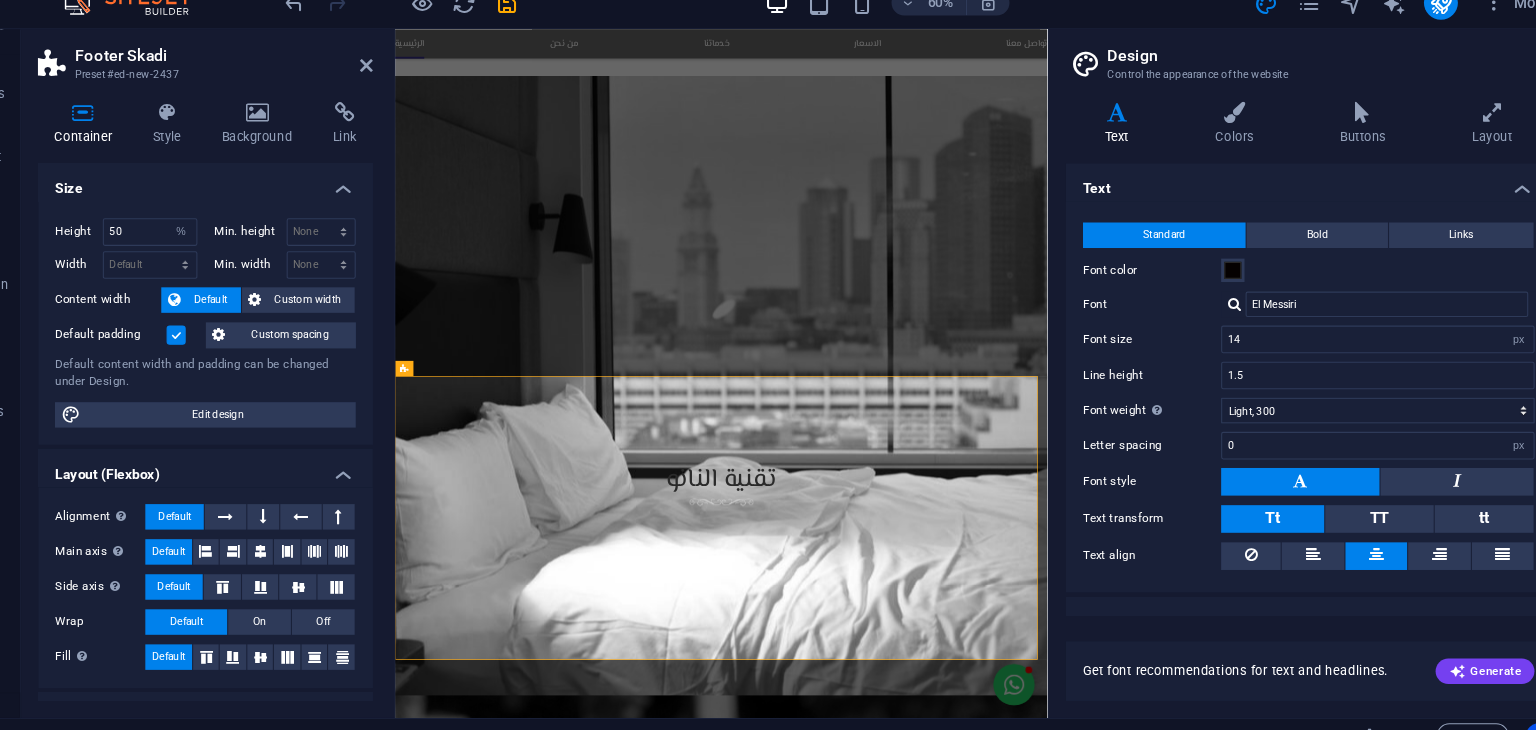 drag, startPoint x: 230, startPoint y: 337, endPoint x: 254, endPoint y: 327, distance: 26 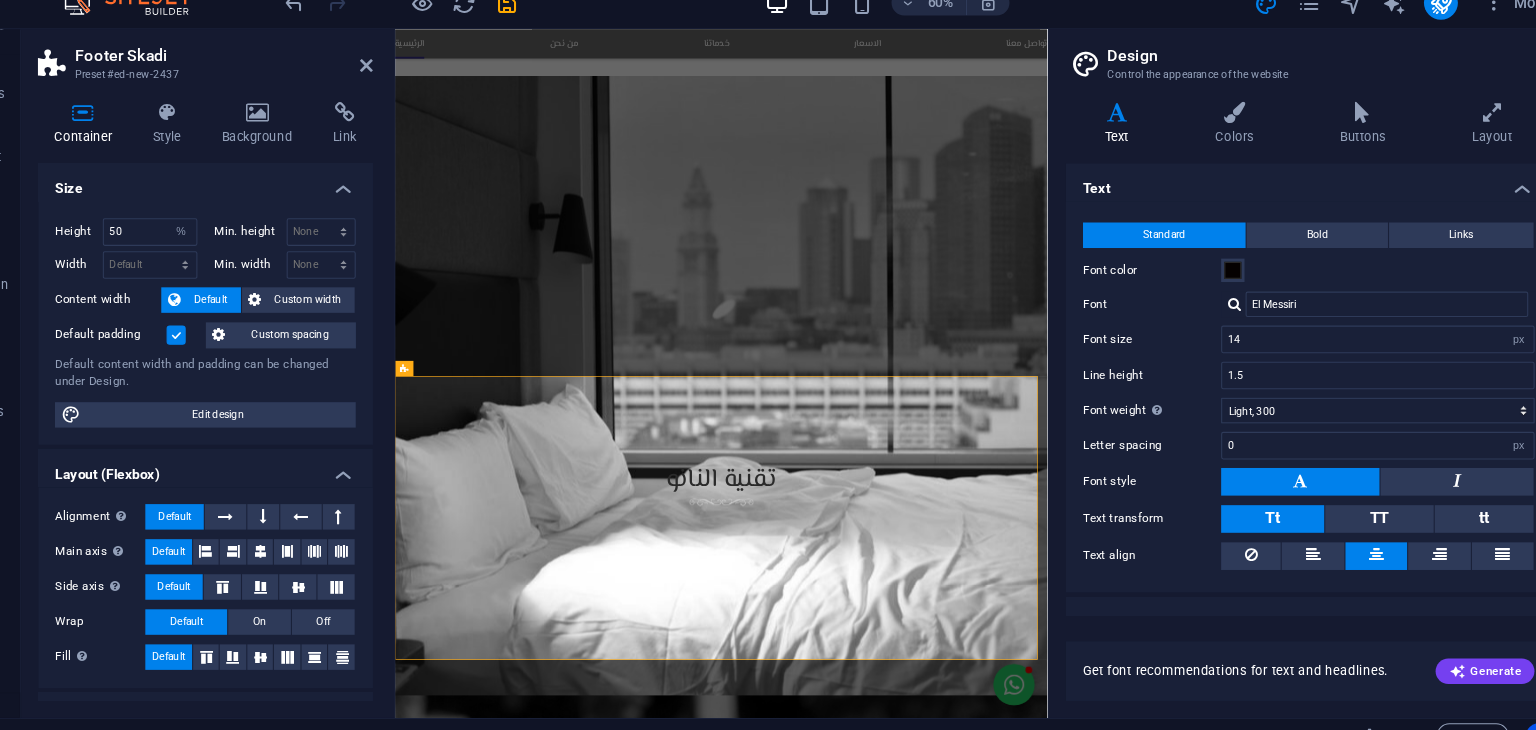 click on "Default padding" at bounding box center [180, 338] 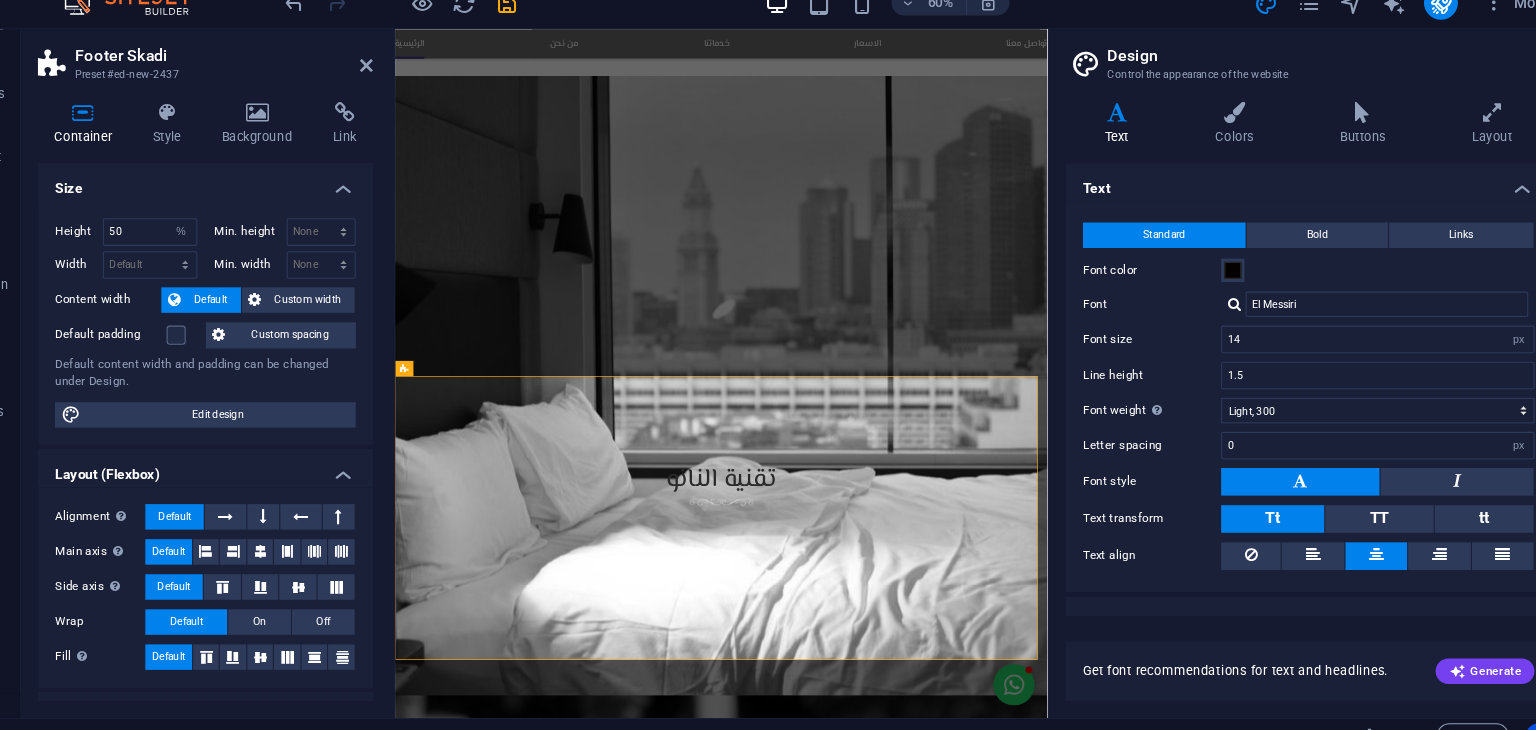 click on "Height 50 Default px rem % vh vw Min. height None px rem % vh vw Width Default px rem % em vh vw Min. width None px rem % vh vw Content width Default Custom width Width Default px rem % em vh vw Min. width None px rem % vh vw Default padding Custom spacing Default content width and padding can be changed under Design. Edit design" at bounding box center [253, 326] 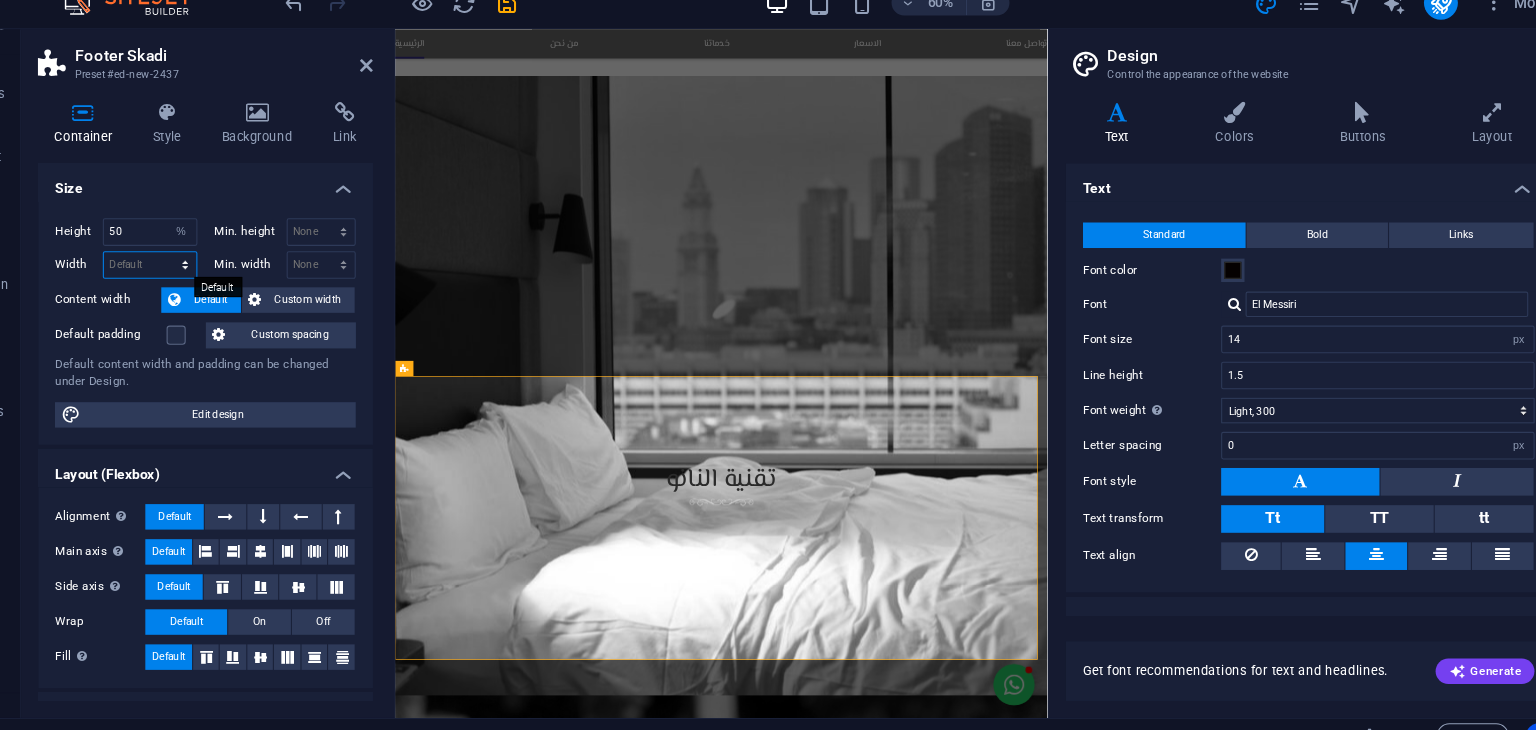 click on "Default px rem % em vh vw" at bounding box center [201, 272] 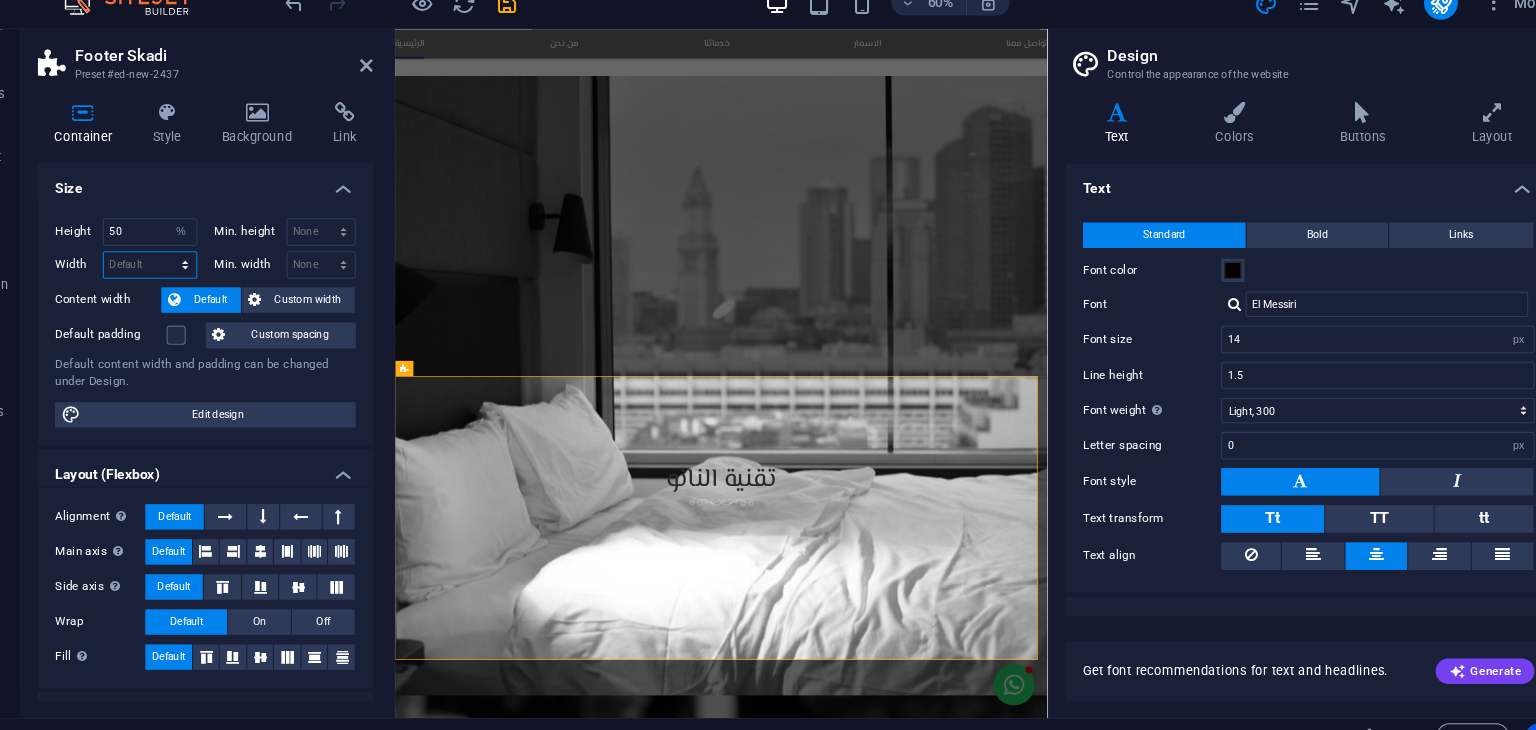 click on "Default px rem % em vh vw" at bounding box center (201, 272) 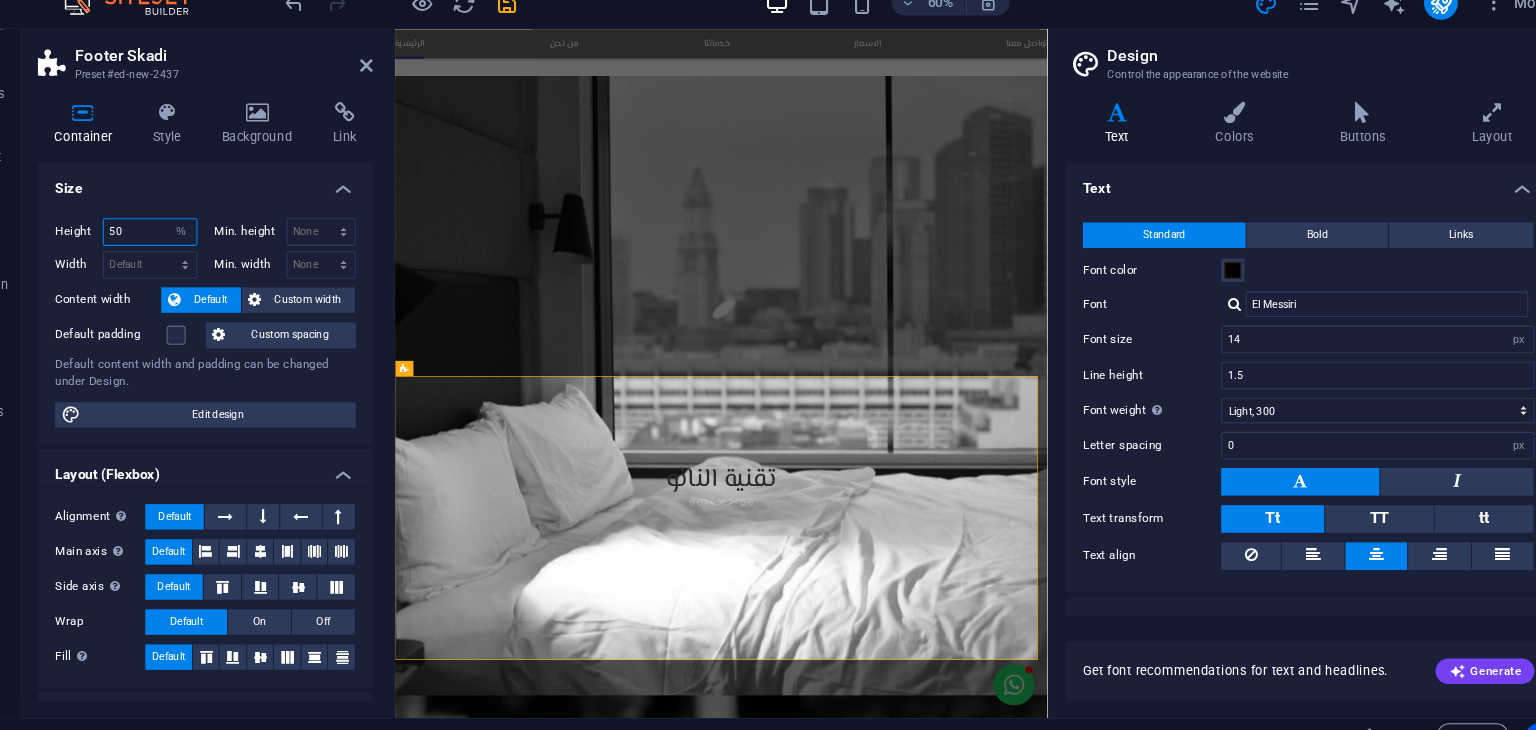 click on "50" at bounding box center (201, 241) 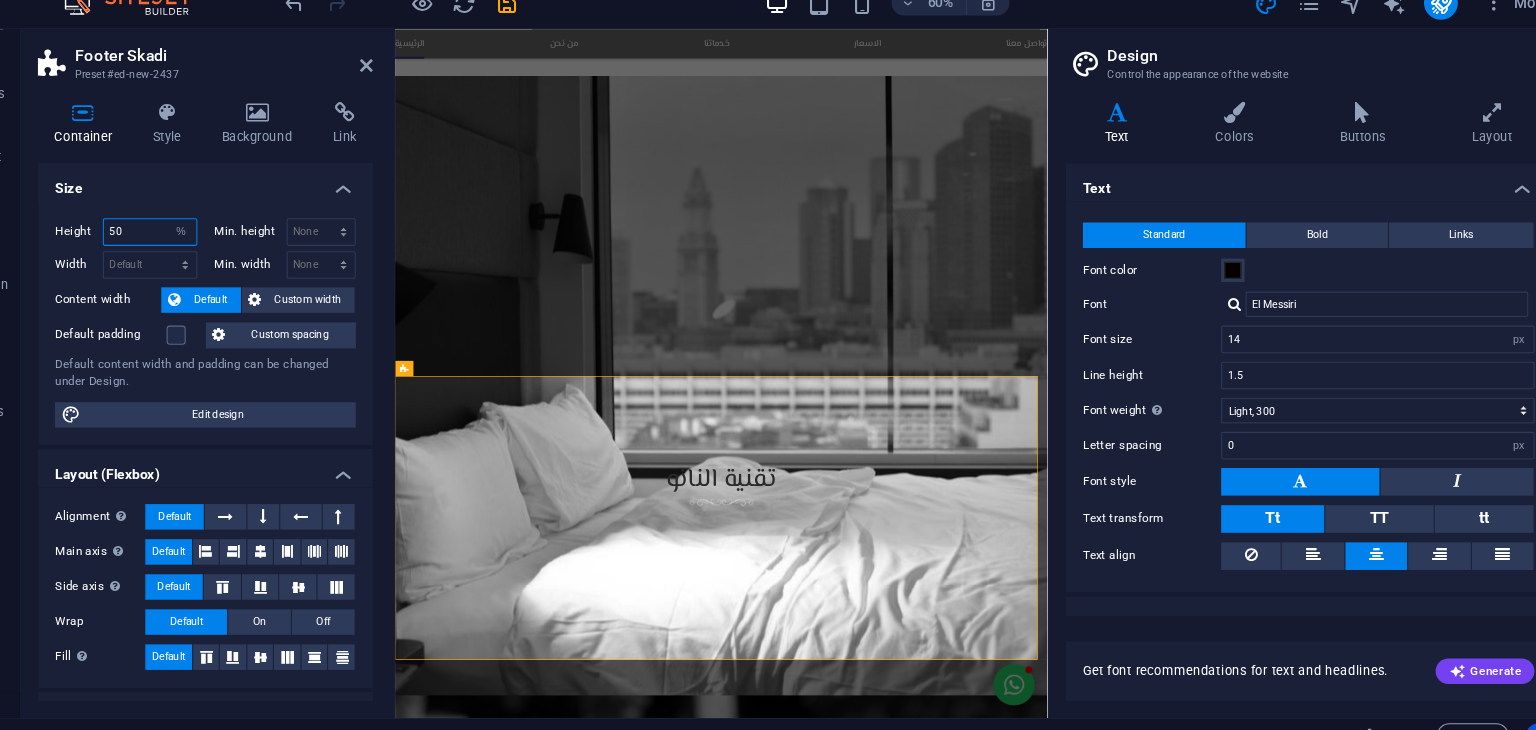 click on "50" at bounding box center [201, 241] 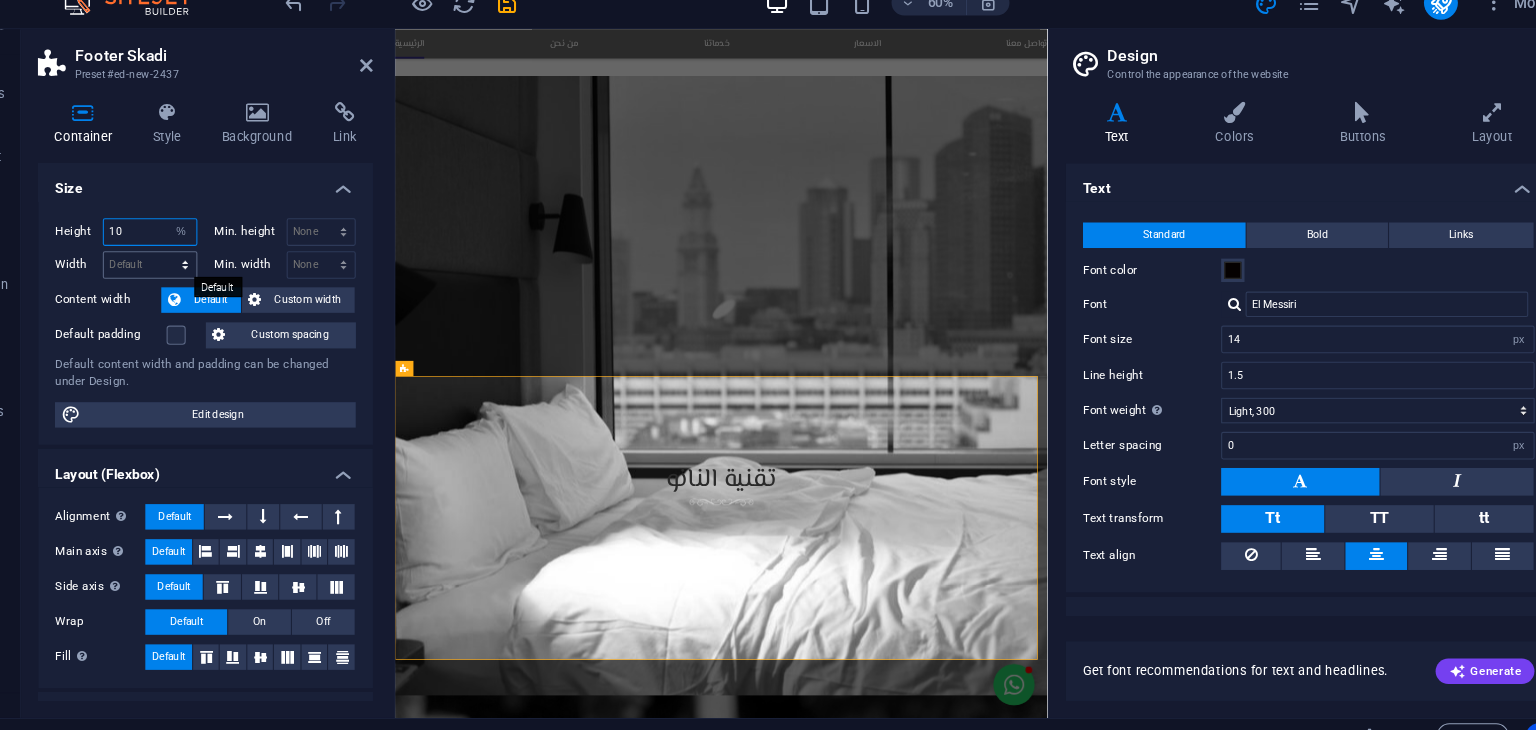 type on "10" 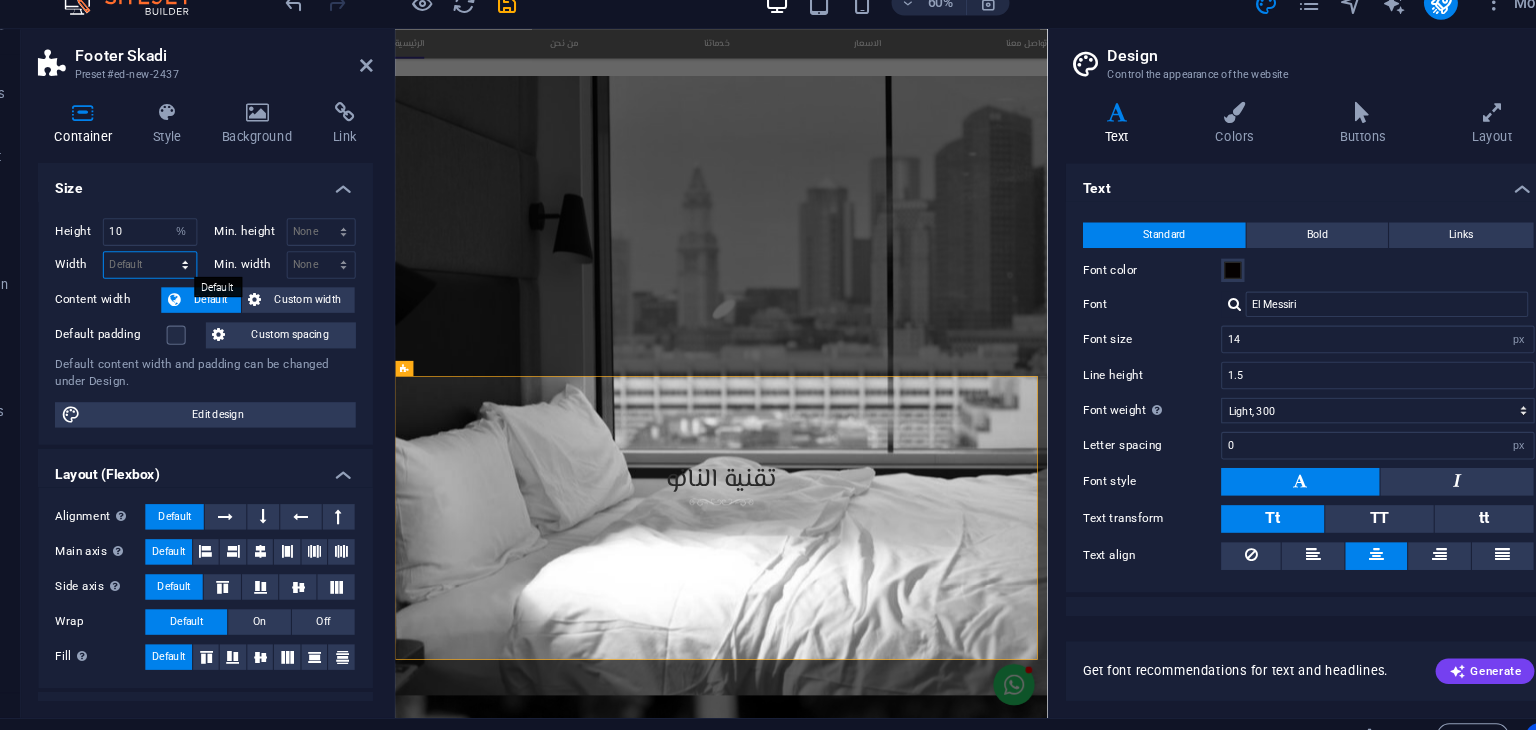 click on "Default px rem % em vh vw" at bounding box center (201, 272) 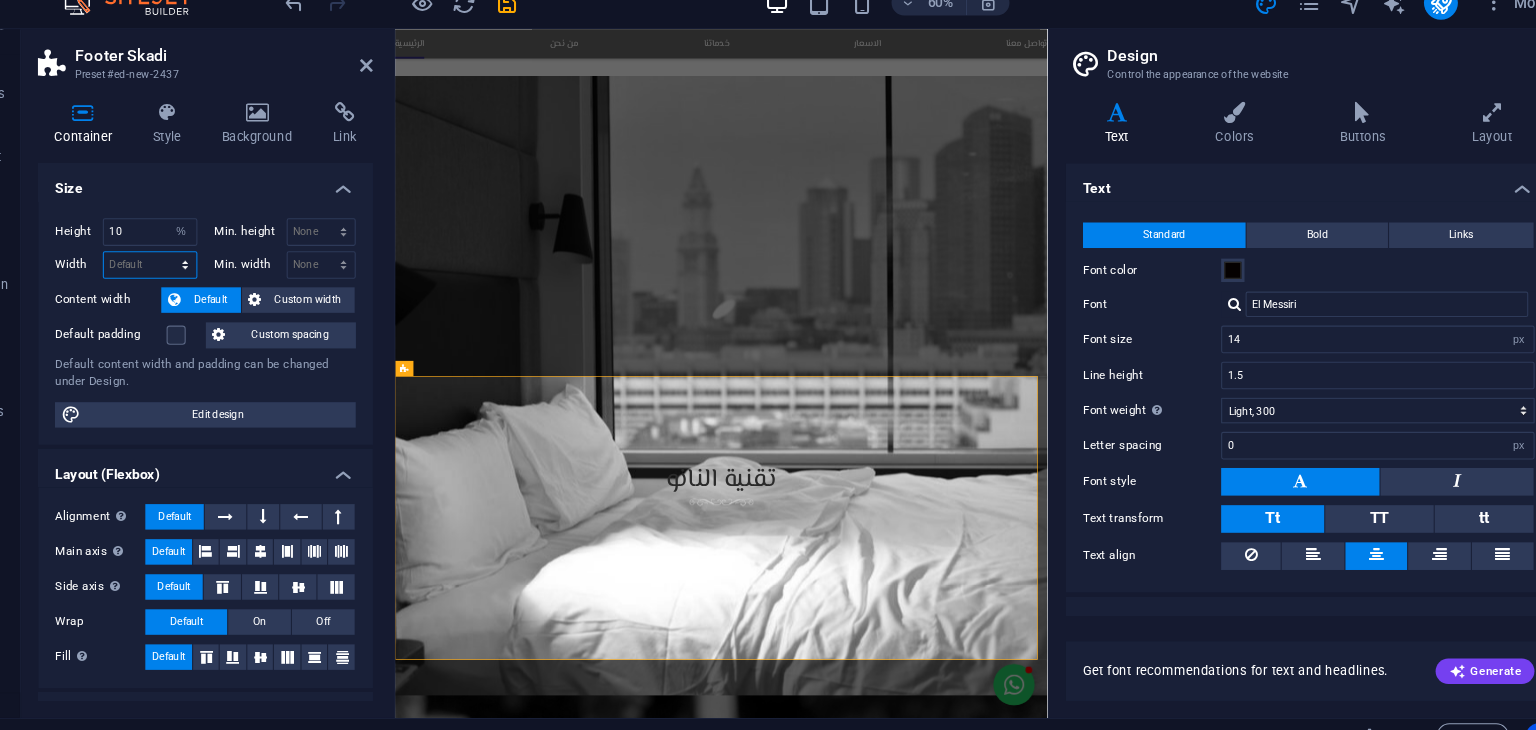 select on "%" 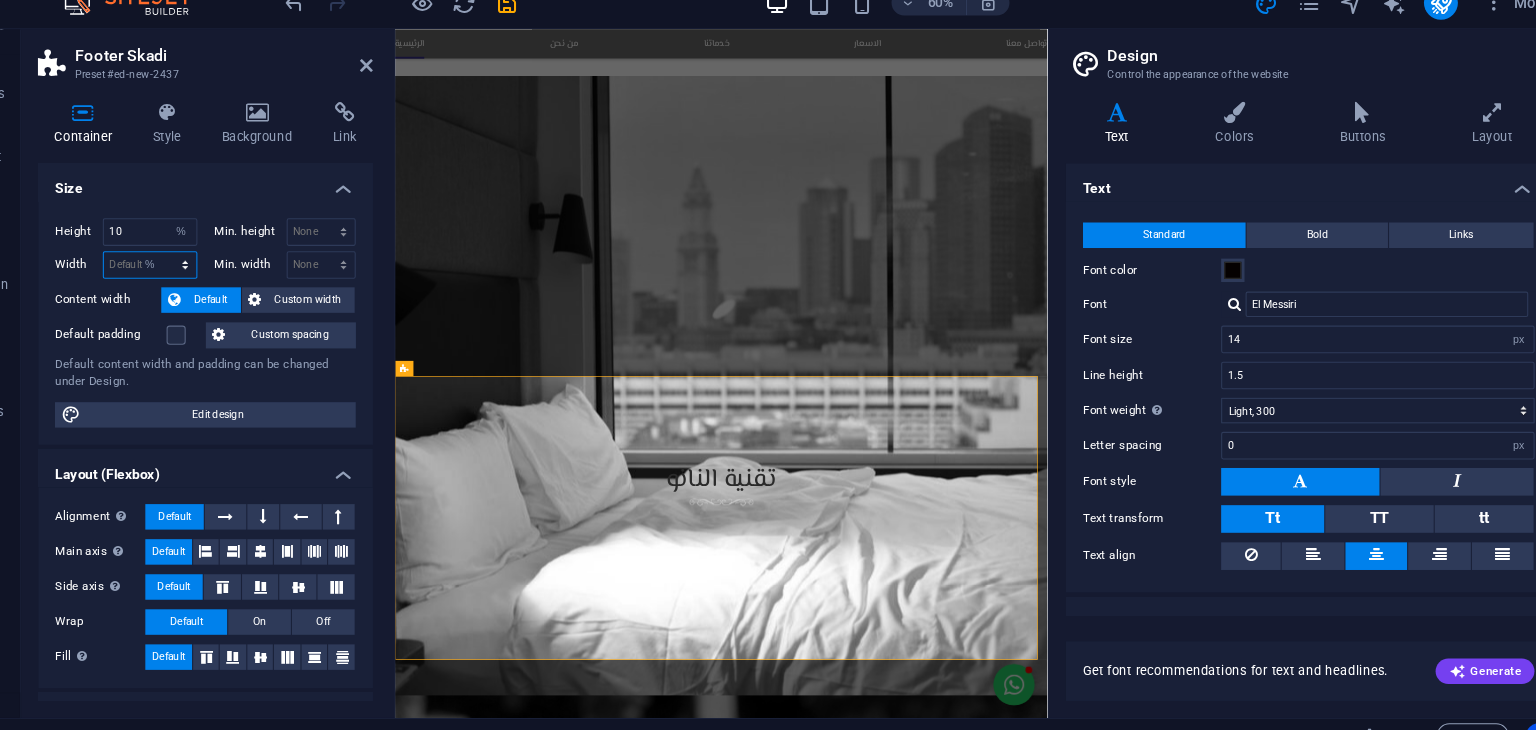 click on "Default px rem % em vh vw" at bounding box center [201, 272] 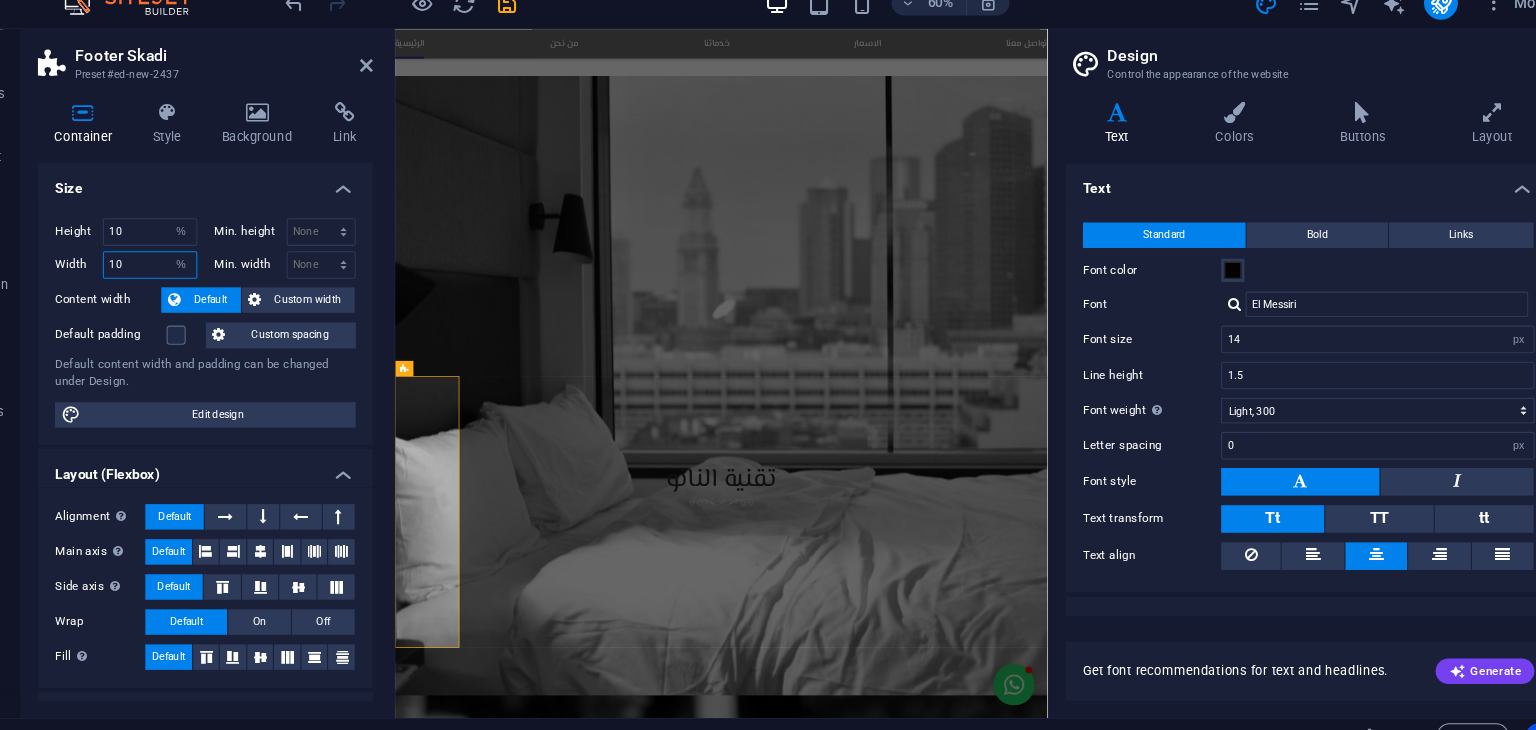type on "100" 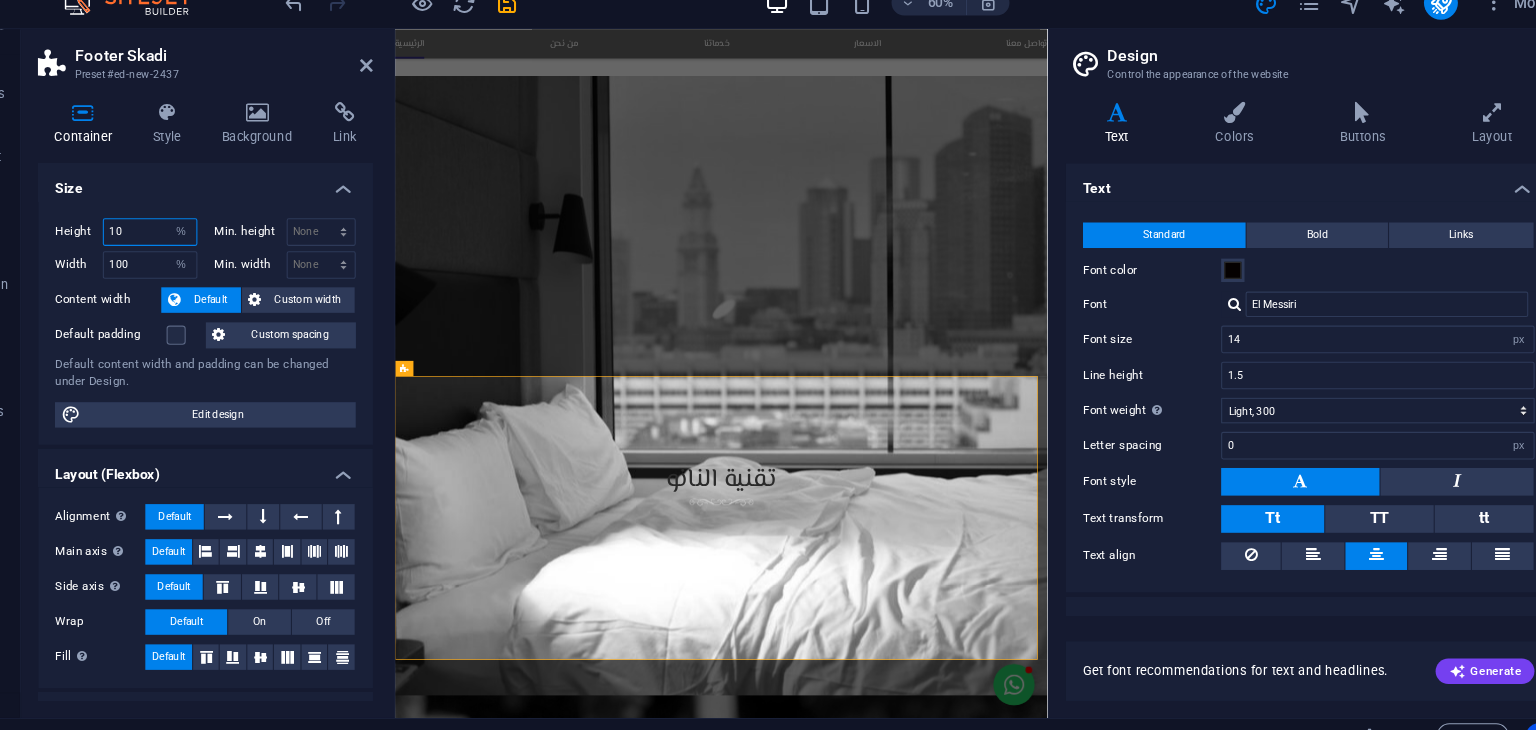 click on "10" at bounding box center [201, 241] 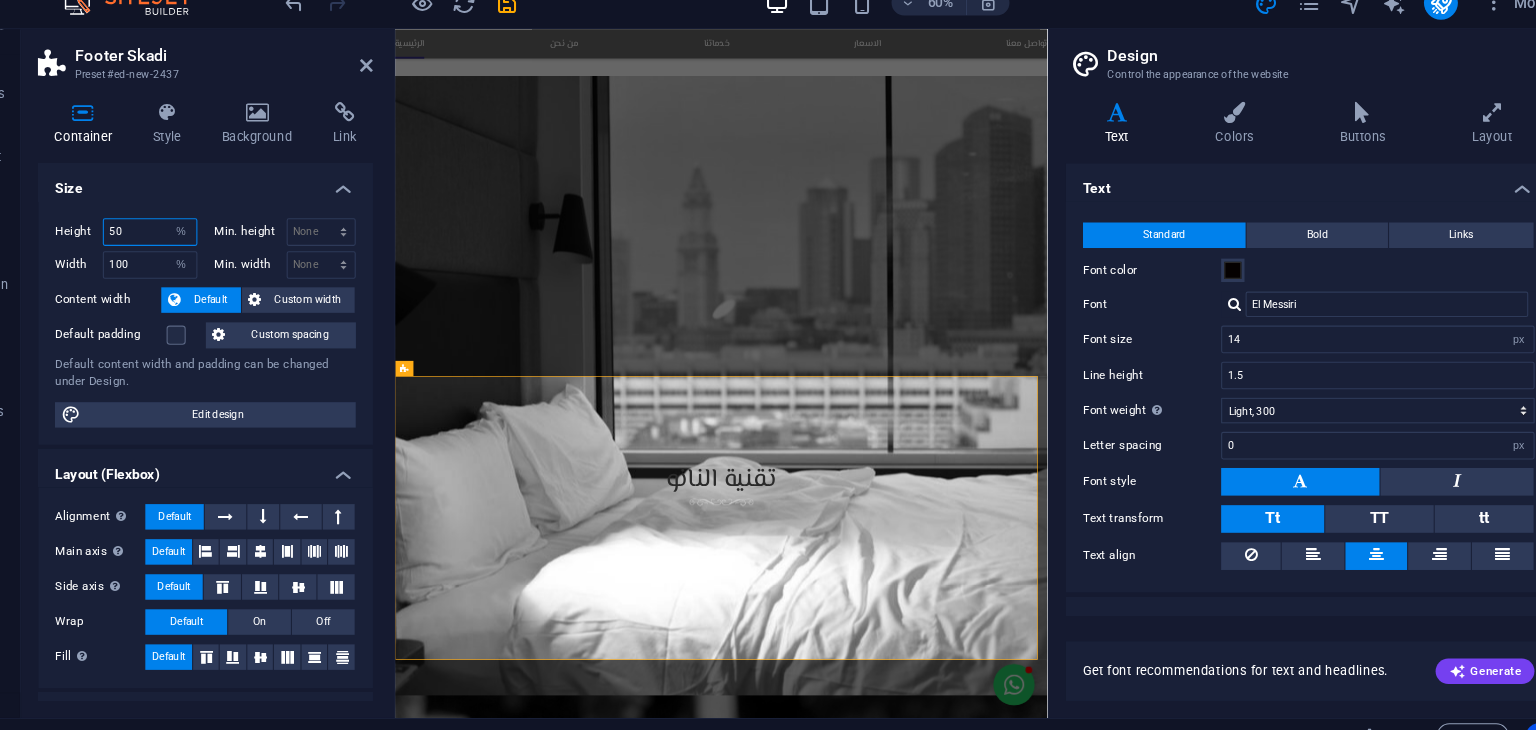 type on "50" 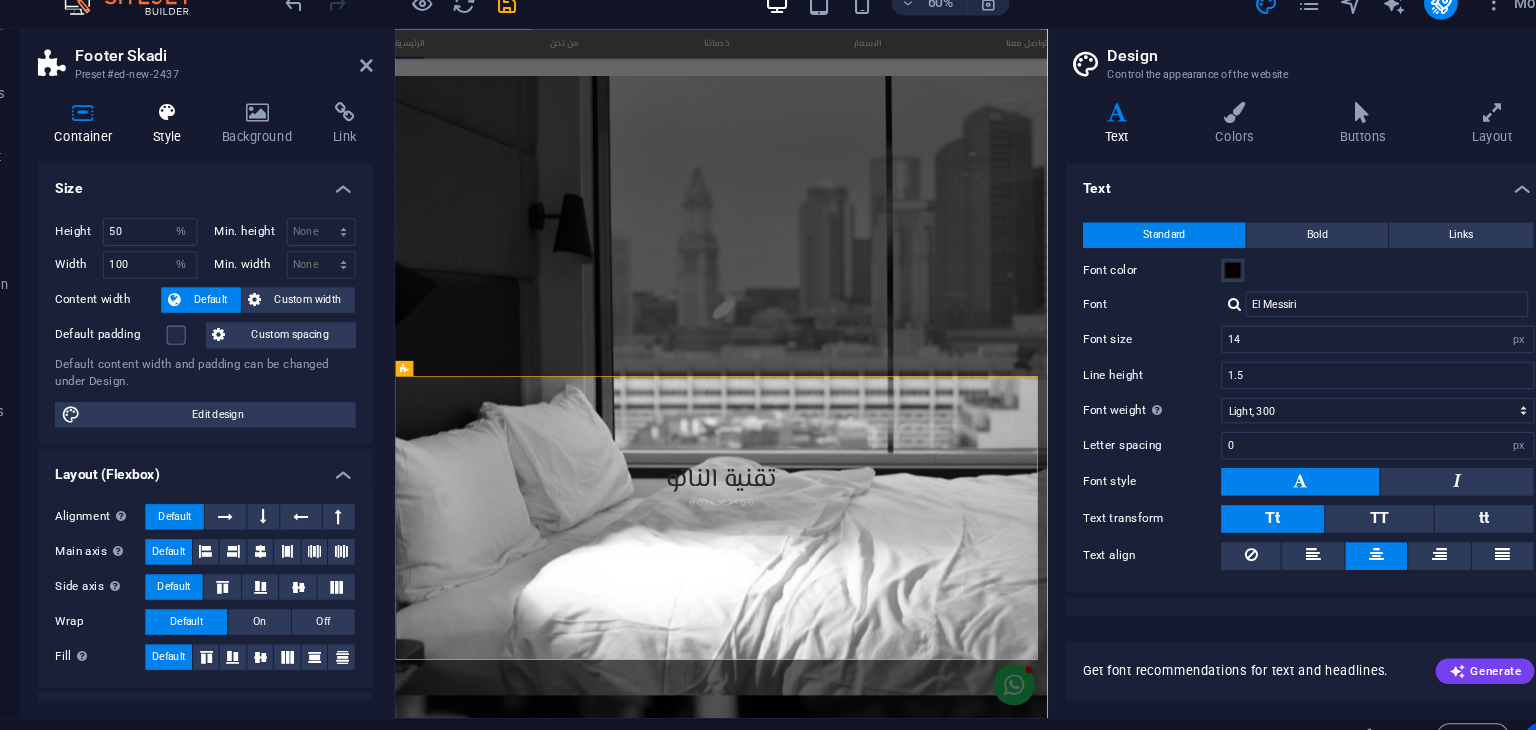 click on "Style" at bounding box center [221, 139] 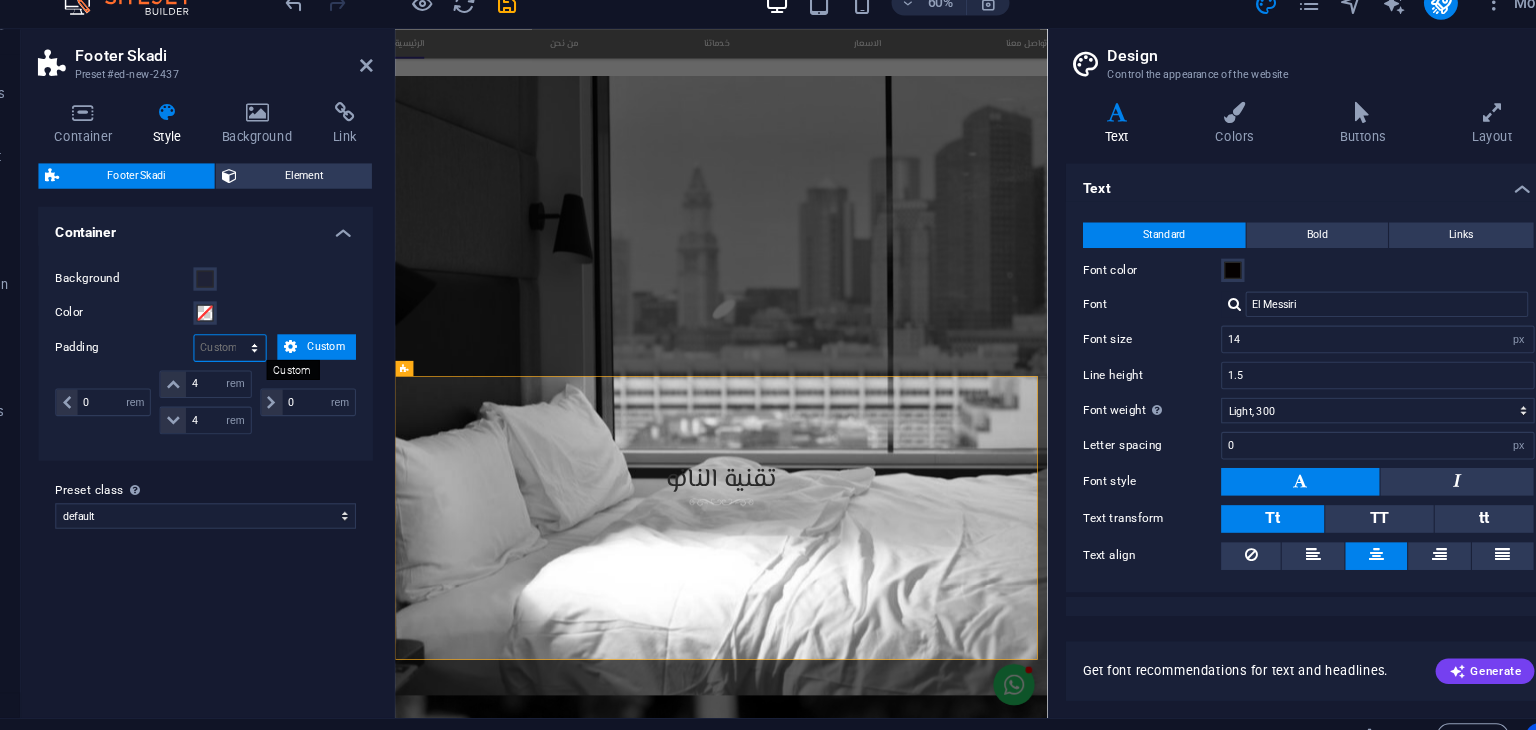 click on "px rem % vh vw Custom" at bounding box center (276, 350) 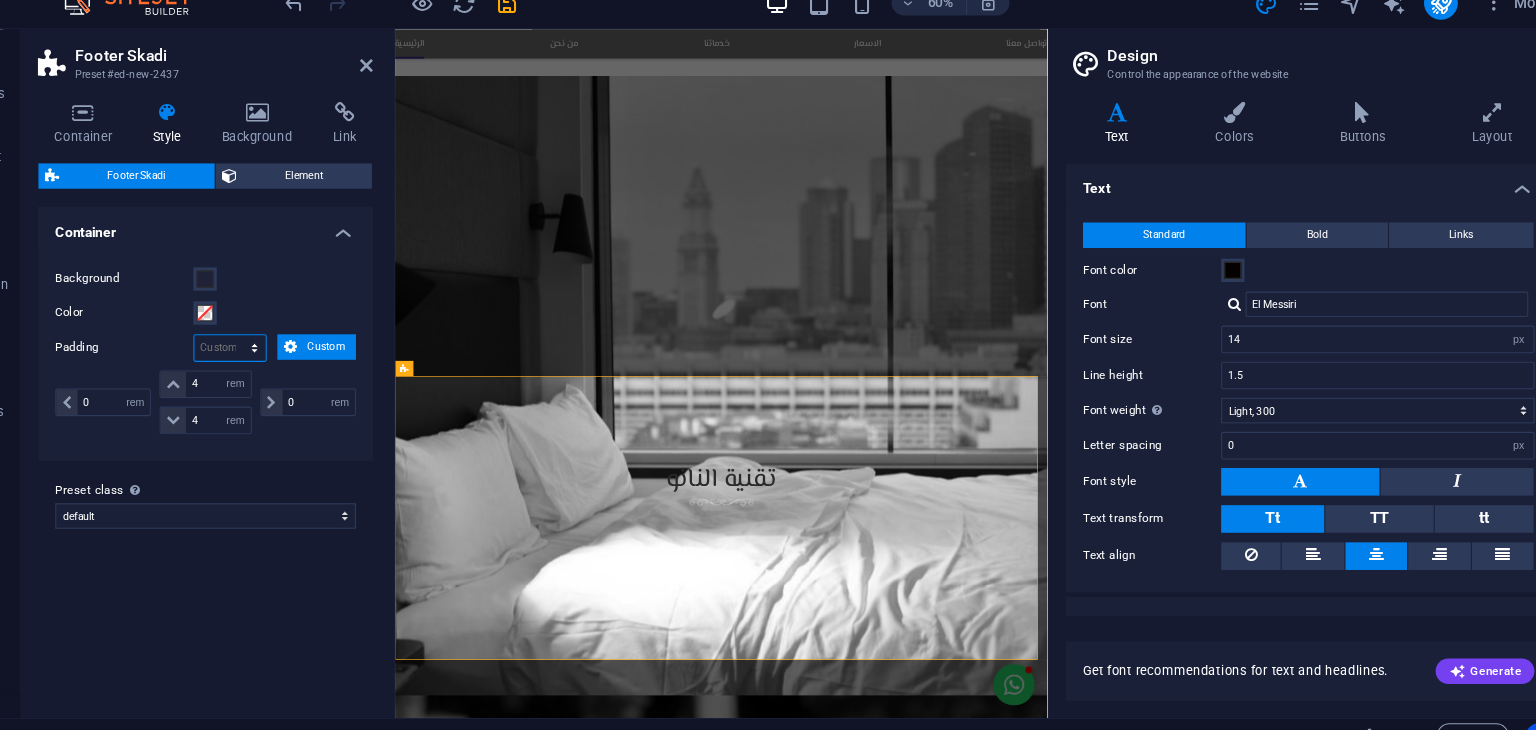 click on "px rem % vh vw Custom" at bounding box center [276, 350] 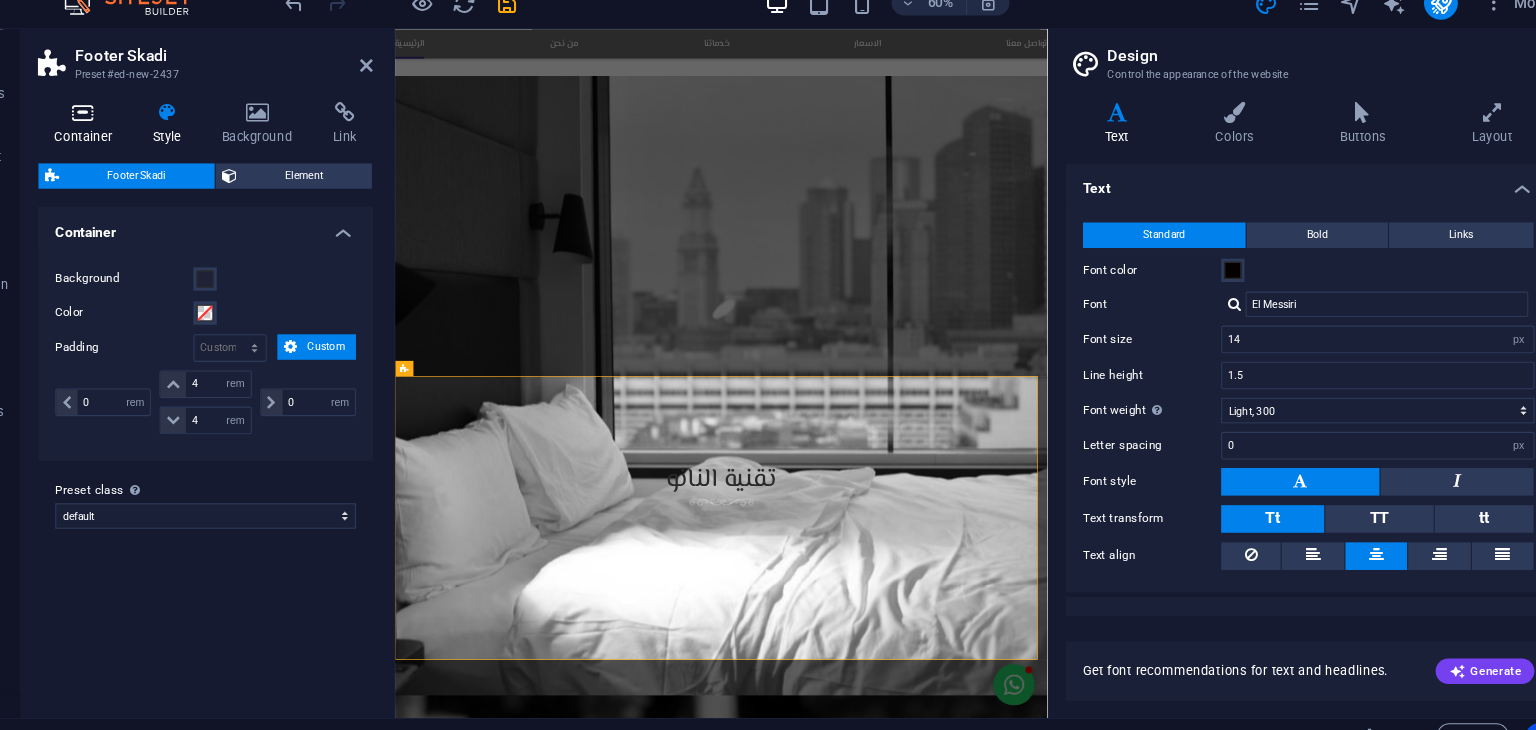 click at bounding box center (138, 128) 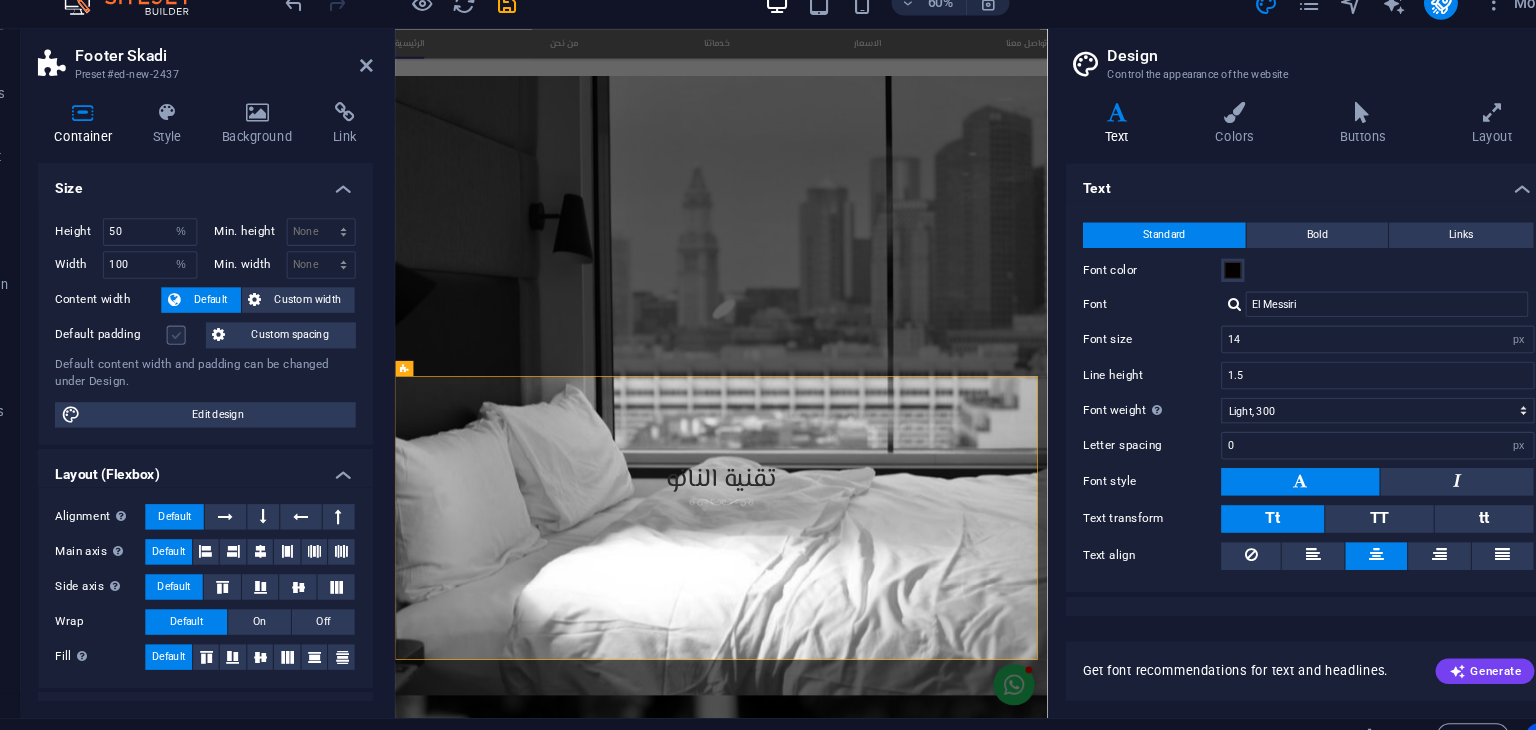 click at bounding box center [226, 338] 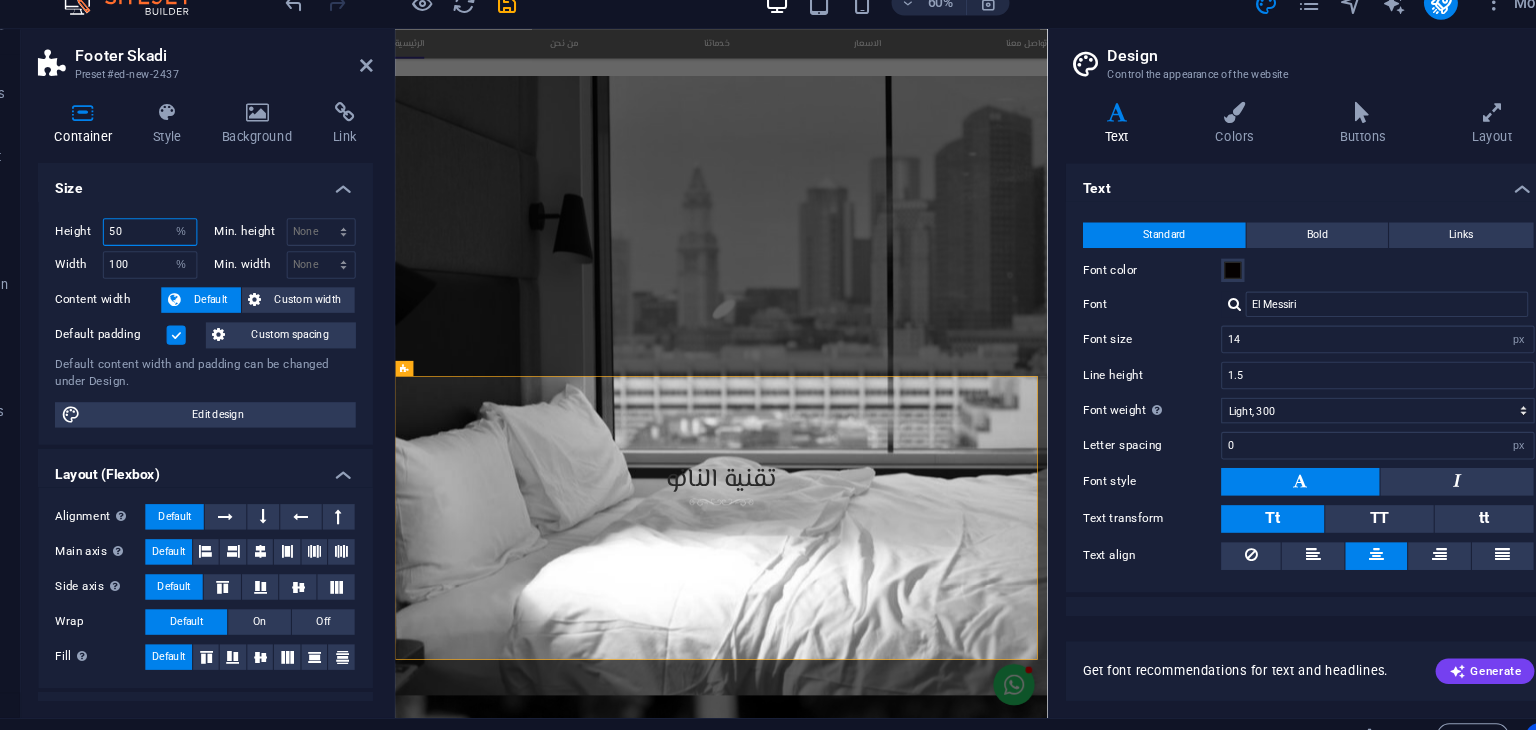 click on "50" at bounding box center (201, 241) 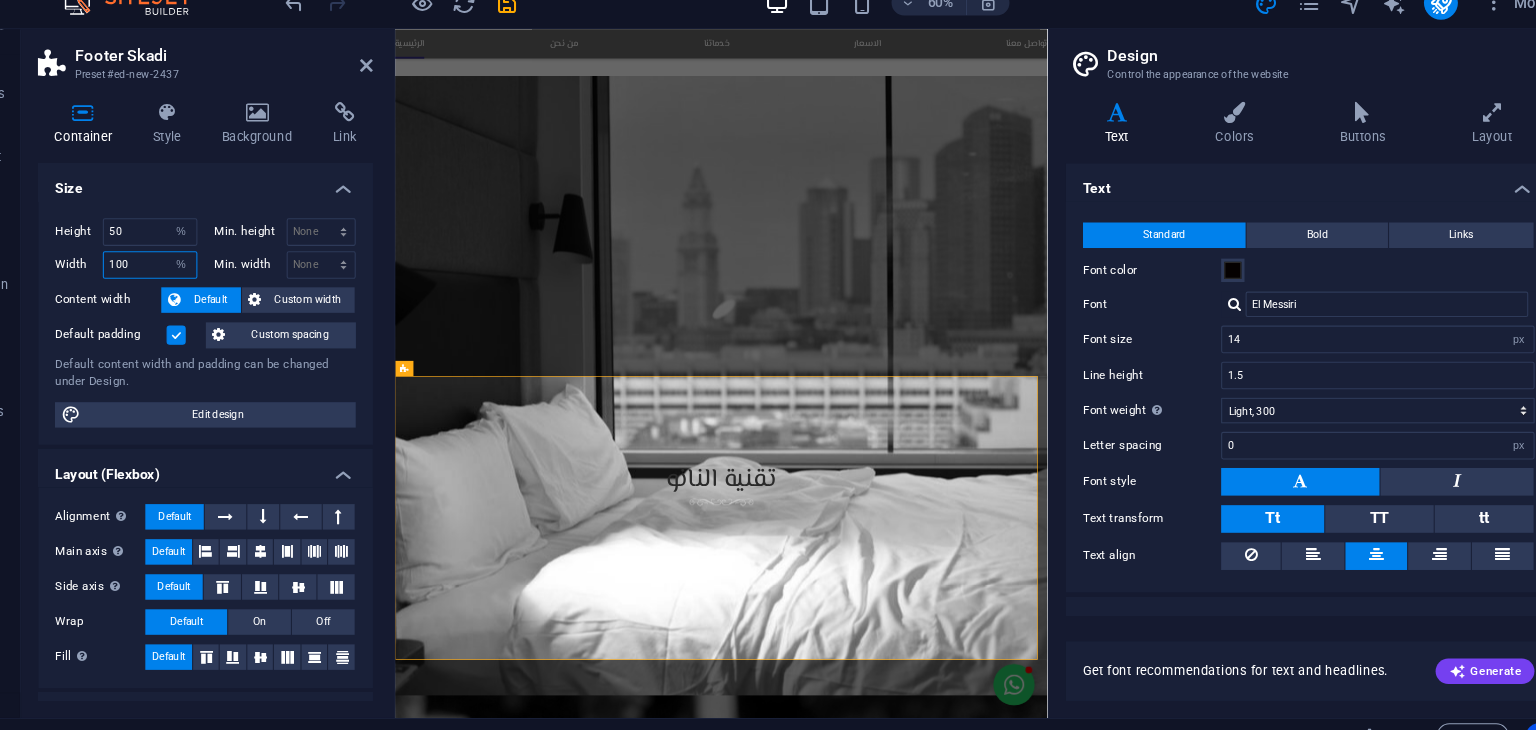 click on "100" at bounding box center [201, 272] 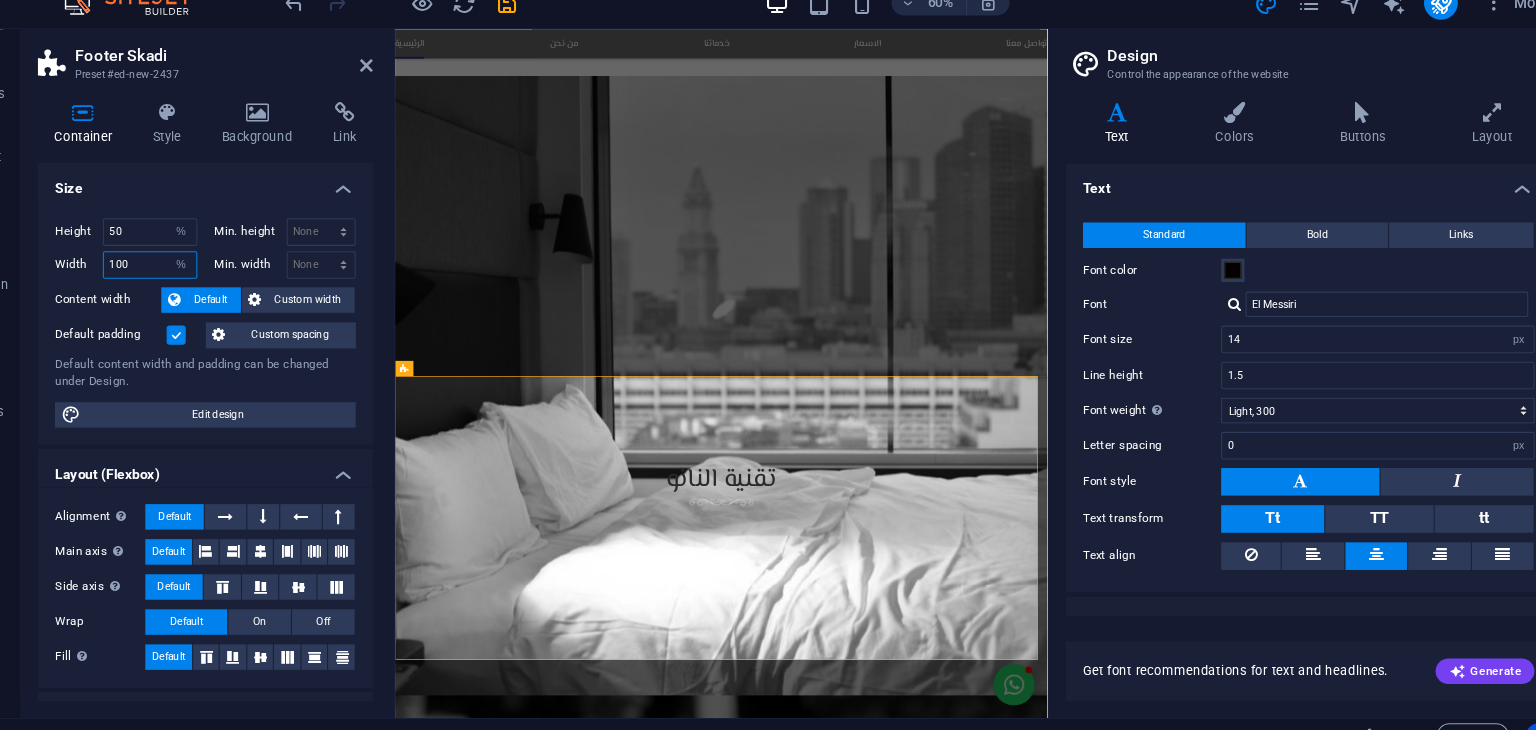 click on "100" at bounding box center [201, 272] 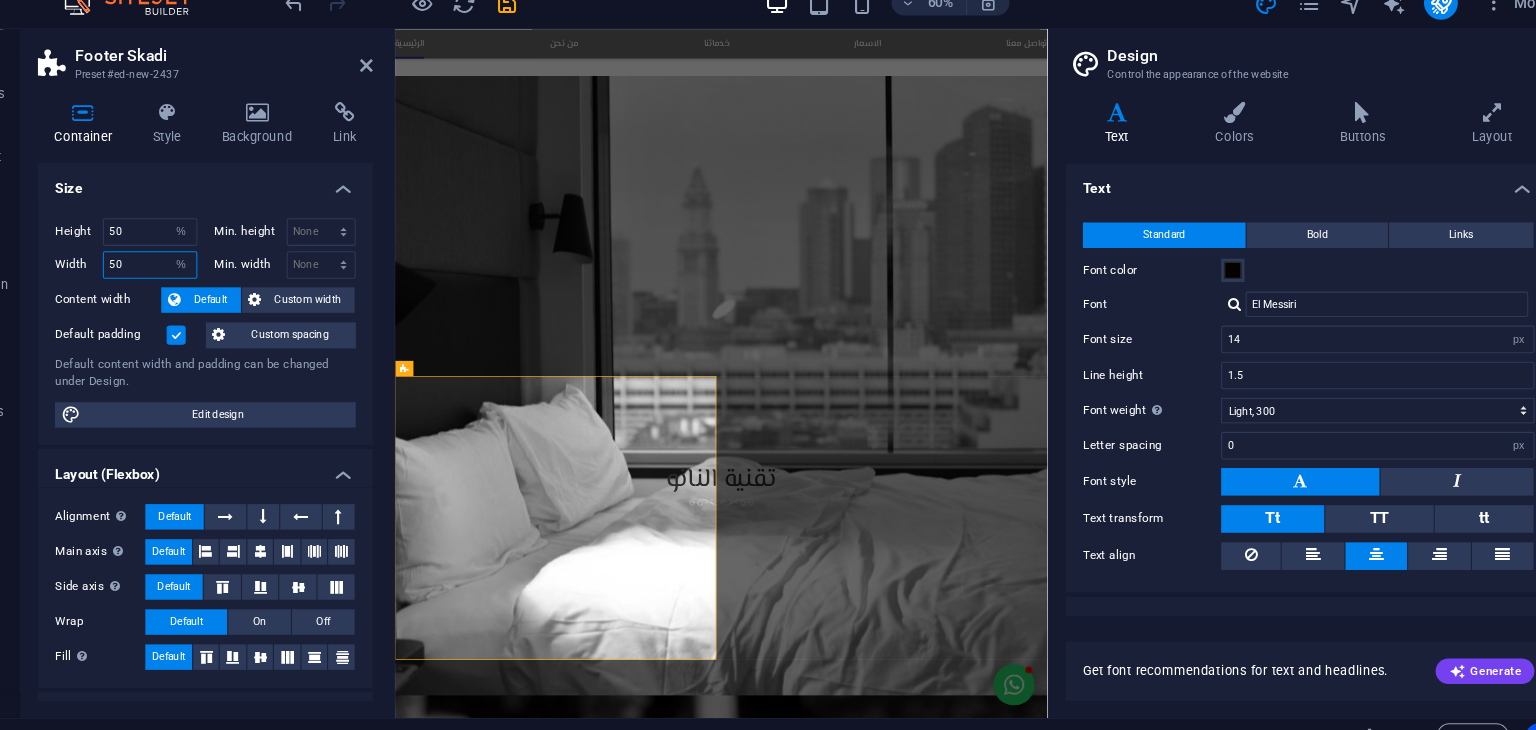 type on "100" 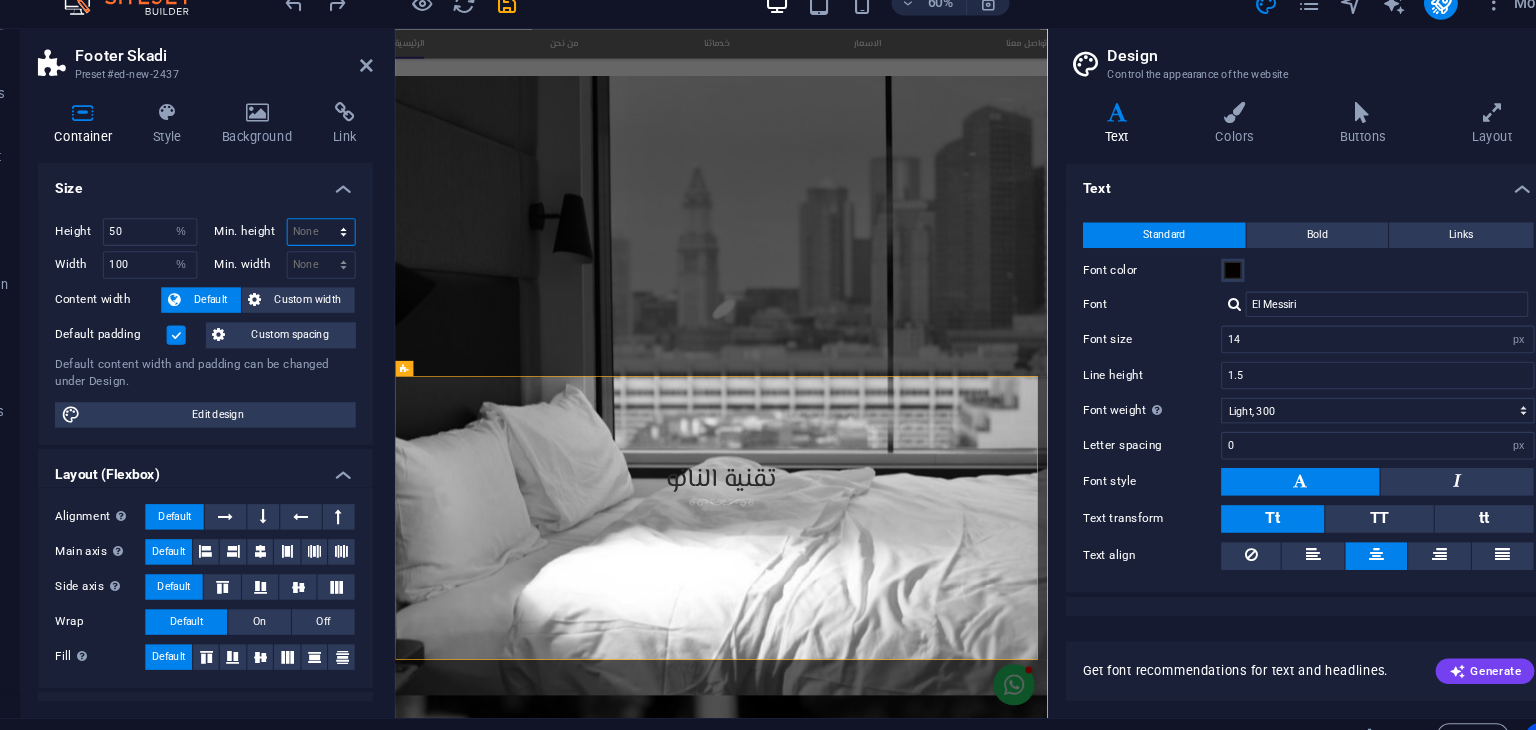click on "None px rem % vh vw" at bounding box center (363, 241) 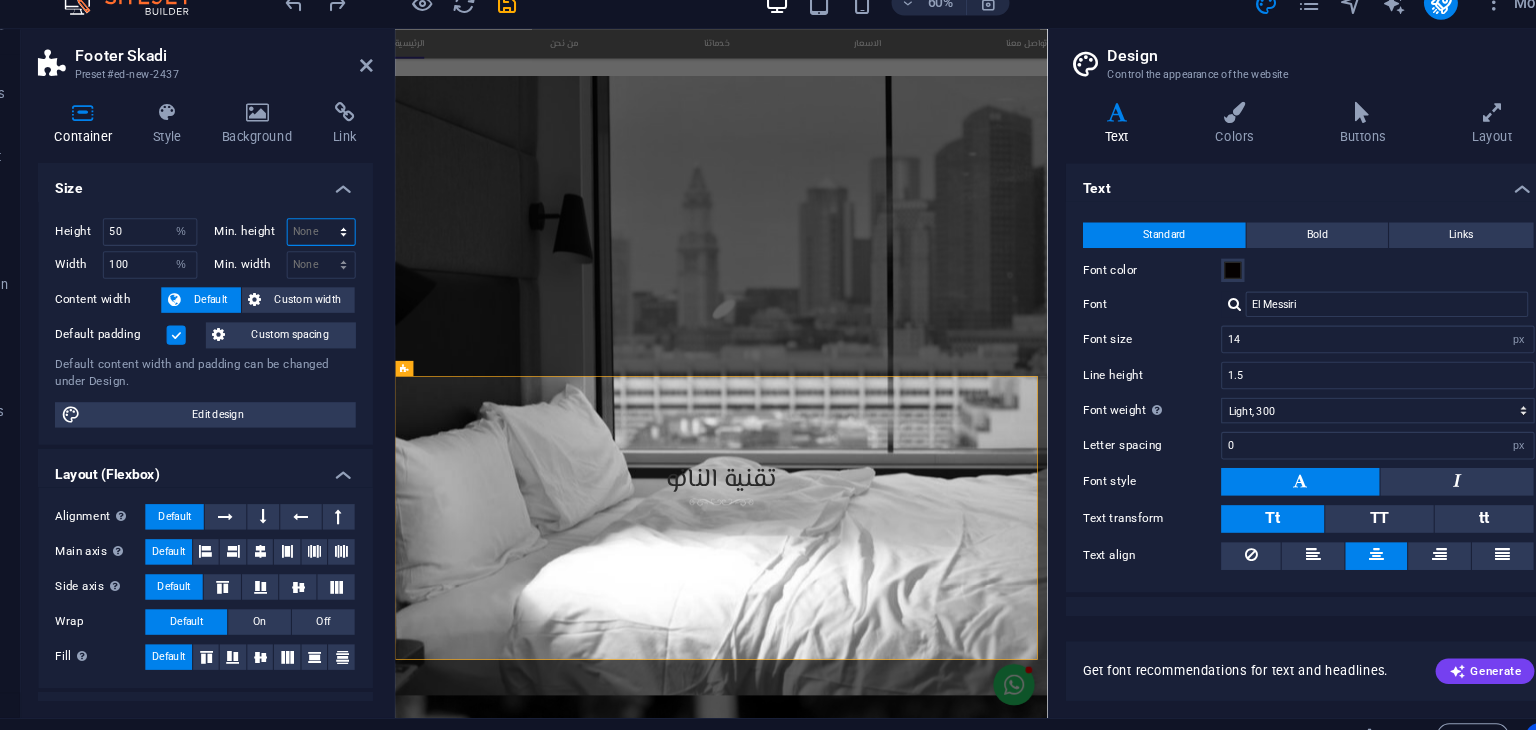 select on "rem" 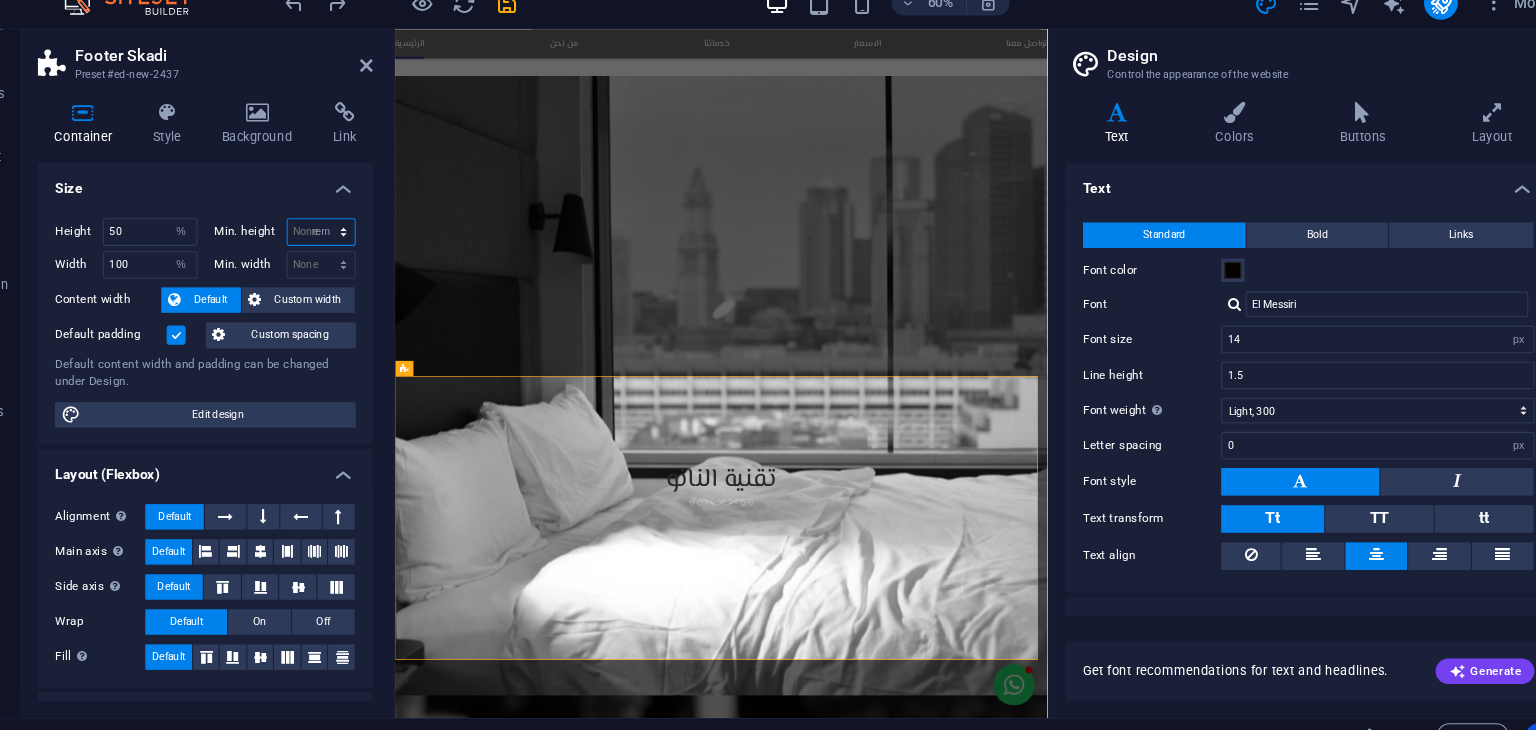click on "None px rem % vh vw" at bounding box center [363, 241] 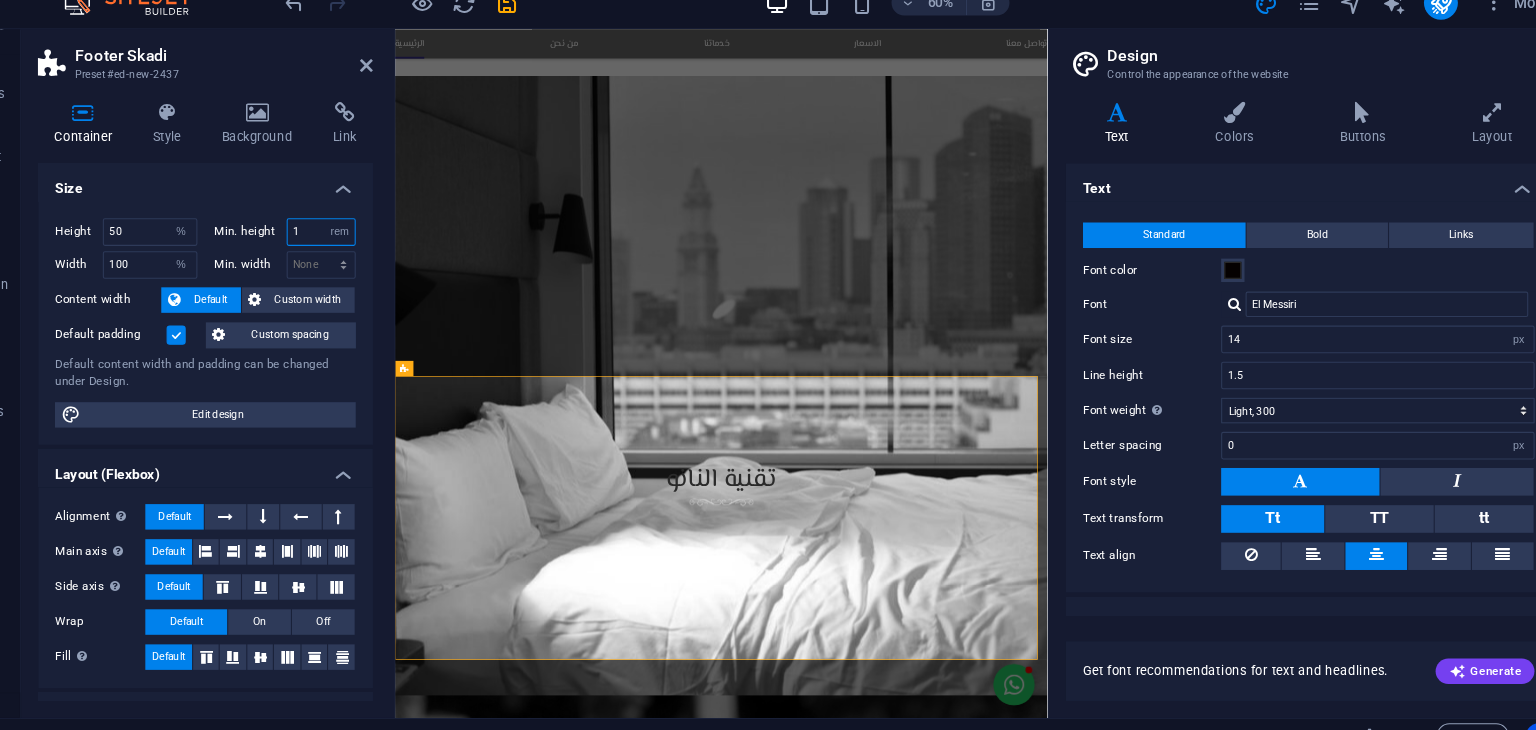 type on "12" 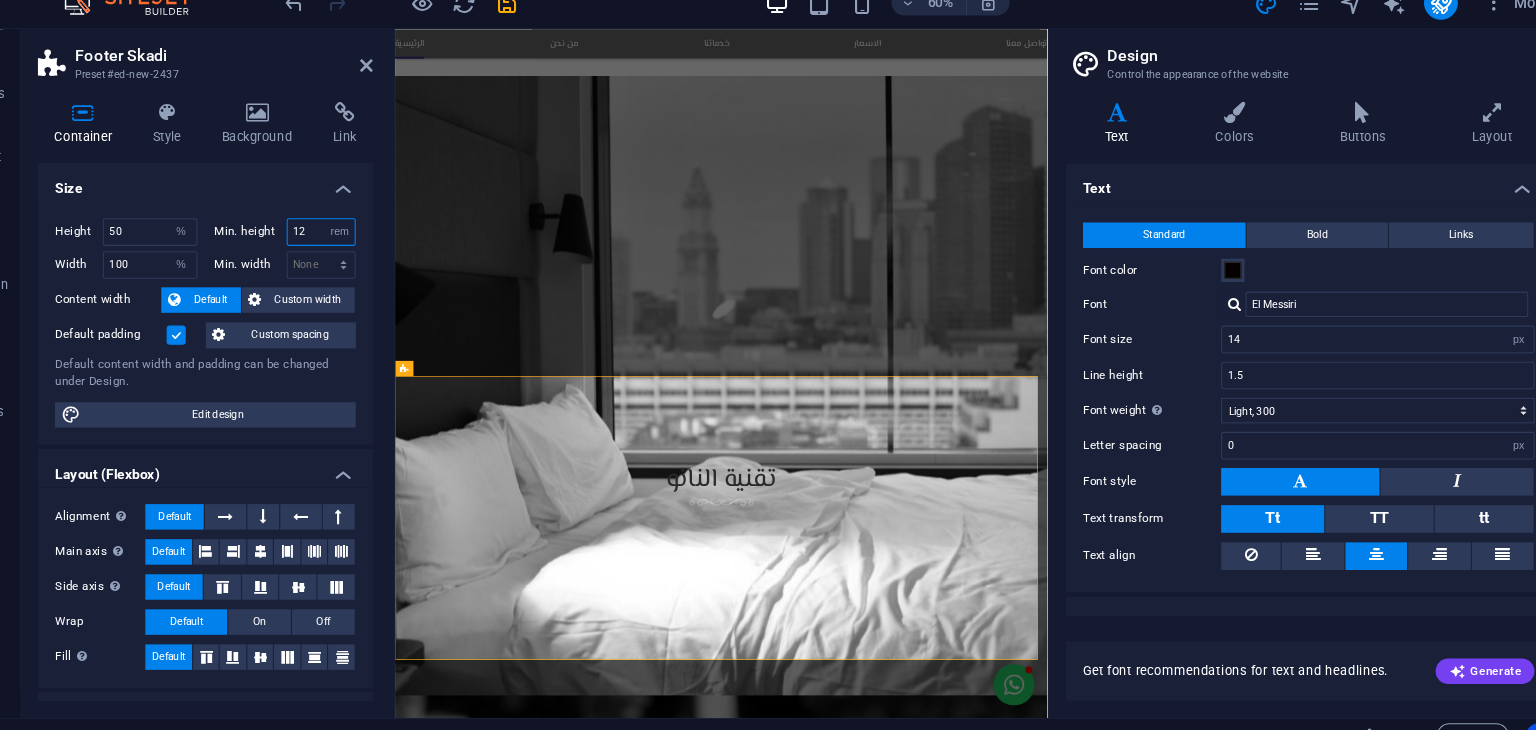 click on "12" at bounding box center [363, 241] 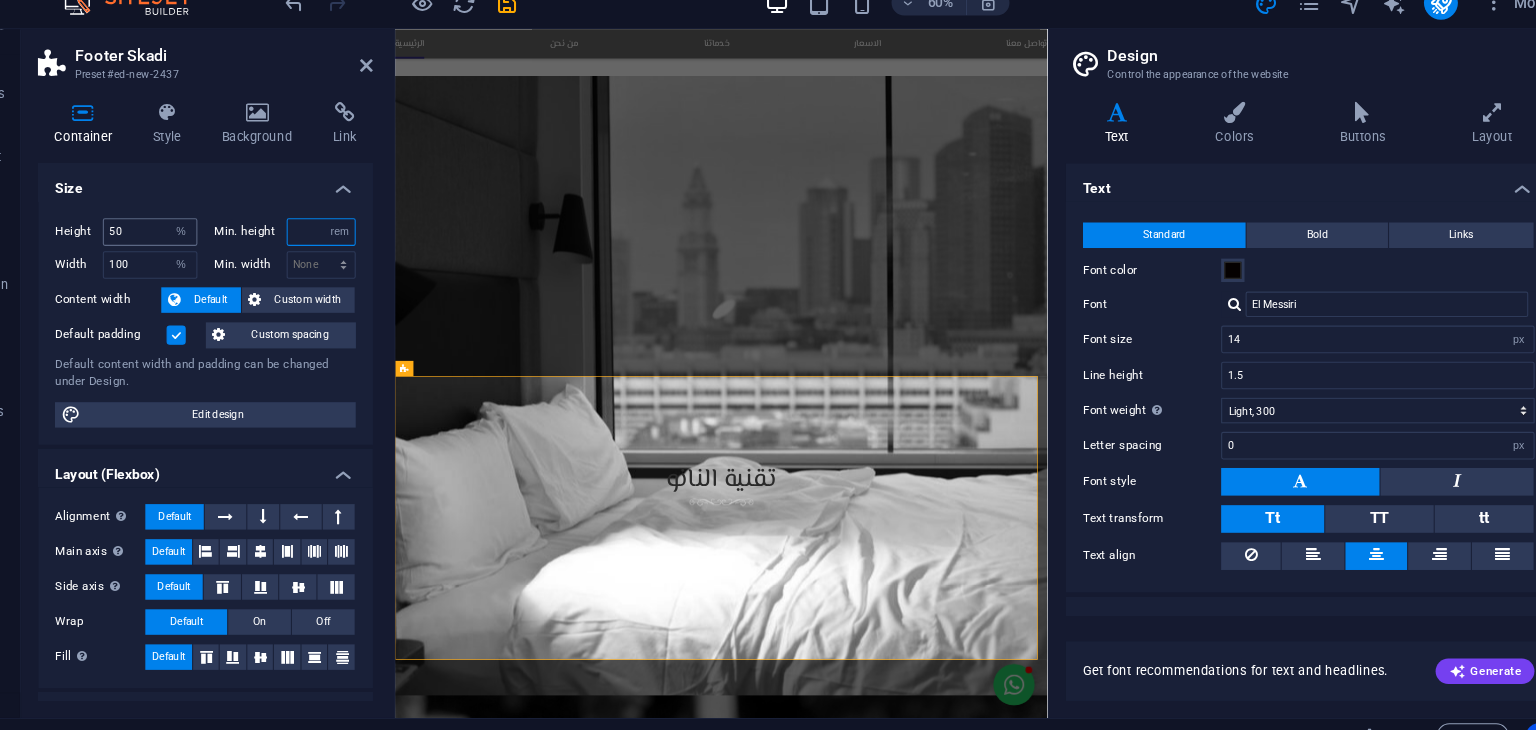 type 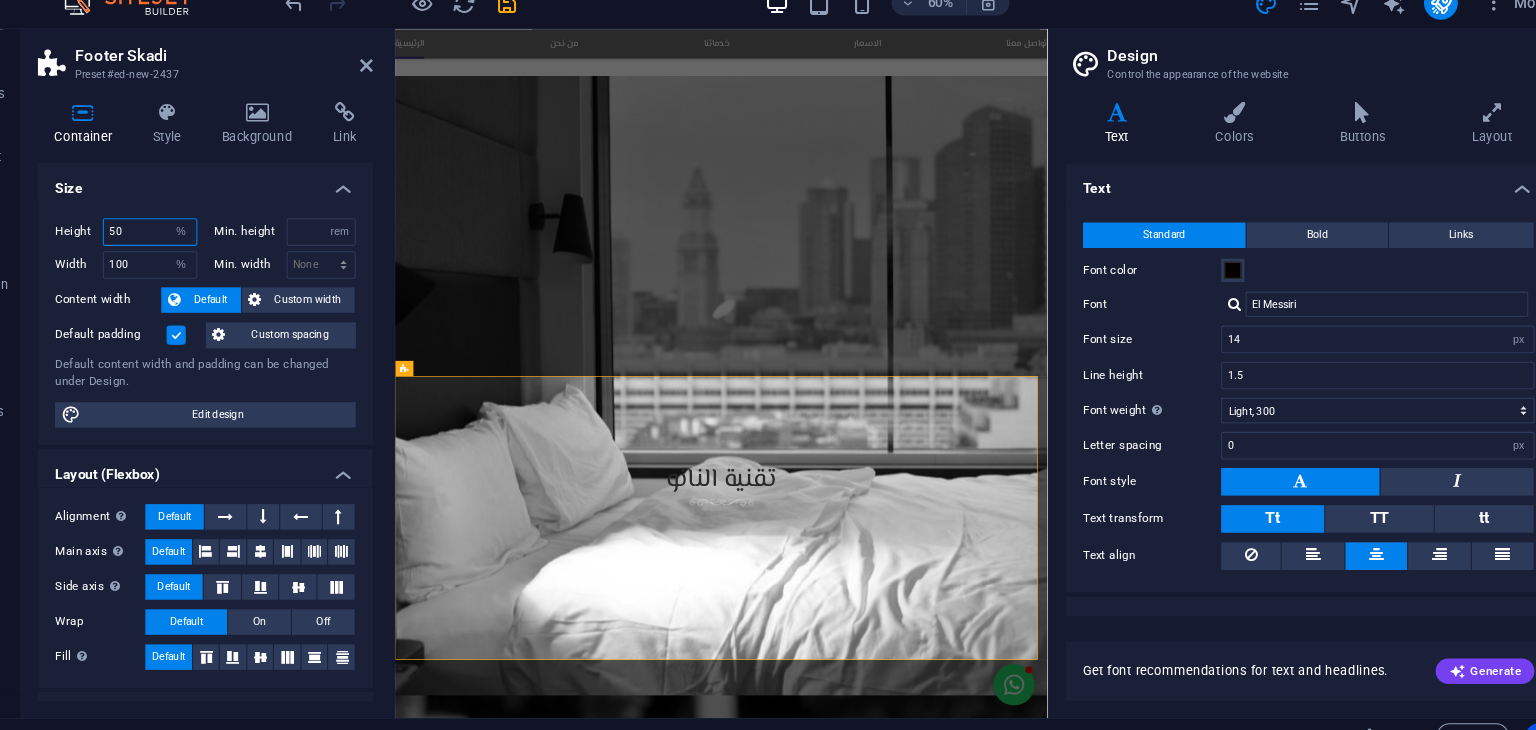 click on "50" at bounding box center [201, 241] 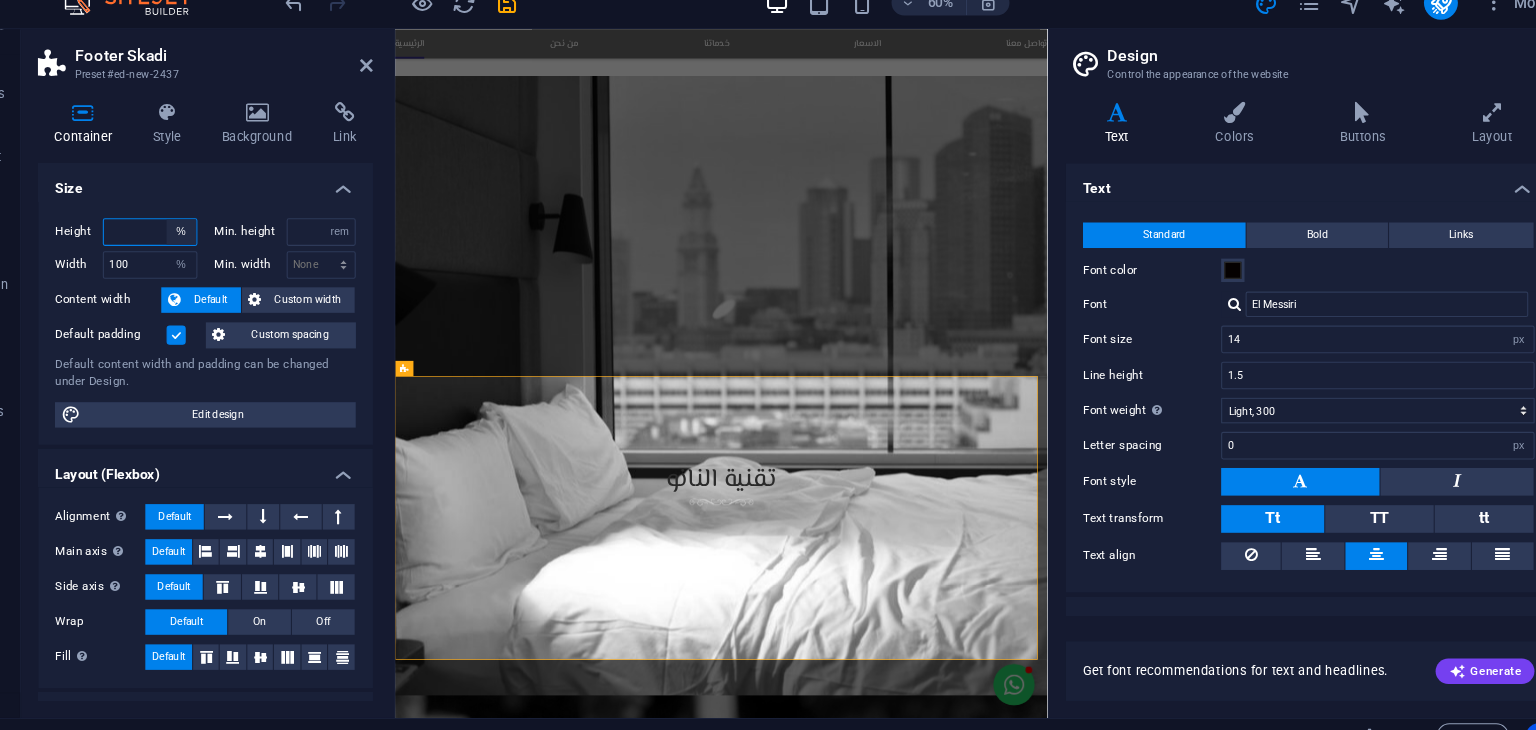 type 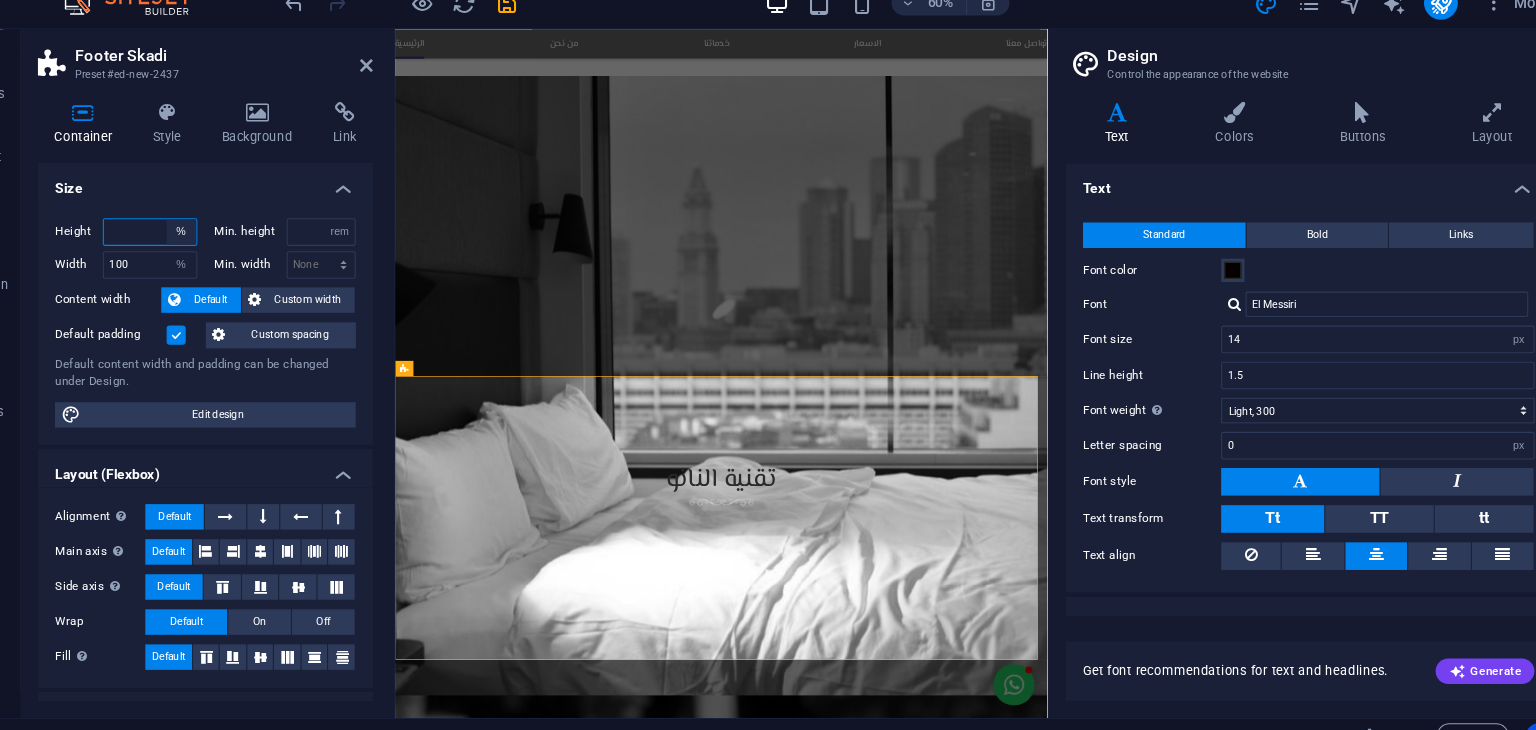click on "Default px rem % vh vw" at bounding box center (231, 241) 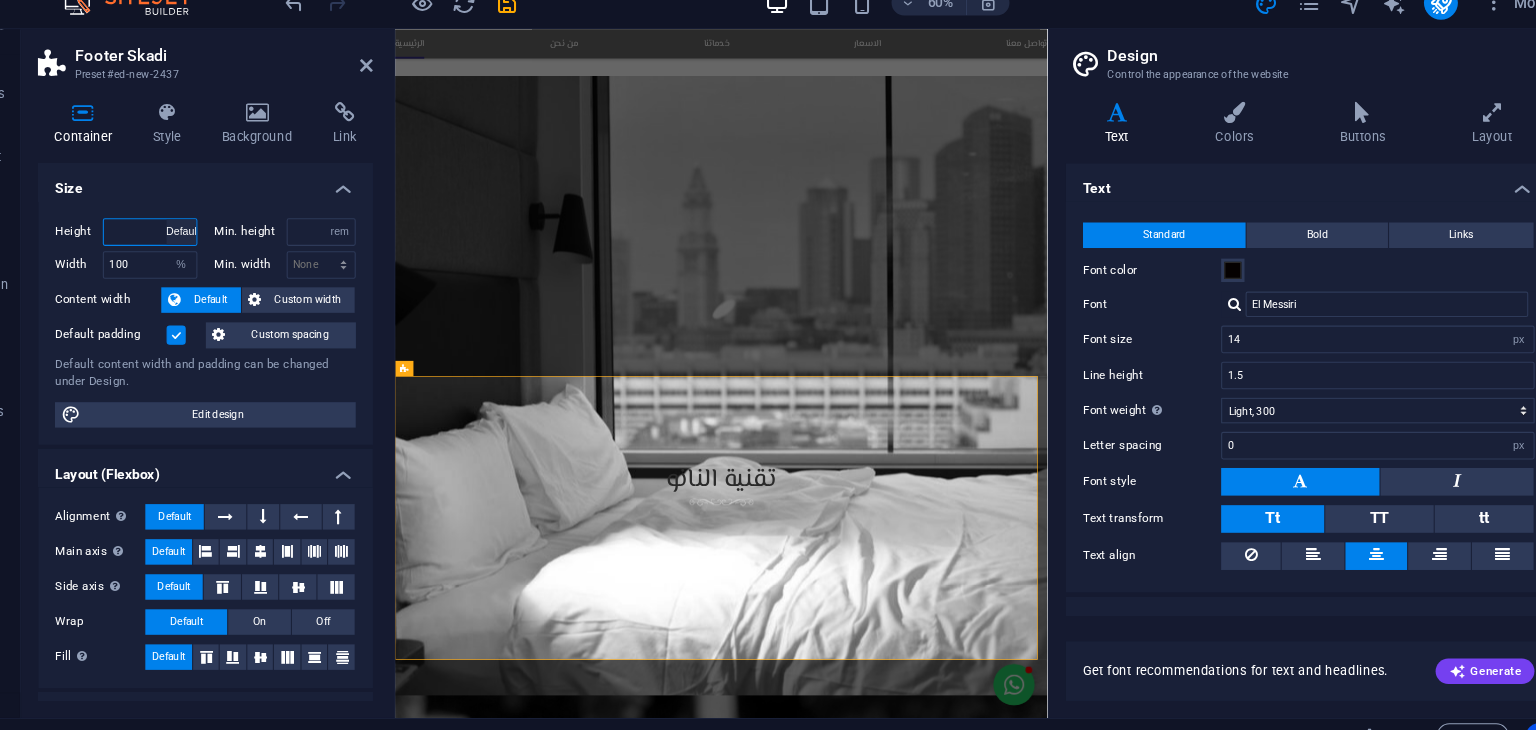 click on "Default px rem % vh vw" at bounding box center [231, 241] 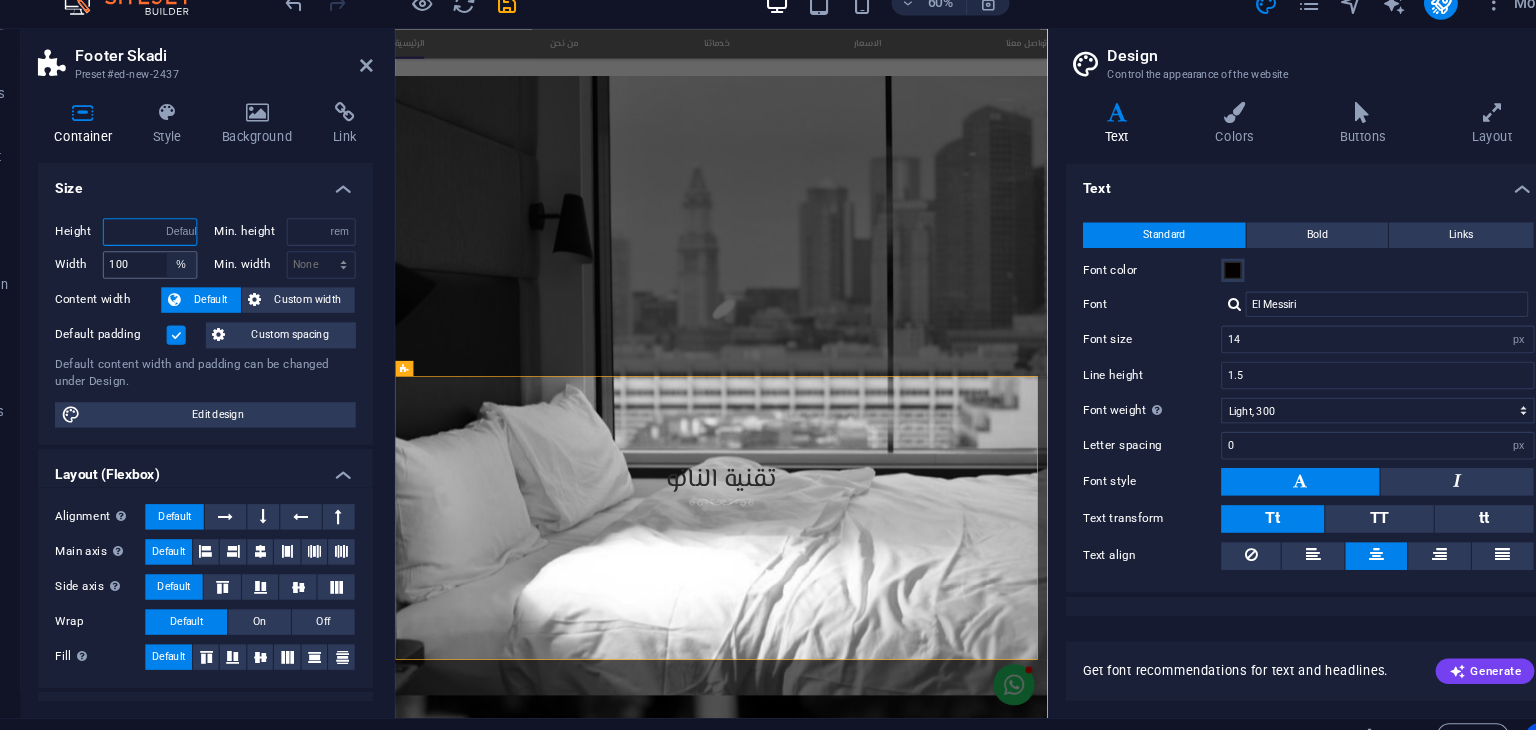 select on "DISABLED_OPTION_VALUE" 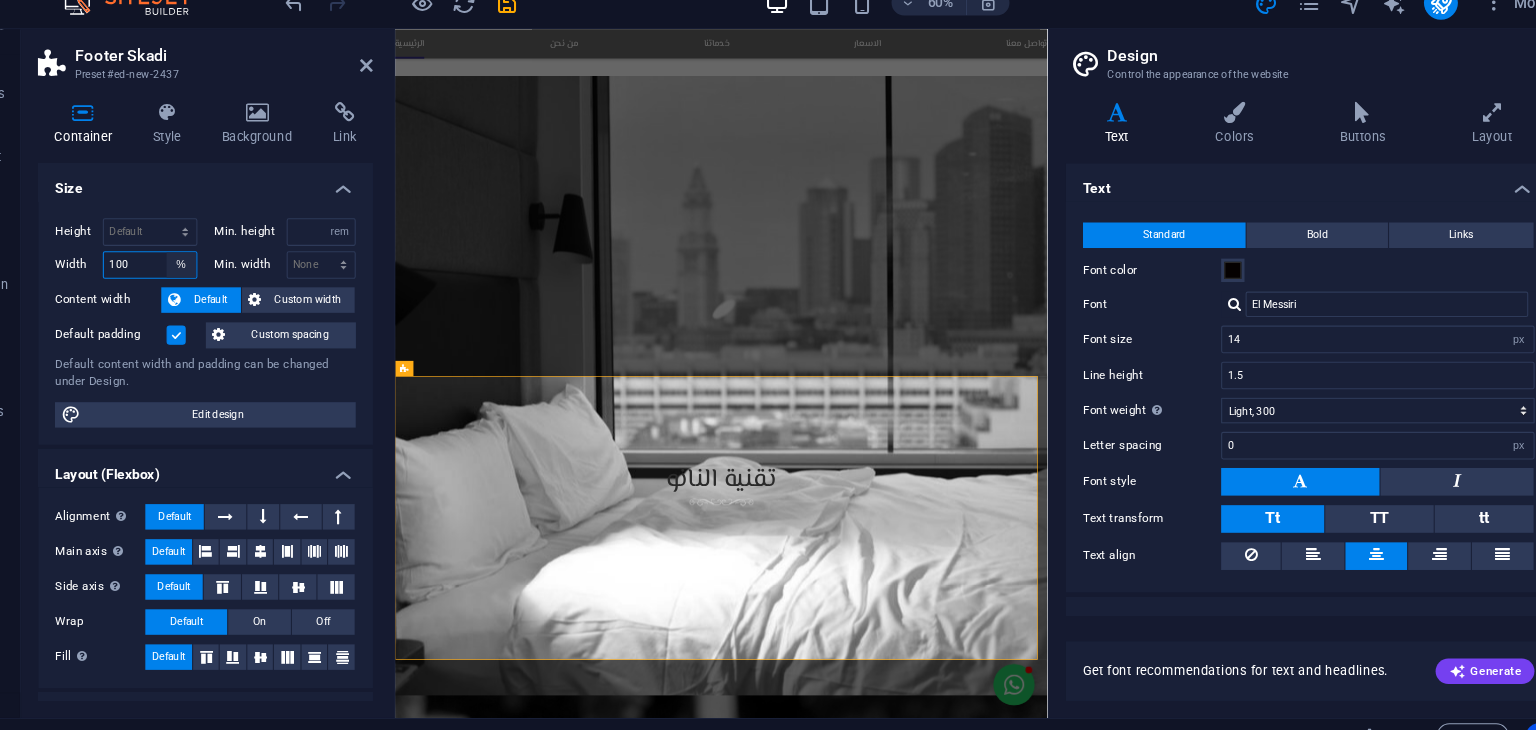 click on "Default px rem % em vh vw" at bounding box center (231, 272) 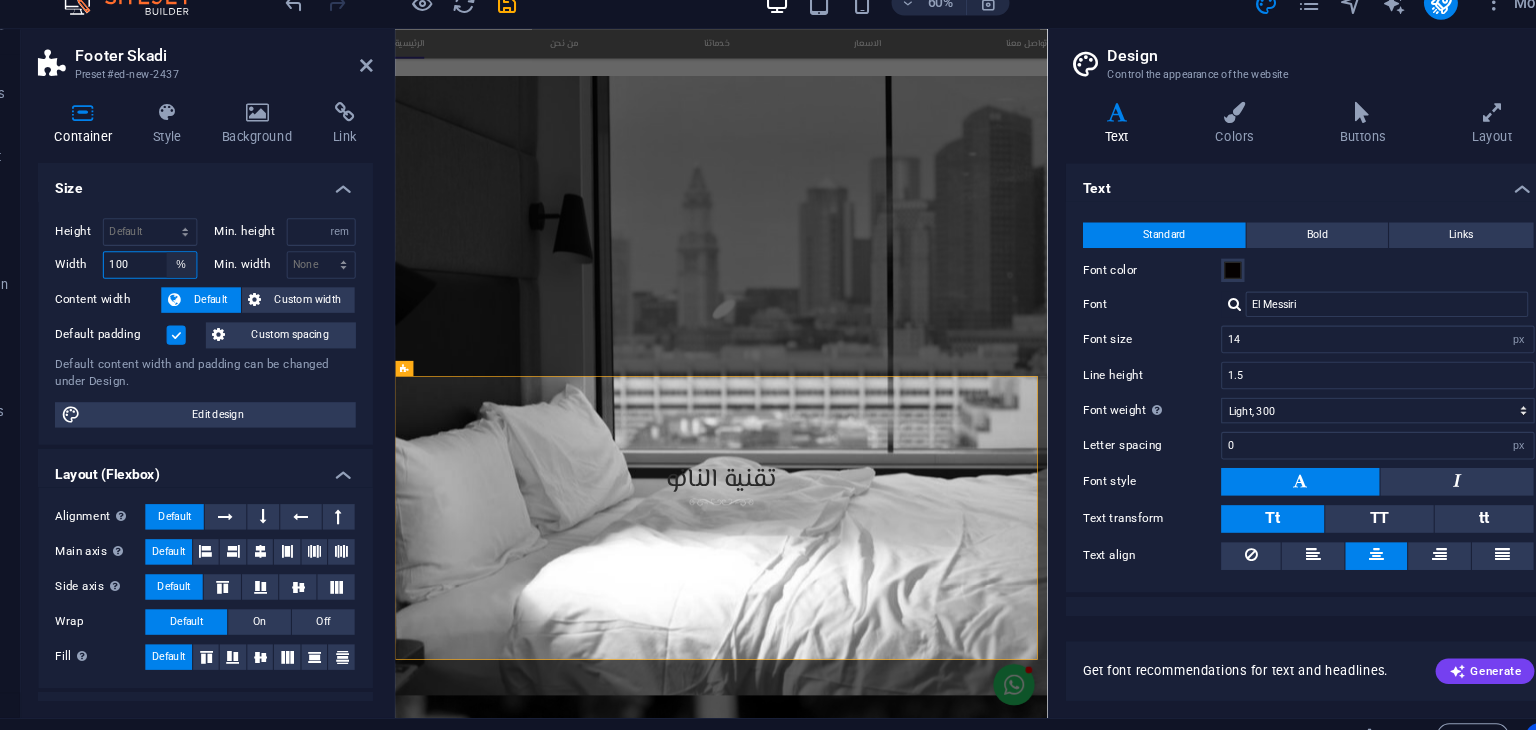 select on "default" 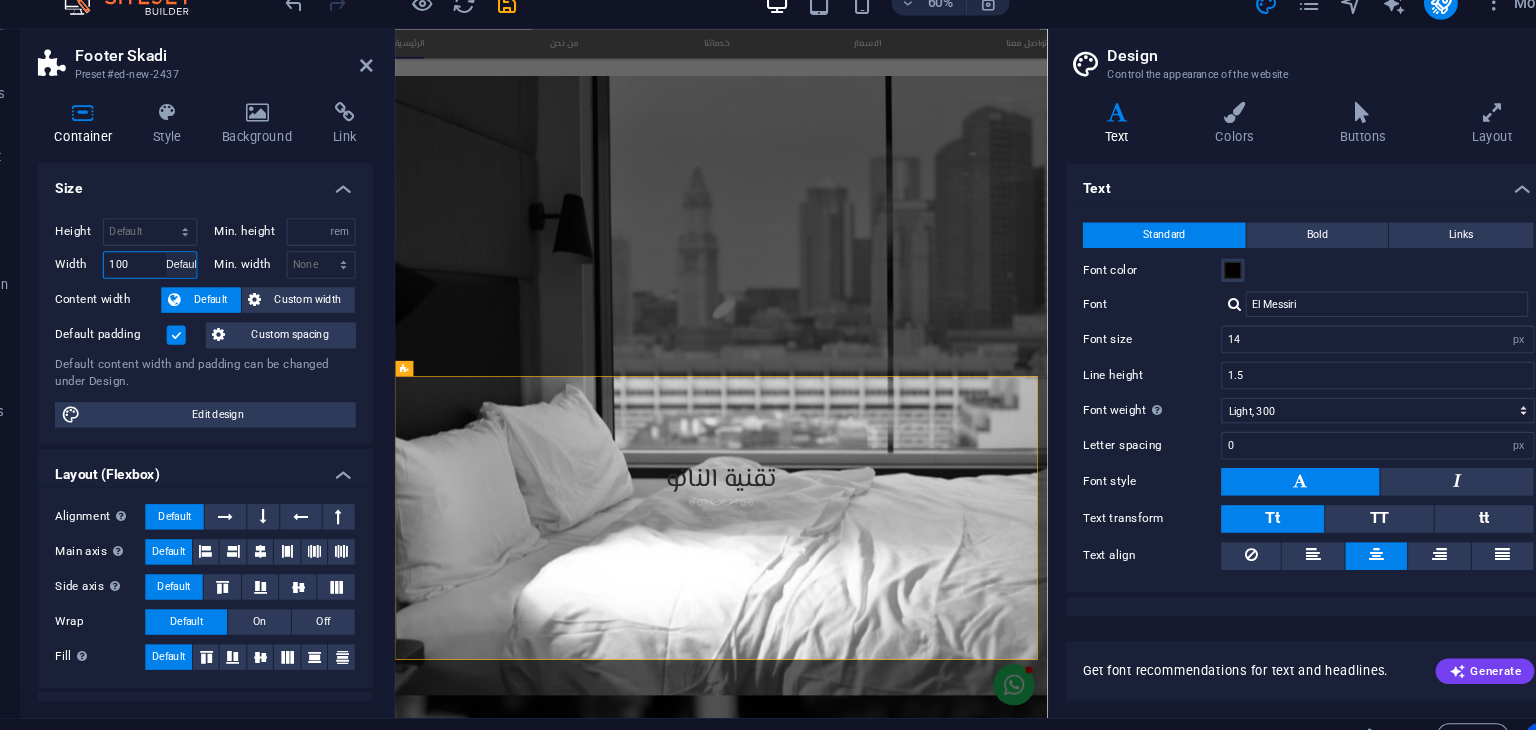 click on "Default px rem % em vh vw" at bounding box center (231, 272) 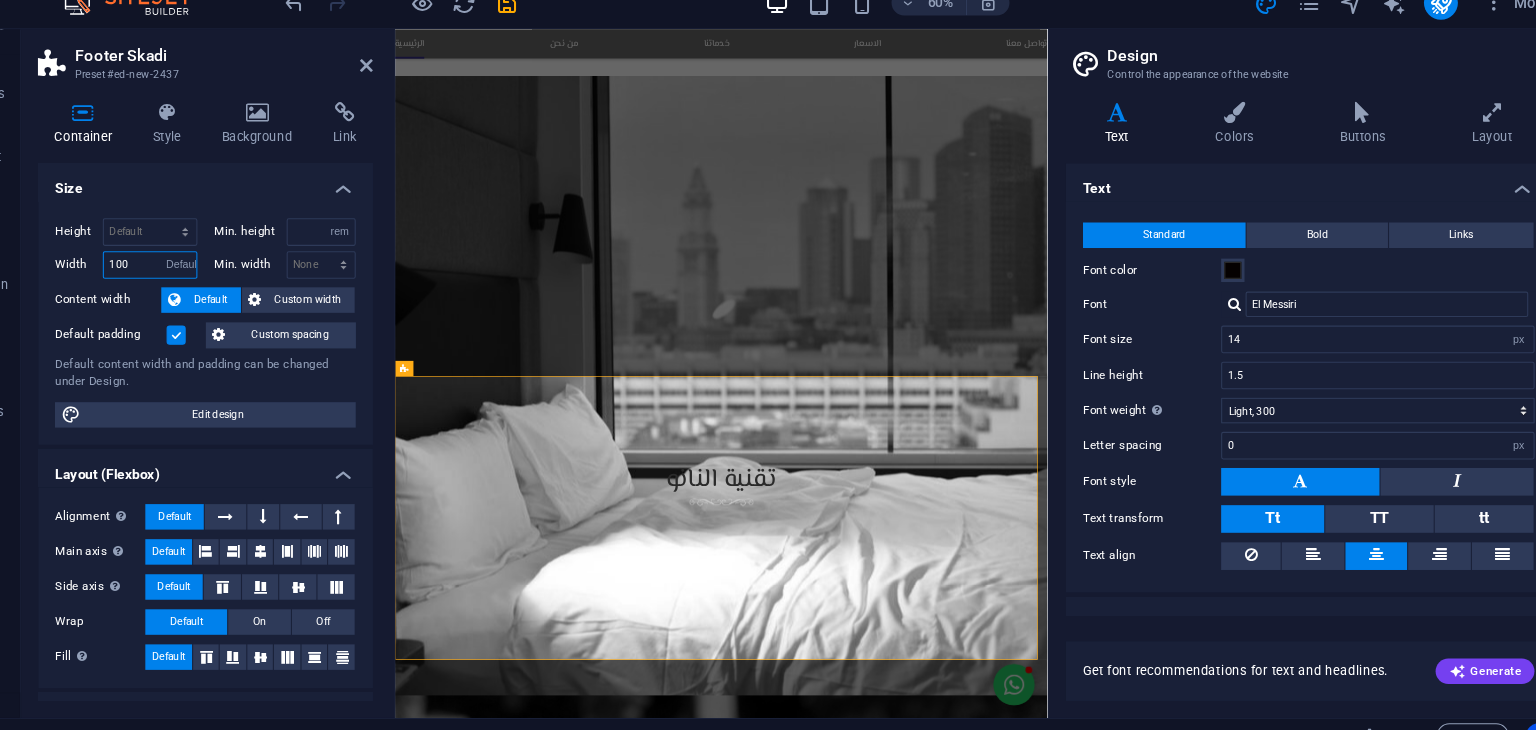 type 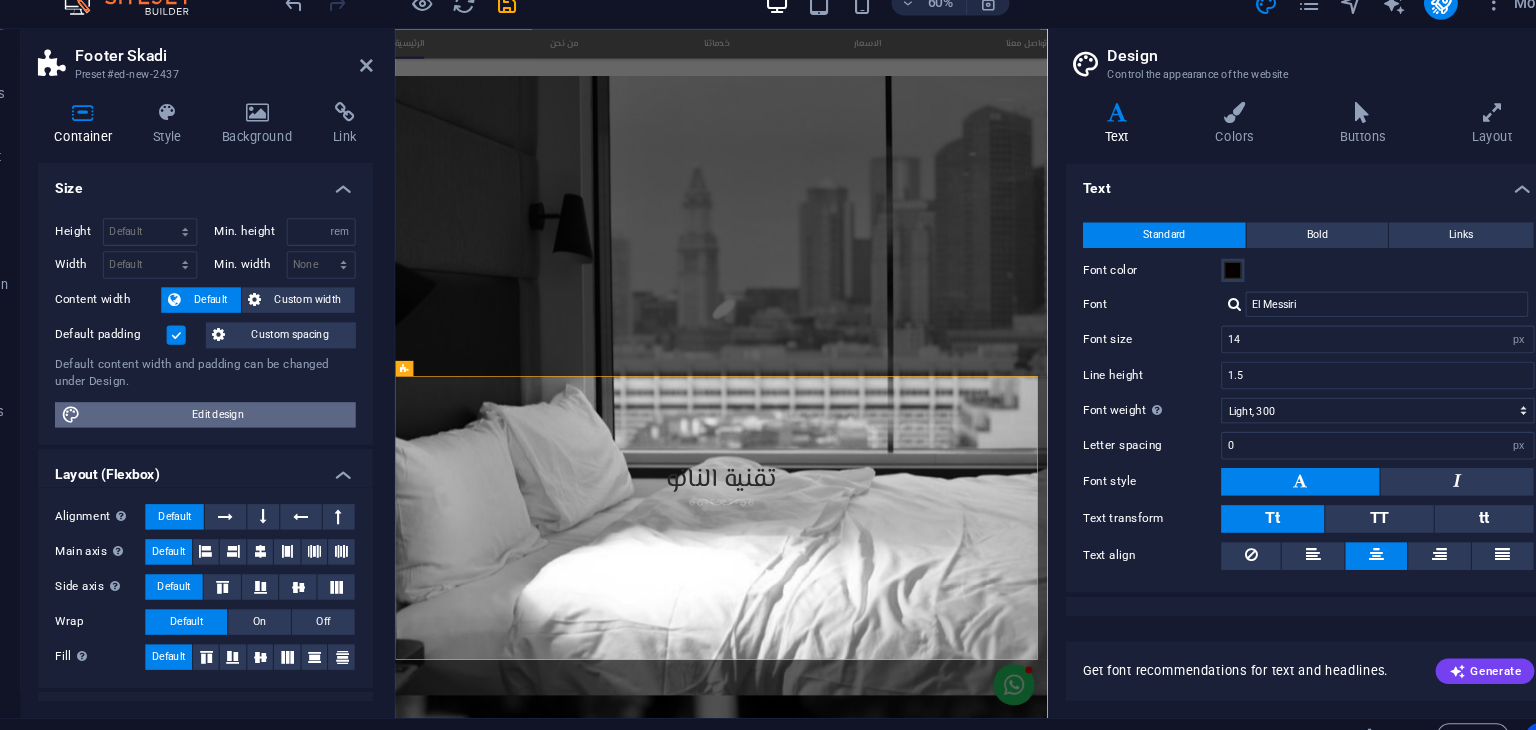 click on "Edit design" at bounding box center (265, 413) 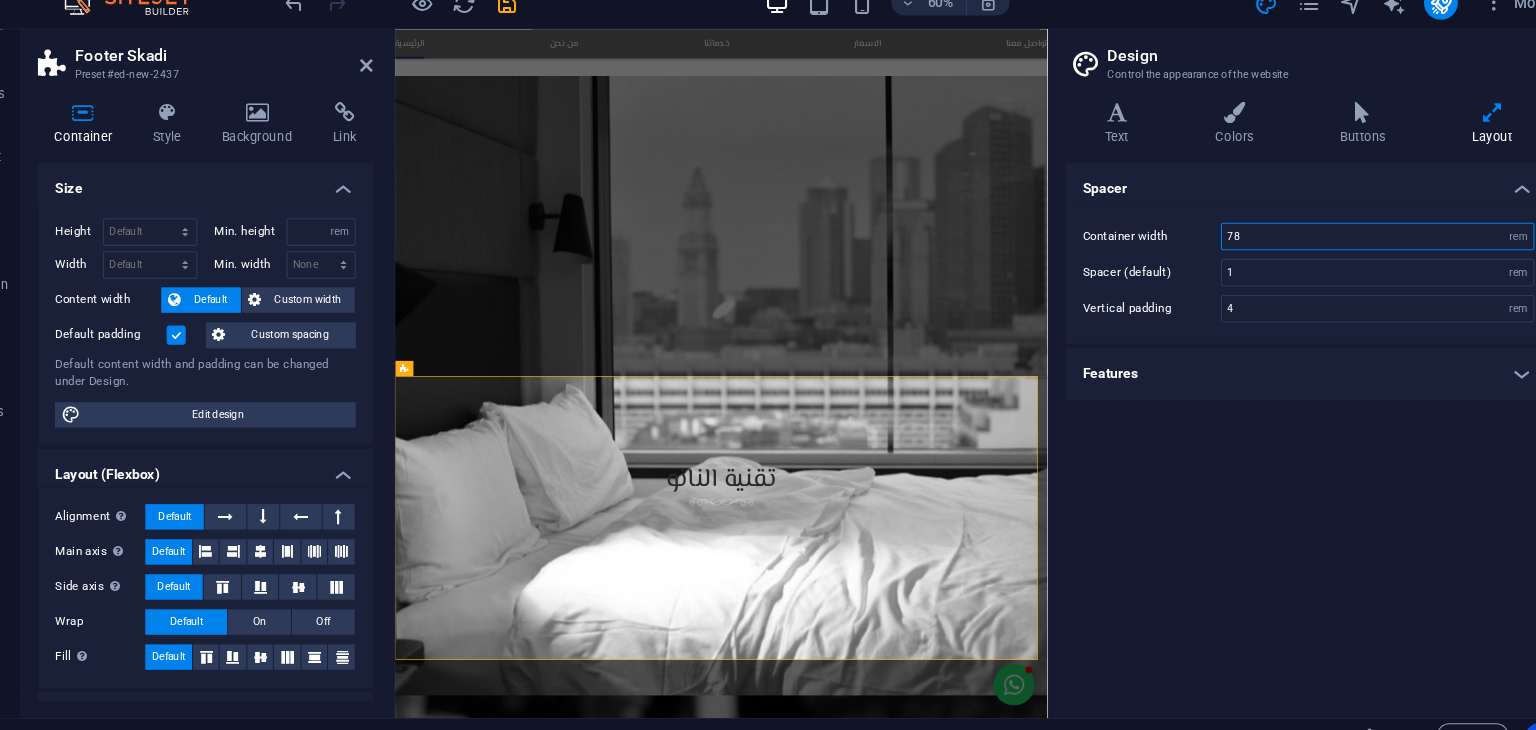 click on "78" at bounding box center [1356, 245] 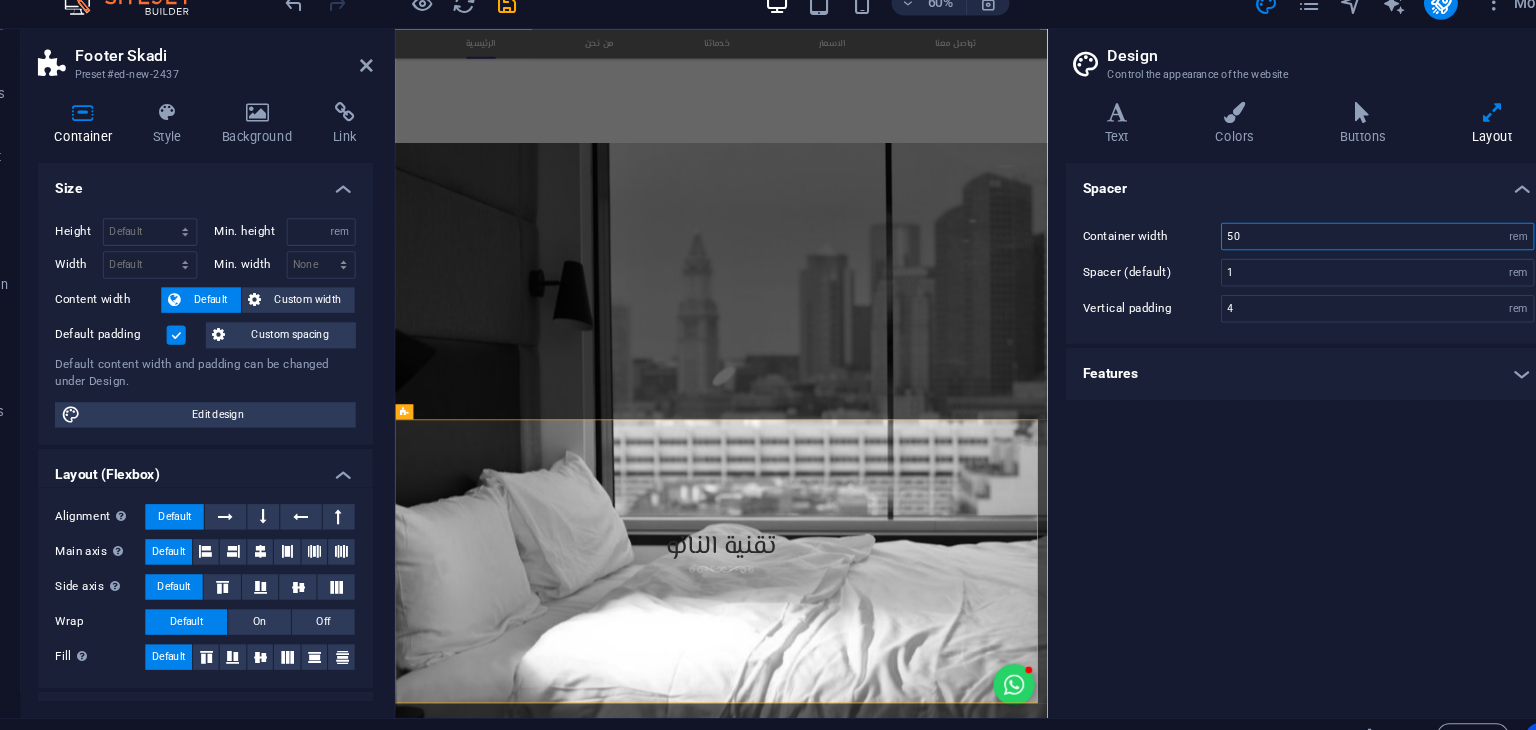 click on "50" at bounding box center [1356, 245] 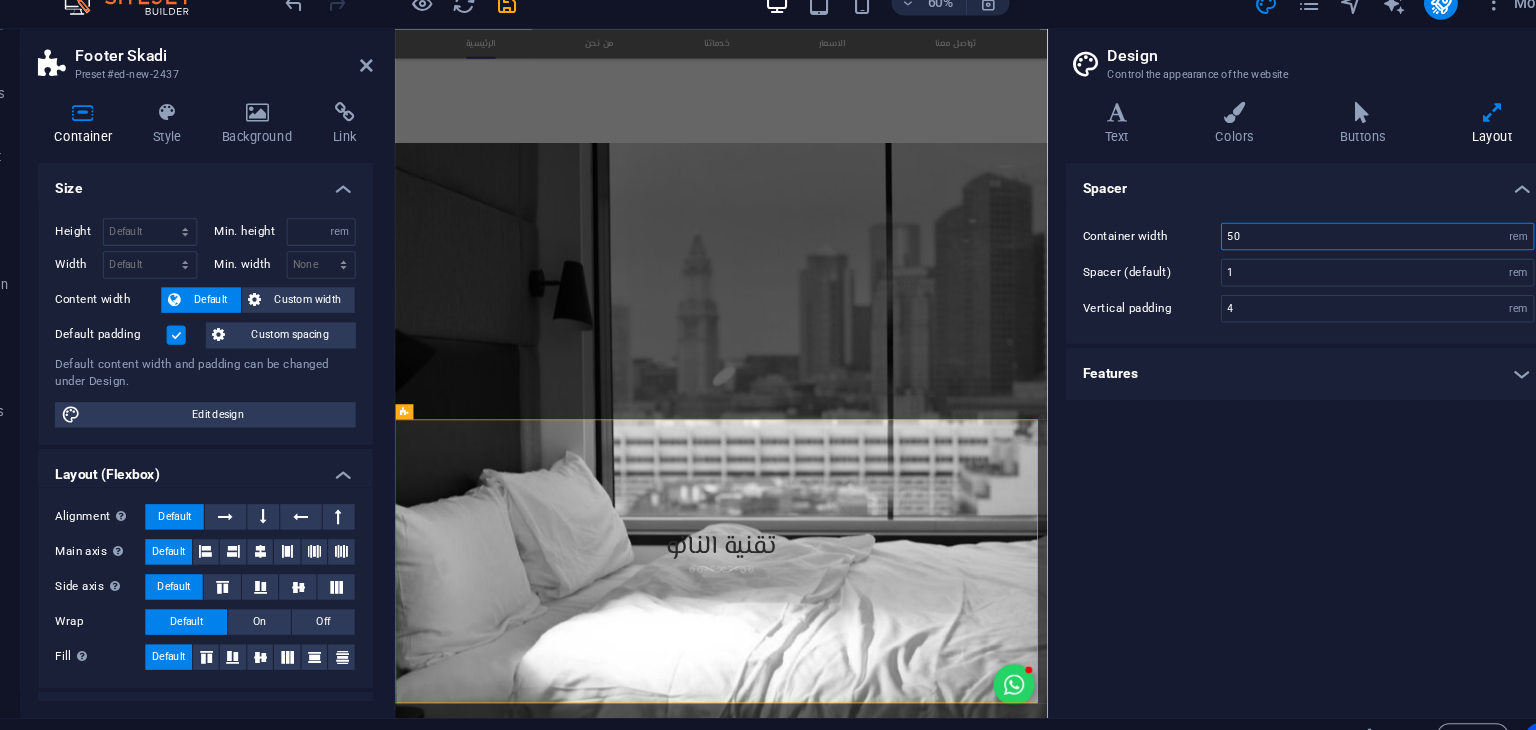 click on "50" at bounding box center [1356, 245] 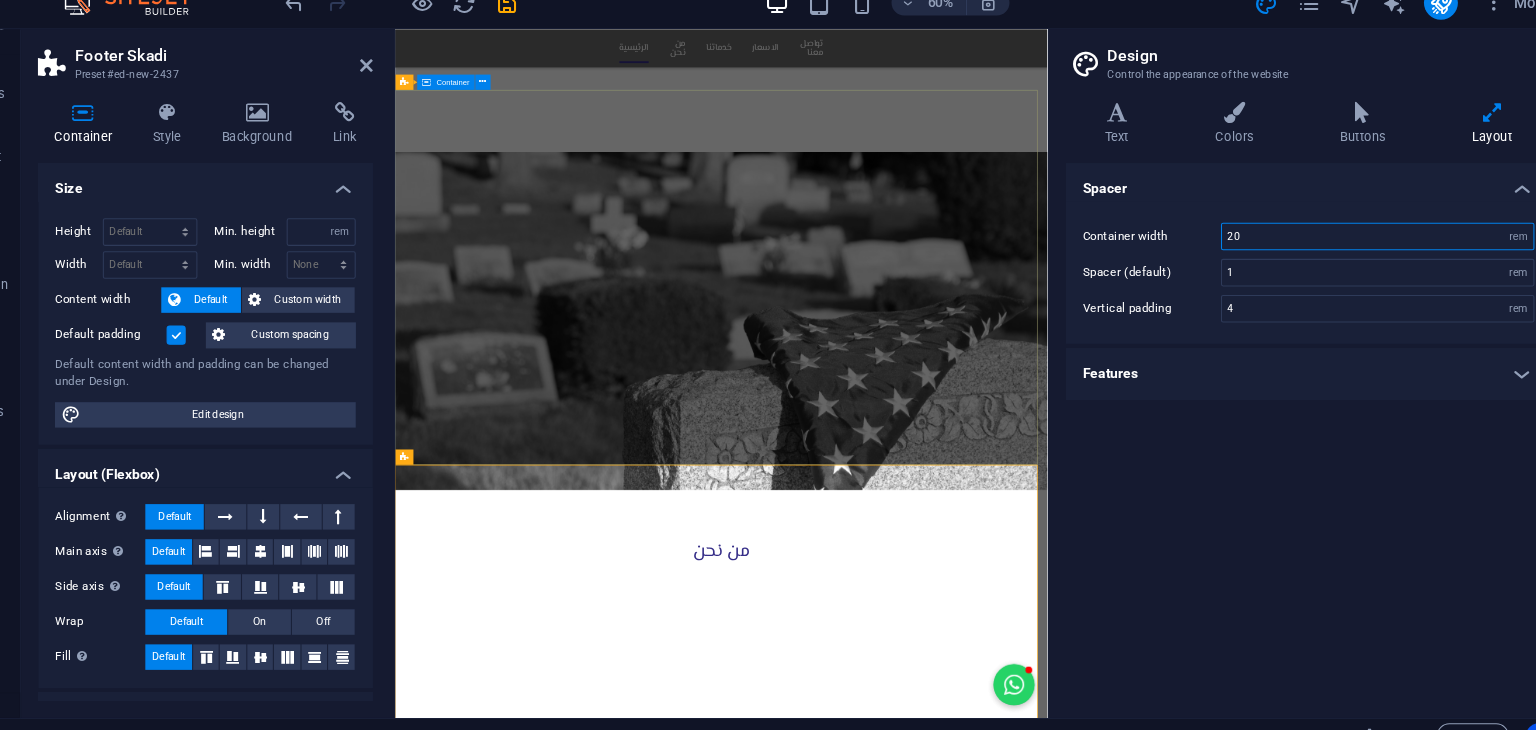 scroll, scrollTop: 4919, scrollLeft: 0, axis: vertical 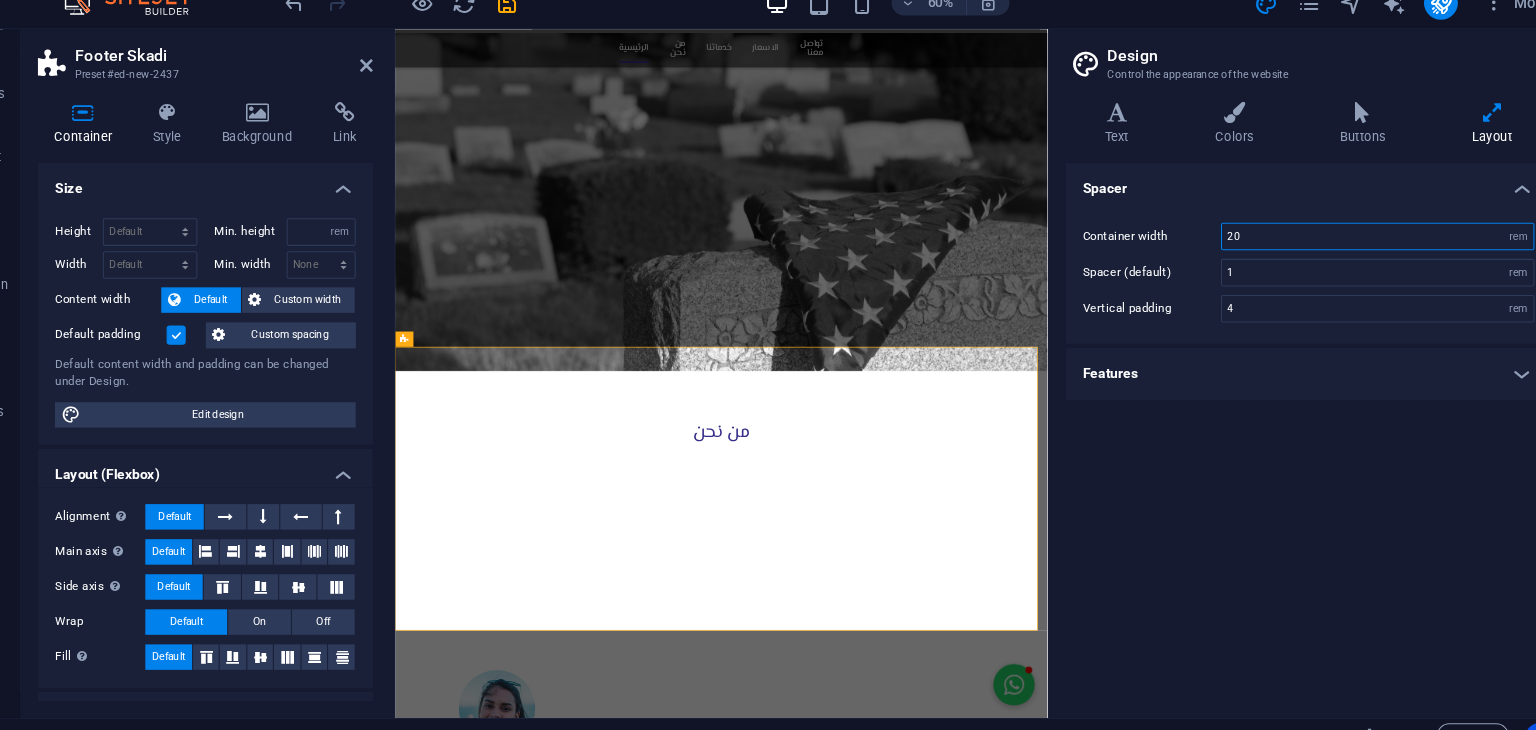 click on "20" at bounding box center (1356, 245) 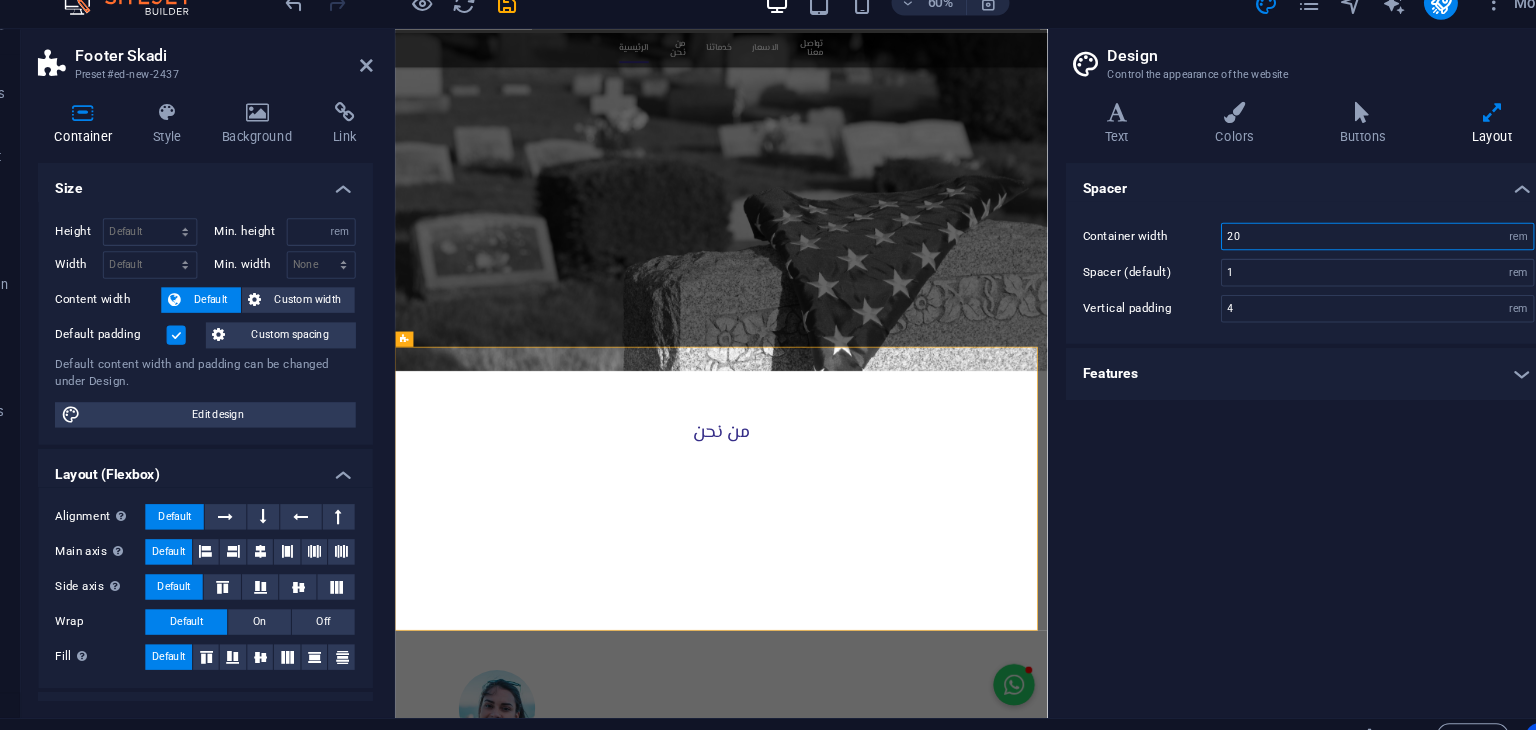 click on "20" at bounding box center [1356, 245] 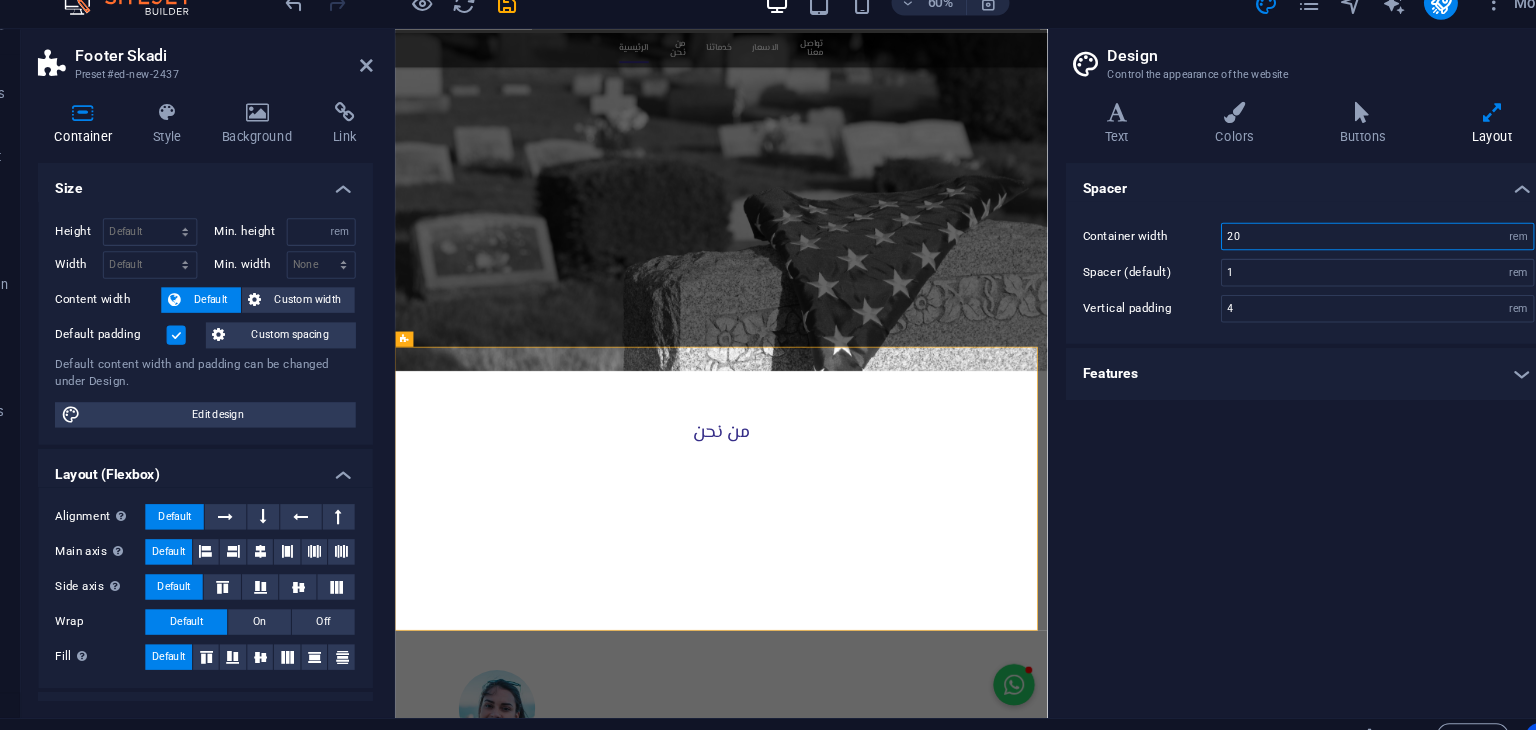 type on "1" 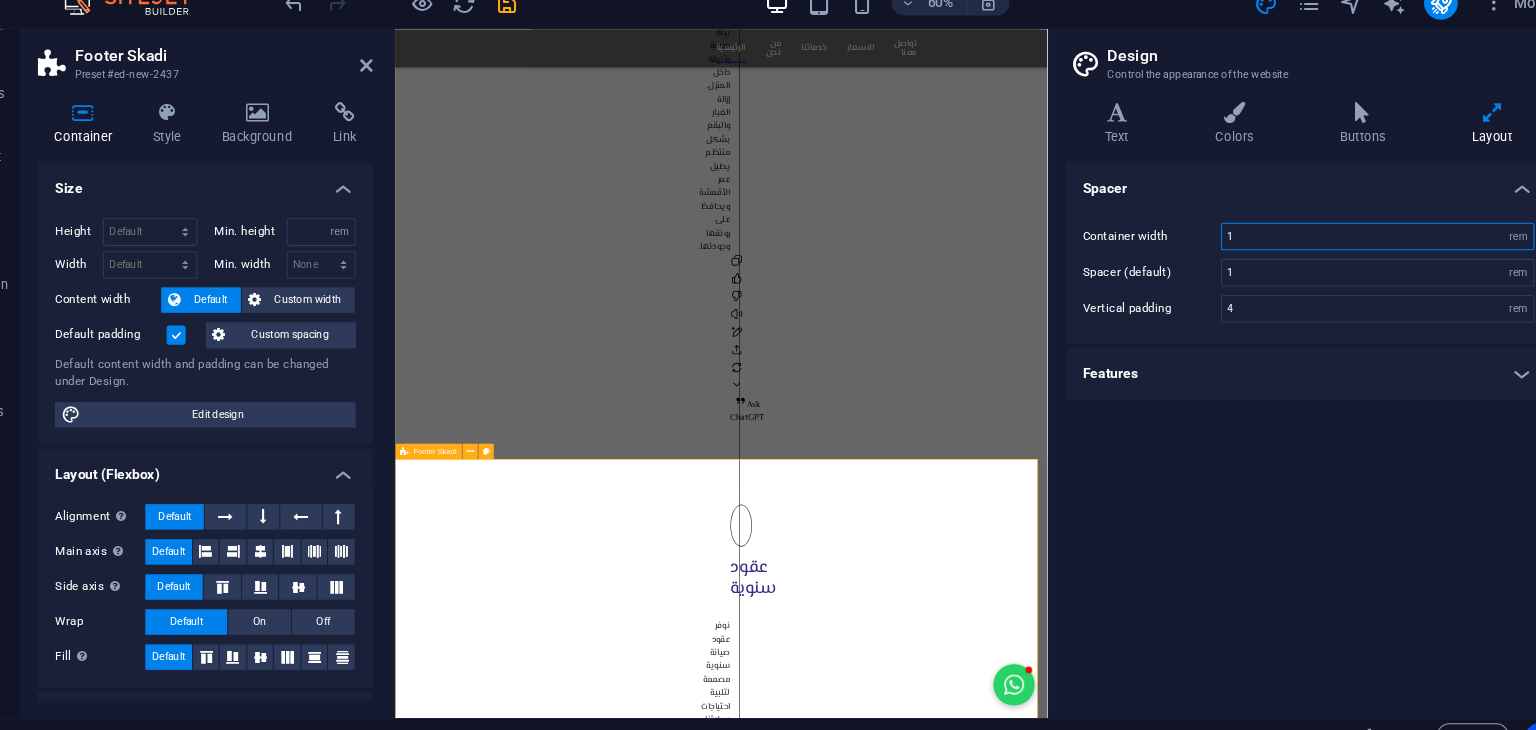 scroll, scrollTop: 6510, scrollLeft: 0, axis: vertical 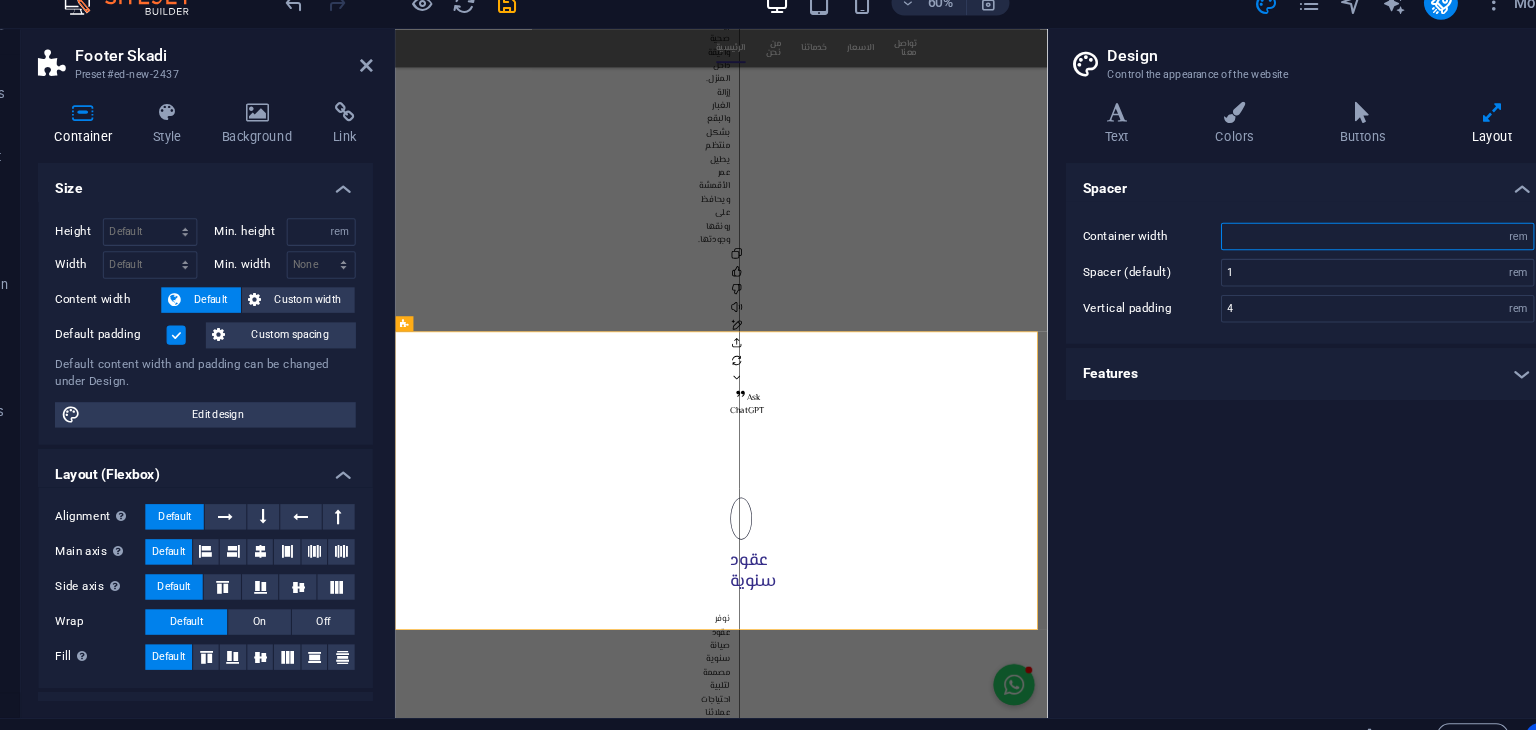 type on "2" 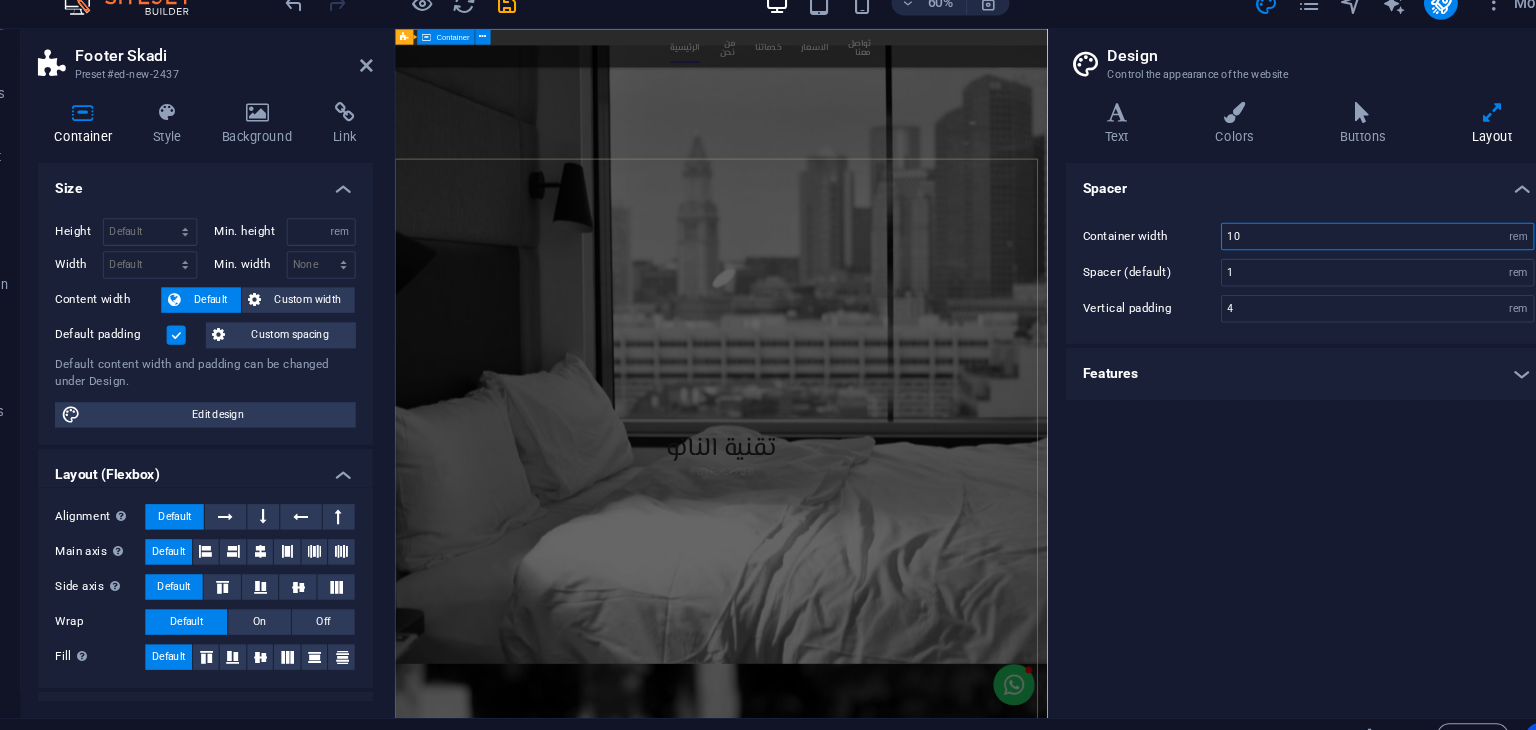 scroll, scrollTop: 5936, scrollLeft: 0, axis: vertical 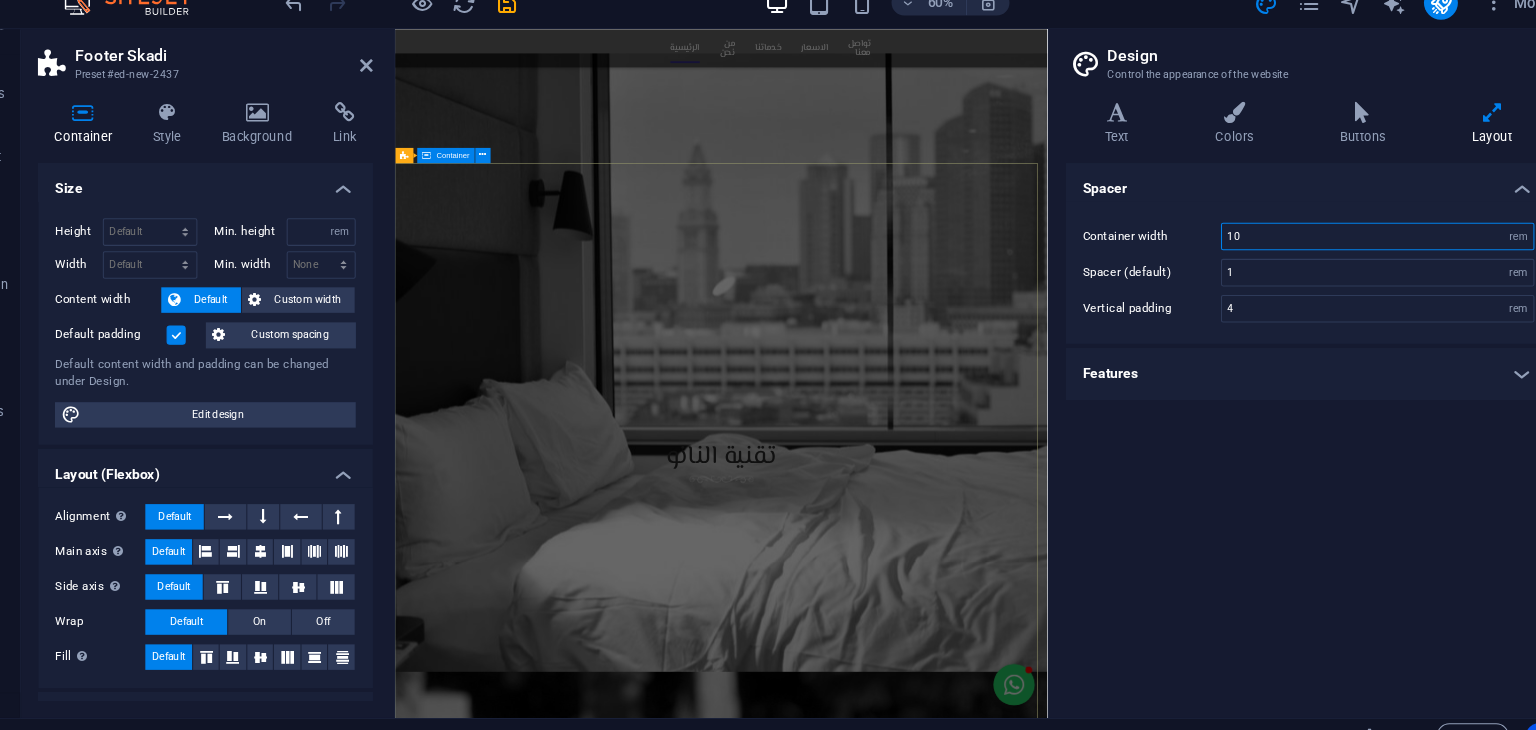 type on "10" 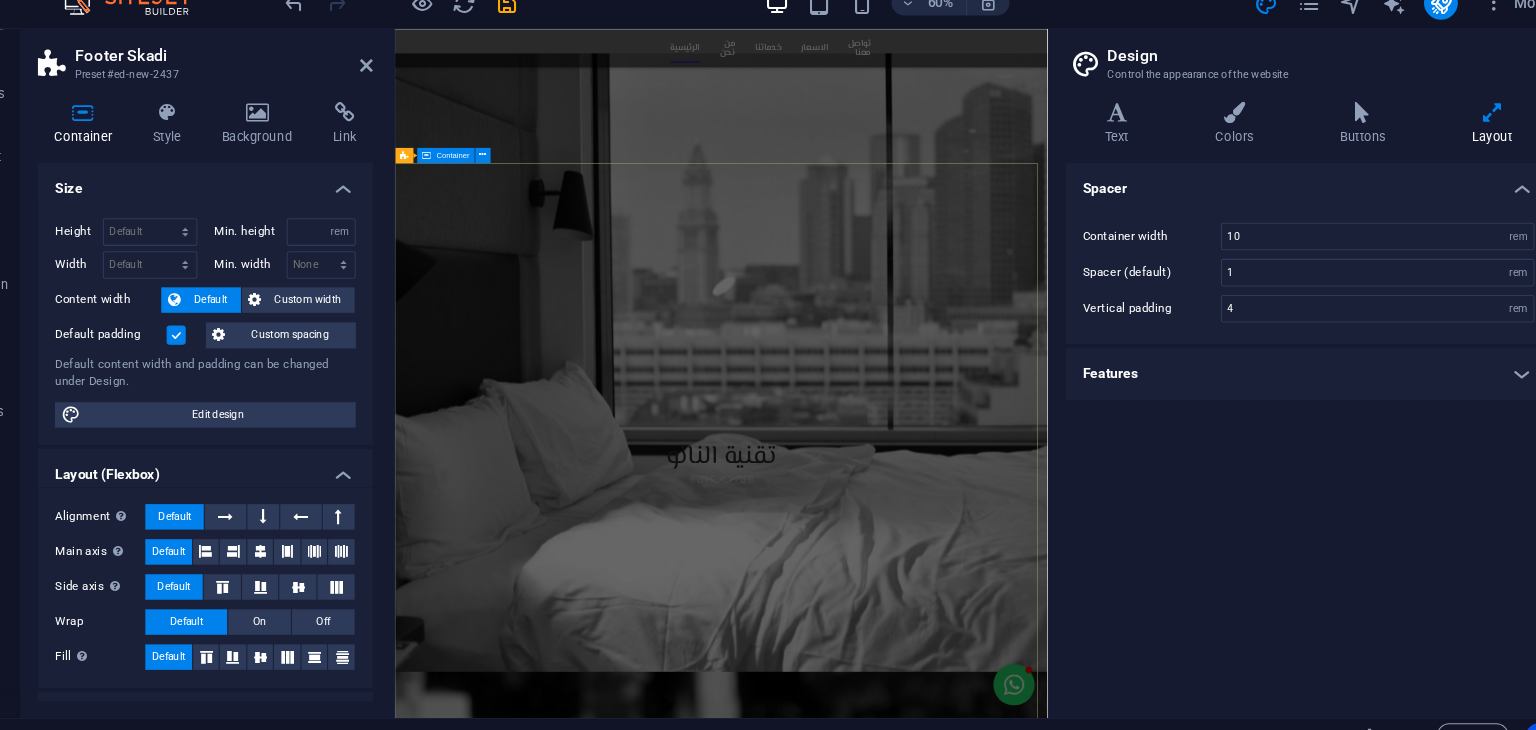 click on "من نحن  شركة قطرية رائدة في مجال حماية وعزل الأثاث باستخدام تقنيات النانو المتطورة. نقدم حلولًا ذكية وعالية الجودة للحفاظ على نظافة وجمال الأرائك والمفروشات، مع التركيز على تقنيات صديقة للبيئة وآمنة للاستخدام في المنازل والمكاتب. تواصل معنا DOHA,QATAR PO.BOX   [POSTAL_CODE] [EMAIL]   [PHONE]" at bounding box center (906, 5403) 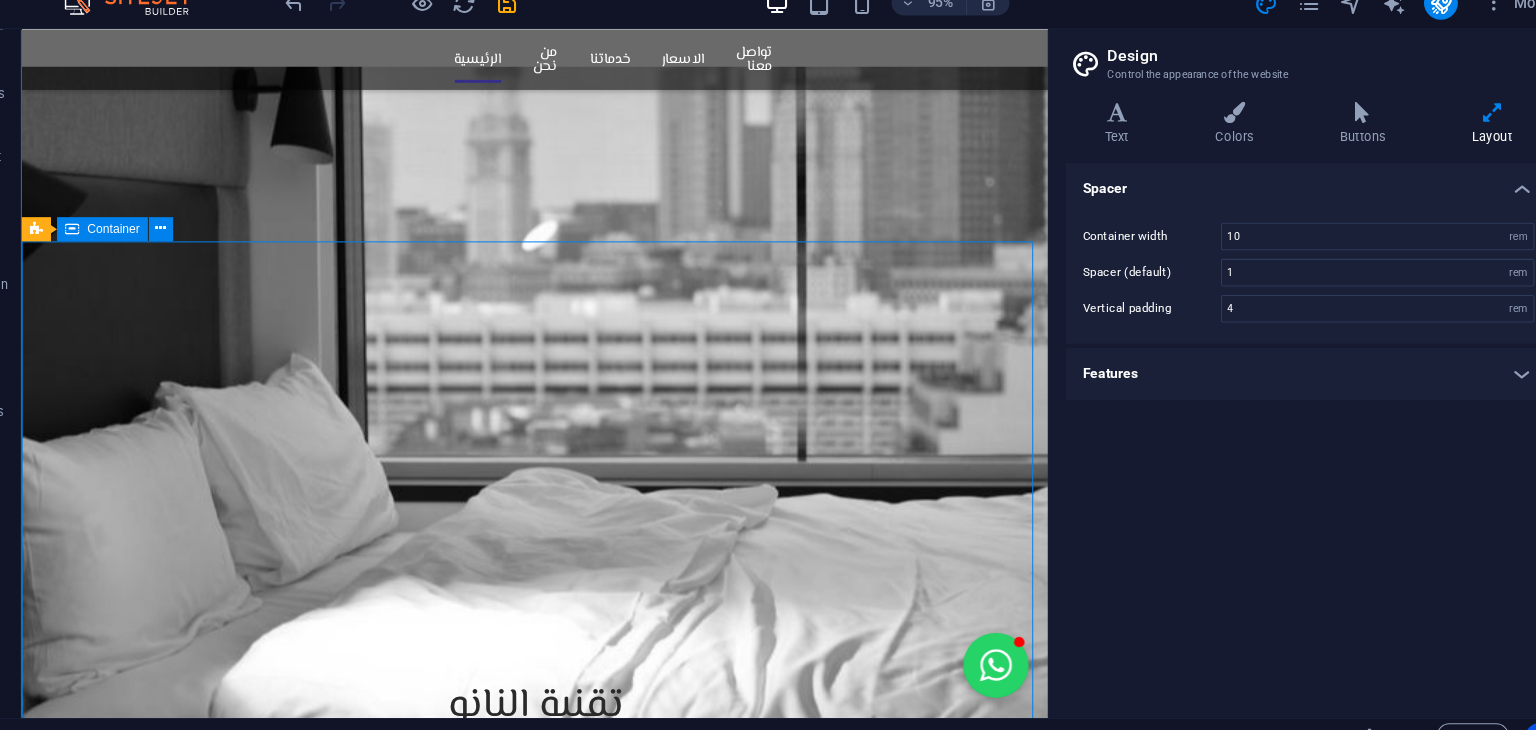 click on "من نحن  شركة قطرية رائدة في مجال حماية وعزل الأثاث باستخدام تقنيات النانو المتطورة. نقدم حلولًا ذكية وعالية الجودة للحفاظ على نظافة وجمال الأرائك والمفروشات، مع التركيز على تقنيات صديقة للبيئة وآمنة للاستخدام في المنازل والمكاتب. تواصل معنا DOHA,QATAR PO.BOX   [POSTAL_CODE] [EMAIL]   [PHONE]" at bounding box center (529, 5403) 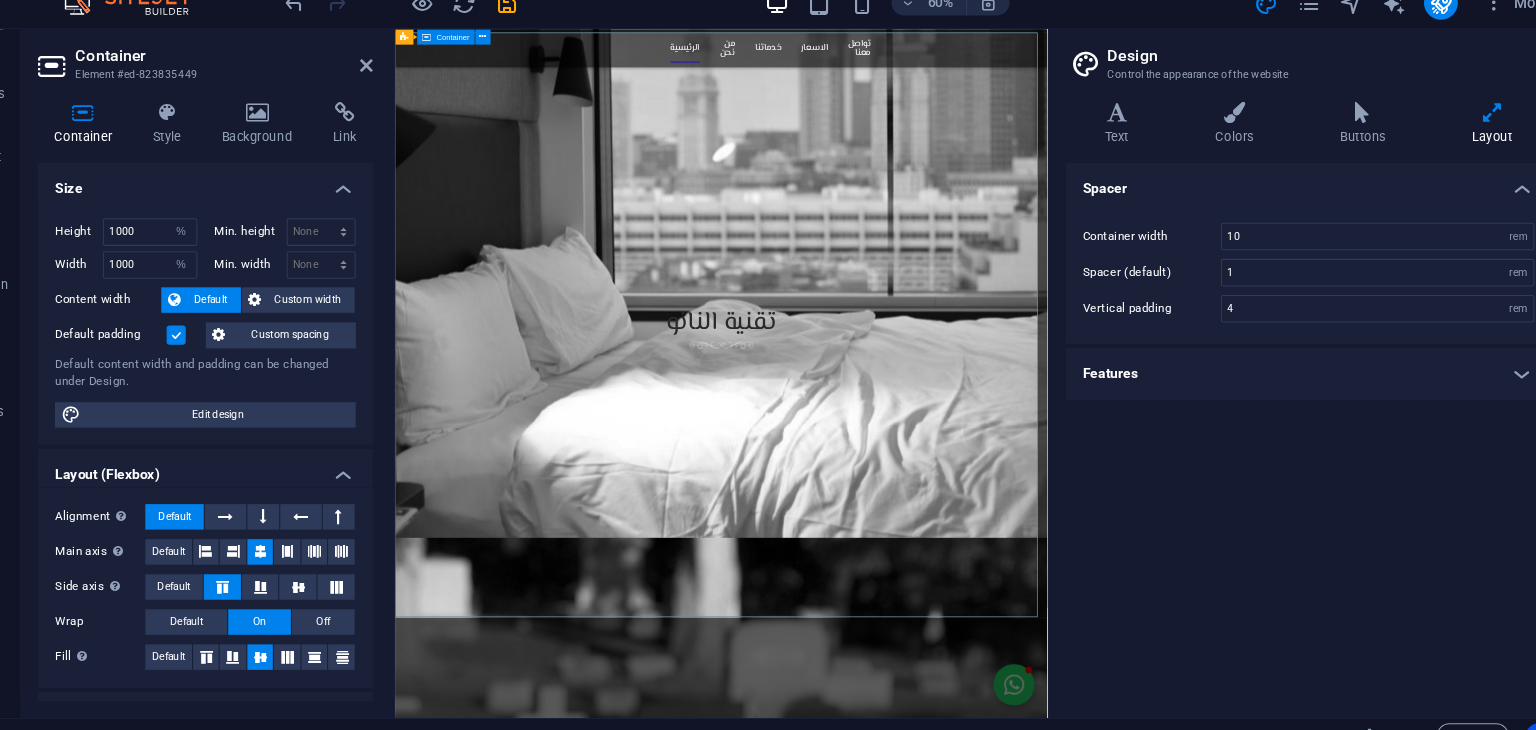 scroll, scrollTop: 6117, scrollLeft: 0, axis: vertical 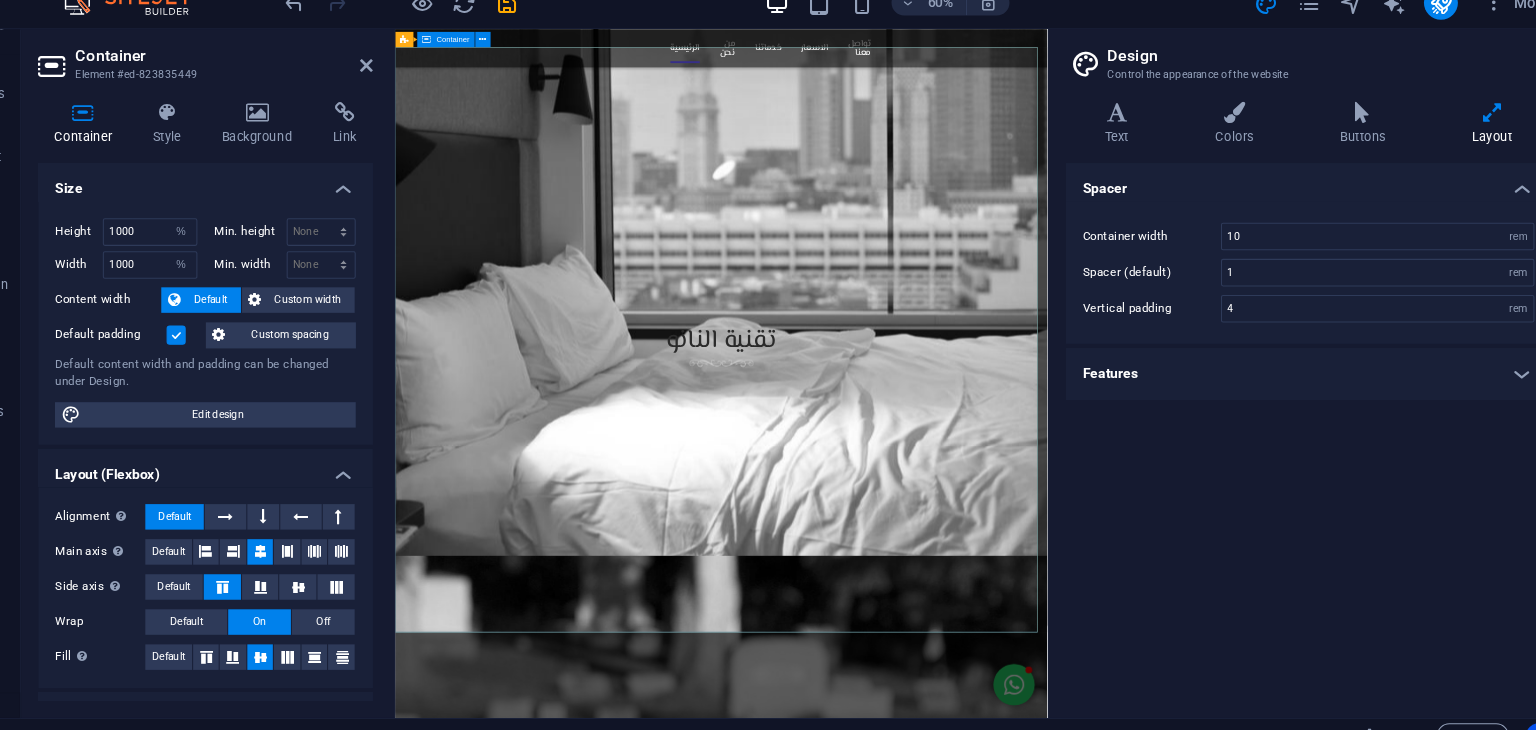 click on "من نحن  شركة قطرية رائدة في مجال حماية وعزل الأثاث باستخدام تقنيات النانو المتطورة. نقدم حلولًا ذكية وعالية الجودة للحفاظ على نظافة وجمال الأرائك والمفروشات، مع التركيز على تقنيات صديقة للبيئة وآمنة للاستخدام في المنازل والمكاتب. تواصل معنا DOHA,QATAR PO.BOX   [POSTAL_CODE] [EMAIL]   [PHONE]" at bounding box center [906, 5222] 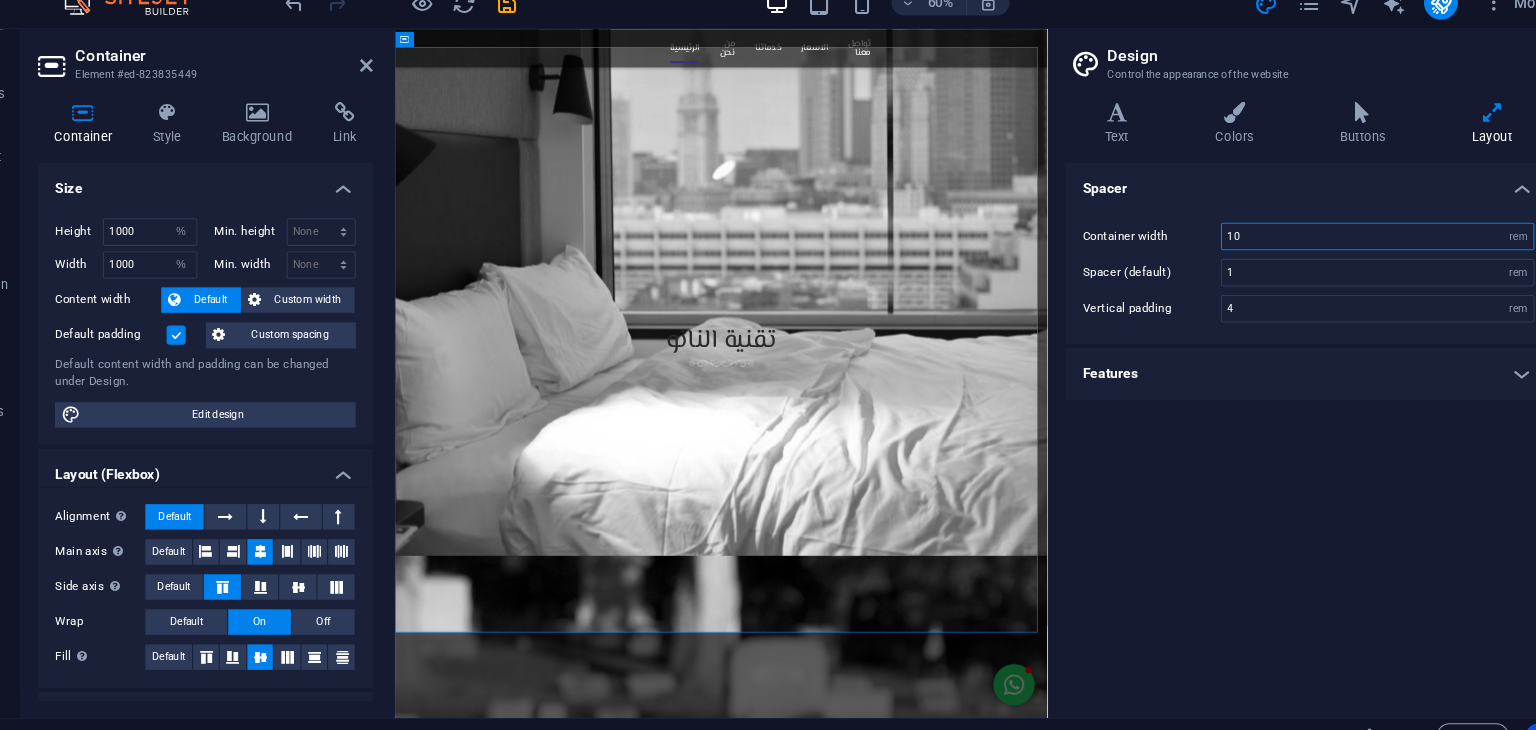 click on "10" at bounding box center (1356, 245) 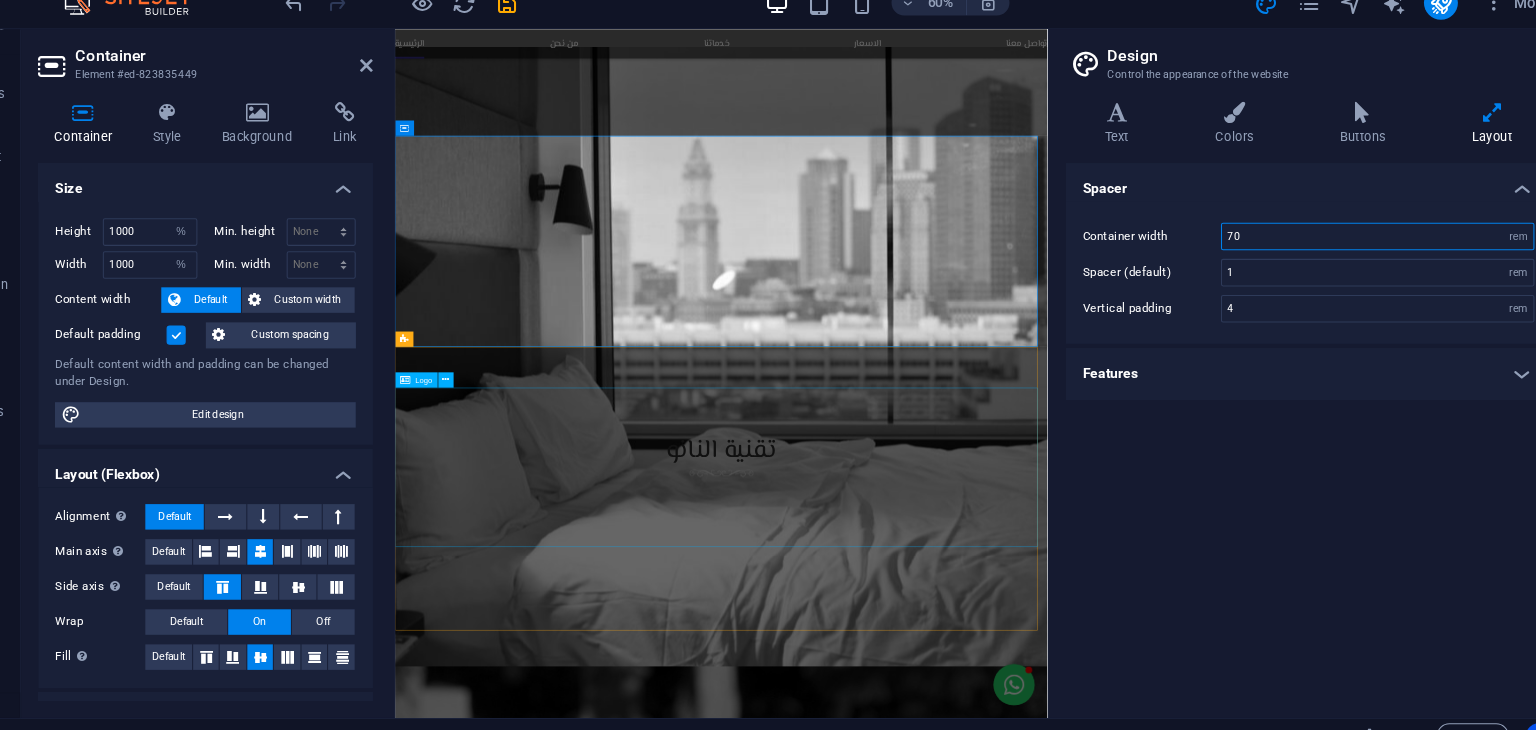 scroll, scrollTop: 3168, scrollLeft: 0, axis: vertical 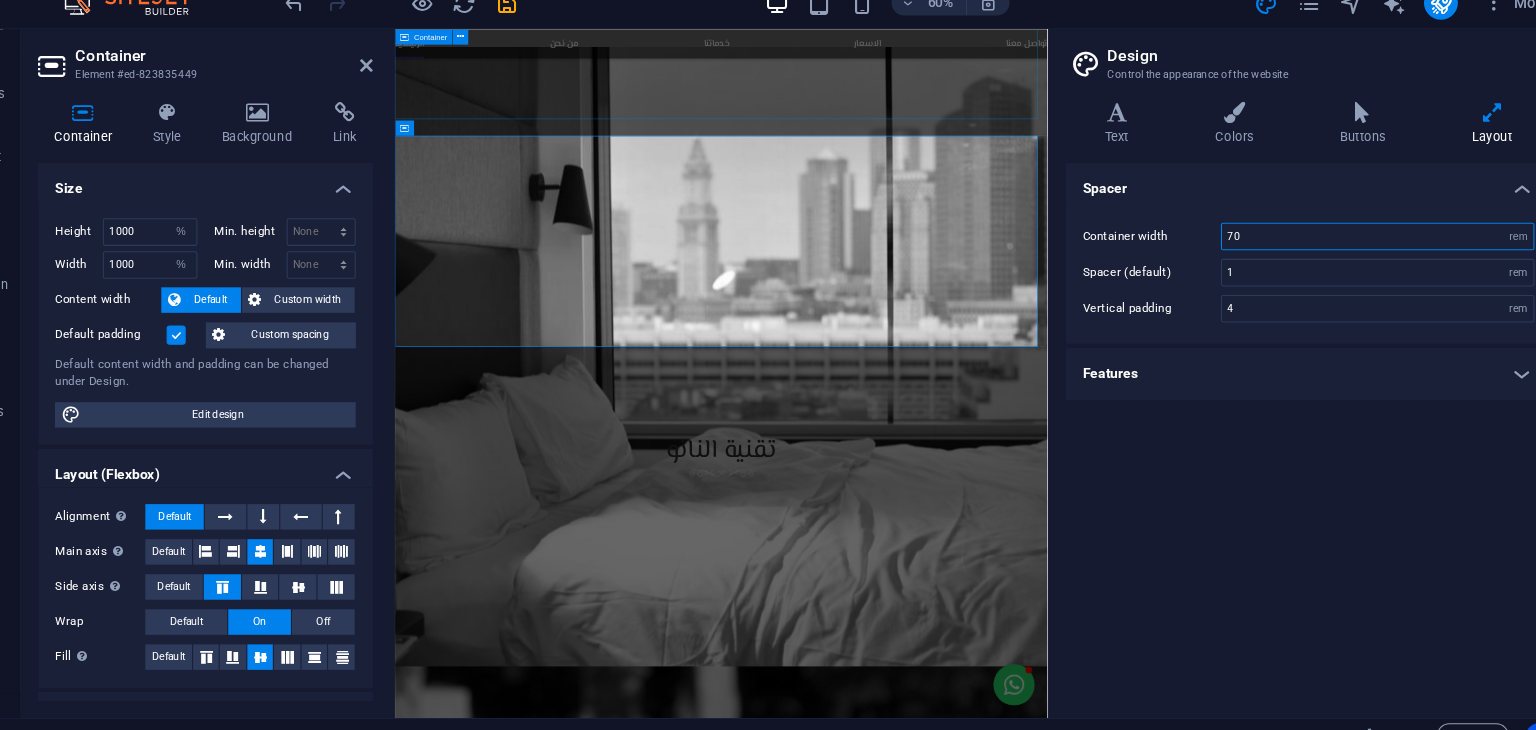 type on "70" 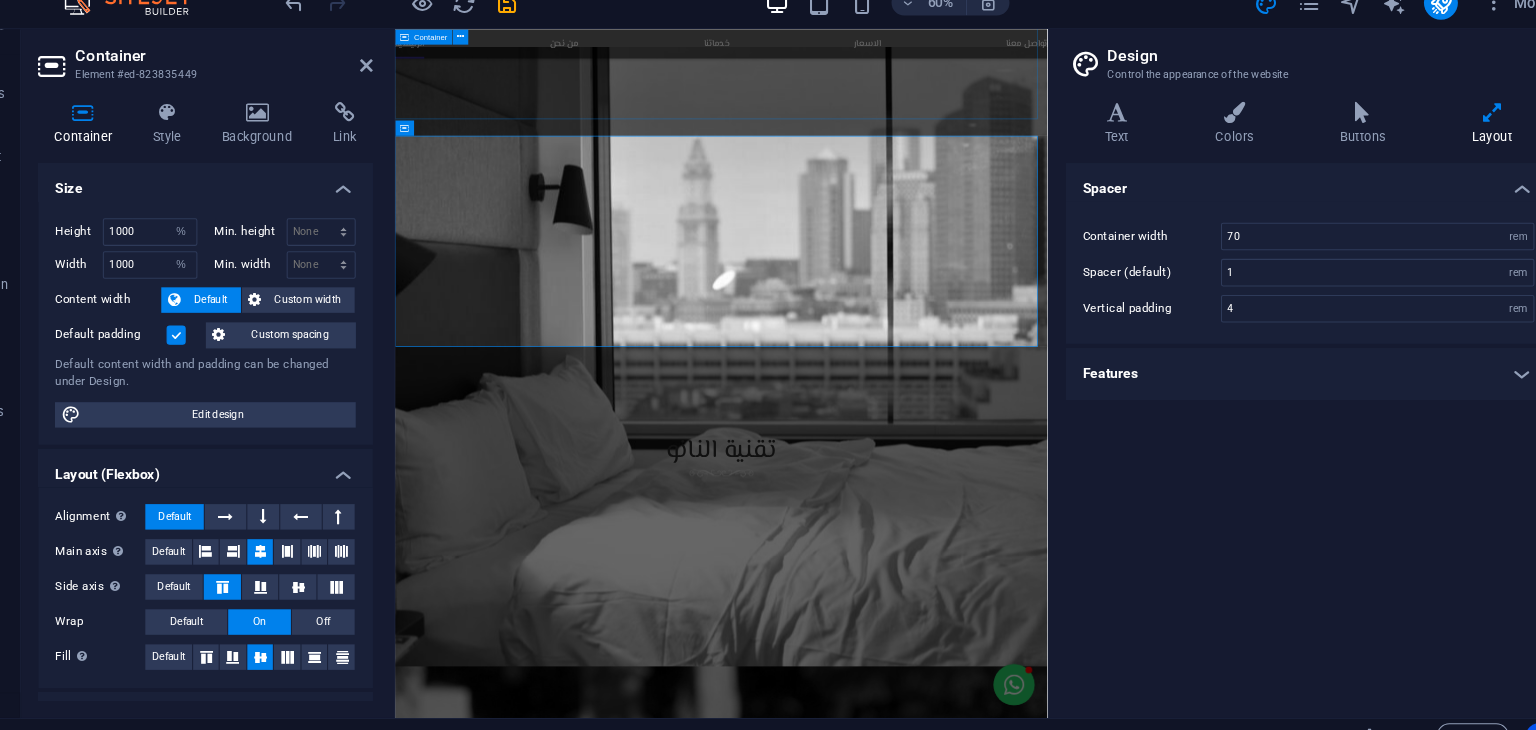 click on "شركاؤنا" at bounding box center (906, 3921) 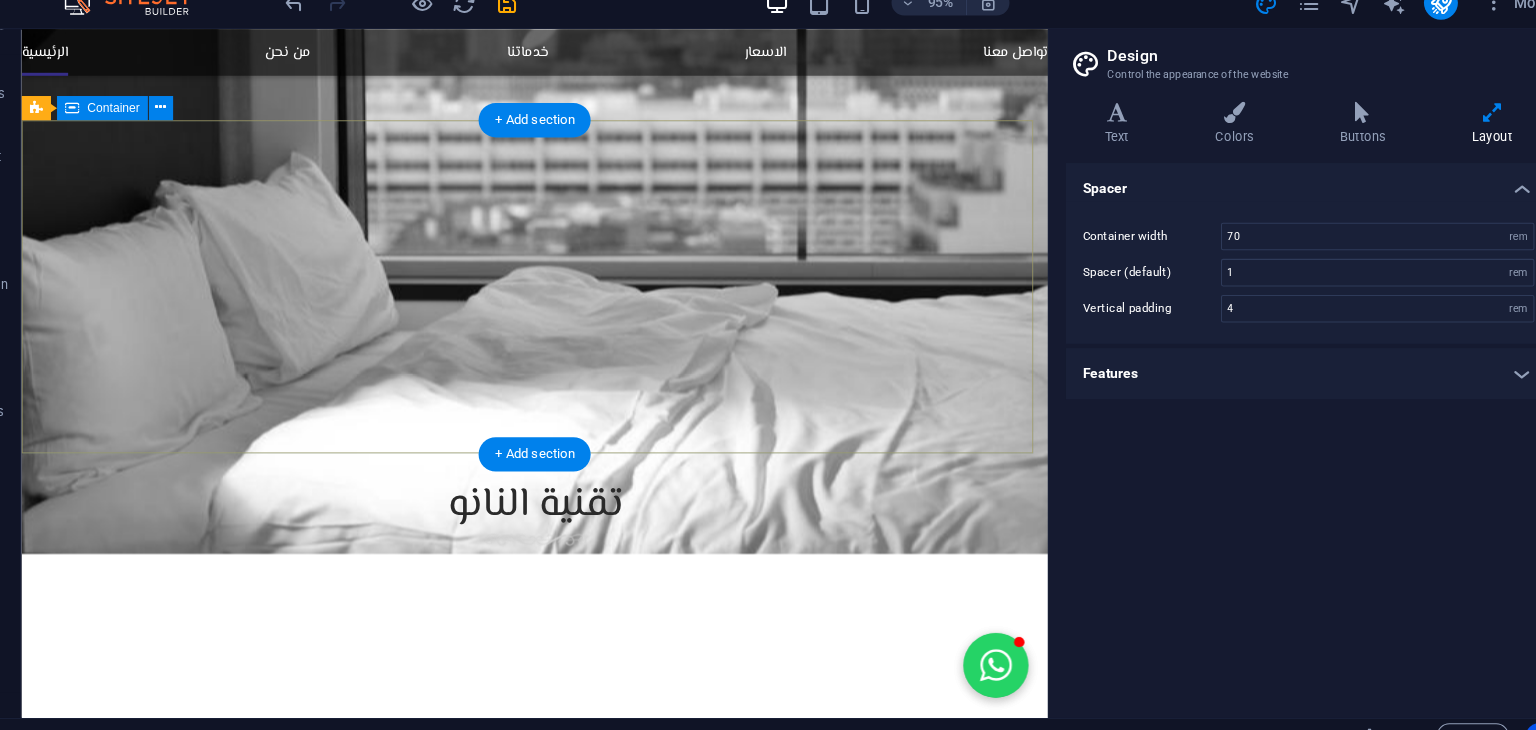 scroll, scrollTop: 3152, scrollLeft: 0, axis: vertical 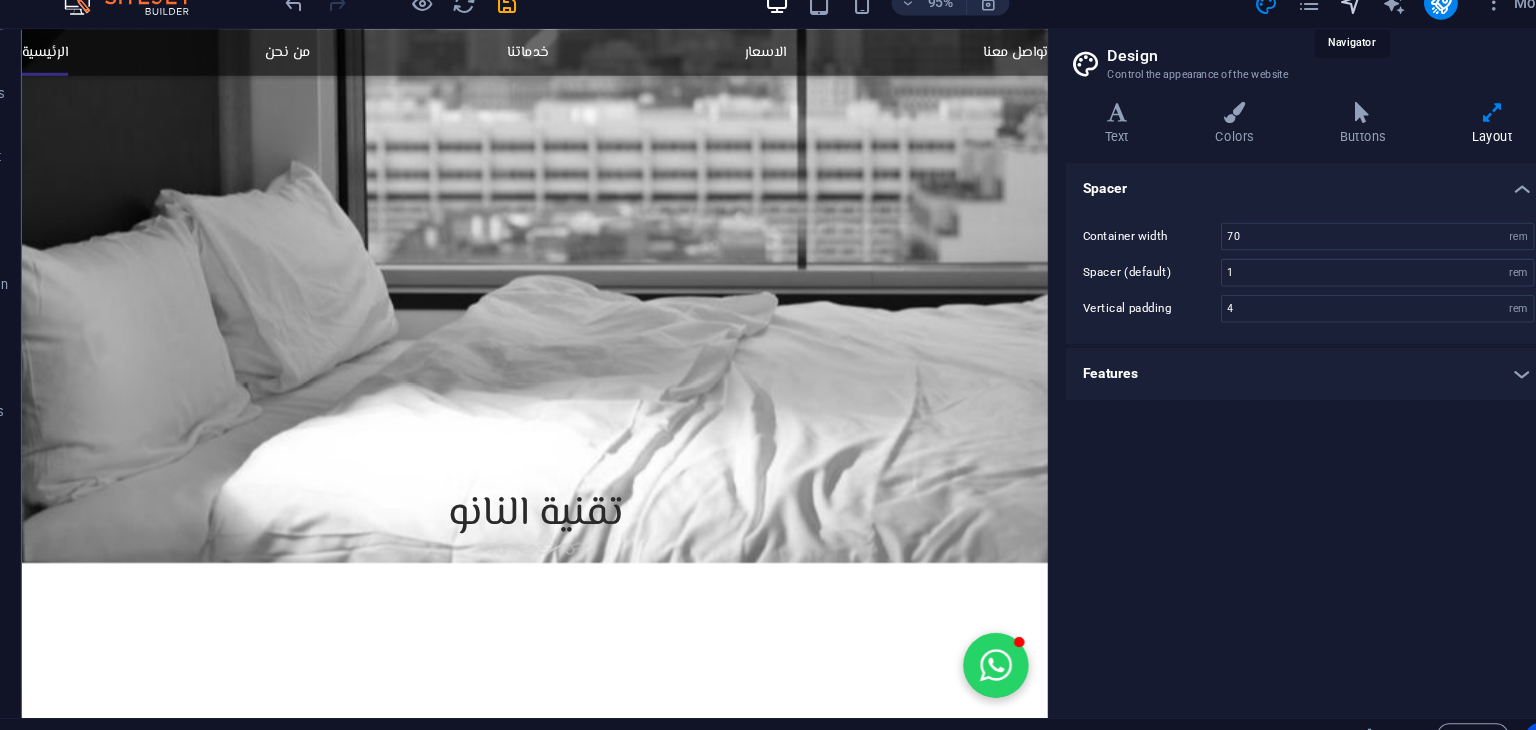 click at bounding box center (1331, 25) 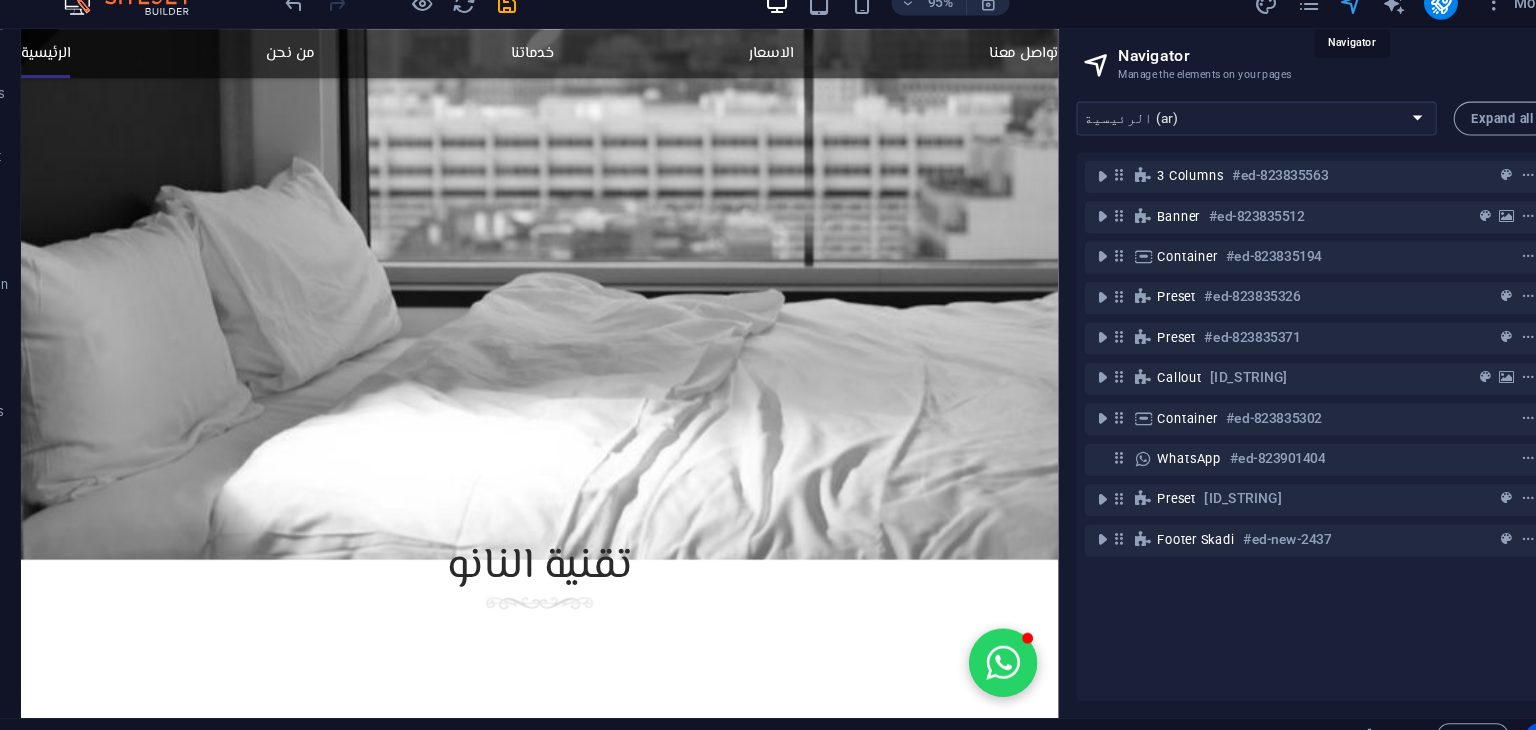 scroll, scrollTop: 3180, scrollLeft: 0, axis: vertical 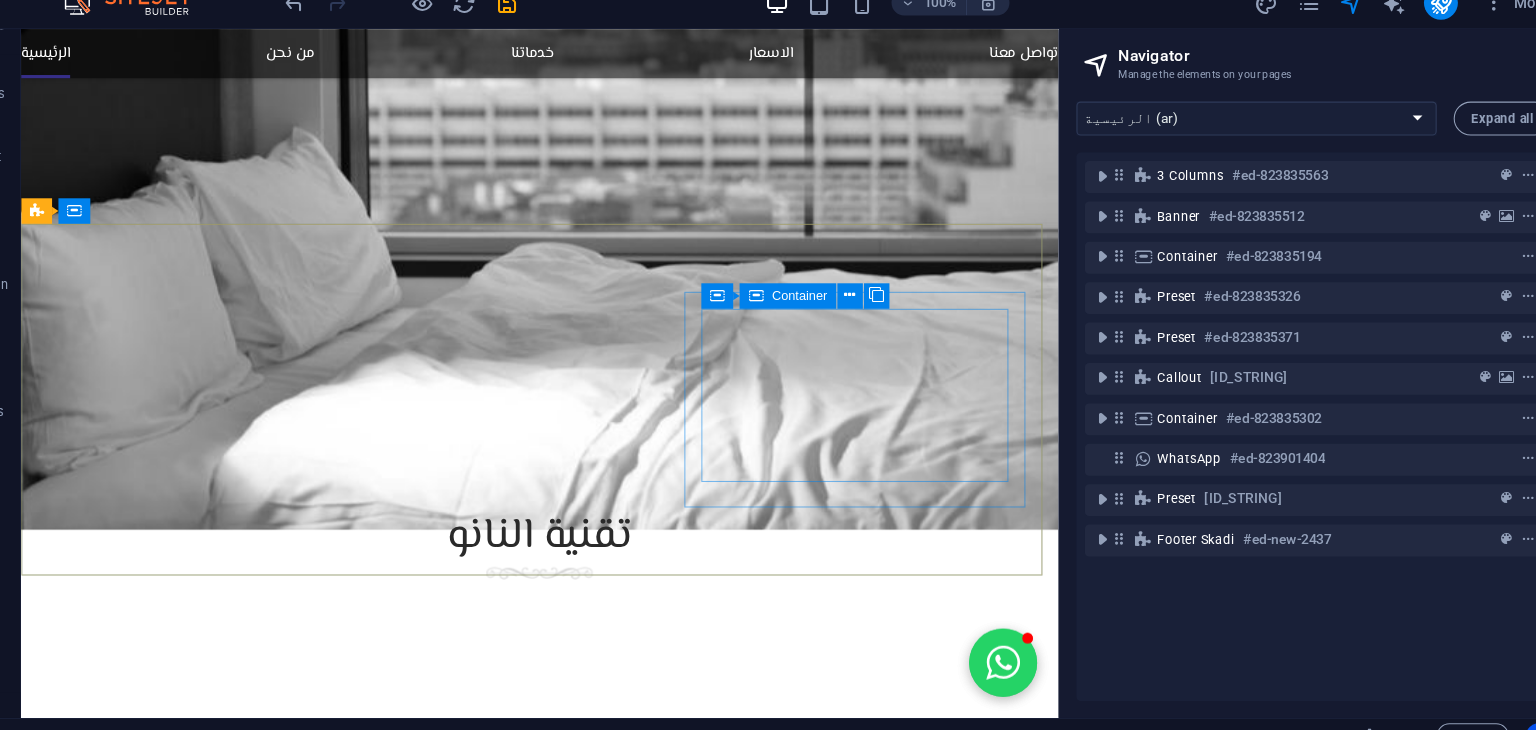 click on "Container" at bounding box center [801, 301] 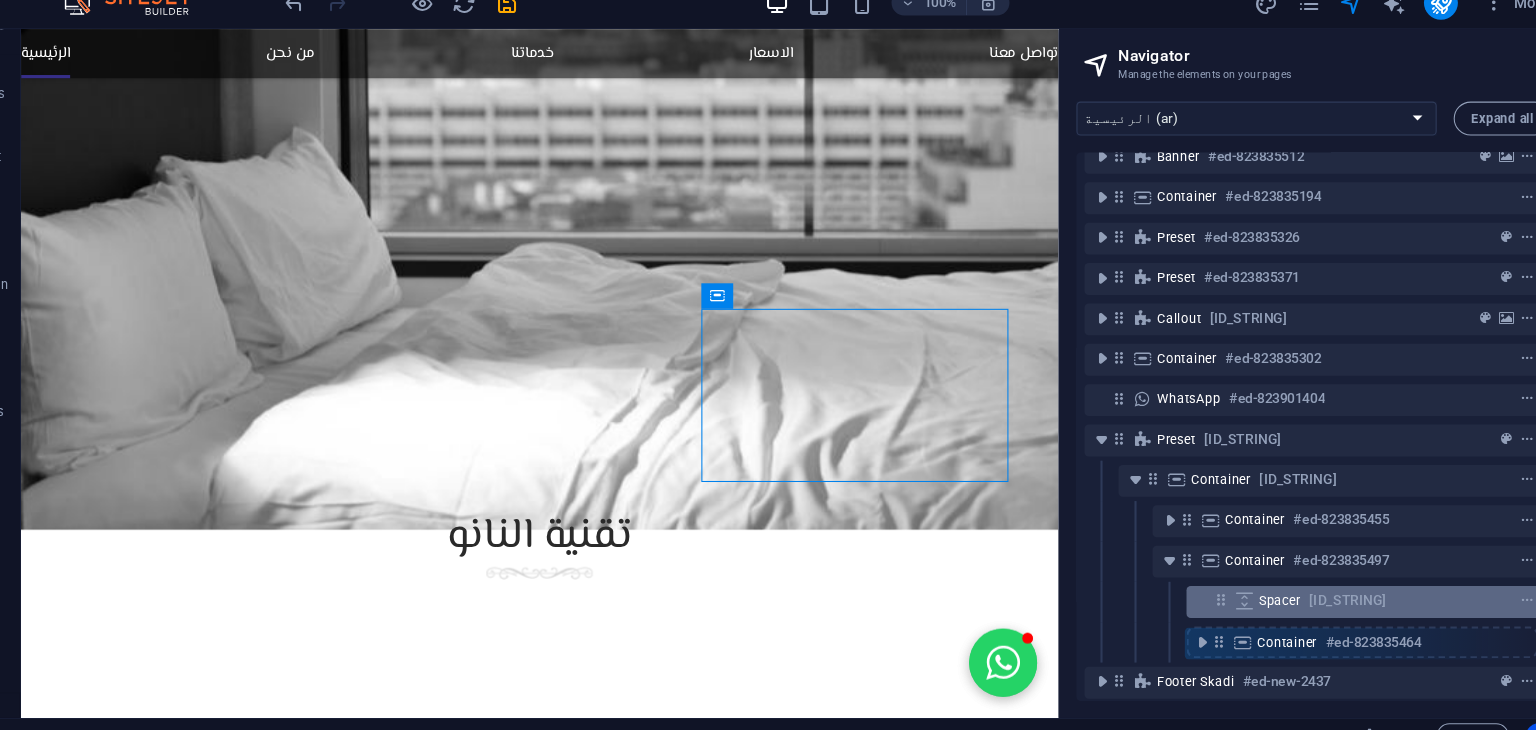 scroll, scrollTop: 65, scrollLeft: 0, axis: vertical 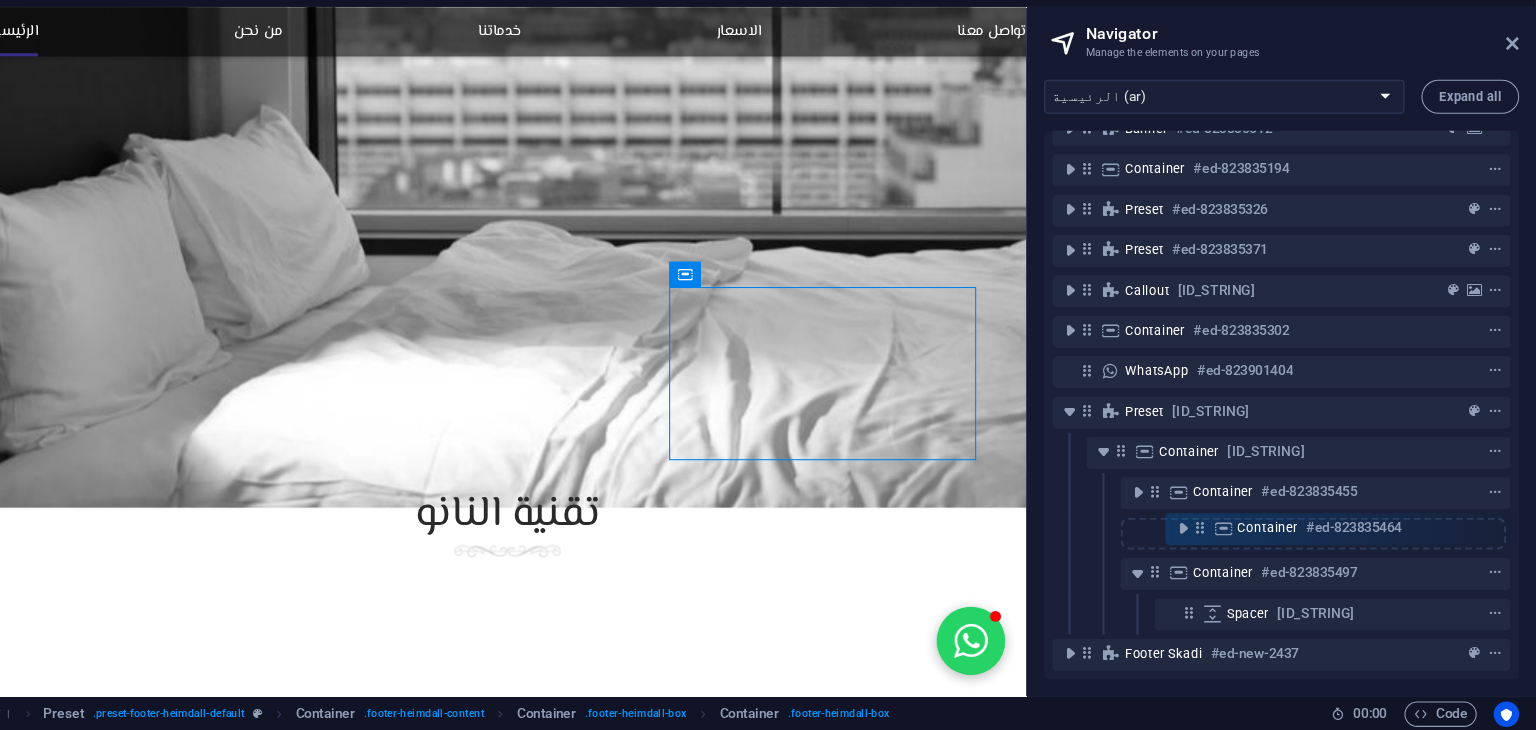 drag, startPoint x: 1208, startPoint y: 643, endPoint x: 1215, endPoint y: 534, distance: 109.22454 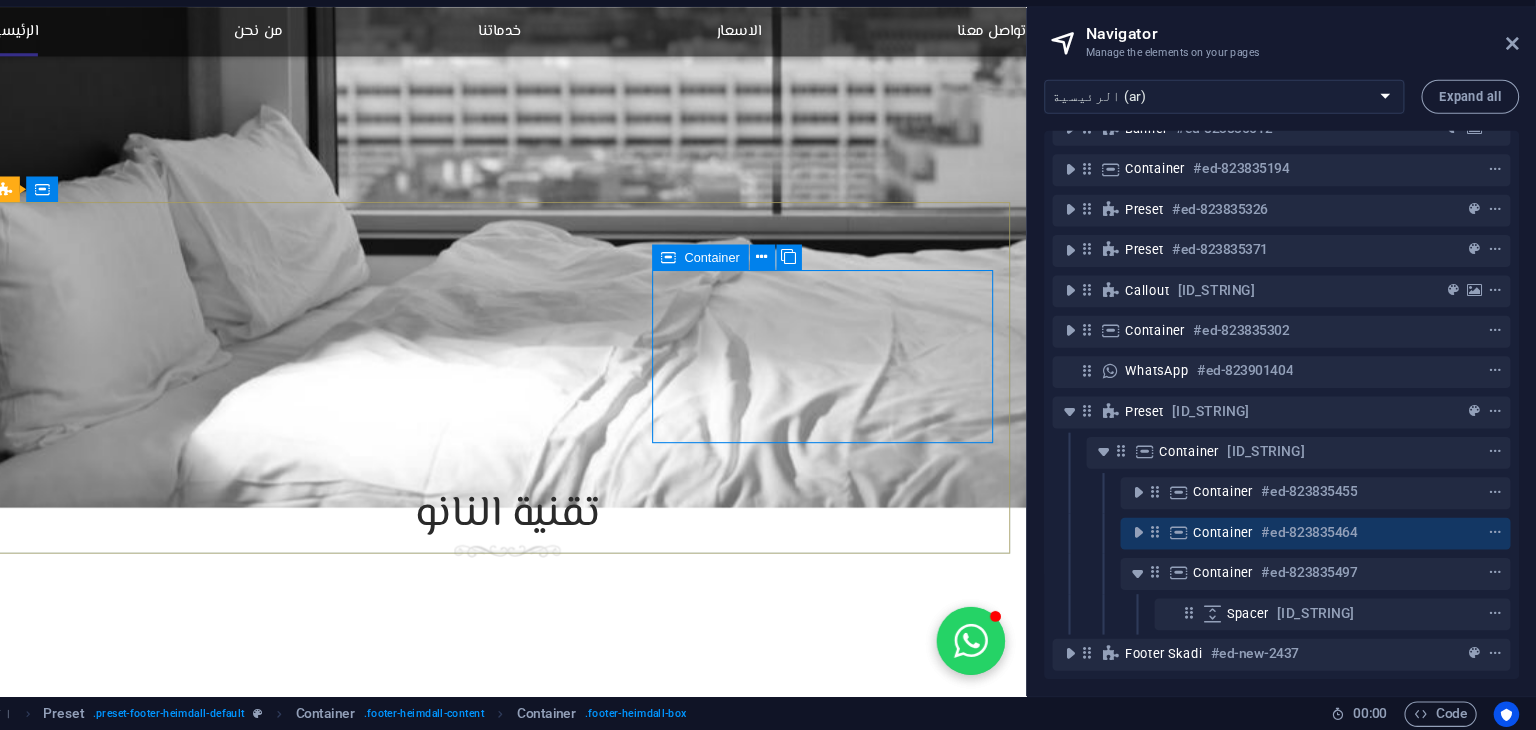 click at bounding box center (719, 285) 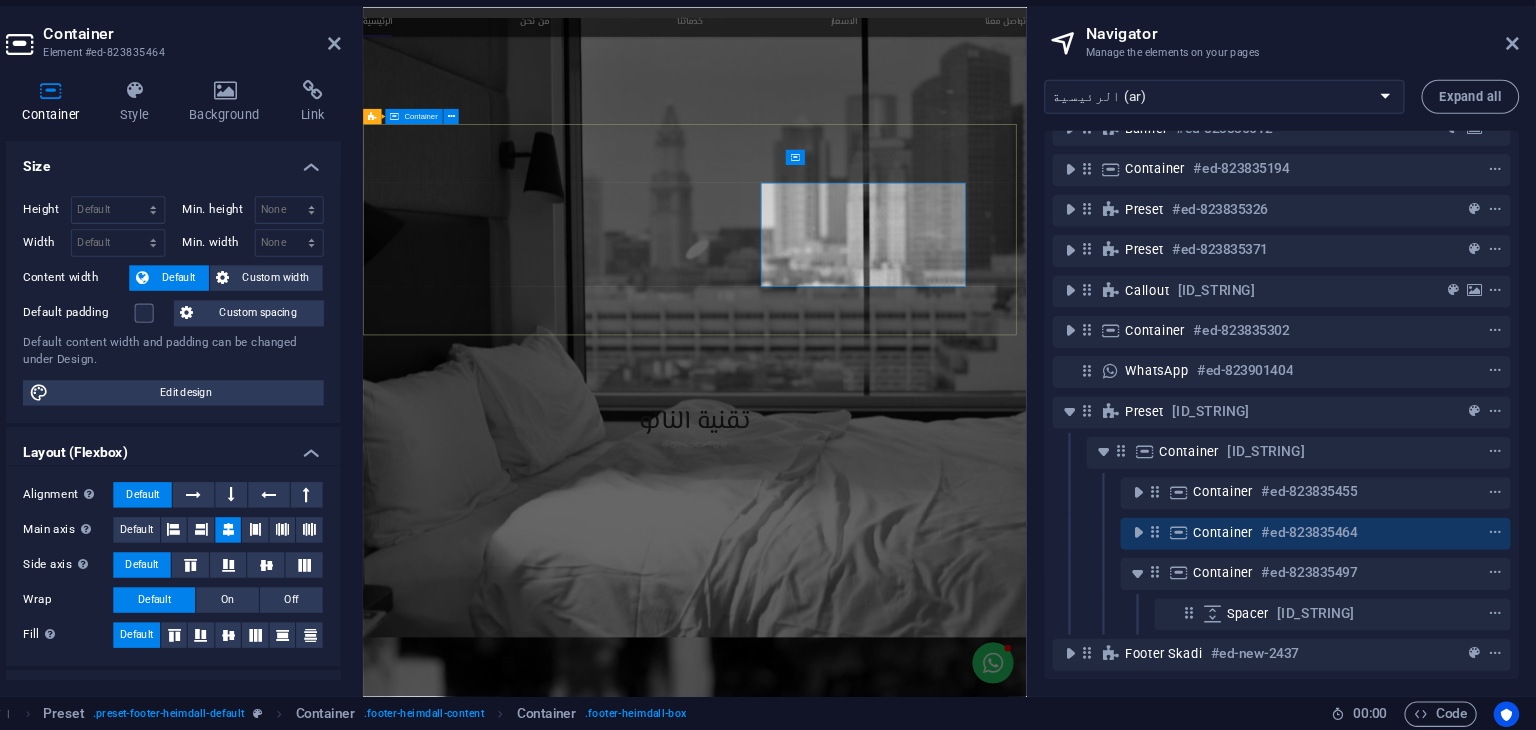 scroll, scrollTop: 3152, scrollLeft: 0, axis: vertical 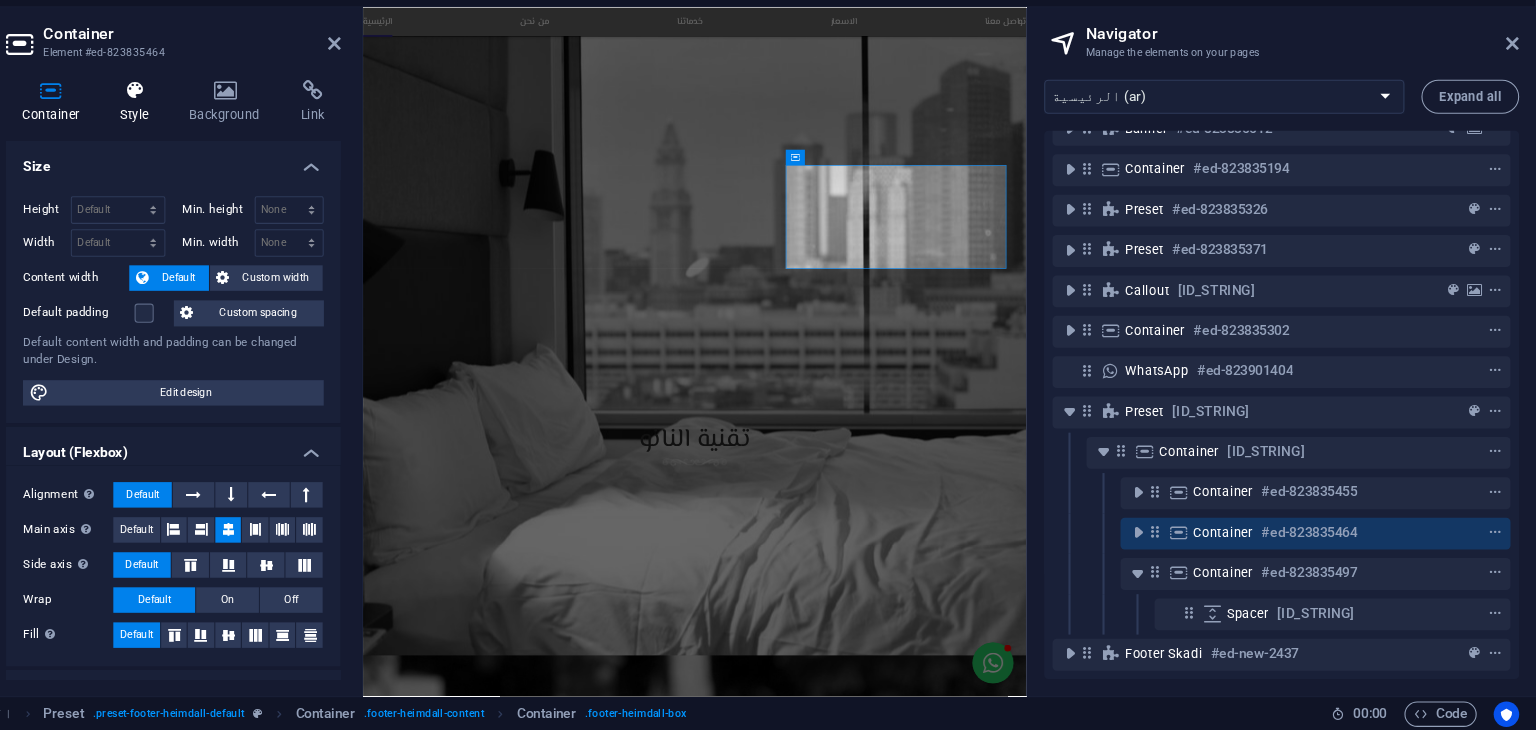 click on "Style" at bounding box center [221, 139] 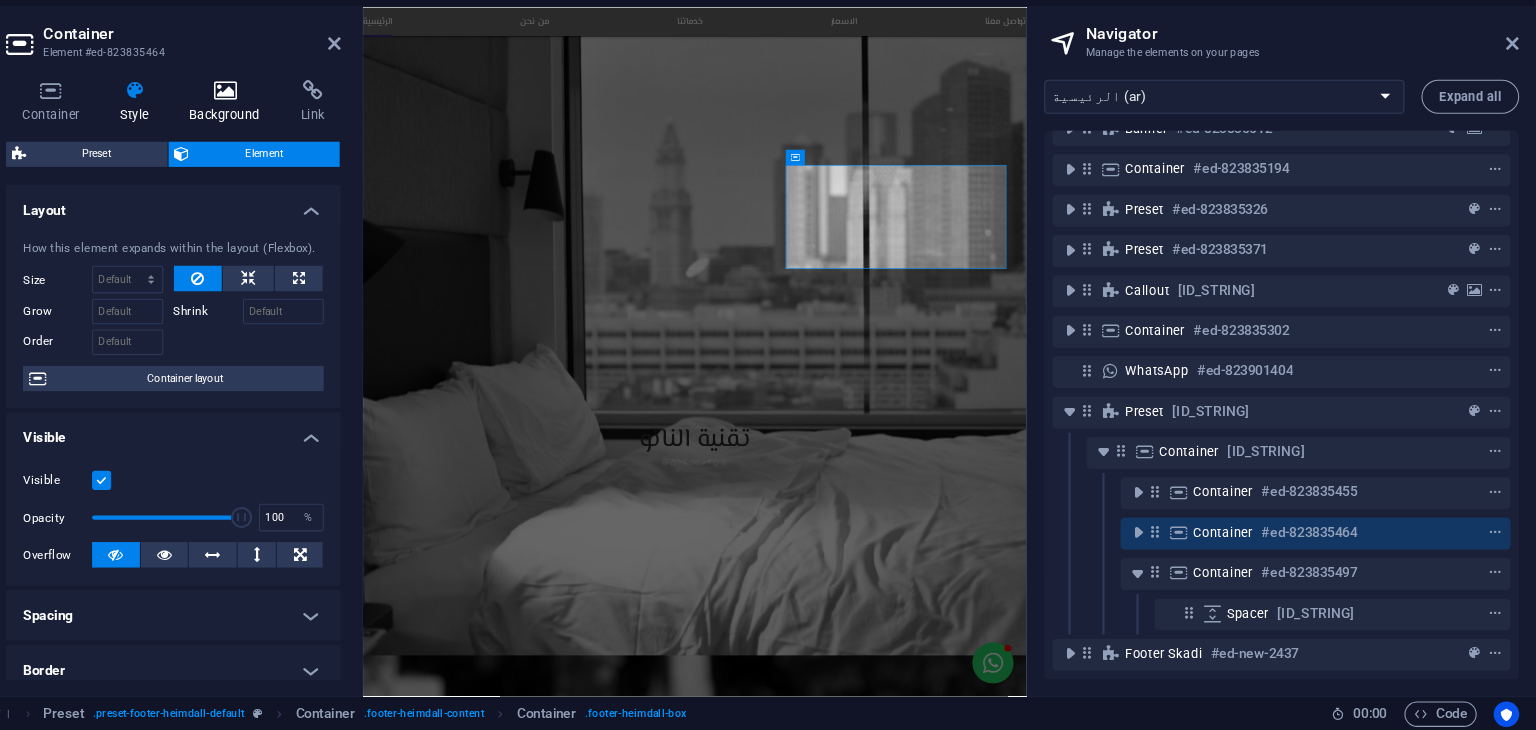 click at bounding box center [302, 128] 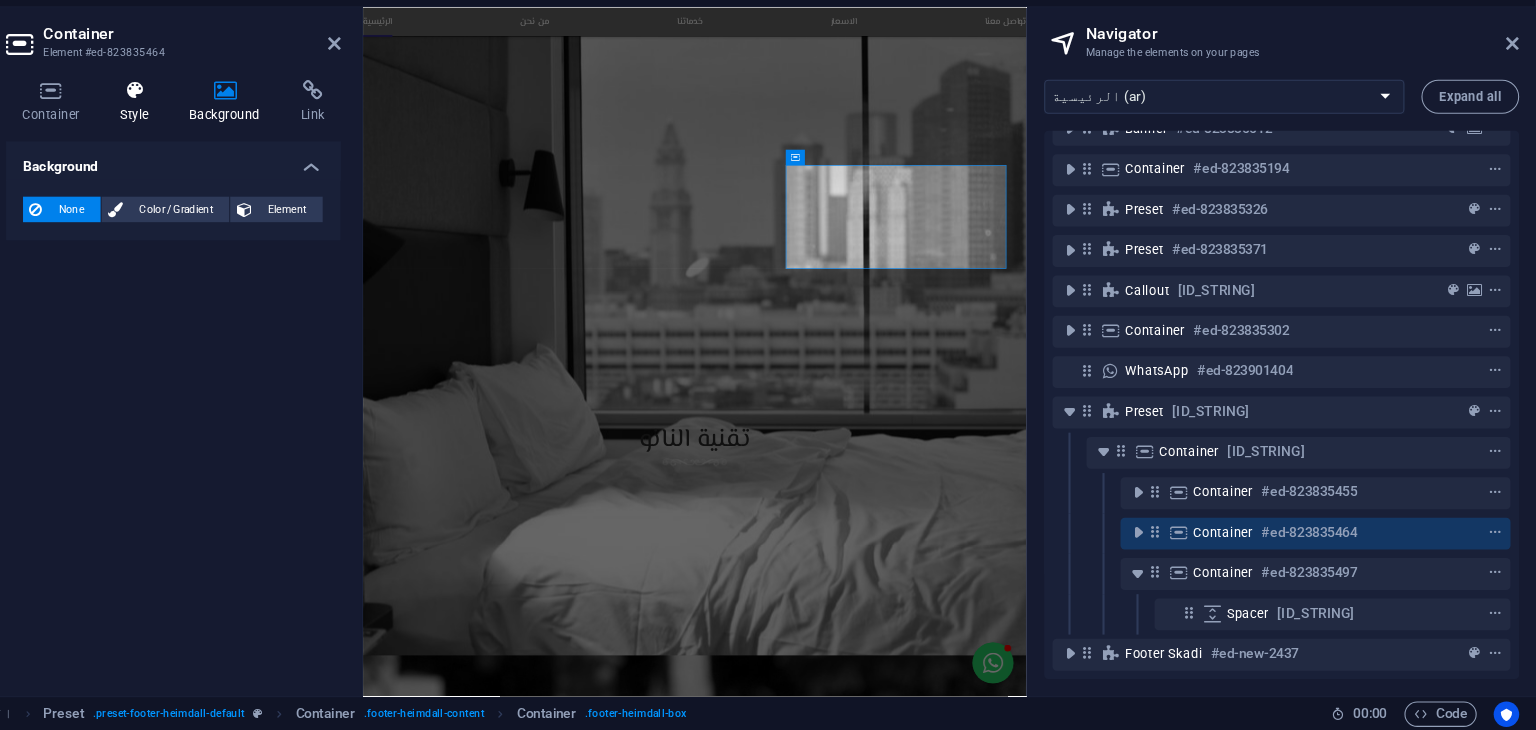 click at bounding box center (217, 128) 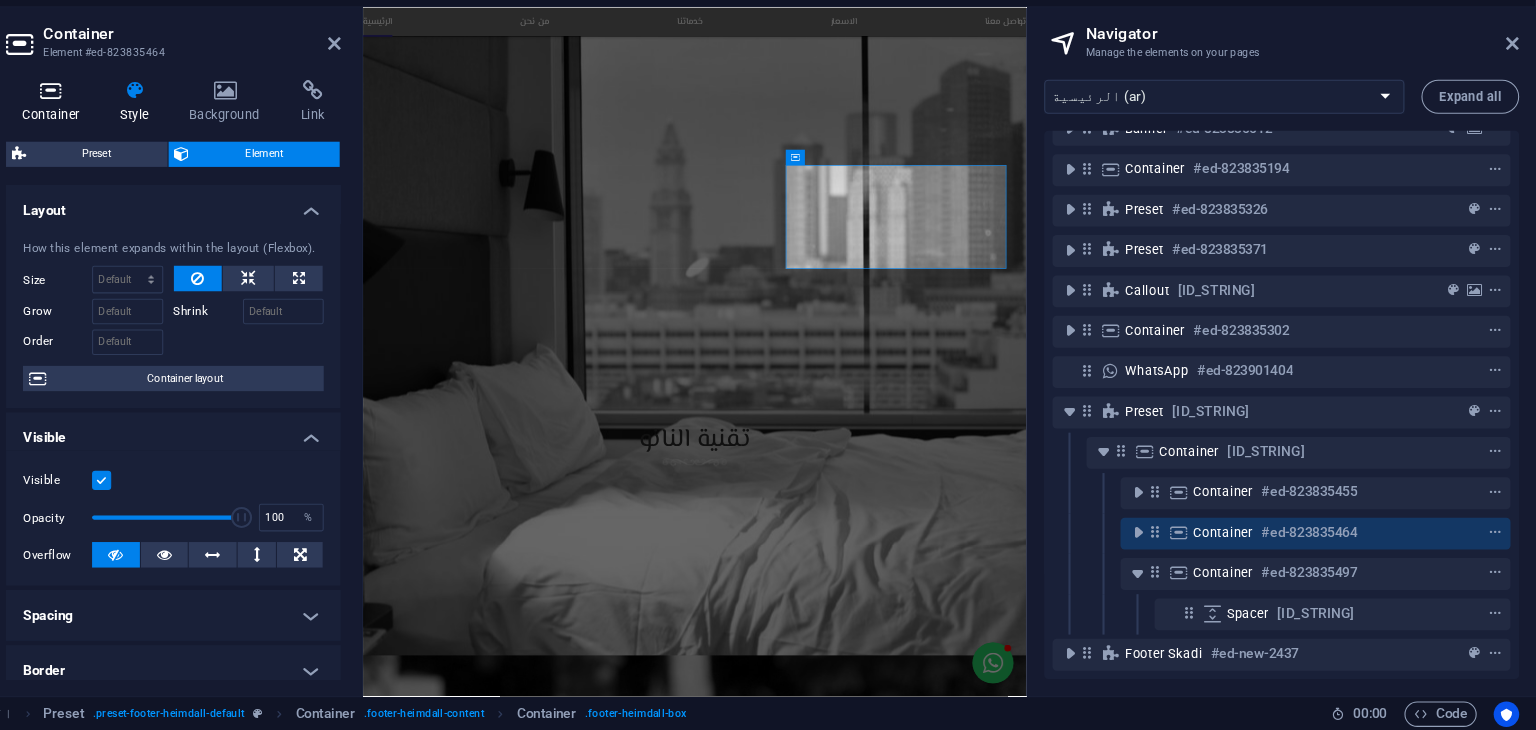 click at bounding box center (138, 128) 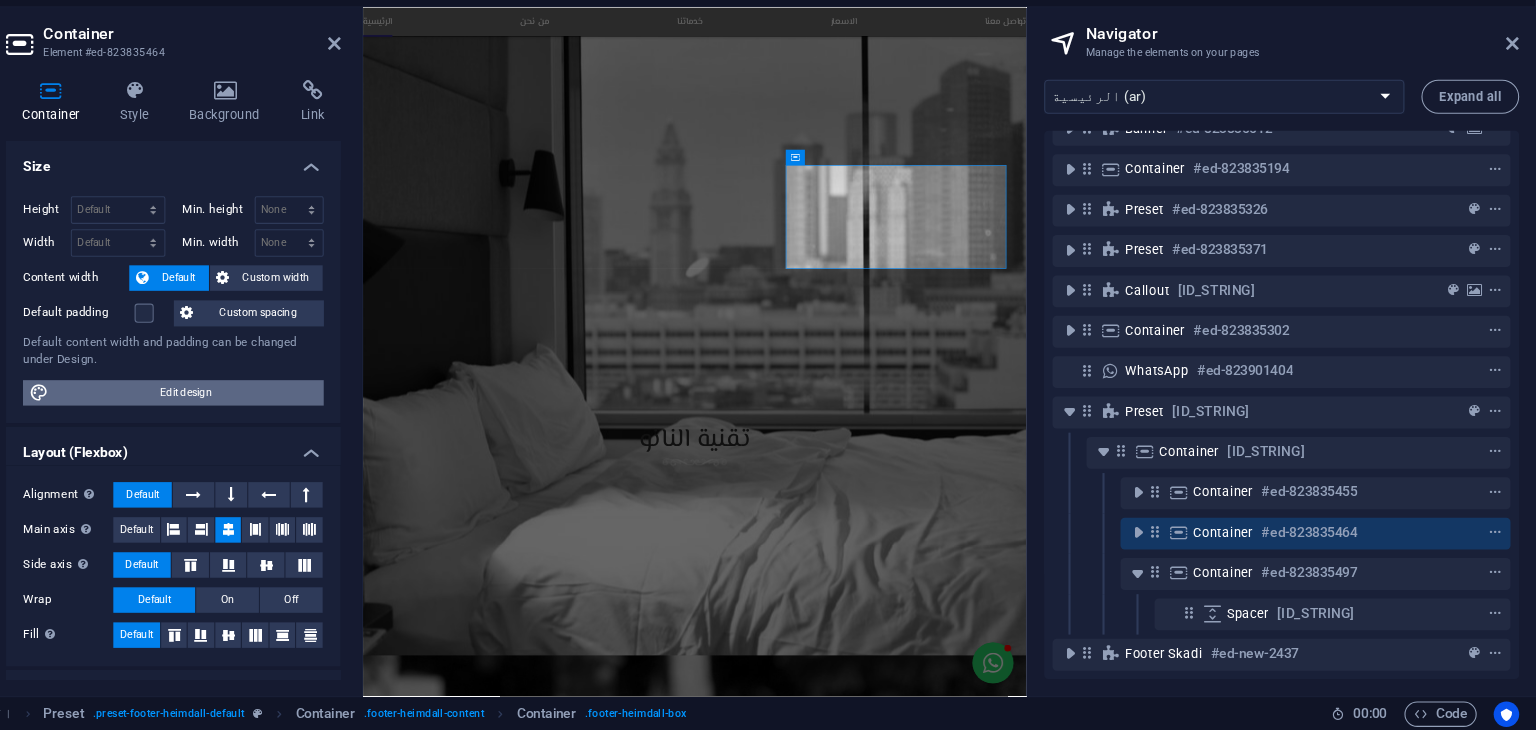 click on "Edit design" at bounding box center [265, 413] 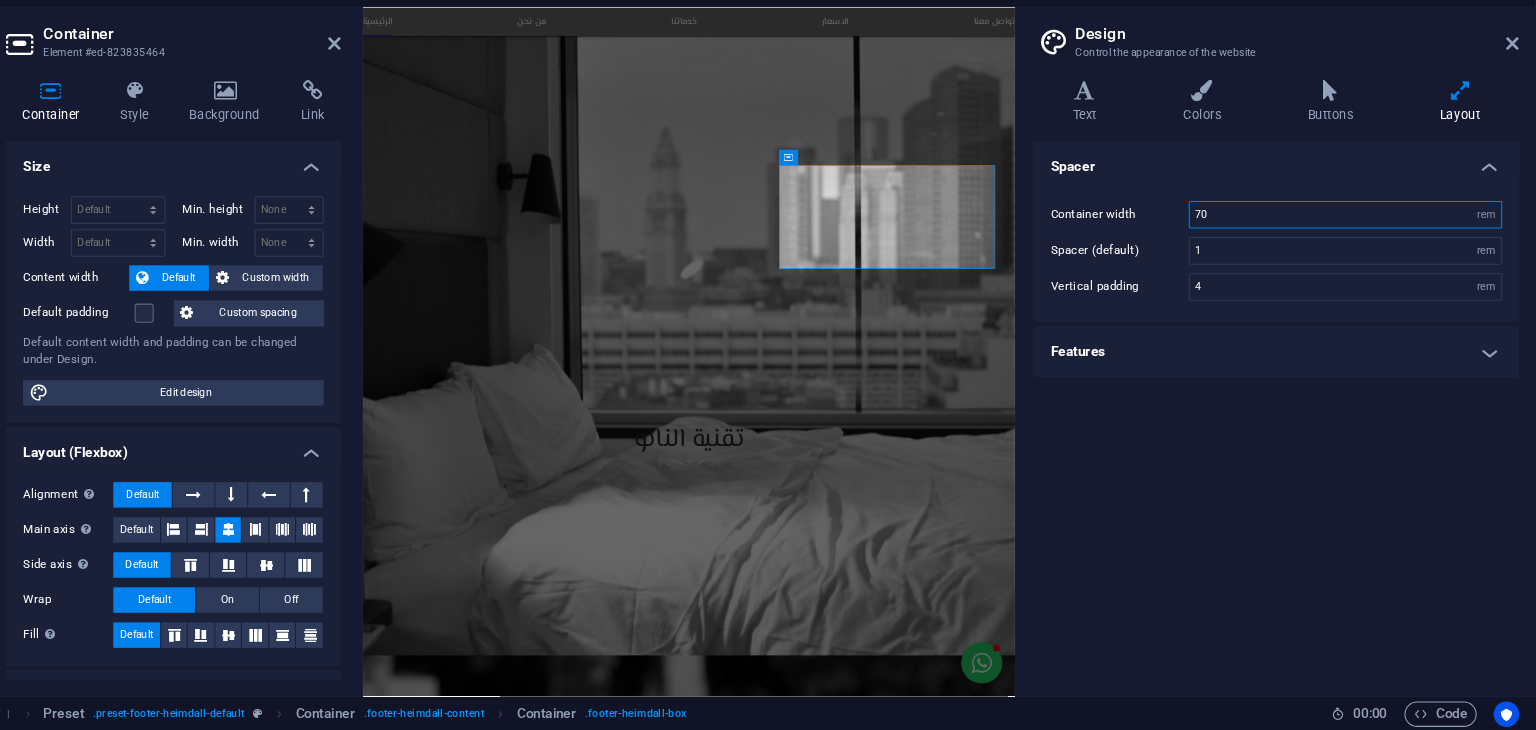 click on "70" at bounding box center [1356, 245] 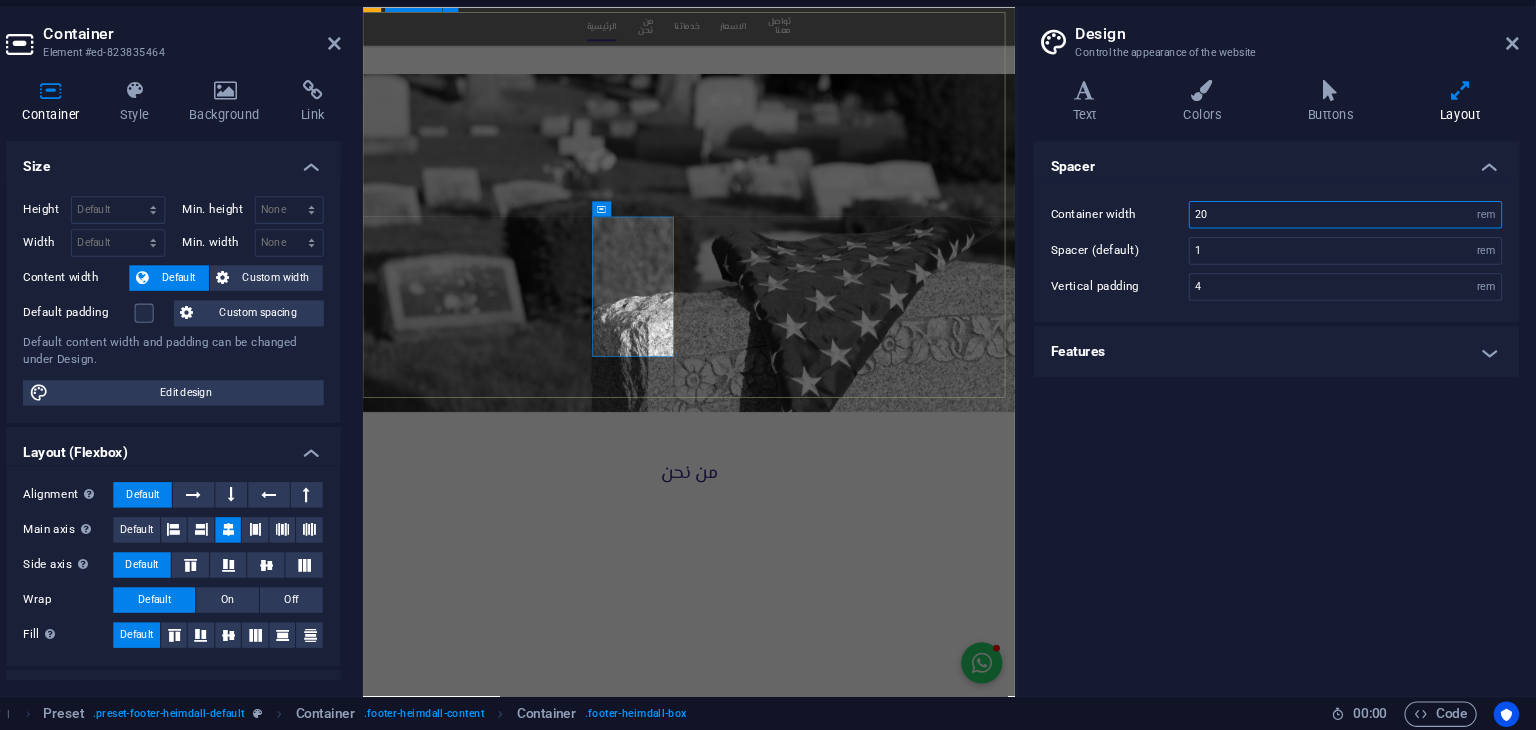 scroll, scrollTop: 4936, scrollLeft: 0, axis: vertical 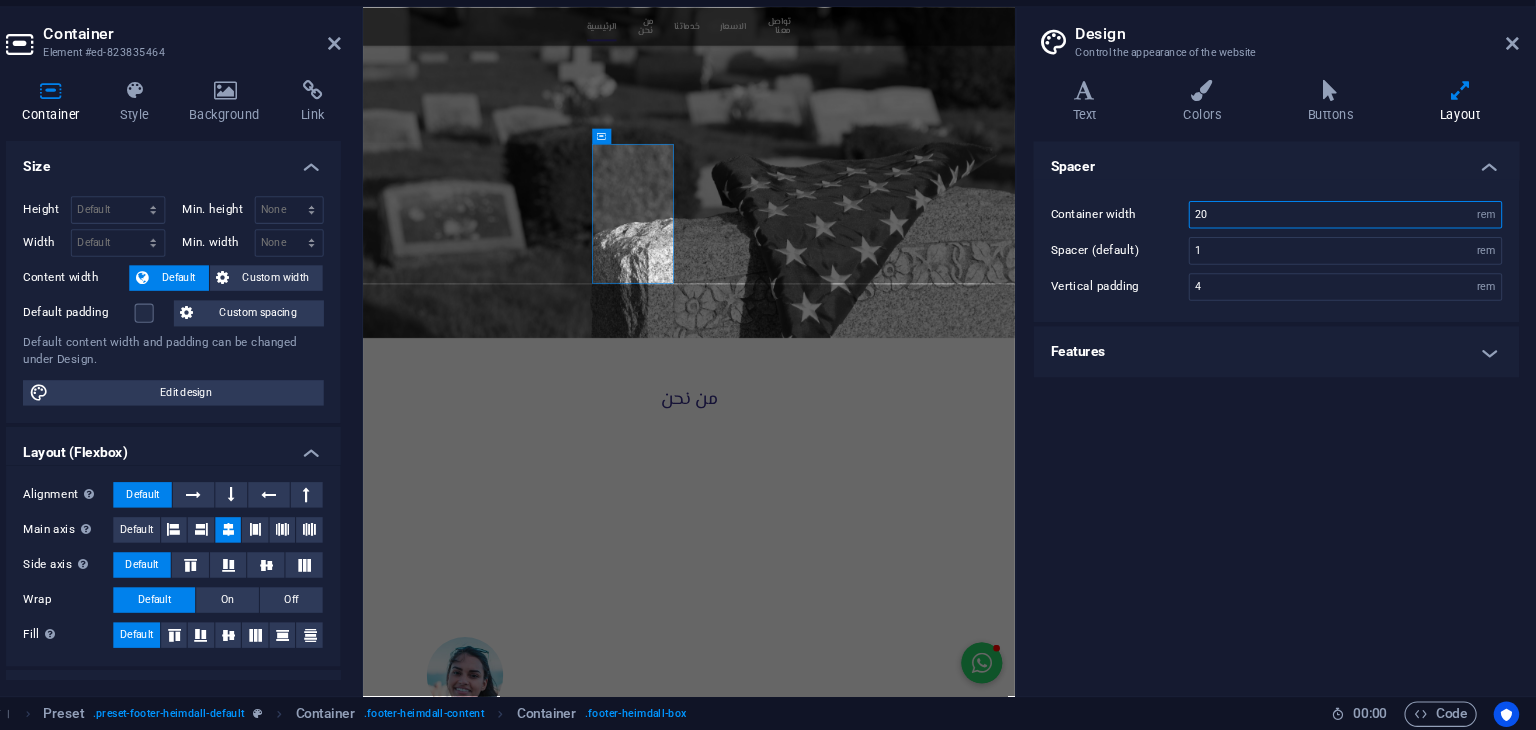 click on "20" at bounding box center [1356, 245] 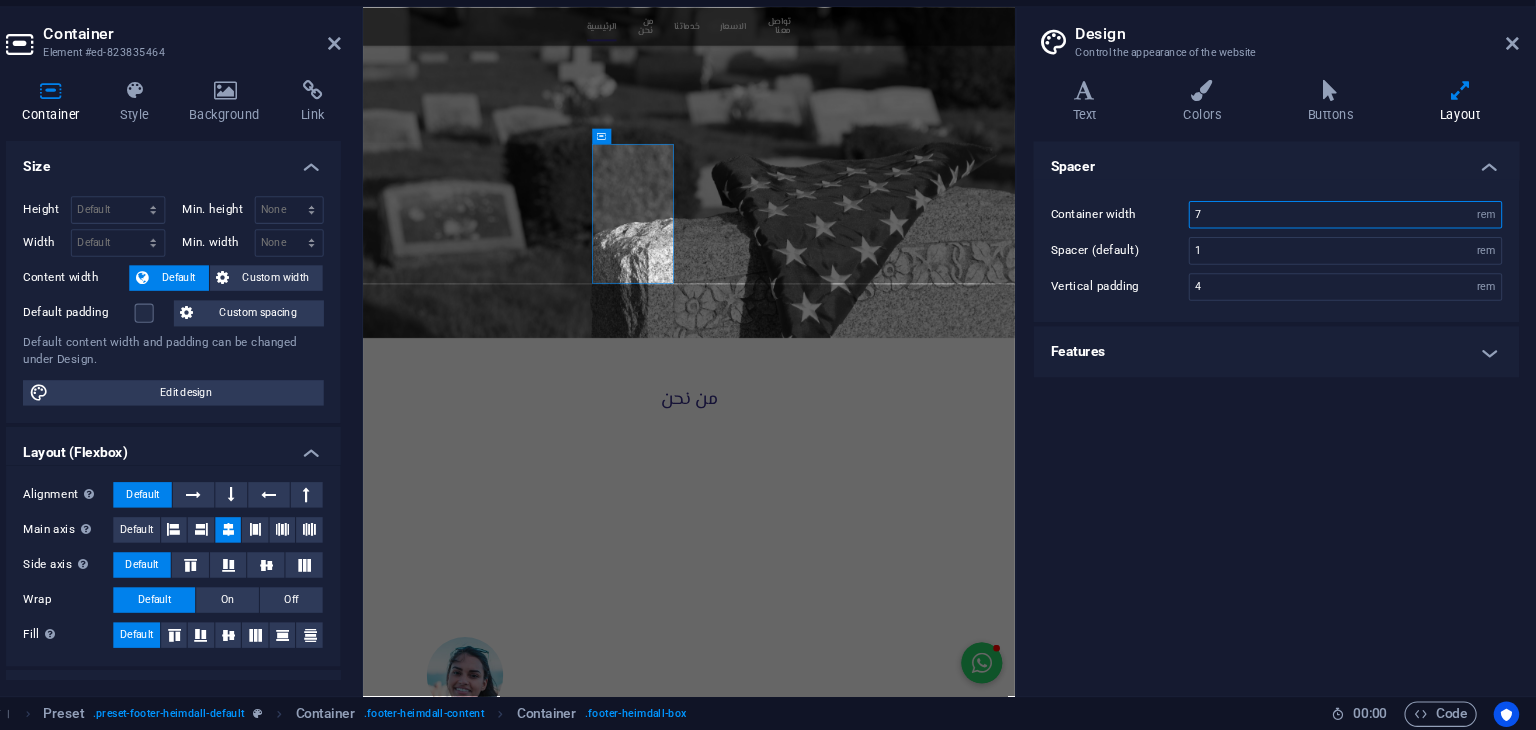 type on "70" 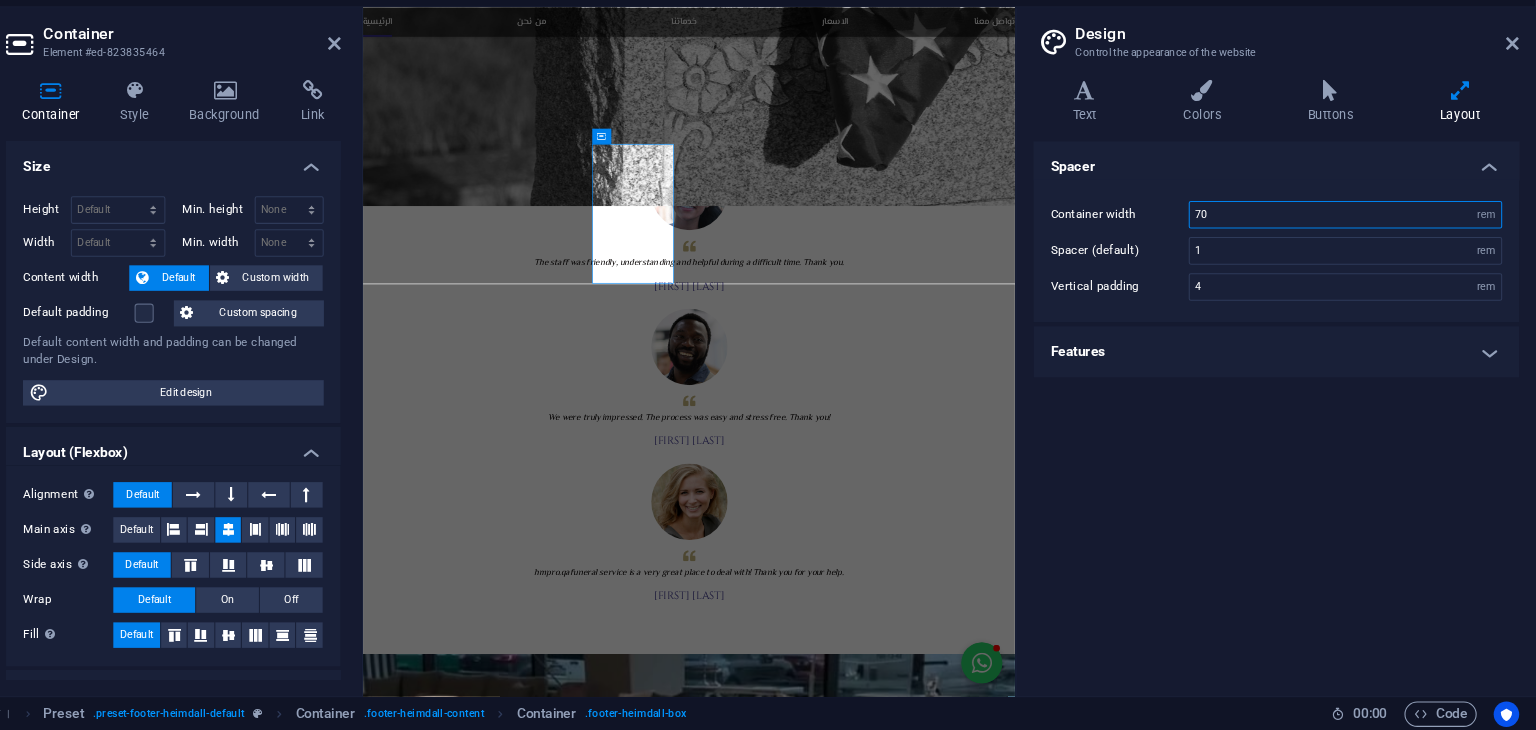 scroll, scrollTop: 3169, scrollLeft: 0, axis: vertical 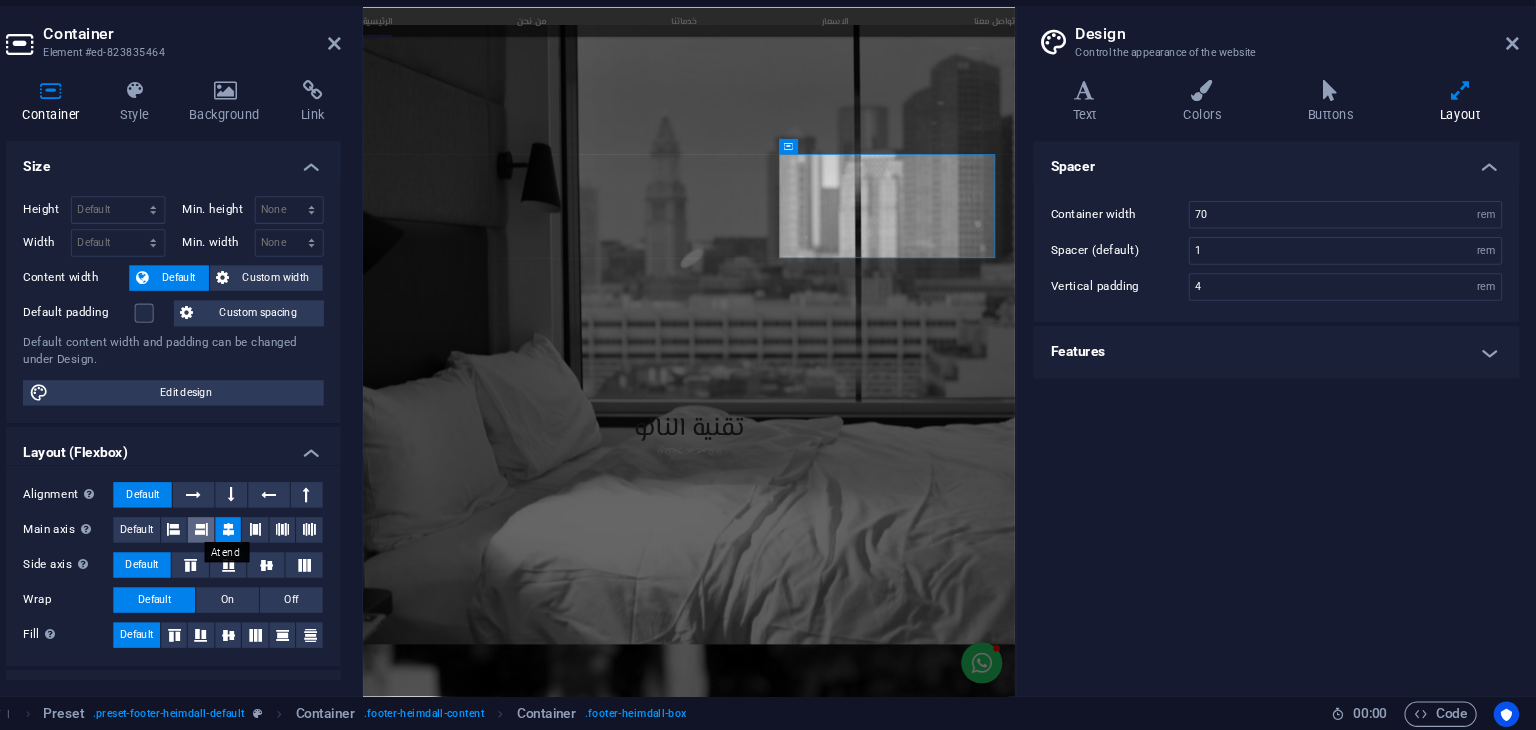 click at bounding box center (279, 542) 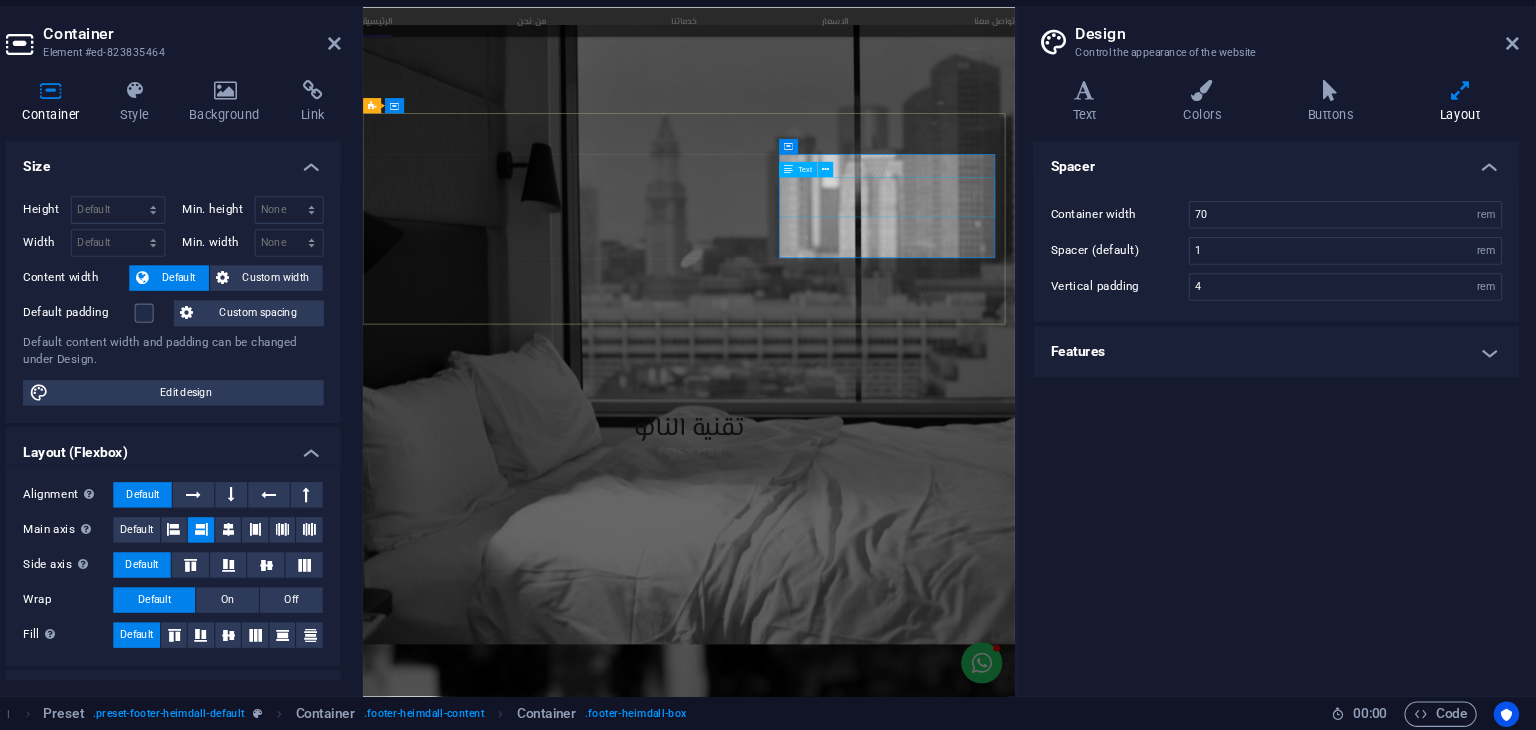 click at bounding box center [832, 202] 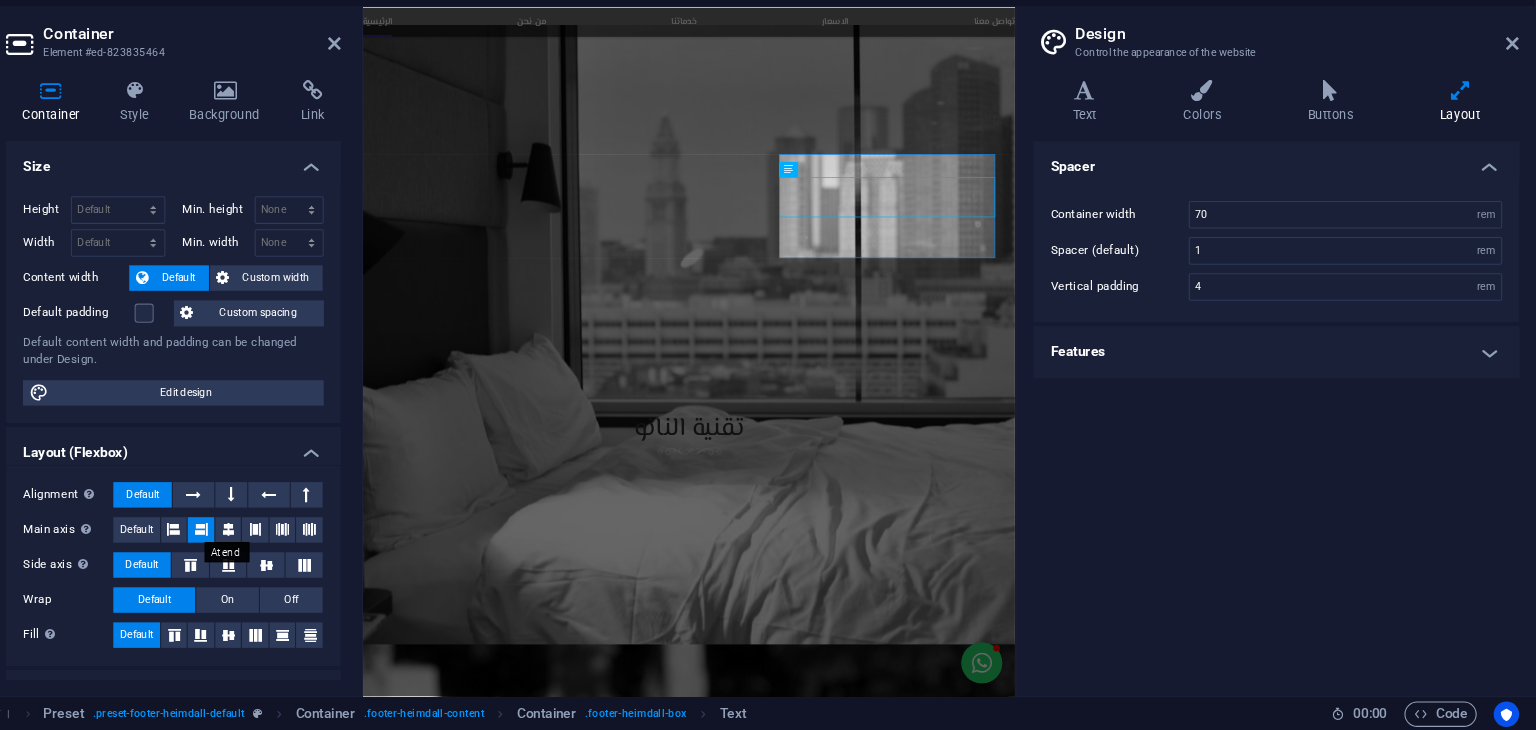 click at bounding box center (279, 542) 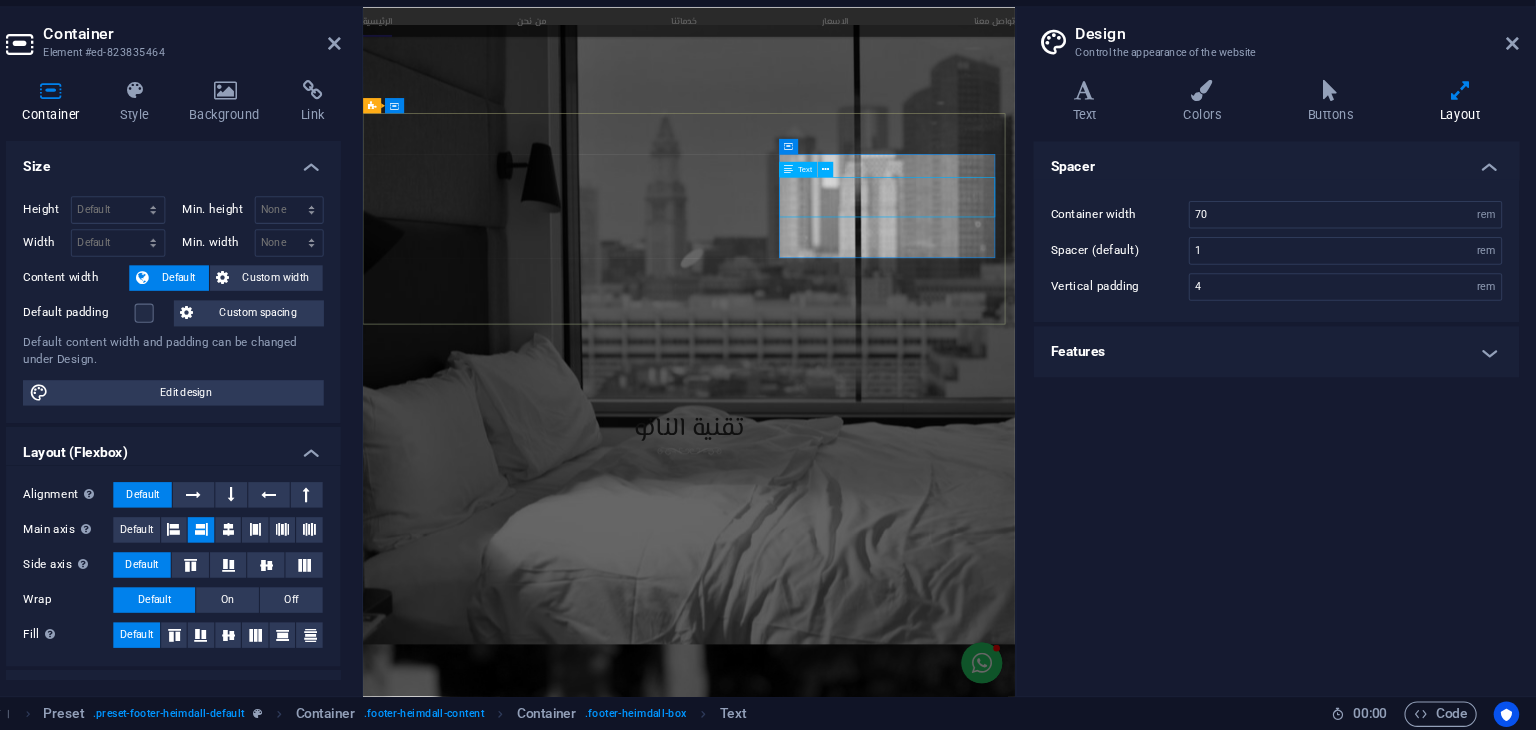 click on "DOHA,QATAR" at bounding box center (875, 4470) 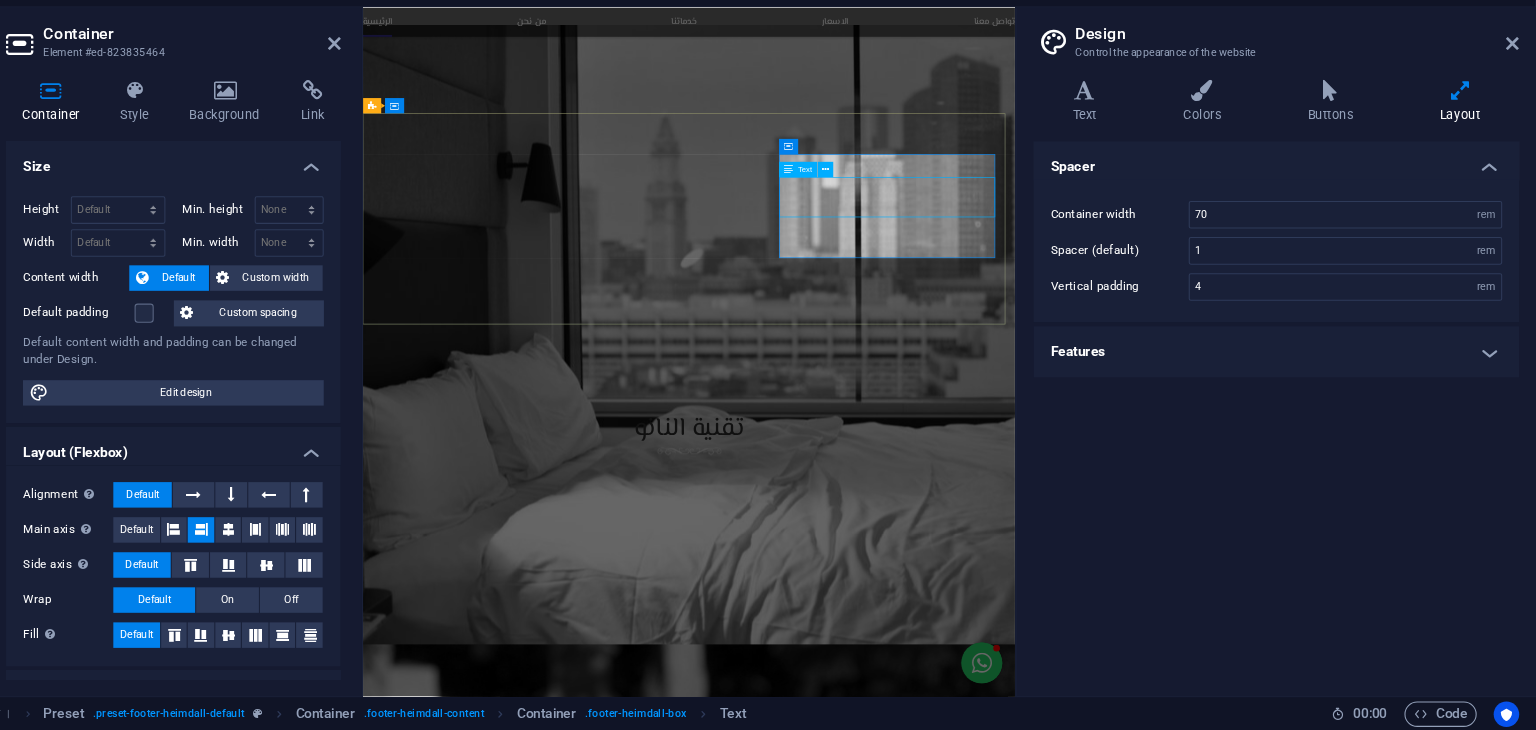 click on "DOHA,QATAR" at bounding box center (875, 4470) 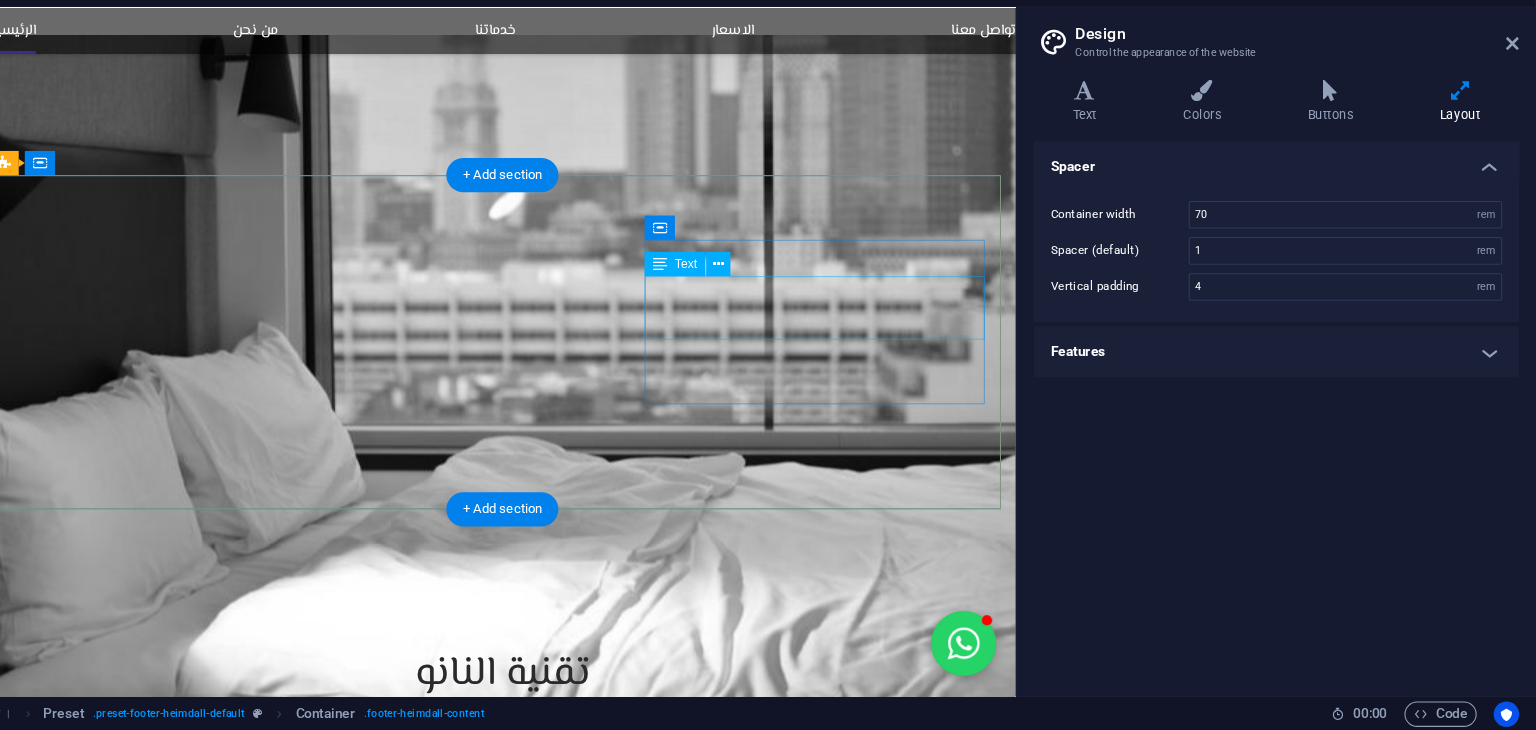 click on "DOHA,QATAR" at bounding box center (499, 4470) 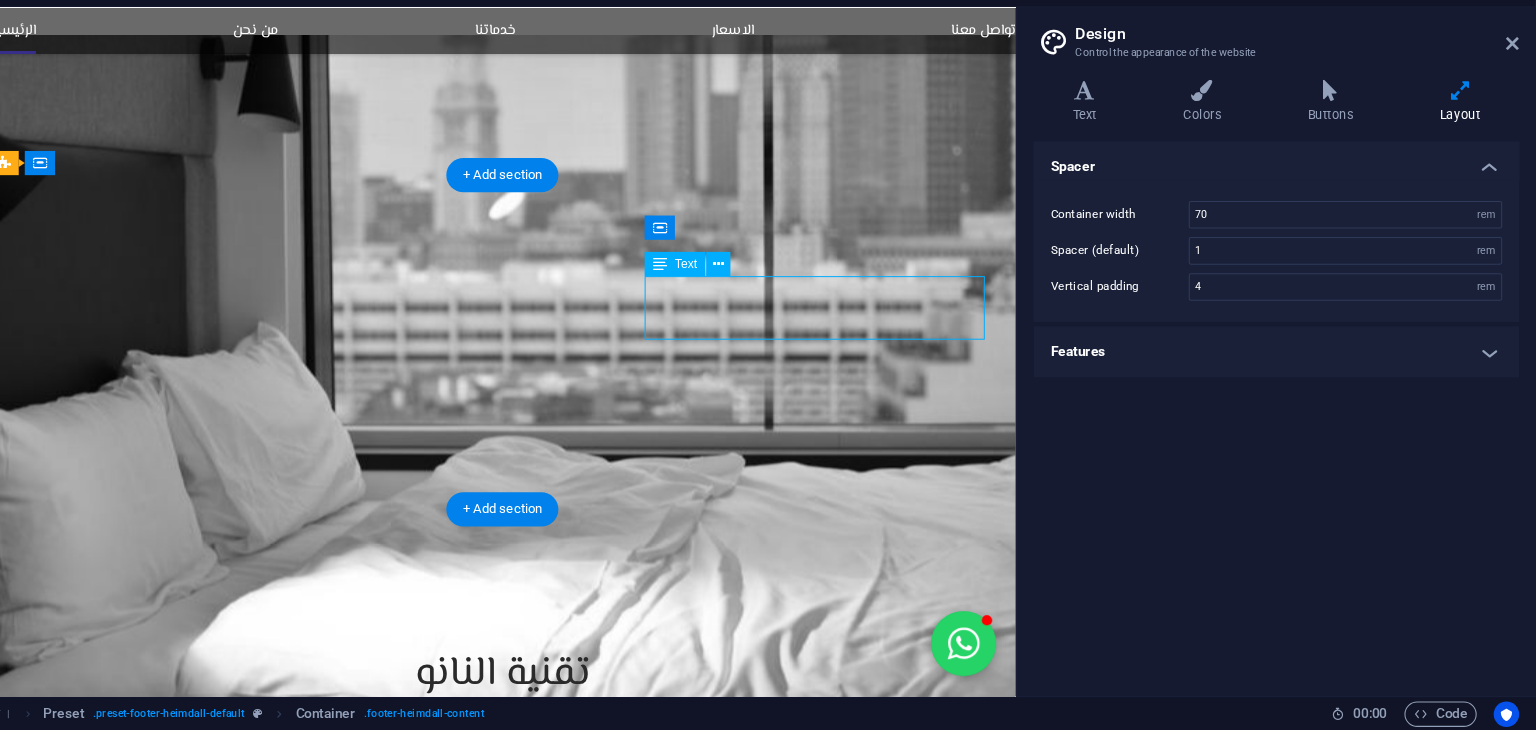 click on "DOHA,QATAR" at bounding box center [499, 4470] 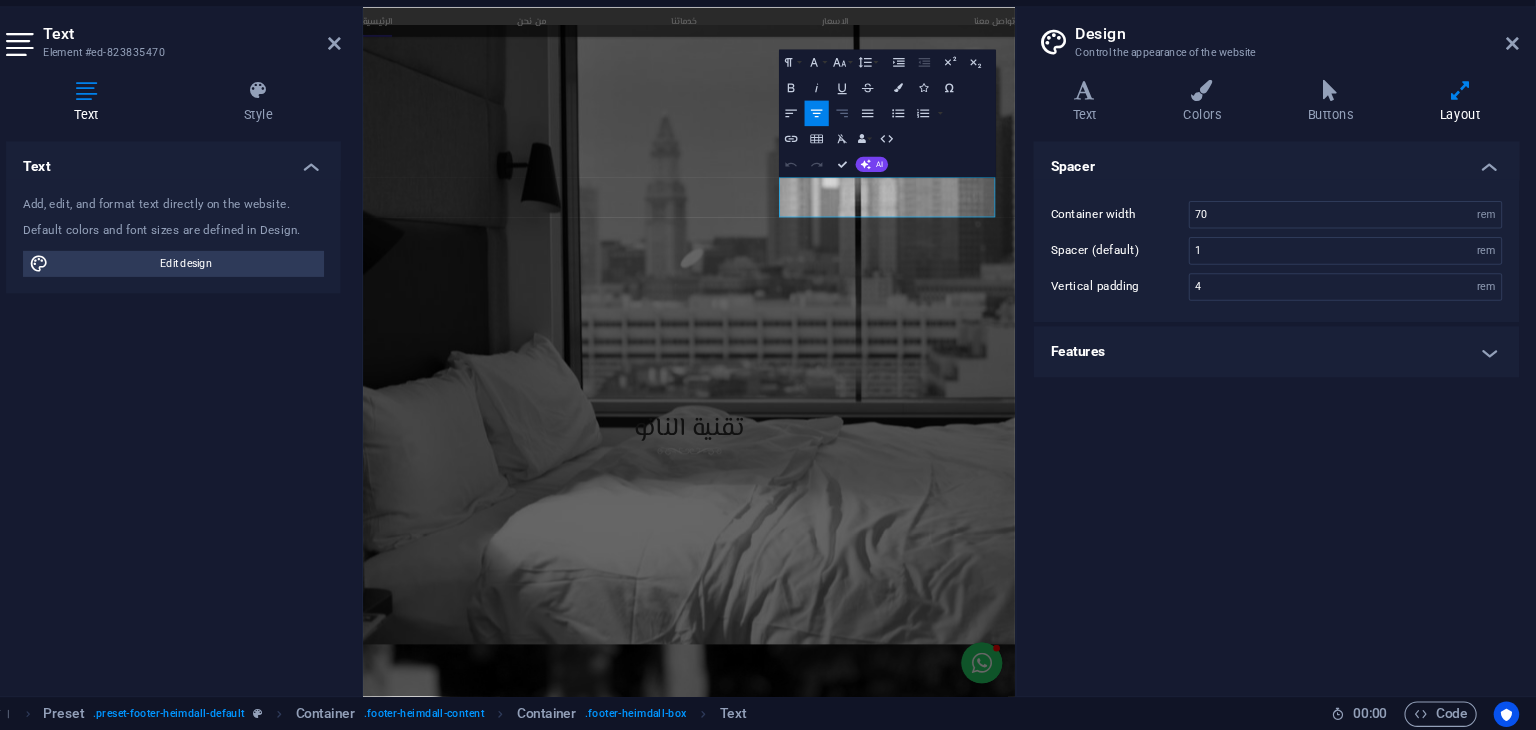 click 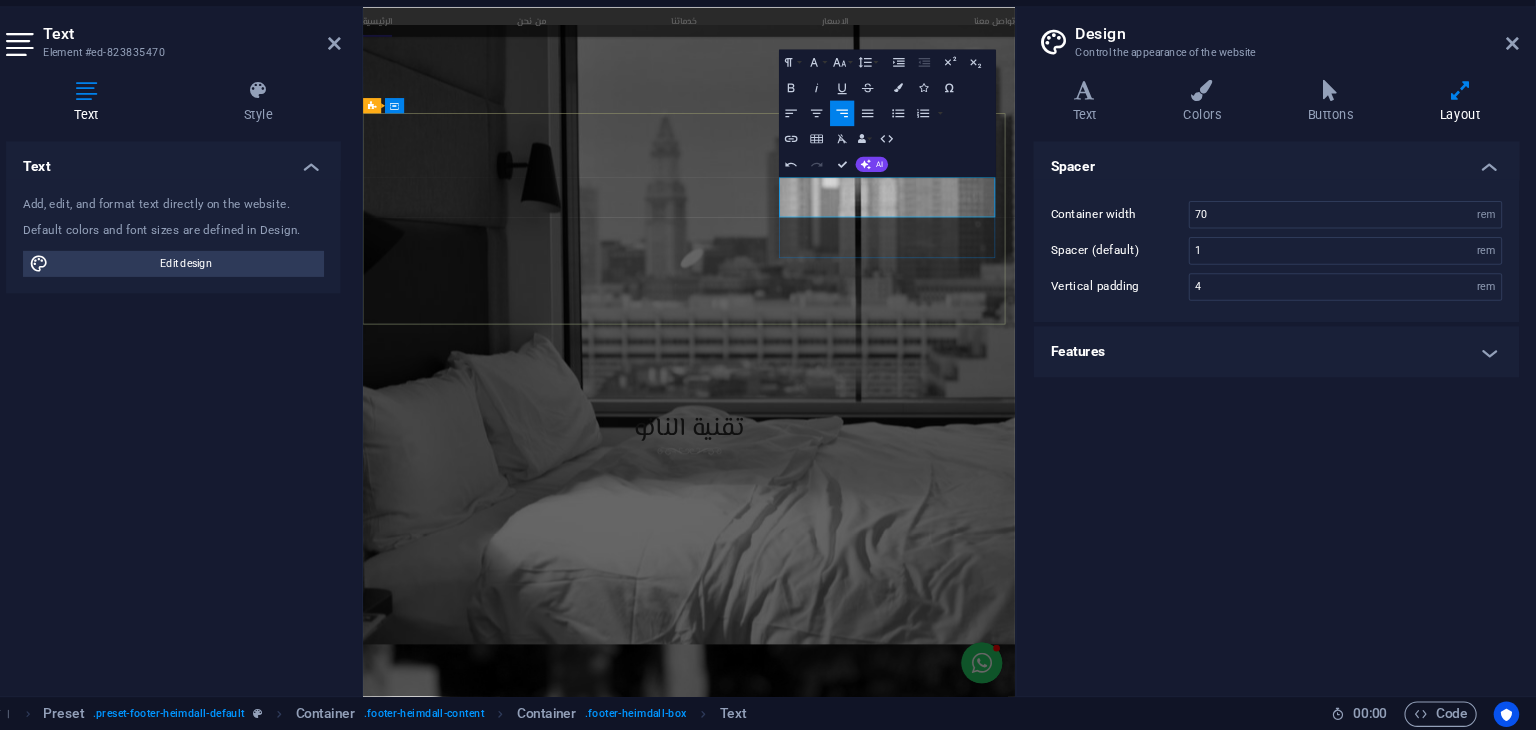 click on "[EMAIL]" at bounding box center [874, 4512] 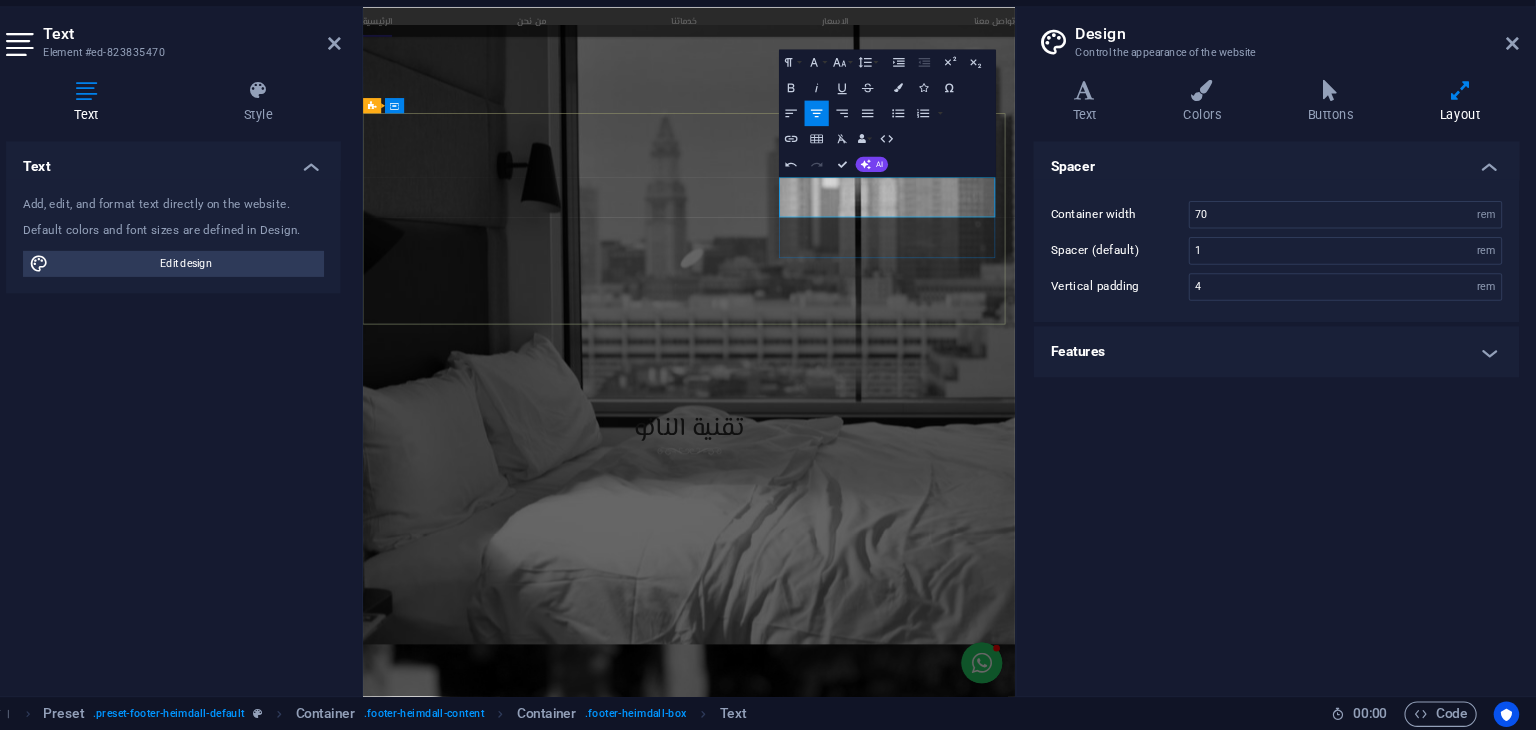 click on "PO.BOX" at bounding box center (855, 4491) 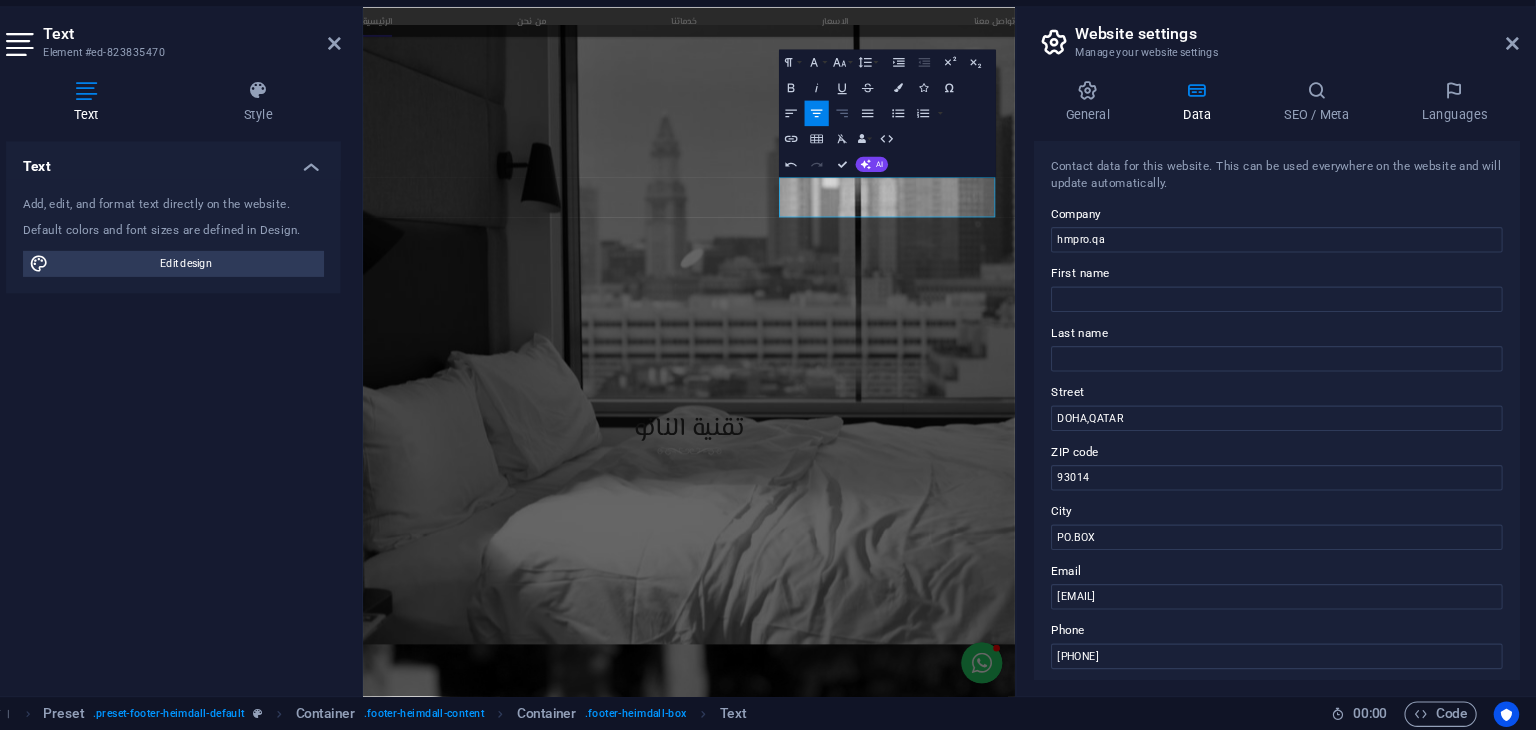 click 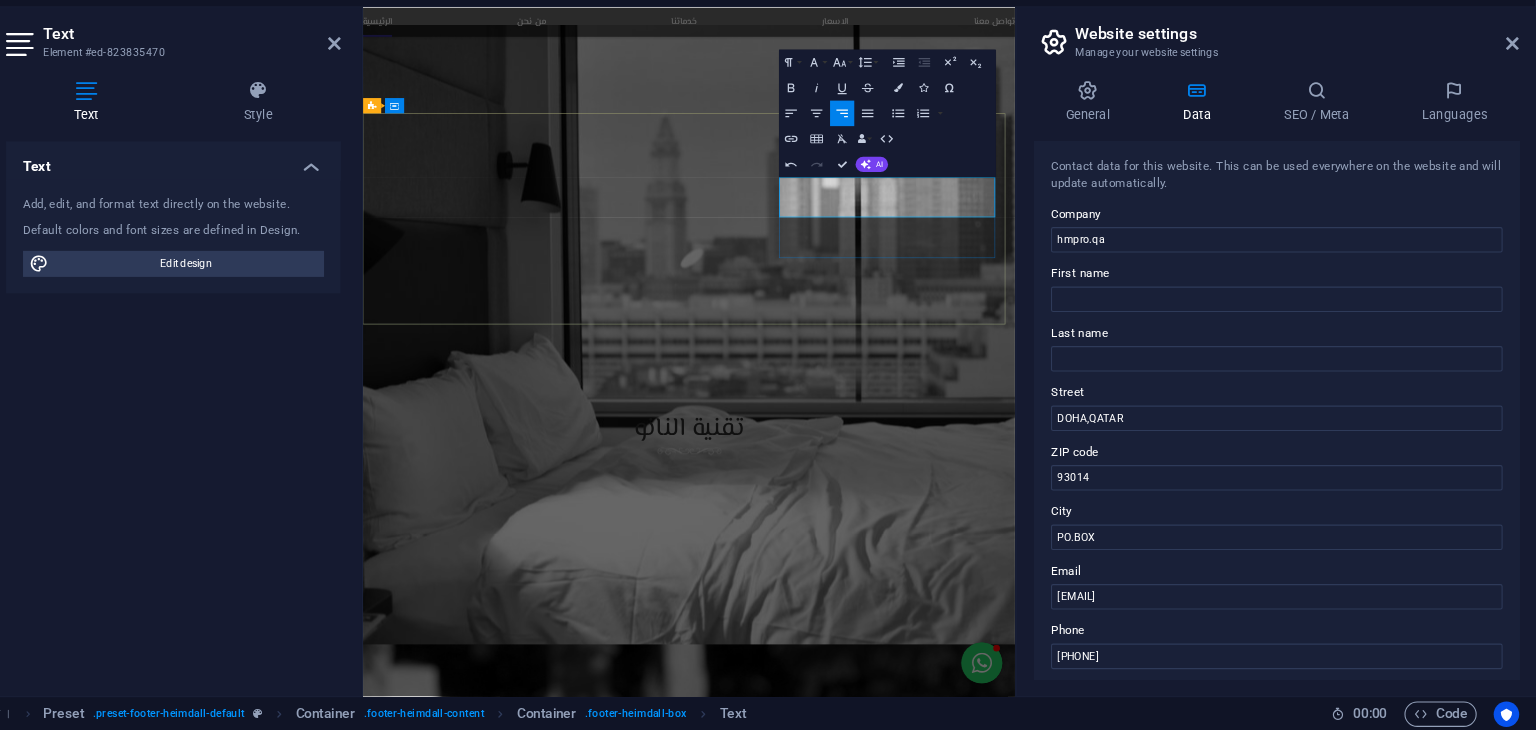 click on "[EMAIL]" at bounding box center (874, 4512) 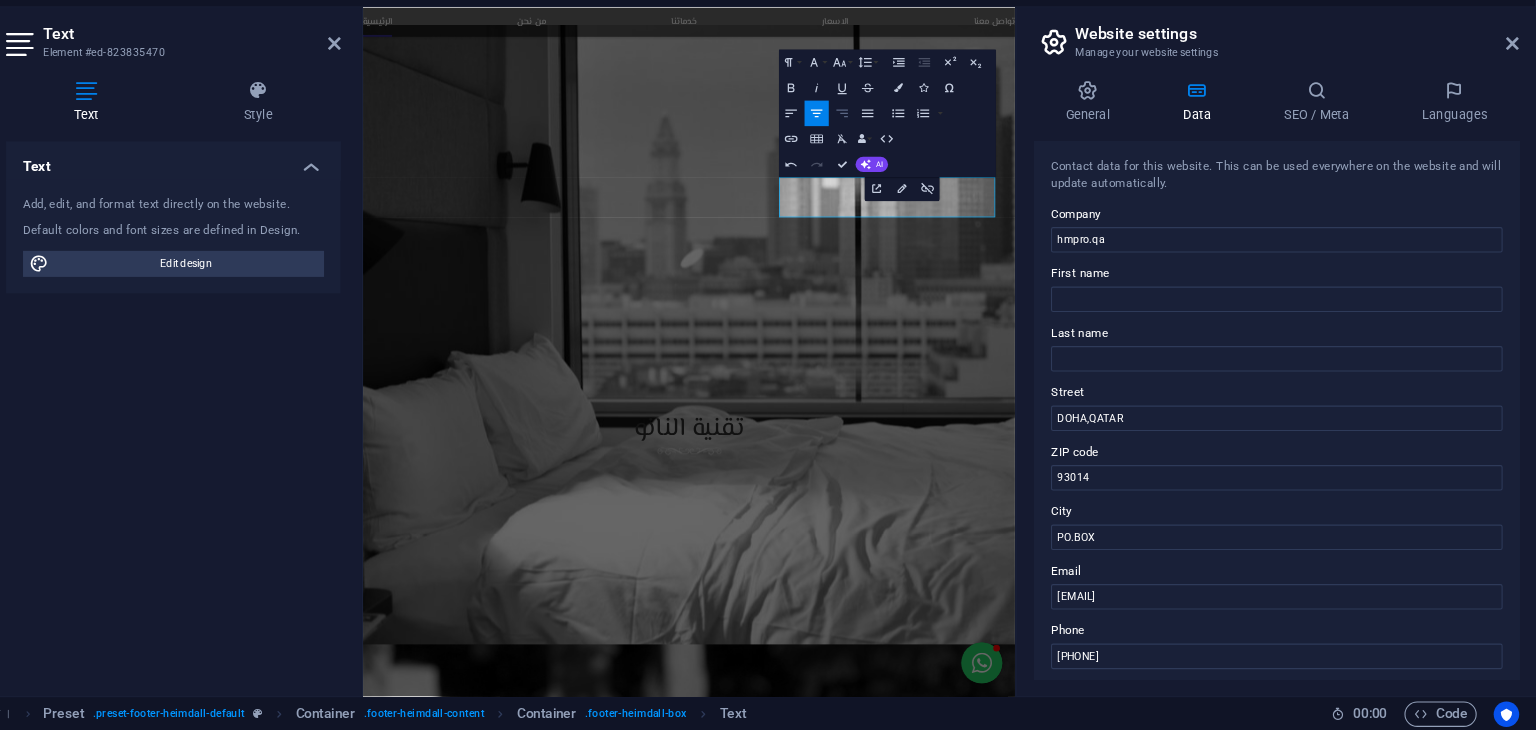 click 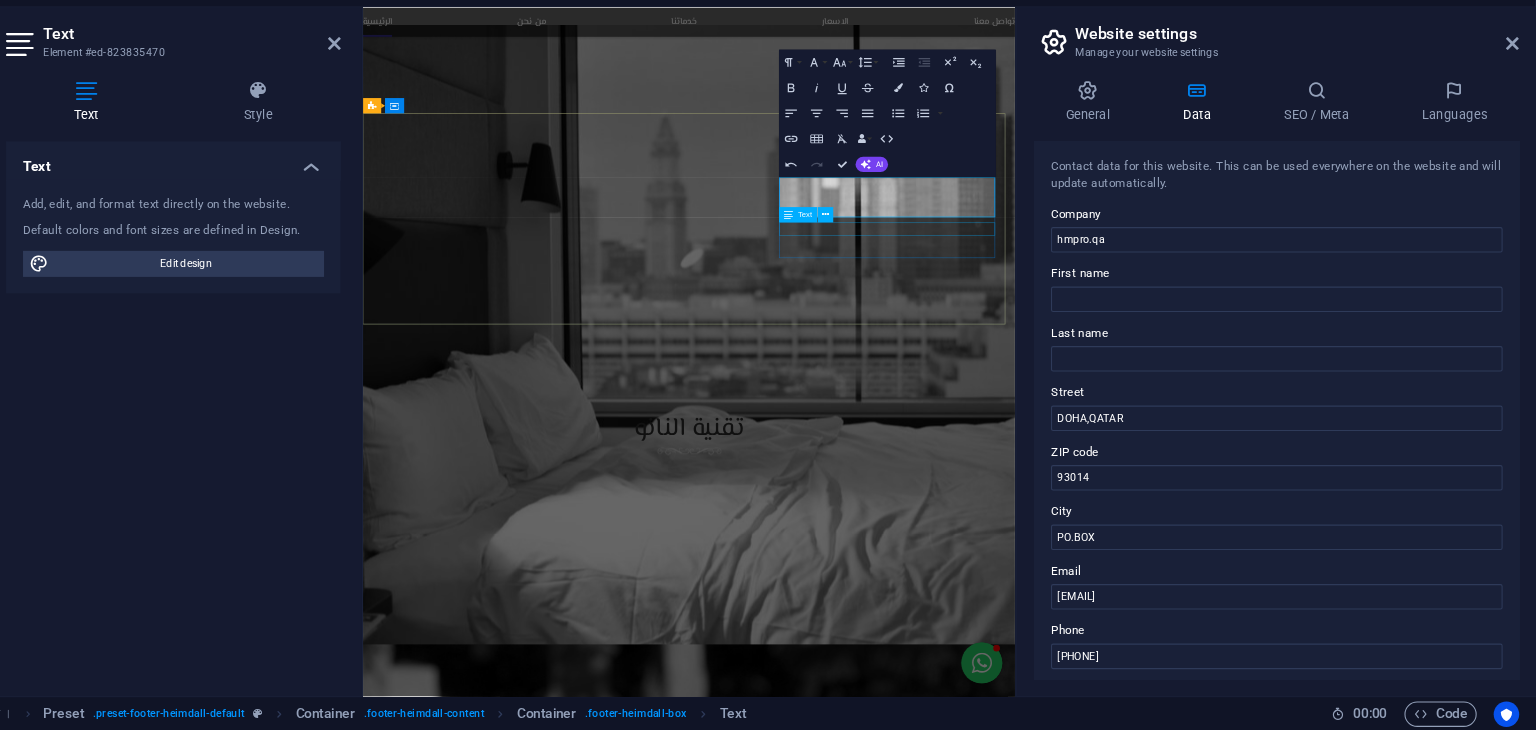 click on "[PHONE]" at bounding box center (877, 4541) 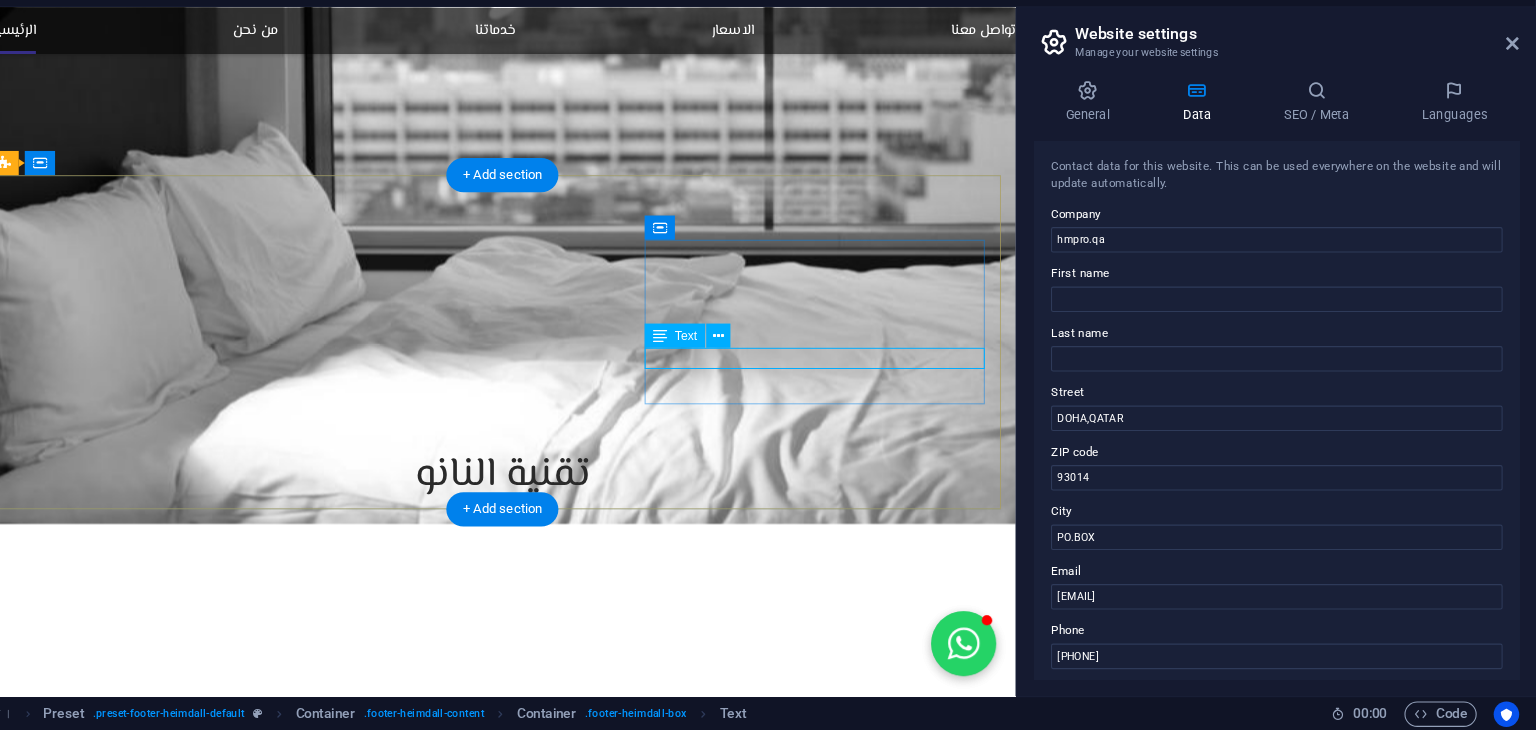 click on "[PHONE]" at bounding box center [501, 4185] 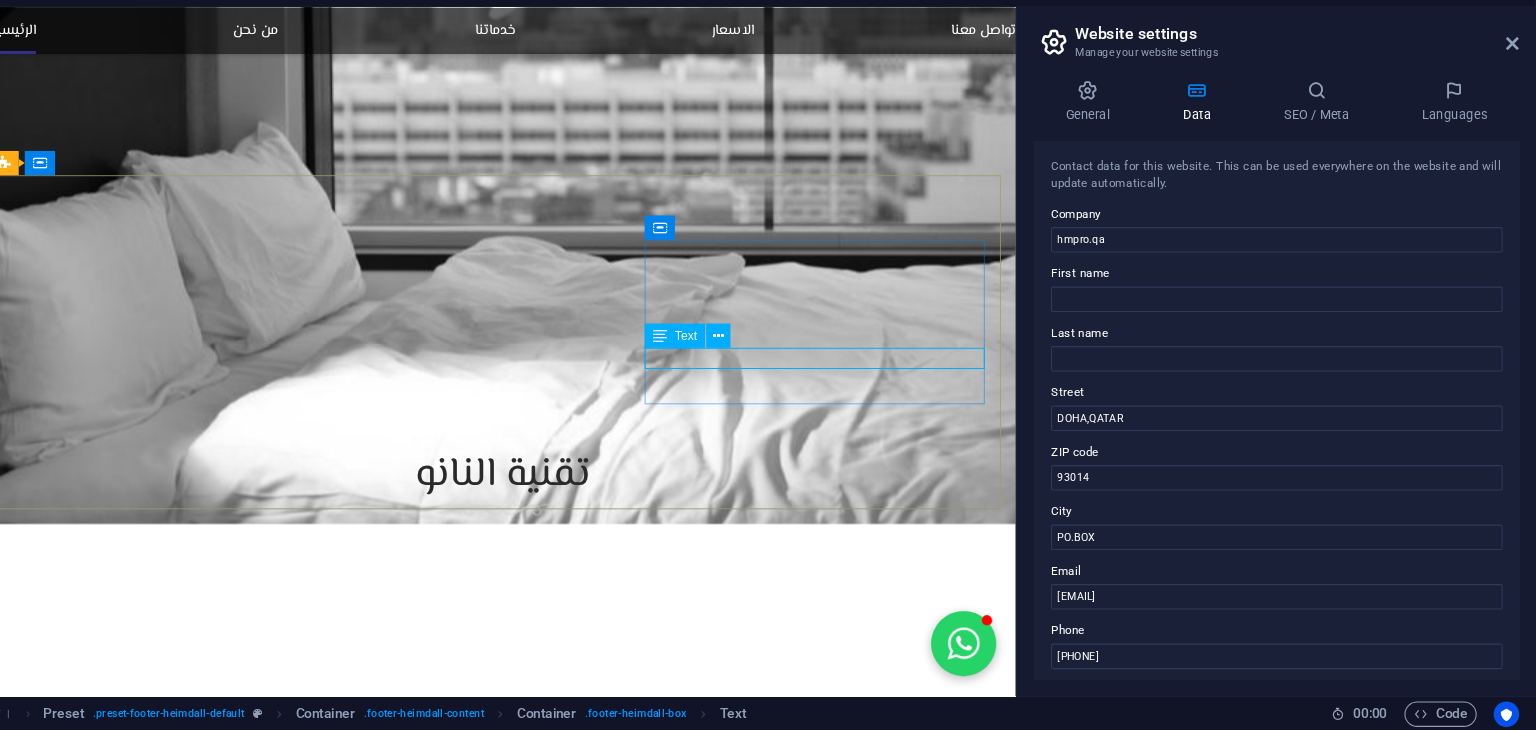click on "Text" at bounding box center (735, 358) 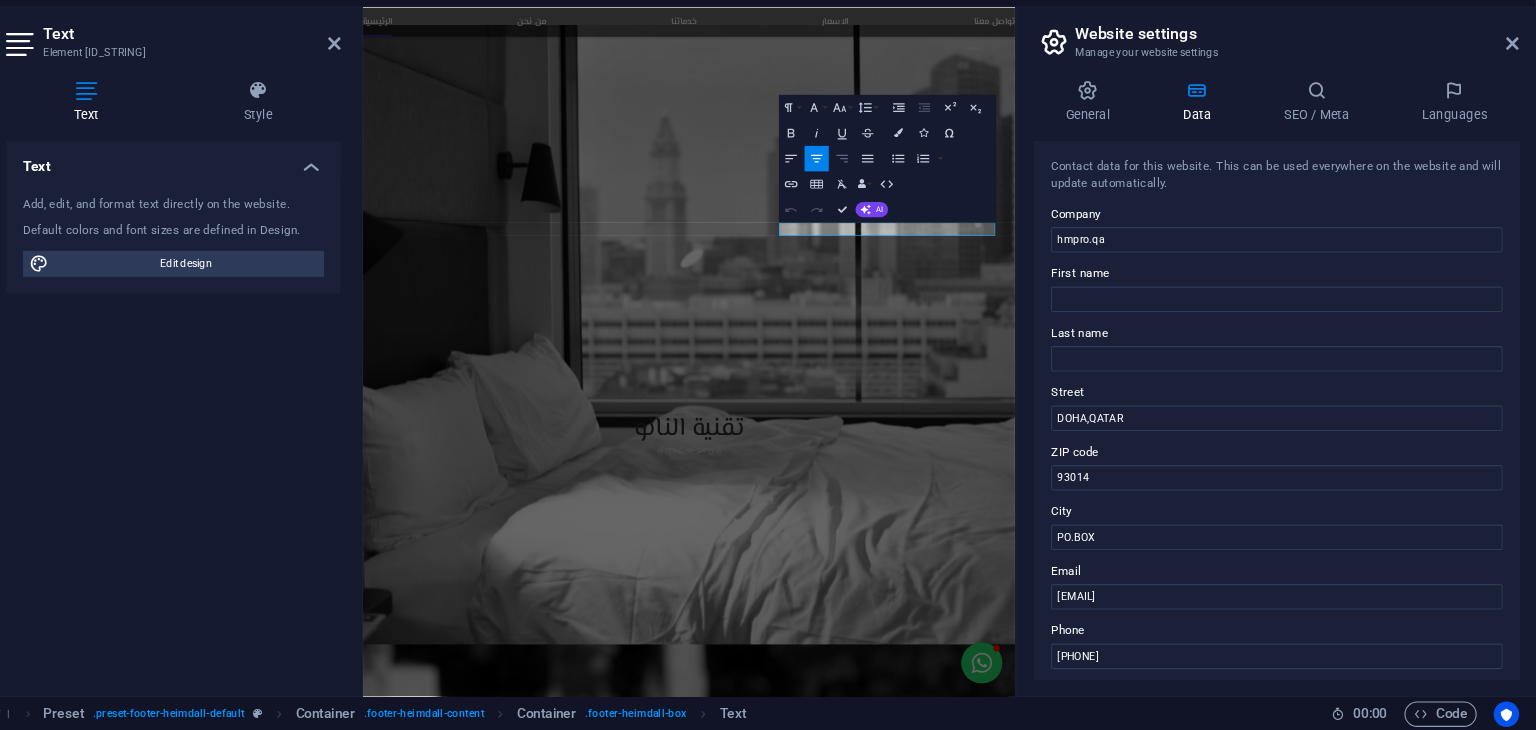 click 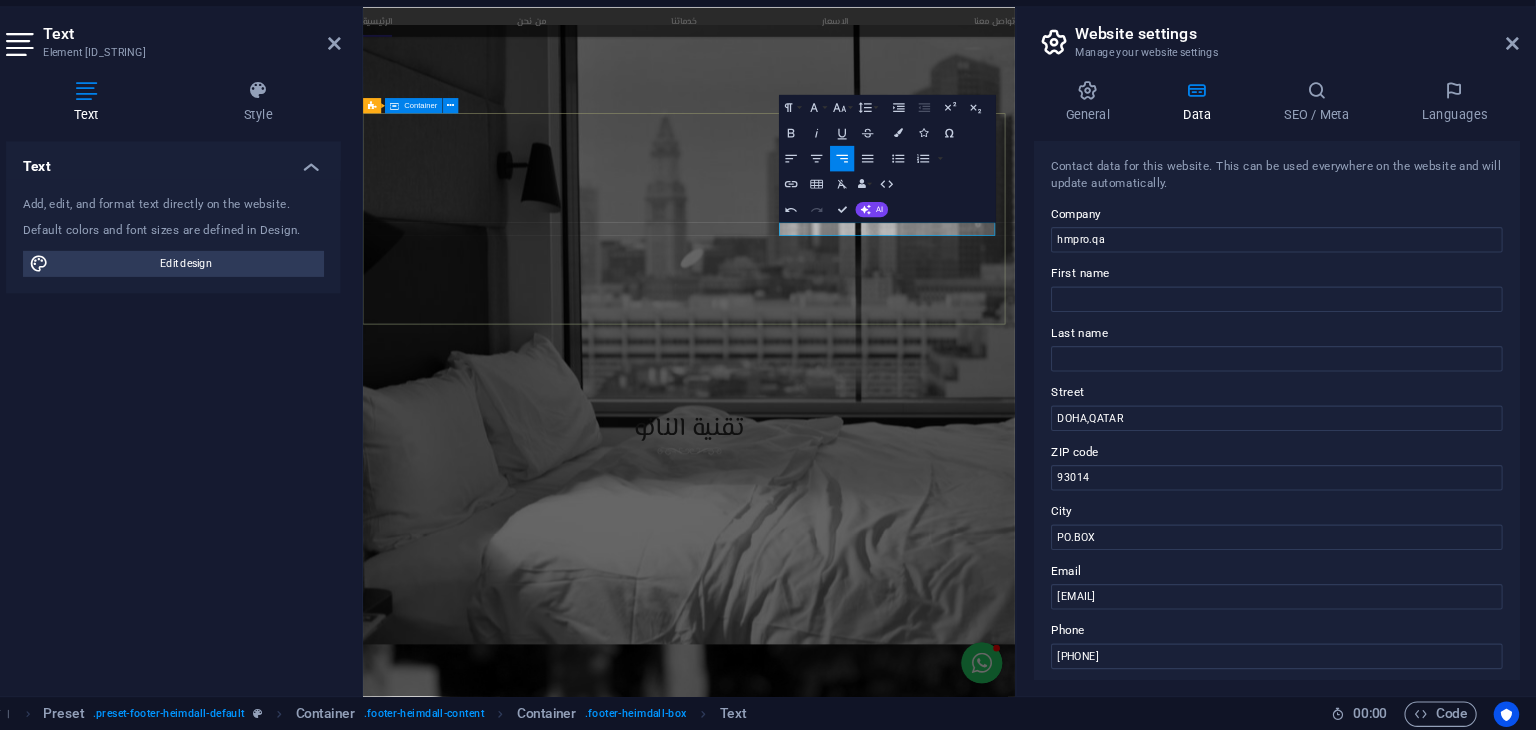 click on "من نحن  شركة قطرية رائدة في مجال حماية وعزل الأثاث باستخدام تقنيات النانو المتطورة. نقدم حلولًا ذكية وعالية الجودة للحفاظ على نظافة وجمال الأرائك والمفروشات، مع التركيز على تقنيات صديقة للبيئة وآمنة للاستخدام في المنازل والمكاتب. تواصل معنا DOHA,QATAR PO.BOX   [POSTAL_CODE] [EMAIL]   [PHONE]" at bounding box center [874, 4500] 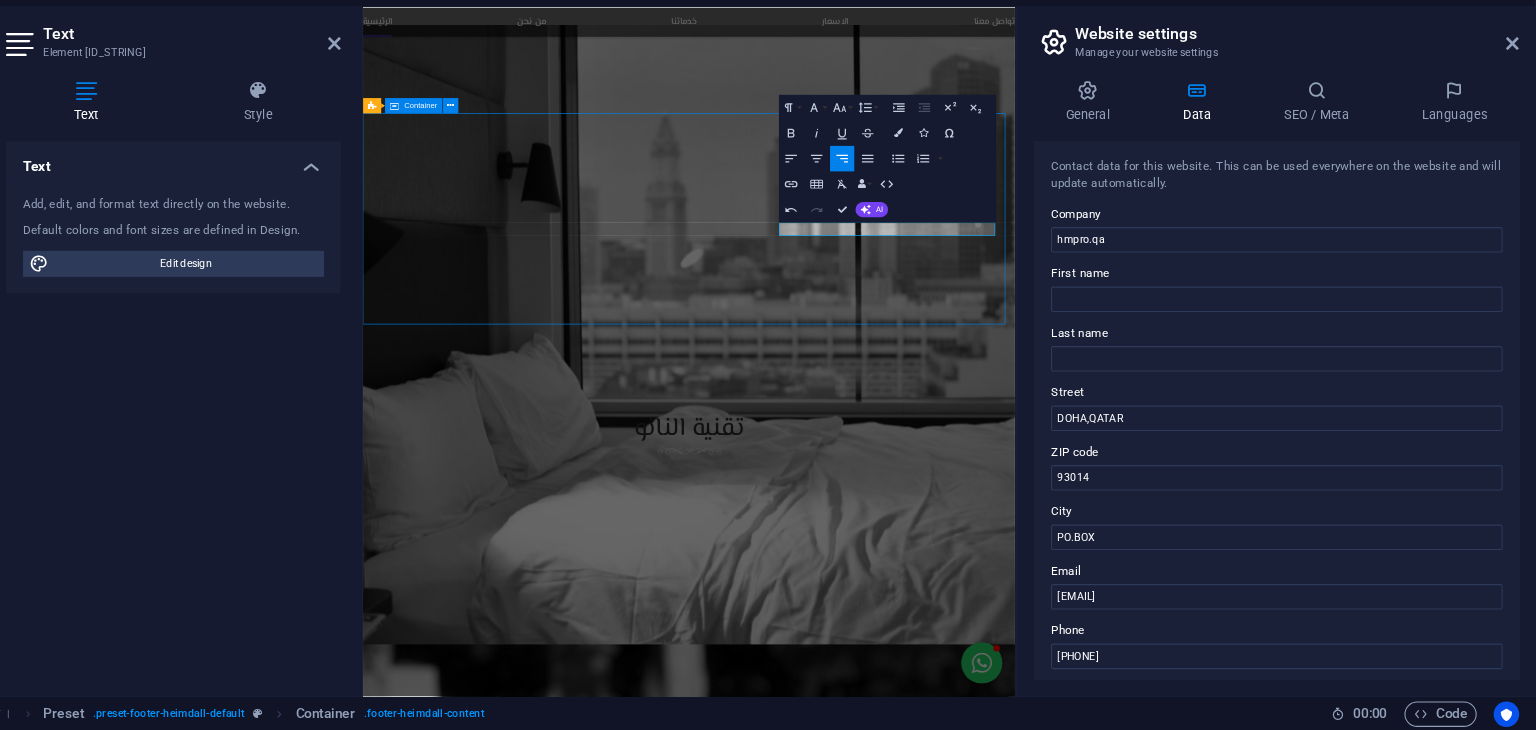click on "من نحن  شركة قطرية رائدة في مجال حماية وعزل الأثاث باستخدام تقنيات النانو المتطورة. نقدم حلولًا ذكية وعالية الجودة للحفاظ على نظافة وجمال الأرائك والمفروشات، مع التركيز على تقنيات صديقة للبيئة وآمنة للاستخدام في المنازل والمكاتب. تواصل معنا DOHA,QATAR PO.BOX   [POSTAL_CODE] [EMAIL]   [PHONE]" at bounding box center [874, 4500] 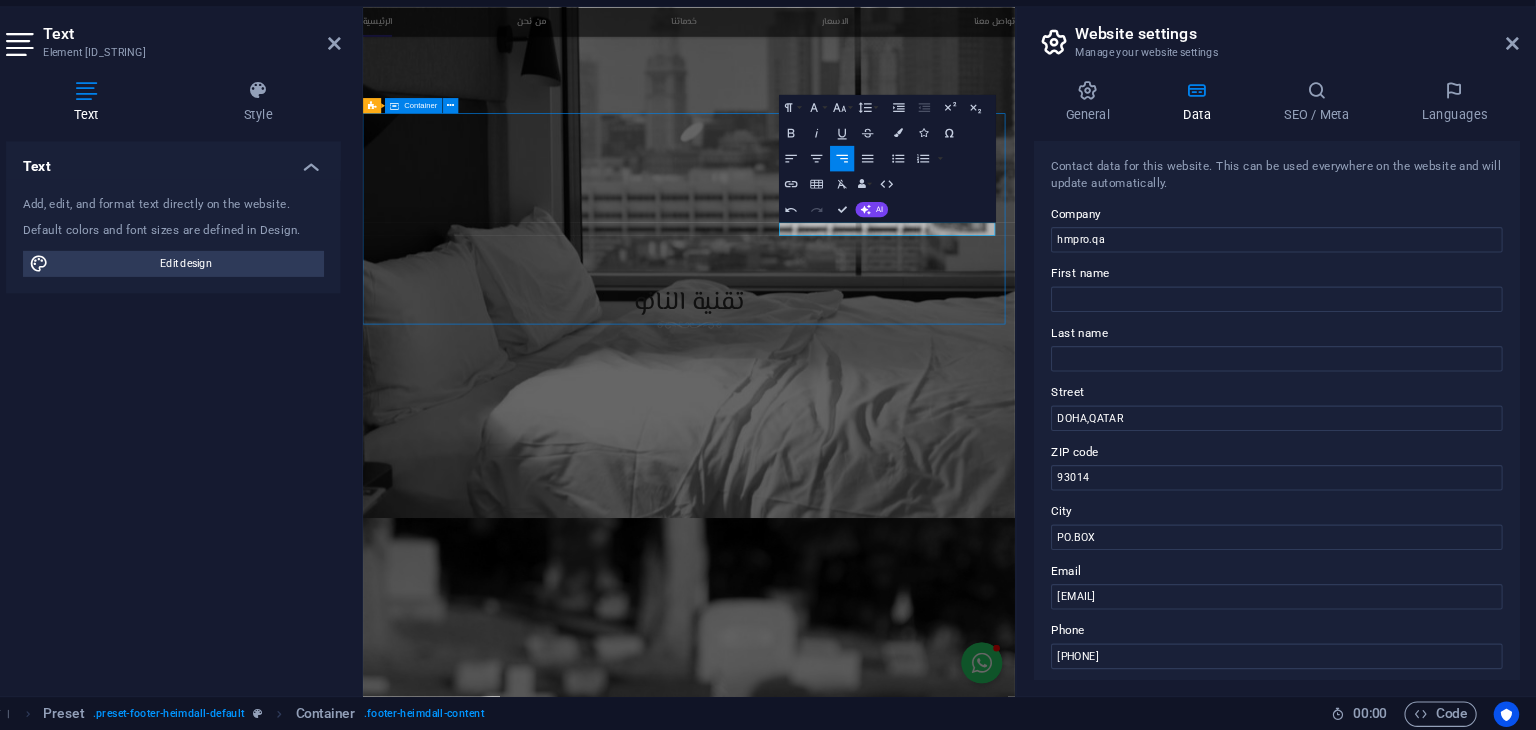 select on "%" 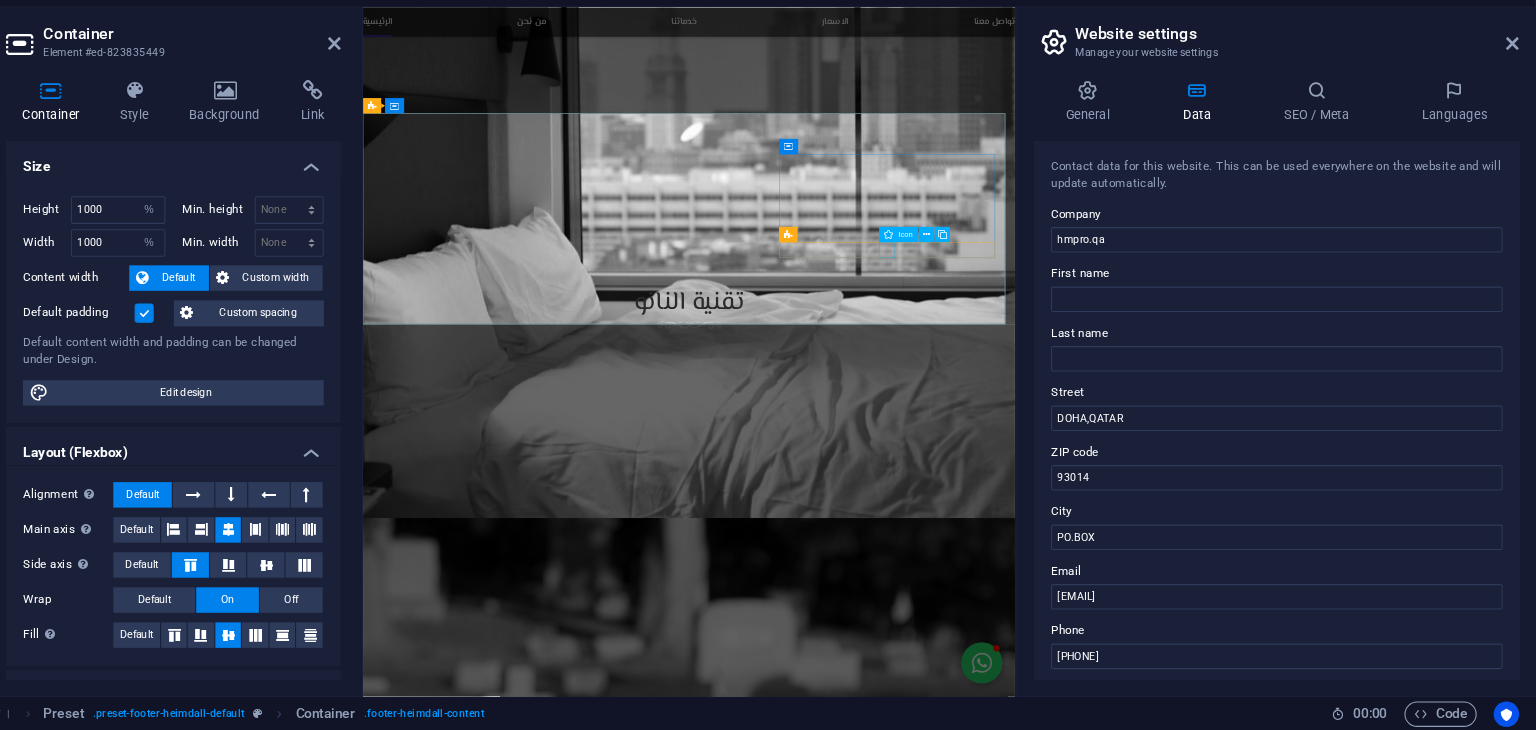 click at bounding box center [874, 4258] 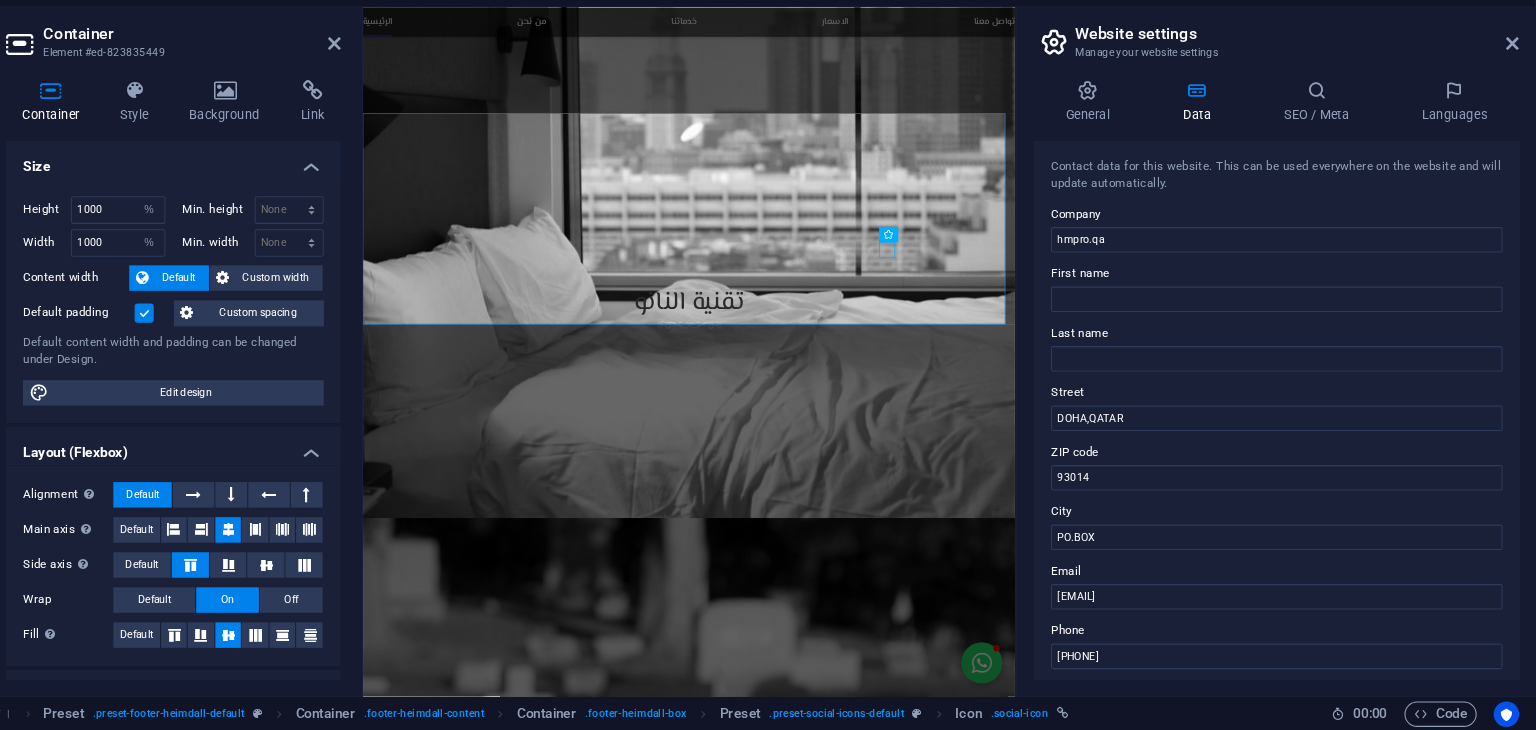 scroll, scrollTop: 0, scrollLeft: 0, axis: both 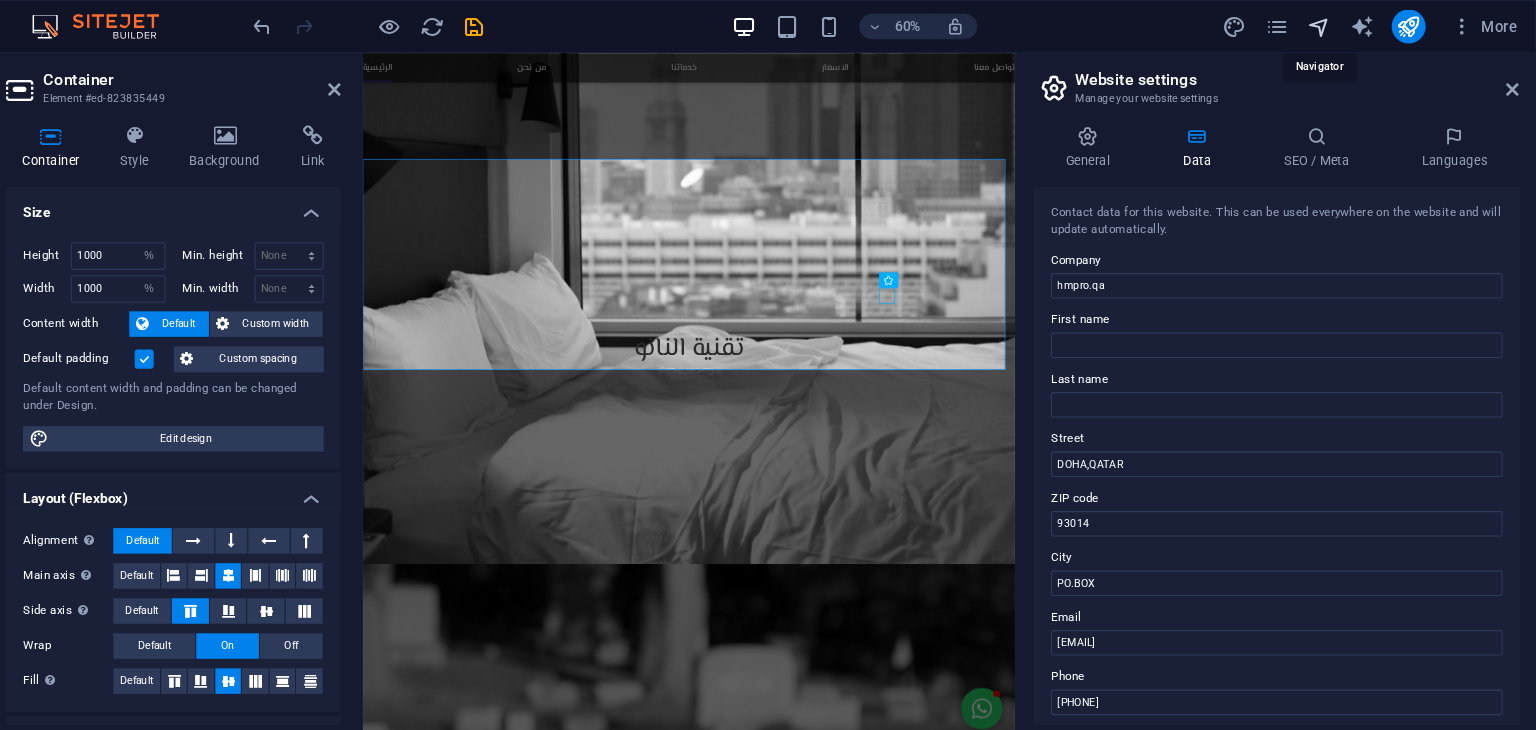 click at bounding box center [1331, 25] 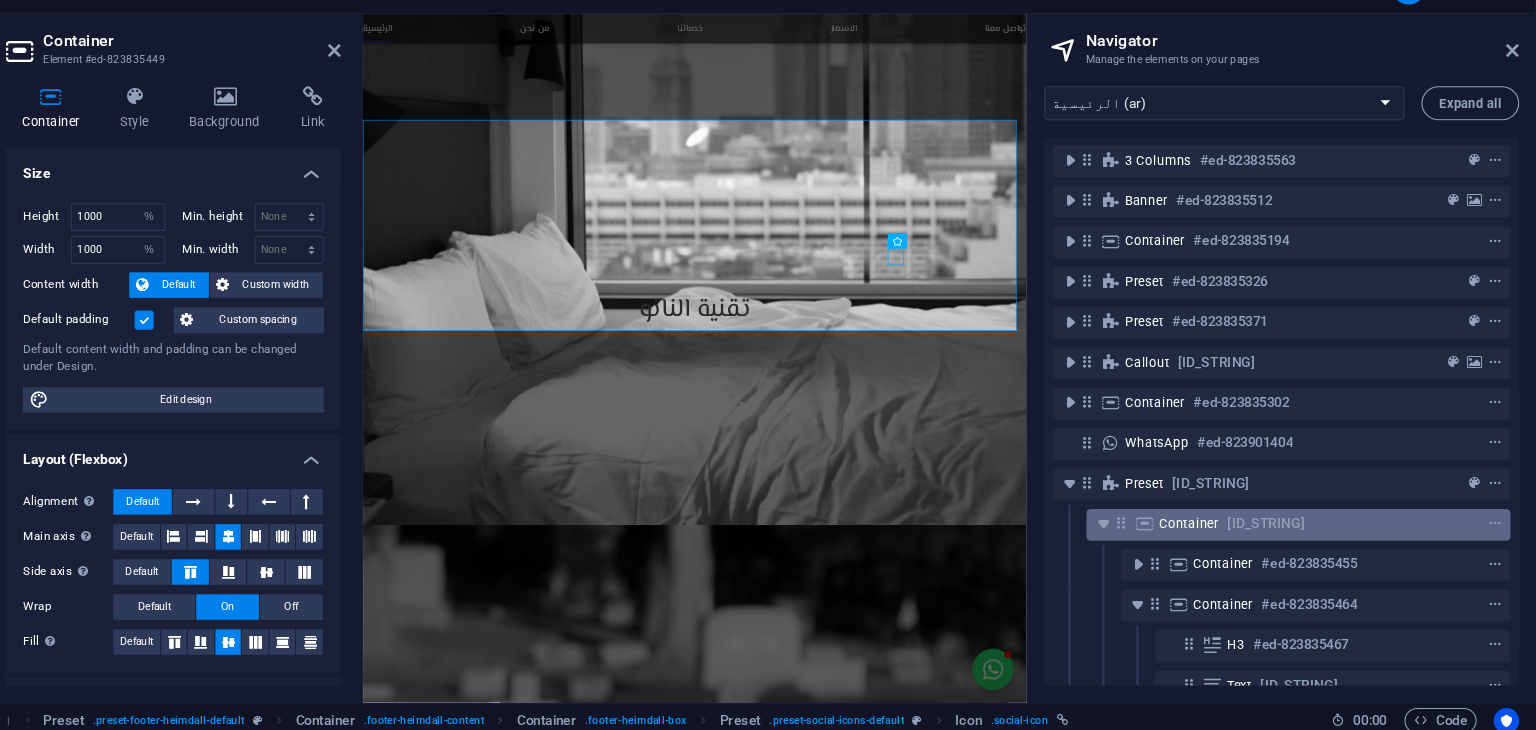 scroll, scrollTop: 343, scrollLeft: 4, axis: both 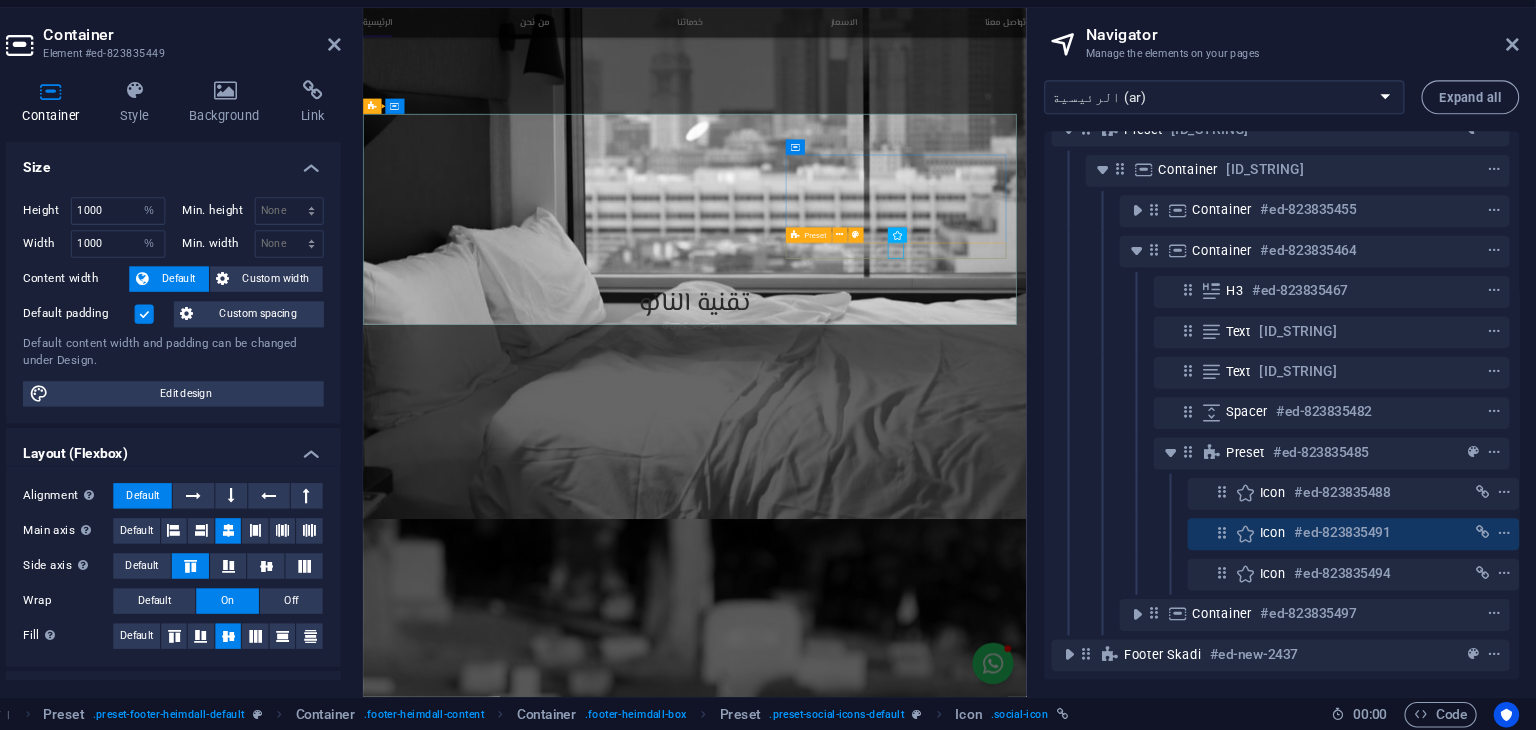 click on "Preset" at bounding box center (857, 263) 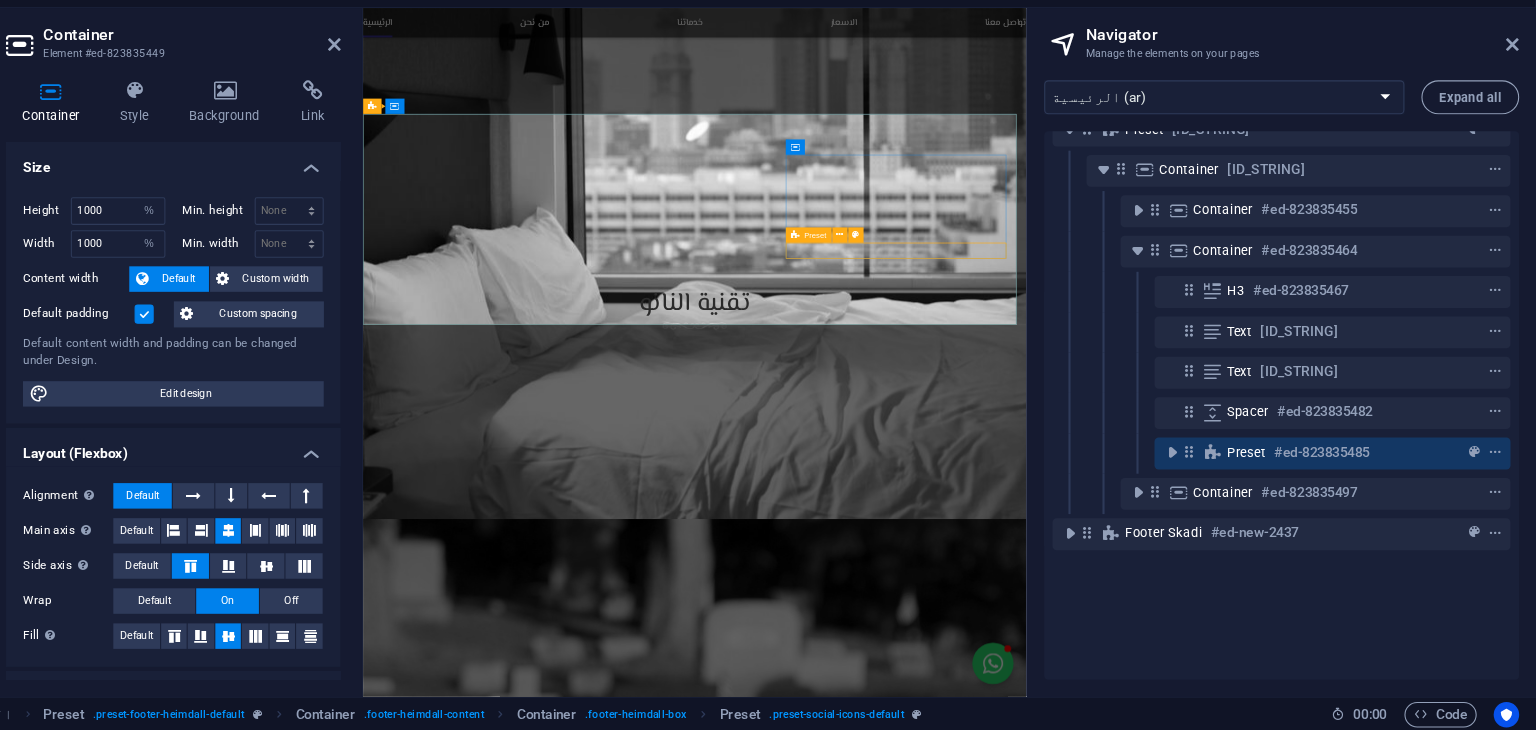 scroll, scrollTop: 343, scrollLeft: 0, axis: vertical 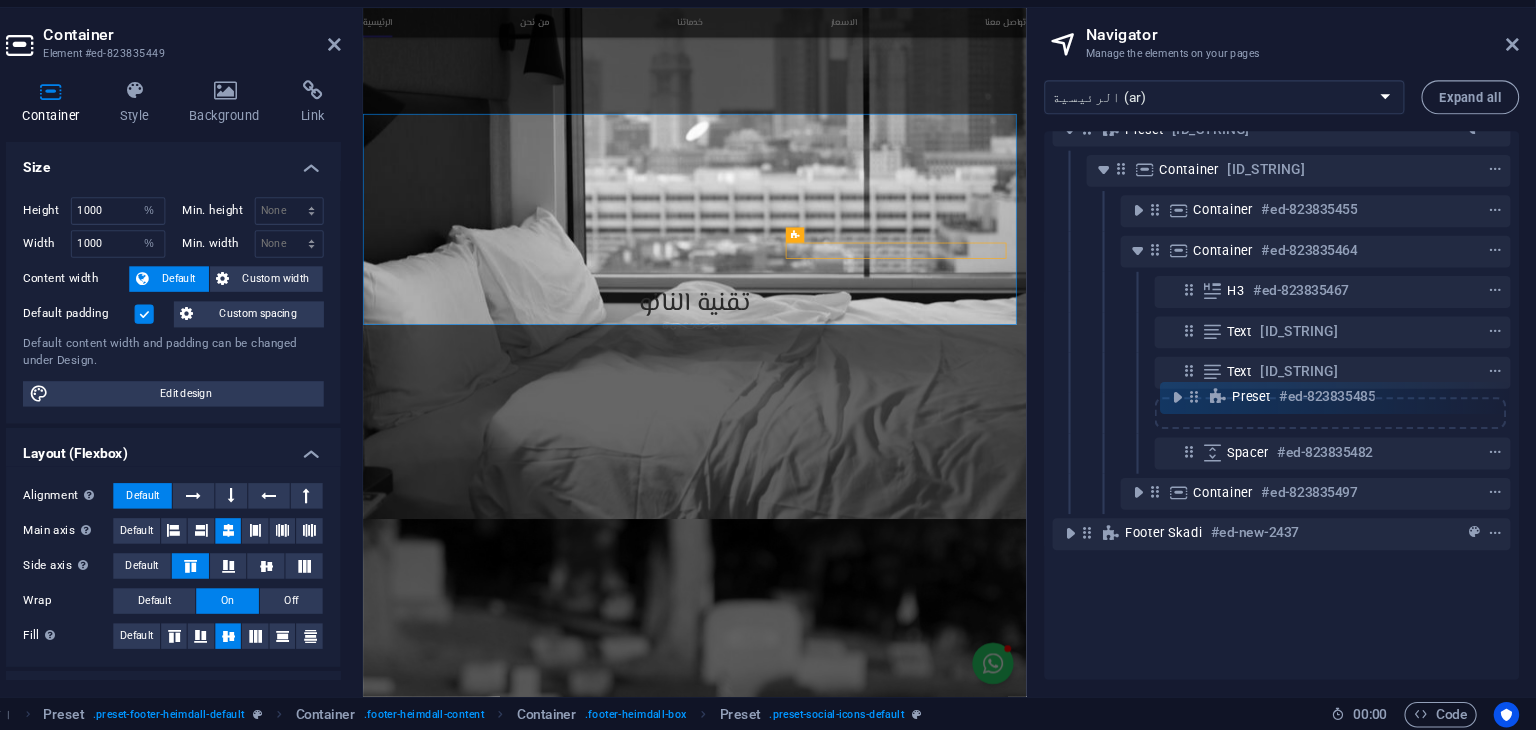 drag, startPoint x: 1203, startPoint y: 451, endPoint x: 1209, endPoint y: 409, distance: 42.426407 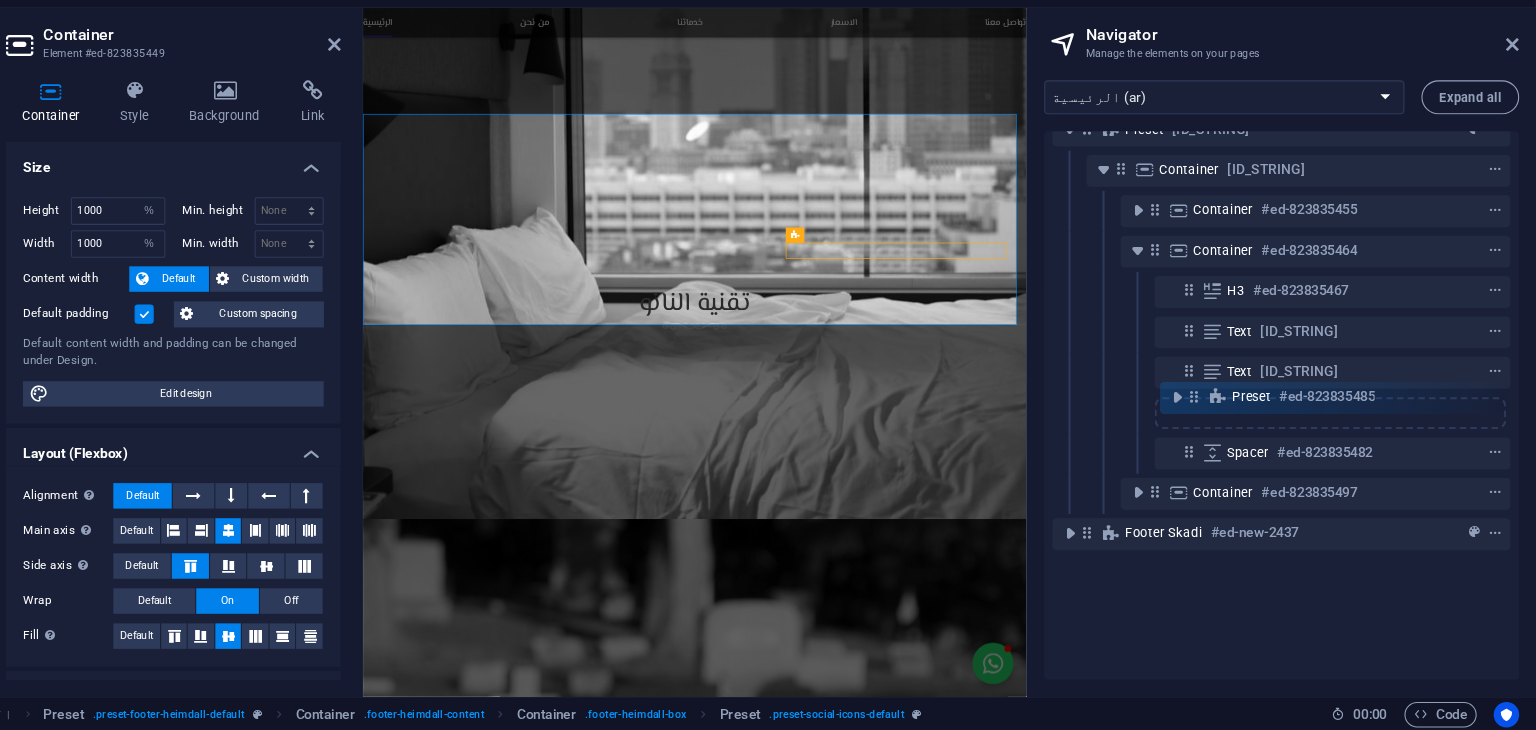 click on "3 columns #ed-823835563 Banner #ed-823835512 Container #ed-823835194 Preset #ed-823835326 Preset #ed-823835371 Callout #ed-823835428 Container #ed-823835302 WhatsApp #ed-823901404 Preset #ed-823835446 Container #ed-823835449 Container #ed-823835455 Container #ed-823835464 H3 #ed-823835467 Text #ed-823835470 Text #ed-823835473 Spacer #ed-823835482 Preset #ed-823835485 Container #ed-823835497 Footer Skadi #ed-new-2437" at bounding box center [1296, 424] 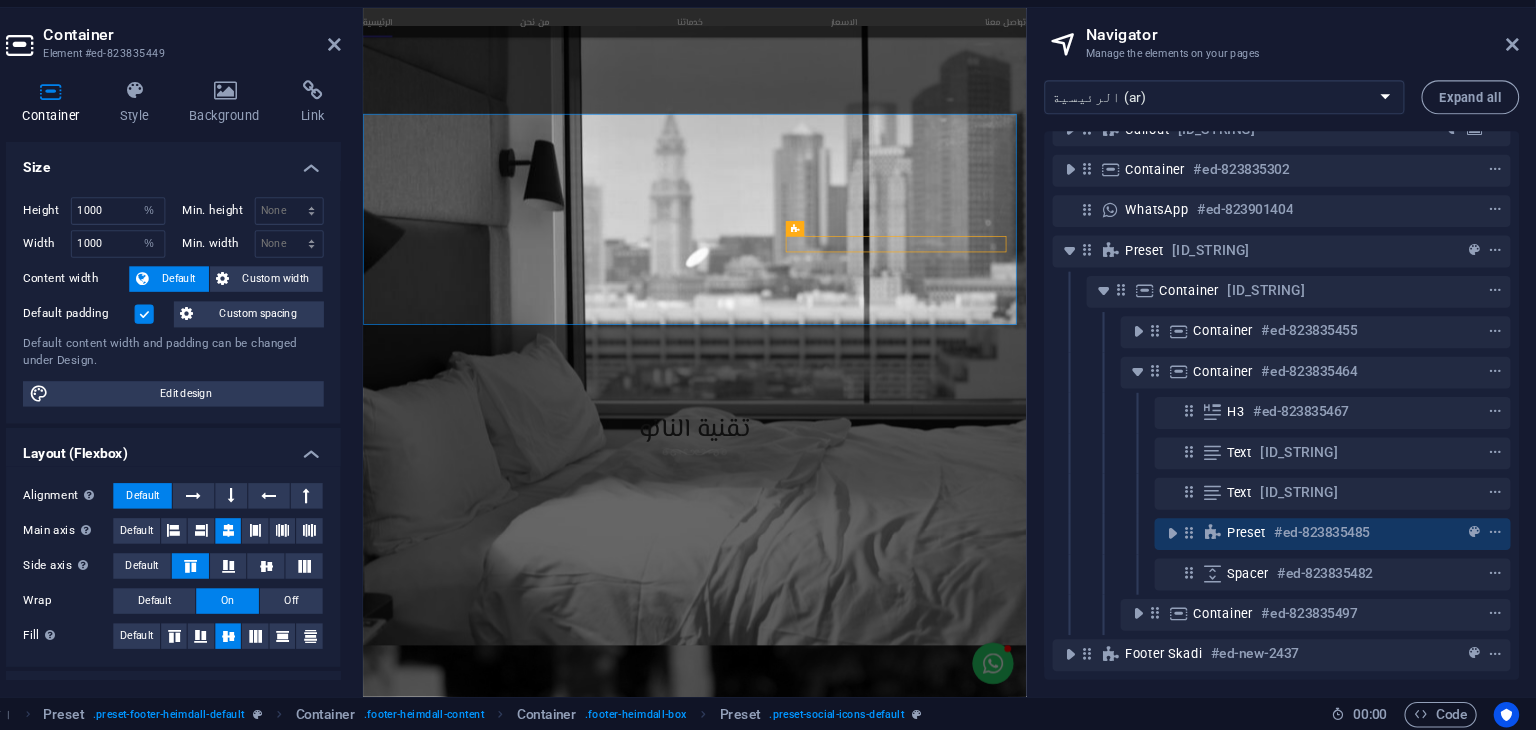 scroll, scrollTop: 229, scrollLeft: 0, axis: vertical 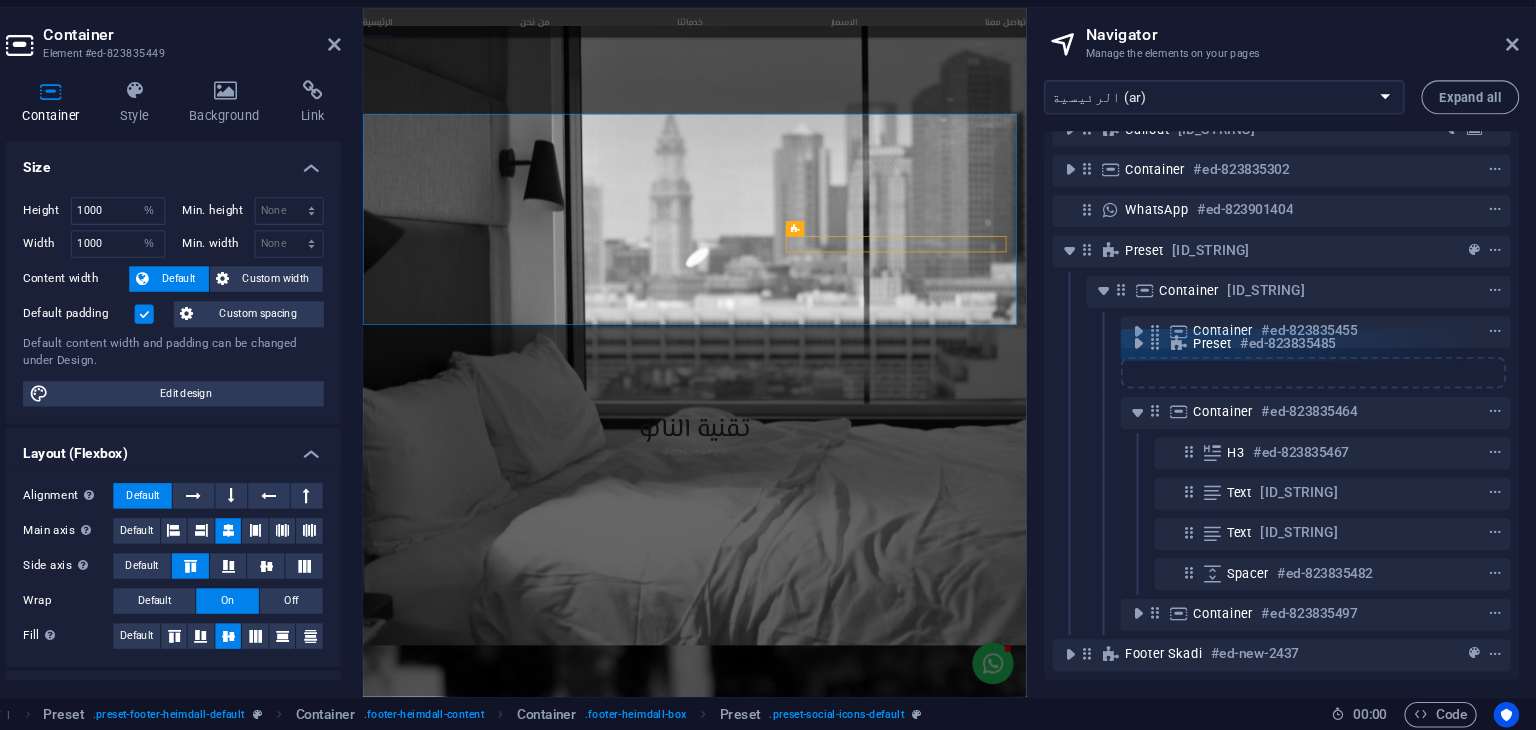 drag, startPoint x: 1212, startPoint y: 531, endPoint x: 1179, endPoint y: 360, distance: 174.1551 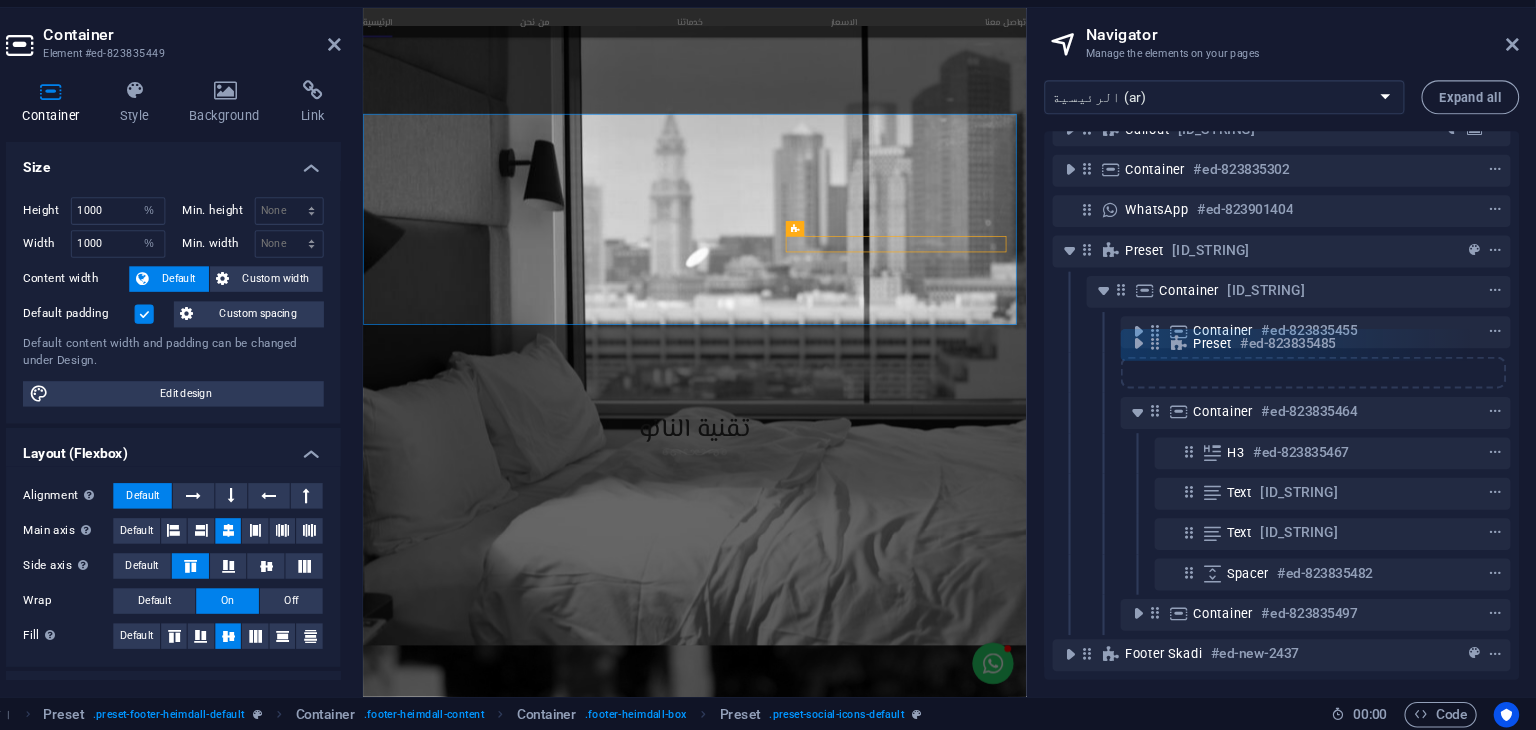 click on "3 columns #ed-823835563 Banner #ed-823835512 Container #ed-823835194 Preset #ed-823835326 Preset #ed-823835371 Callout #ed-823835428 Container #ed-823835302 WhatsApp #ed-823901404 Preset #ed-823835446 Container #ed-823835449 Container #ed-823835455 Container #ed-823835464 H3 #ed-823835467 Text #ed-823835470 Text #ed-823835473 Preset #ed-823835485 Spacer #ed-823835482 Container #ed-823835497 Footer Skadi #ed-new-2437" at bounding box center (1296, 424) 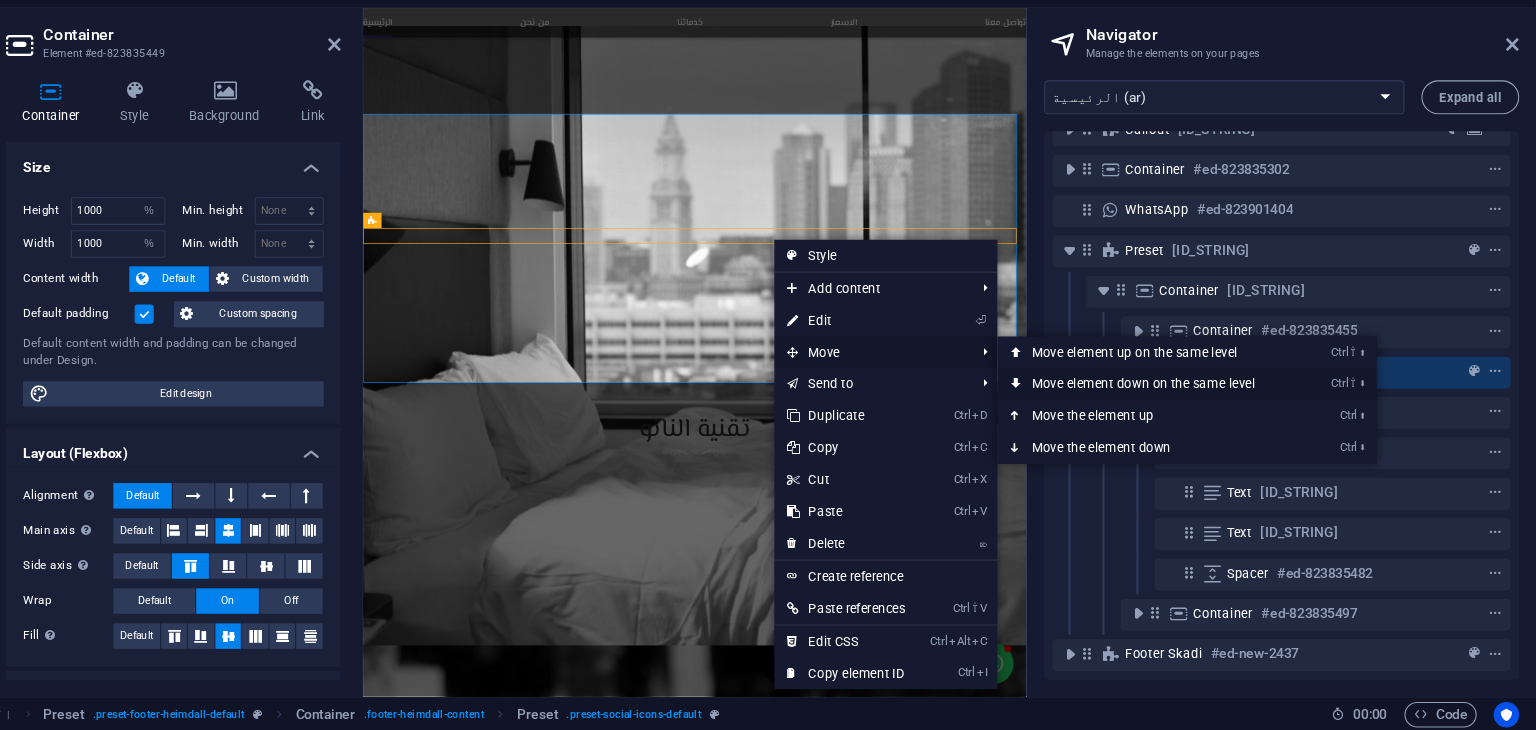 click on "Ctrl ⇧ ⬇  Move element down on the same level" at bounding box center (1170, 404) 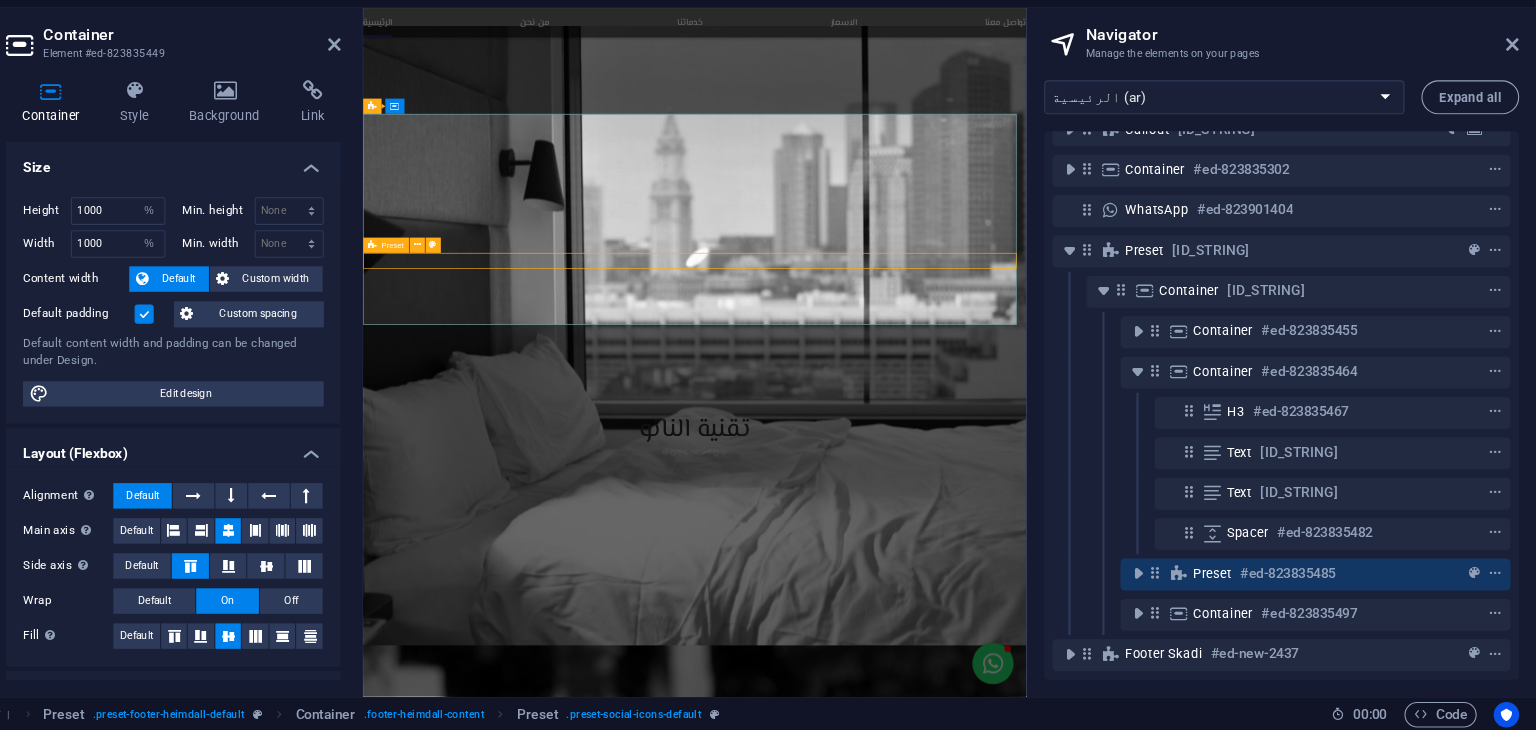 click at bounding box center [883, 4632] 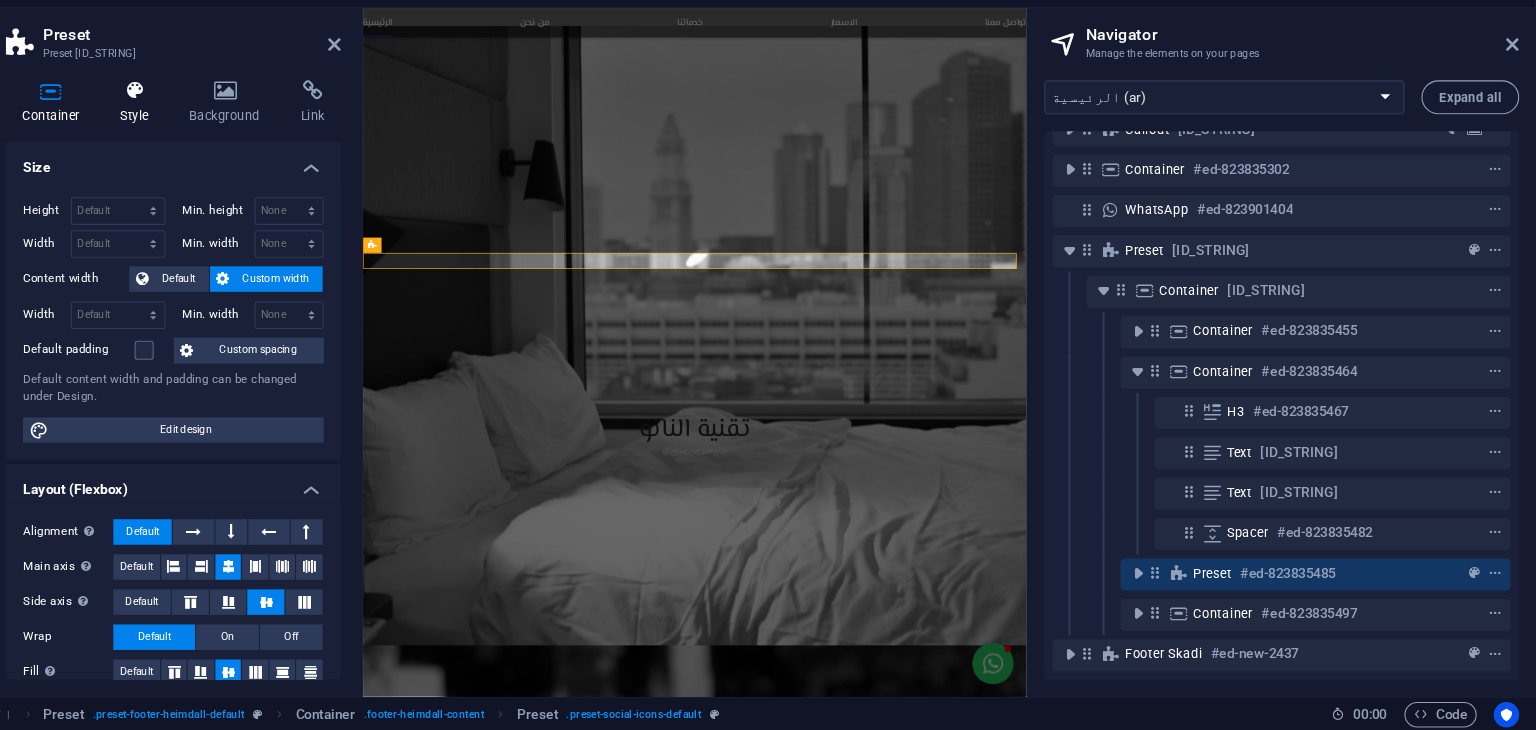 click at bounding box center (217, 128) 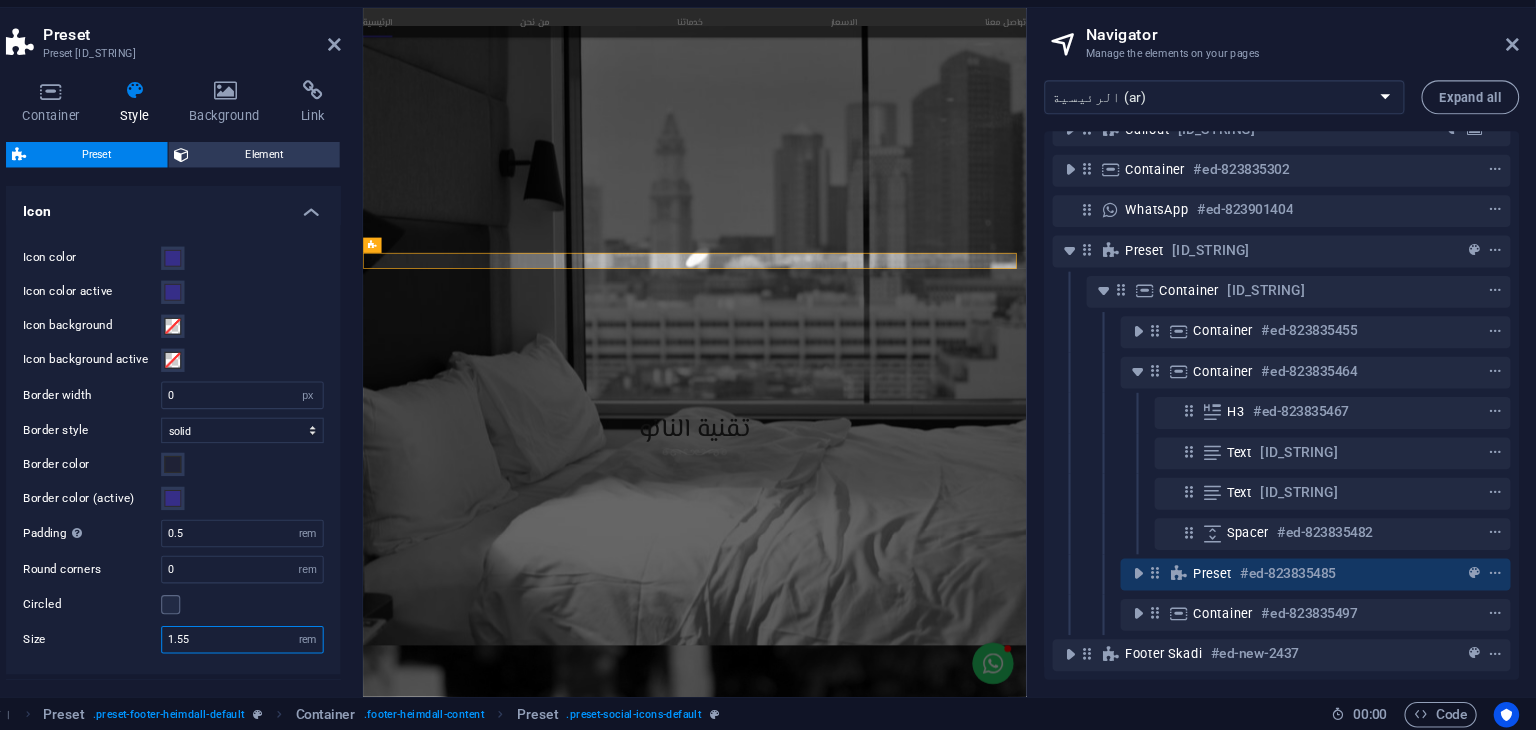 click on "1.55" at bounding box center [318, 644] 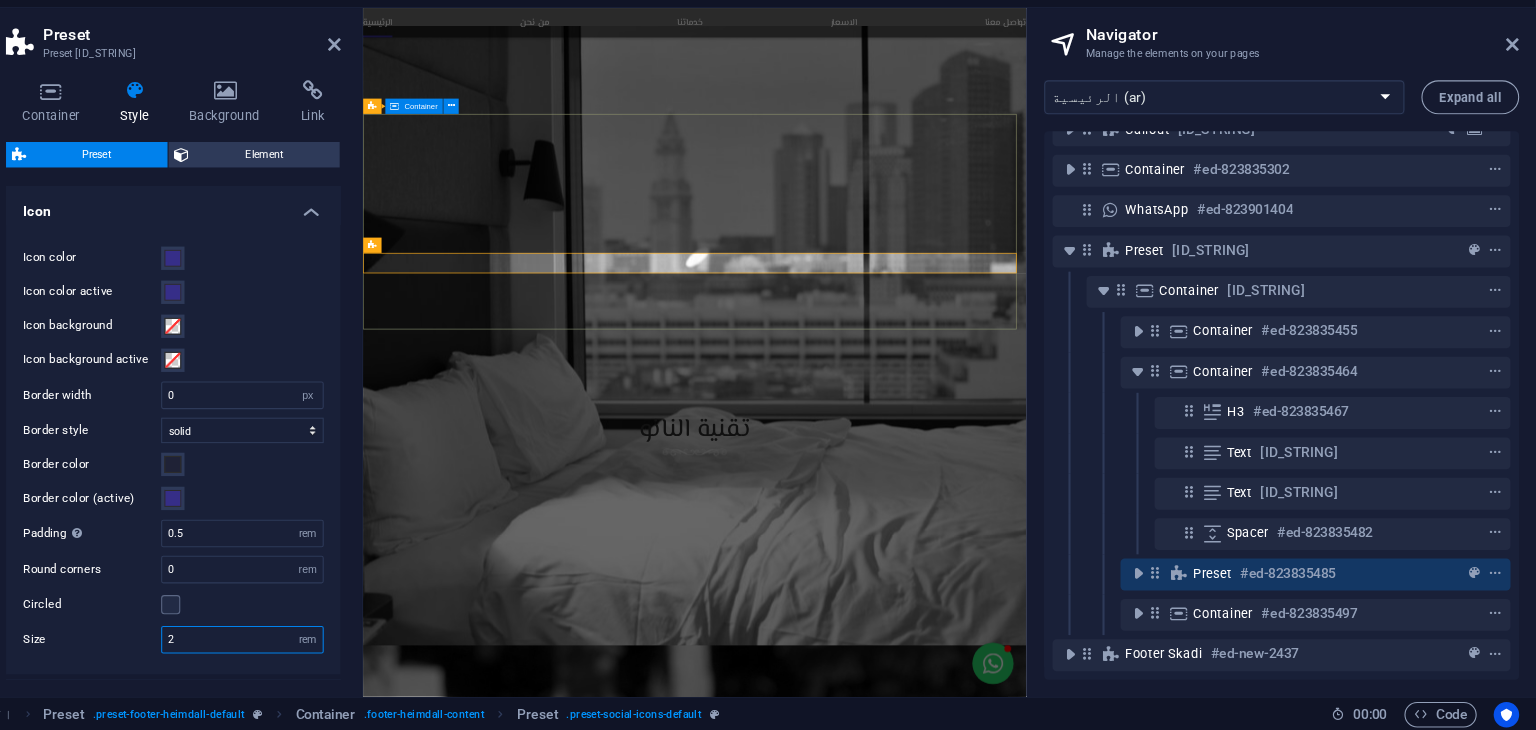 type on "2" 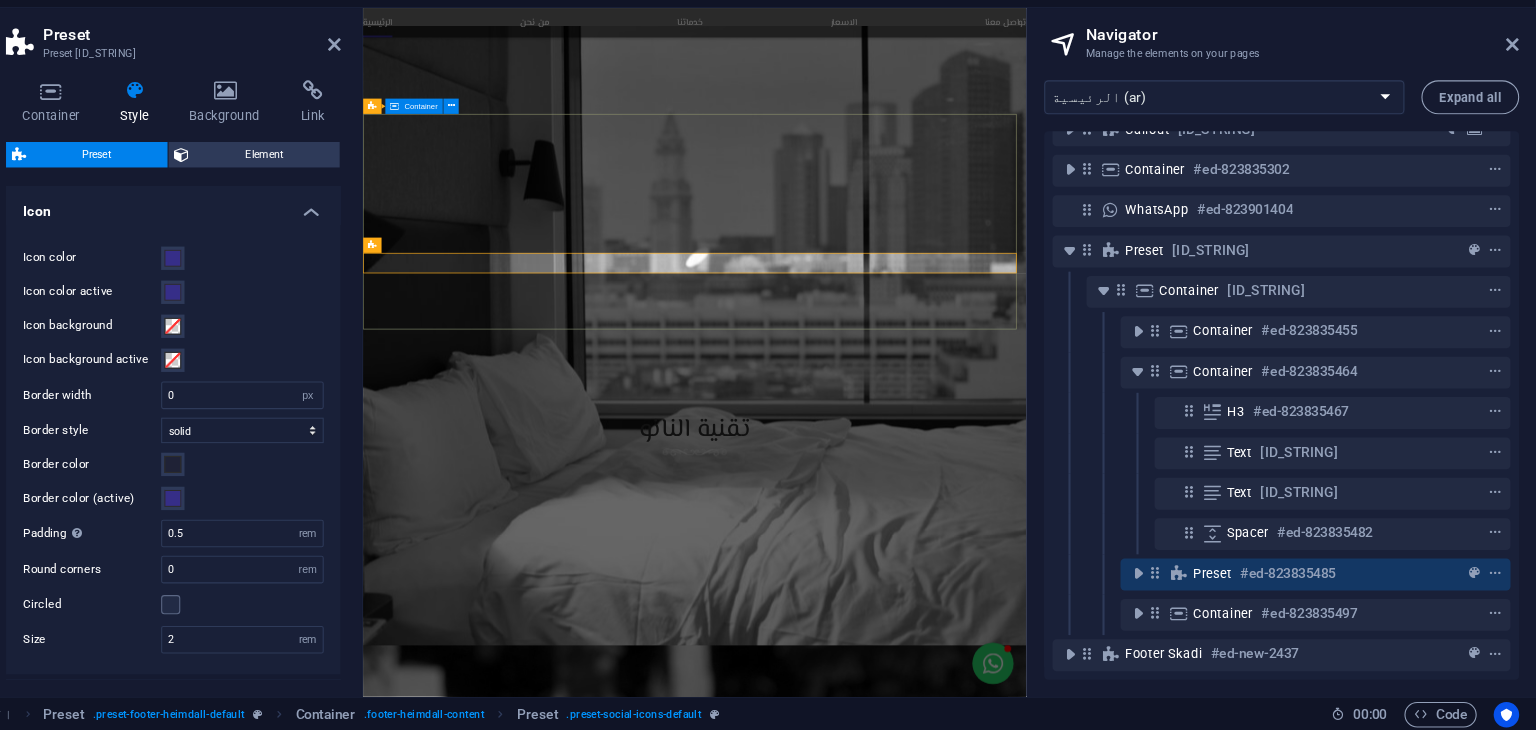 click on "من نحن  شركة قطرية رائدة في مجال حماية وعزل الأثاث باستخدام تقنيات النانو المتطورة. نقدم حلولًا ذكية وعالية الجودة للحفاظ على نظافة وجمال الأرائك والمفروشات، مع التركيز على تقنيات صديقة للبيئة وآمنة للاستخدام في المنازل والمكاتب. تواصل معنا DOHA,QATAR PO.BOX   [POSTAL_CODE] [EMAIL]   [PHONE]" at bounding box center (883, 4520) 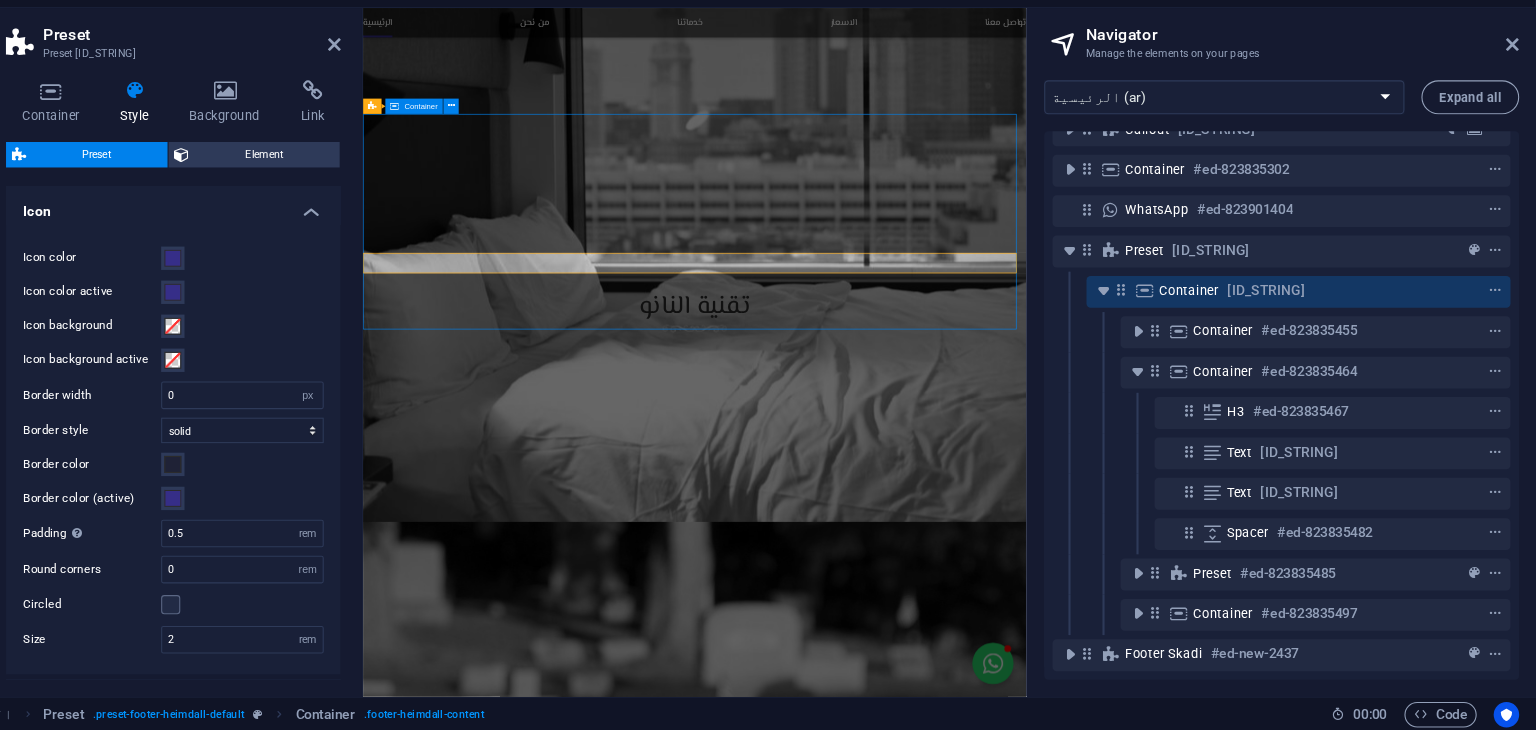 scroll, scrollTop: 3197, scrollLeft: 0, axis: vertical 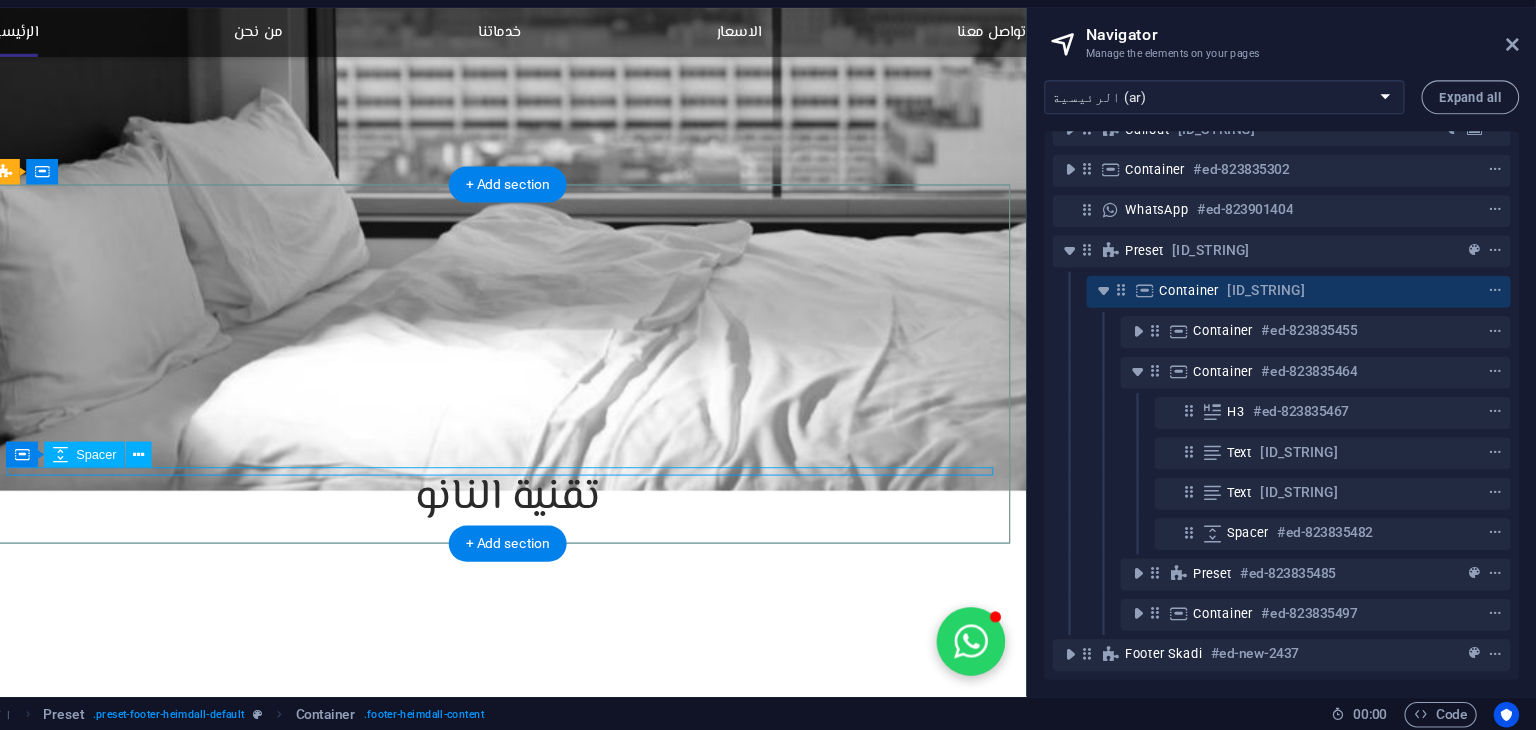 click at bounding box center [478, 4375] 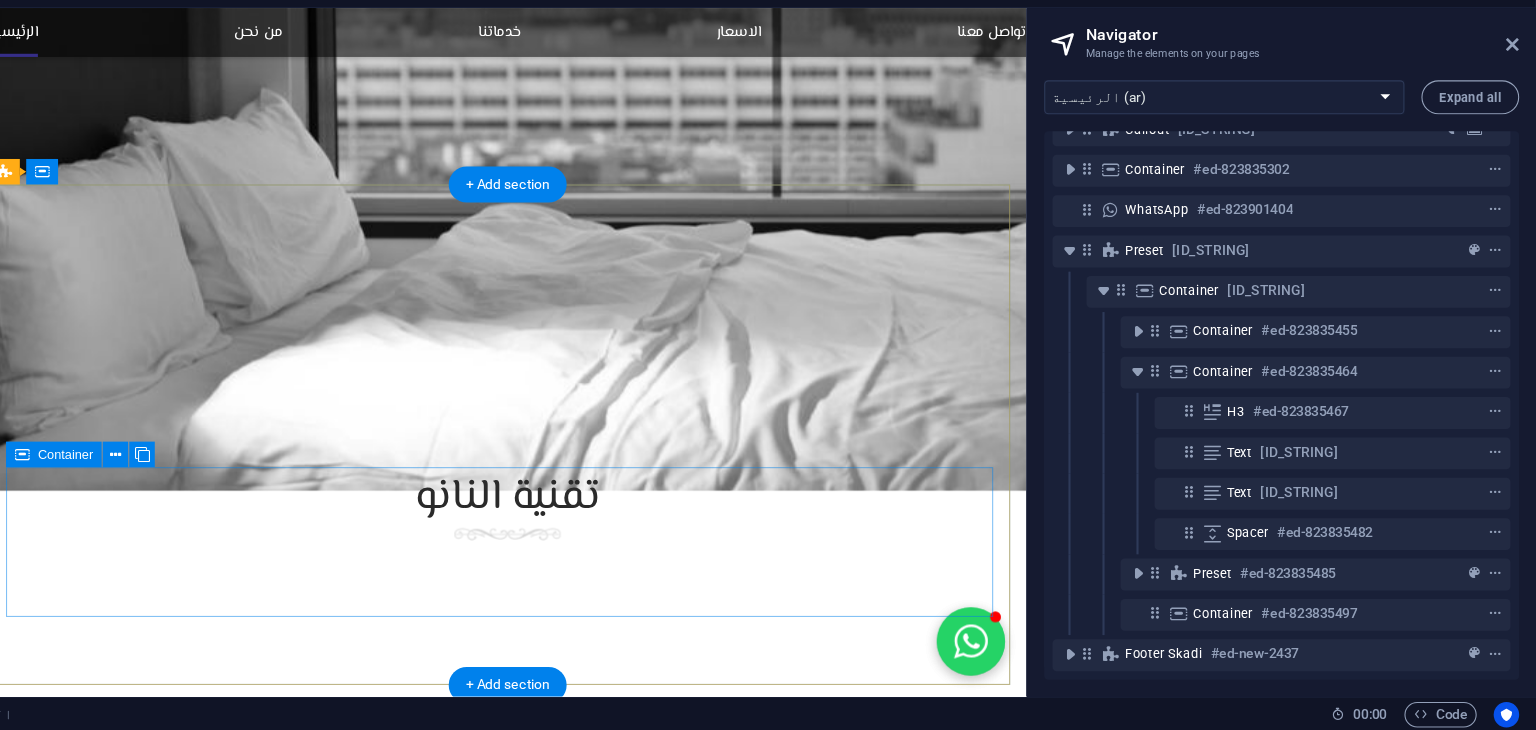 click on "Drop content here or  Add elements  Paste clipboard" at bounding box center (478, 4442) 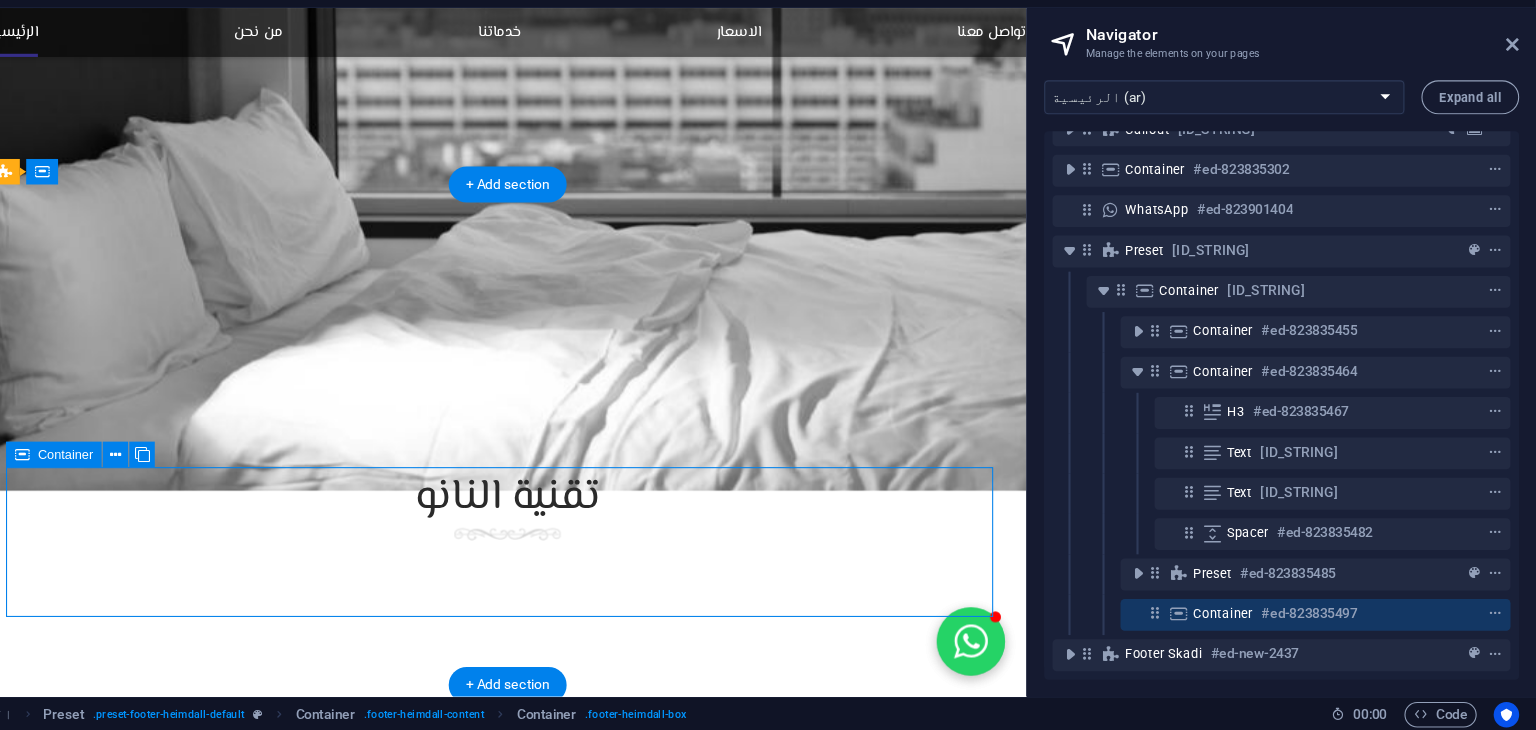 click on "Drop content here or  Add elements  Paste clipboard" at bounding box center [478, 4442] 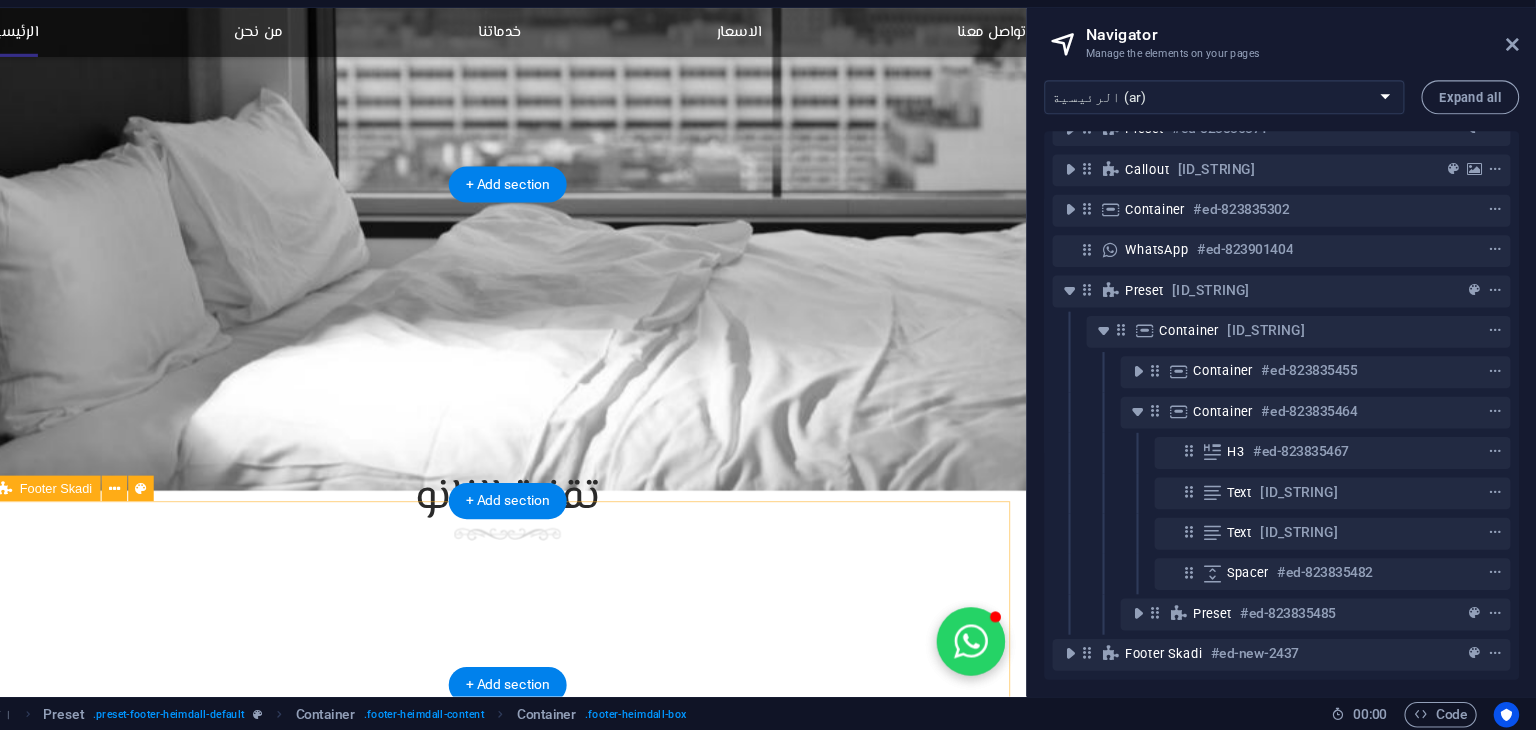 scroll, scrollTop: 191, scrollLeft: 0, axis: vertical 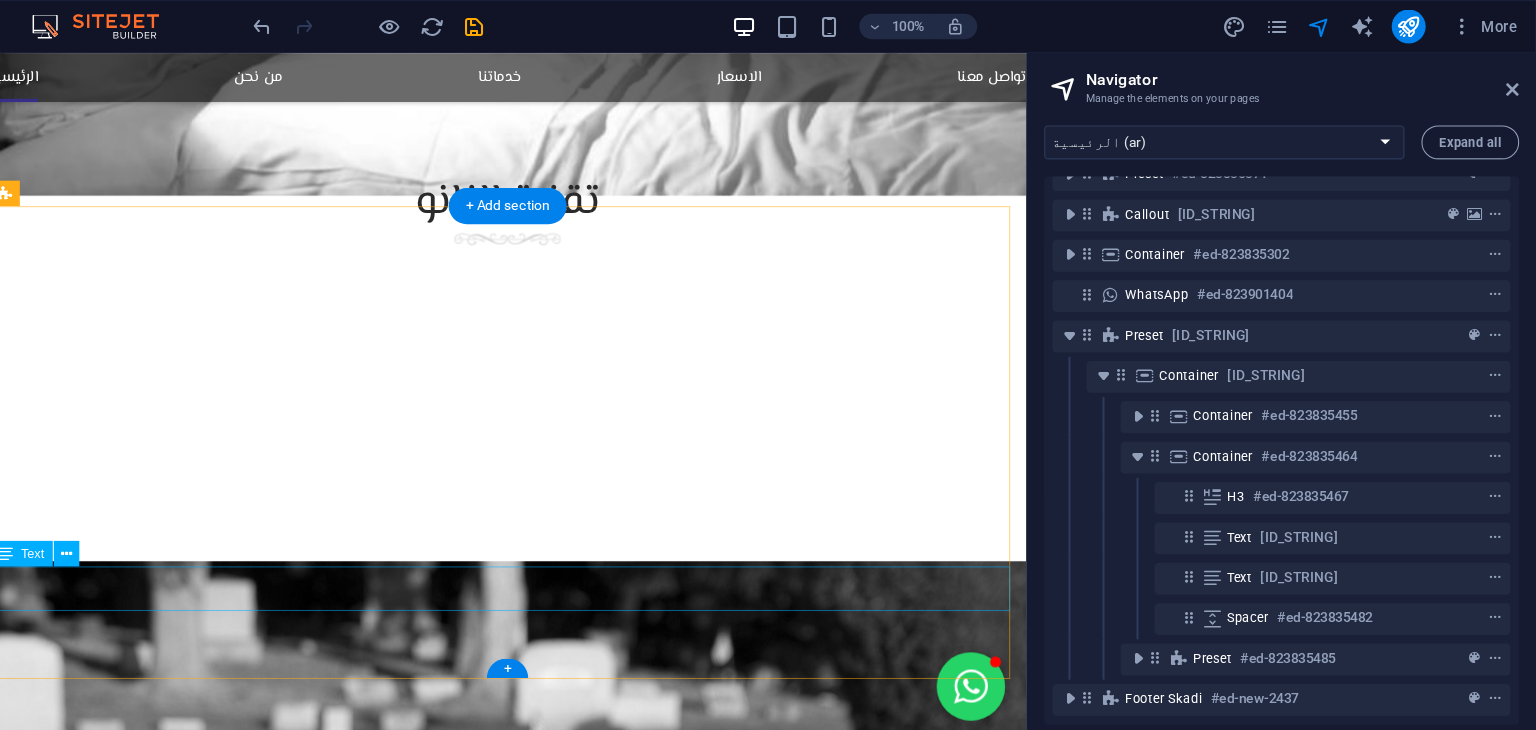 click on "[EMAIL] | Legal Notice | Privacy Policy كل الحقوق محفوظة شركة هوم بروتيكشن [YEAR]" at bounding box center (478, 4488) 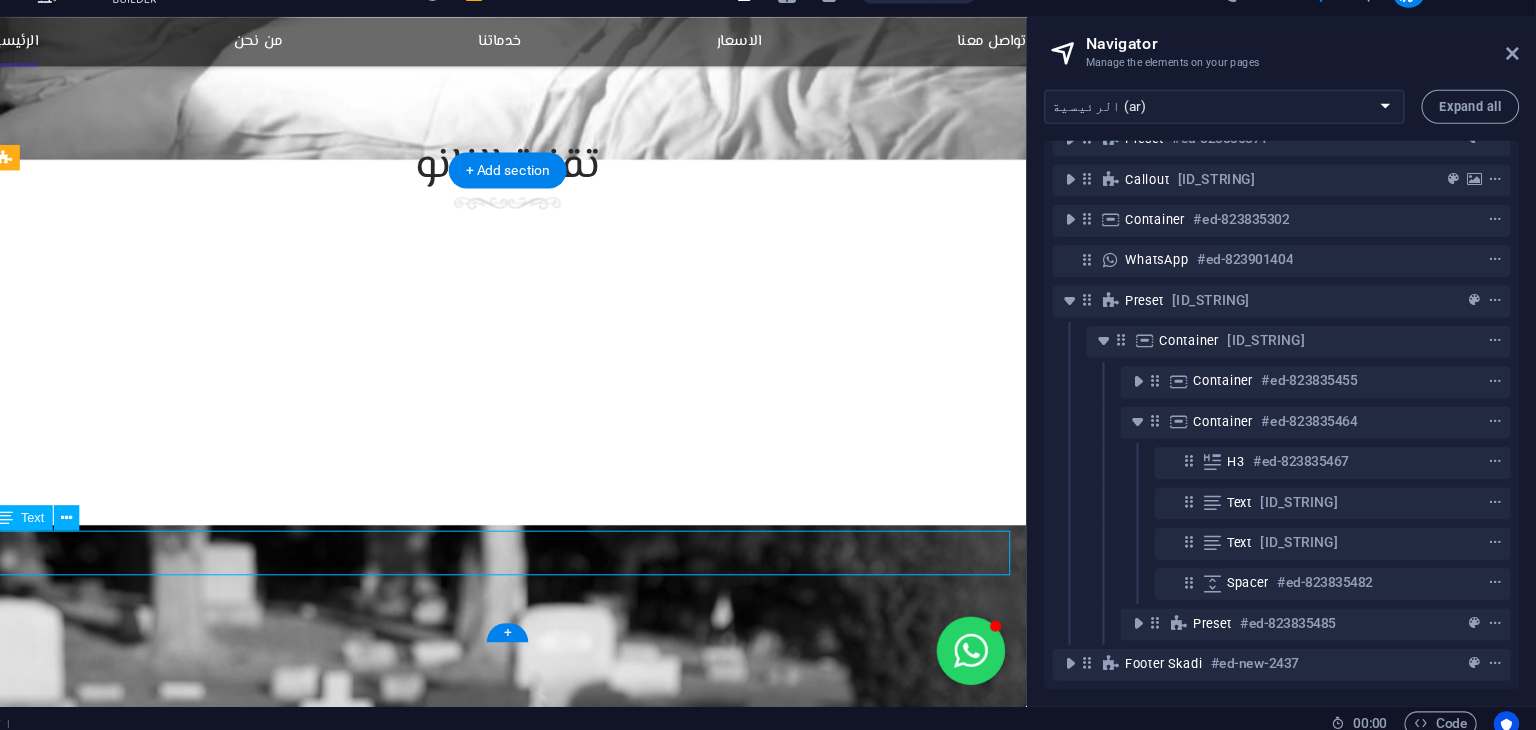 click on "[EMAIL] | Legal Notice | Privacy Policy كل الحقوق محفوظة شركة هوم بروتيكشن [YEAR]" at bounding box center (478, 4314) 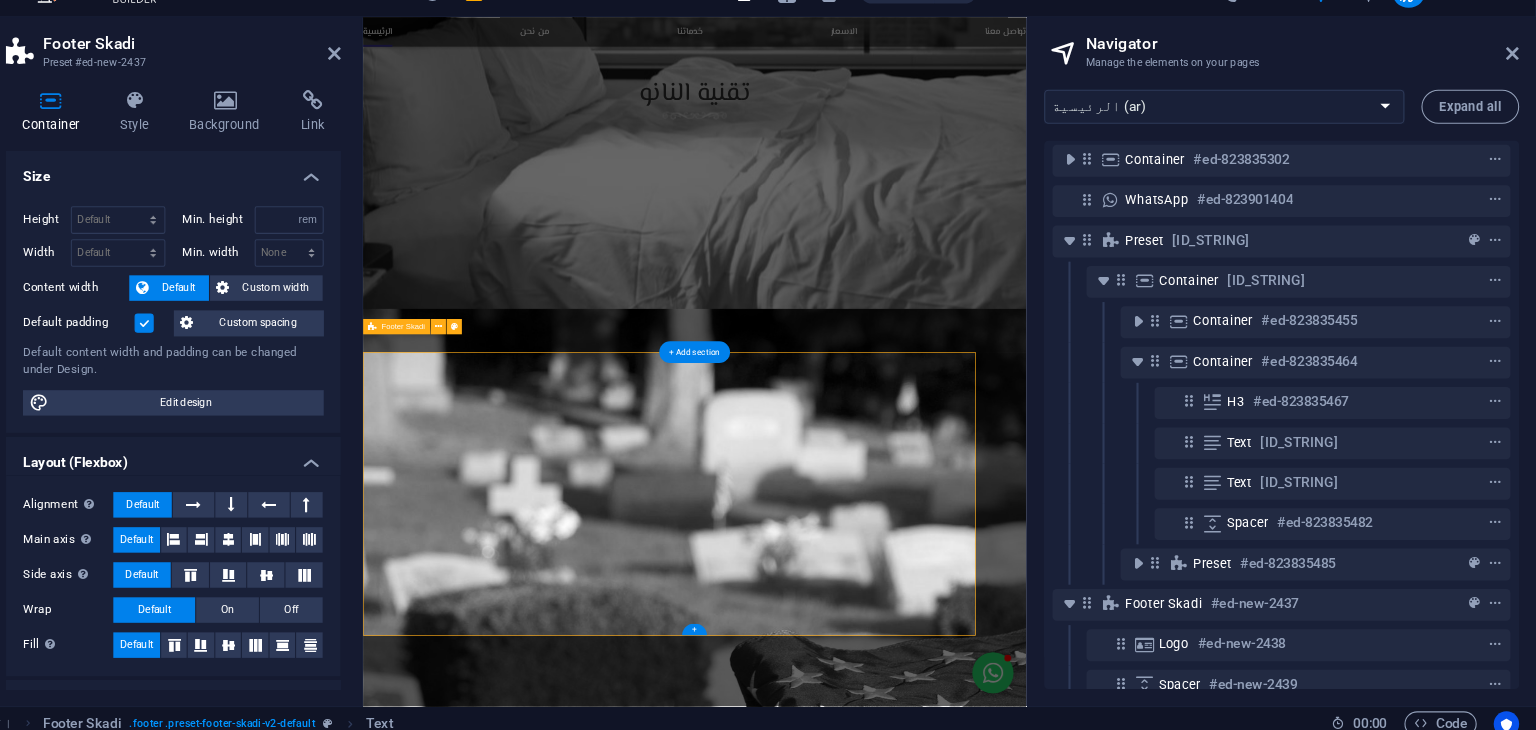 scroll, scrollTop: 305, scrollLeft: 0, axis: vertical 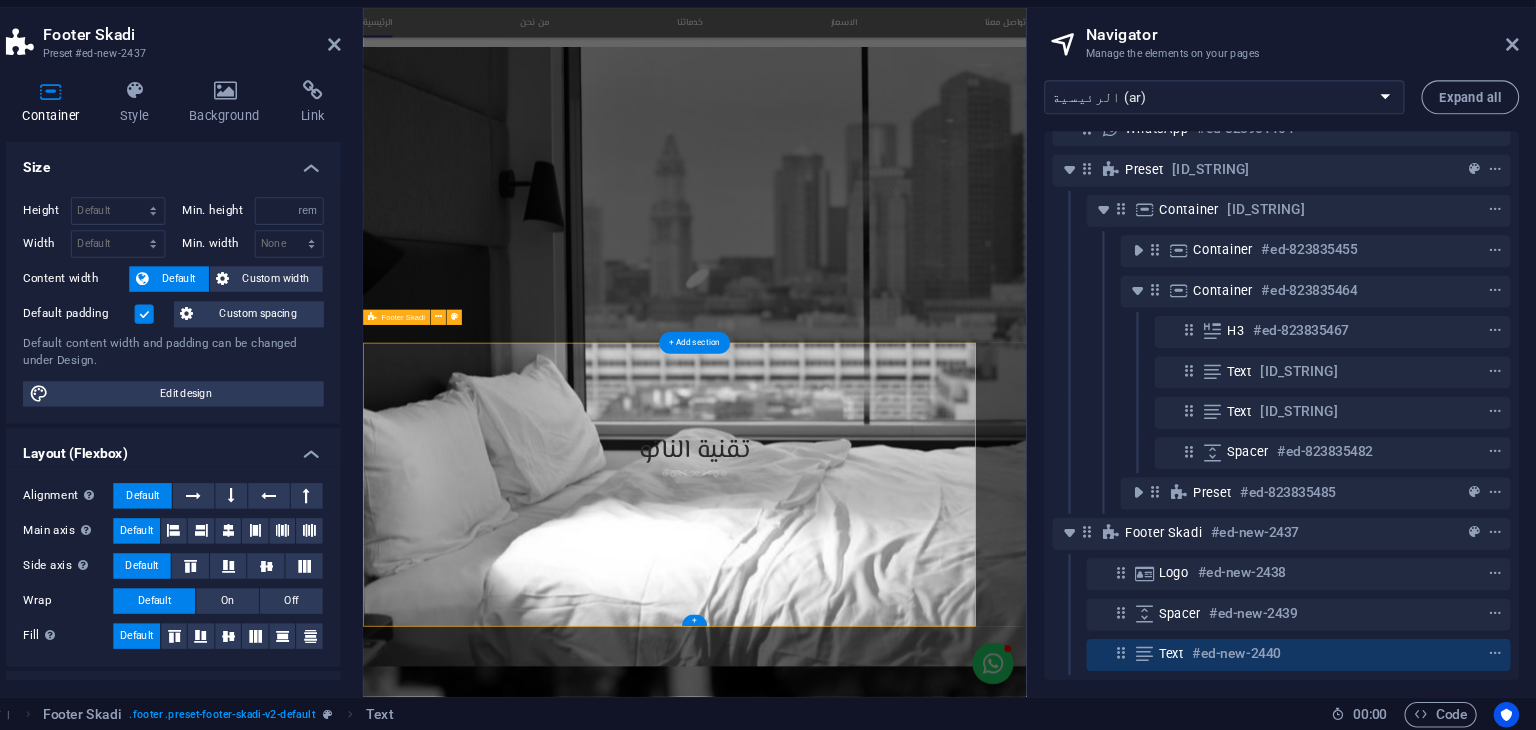 type on "12" 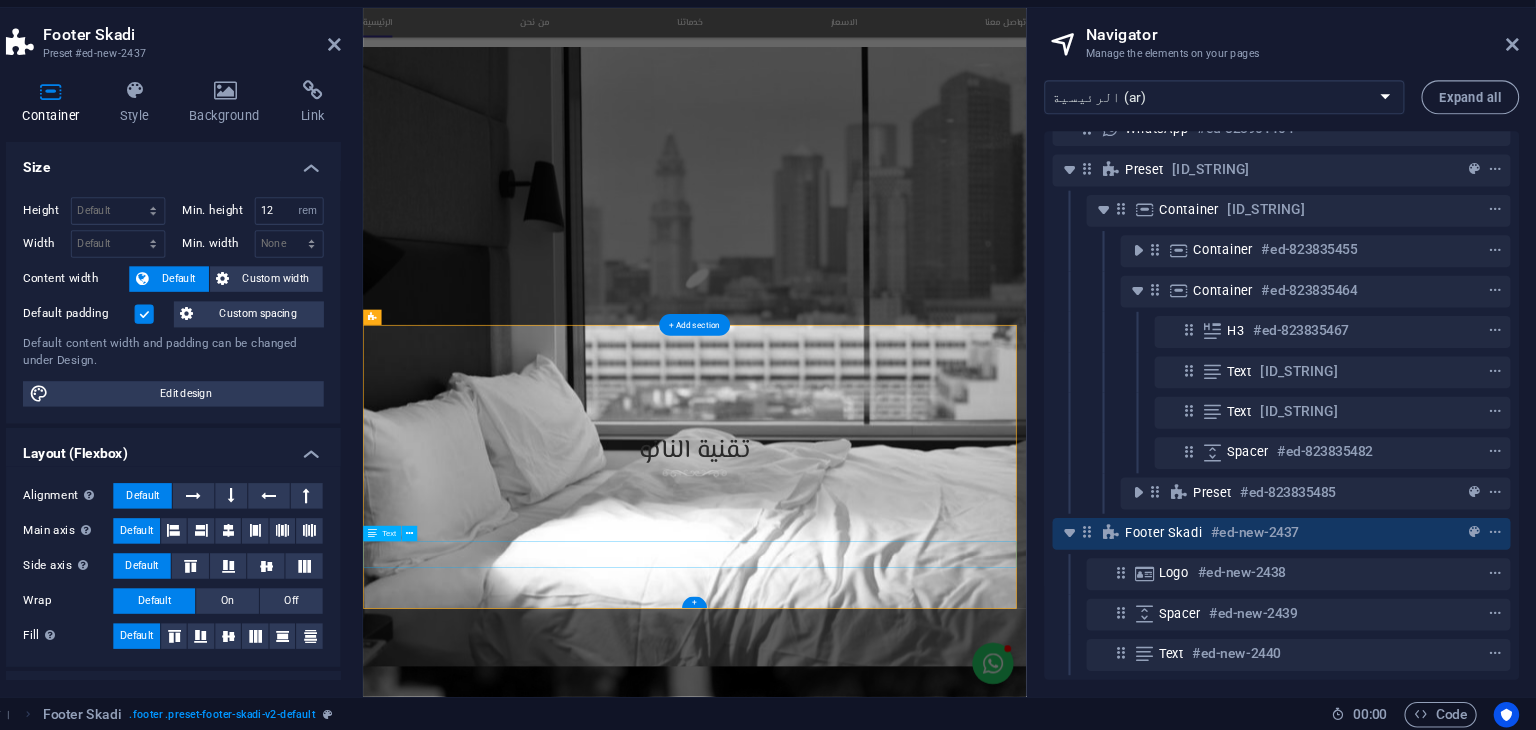 click on "[EMAIL] | Legal Notice | Privacy Policy كل الحقوق محفوظة شركة هوم بروتيكشن [YEAR]" at bounding box center [883, 5148] 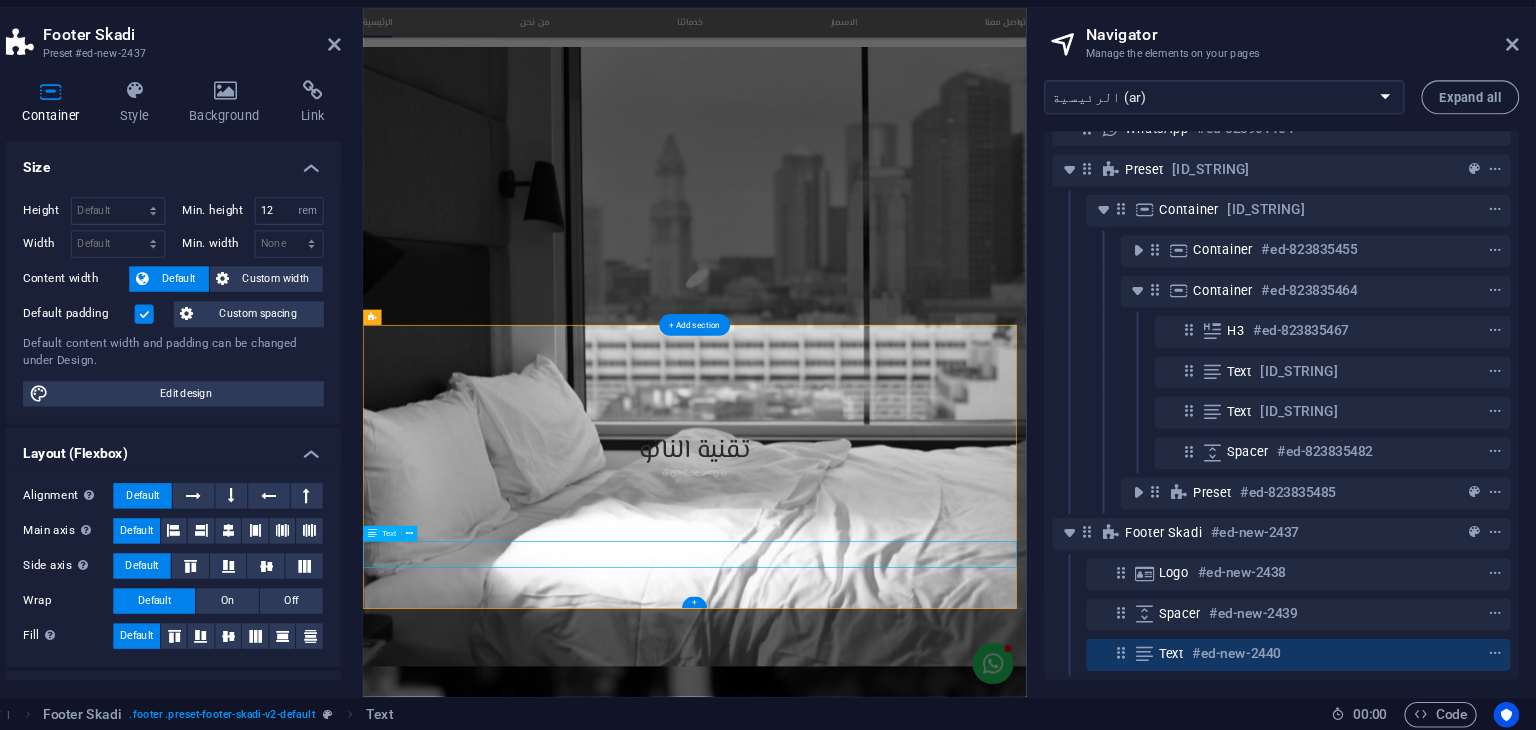 click on "[EMAIL] | Legal Notice | Privacy Policy كل الحقوق محفوظة شركة هوم بروتيكشن [YEAR]" at bounding box center (883, 5148) 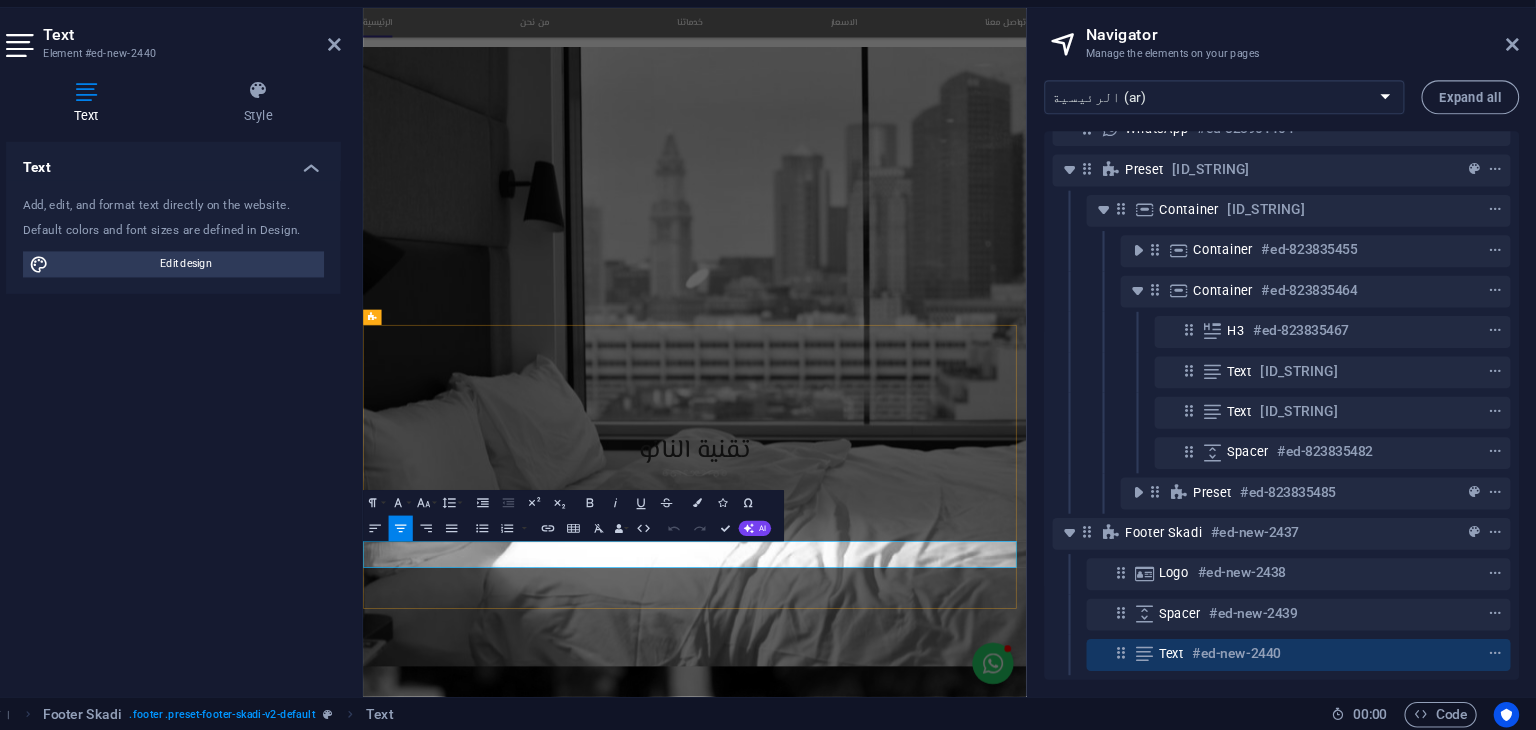 click on "كل الحقوق محفوظة شركة هوم بروتيكشن [YEAR]" at bounding box center [883, 5158] 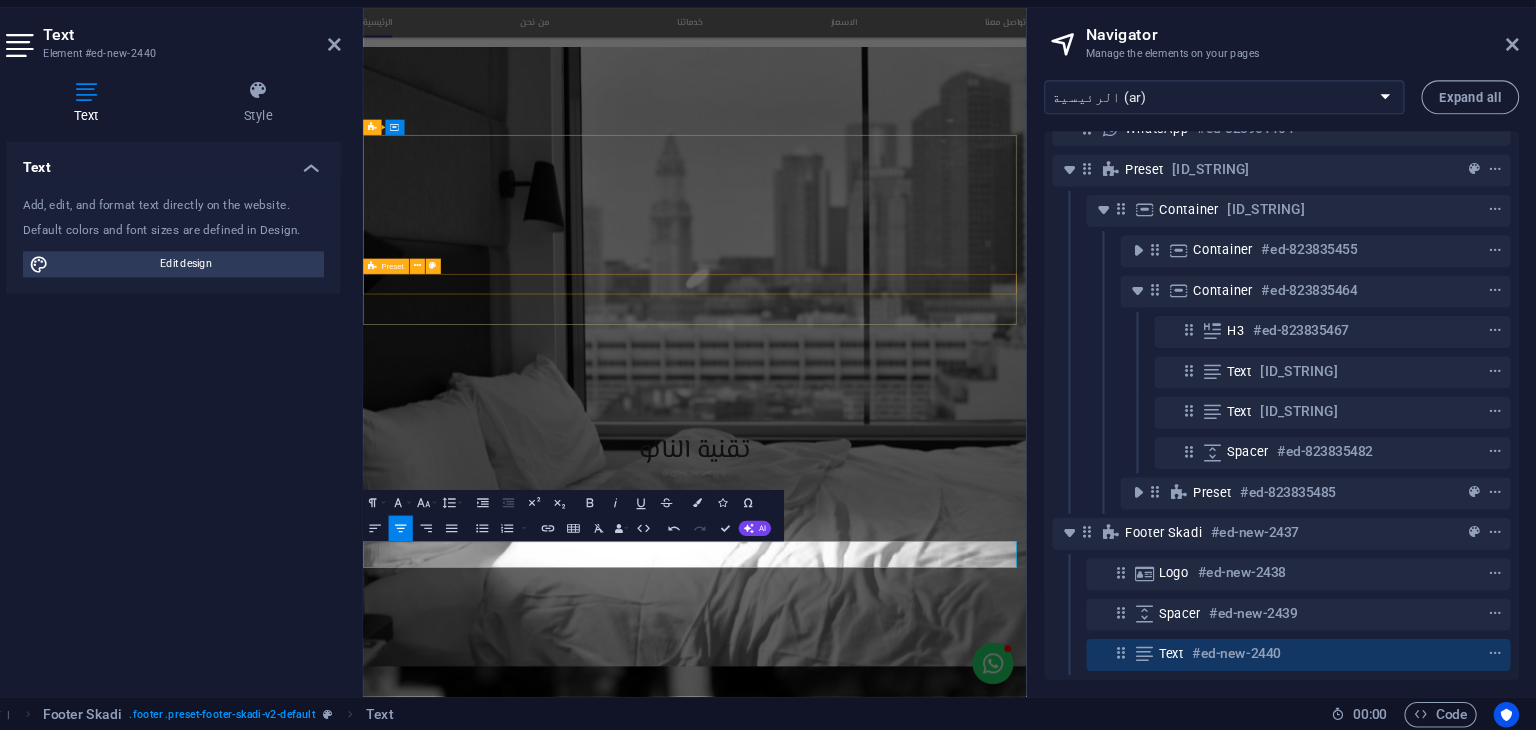 click at bounding box center [883, 4676] 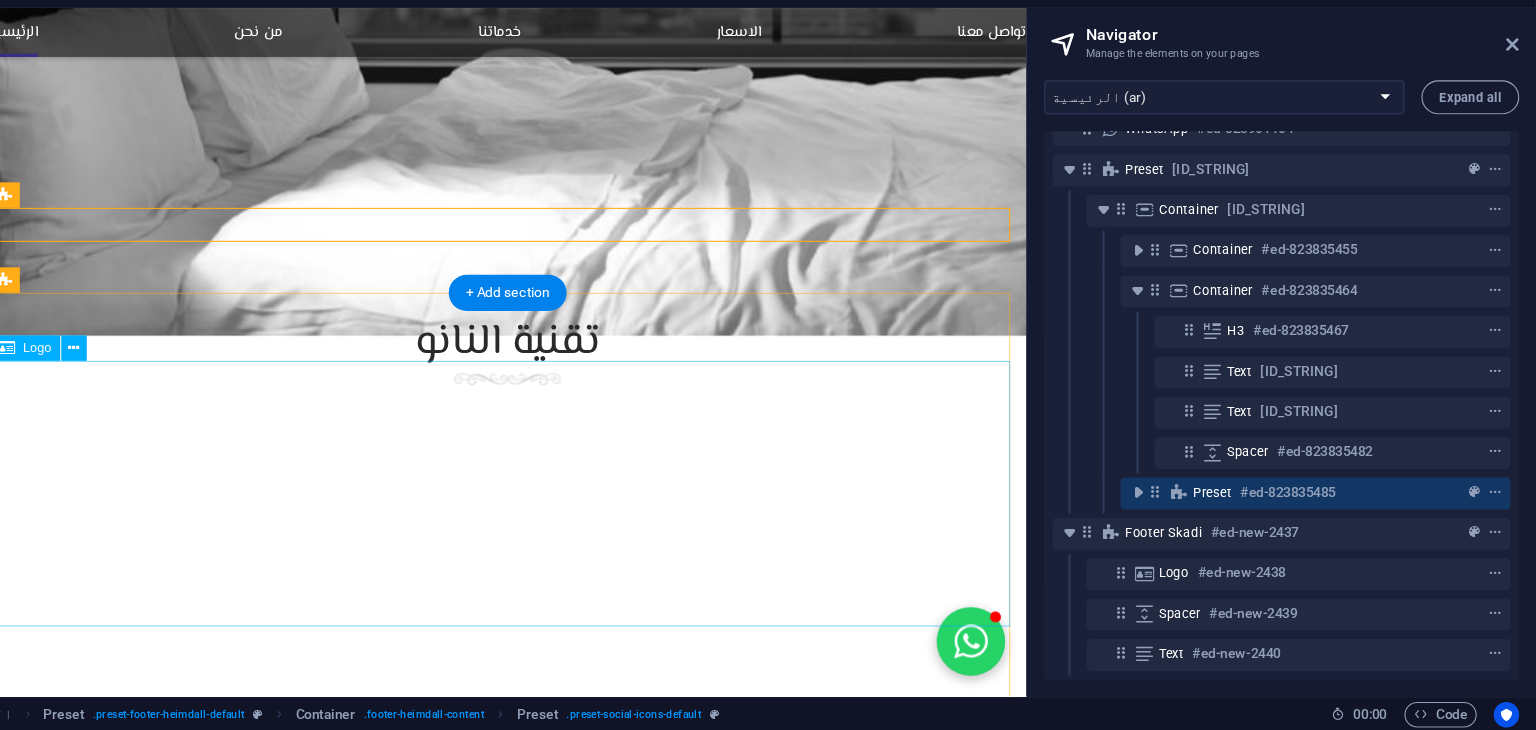 scroll, scrollTop: 3340, scrollLeft: 0, axis: vertical 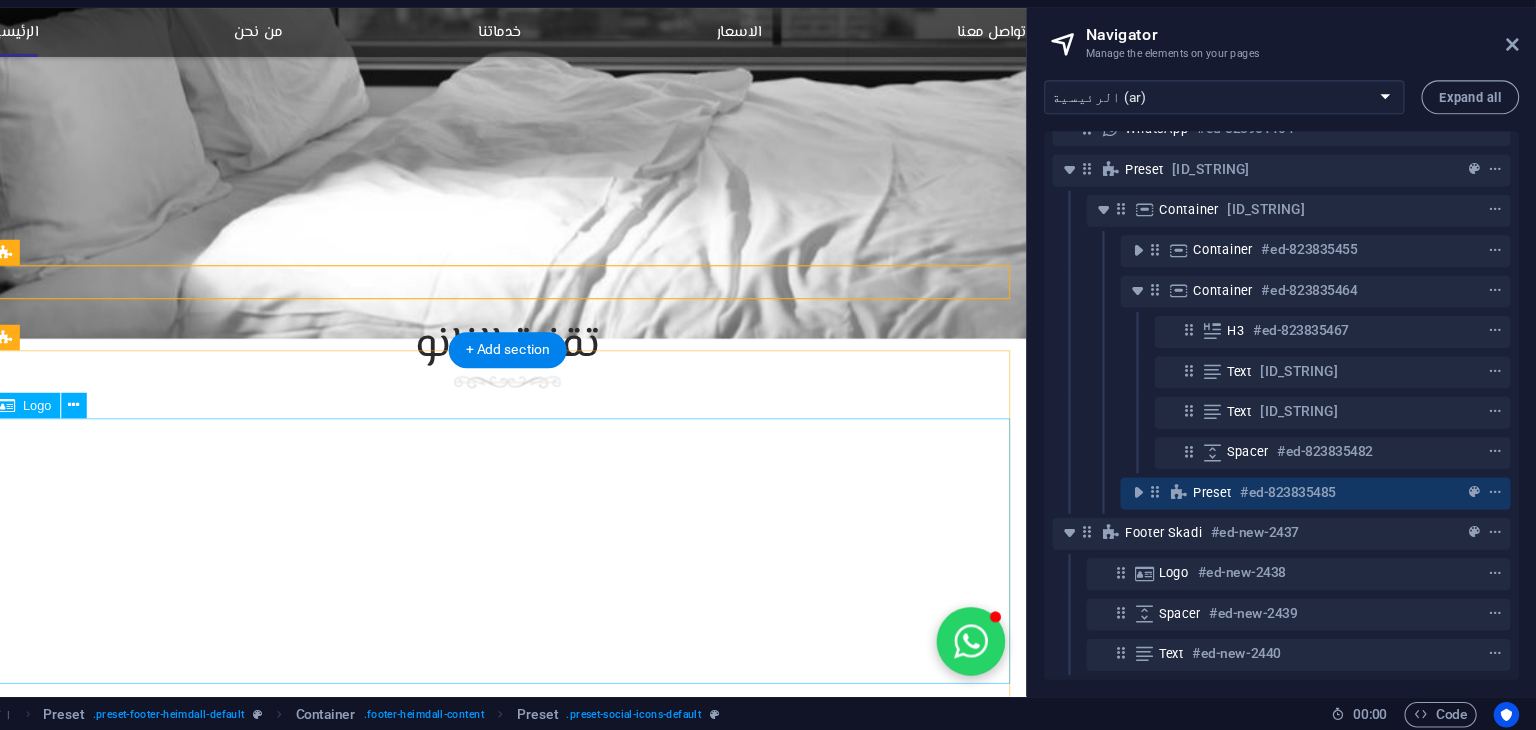 click at bounding box center [478, 4449] 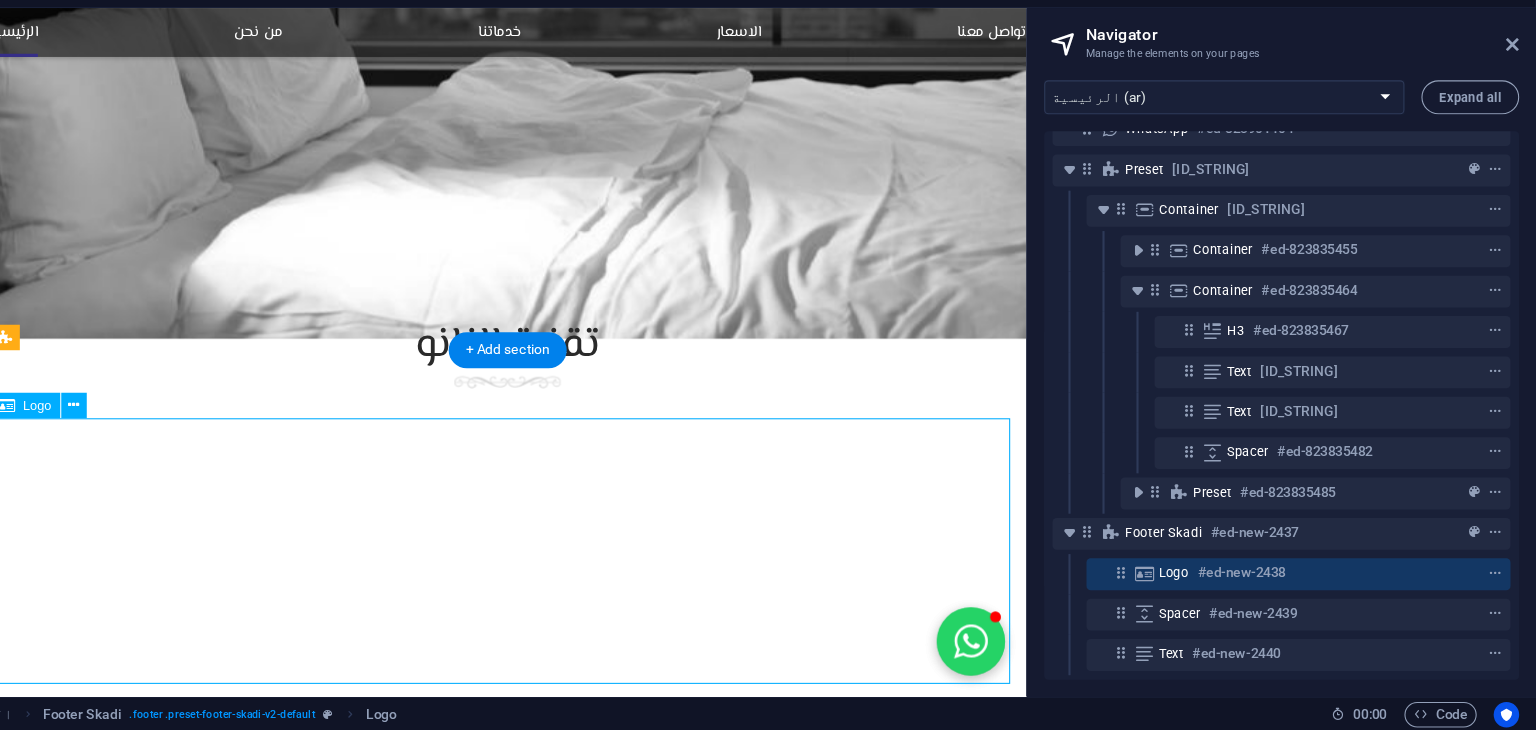click at bounding box center (478, 4449) 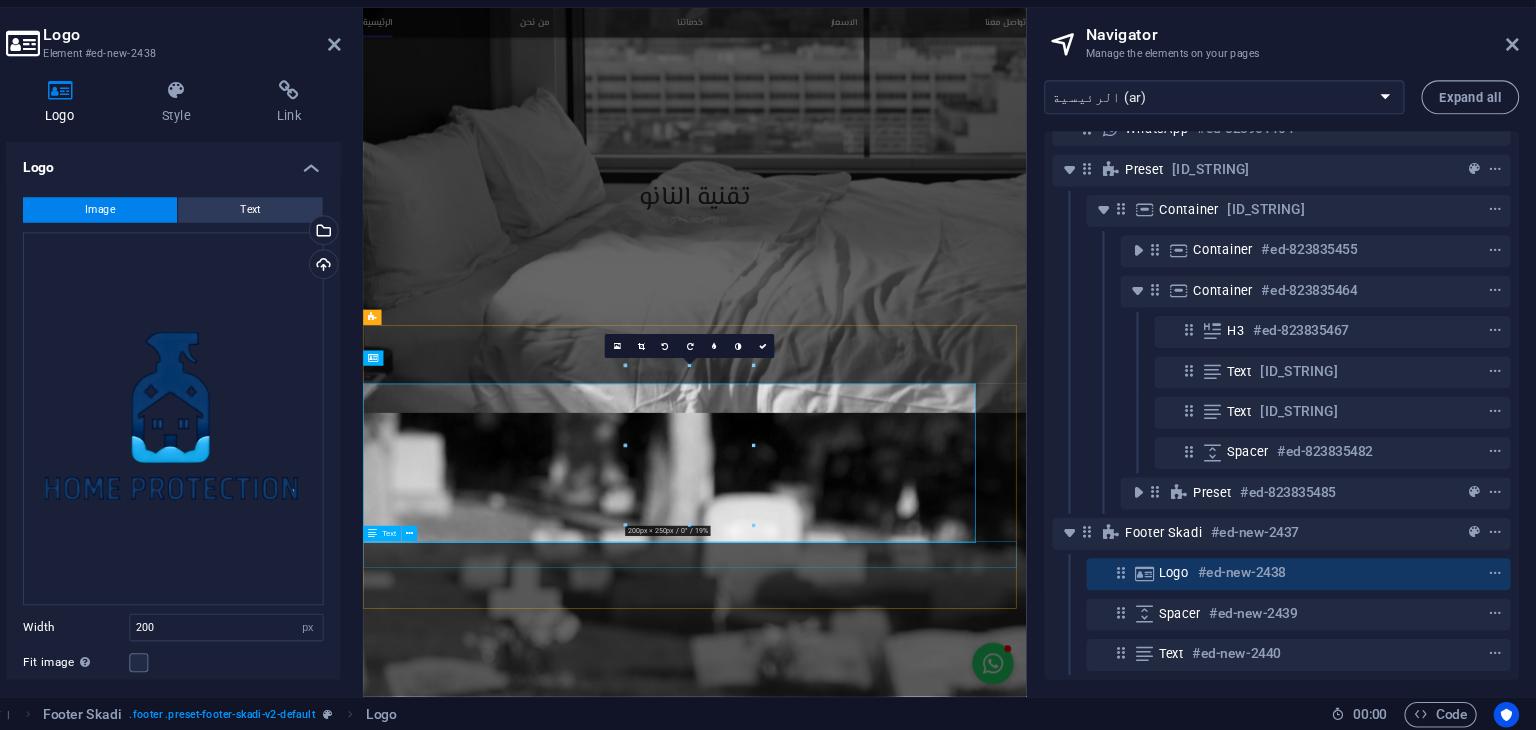 scroll, scrollTop: 3136, scrollLeft: 0, axis: vertical 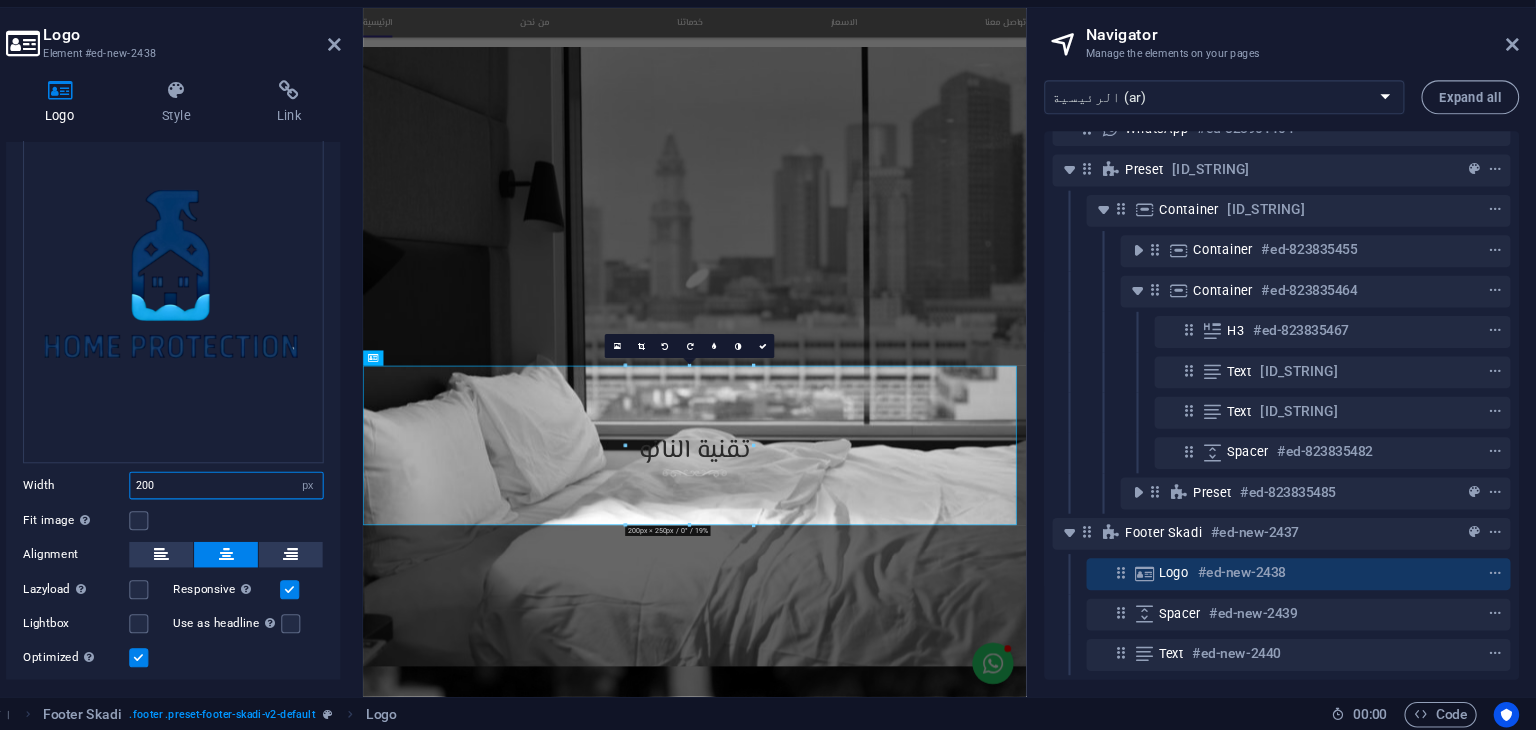 click on "200" at bounding box center (303, 499) 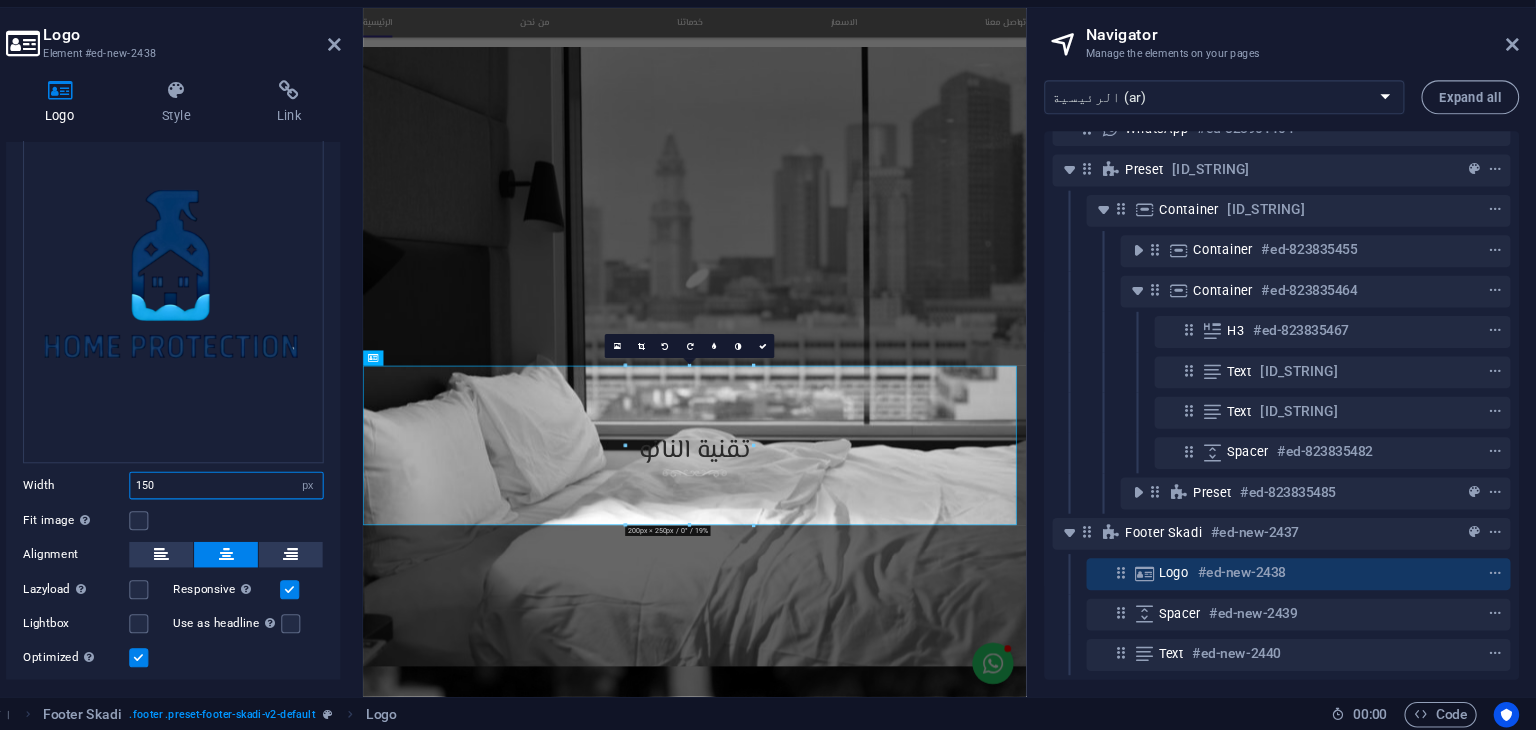 scroll, scrollTop: 3074, scrollLeft: 0, axis: vertical 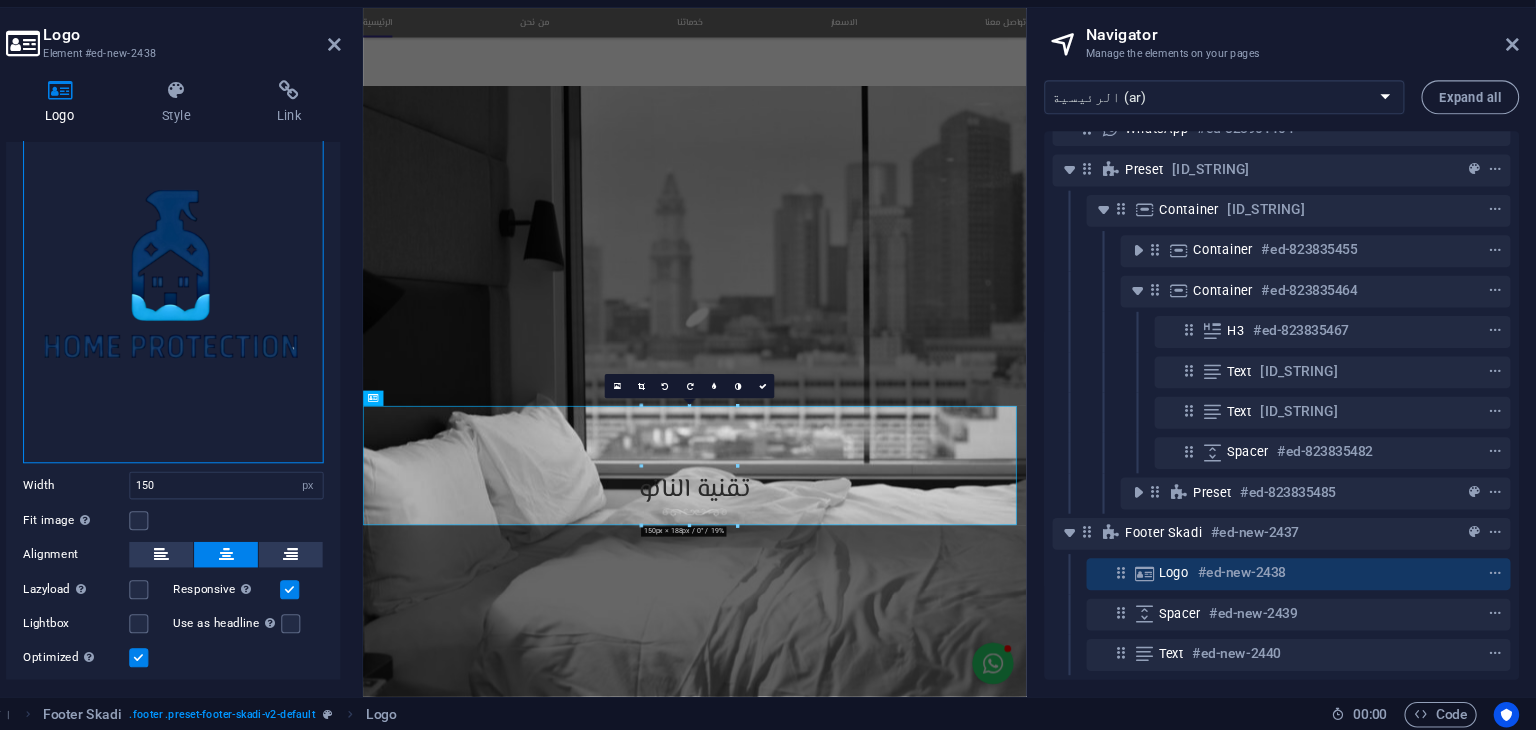 click on "Drag files here, click to choose files or select files from Files or our free stock photos & videos" at bounding box center [253, 302] 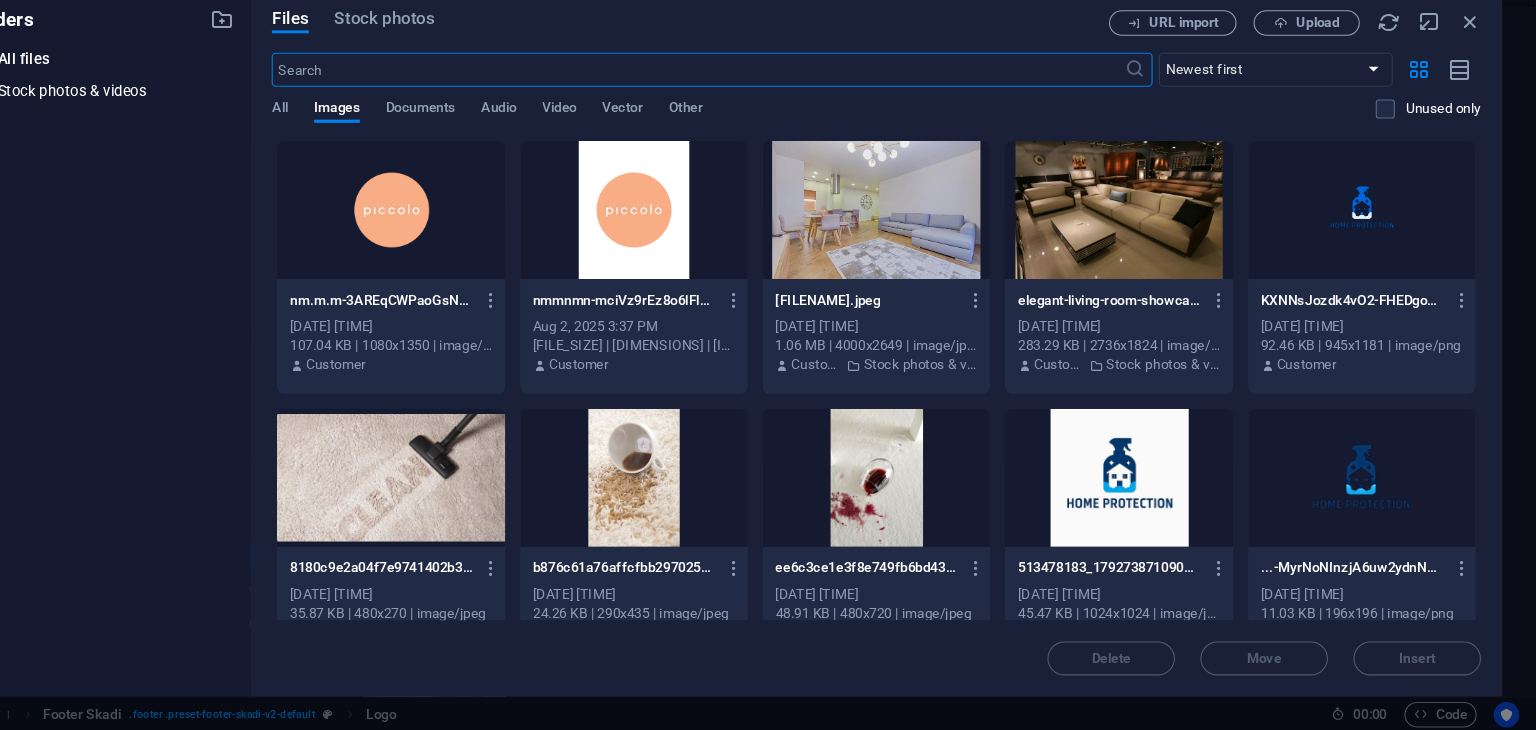scroll, scrollTop: 0, scrollLeft: 0, axis: both 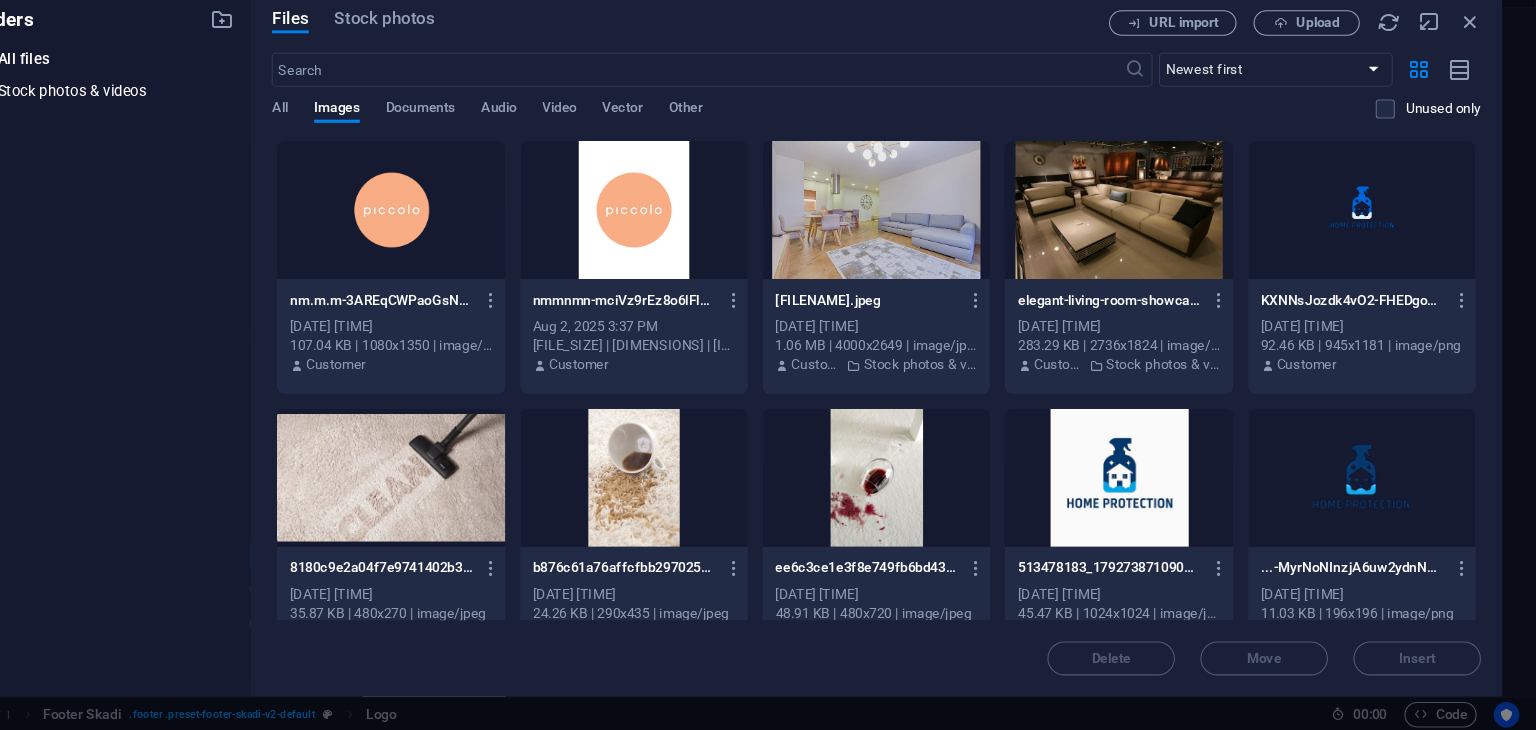 click at bounding box center [1372, 240] 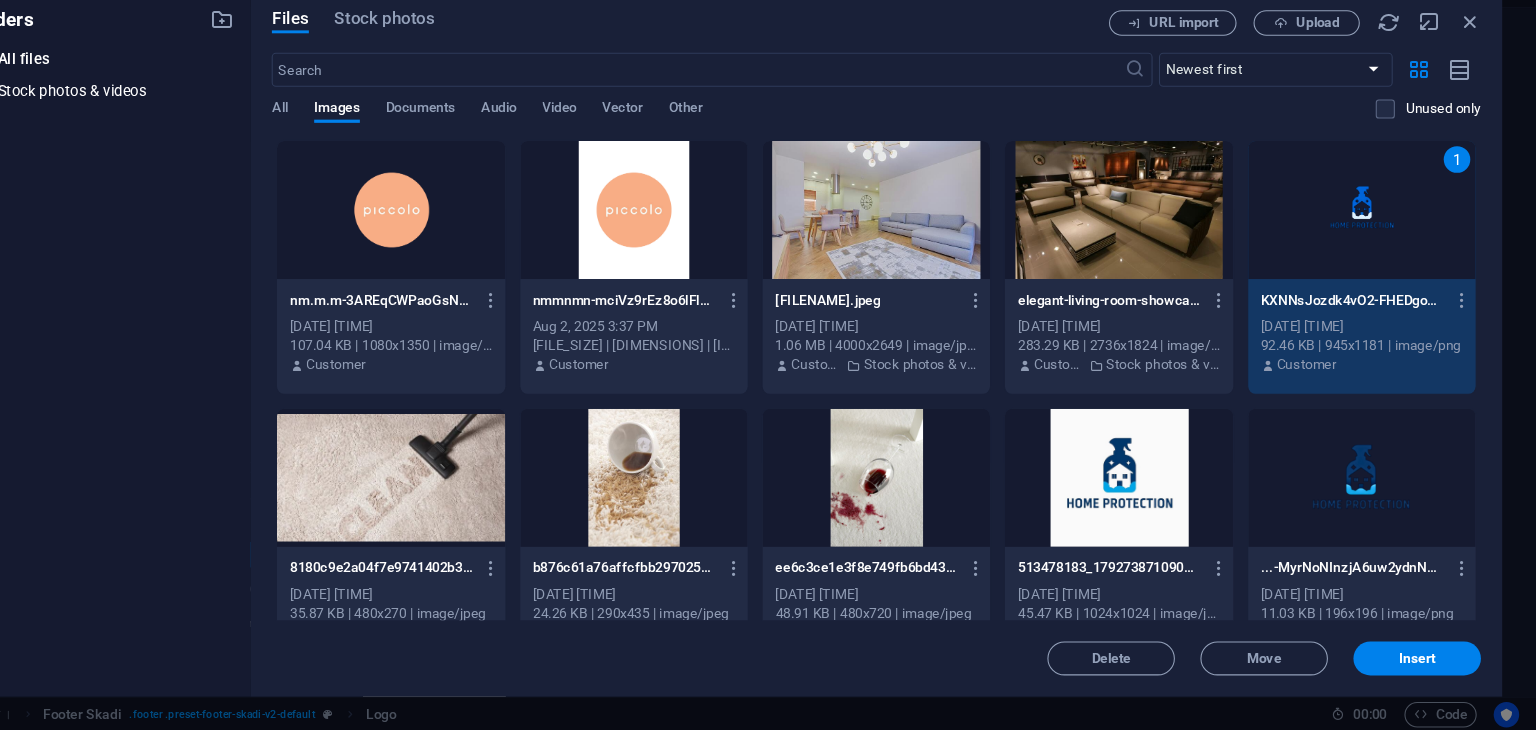 click on "1" at bounding box center [1372, 240] 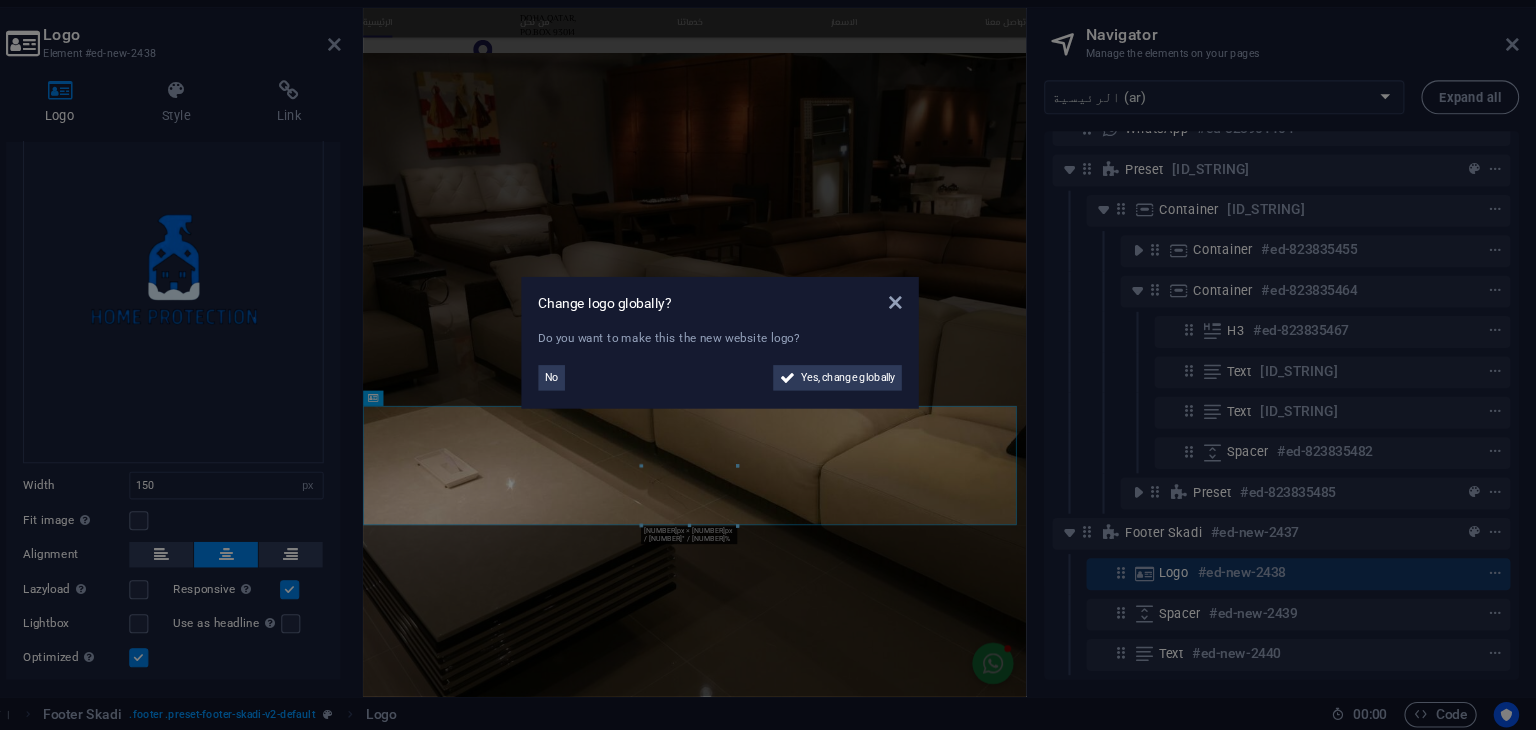 scroll, scrollTop: 3074, scrollLeft: 0, axis: vertical 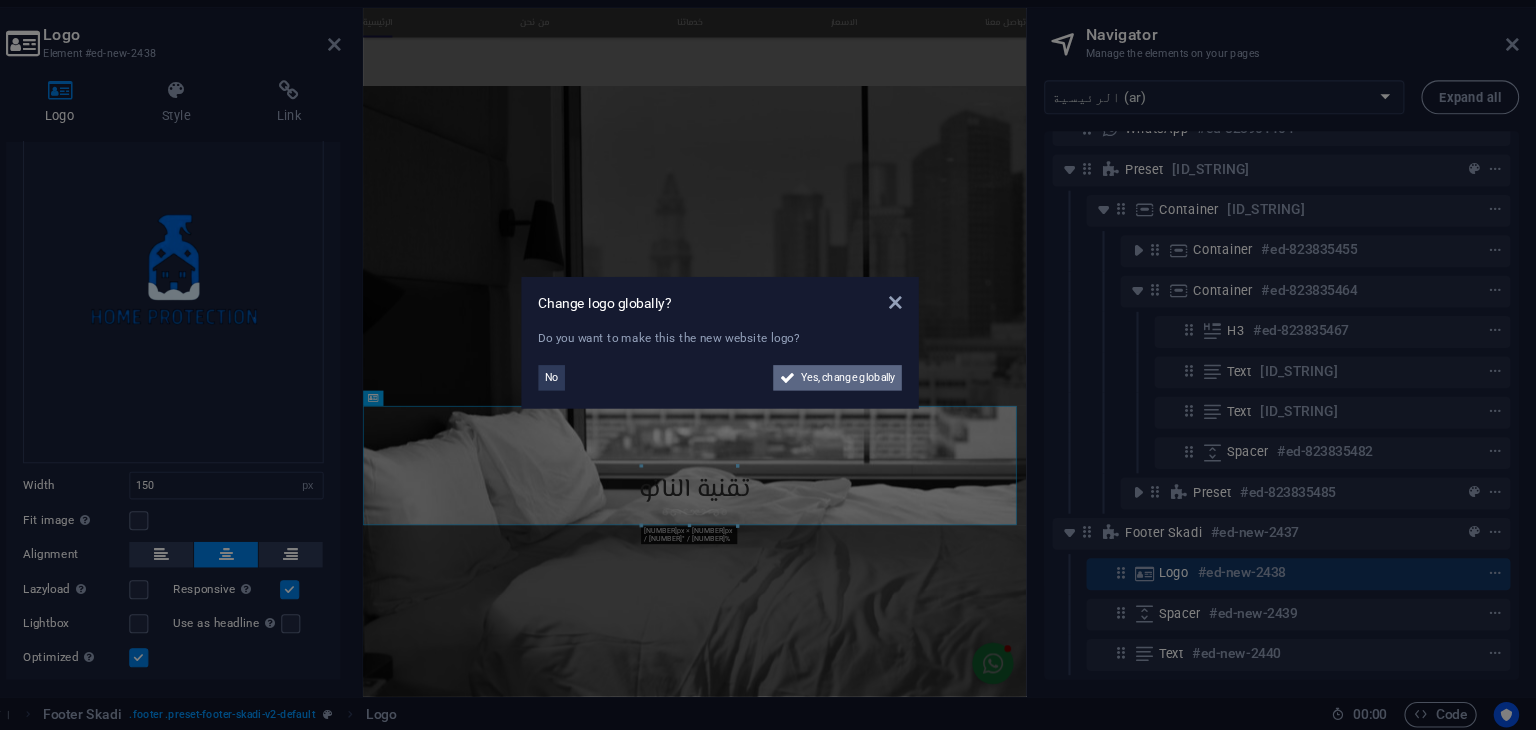 click at bounding box center [831, 398] 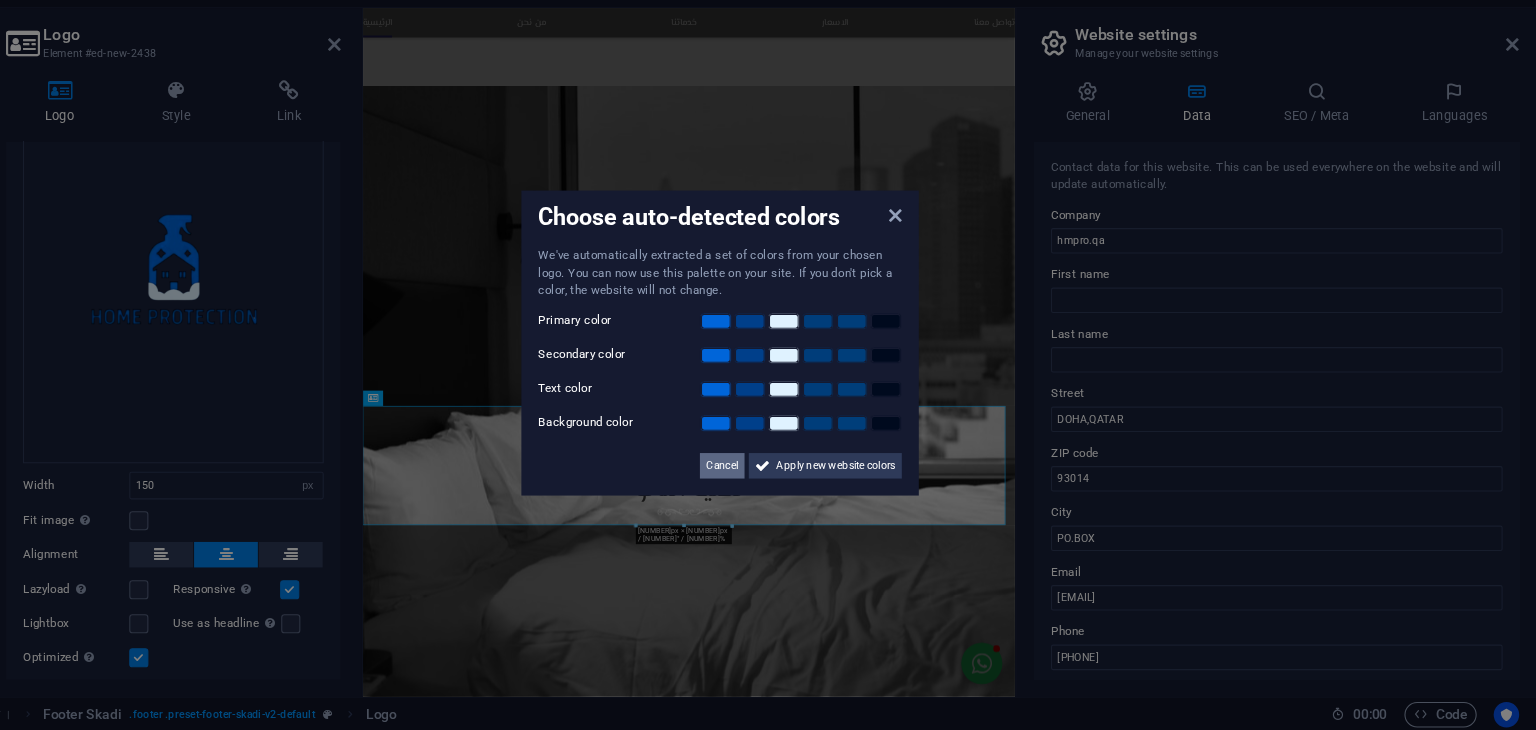 click on "Cancel" at bounding box center [770, 480] 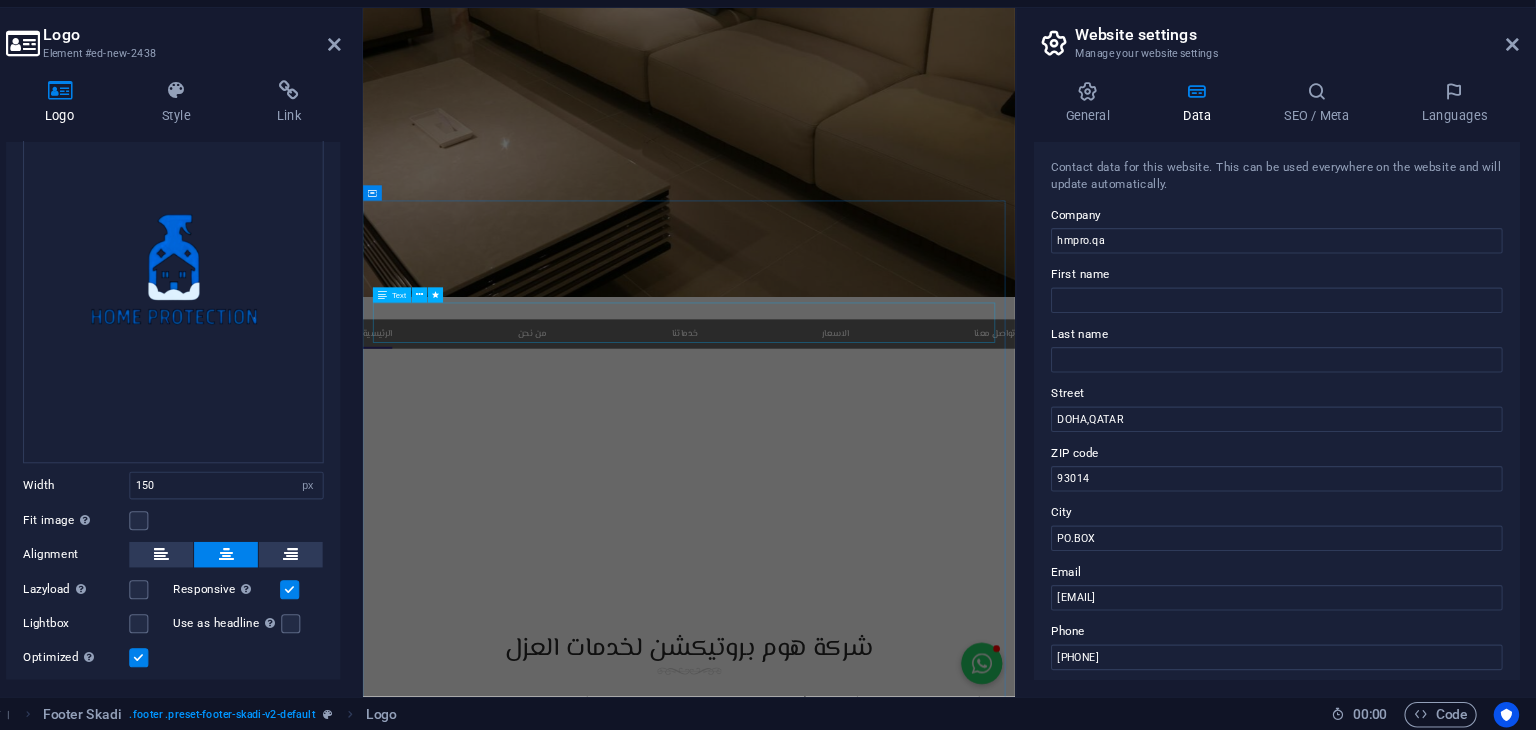 scroll, scrollTop: 0, scrollLeft: 0, axis: both 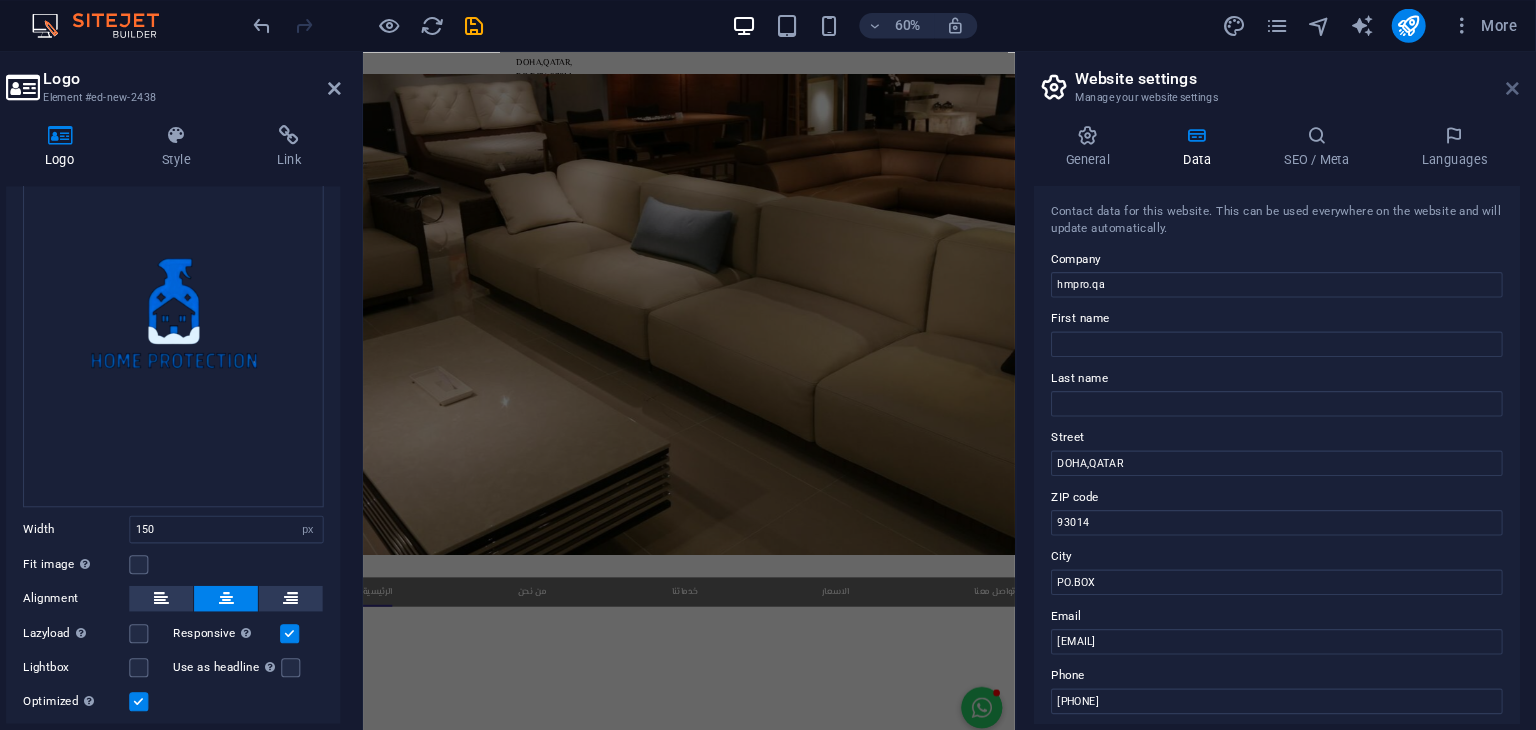 click at bounding box center (1514, 84) 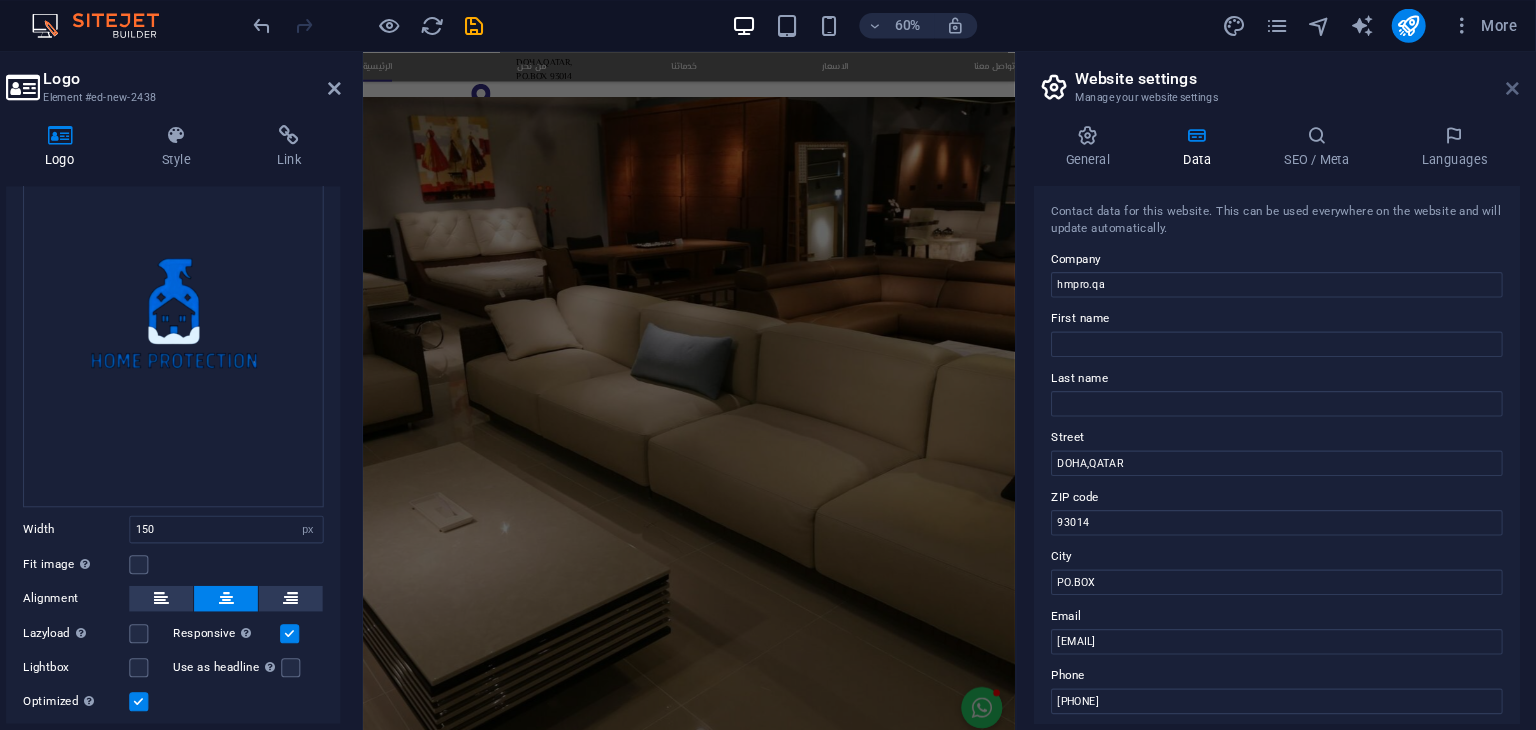scroll, scrollTop: 3438, scrollLeft: 0, axis: vertical 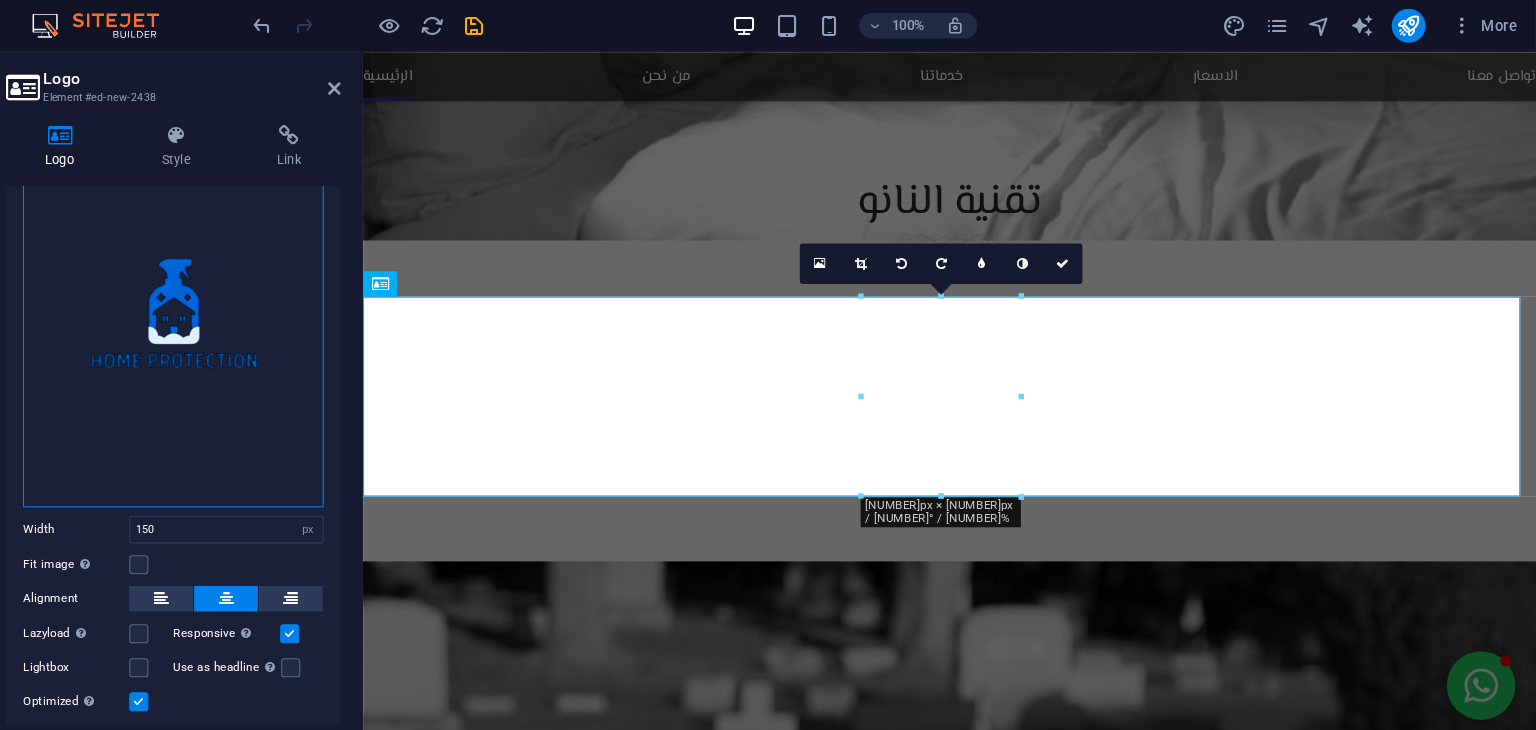 click on "Drag files here, click to choose files or select files from Files or our free stock photos & videos" at bounding box center [253, 302] 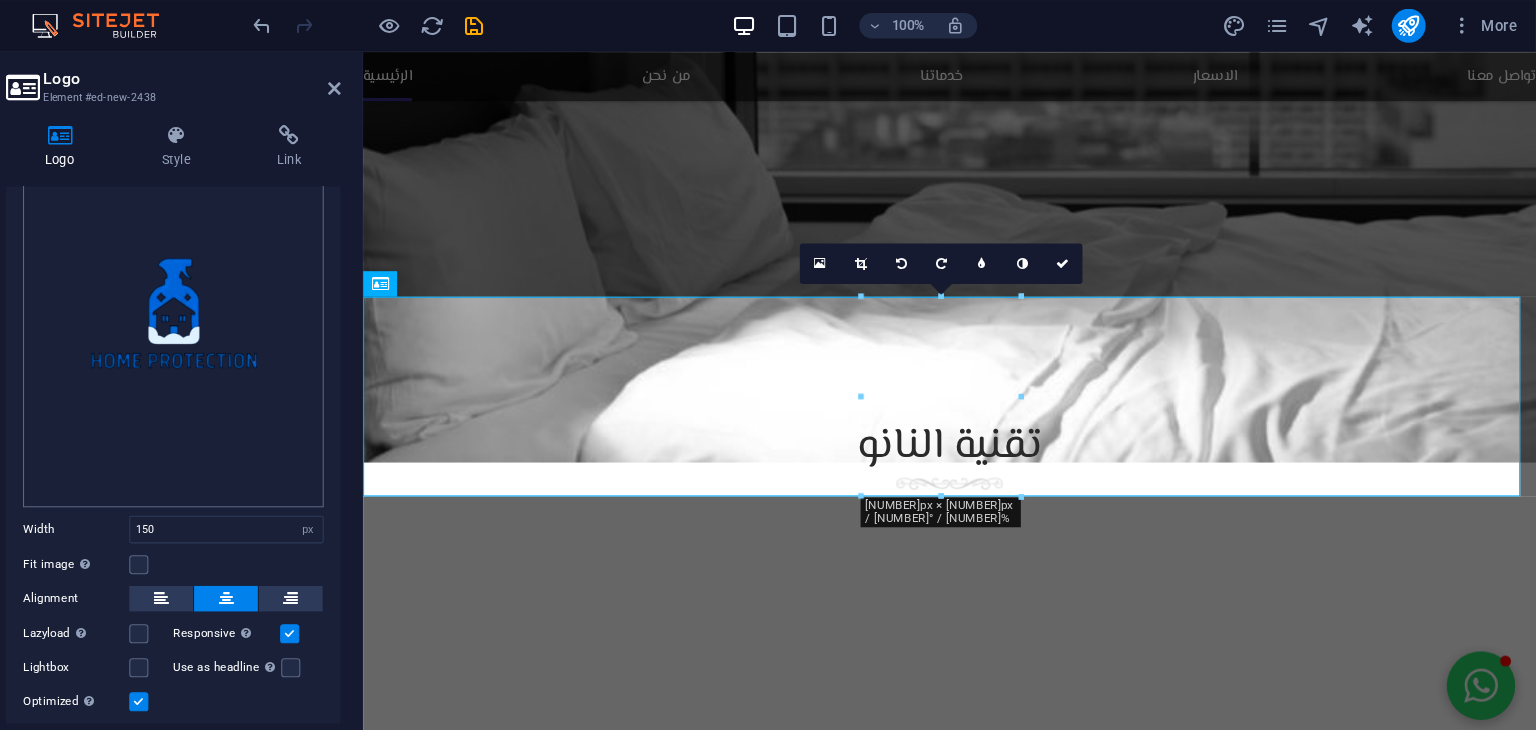 scroll, scrollTop: 3074, scrollLeft: 0, axis: vertical 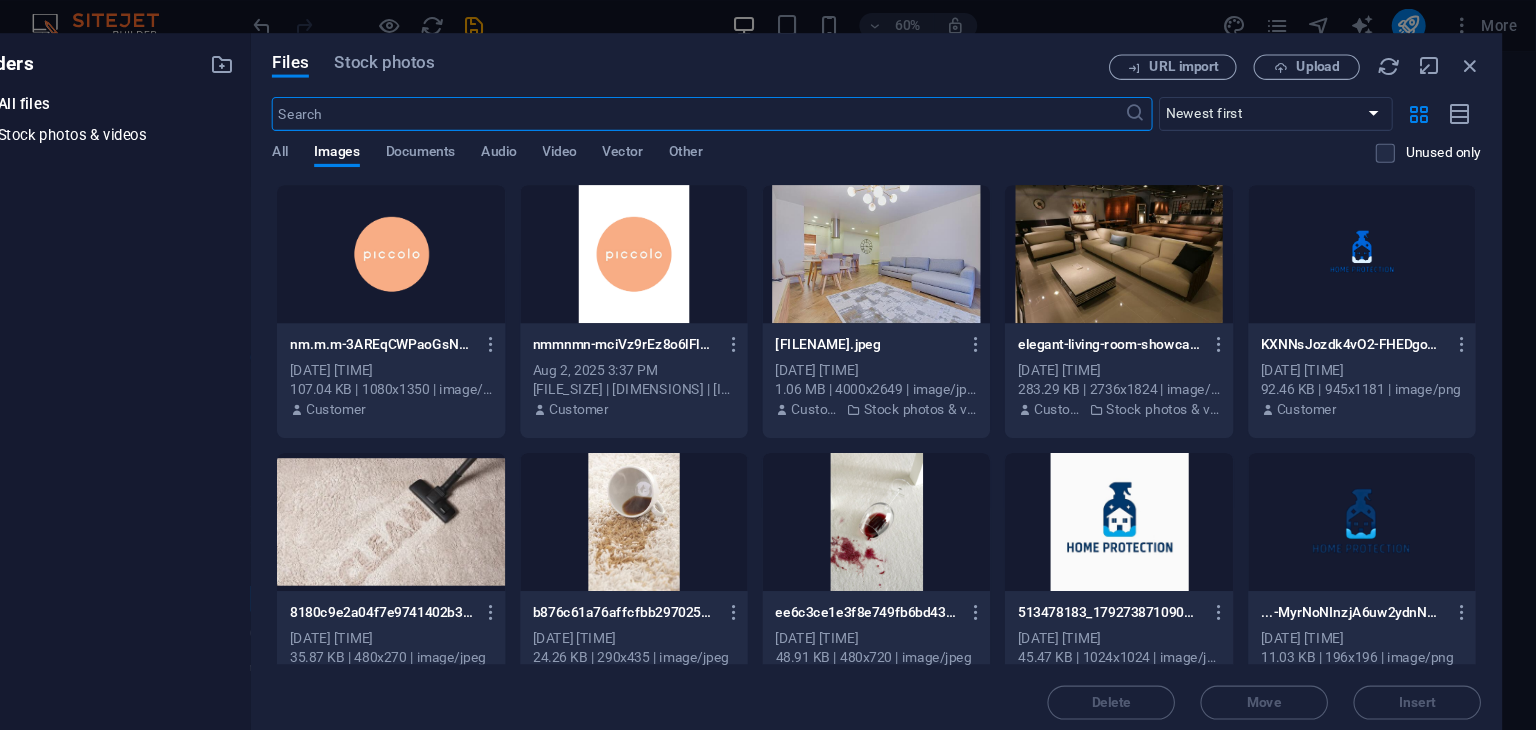 click at bounding box center [1372, 492] 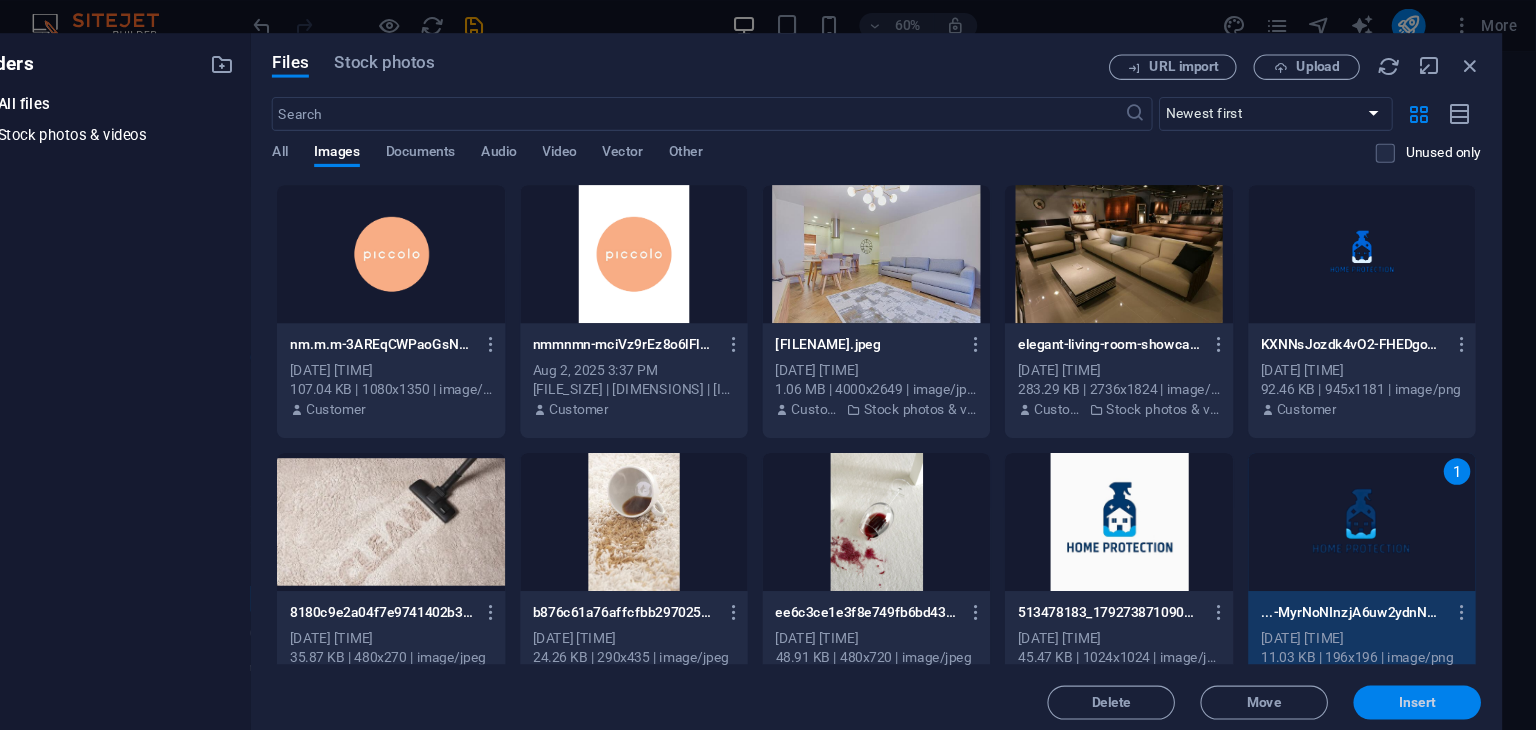 click on "Insert" at bounding box center (1424, 662) 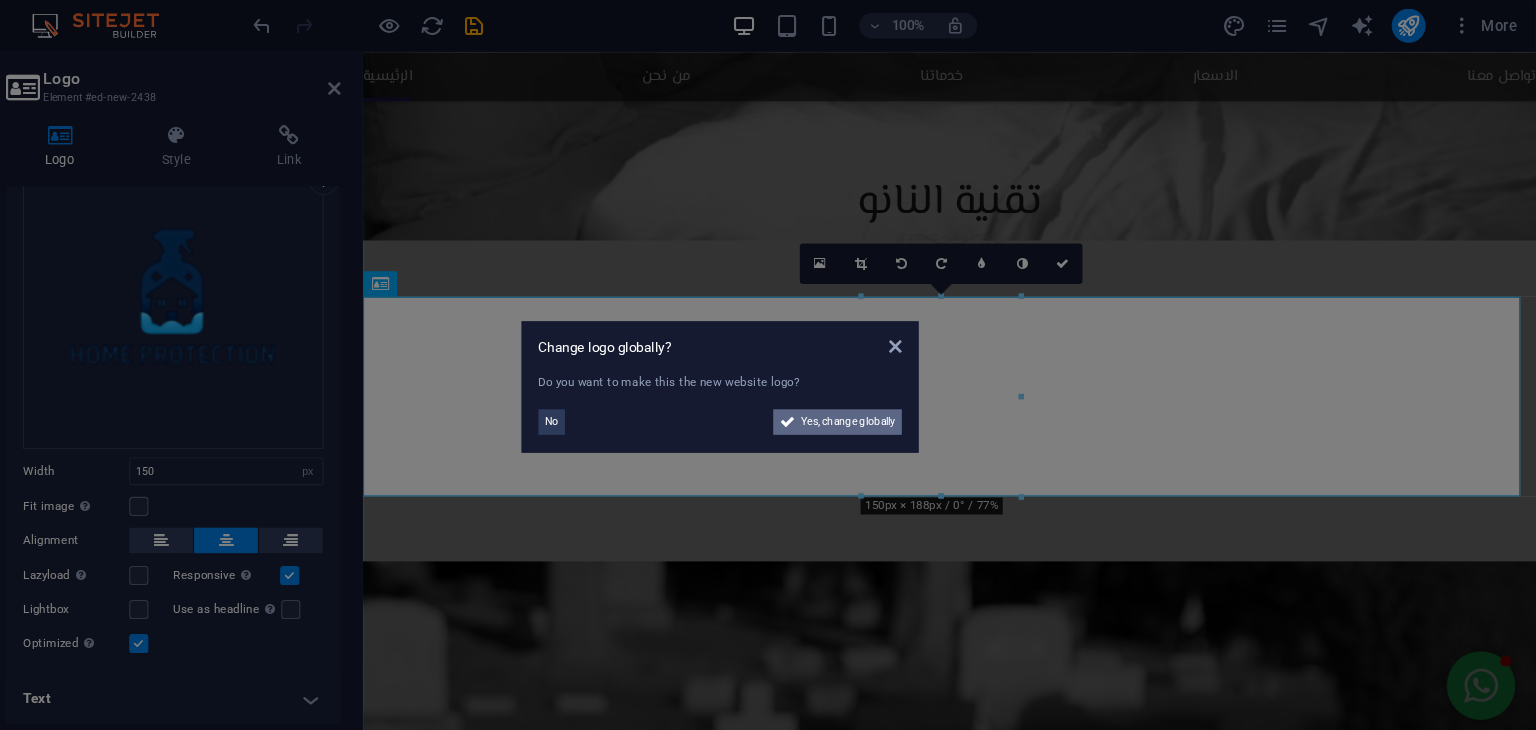 click on "Yes, change globally" at bounding box center (888, 398) 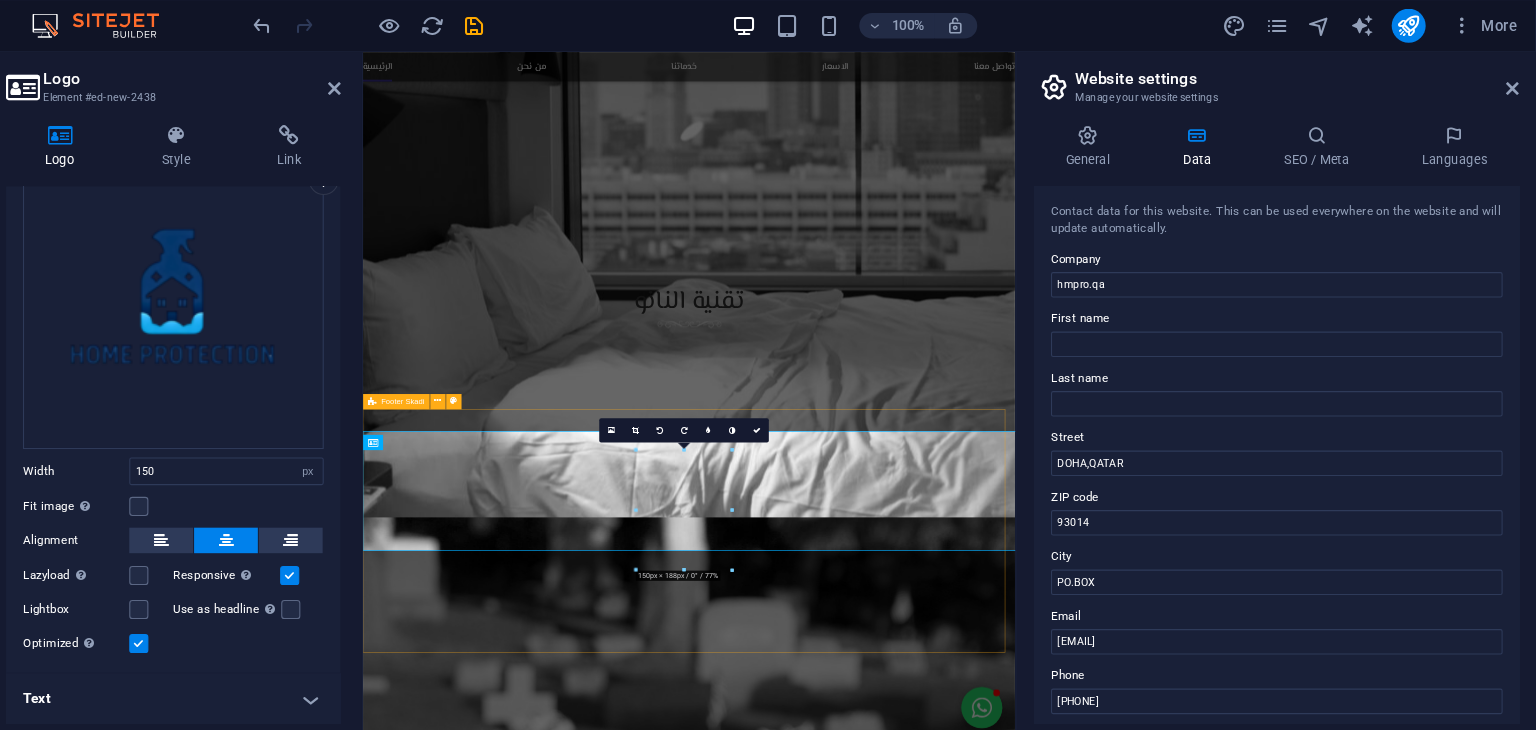 scroll, scrollTop: 3074, scrollLeft: 0, axis: vertical 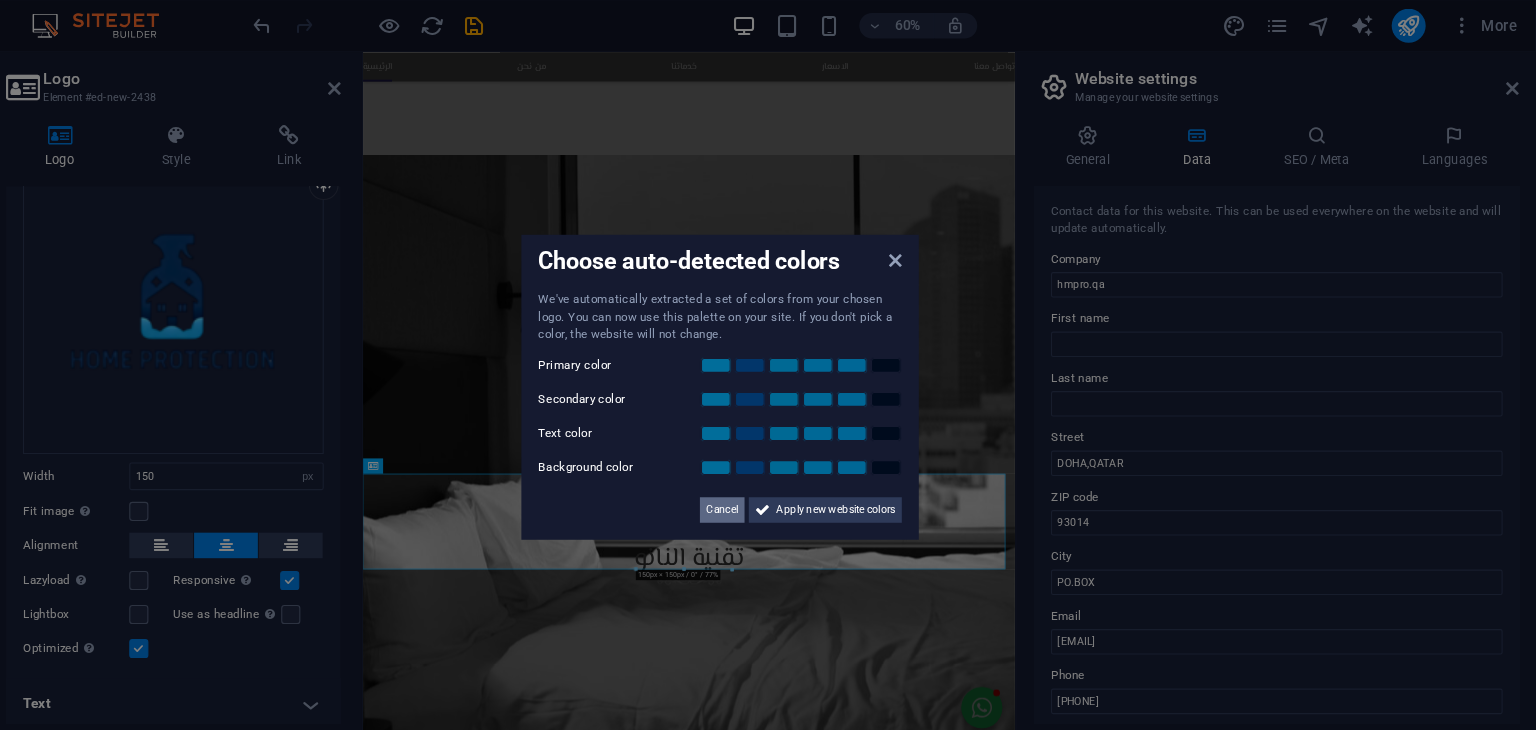 click on "Cancel" at bounding box center (770, 480) 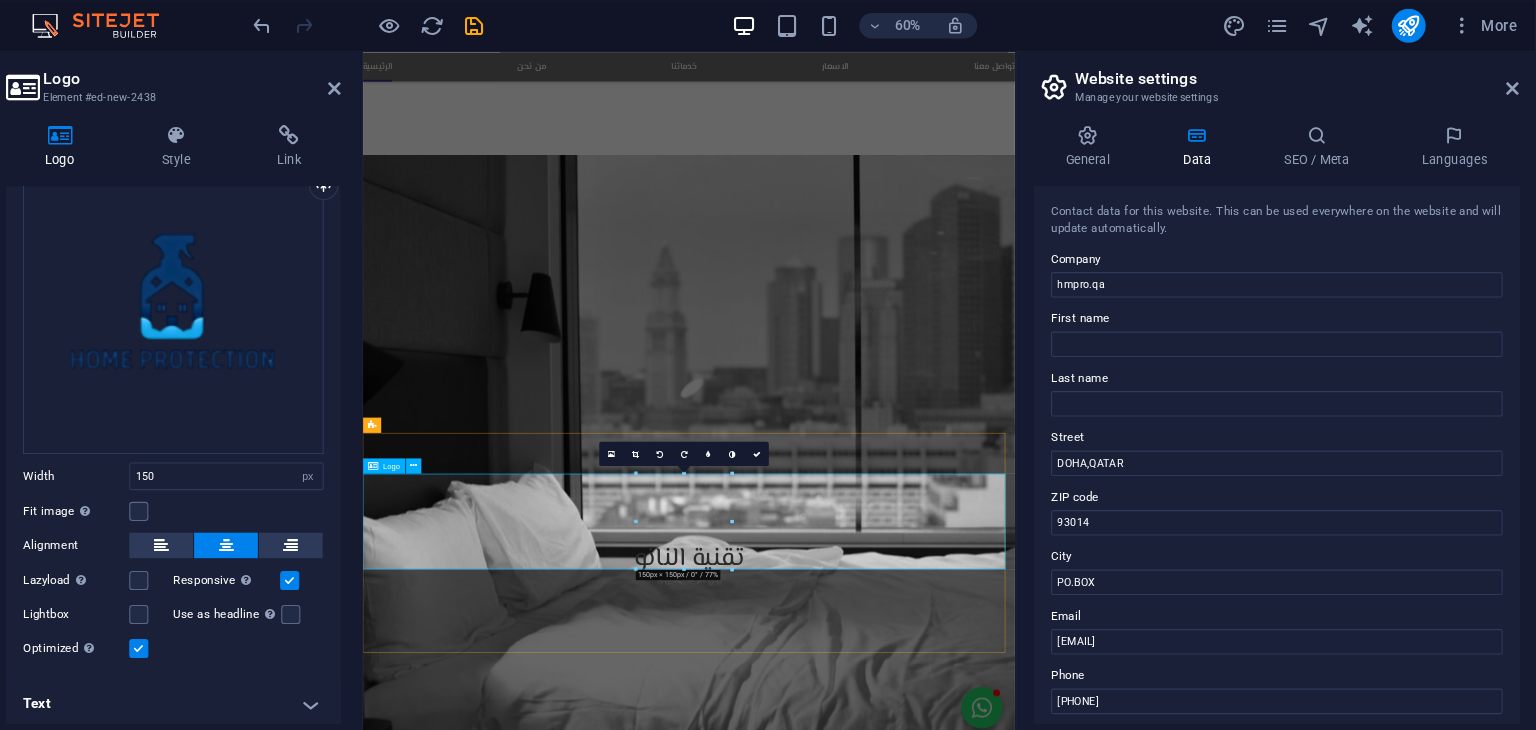 click at bounding box center [874, 5071] 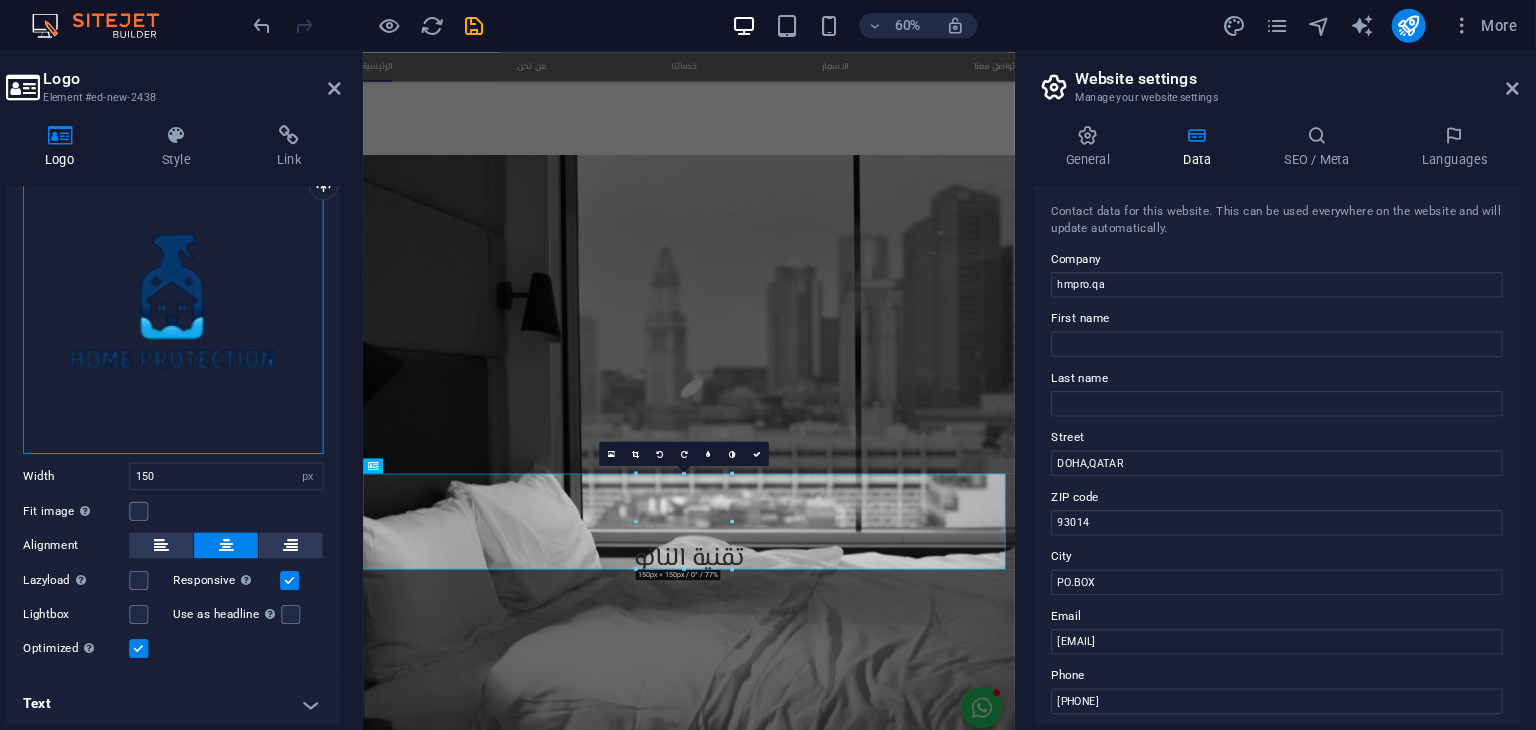 click on "Drag files here, click to choose files or select files from Files or our free stock photos & videos" at bounding box center [253, 286] 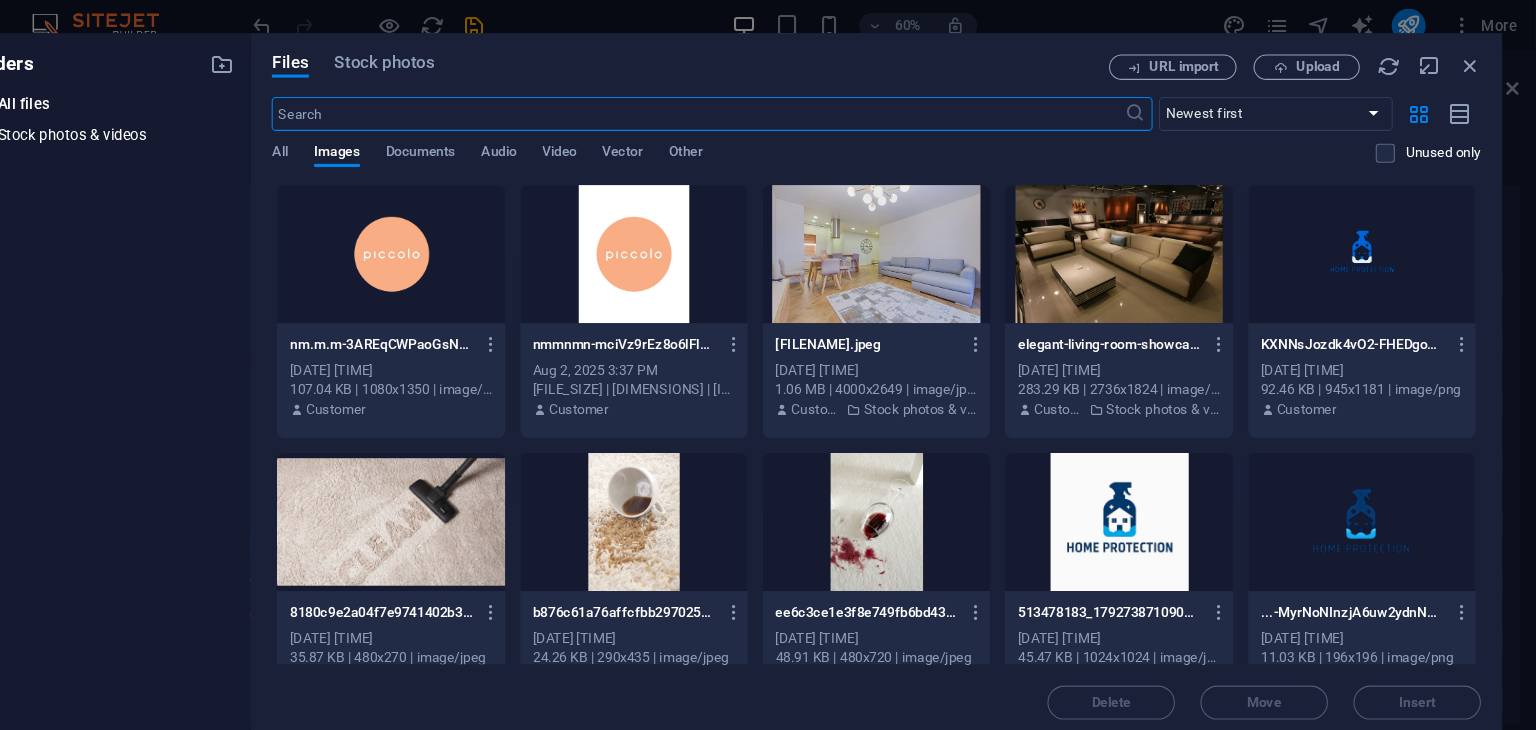 scroll, scrollTop: 0, scrollLeft: 0, axis: both 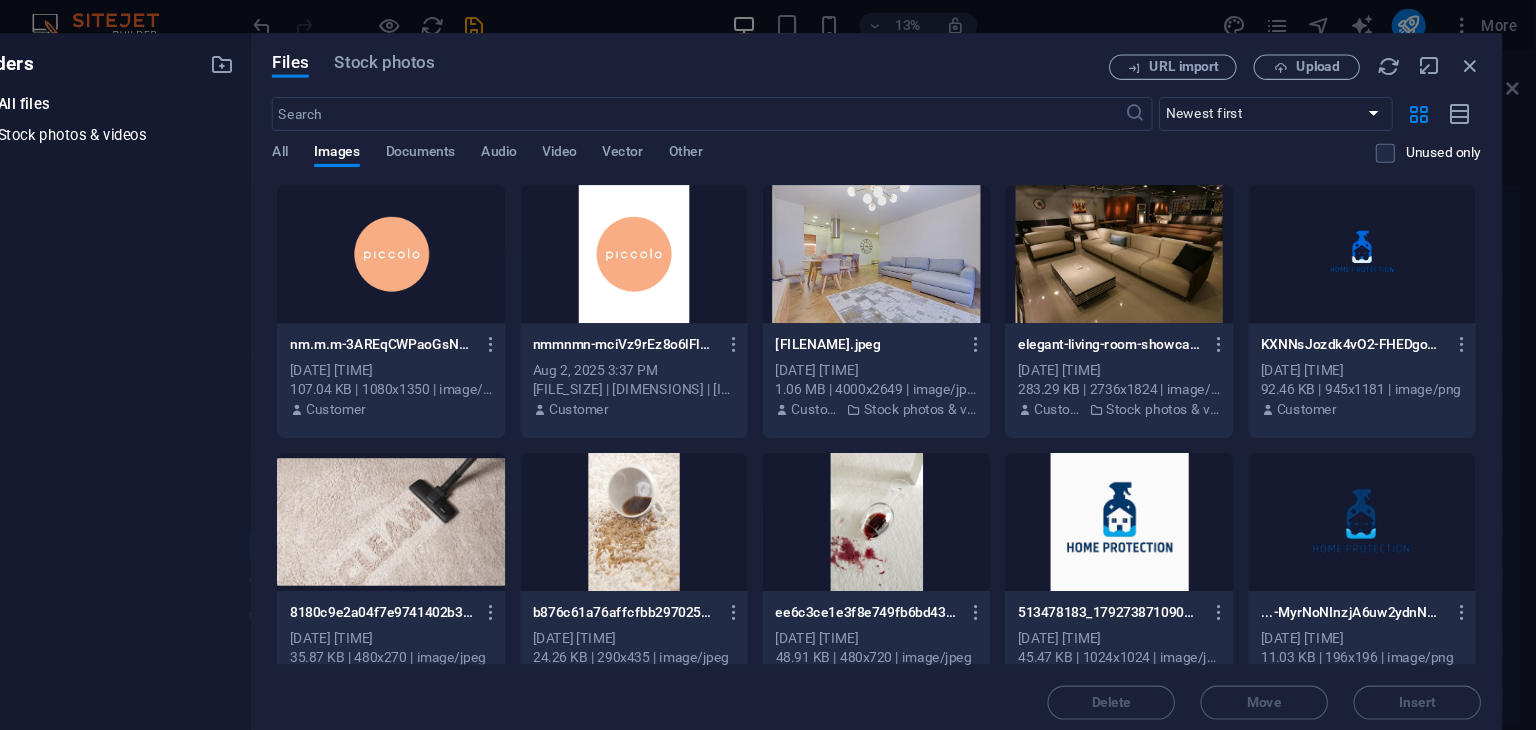 click at bounding box center [1372, 240] 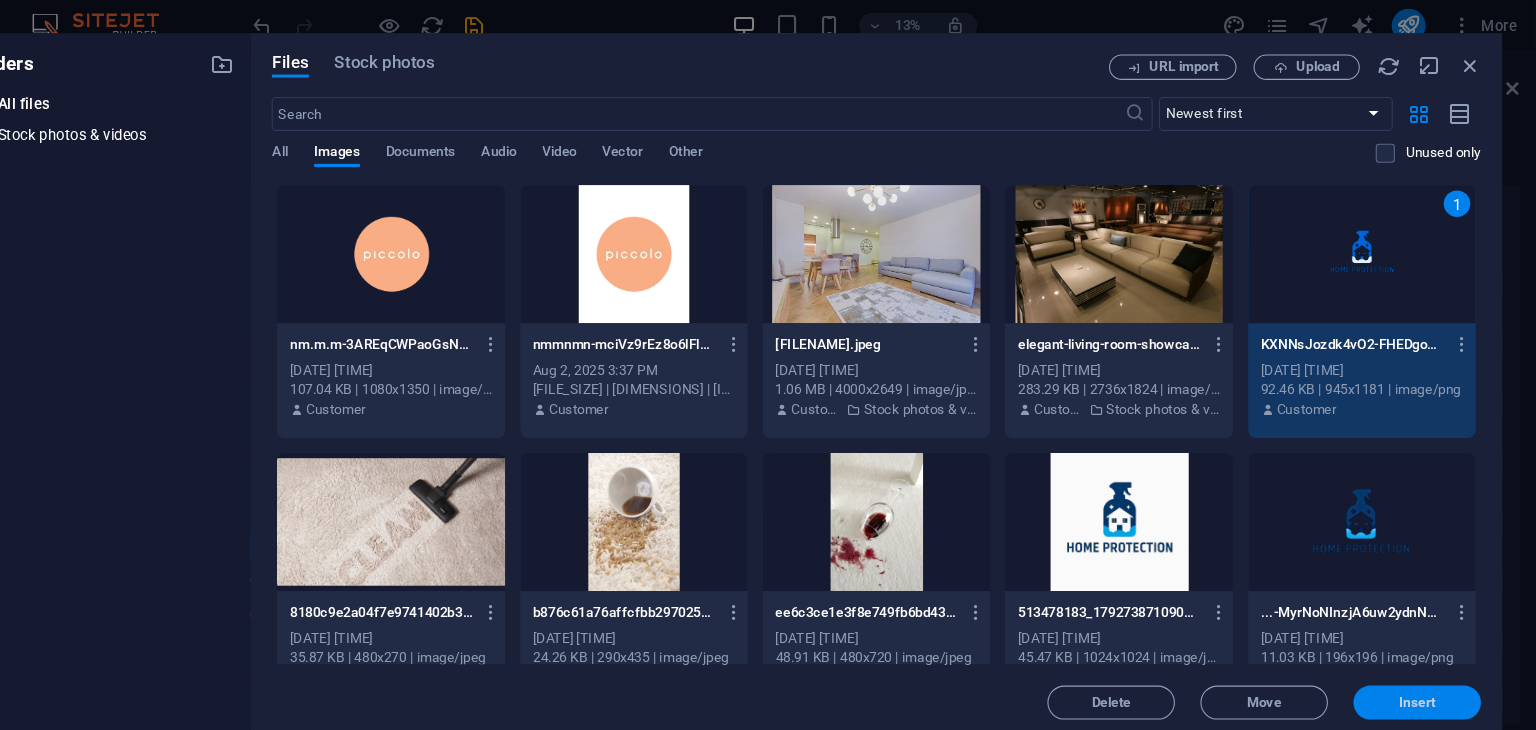 click on "Insert" at bounding box center (1424, 662) 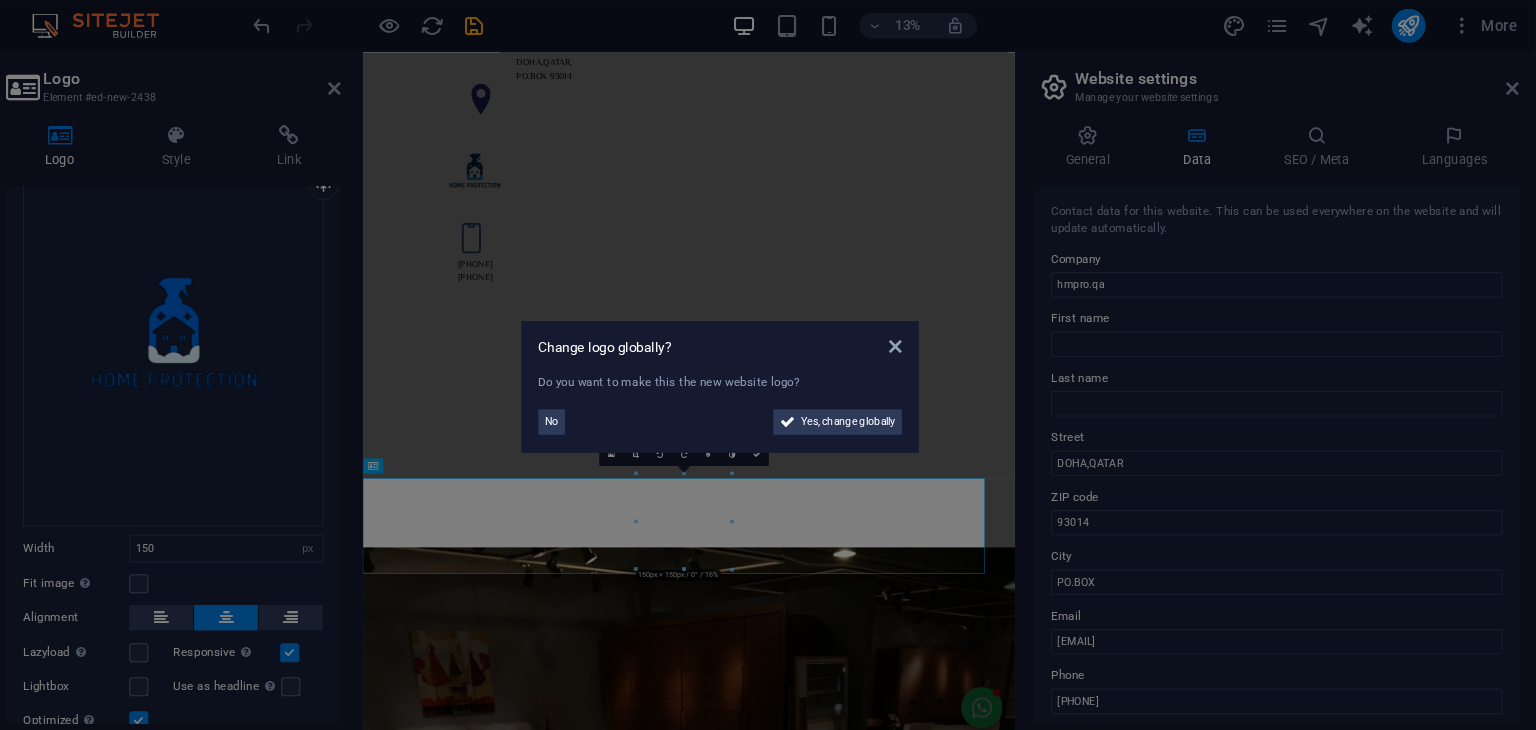 scroll, scrollTop: 3036, scrollLeft: 0, axis: vertical 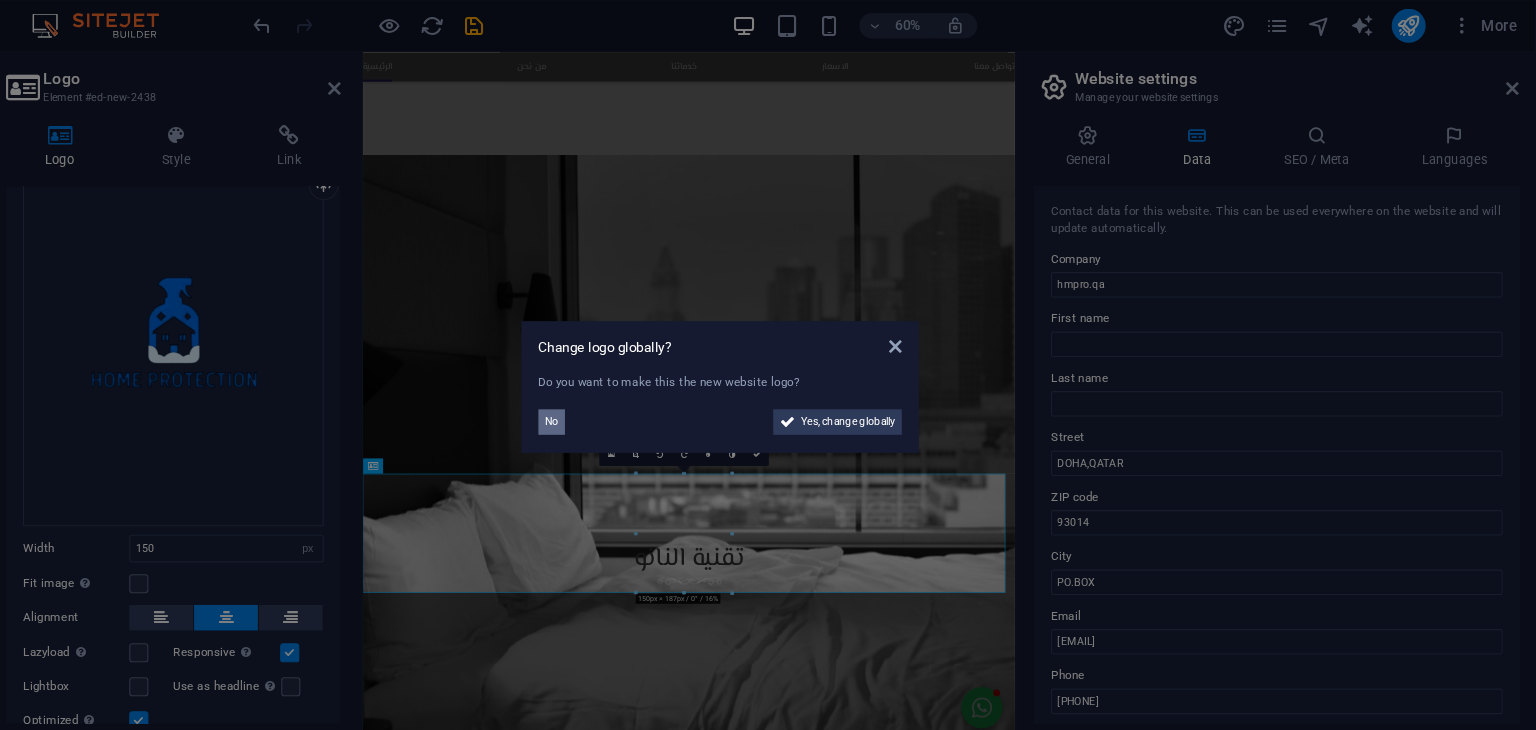click on "No" at bounding box center [609, 398] 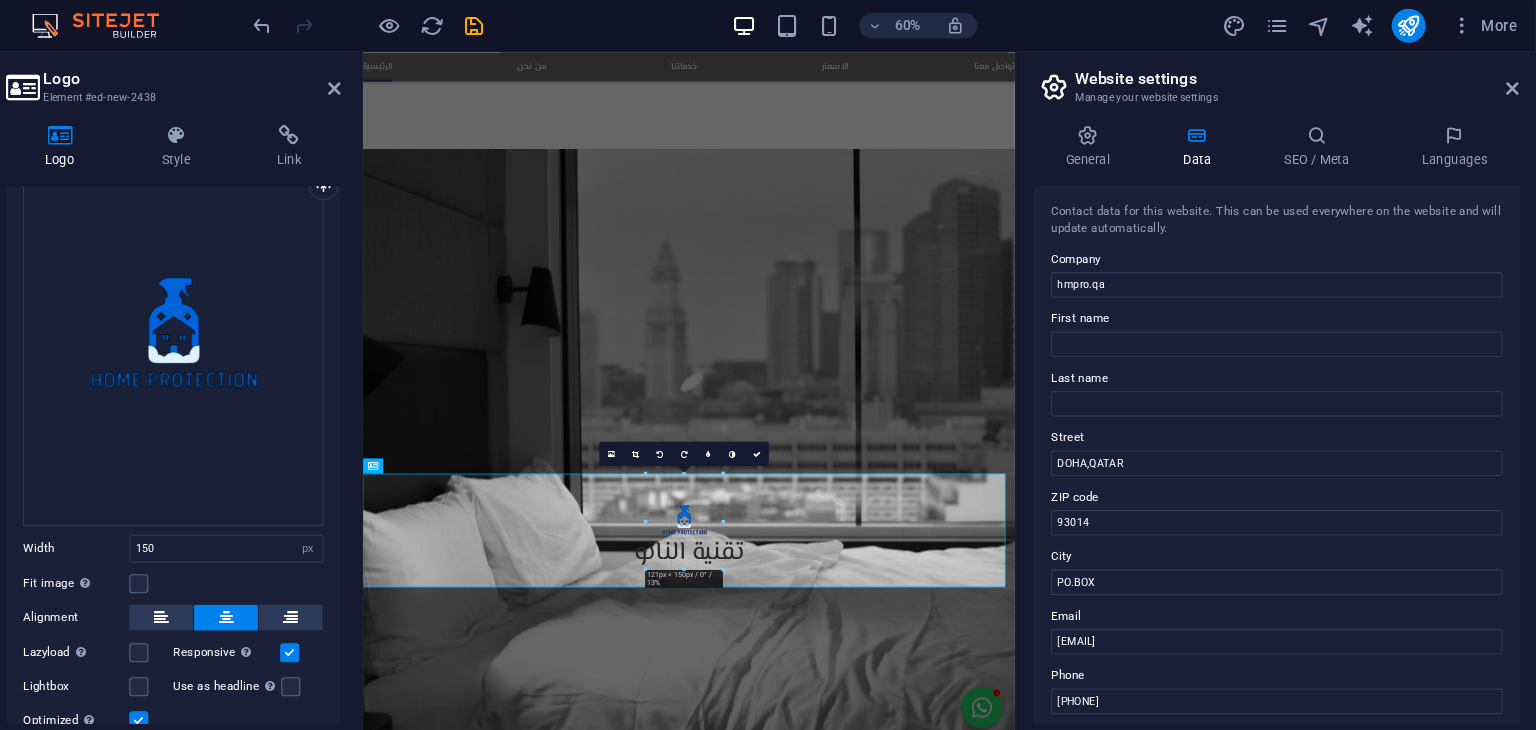 scroll, scrollTop: 3036, scrollLeft: 0, axis: vertical 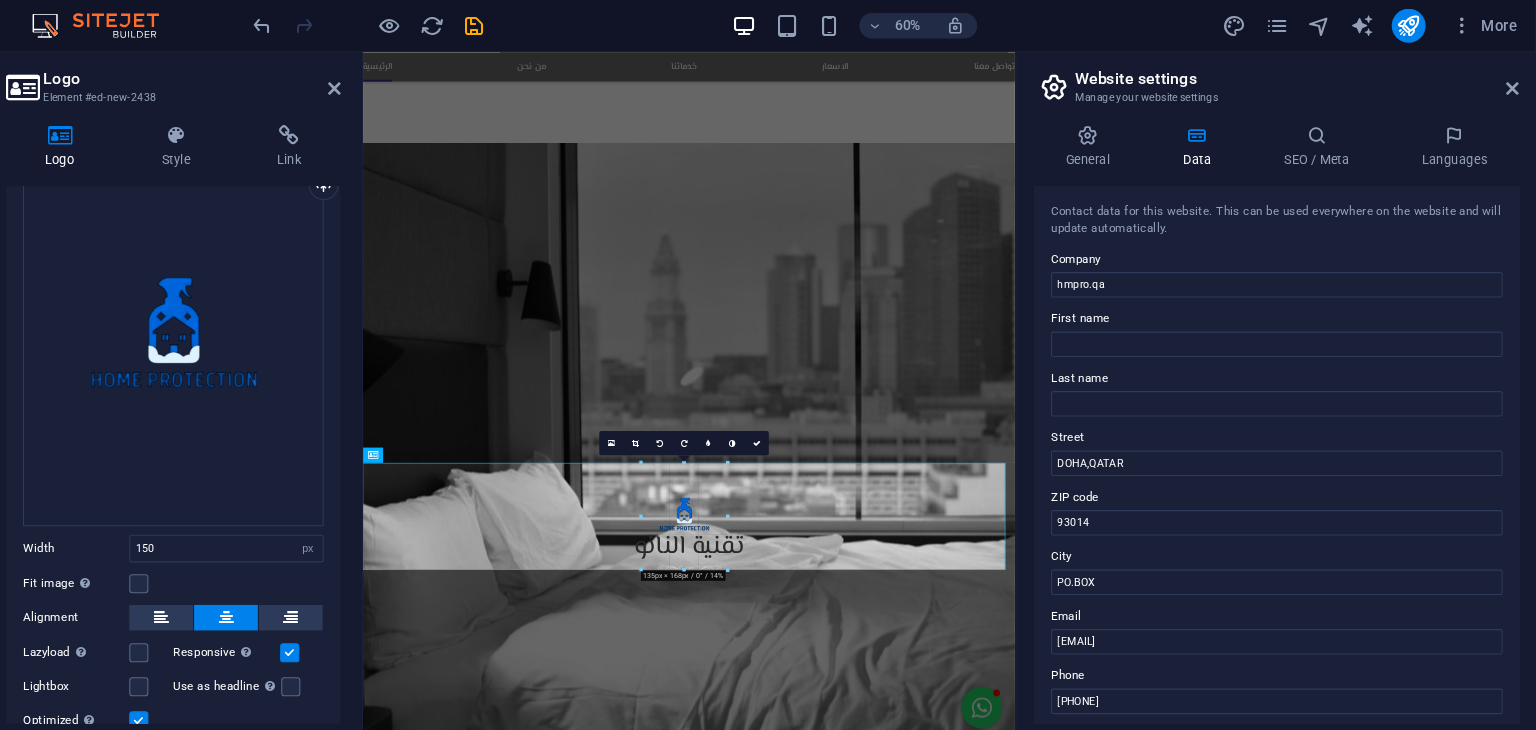 drag, startPoint x: 689, startPoint y: 427, endPoint x: 450, endPoint y: 679, distance: 347.3111 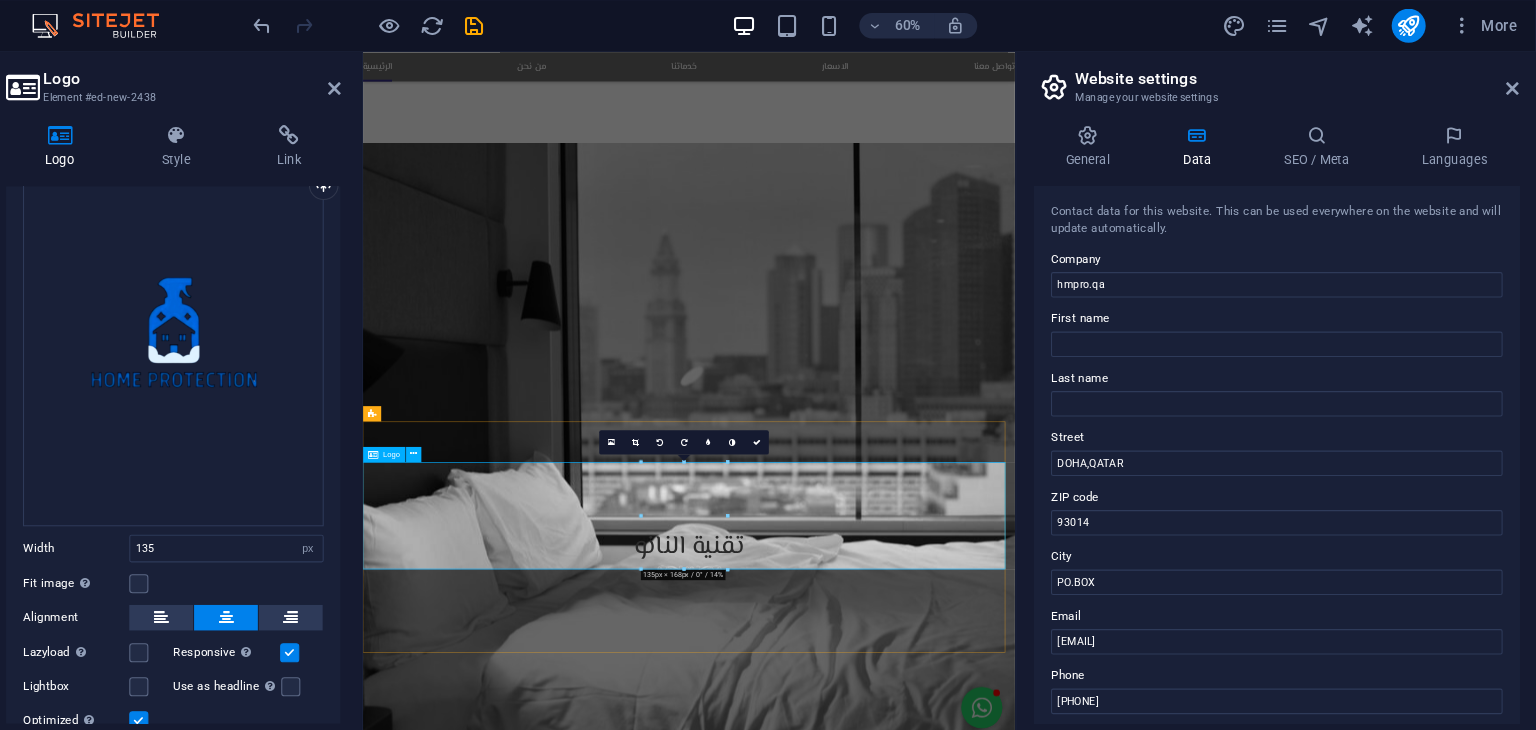 scroll, scrollTop: 3055, scrollLeft: 0, axis: vertical 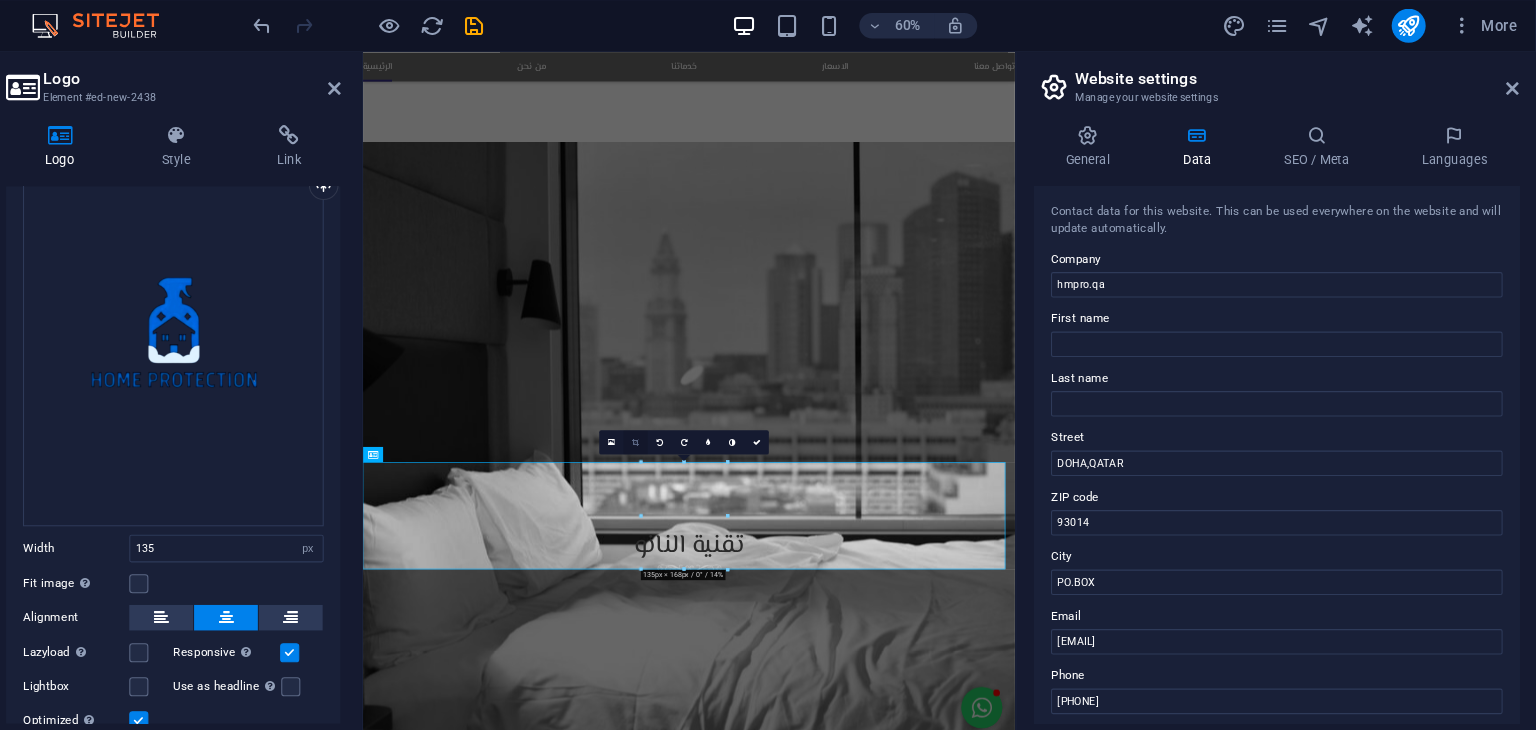 click at bounding box center (688, 417) 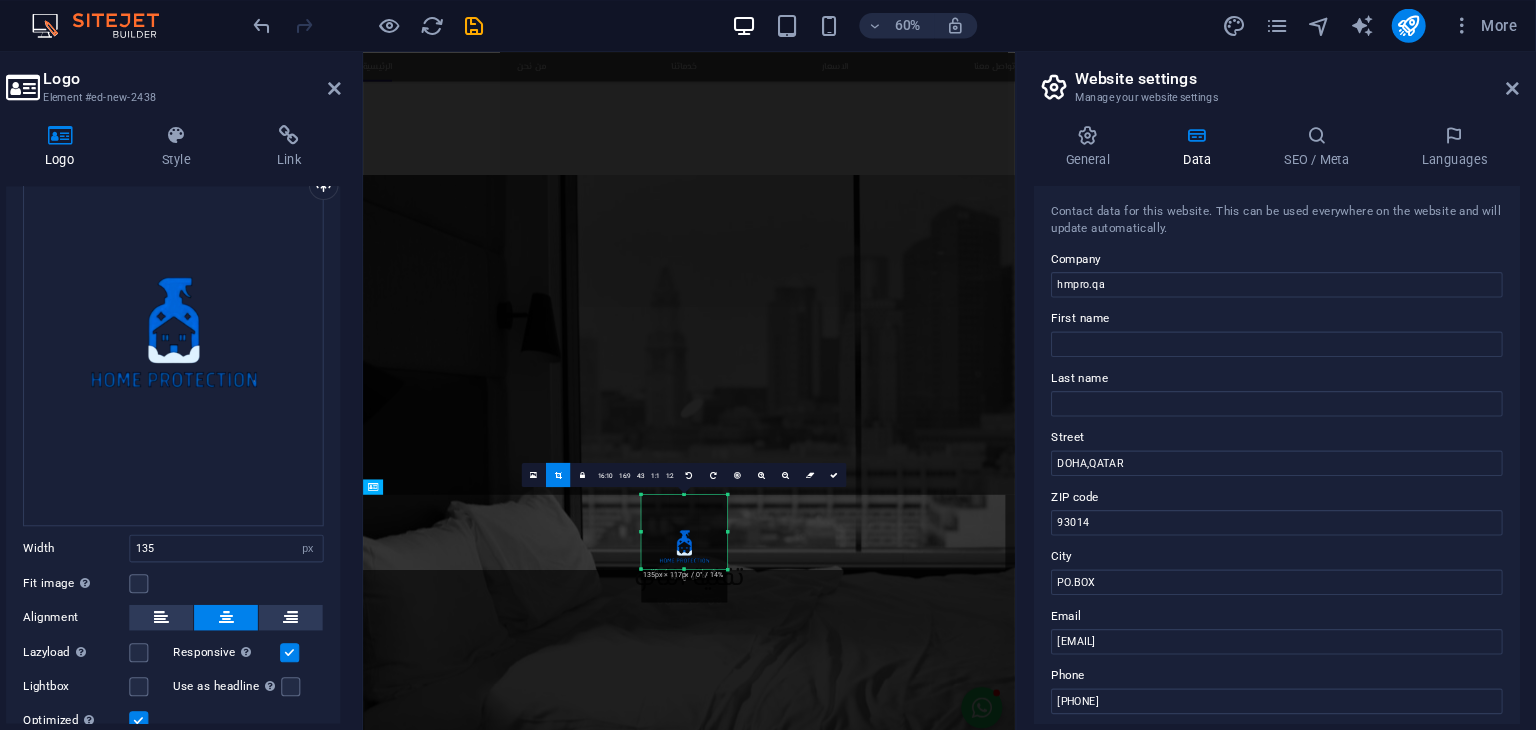 scroll, scrollTop: 3004, scrollLeft: 0, axis: vertical 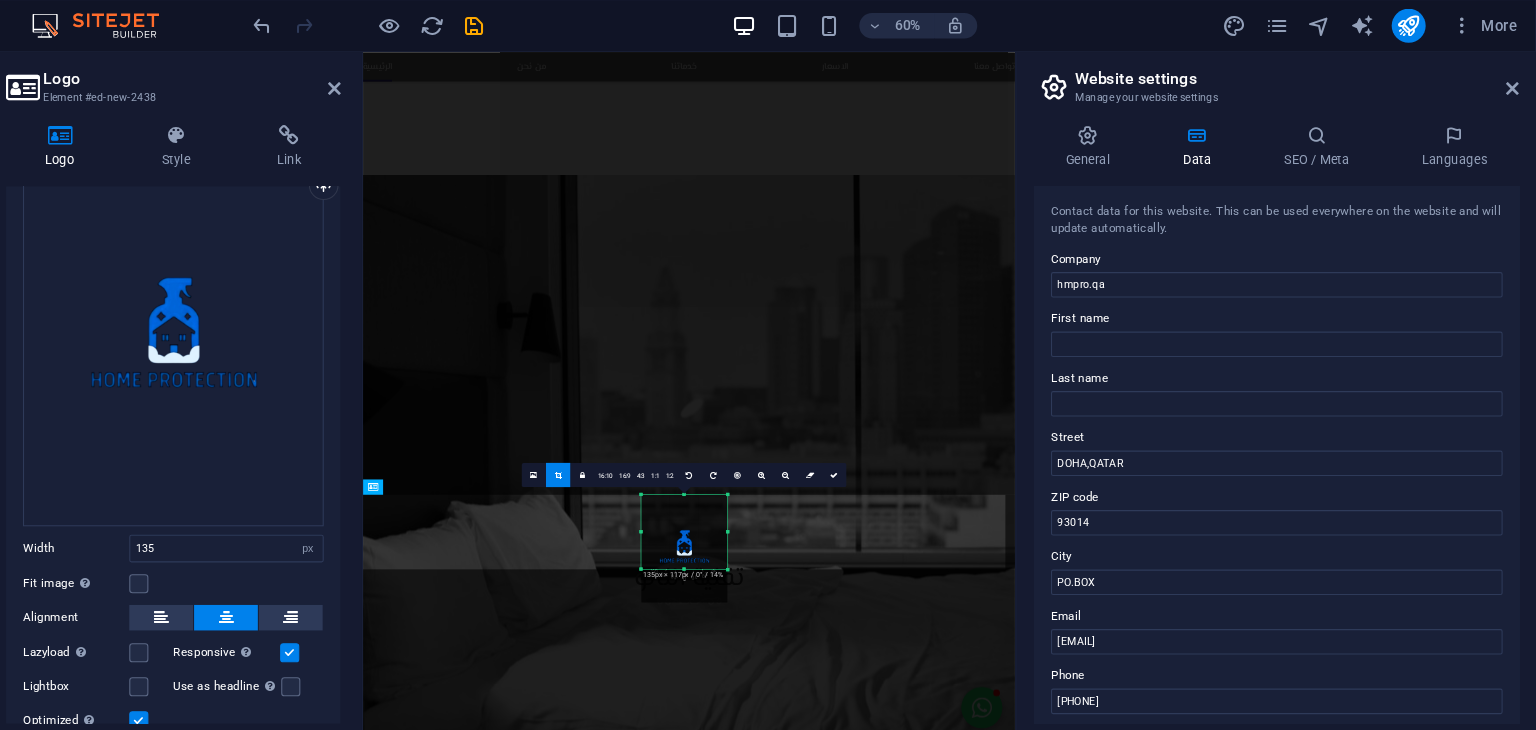 drag, startPoint x: 735, startPoint y: 537, endPoint x: 758, endPoint y: 484, distance: 57.77543 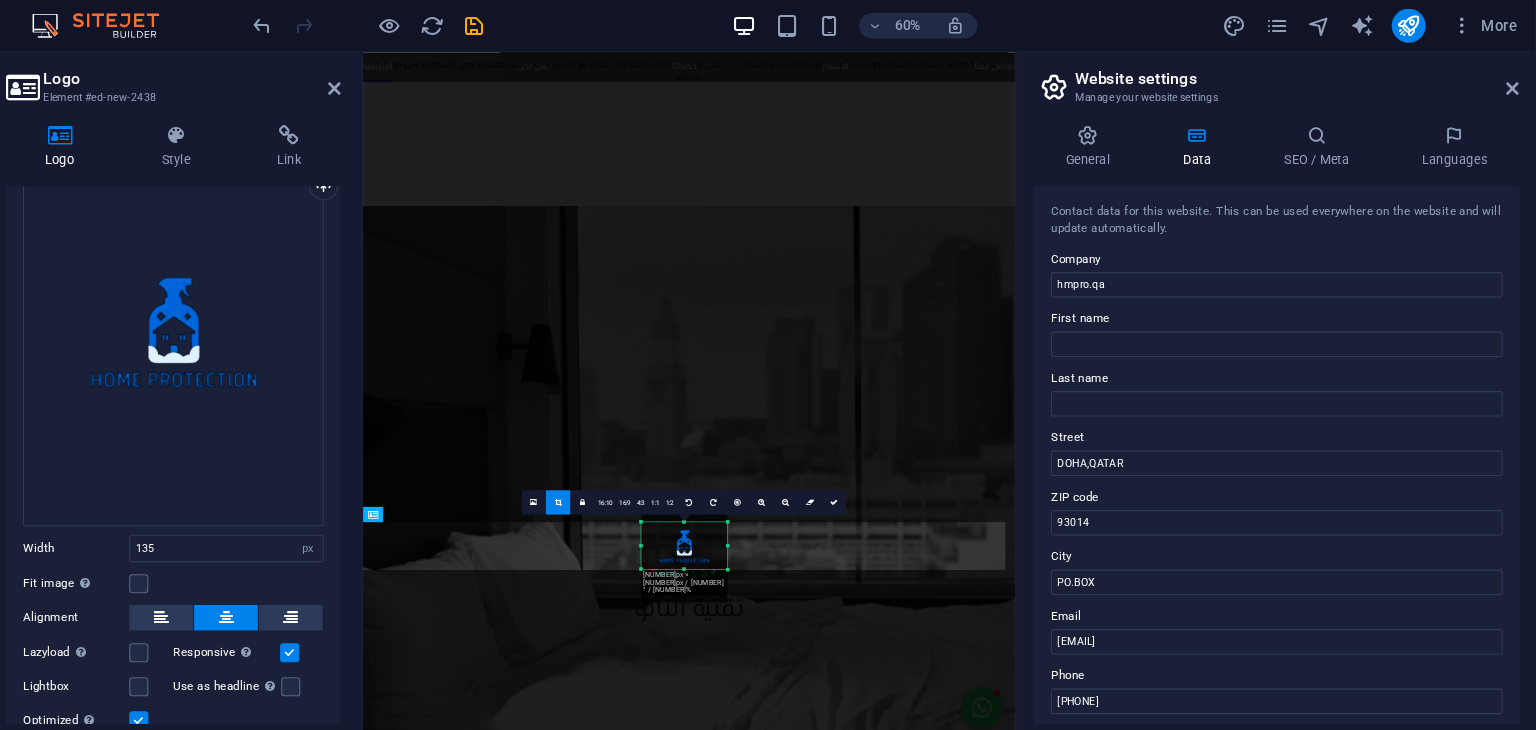 scroll, scrollTop: 2956, scrollLeft: 0, axis: vertical 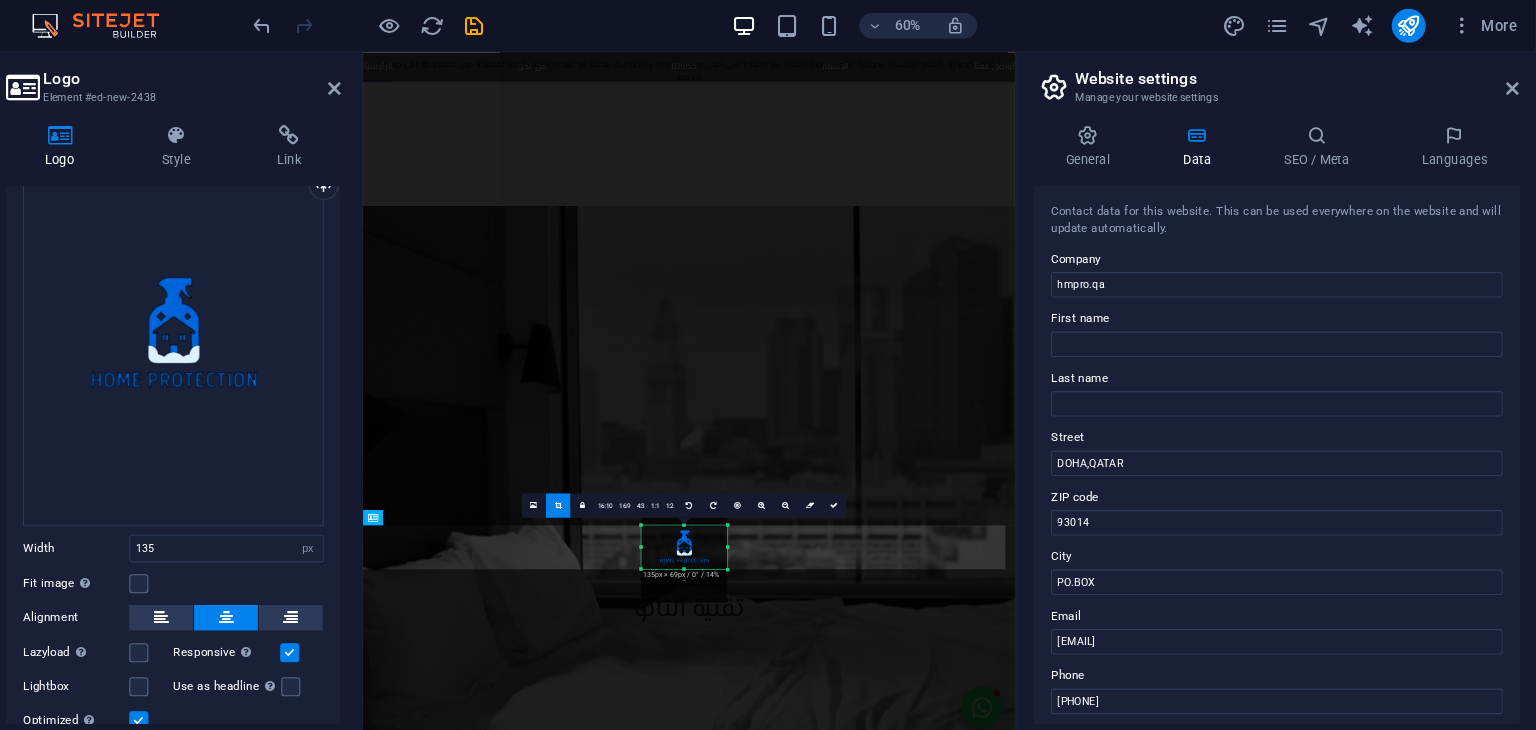 drag, startPoint x: 736, startPoint y: 465, endPoint x: 734, endPoint y: 512, distance: 47.042534 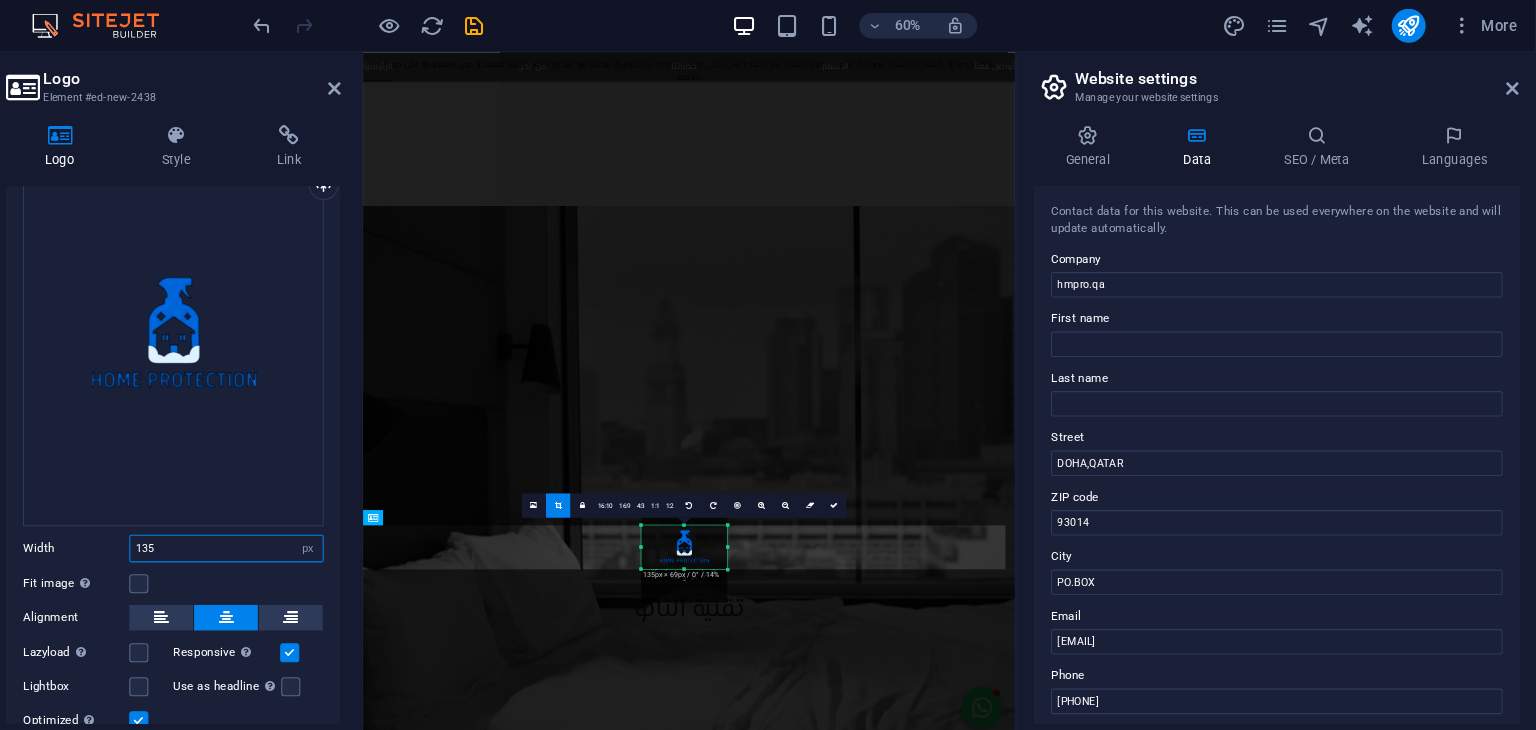 click on "135" at bounding box center (303, 517) 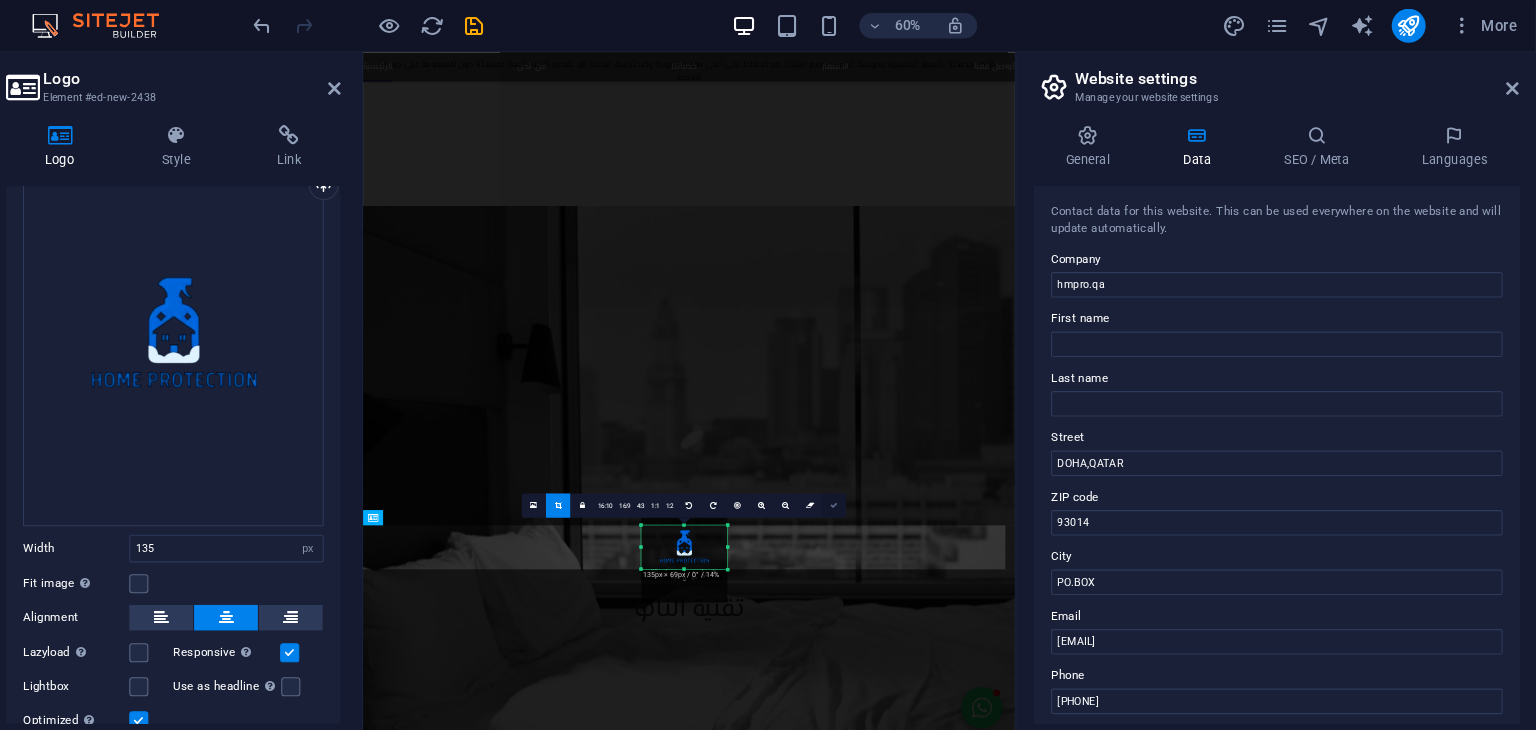 click at bounding box center [875, 476] 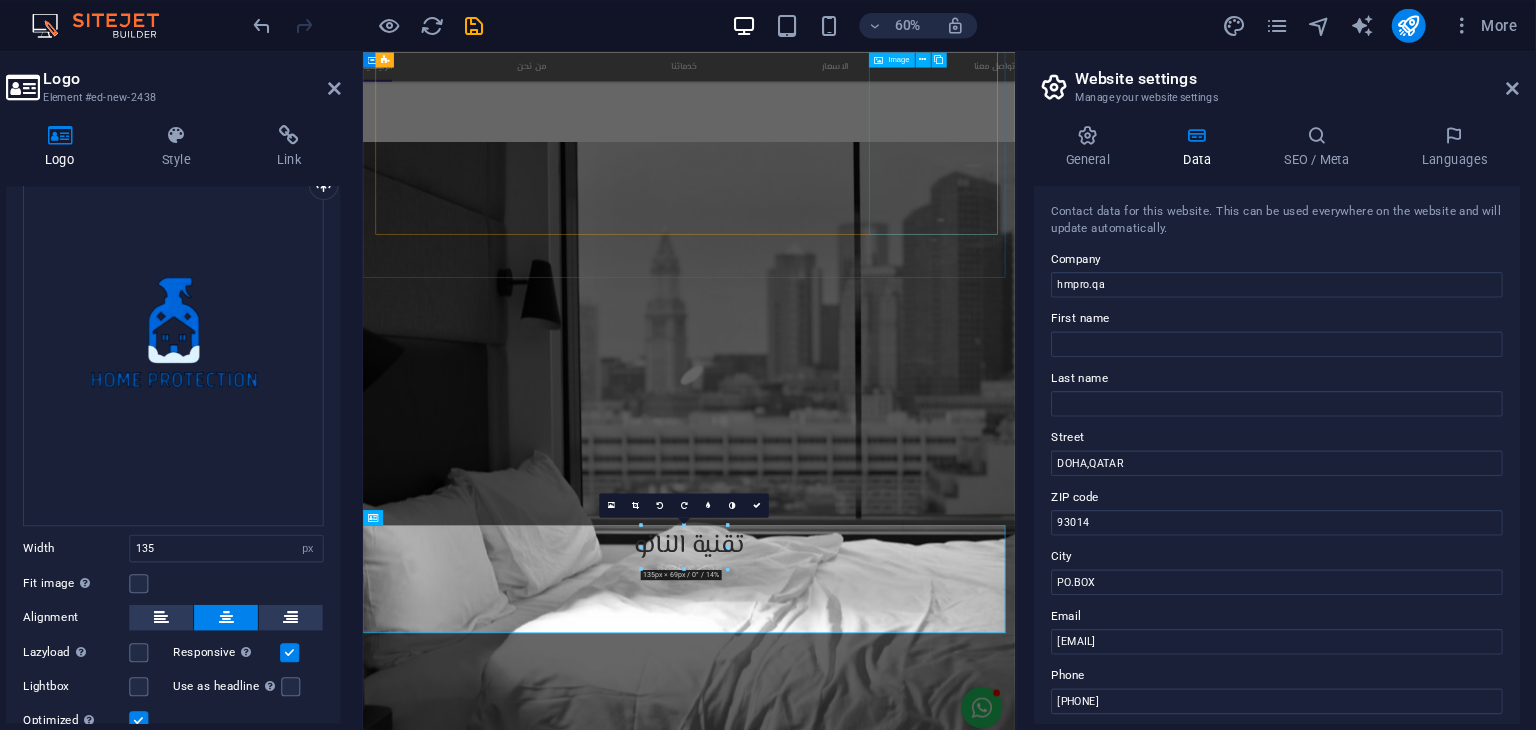 scroll, scrollTop: 2956, scrollLeft: 0, axis: vertical 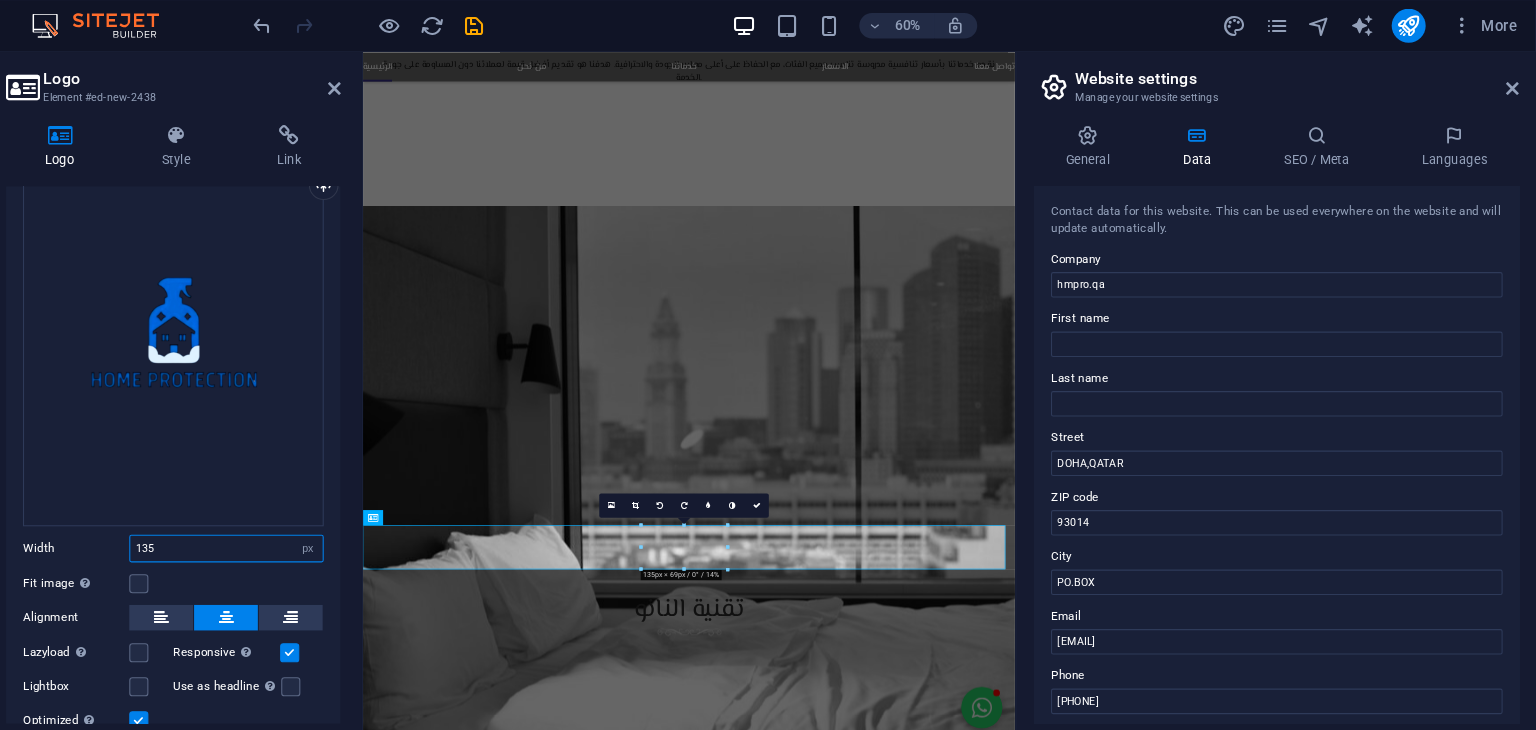 click on "135" at bounding box center [303, 517] 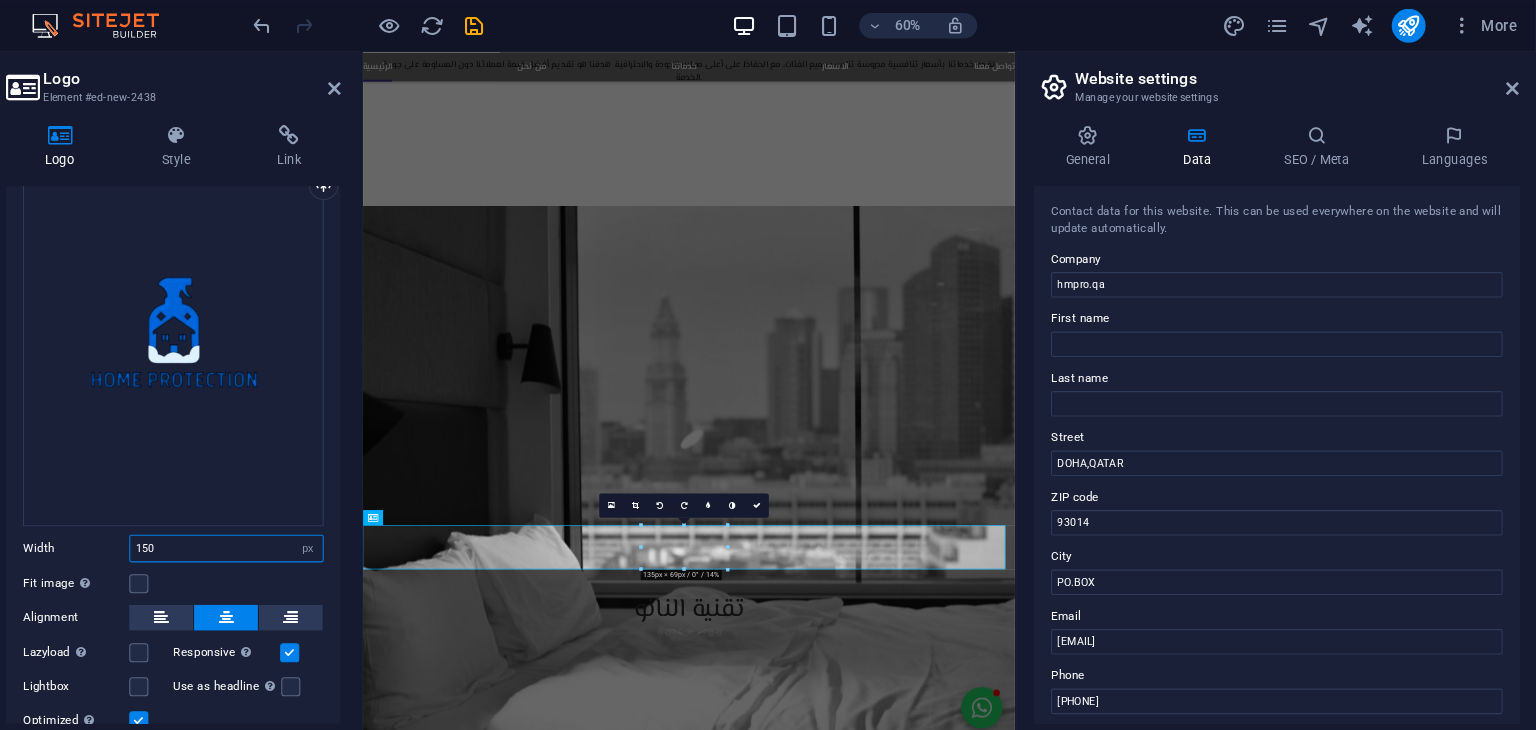 scroll, scrollTop: 2963, scrollLeft: 0, axis: vertical 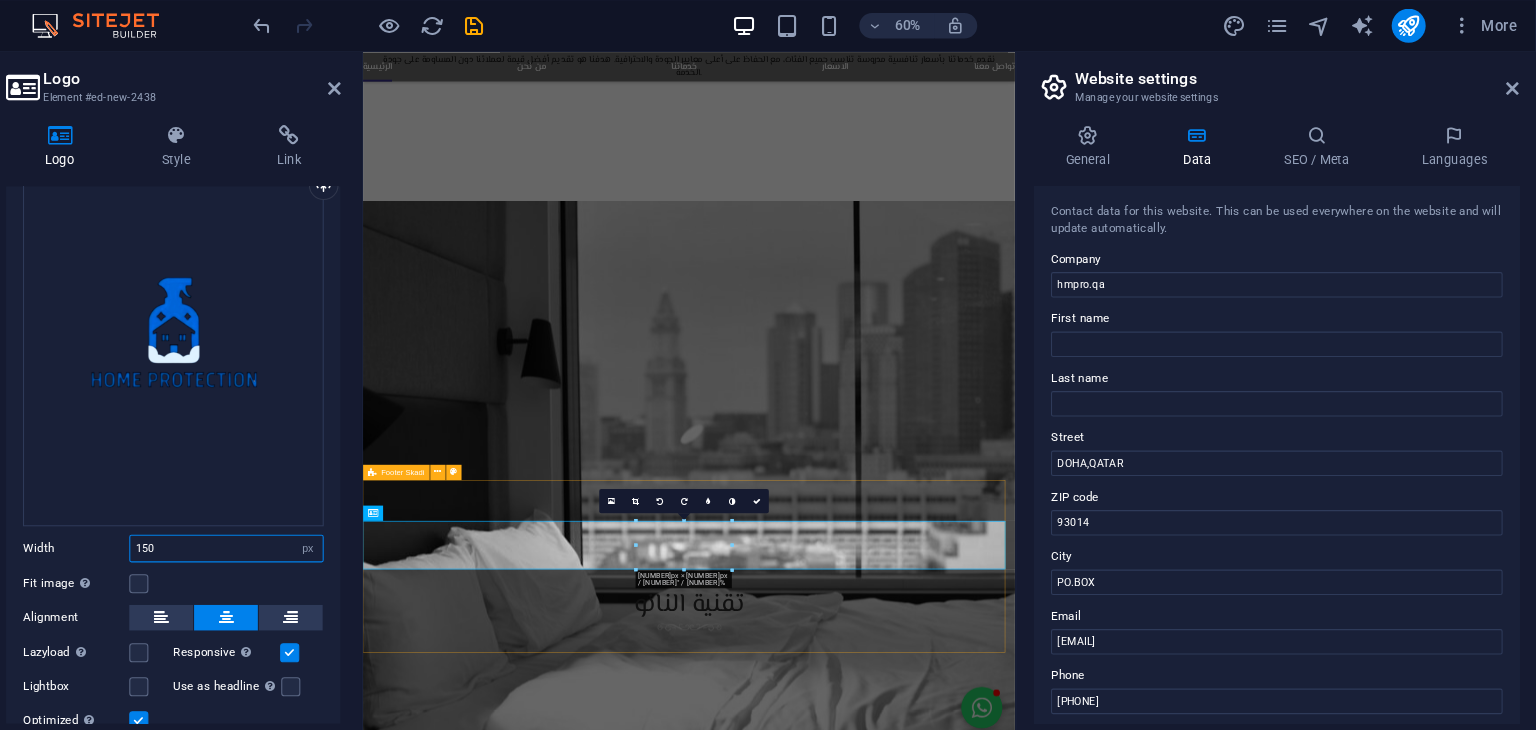 type on "150" 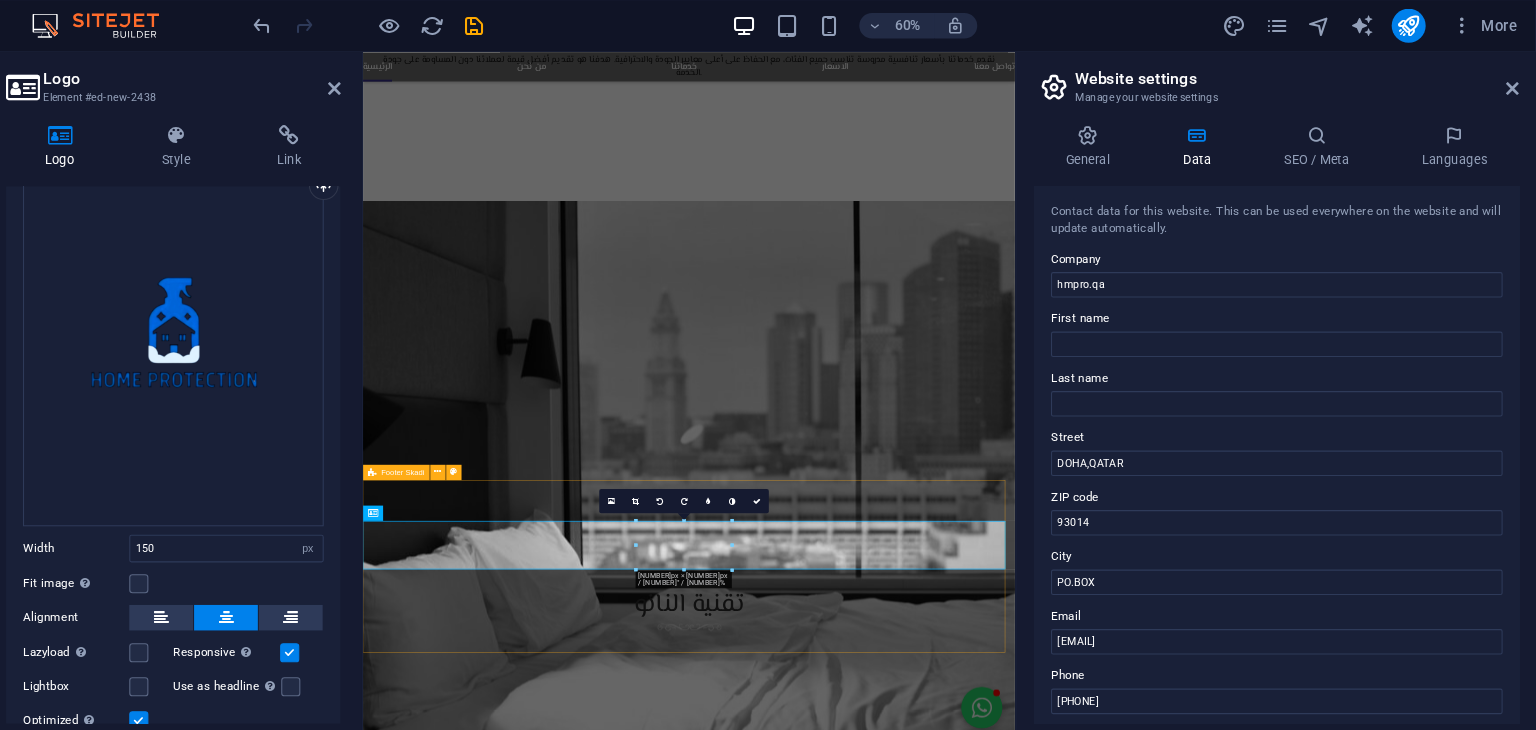 click on "[EMAIL] | Legal Notice | Privacy Policy جميع الحقوق محفوظة شركة هوم بروتيكشن [YEAR]" at bounding box center [874, 5141] 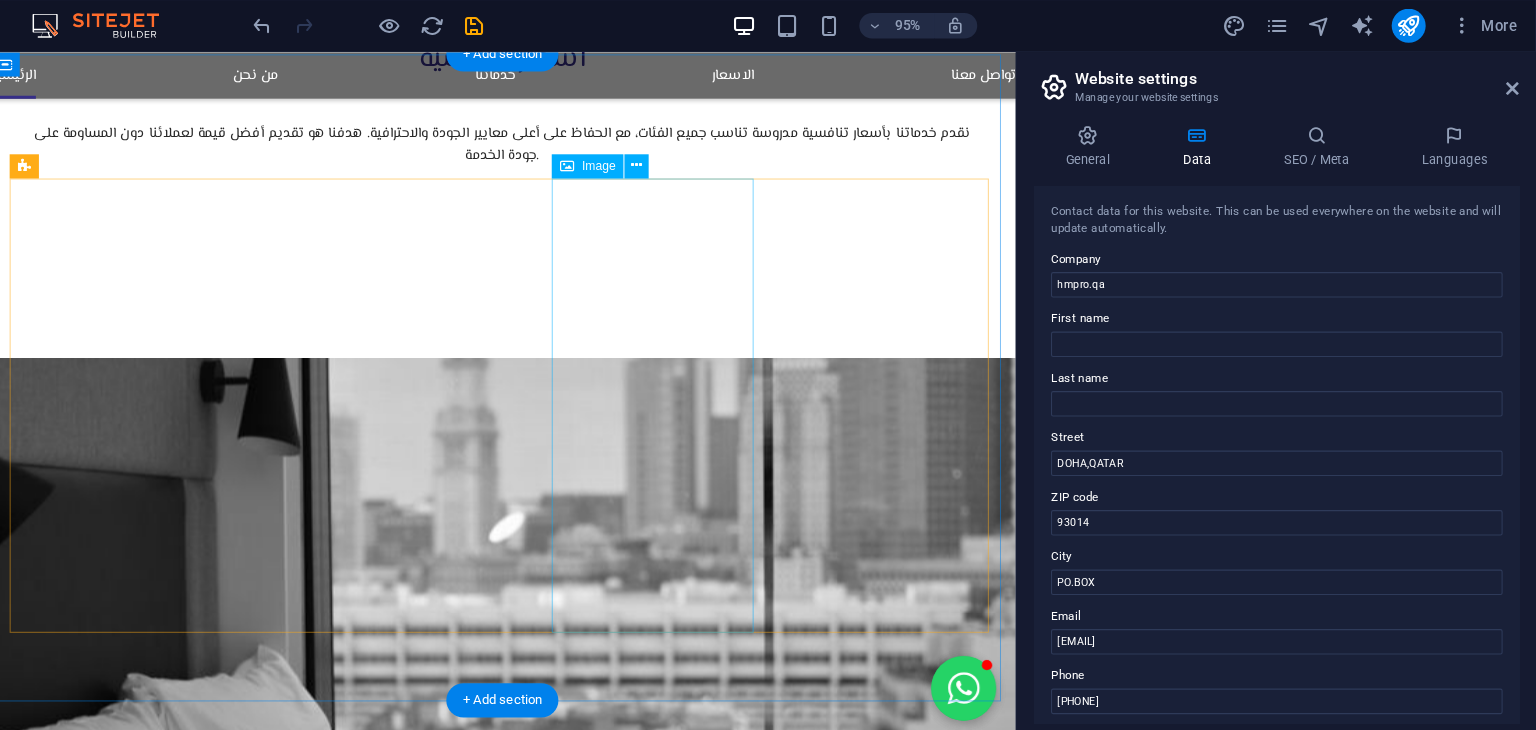scroll, scrollTop: 2528, scrollLeft: 0, axis: vertical 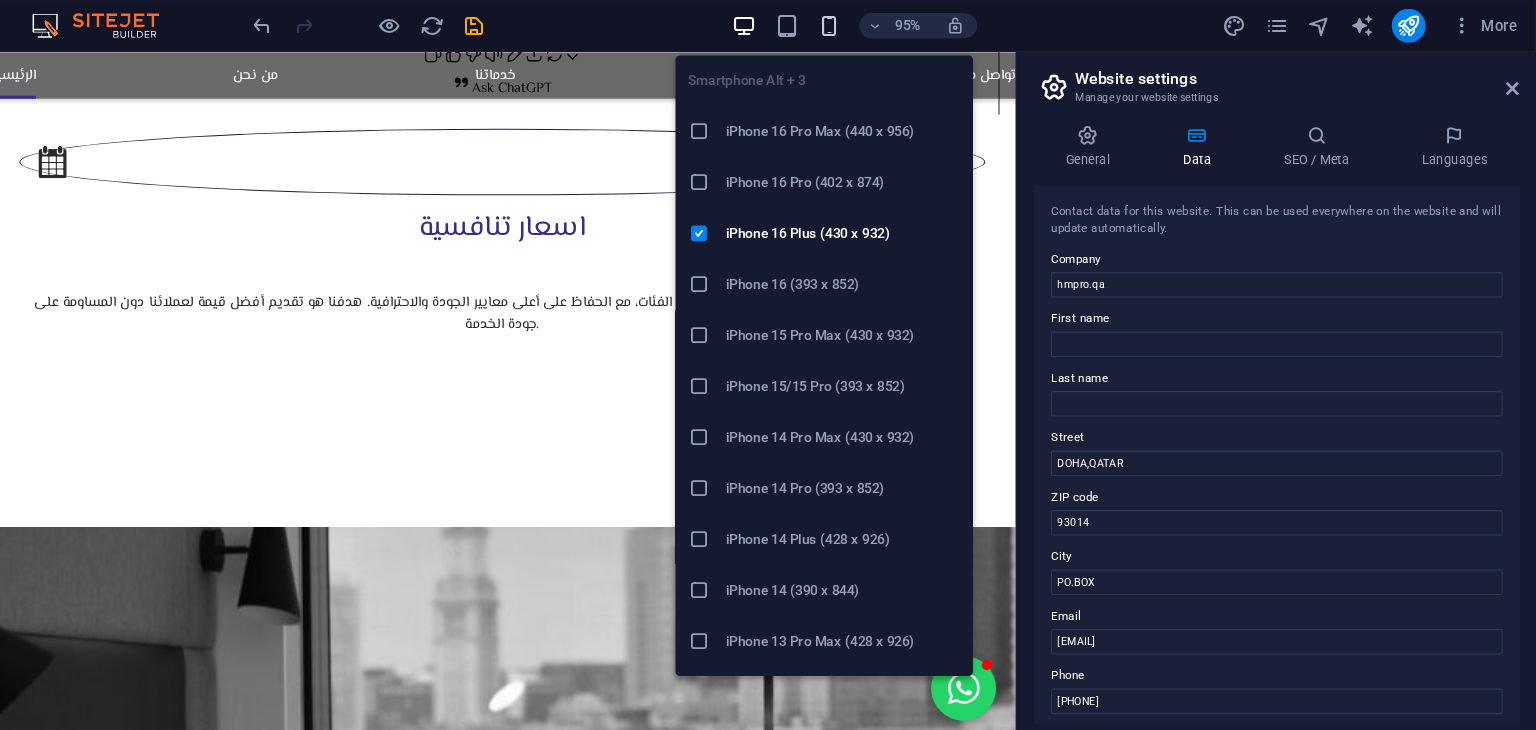 click at bounding box center (870, 25) 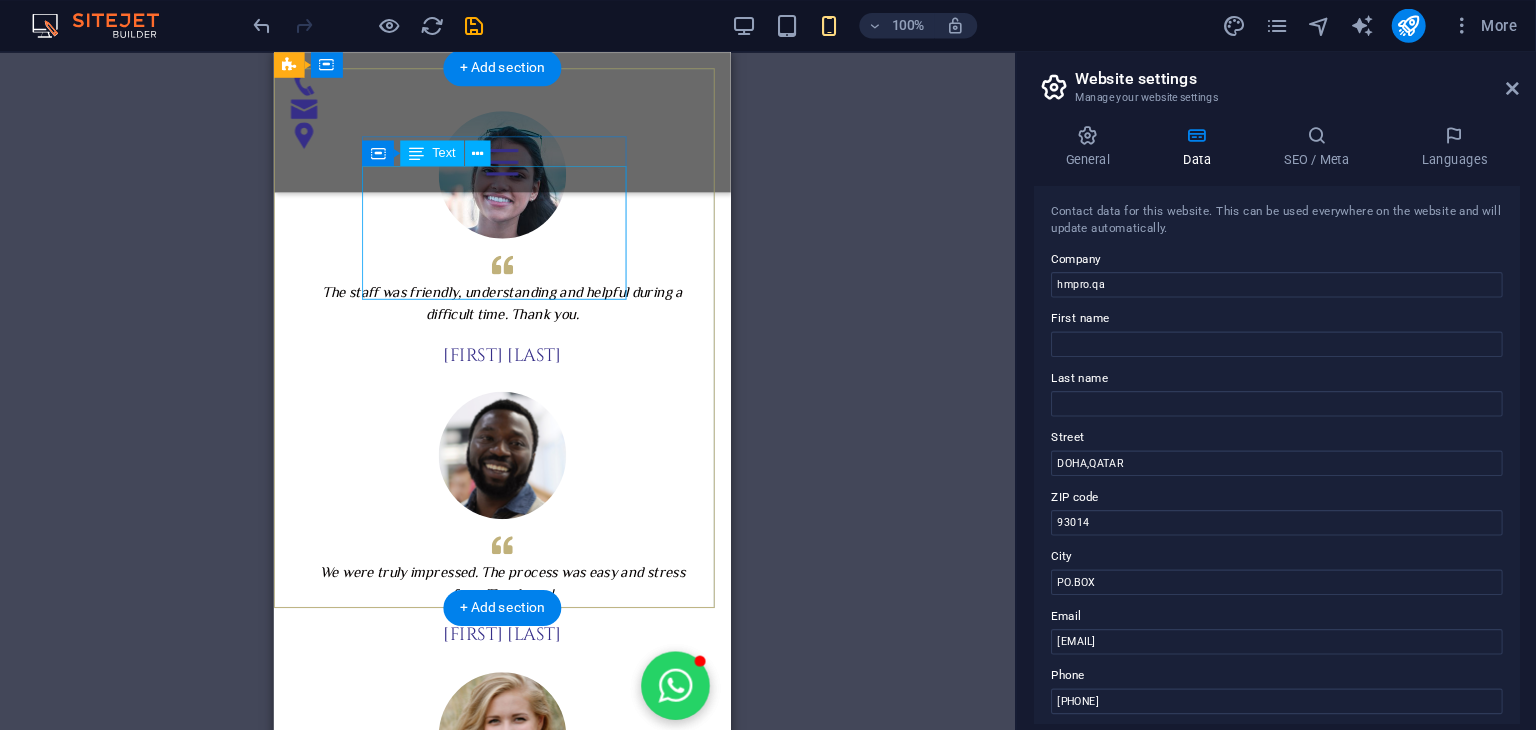 scroll, scrollTop: 5528, scrollLeft: 0, axis: vertical 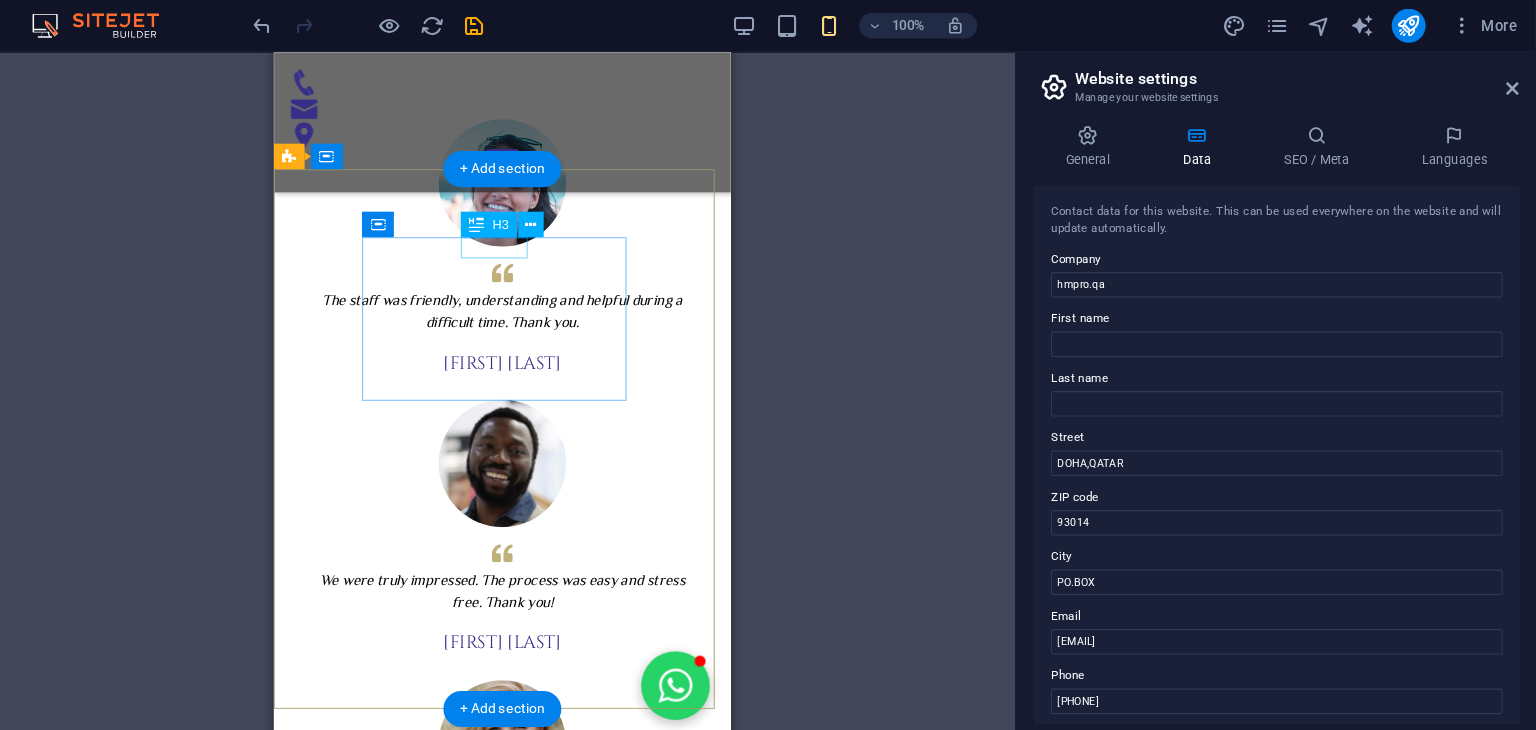 click on "من نحن" at bounding box center [418, 2266] 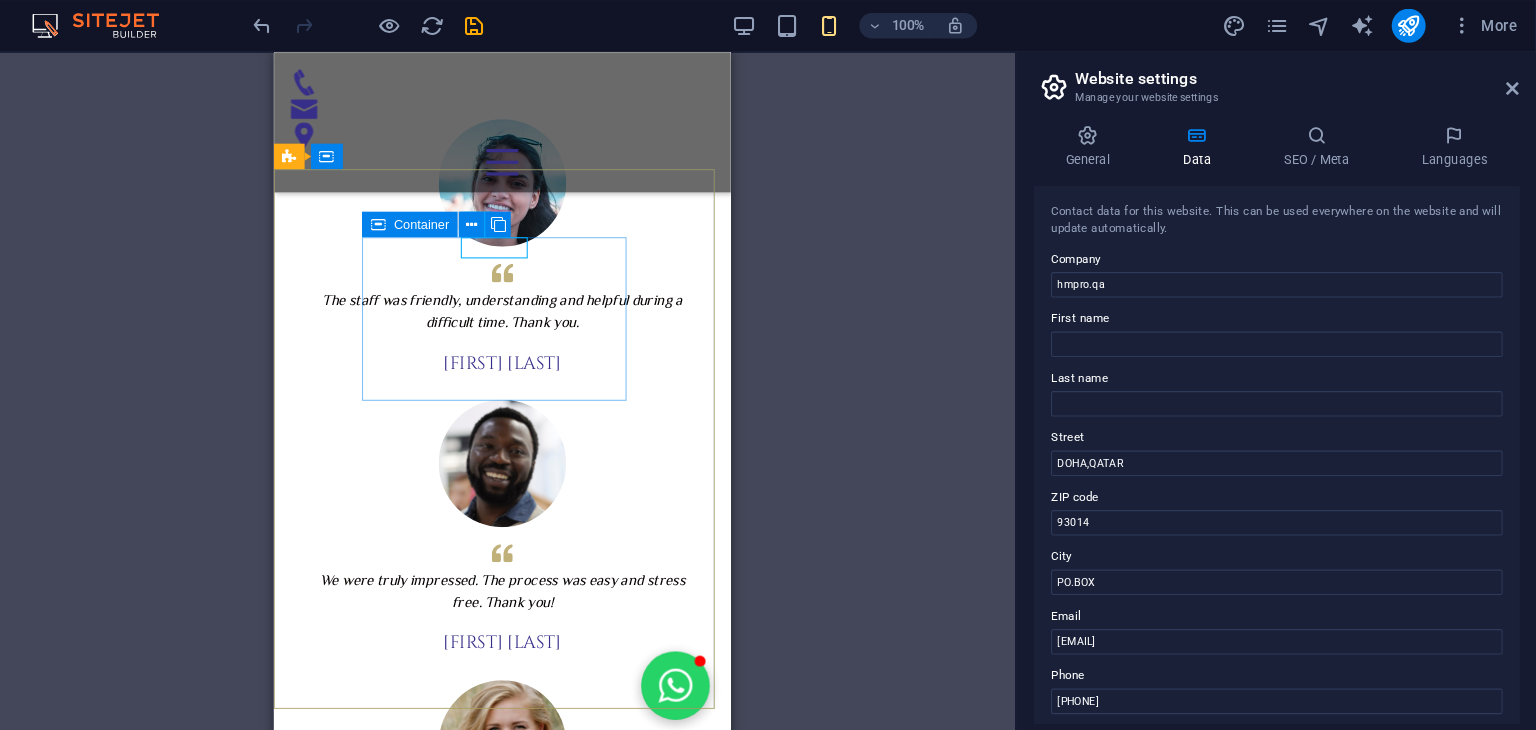 click at bounding box center [446, 212] 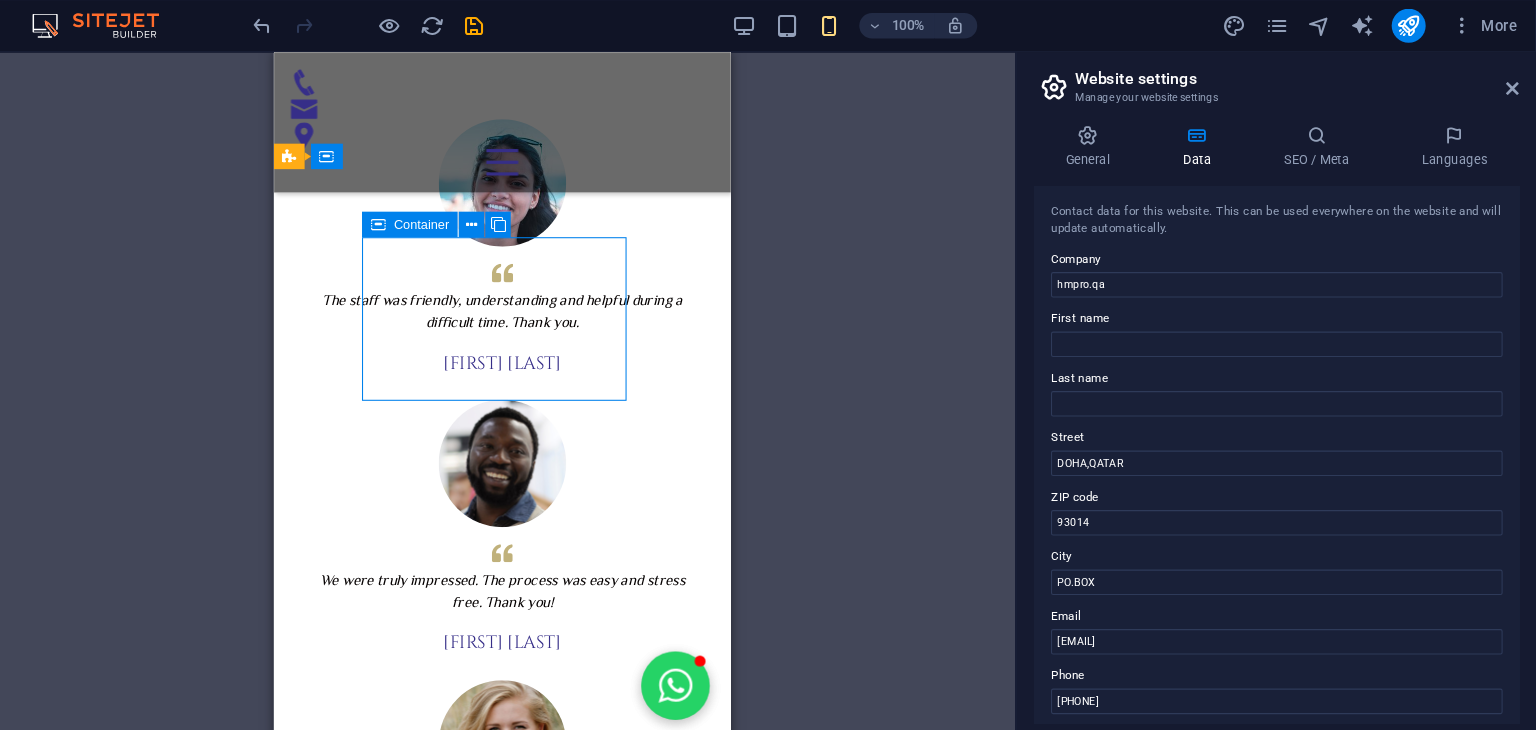 click at bounding box center (446, 212) 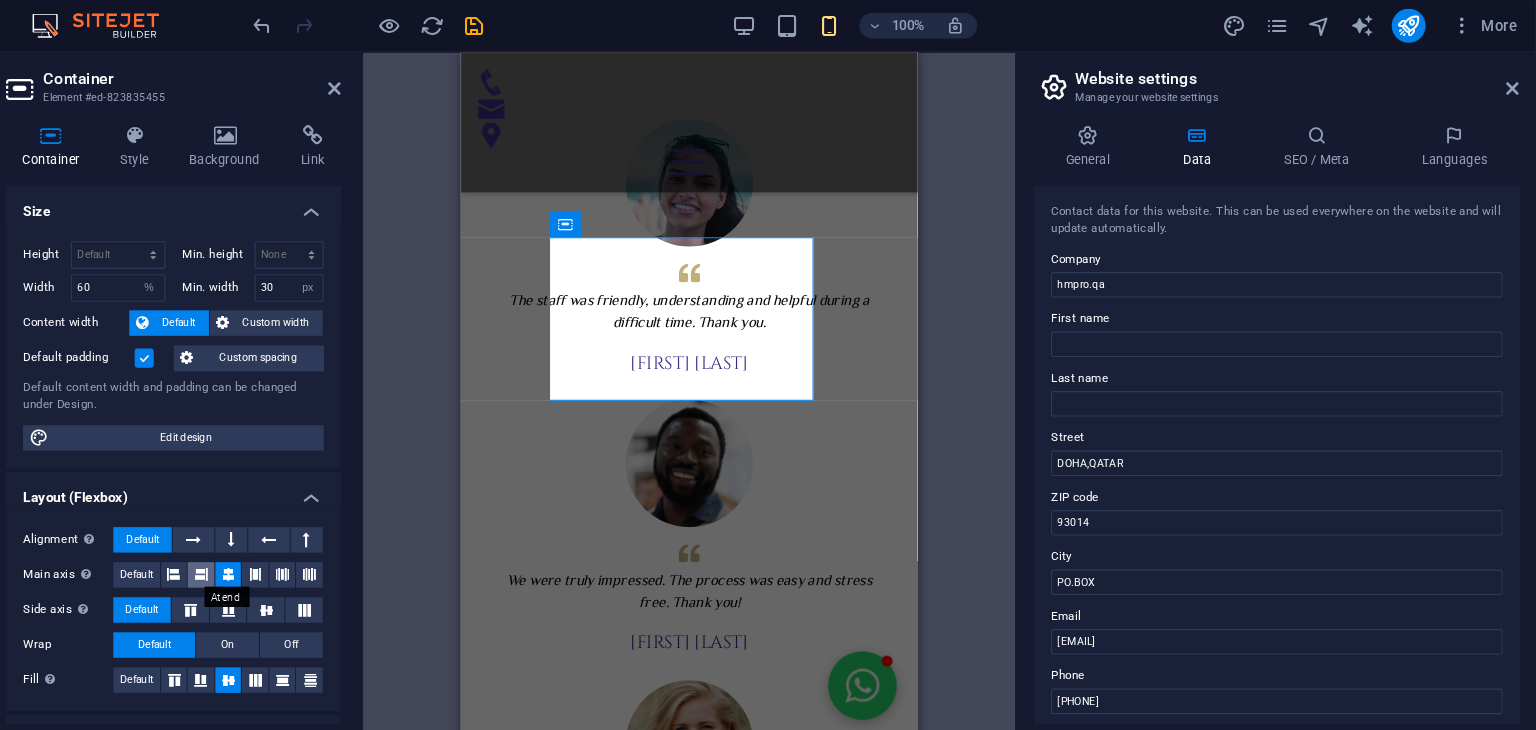 click at bounding box center (279, 542) 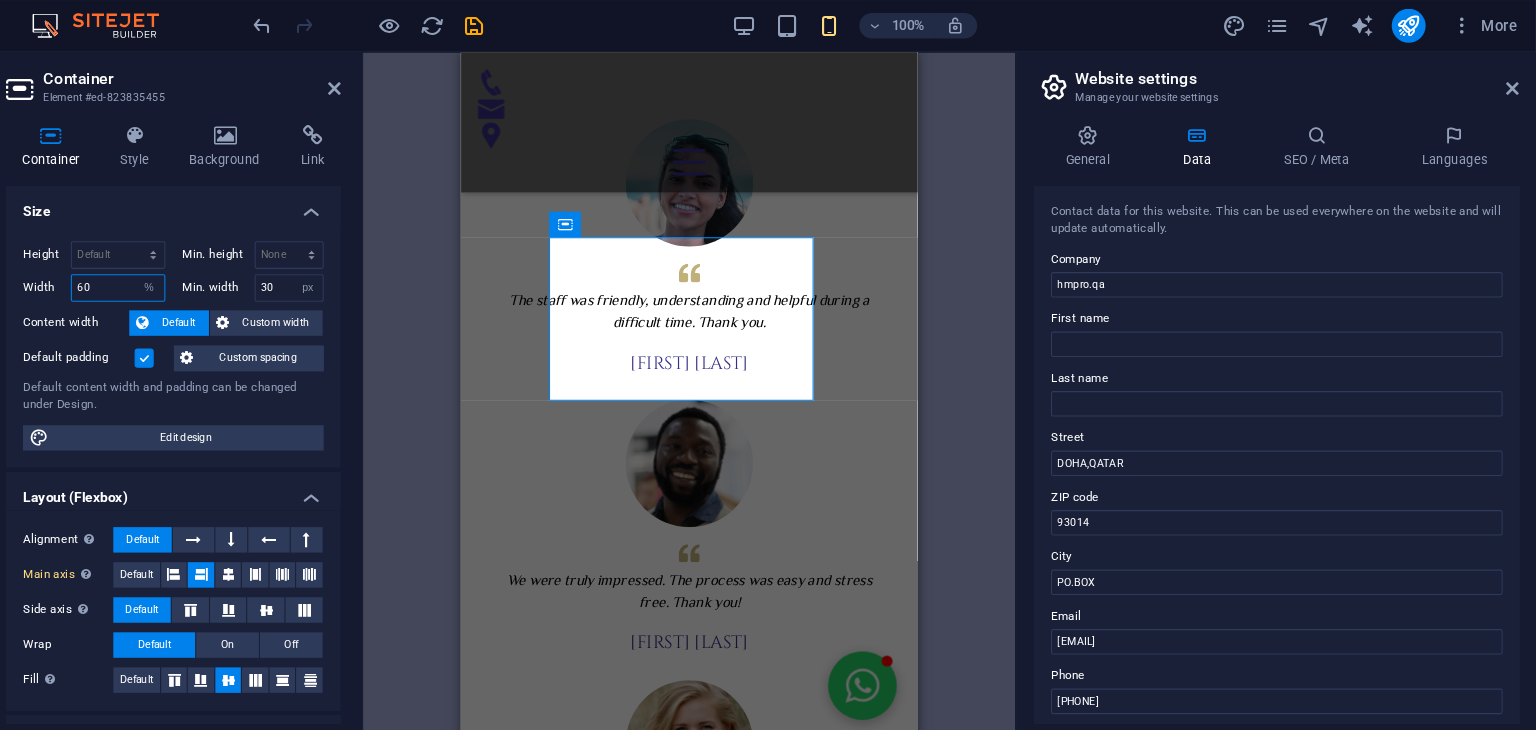 click on "60" at bounding box center [201, 272] 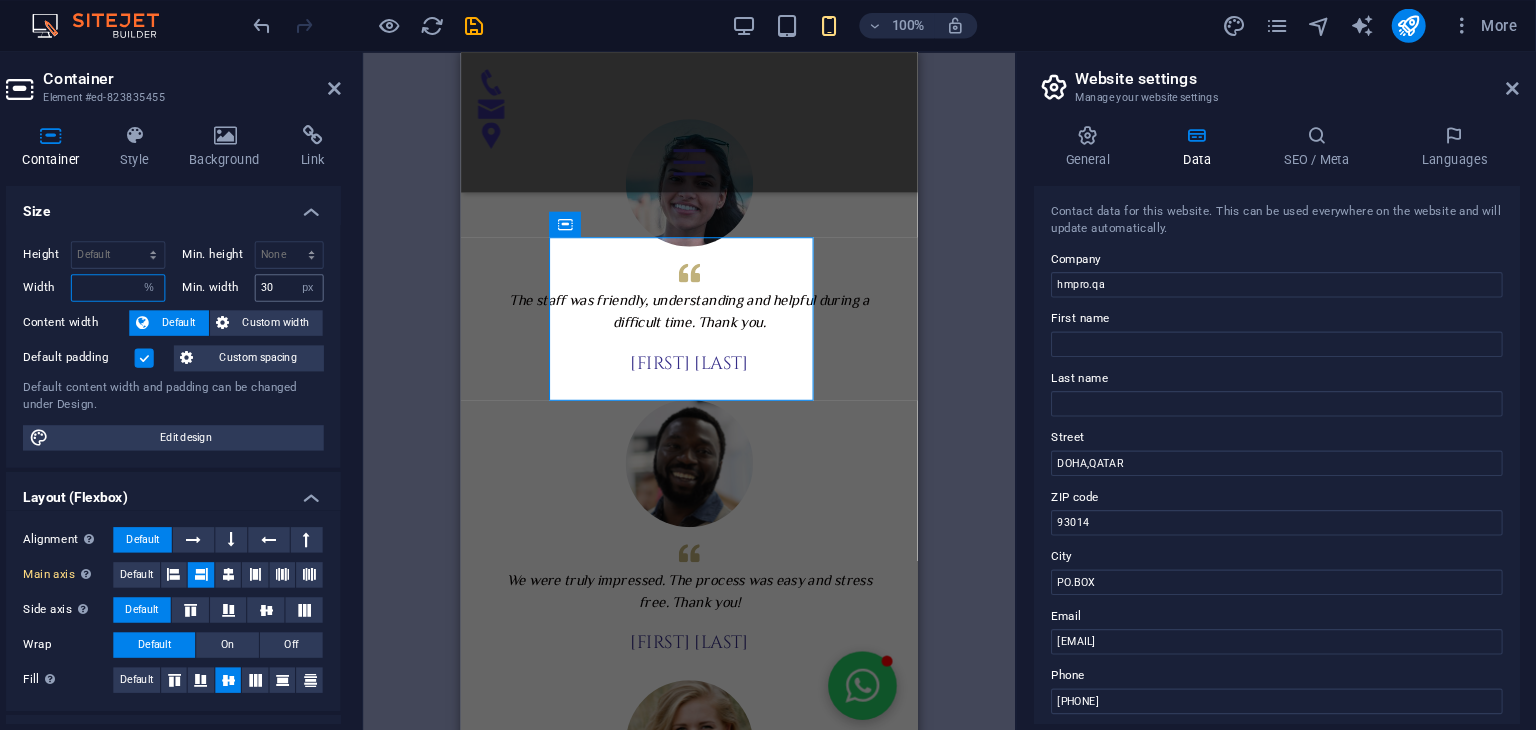 type 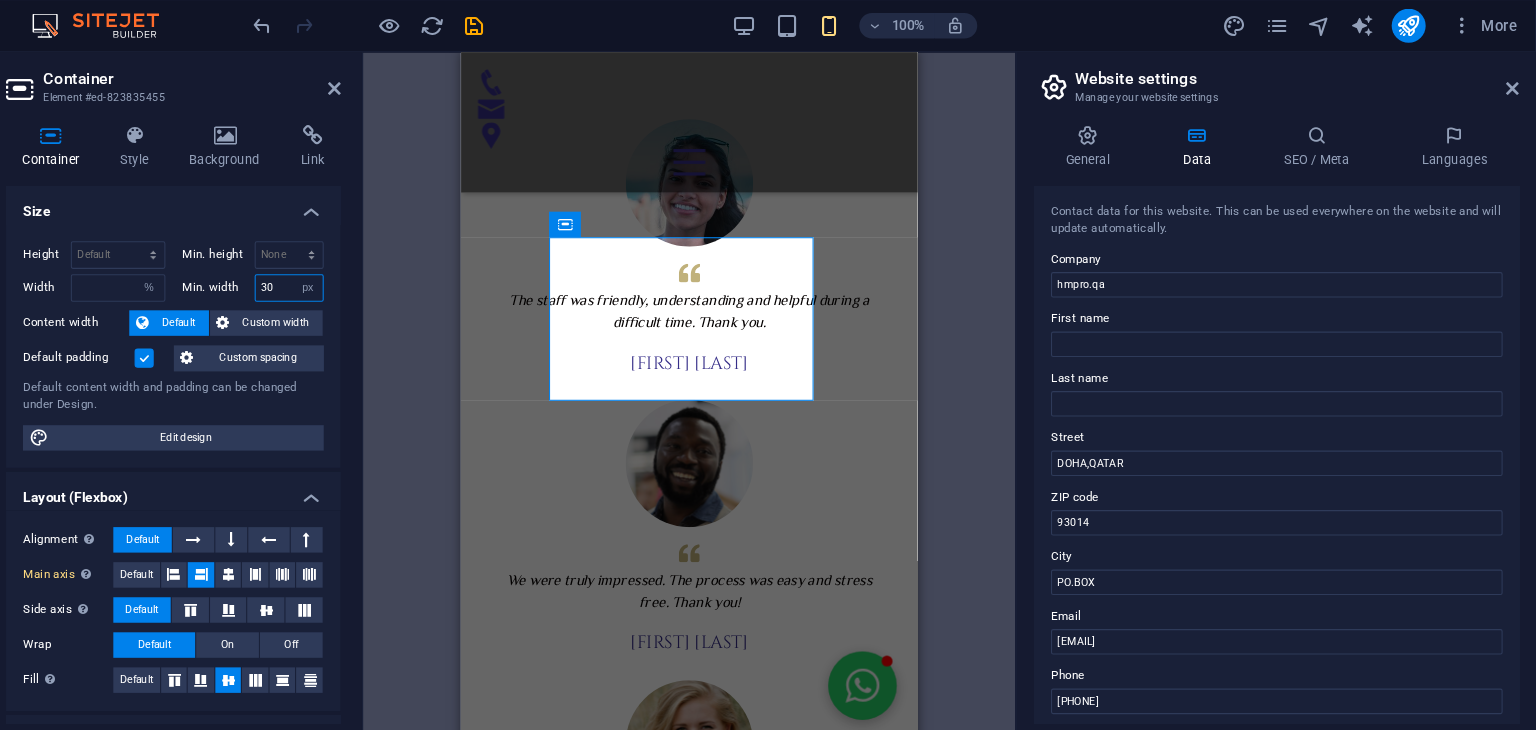 click on "30" at bounding box center [363, 272] 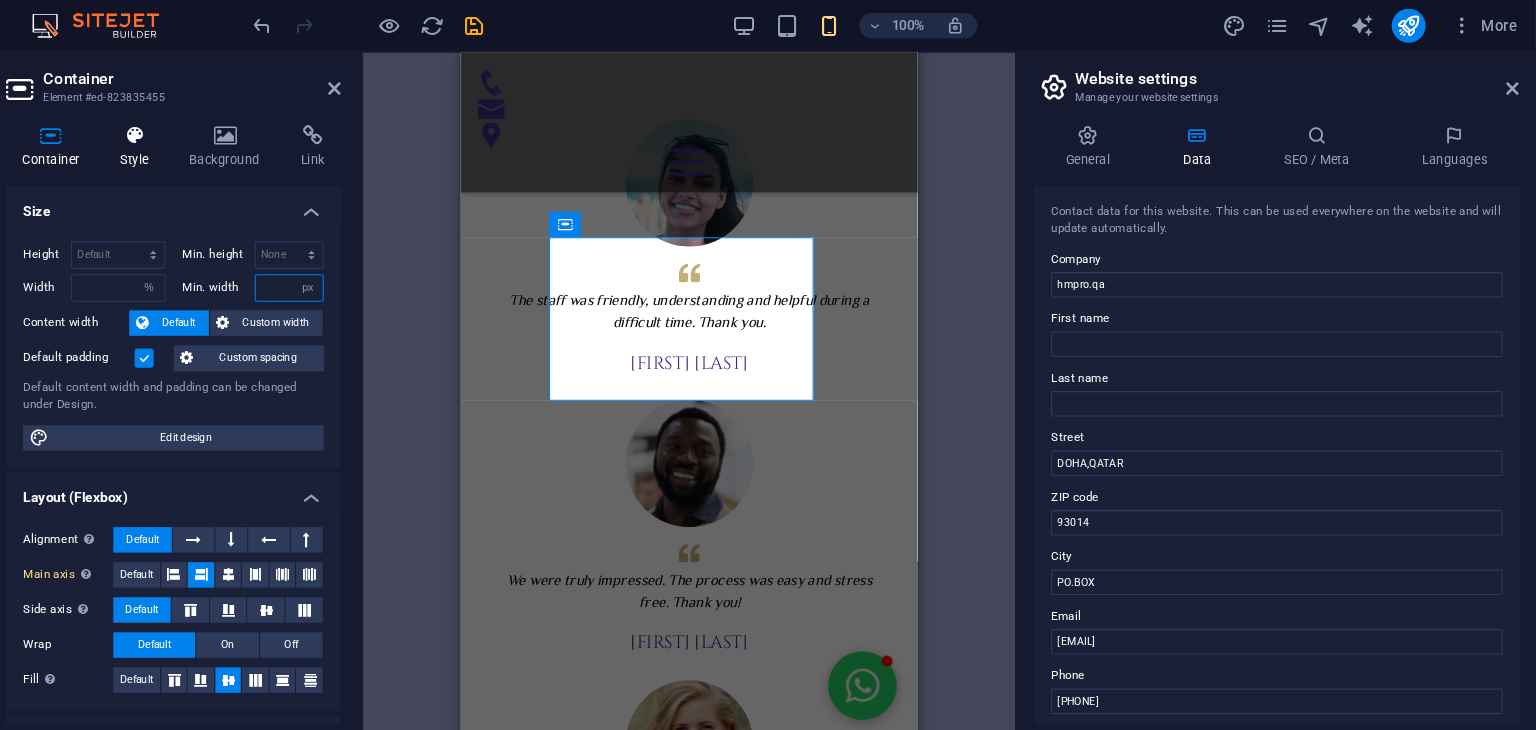 type 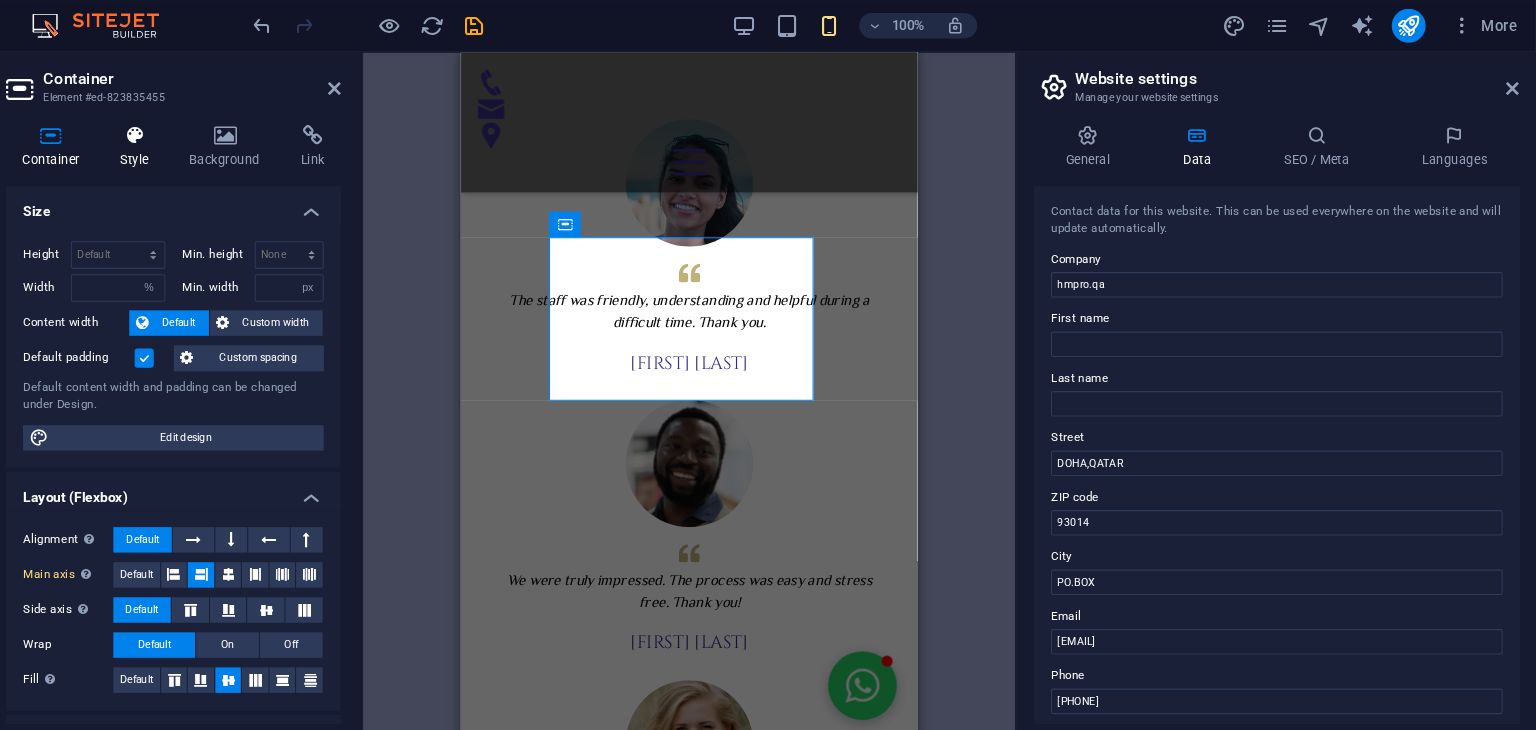 click on "Style" at bounding box center (221, 139) 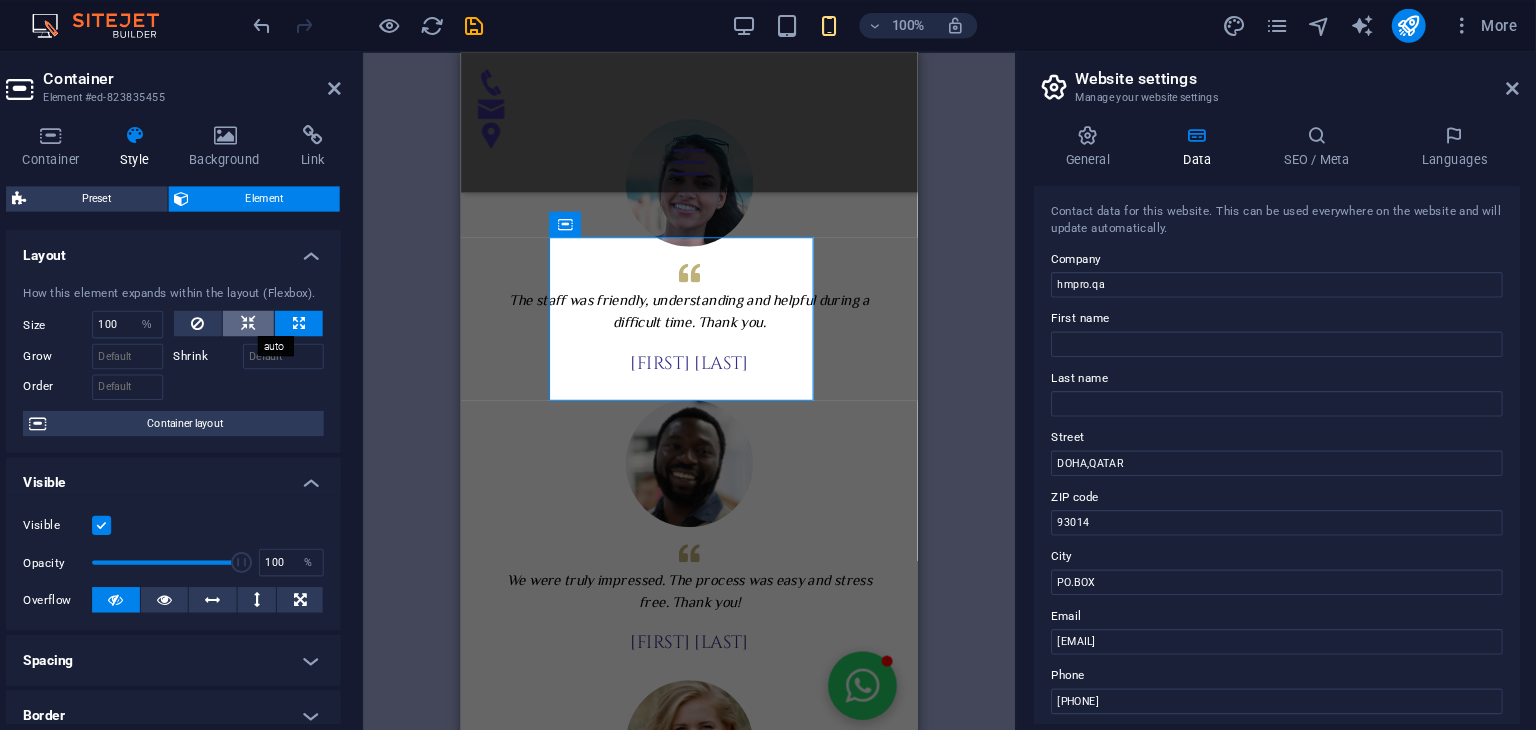 click at bounding box center [324, 305] 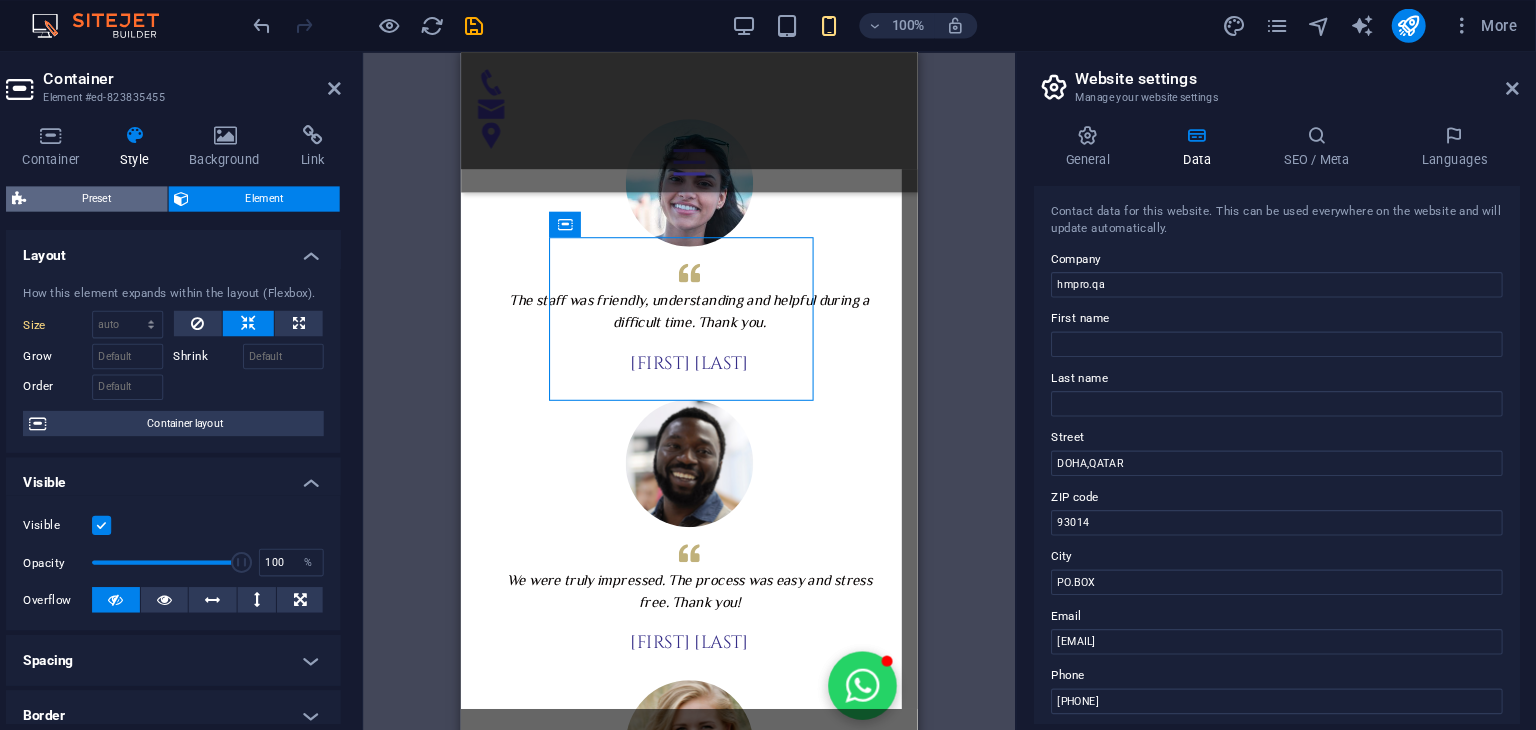 click on "Preset" at bounding box center [181, 188] 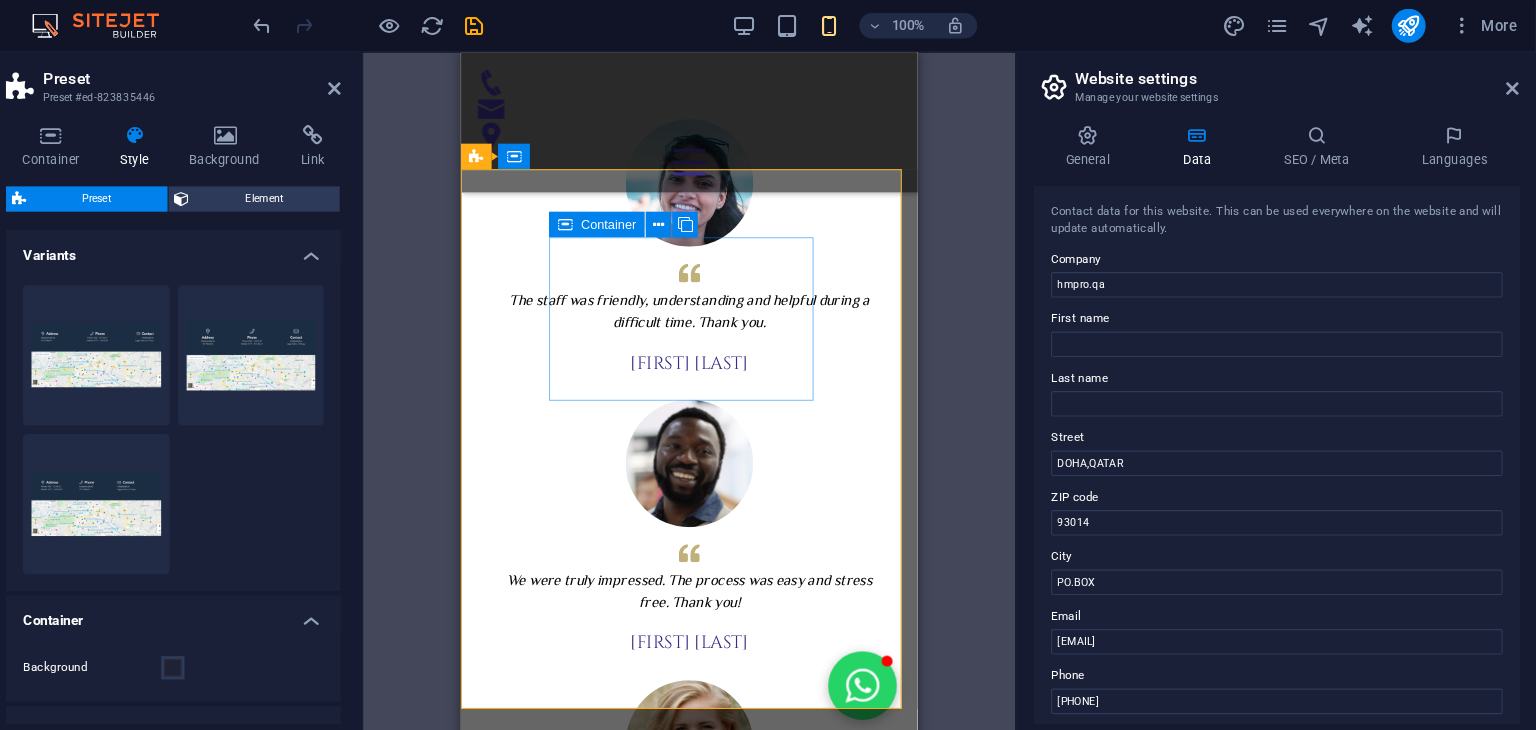 click at bounding box center [622, 212] 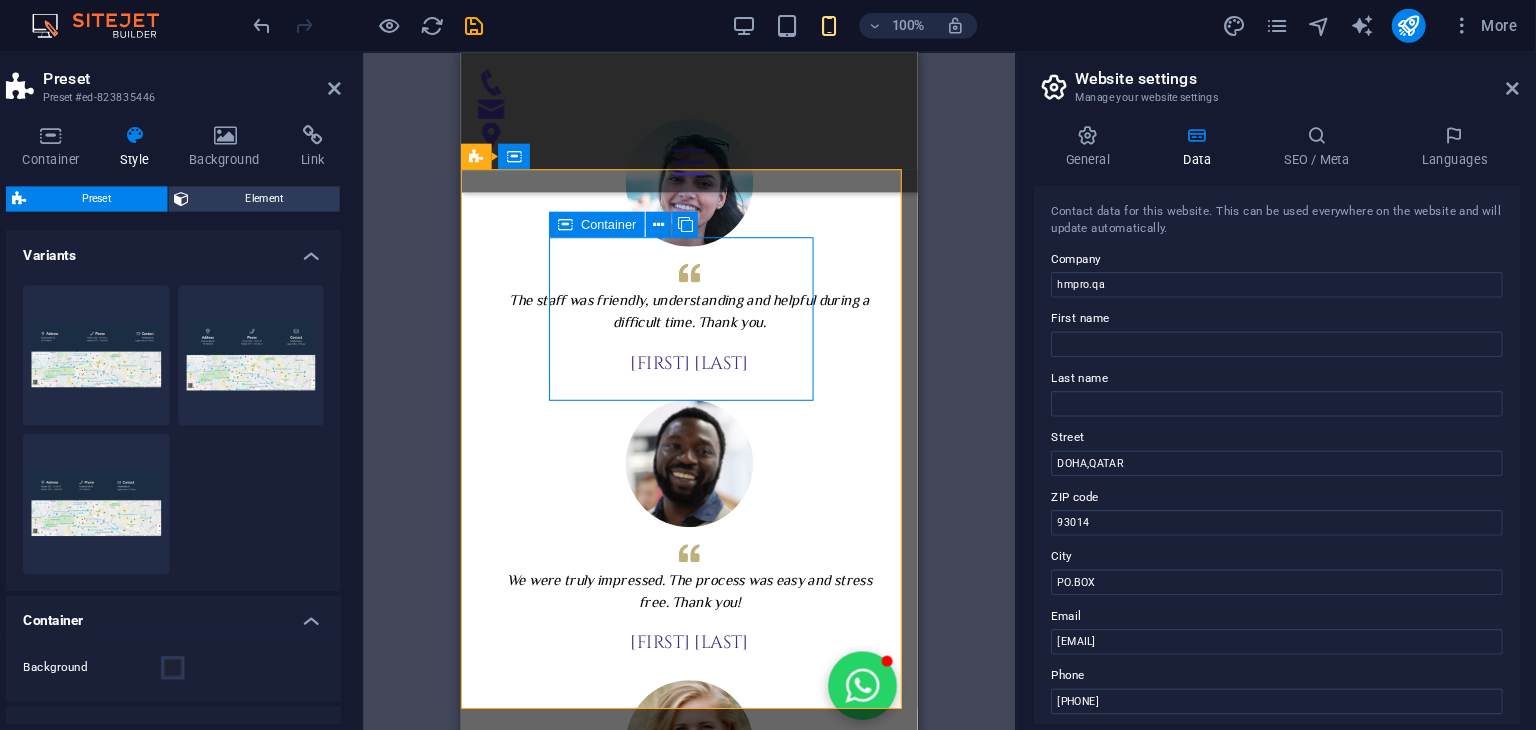 click at bounding box center [622, 212] 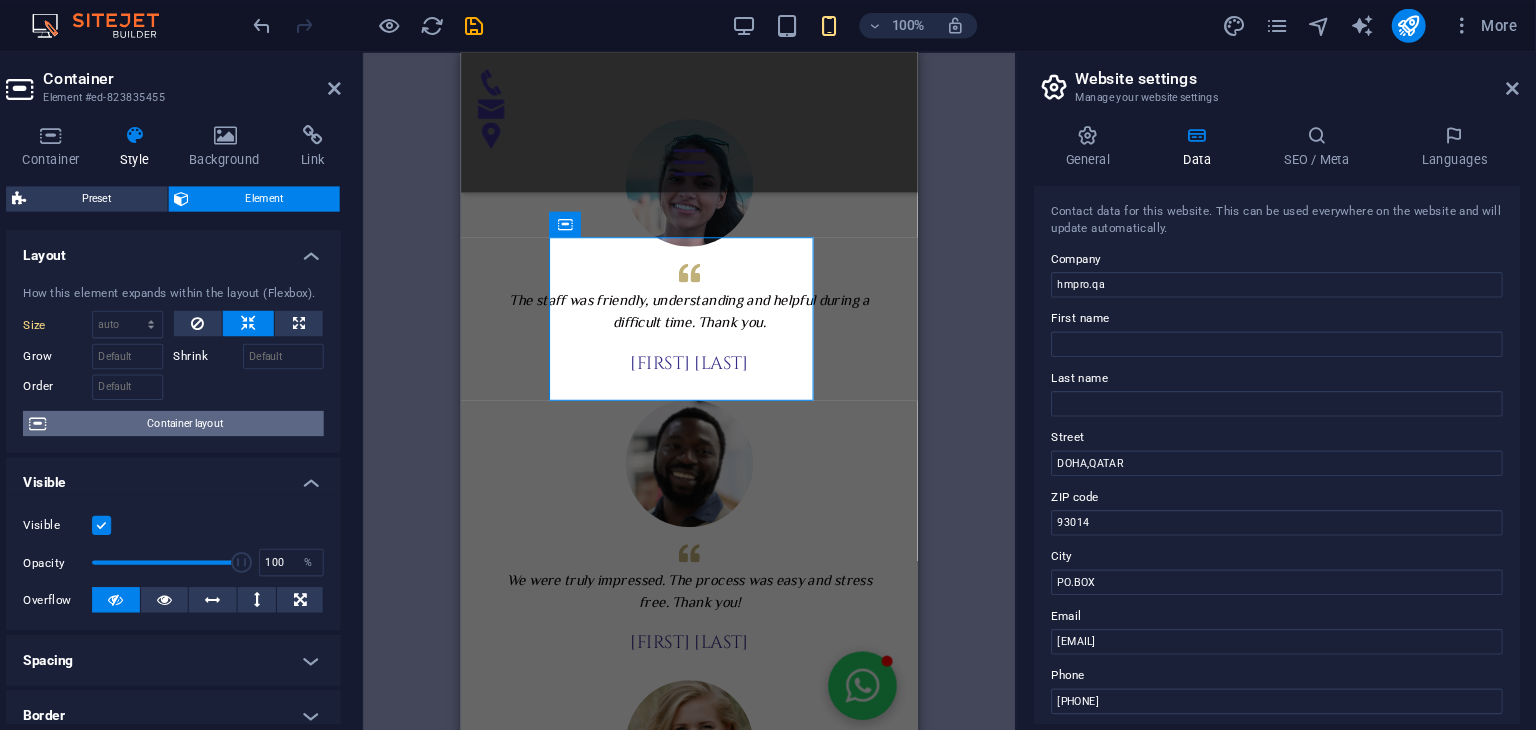 click on "Container layout" at bounding box center (264, 399) 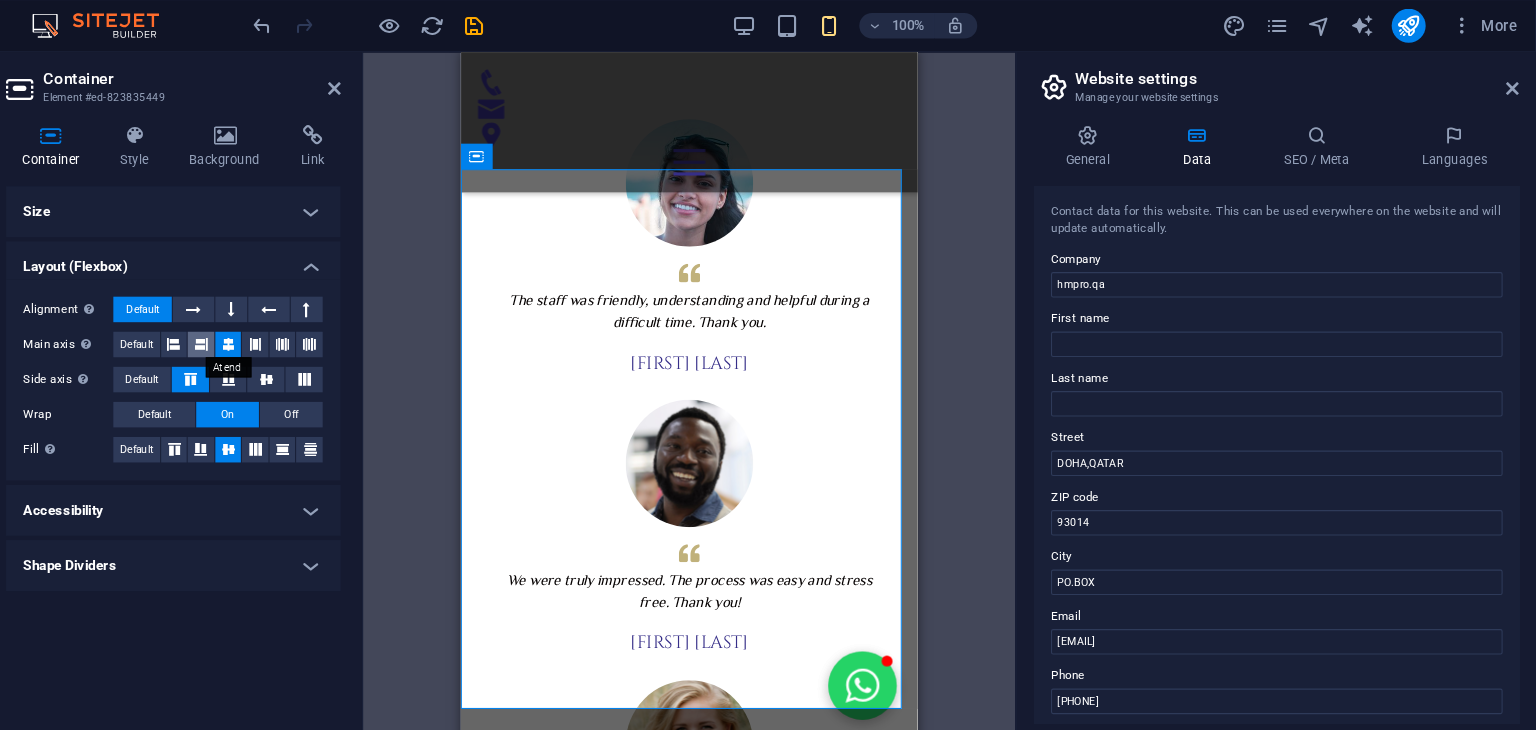 click at bounding box center [279, 325] 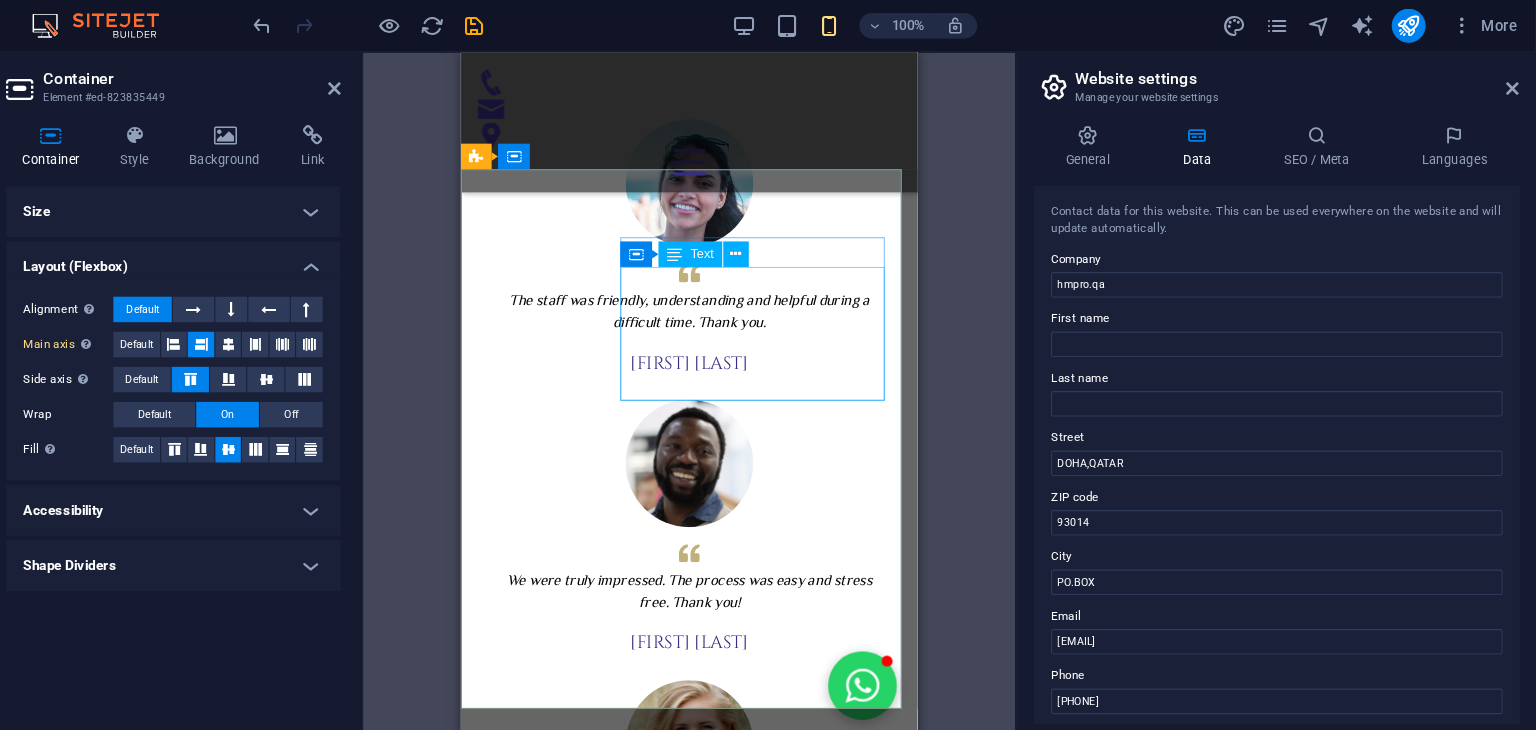 click on "شركة قطرية رائدة في مجال حماية وعزل الأثاث باستخدام تقنيات النانو المتطورة. نقدم حلولًا ذكية وعالية الجودة للحفاظ على نظافة وجمال الأرائك والمفروشات، مع التركيز على تقنيات صديقة للبيئة وآمنة للاستخدام في المنازل والمكاتب." at bounding box center [605, 2347] 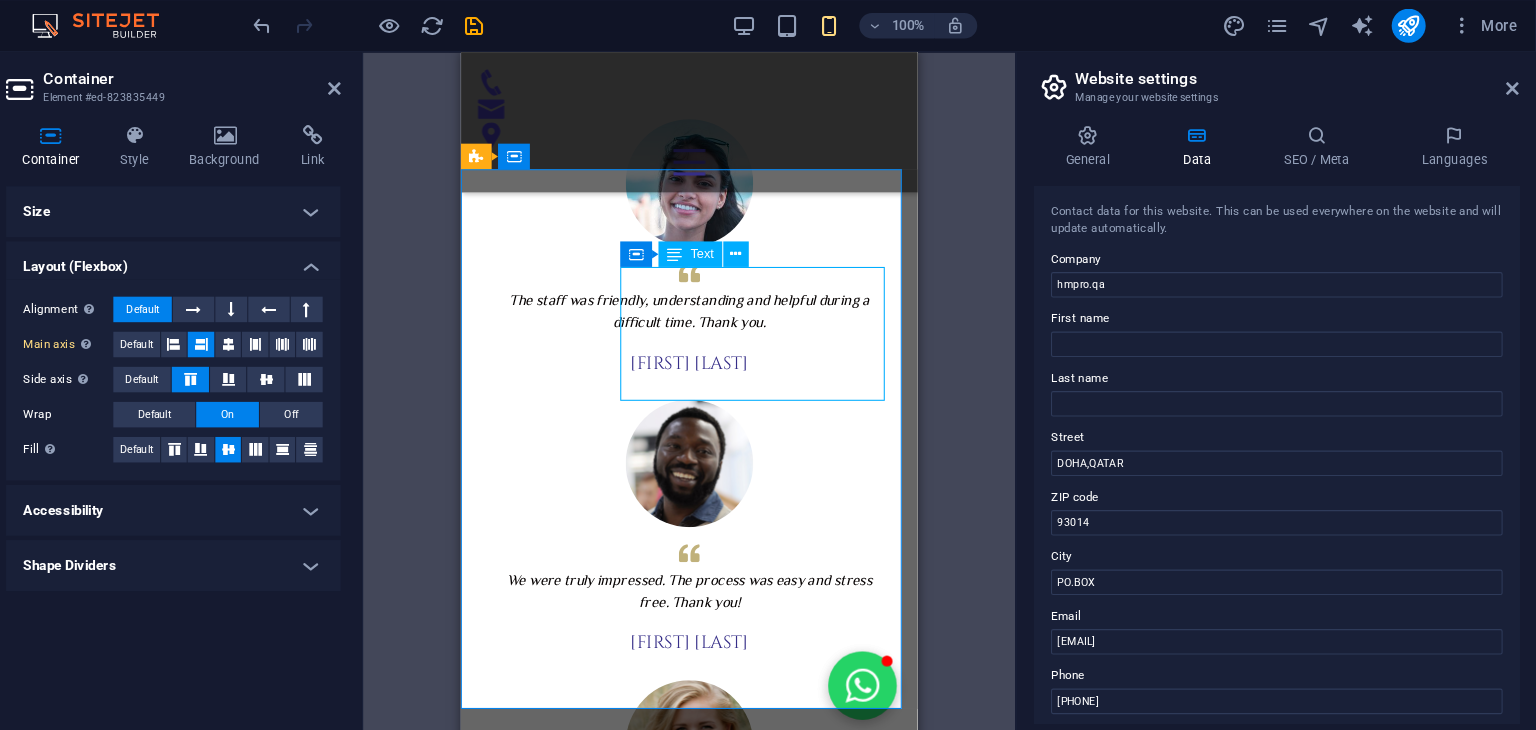 click on "شركة قطرية رائدة في مجال حماية وعزل الأثاث باستخدام تقنيات النانو المتطورة. نقدم حلولًا ذكية وعالية الجودة للحفاظ على نظافة وجمال الأرائك والمفروشات، مع التركيز على تقنيات صديقة للبيئة وآمنة للاستخدام في المنازل والمكاتب." at bounding box center [605, 2347] 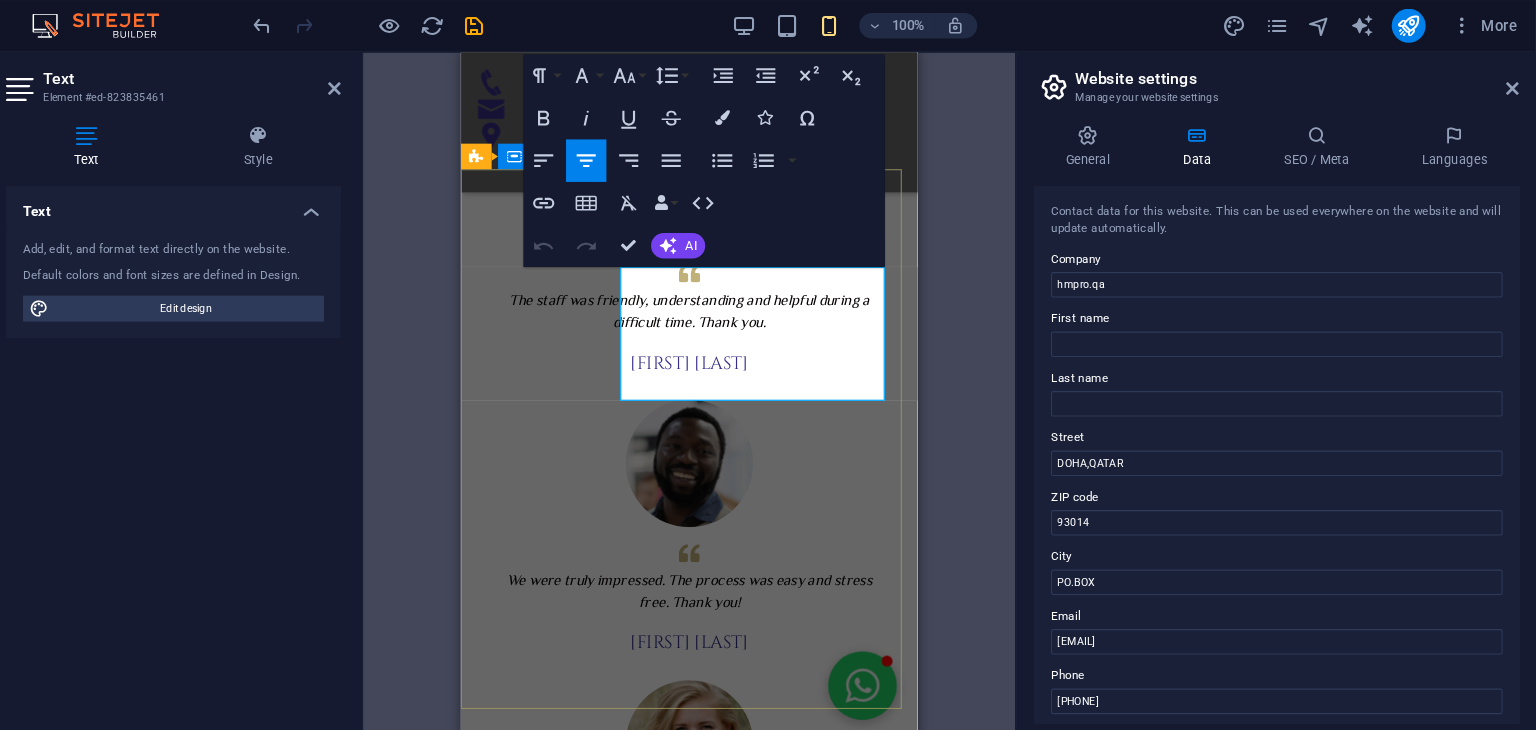 click on "شركة قطرية رائدة في مجال حماية وعزل الأثاث باستخدام تقنيات النانو المتطورة. نقدم حلولًا ذكية وعالية الجودة للحفاظ على نظافة وجمال الأرائك والمفروشات، مع التركيز على تقنيات صديقة للبيئة وآمنة للاستخدام في المنازل والمكاتب." at bounding box center (595, 2347) 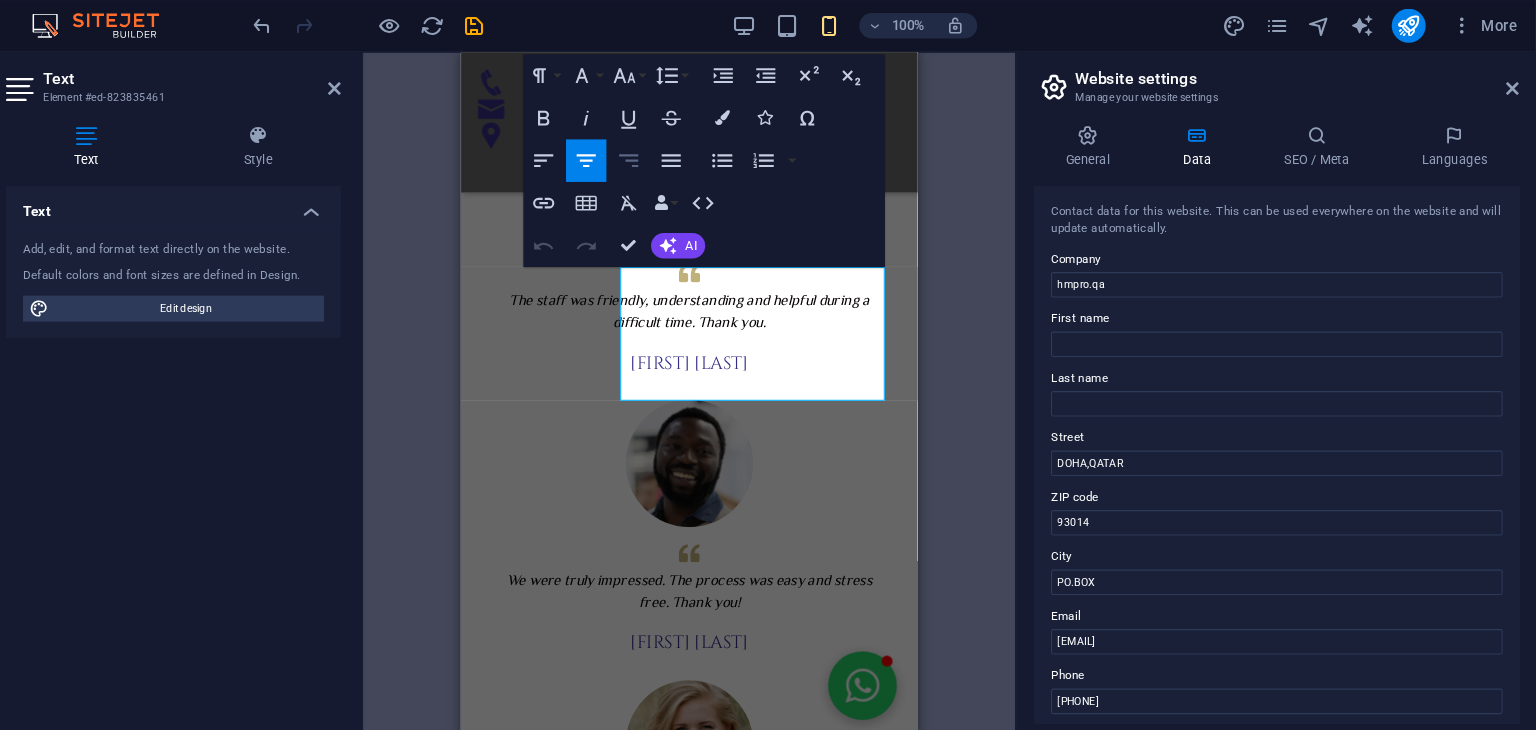 click 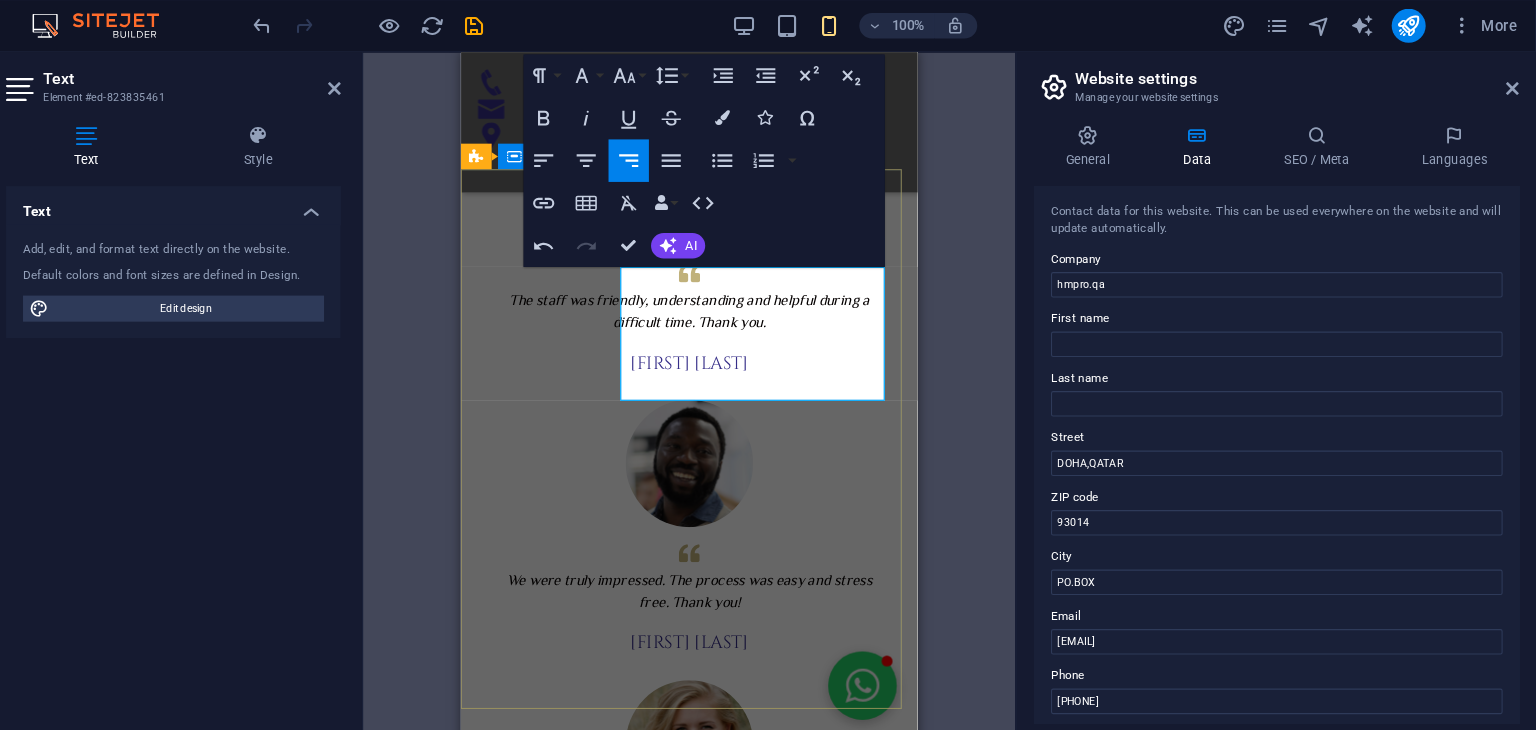click on "شركة قطرية رائدة في مجال حماية وعزل الأثاث باستخدام تقنيات النانو المتطورة. نقدم حلولًا ذكية وعالية الجودة للحفاظ على نظافة وجمال الأرائك والمفروشات، مع التركيز على تقنيات صديقة للبيئة وآمنة للاستخدام في المنازل والمكاتب." at bounding box center [595, 2347] 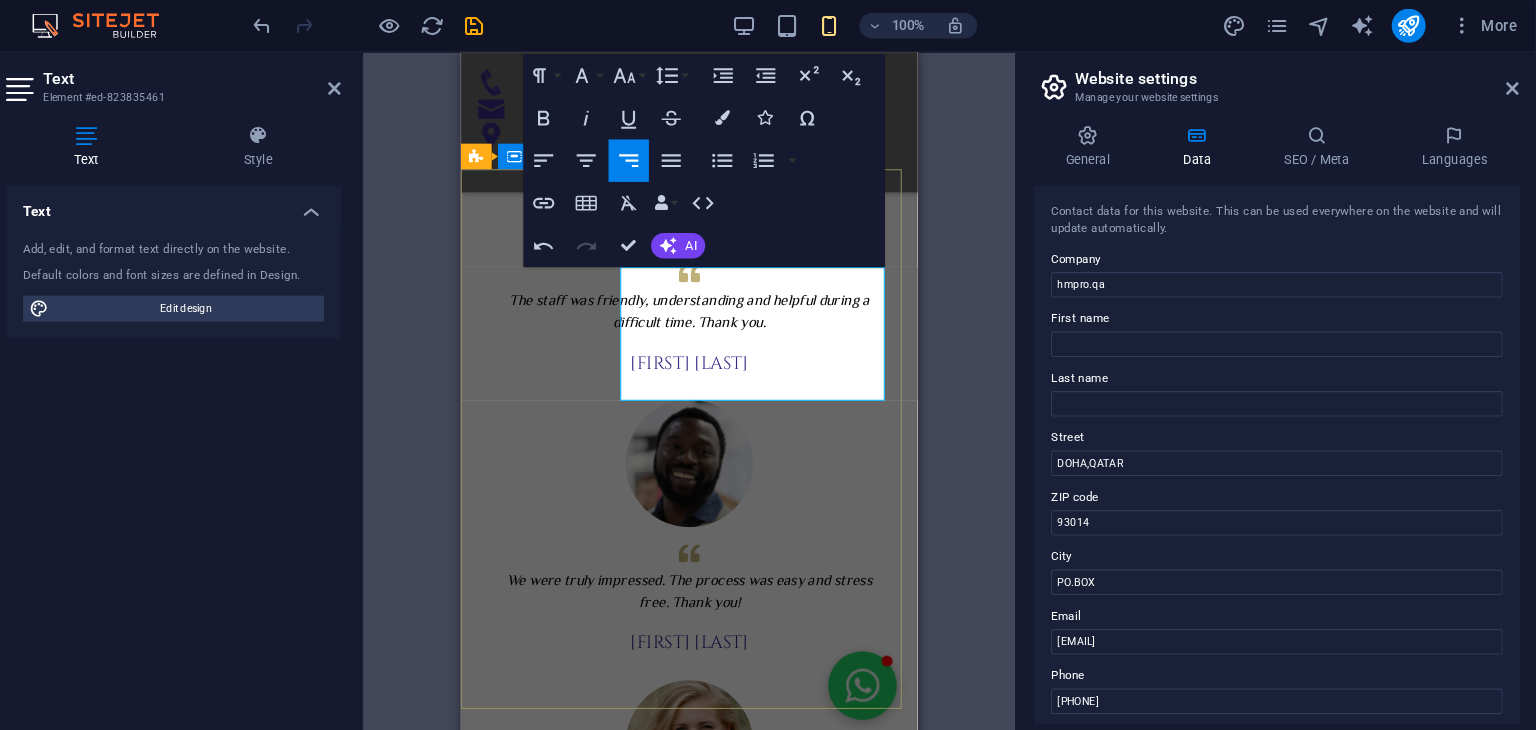 click on "من نحن  شركة قطرية رائدة في مجال حماية وعزل الأثاث باستخدام تقنيات النانو المتطورة. نقدم حلولًا ذكية وعالية الجودة للحفاظ على نظافة وجمال الأرائك والمفروشات، مع التركيز على تقنيات صديقة للبيئة وآمنة للاستخدام في المنازل والمكاتب. تواصل معنا DOHA,QATAR PO.BOX   [POSTAL_CODE] [EMAIL]   [PHONE]" at bounding box center [675, 2486] 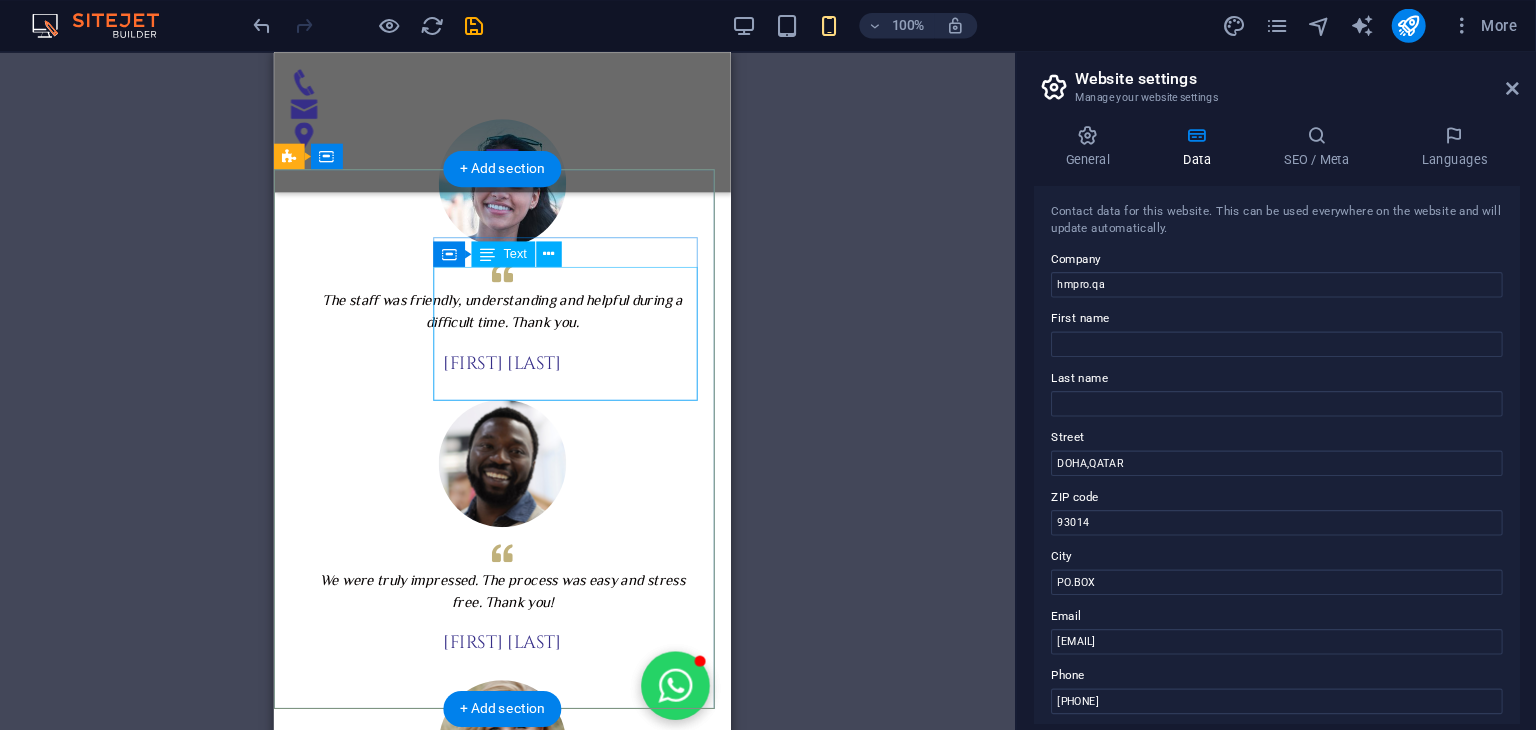 click on "شركة قطرية رائدة في مجال حماية وعزل الأثاث باستخدام تقنيات النانو المتطورة. نقدم حلولًا ذكية وعالية الجودة للحفاظ على نظافة وجمال الأرائك والمفروشات، مع التركيز على تقنيات صديقة للبيئة وآمنة للاستخدام في المنازل والمكاتب." at bounding box center [418, 2347] 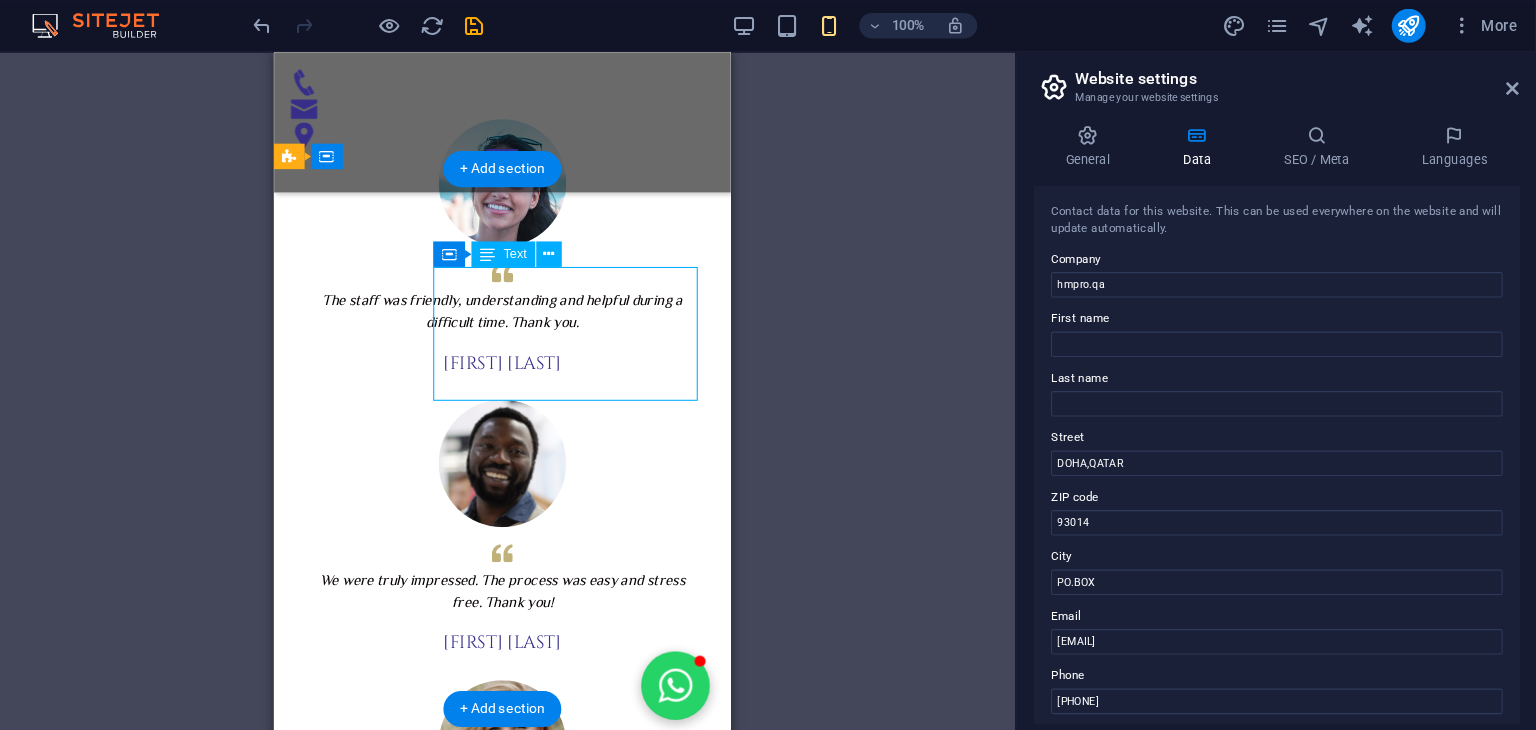 click on "شركة قطرية رائدة في مجال حماية وعزل الأثاث باستخدام تقنيات النانو المتطورة. نقدم حلولًا ذكية وعالية الجودة للحفاظ على نظافة وجمال الأرائك والمفروشات، مع التركيز على تقنيات صديقة للبيئة وآمنة للاستخدام في المنازل والمكاتب." at bounding box center (418, 2347) 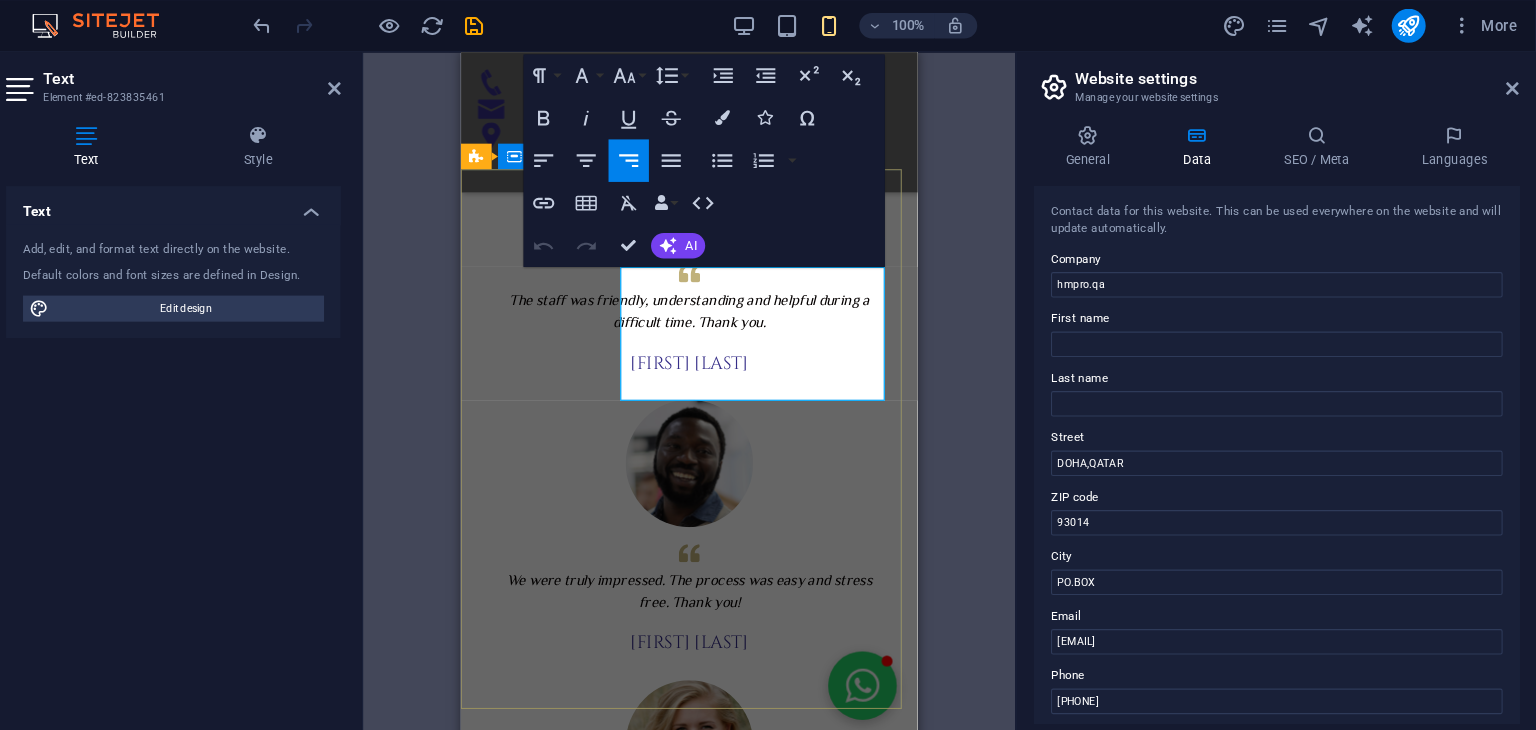 click on "شركة قطرية رائدة في مجال حماية وعزل الأثاث باستخدام تقنيات النانو المتطورة. نقدم حلولًا ذكية وعالية الجودة للحفاظ على نظافة وجمال الأرائك والمفروشات، مع التركيز على تقنيات صديقة للبيئة وآمنة للاستخدام في المنازل والمكاتب." at bounding box center [595, 2347] 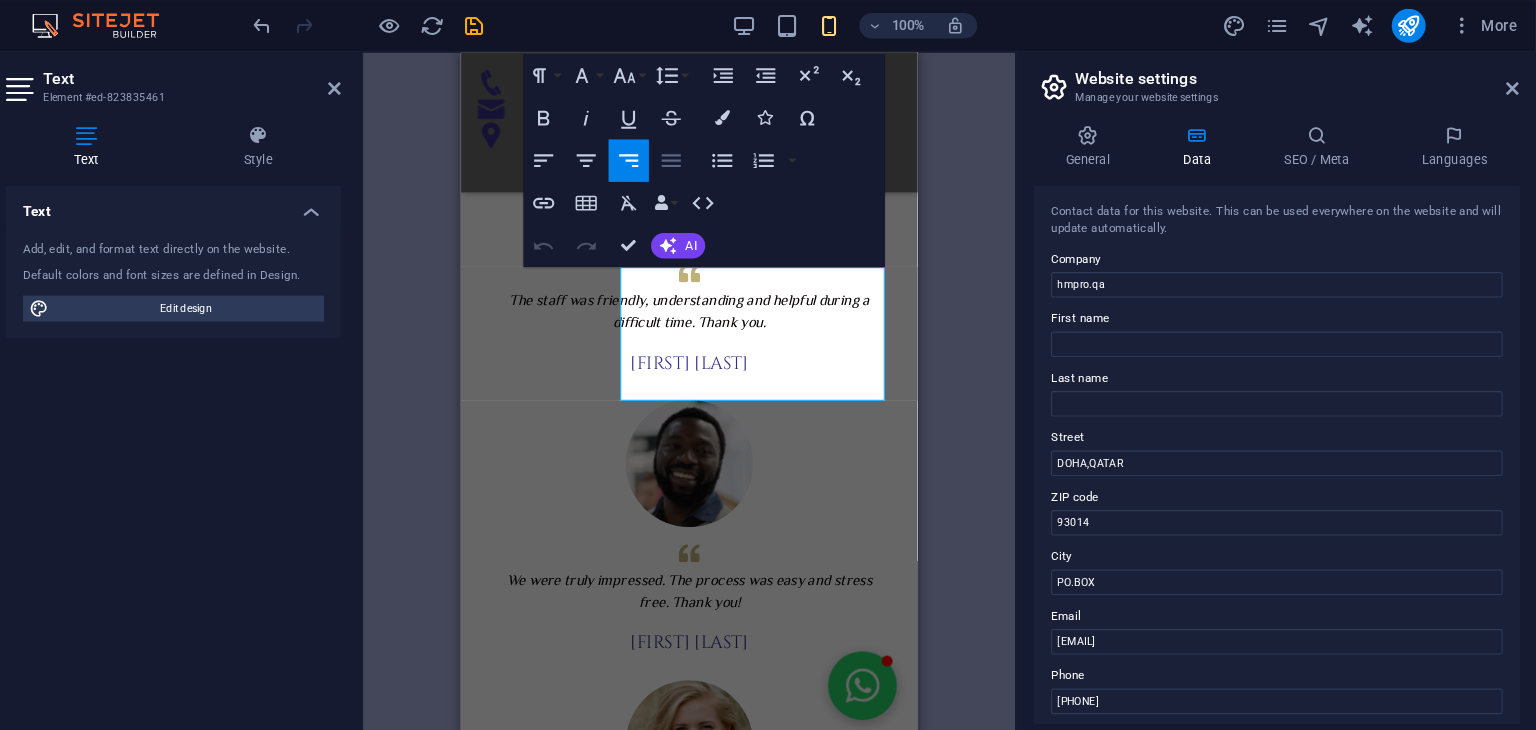 click 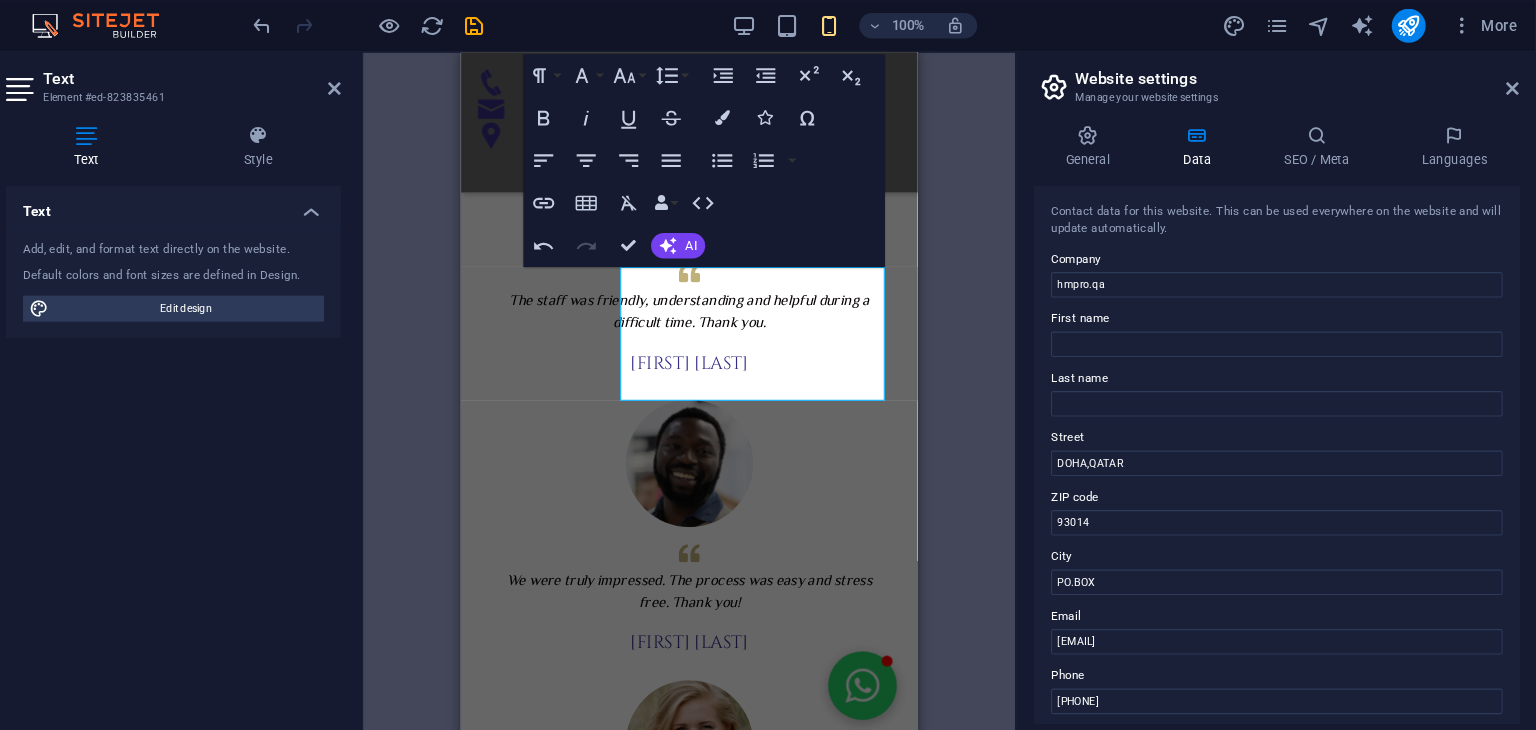 click on "H2 Banner Container Container 3 columns Container Container H1 Container Container Preset Text Container Spacer Text Spacer Spacer Spacer H3 Container Spacer Text Spacer Spacer Spacer Menu Bar Menu Menu Bar Icon H3 Text Icon Container Text Preset Container Image Container Icon H4 Container H3 Callout Container Container H2 Image Preset Spacer WhatsApp Preset Container Preset Container Text Image Text Container Image Image Image Spacer Footer Heimdall Icon Container Container Map Text Container Text H3 Footer Tyr Input Container Container Form Textarea Captcha Email Input Input Spacer Container H2 Footer Tyr Map Text Container Container Preset H3 Footer Frigg Text Footer Frigg Container Container Container Text Text Spacer Container Logo Footer Skadi Logo Spacer Text Spacer Text Icon" at bounding box center (739, 374) 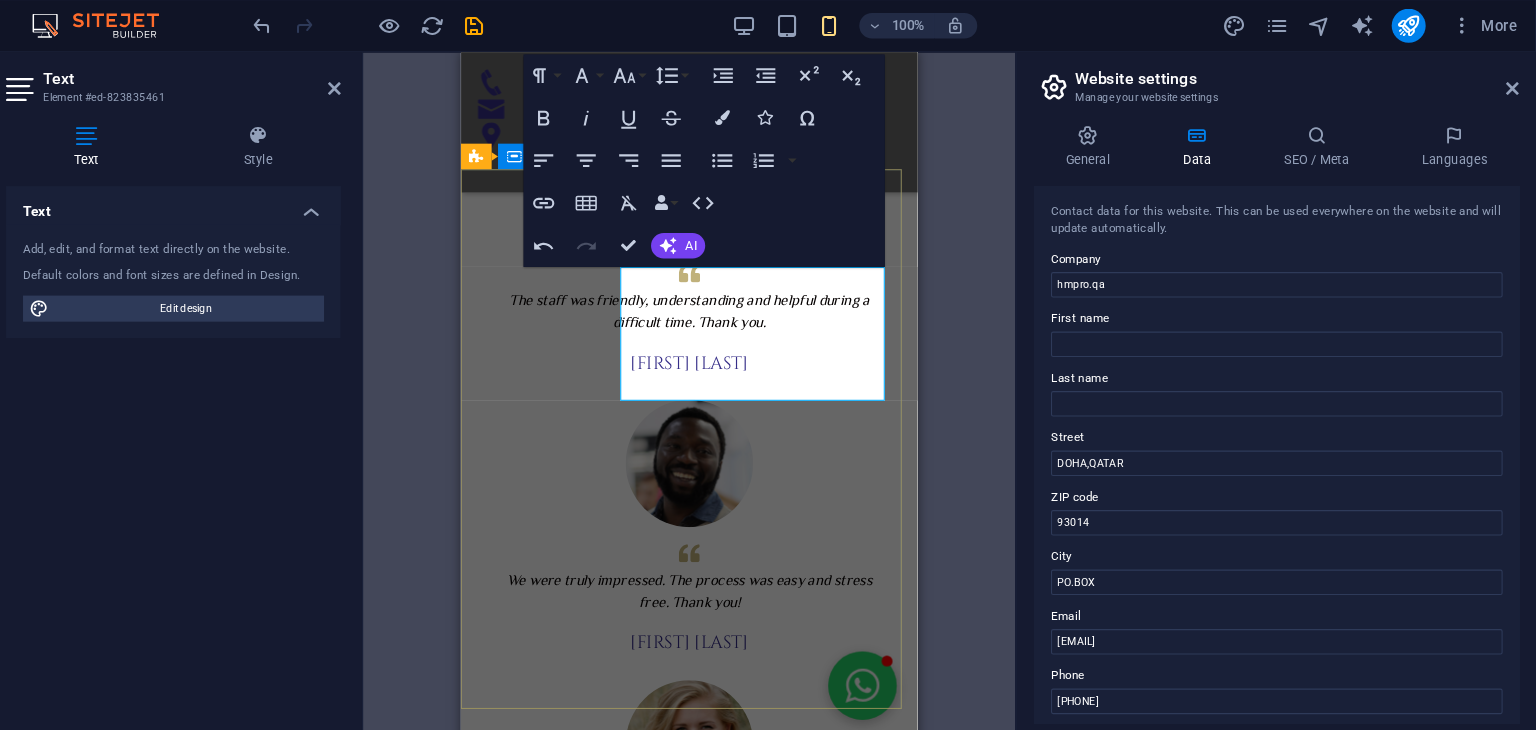 click on "من نحن  شركة قطرية رائدة في مجال حماية وعزل الأثاث باستخدام تقنيات النانو المتطورة. نقدم حلولًا ذكية وعالية الجودة للحفاظ على نظافة وجمال الأرائك والمفروشات، مع التركيز على تقنيات صديقة للبيئة وآمنة للاستخدام في المنازل والمكاتب. تواصل معنا DOHA,QATAR PO.BOX   [POSTAL_CODE] [EMAIL]   [PHONE]" at bounding box center (675, 2486) 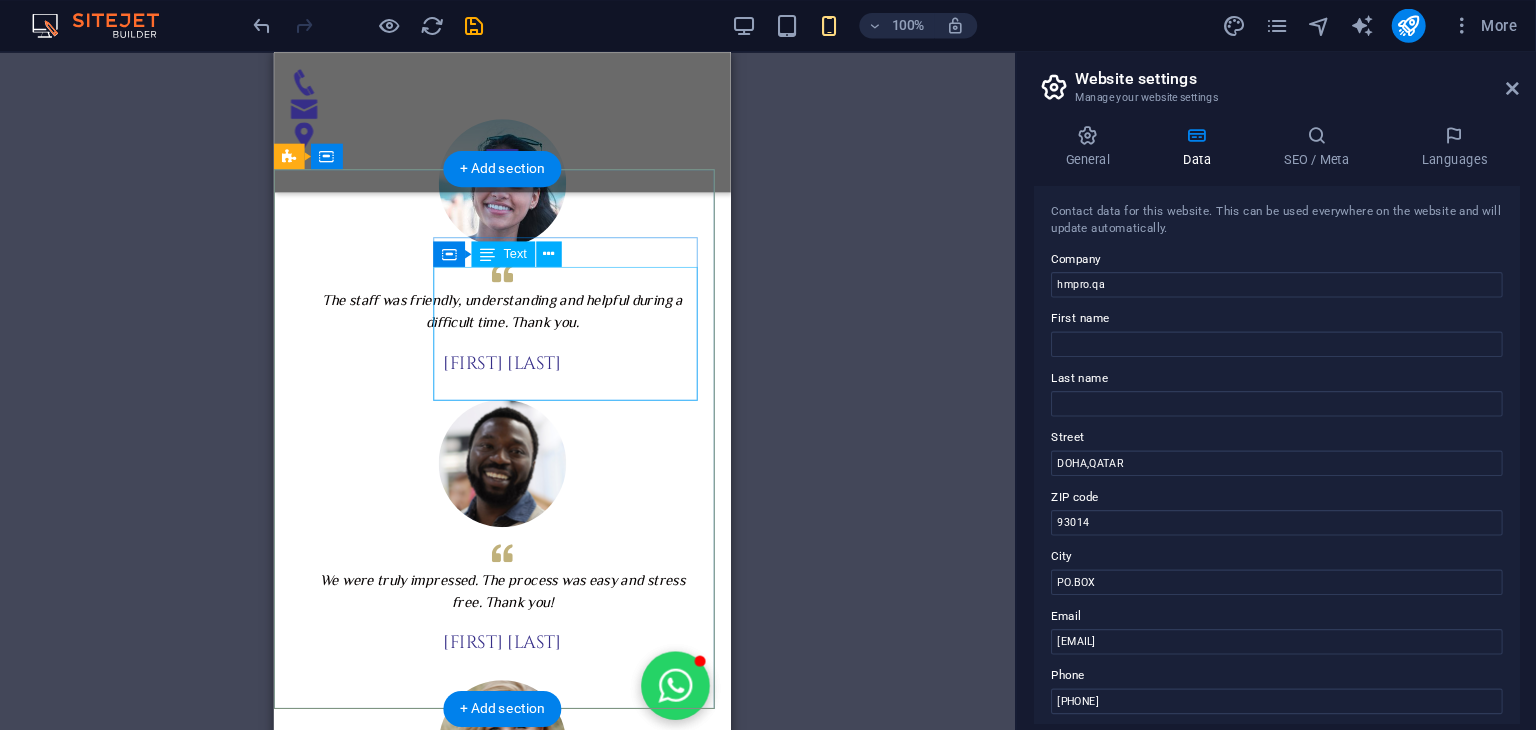 click on "شركة قطرية رائدة في مجال حماية وعزل الأثاث باستخدام تقنيات النانو المتطورة. نقدم حلولًا ذكية وعالية الجودة للحفاظ على نظافة وجمال الأرائك والمفروشات، مع التركيز على تقنيات صديقة للبيئة وآمنة للاستخدام في المنازل والمكاتب." at bounding box center [418, 2347] 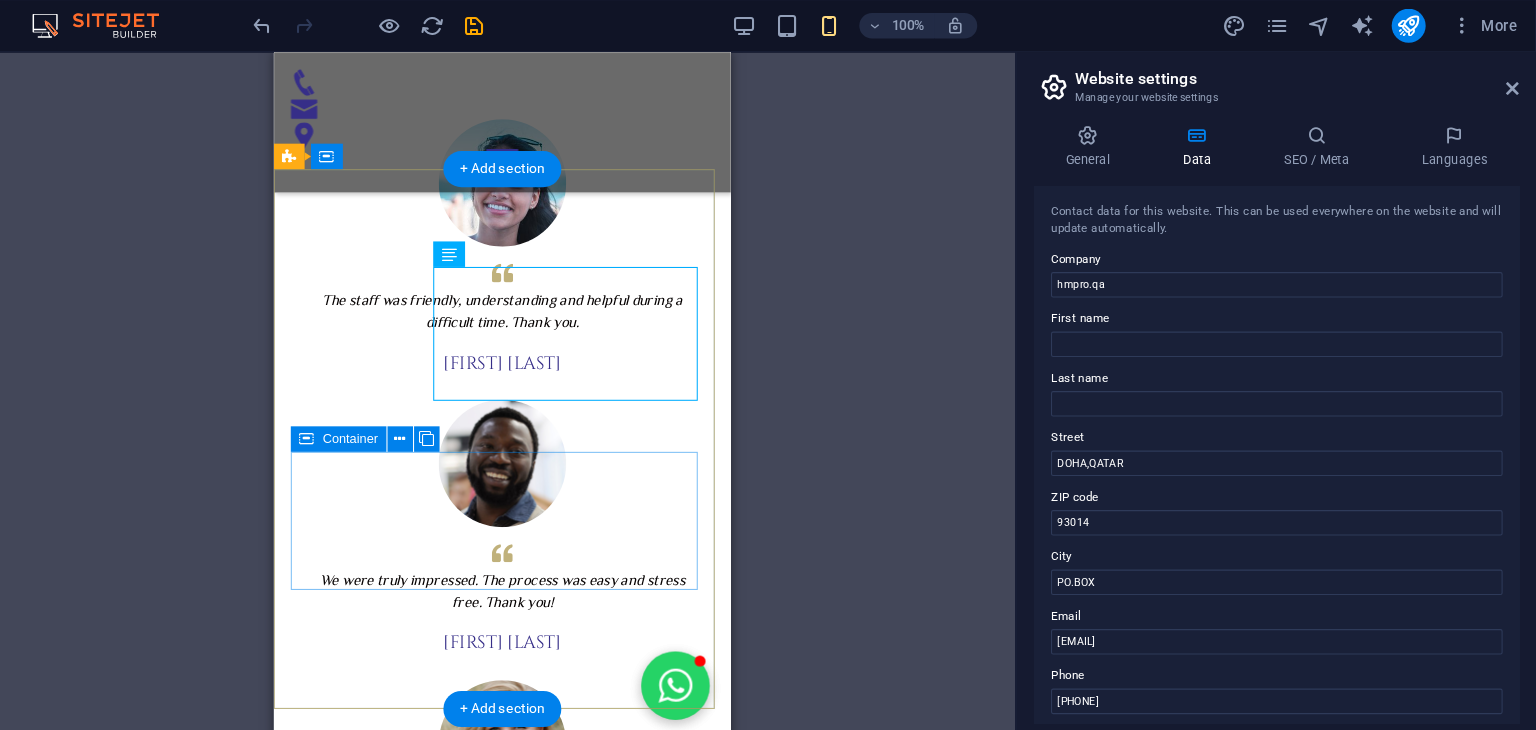 click on "تواصل معنا DOHA,QATAR PO.BOX   [POSTAL_CODE] [EMAIL]   [PHONE]" at bounding box center [488, 2507] 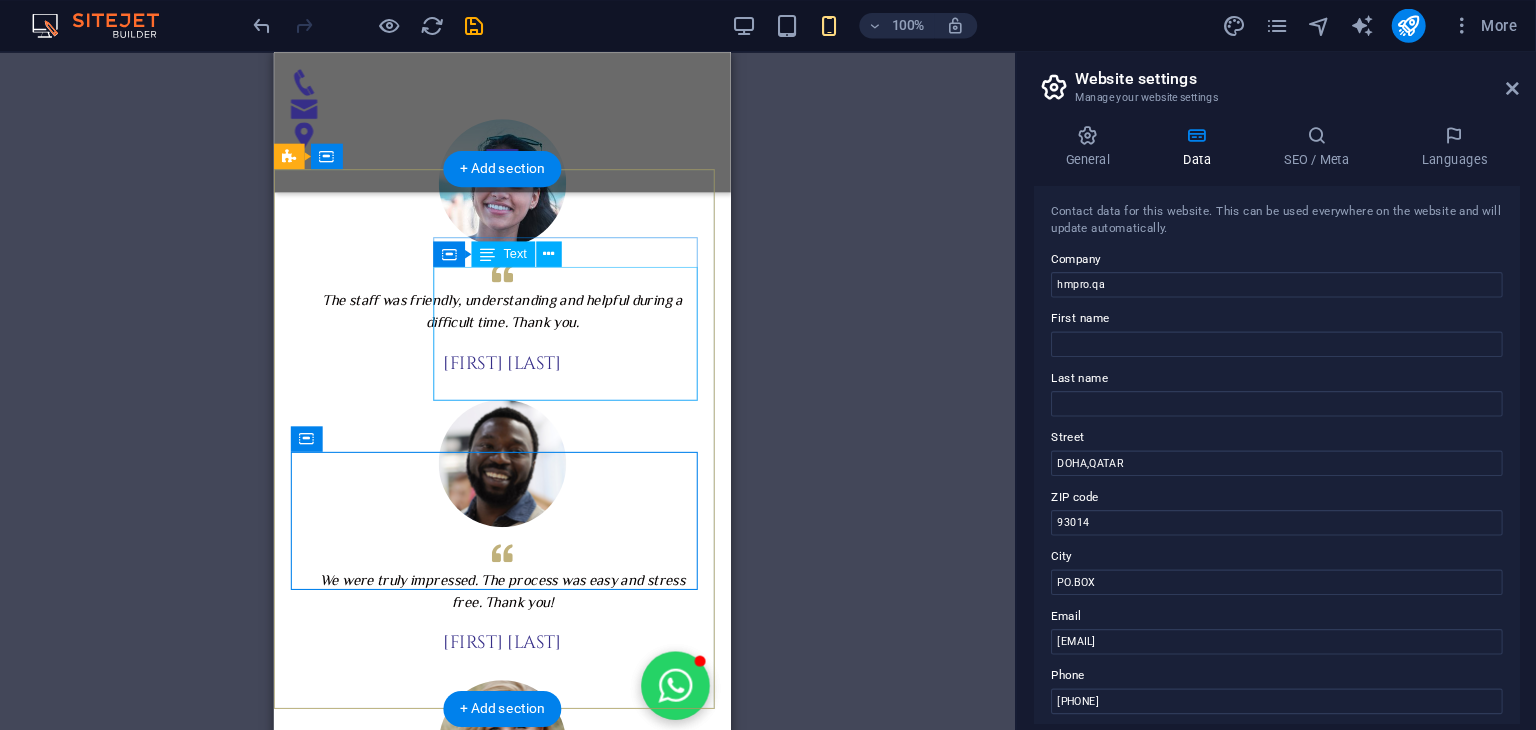click on "شركة قطرية رائدة في مجال حماية وعزل الأثاث باستخدام تقنيات النانو المتطورة. نقدم حلولًا ذكية وعالية الجودة للحفاظ على نظافة وجمال الأرائك والمفروشات، مع التركيز على تقنيات صديقة للبيئة وآمنة للاستخدام في المنازل والمكاتب." at bounding box center [418, 2347] 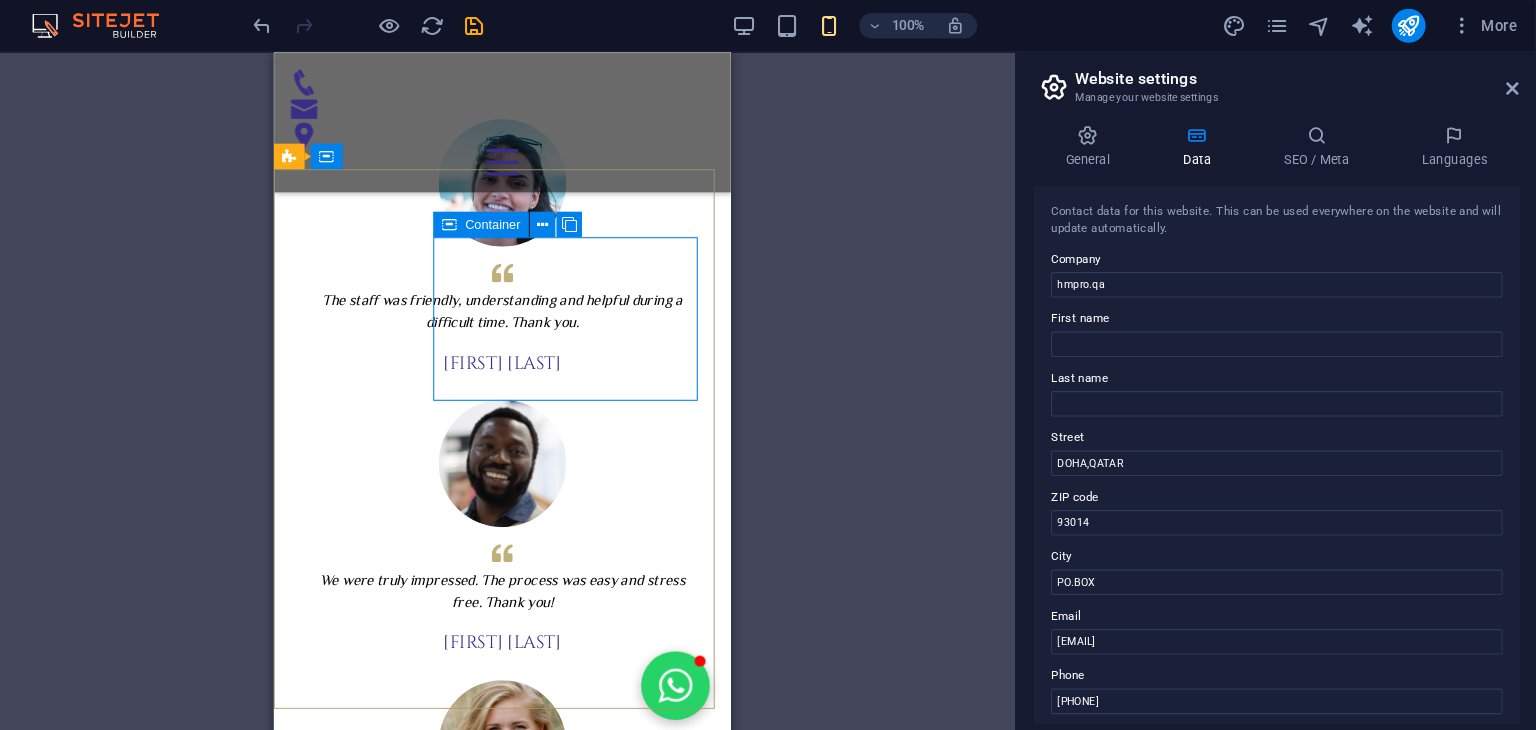 click at bounding box center [513, 212] 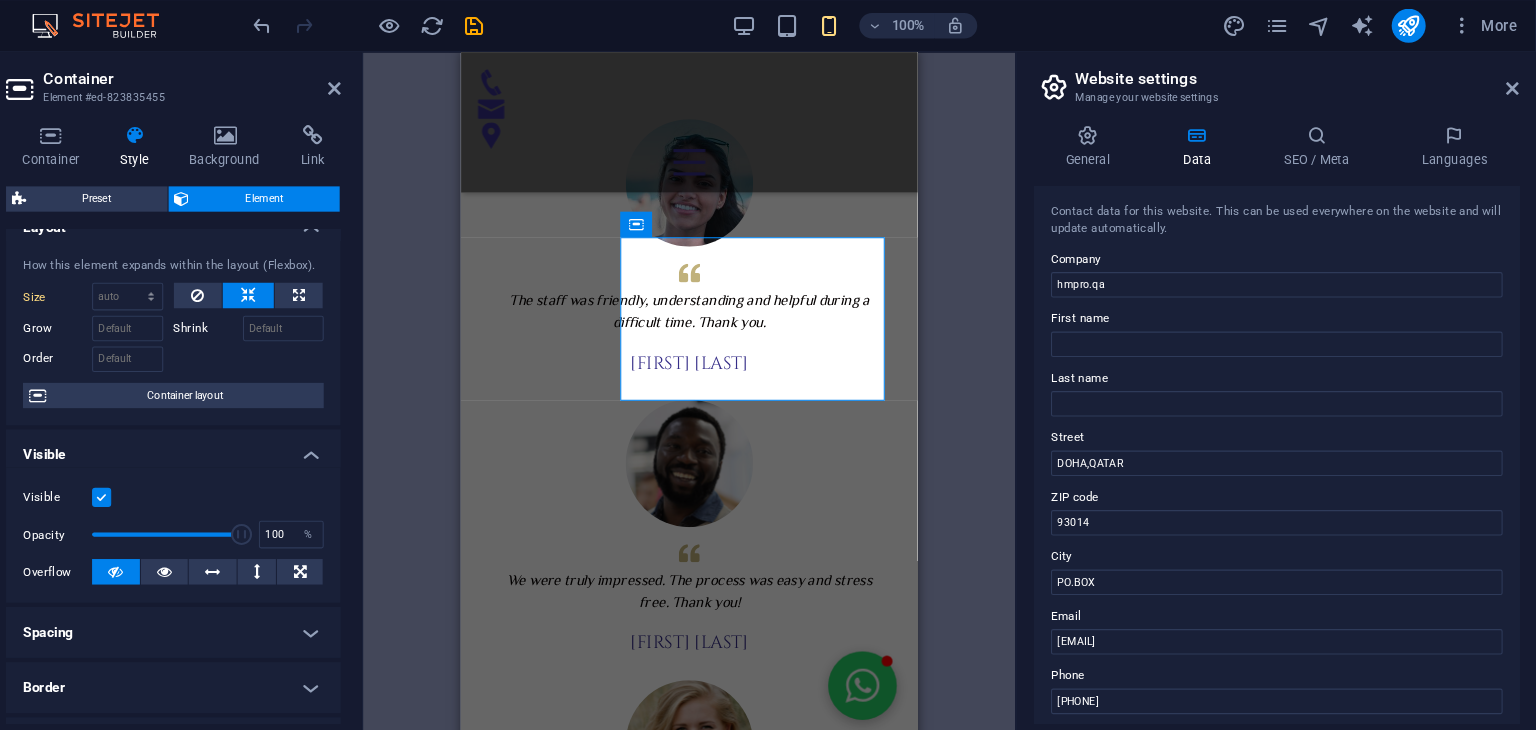 scroll, scrollTop: 0, scrollLeft: 0, axis: both 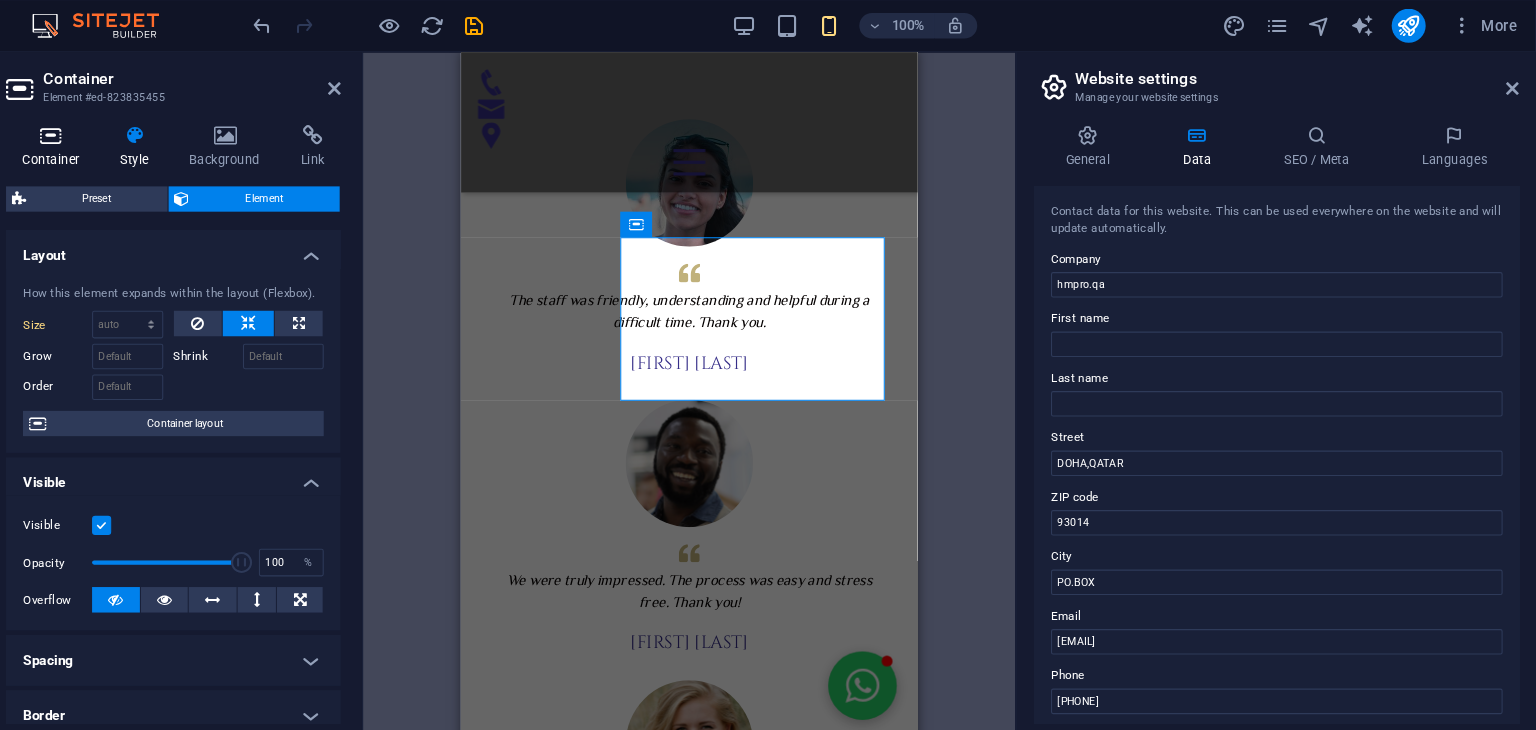 click at bounding box center (138, 128) 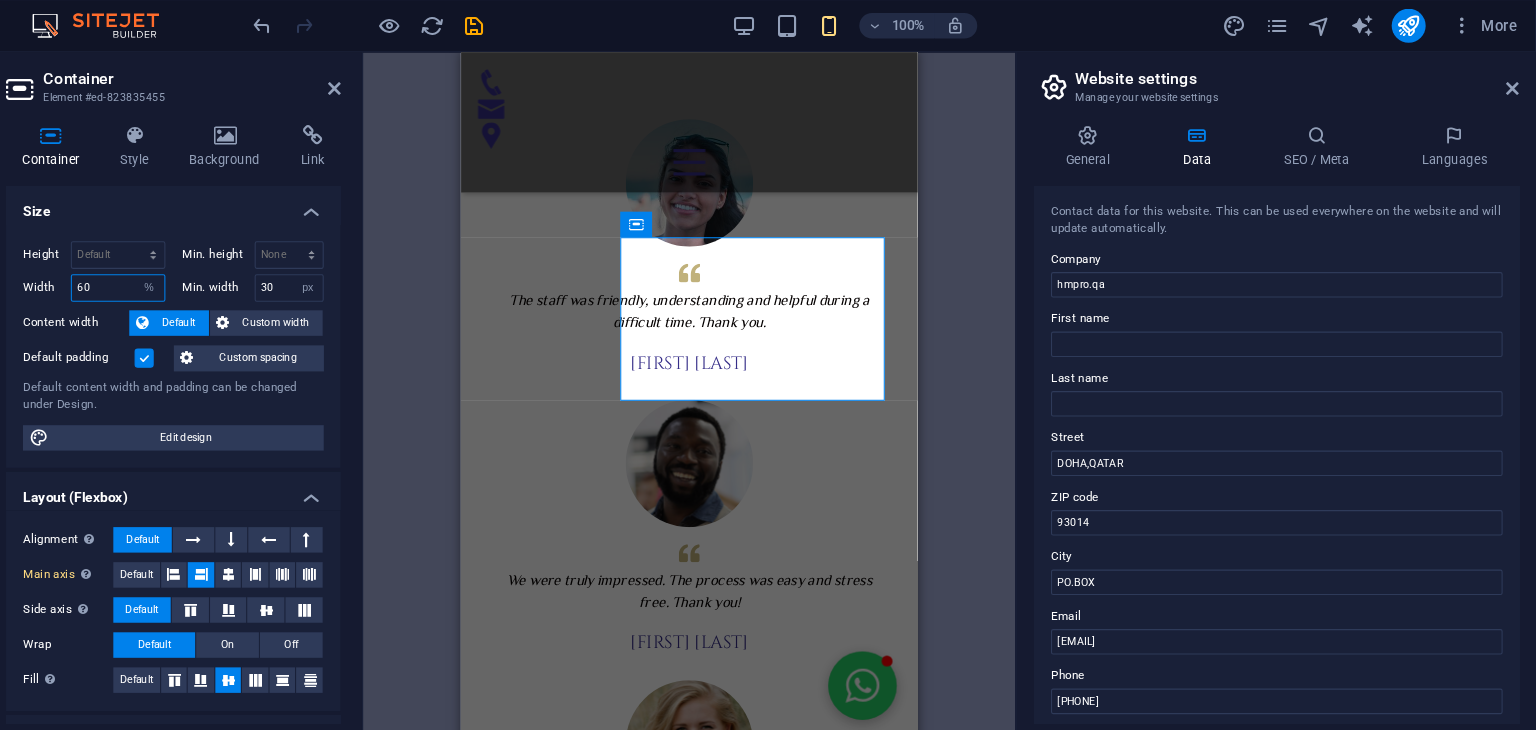 click on "60" at bounding box center (201, 272) 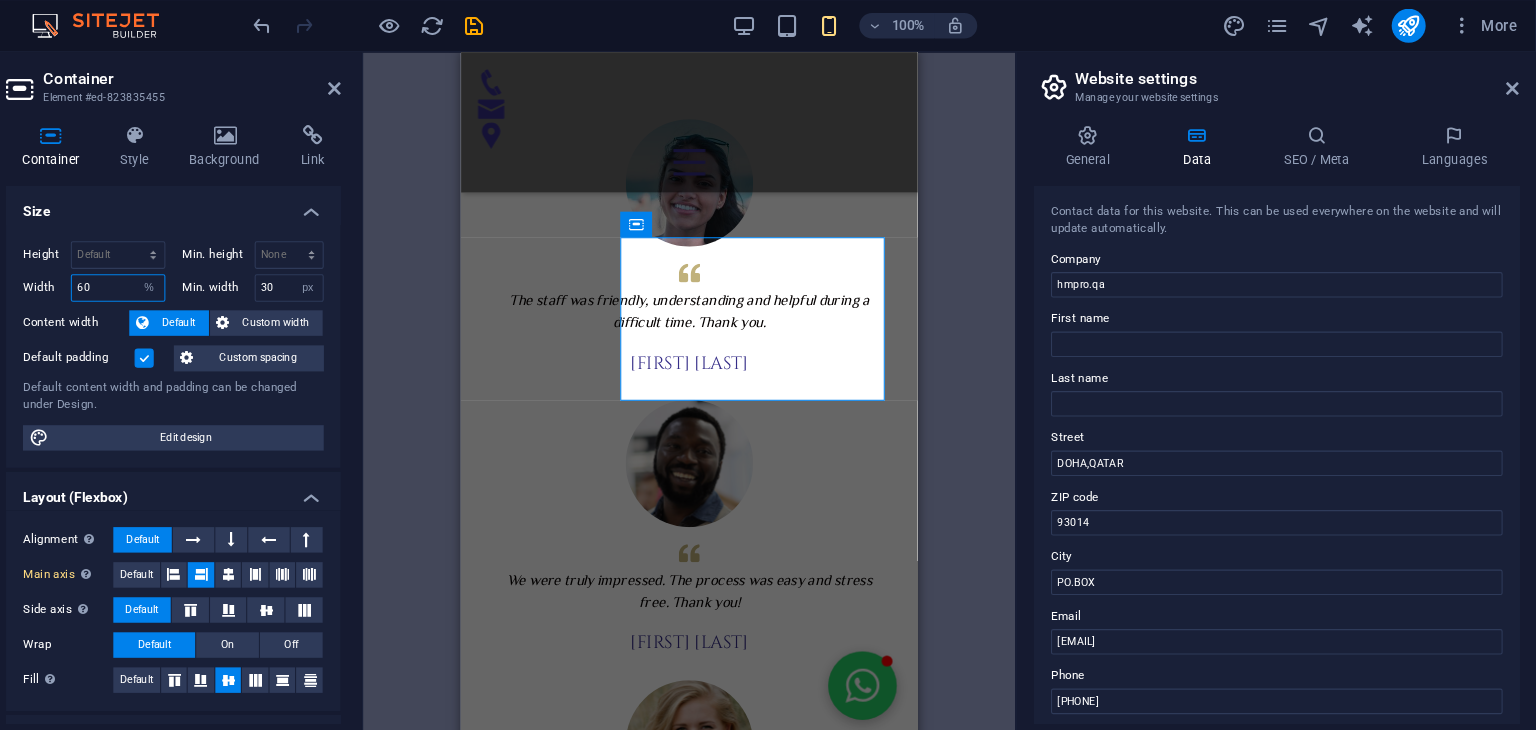 click on "60" at bounding box center [201, 272] 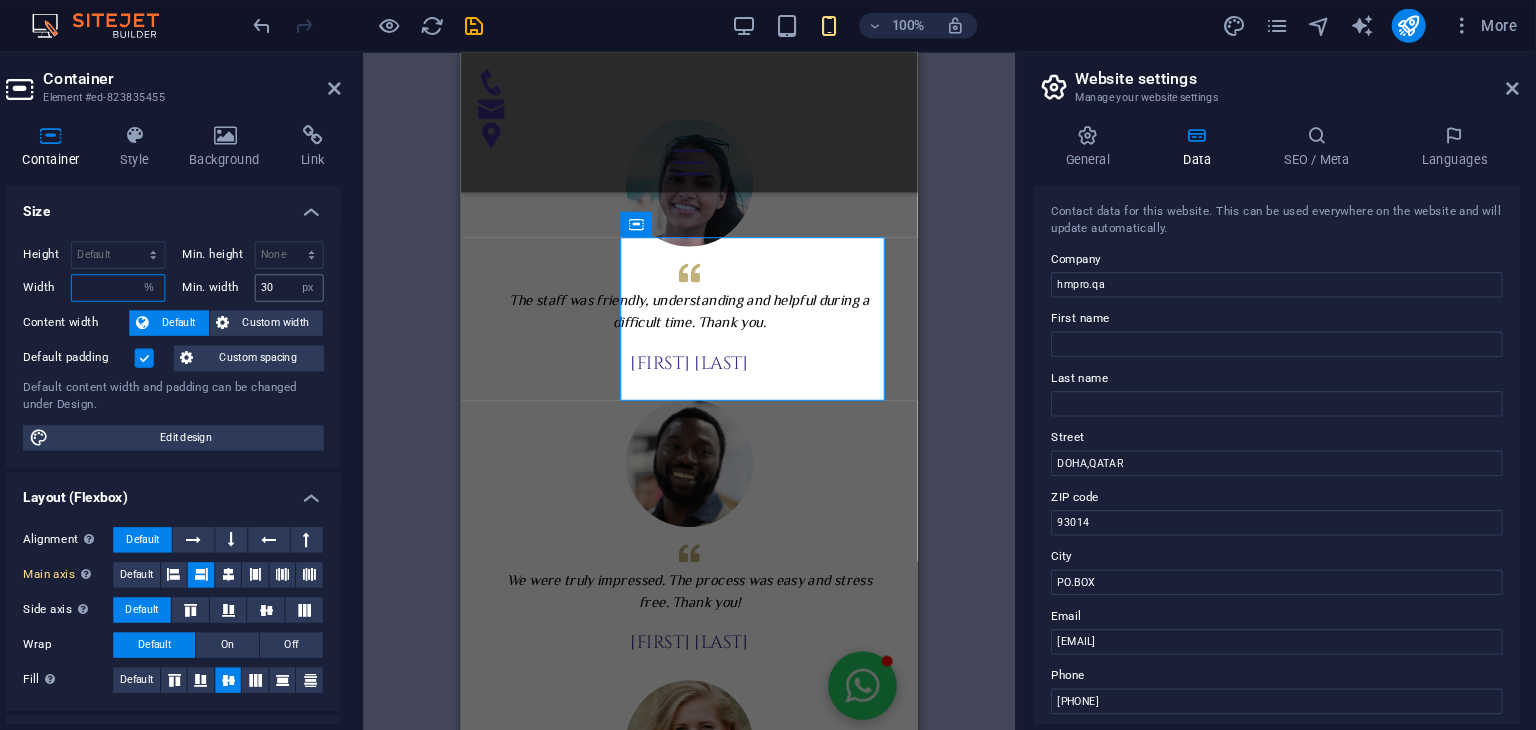type 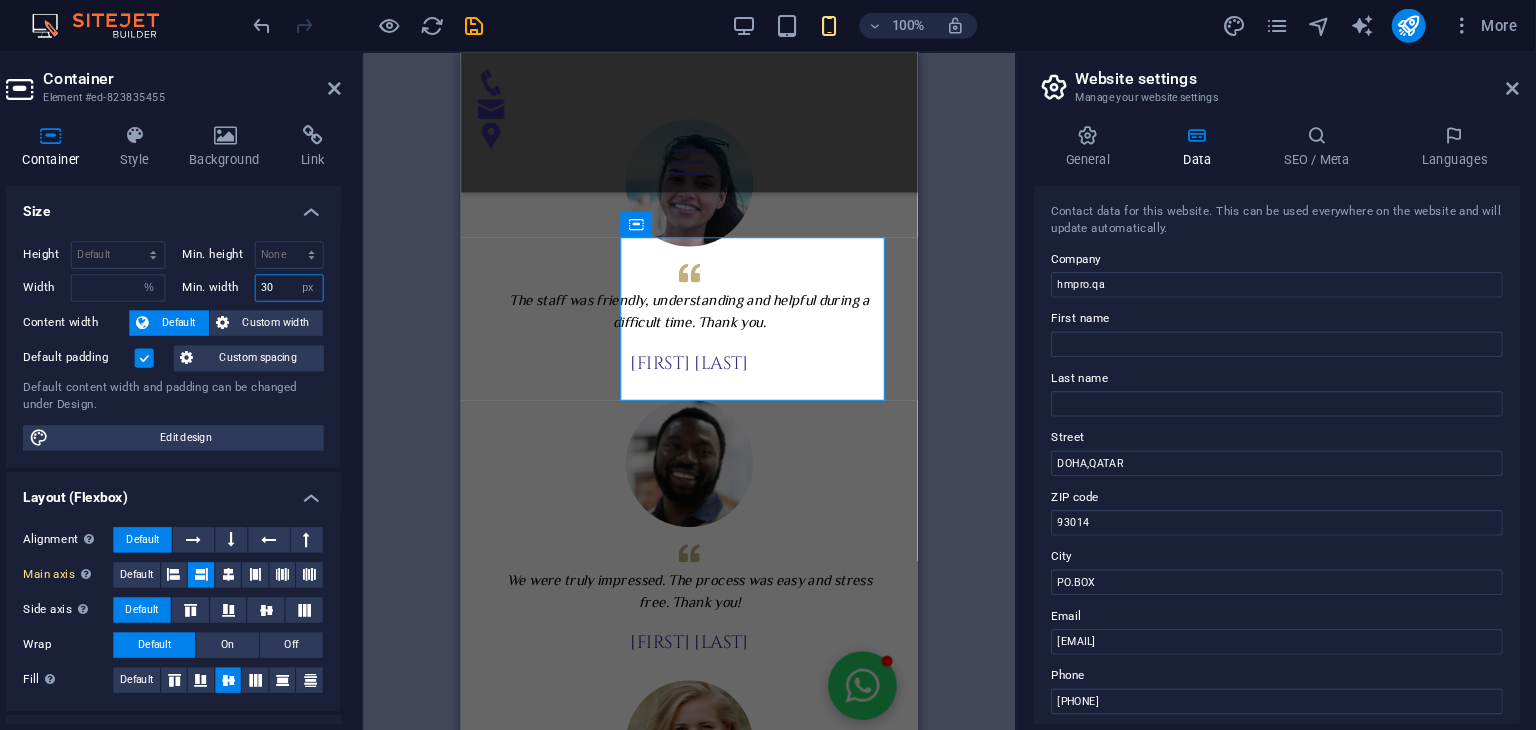 click on "30" at bounding box center [363, 272] 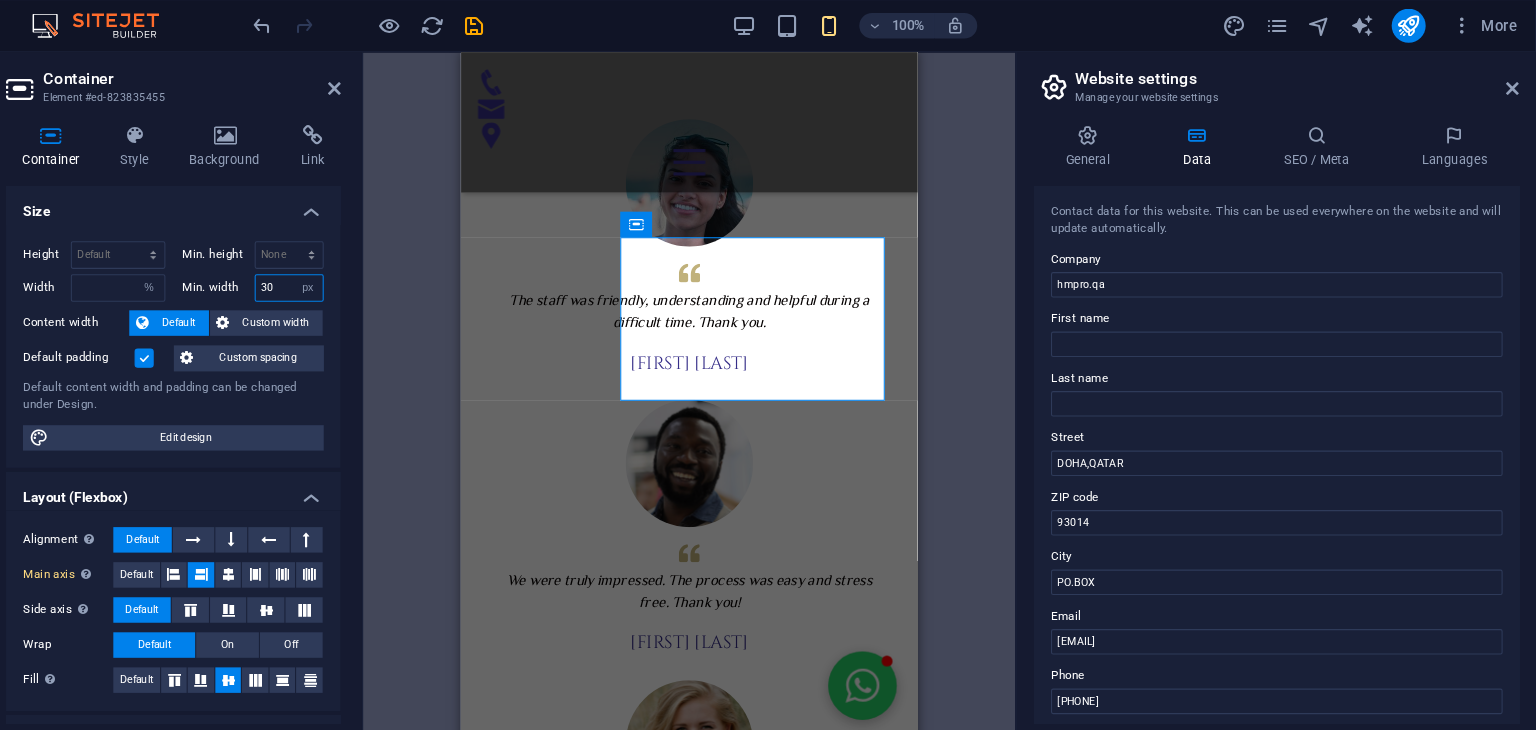 click on "30" at bounding box center (363, 272) 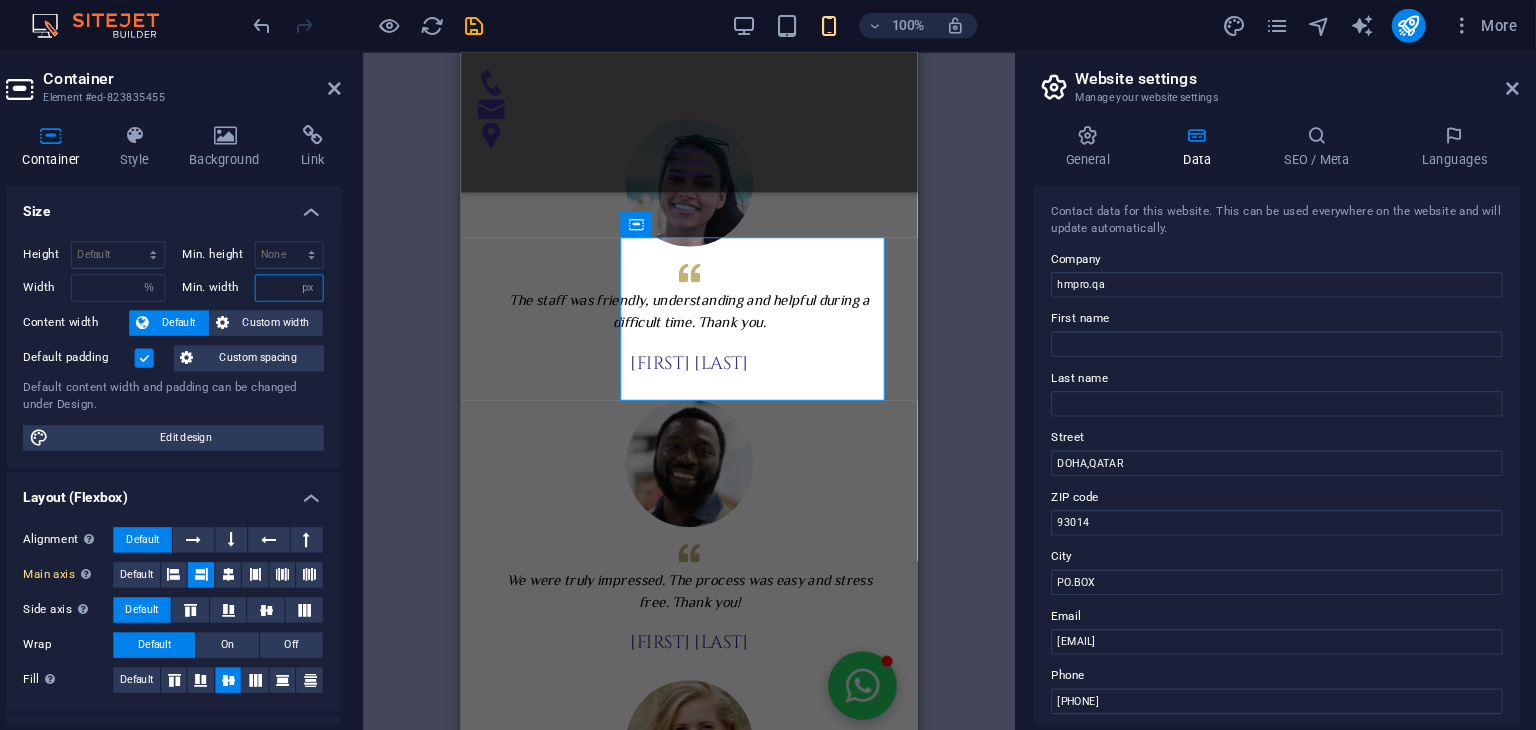 type 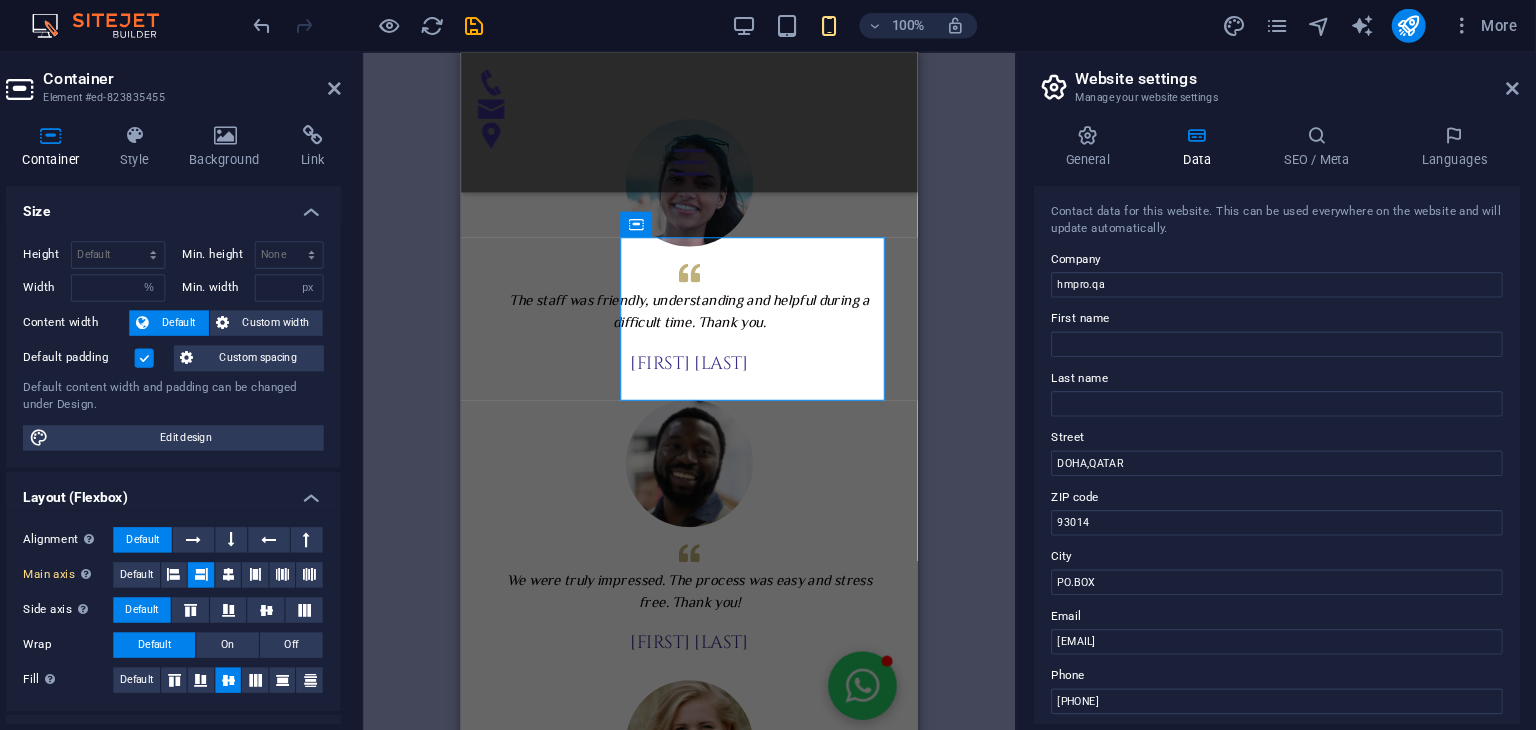 click on "Layout (Flexbox)" at bounding box center [253, 463] 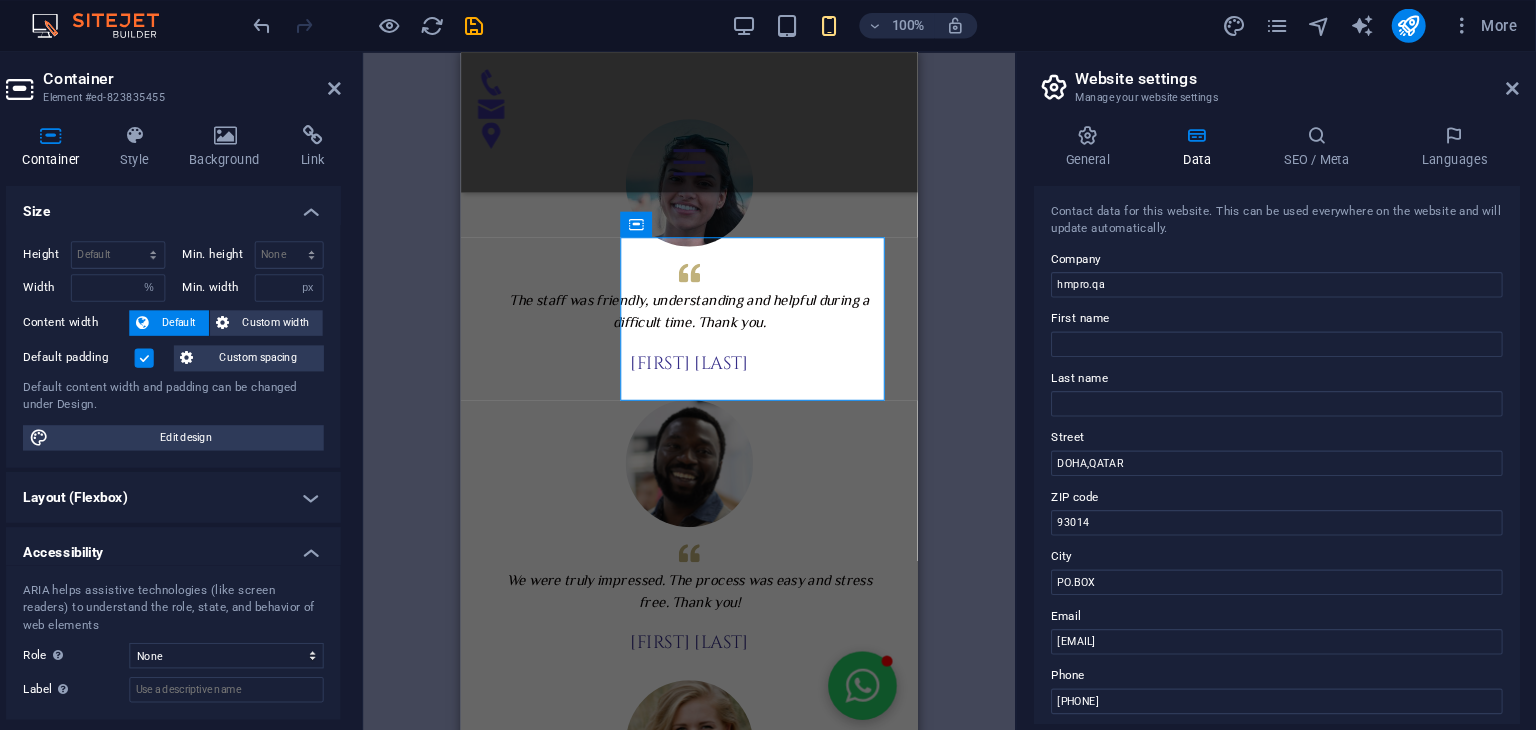 click on "Layout (Flexbox)" at bounding box center (253, 469) 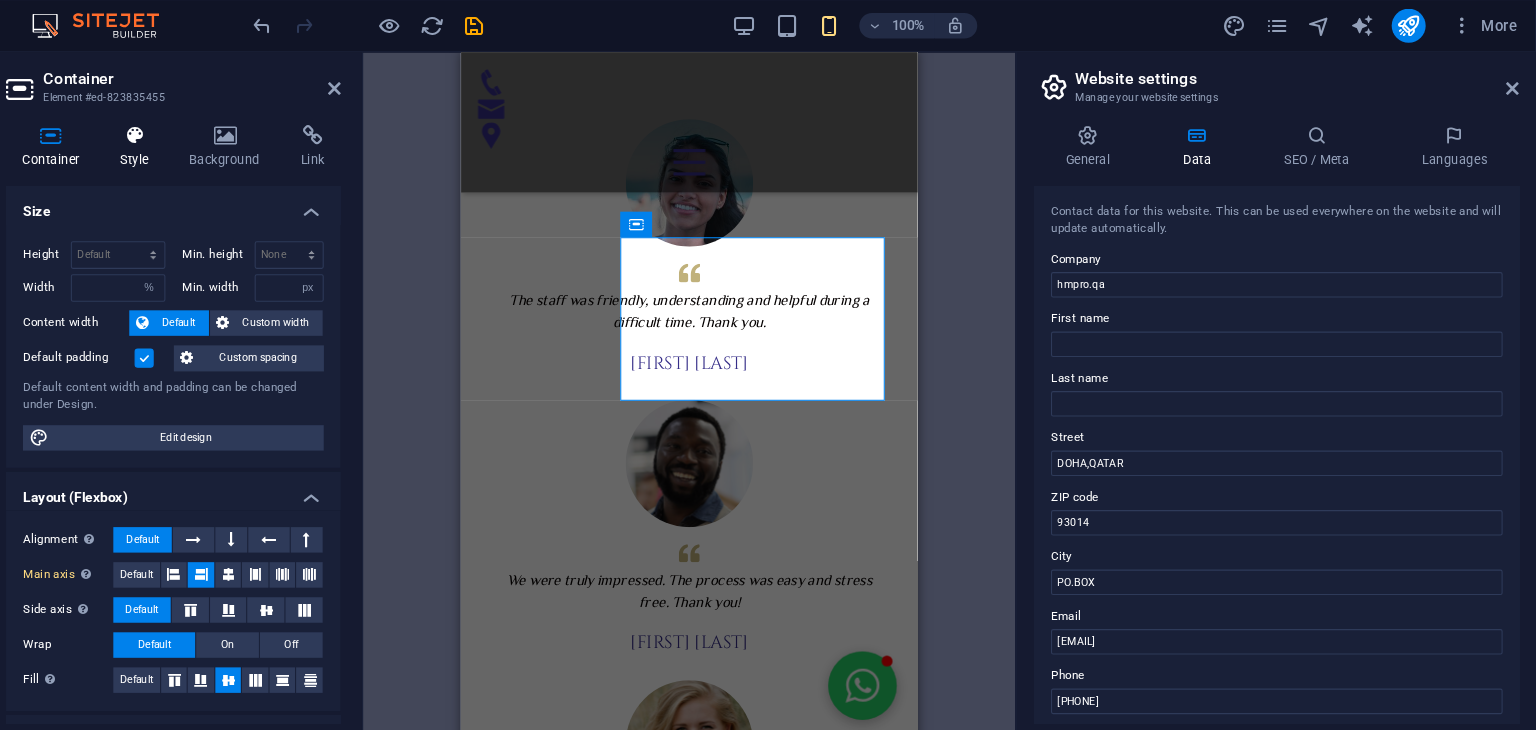 click at bounding box center (217, 128) 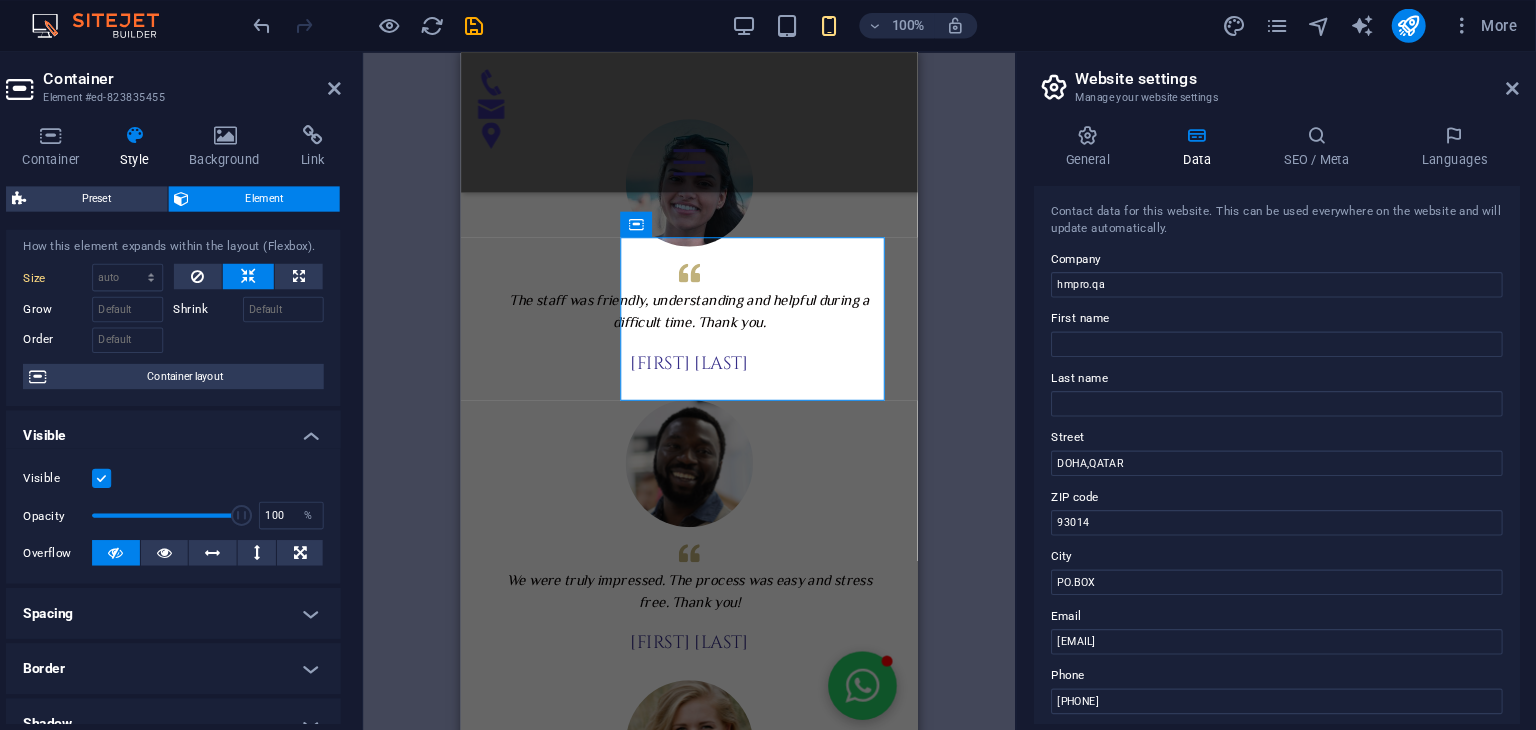 scroll, scrollTop: 47, scrollLeft: 0, axis: vertical 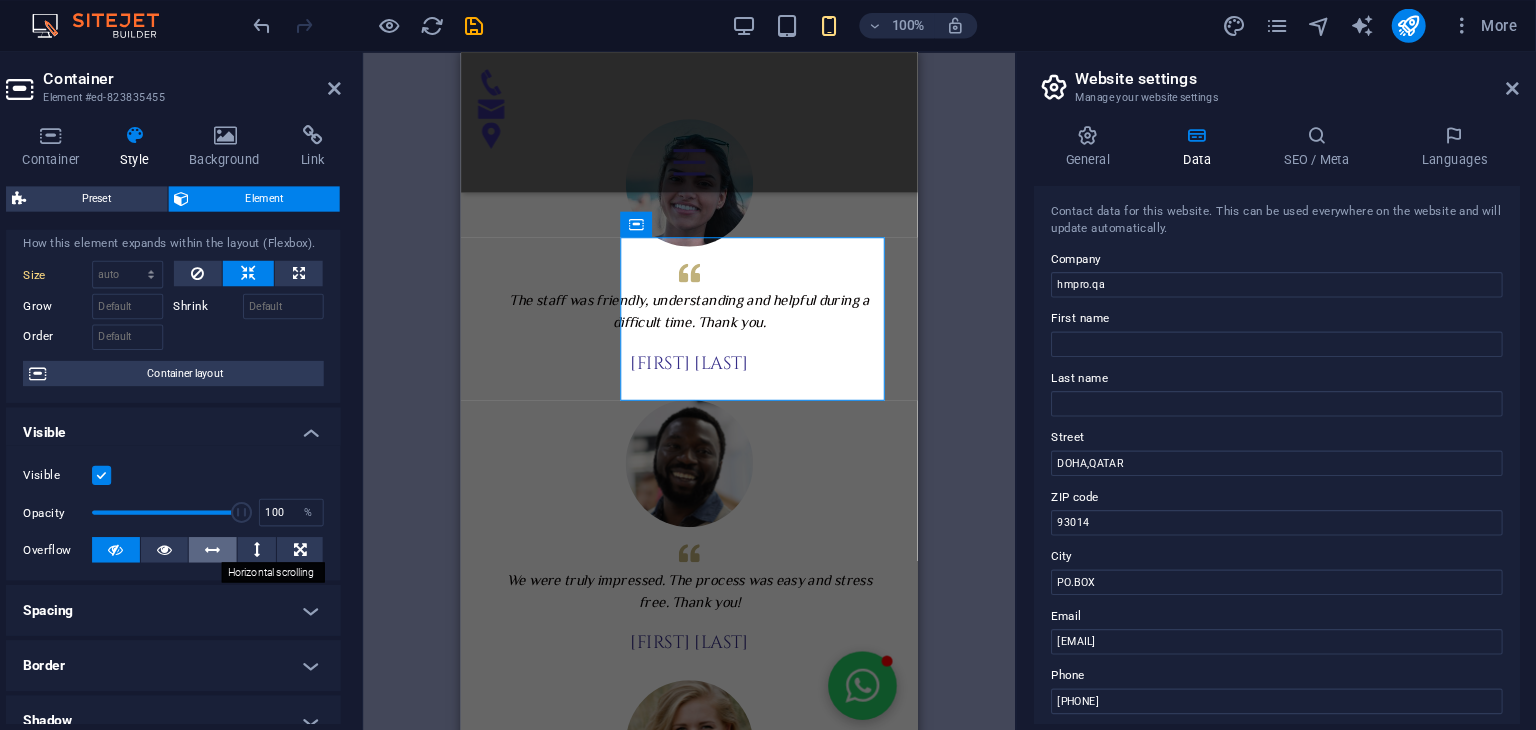 click at bounding box center [291, 518] 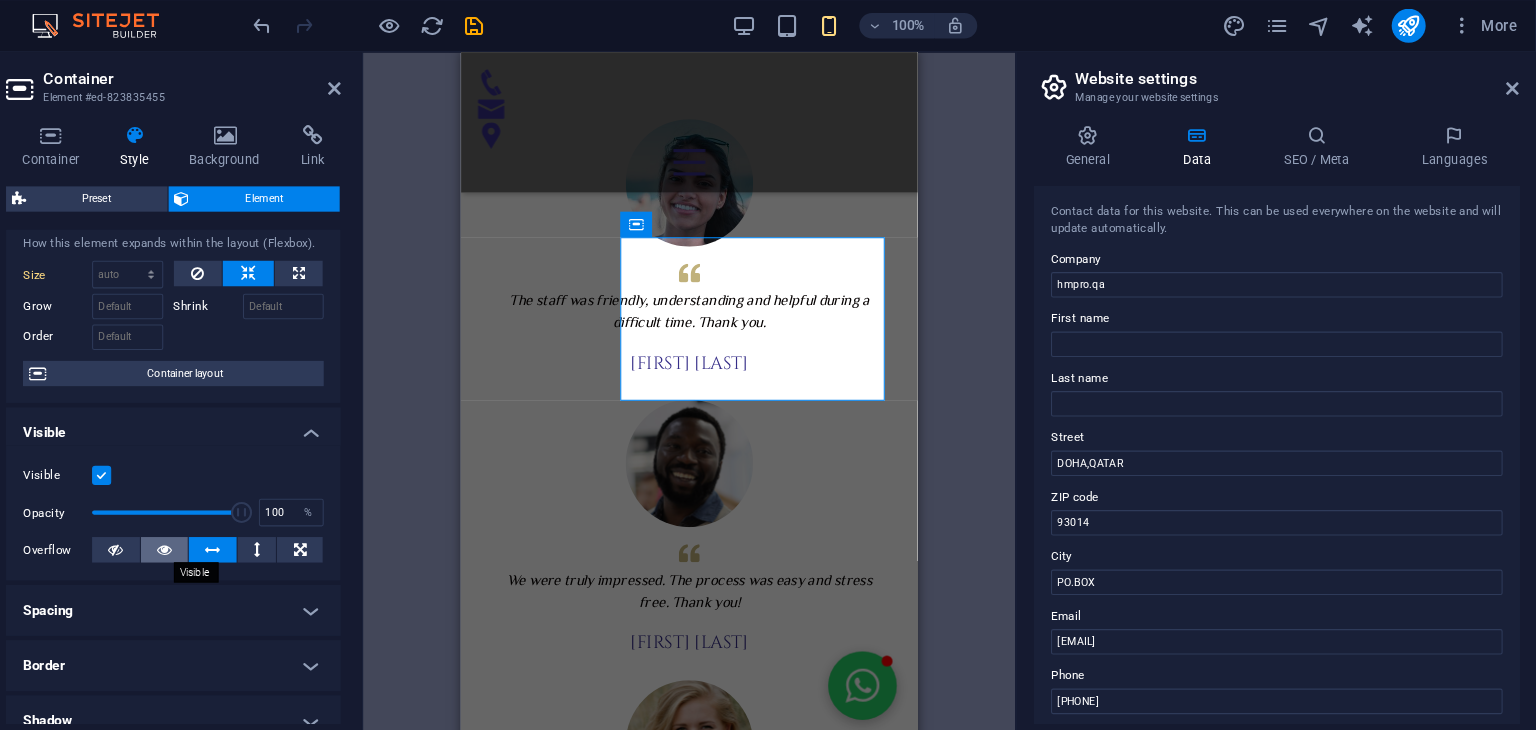 click at bounding box center (245, 518) 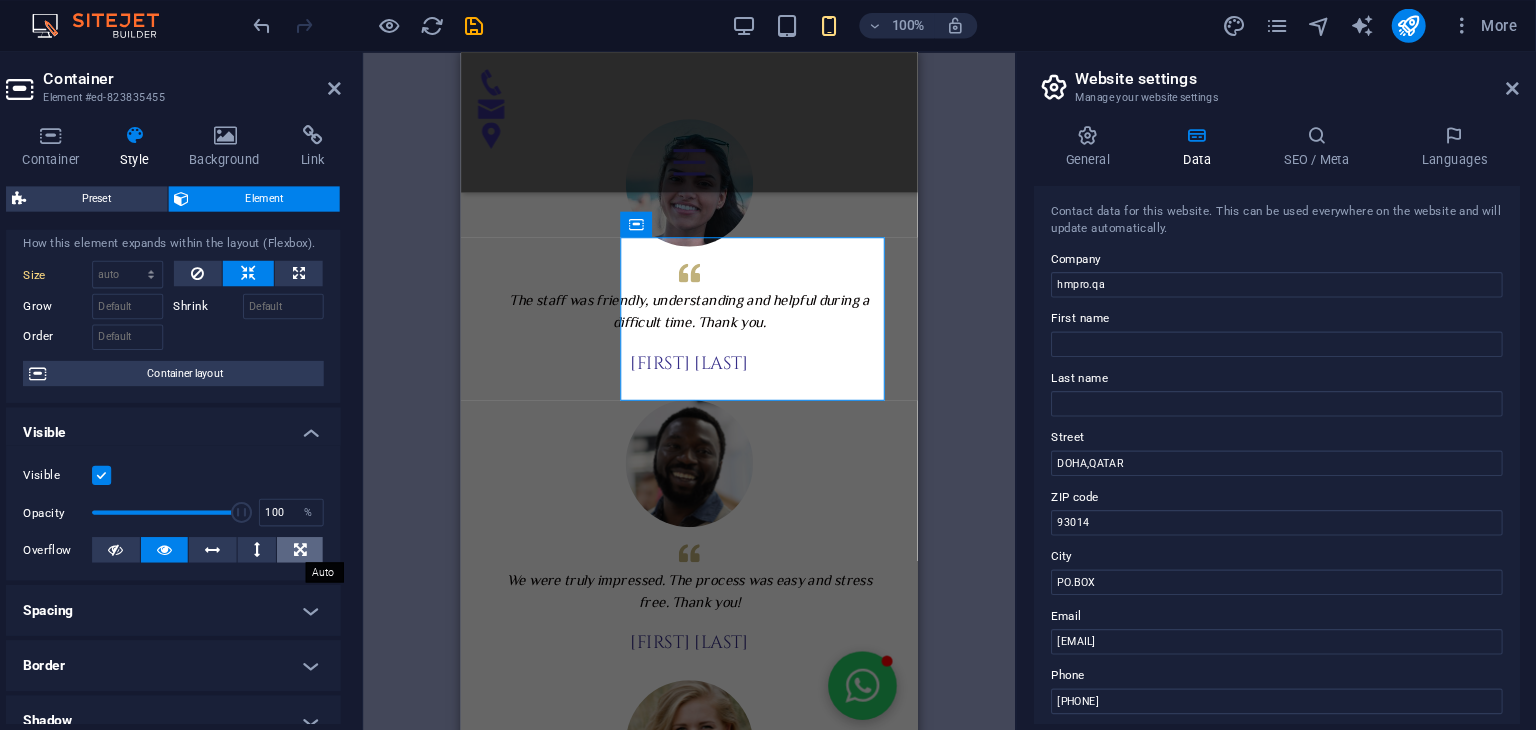 click at bounding box center (372, 518) 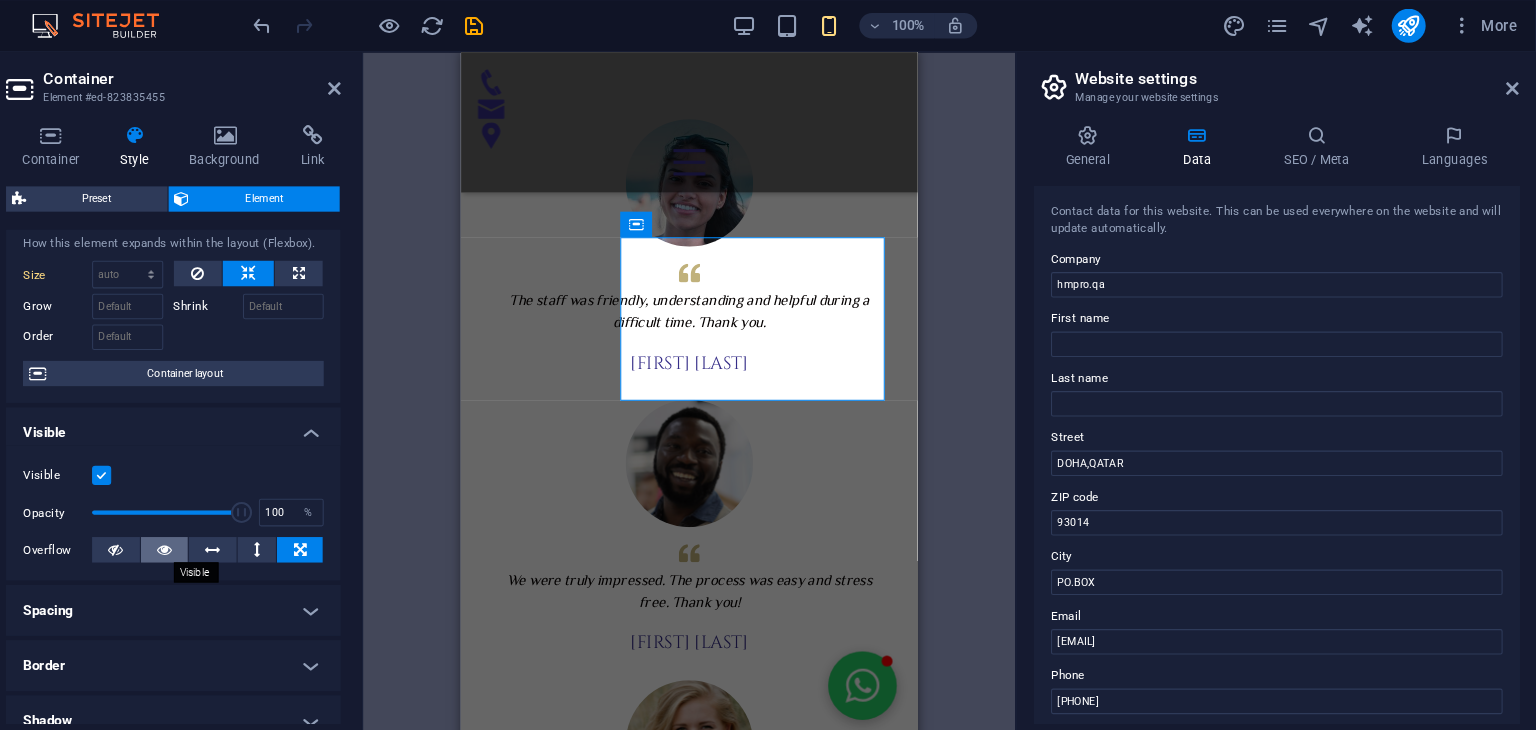 click at bounding box center [245, 518] 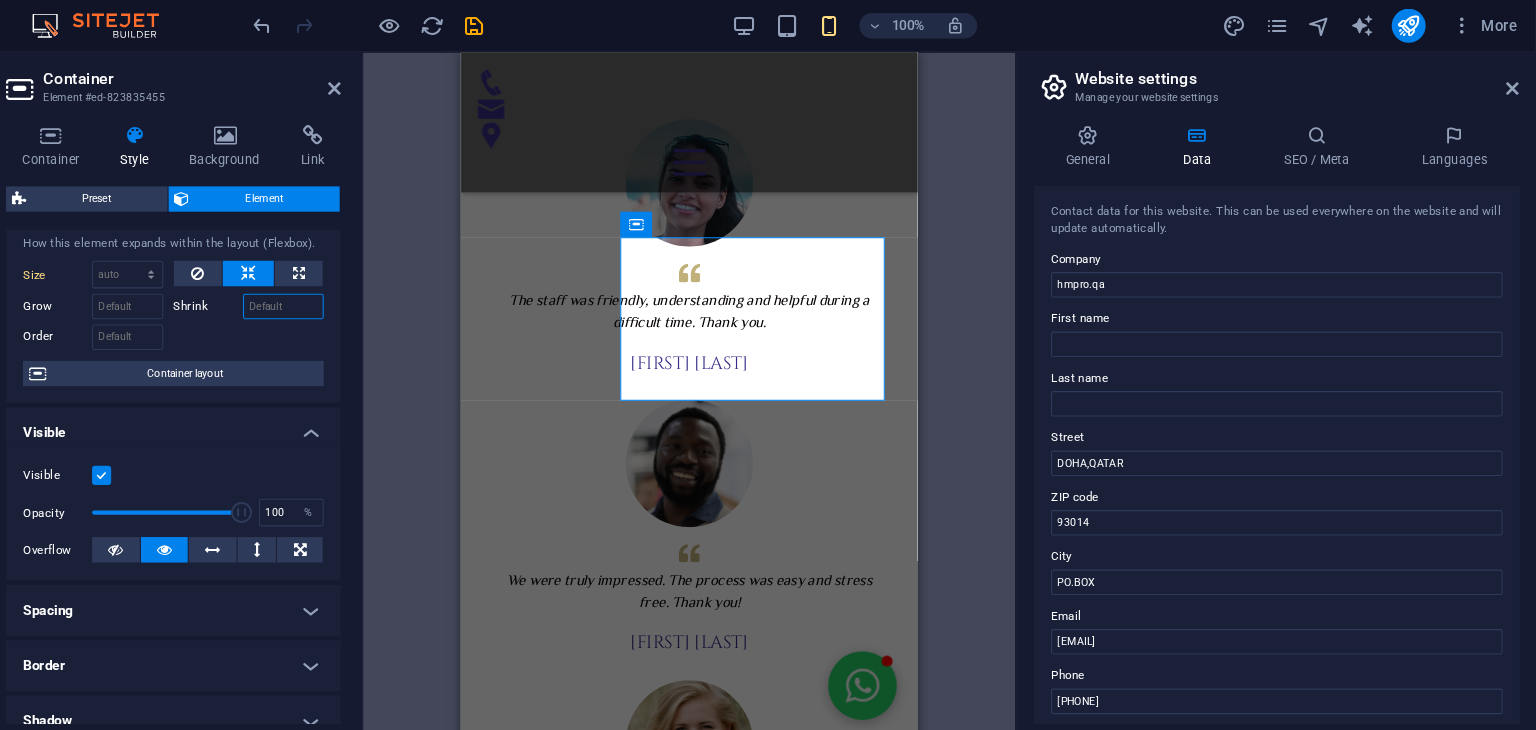 click on "Shrink" at bounding box center [357, 289] 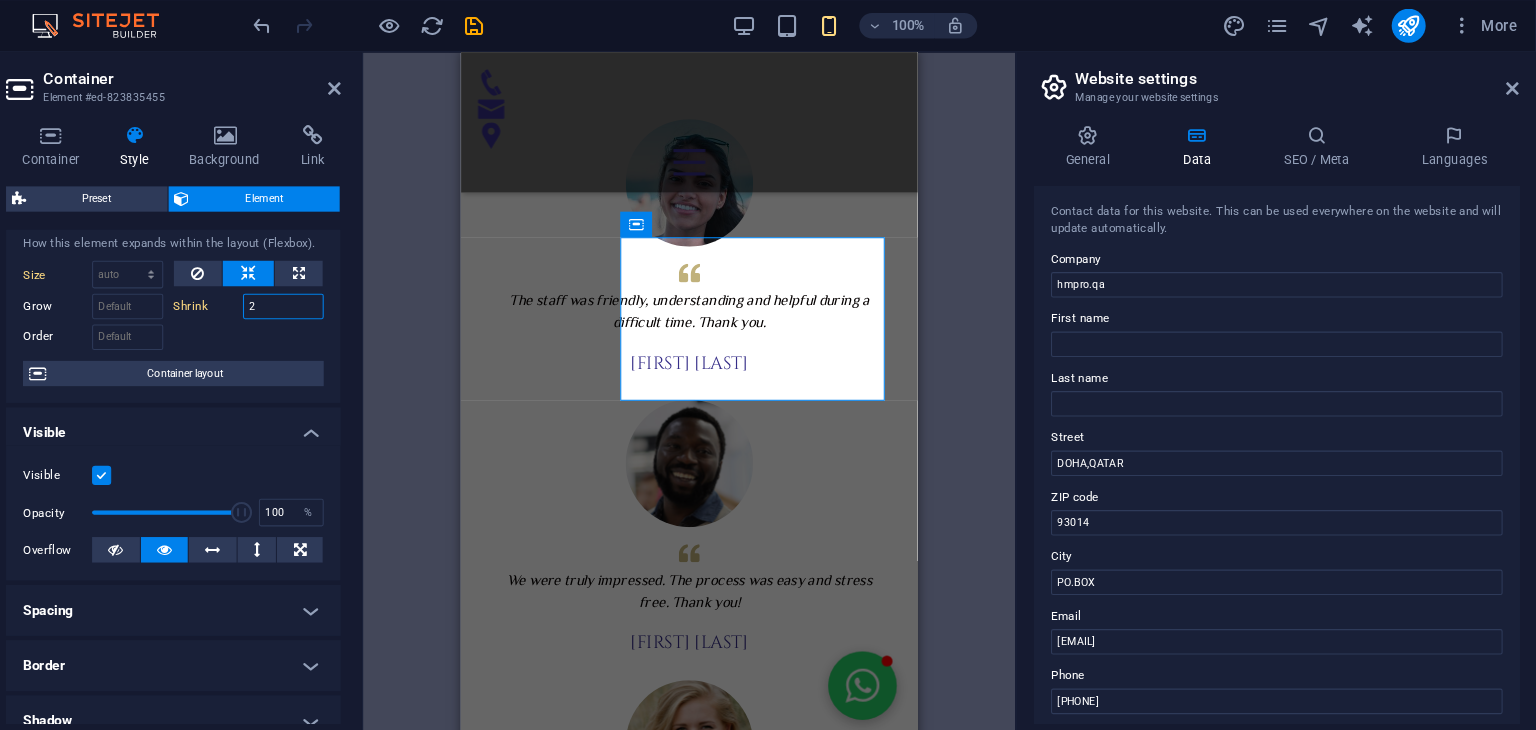type on "2" 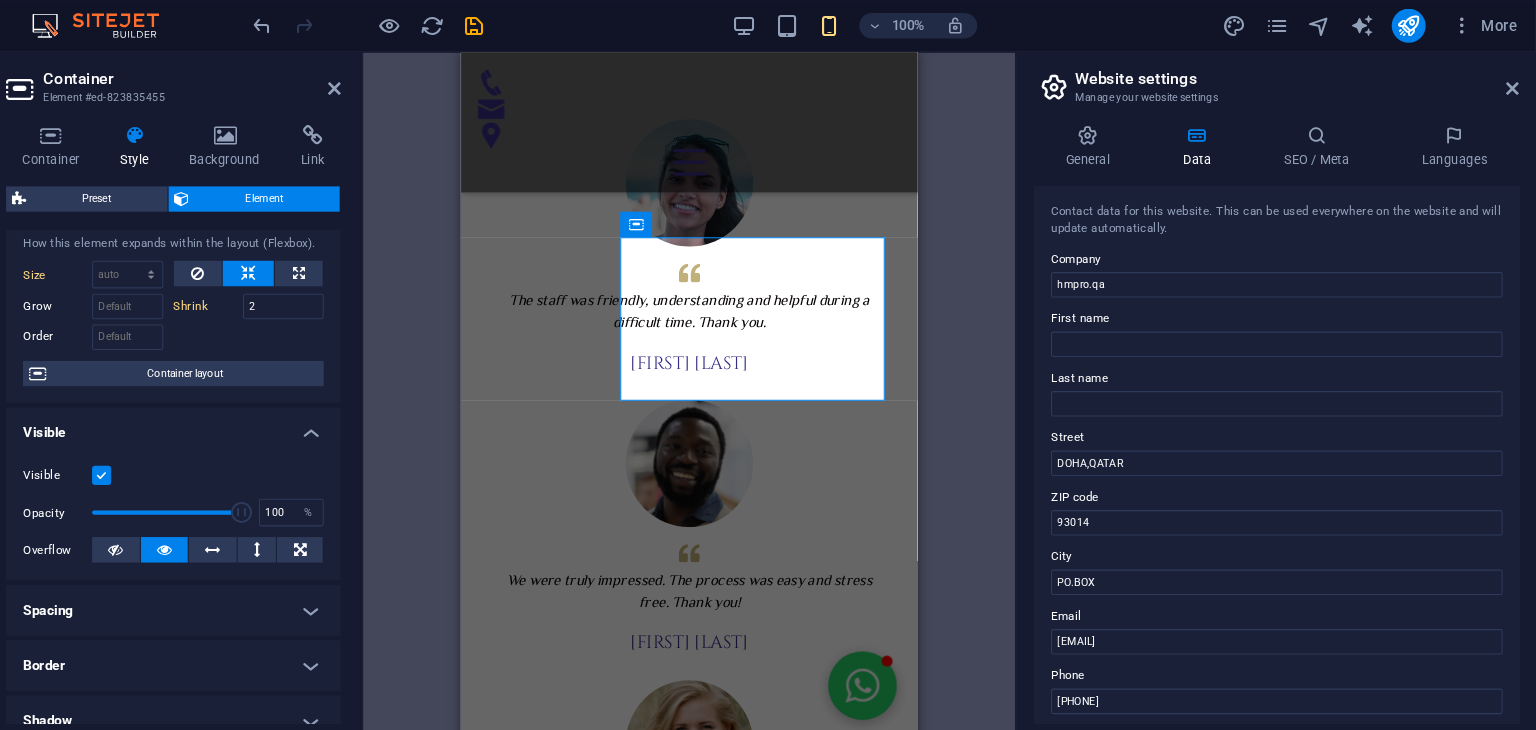 click on "How this element expands within the layout (Flexbox). Size Default auto px % 1/1 1/2 1/3 1/4 1/5 1/6 1/7 1/8 1/9 1/10 Grow Shrink 2 Order Container layout" at bounding box center [253, 293] 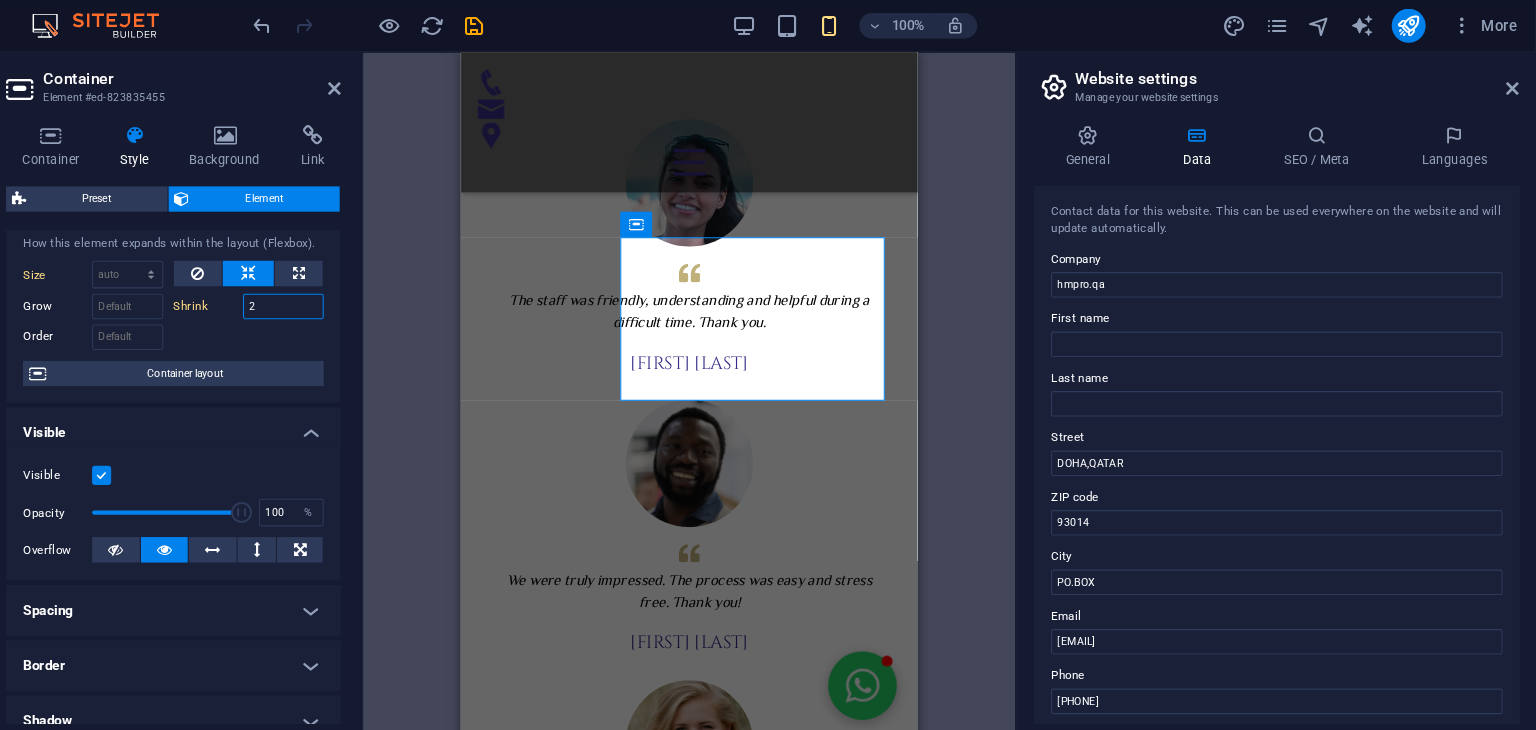 click on "2" at bounding box center [357, 289] 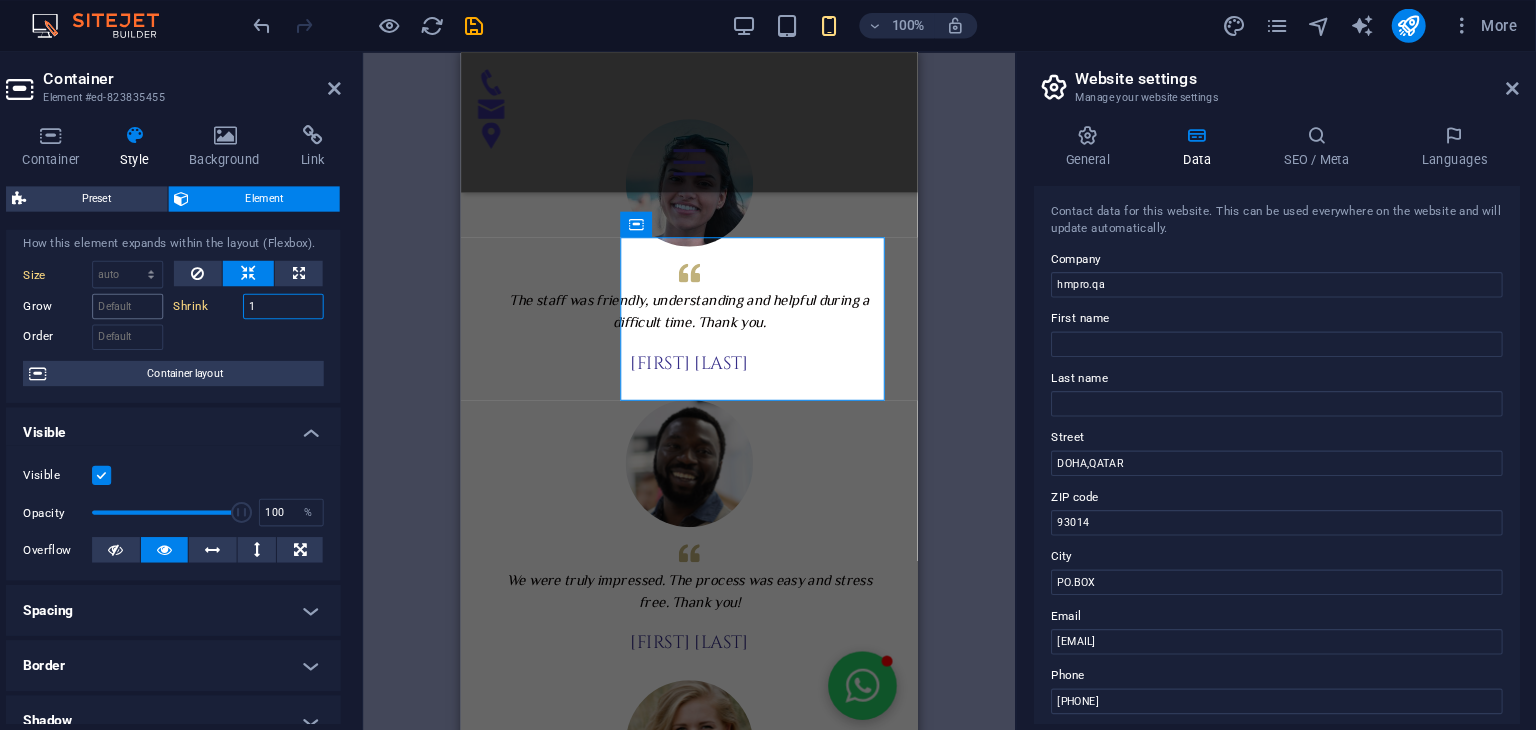type on "1" 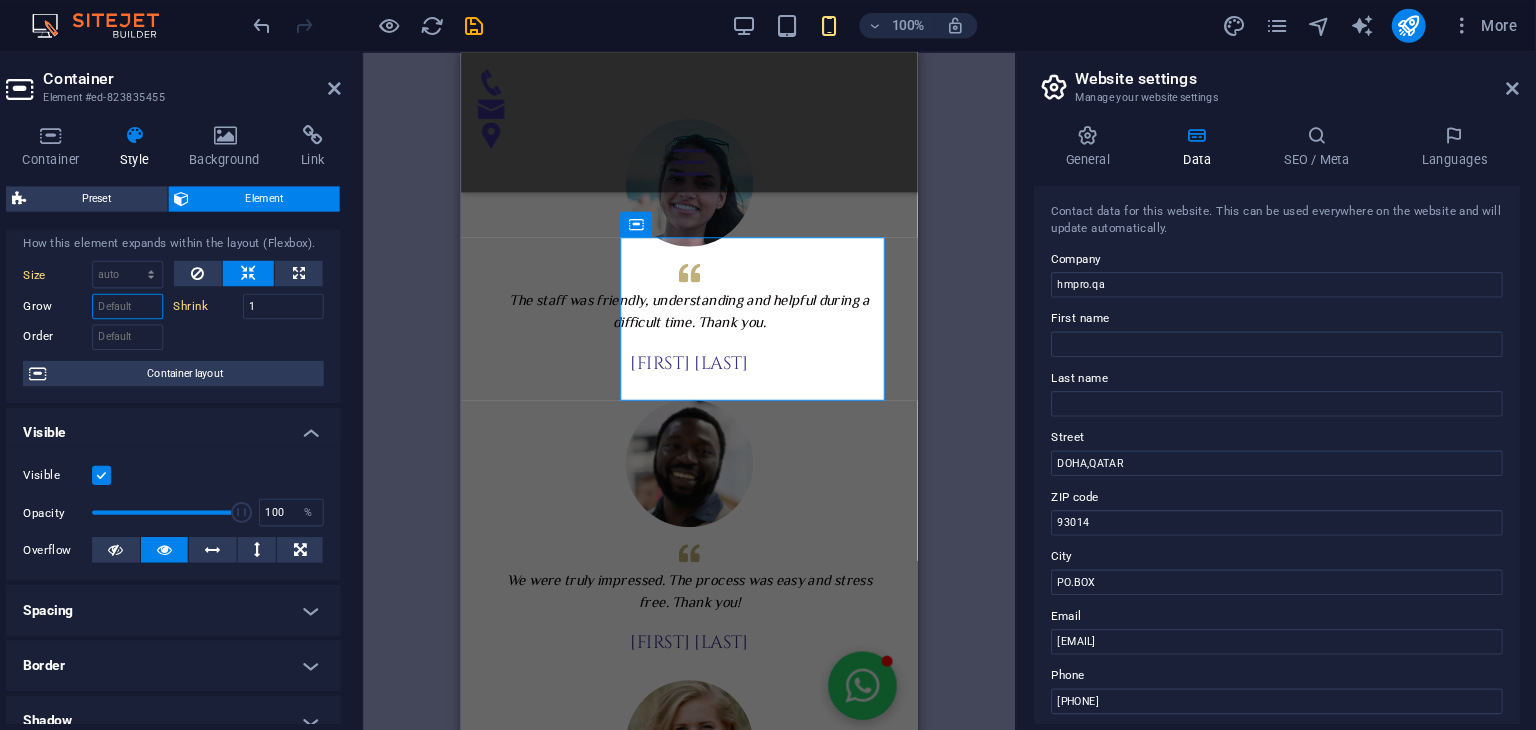 click on "Grow" at bounding box center (210, 289) 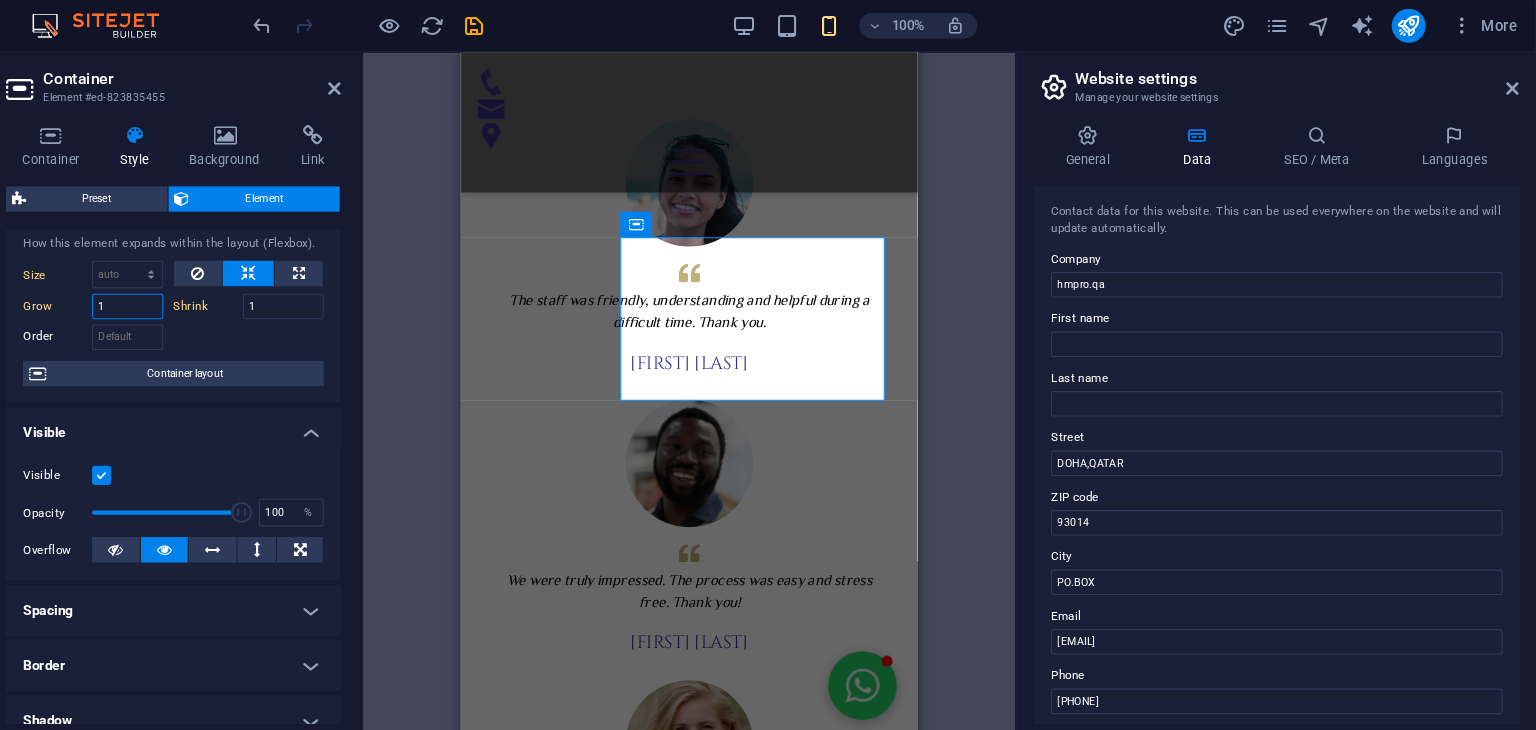 type on "1" 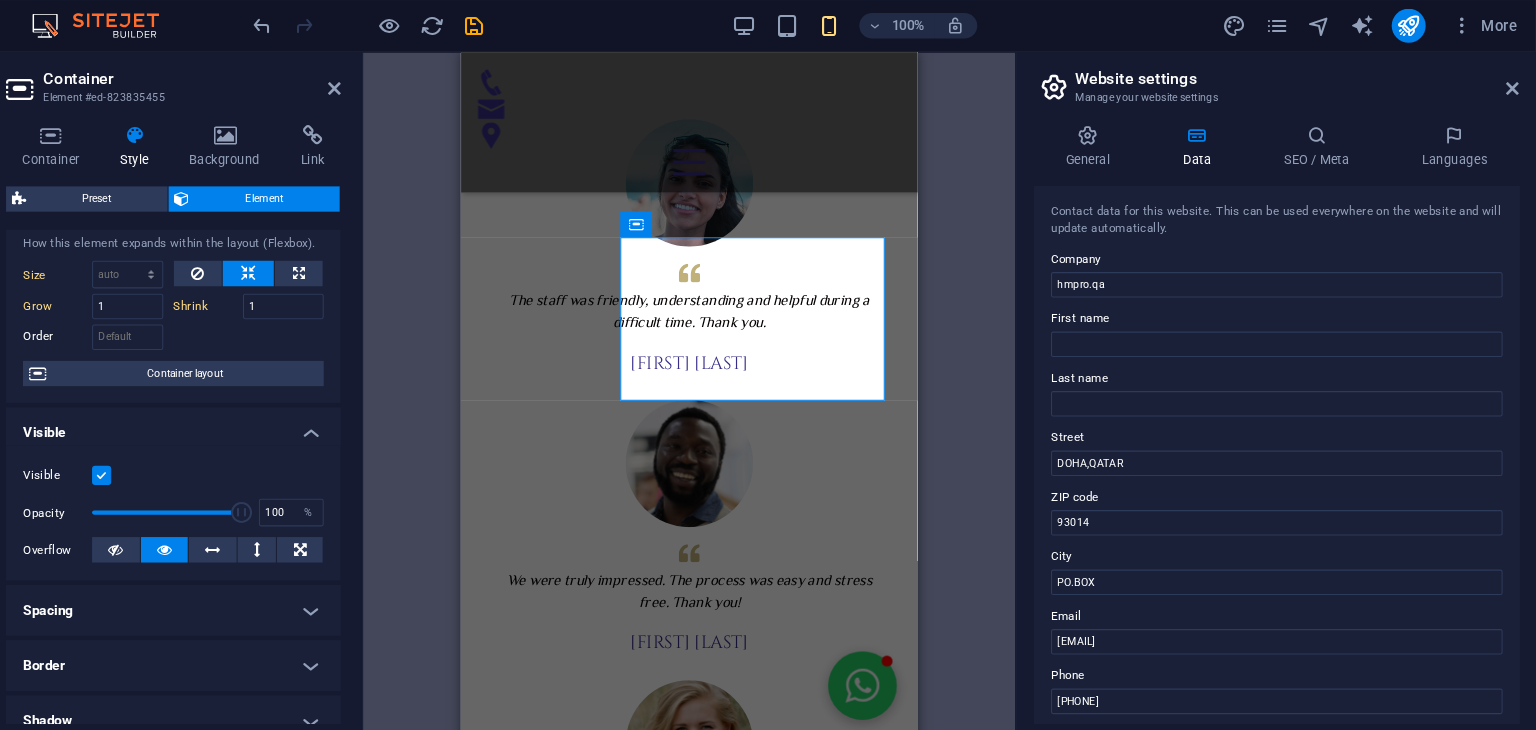 click at bounding box center [325, 315] 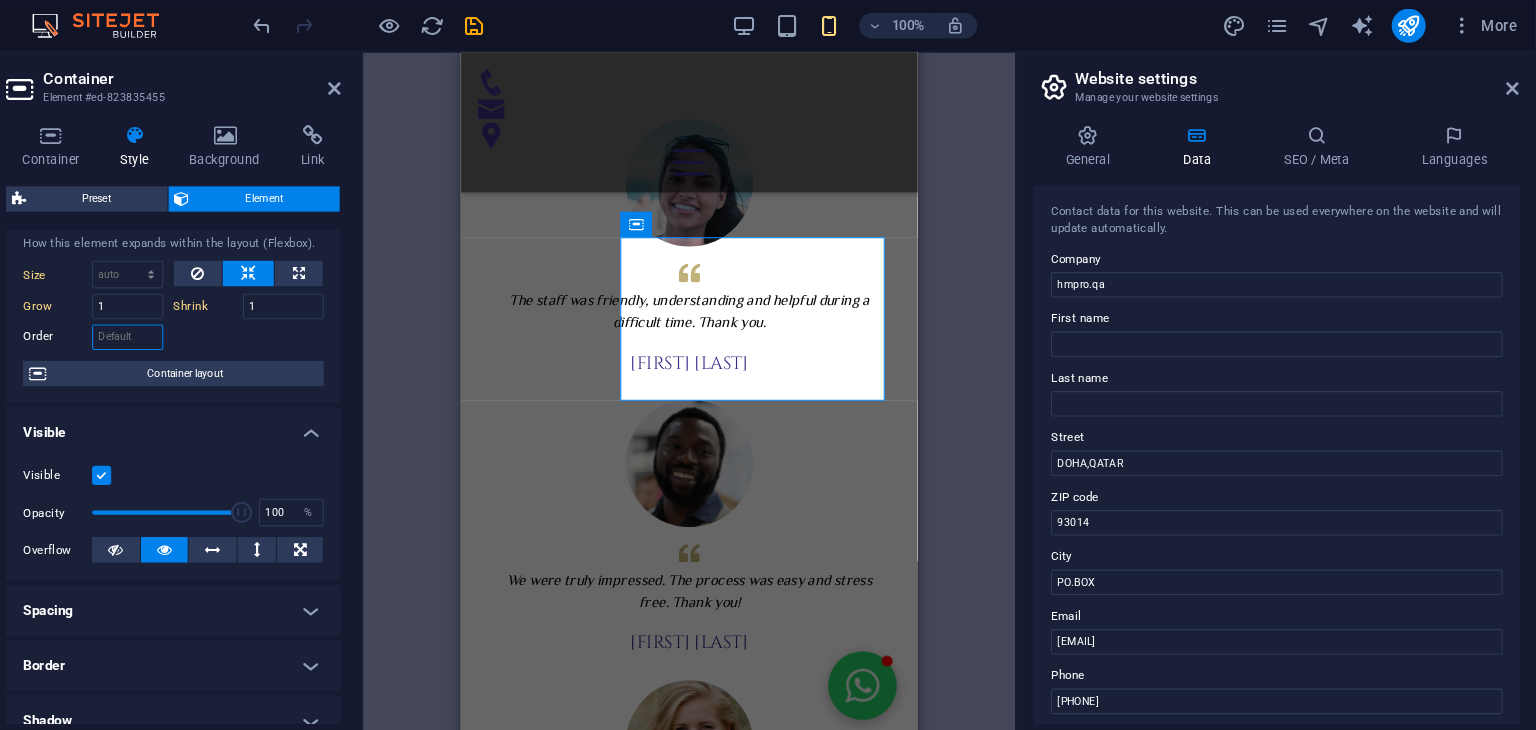 click on "Order" at bounding box center [210, 318] 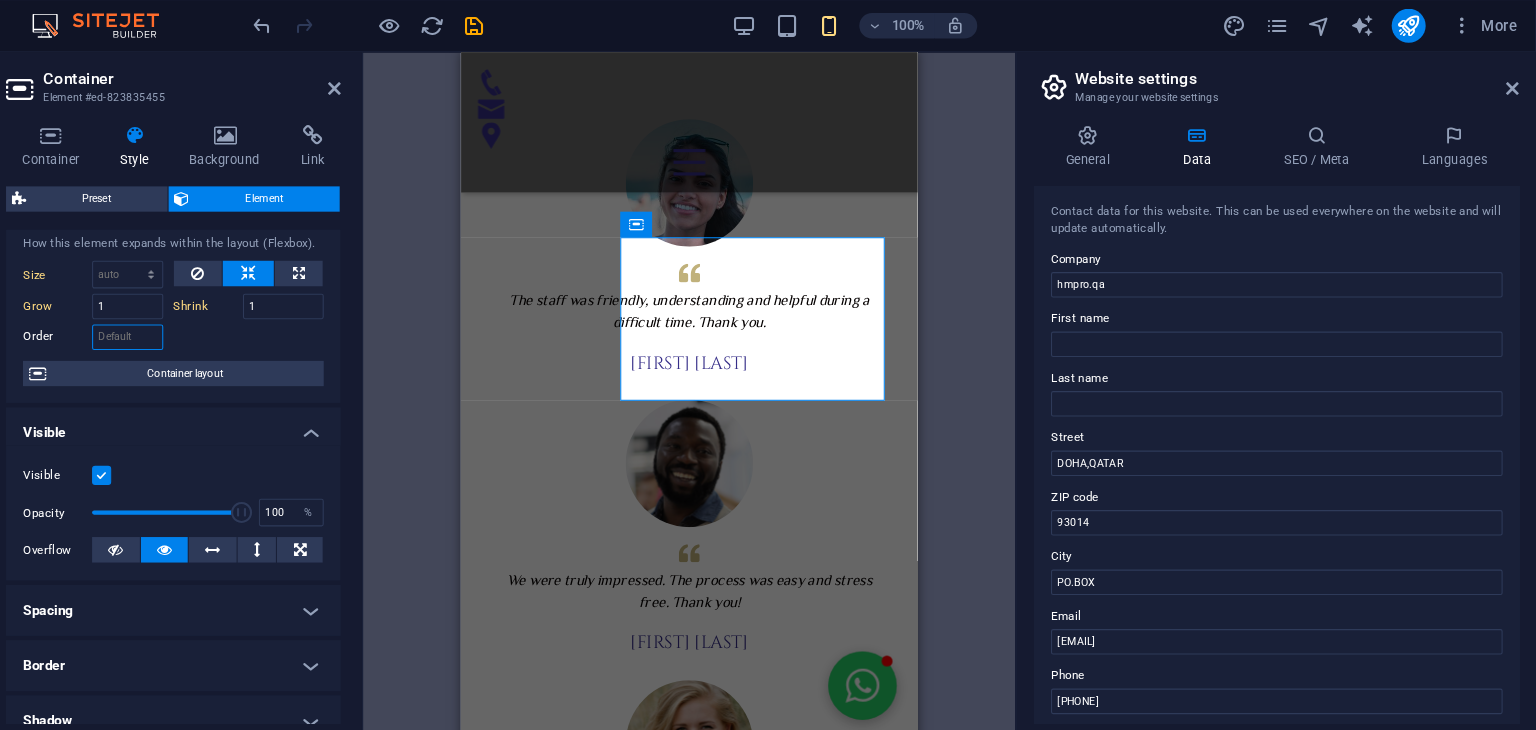 type on "1" 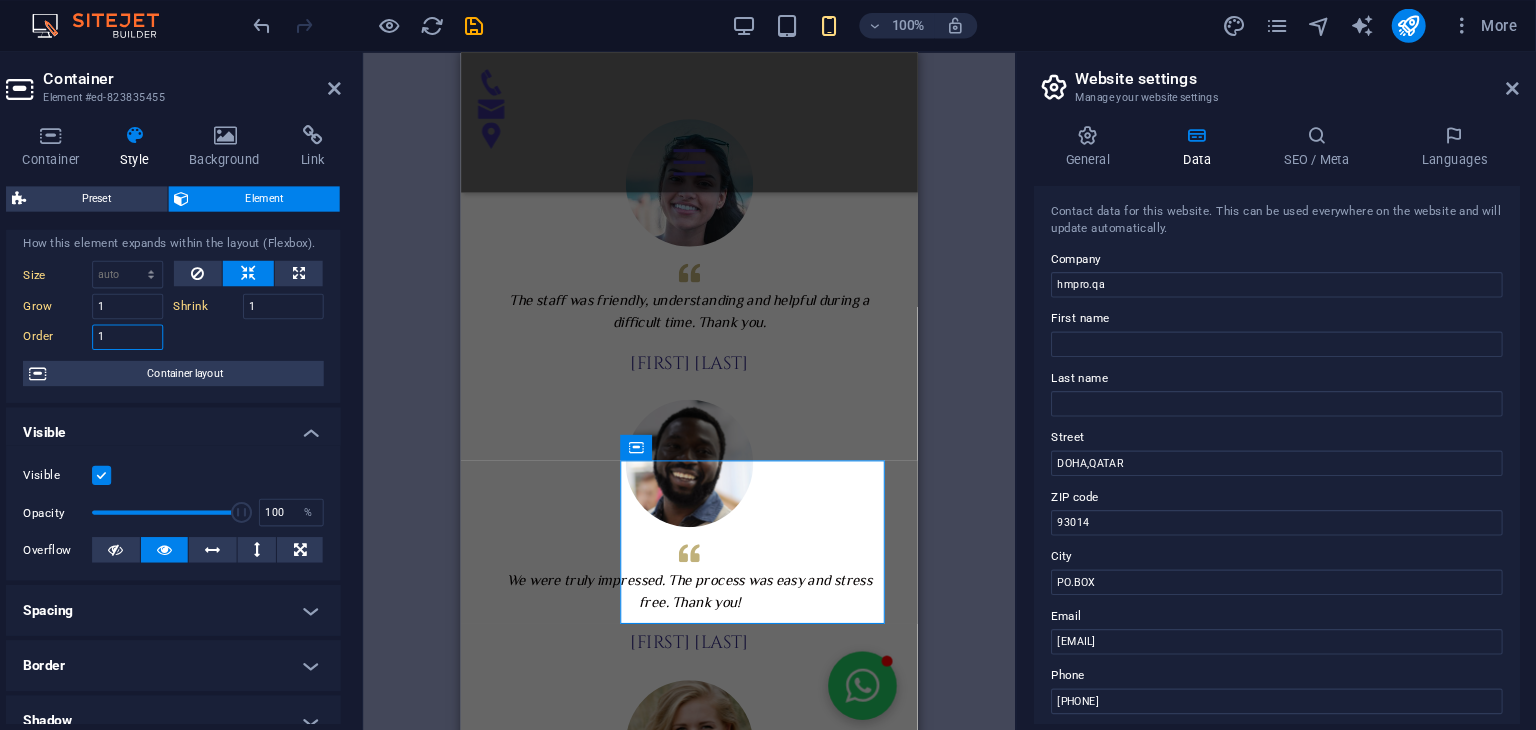 type 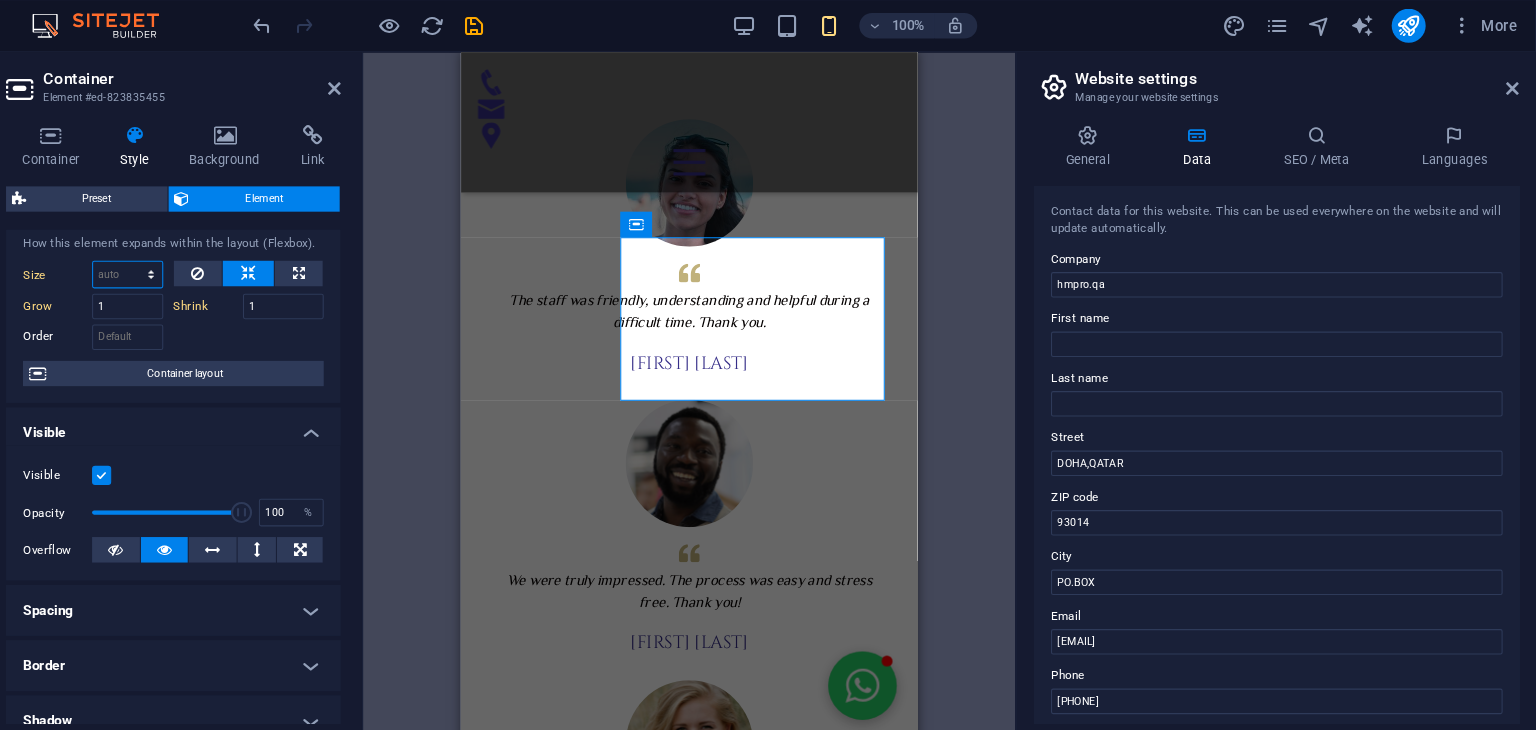 click on "Default auto px % 1/1 1/2 1/3 1/4 1/5 1/6 1/7 1/8 1/9 1/10" at bounding box center [210, 259] 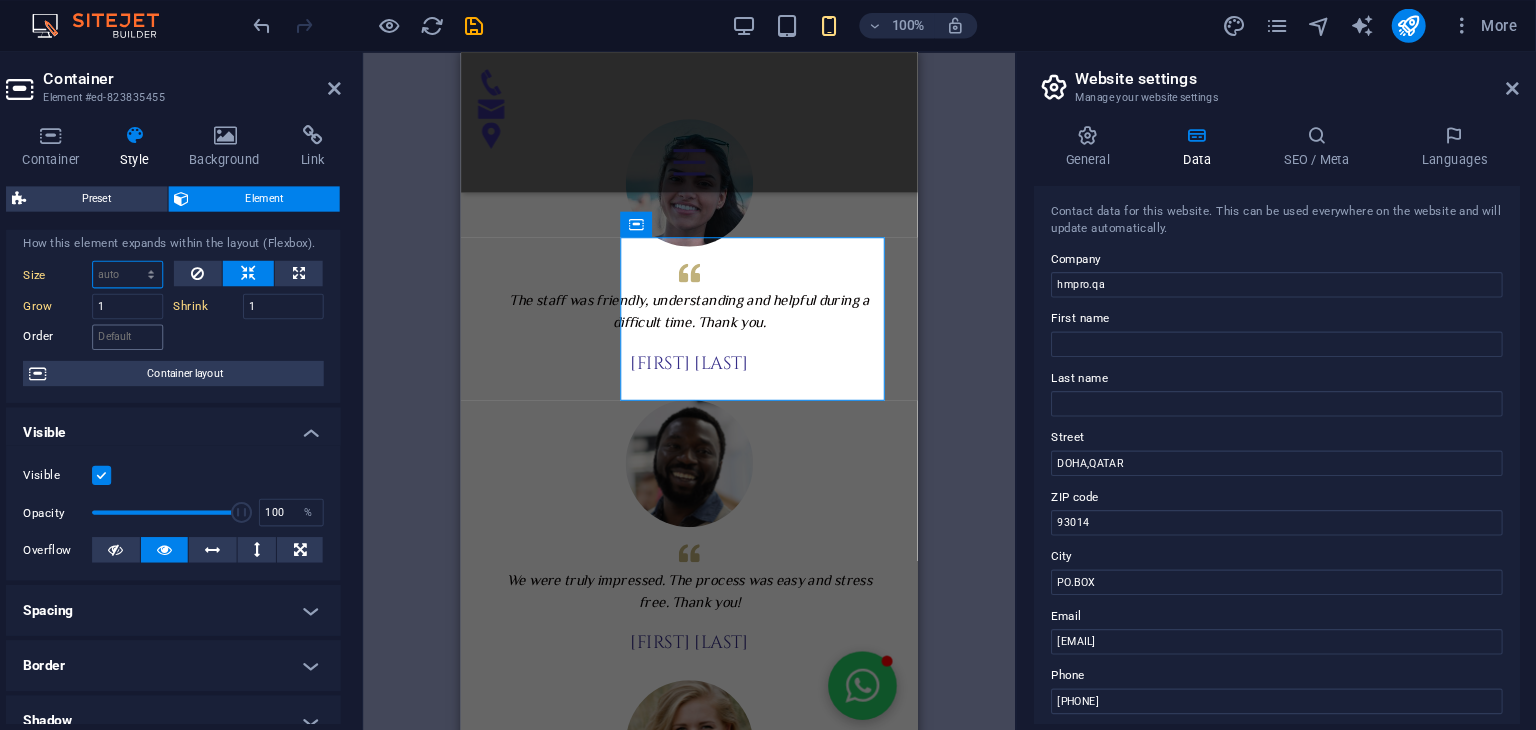 select on "1/6" 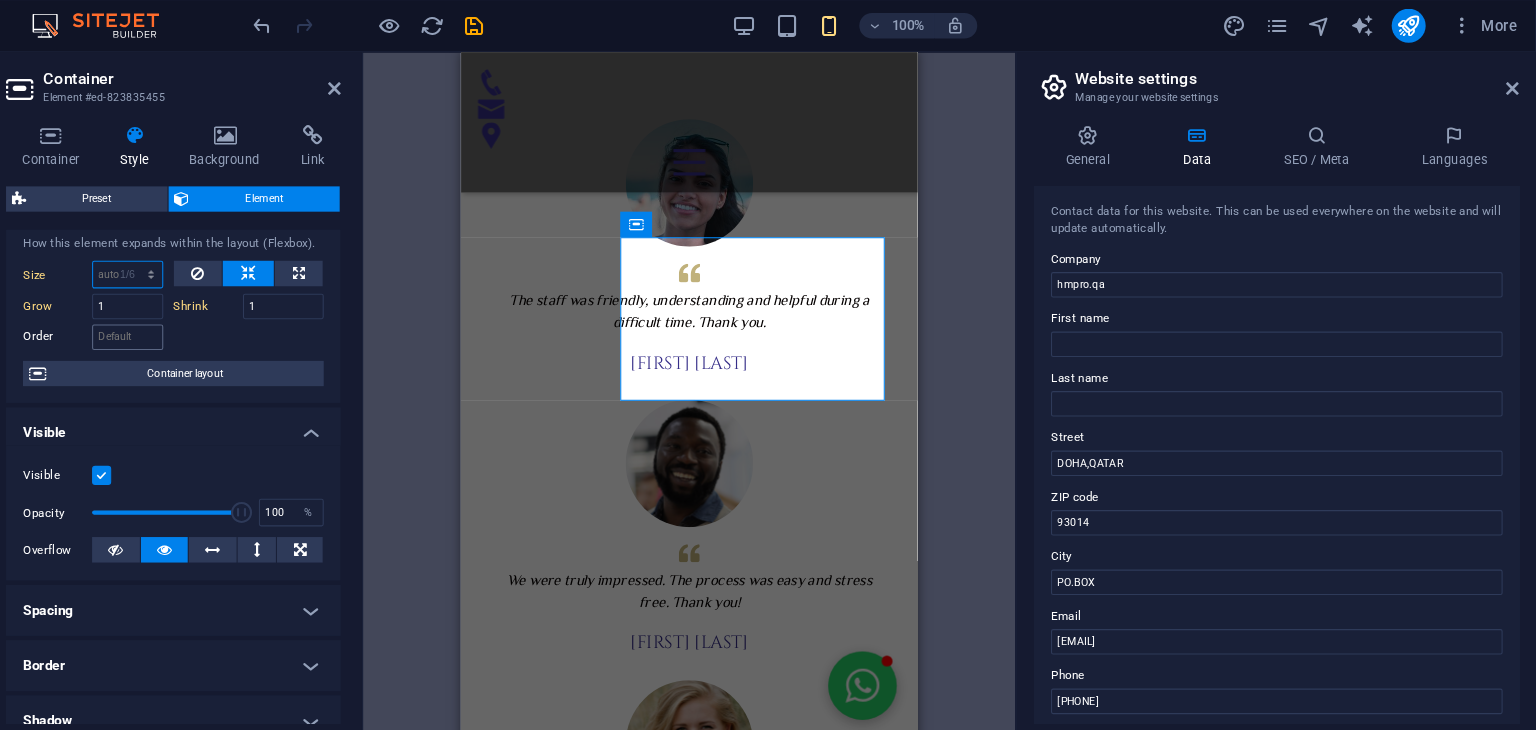 click on "Default auto px % 1/1 1/2 1/3 1/4 1/5 1/6 1/7 1/8 1/9 1/10" at bounding box center (210, 259) 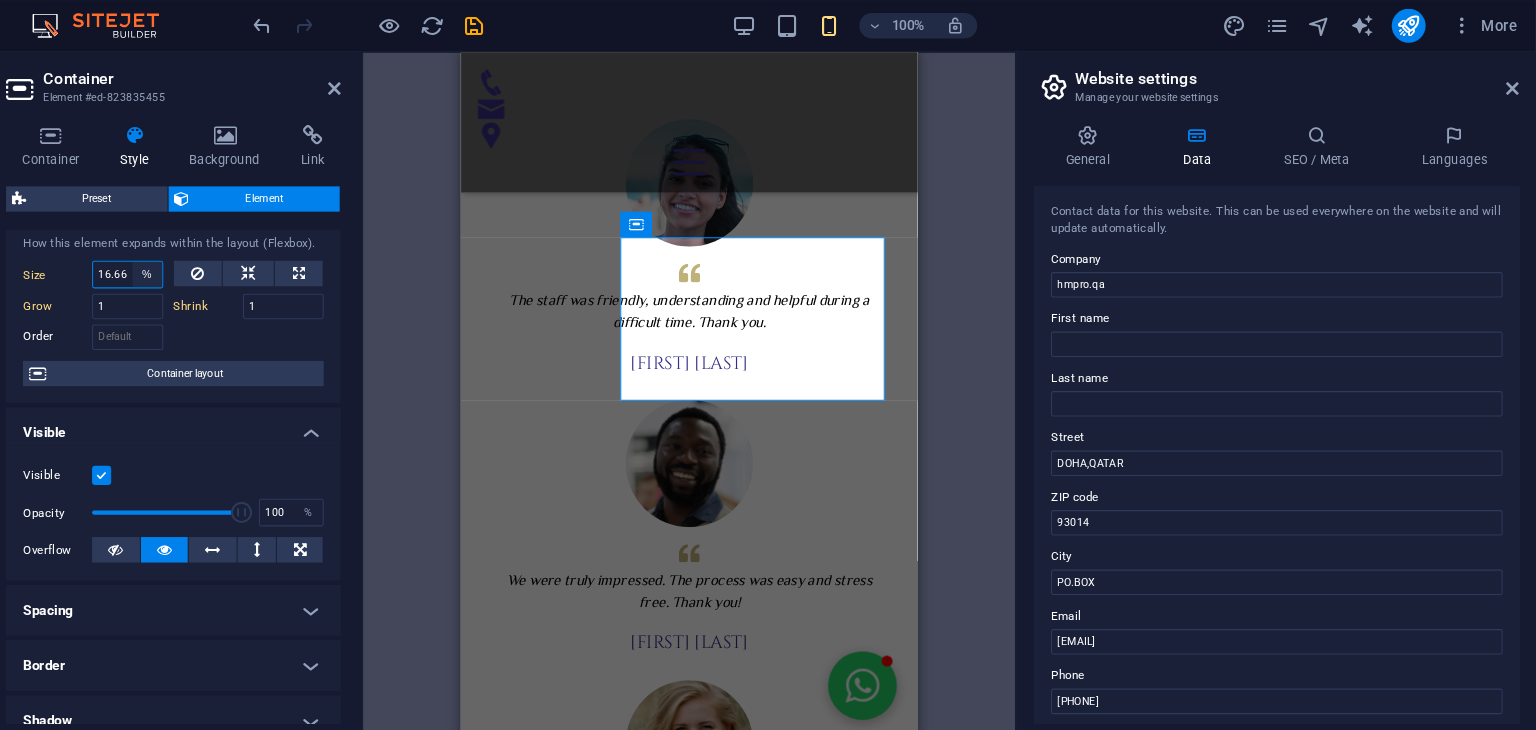 click on "Default auto px % 1/1 1/2 1/3 1/4 1/5 1/6 1/7 1/8 1/9 1/10" at bounding box center [229, 259] 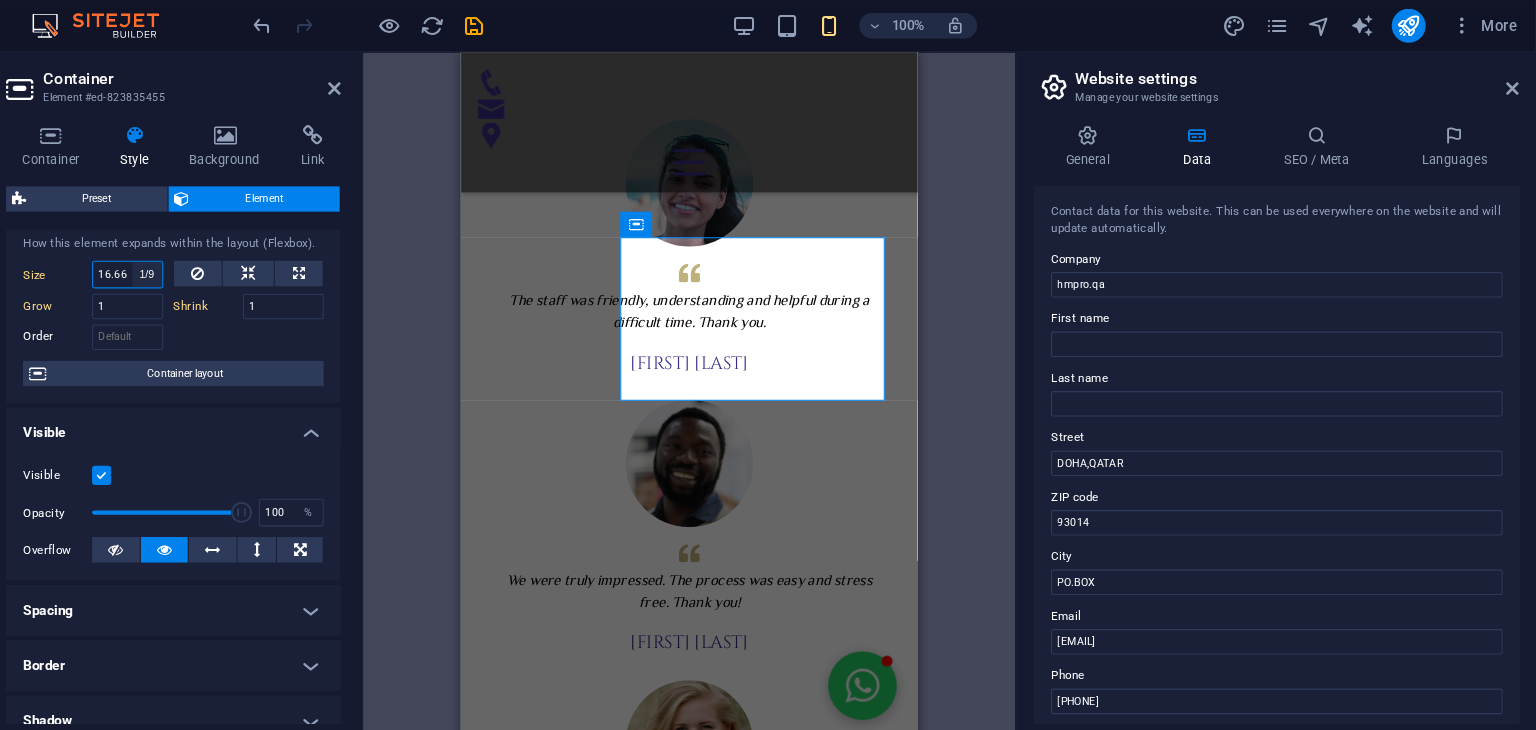 click on "Default auto px % 1/1 1/2 1/3 1/4 1/5 1/6 1/7 1/8 1/9 1/10" at bounding box center [229, 259] 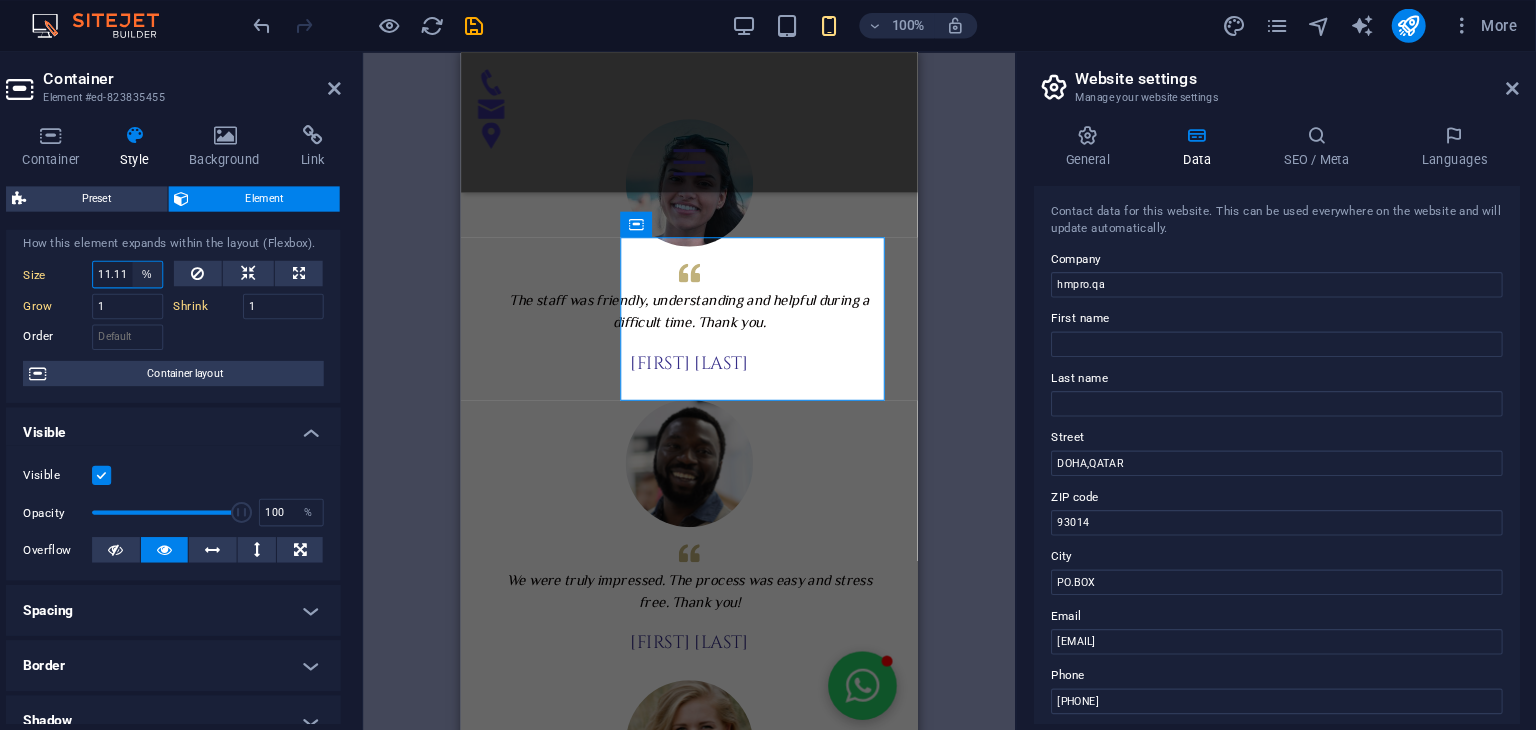 click on "Default auto px % 1/1 1/2 1/3 1/4 1/5 1/6 1/7 1/8 1/9 1/10" at bounding box center (229, 259) 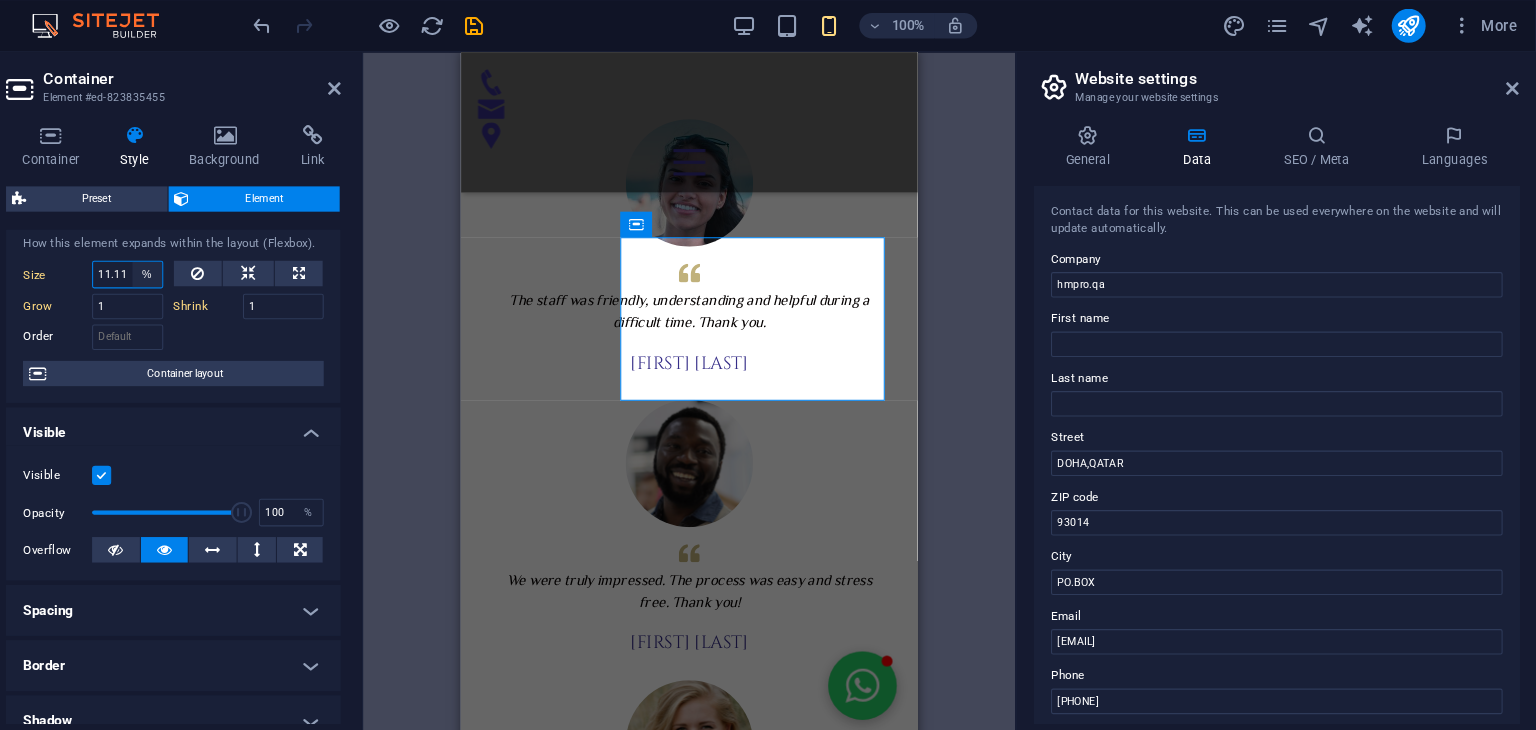select on "4et0dv2vveg" 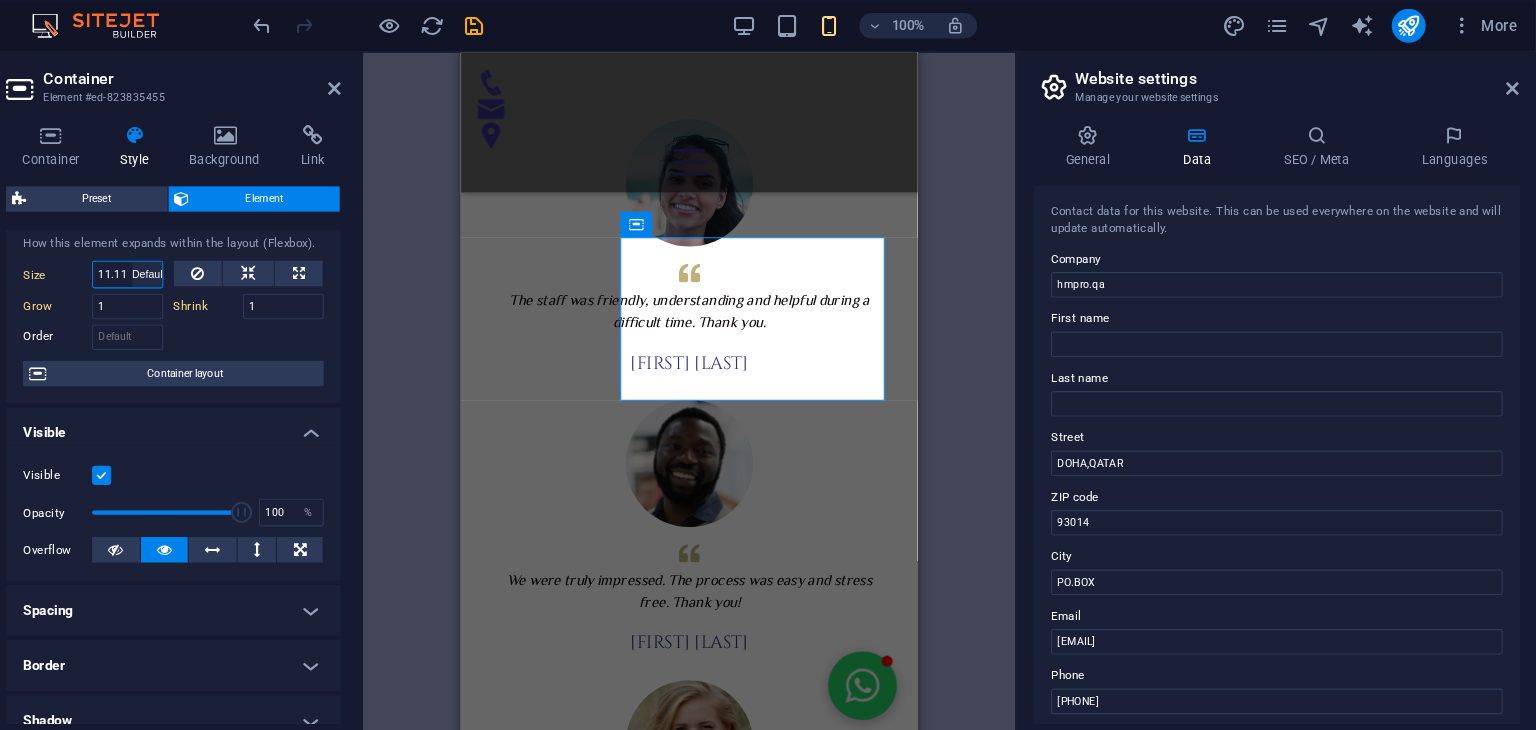 click on "Default auto px % 1/1 1/2 1/3 1/4 1/5 1/6 1/7 1/8 1/9 1/10" at bounding box center (229, 259) 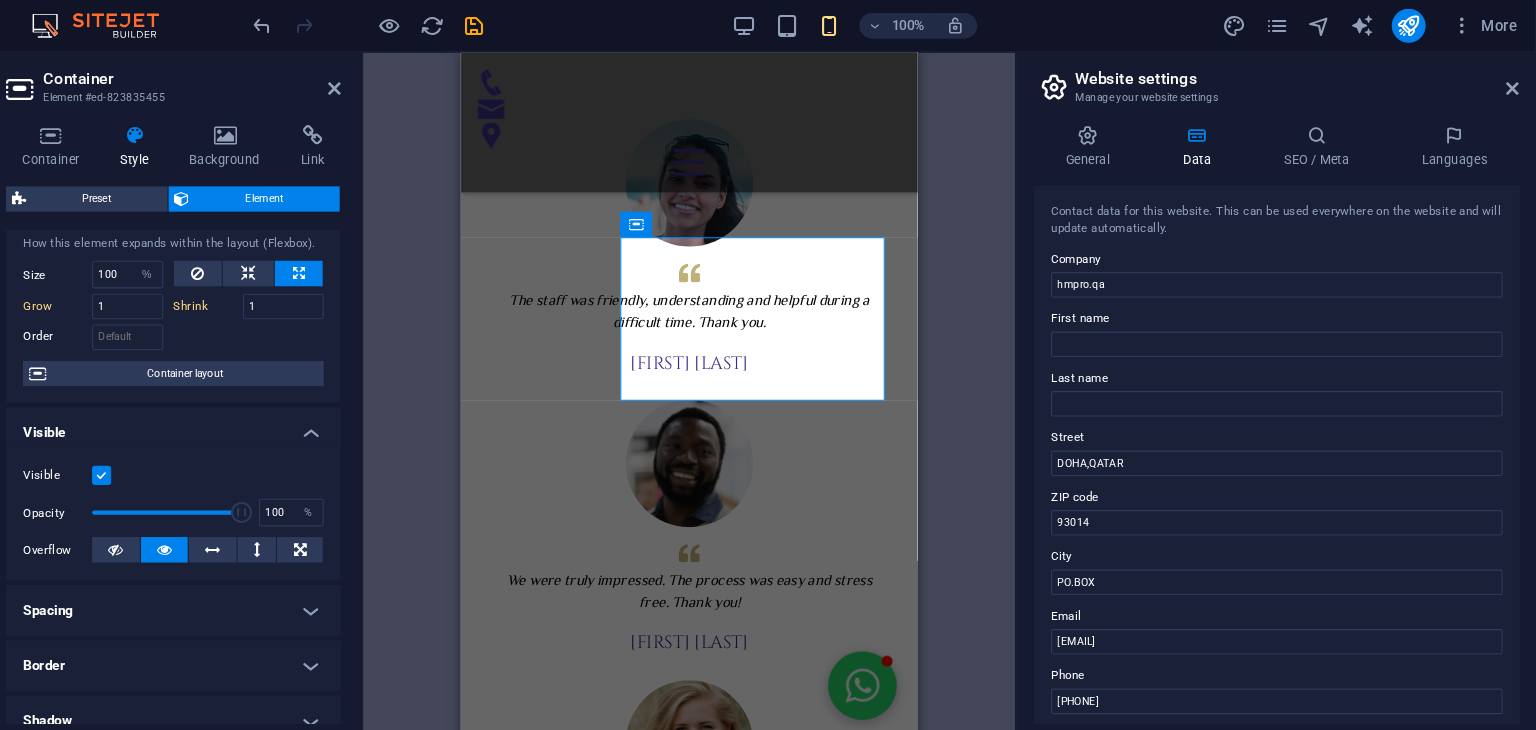 click at bounding box center [325, 315] 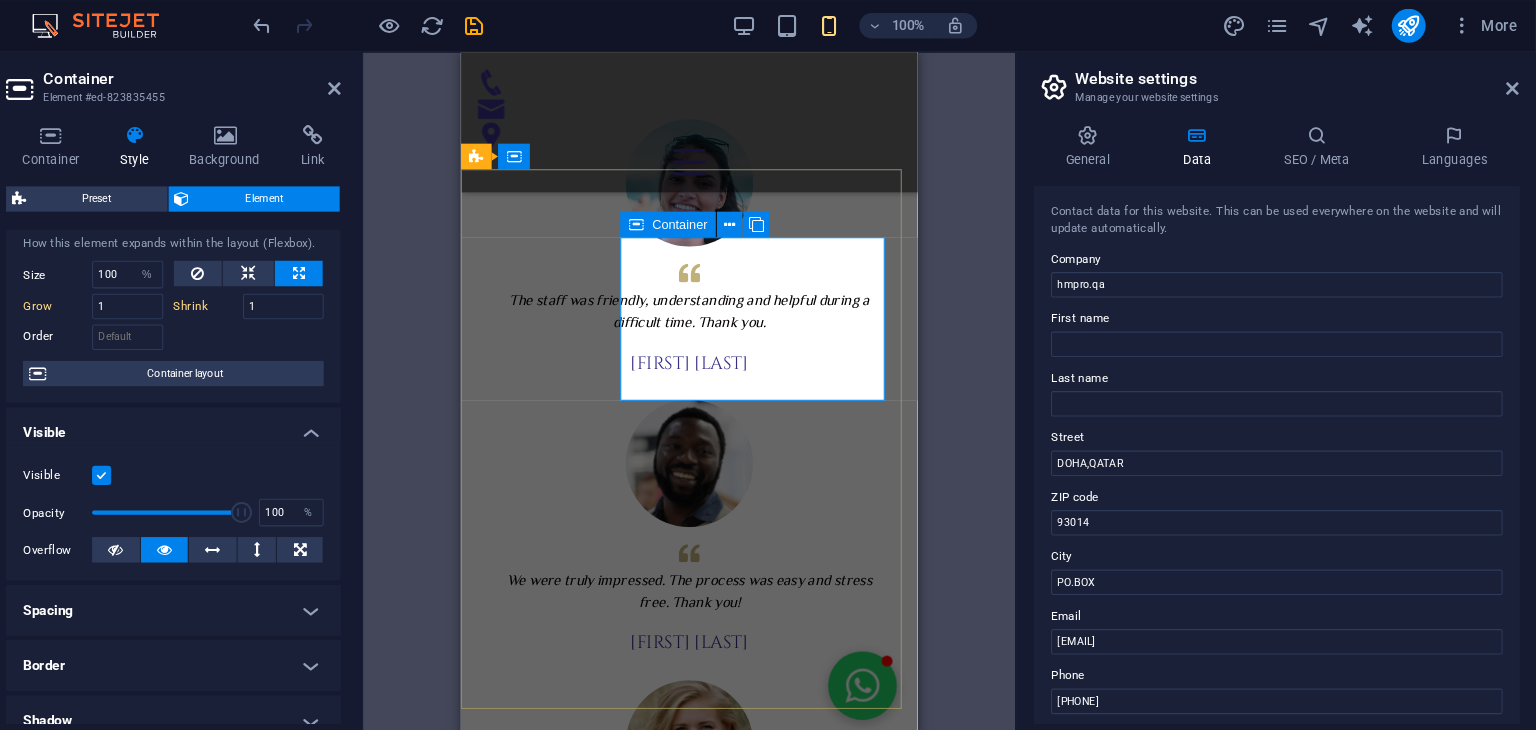 click at bounding box center (689, 212) 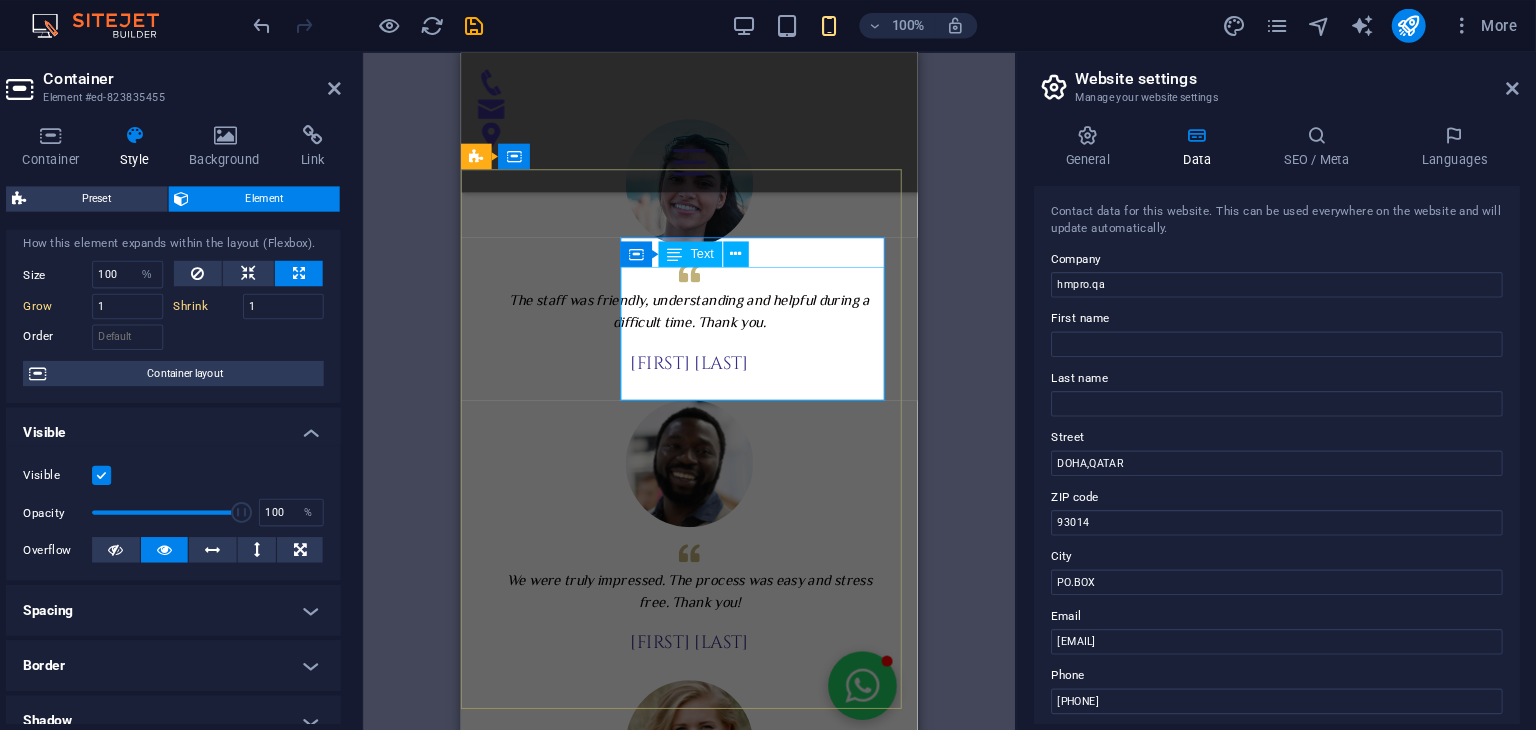 click on "شركة قطرية رائدة في مجال حماية وعزل الأثاث باستخدام تقنيات النانو المتطورة. نقدم حلولًا ذكية وعالية الجودة للحفاظ على نظافة وجمال الأرائك والمفروشات، مع التركيز على تقنيات صديقة للبيئة وآمنة للاستخدام في المنازل والمكاتب." at bounding box center [605, 2347] 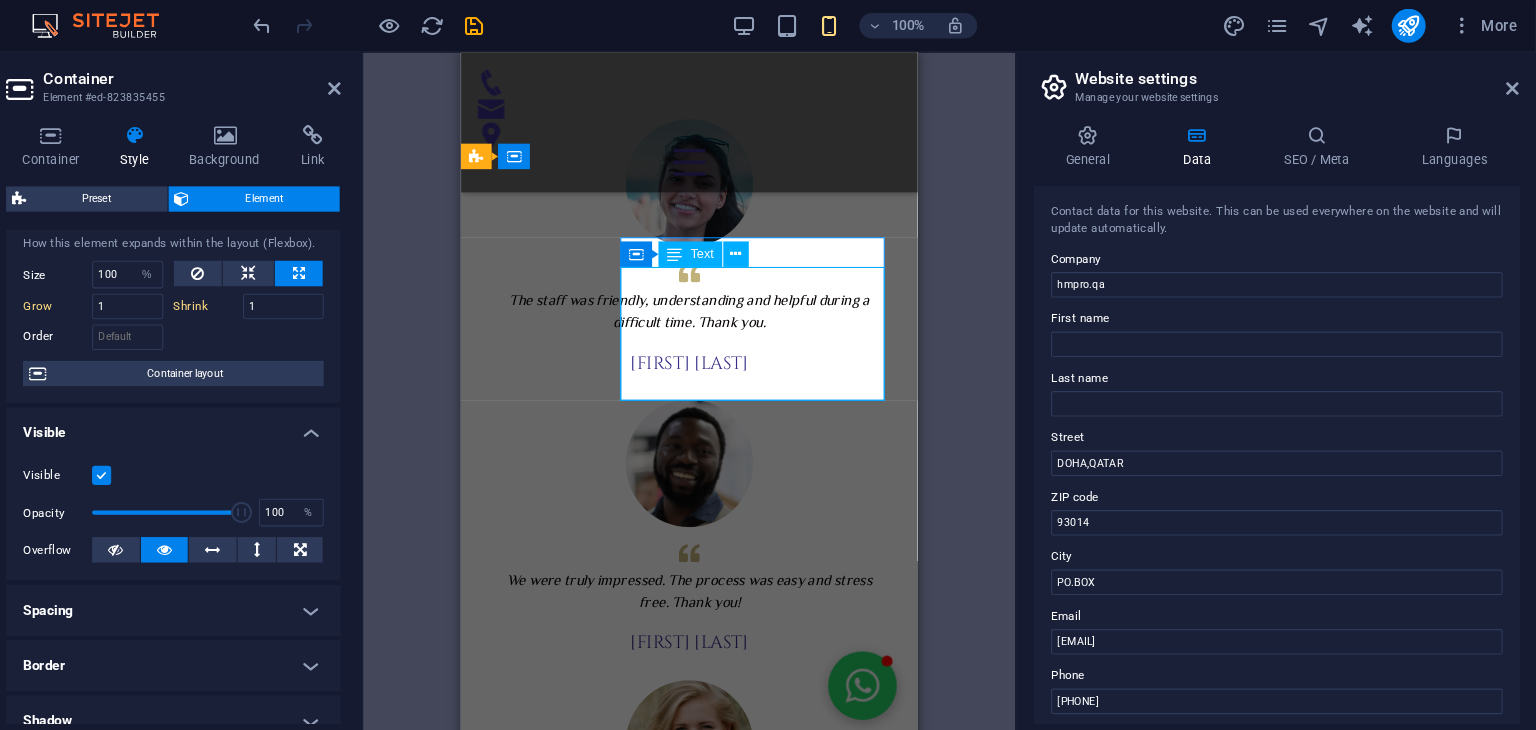 click on "شركة قطرية رائدة في مجال حماية وعزل الأثاث باستخدام تقنيات النانو المتطورة. نقدم حلولًا ذكية وعالية الجودة للحفاظ على نظافة وجمال الأرائك والمفروشات، مع التركيز على تقنيات صديقة للبيئة وآمنة للاستخدام في المنازل والمكاتب." at bounding box center [605, 2347] 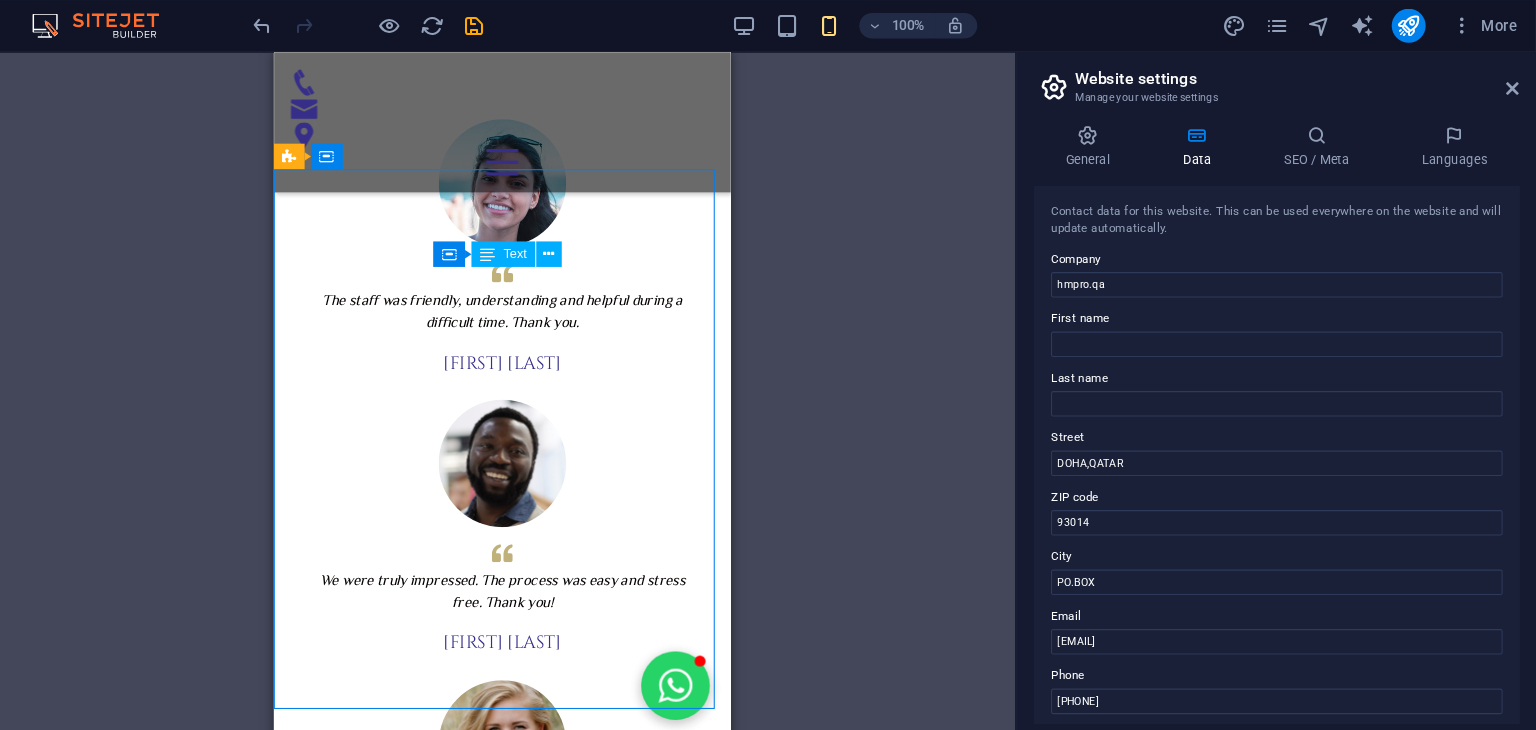 click on "H2 Banner Container Container 3 columns Container Container H1 Container Container Preset Text Container Spacer Text Spacer Spacer Spacer H3 Container Spacer Text Spacer Spacer Spacer Menu Bar Menu Menu Bar Icon H3 Text Icon Container Text Preset Container Image Container Icon H4 Container H3 Callout Container Container H2 Image Preset Spacer WhatsApp Preset Container Preset Container Text Image Text Container Image Image Image Spacer Footer Heimdall Icon Container Container Map Text Container Text H3 Footer Tyr Input Container Container Form Textarea Captcha Email Input Input Spacer Container H2 Footer Tyr Map Text Container Container Preset H3 Footer Frigg Text Footer Frigg Container Container Container Text Text Spacer Container Logo Footer Skadi Logo Spacer Text Spacer Text Icon" at bounding box center (563, 374) 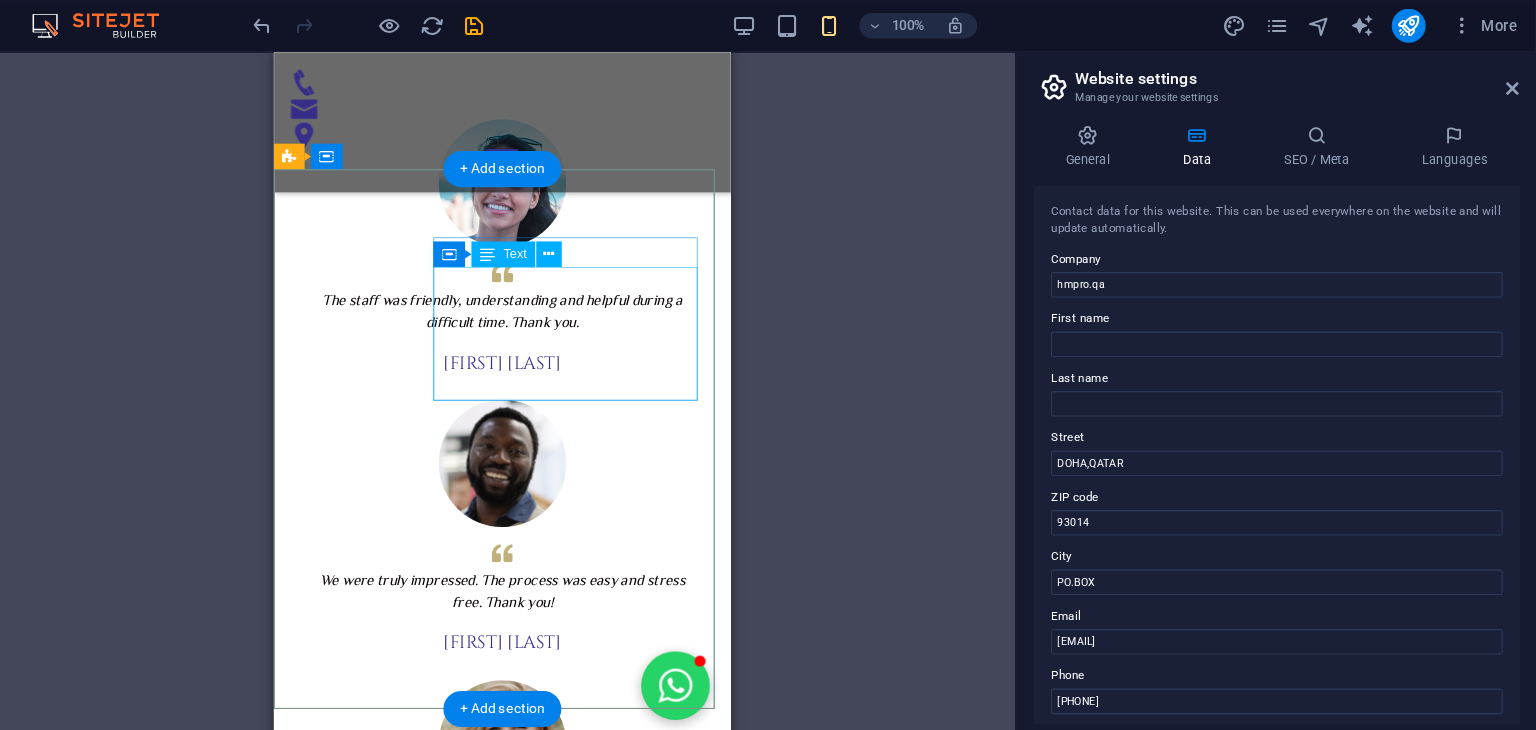 click on "شركة قطرية رائدة في مجال حماية وعزل الأثاث باستخدام تقنيات النانو المتطورة. نقدم حلولًا ذكية وعالية الجودة للحفاظ على نظافة وجمال الأرائك والمفروشات، مع التركيز على تقنيات صديقة للبيئة وآمنة للاستخدام في المنازل والمكاتب." at bounding box center [418, 2347] 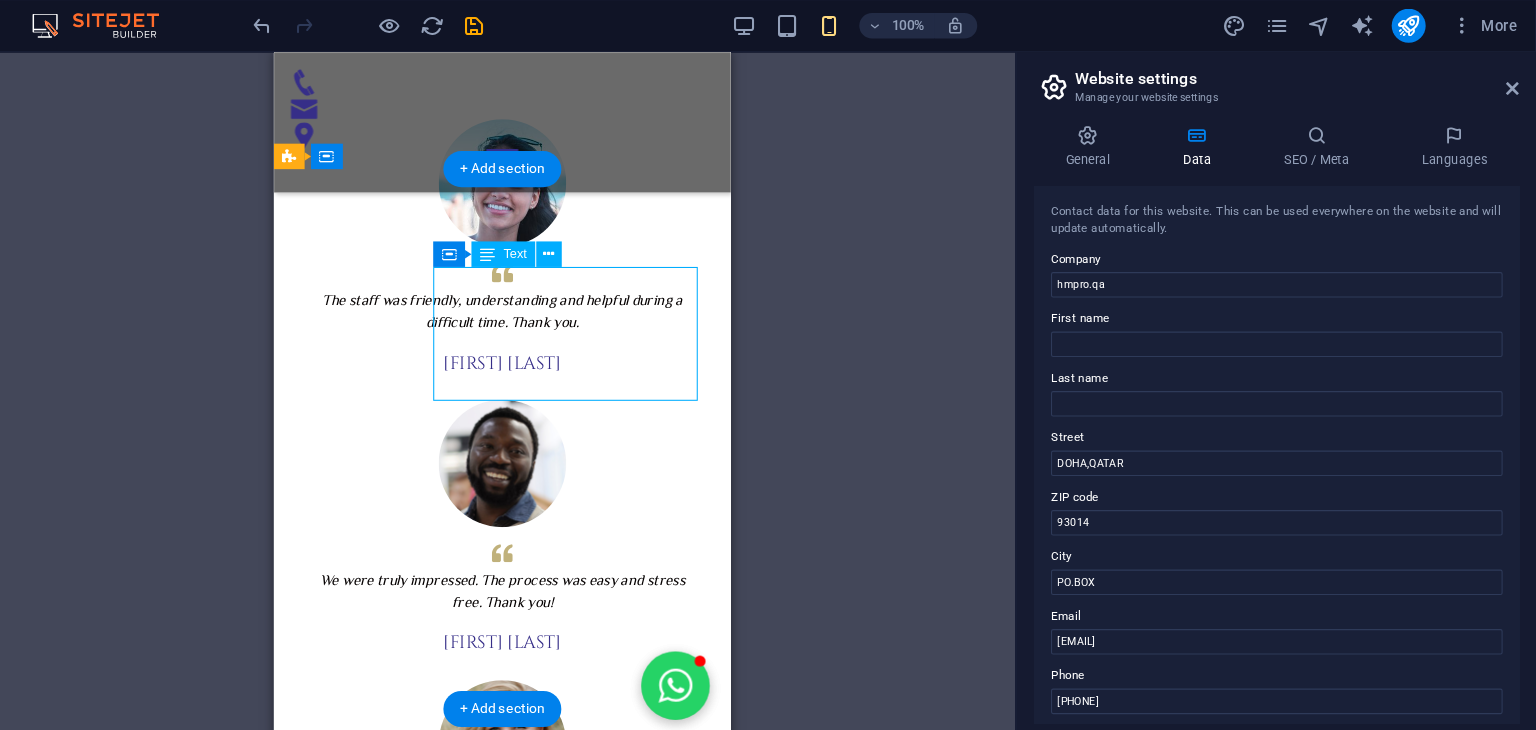 click on "شركة قطرية رائدة في مجال حماية وعزل الأثاث باستخدام تقنيات النانو المتطورة. نقدم حلولًا ذكية وعالية الجودة للحفاظ على نظافة وجمال الأرائك والمفروشات، مع التركيز على تقنيات صديقة للبيئة وآمنة للاستخدام في المنازل والمكاتب." at bounding box center (418, 2347) 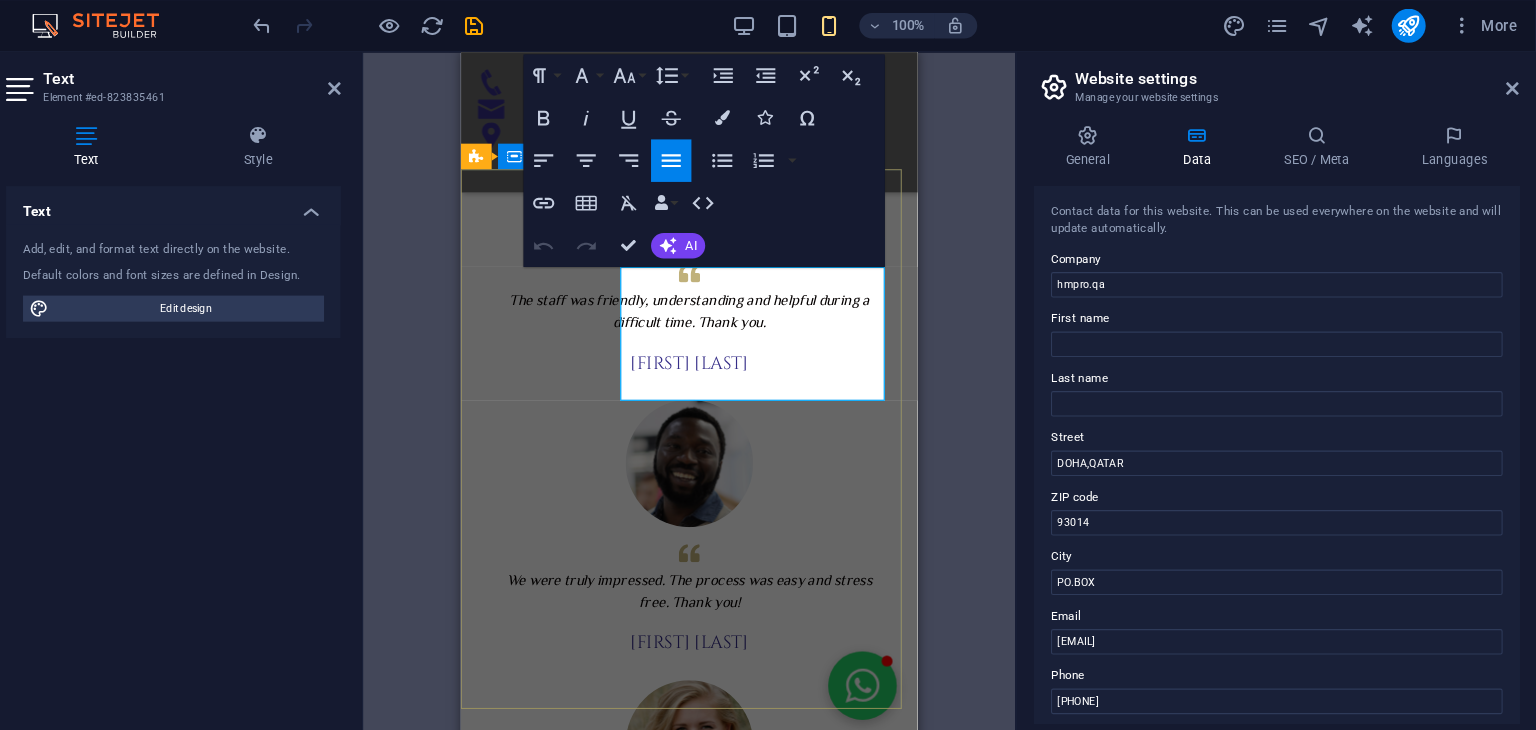 click on "شركة قطرية رائدة في مجال حماية وعزل الأثاث باستخدام تقنيات النانو المتطورة. نقدم حلولًا ذكية وعالية الجودة للحفاظ على نظافة وجمال الأرائك والمفروشات، مع التركيز على تقنيات صديقة للبيئة وآمنة للاستخدام في المنازل والمكاتب." at bounding box center (595, 2347) 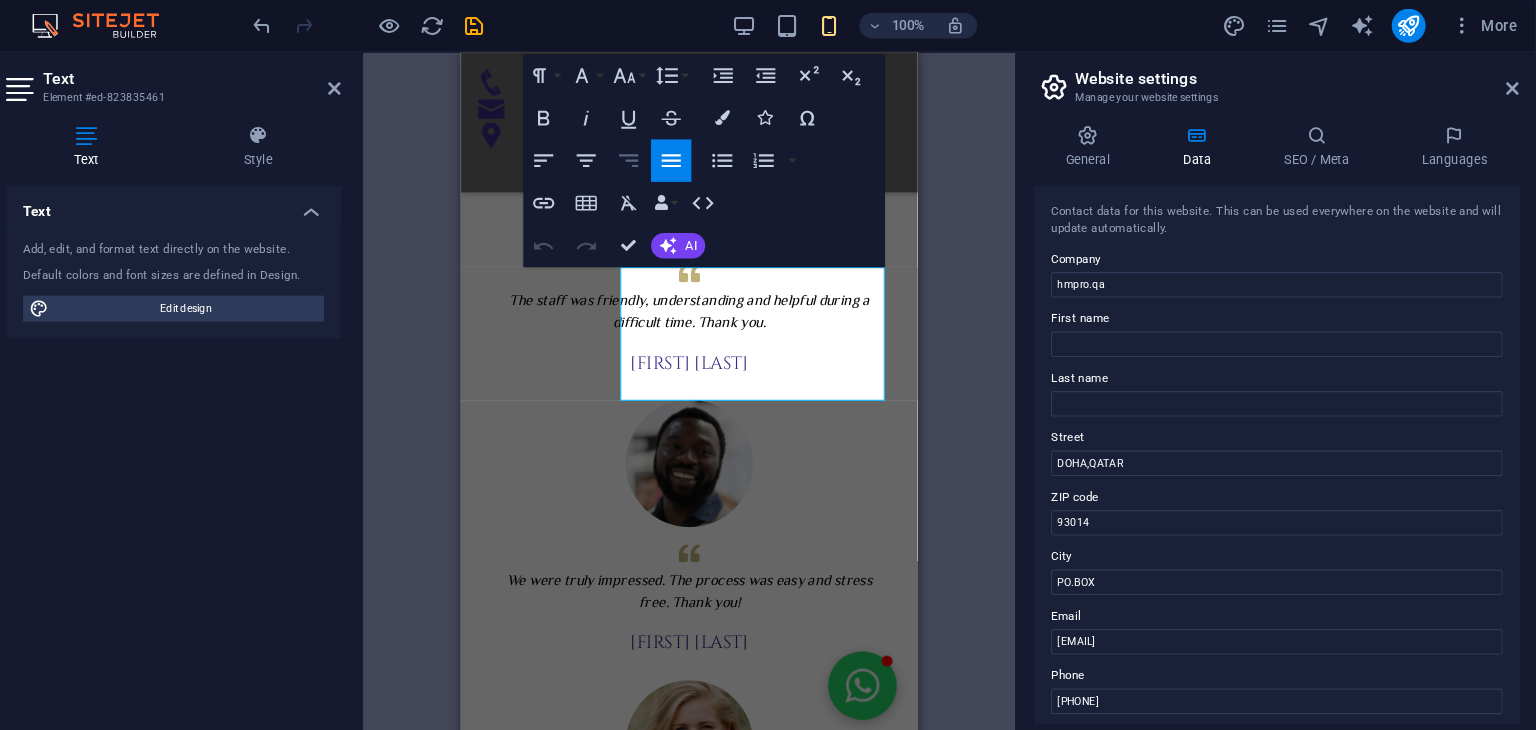 click 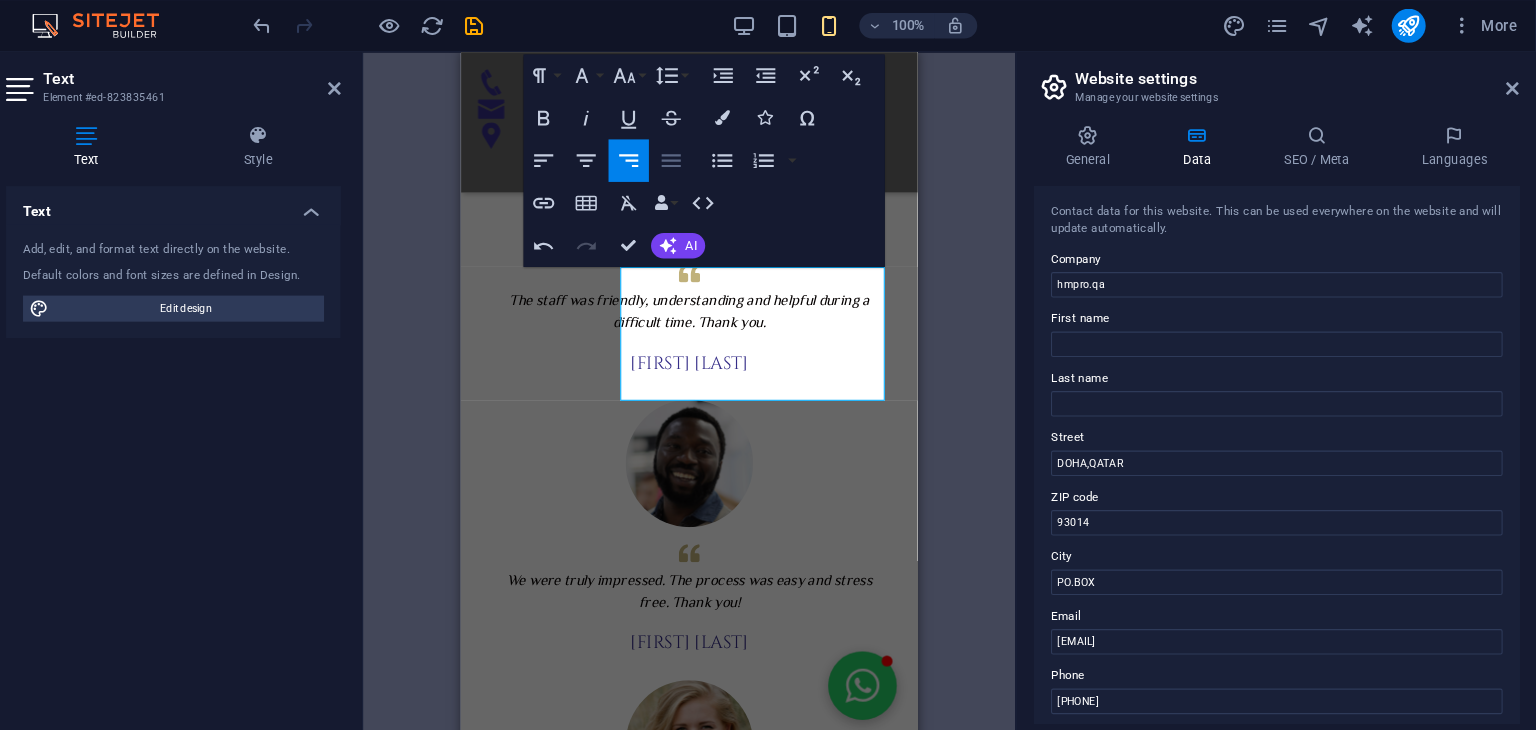 click on "Align Justify" at bounding box center [722, 152] 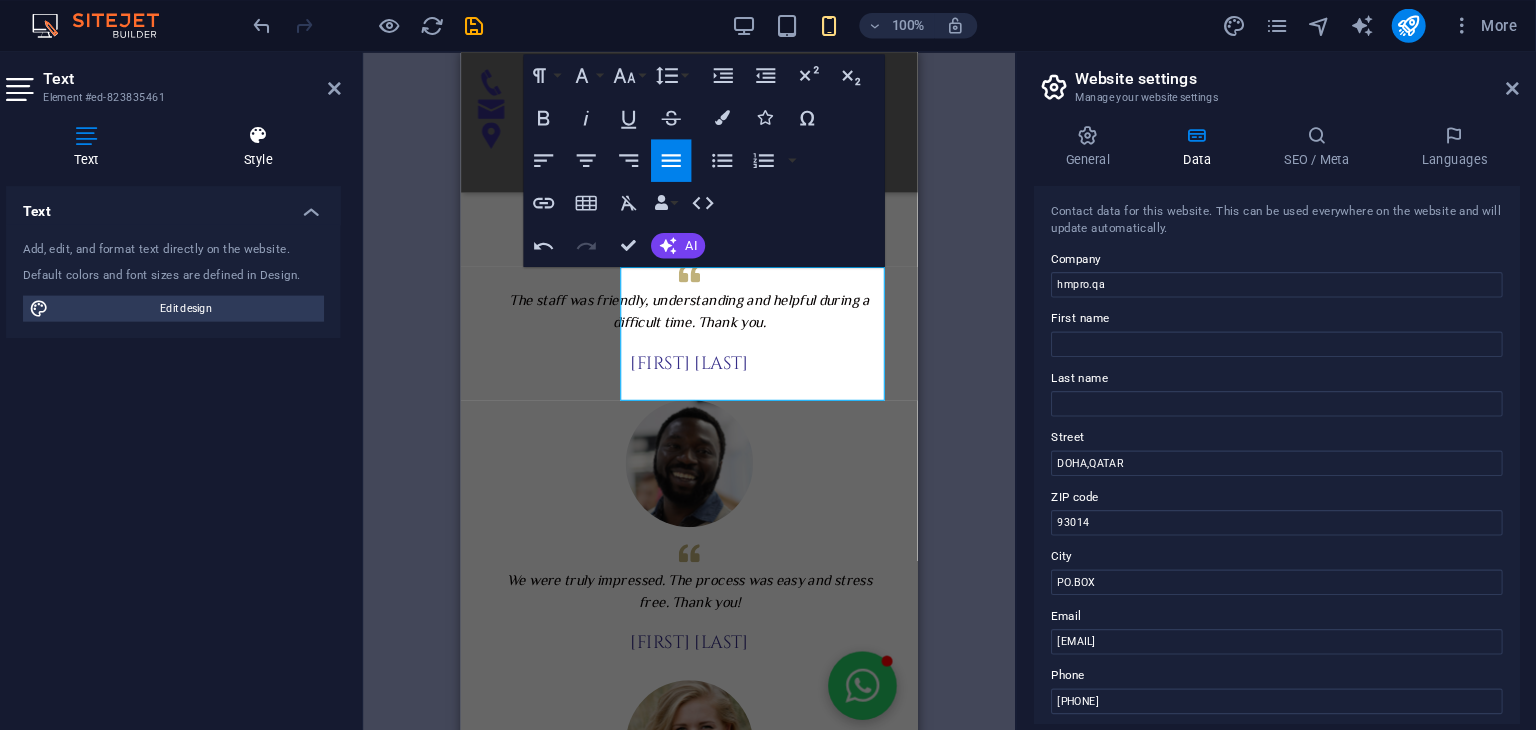 click on "Style" at bounding box center (333, 139) 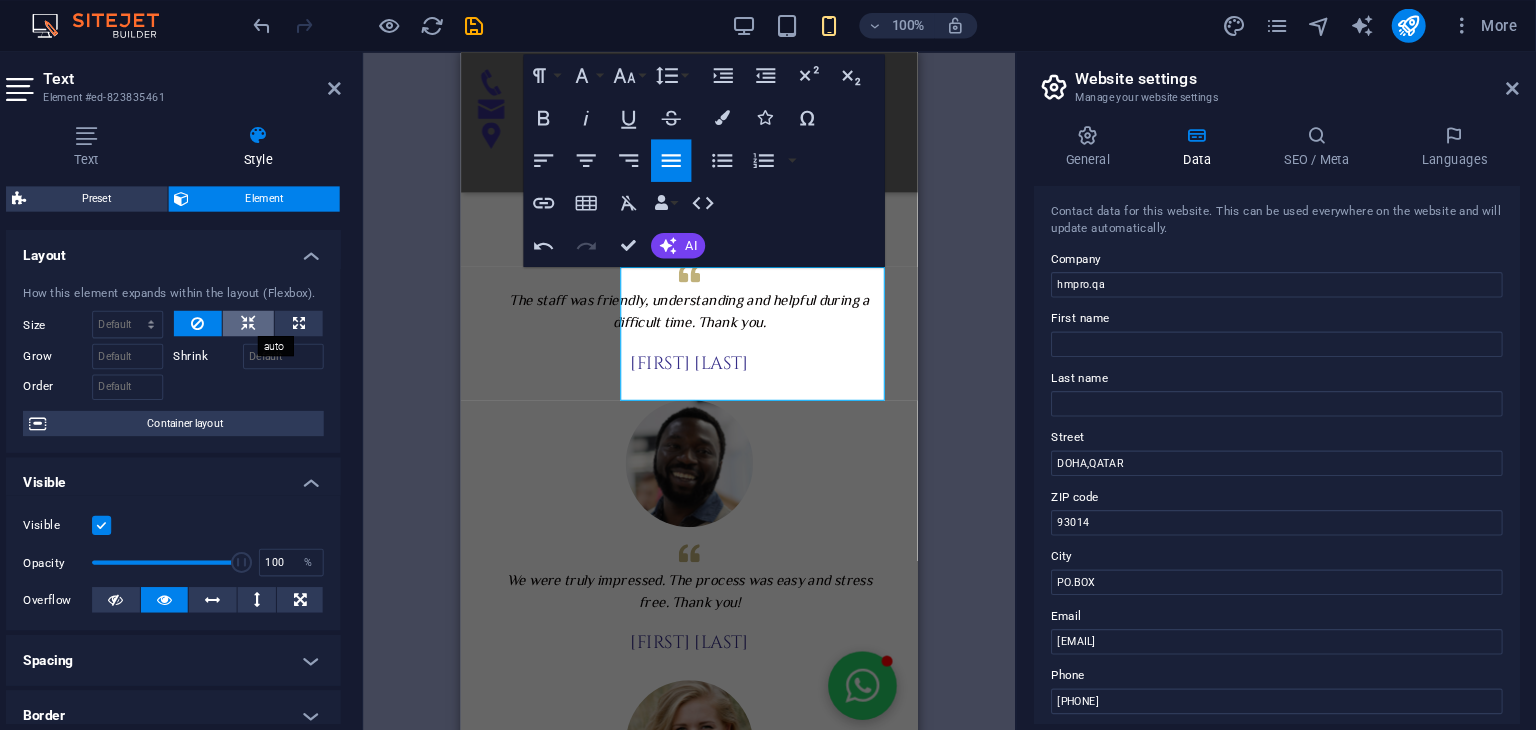 click at bounding box center (324, 305) 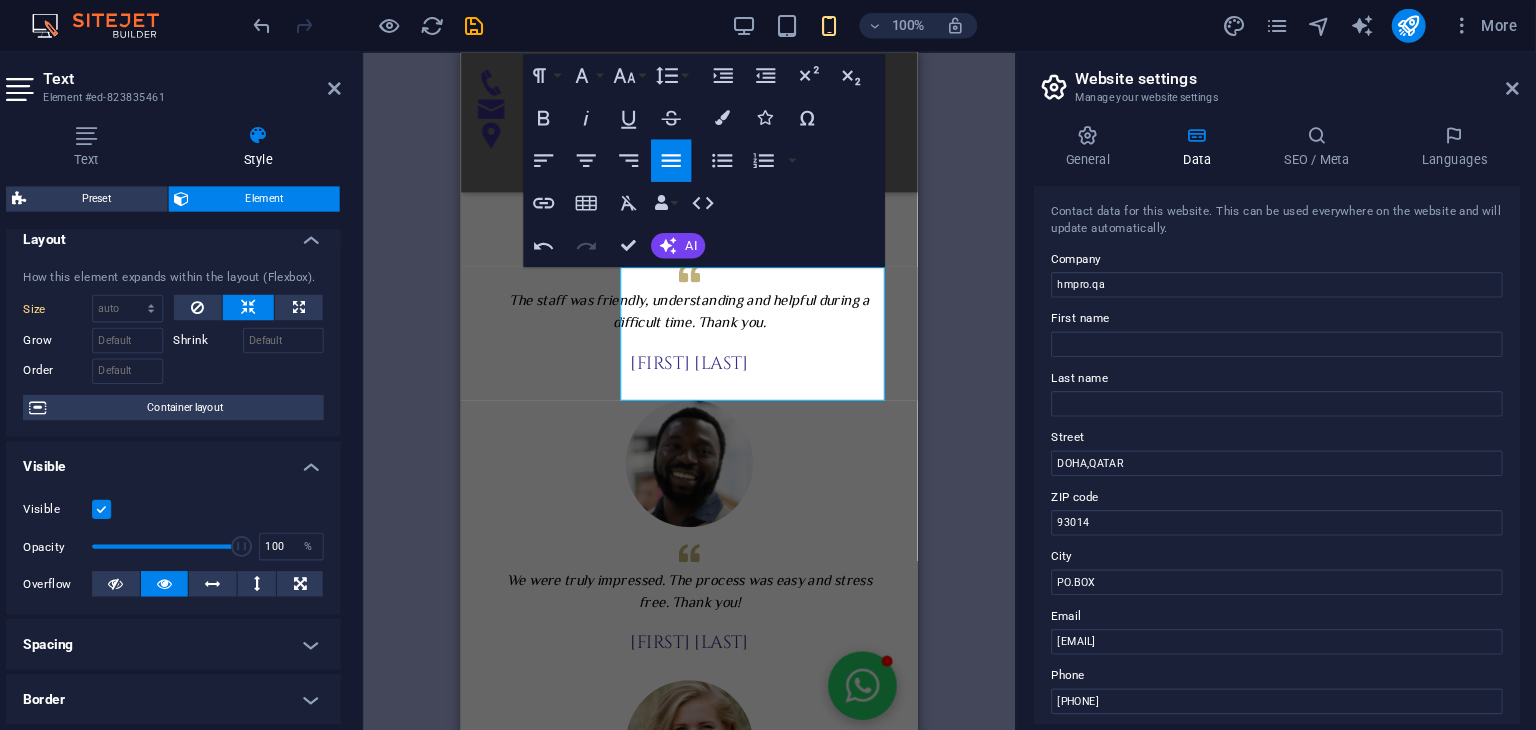 scroll, scrollTop: 0, scrollLeft: 0, axis: both 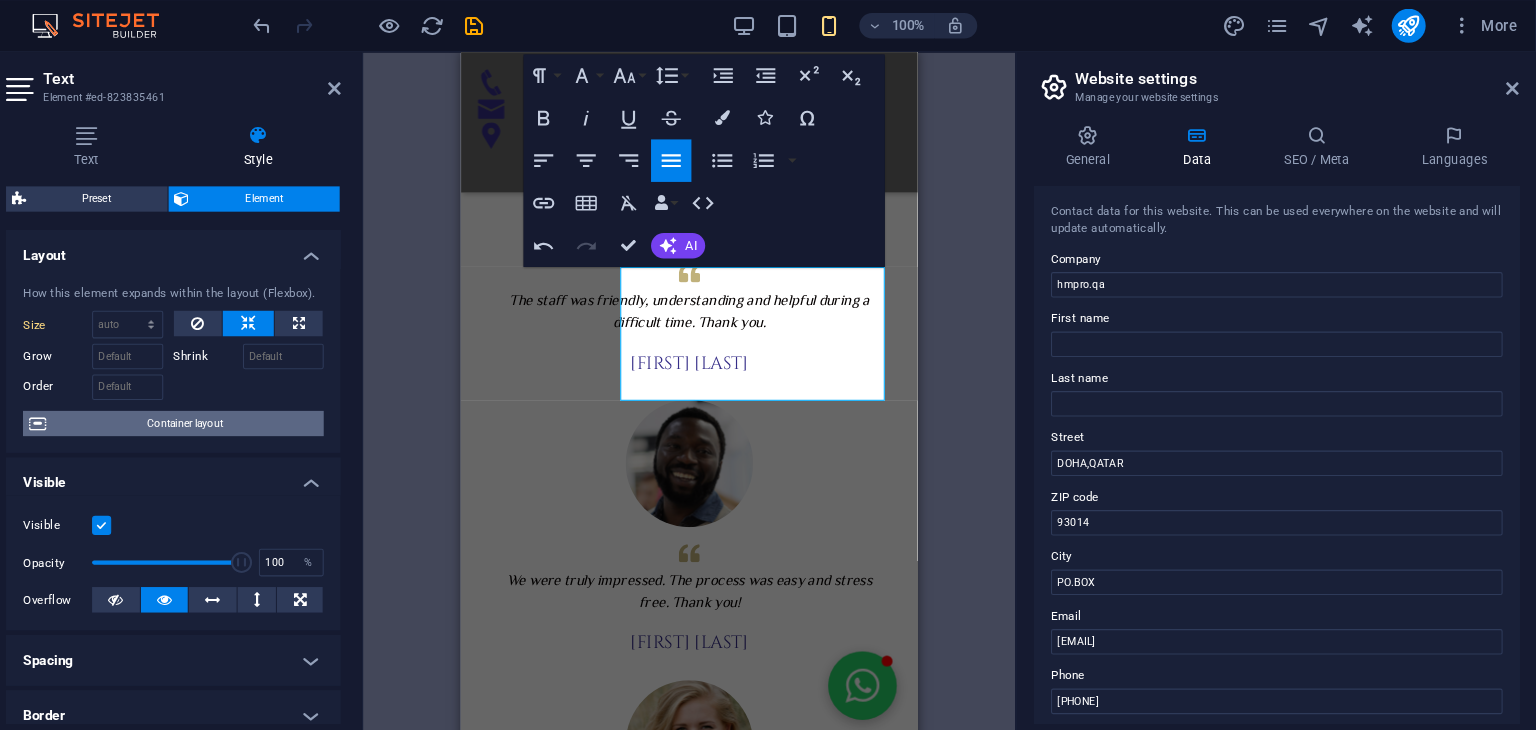 click on "Container layout" at bounding box center (264, 399) 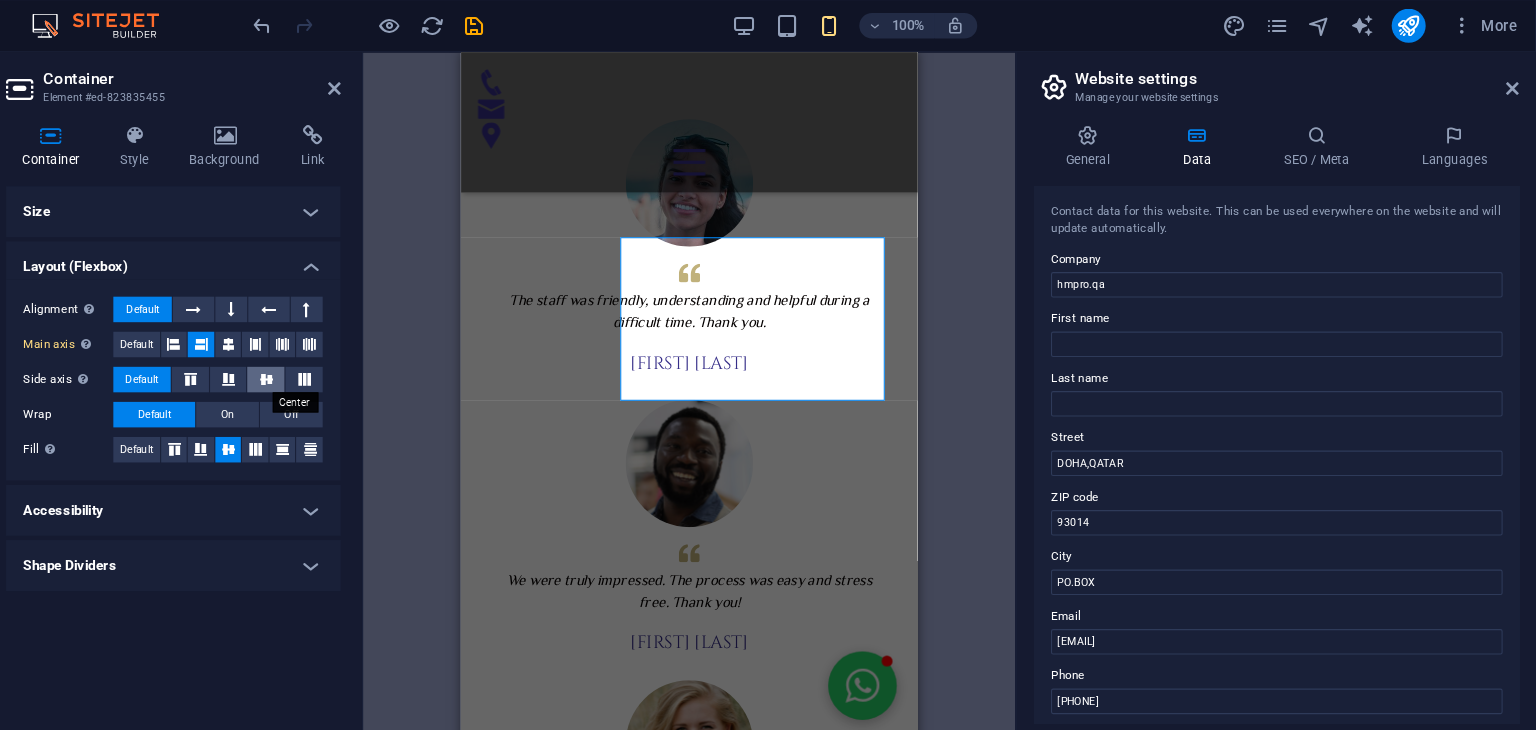 click at bounding box center [341, 358] 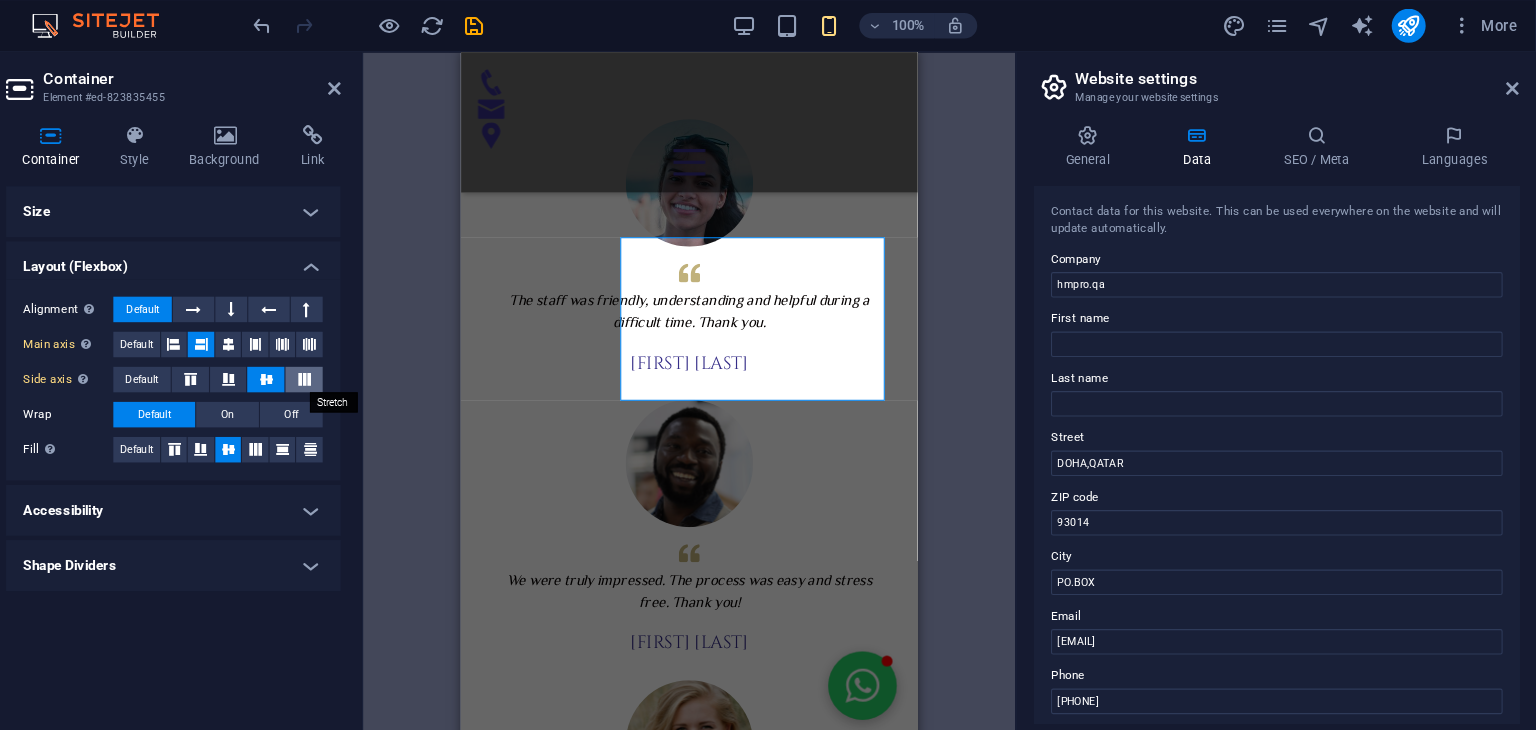click at bounding box center (377, 358) 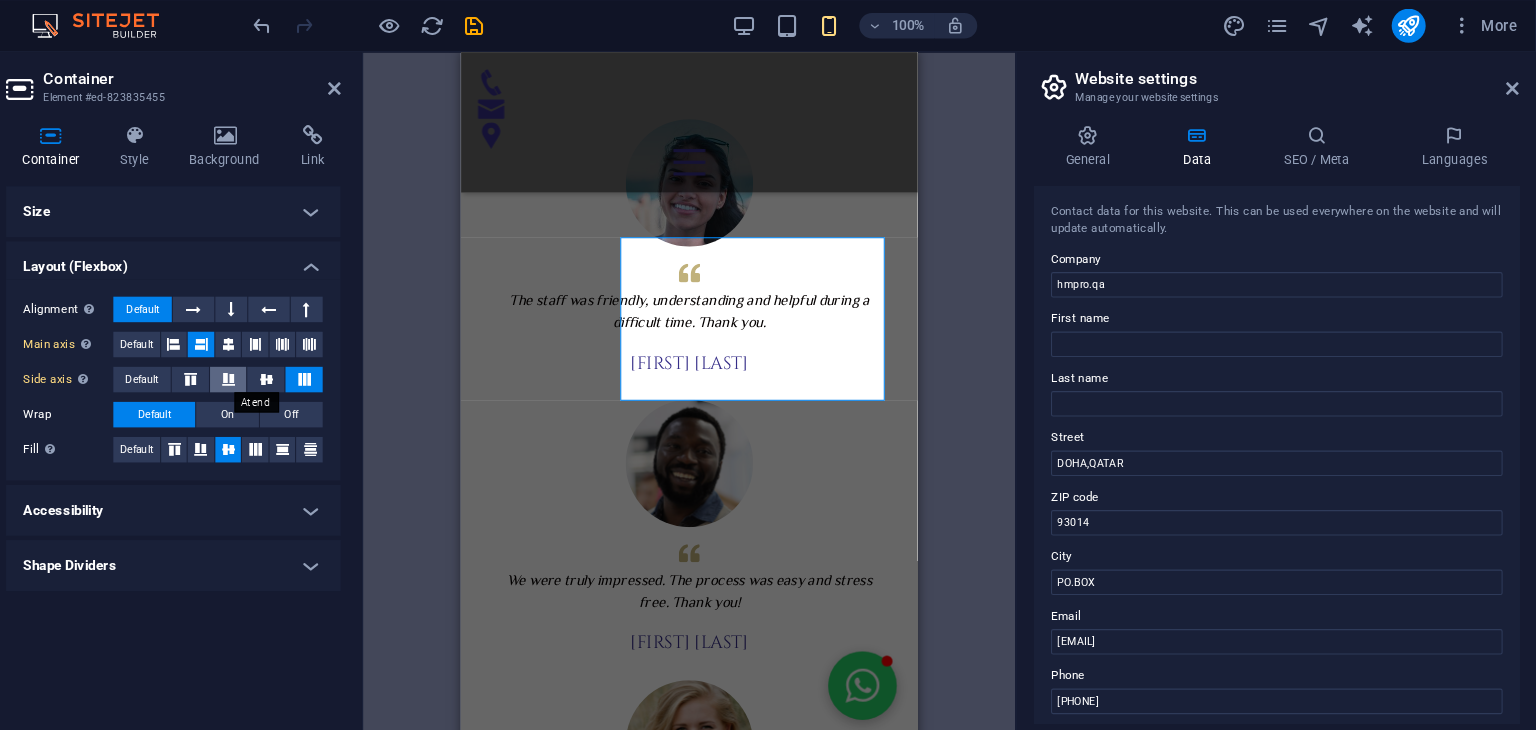 click at bounding box center (305, 358) 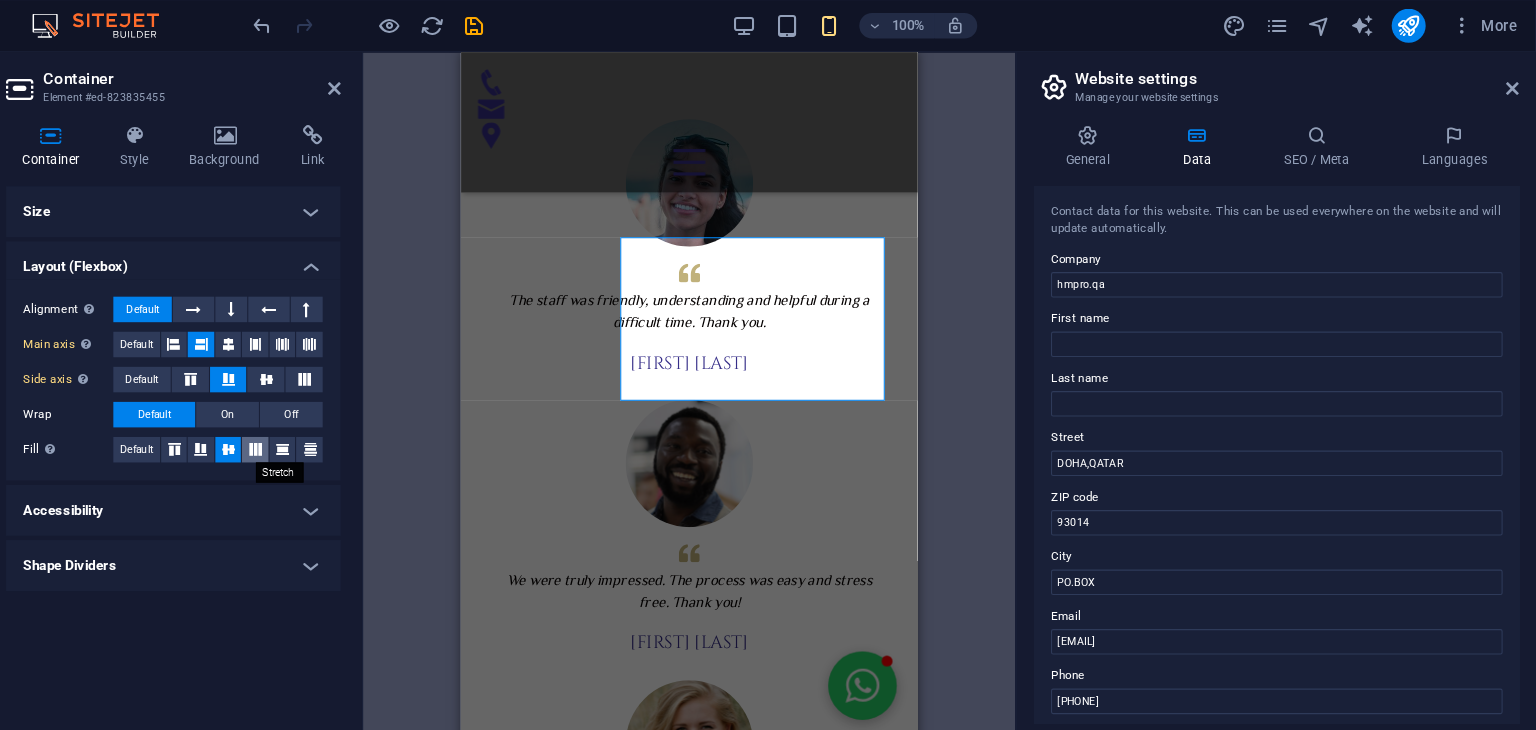 click at bounding box center [331, 424] 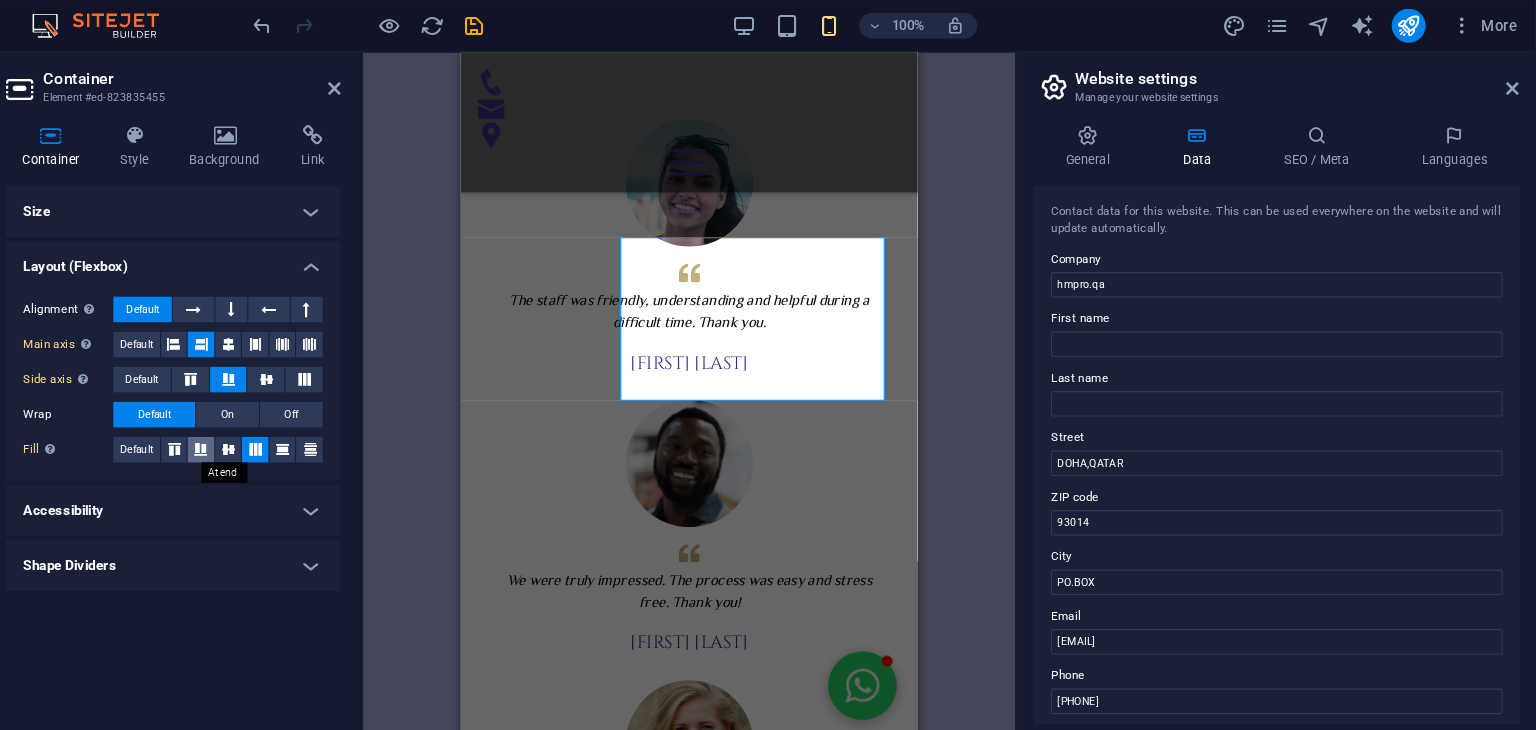 click at bounding box center [279, 424] 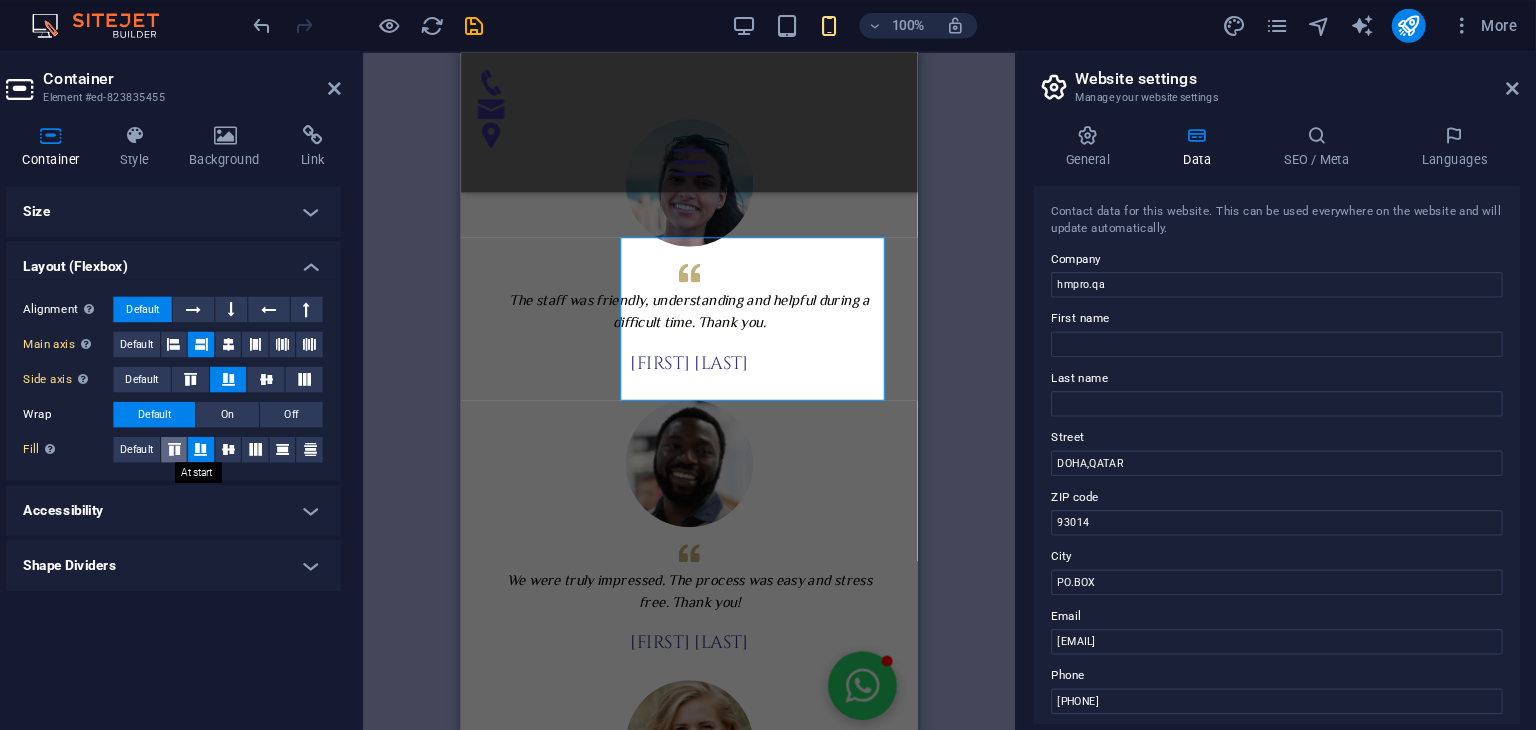 click at bounding box center (254, 424) 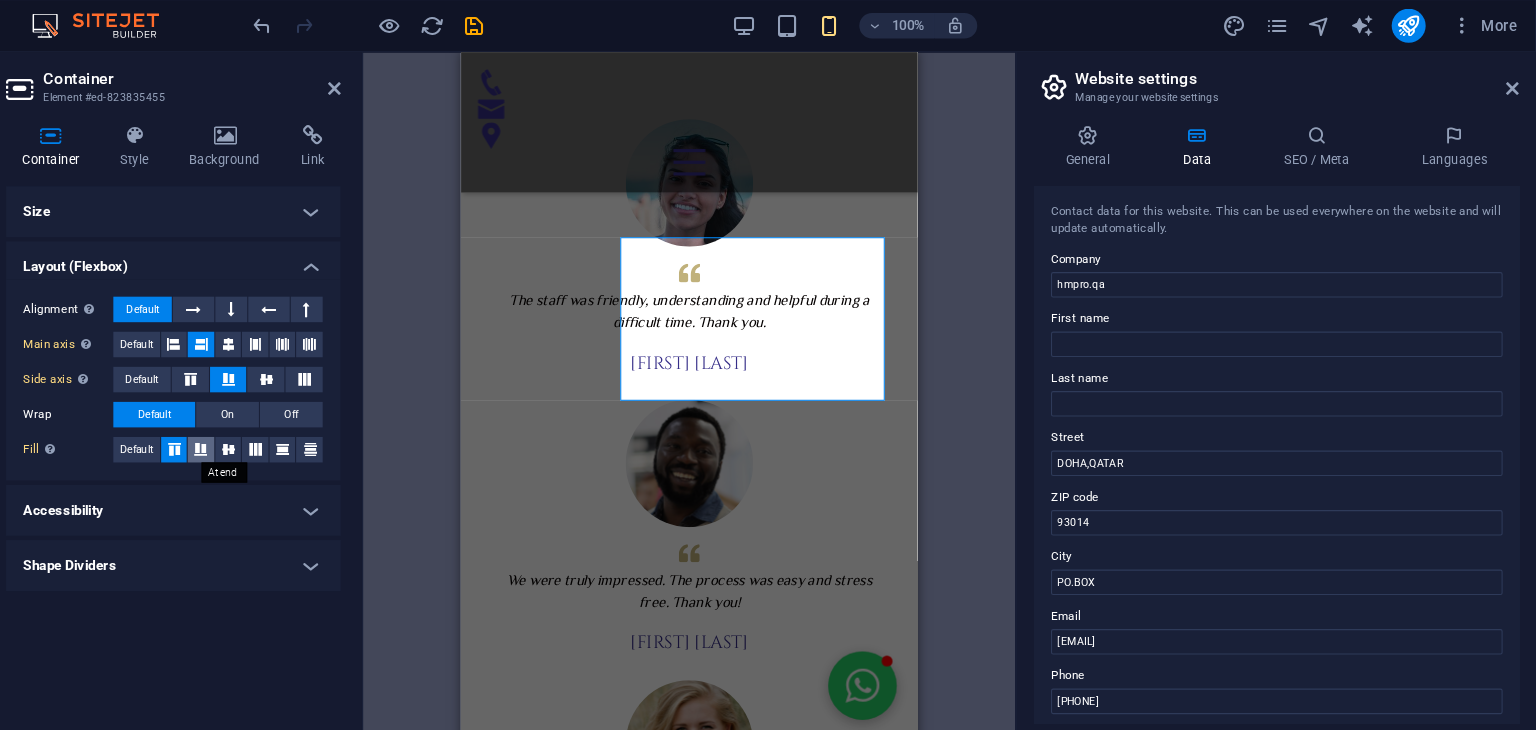 click at bounding box center (279, 424) 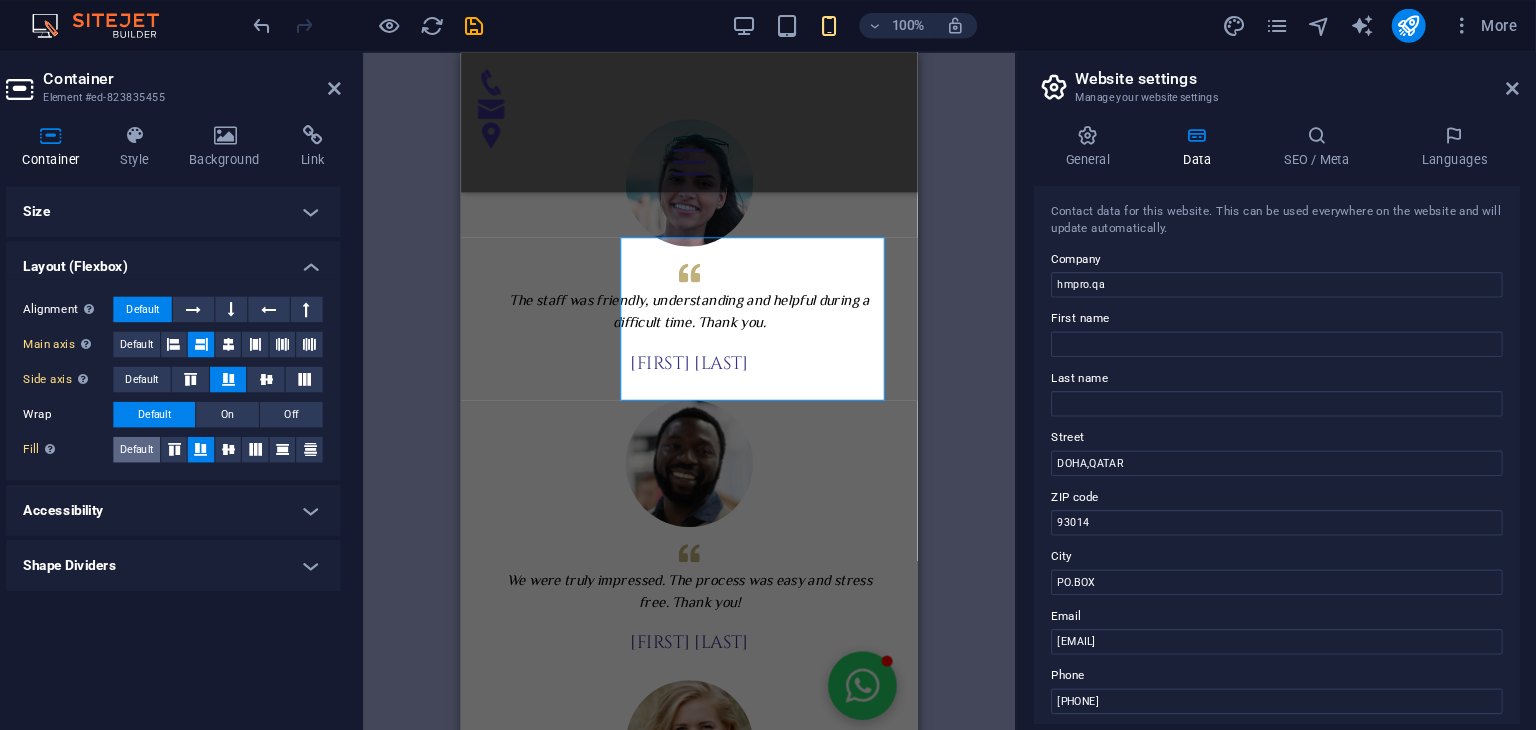 click on "Default" at bounding box center [218, 424] 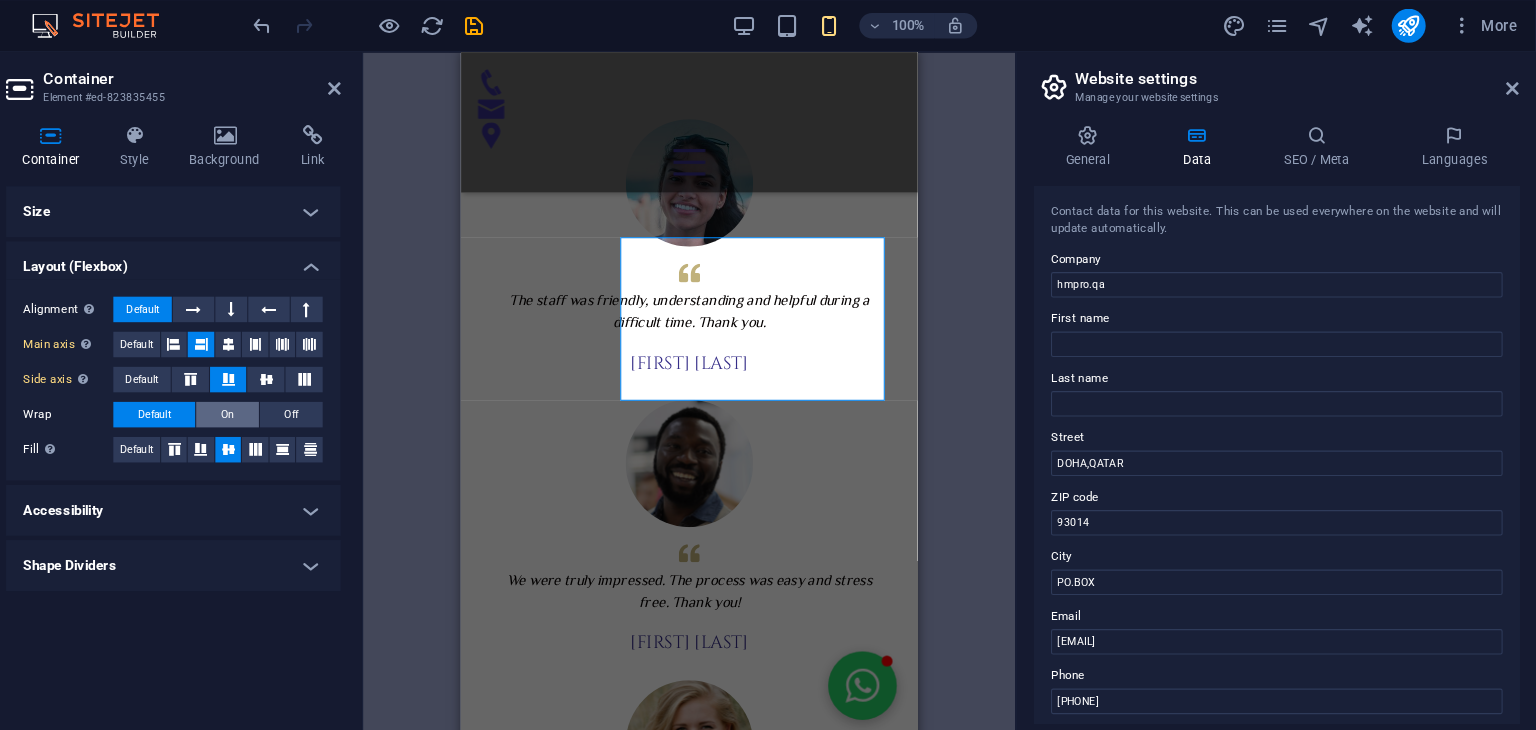 click on "On" at bounding box center (304, 391) 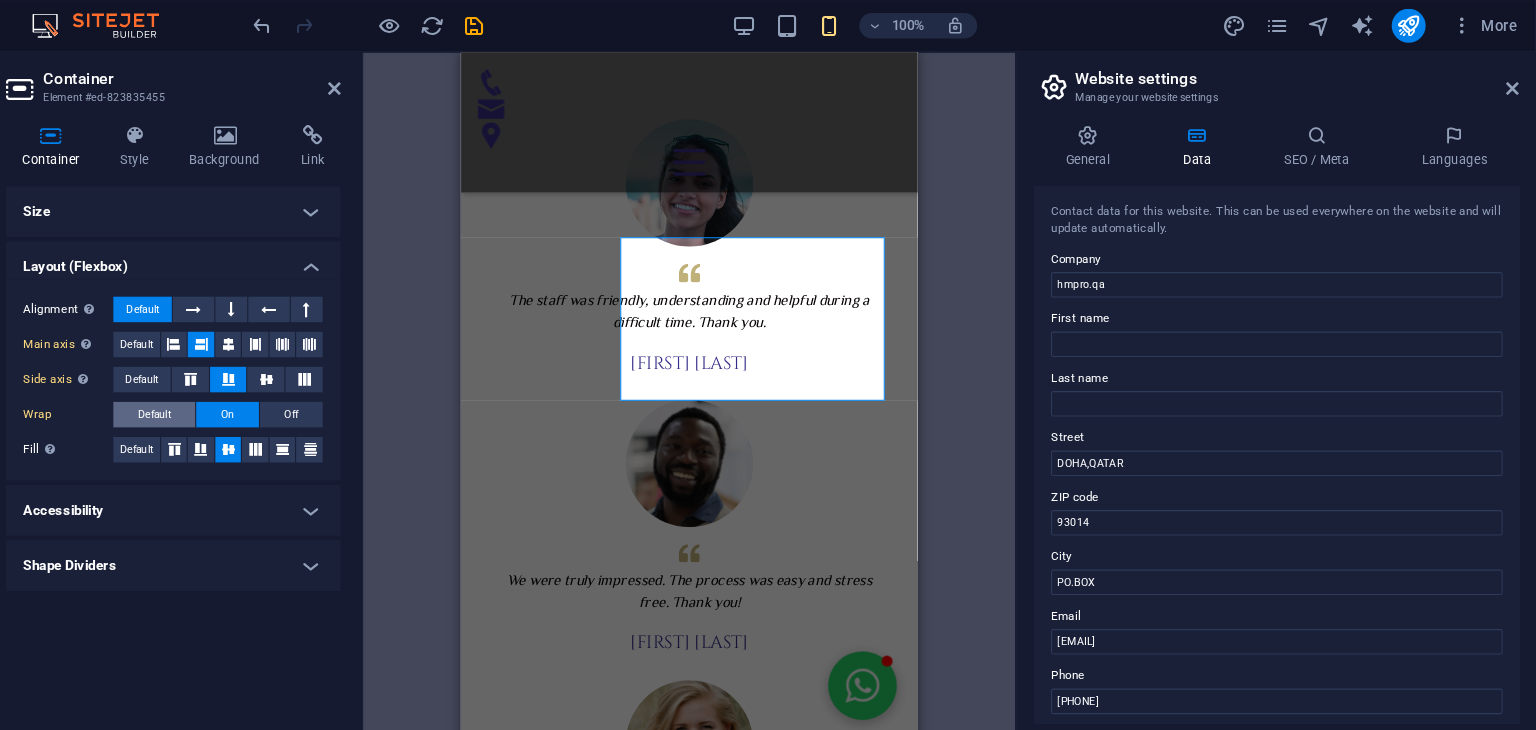 click on "Default" at bounding box center [235, 391] 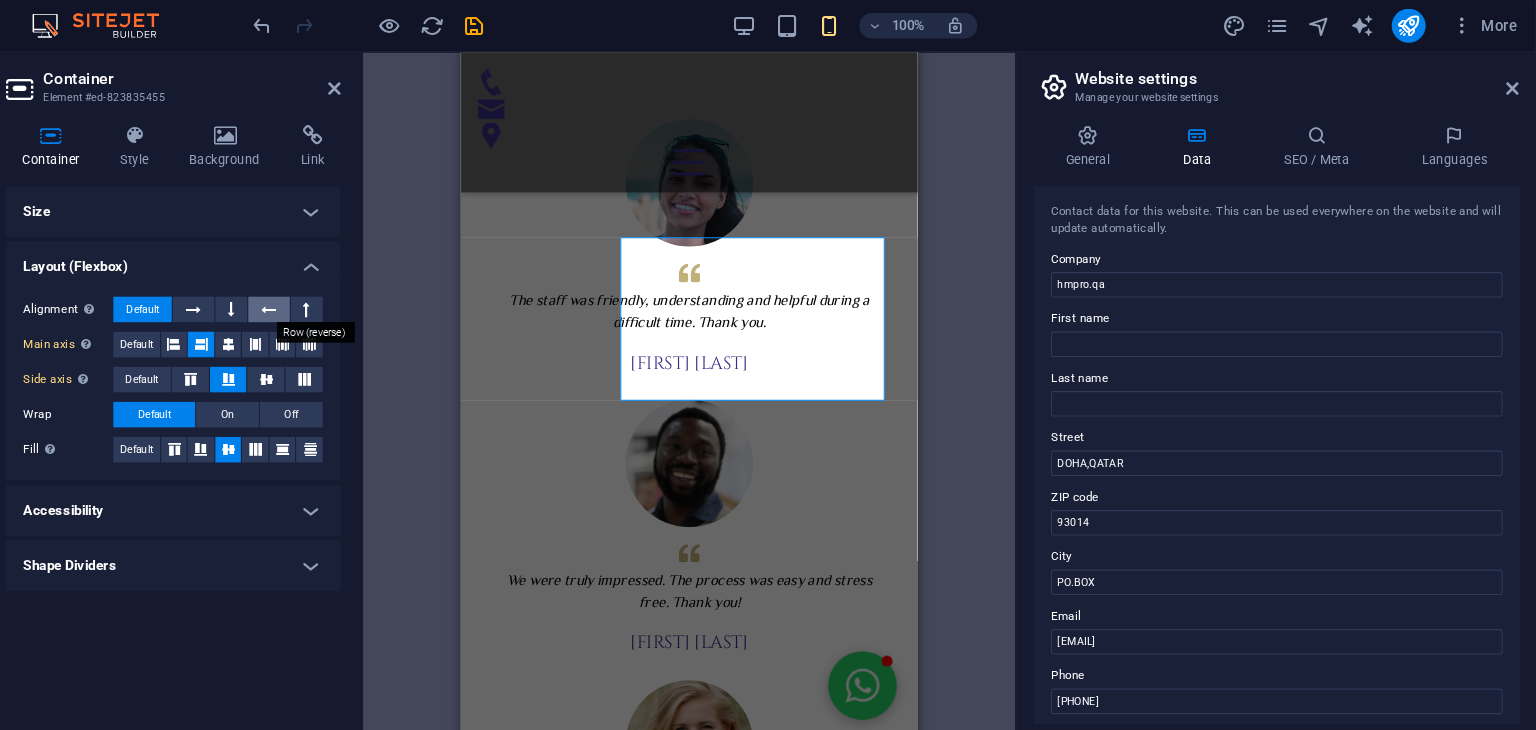 click at bounding box center [343, 292] 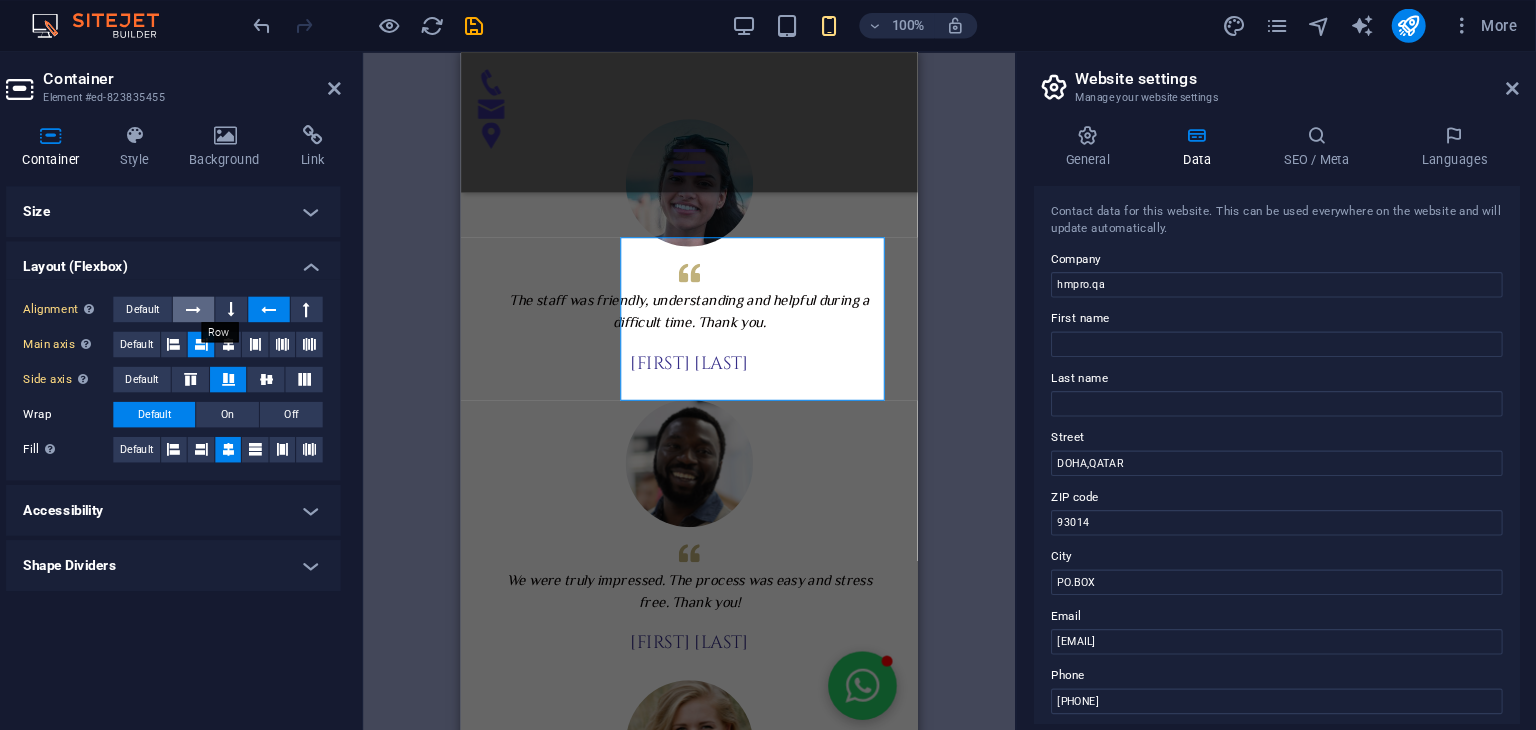click at bounding box center [273, 292] 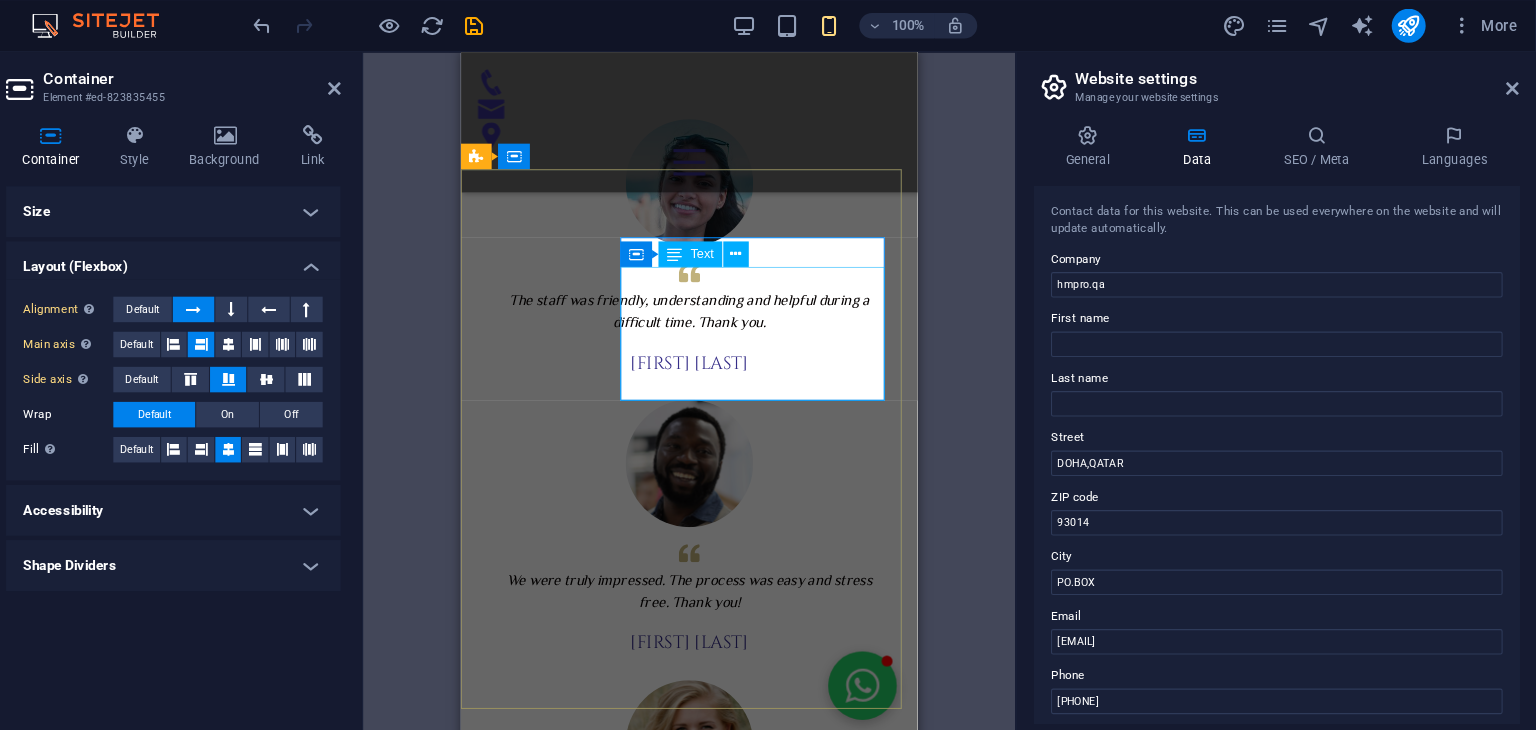 click on "شركة قطرية رائدة في مجال حماية وعزل الأثاث باستخدام تقنيات النانو المتطورة. نقدم حلولًا ذكية وعالية الجودة للحفاظ على نظافة وجمال الأرائك والمفروشات، مع التركيز على تقنيات صديقة للبيئة وآمنة للاستخدام في المنازل والمكاتب." at bounding box center (605, 2347) 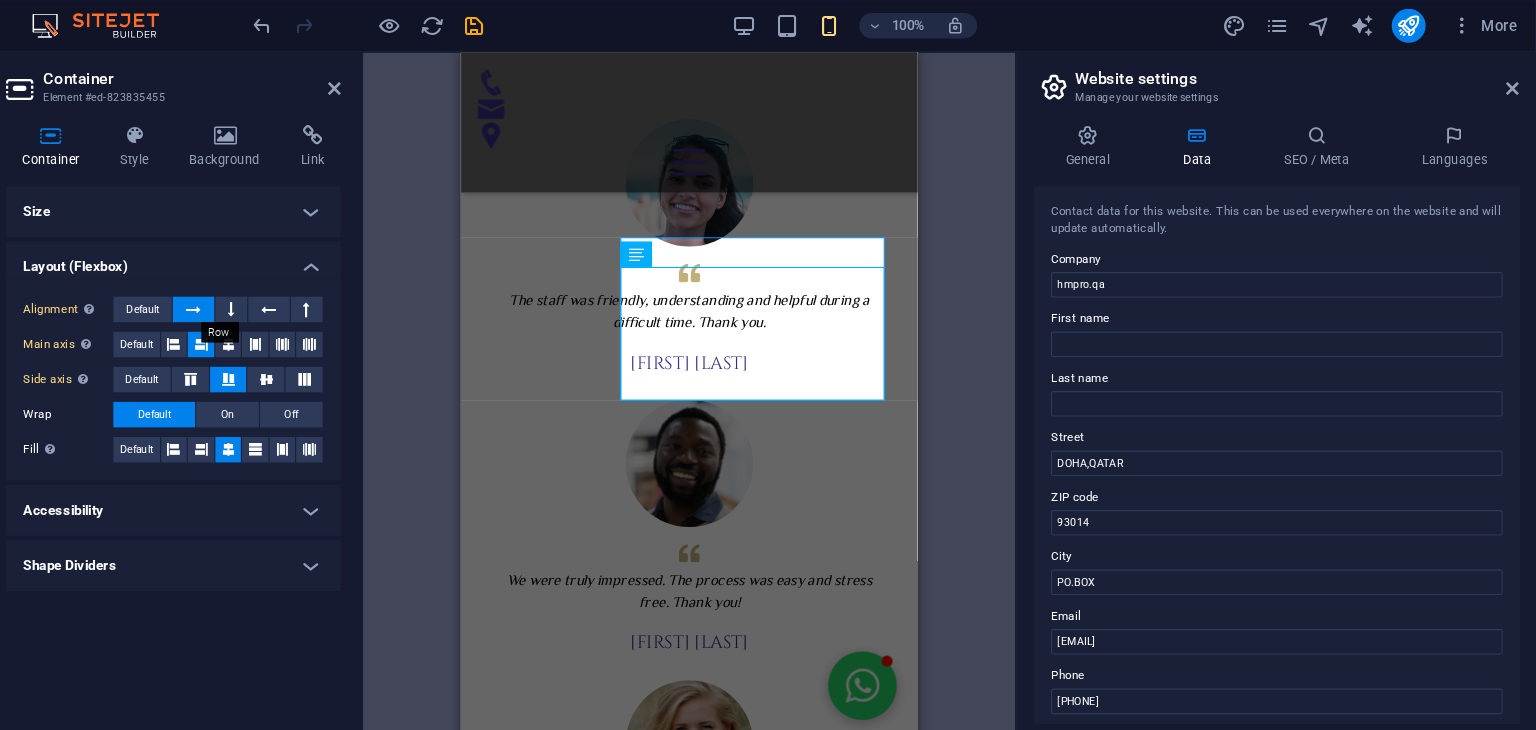 click at bounding box center [273, 292] 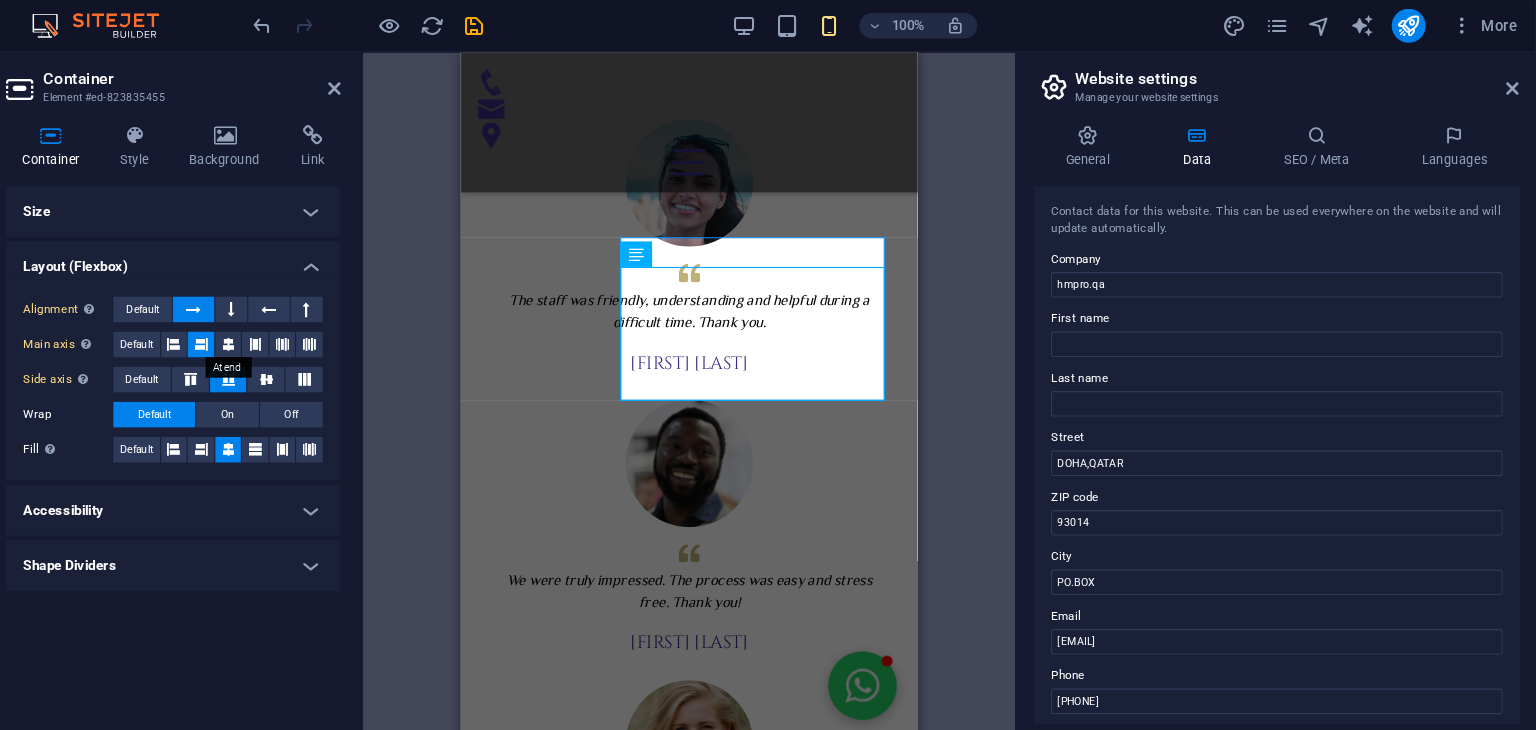 click at bounding box center (279, 325) 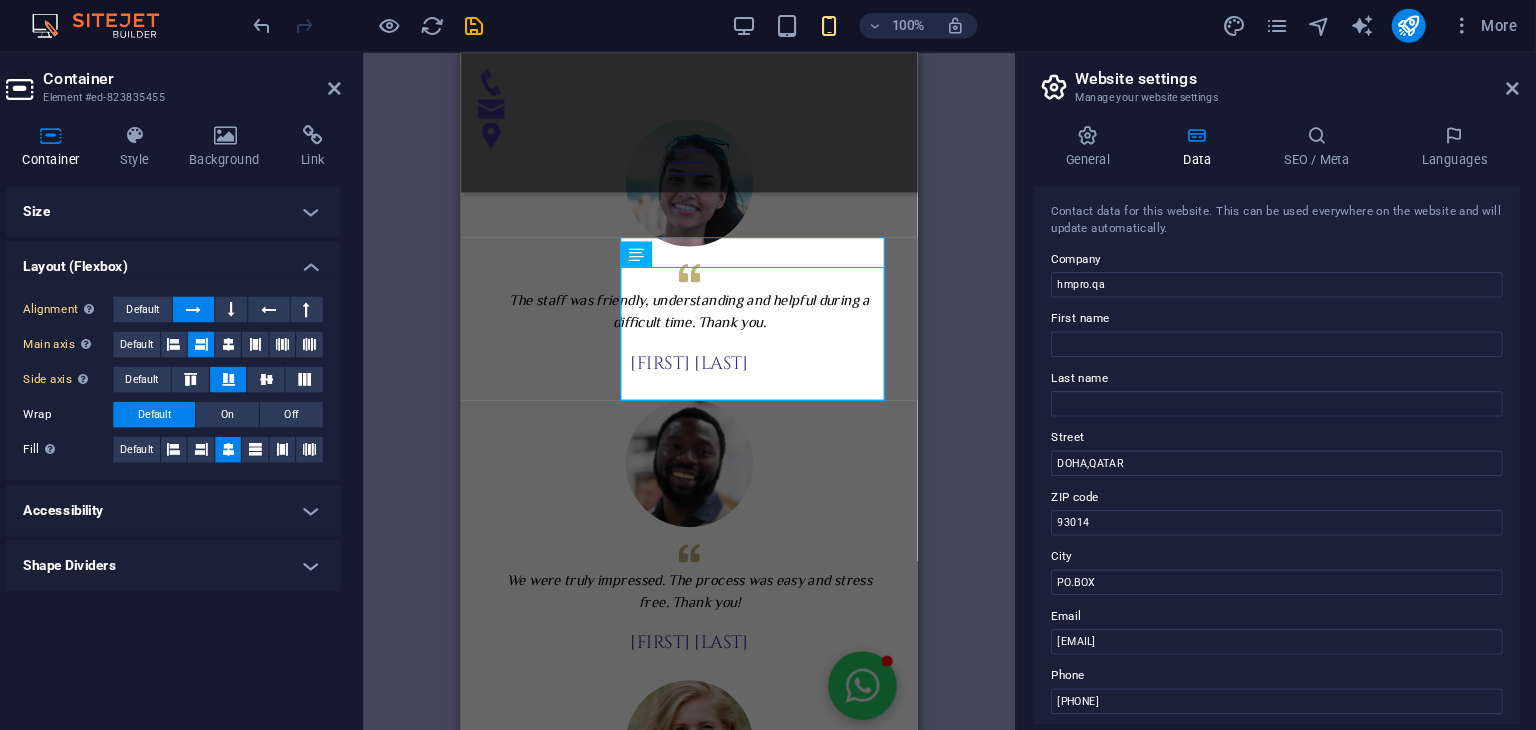 click at bounding box center (279, 325) 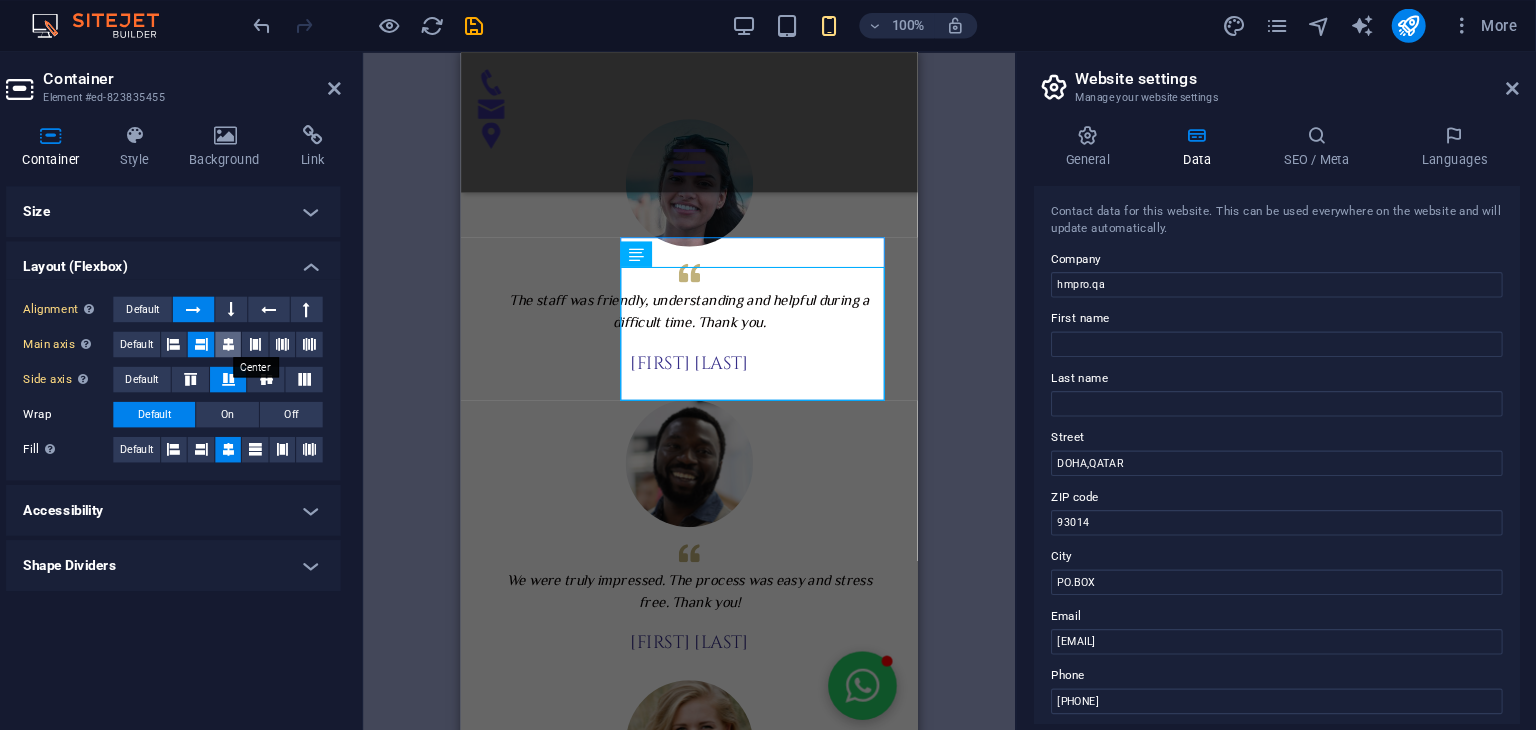 click at bounding box center (305, 325) 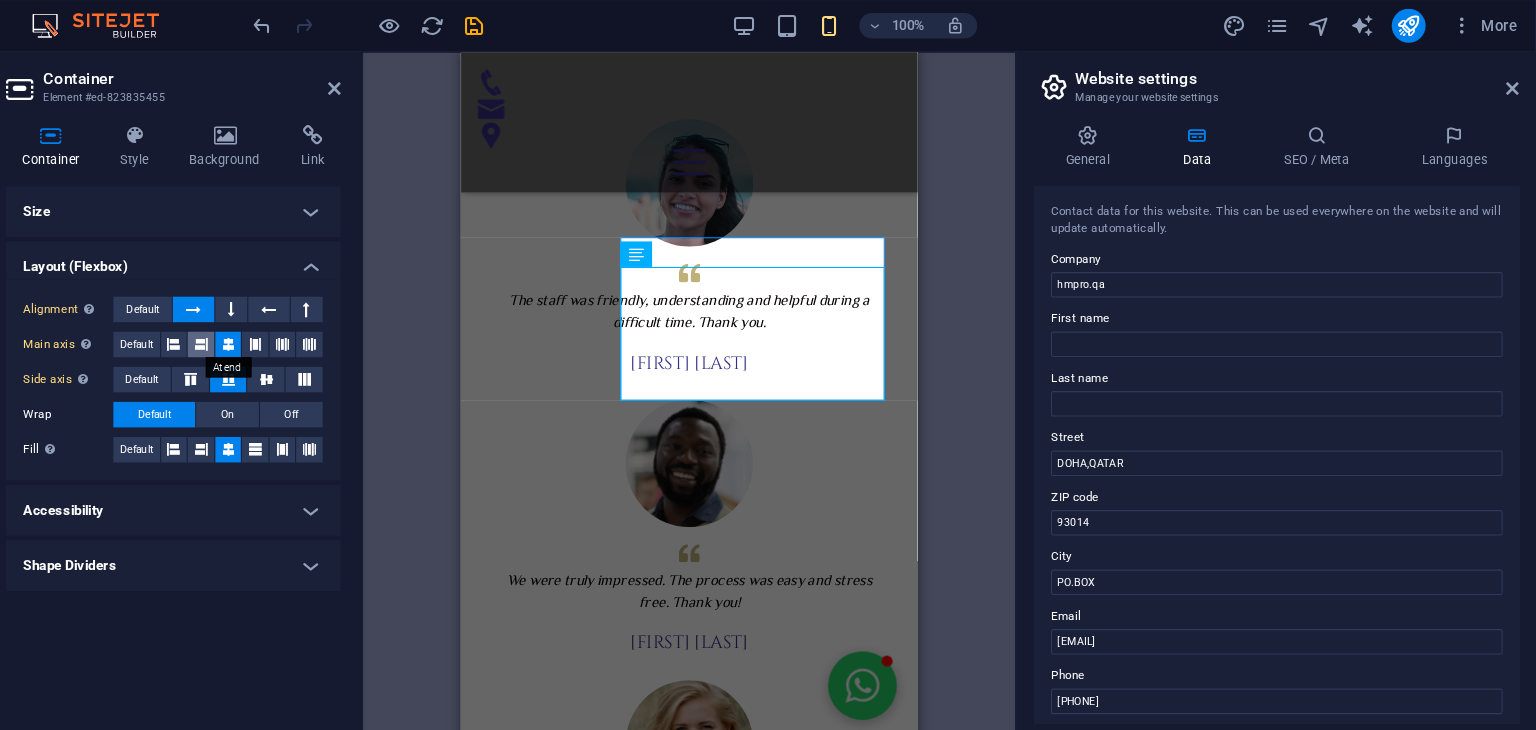 click at bounding box center (279, 325) 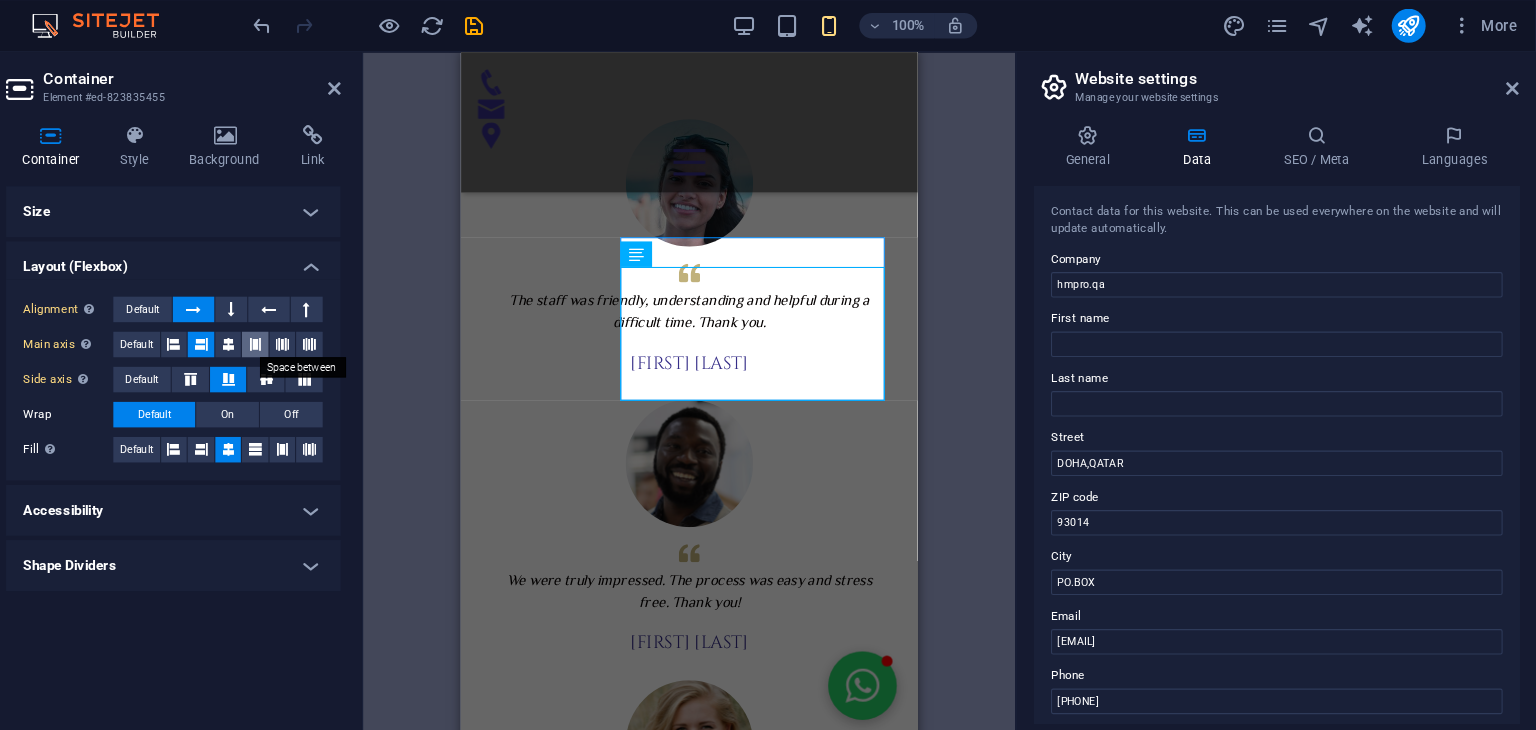 click at bounding box center [331, 325] 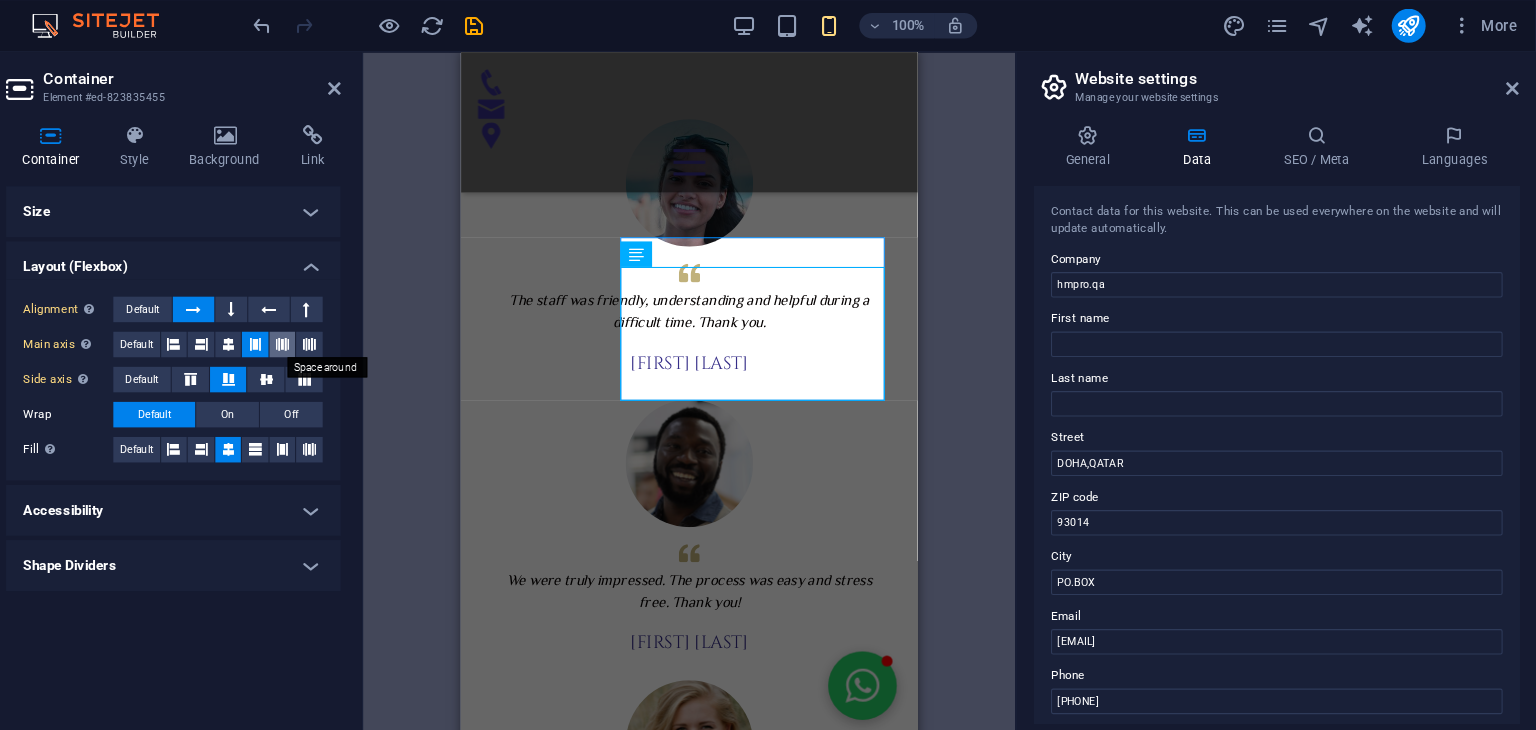 click at bounding box center (356, 325) 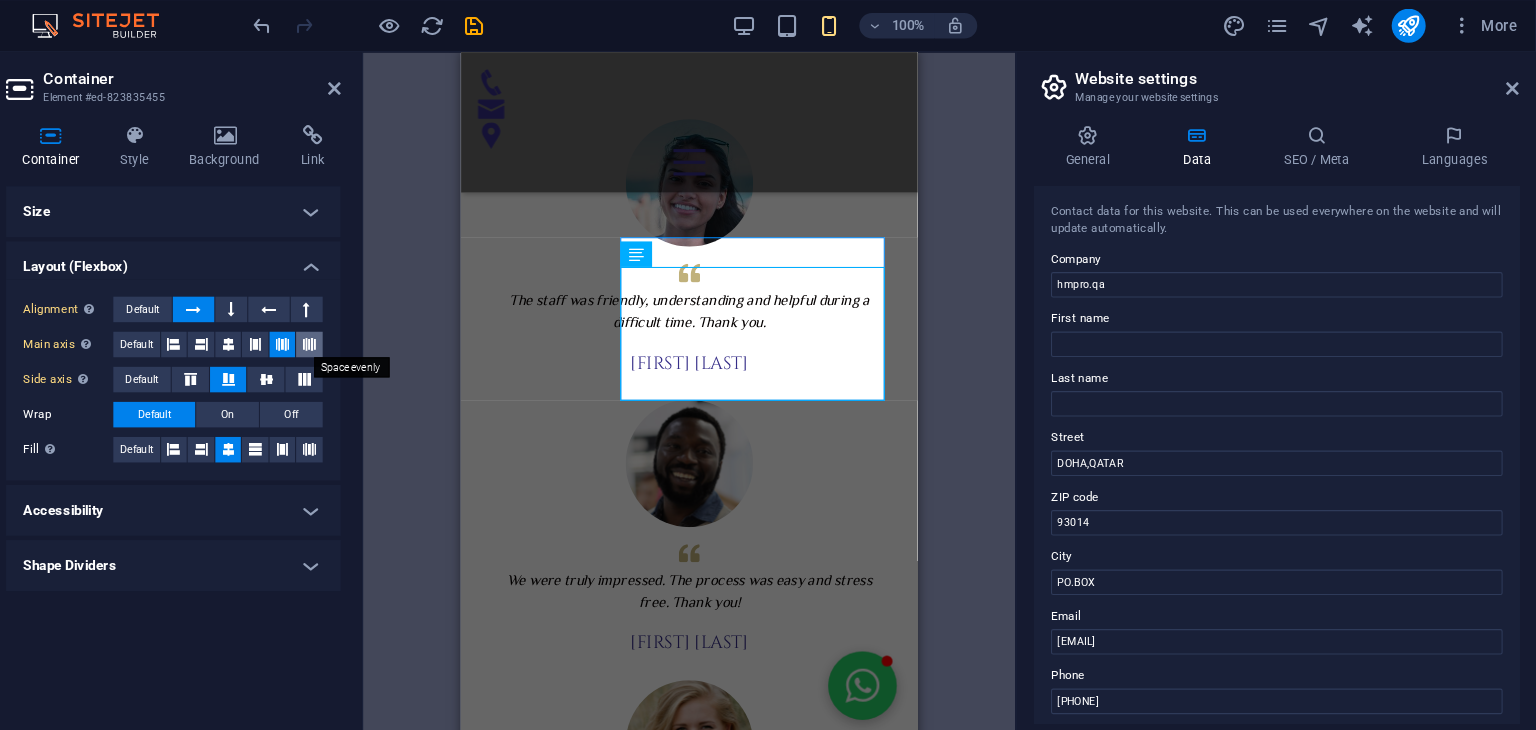 click at bounding box center [382, 325] 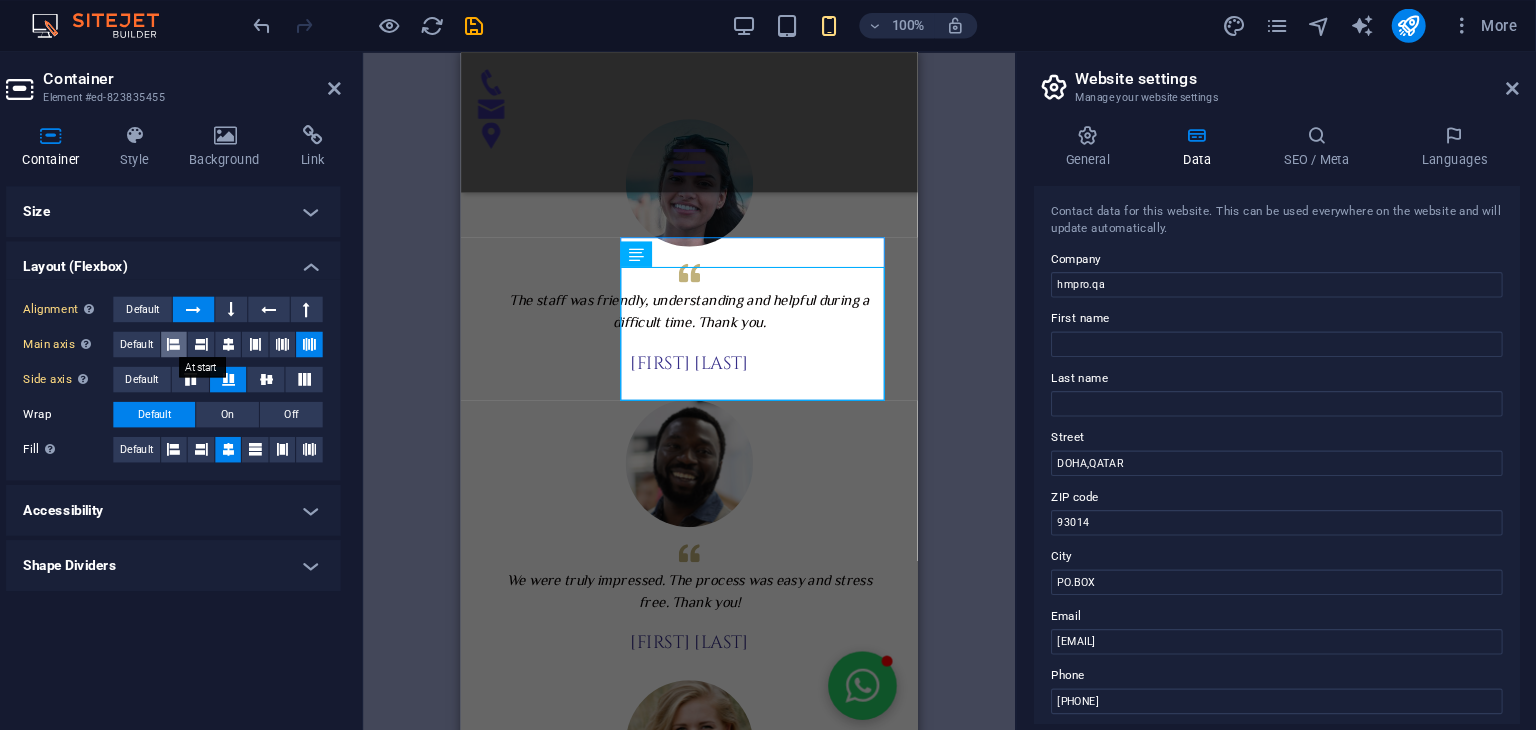 click at bounding box center [254, 325] 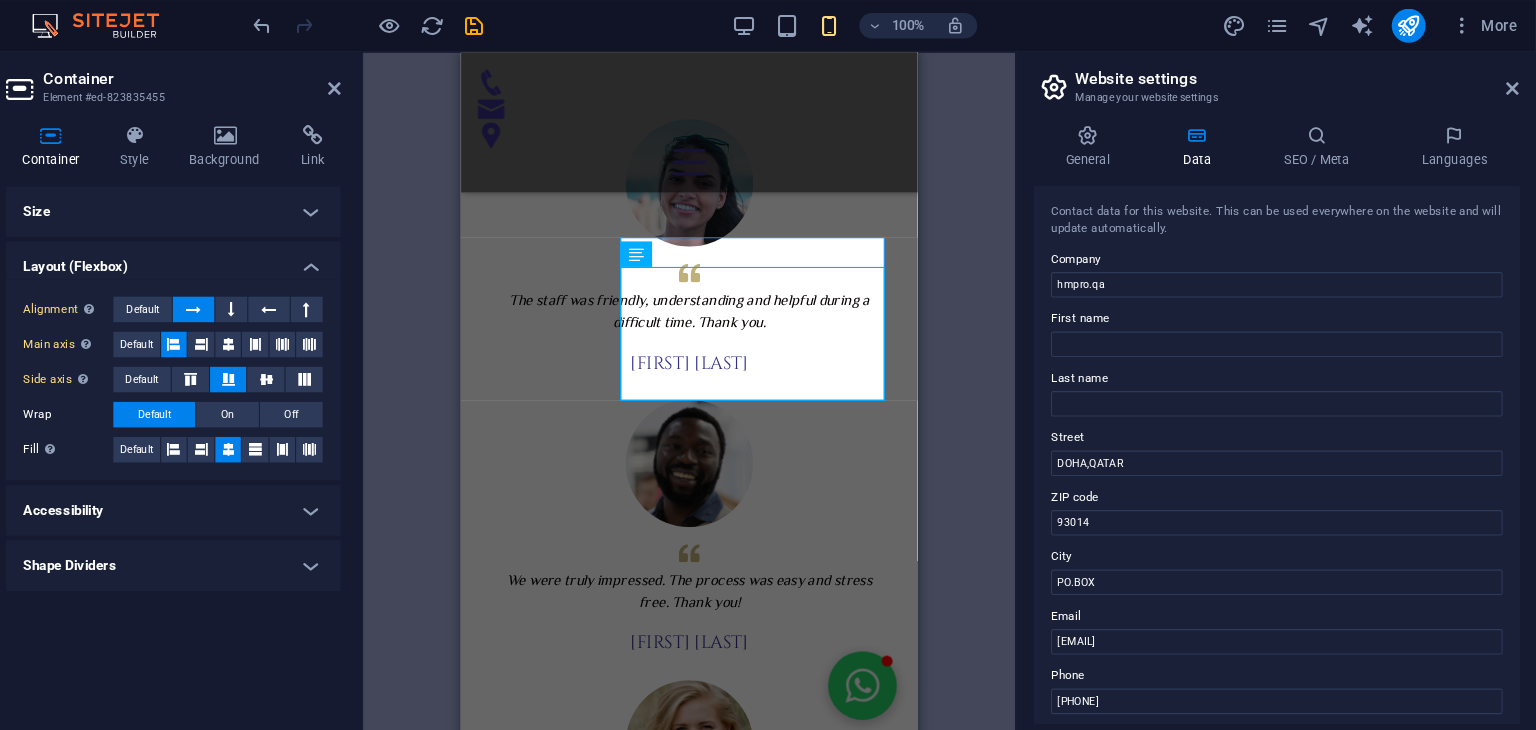 click at bounding box center (254, 325) 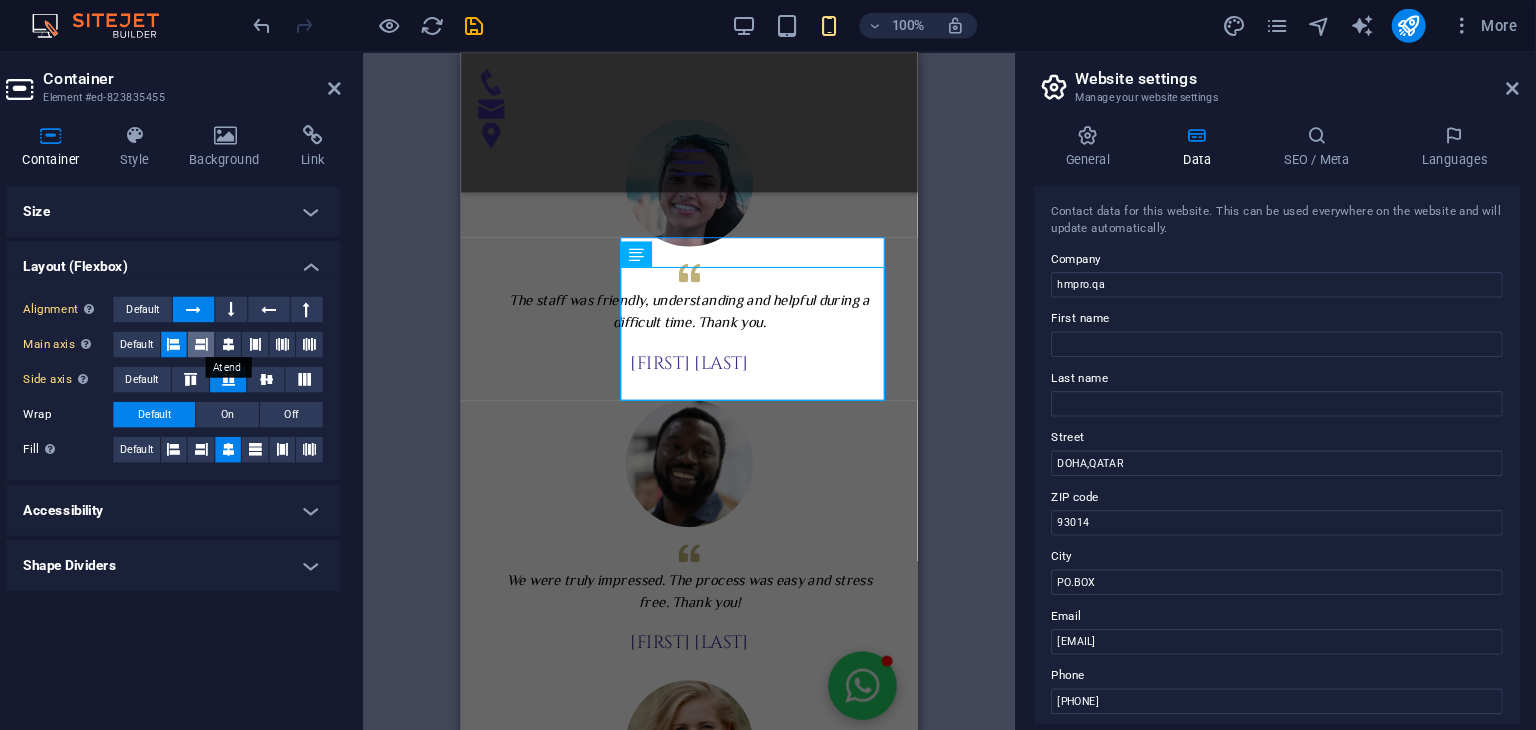 click at bounding box center [279, 325] 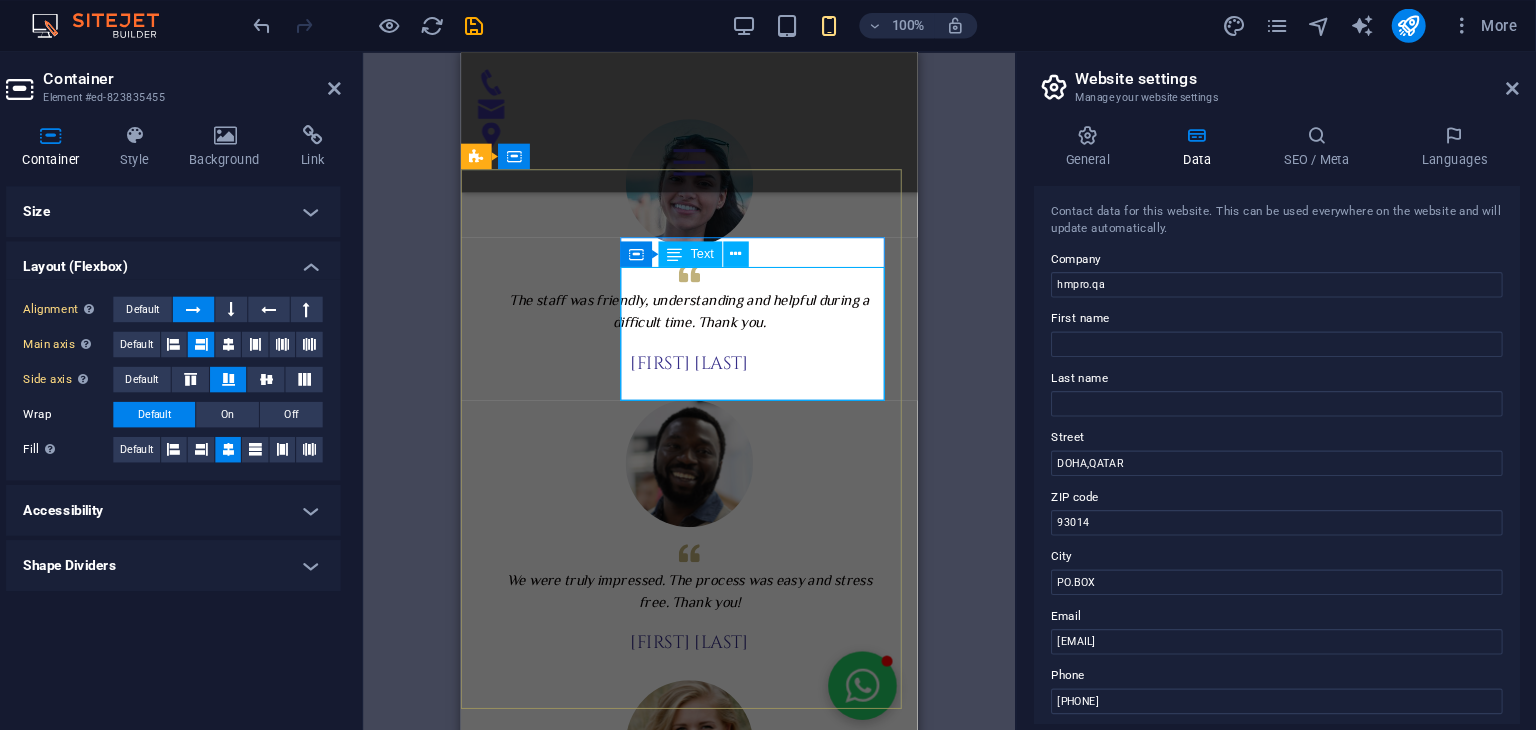 click on "شركة قطرية رائدة في مجال حماية وعزل الأثاث باستخدام تقنيات النانو المتطورة. نقدم حلولًا ذكية وعالية الجودة للحفاظ على نظافة وجمال الأرائك والمفروشات، مع التركيز على تقنيات صديقة للبيئة وآمنة للاستخدام في المنازل والمكاتب." at bounding box center [605, 2347] 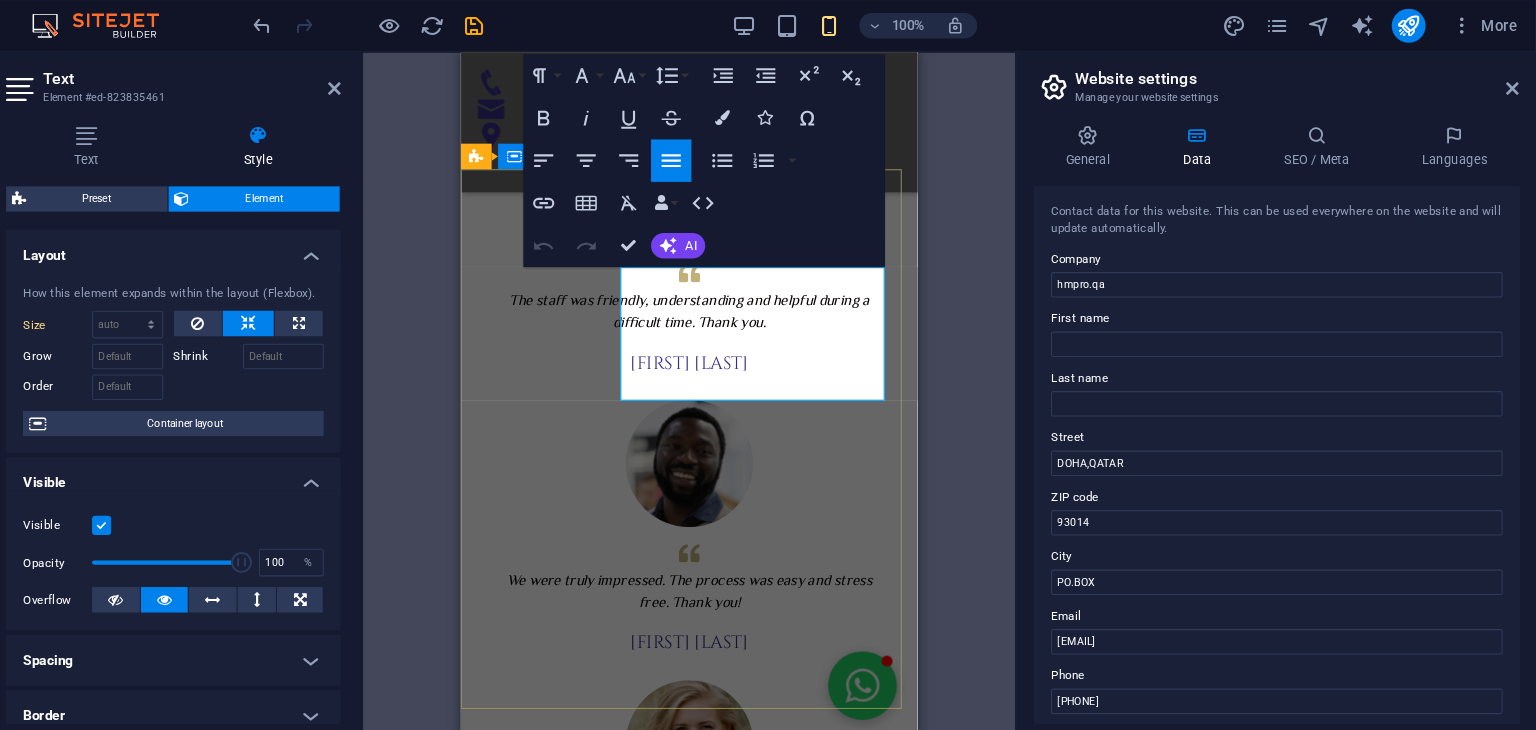 click on "شركة قطرية رائدة في مجال حماية وعزل الأثاث باستخدام تقنيات النانو المتطورة. نقدم حلولًا ذكية وعالية الجودة للحفاظ على نظافة وجمال الأرائك والمفروشات، مع التركيز على تقنيات صديقة للبيئة وآمنة للاستخدام في المنازل والمكاتب." at bounding box center (595, 2347) 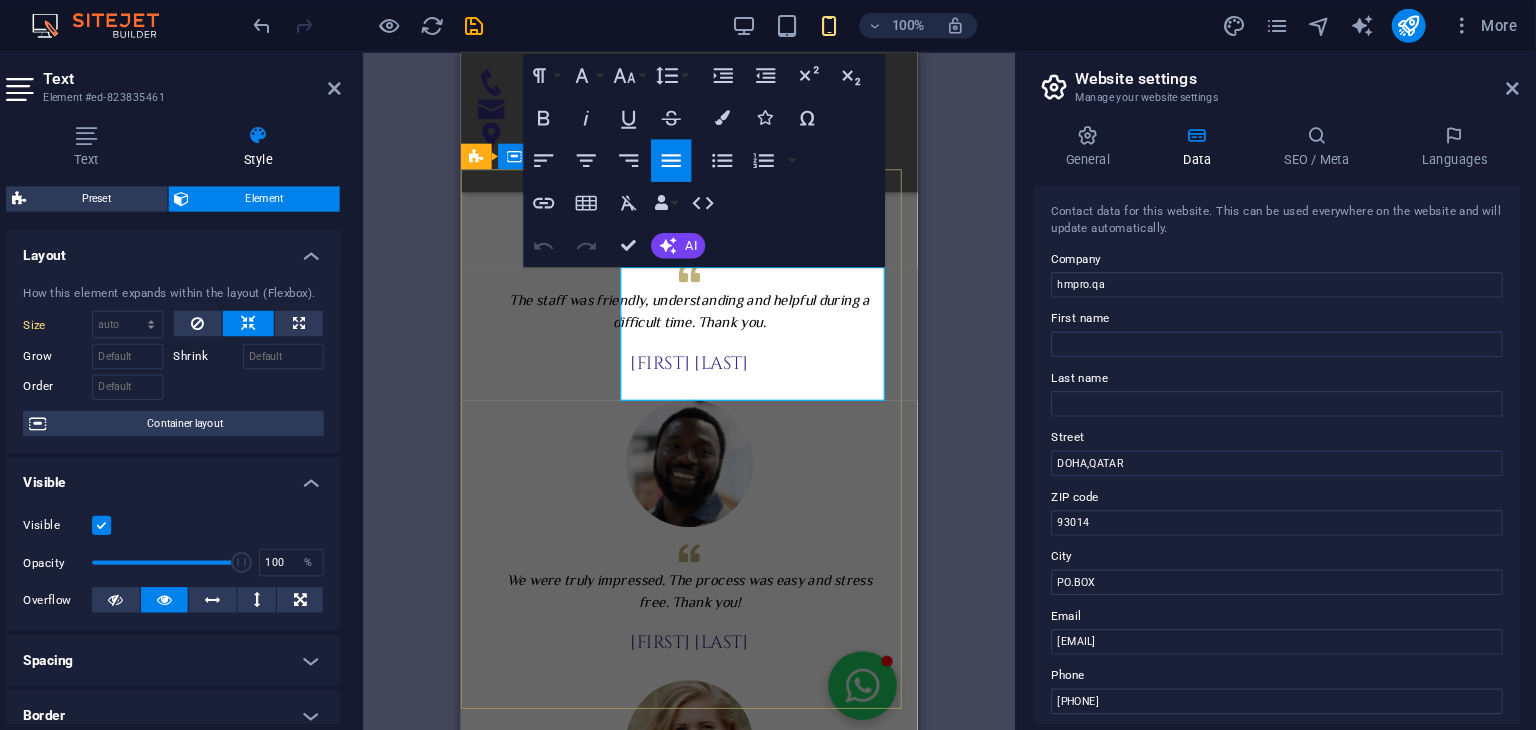 click on "شركة قطرية رائدة في مجال حماية وعزل الأثاث باستخدام تقنيات النانو المتطورة. نقدم حلولًا ذكية وعالية الجودة للحفاظ على نظافة وجمال الأرائك والمفروشات، مع التركيز على تقنيات صديقة للبيئة وآمنة للاستخدام في المنازل والمكاتب." at bounding box center [595, 2347] 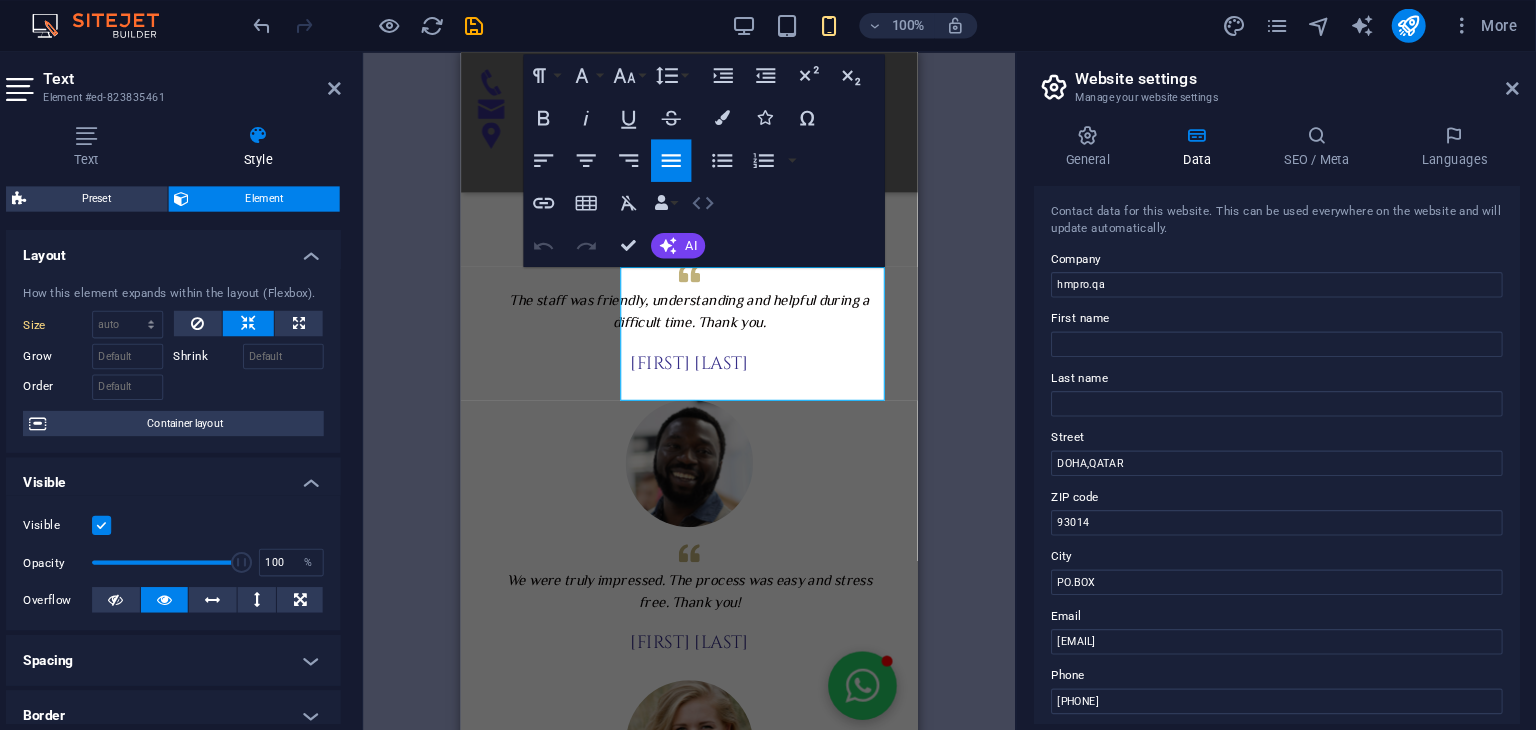 click 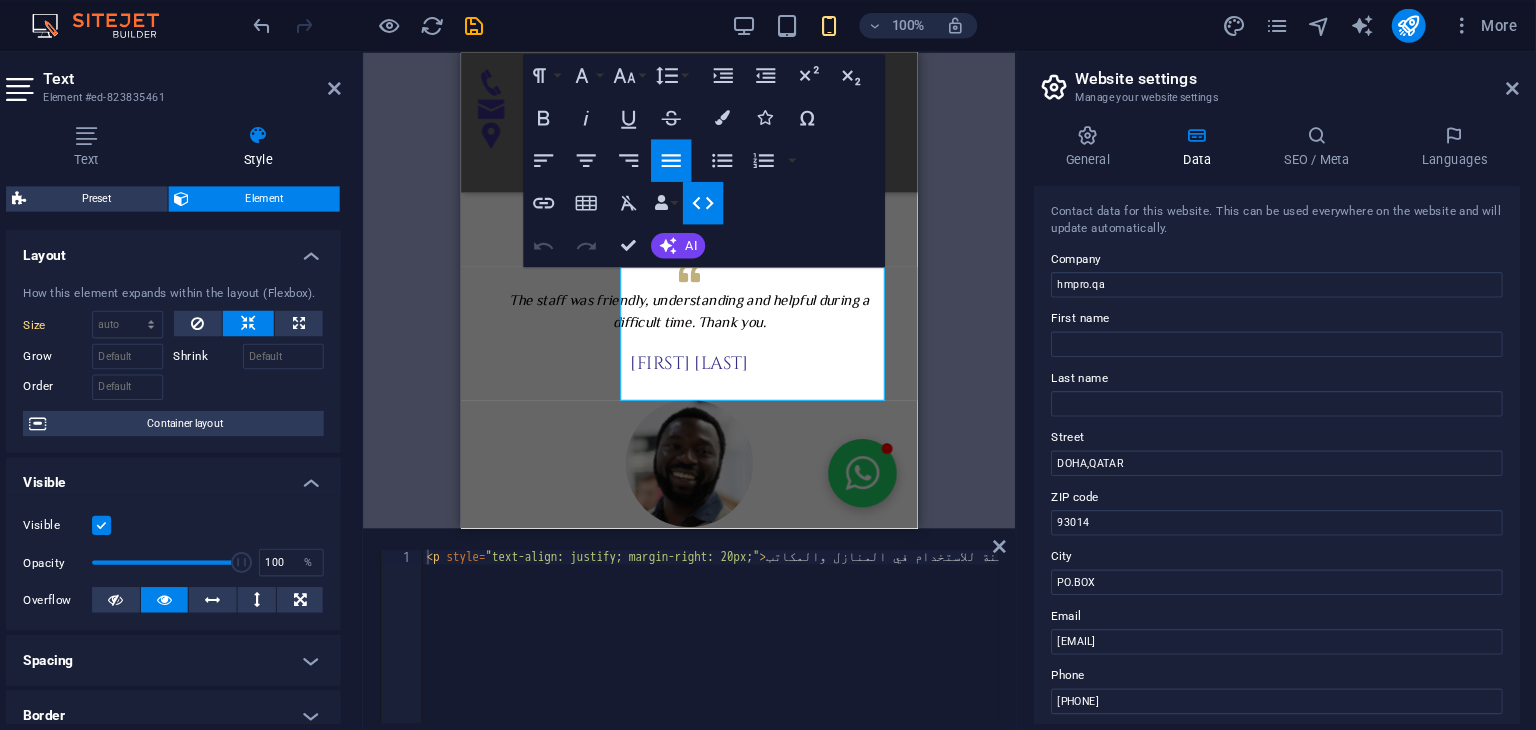 click 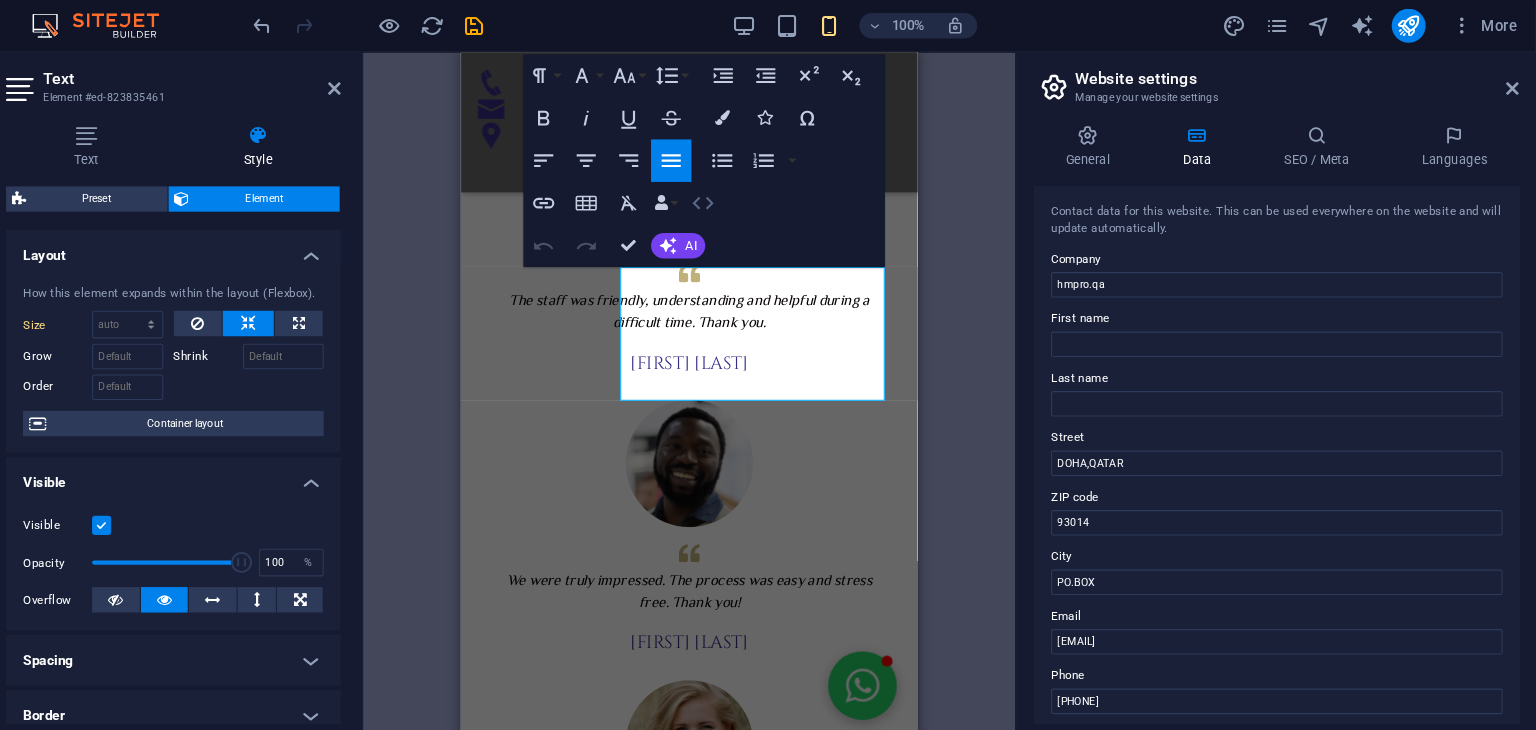 click 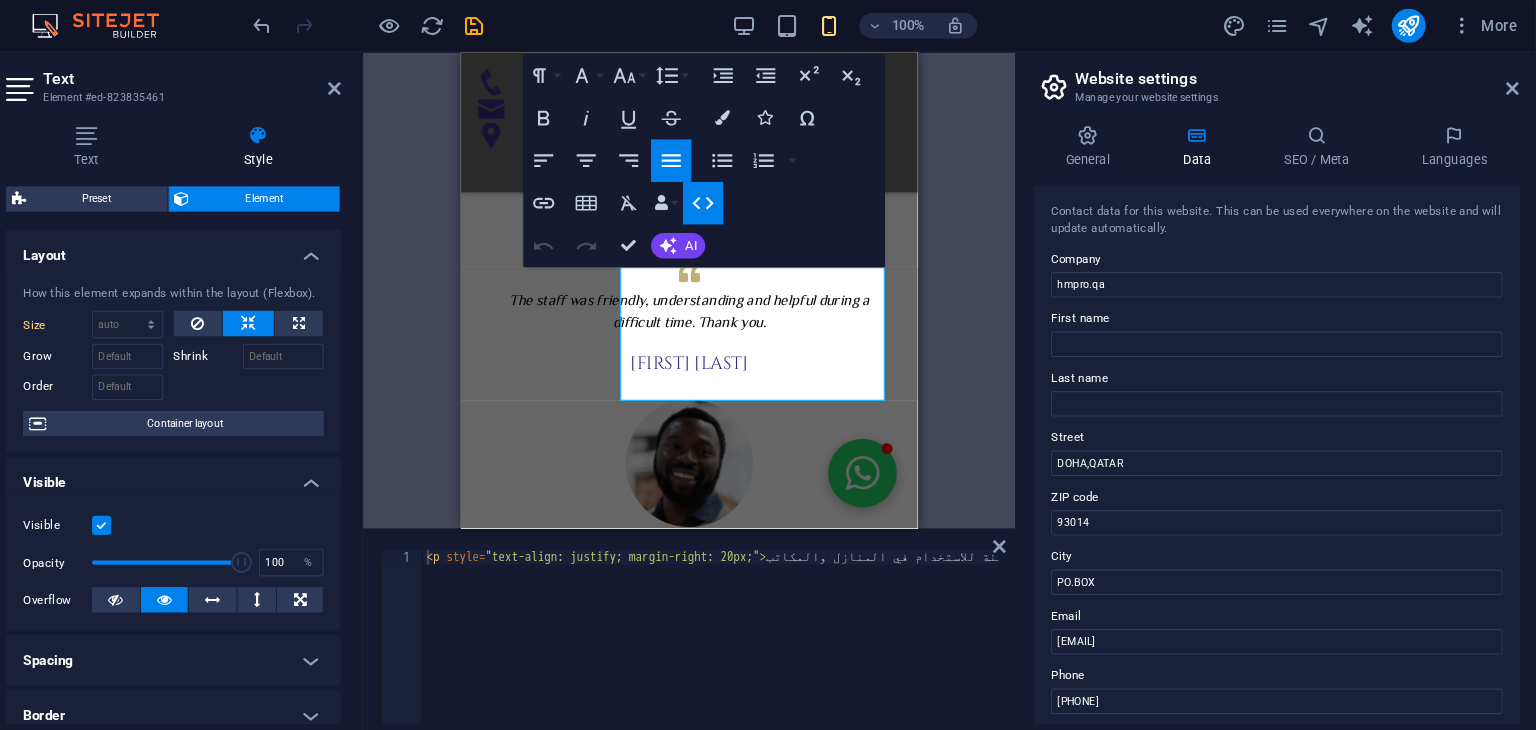 click 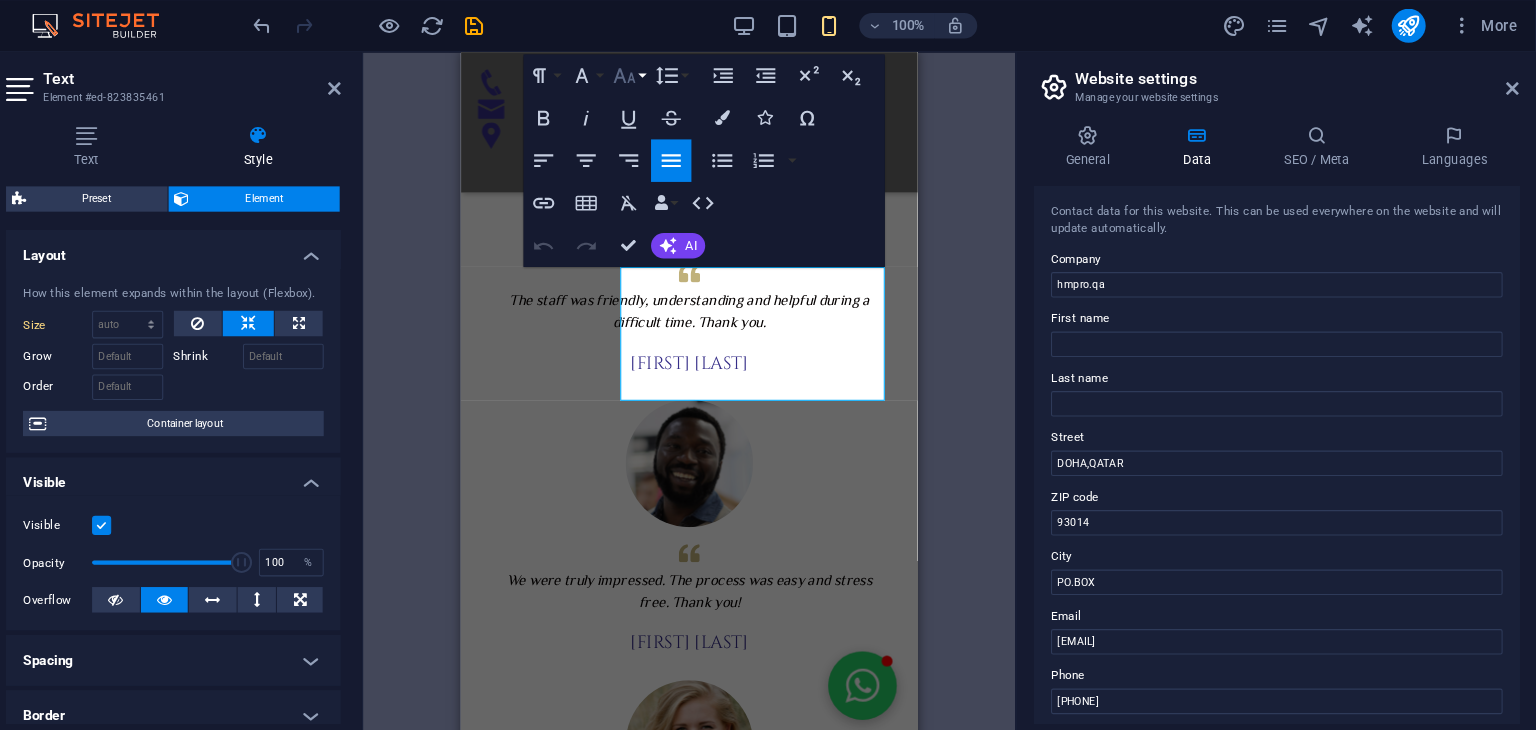 click 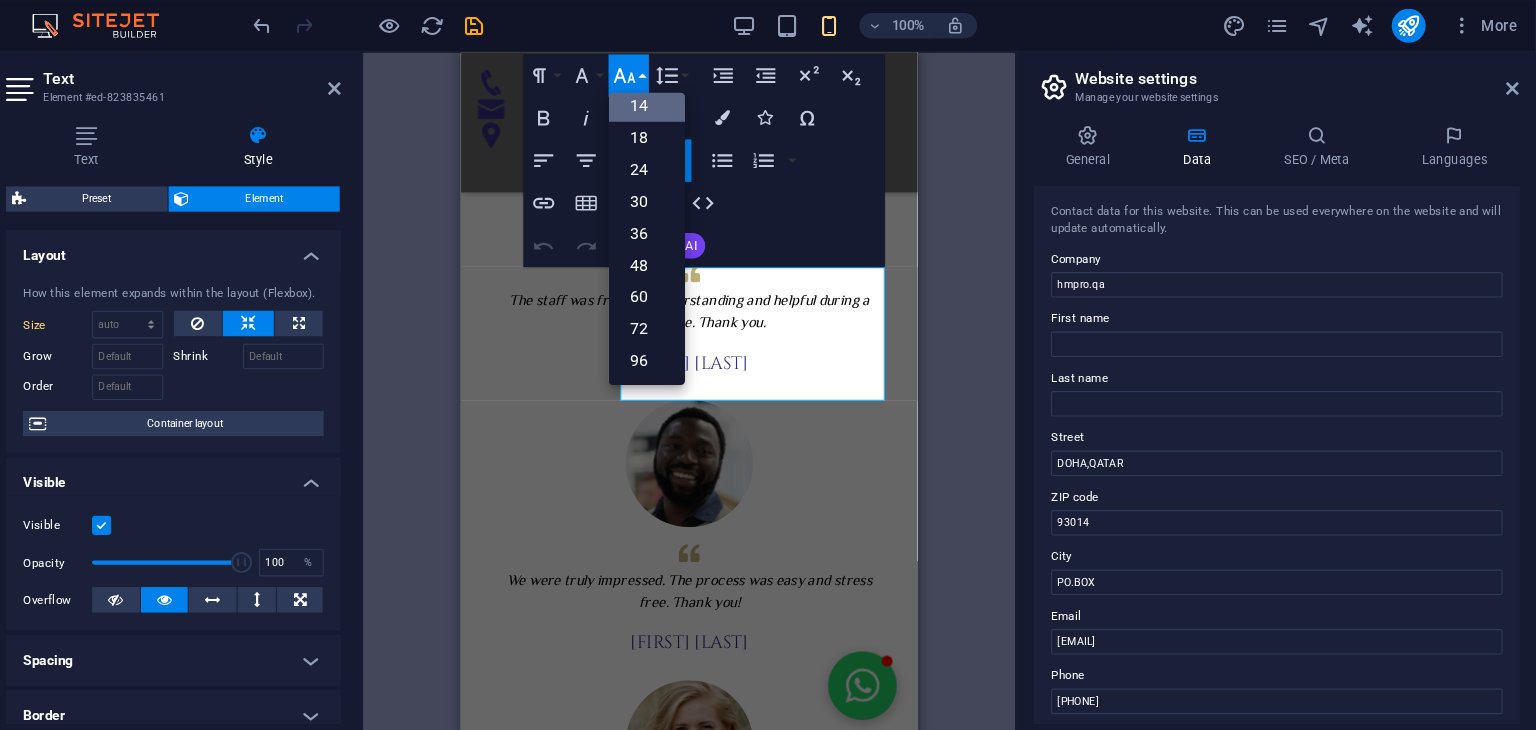 scroll, scrollTop: 160, scrollLeft: 0, axis: vertical 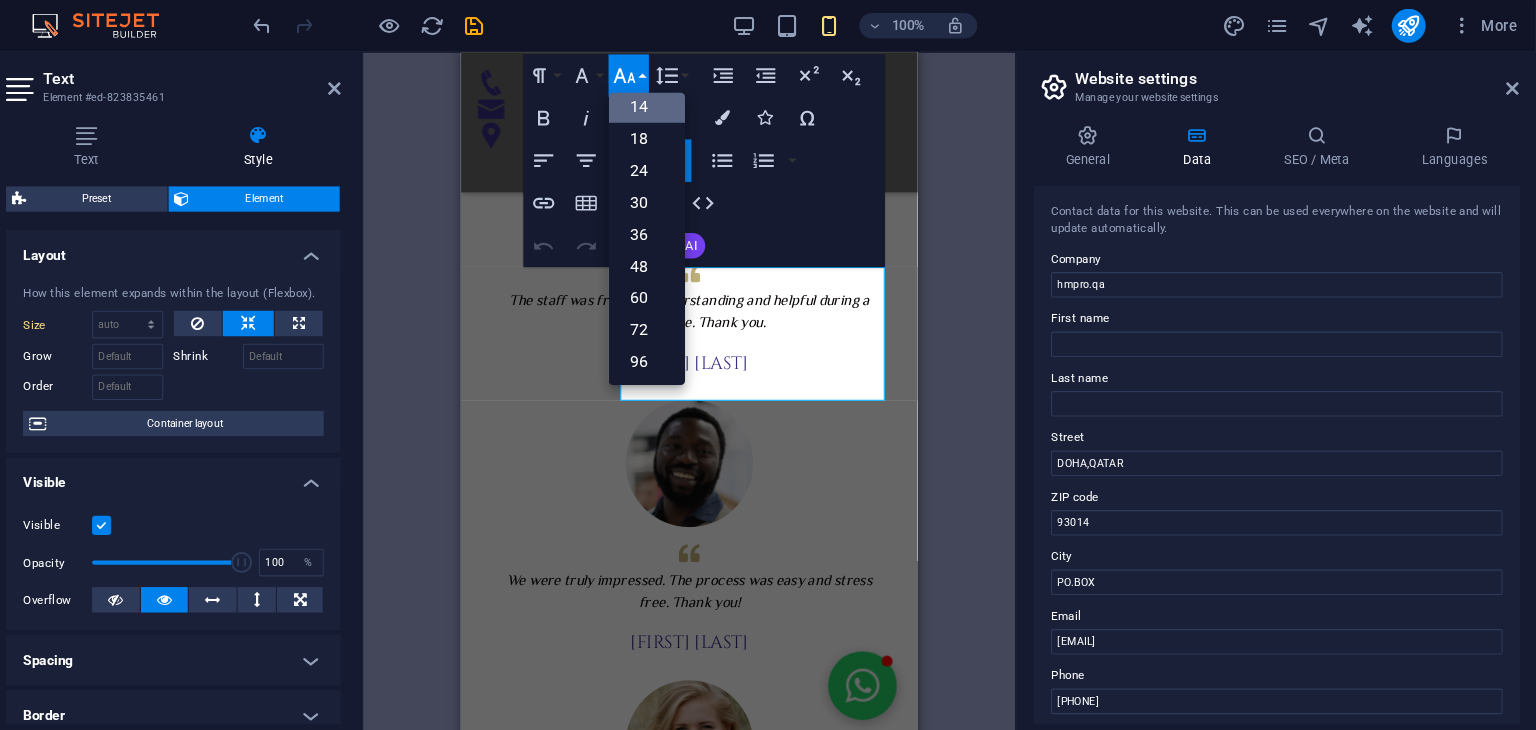 click 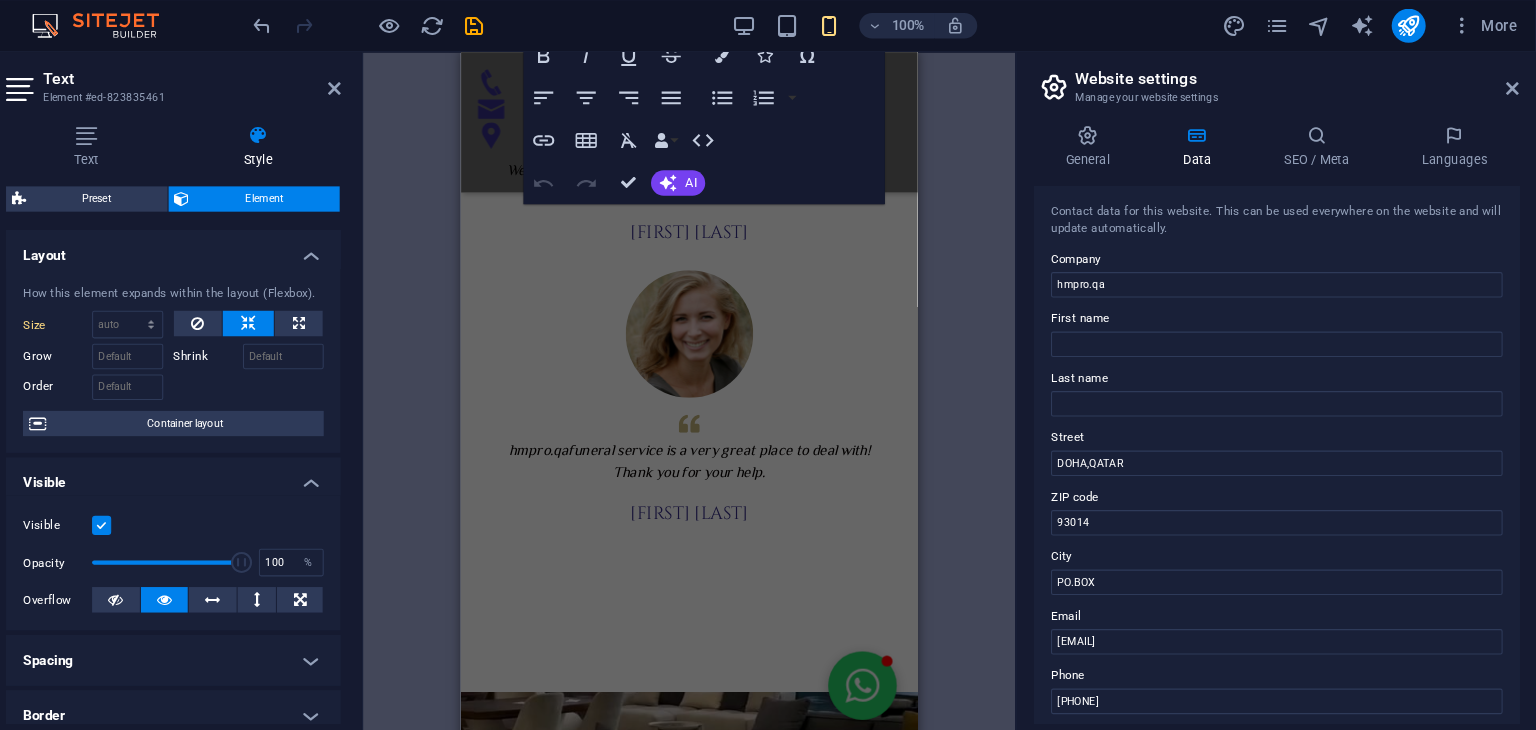scroll, scrollTop: 5703, scrollLeft: 0, axis: vertical 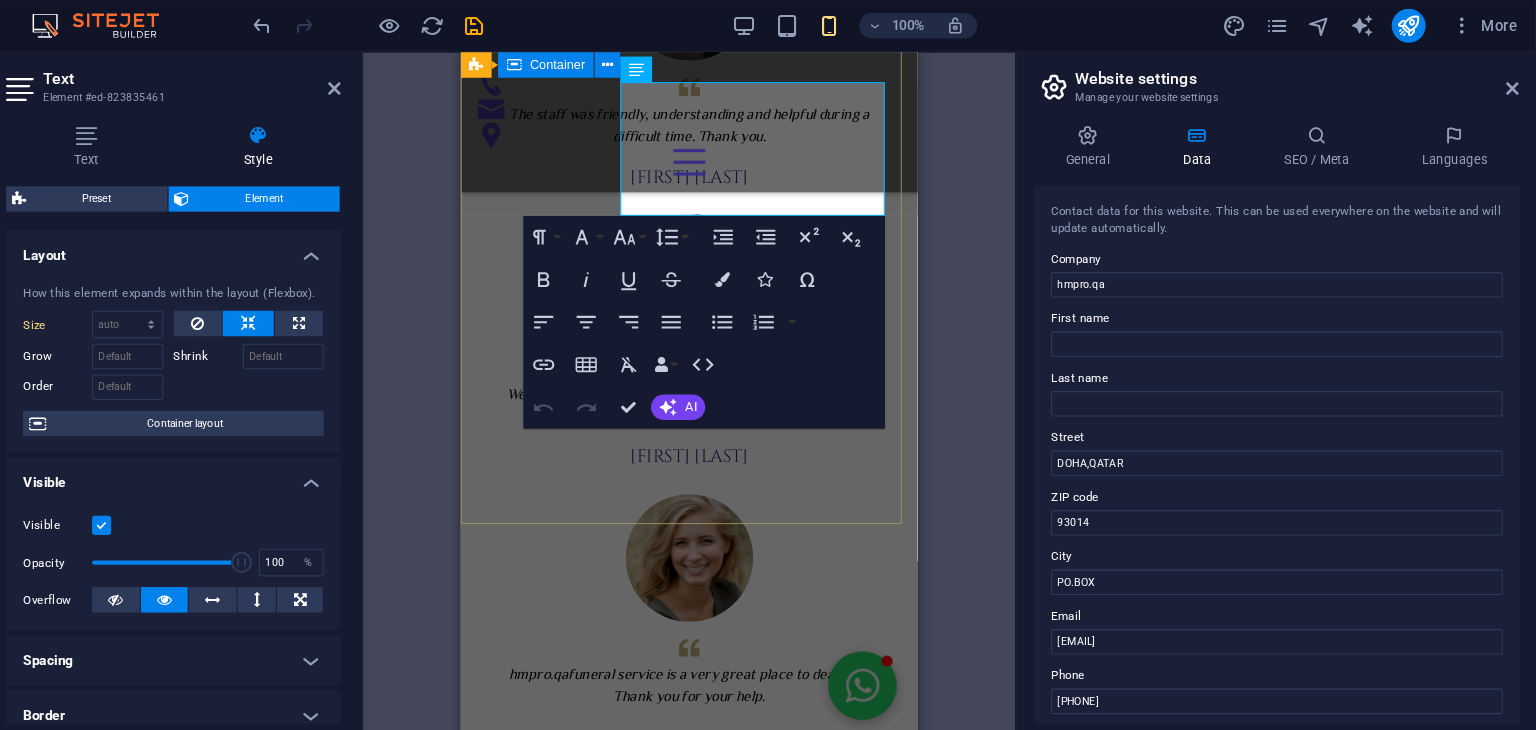 click on "من نحن  شركة قطرية رائدة في مجال حماية وعزل الأثاث باستخدام تقنيات النانو المتطورة. نقدم حلولًا ذكية وعالية الجودة للحفاظ على نظافة وجمال الأرائك والمفروشات، مع التركيز على تقنيات صديقة للبيئة وآمنة للاستخدام في المنازل والمكاتب. تواصل معنا DOHA,QATAR PO.BOX   [POSTAL_CODE] [EMAIL]   [PHONE]" at bounding box center (675, 2311) 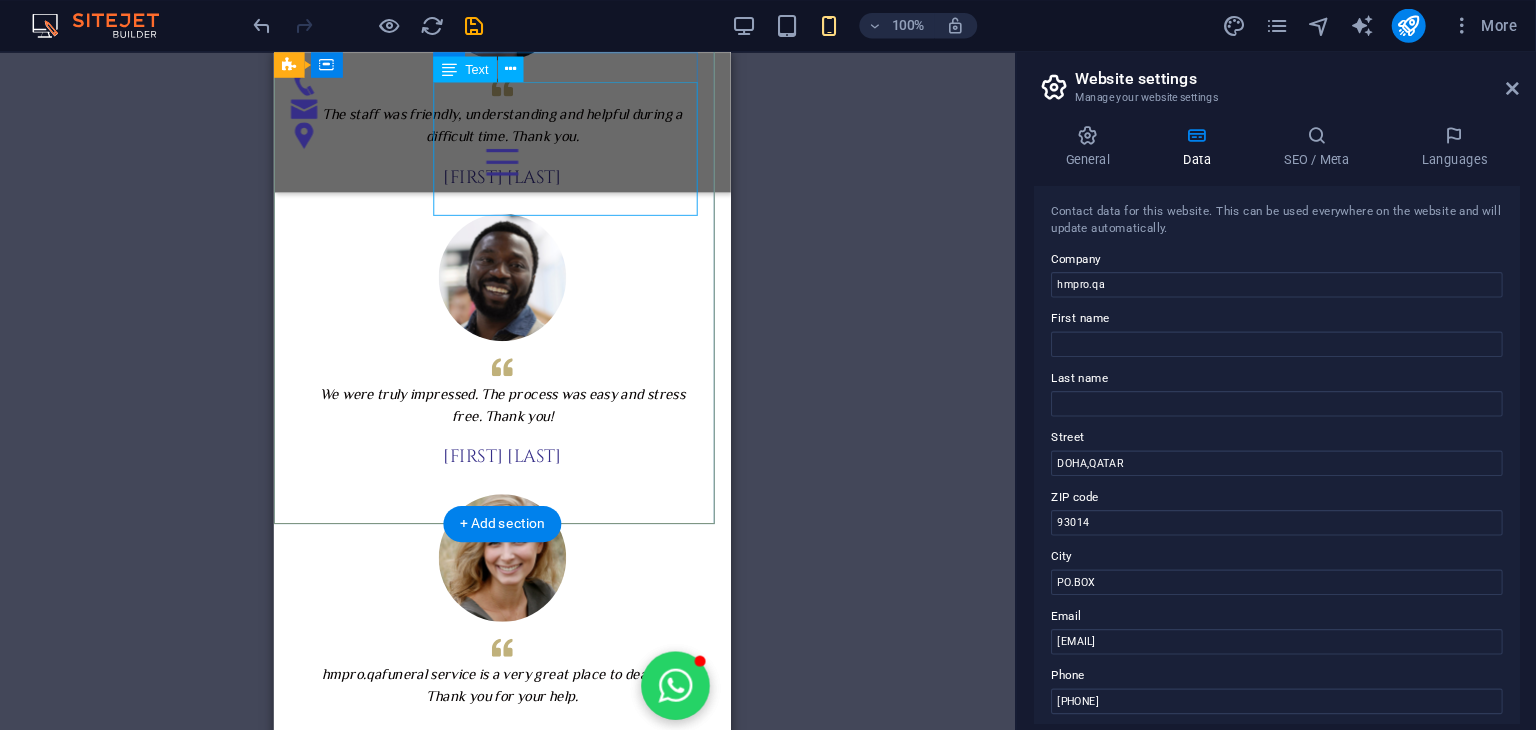scroll, scrollTop: 5580, scrollLeft: 0, axis: vertical 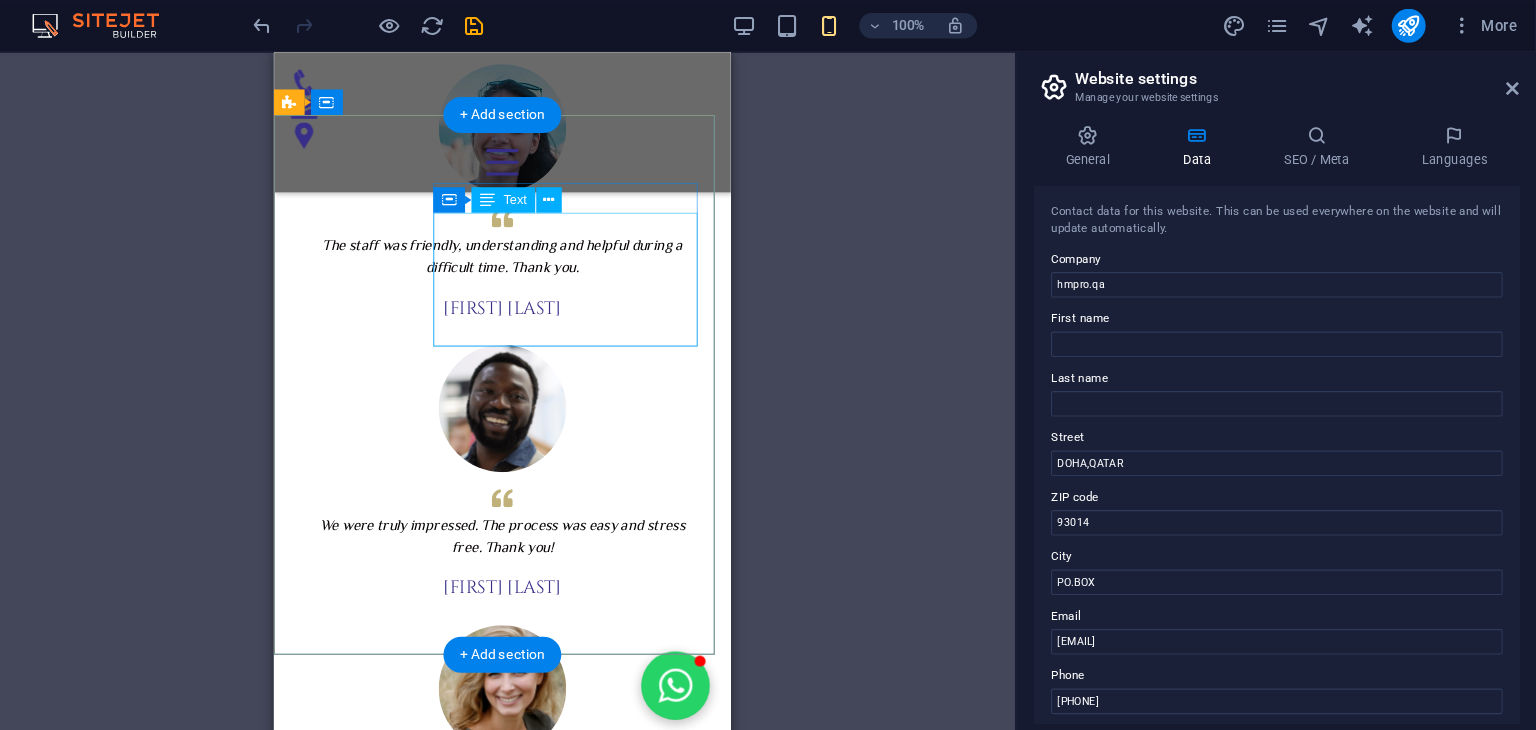 click on "شركة قطرية رائدة في مجال حماية وعزل الأثاث باستخدام تقنيات النانو المتطورة. نقدم حلولًا ذكية وعالية الجودة للحفاظ على نظافة وجمال الأرائك والمفروشات، مع التركيز على تقنيات صديقة للبيئة وآمنة للاستخدام في المنازل والمكاتب." at bounding box center (418, 2295) 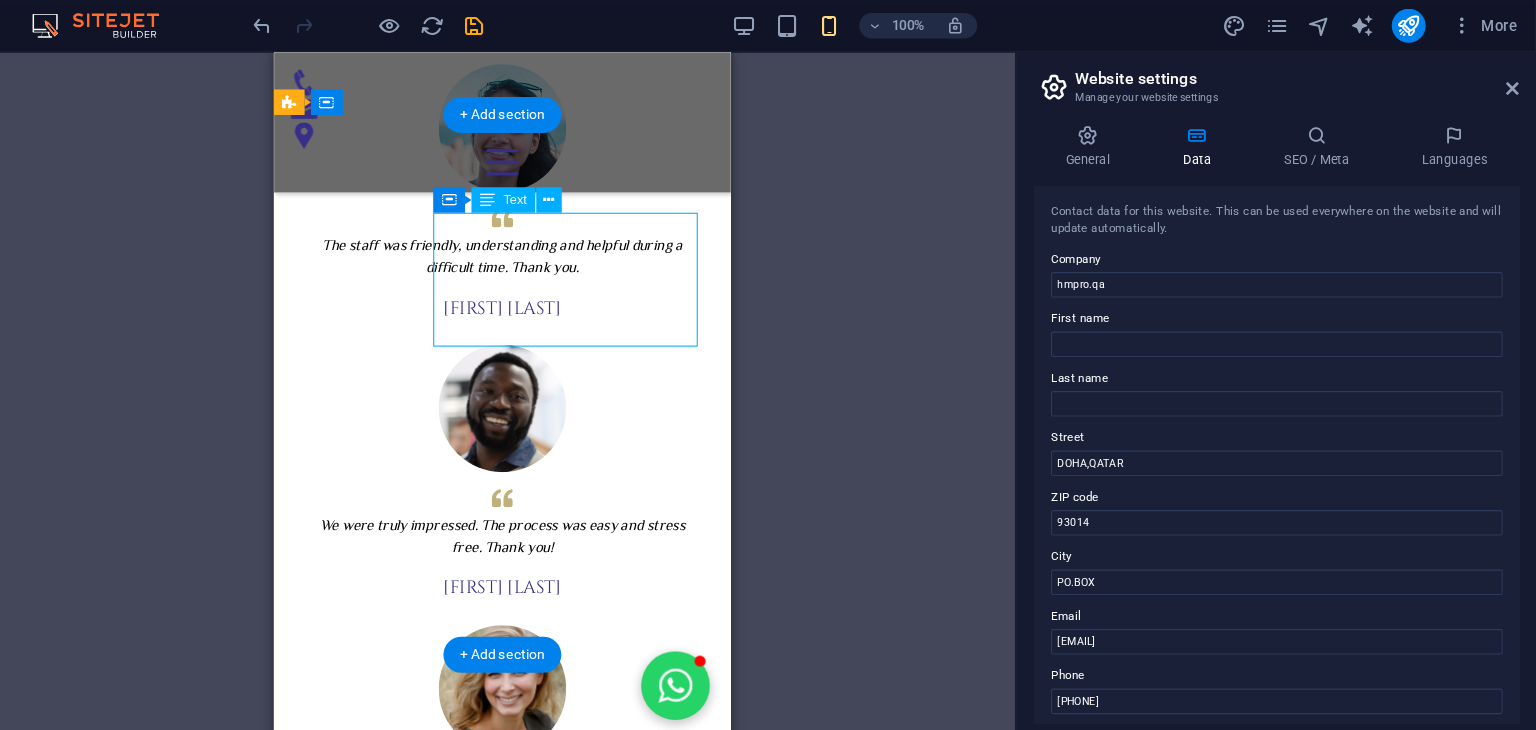 drag, startPoint x: 557, startPoint y: 235, endPoint x: 381, endPoint y: 235, distance: 176 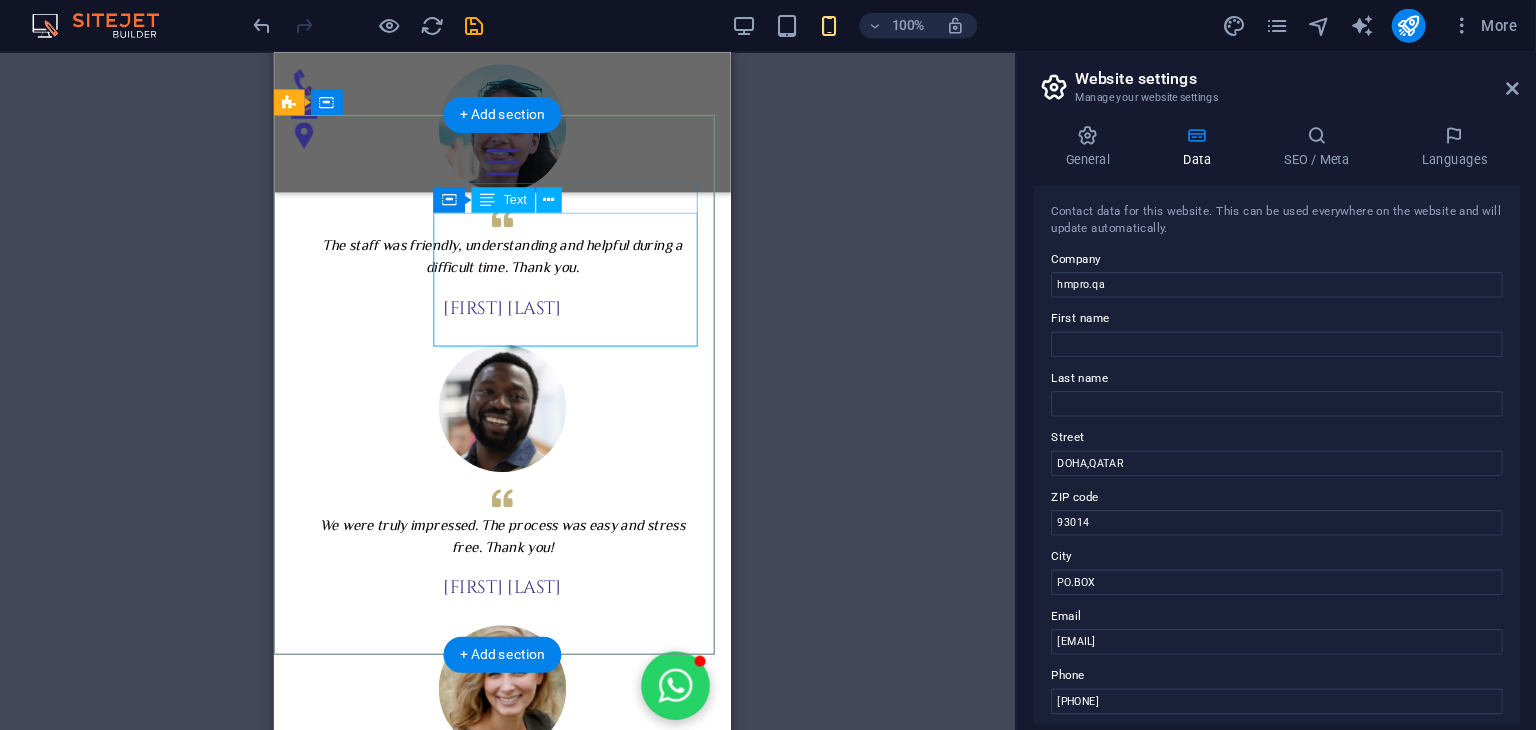 click on "شركة قطرية رائدة في مجال حماية وعزل الأثاث باستخدام تقنيات النانو المتطورة. نقدم حلولًا ذكية وعالية الجودة للحفاظ على نظافة وجمال الأرائك والمفروشات، مع التركيز على تقنيات صديقة للبيئة وآمنة للاستخدام في المنازل والمكاتب." at bounding box center (418, 2295) 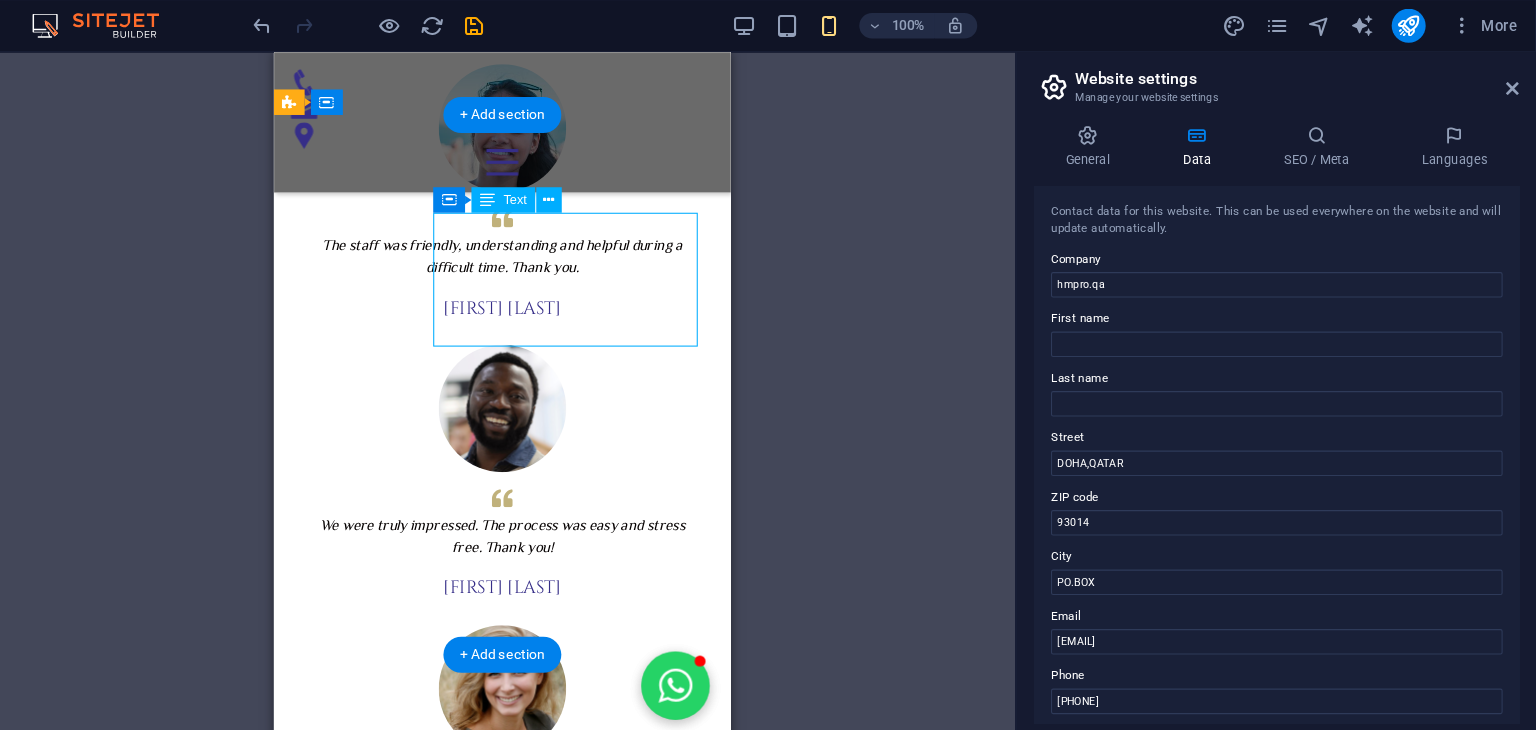 click on "شركة قطرية رائدة في مجال حماية وعزل الأثاث باستخدام تقنيات النانو المتطورة. نقدم حلولًا ذكية وعالية الجودة للحفاظ على نظافة وجمال الأرائك والمفروشات، مع التركيز على تقنيات صديقة للبيئة وآمنة للاستخدام في المنازل والمكاتب." at bounding box center (418, 2295) 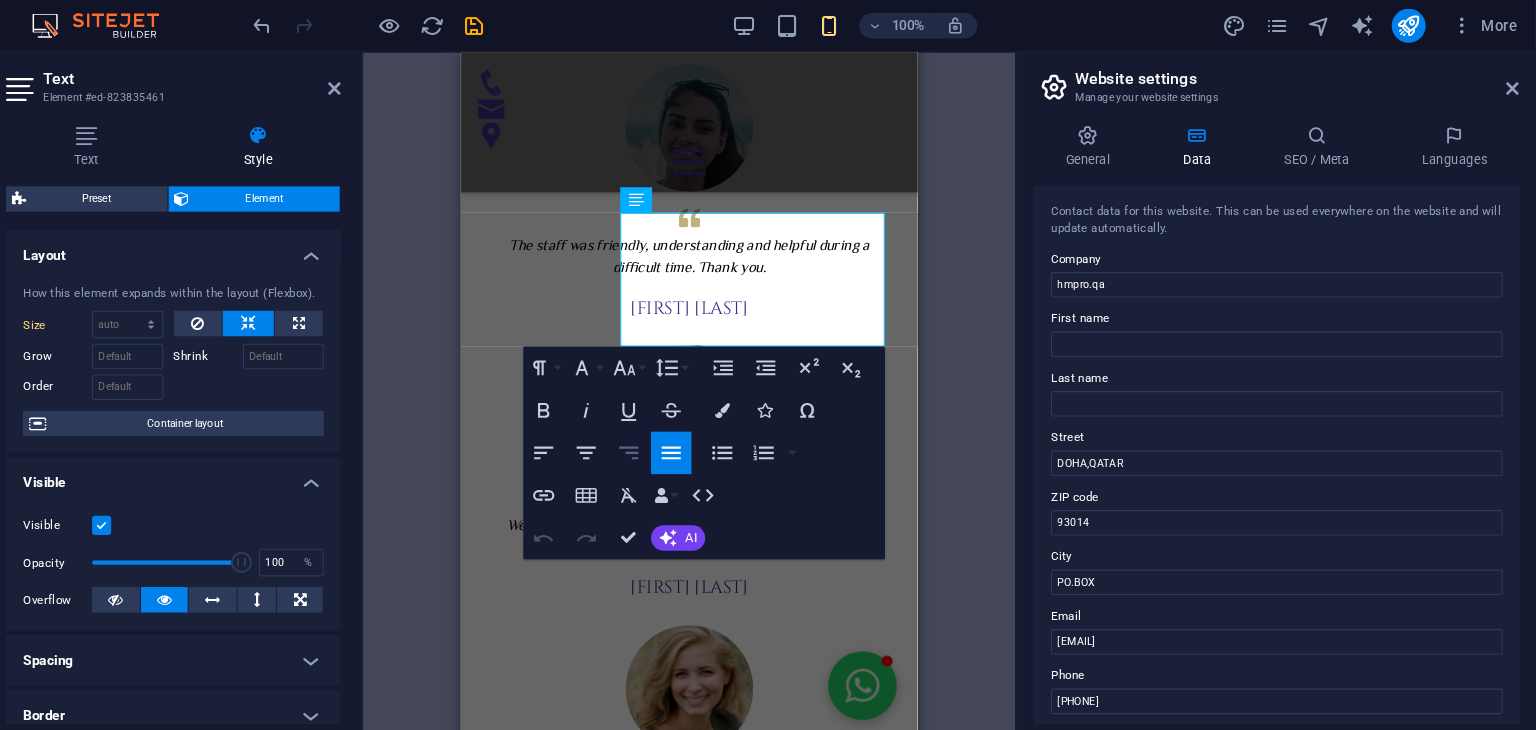 click 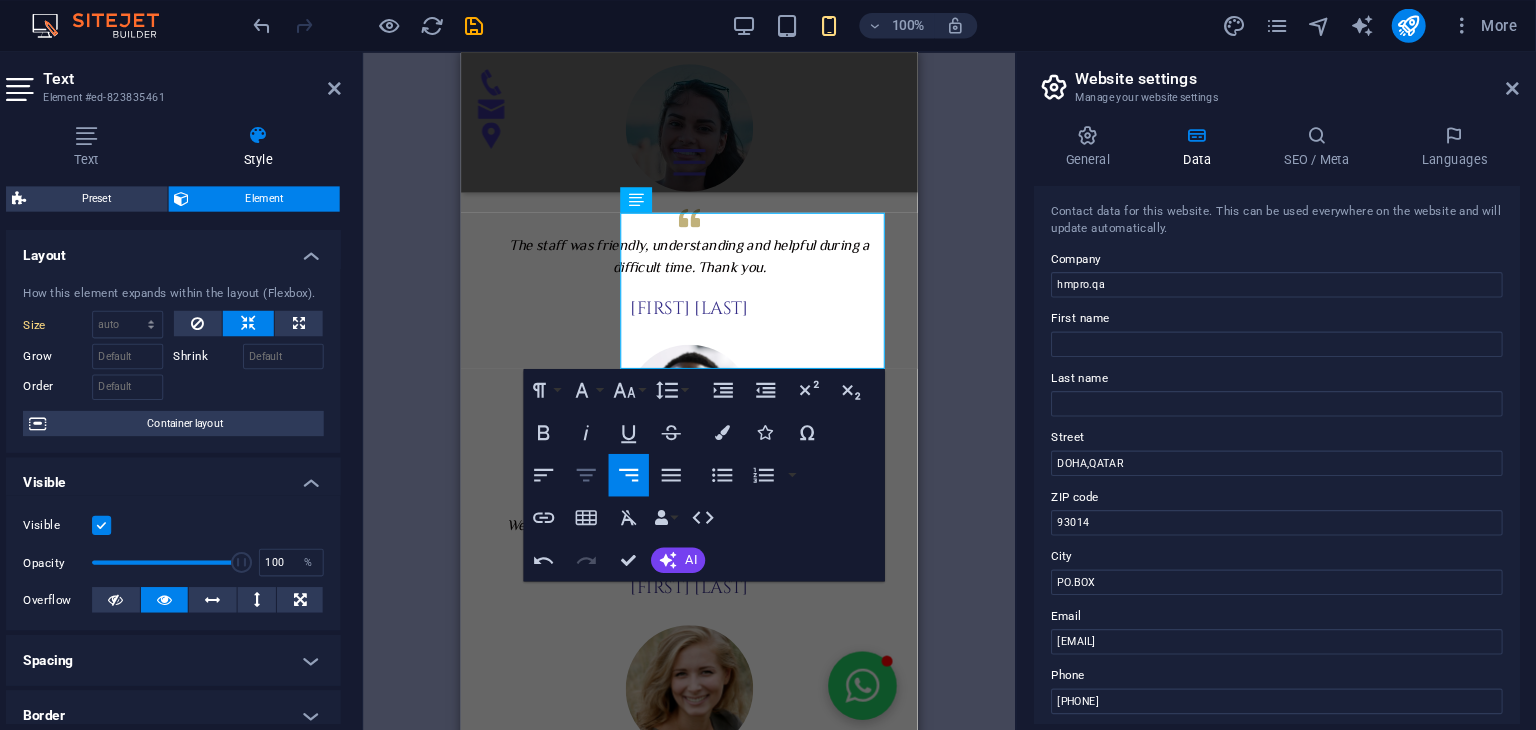 click 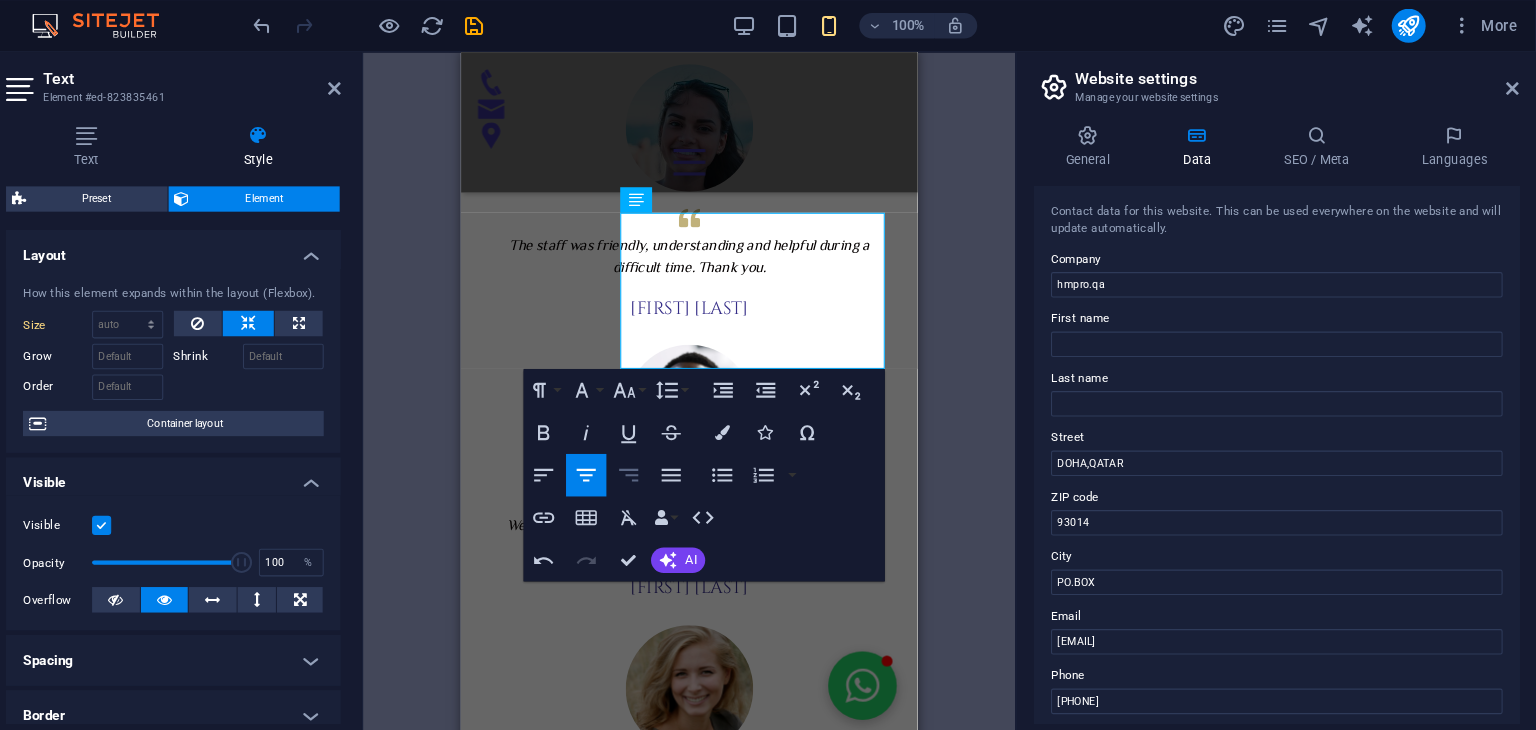 click 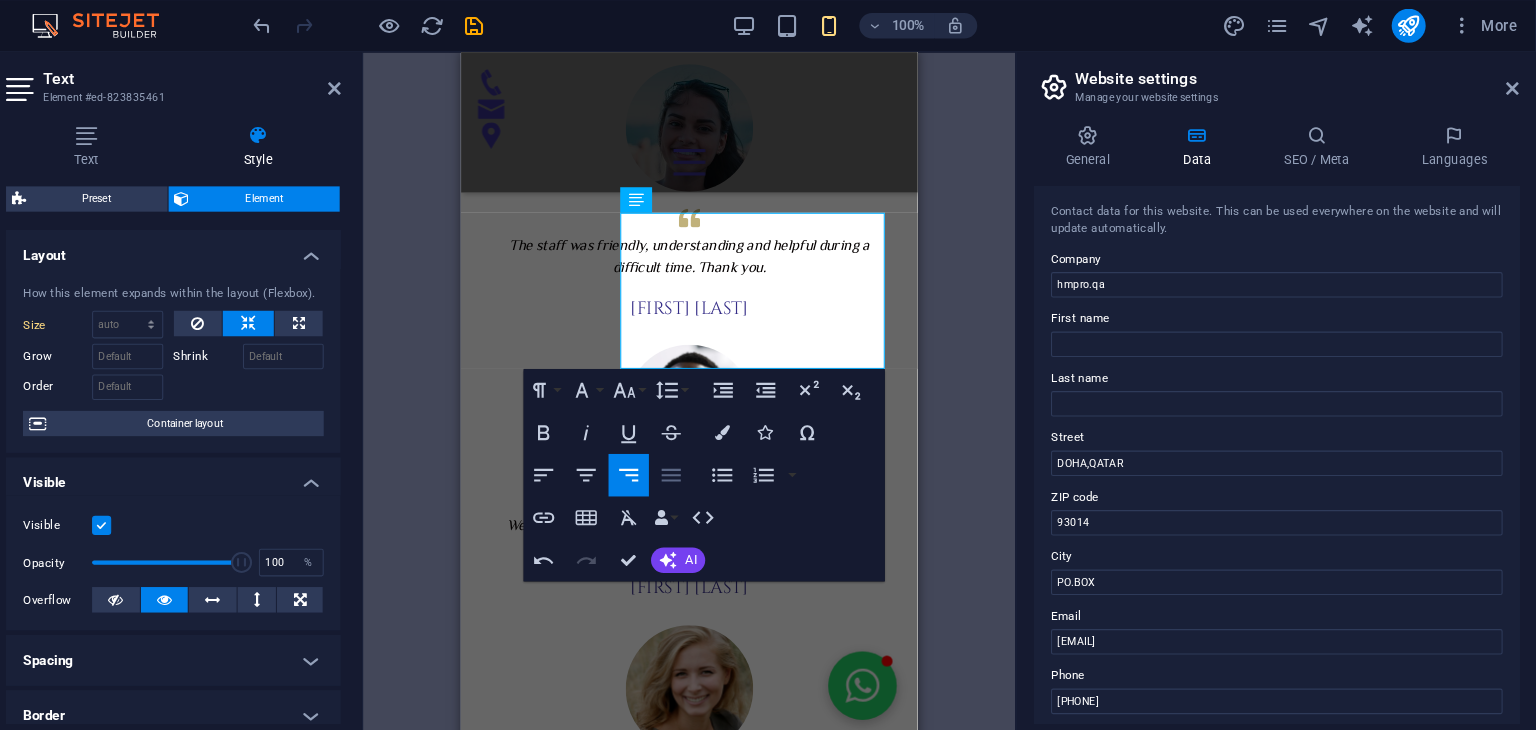 click 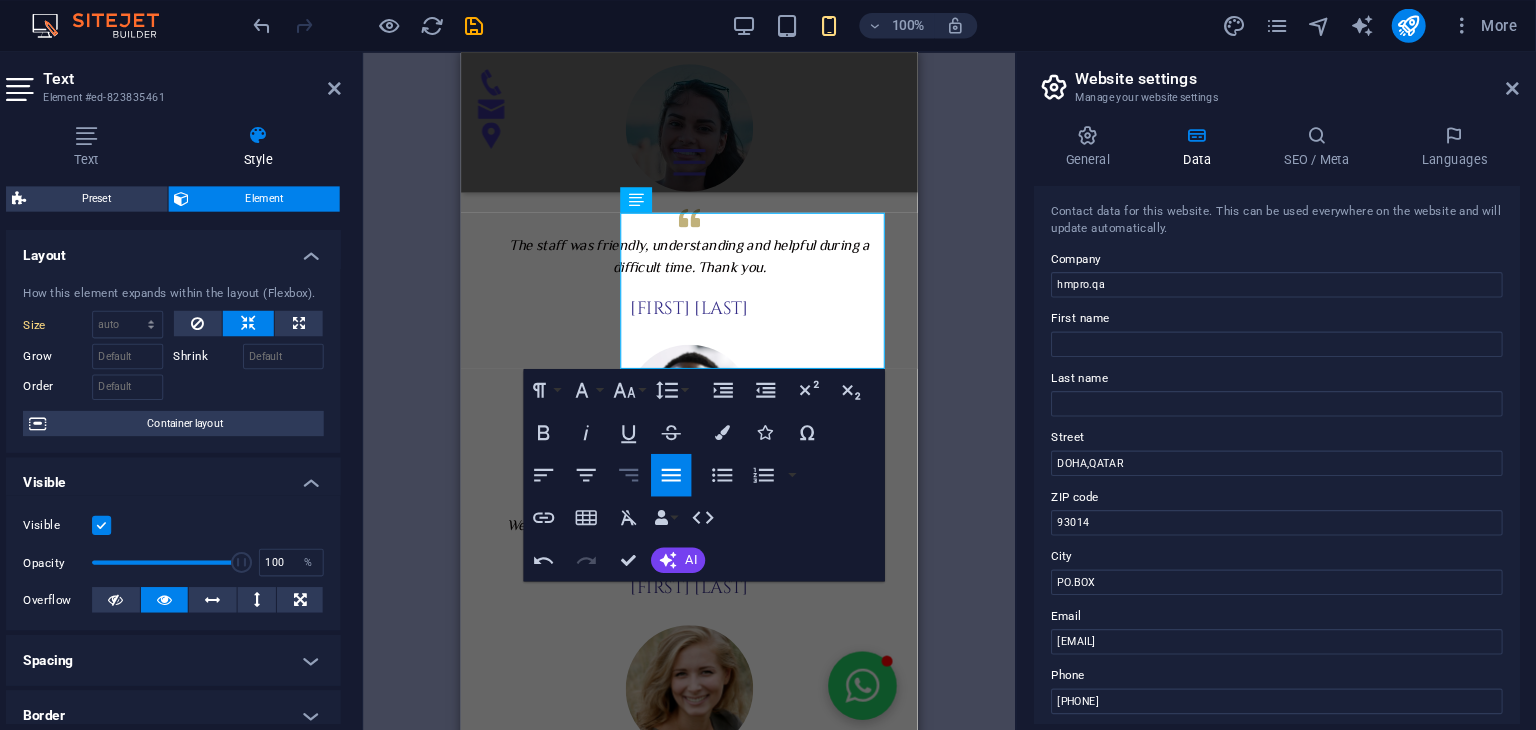 click 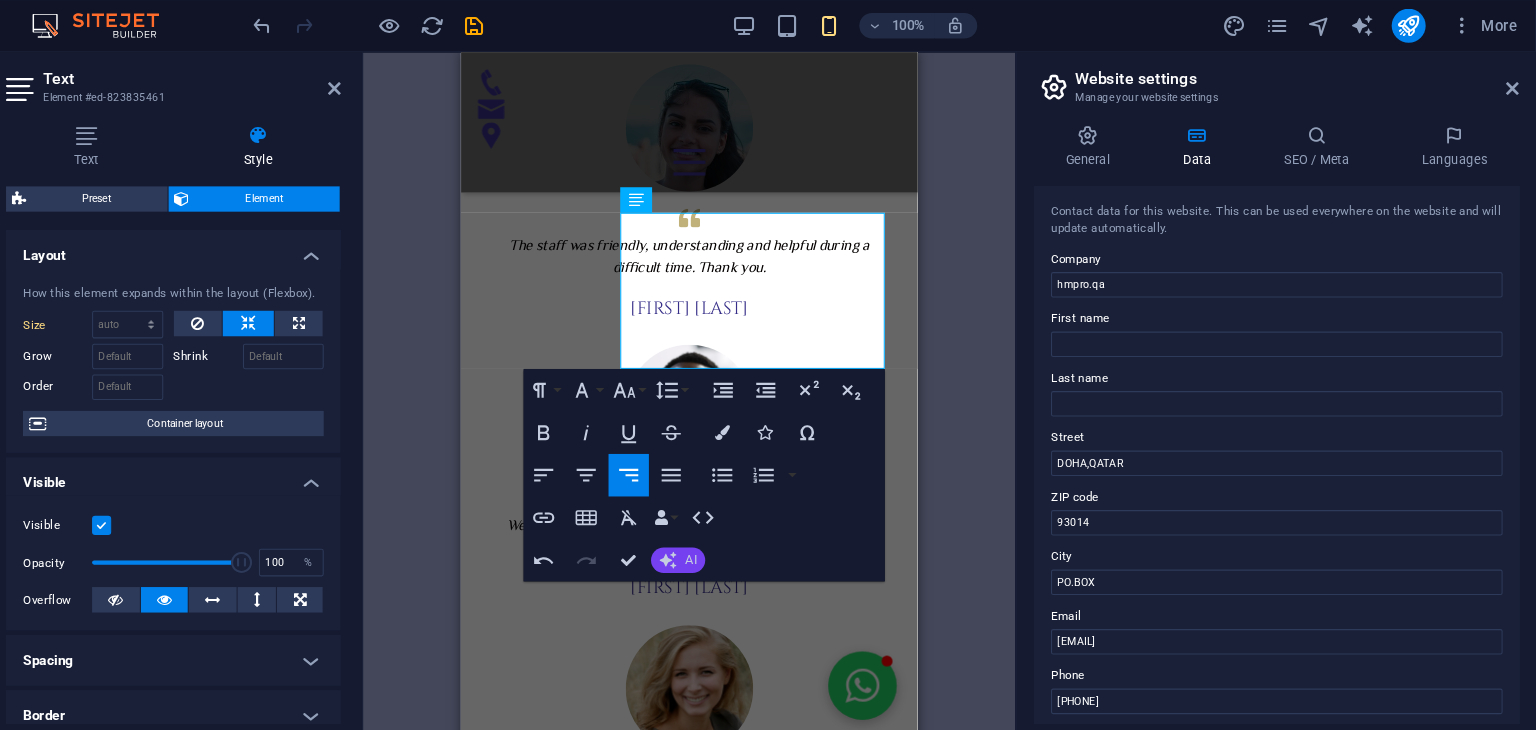 click 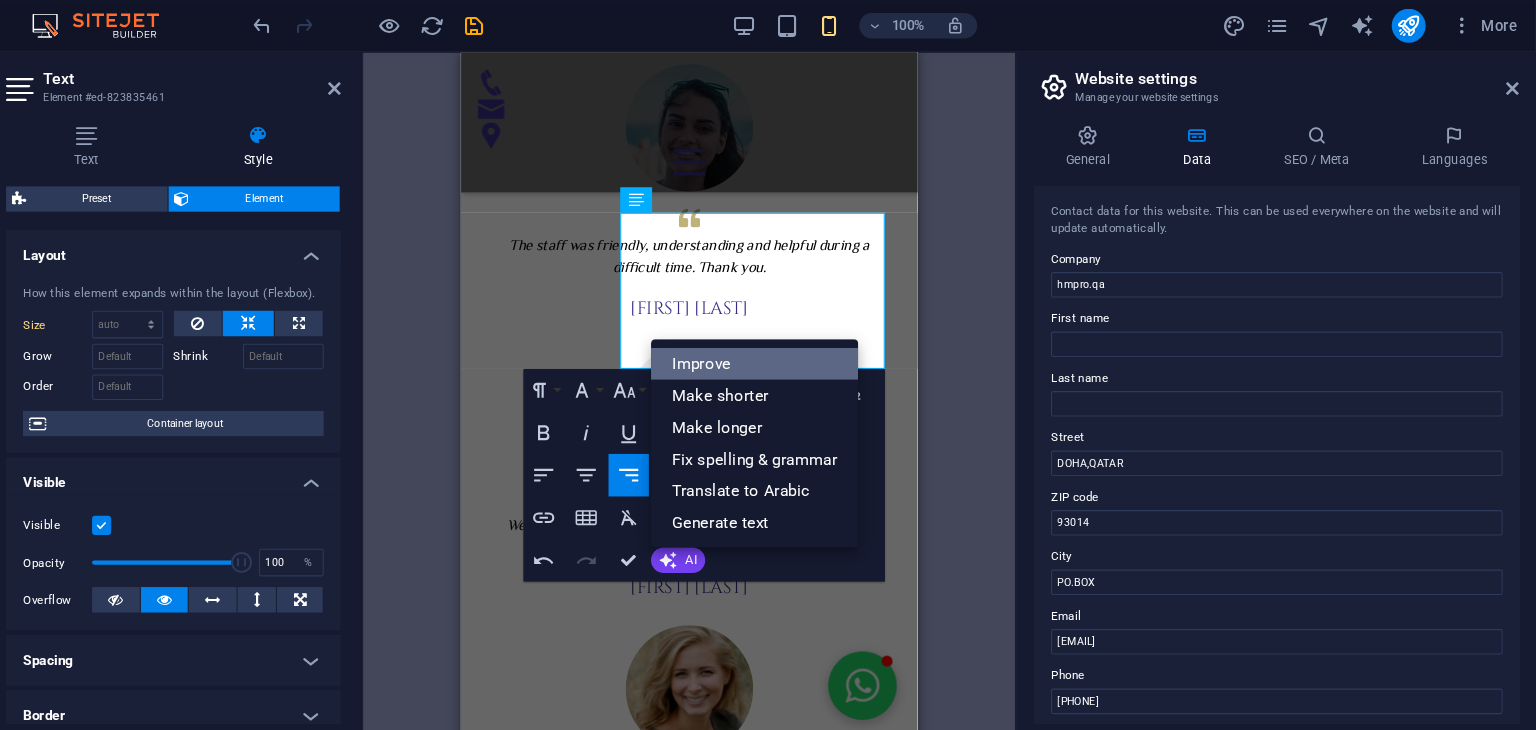 click on "Improve" at bounding box center [800, 343] 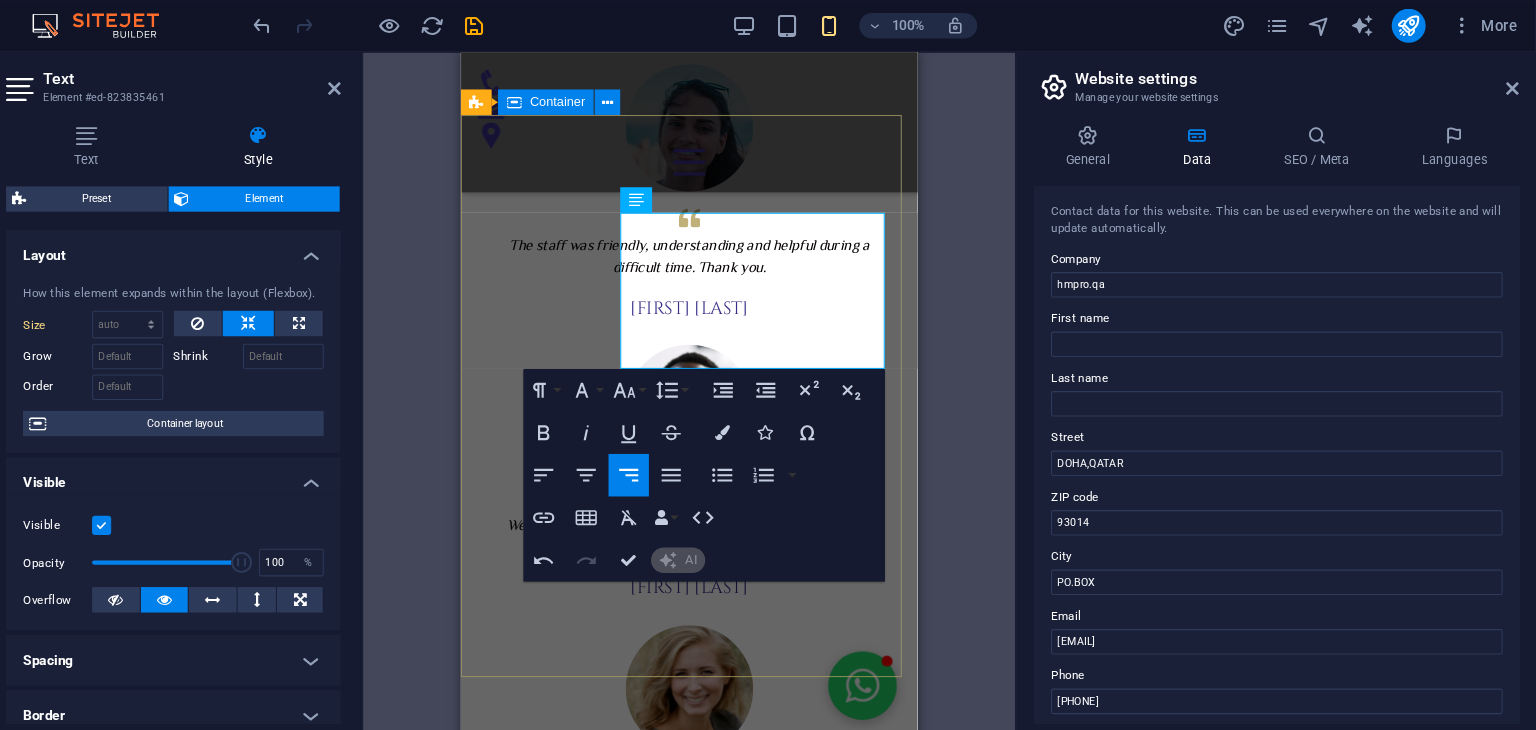 type 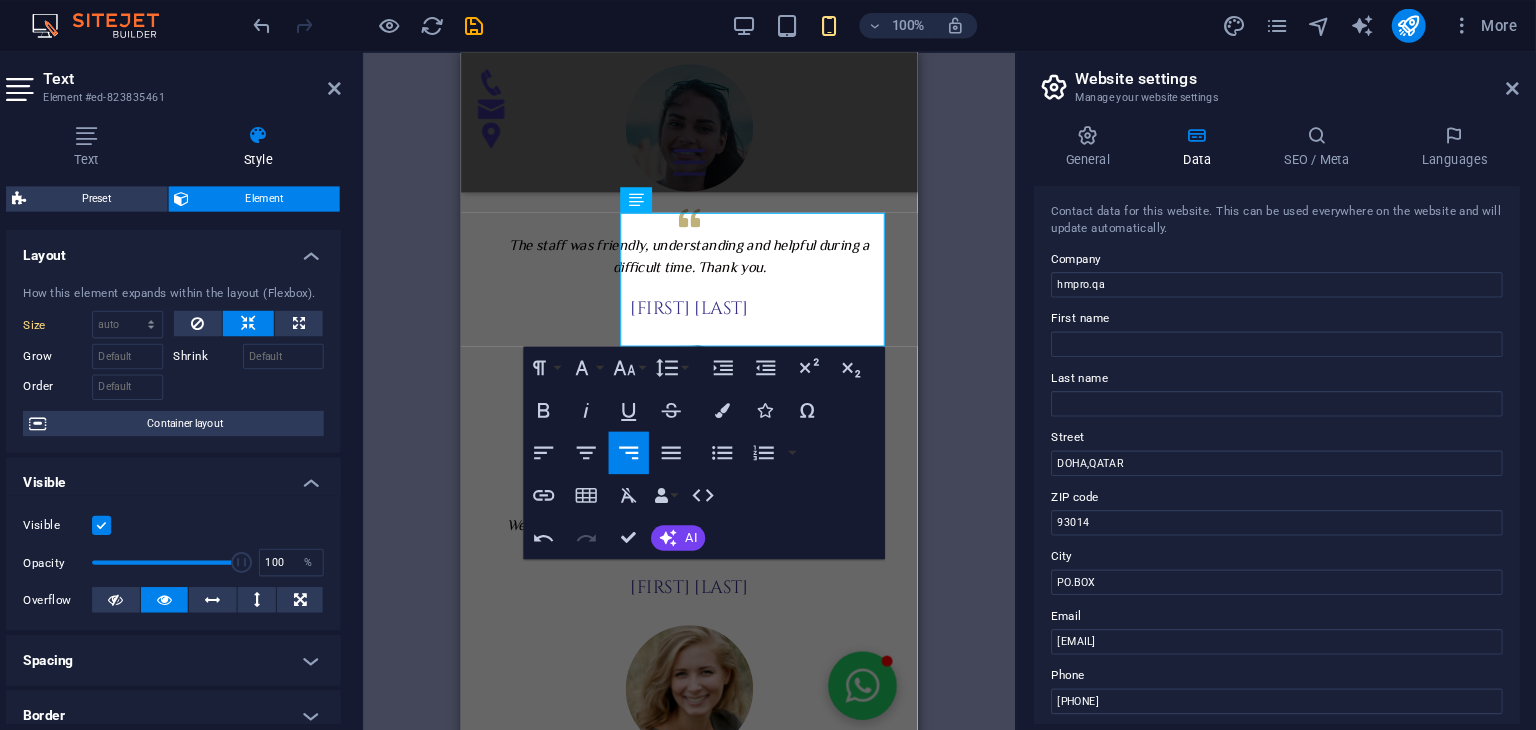 click 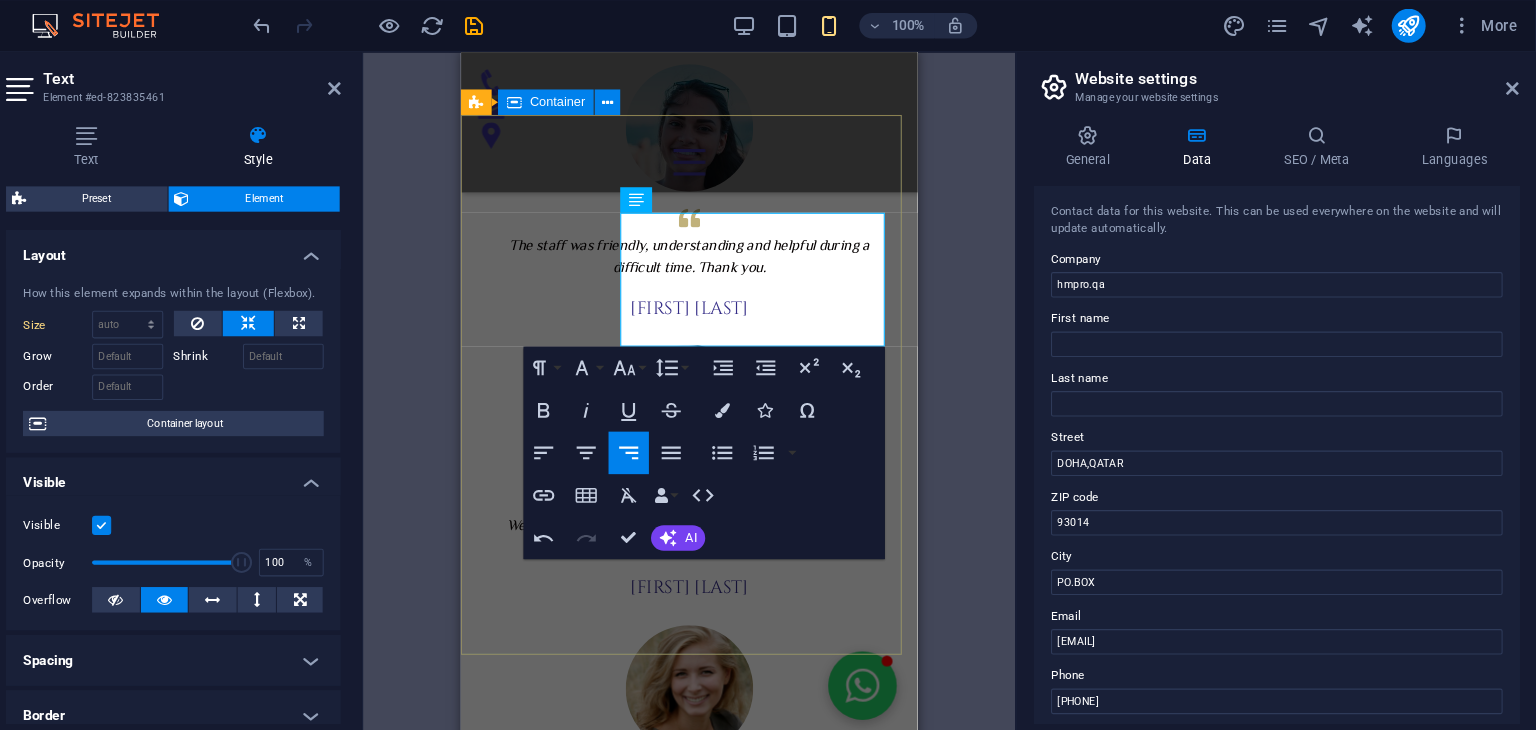click on "من نحن شركة قطرية رائدة في مجال حماية وعزل الأثاث باستخدام تقنيات النانو المتطورة. نقدم حلولًا ذكية وعالية الجودة للحفاظ على نظافة وجمال الأرائك والمفروشات، مع التركيز على تقنيات صديقة للبيئة وآمنة للاستخدام في المنازل والمكاتب. تواصل معنا [CITY],[COUNTRY] PO.BOX [POSTAL_CODE] [EMAIL] +[PHONE_NUMBER]" at bounding box center [675, 2434] 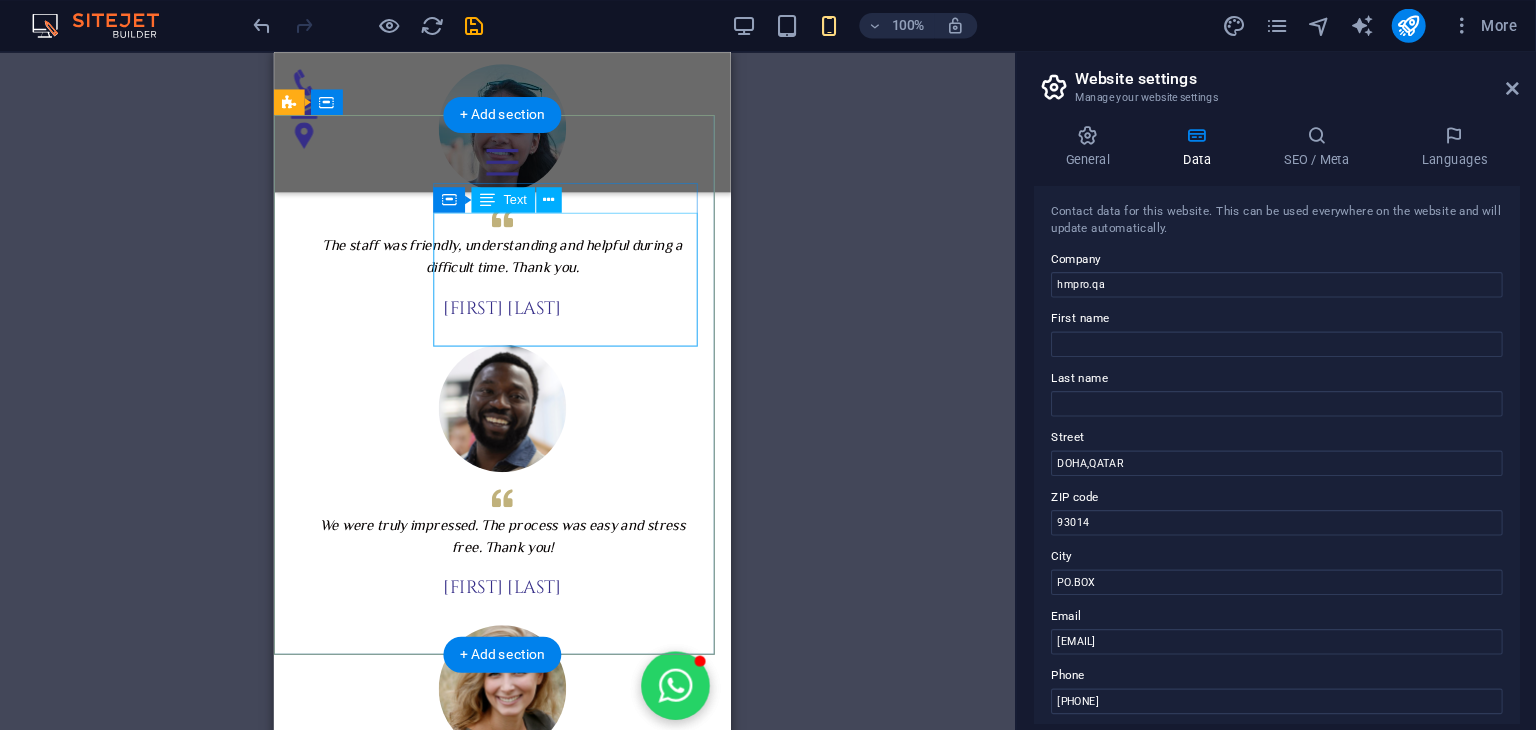 click on "شركة قطرية رائدة في مجال حماية وعزل الأثاث باستخدام تقنيات النانو المتطورة. نقدم حلولًا ذكية وعالية الجودة للحفاظ على نظافة وجمال الأرائك والمفروشات، مع التركيز على تقنيات صديقة للبيئة وآمنة للاستخدام في المنازل والمكاتب." at bounding box center (418, 2295) 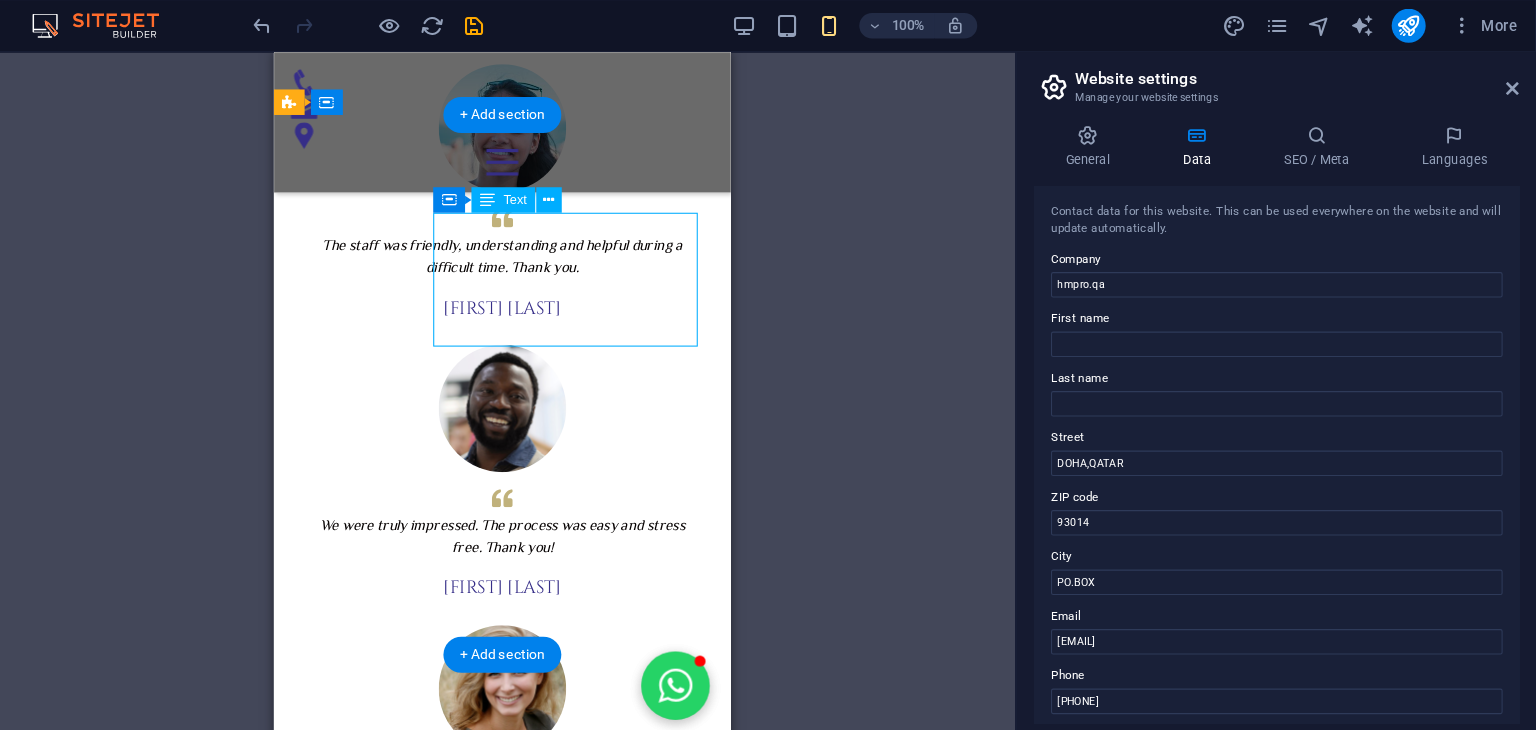 click on "شركة قطرية رائدة في مجال حماية وعزل الأثاث باستخدام تقنيات النانو المتطورة. نقدم حلولًا ذكية وعالية الجودة للحفاظ على نظافة وجمال الأرائك والمفروشات، مع التركيز على تقنيات صديقة للبيئة وآمنة للاستخدام في المنازل والمكاتب." at bounding box center [418, 2295] 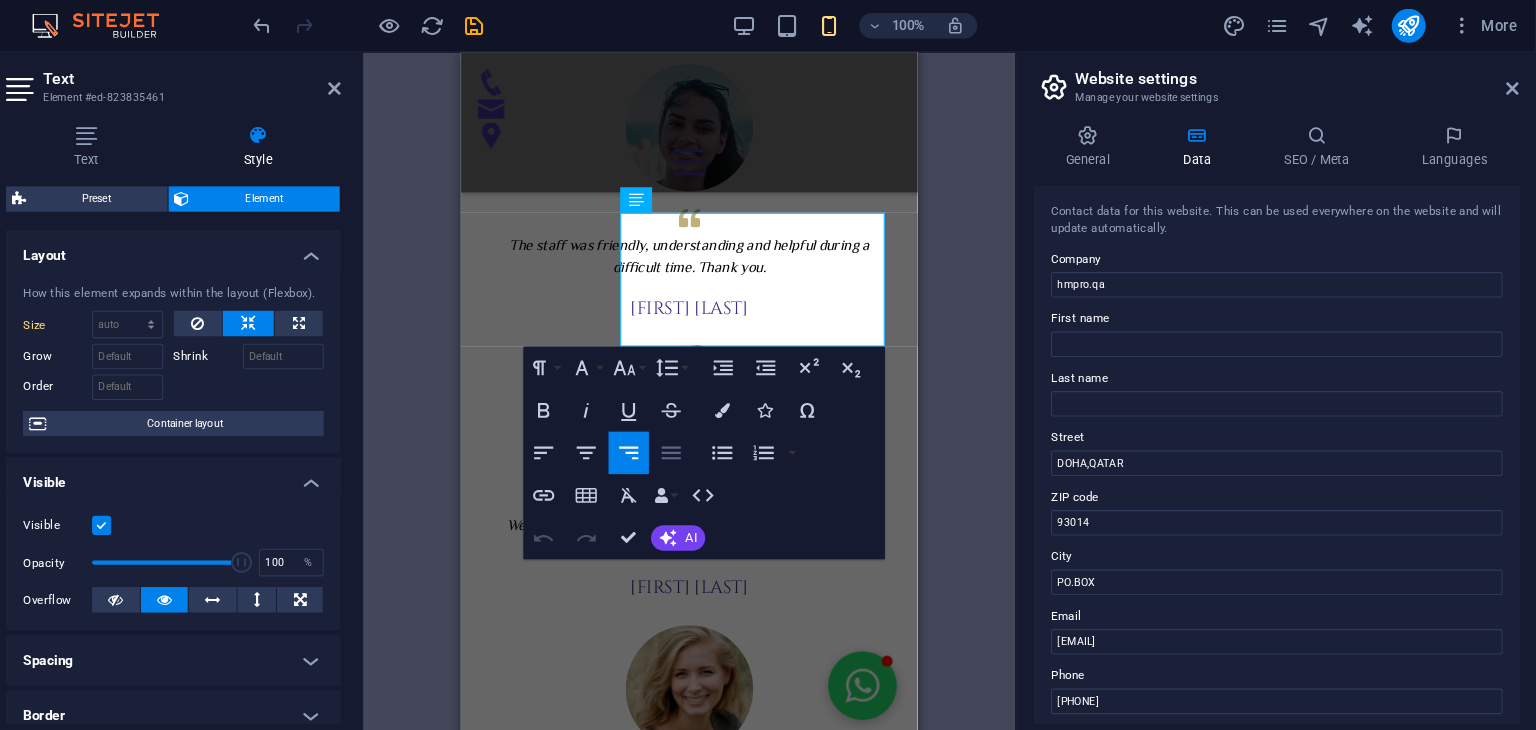 click 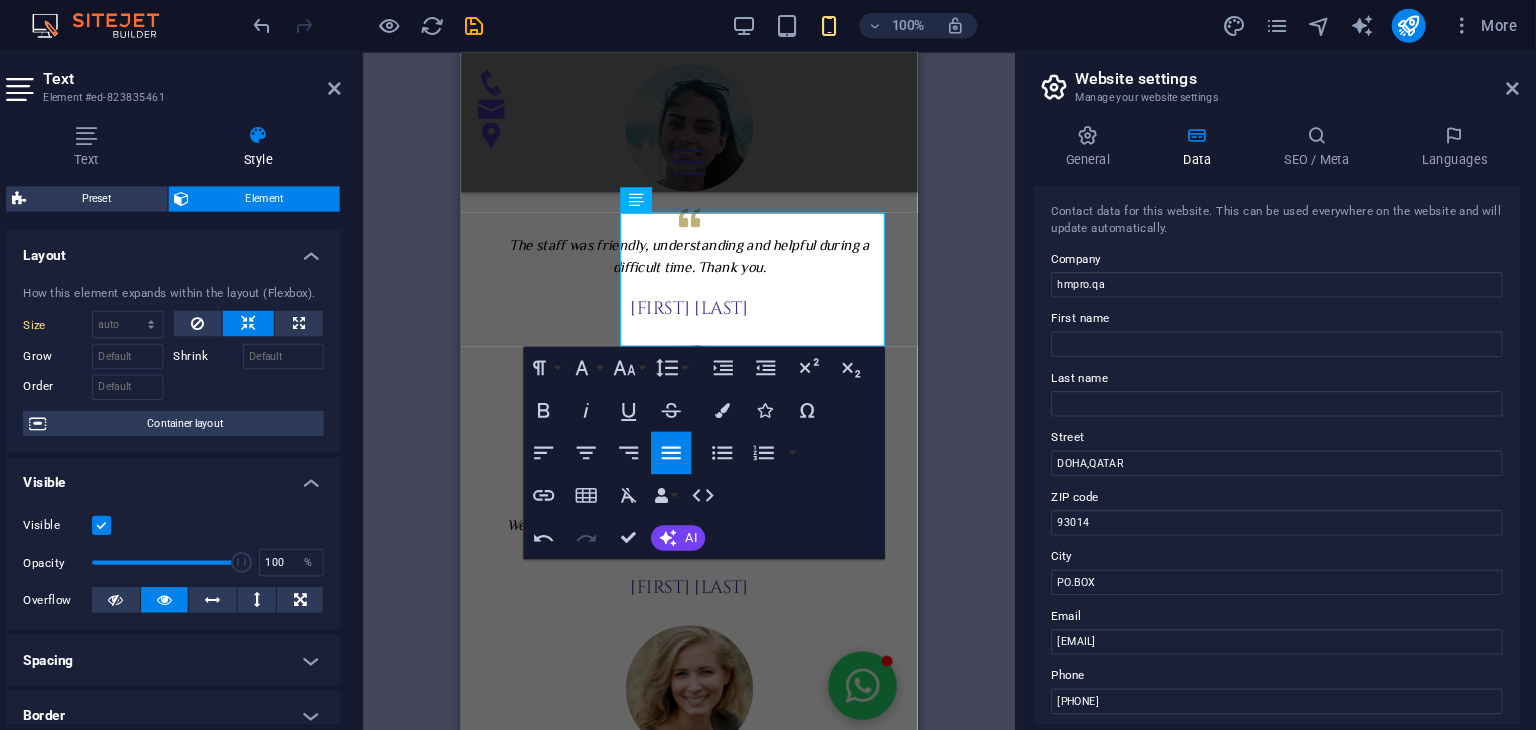 click 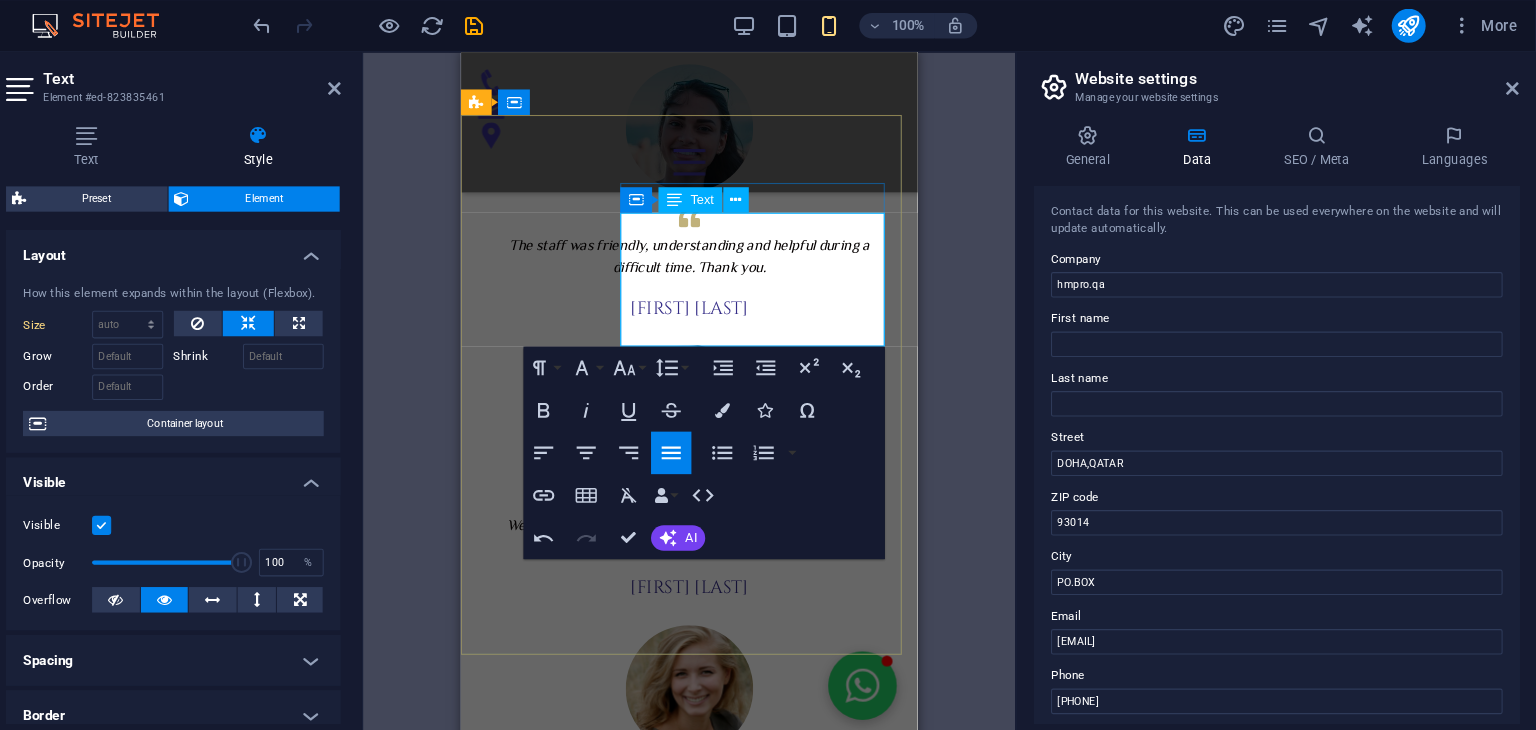 click on "شركة قطرية رائدة في مجال حماية وعزل الأثاث باستخدام تقنيات النانو المتطورة. نقدم حلولًا ذكية وعالية الجودة للحفاظ على نظافة وجمال الأرائك والمفروشات، مع التركيز على تقنيات صديقة للبيئة وآمنة للاستخدام في المنازل والمكاتب." at bounding box center (595, 2295) 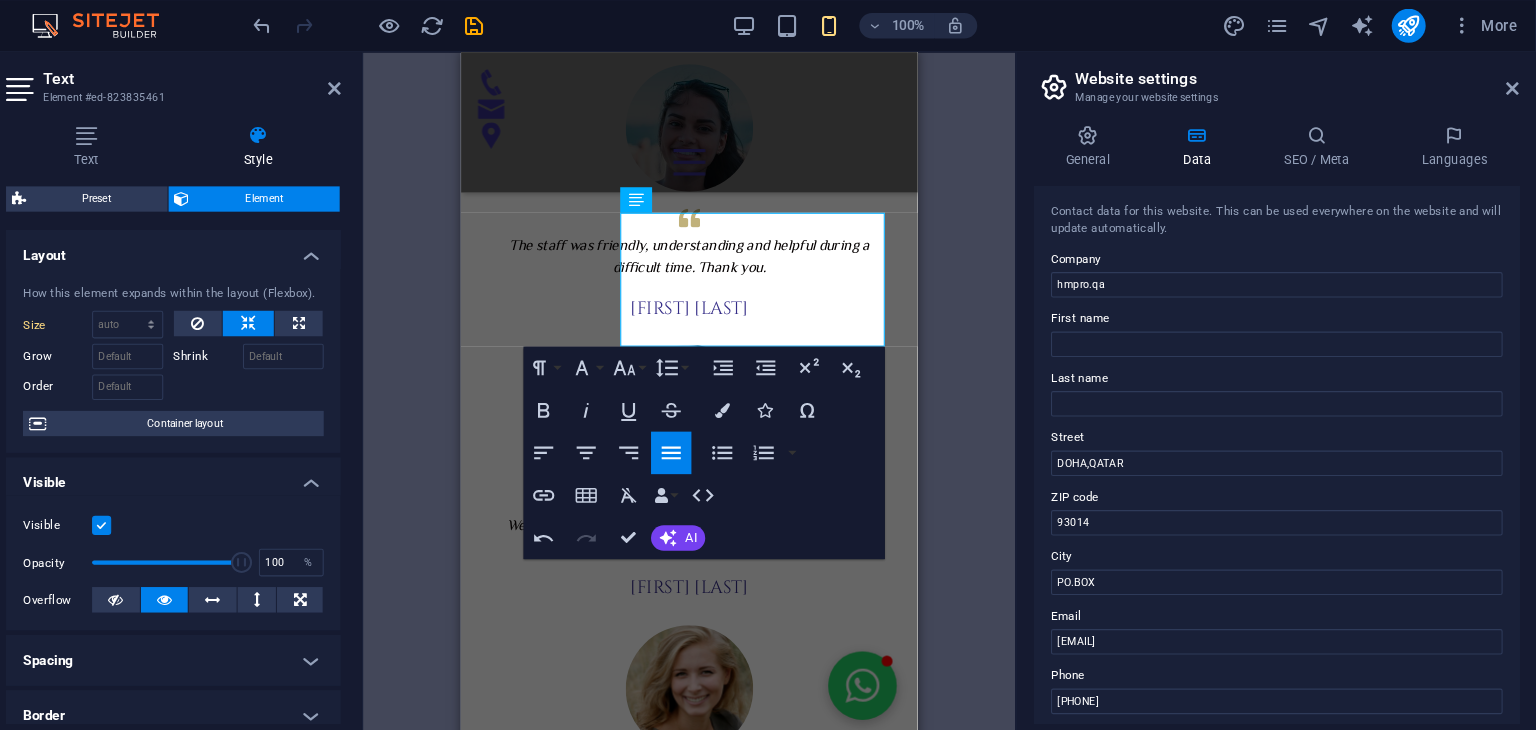 click 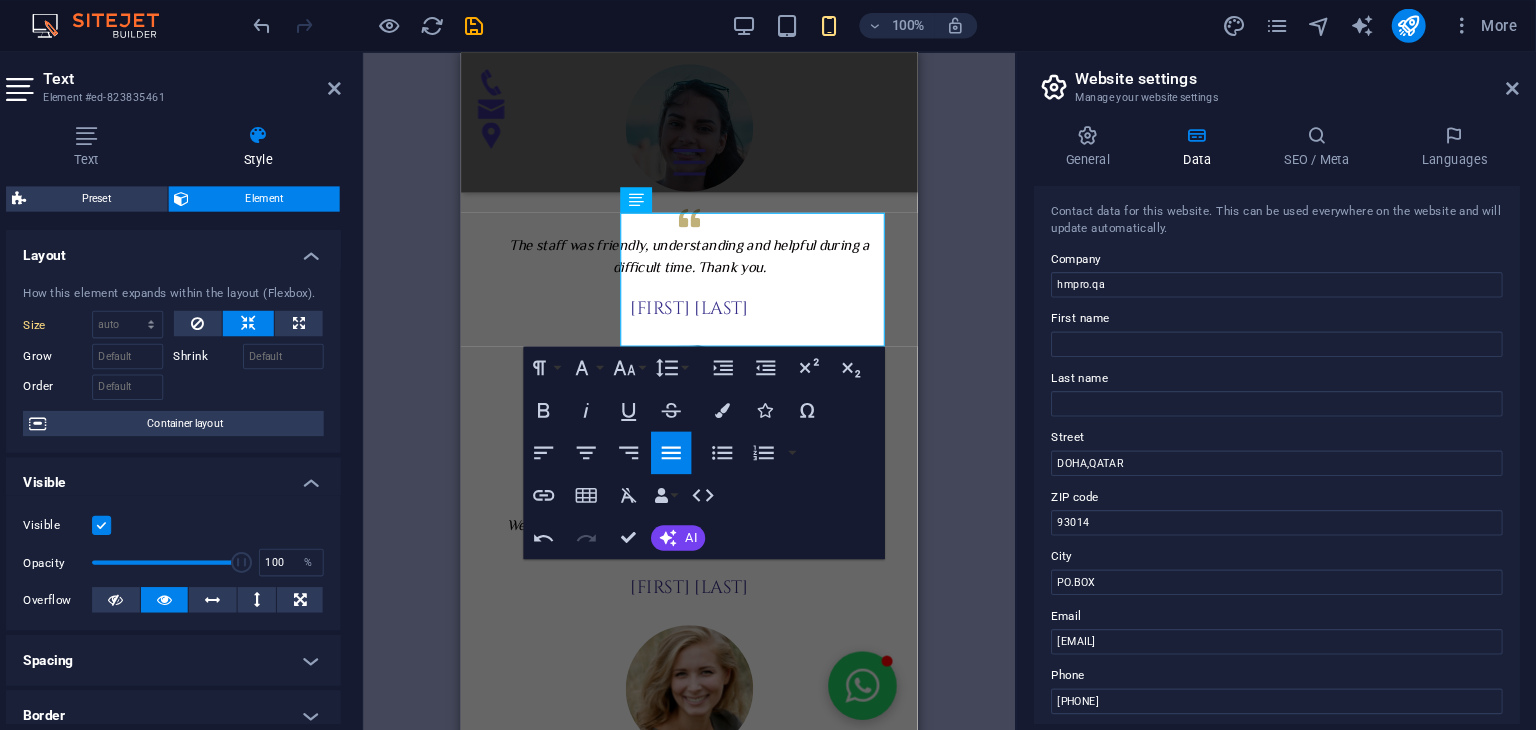 click on "Align Justify" at bounding box center (722, 427) 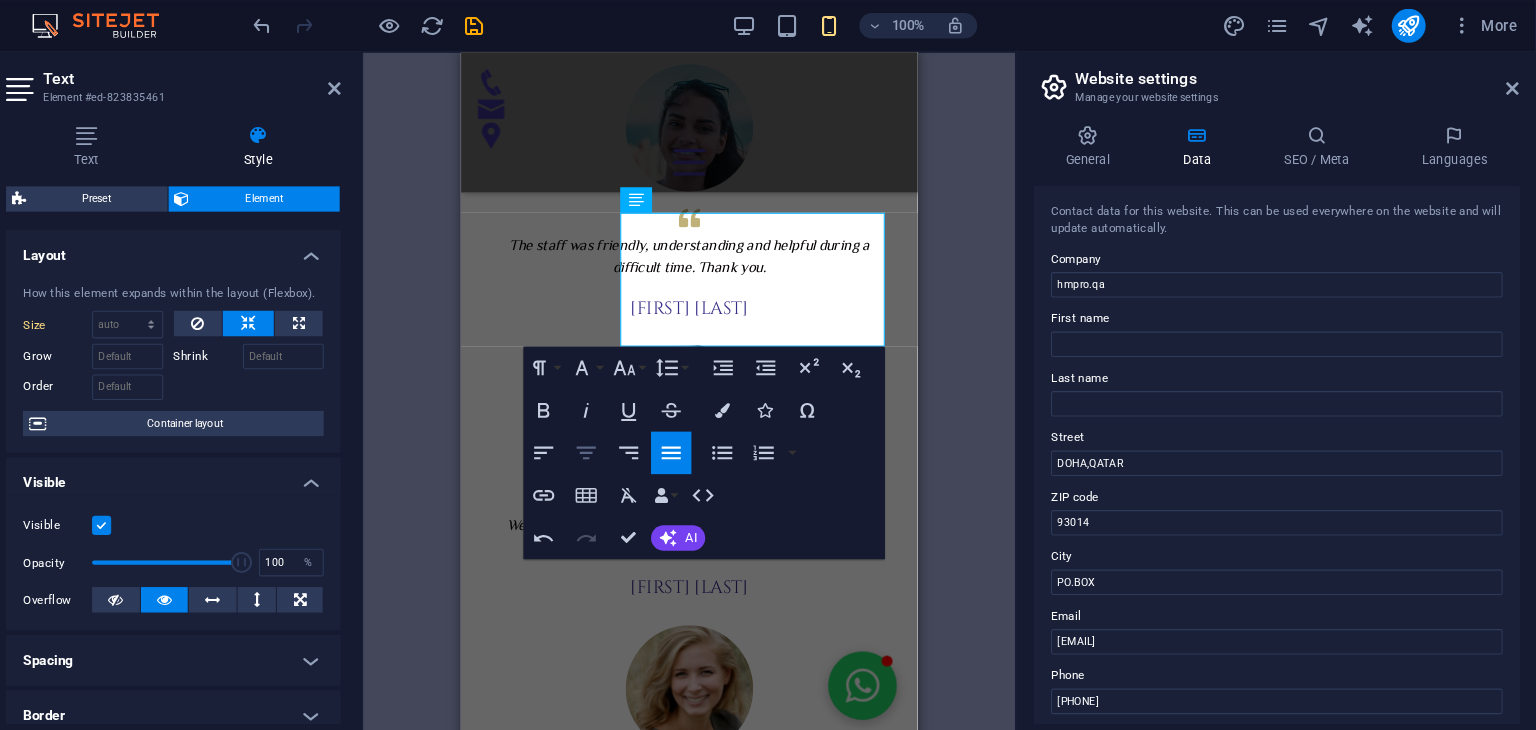 click 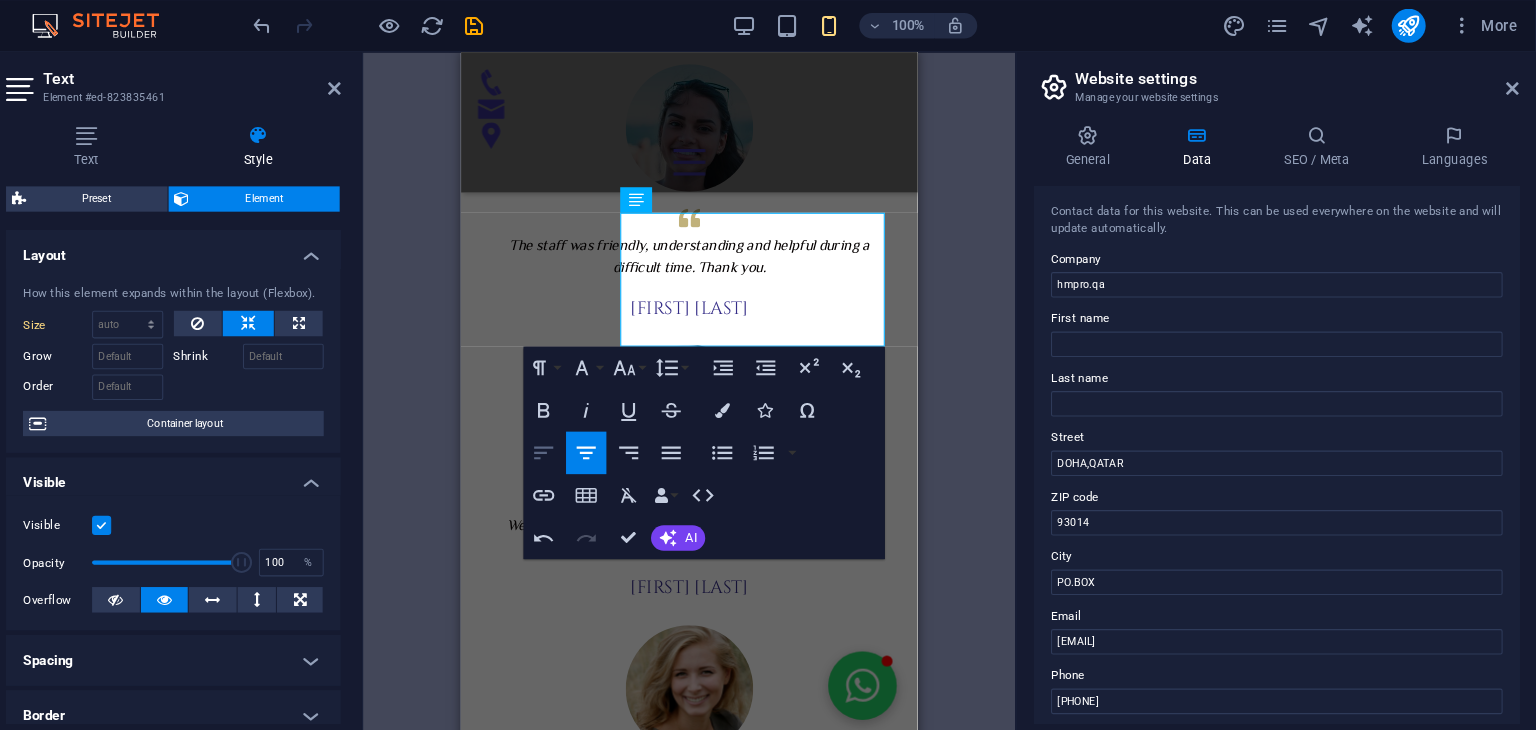 click 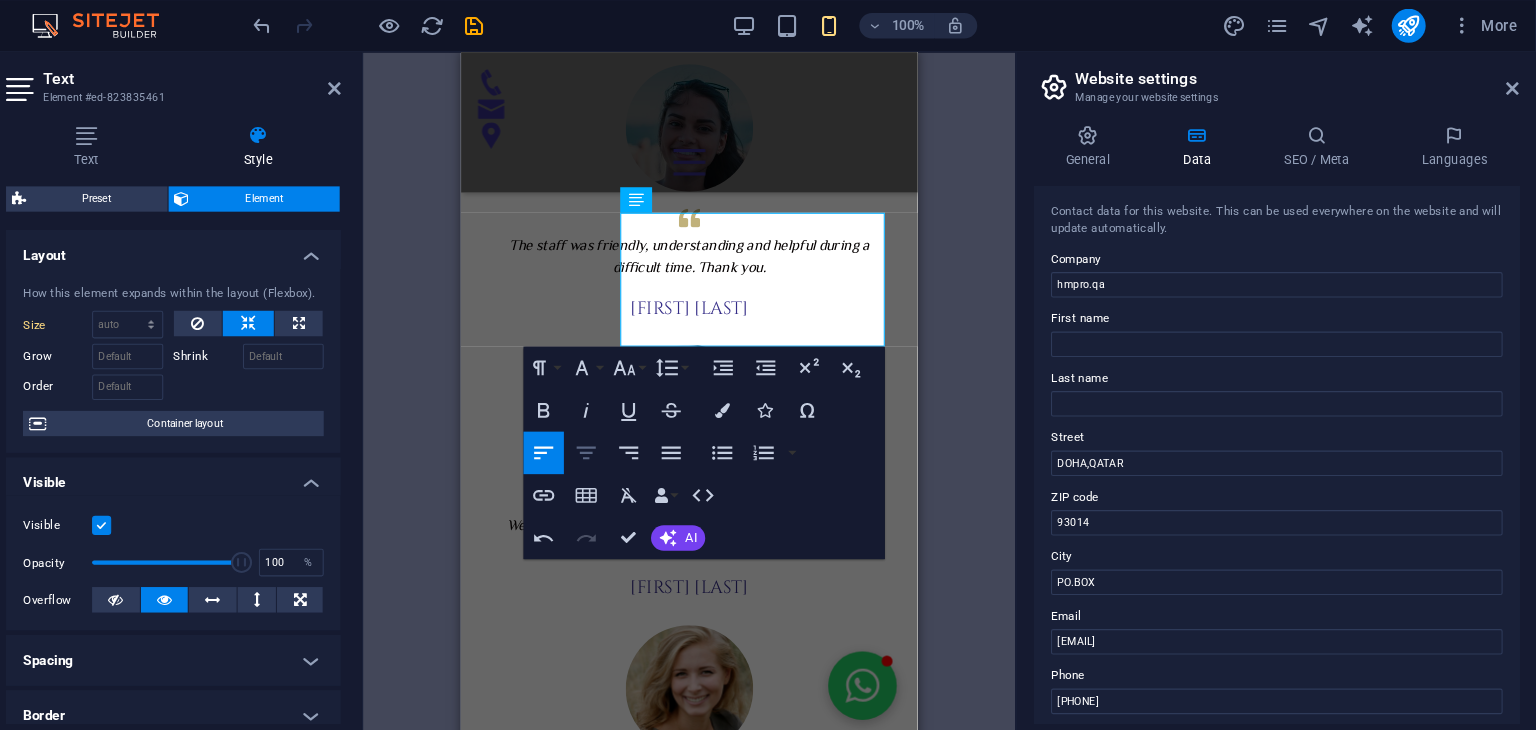 click 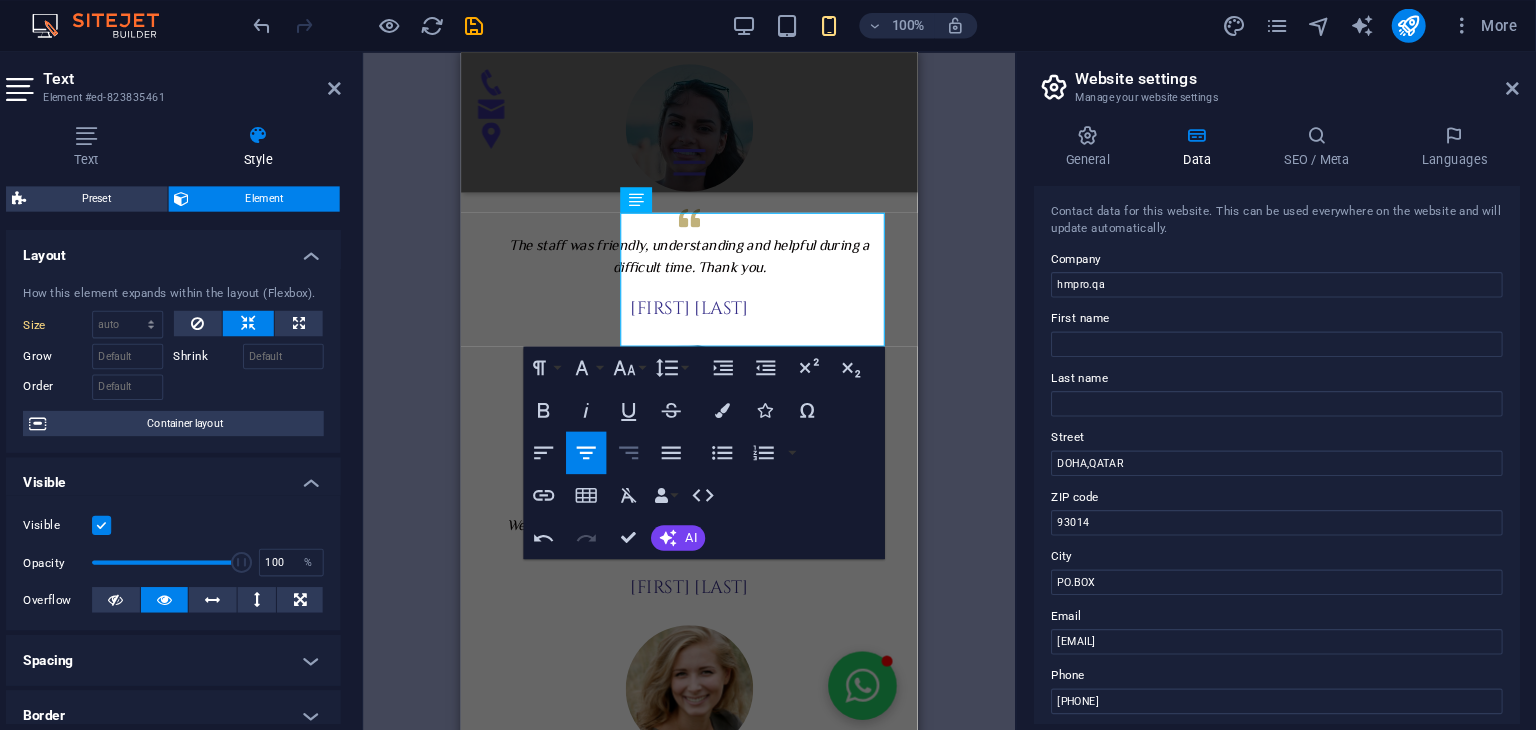 click 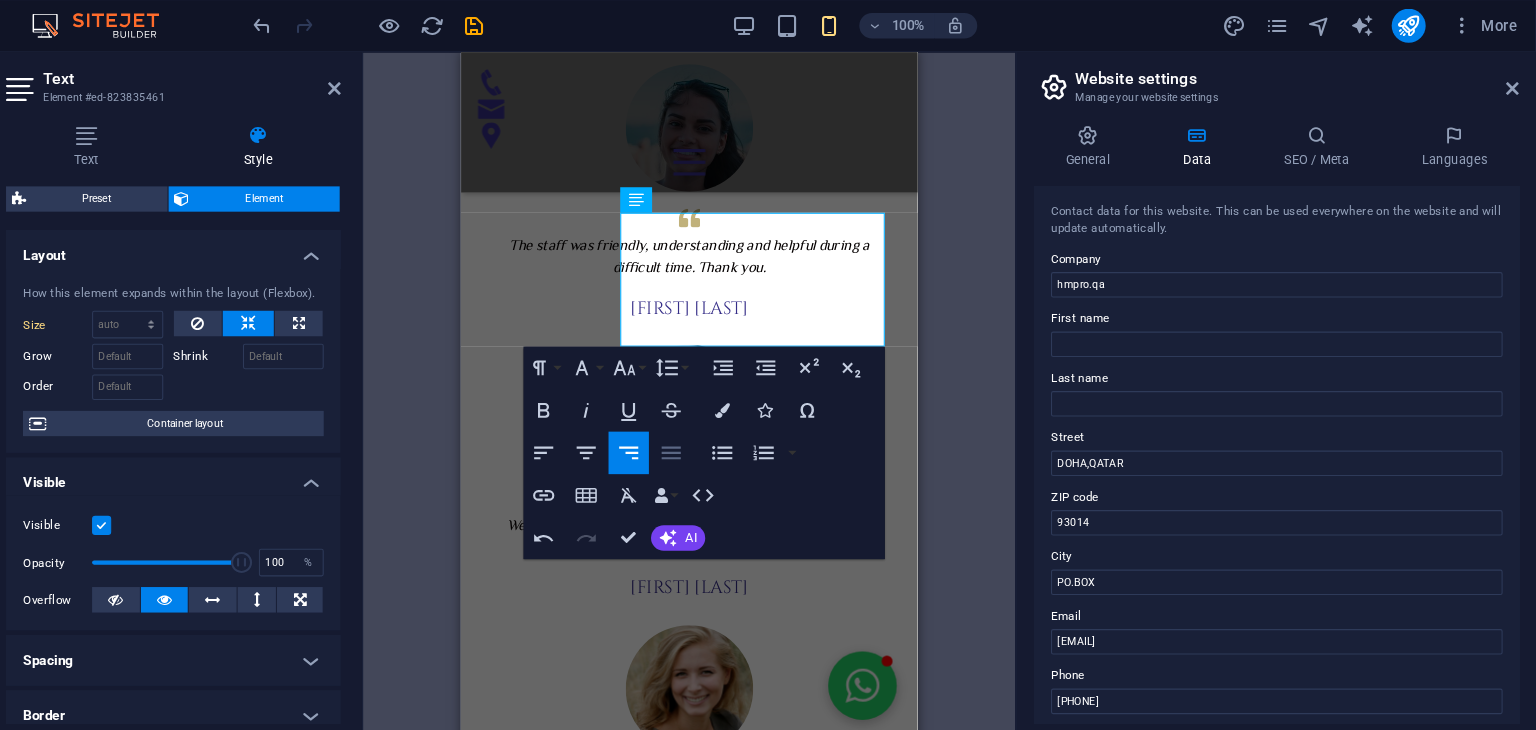 click 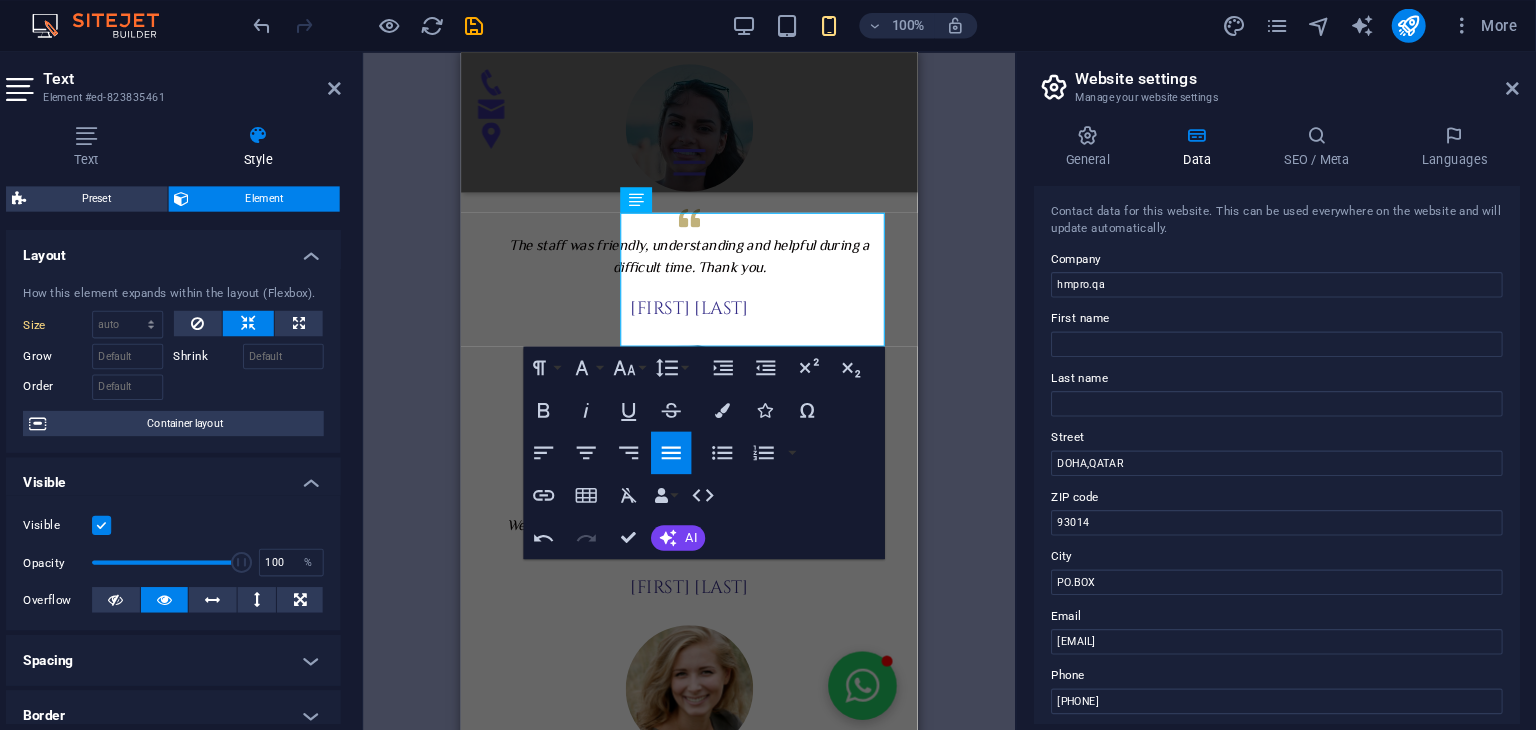 click on "H2 Banner Container Container 3 columns Container Container H1 Container Container Preset Text Container Spacer Text Spacer Spacer Spacer H3 Container Spacer Text Spacer Spacer Spacer Menu Bar Menu Menu Bar Icon H3 Text Icon Container Text Preset Container Image Container Icon H4 Container H3 Callout Container Container H2 Image Preset Spacer WhatsApp Preset Container Preset Container Text Image Text Container Image Image Image Spacer Footer Heimdall Icon Container Container Map Text Container Text H3 Footer Tyr Input Container Container Form Textarea Captcha Email Input Input Spacer Container H2 Footer Tyr Map Container Text Container Container Preset H3 Footer Frigg Text Footer Frigg Container Container Container Text Text Spacer Container Logo Footer Skadi Logo Spacer Text Spacer" at bounding box center (739, 374) 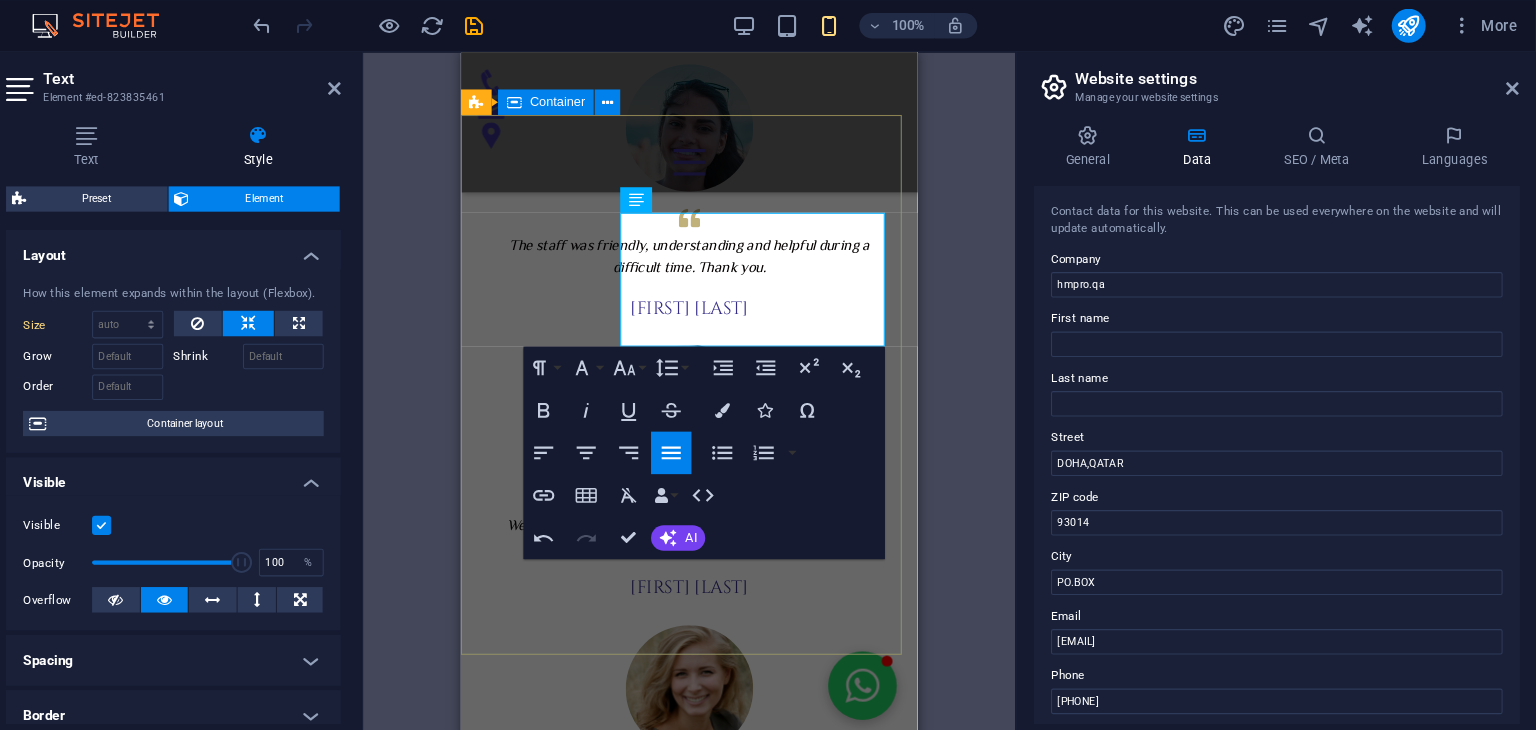 click on "من نحن شركة قطرية رائدة في مجال حماية وعزل الأثاث باستخدام تقنيات النانو المتطورة. نقدم حلولًا ذكية وعالية الجودة للحفاظ على نظافة وجمال الأرائك والمفروشات، مع التركيز على تقنيات صديقة للبيئة وآمنة للاستخدام في المنازل والمكاتب. تواصل معنا [CITY],[COUNTRY] PO.BOX [POSTAL_CODE] [EMAIL] +[PHONE_NUMBER]" at bounding box center (675, 2434) 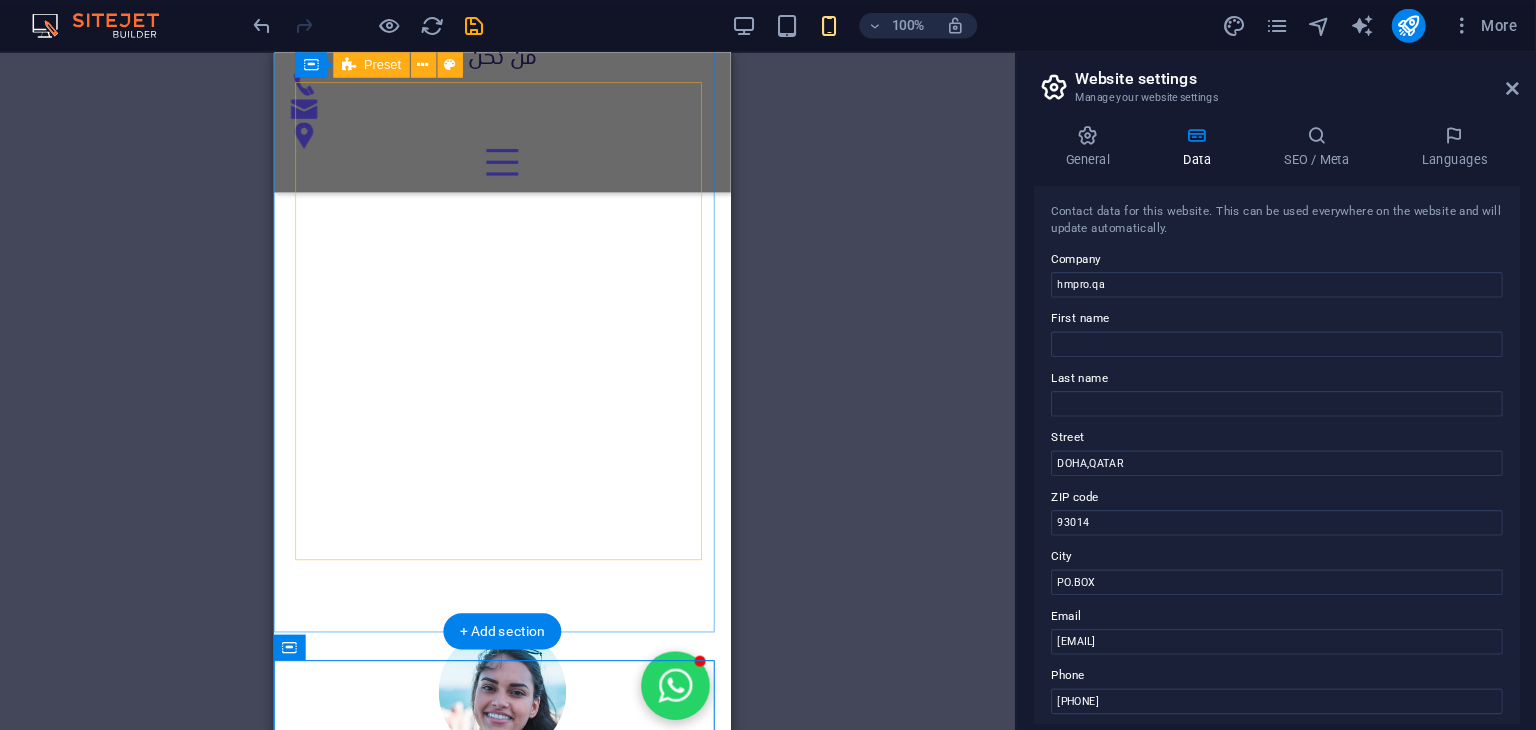scroll, scrollTop: 5047, scrollLeft: 0, axis: vertical 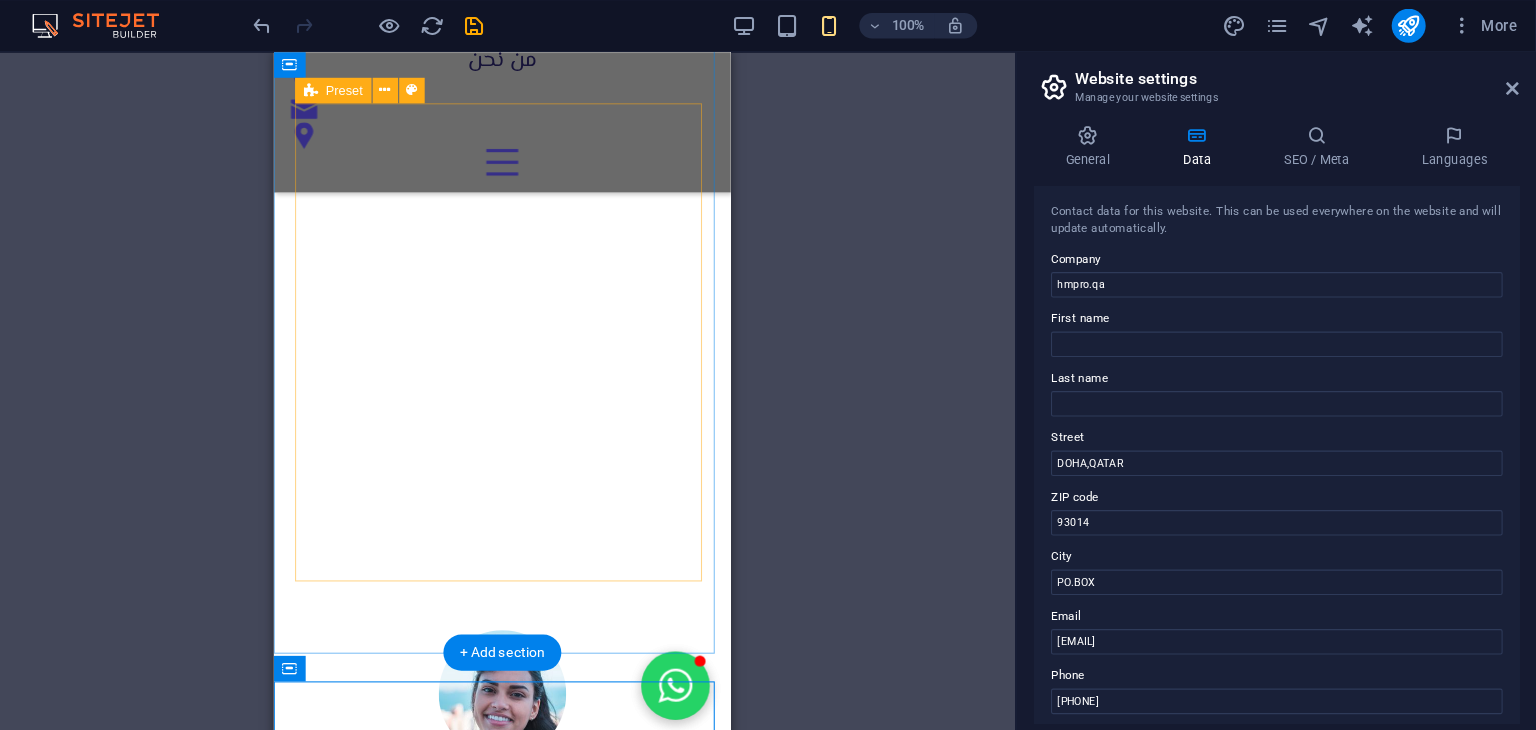 click at bounding box center (488, 2354) 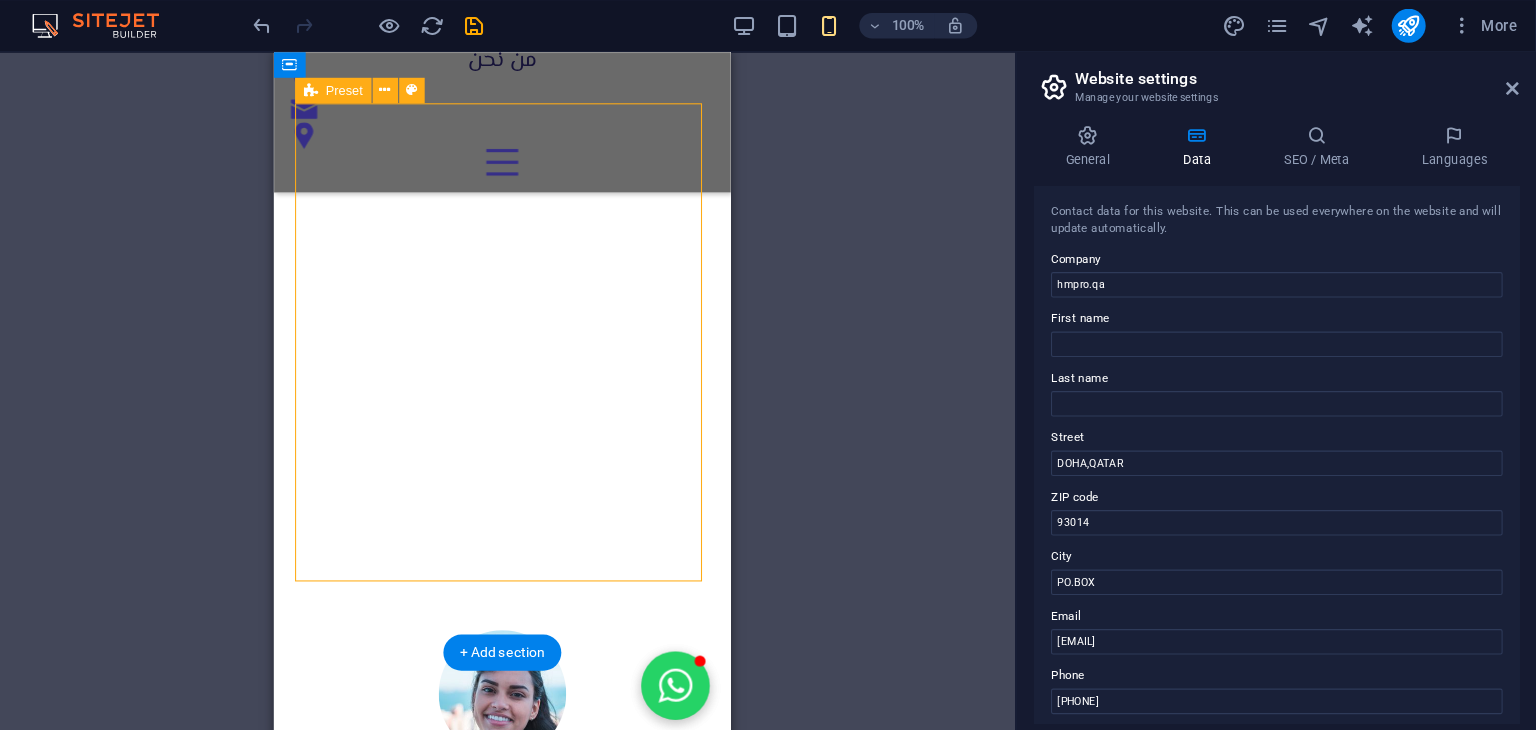 click at bounding box center [488, 2354] 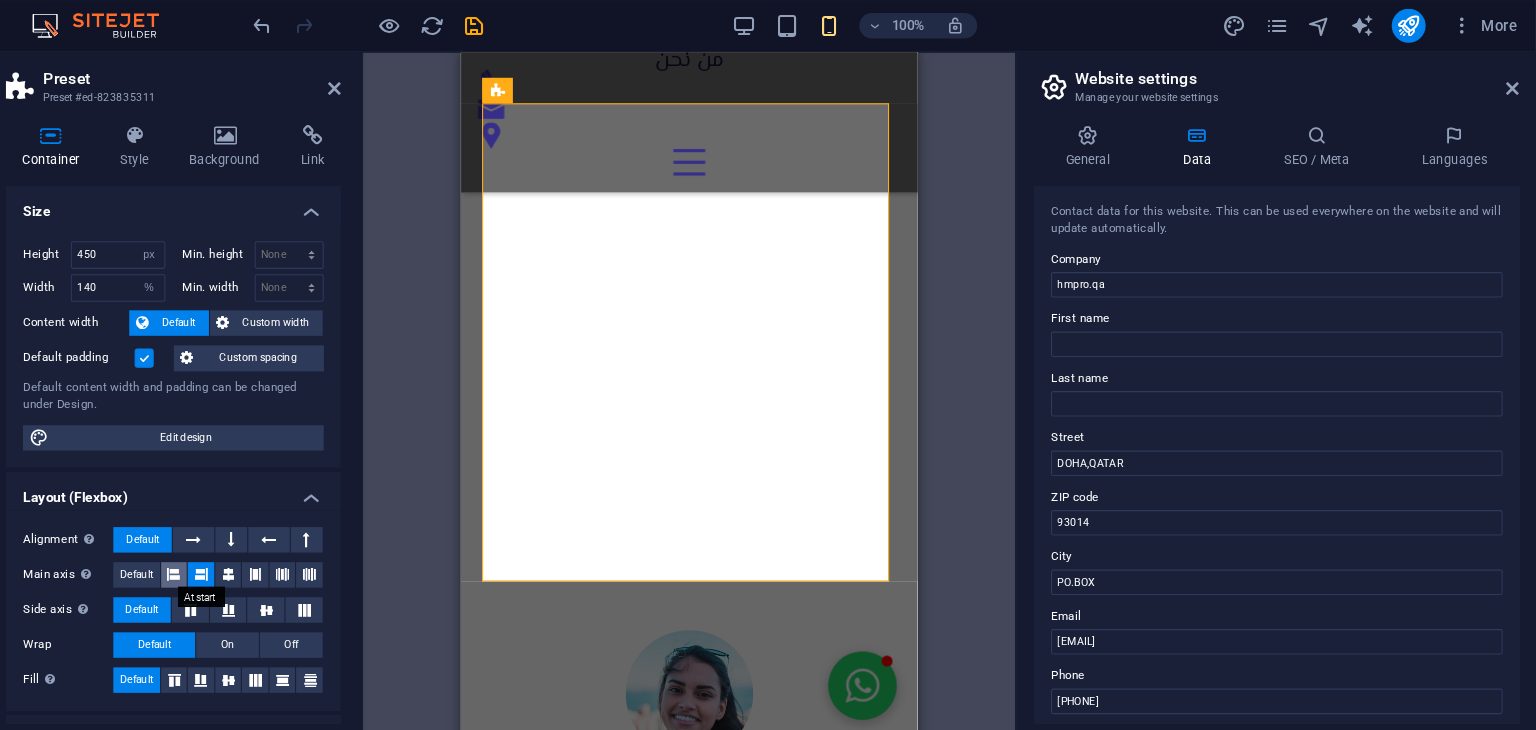 click at bounding box center (254, 542) 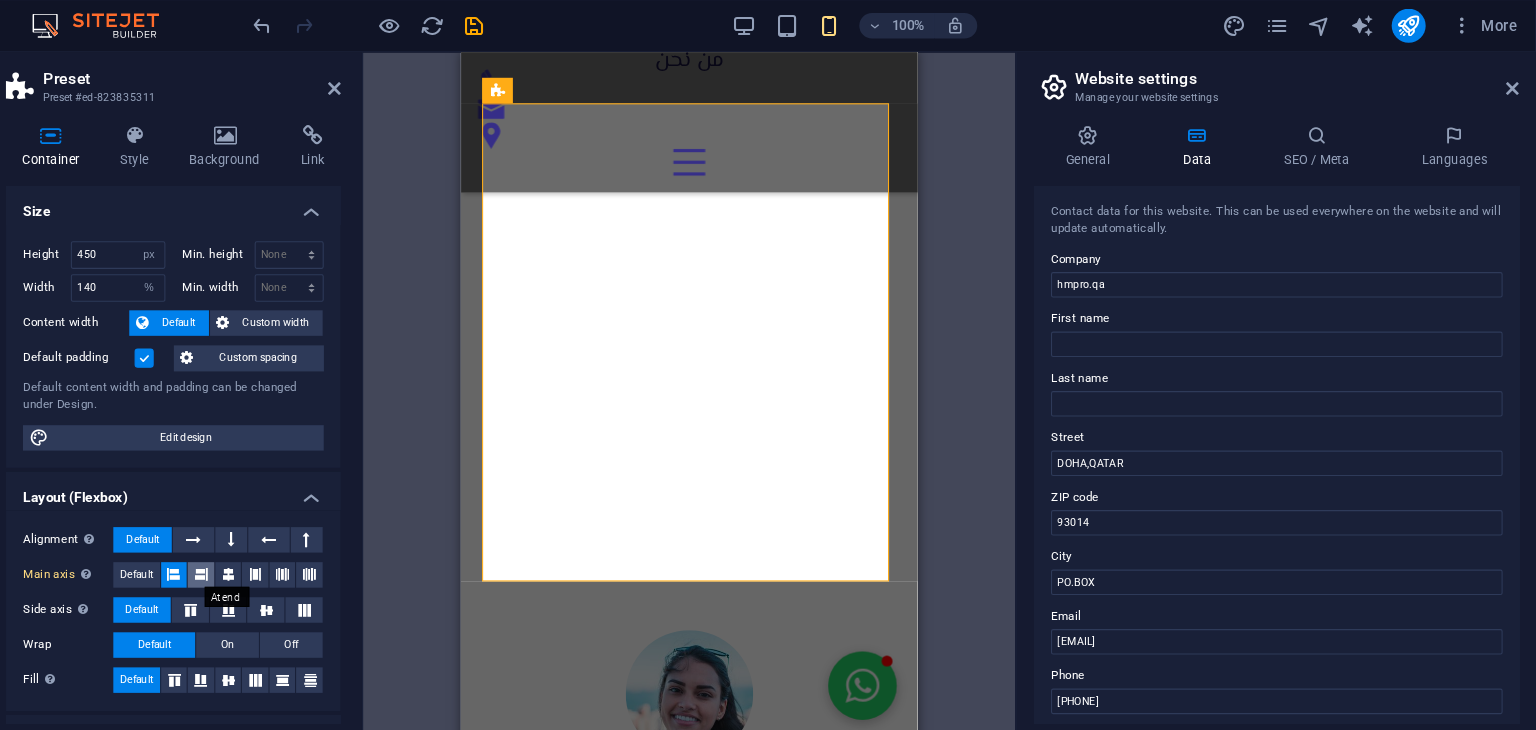 click at bounding box center [279, 542] 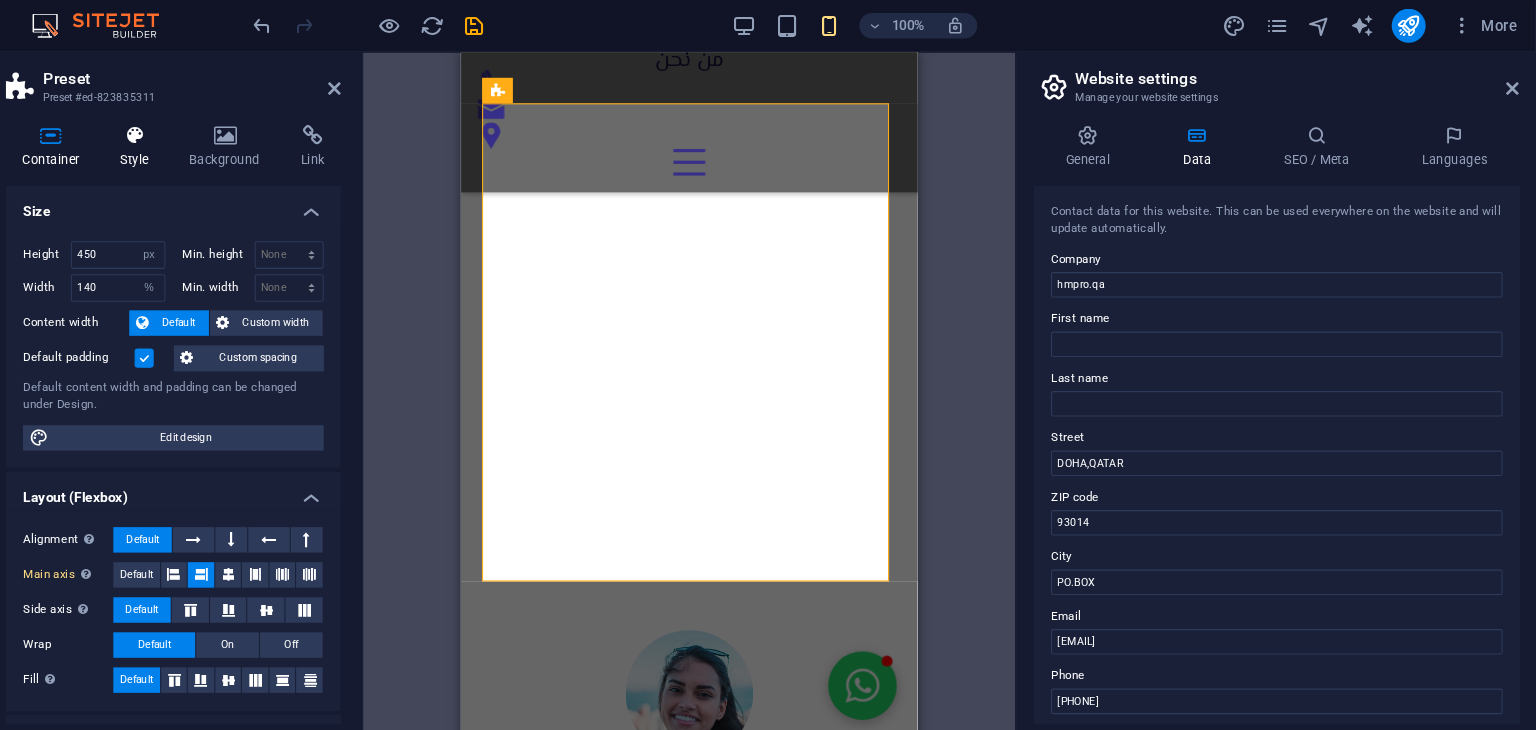 click at bounding box center (217, 128) 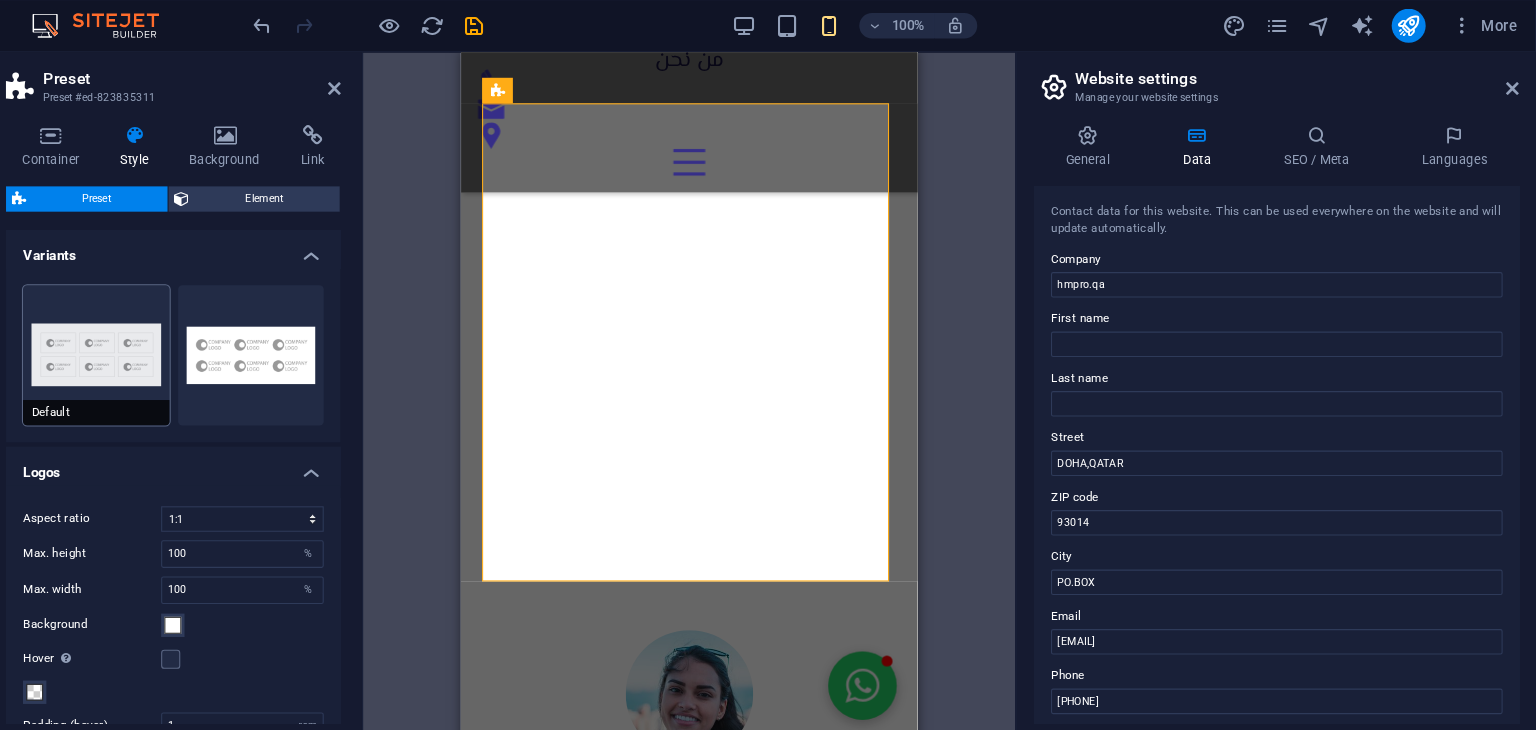 click on "Default" at bounding box center (181, 335) 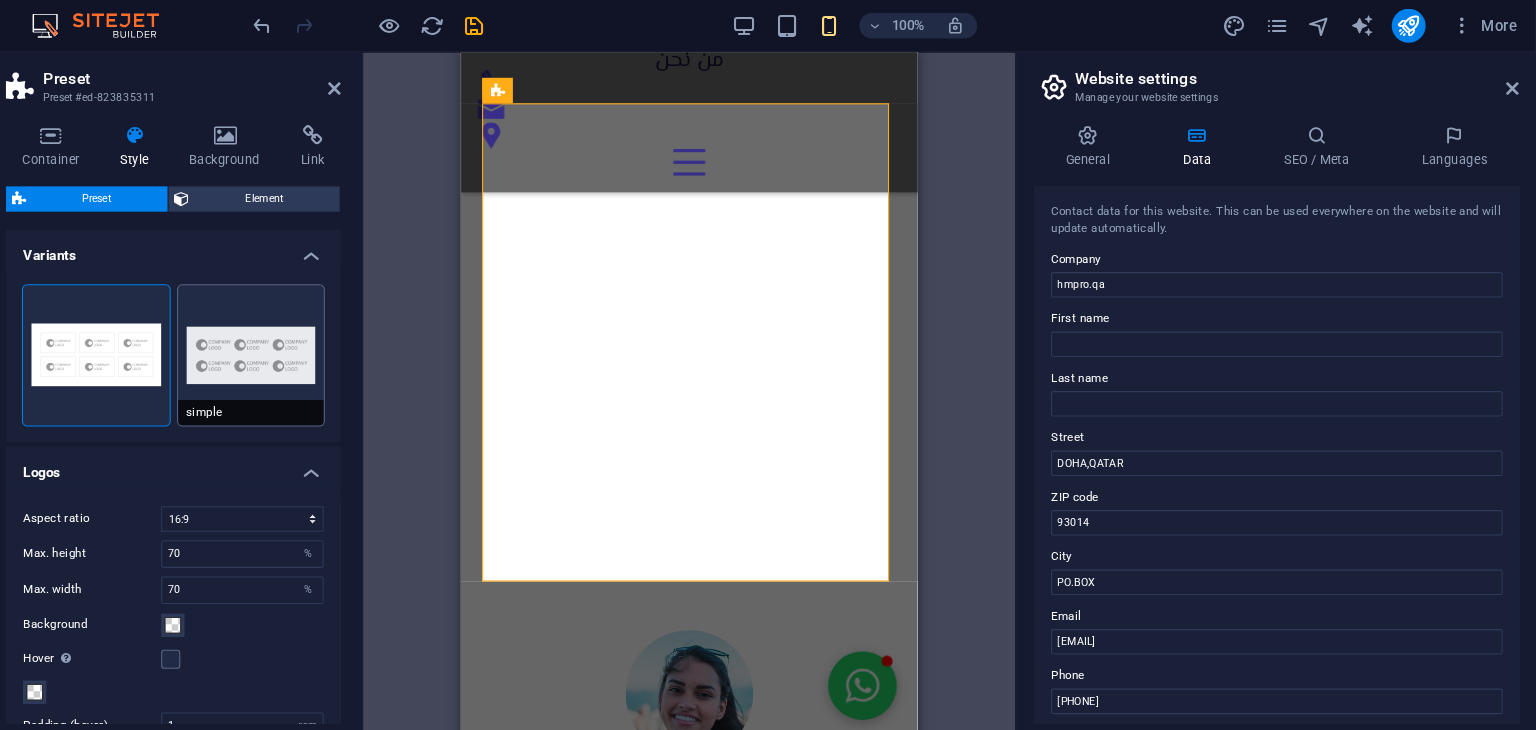 click on "simple" at bounding box center [327, 335] 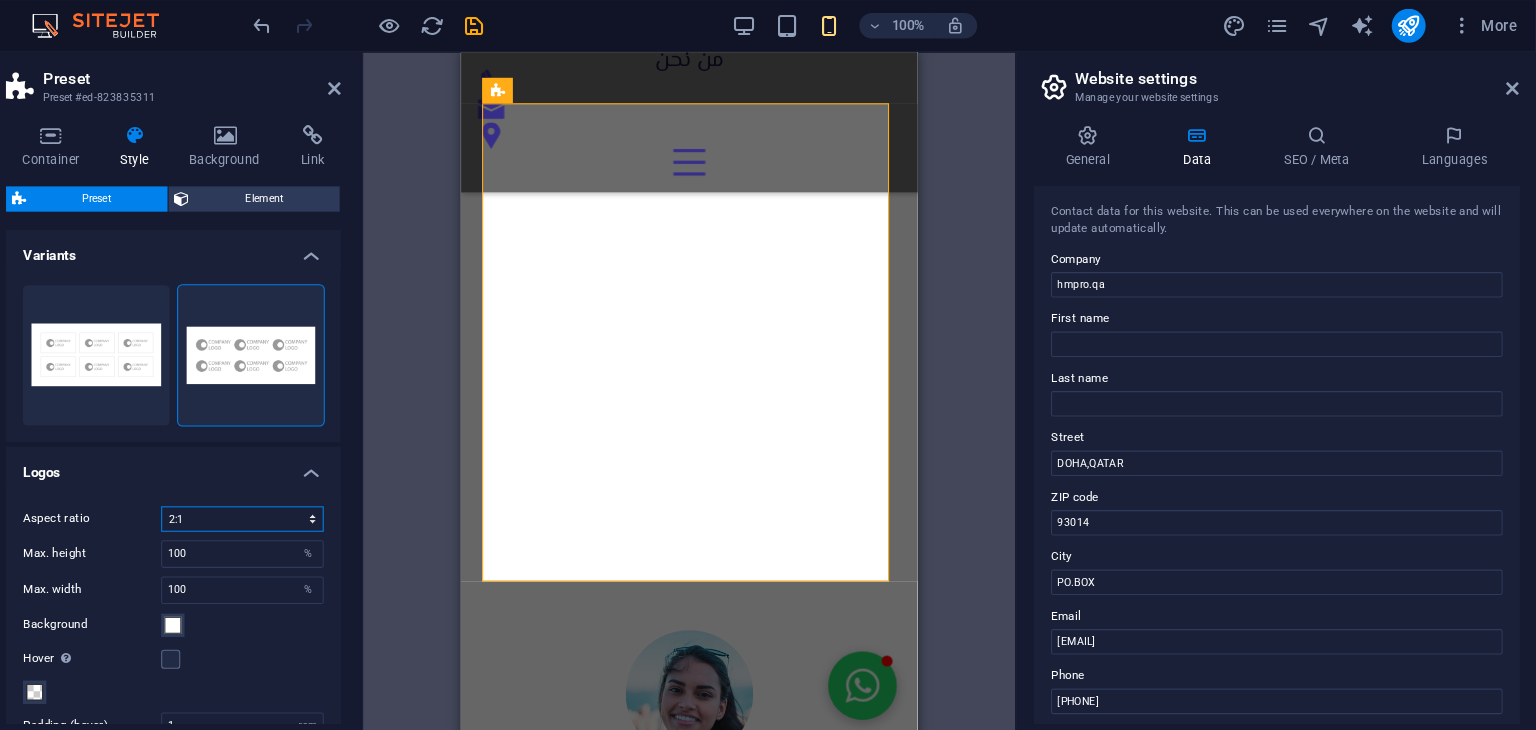 click on "1:2 1:1 2:1 4:3 16:9 16:10" at bounding box center [318, 489] 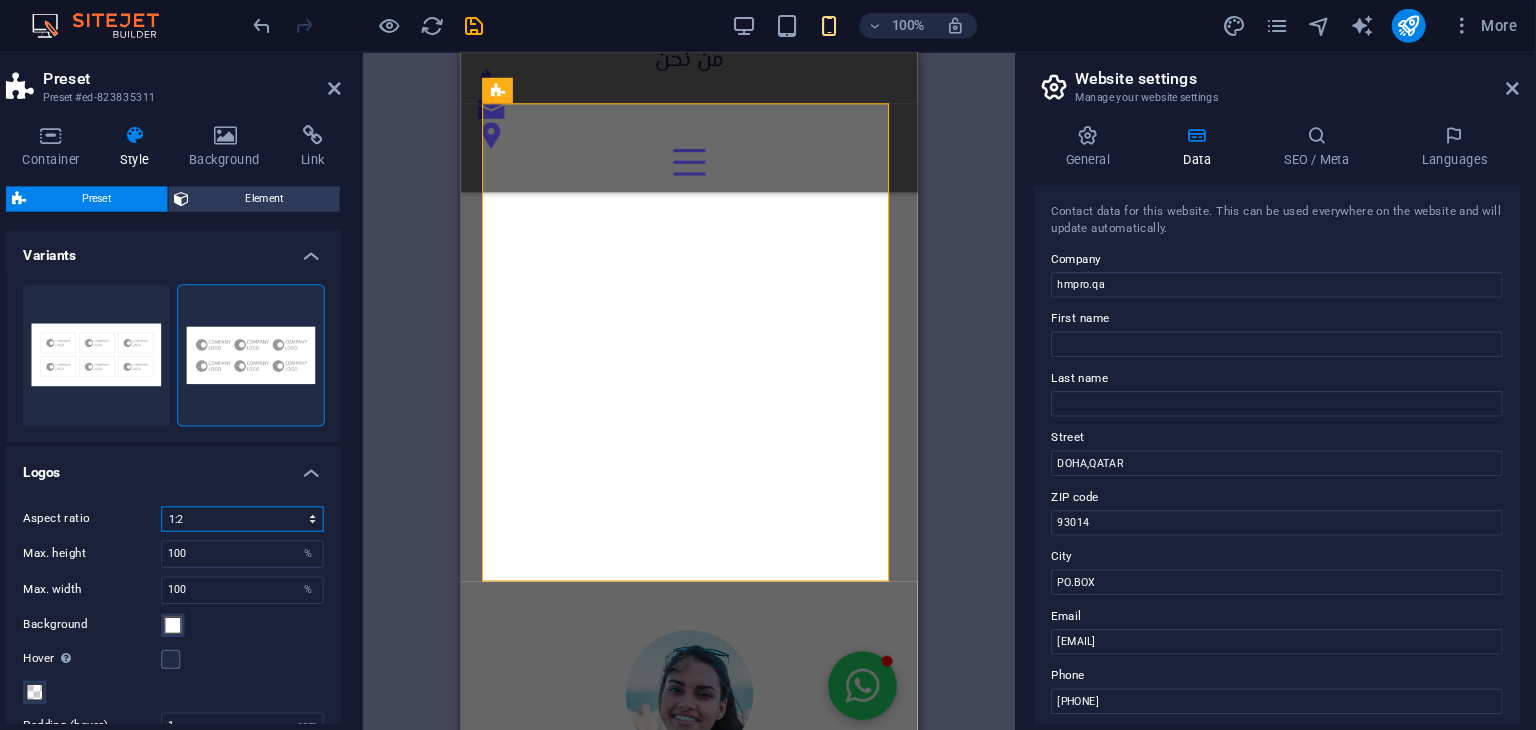 click on "1:2 1:1 2:1 4:3 16:9 16:10" at bounding box center (318, 489) 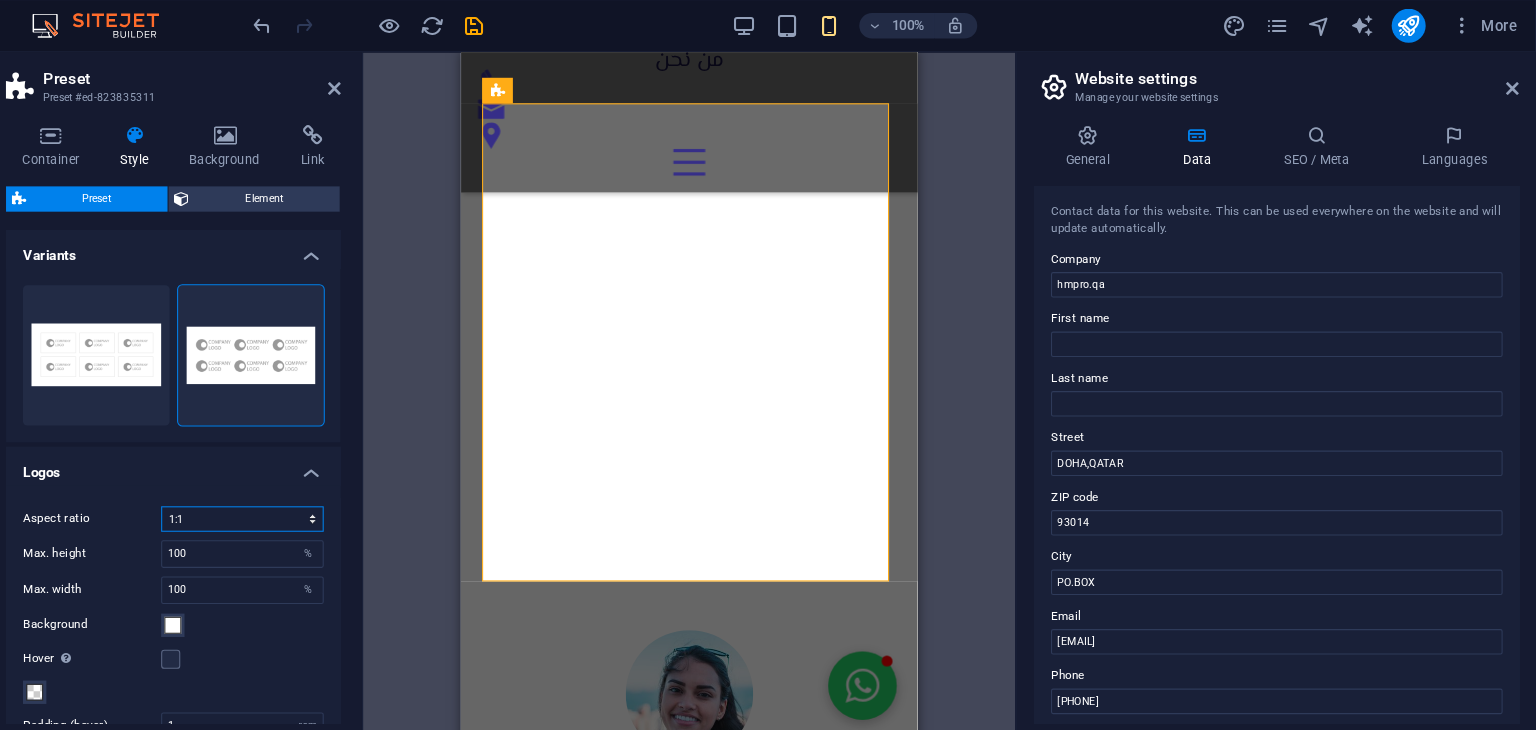 click on "1:2 1:1 2:1 4:3 16:9 16:10" at bounding box center [318, 489] 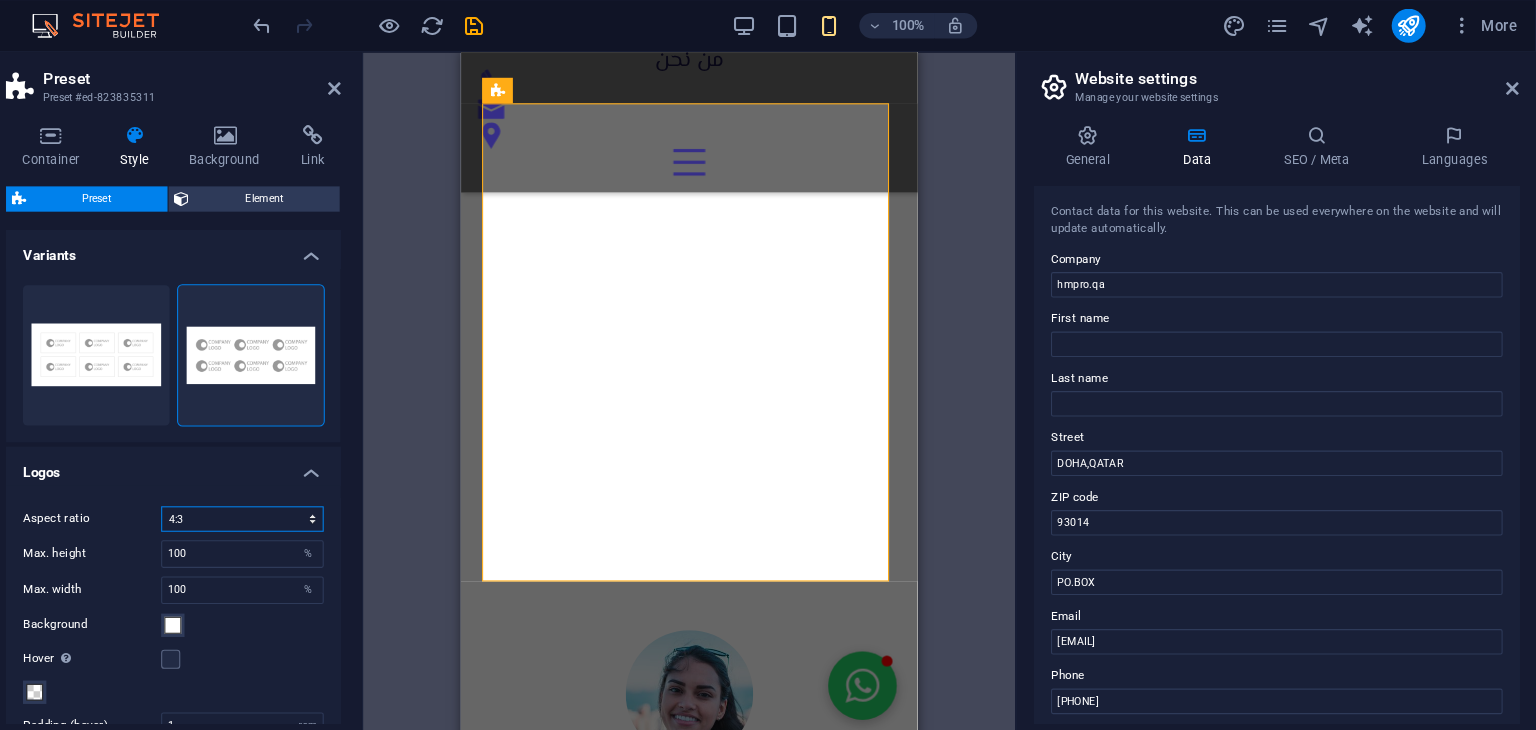 click on "1:2 1:1 2:1 4:3 16:9 16:10" at bounding box center [318, 489] 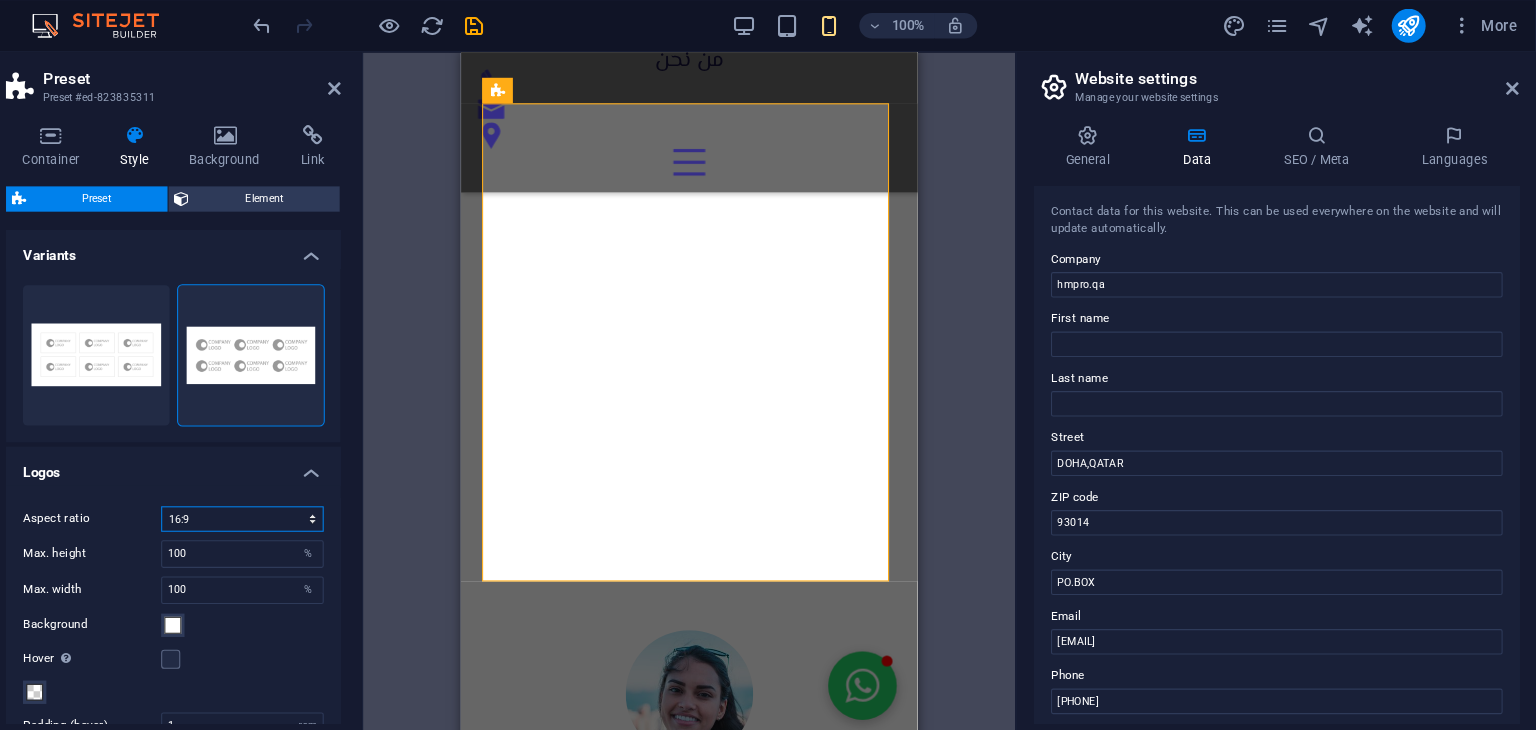 click on "1:2 1:1 2:1 4:3 16:9 16:10" at bounding box center [318, 489] 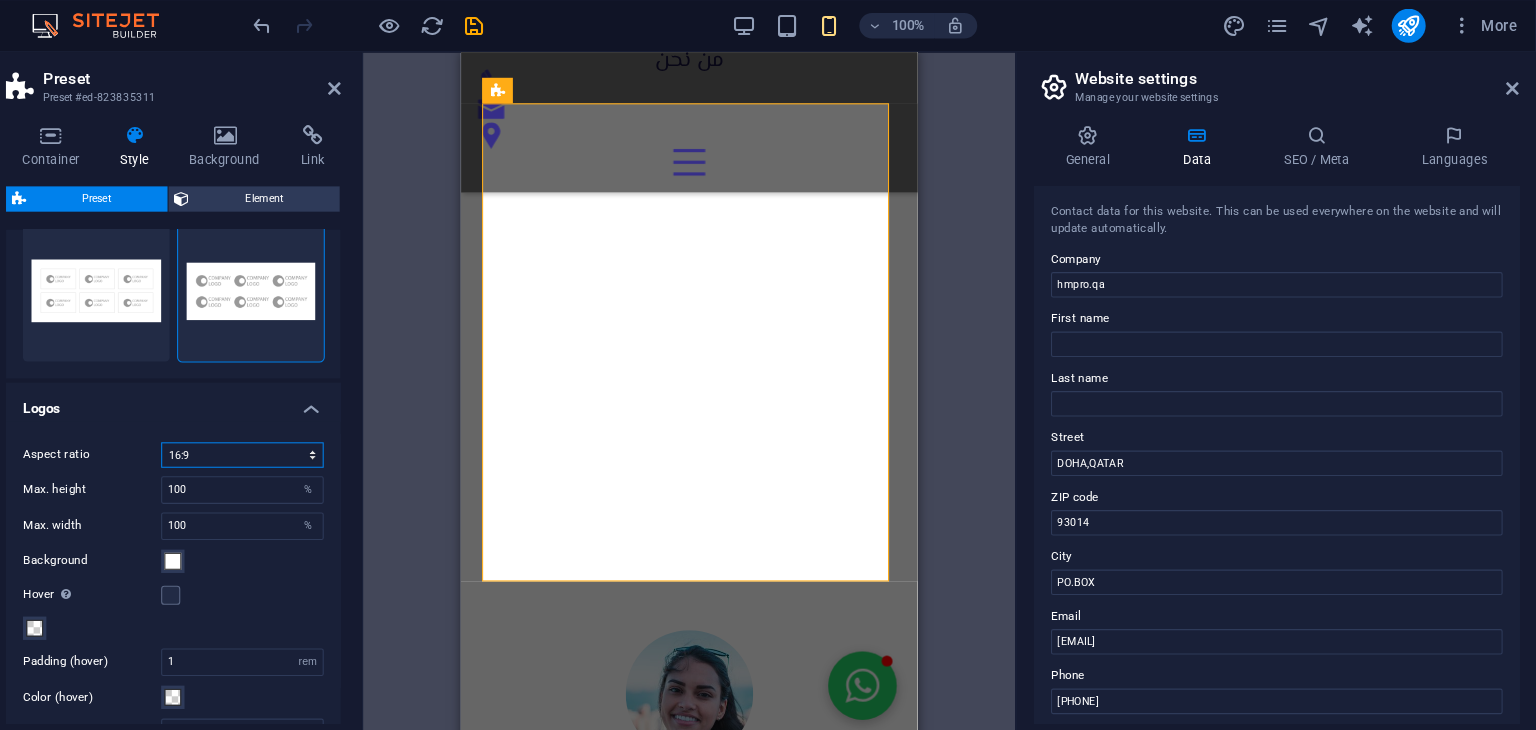 scroll, scrollTop: 59, scrollLeft: 0, axis: vertical 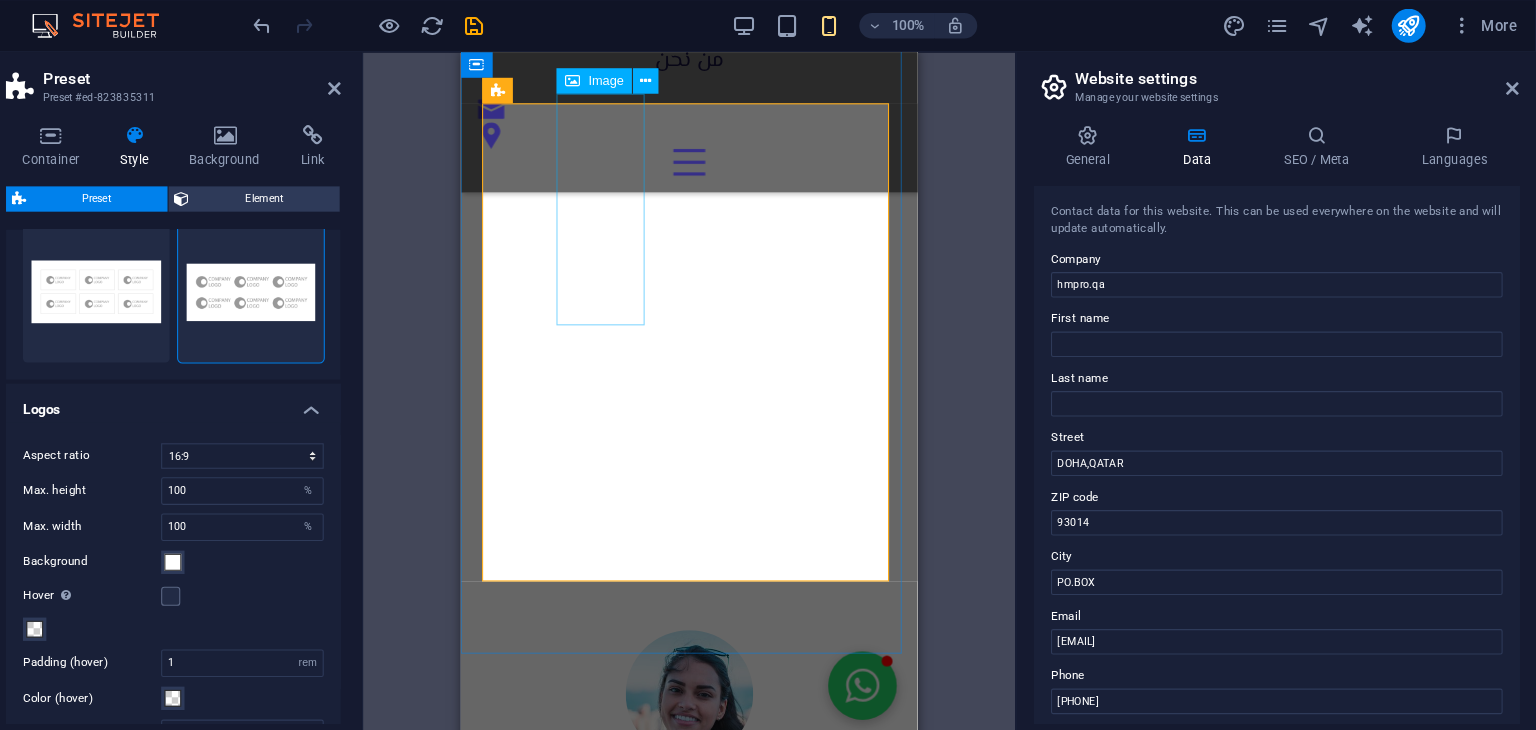 click at bounding box center [675, 2239] 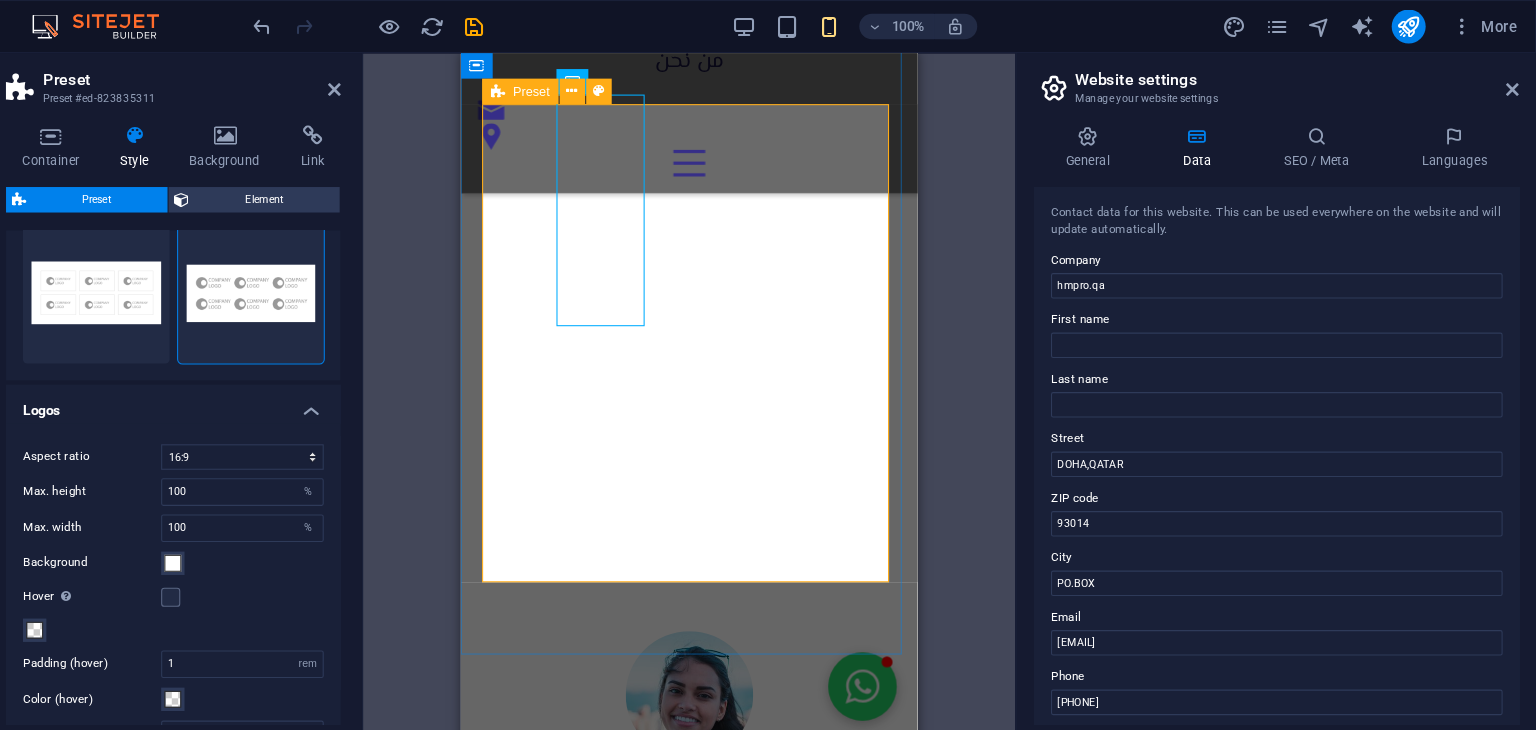 click at bounding box center [675, 2355] 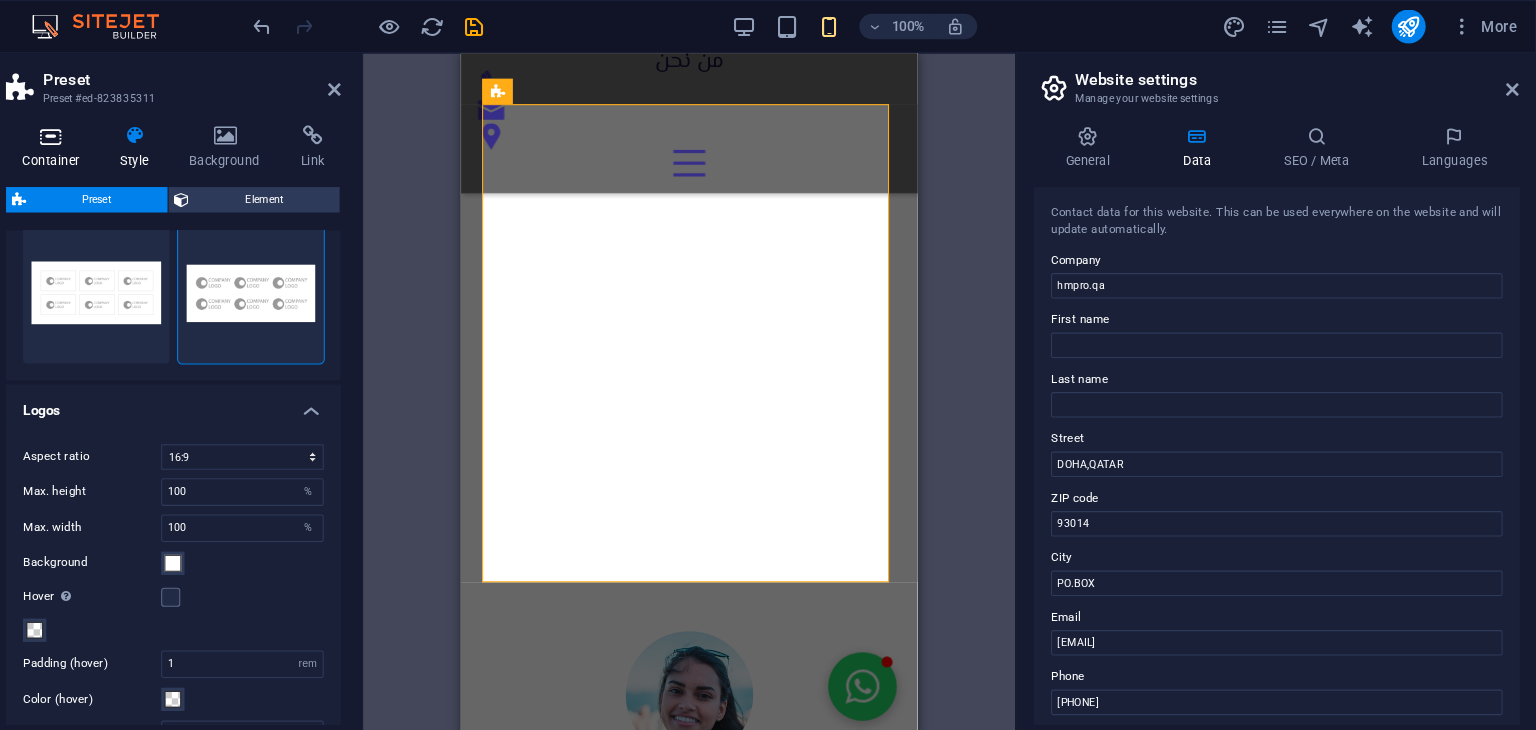 click on "Container" at bounding box center [142, 139] 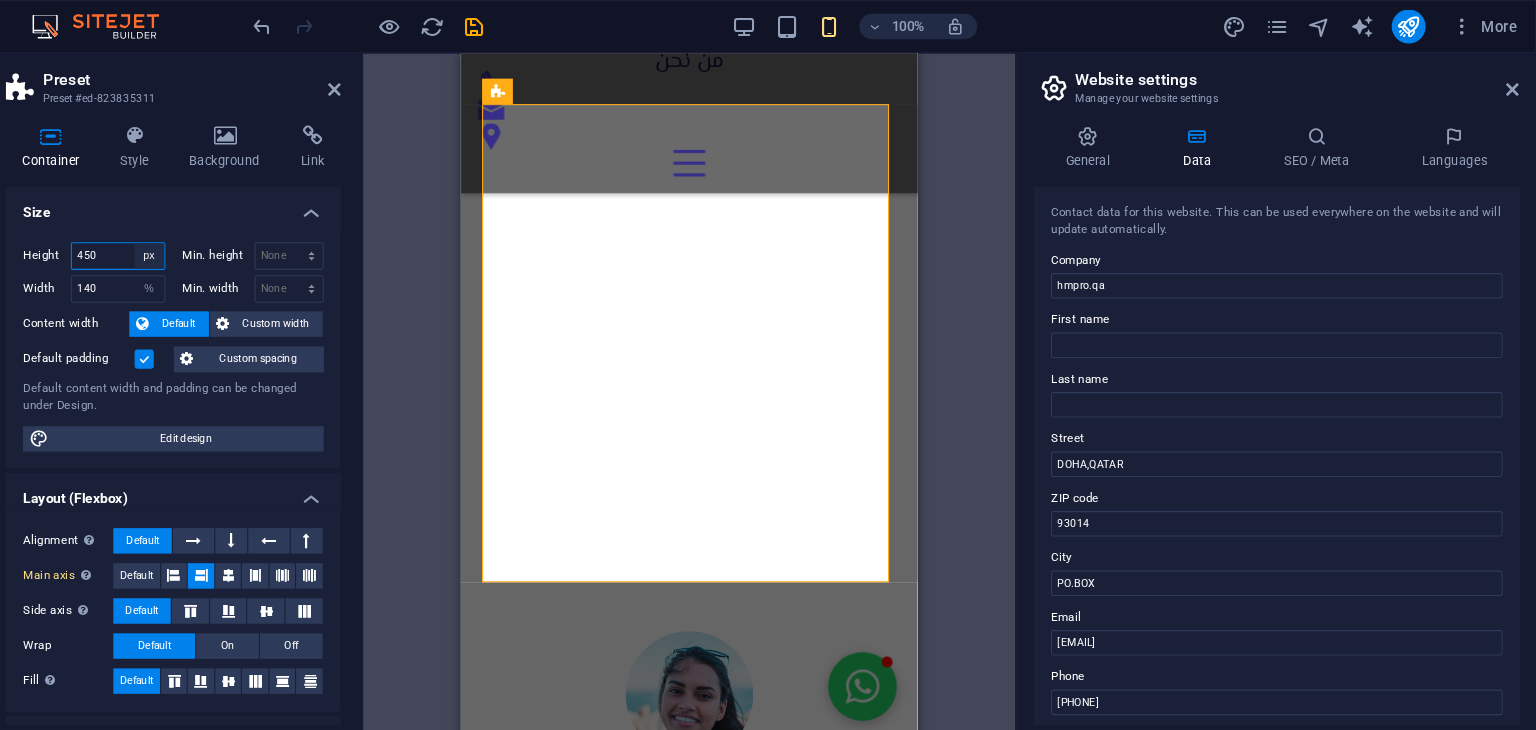 click on "Default px rem % vh vw" at bounding box center (231, 241) 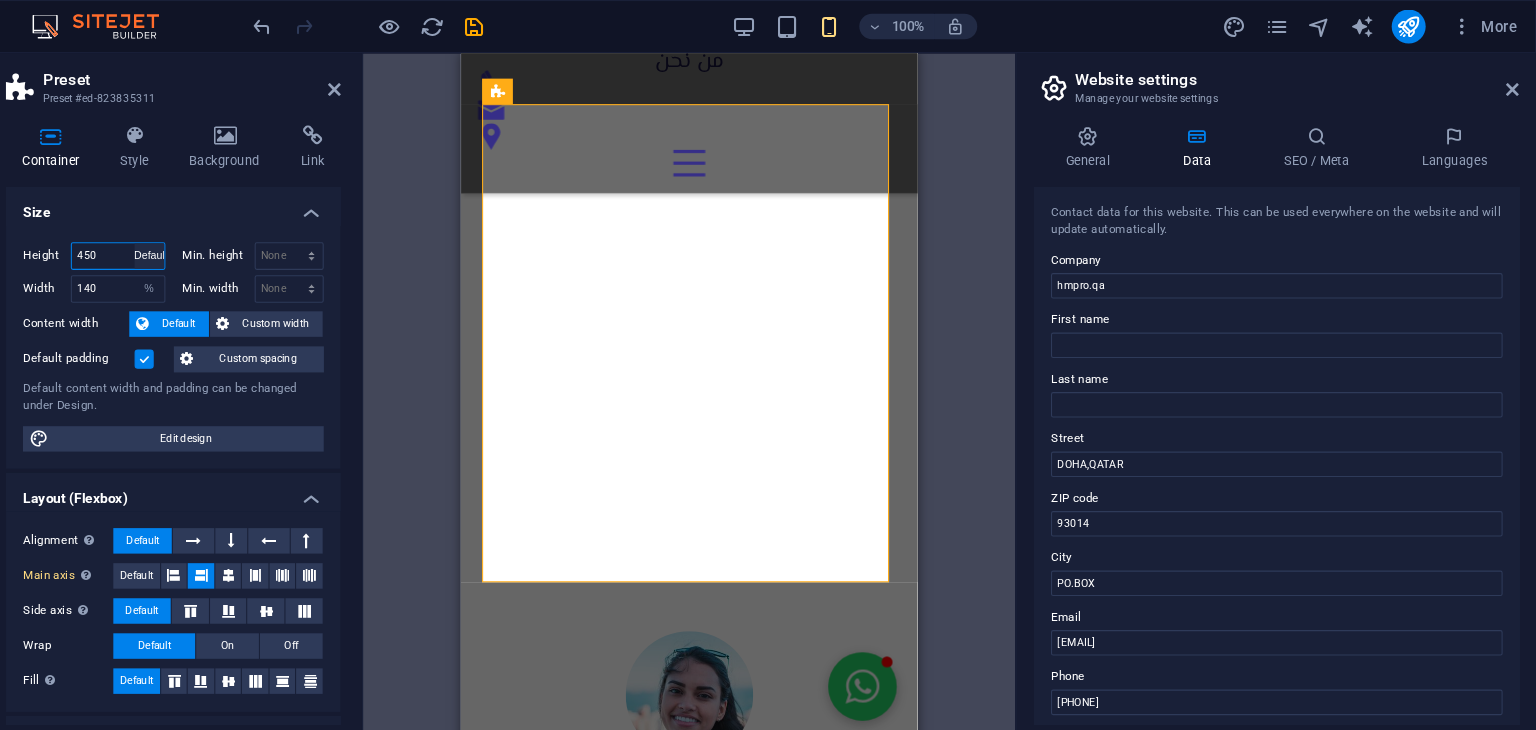 click on "Default px rem % vh vw" at bounding box center [231, 241] 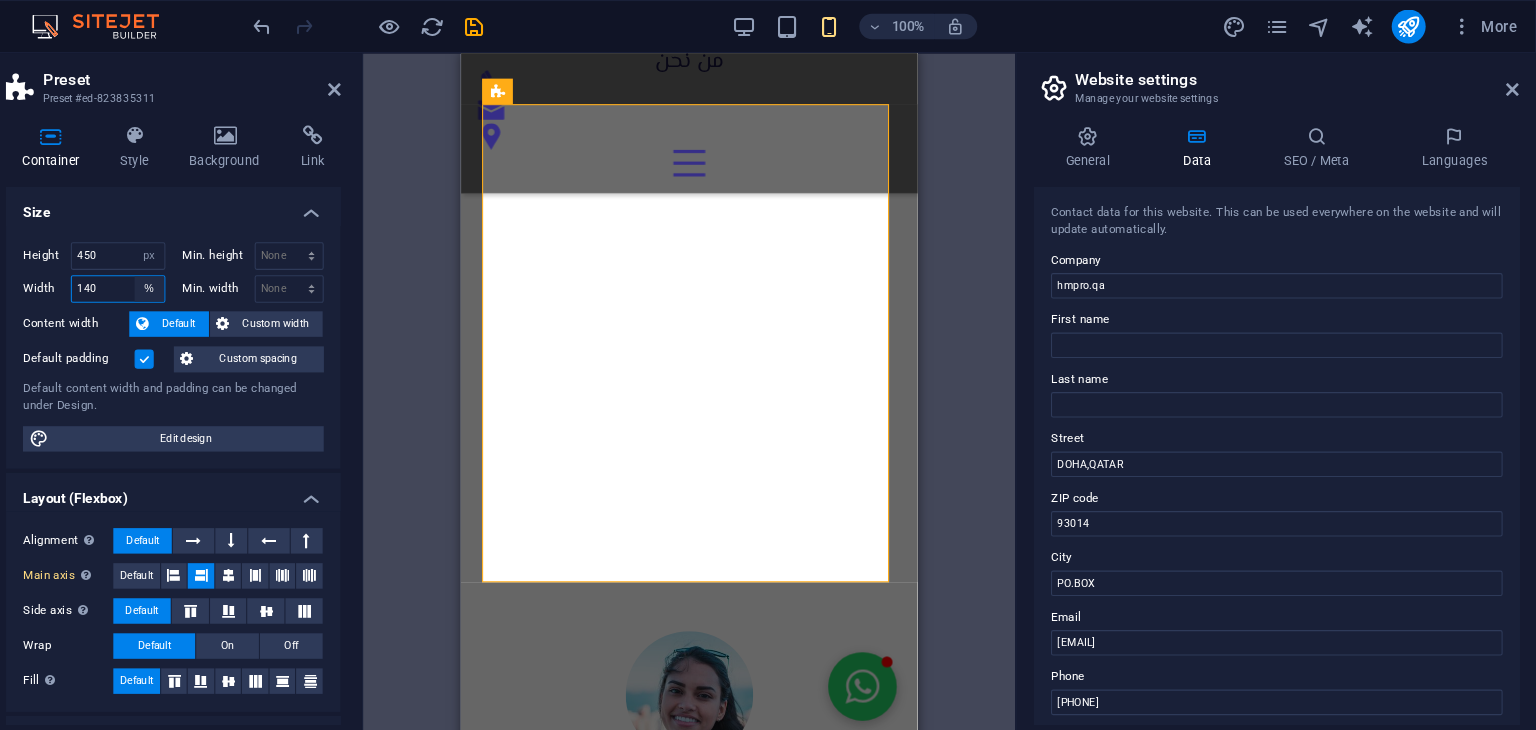 click on "Default px rem % em vh vw" at bounding box center (231, 272) 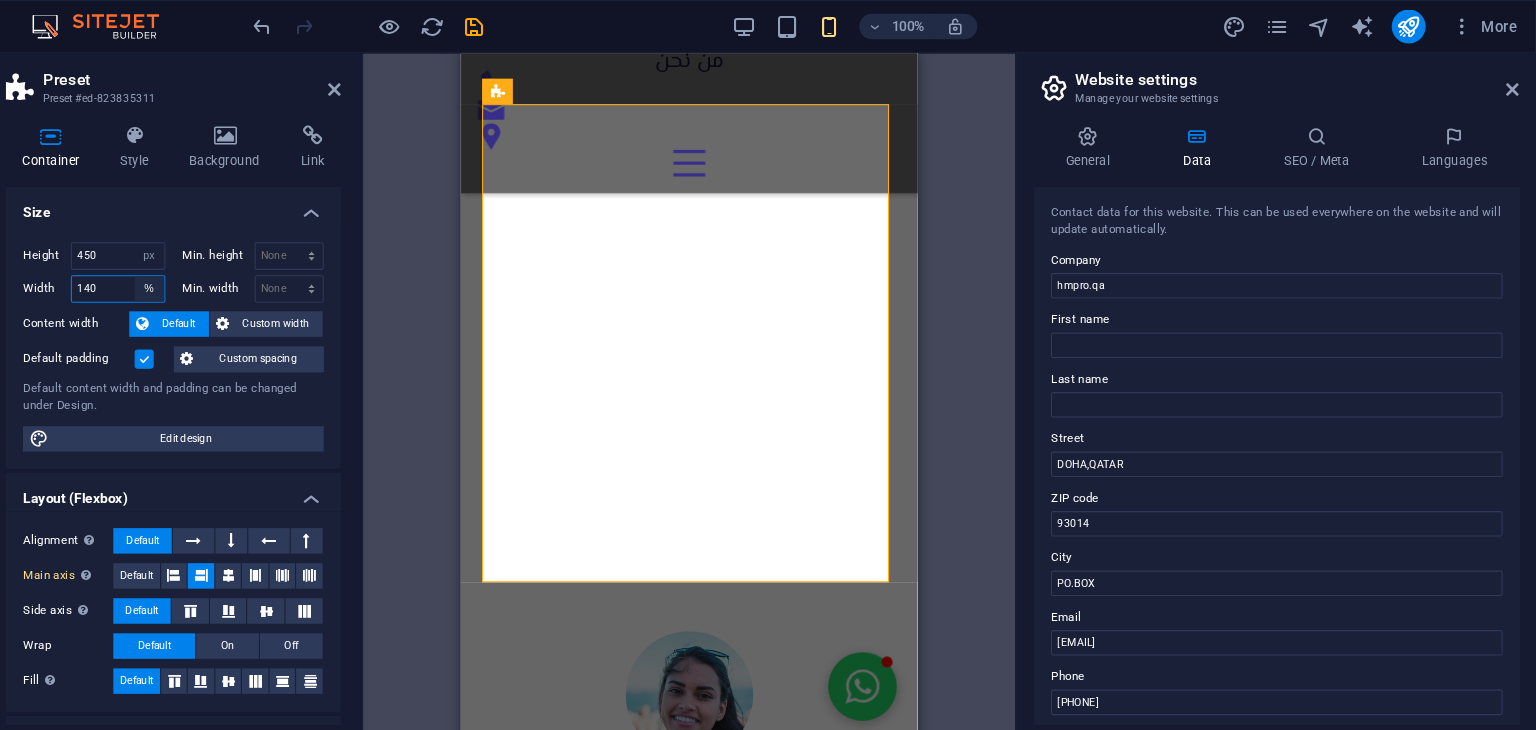 select on "default" 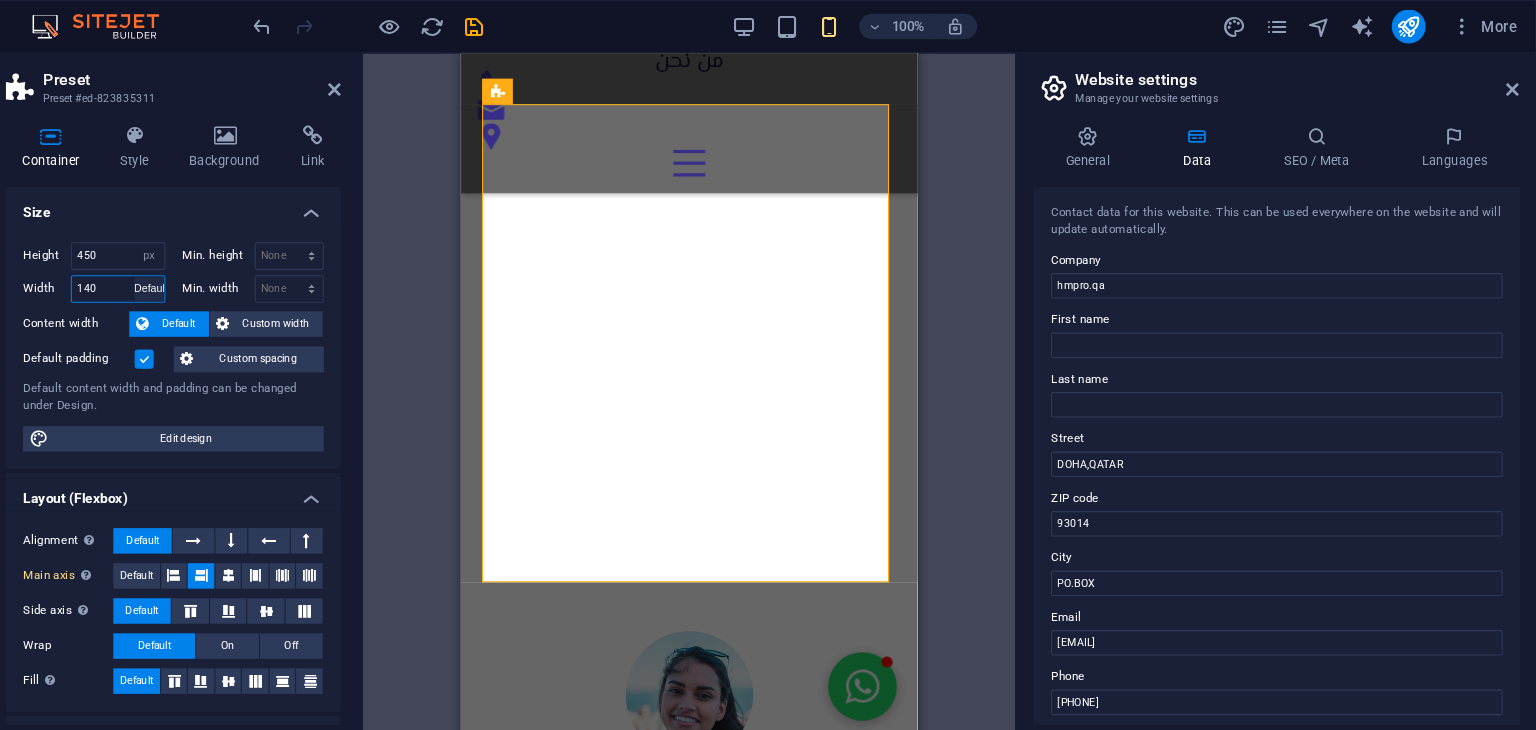 click on "Default px rem % em vh vw" at bounding box center (231, 272) 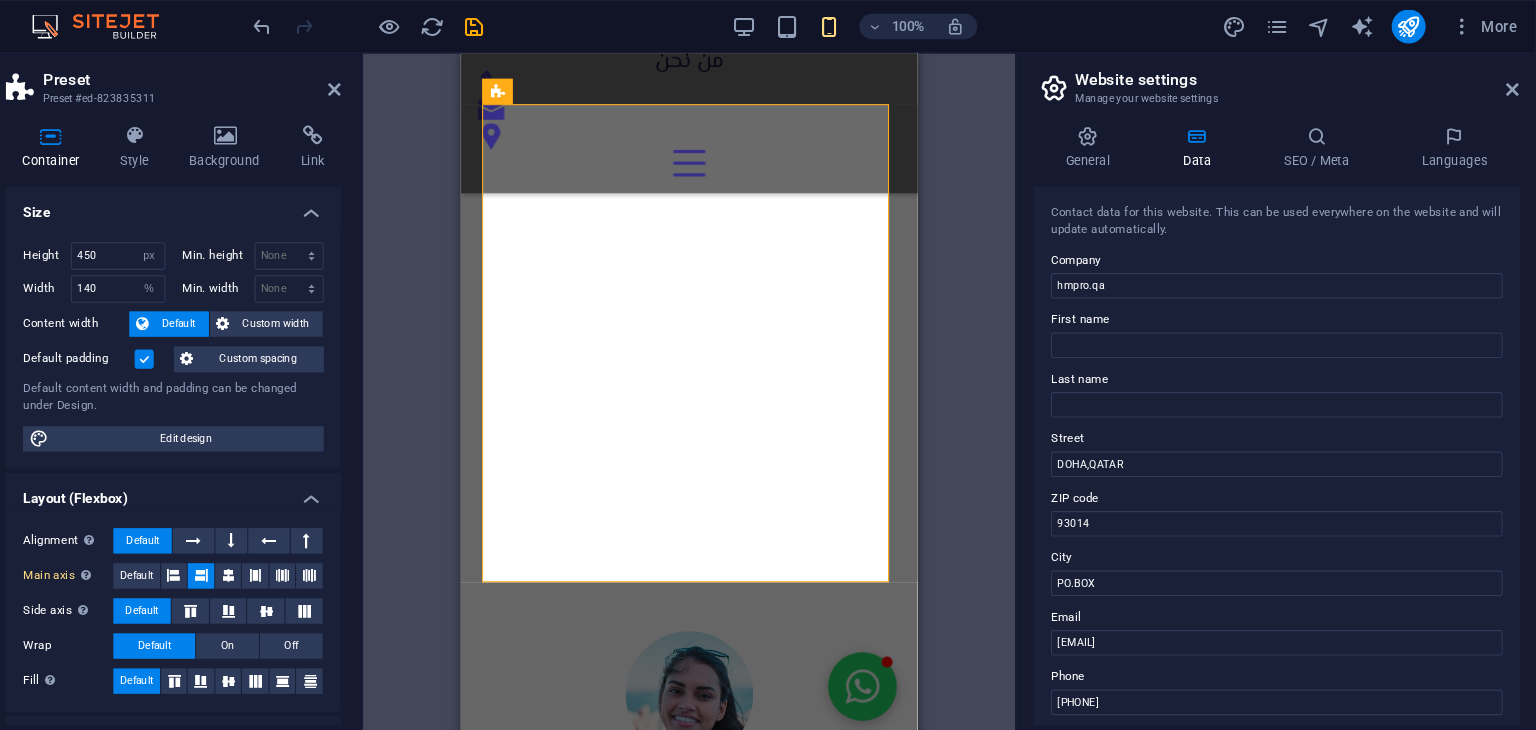 click on "Default padding" at bounding box center (164, 338) 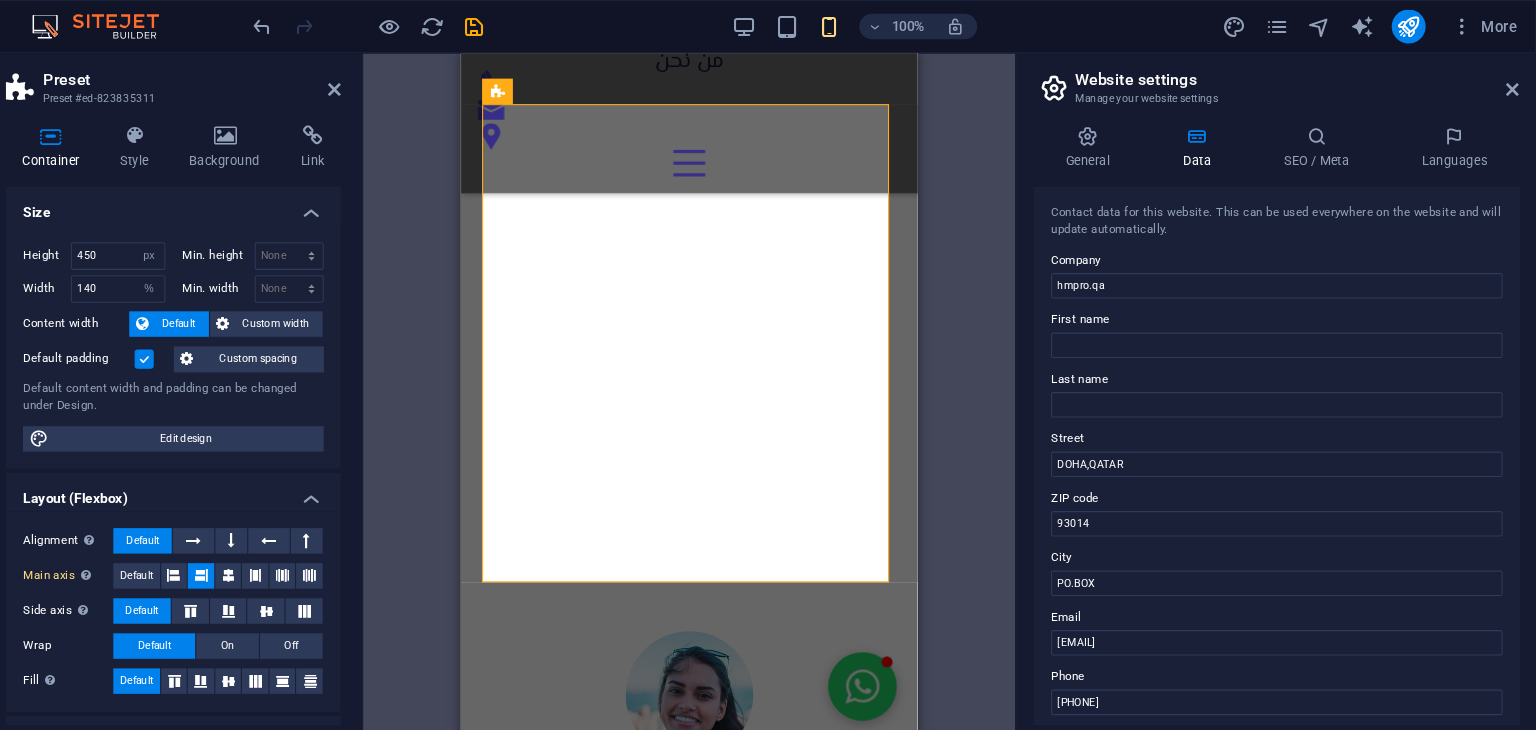 click on "Default padding" at bounding box center [0, 0] 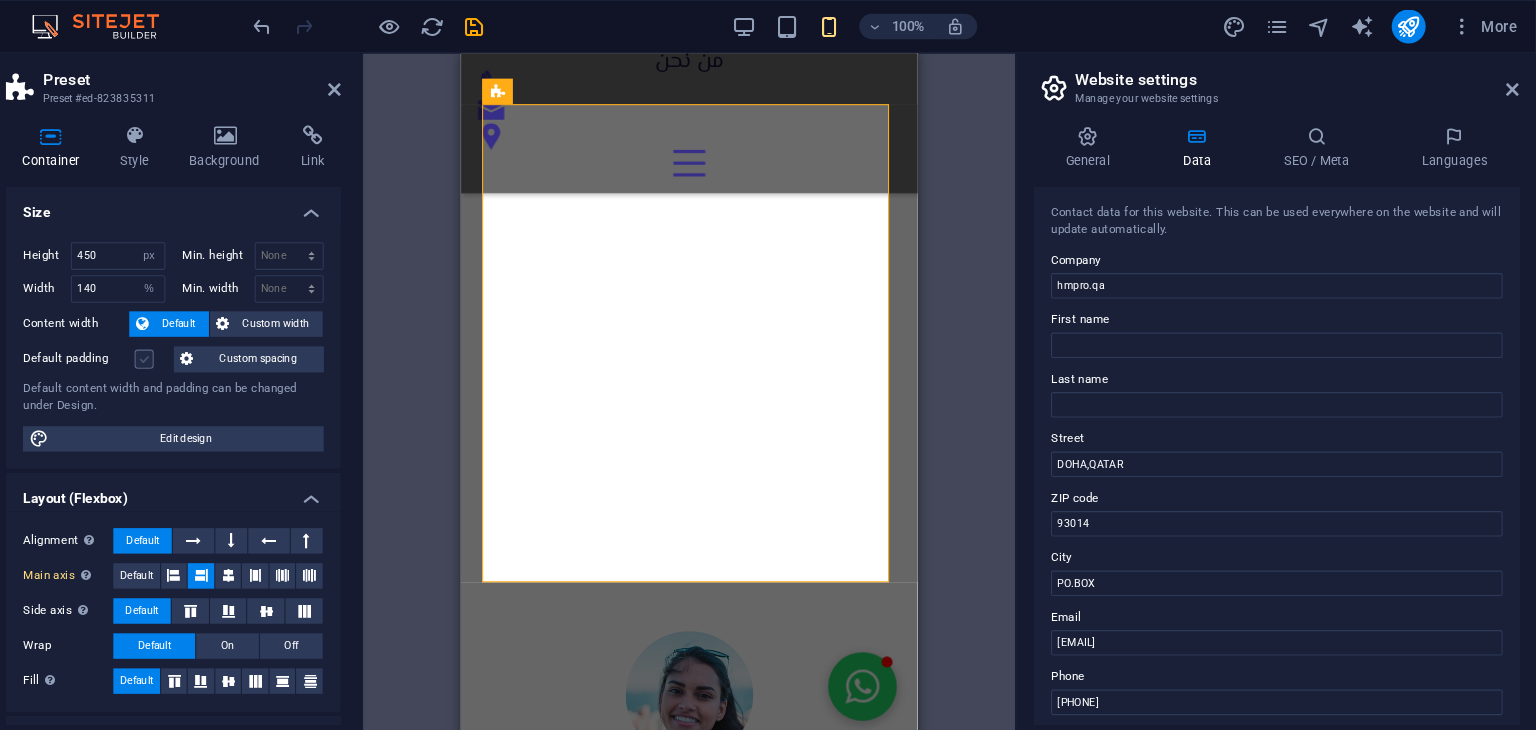 click at bounding box center (226, 338) 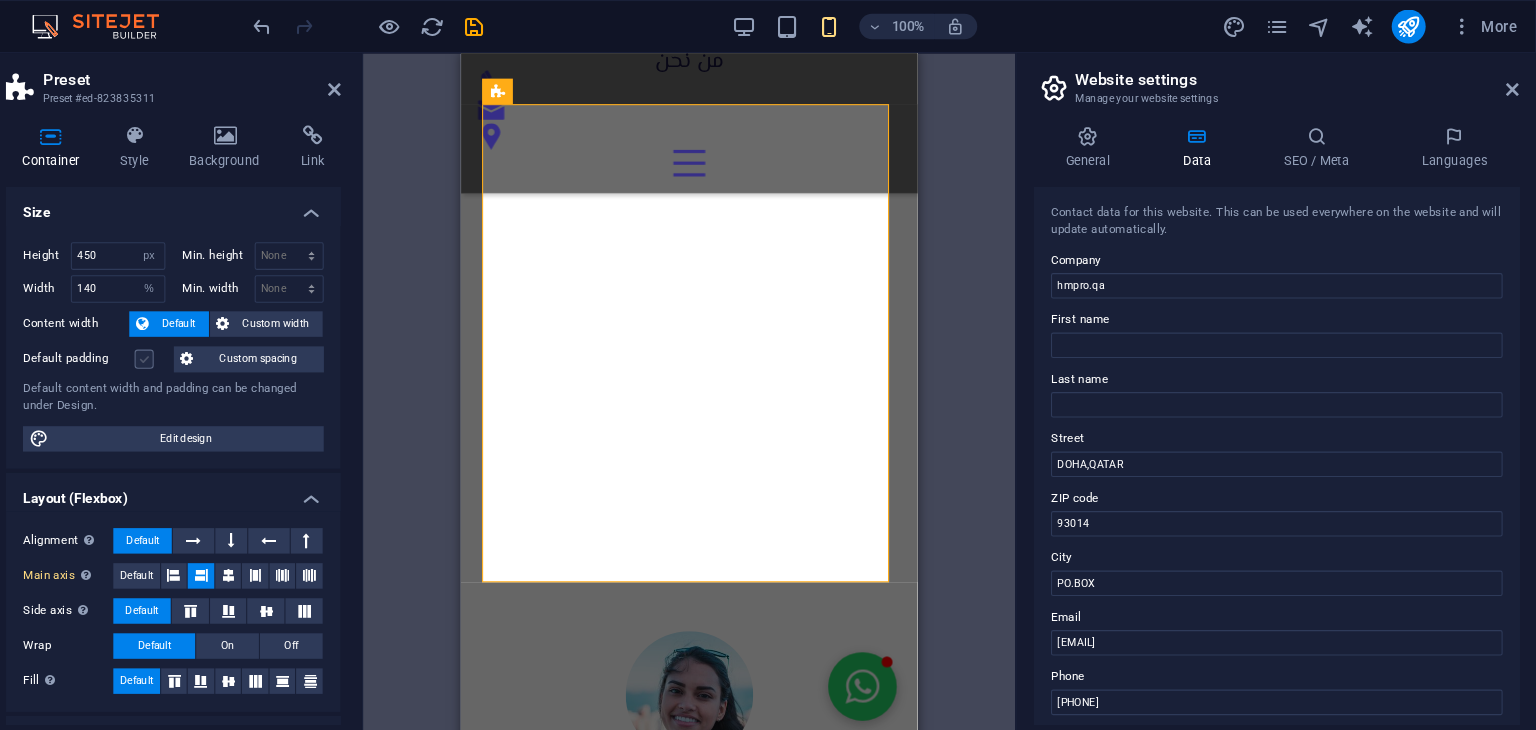click on "Default padding" at bounding box center (0, 0) 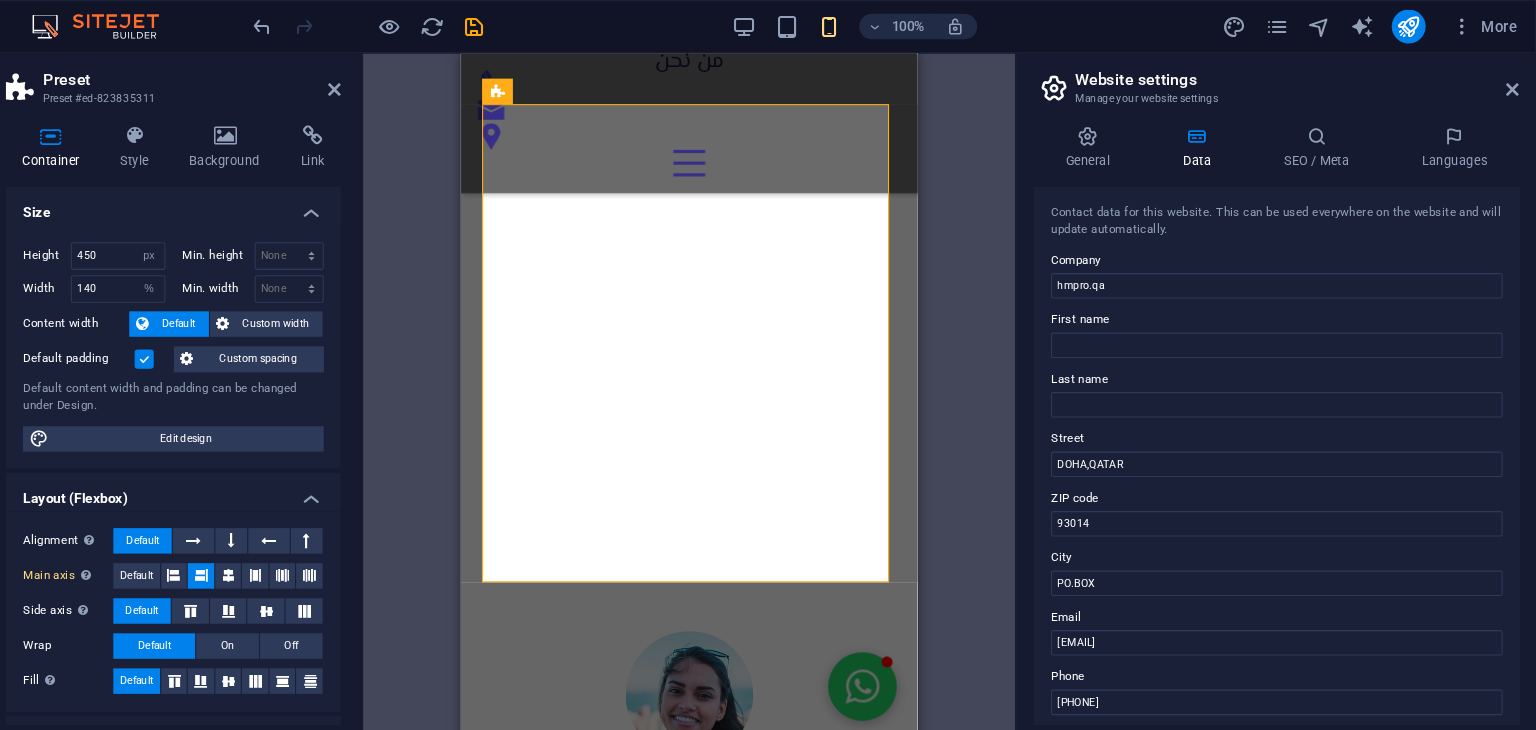 click at bounding box center (226, 338) 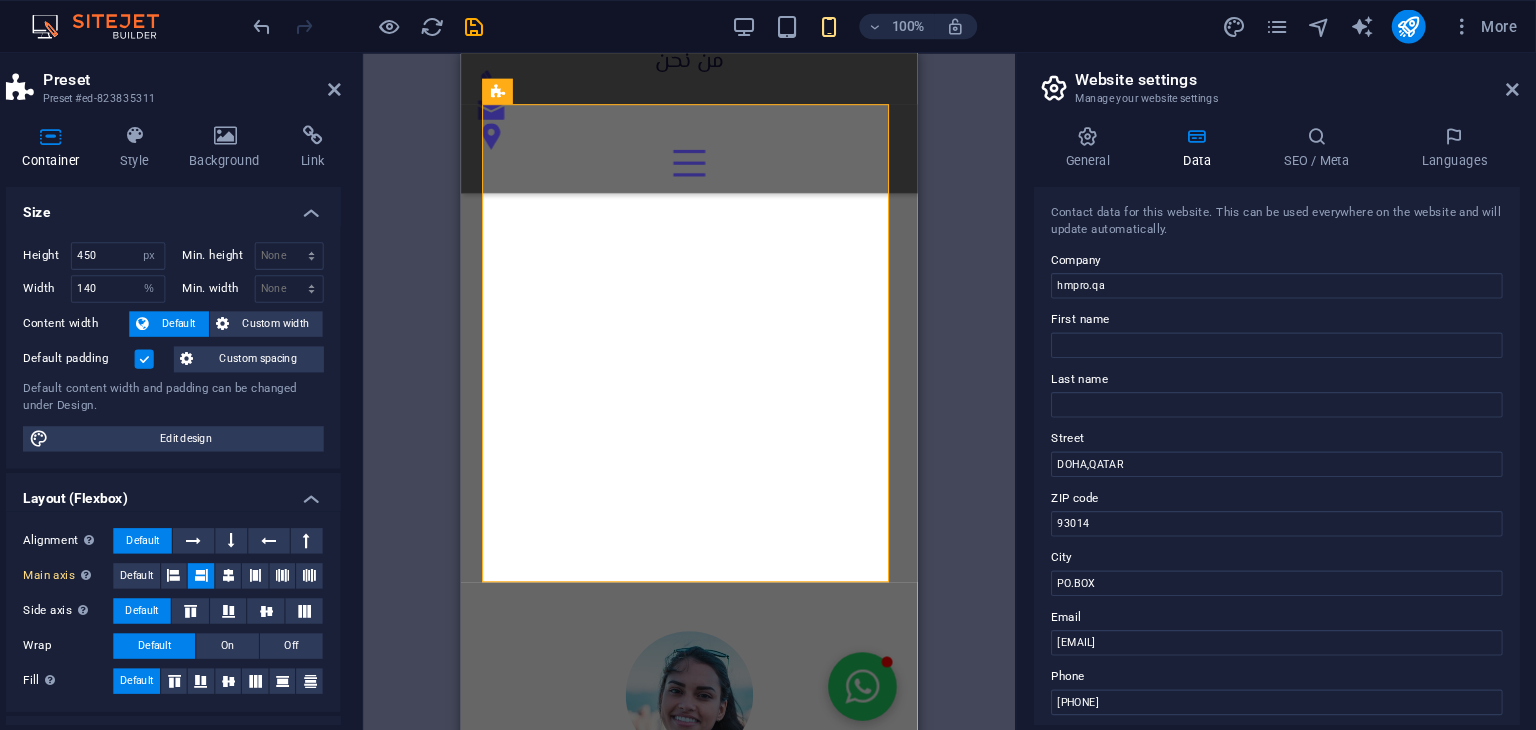 click on "Default padding" at bounding box center (0, 0) 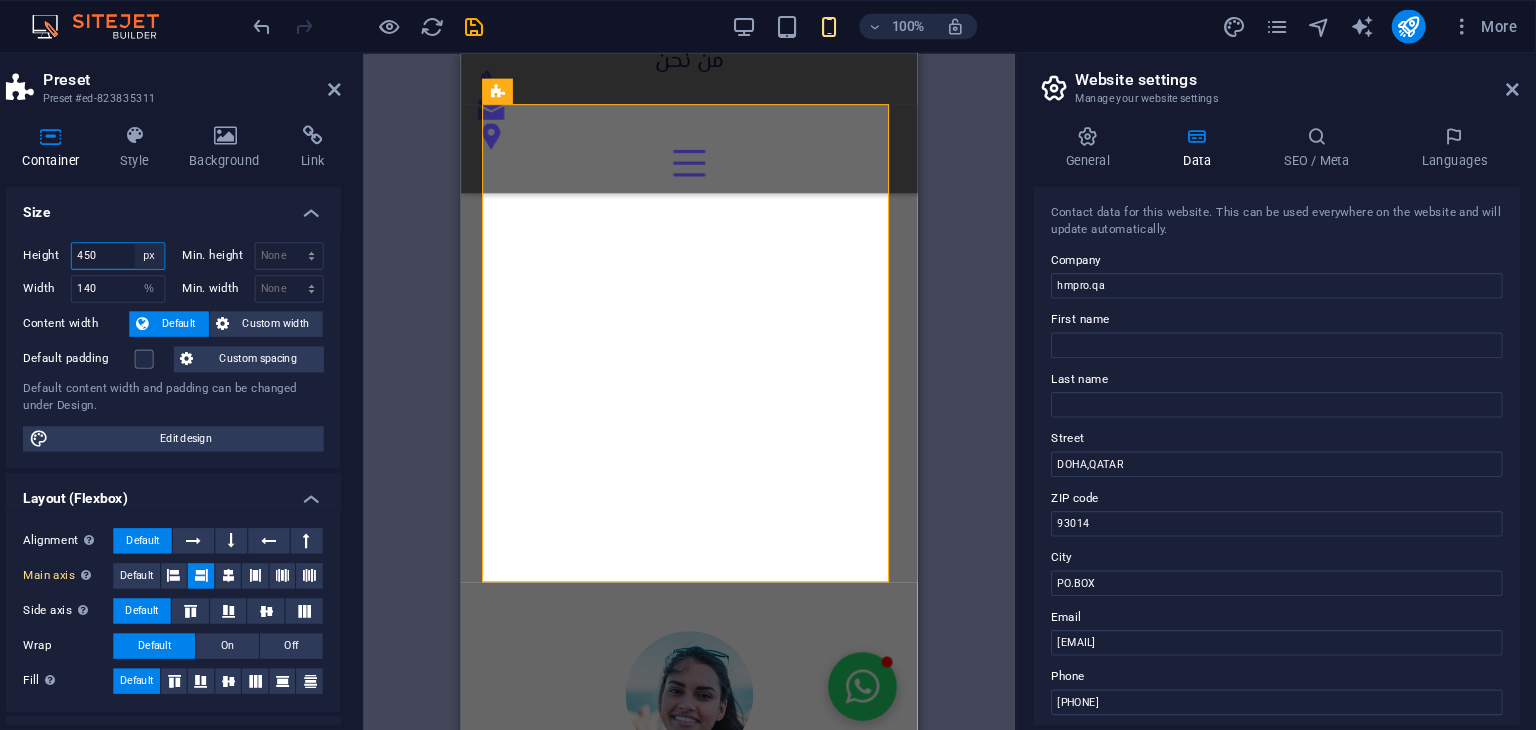 click on "Default px rem % vh vw" at bounding box center [231, 241] 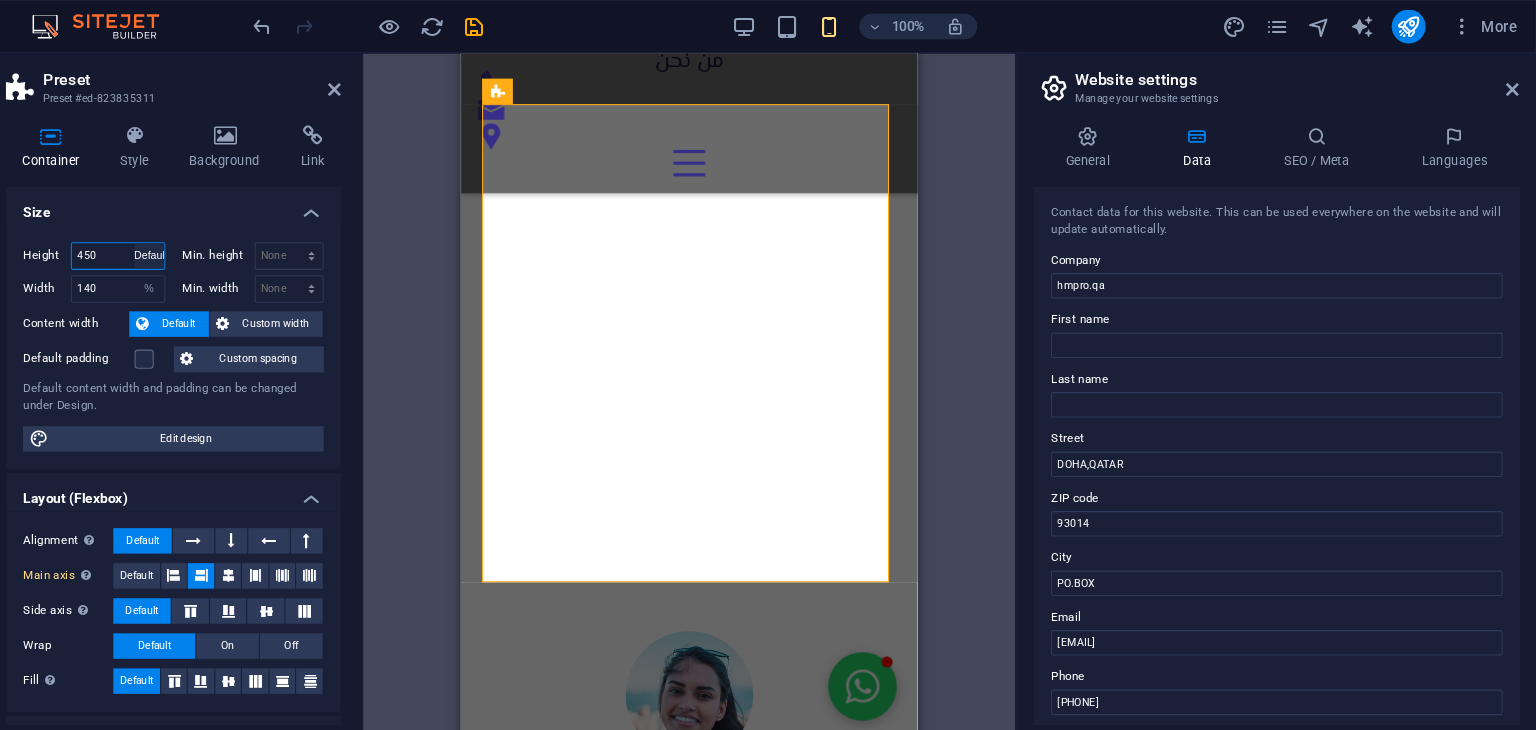 click on "Default px rem % vh vw" at bounding box center (231, 241) 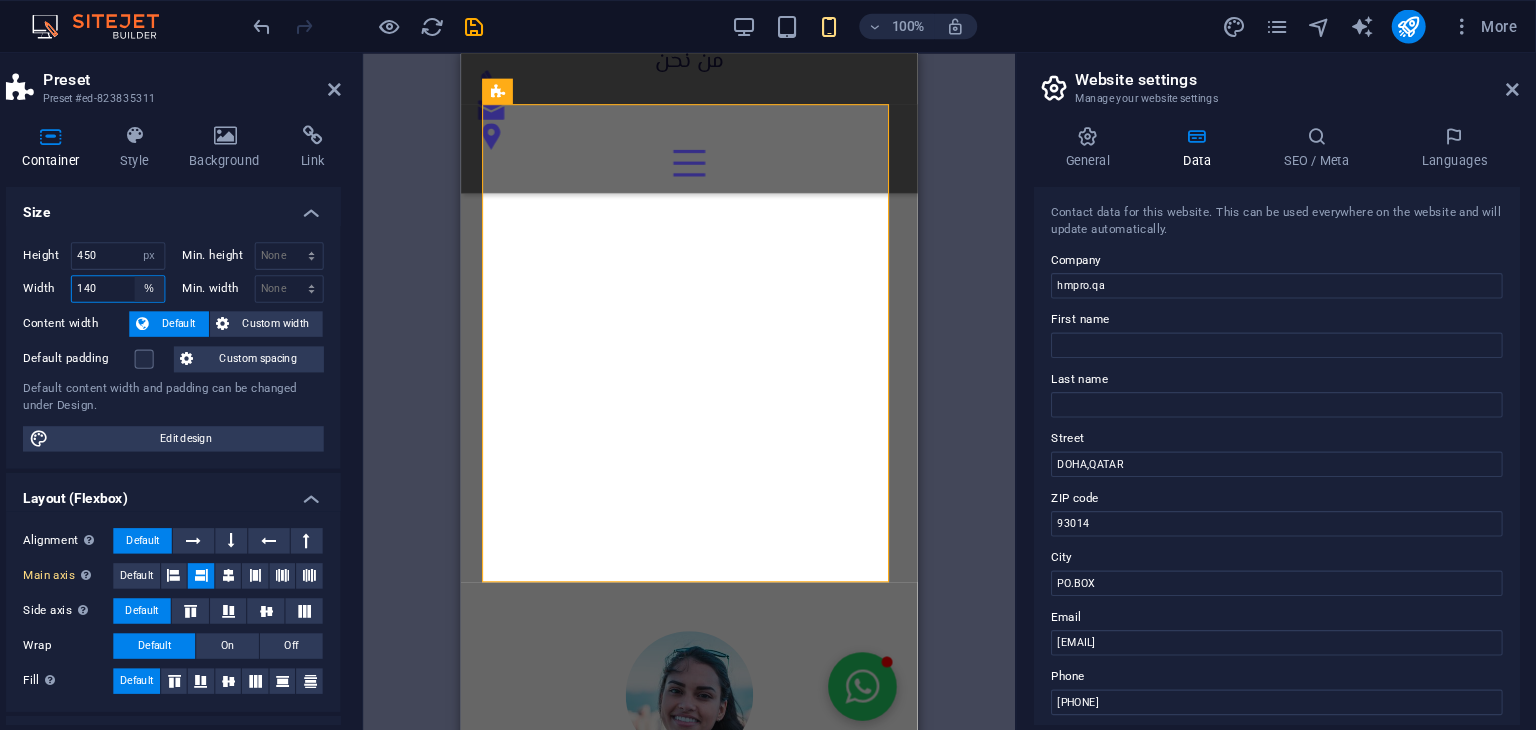 click on "Default px rem % em vh vw" at bounding box center (231, 272) 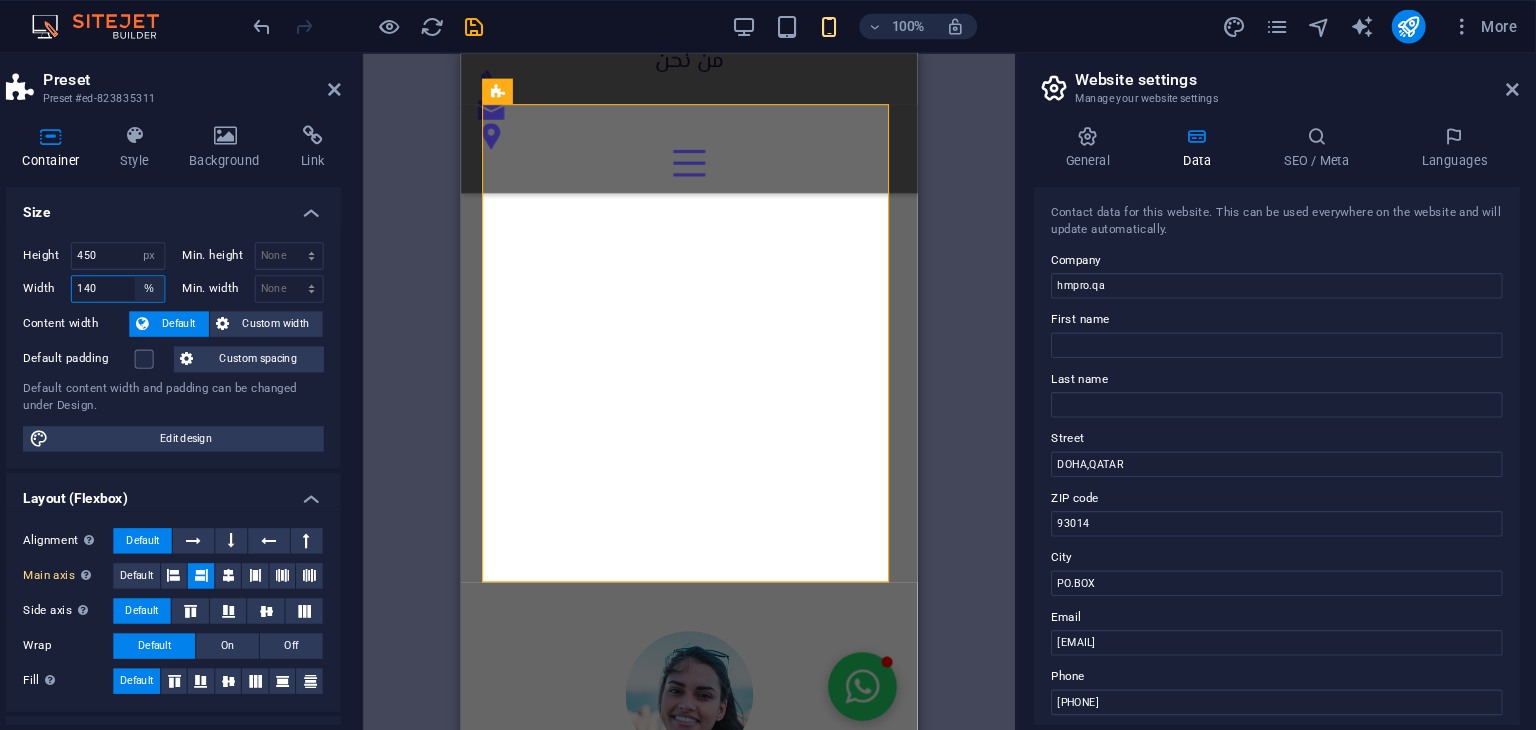 select on "default" 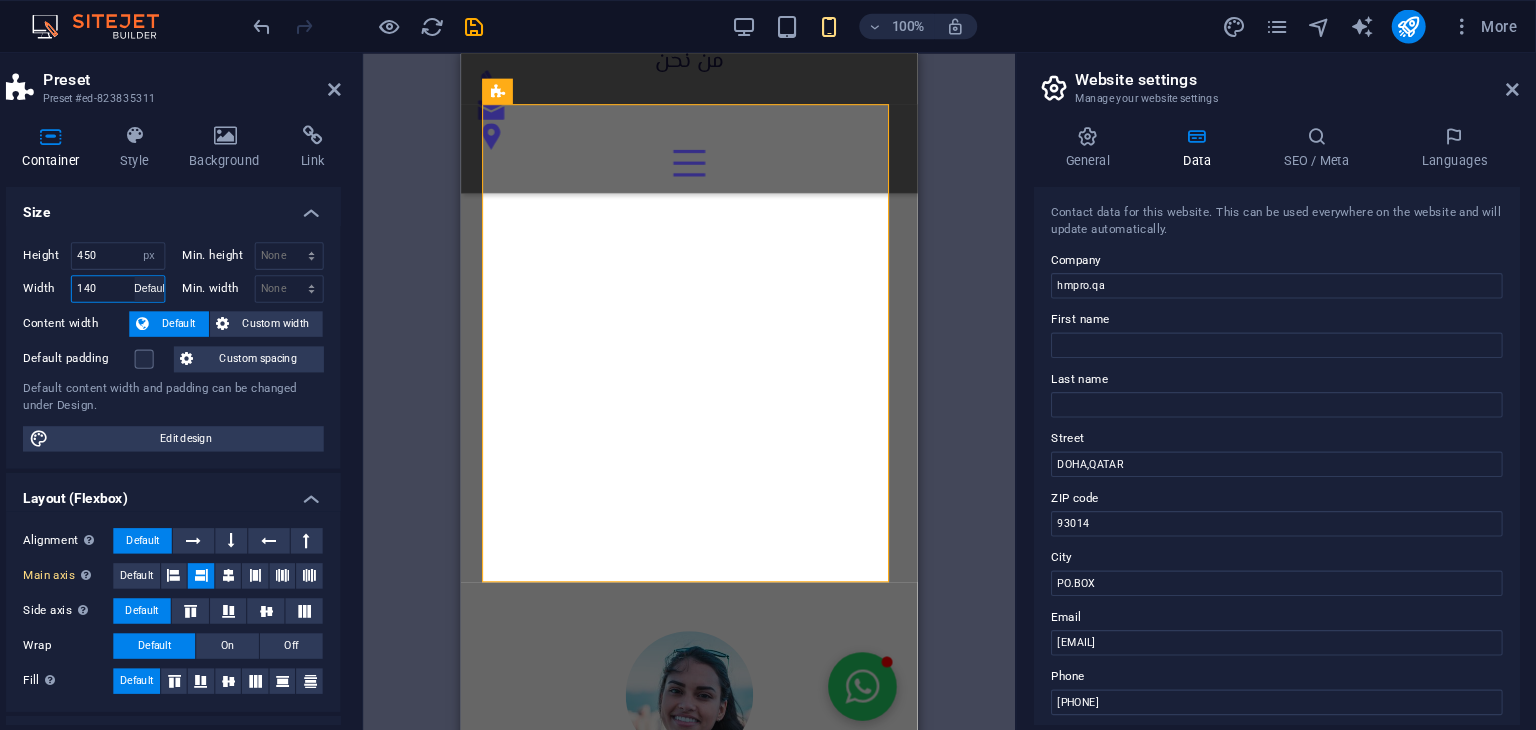 click on "Default px rem % em vh vw" at bounding box center (231, 272) 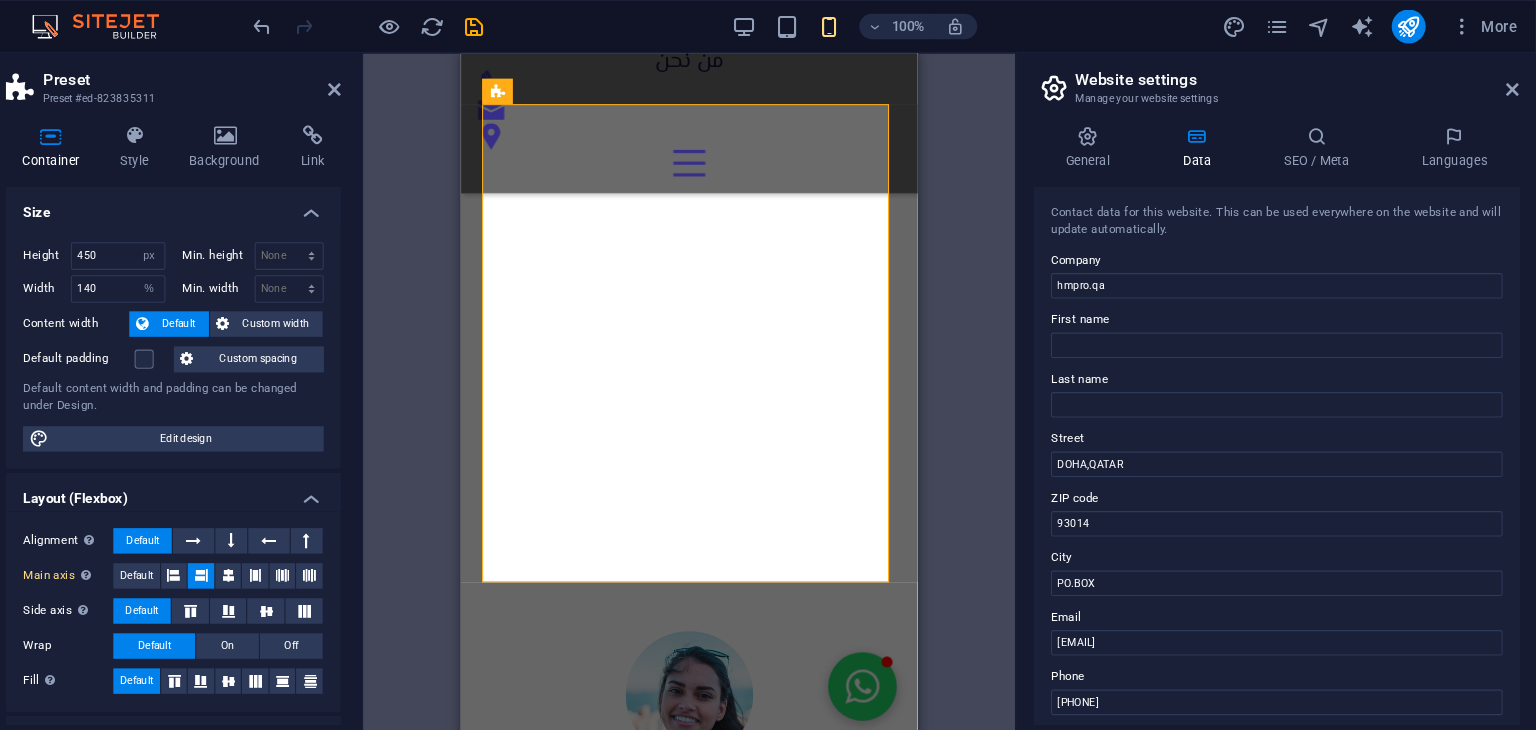 click on "Size" at bounding box center [253, 194] 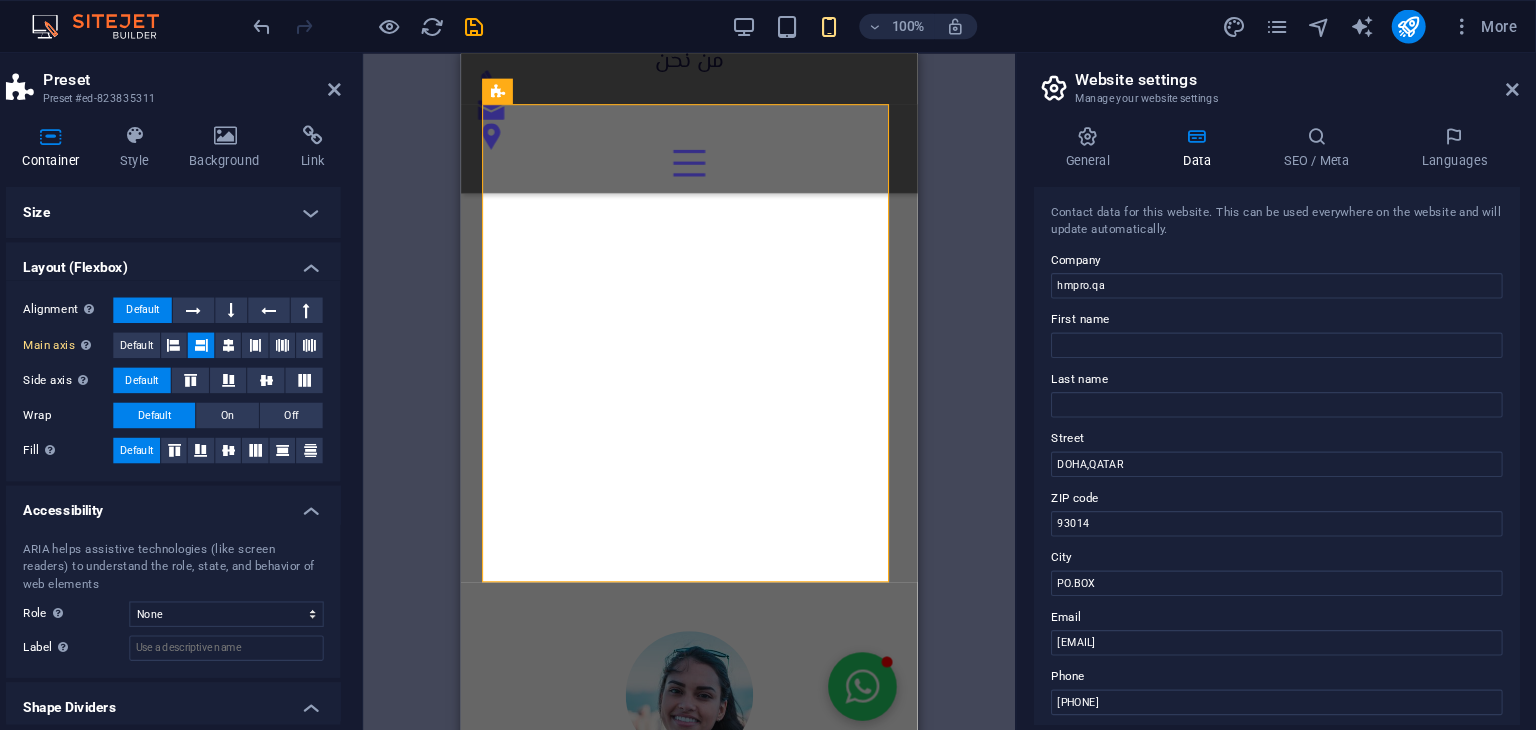 click on "Size" at bounding box center (253, 200) 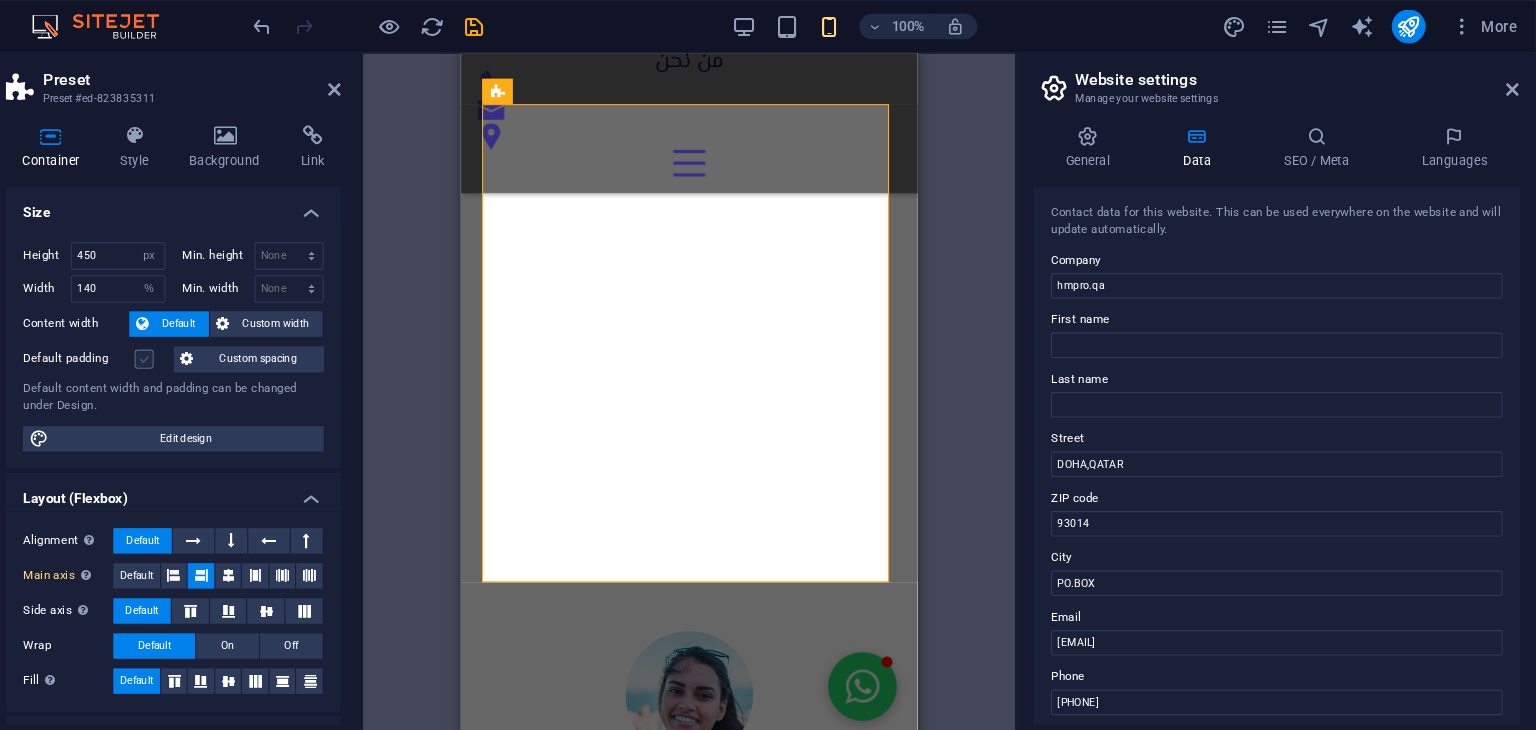 click at bounding box center [226, 338] 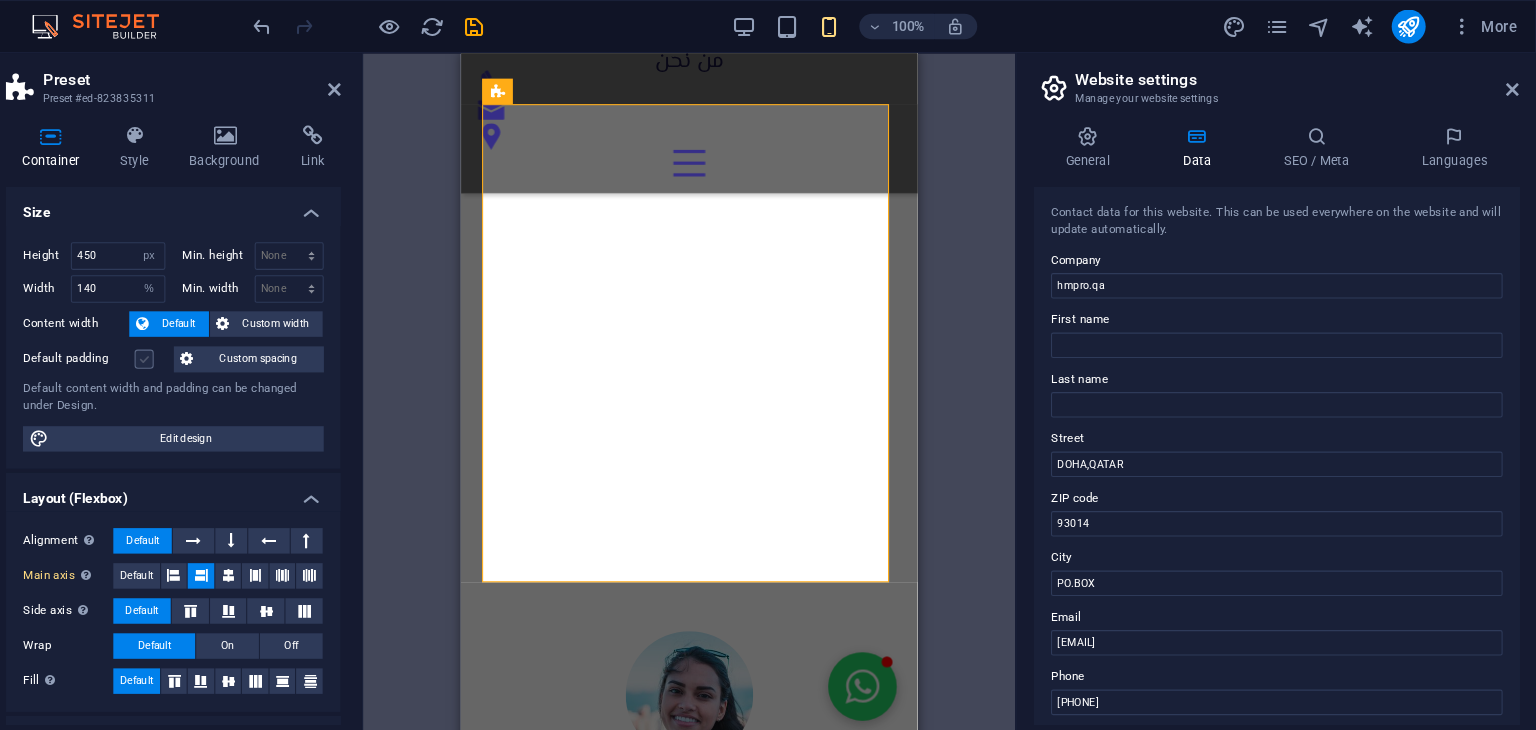 click on "Default padding" at bounding box center [0, 0] 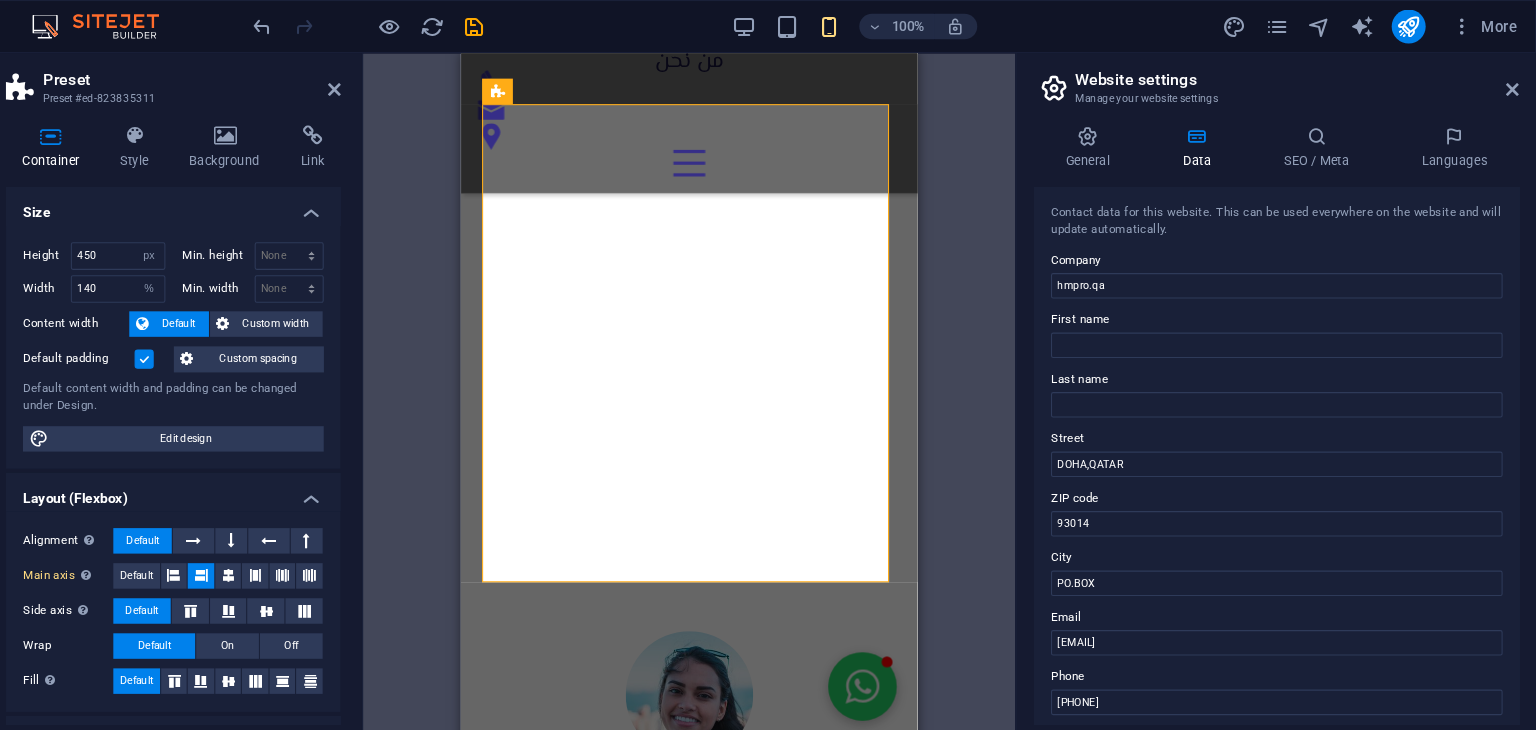 click at bounding box center (226, 338) 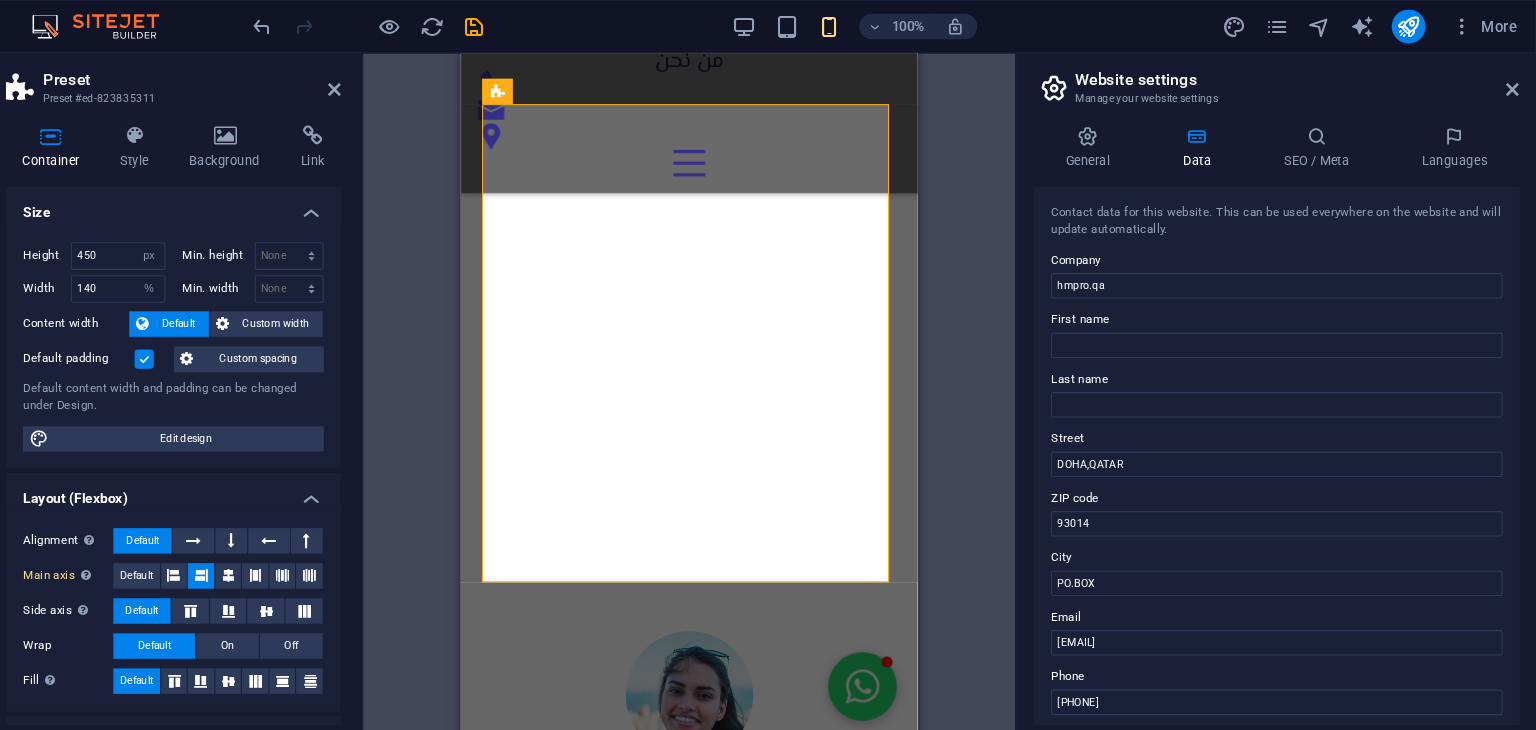 click on "Default padding" at bounding box center [0, 0] 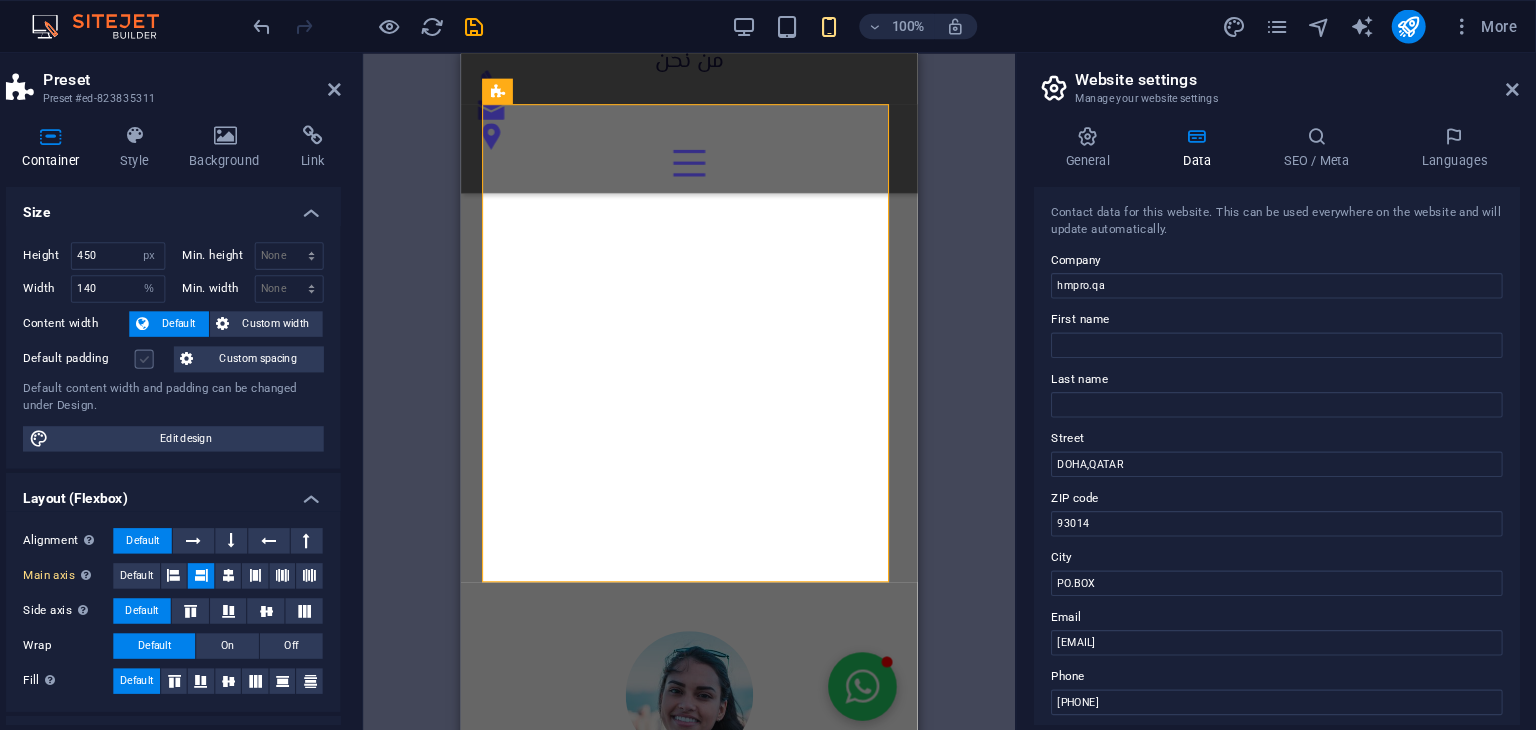 click at bounding box center [226, 338] 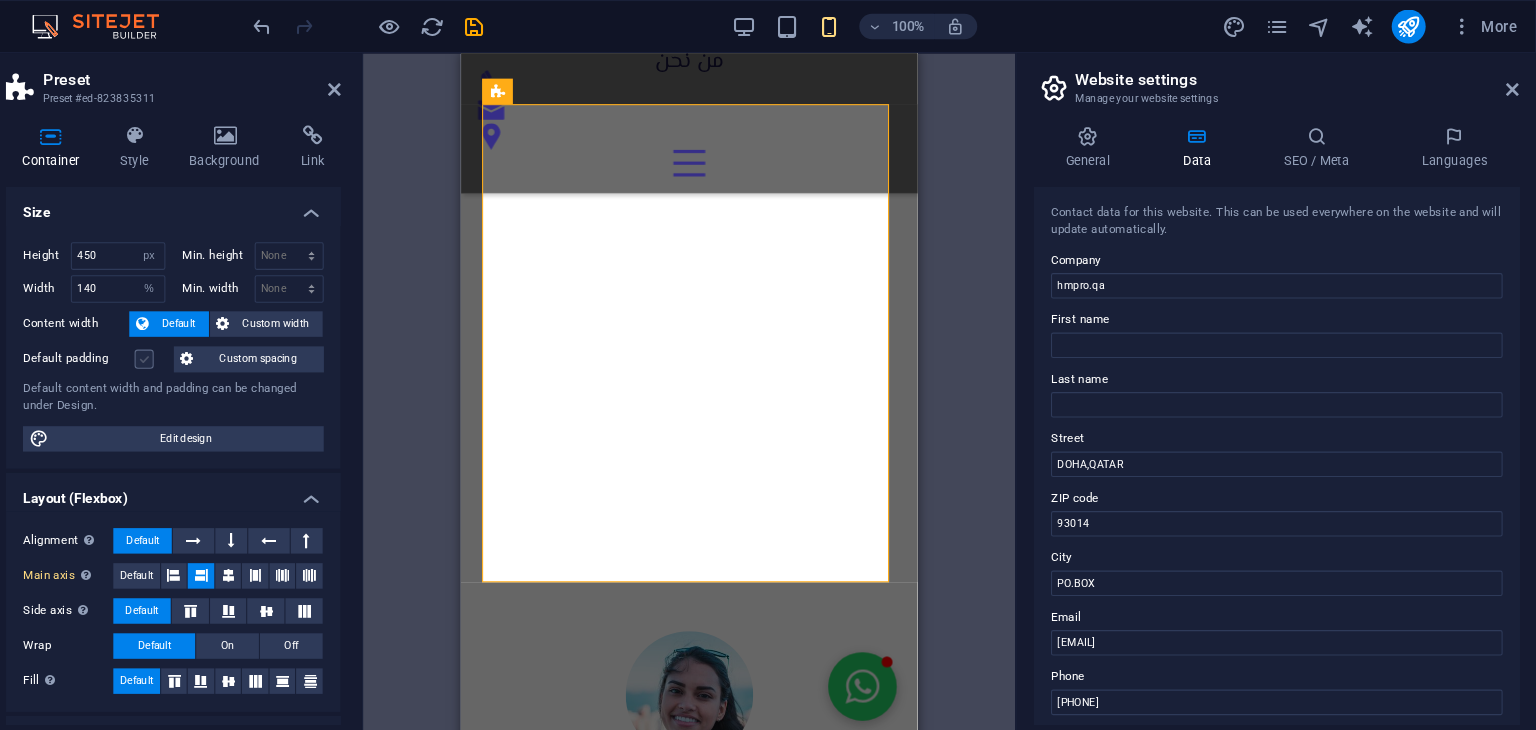 click on "Default padding" at bounding box center [0, 0] 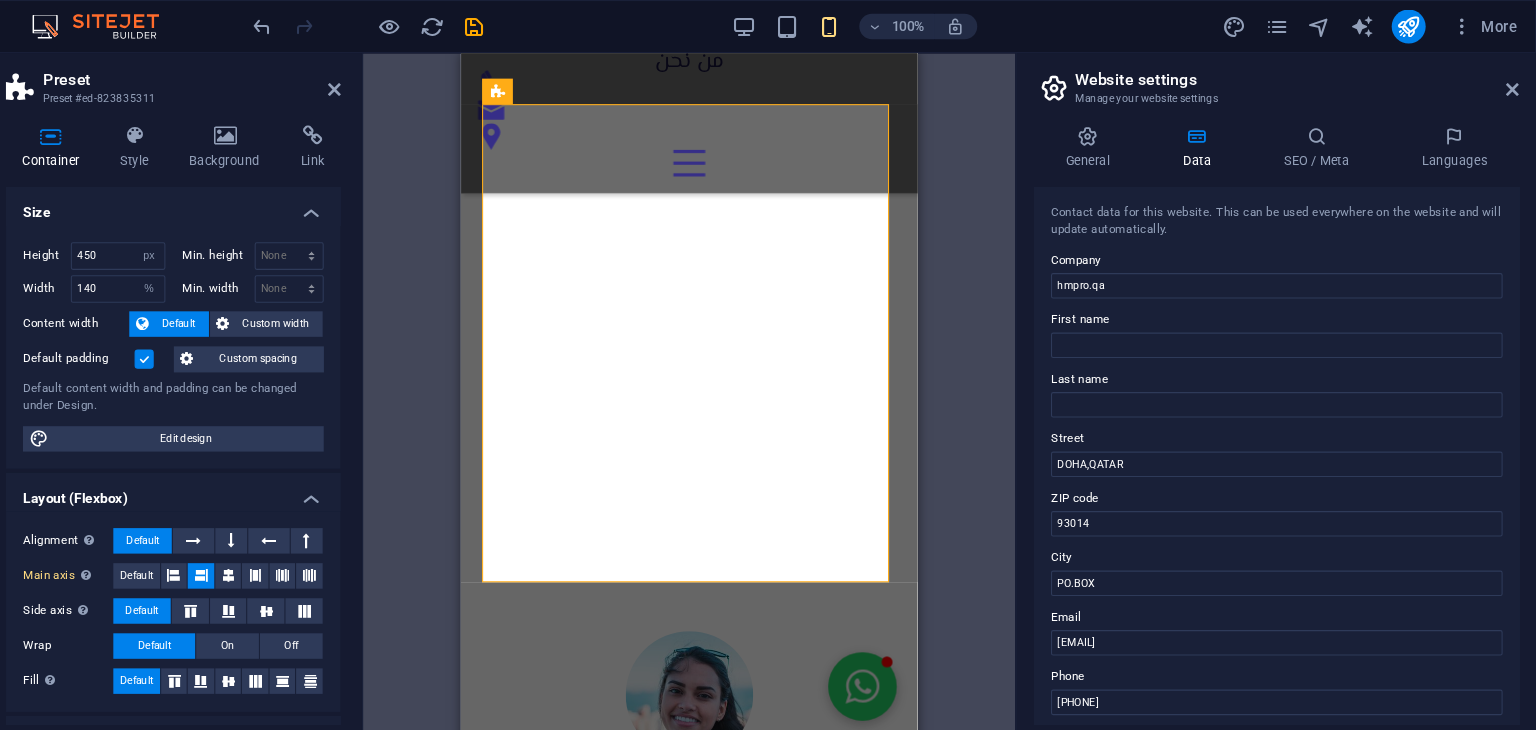 click on "Default" at bounding box center (258, 305) 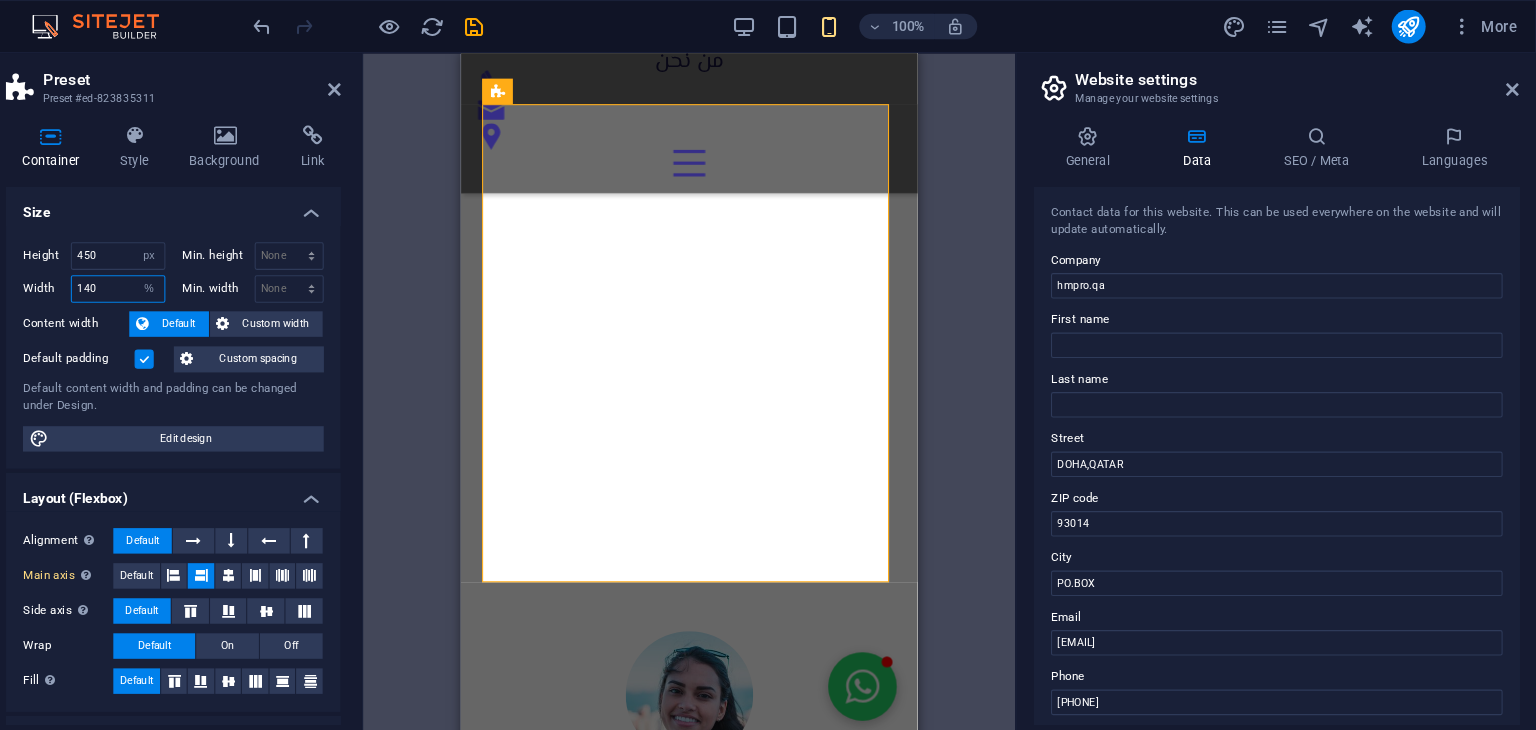 click on "140" at bounding box center [201, 272] 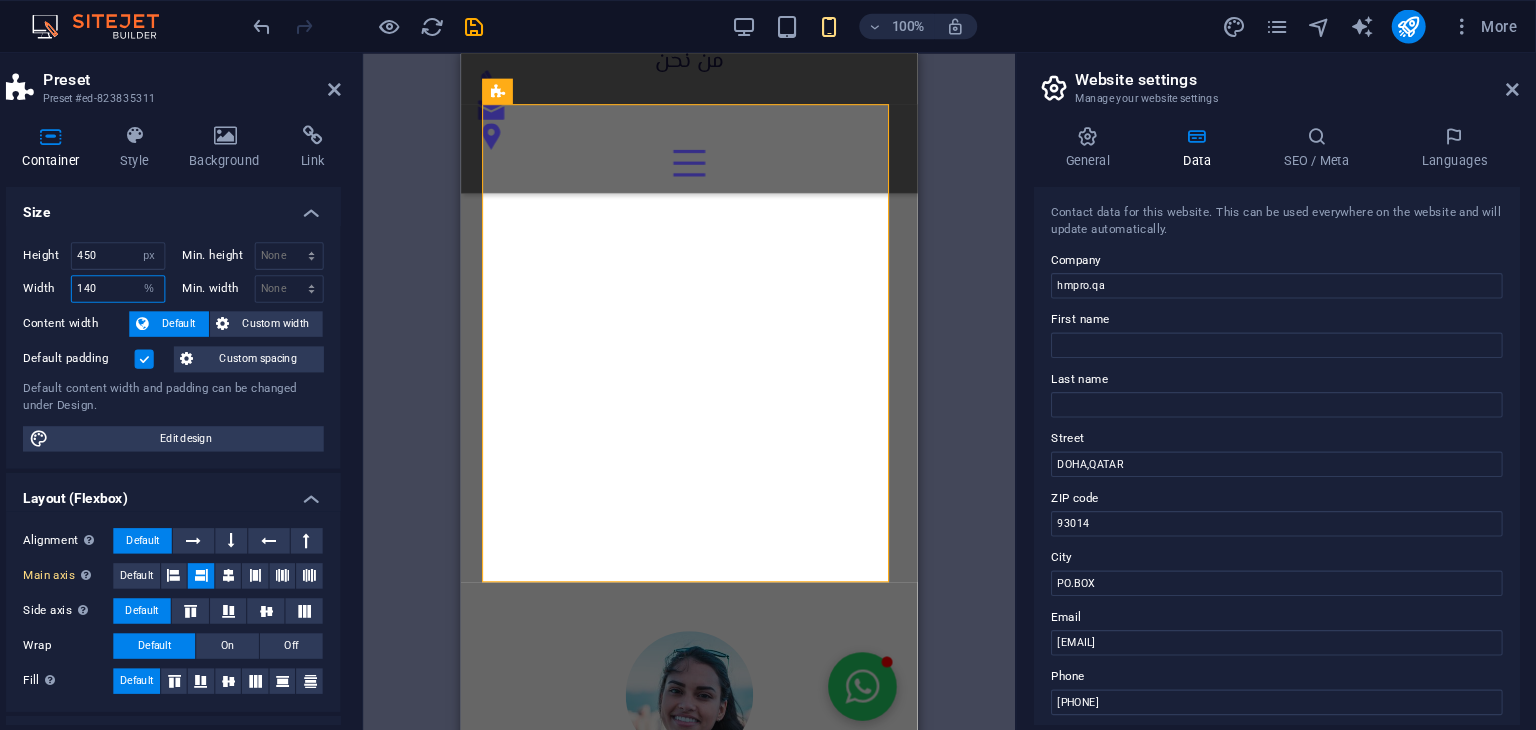 click on "140" at bounding box center (201, 272) 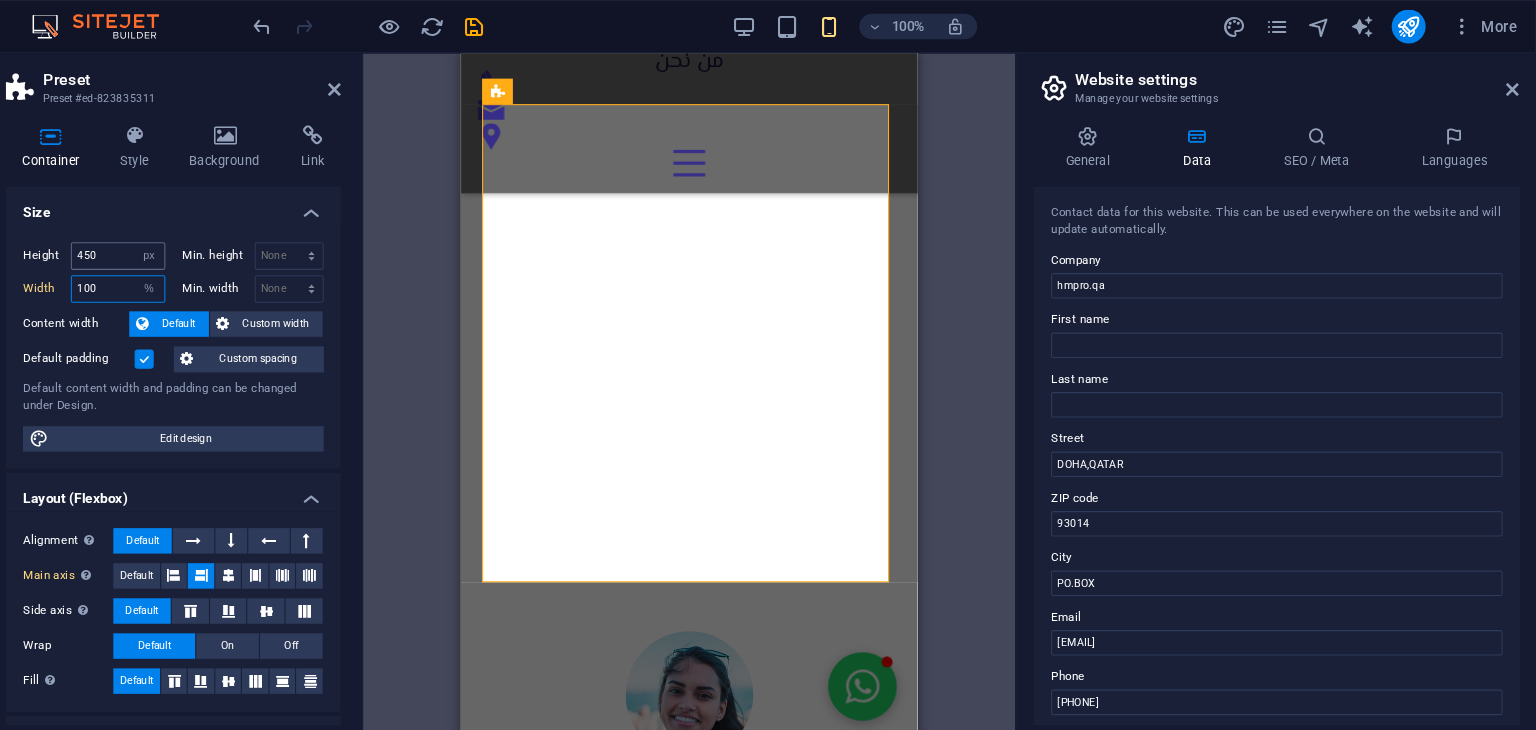 type on "100" 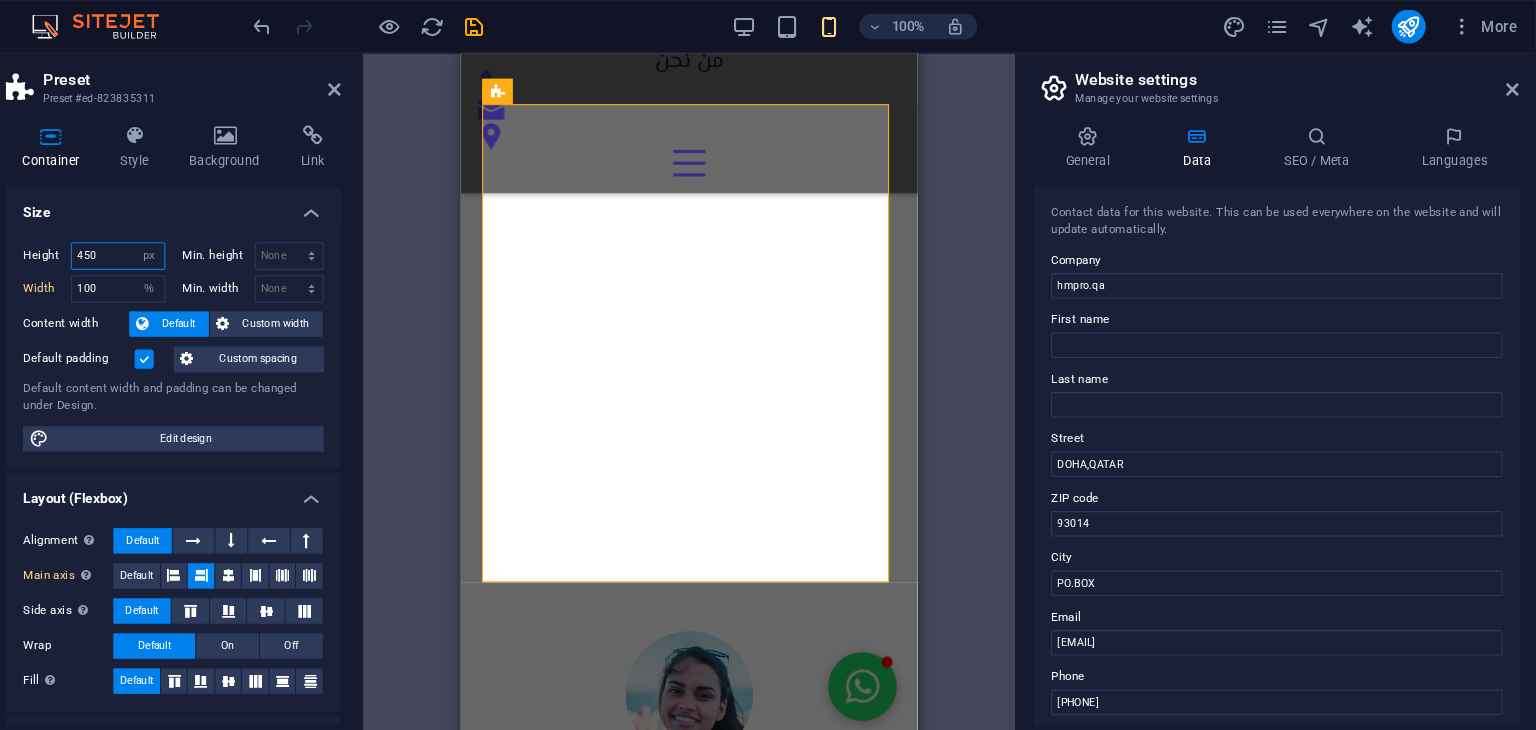 click on "450" at bounding box center (201, 241) 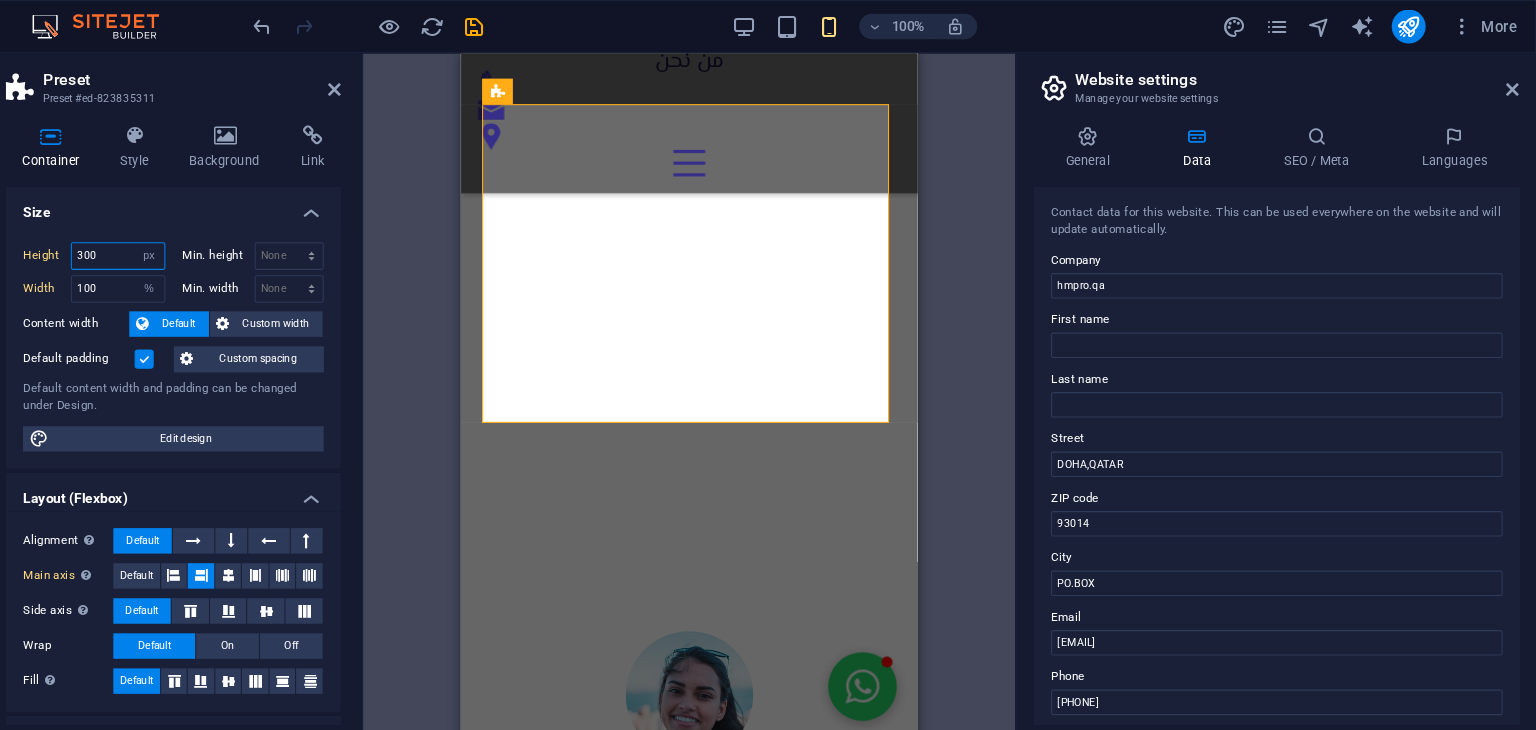click on "300" at bounding box center [201, 241] 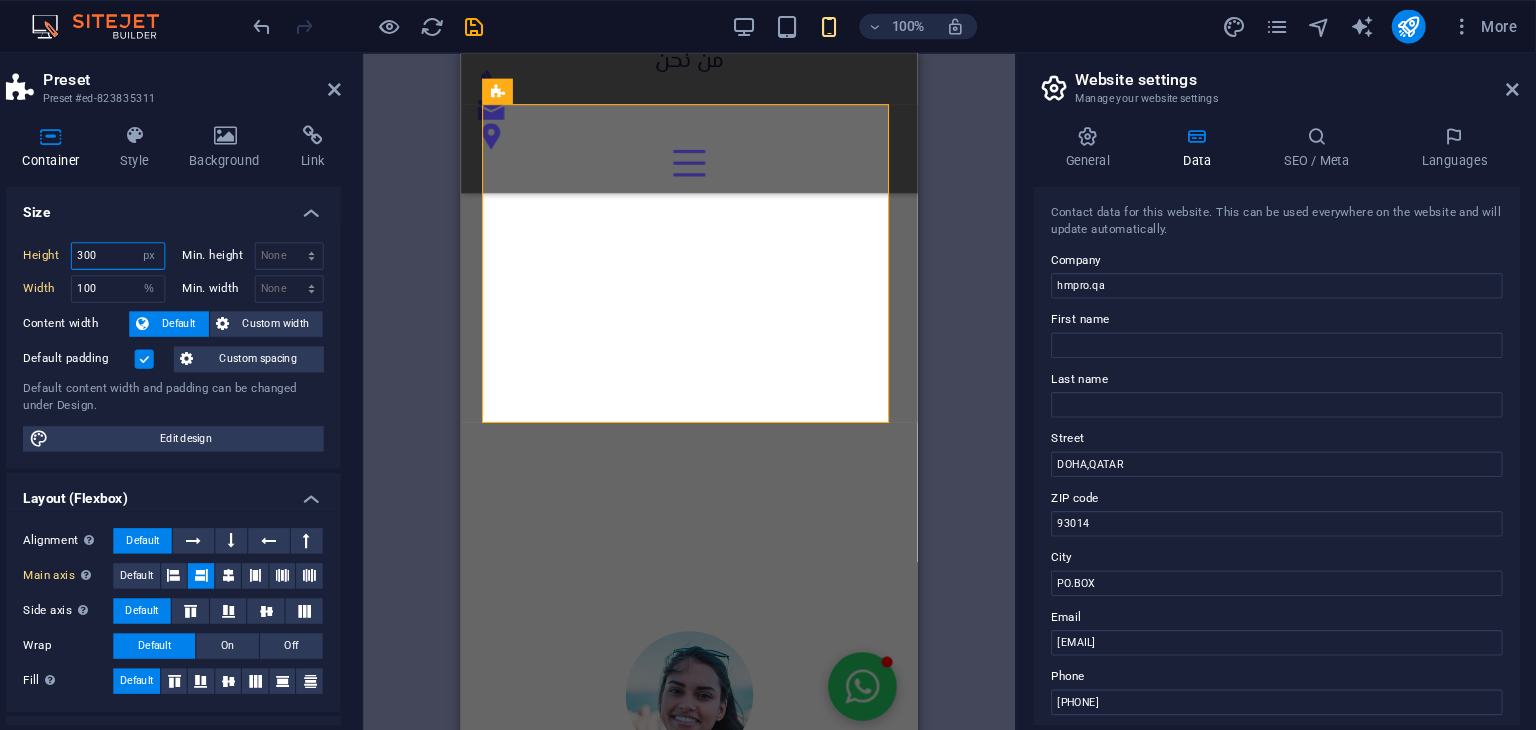 click on "300" at bounding box center (201, 241) 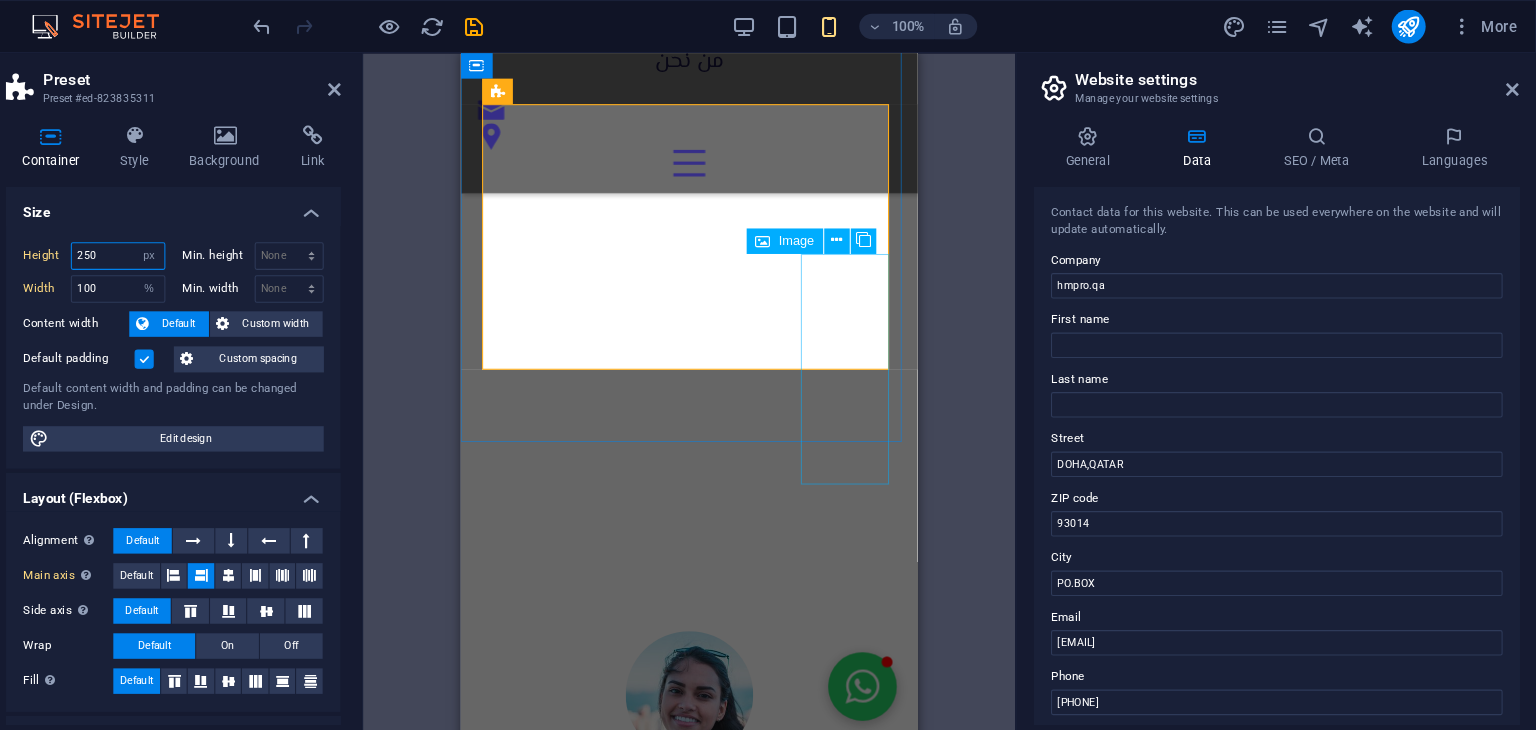 type on "250" 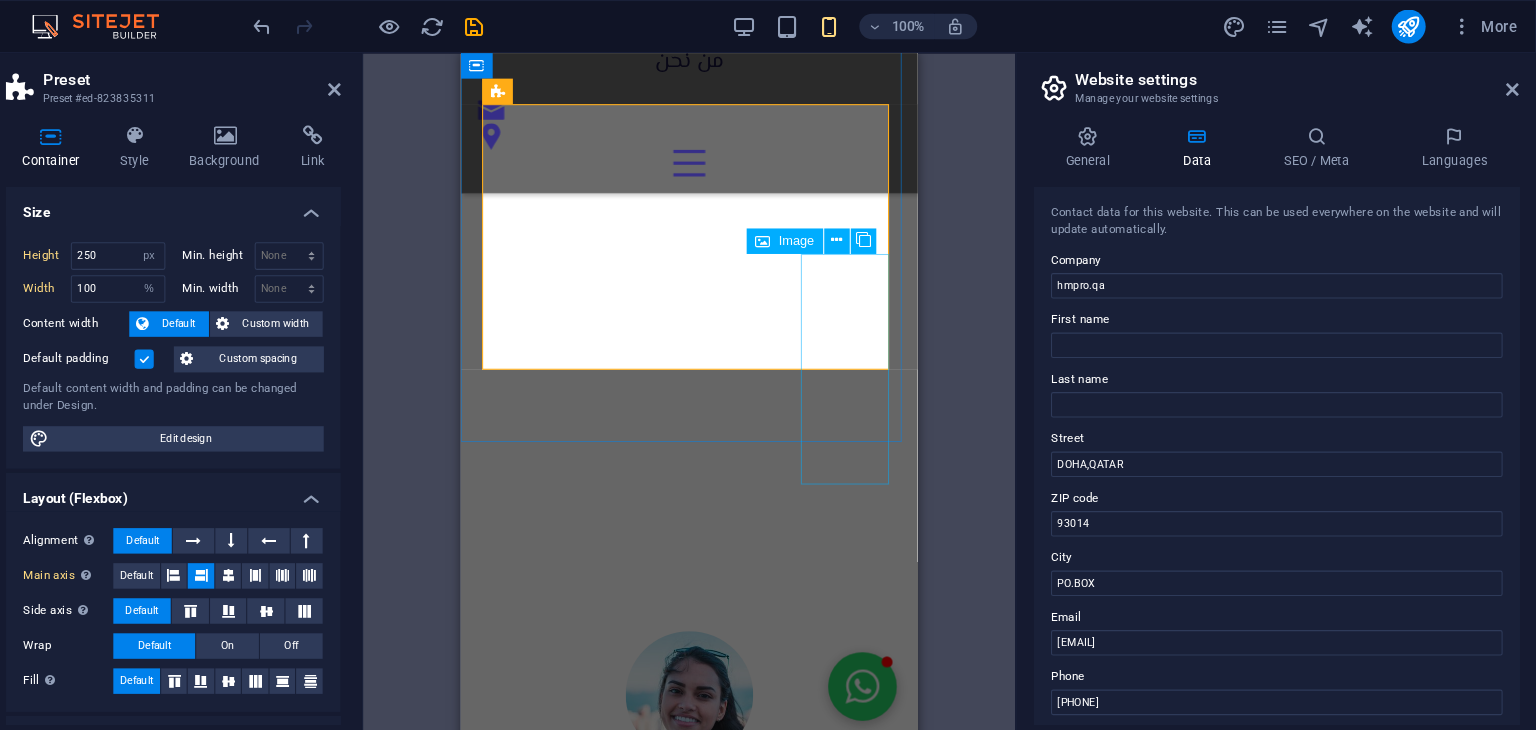 click at bounding box center (675, 2952) 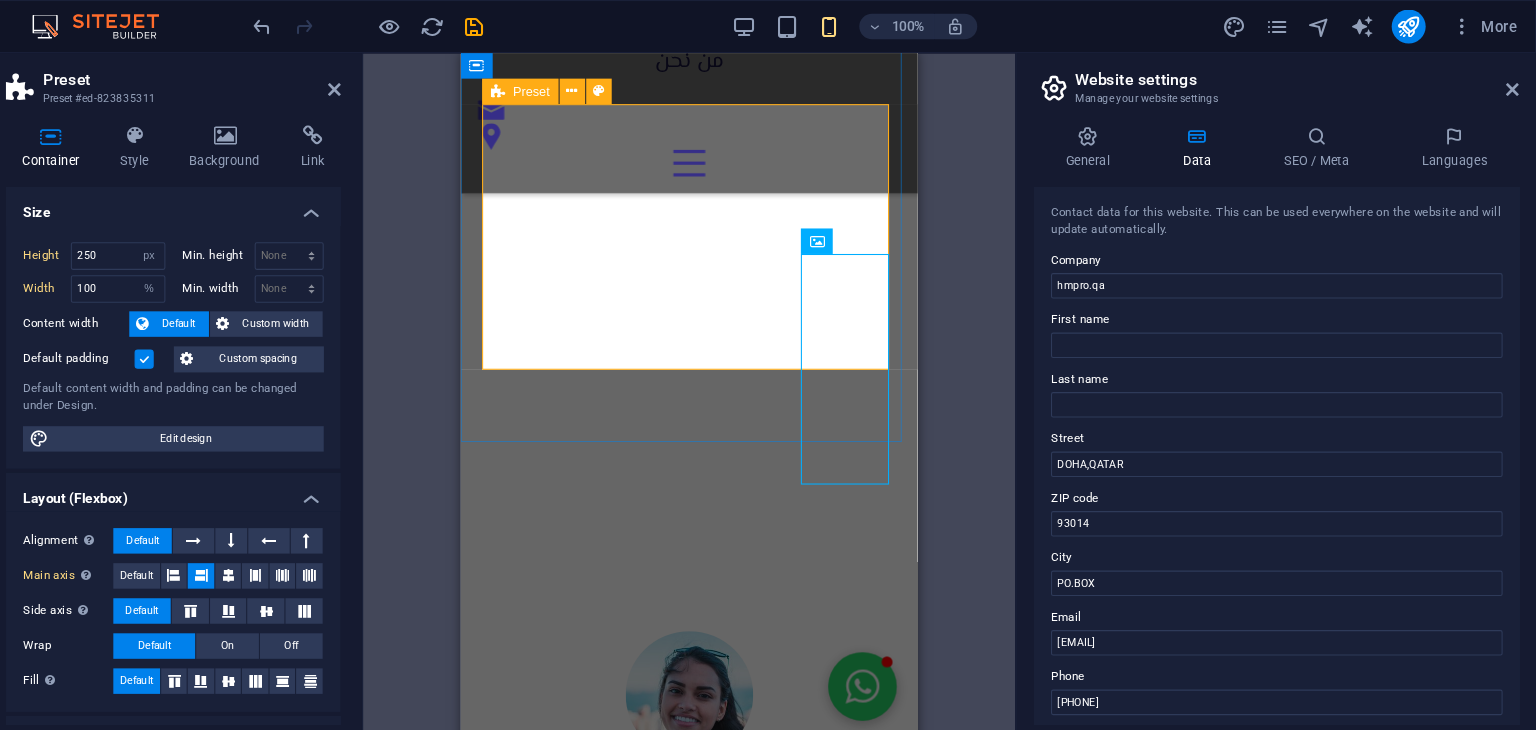 click at bounding box center [675, 2255] 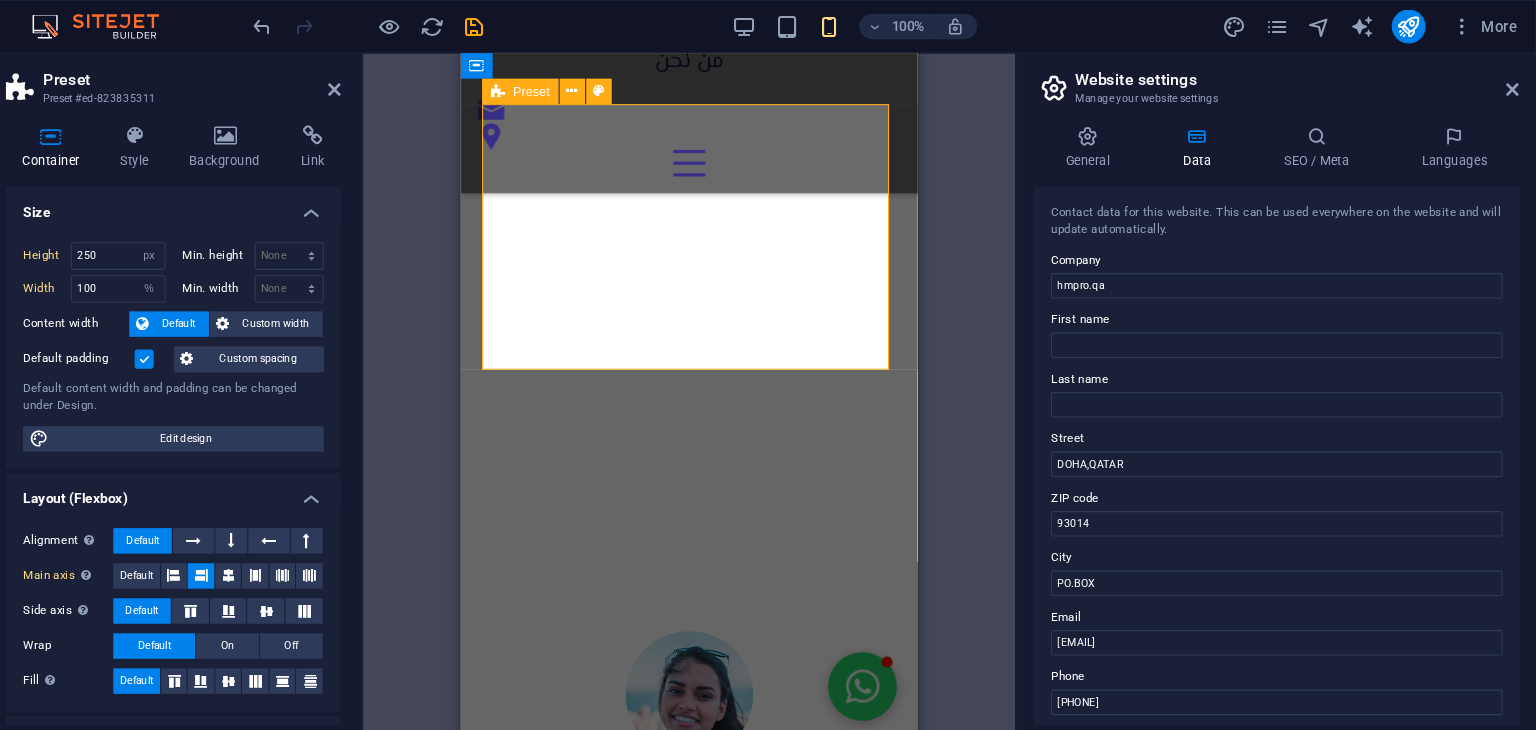 click at bounding box center [675, 2255] 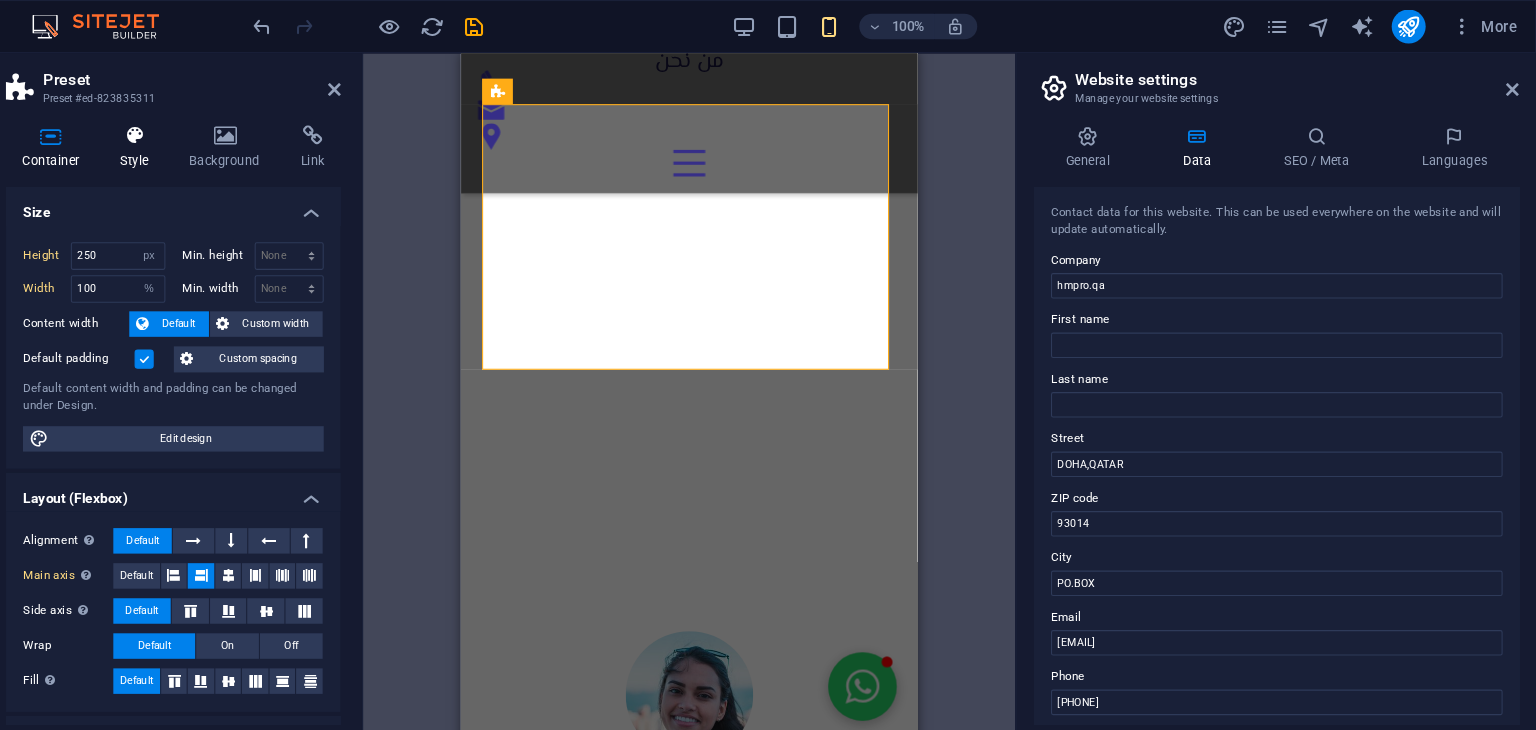 click at bounding box center (217, 128) 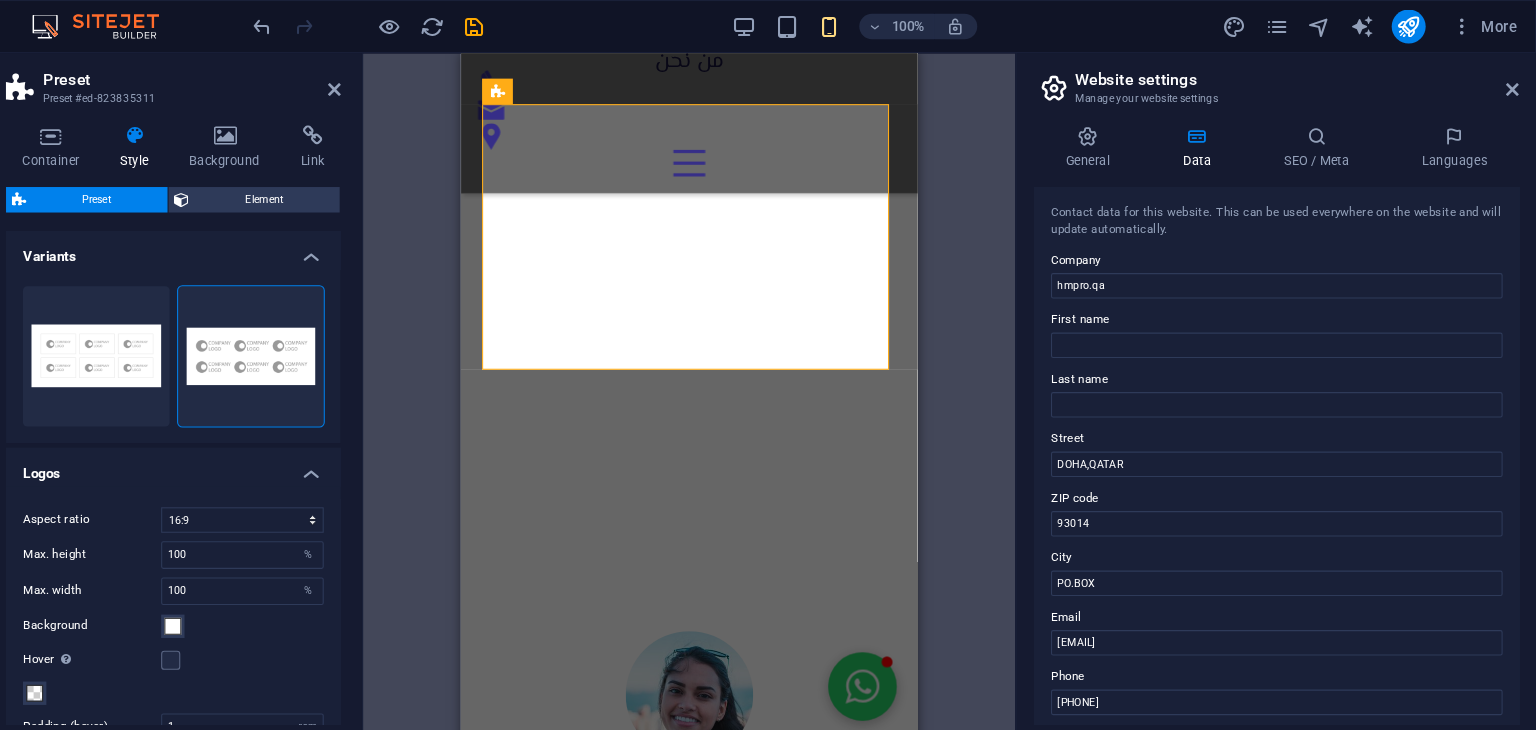 scroll, scrollTop: 0, scrollLeft: 0, axis: both 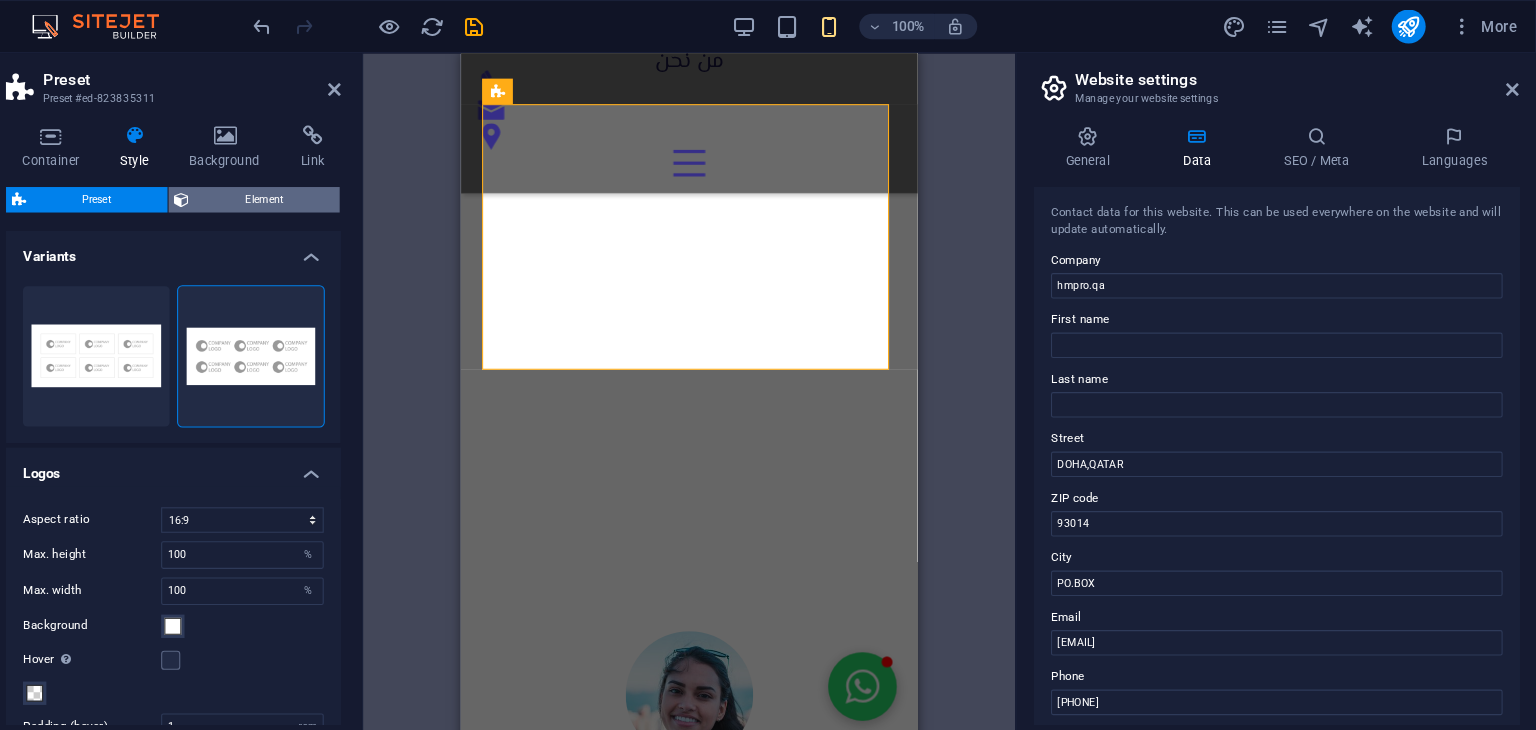 click on "Element" at bounding box center (340, 188) 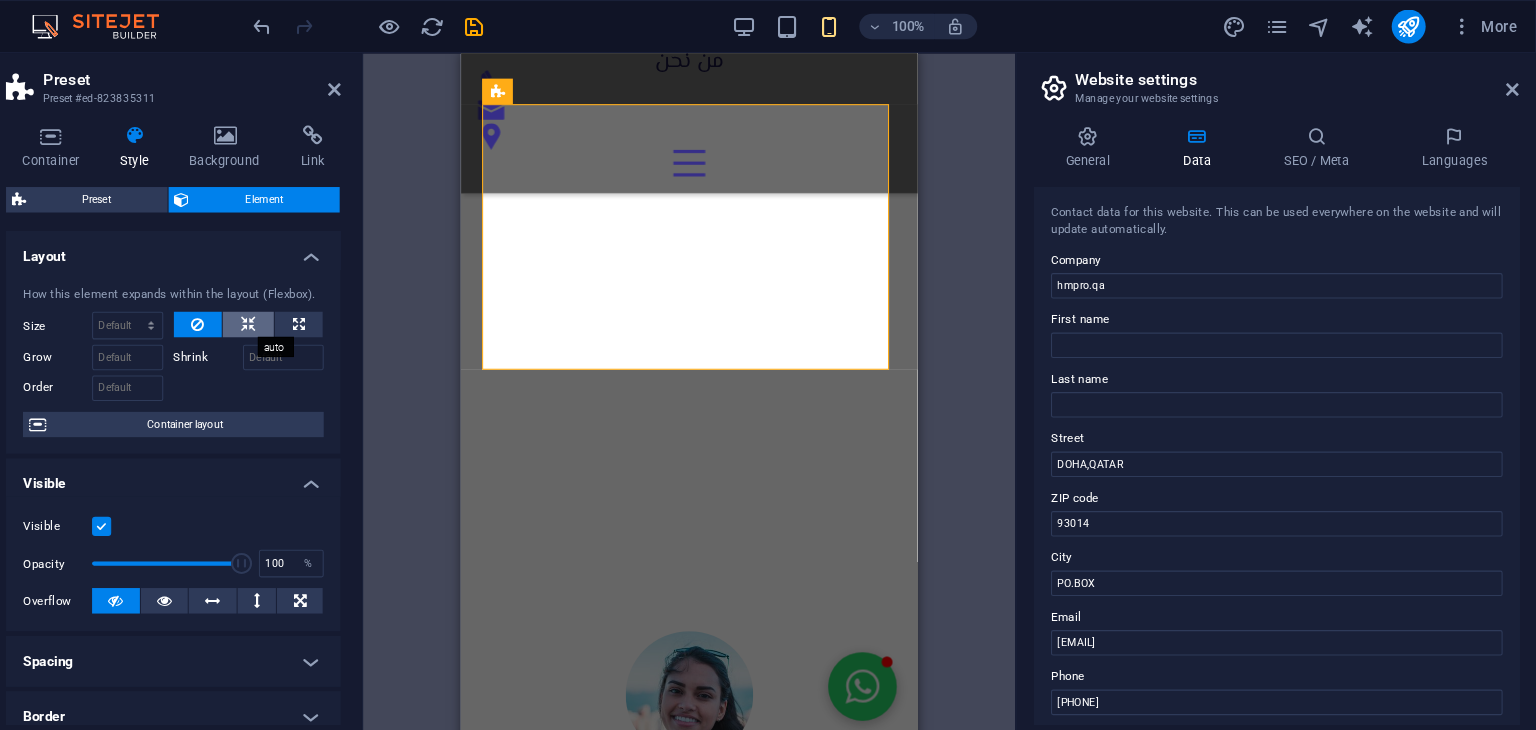 click at bounding box center [324, 305] 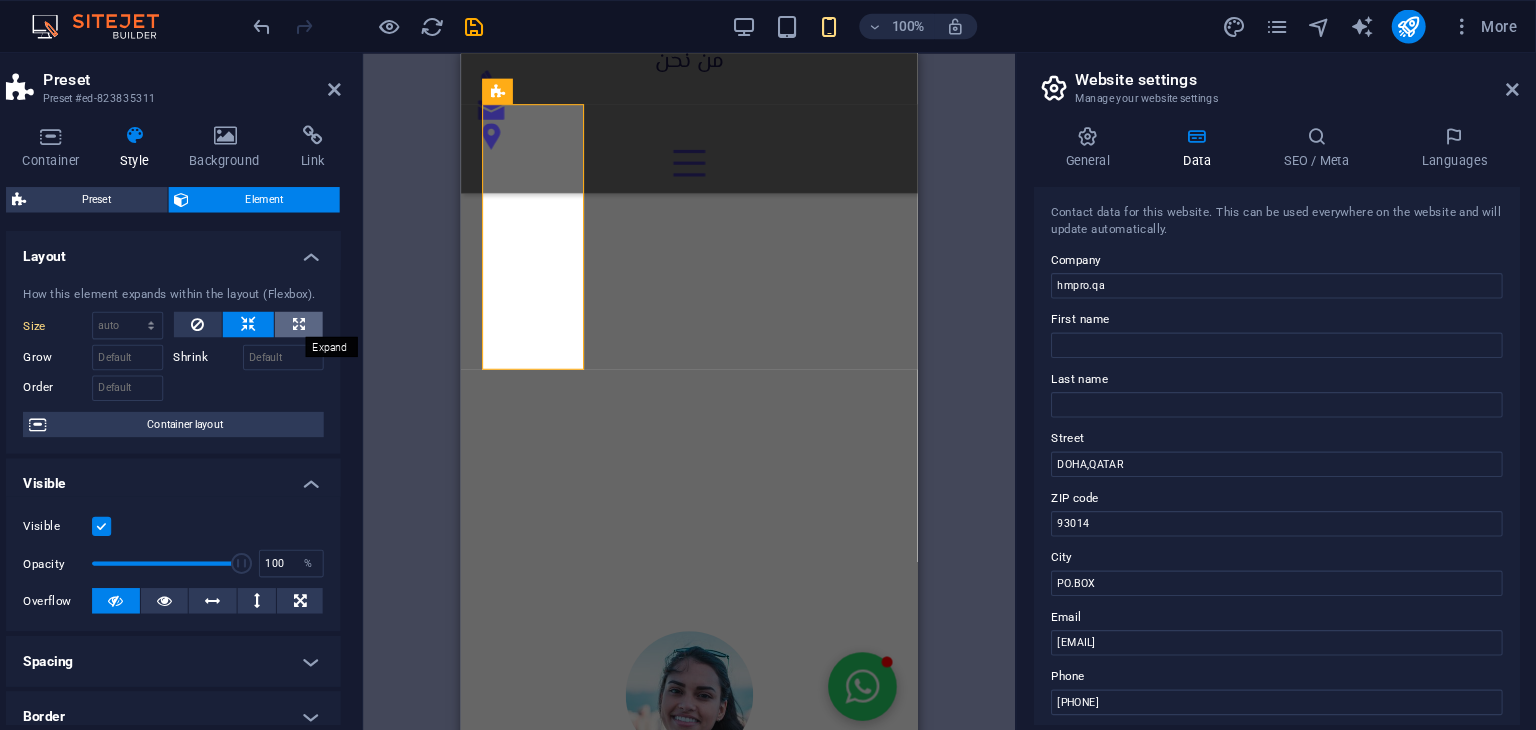 click at bounding box center (371, 305) 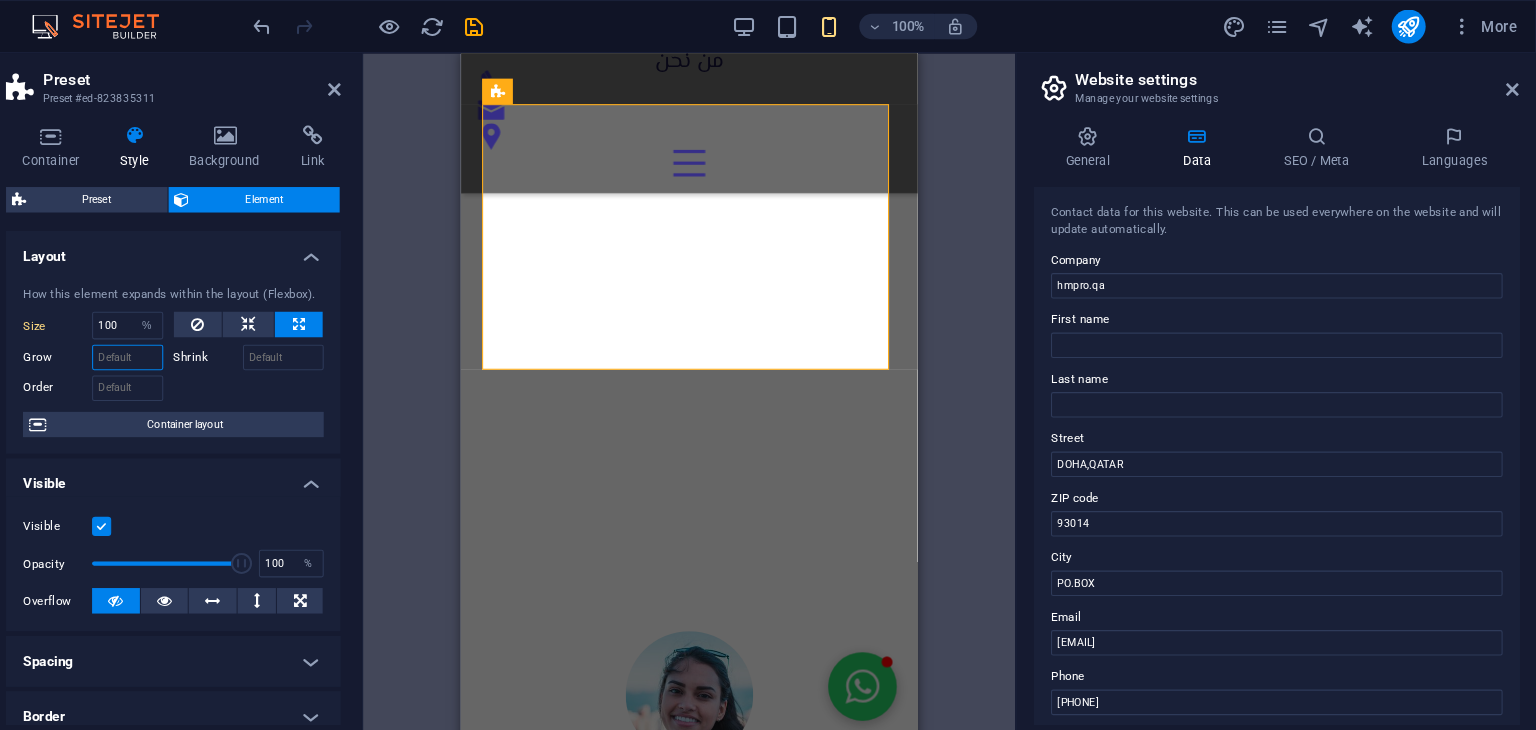 click on "Grow" at bounding box center (210, 336) 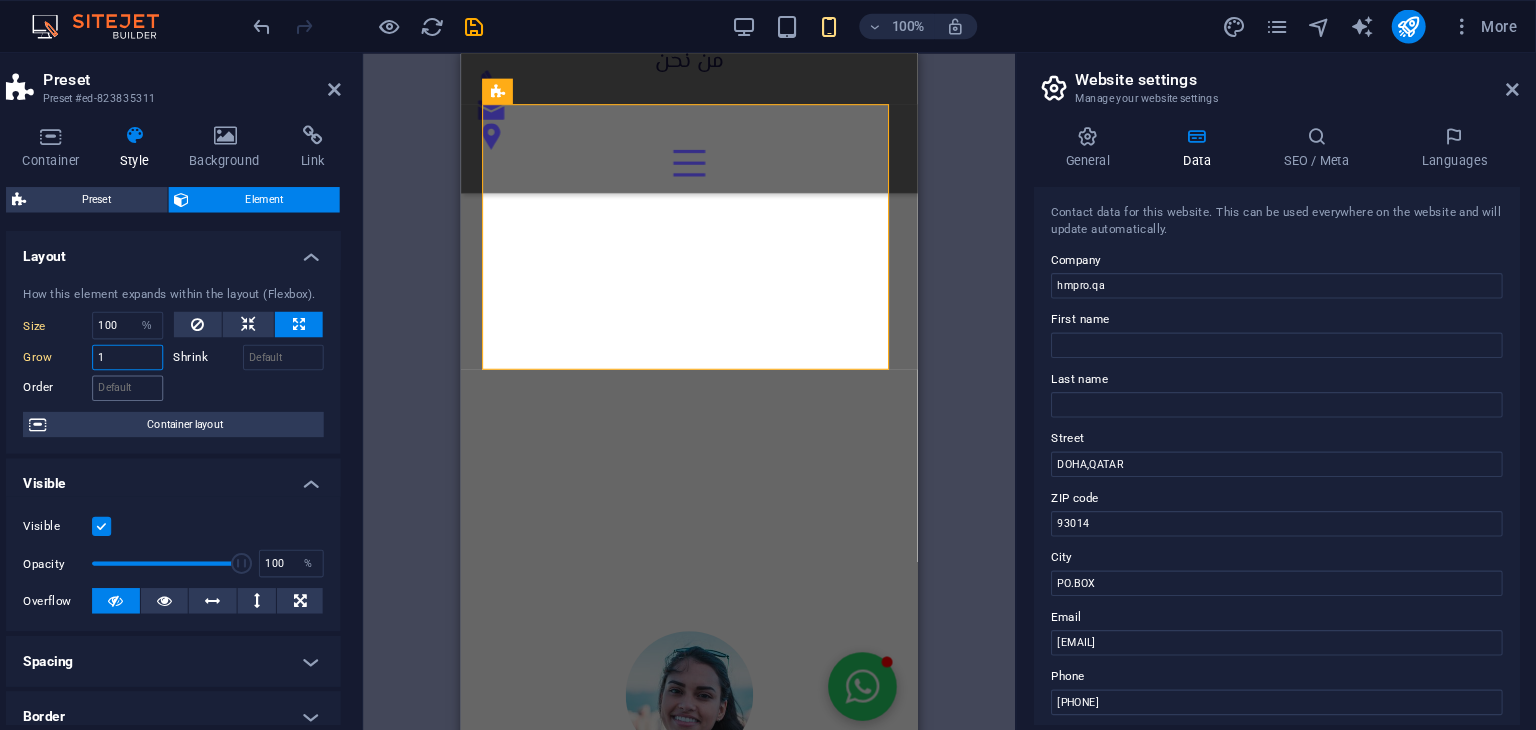 type on "1" 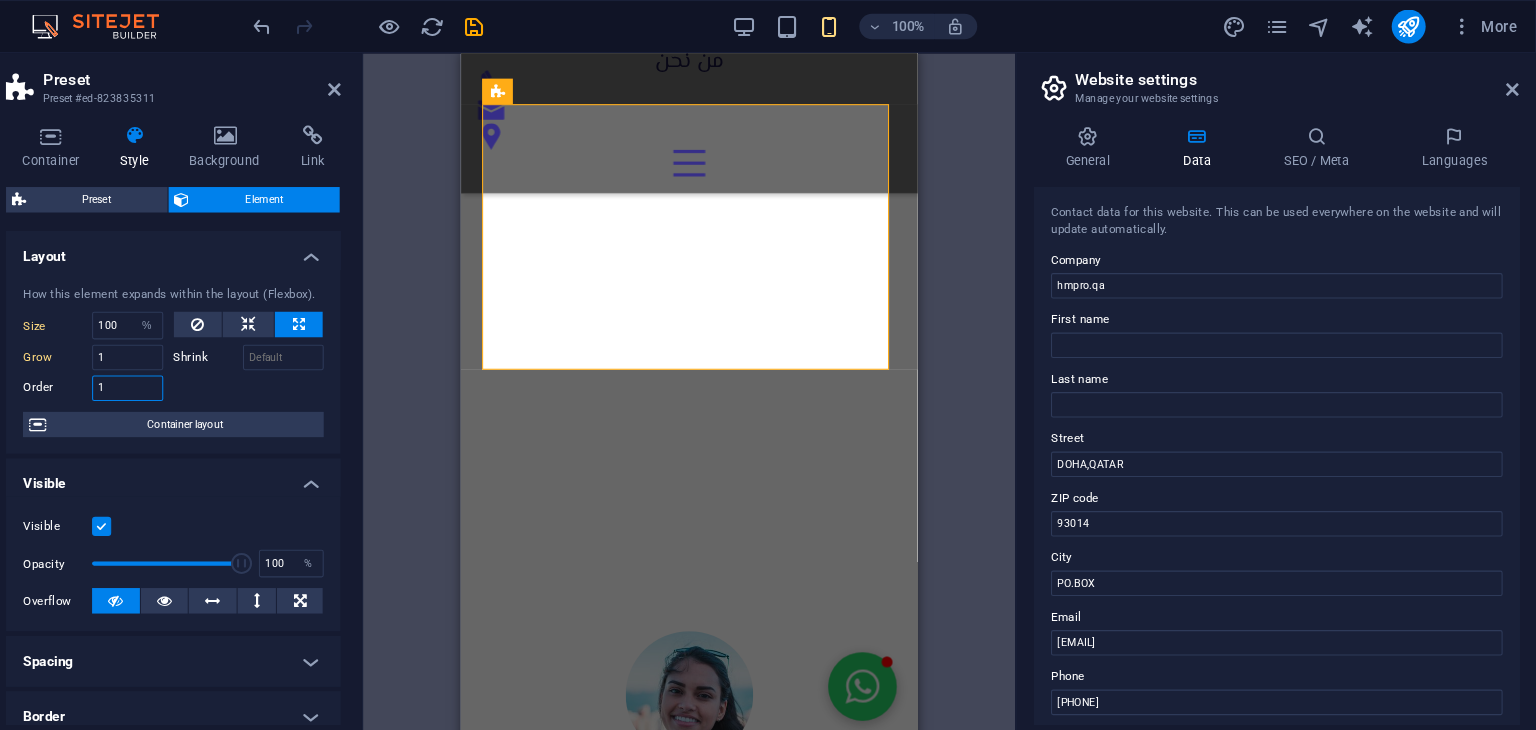 click on "1" at bounding box center [210, 365] 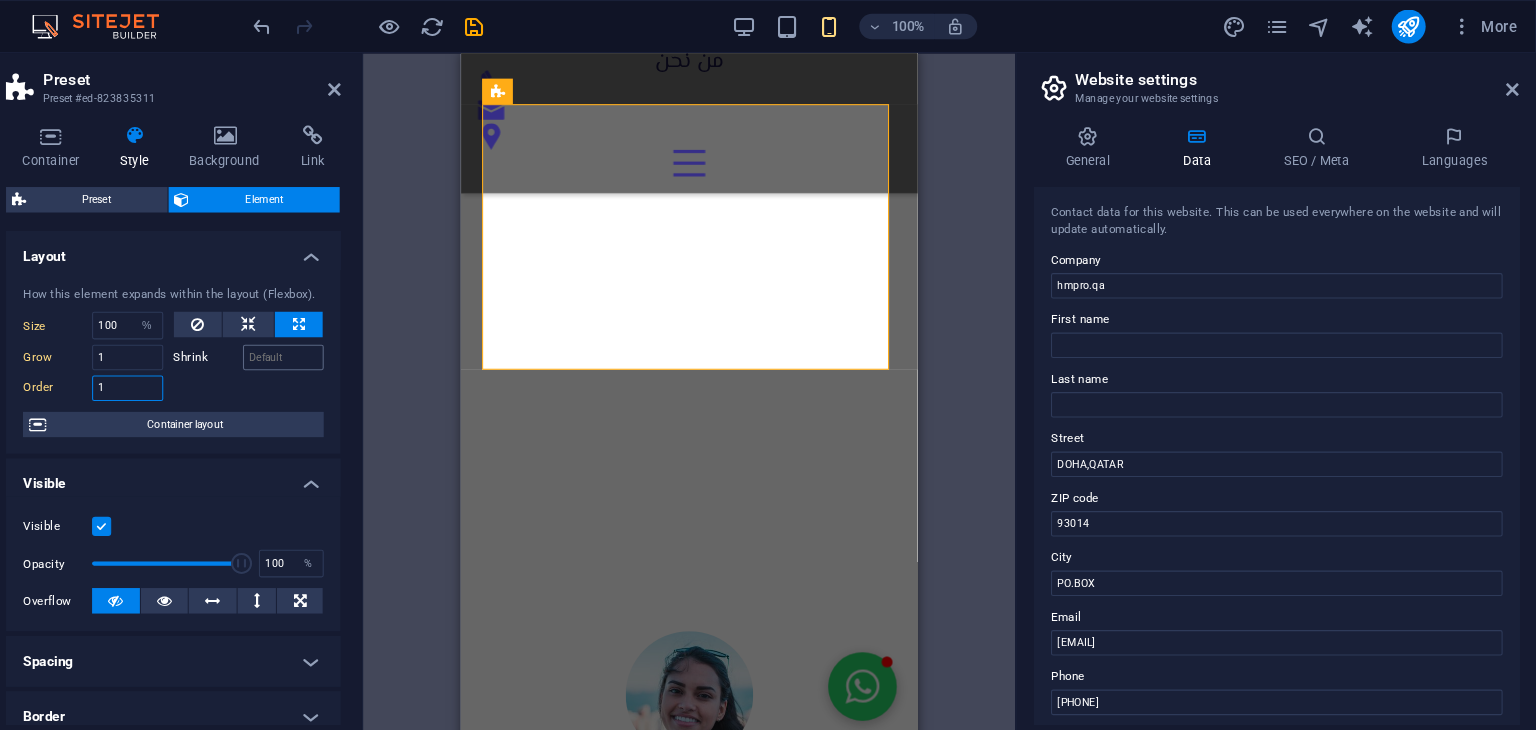 type on "1" 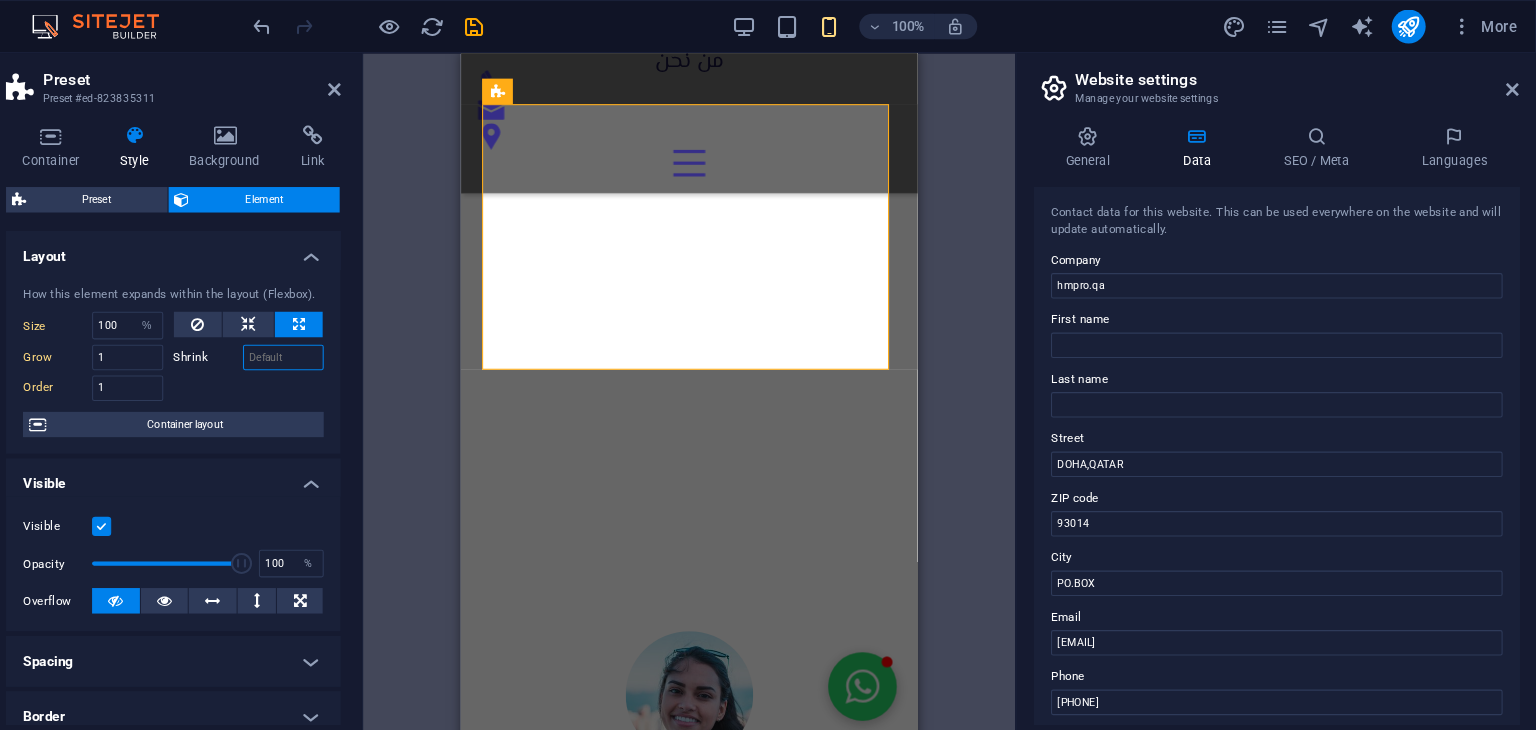 click on "Shrink" at bounding box center [357, 336] 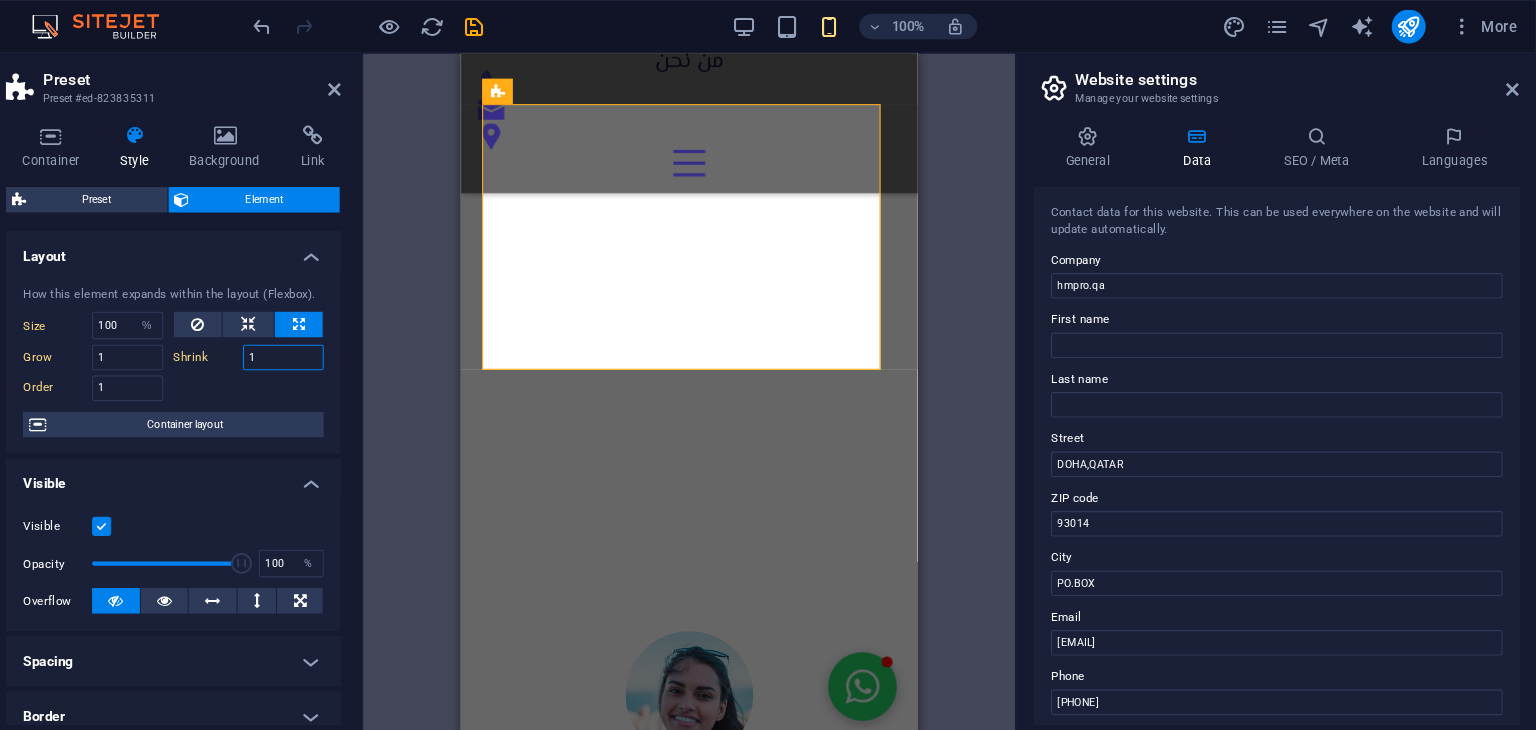 type 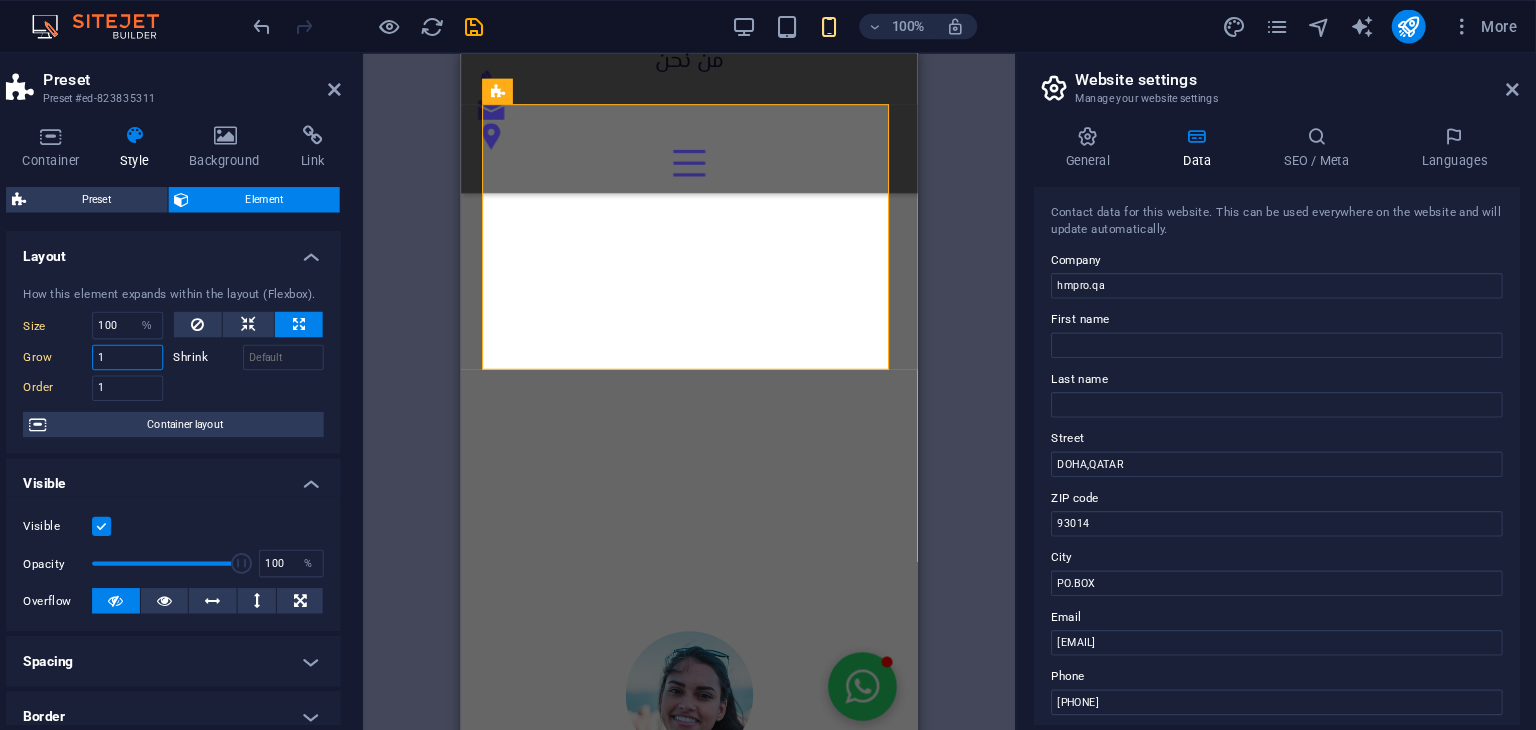 click on "1" at bounding box center [210, 336] 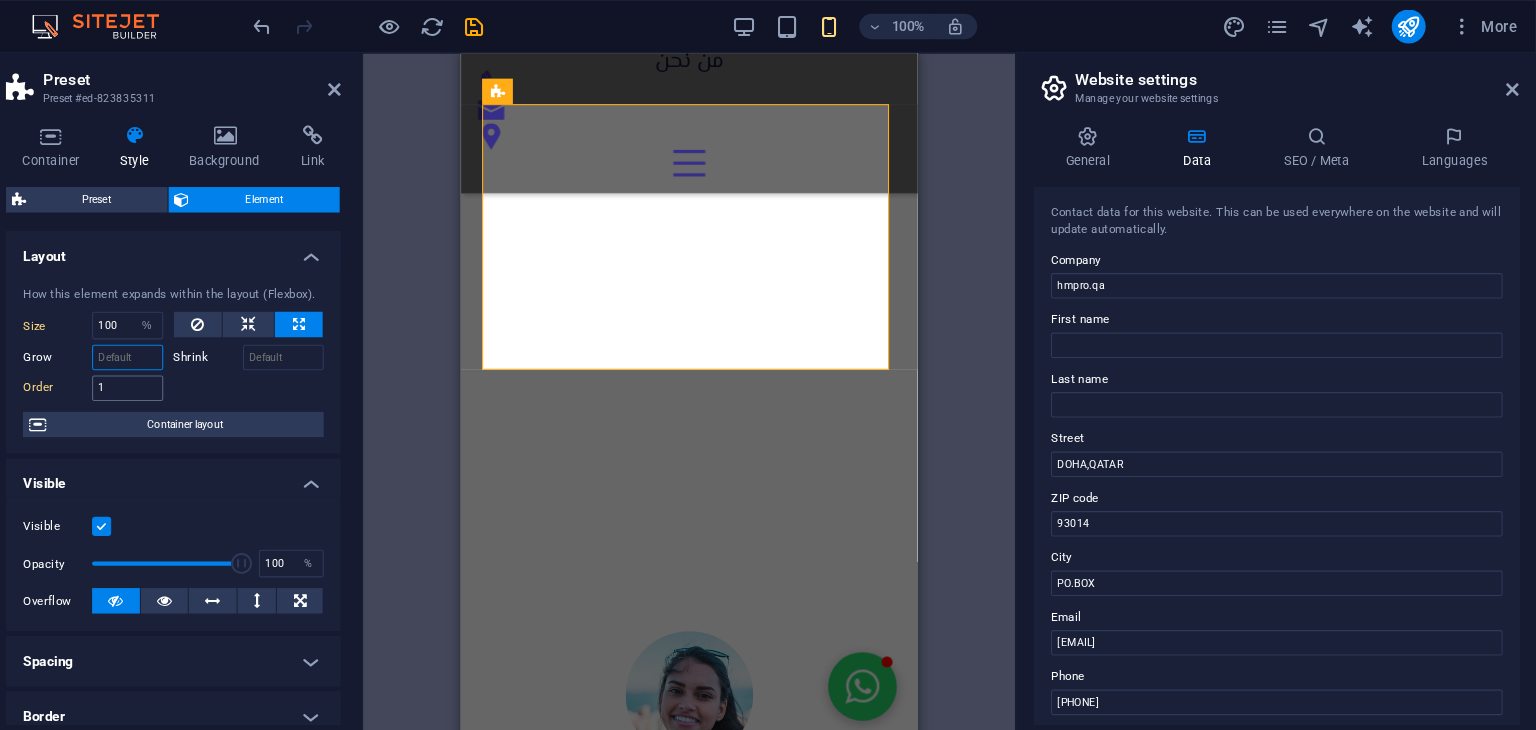 type 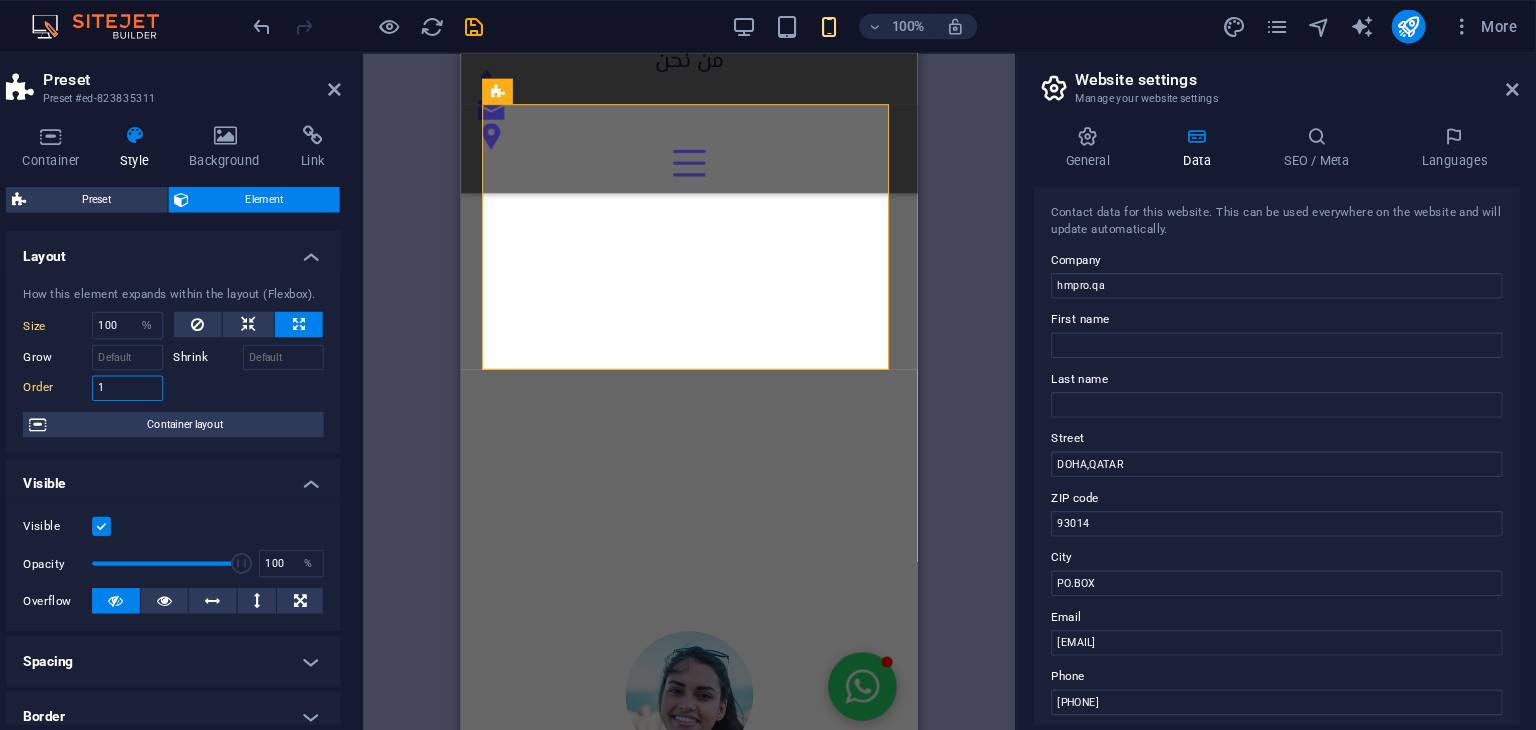 click on "1" at bounding box center [210, 365] 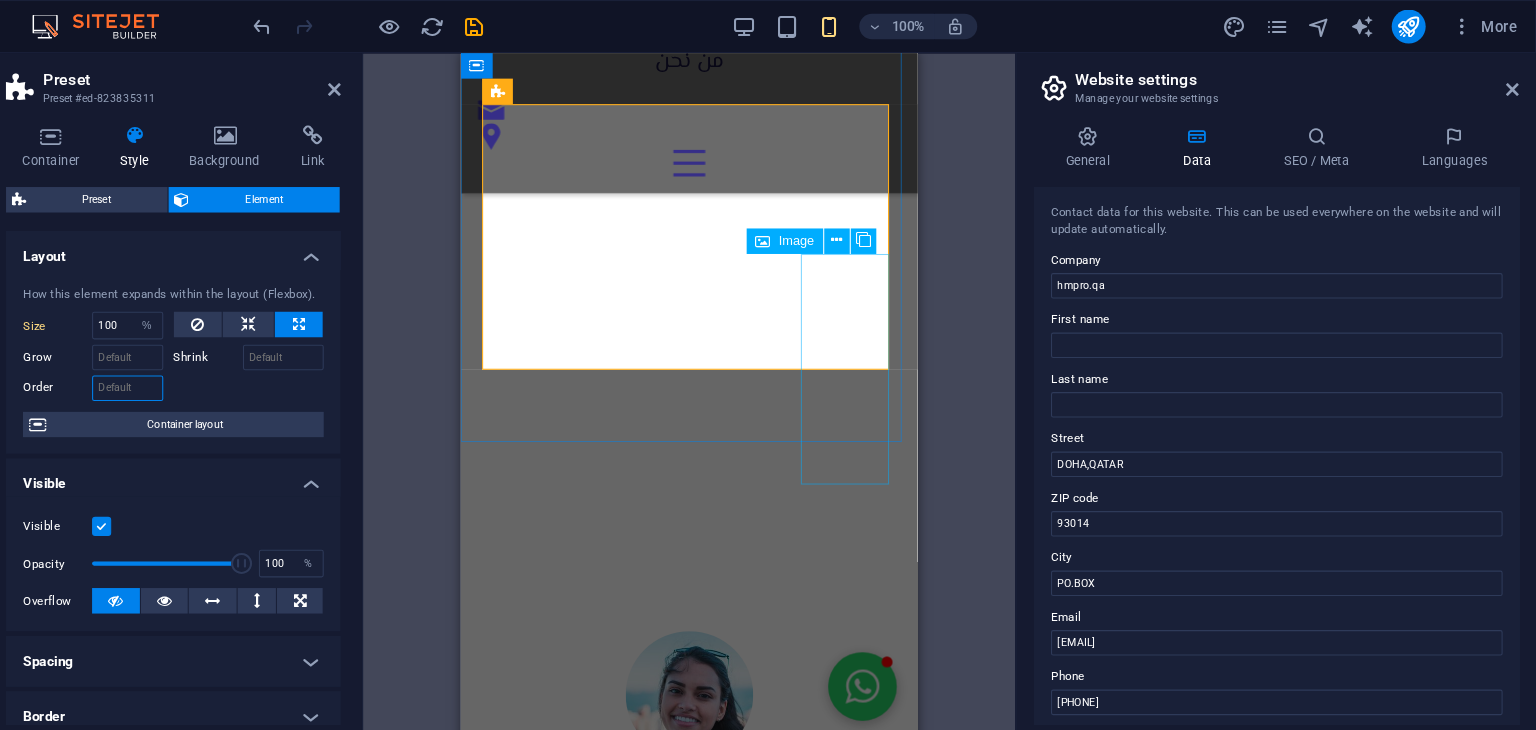type 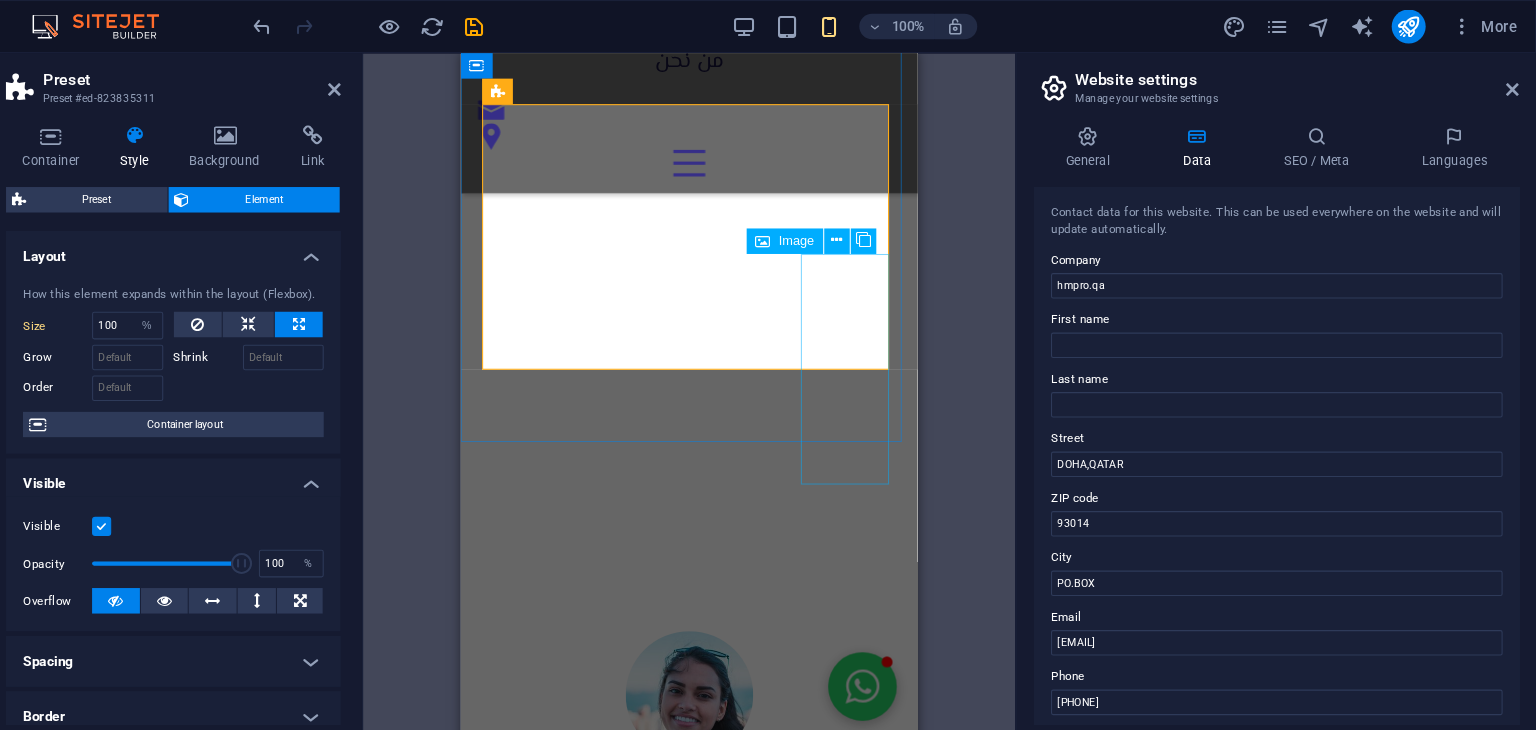 click at bounding box center [675, 2952] 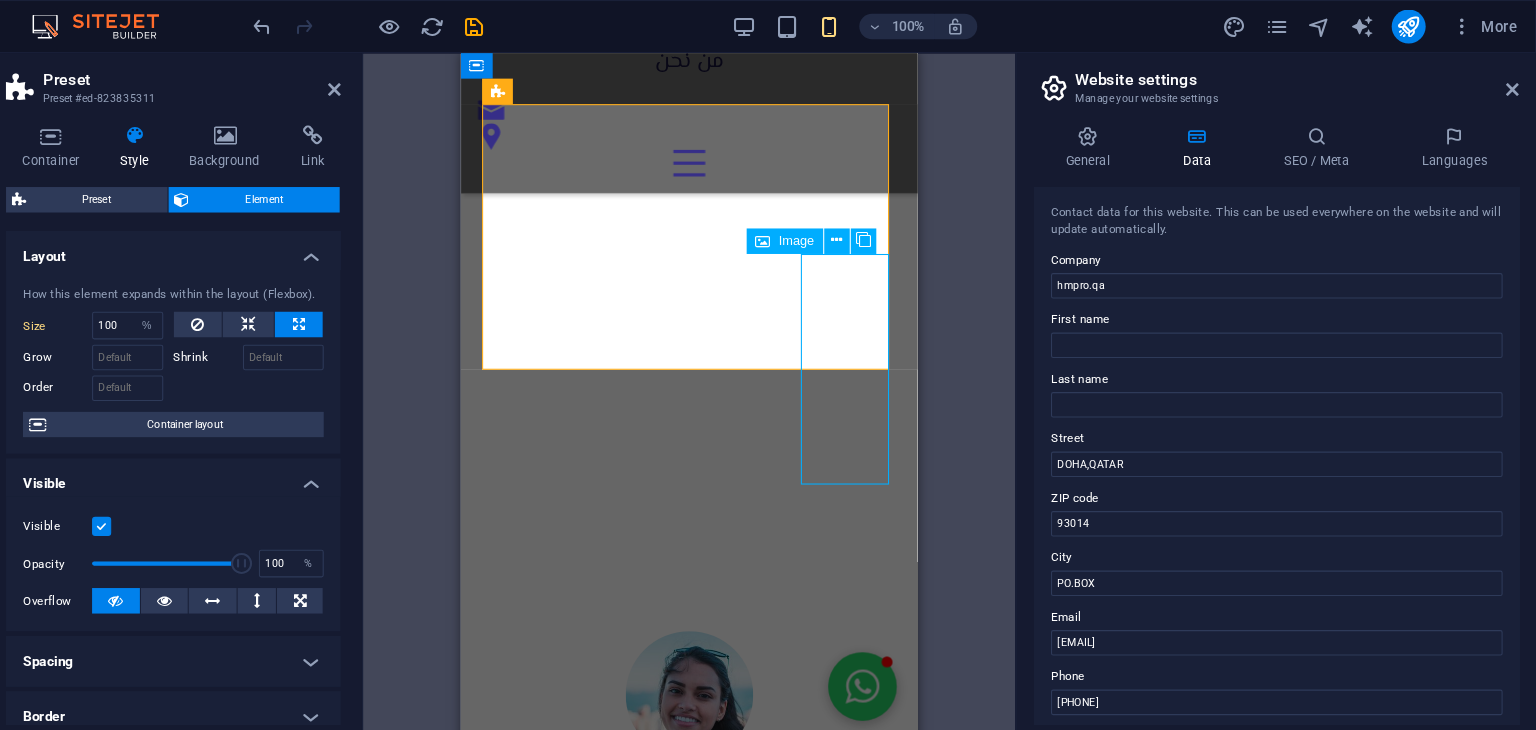 click at bounding box center (675, 2952) 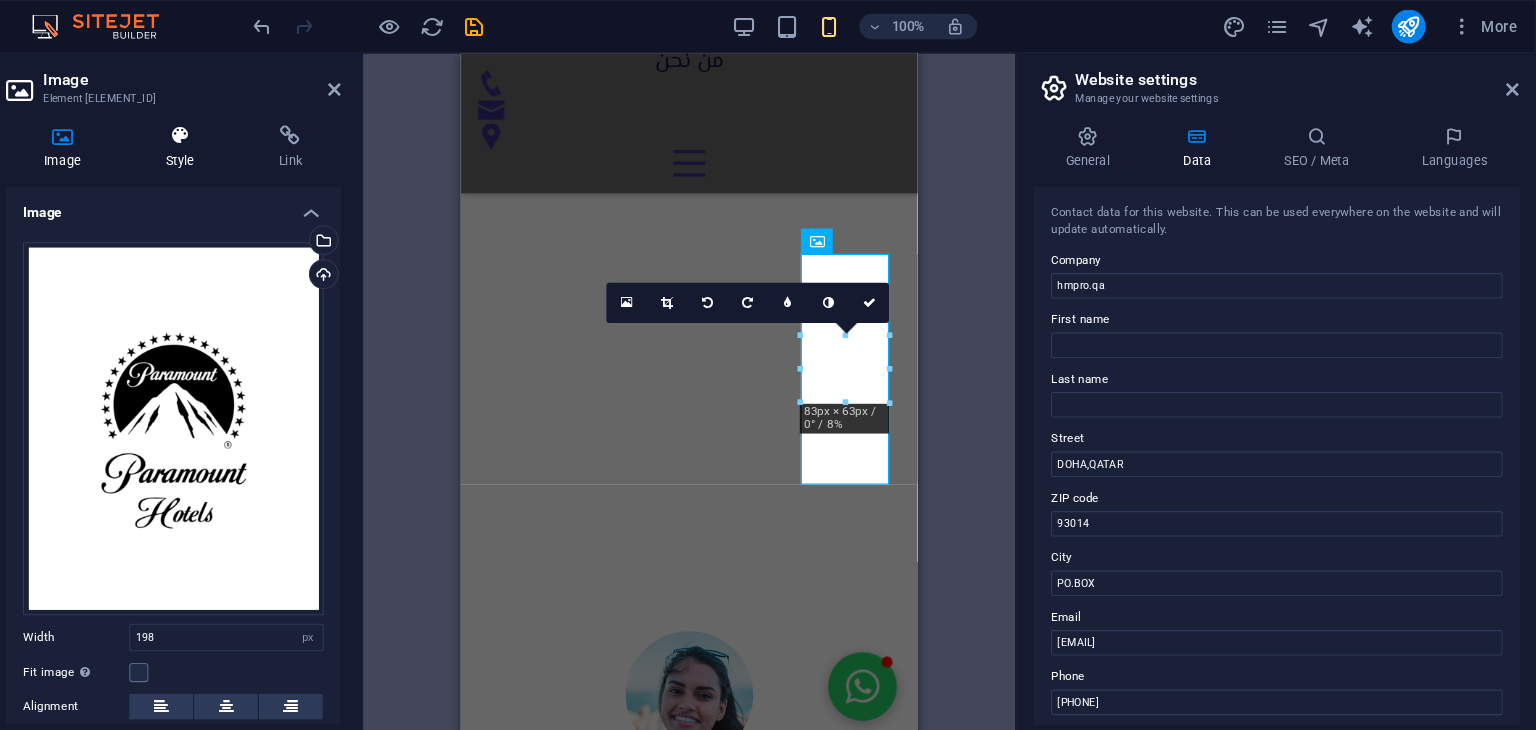 click at bounding box center [259, 128] 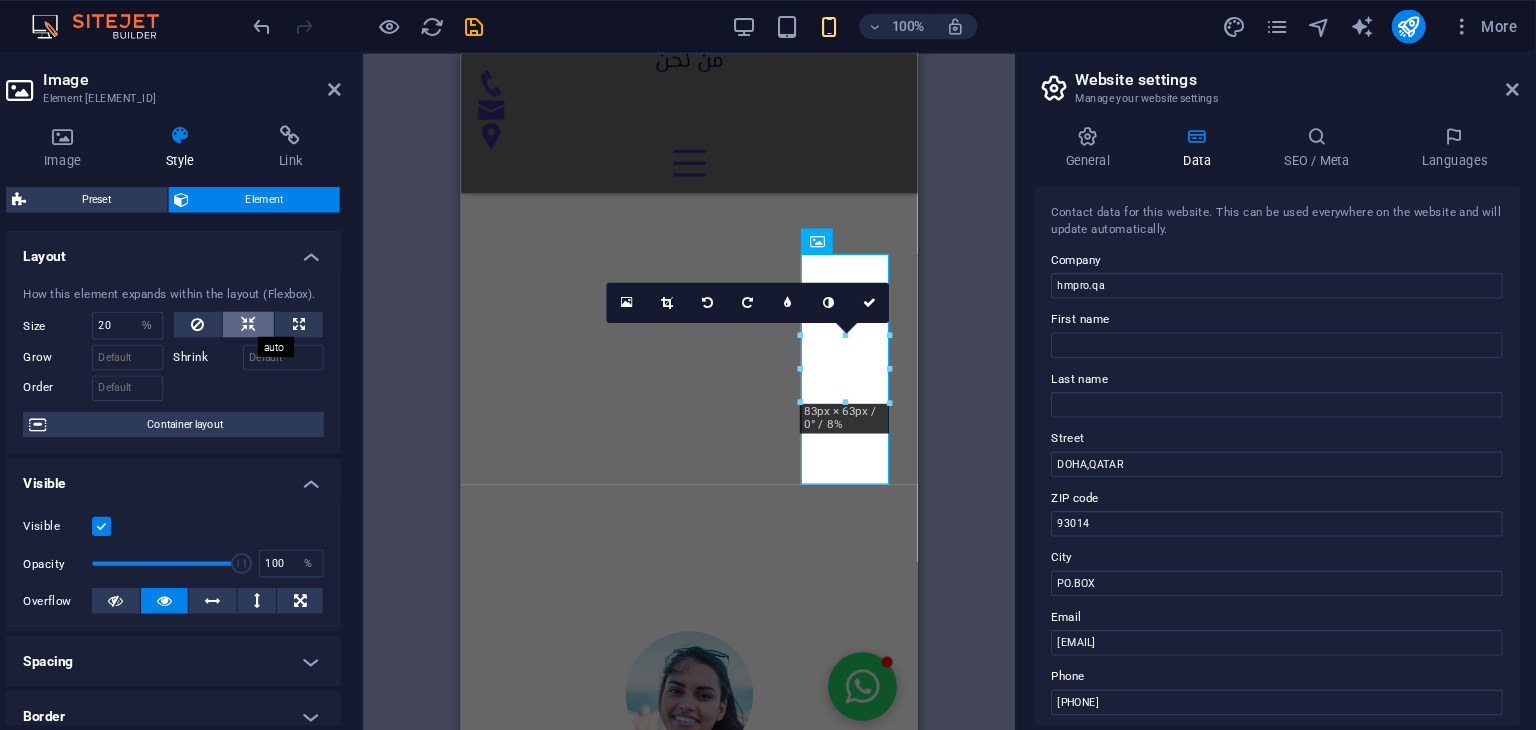 click at bounding box center [324, 305] 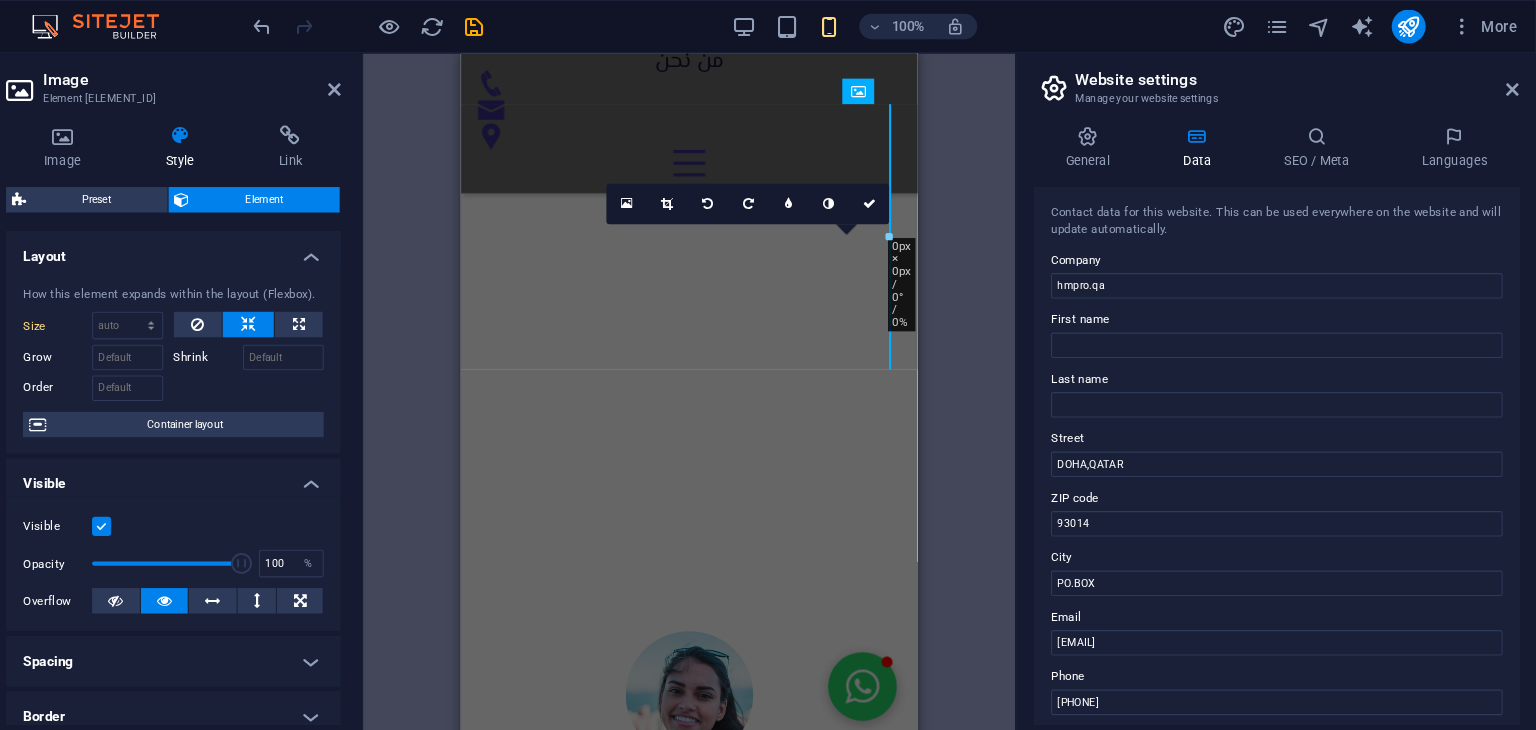 drag, startPoint x: 931, startPoint y: 222, endPoint x: 859, endPoint y: 214, distance: 72.443085 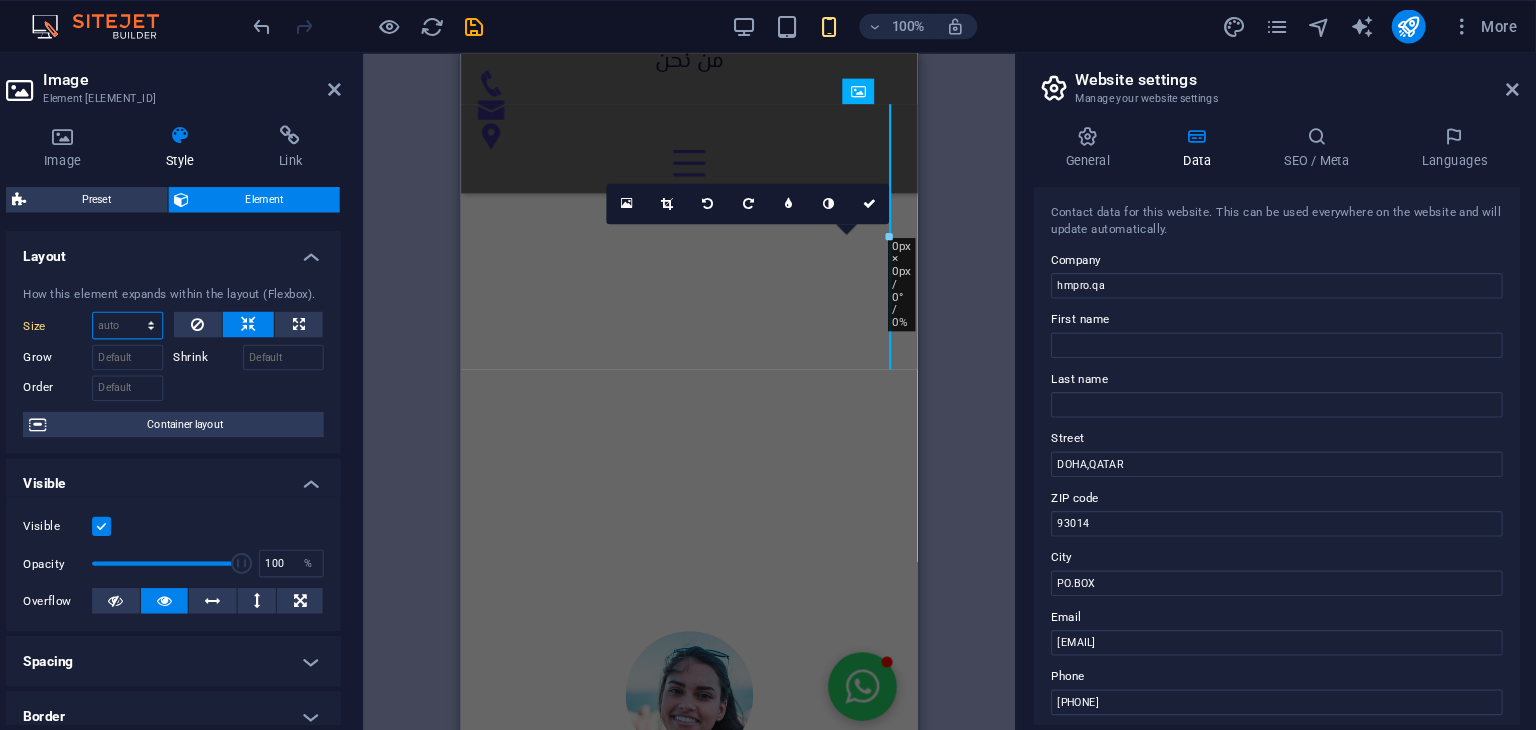 click on "Default auto px % 1/1 1/2 1/3 1/4 1/5 1/6 1/7 1/8 1/9 1/10" at bounding box center (210, 306) 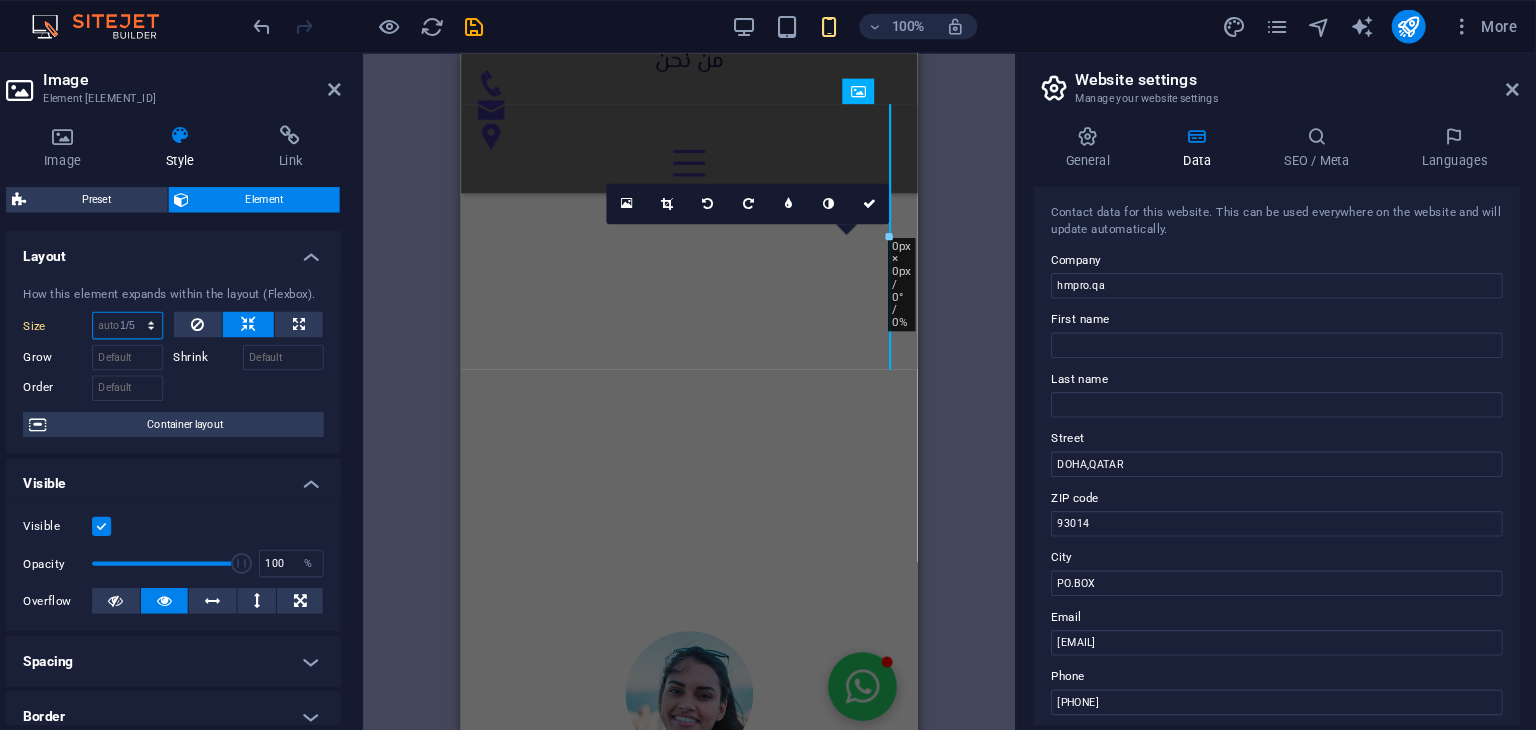 click on "Default auto px % 1/1 1/2 1/3 1/4 1/5 1/6 1/7 1/8 1/9 1/10" at bounding box center [210, 306] 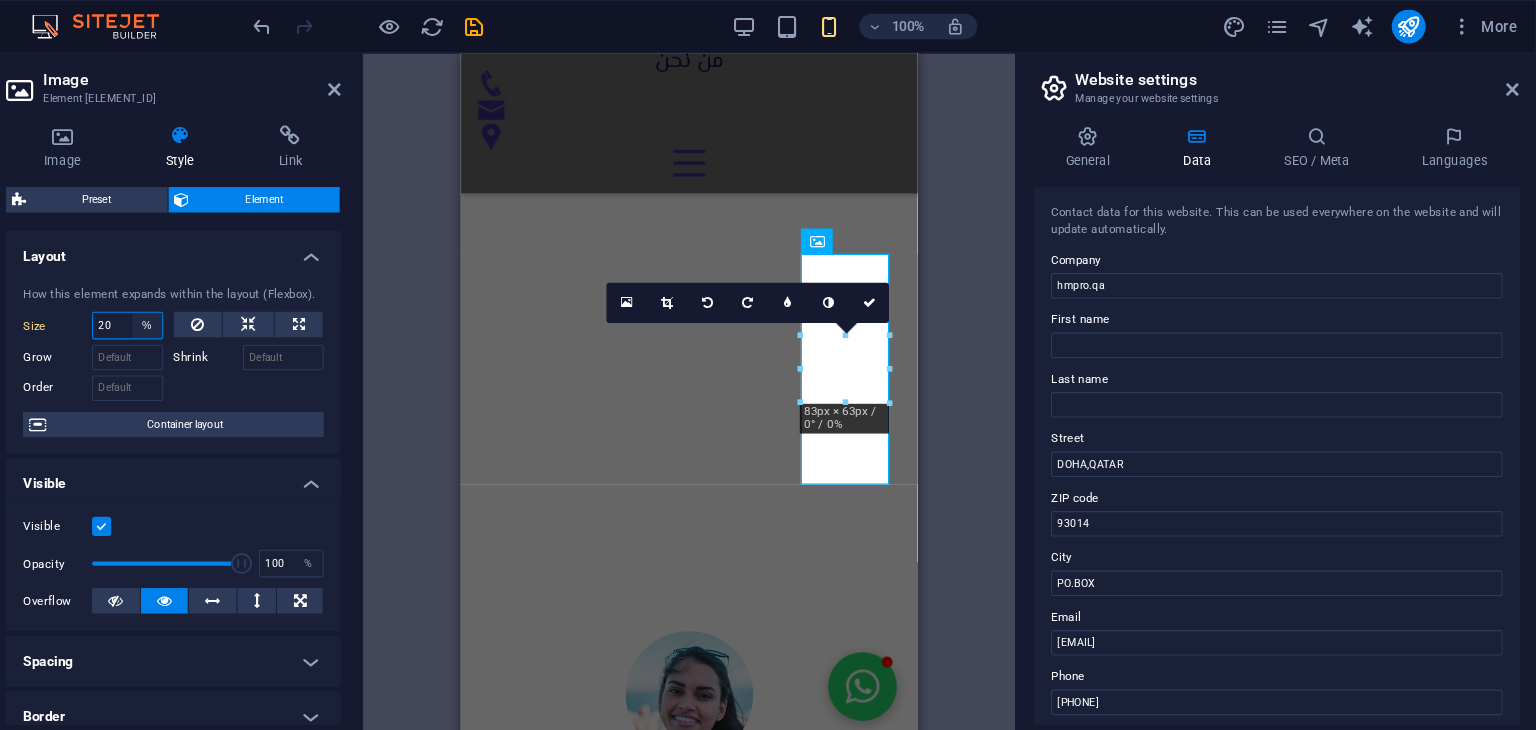 click on "Default auto px % 1/1 1/2 1/3 1/4 1/5 1/6 1/7 1/8 1/9 1/10" at bounding box center (229, 306) 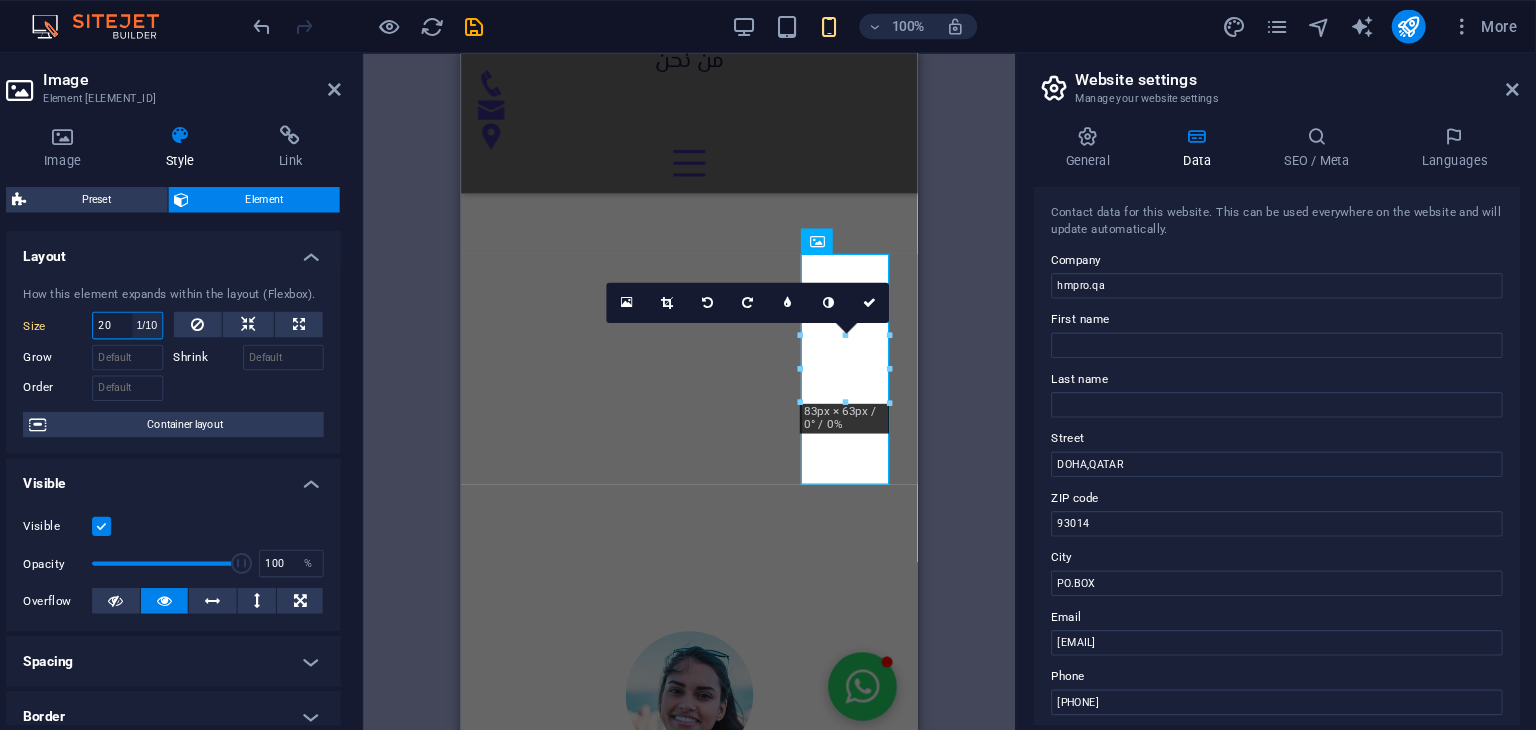 click on "Default auto px % 1/1 1/2 1/3 1/4 1/5 1/6 1/7 1/8 1/9 1/10" at bounding box center (229, 306) 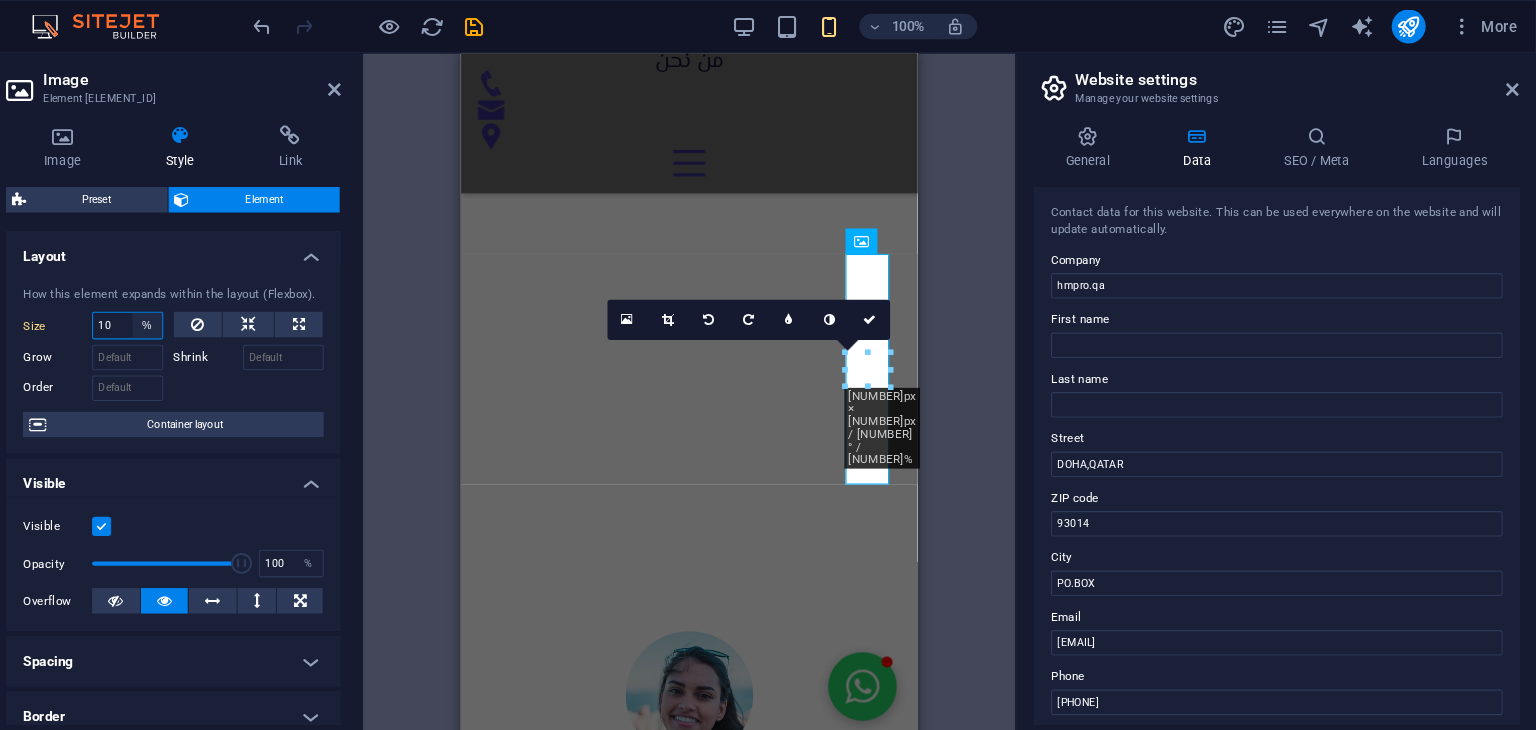 click on "Default auto px % 1/1 1/2 1/3 1/4 1/5 1/6 1/7 1/8 1/9 1/10" at bounding box center (229, 306) 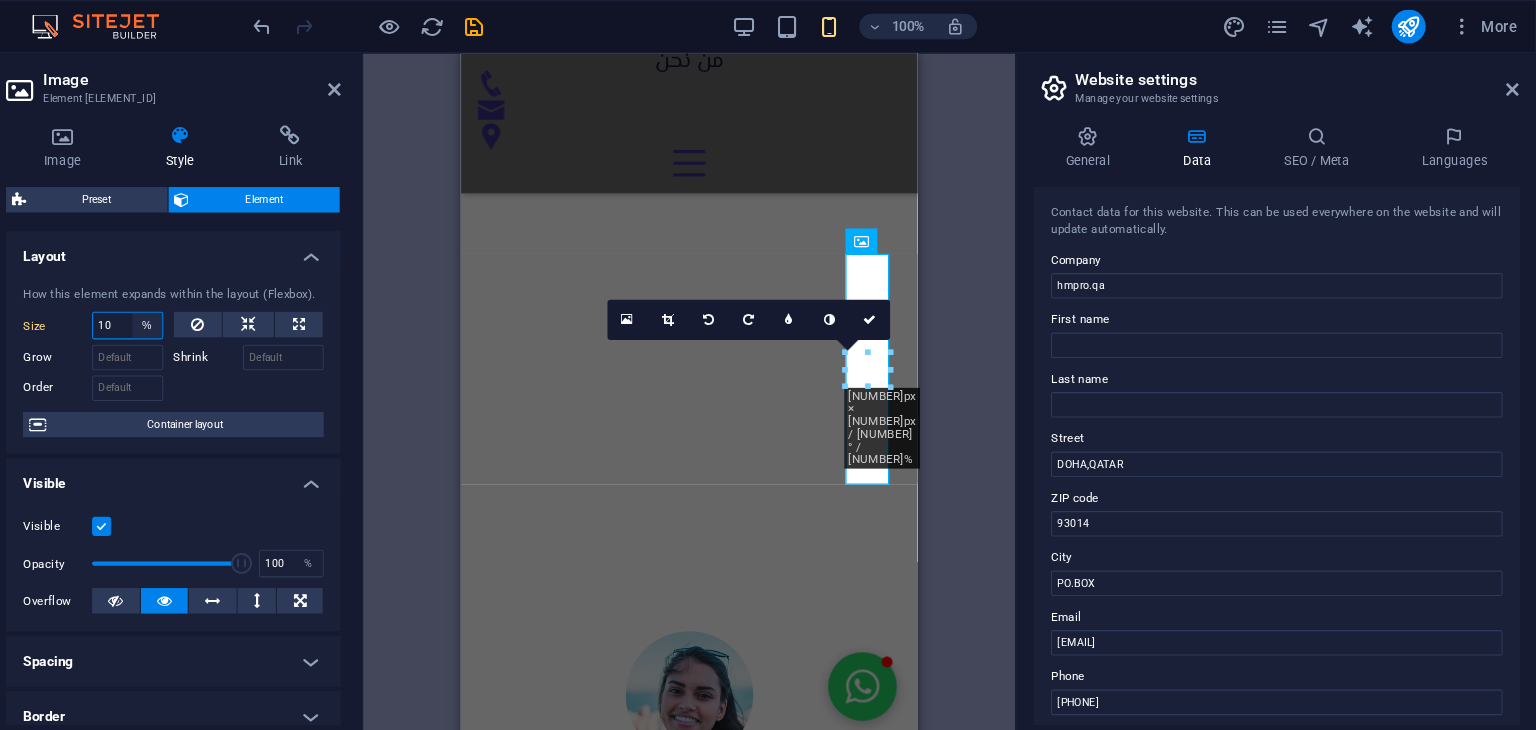 select on "auto" 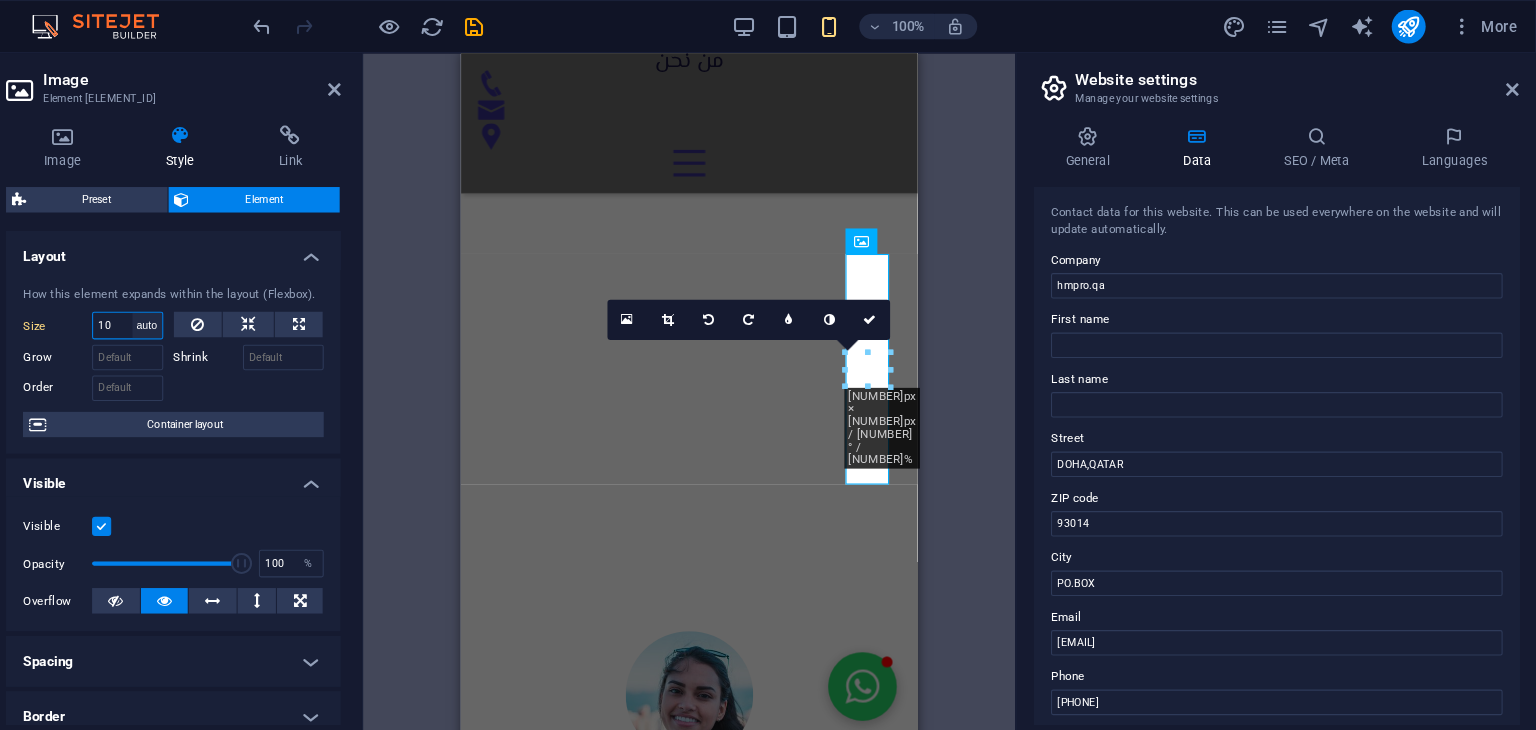 click on "Default auto px % 1/1 1/2 1/3 1/4 1/5 1/6 1/7 1/8 1/9 1/10" at bounding box center (229, 306) 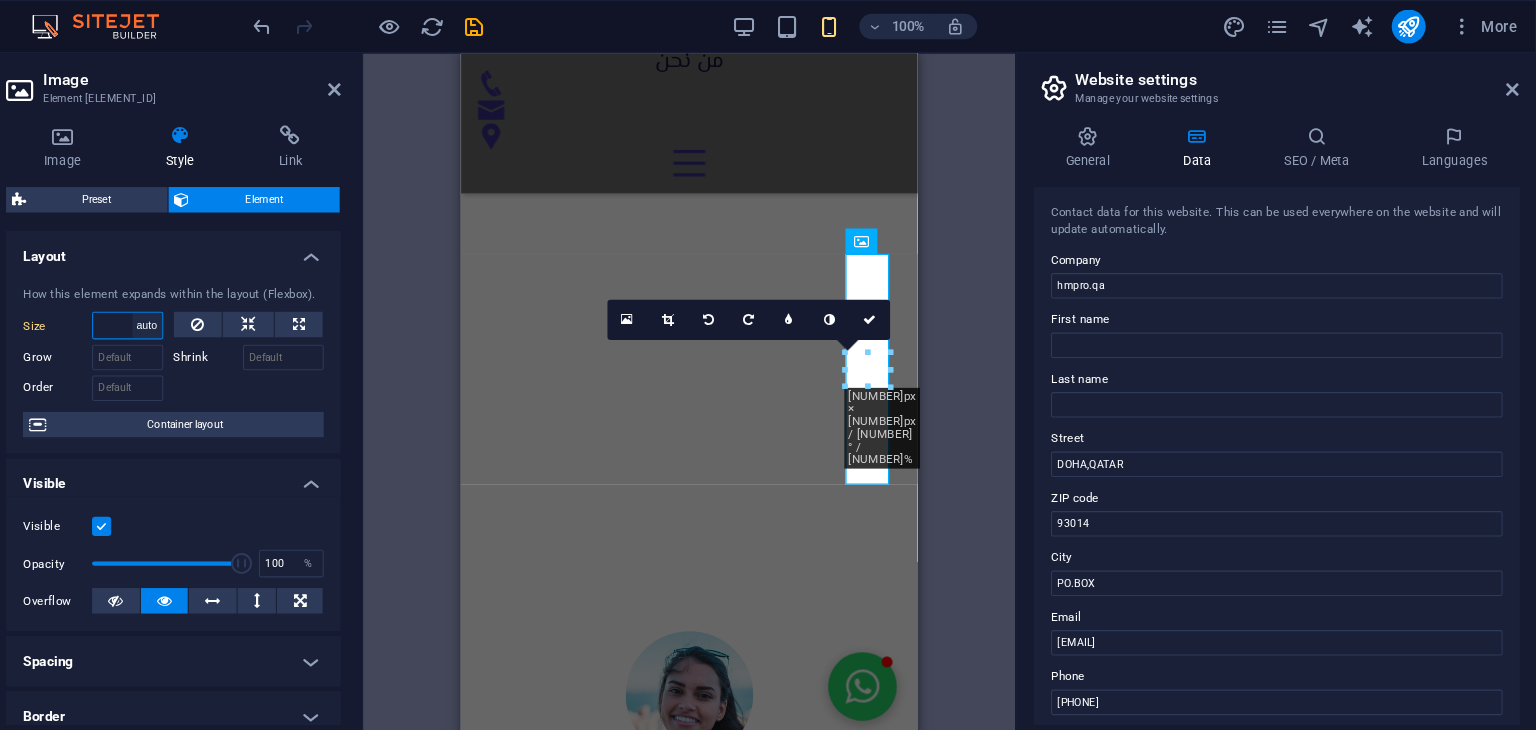 select on "DISABLED_OPTION_VALUE" 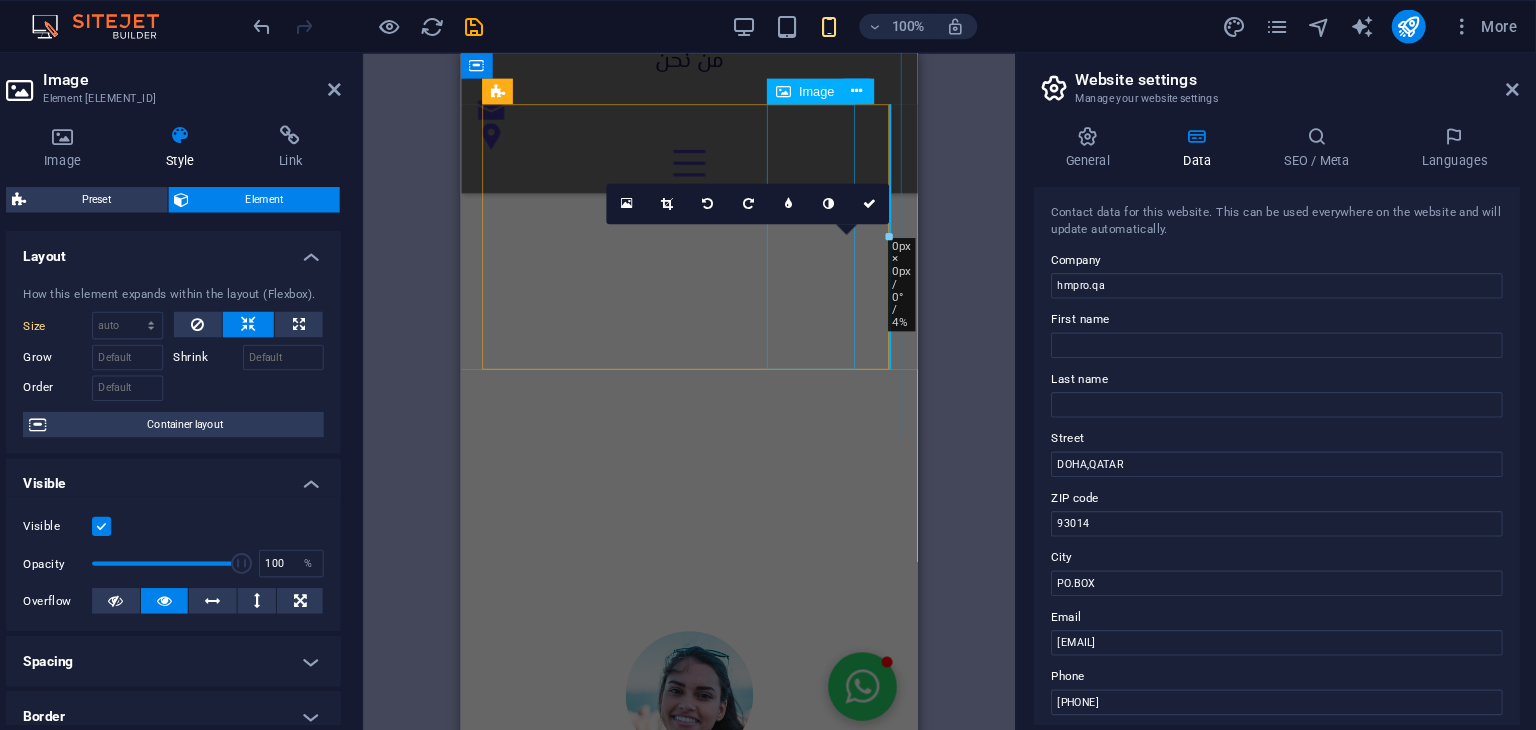 click at bounding box center (675, 2715) 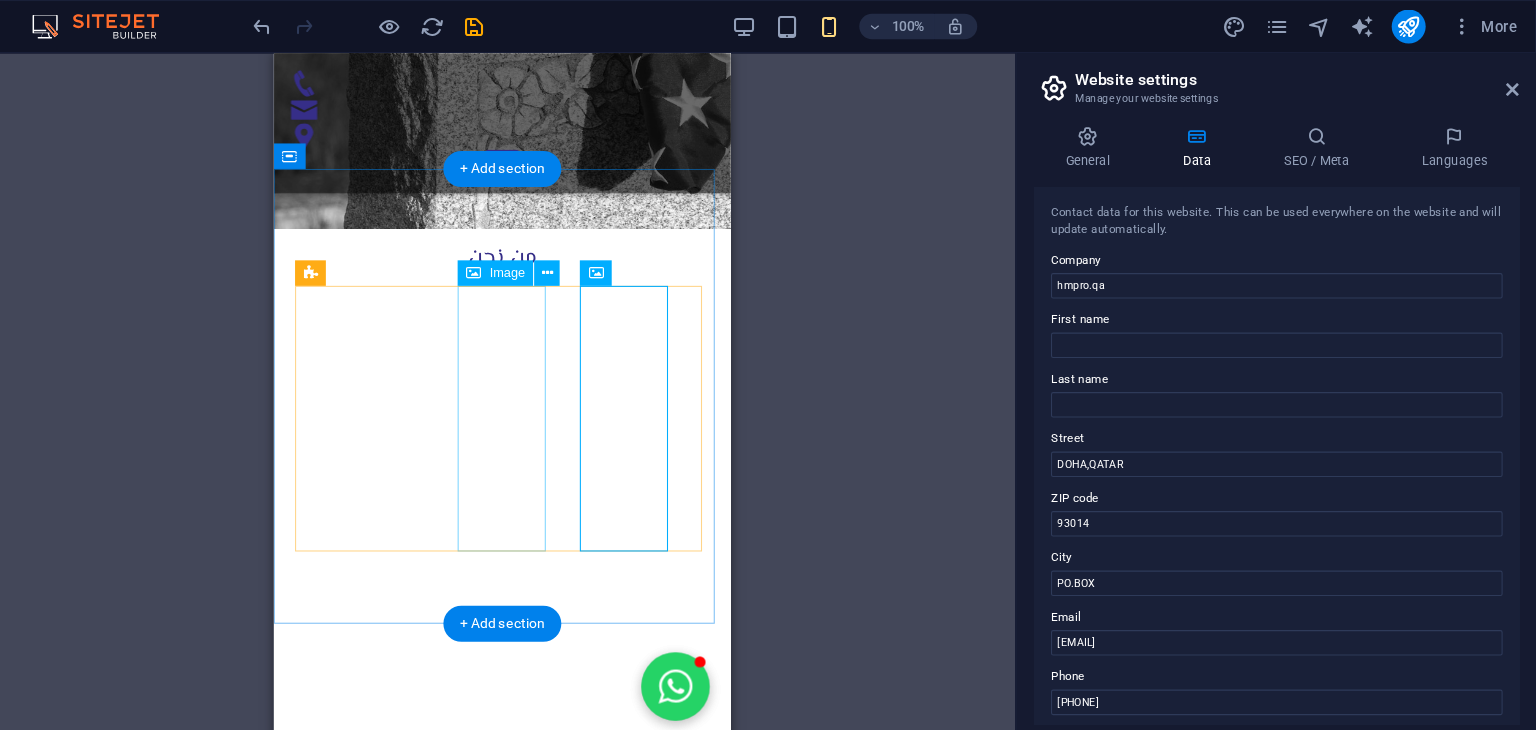 scroll, scrollTop: 4828, scrollLeft: 0, axis: vertical 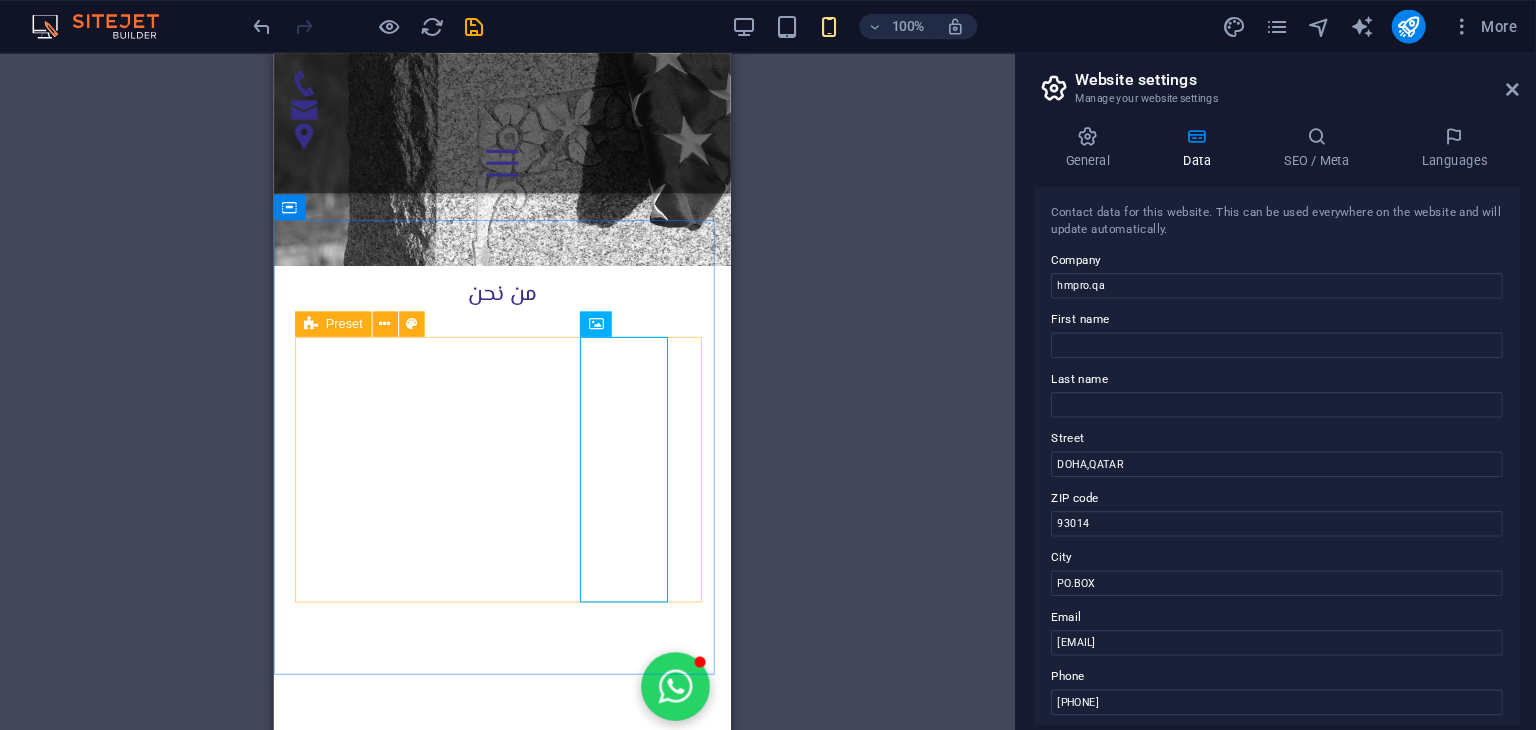 click on "Preset" at bounding box center [404, 305] 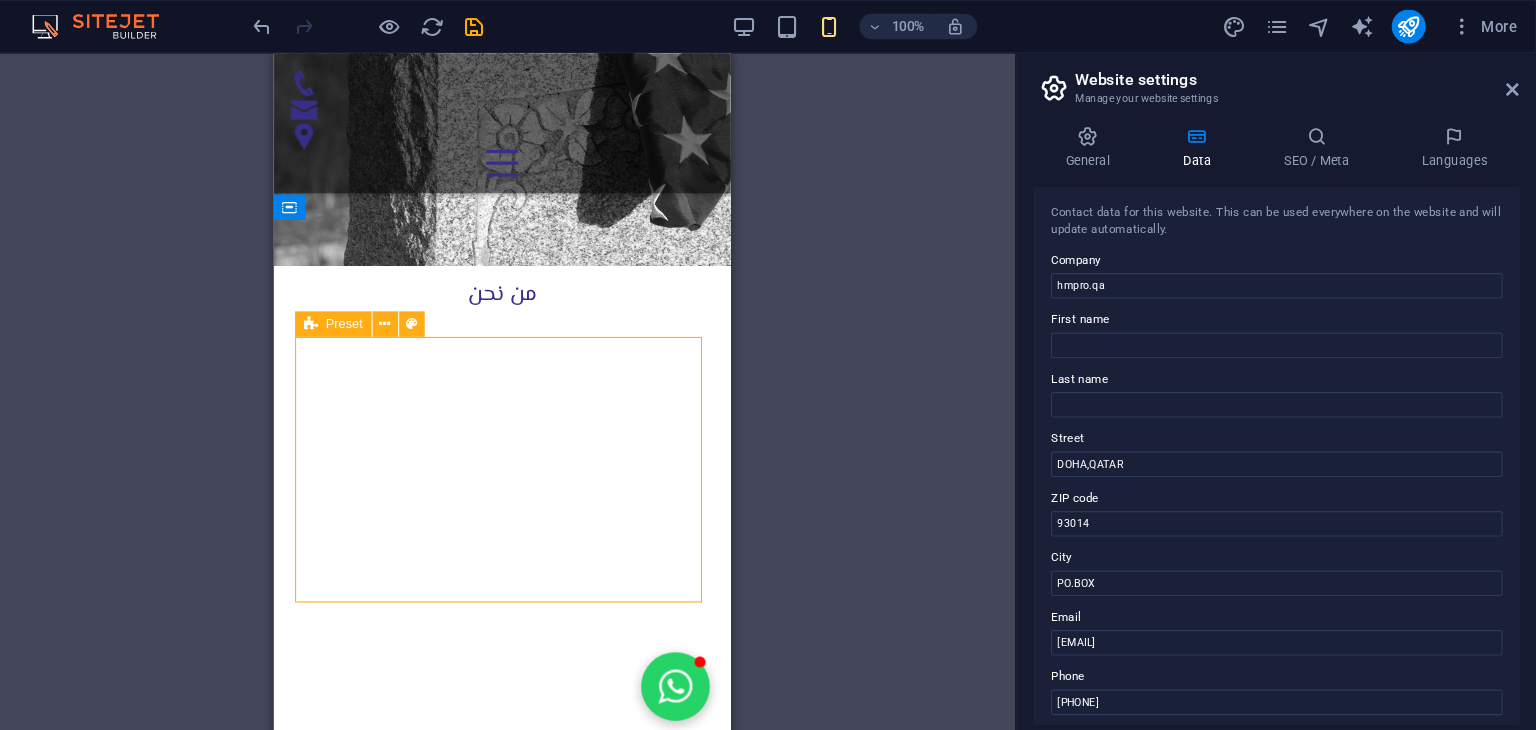 click on "Preset" at bounding box center (404, 305) 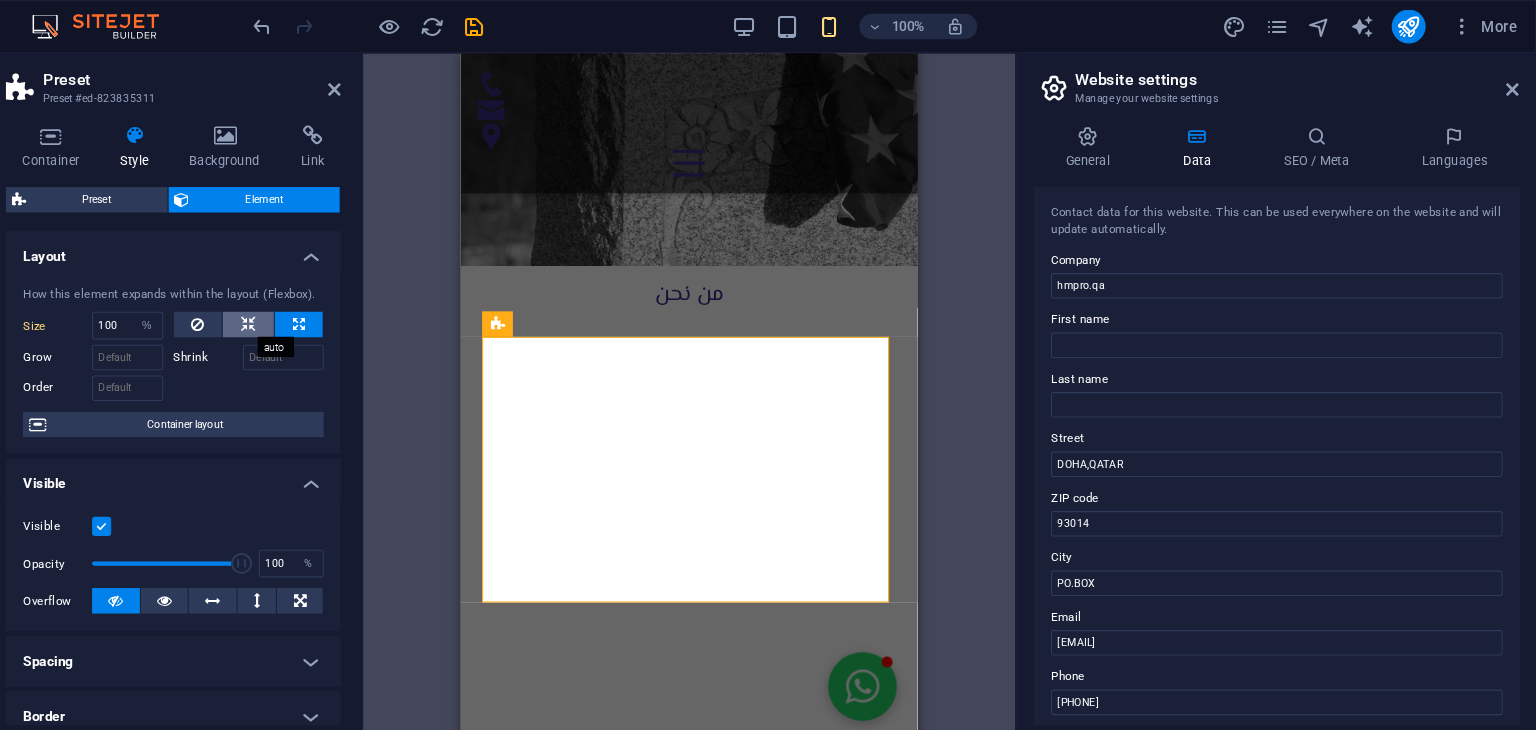 click at bounding box center (324, 305) 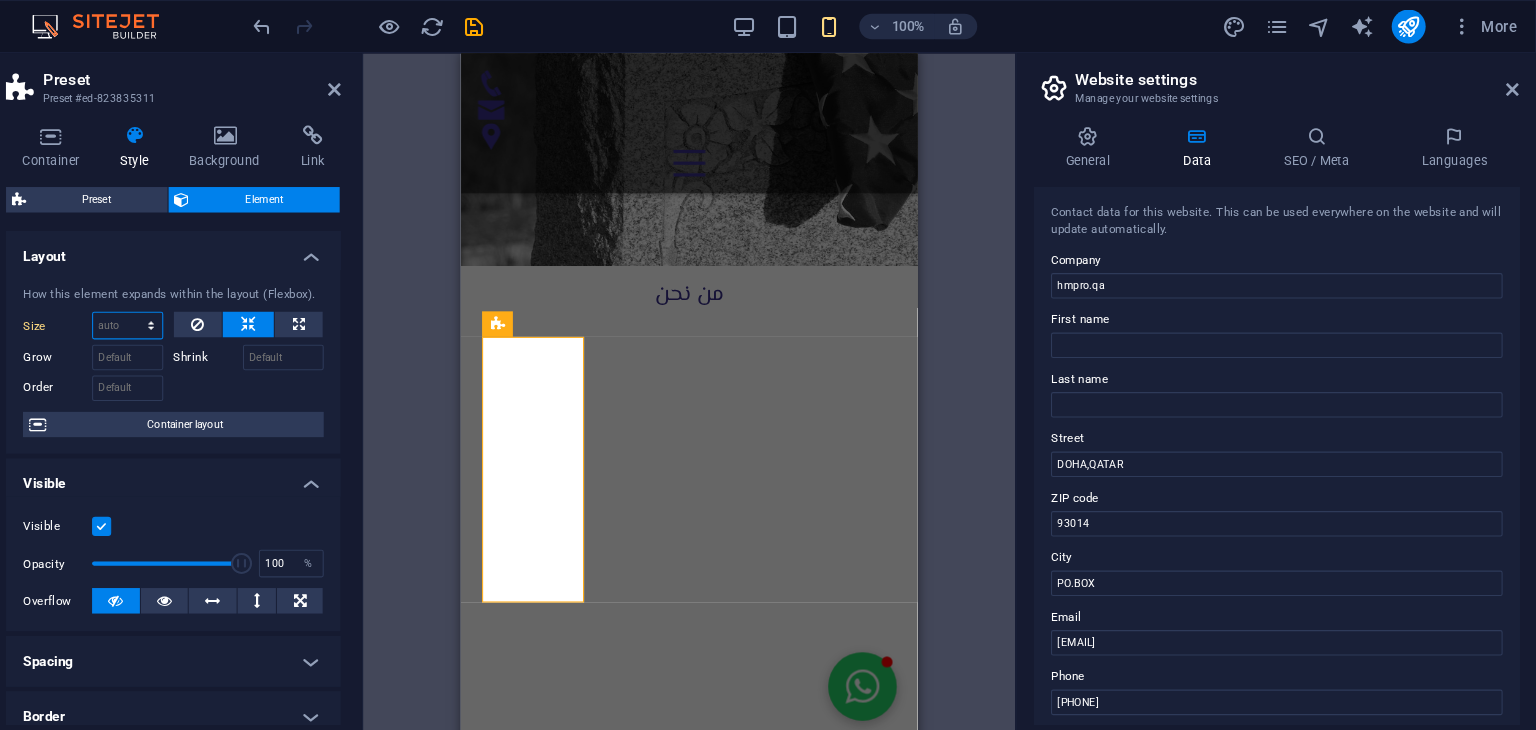 click on "Default auto px % 1/1 1/2 1/3 1/4 1/5 1/6 1/7 1/8 1/9 1/10" at bounding box center [210, 306] 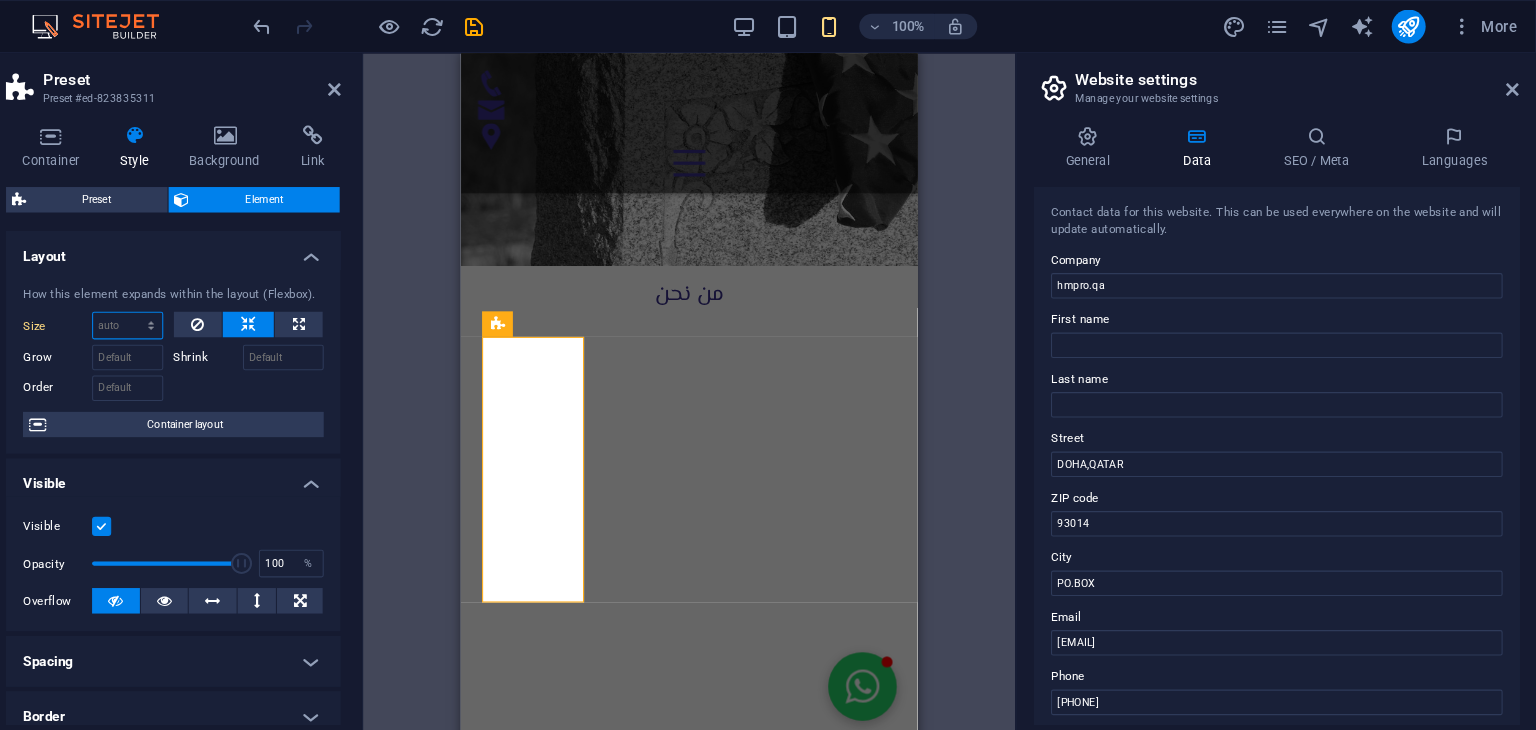 select on "1/8" 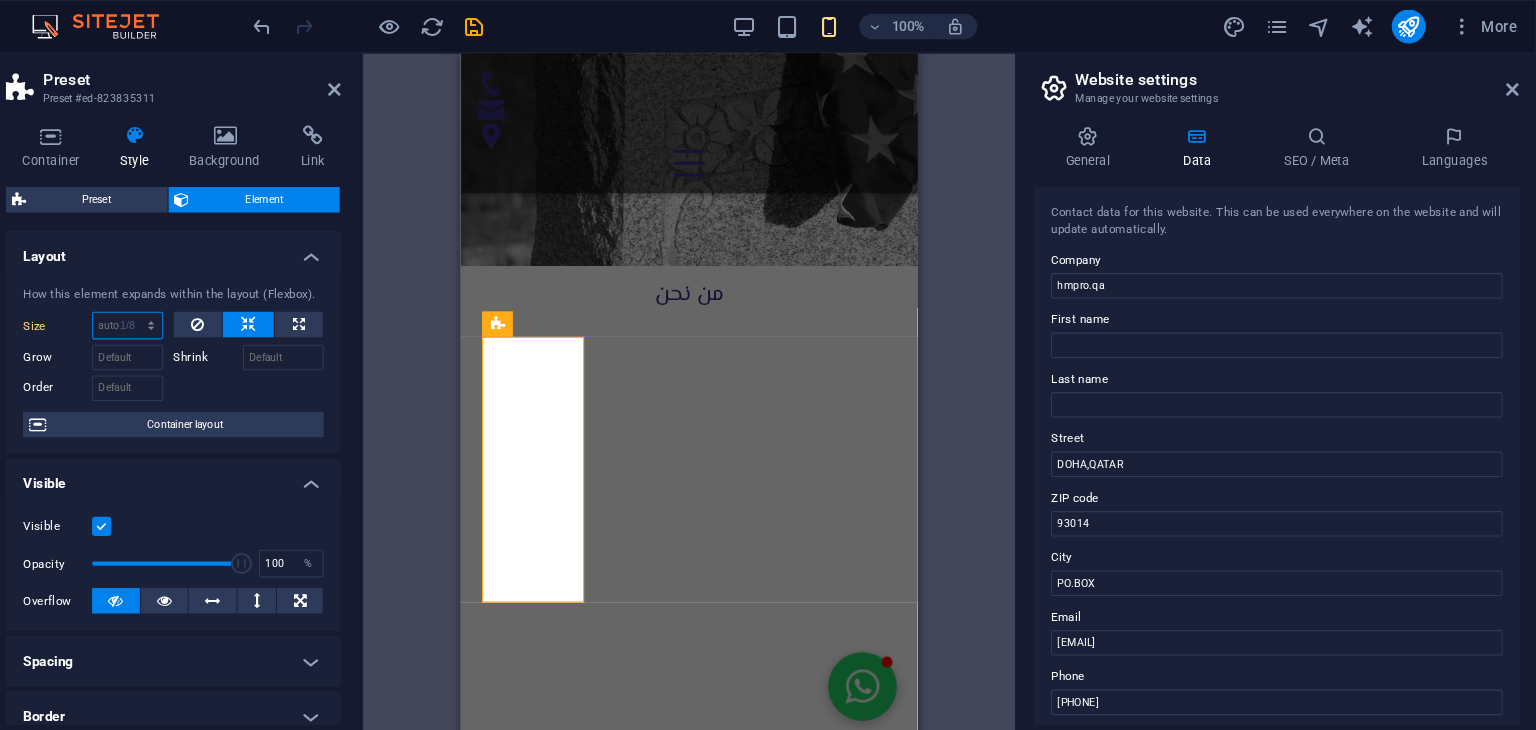 click on "Default auto px % 1/1 1/2 1/3 1/4 1/5 1/6 1/7 1/8 1/9 1/10" at bounding box center [210, 306] 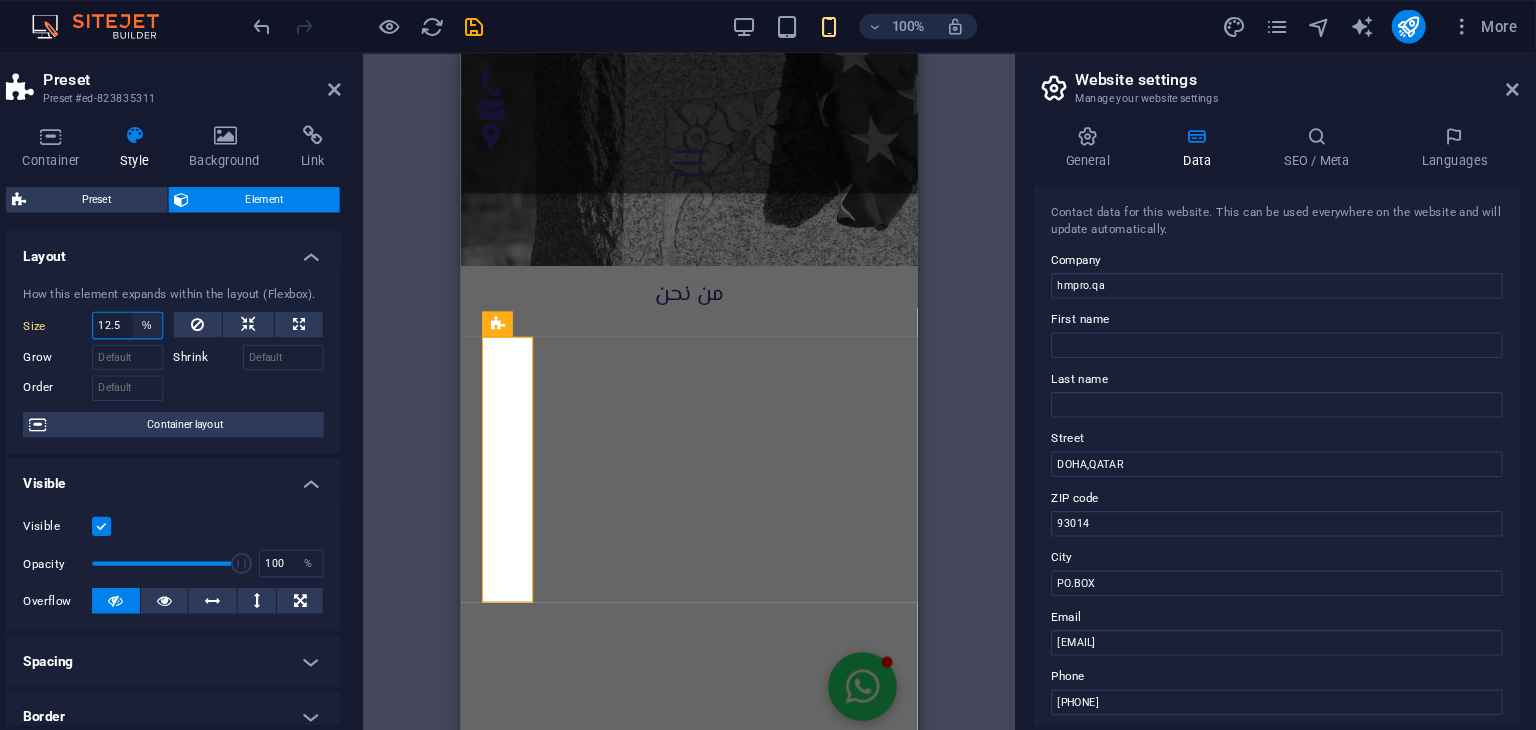 click on "Default auto px % 1/1 1/2 1/3 1/4 1/5 1/6 1/7 1/8 1/9 1/10" at bounding box center (229, 306) 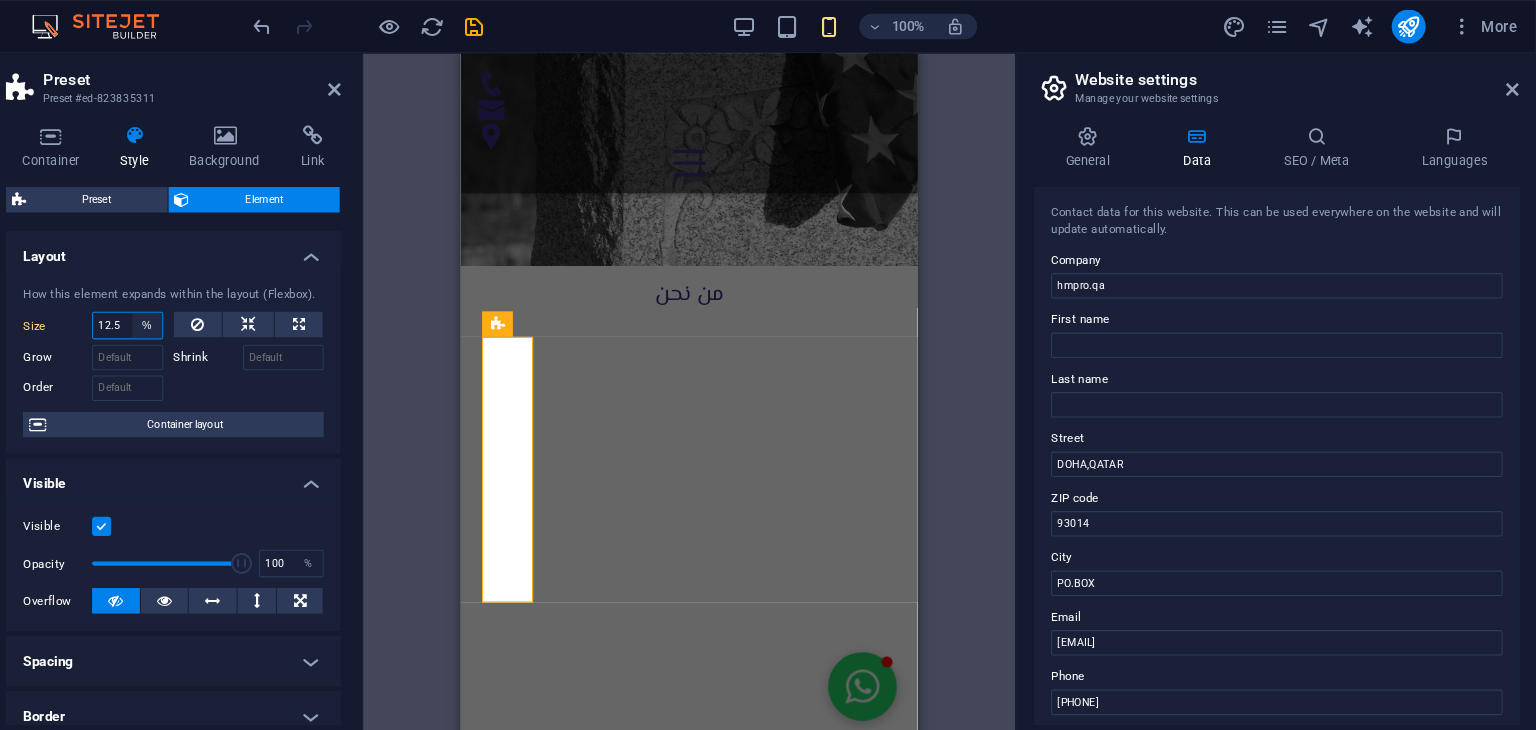 select on "1/1" 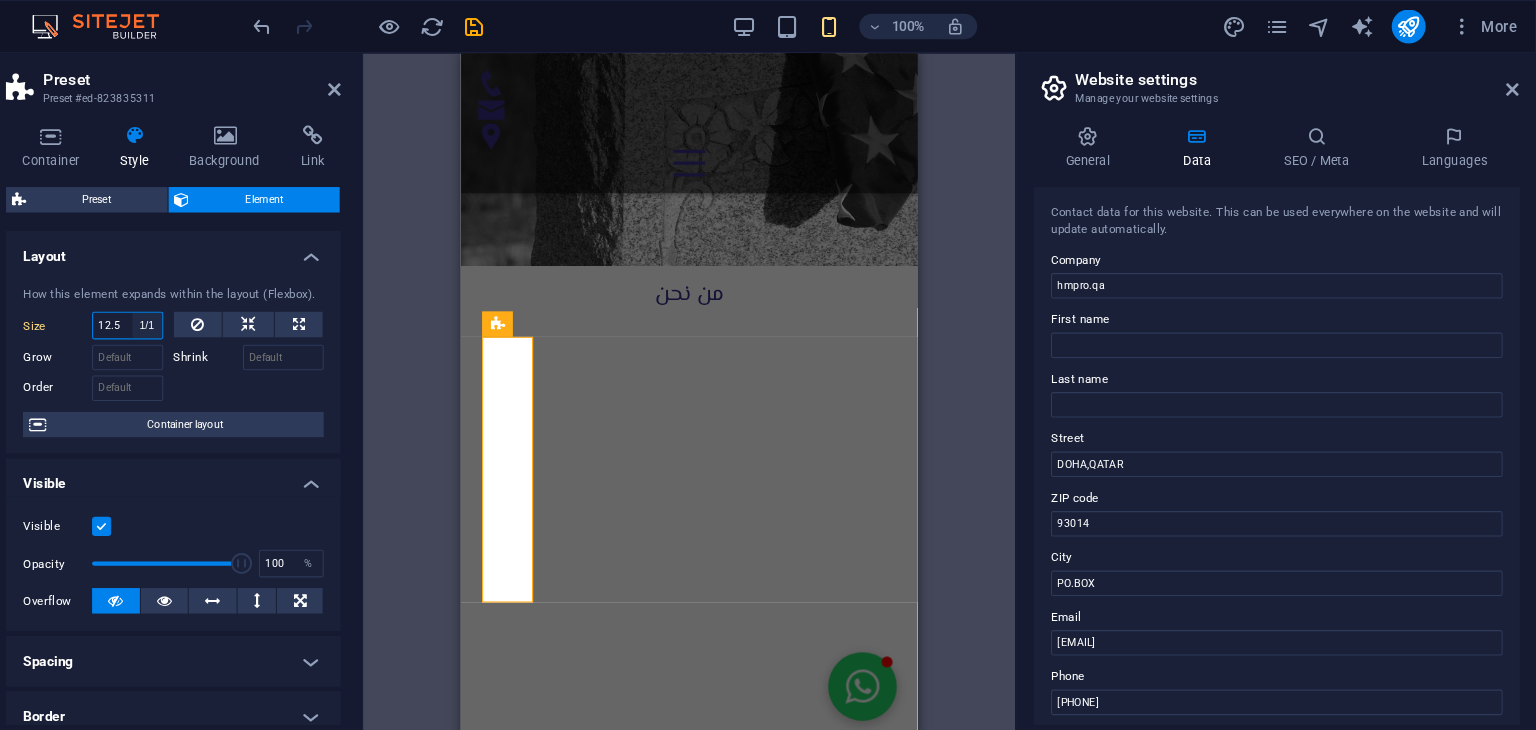 click on "Default auto px % 1/1 1/2 1/3 1/4 1/5 1/6 1/7 1/8 1/9 1/10" at bounding box center [229, 306] 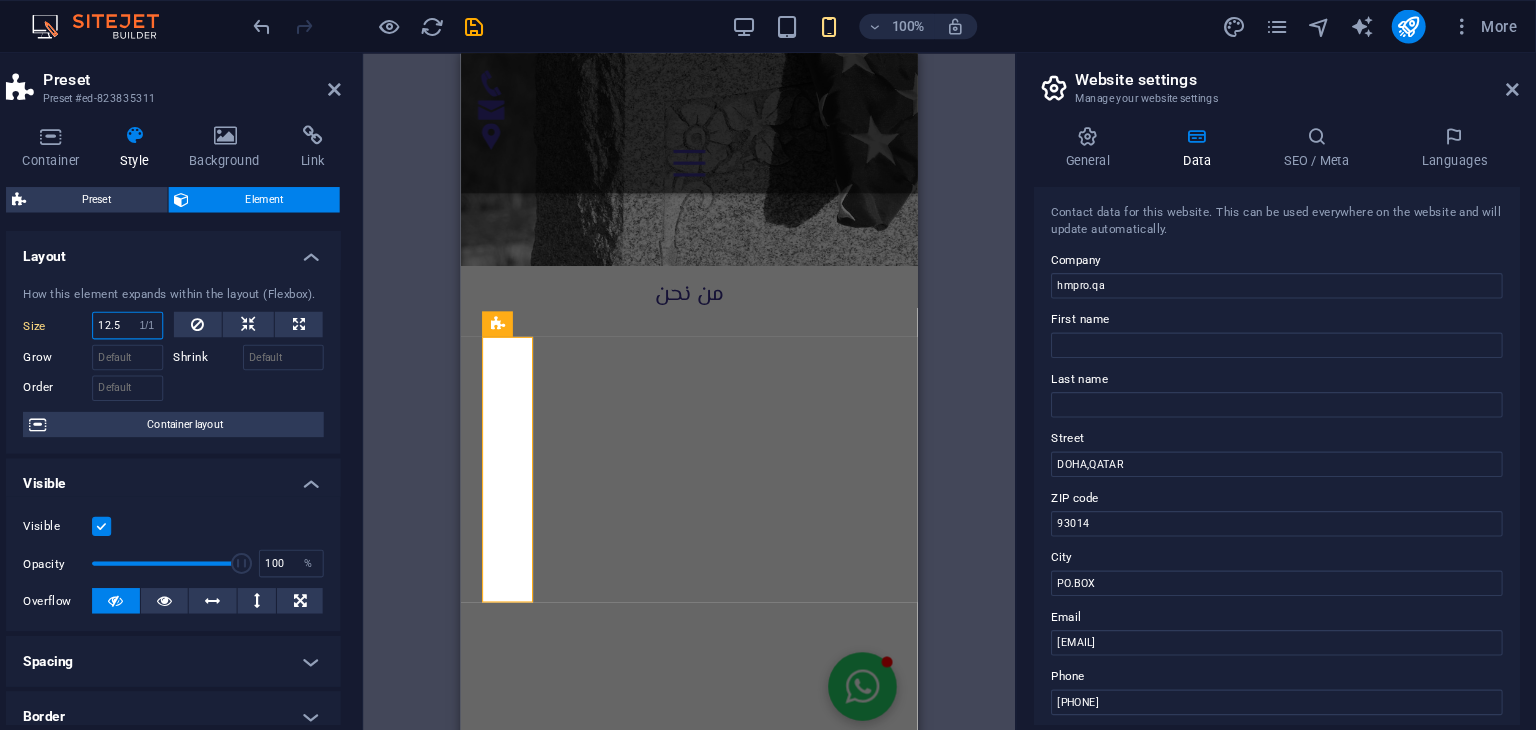 type on "100" 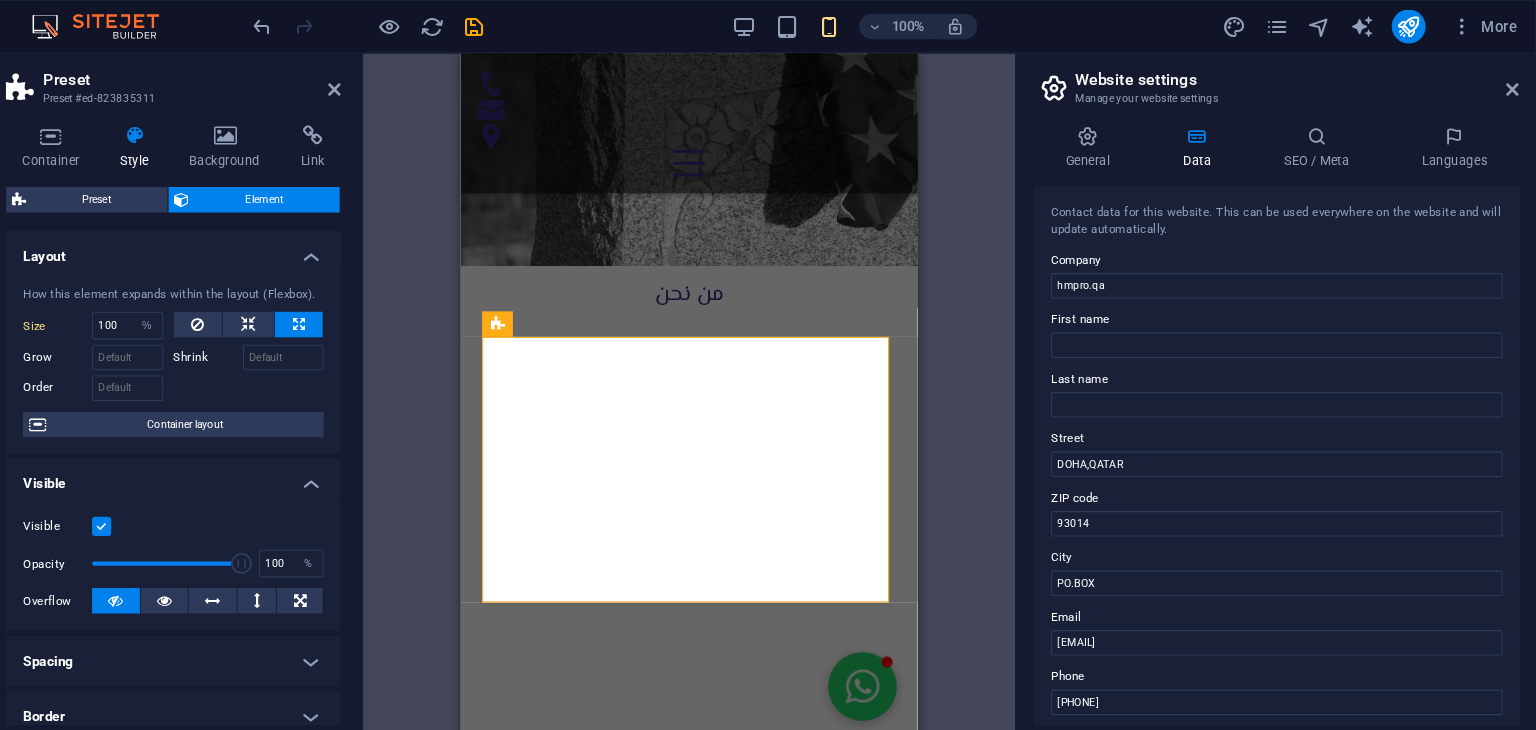 click at bounding box center (325, 362) 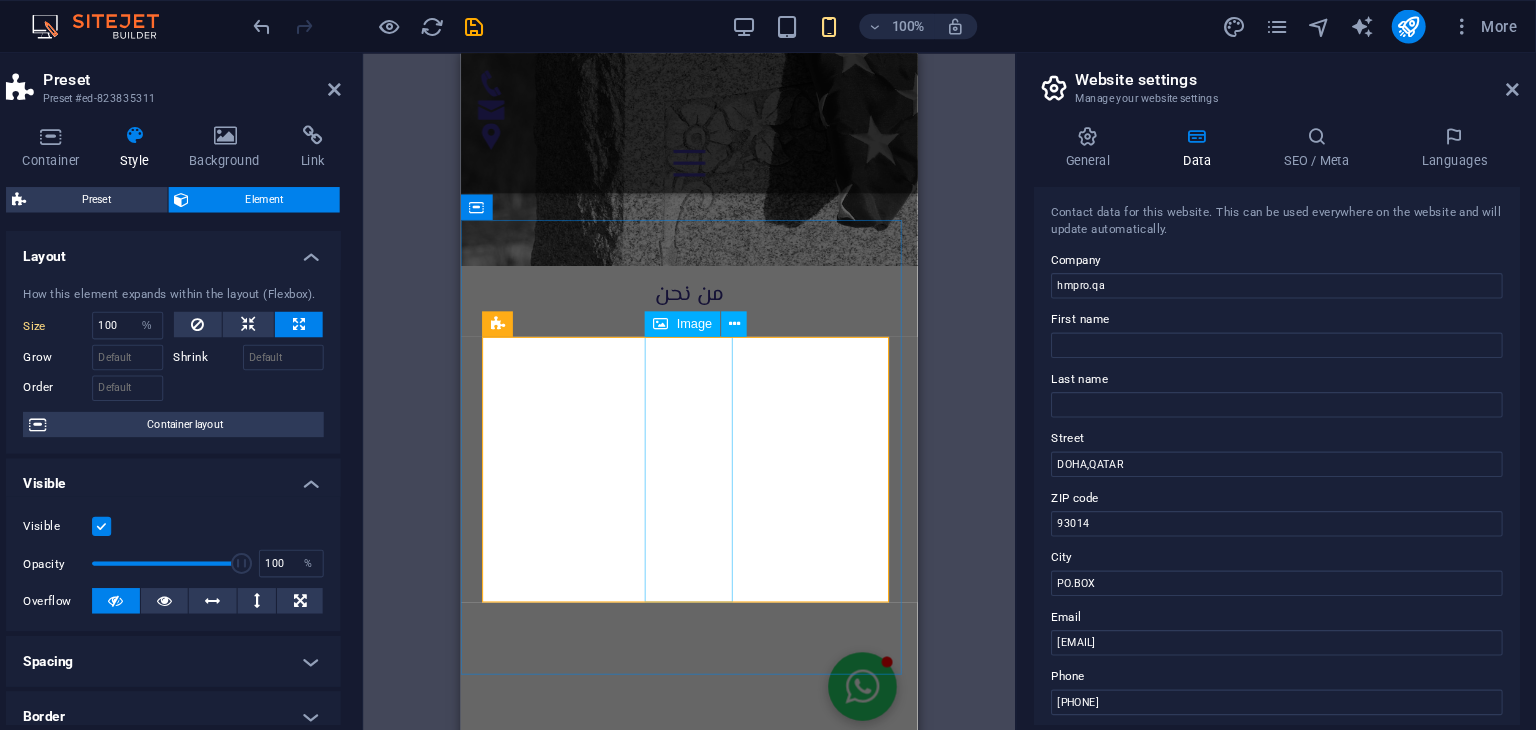 click on "Image" at bounding box center (743, 305) 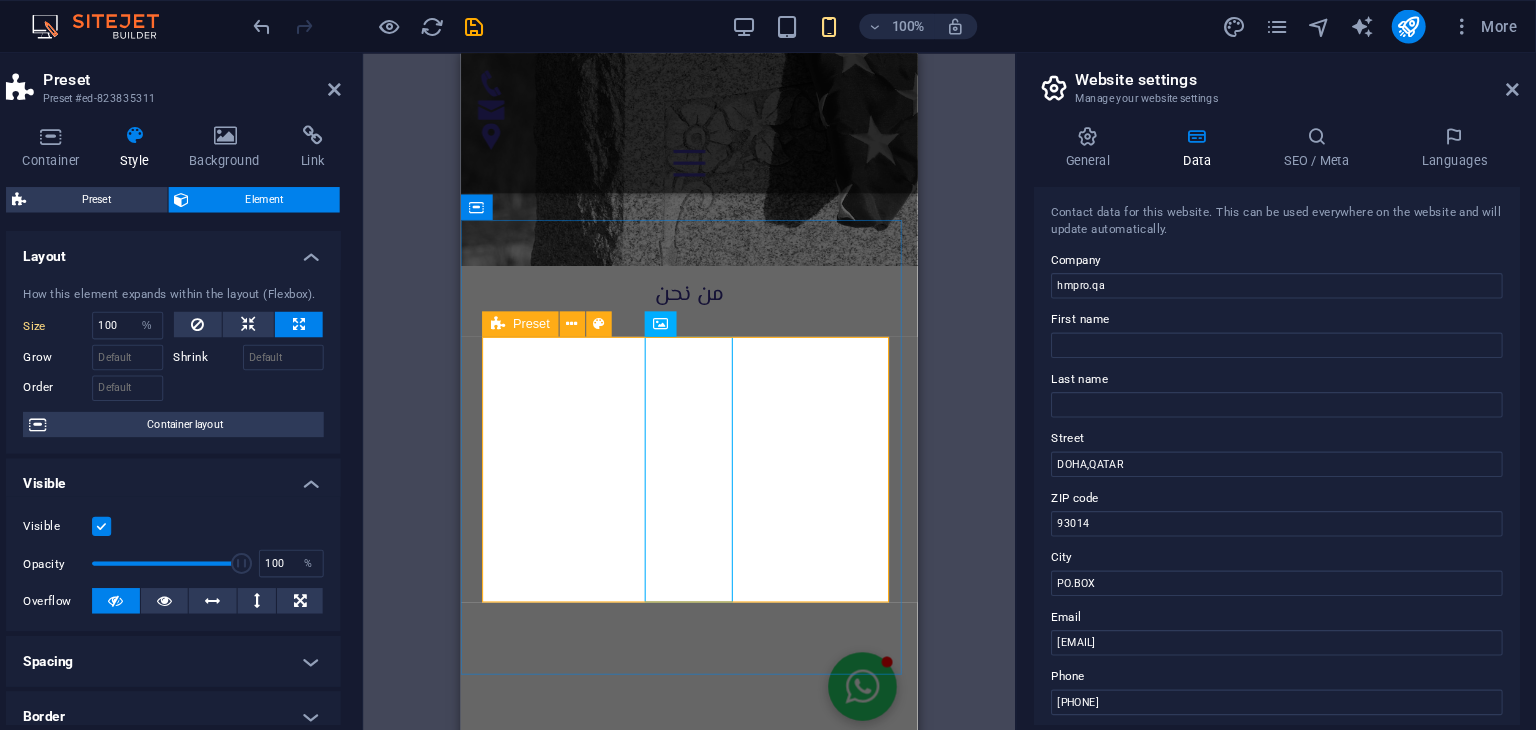 click on "Preset" at bounding box center (590, 305) 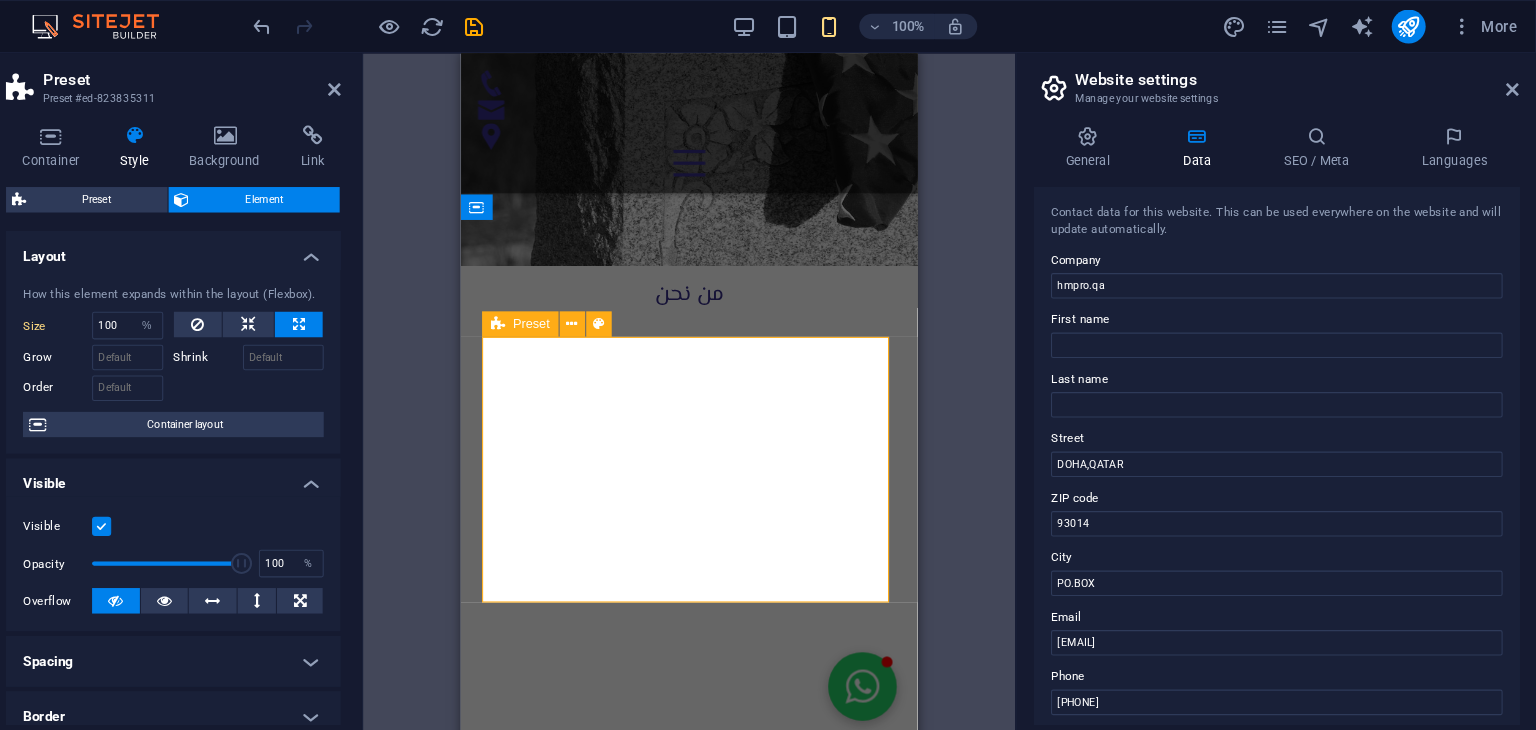 click on "Preset" at bounding box center [590, 305] 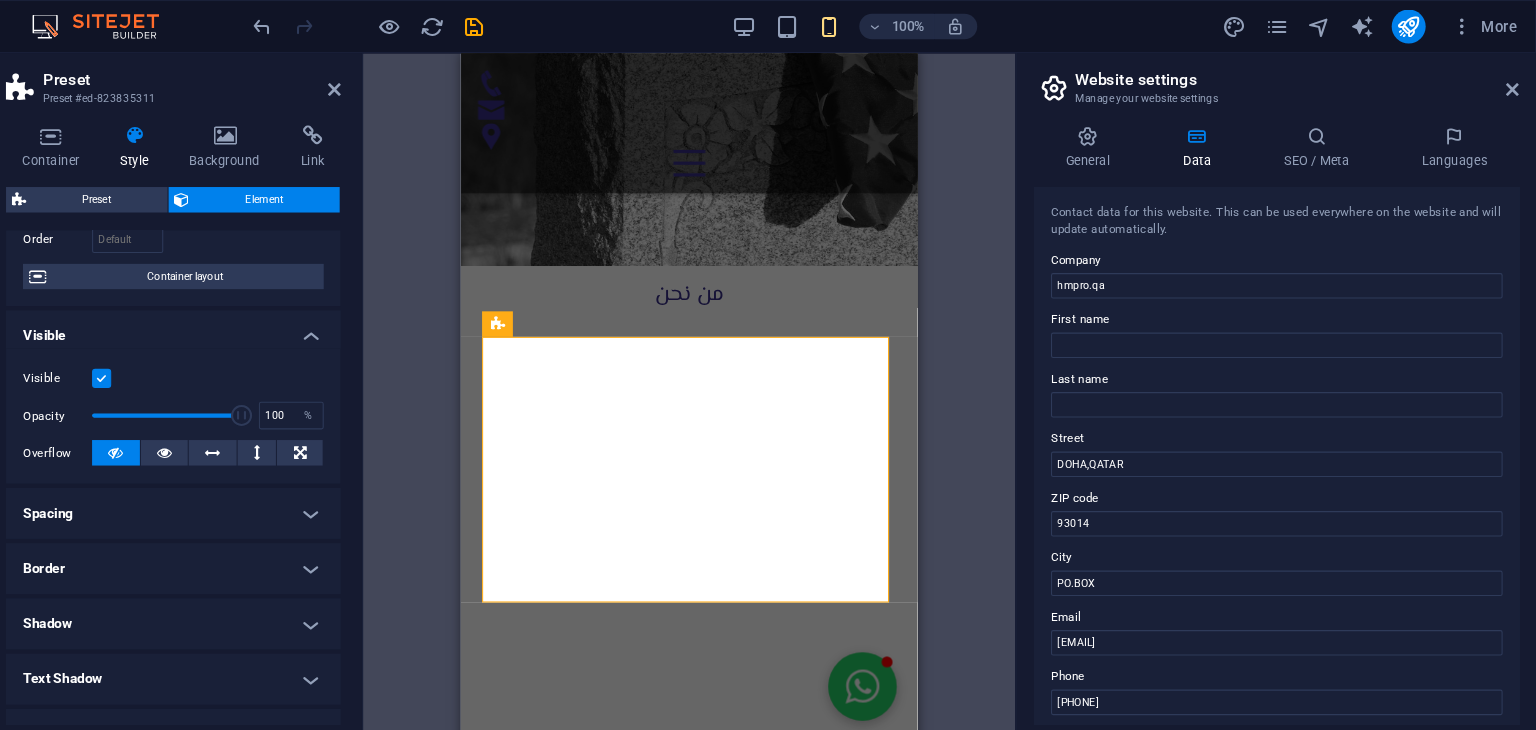 scroll, scrollTop: 0, scrollLeft: 0, axis: both 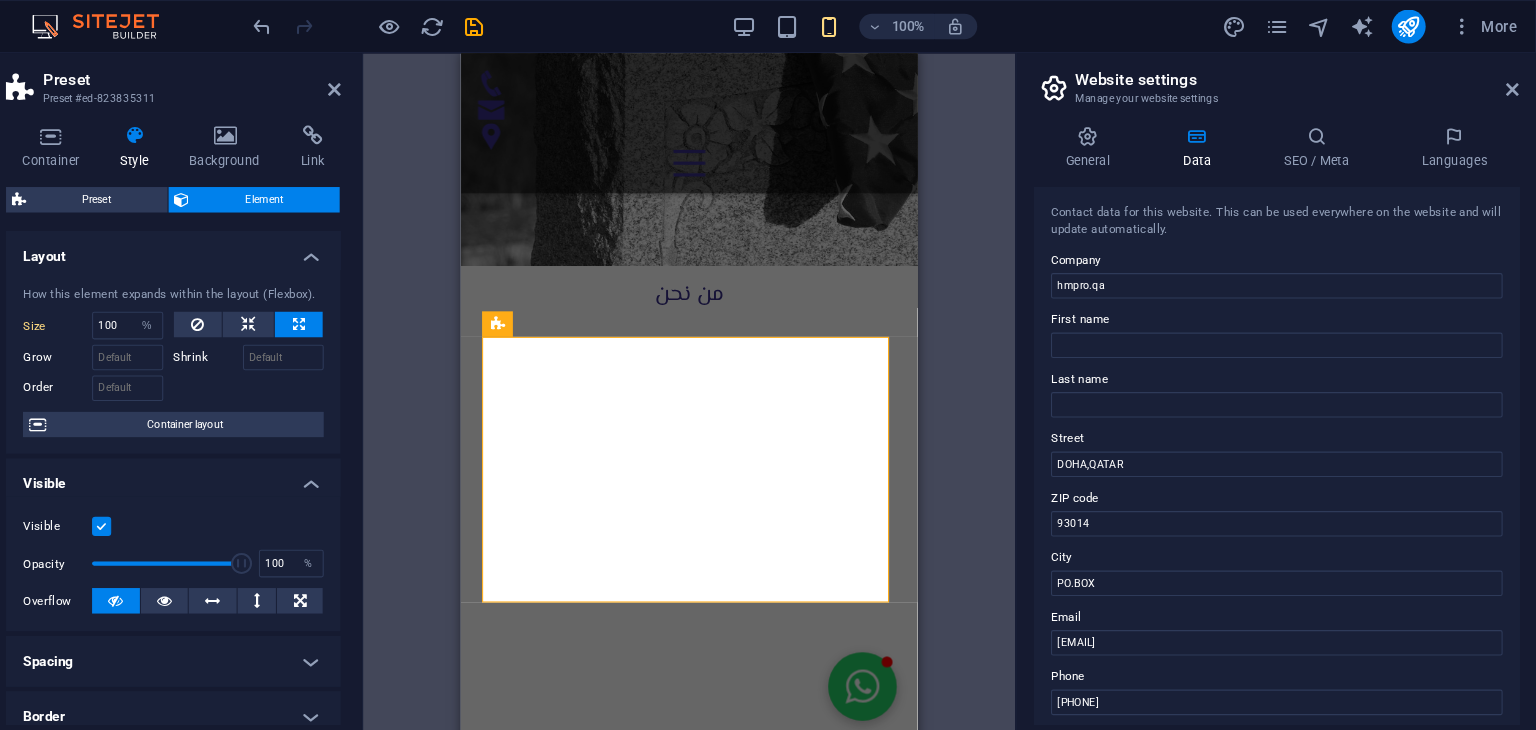 click on "Spacing" at bounding box center [253, 622] 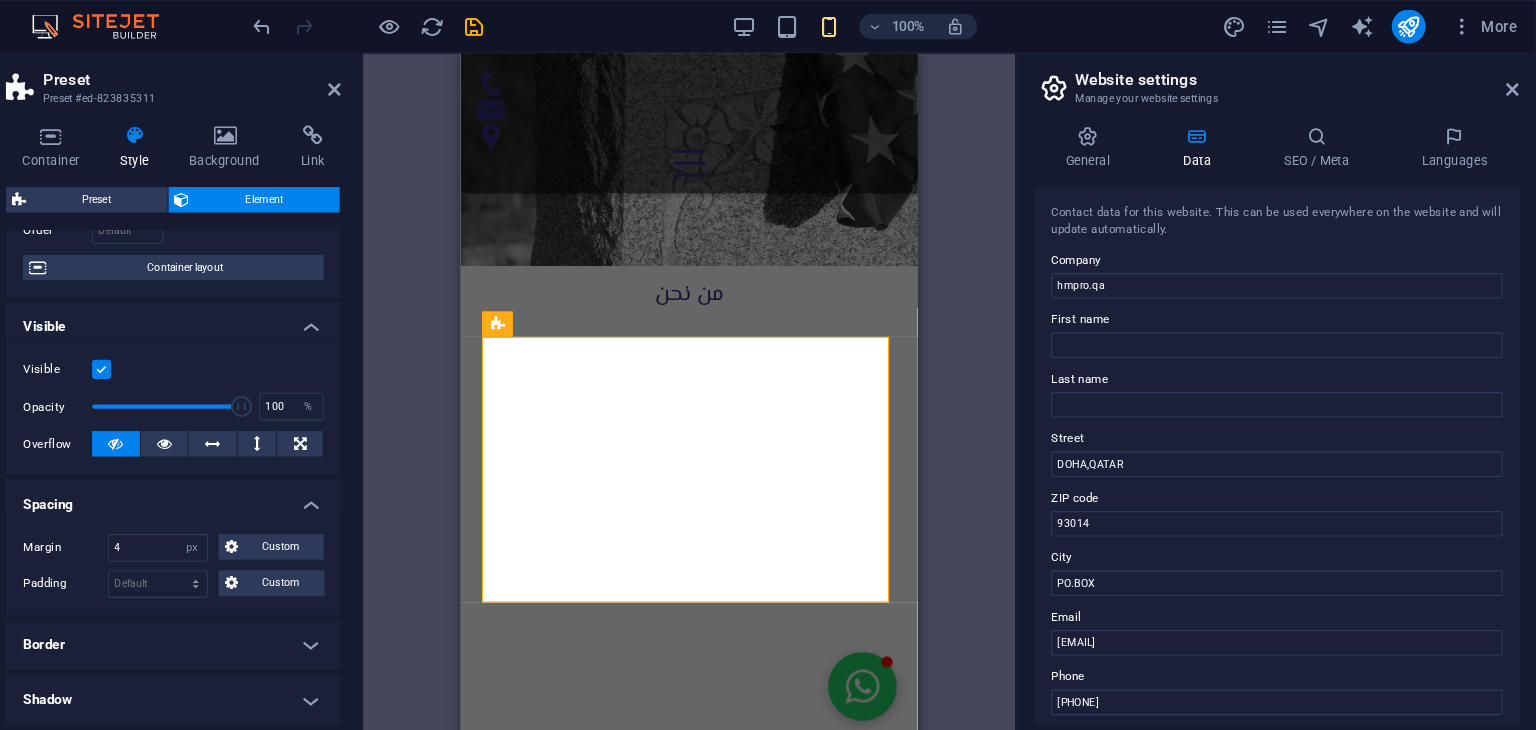 scroll, scrollTop: 170, scrollLeft: 0, axis: vertical 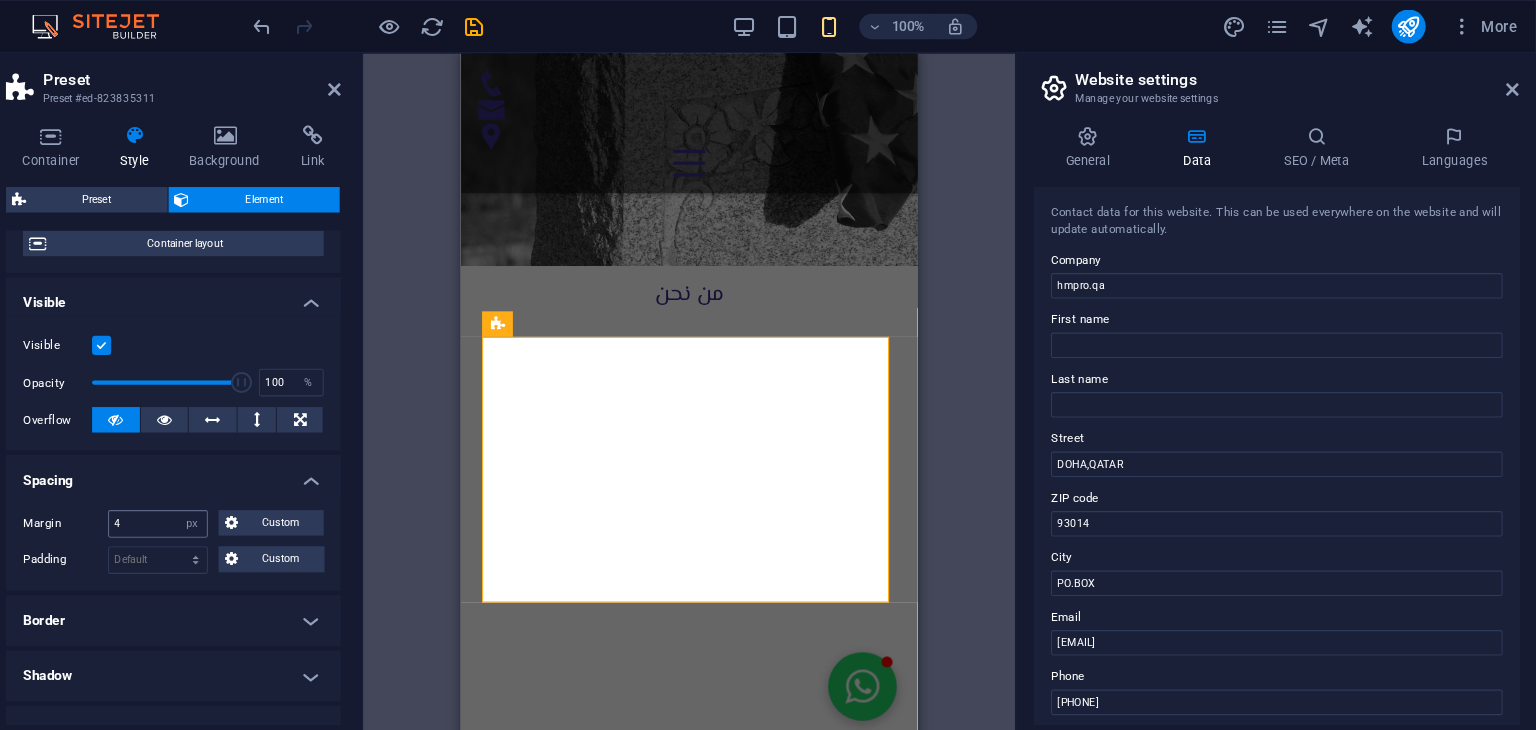 click on "4 Default auto px % rem vw vh Custom" at bounding box center [239, 493] 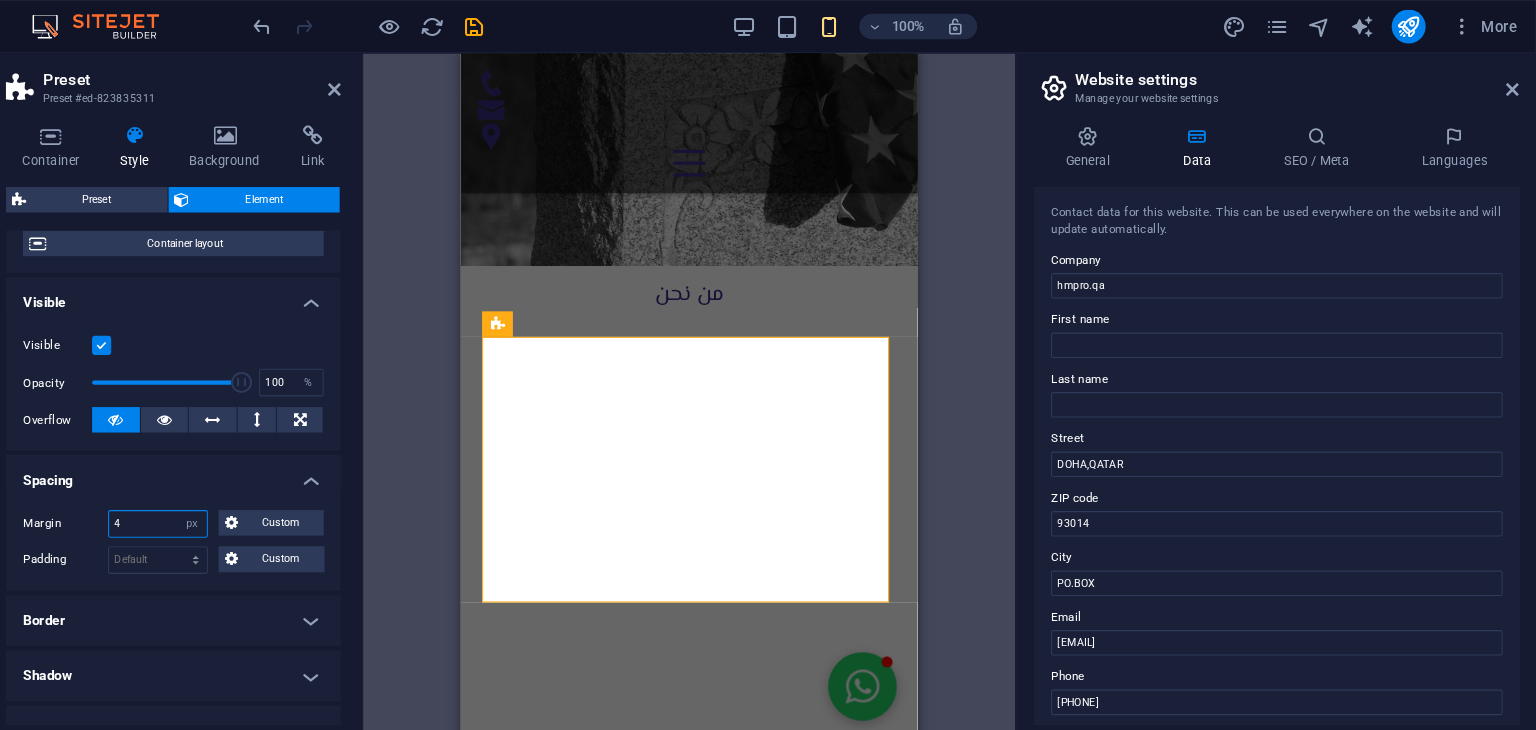 click on "4" at bounding box center [239, 493] 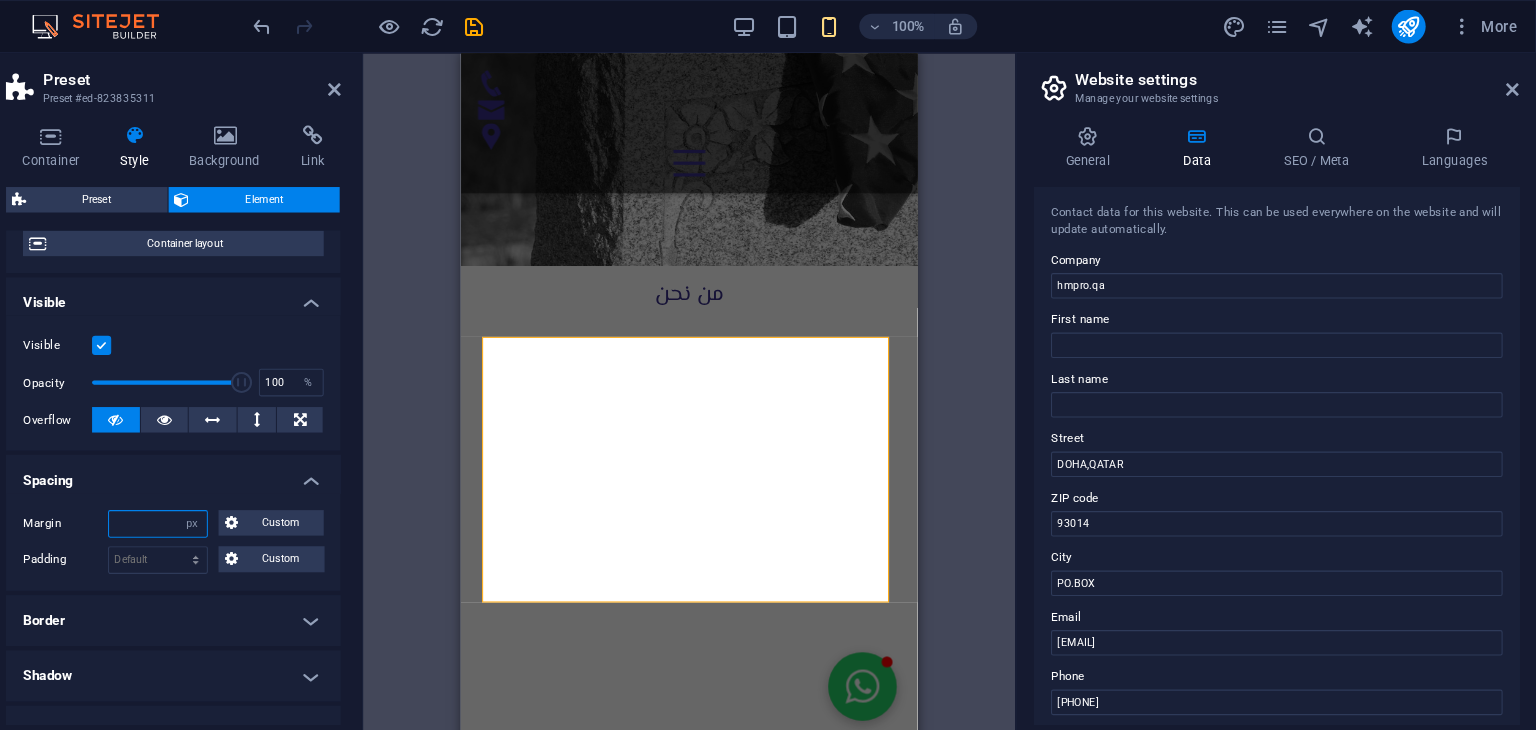 type 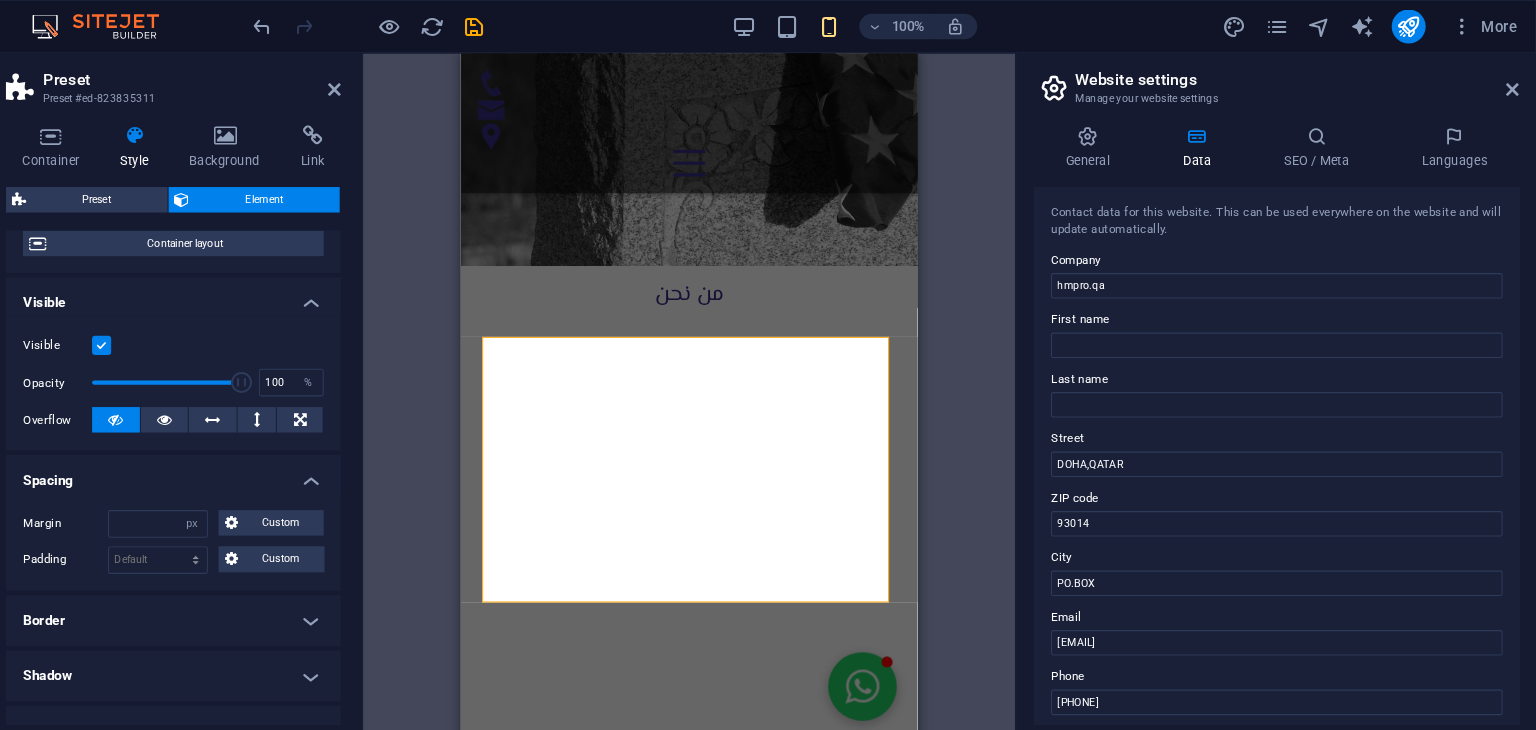 click on "Margin Default auto px % rem vw vh Custom Custom [NUMBER] auto px % rem vw vh [NUMBER] auto px % rem vw vh [NUMBER] auto px % rem vw vh [NUMBER] auto px % rem vw vh Padding Default px rem % vh vw Custom Custom px rem % vh vw px rem % vh vw px rem % vh vw px rem % vh vw" at bounding box center (253, 510) 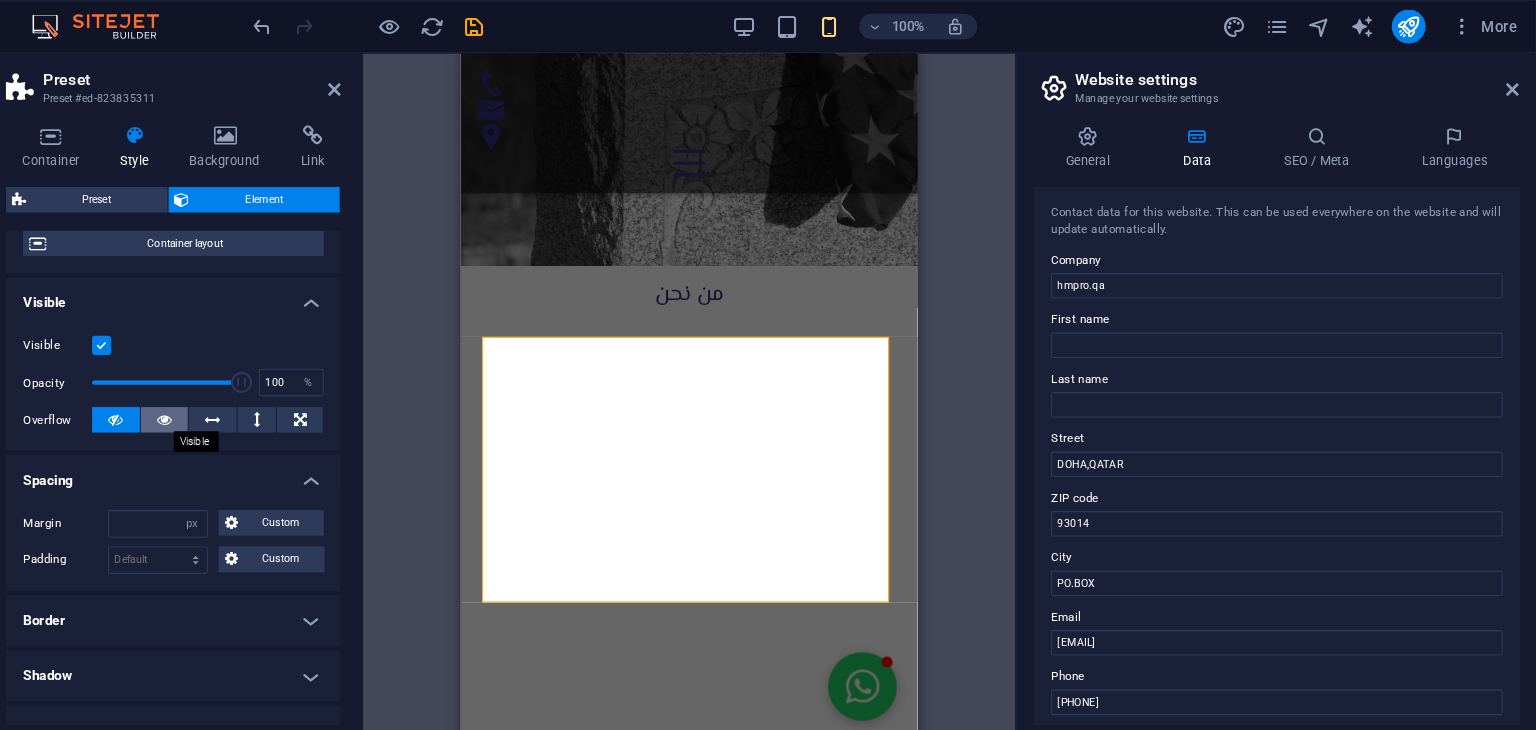 click at bounding box center (245, 395) 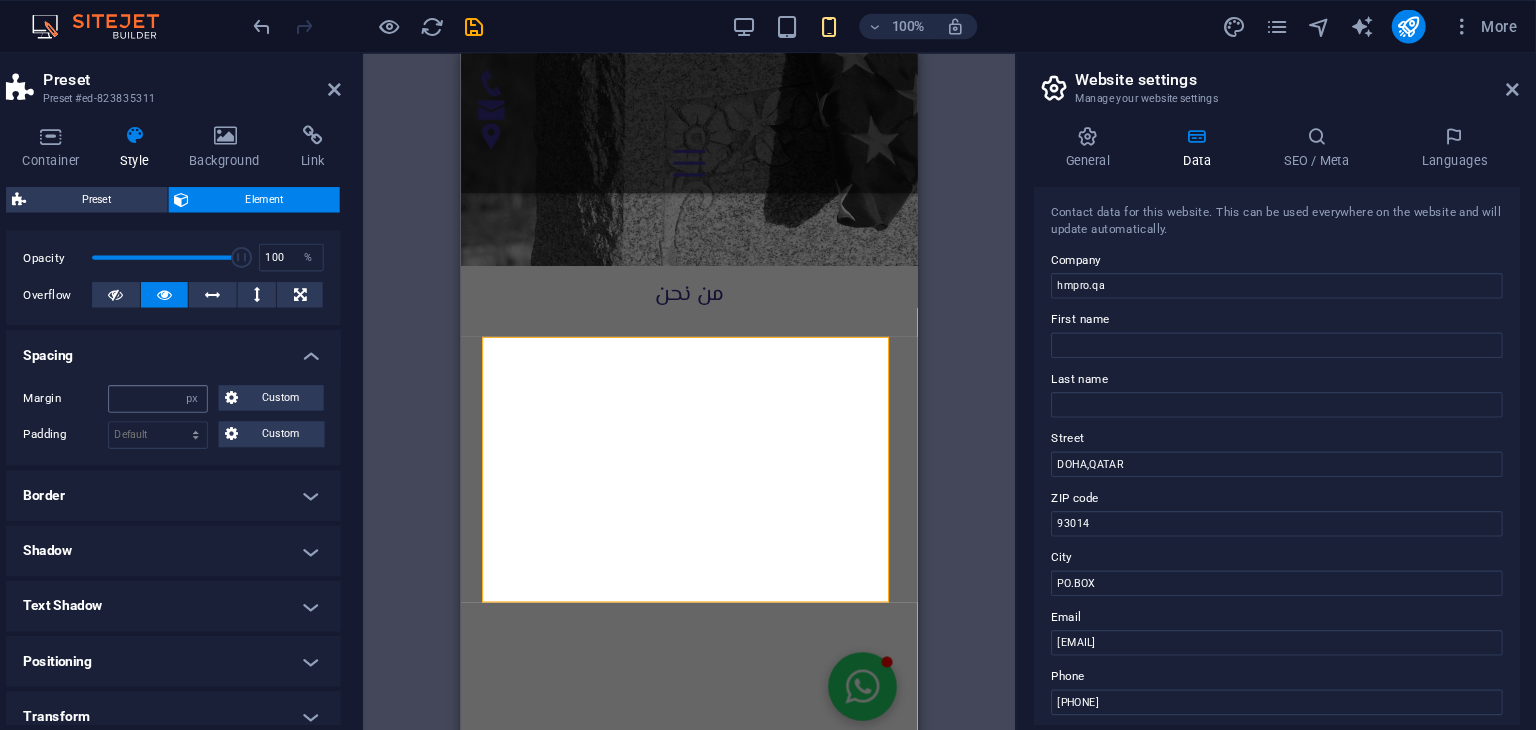 scroll, scrollTop: 292, scrollLeft: 0, axis: vertical 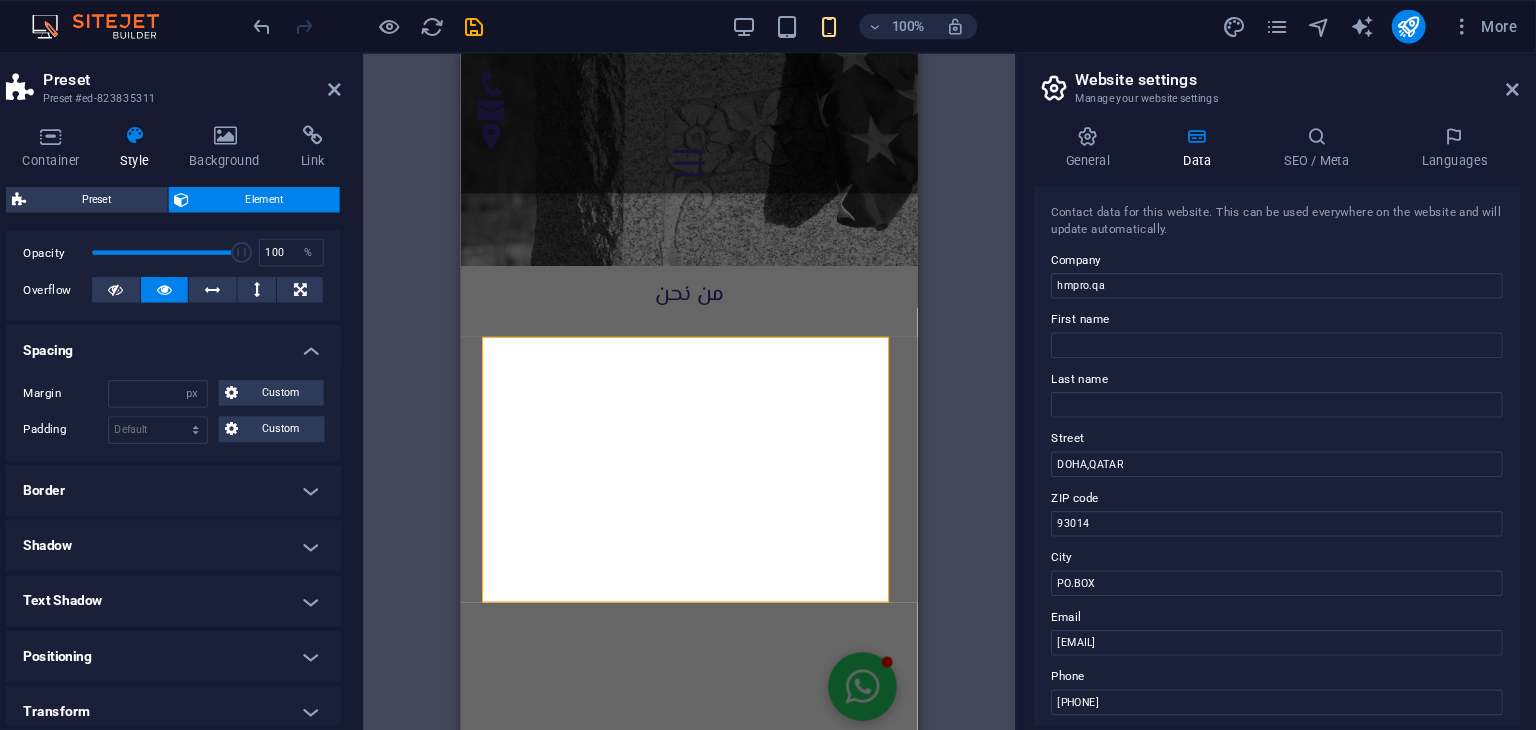 click on "Border" at bounding box center [253, 462] 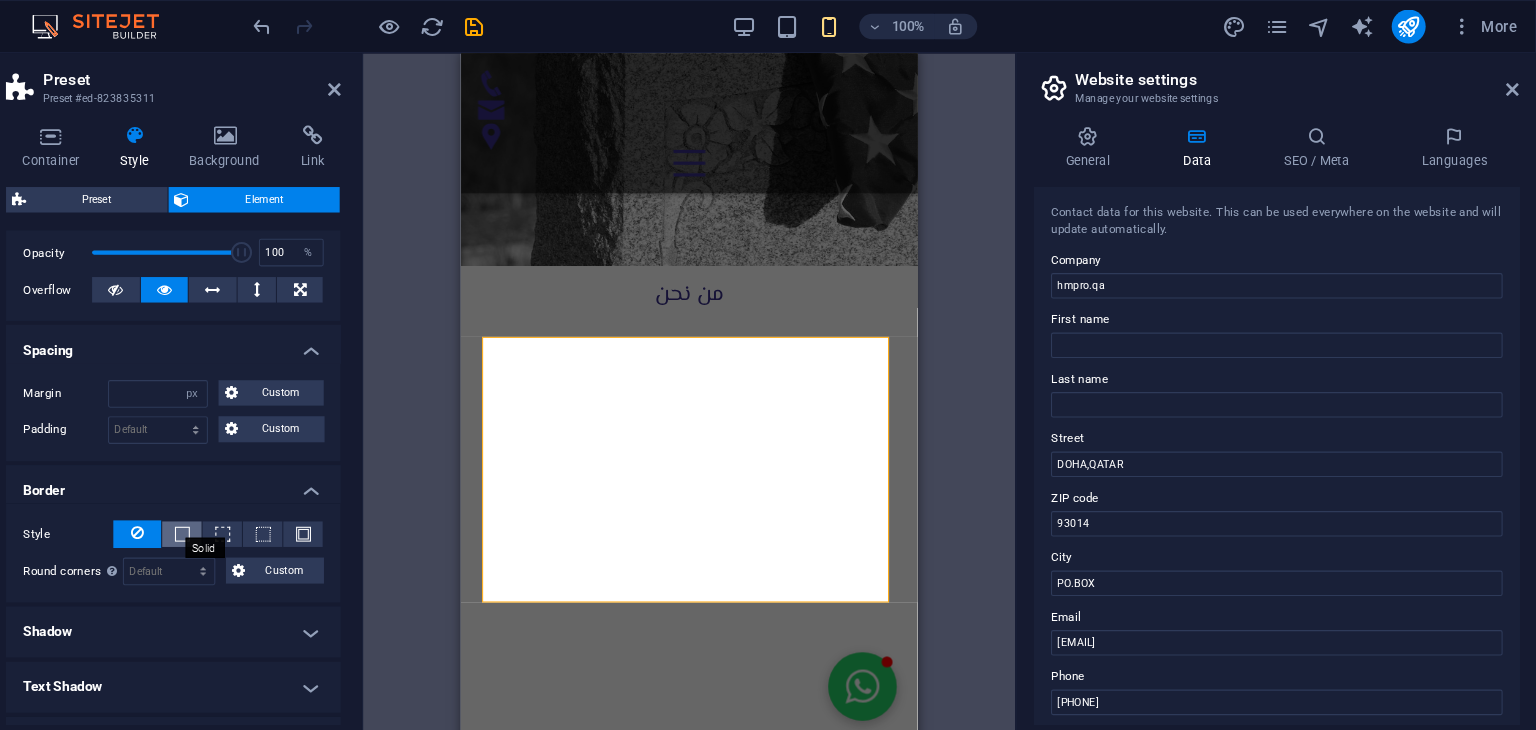 click at bounding box center (262, 503) 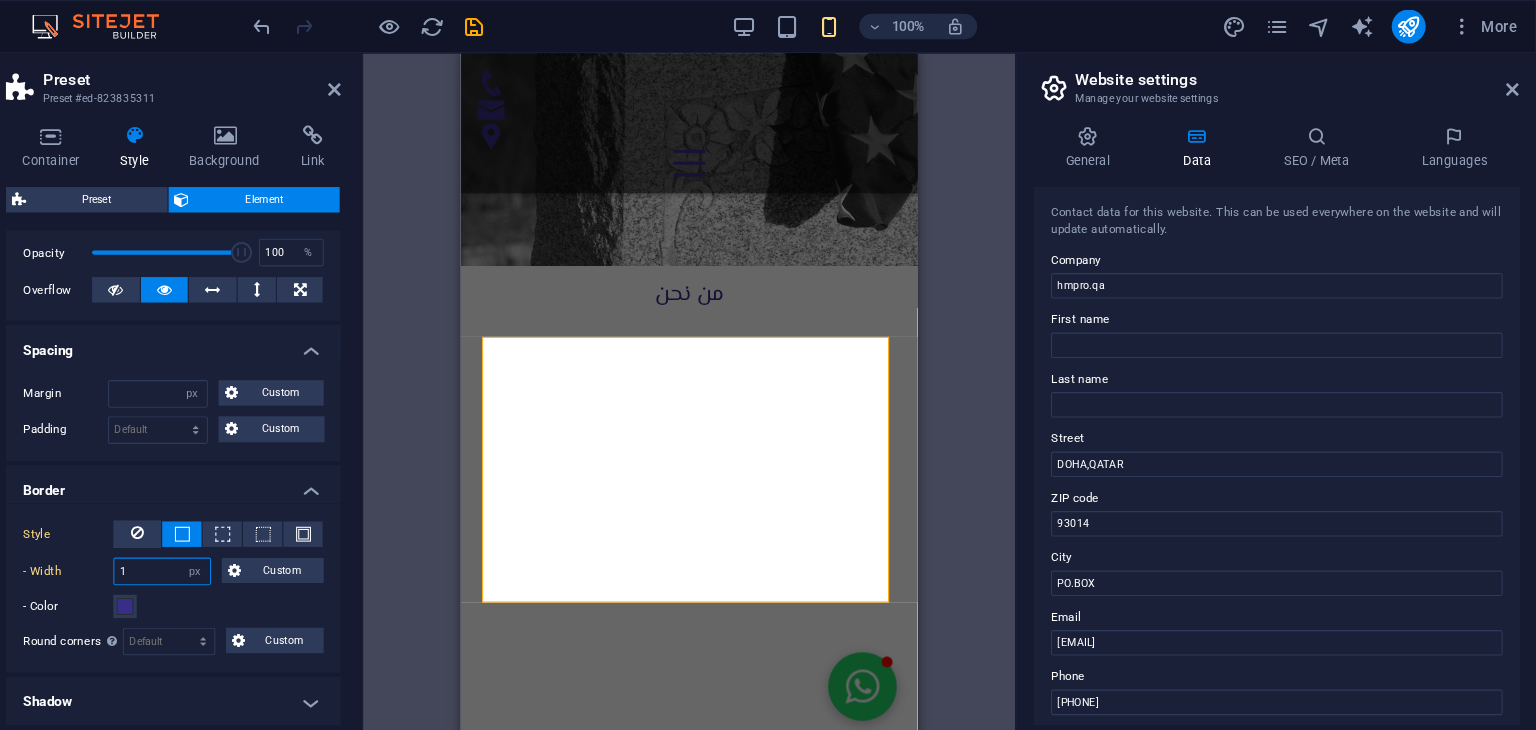 click on "1" at bounding box center [243, 538] 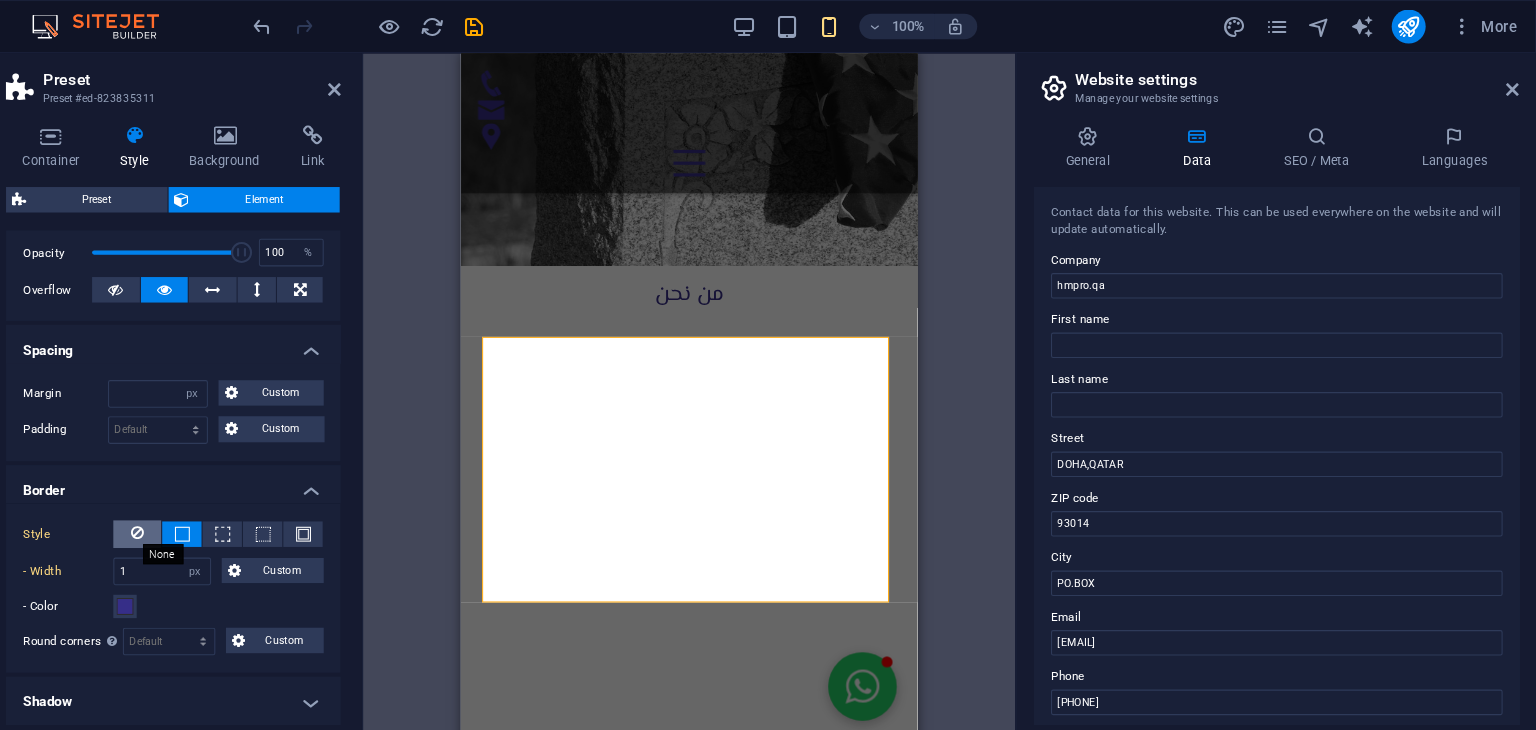click at bounding box center [220, 502] 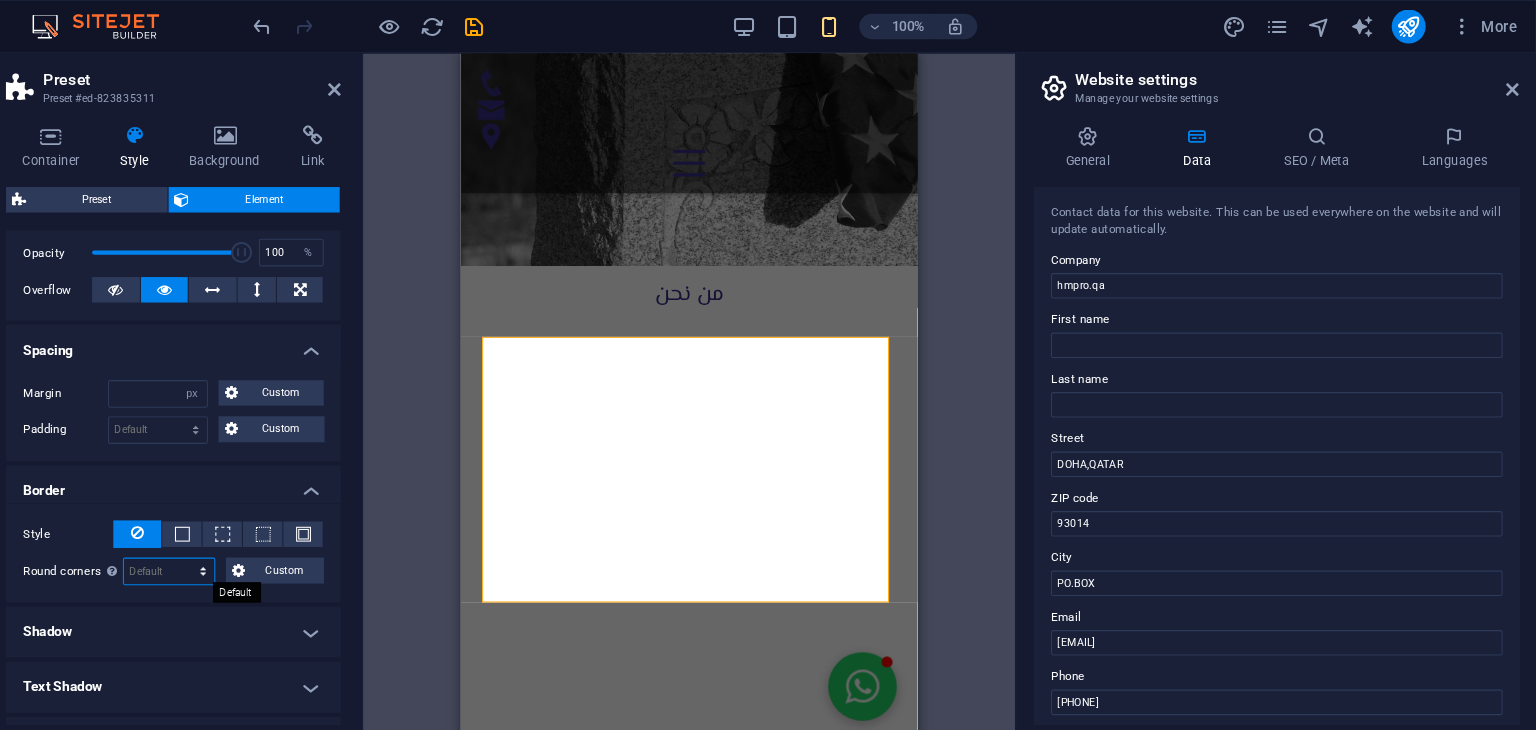 click on "Default px rem % vh vw Custom" at bounding box center (249, 538) 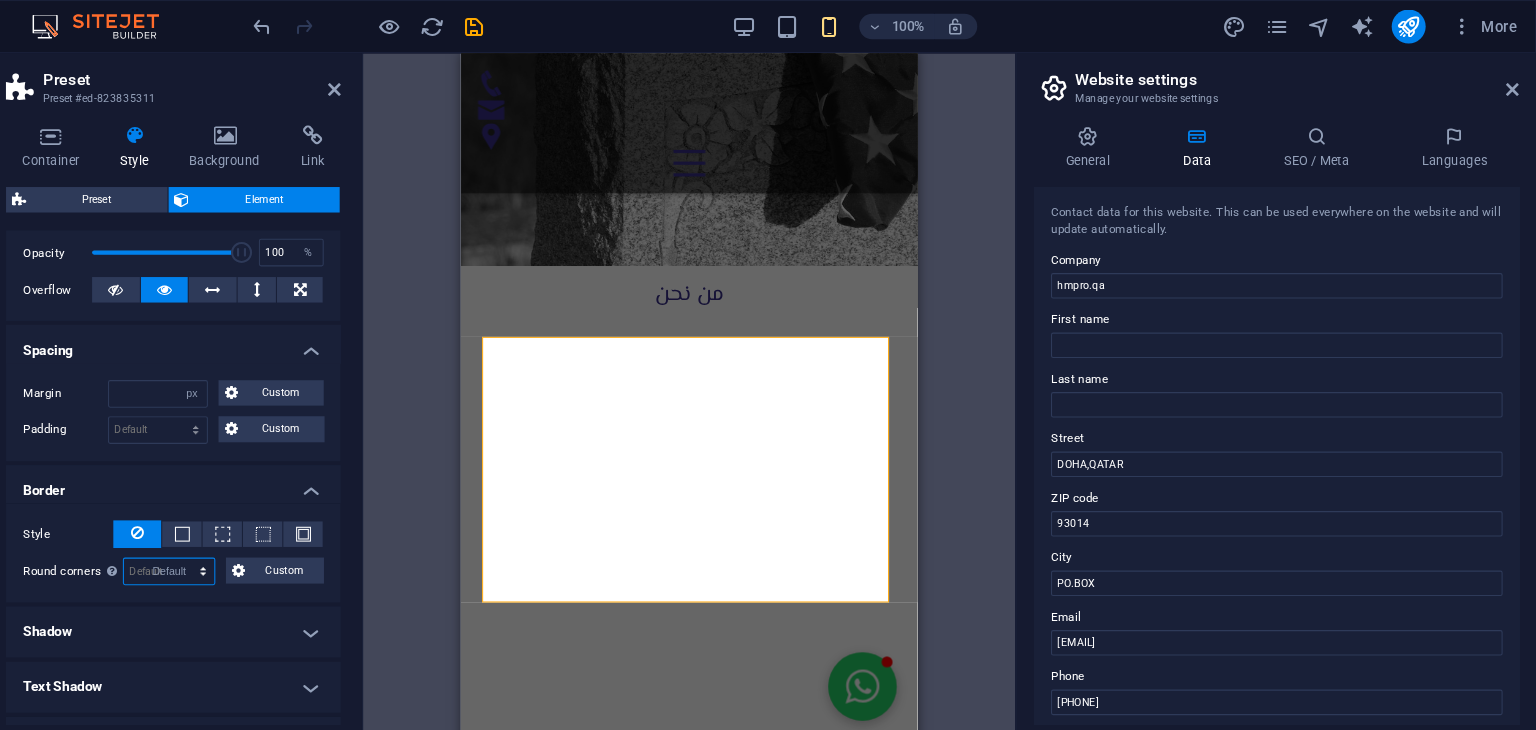click on "Default px rem % vh vw Custom" at bounding box center [249, 538] 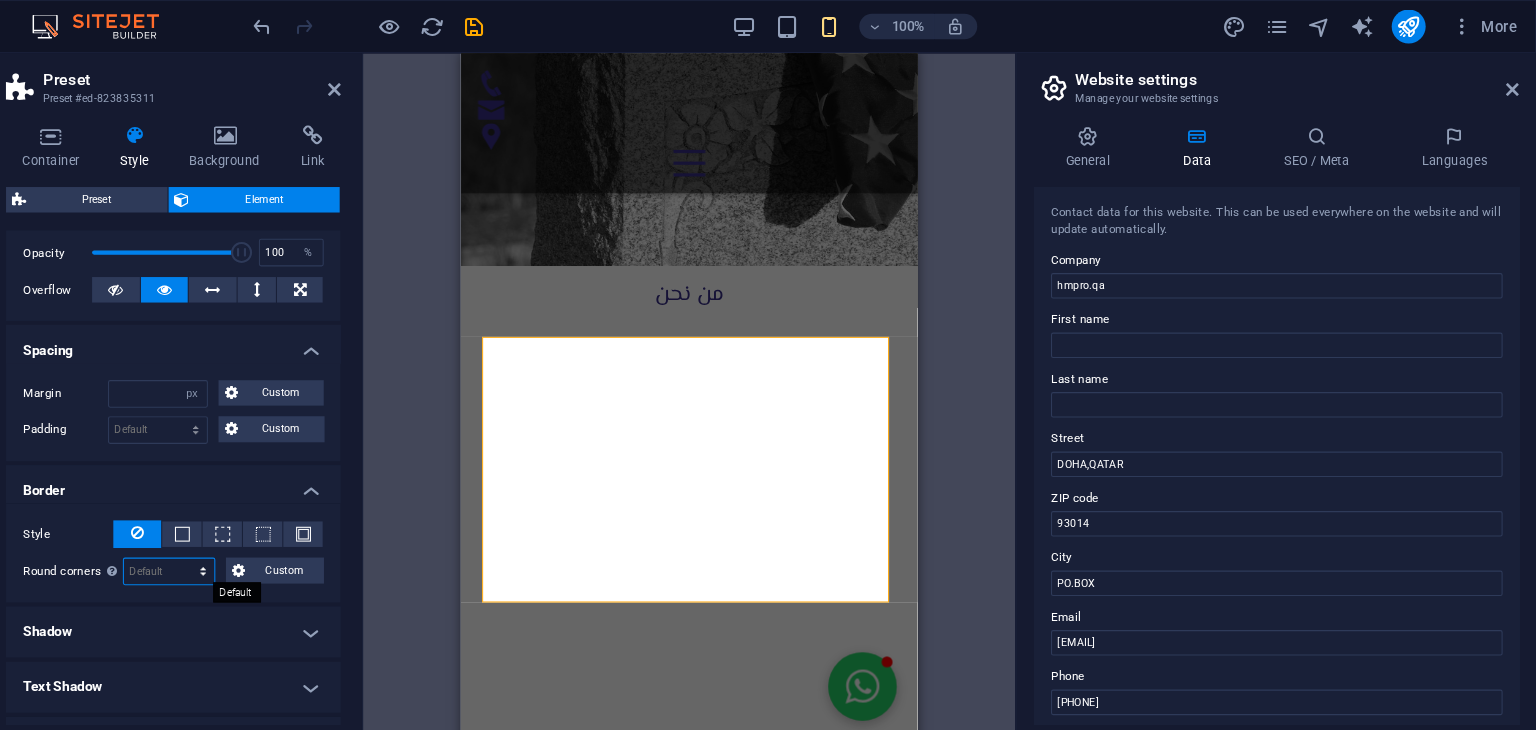 click on "Default px rem % vh vw Custom" at bounding box center (249, 538) 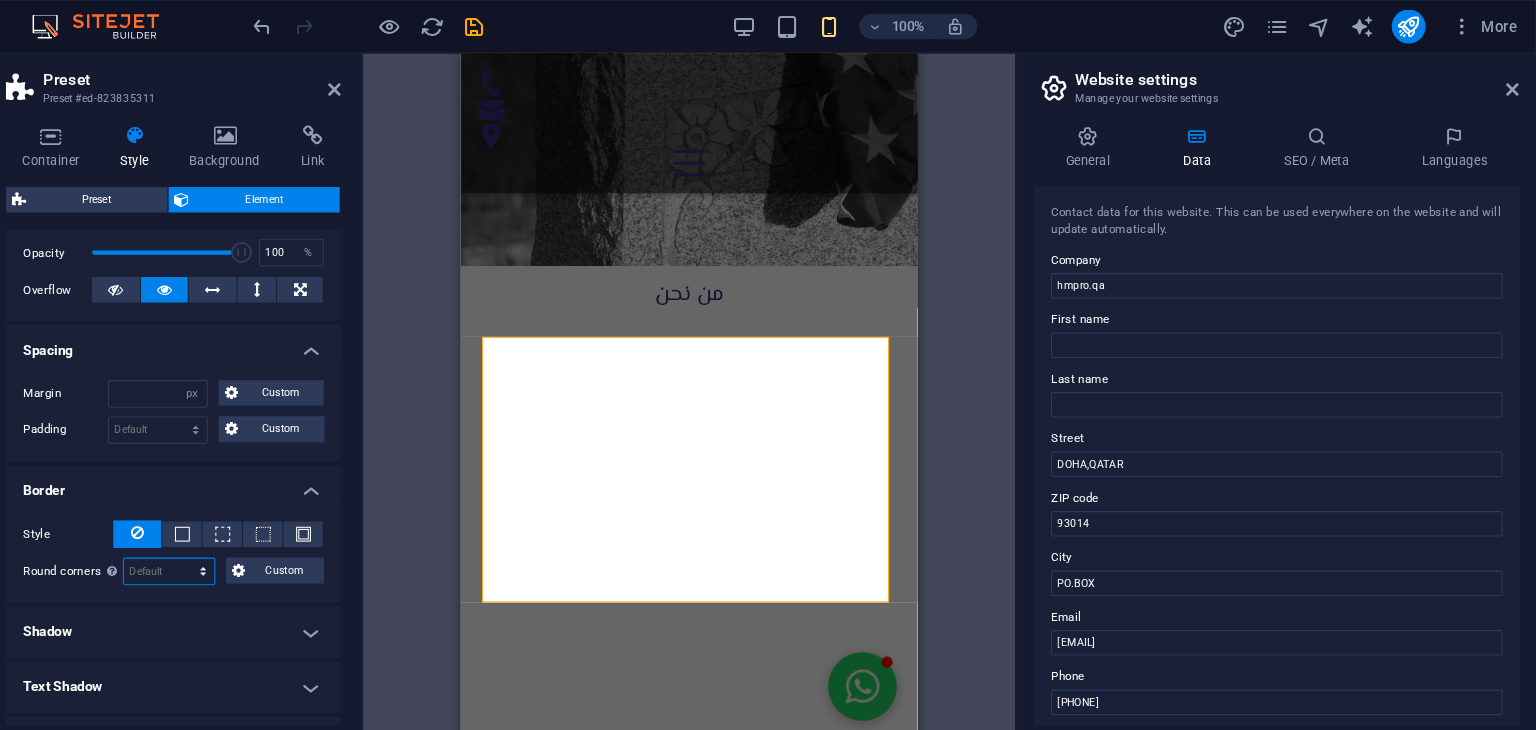 select on "%" 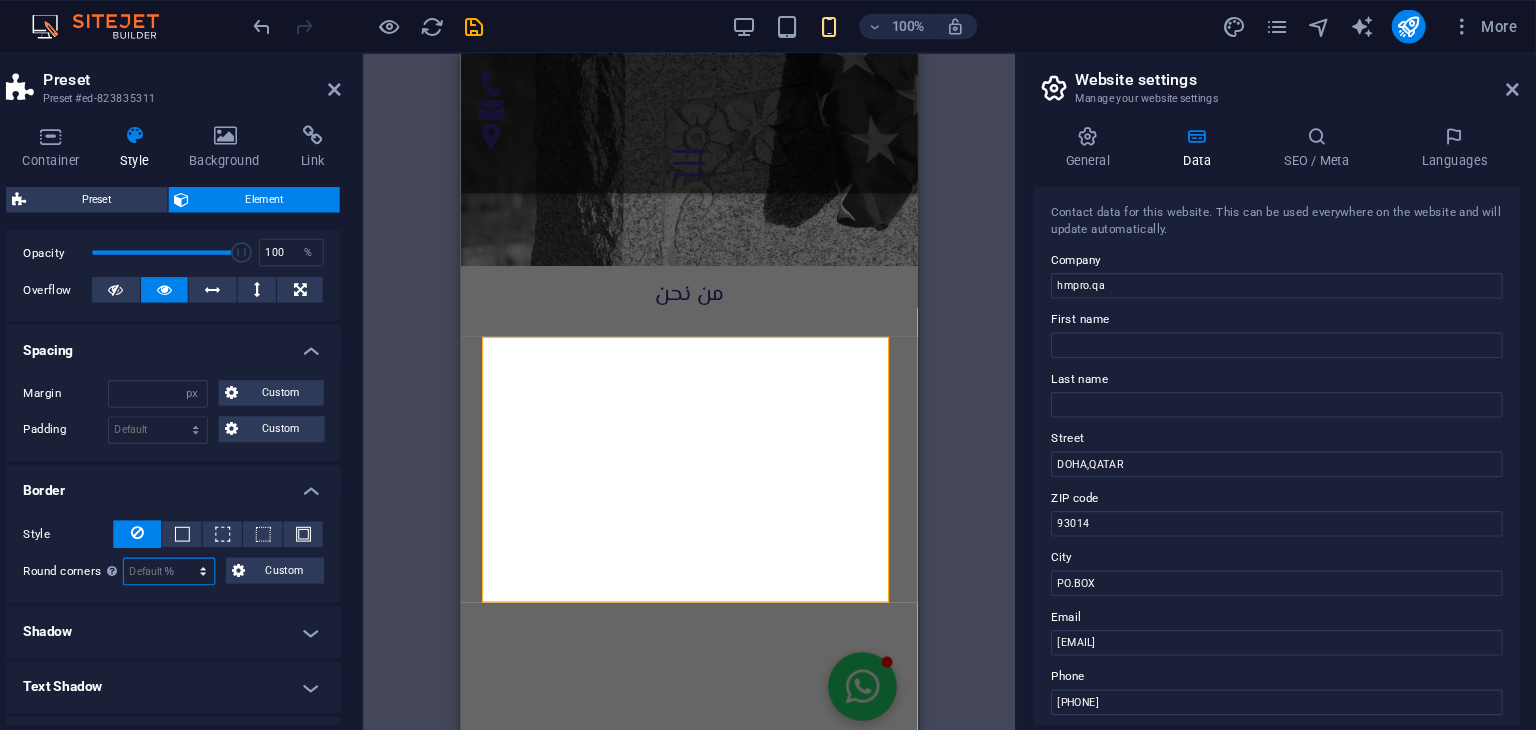click on "Default px rem % vh vw Custom" at bounding box center (249, 538) 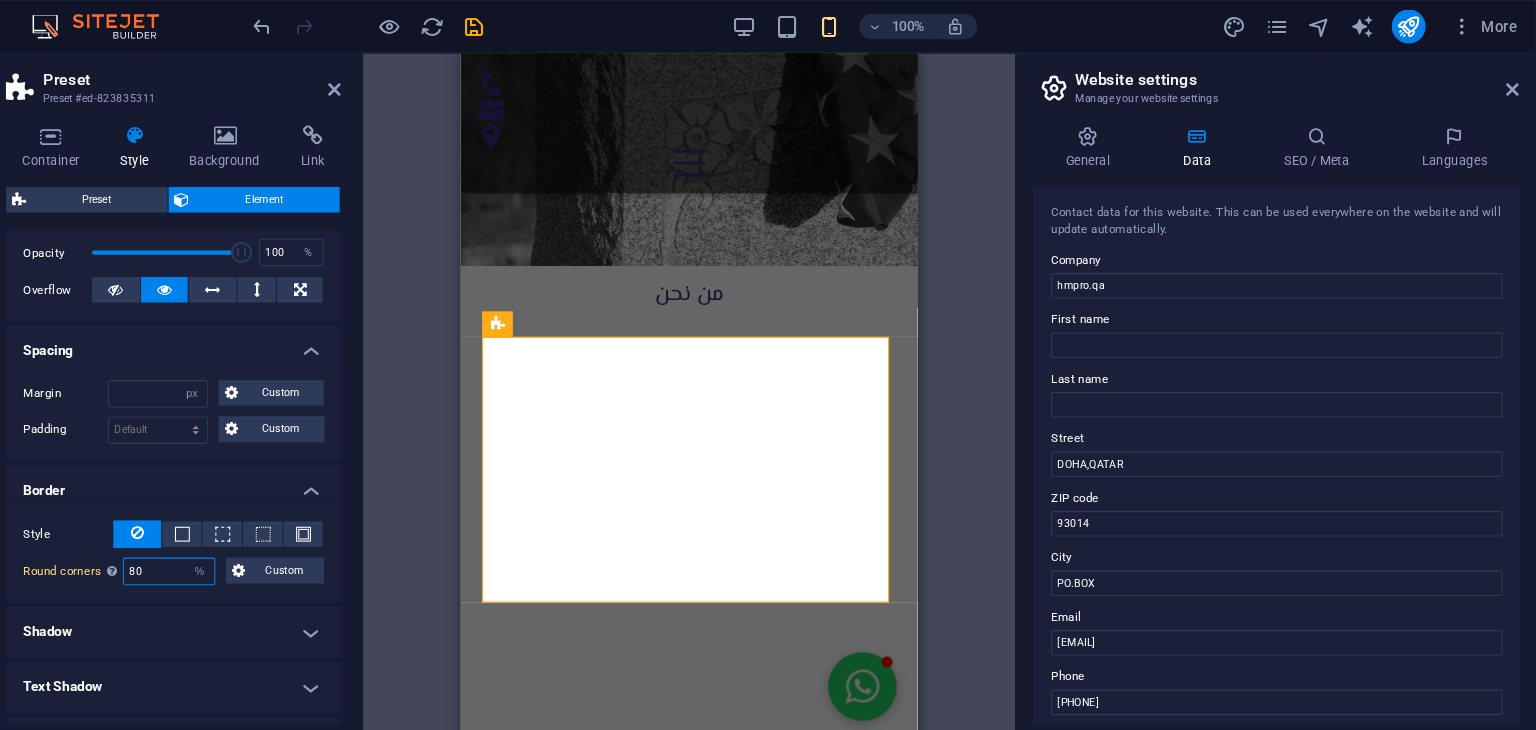 type on "8" 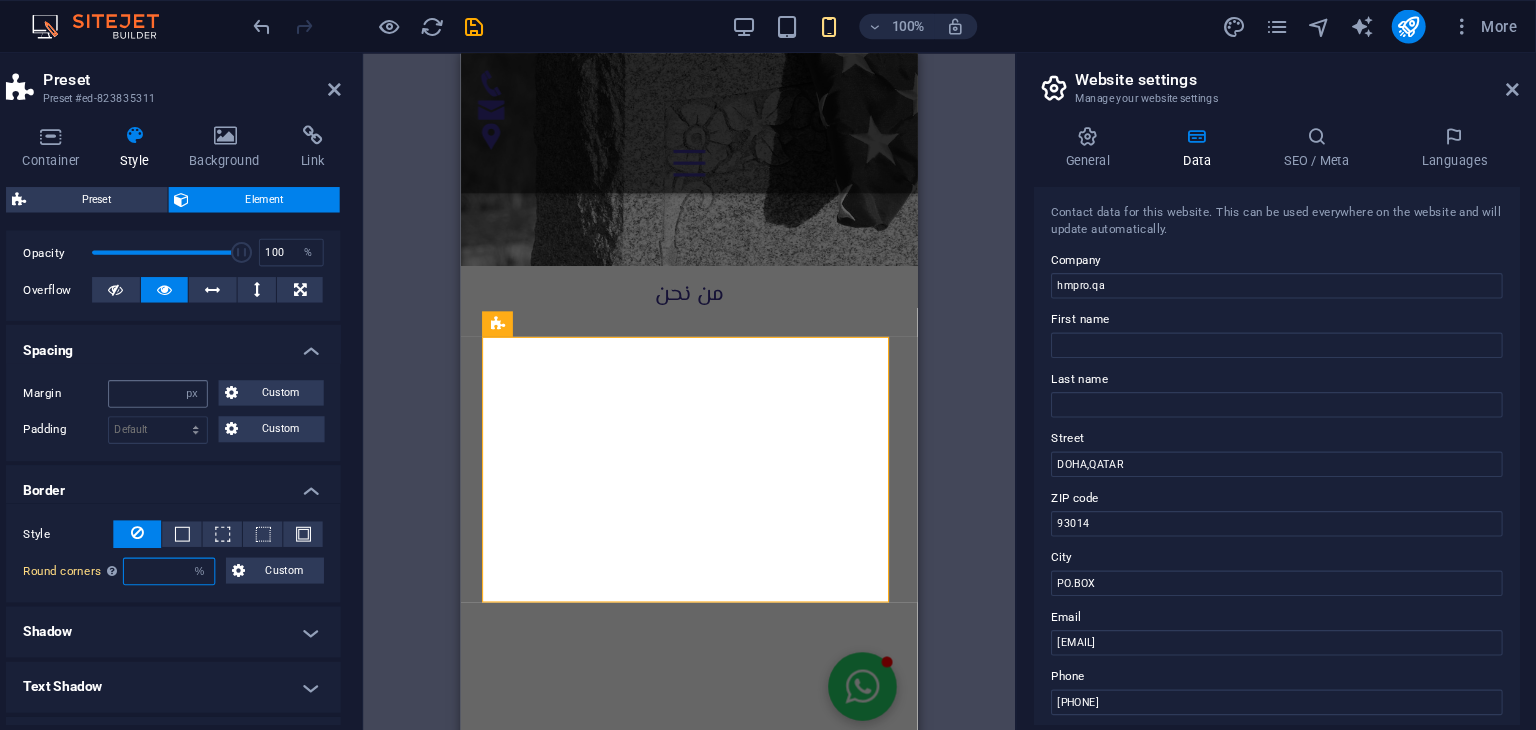 type 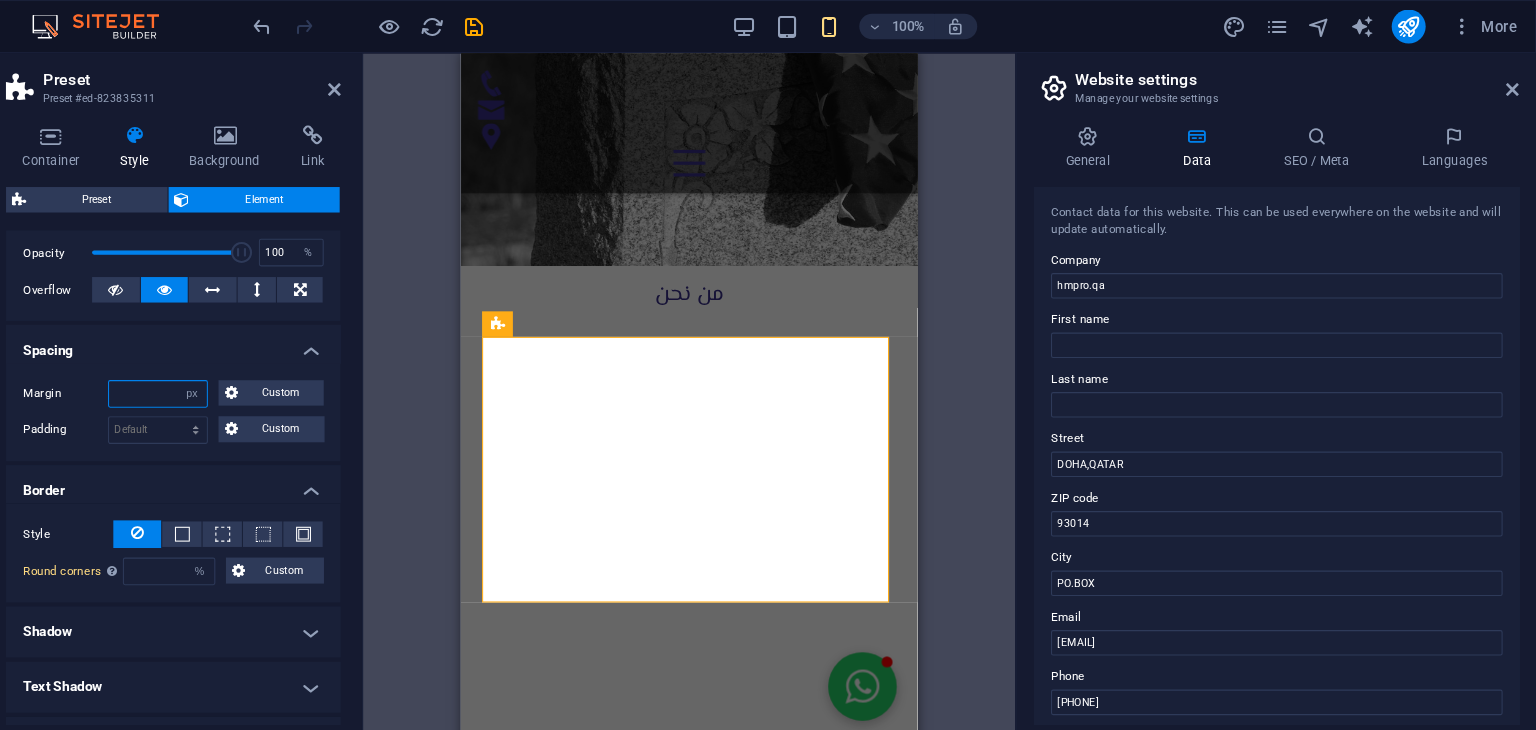 click at bounding box center (239, 371) 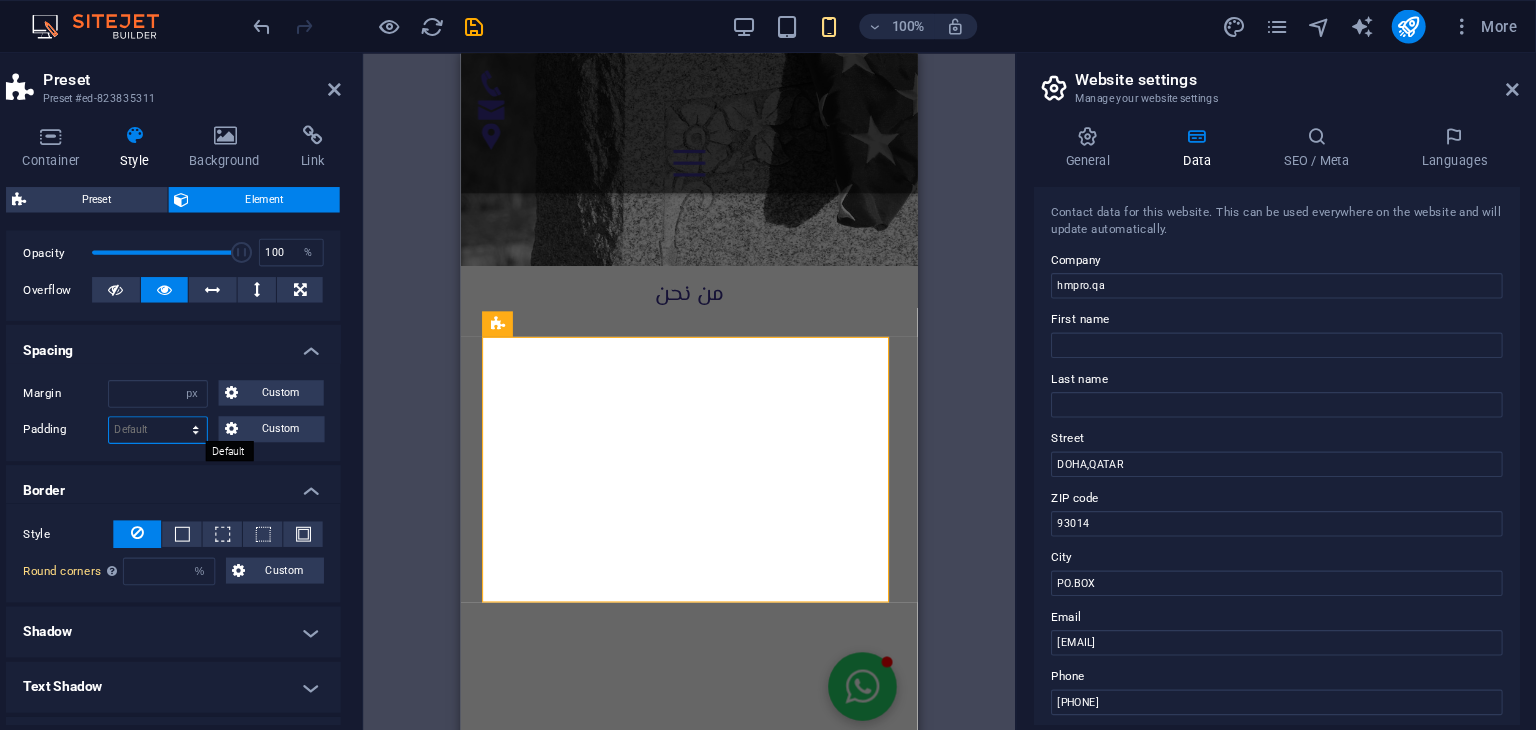 click on "Default px rem % vh vw Custom" at bounding box center [239, 405] 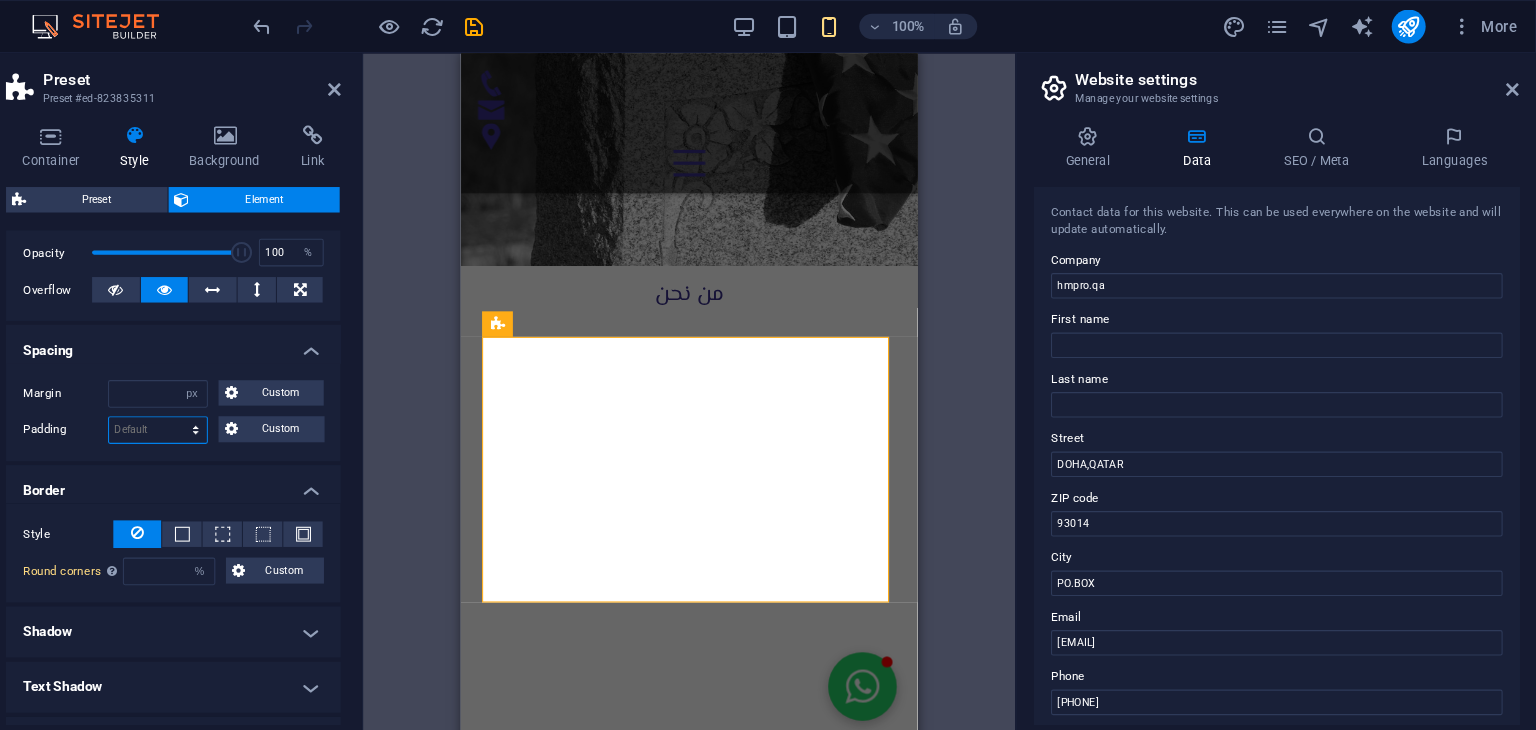 select on "px" 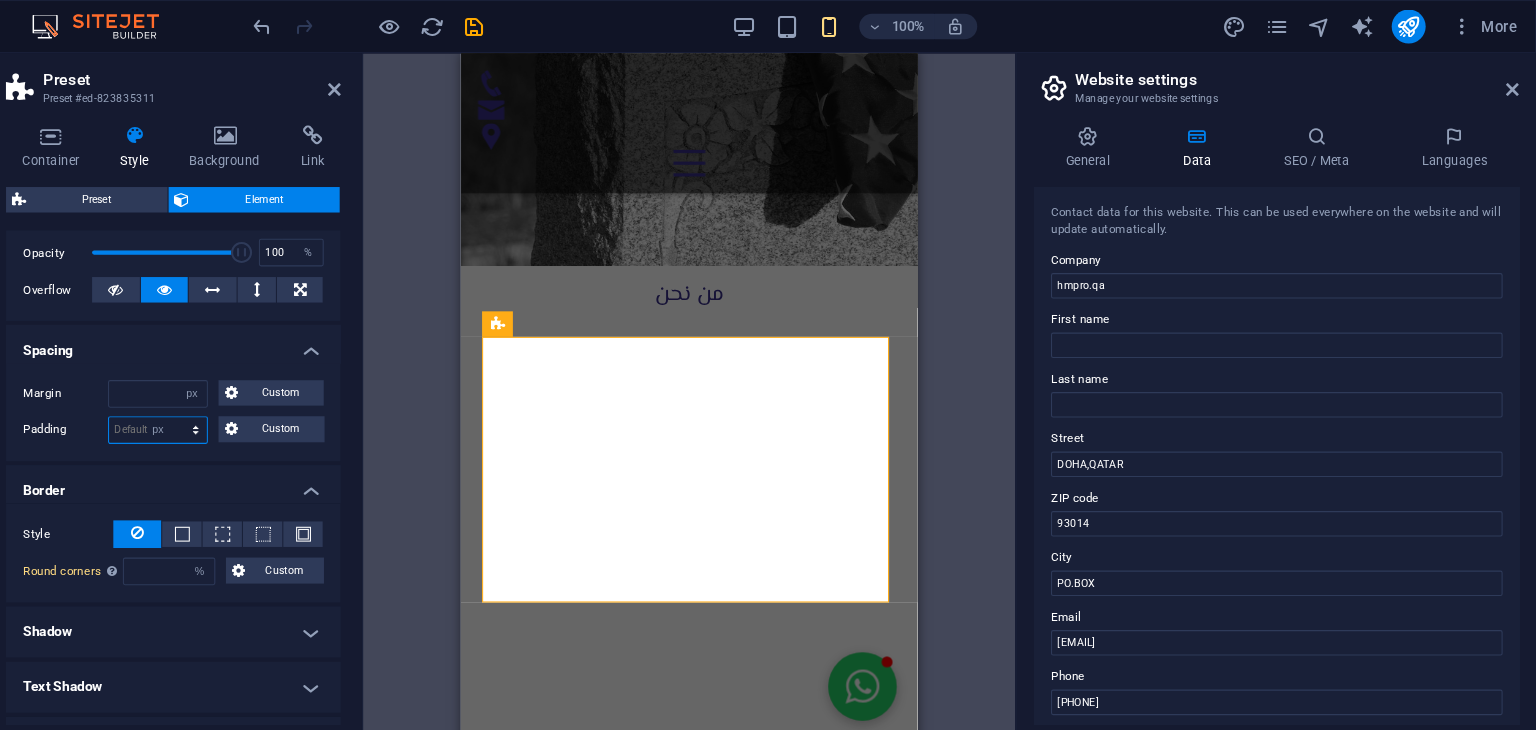 click on "Default px rem % vh vw Custom" at bounding box center (239, 405) 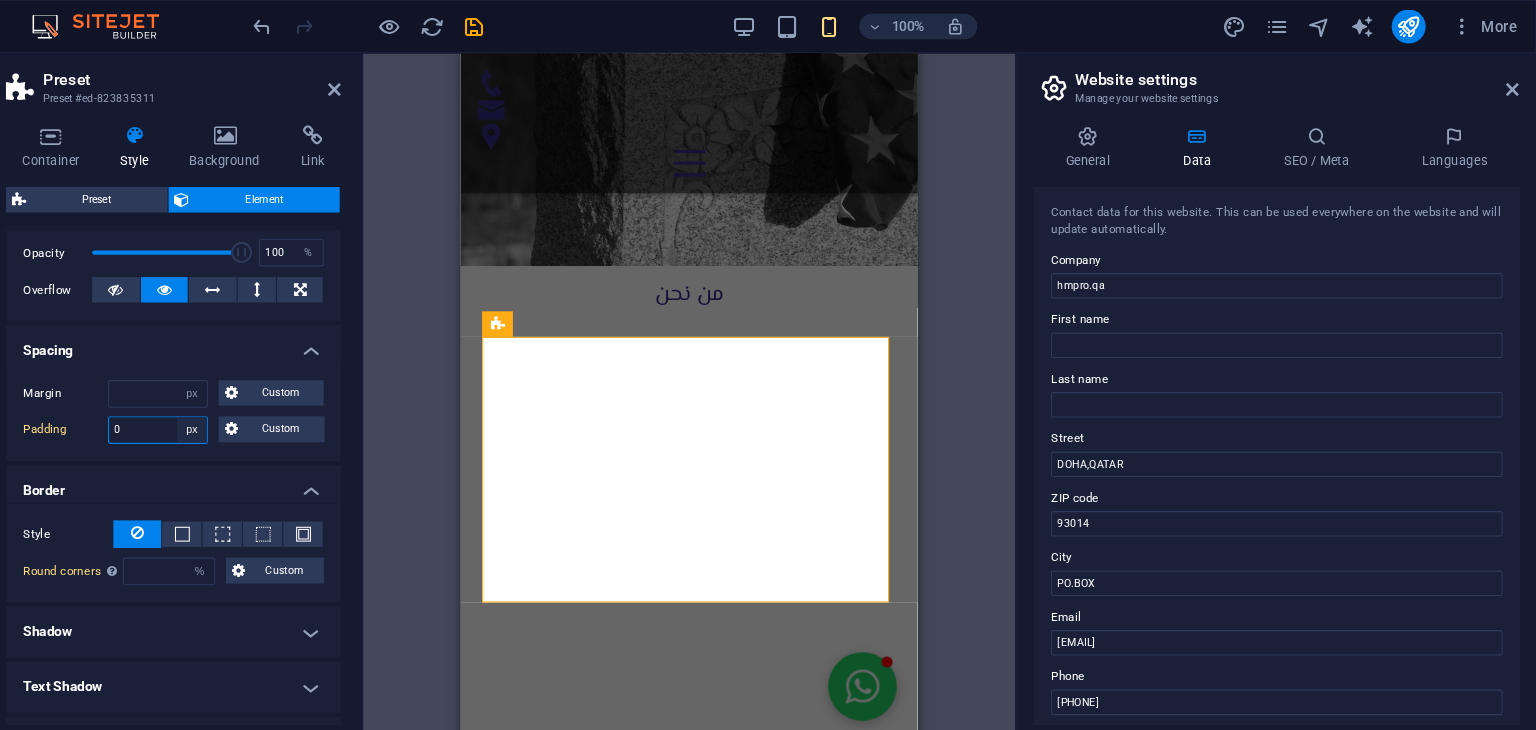 click on "Default px rem % vh vw Custom" at bounding box center [271, 405] 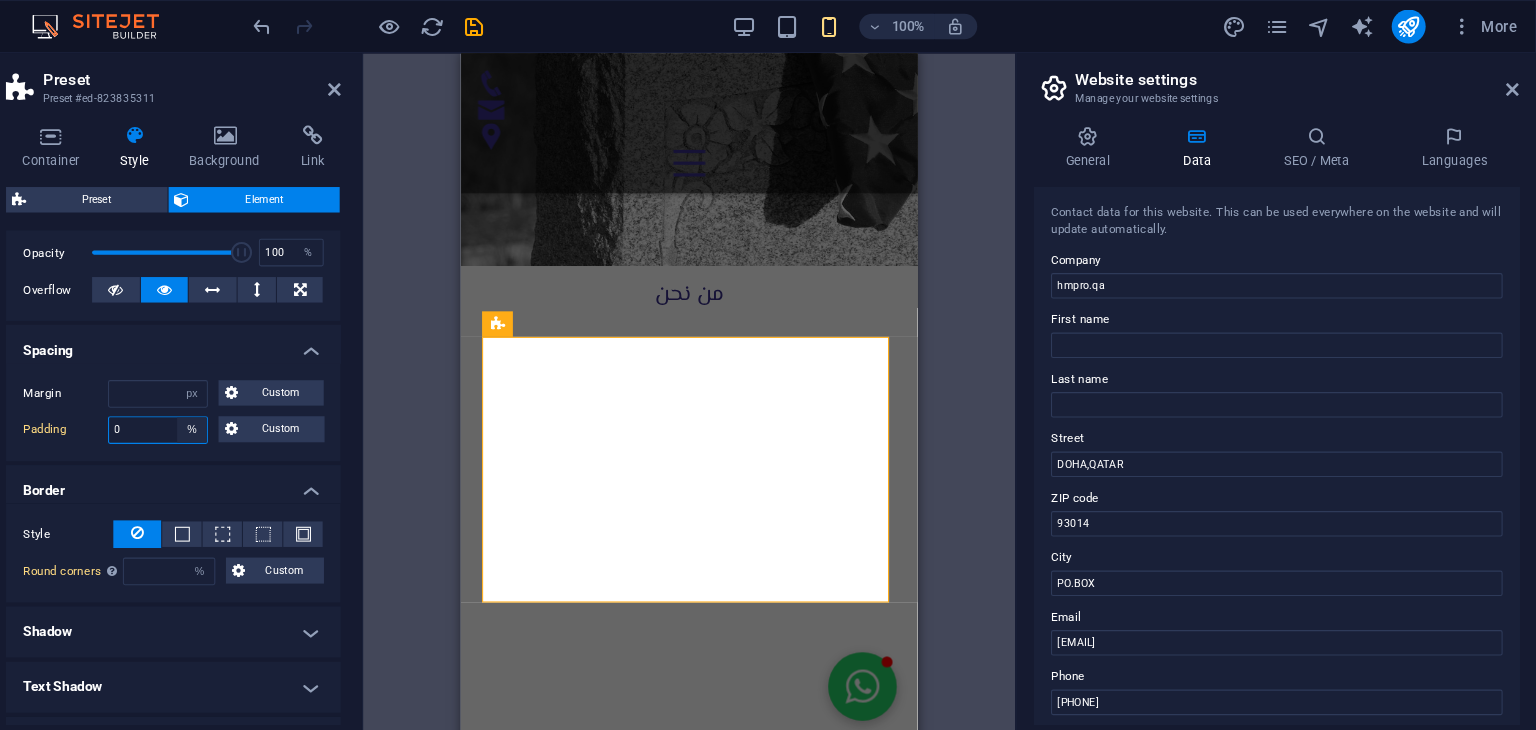 click on "Default px rem % vh vw Custom" at bounding box center (271, 405) 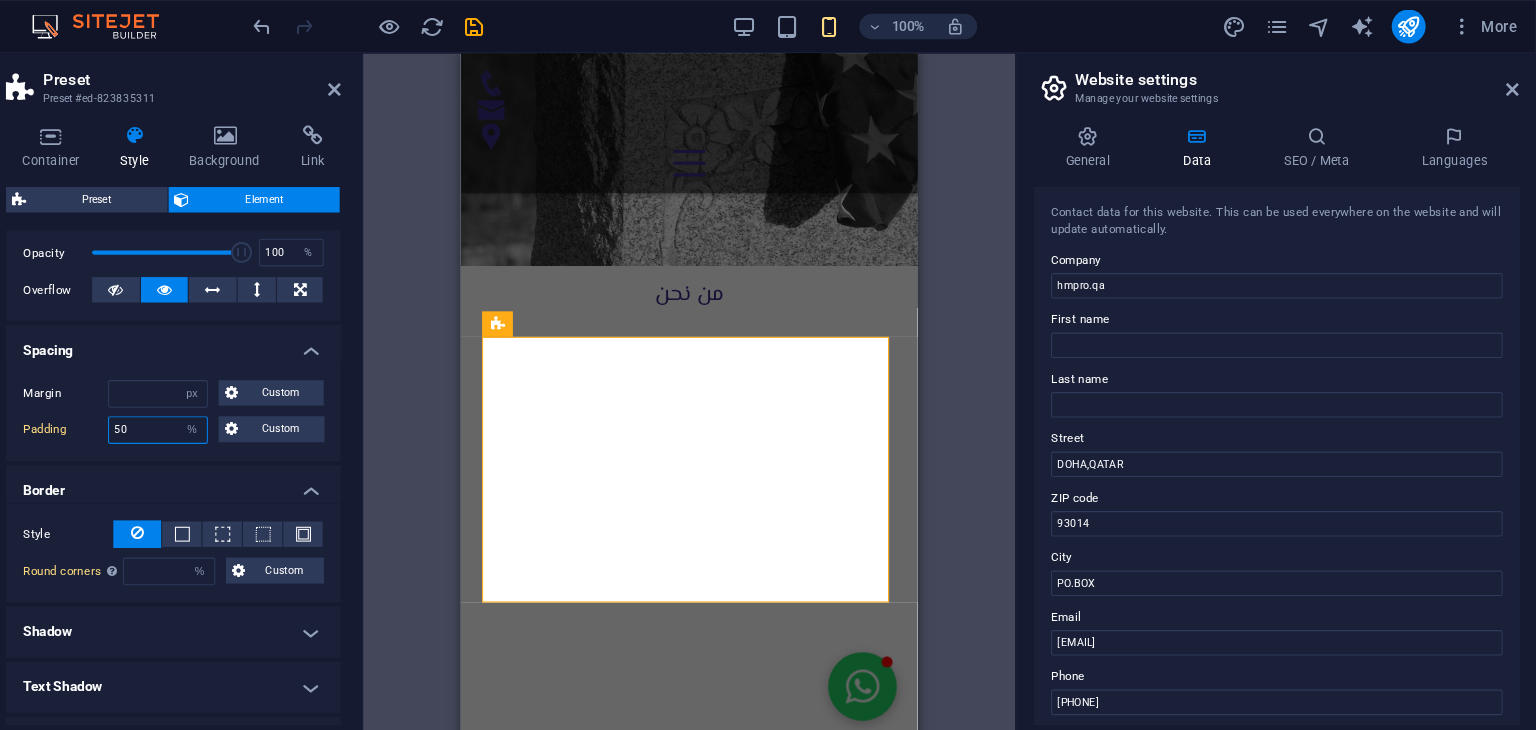 type on "5" 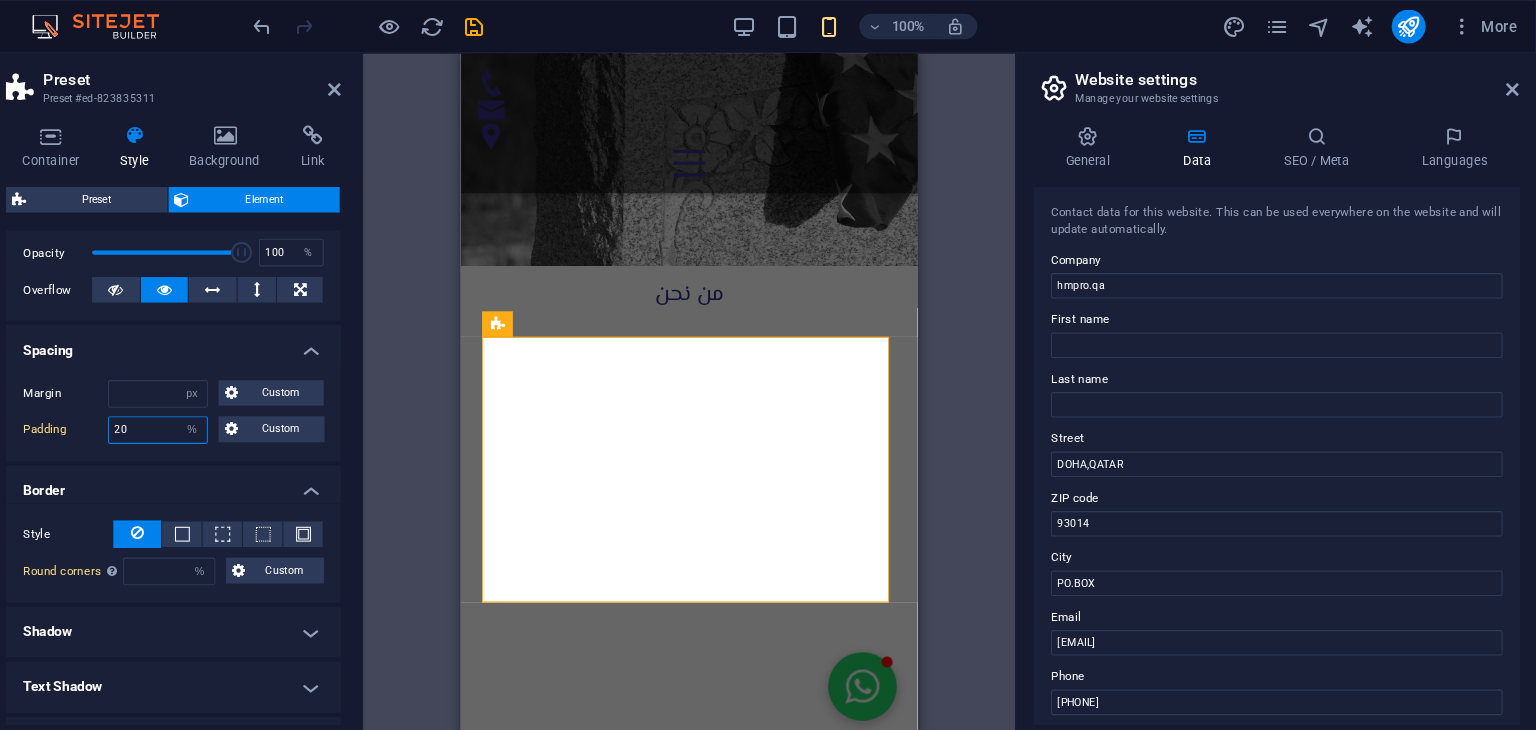 type on "2" 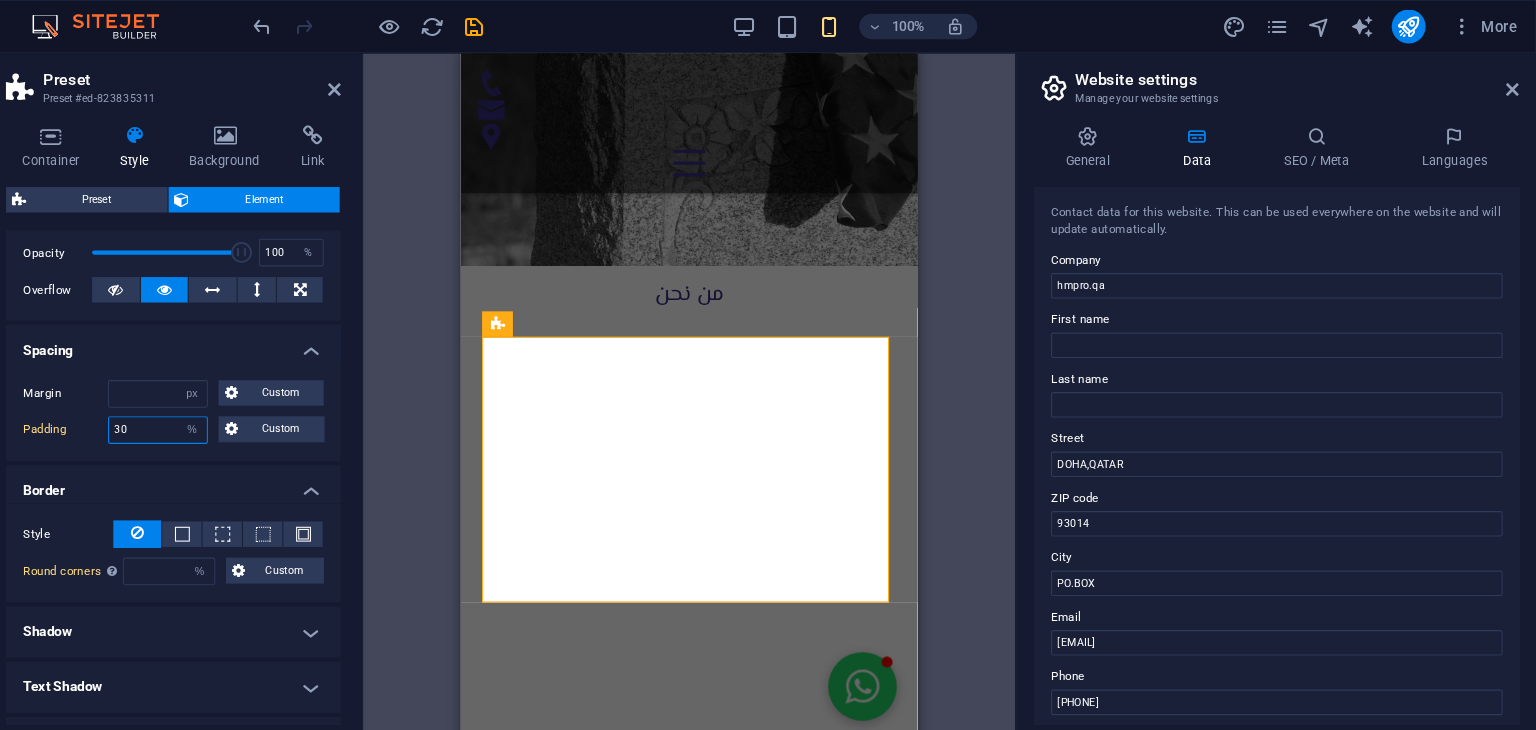 type on "3" 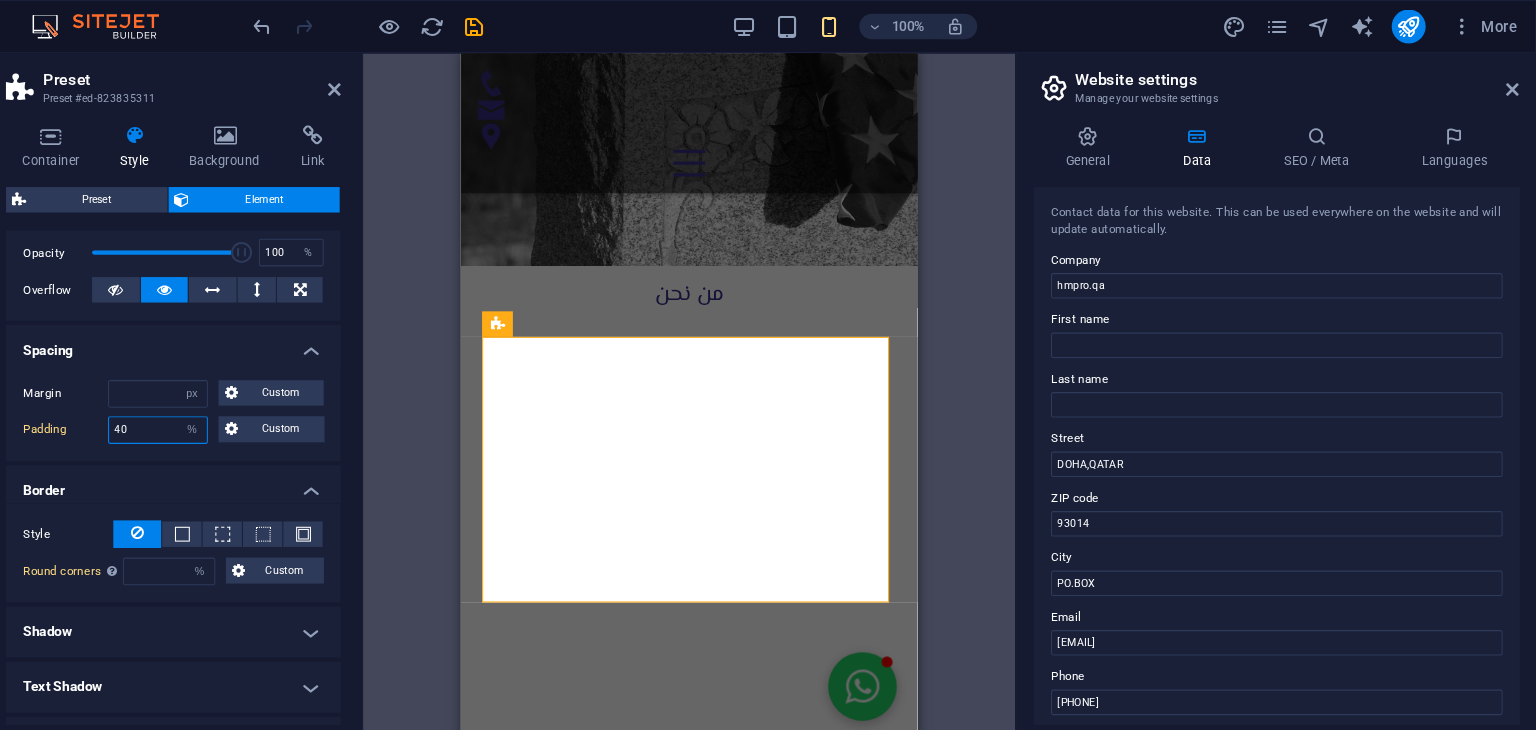 type on "4" 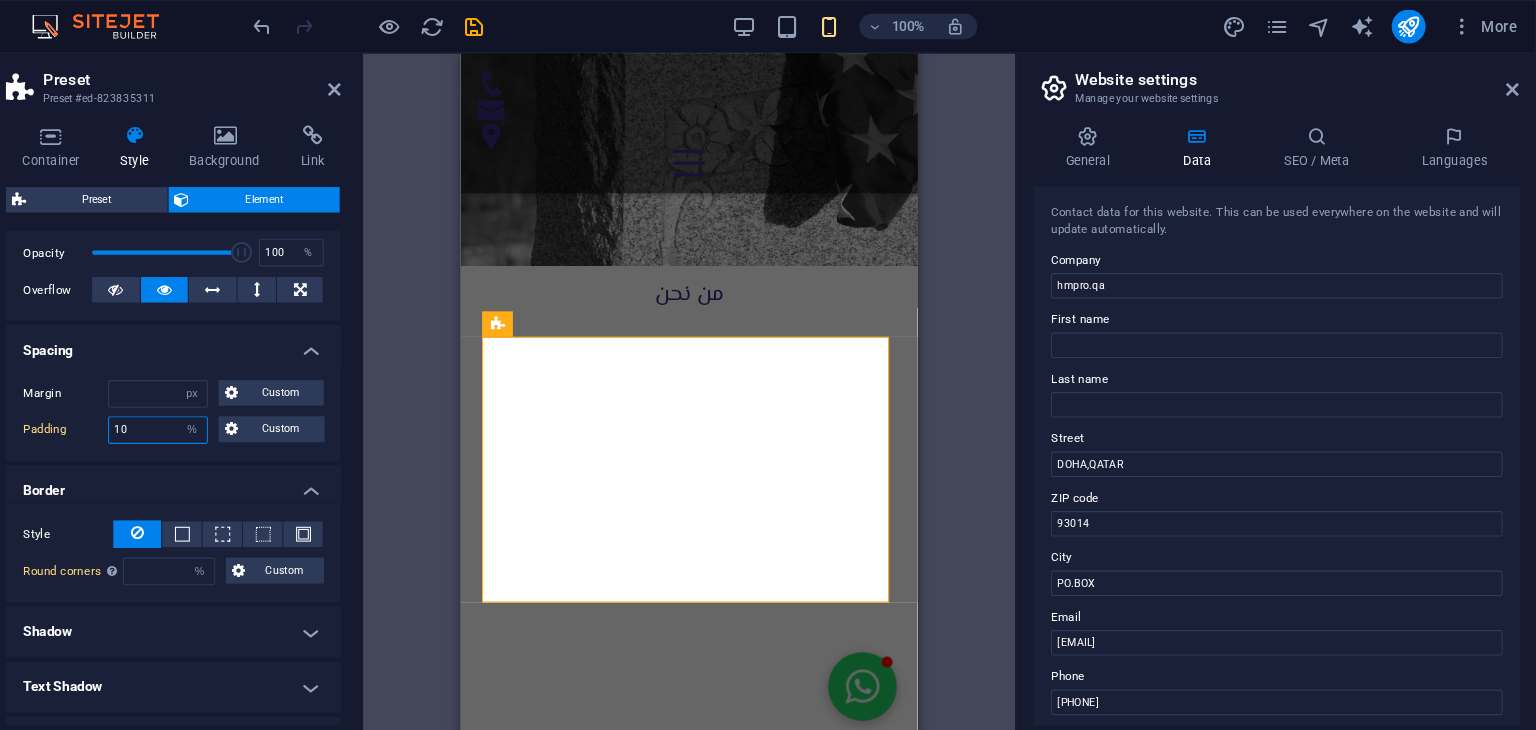 type on "1" 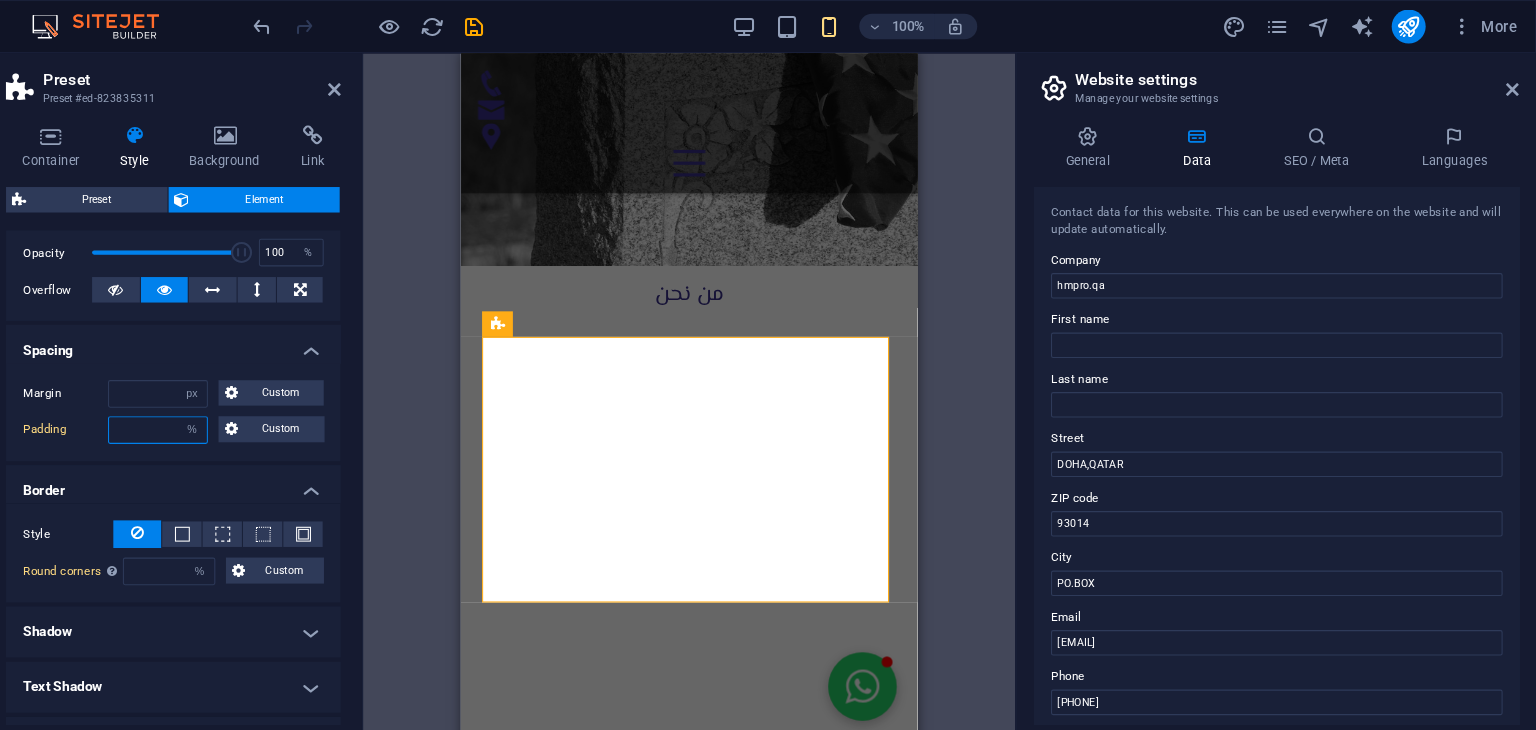 type on "5" 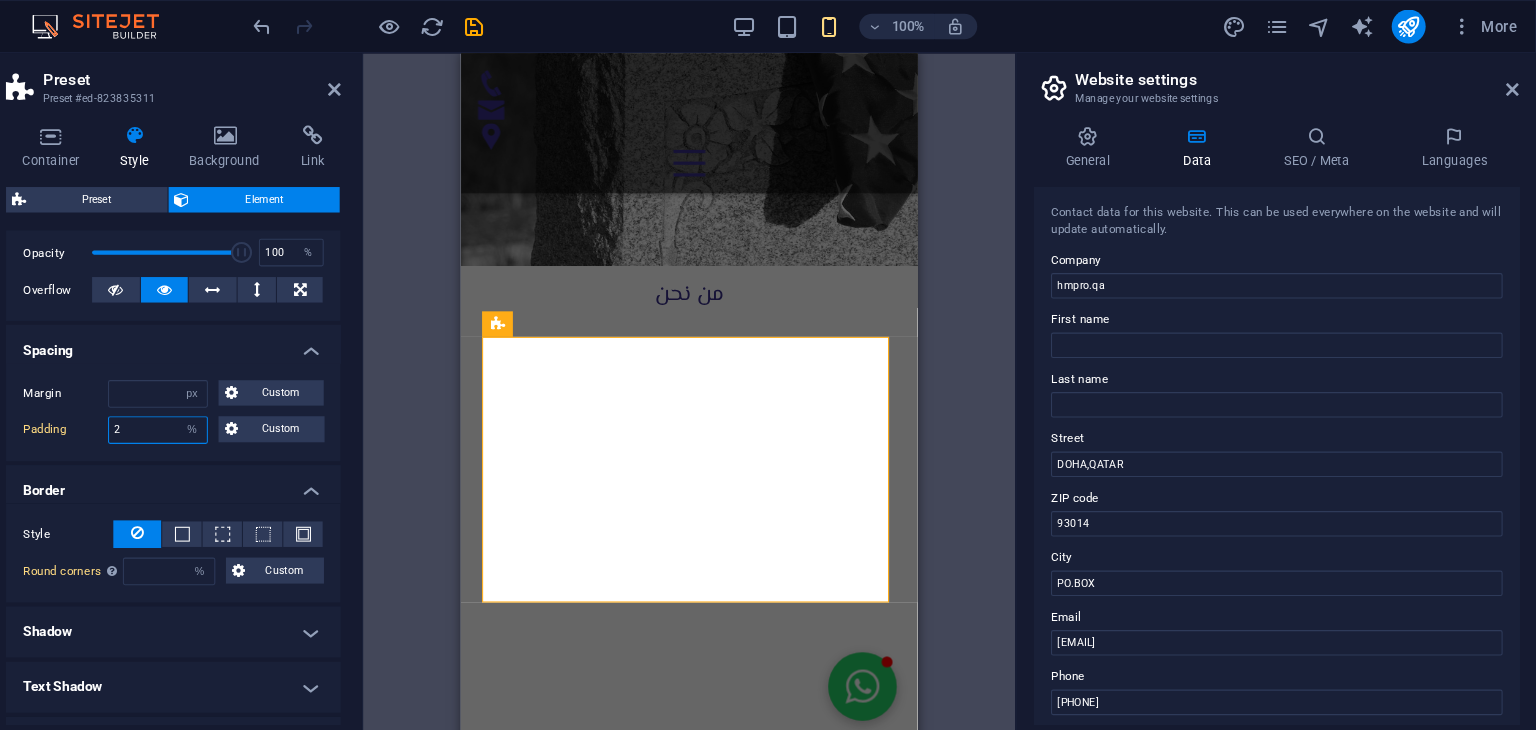 type on "2" 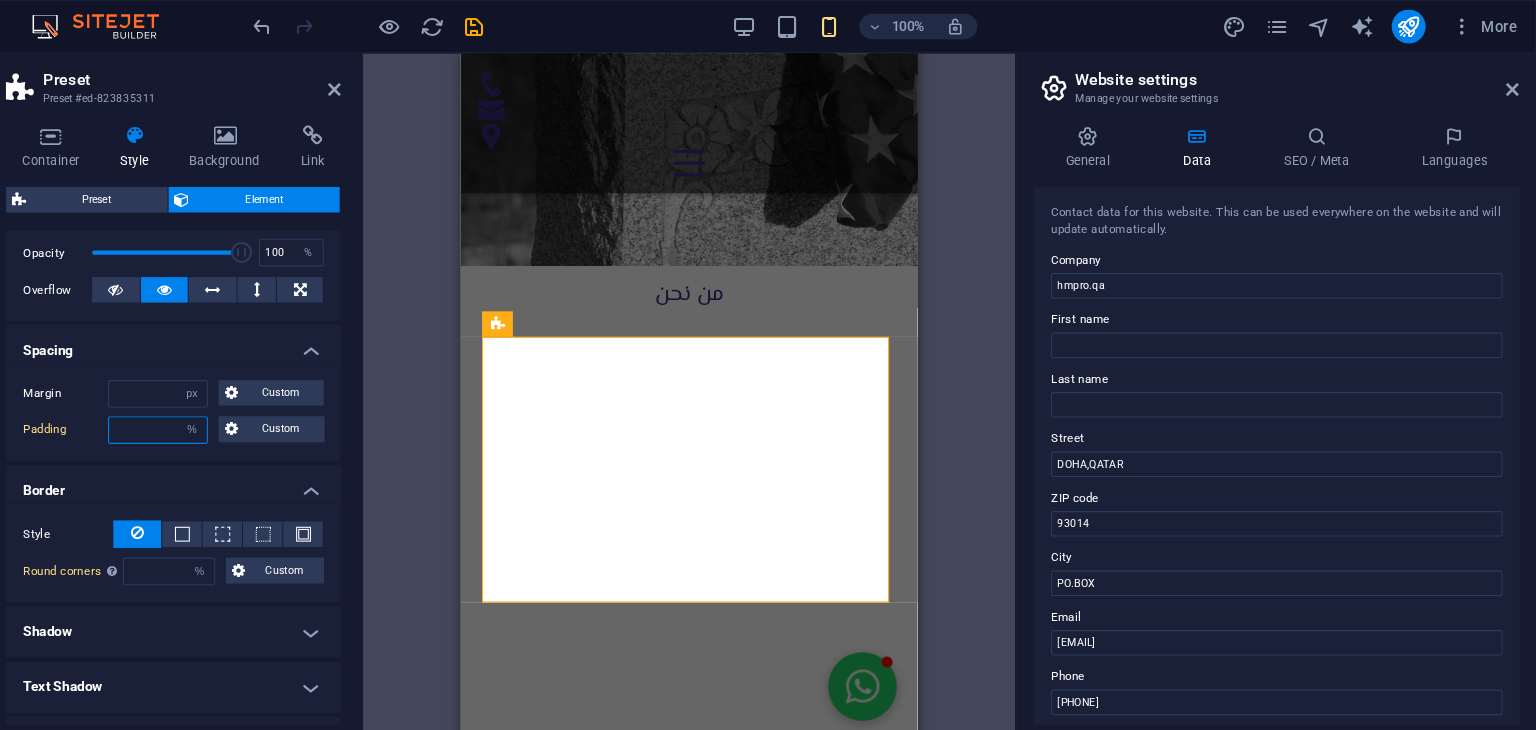 type on "1" 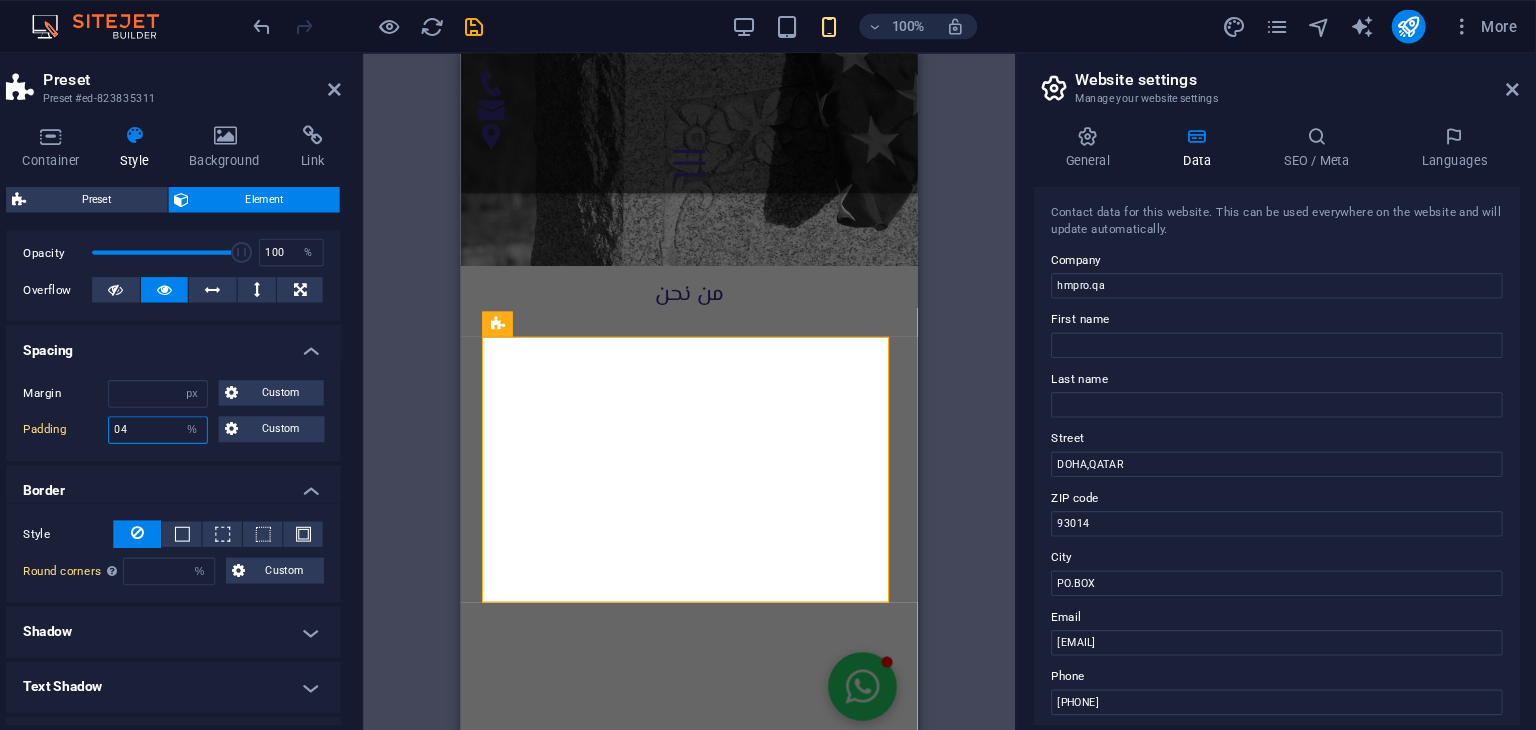 type on "4" 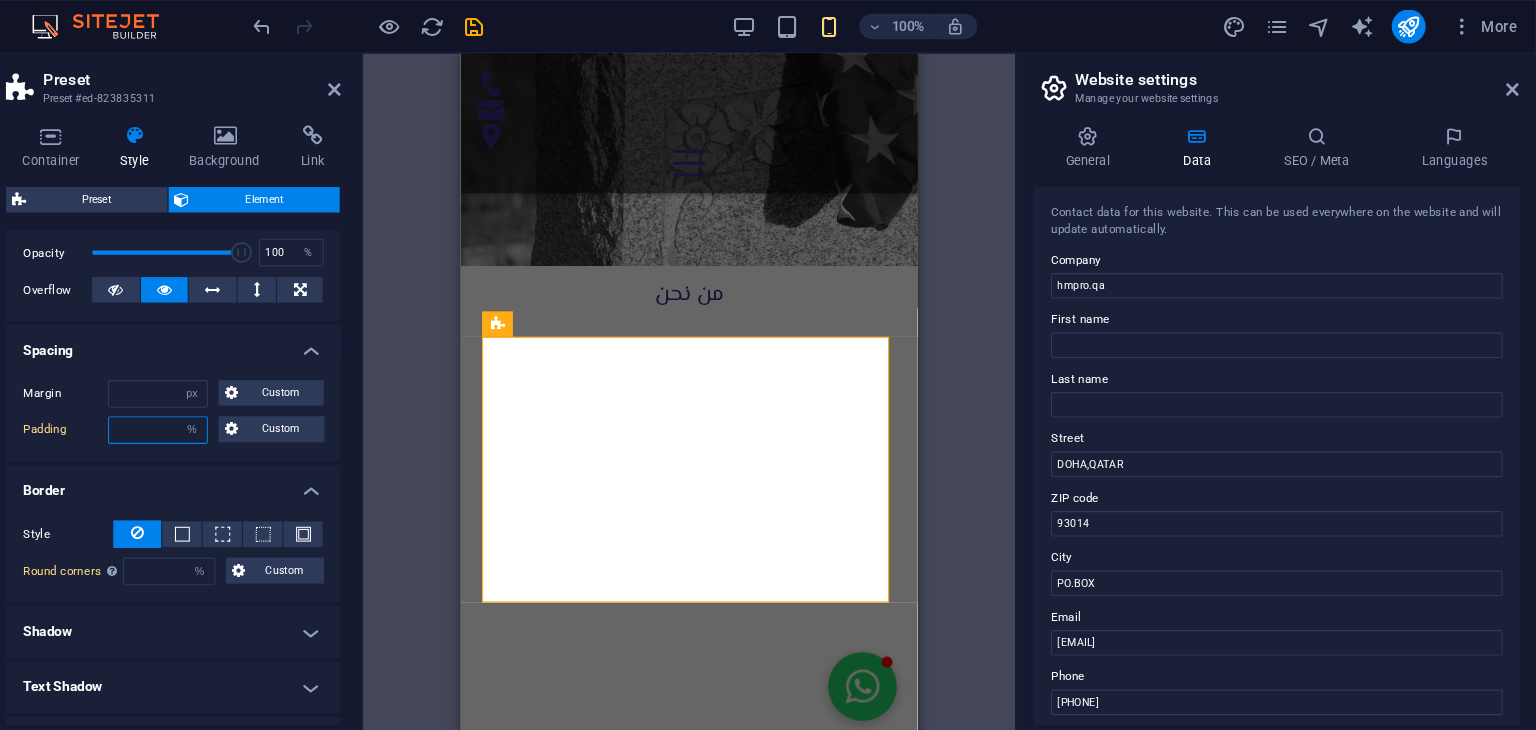 type on "2" 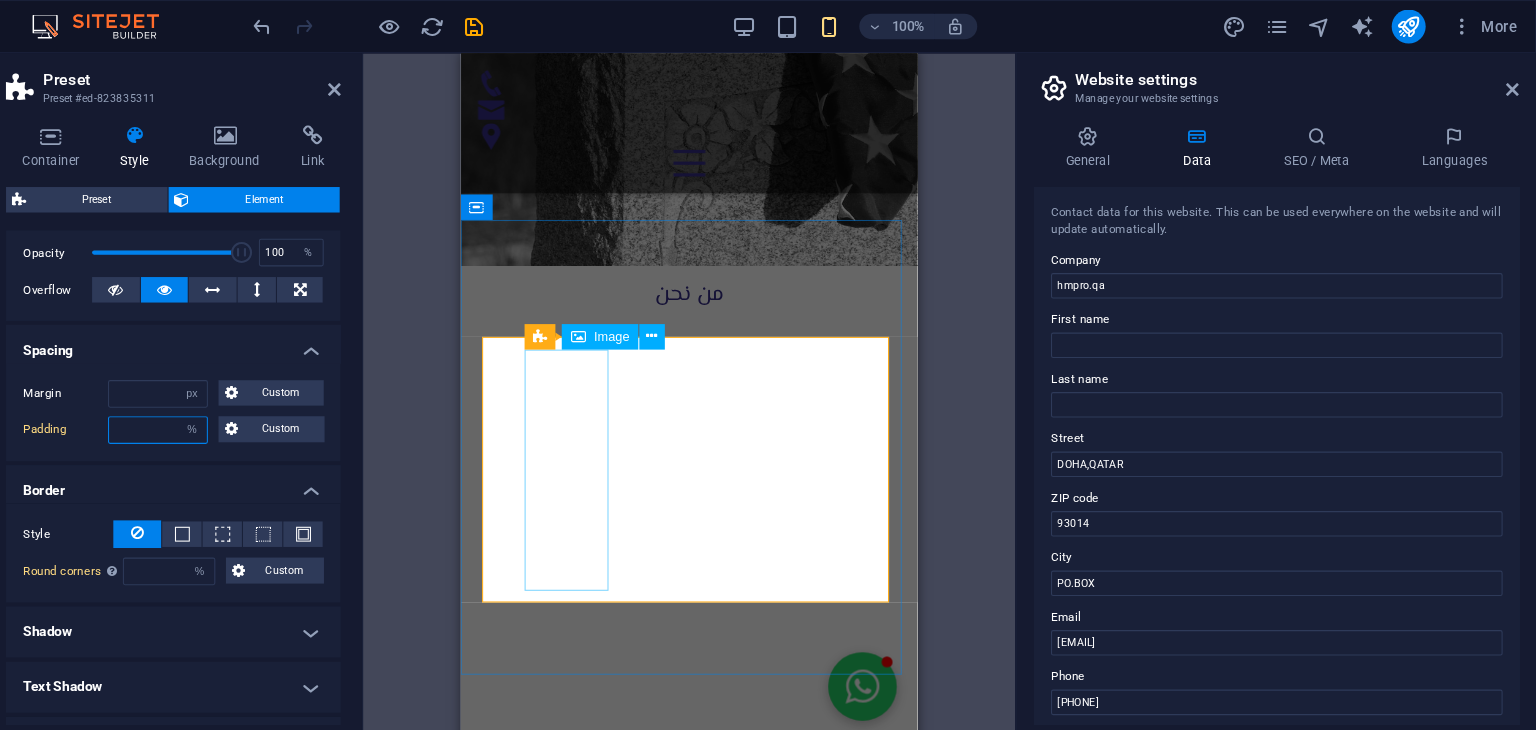 type 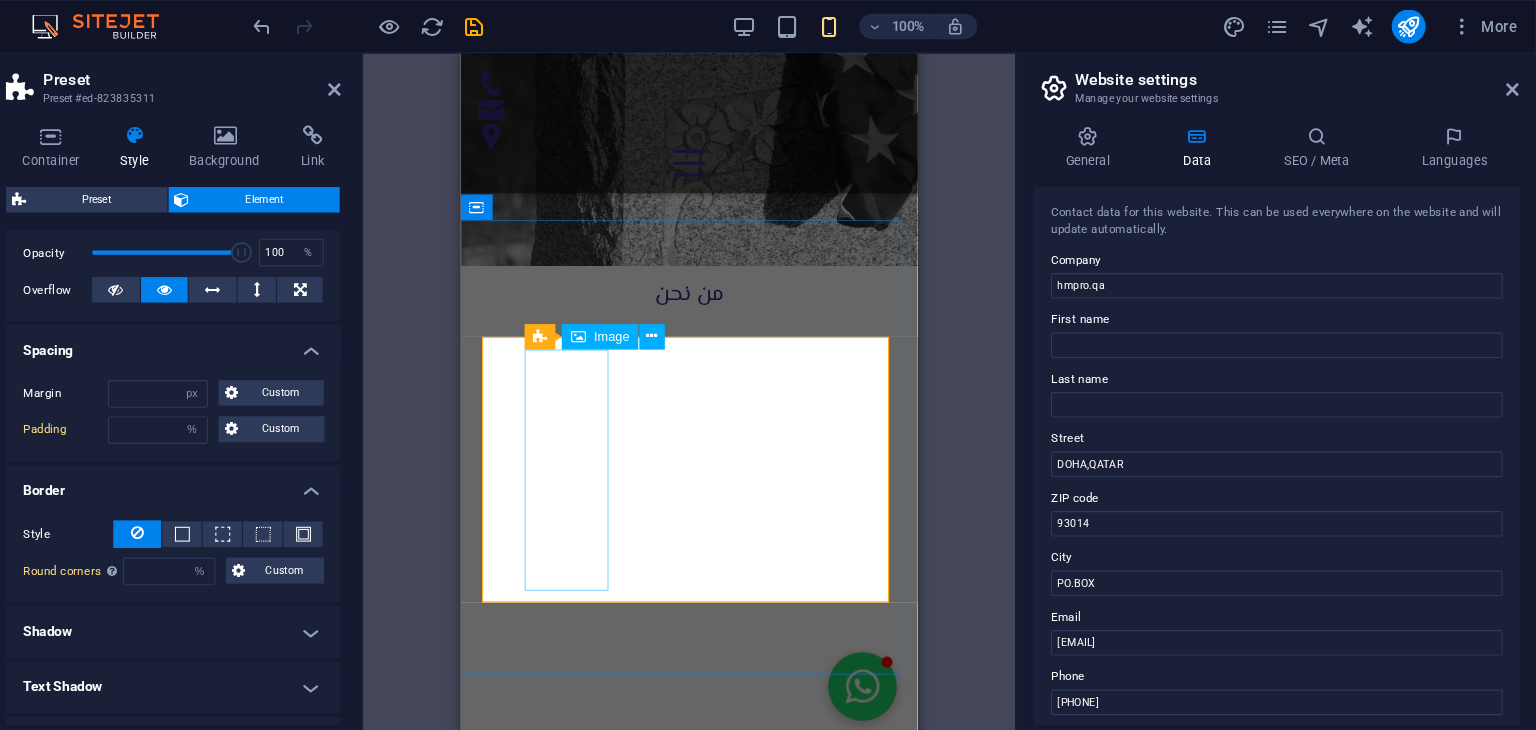 click at bounding box center (675, 2465) 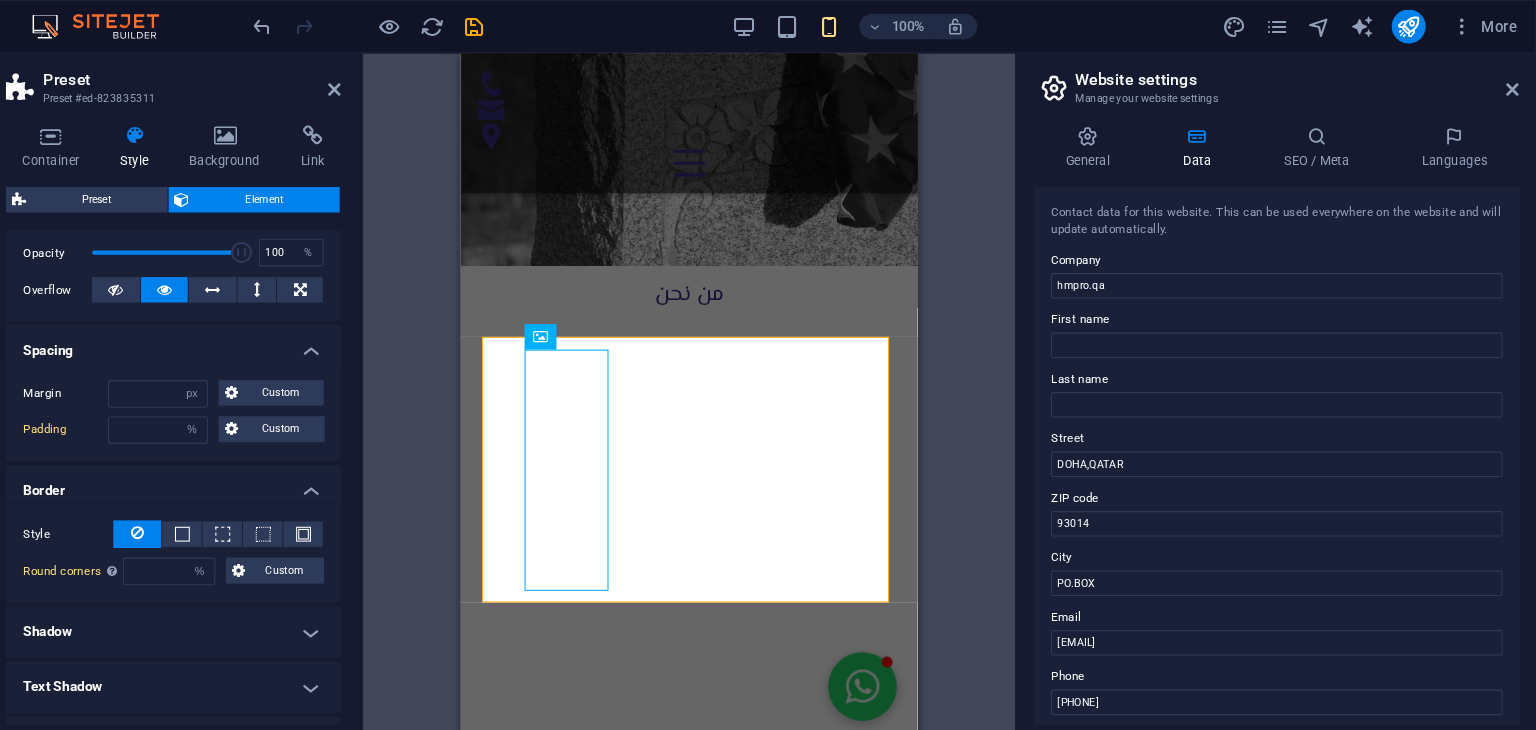 click on "Container Style Background Link Size Height [NUMBER] Default px rem % vh vw Min. height None px rem % vh vw Width [NUMBER] Default px rem % em vh vw Min. width None px rem % vh vw Content width Default Custom width Width Default px rem % em vh vw Min. width None px rem % vh vw Default padding Custom spacing Default content width and padding can be changed under Design. Edit design Layout (Flexbox) Alignment Determines the flex direction. Default Main axis Determine how elements should behave along the main axis inside this container (justify content). Default Side axis Control the vertical direction of the element inside of the container (align items). Default Wrap Default On Off Fill Controls the distances and direction of elements on the y-axis across several lines (align content). Default Accessibility ARIA helps assistive technologies (like screen readers) to understand the role, state, and behavior of web elements Role The ARIA role defines the purpose of an element. None Alert Article Banner Fan" at bounding box center [253, 400] 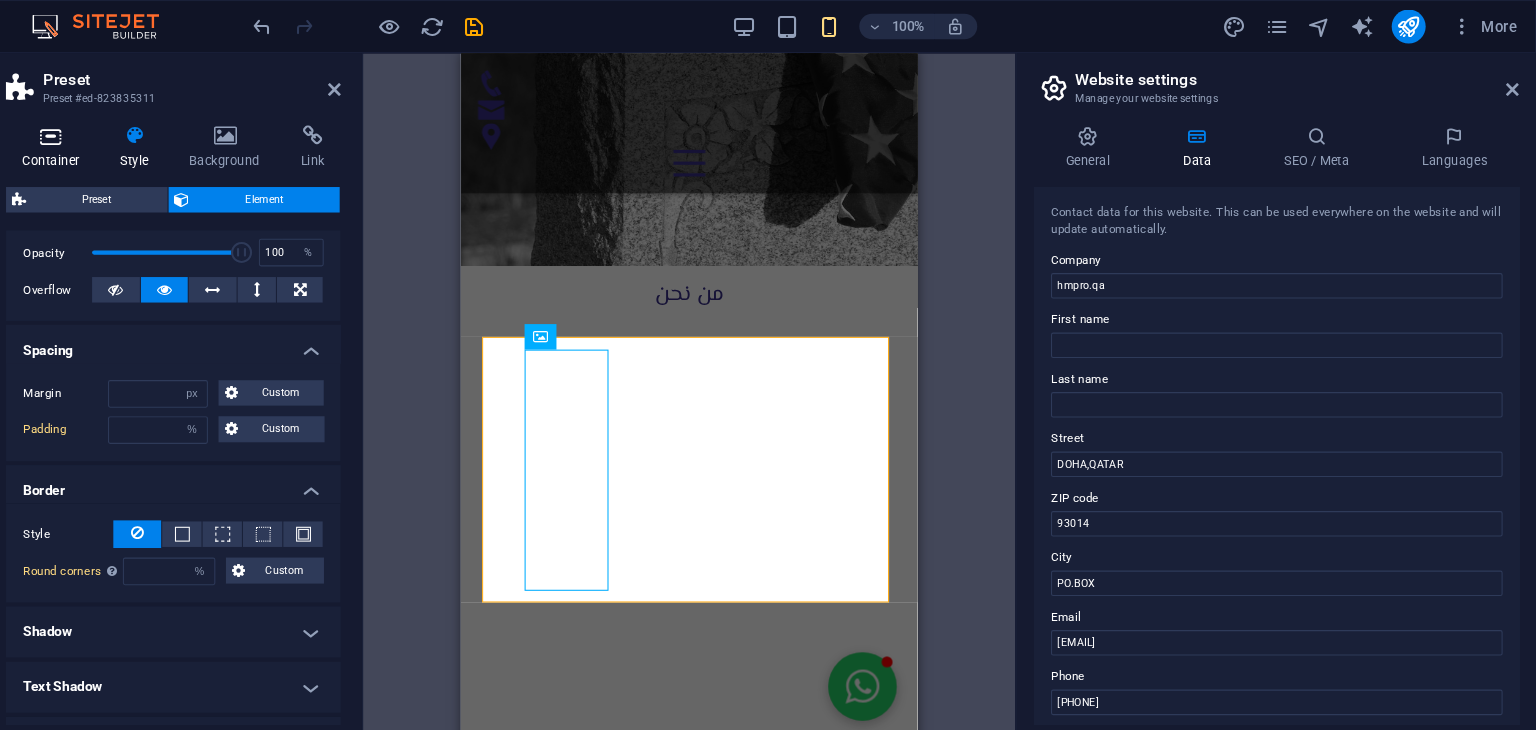 click on "Container" at bounding box center (142, 139) 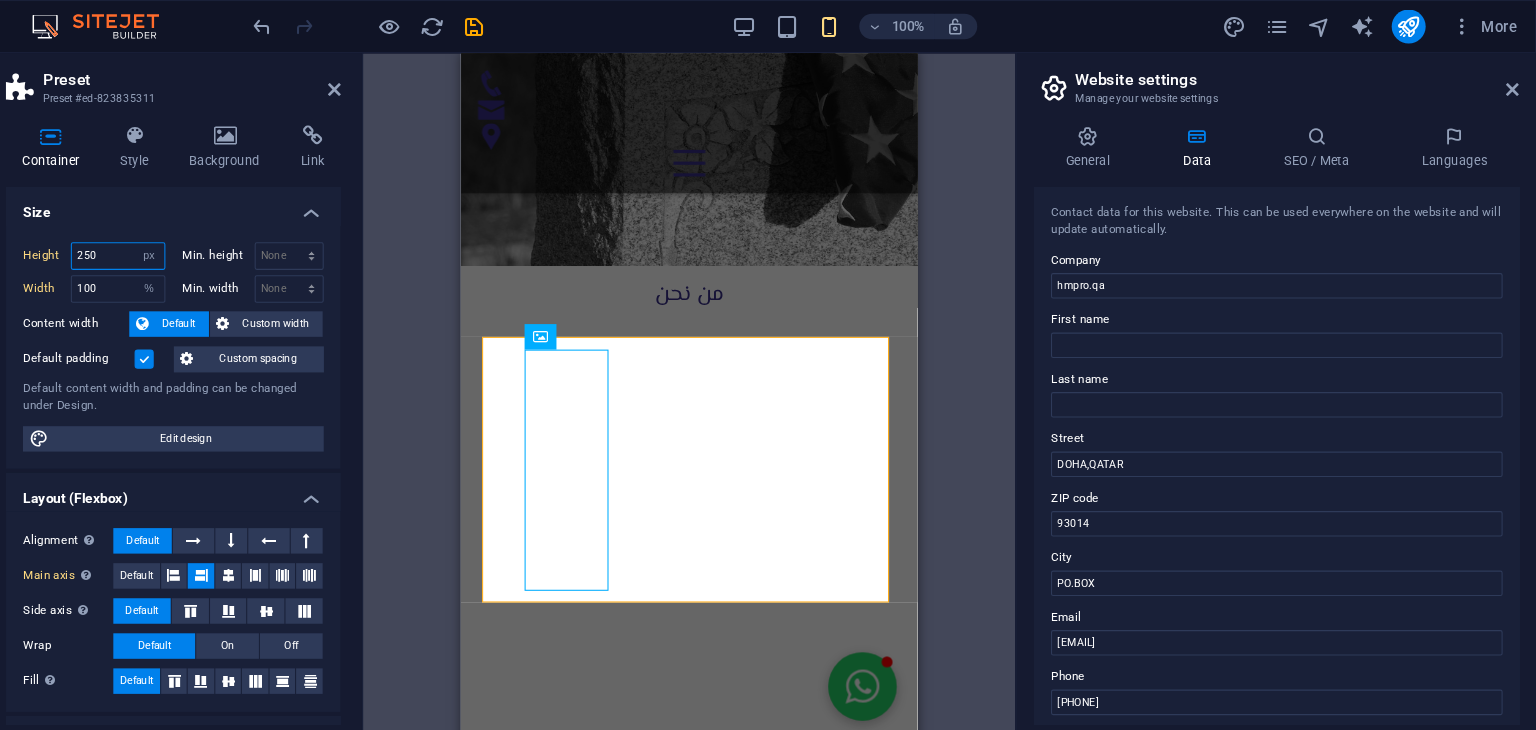 click on "250" at bounding box center [201, 241] 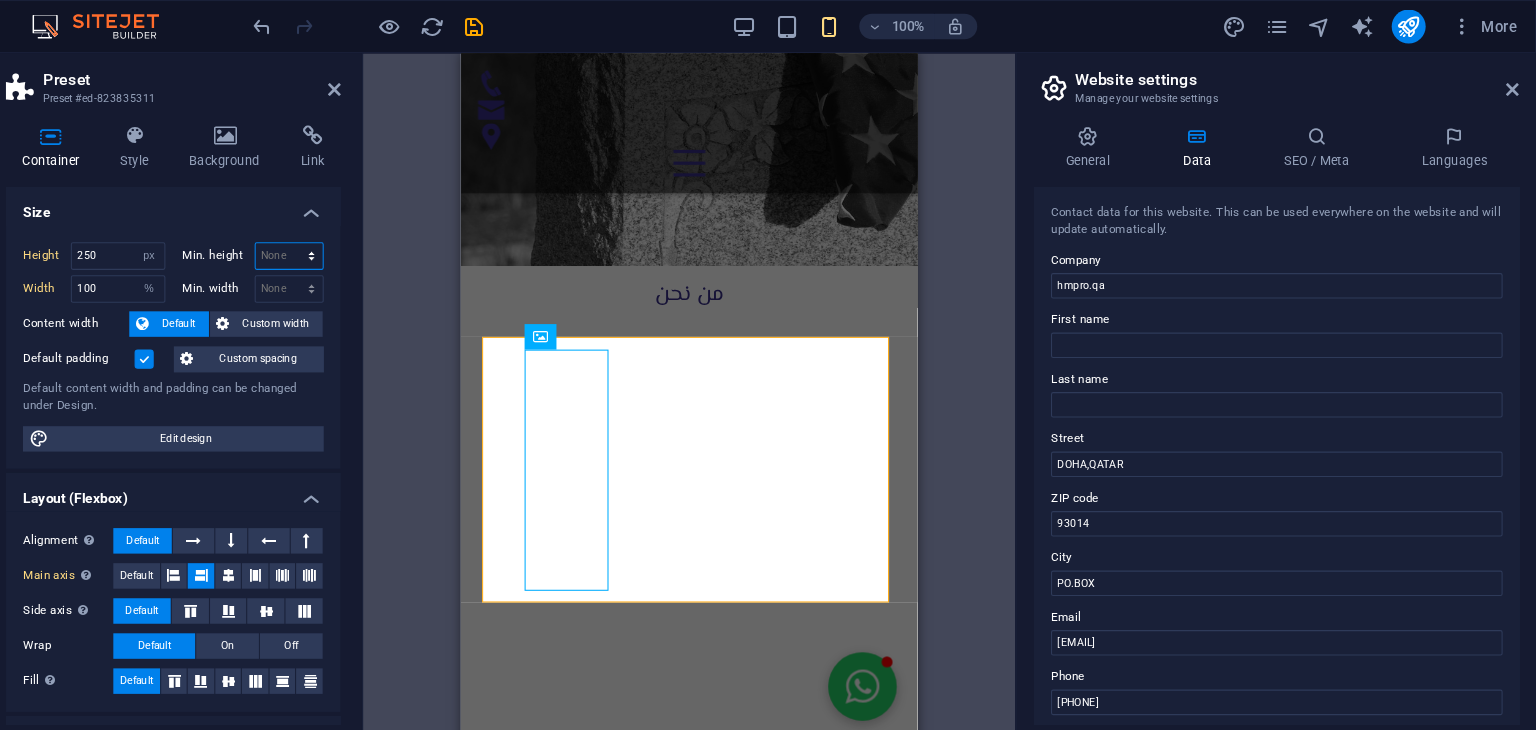 click on "None px rem % vh vw" at bounding box center [363, 241] 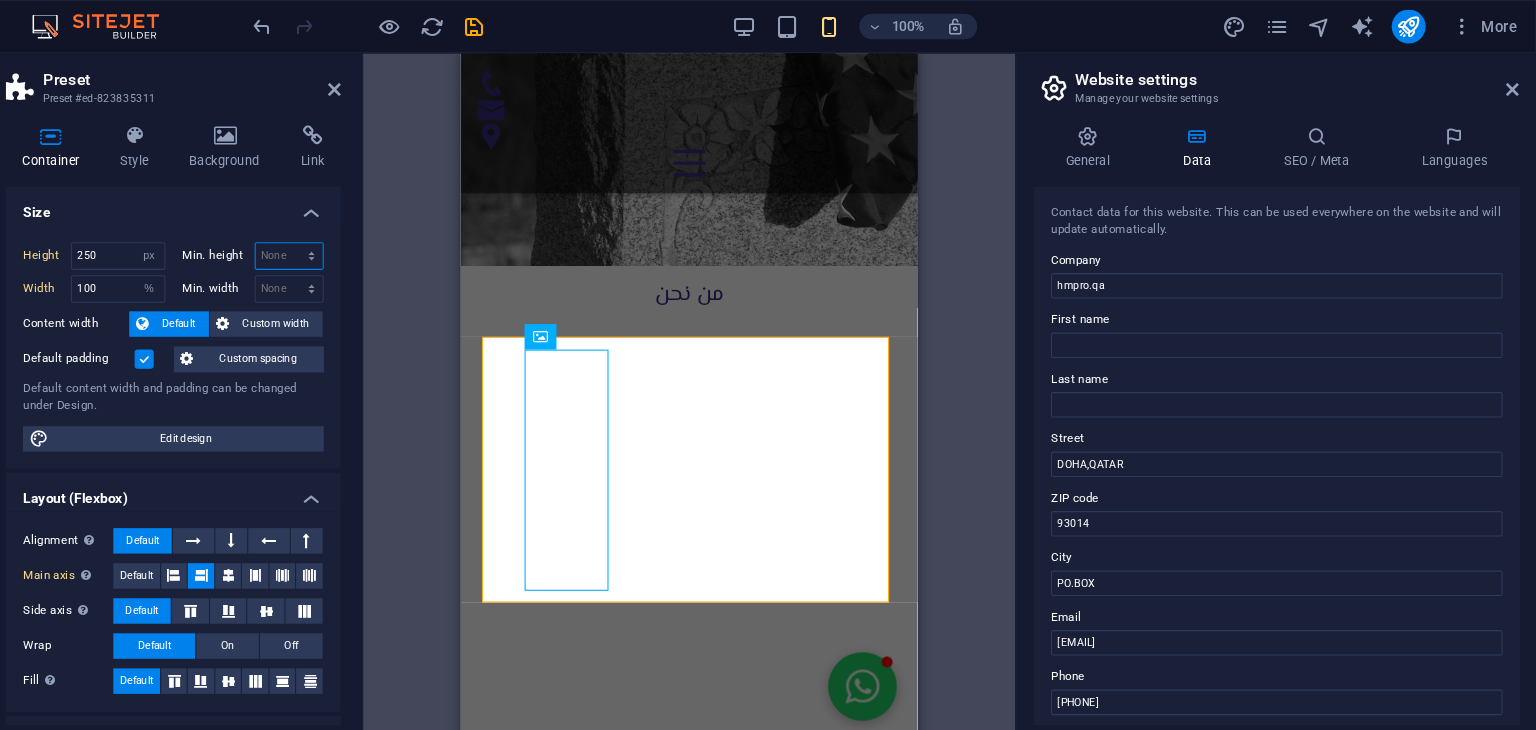 select on "%" 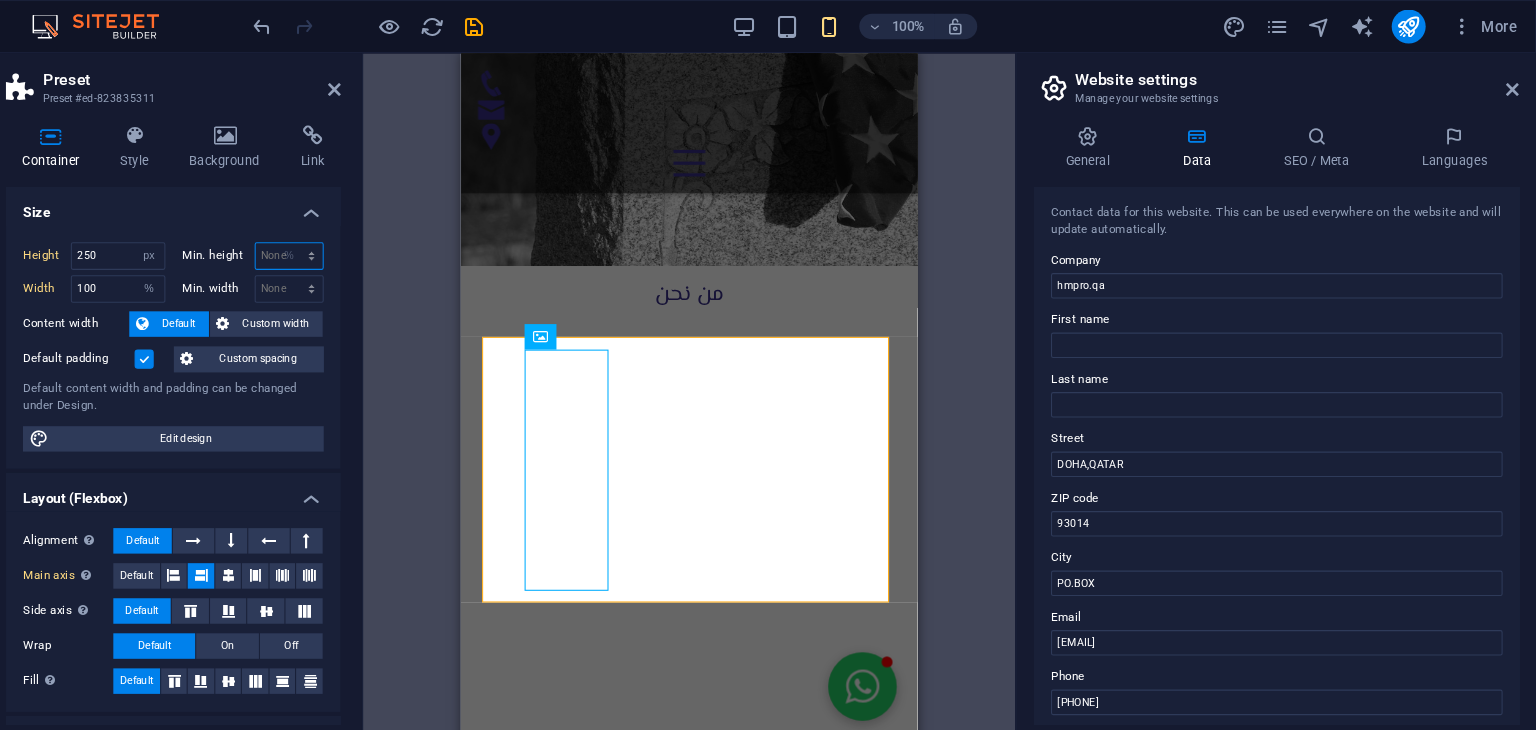 click on "None px rem % vh vw" at bounding box center [363, 241] 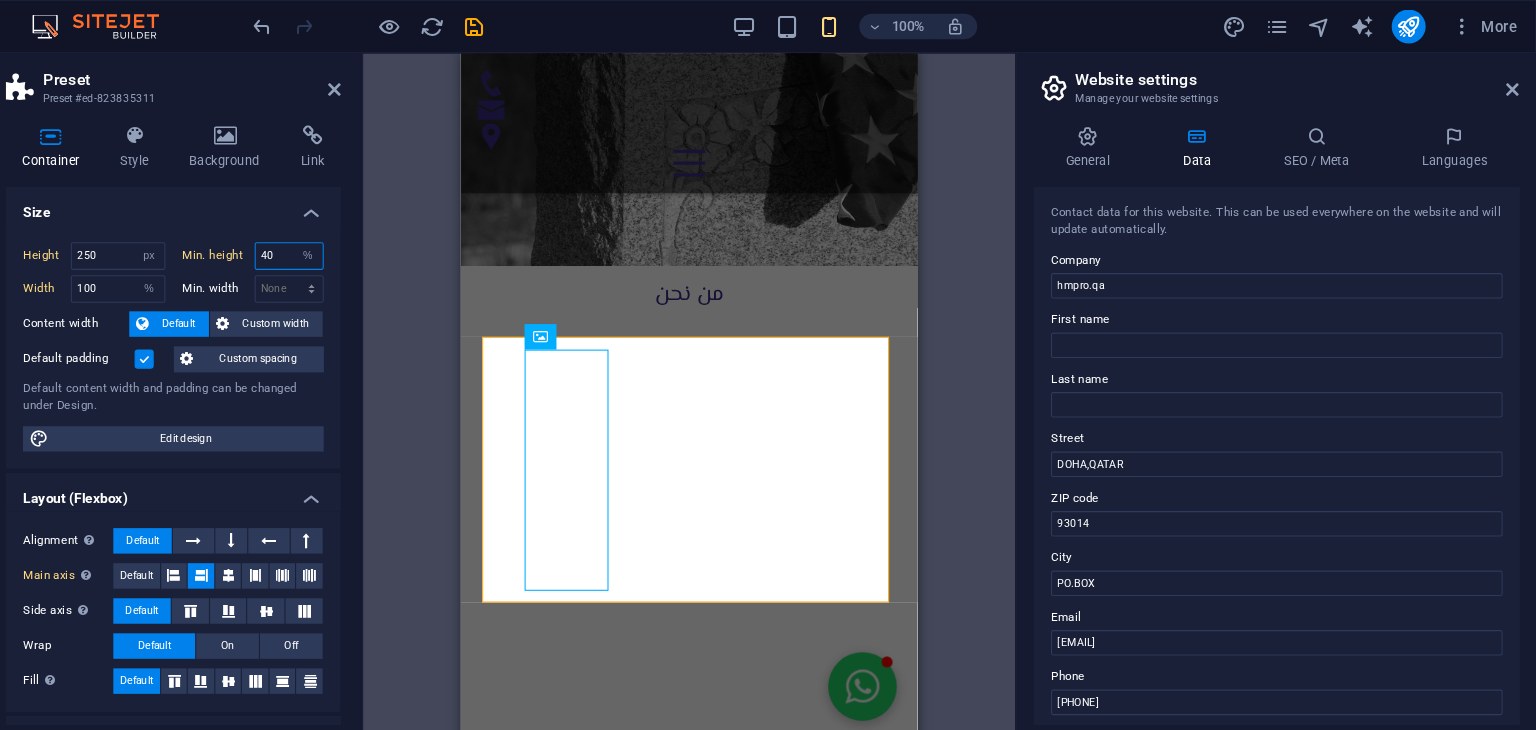type on "4" 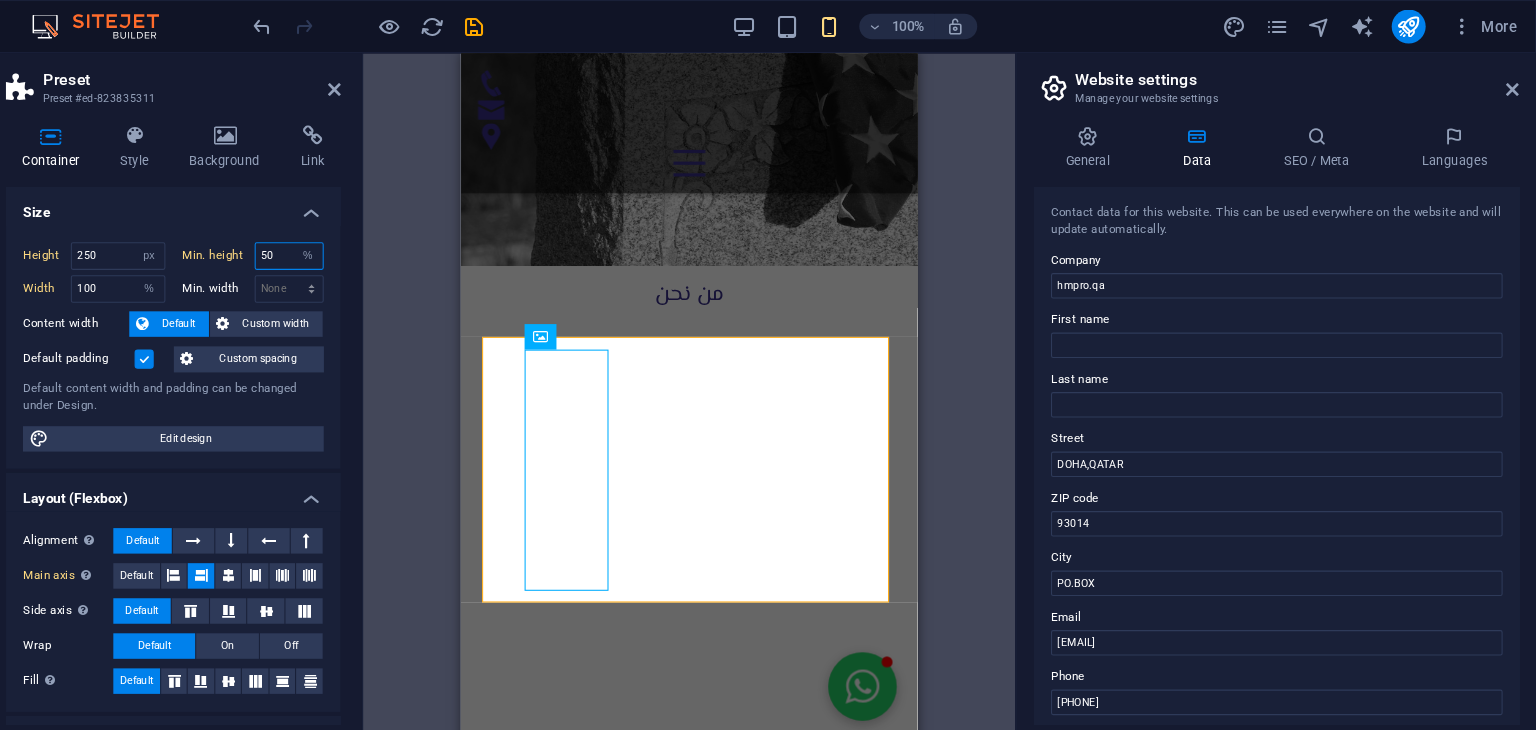 type on "5" 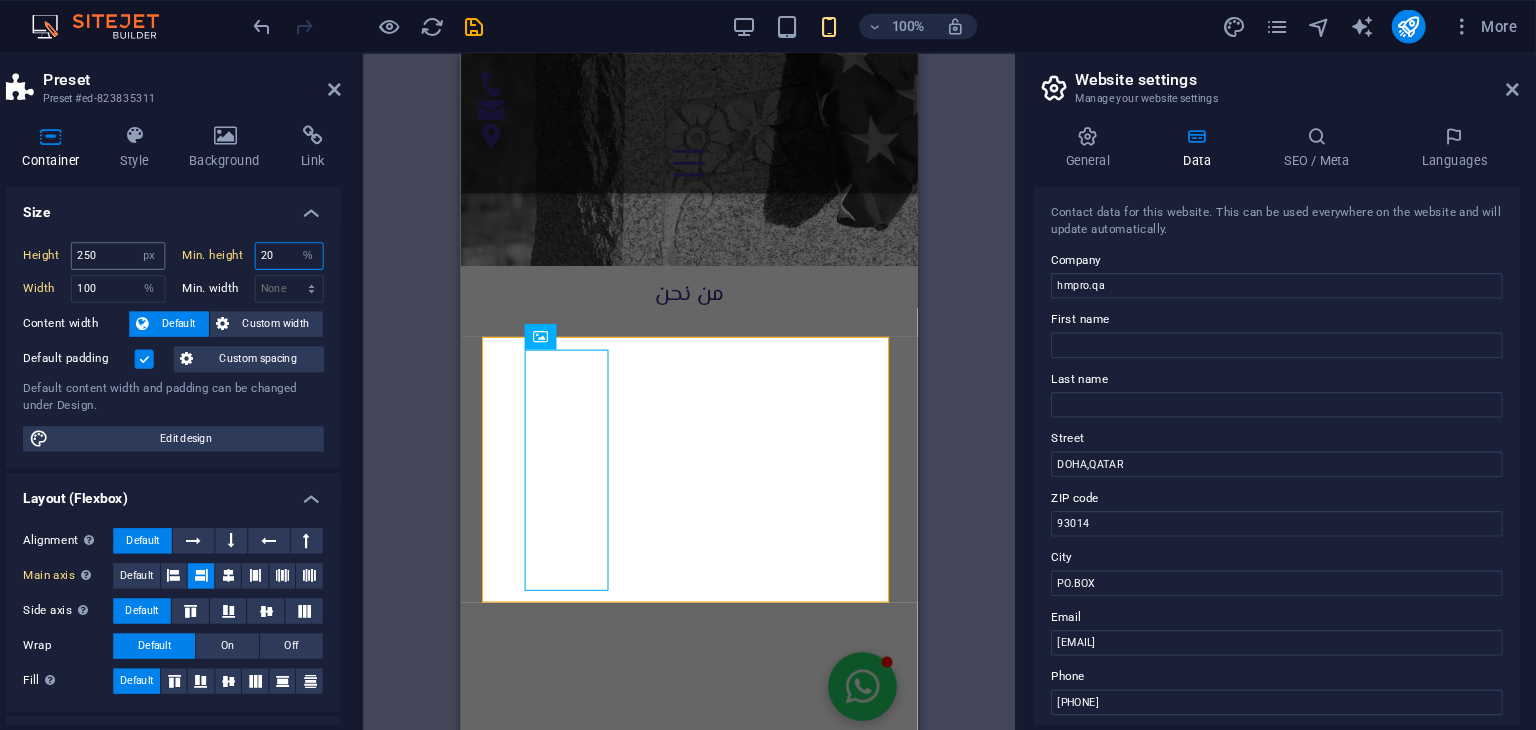 type on "20" 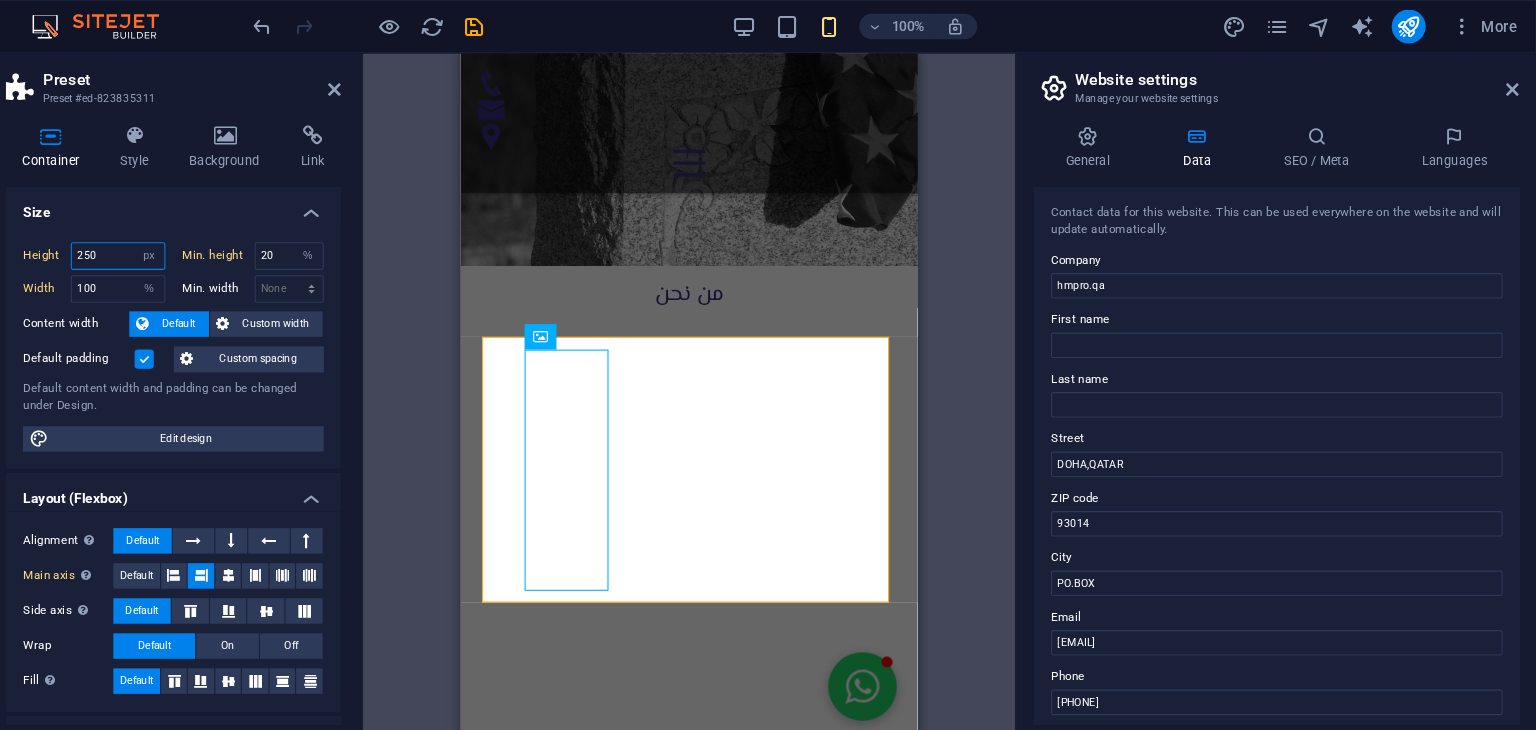 click on "250" at bounding box center [201, 241] 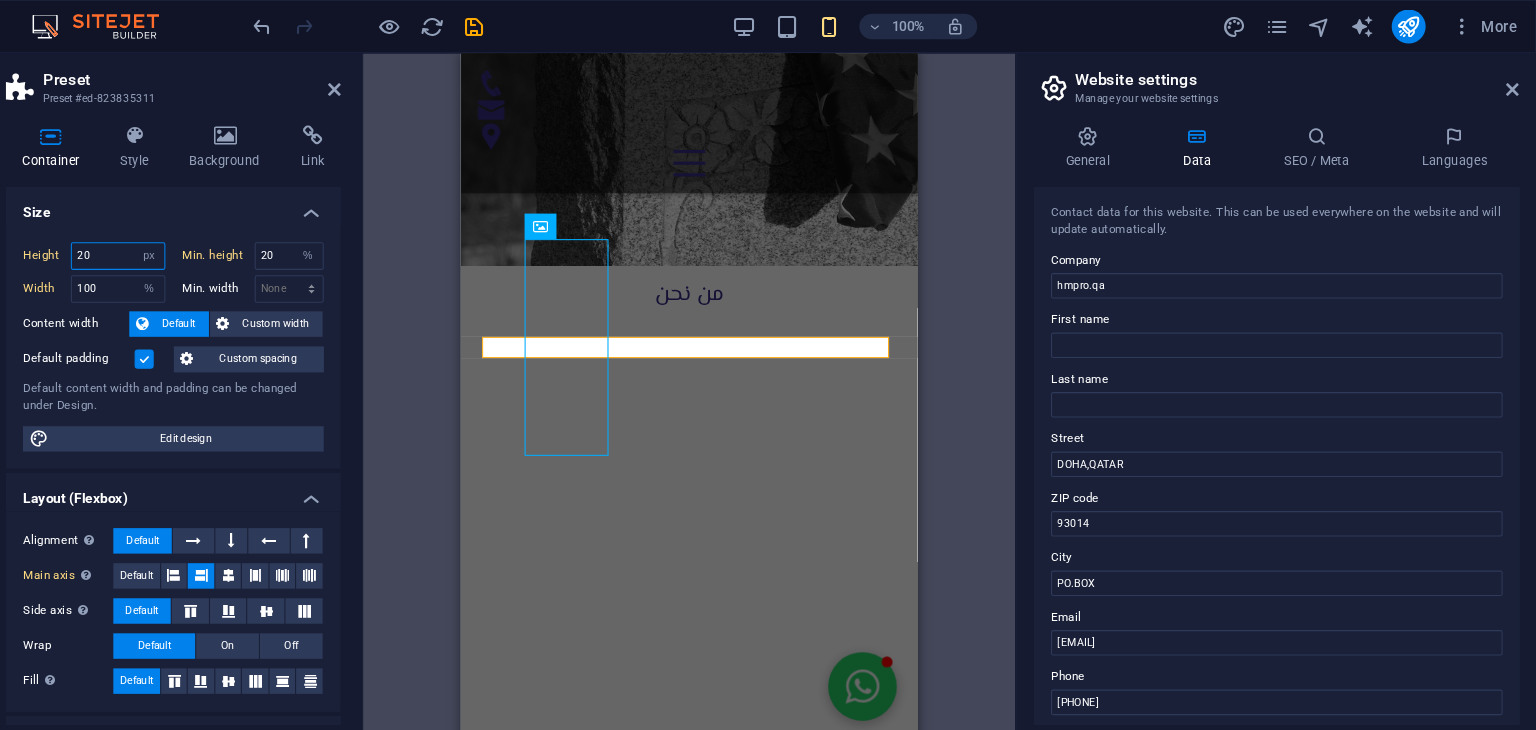 type on "2" 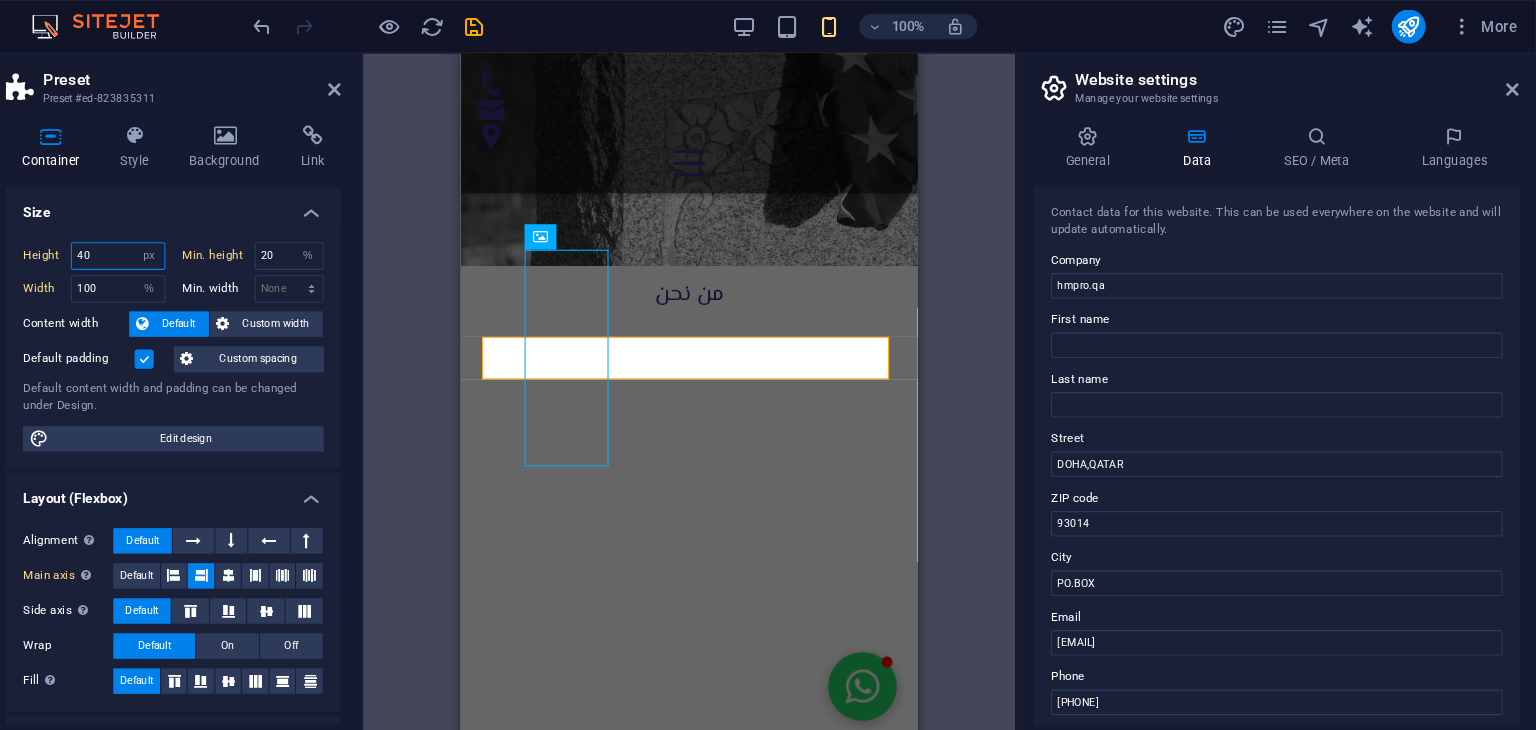 type on "4" 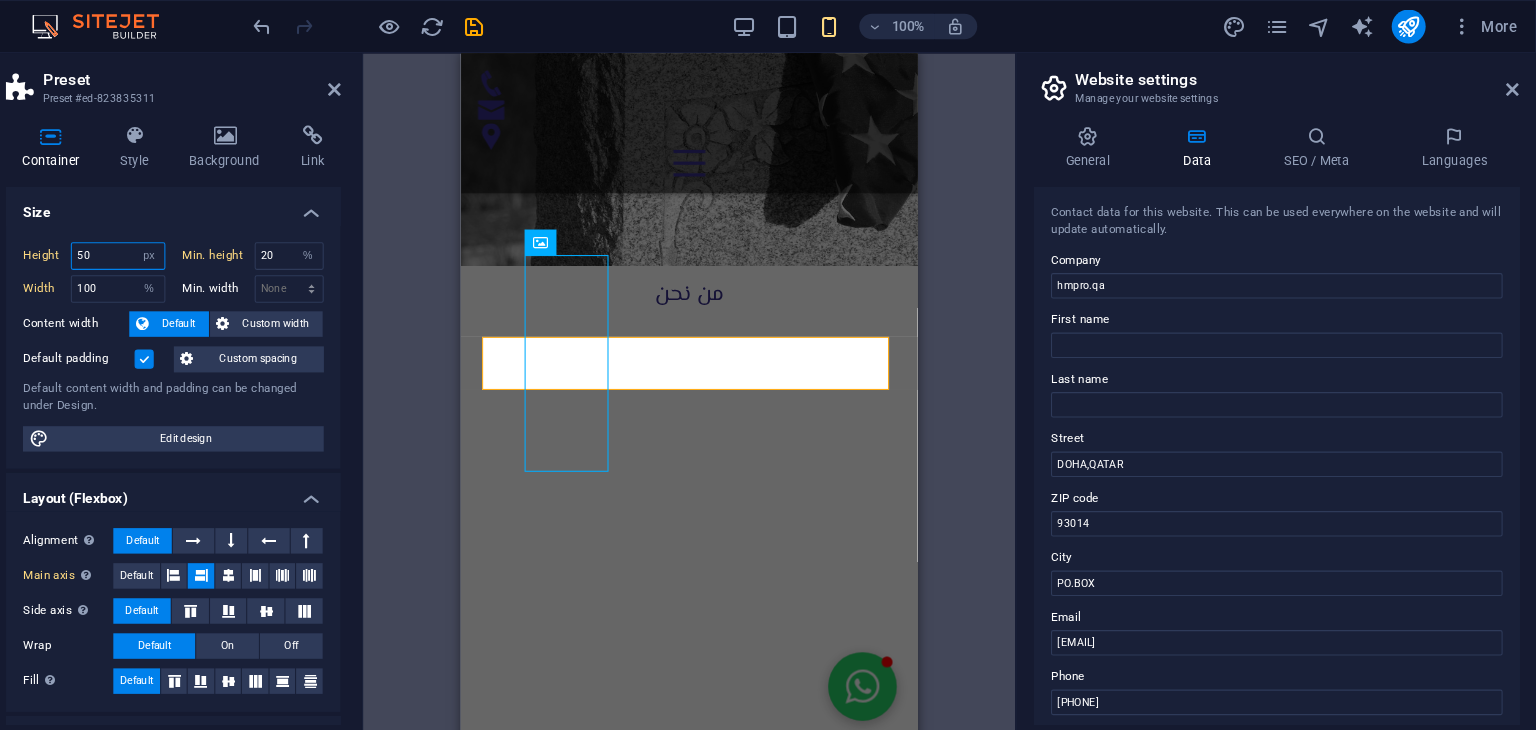 type on "5" 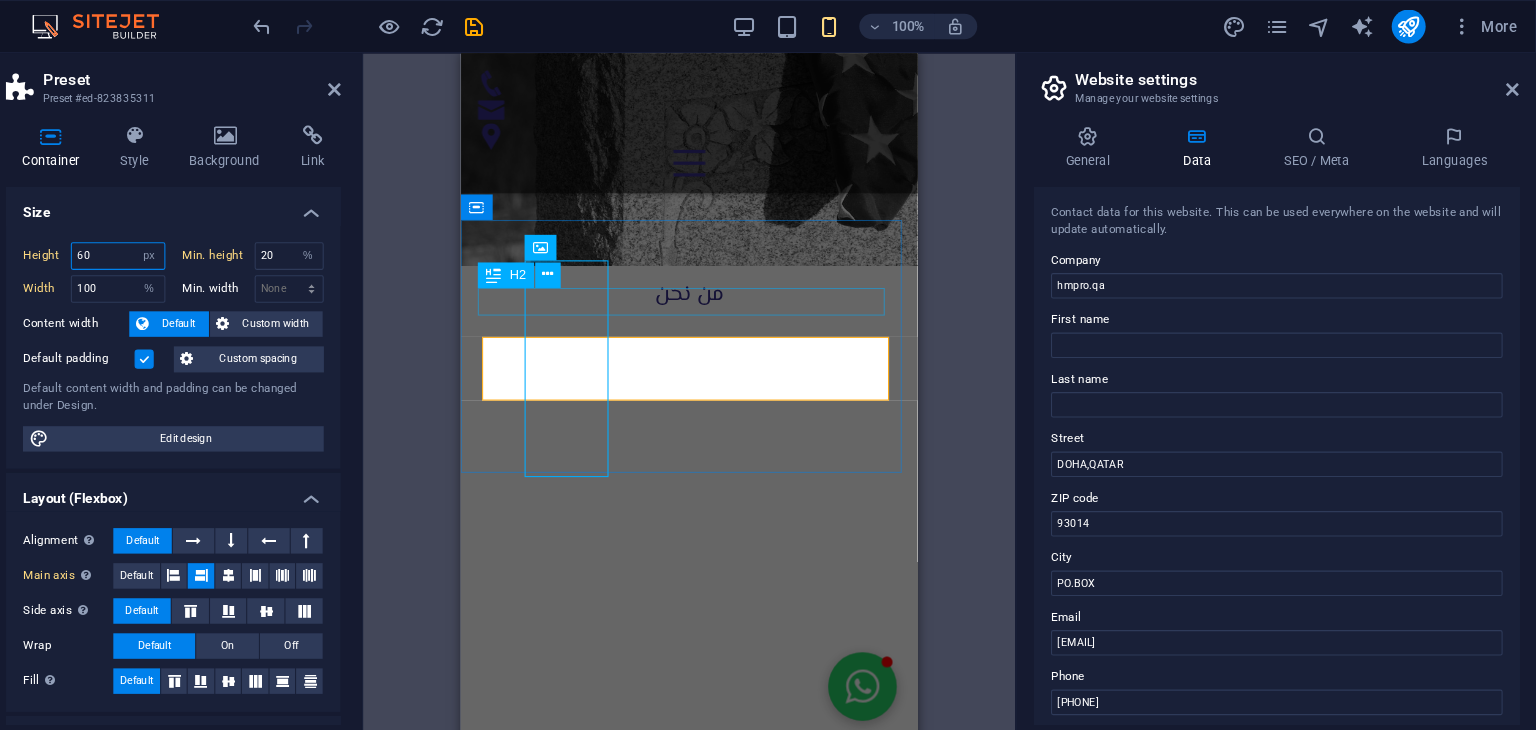 type on "60" 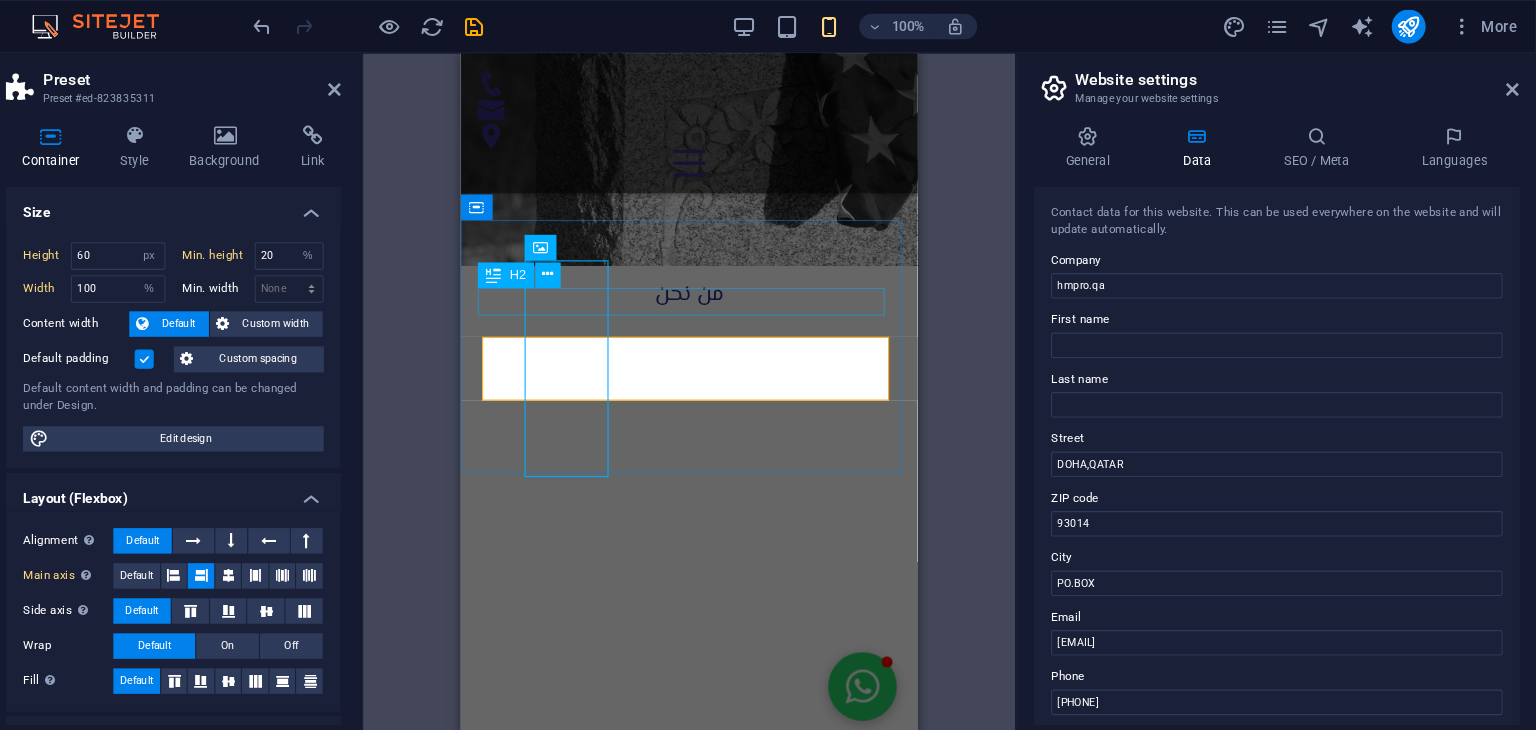 click on "شركاؤنا" at bounding box center (675, 2316) 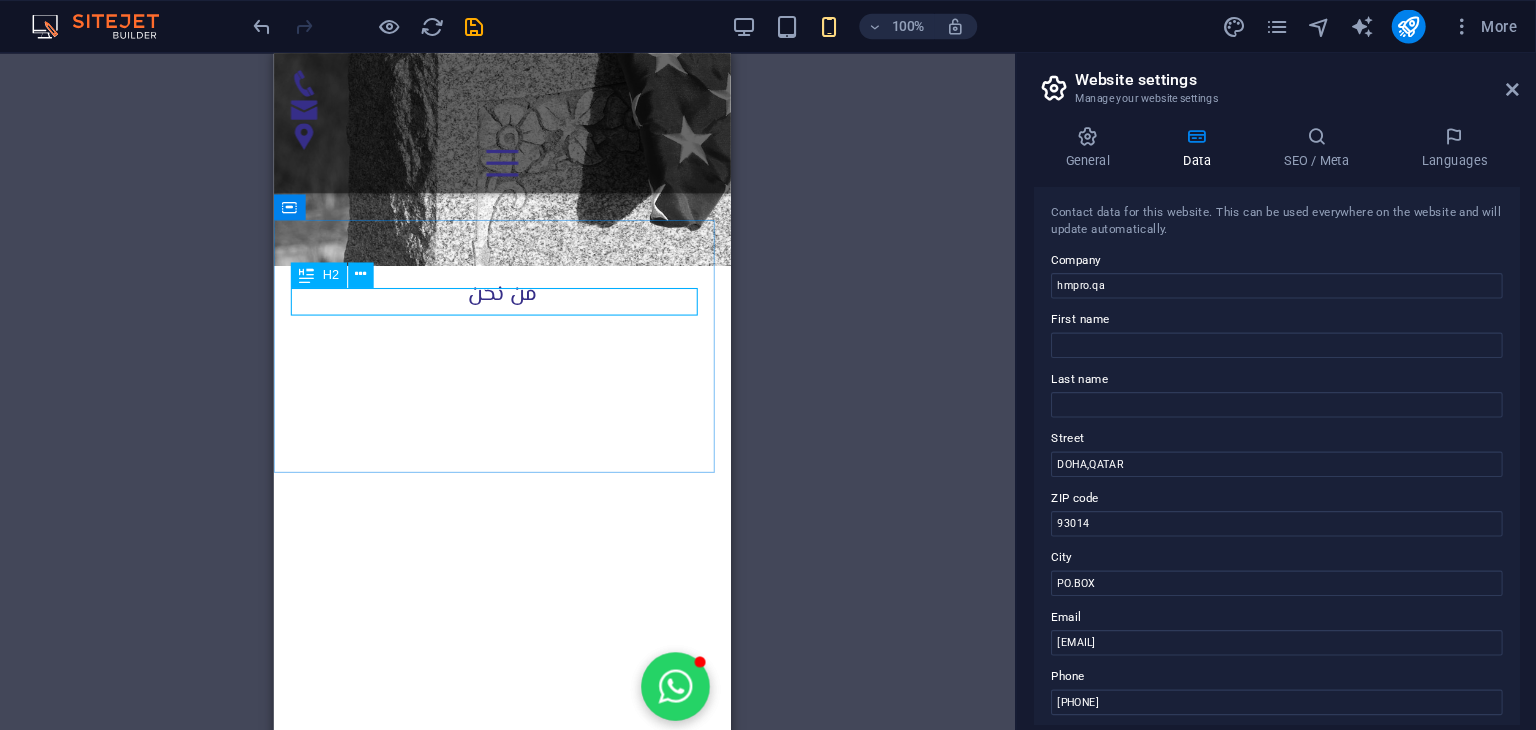 click at bounding box center (379, 259) 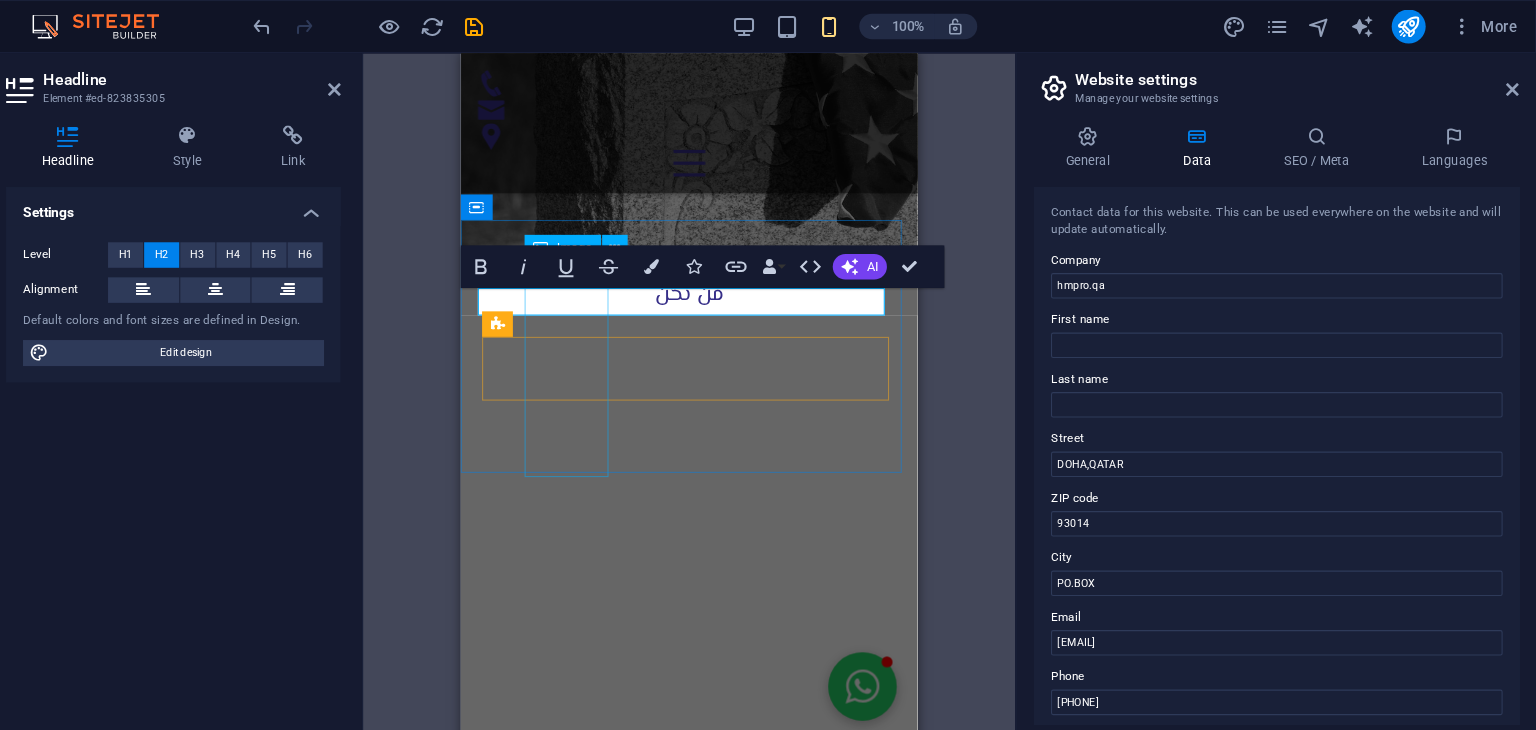 click at bounding box center (675, 2465) 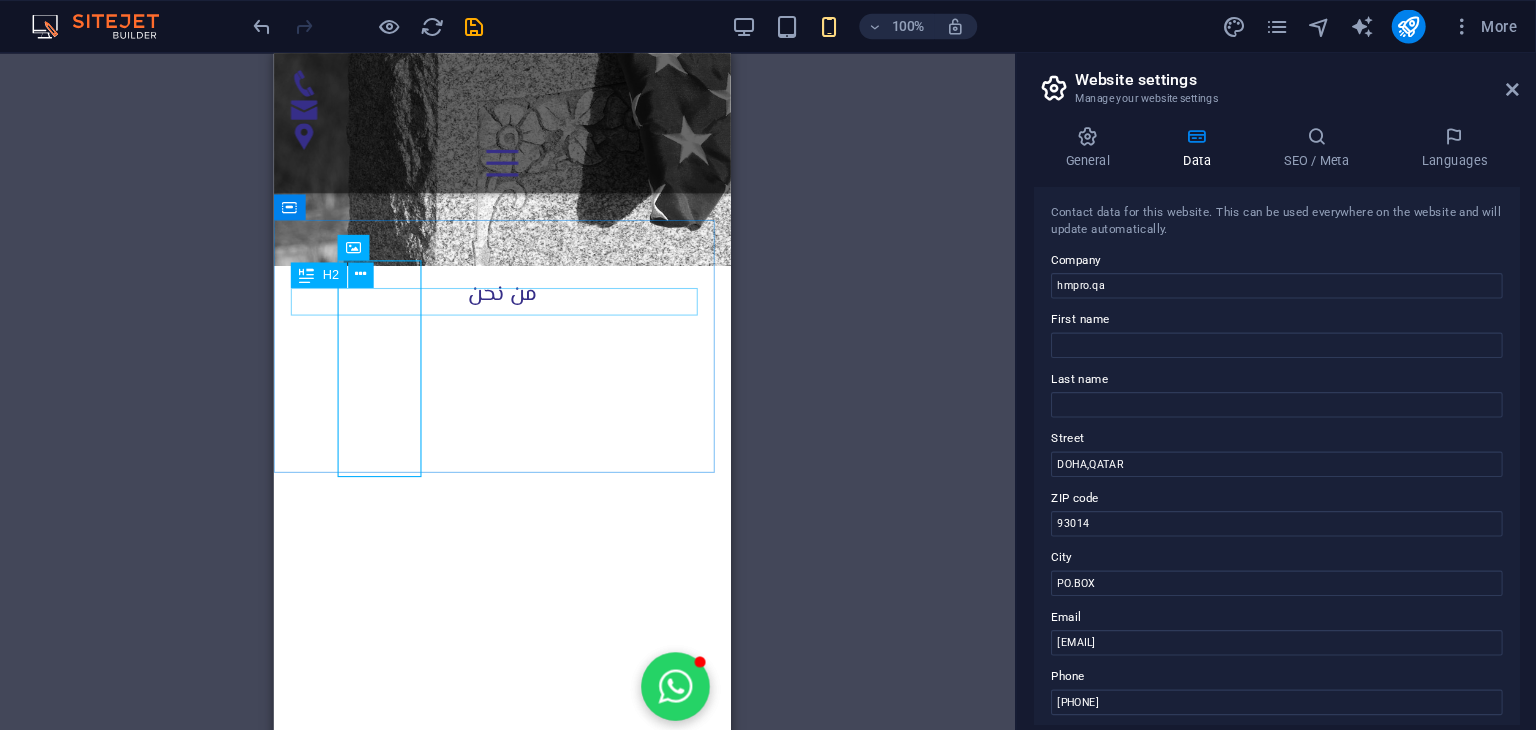 click at bounding box center [379, 259] 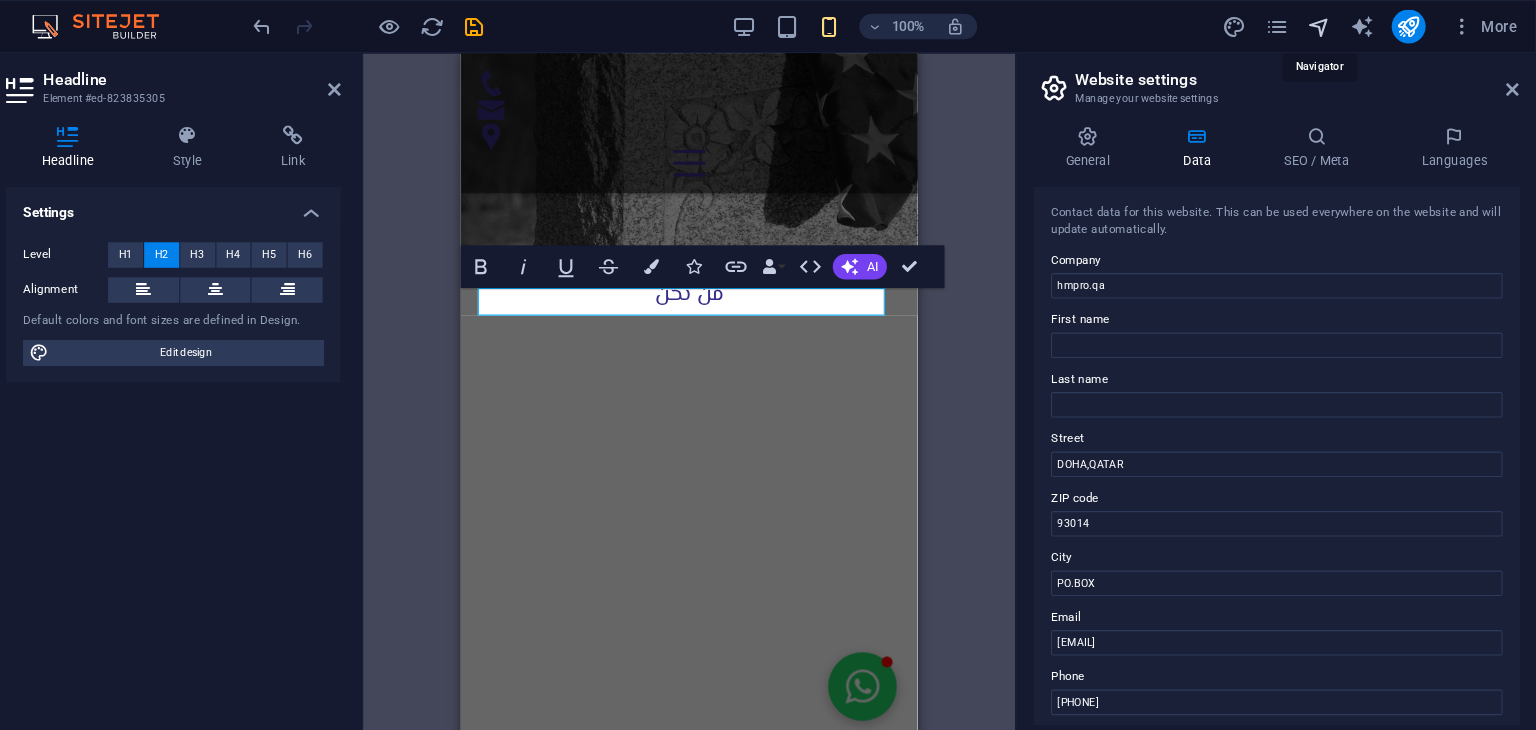 click at bounding box center [1331, 25] 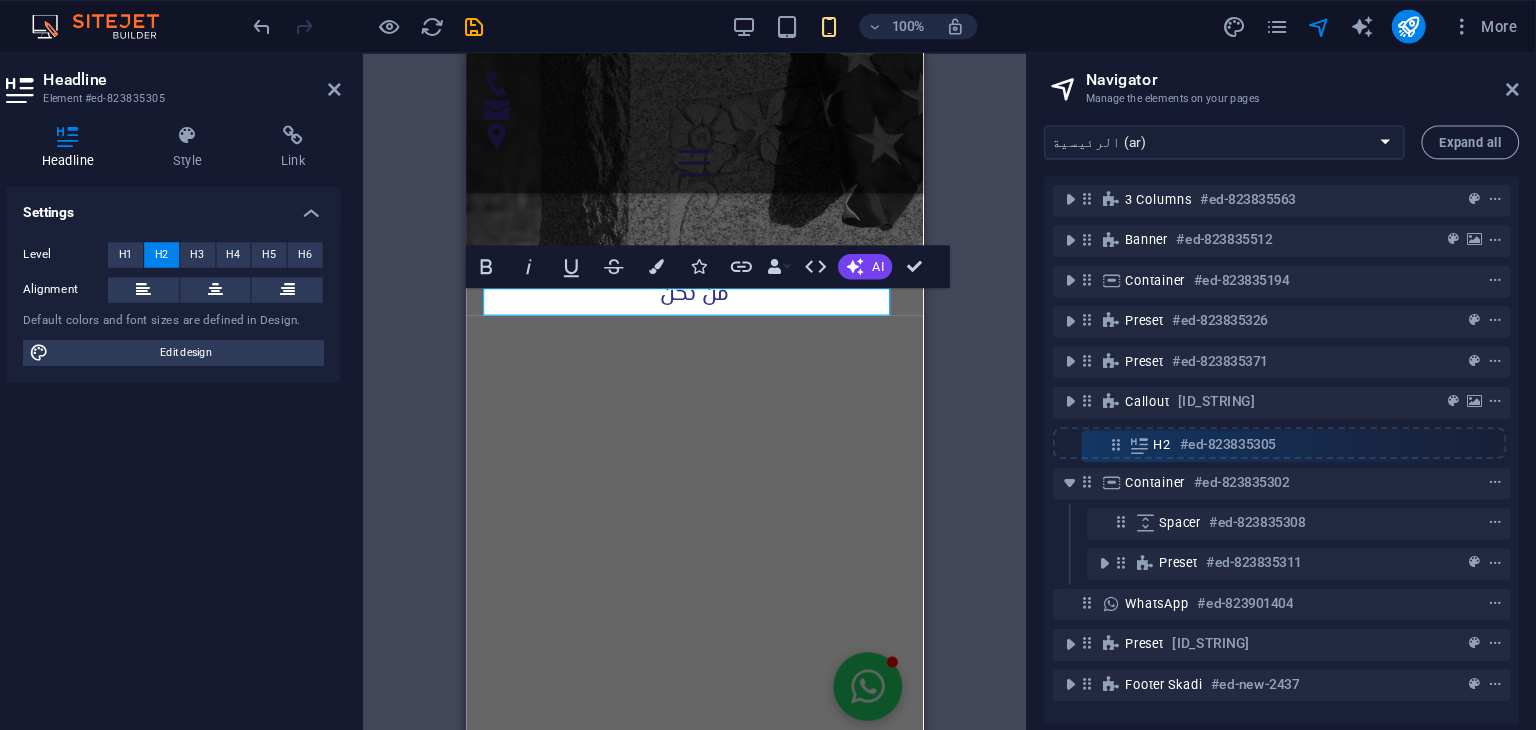 drag, startPoint x: 1144, startPoint y: 455, endPoint x: 1139, endPoint y: 415, distance: 40.311287 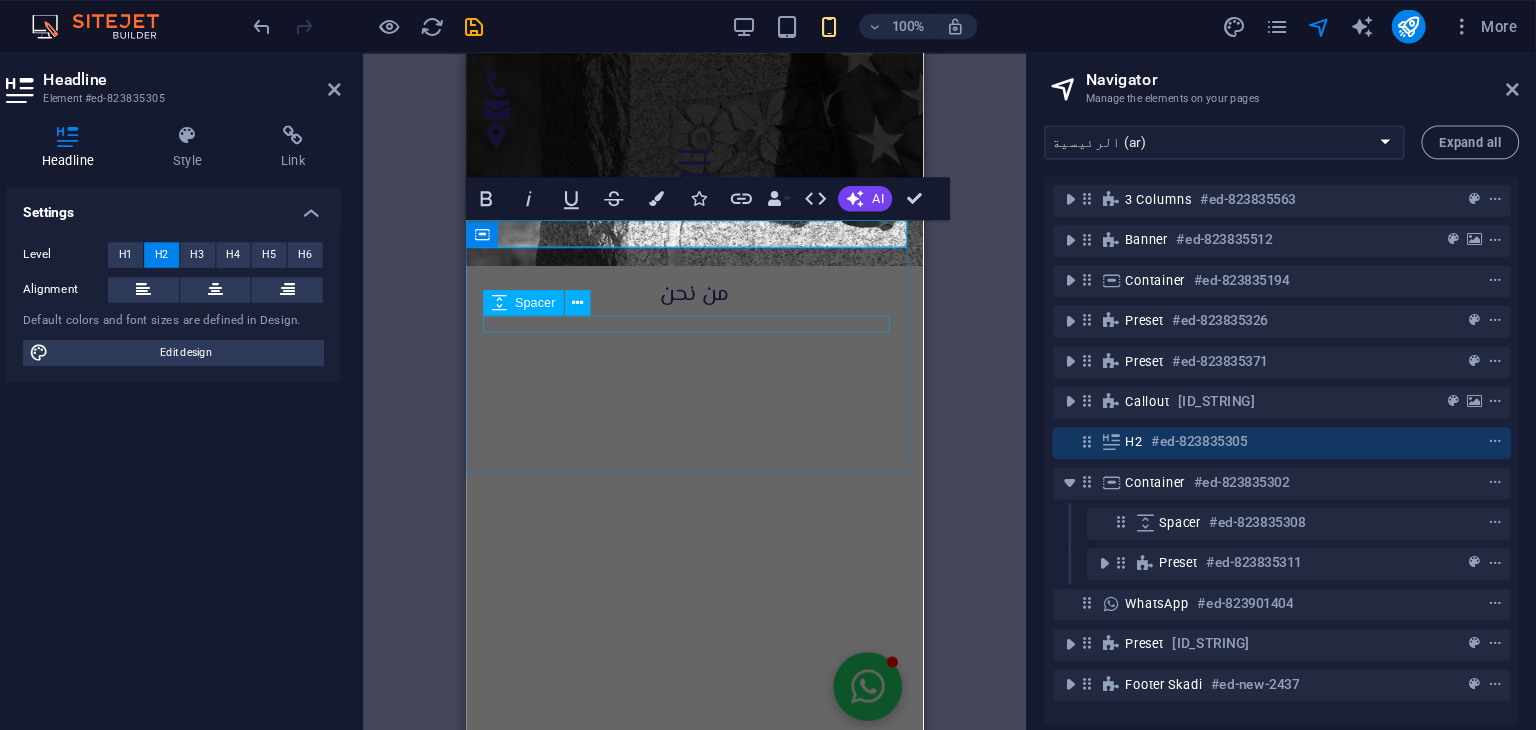 click at bounding box center [681, 2337] 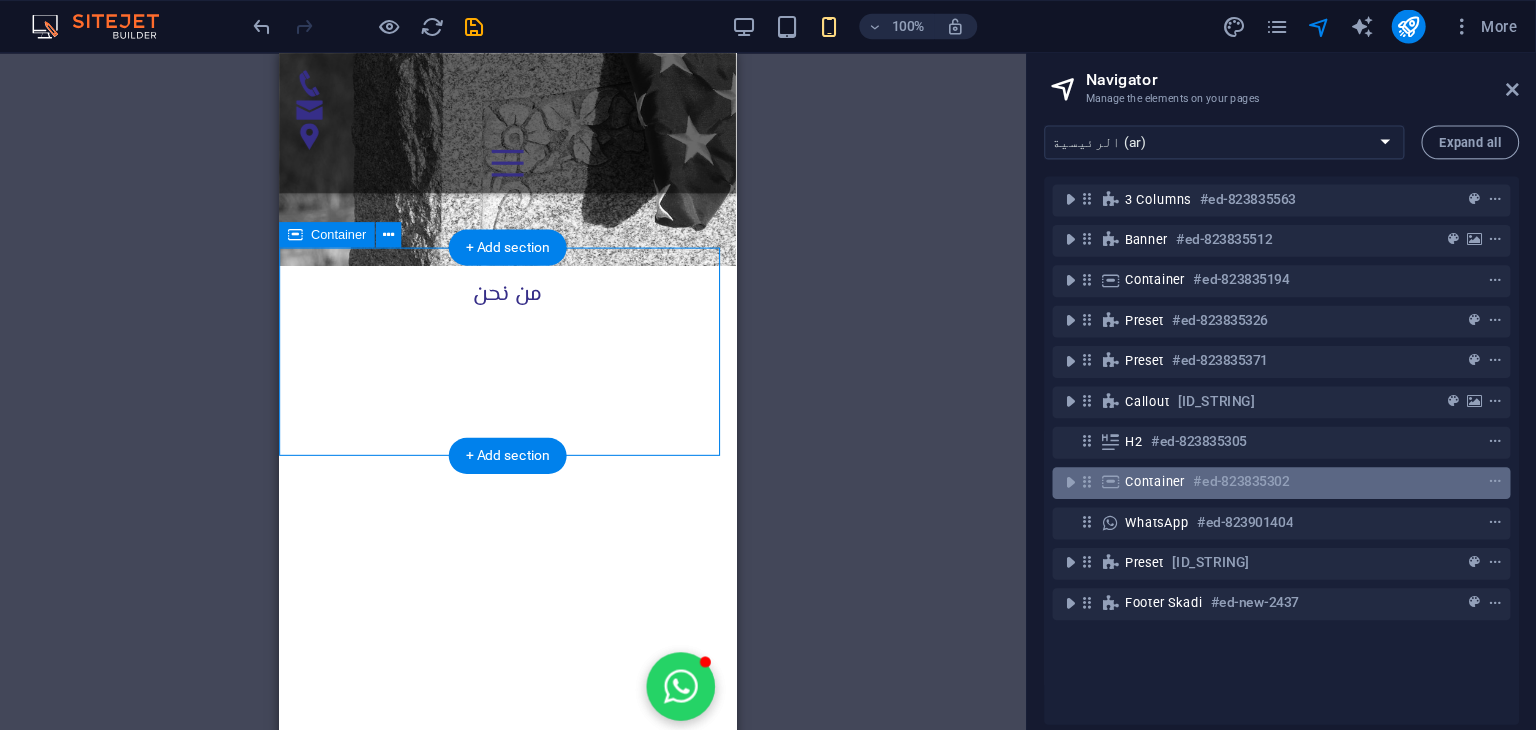 click at bounding box center (1113, 453) 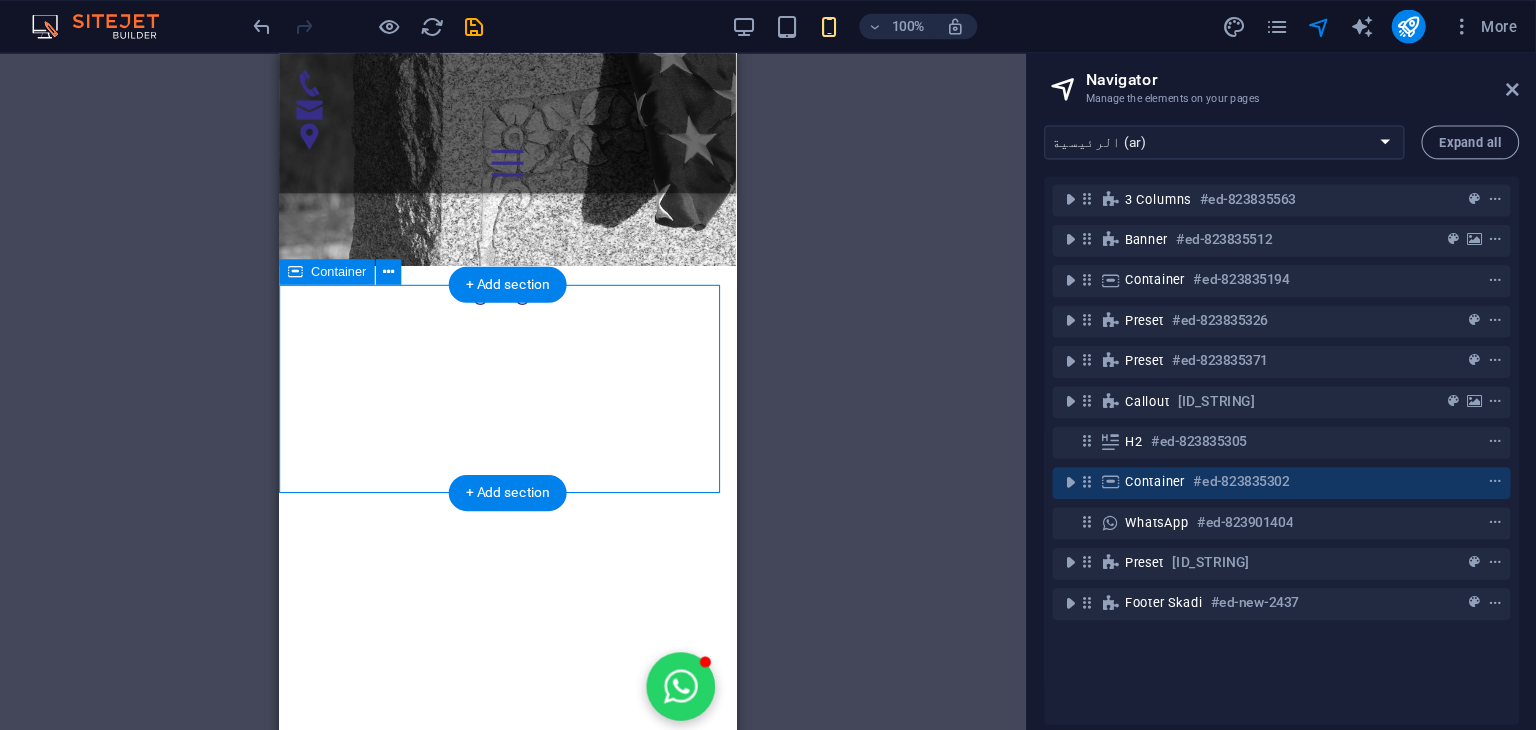 scroll, scrollTop: 4792, scrollLeft: 0, axis: vertical 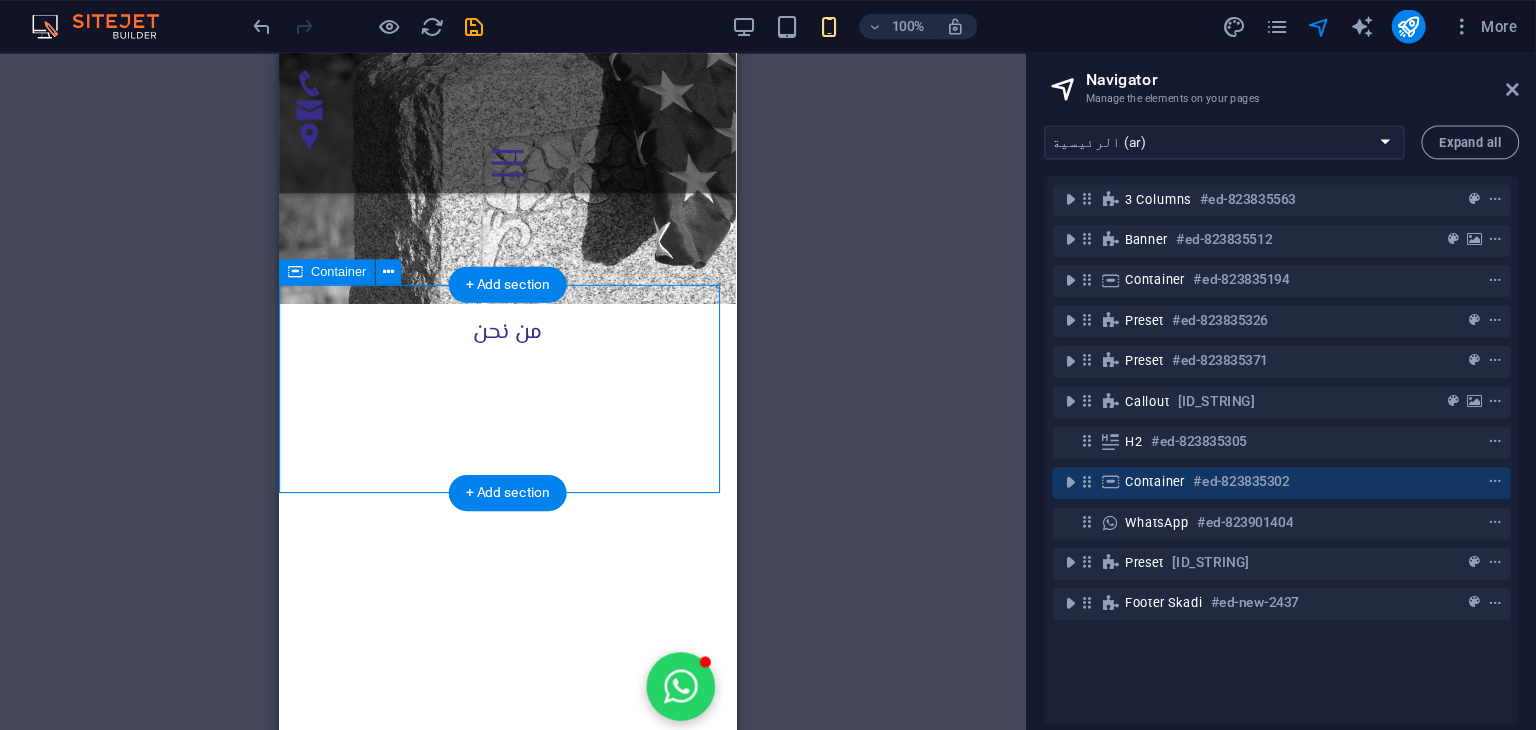click at bounding box center (1113, 453) 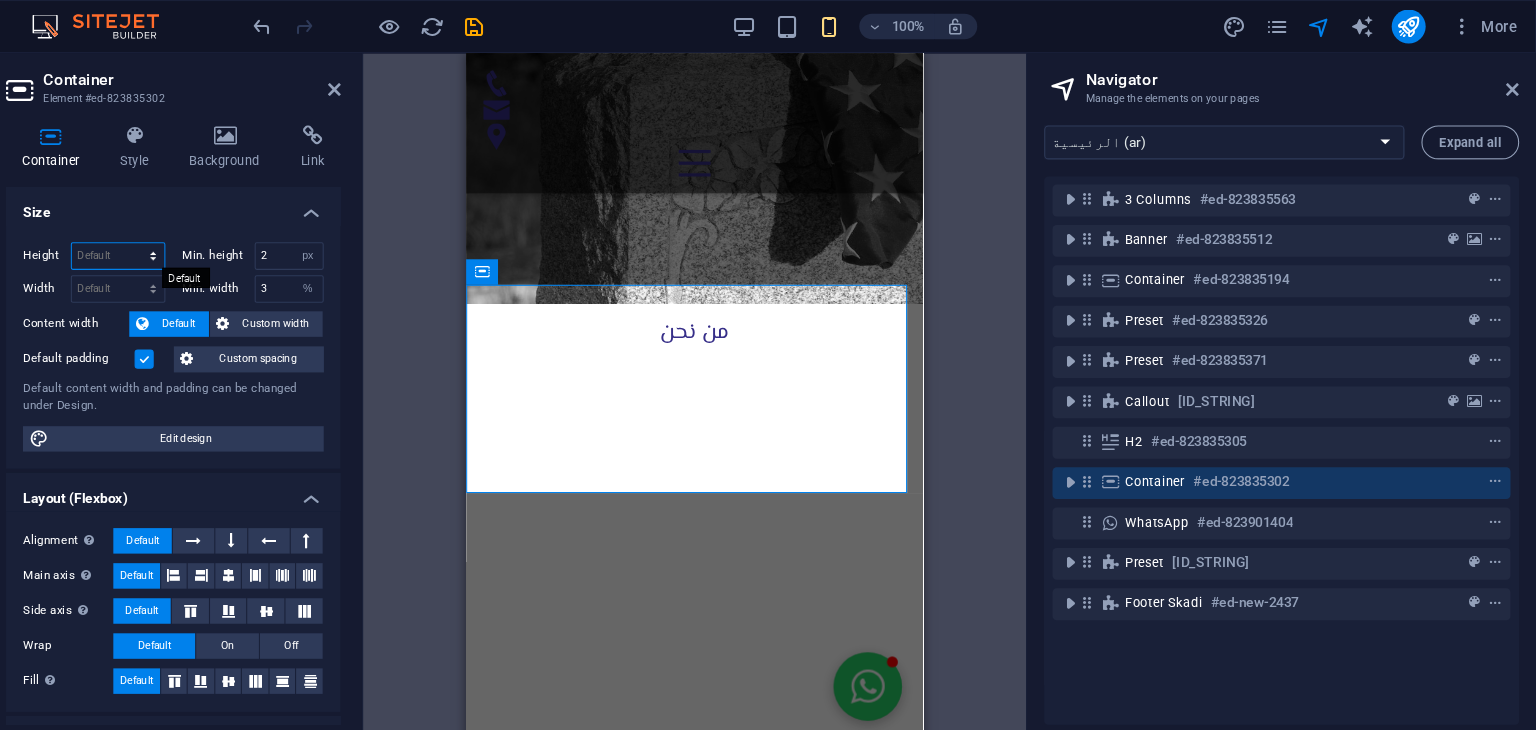 click on "Default px rem % vh vw" at bounding box center [201, 241] 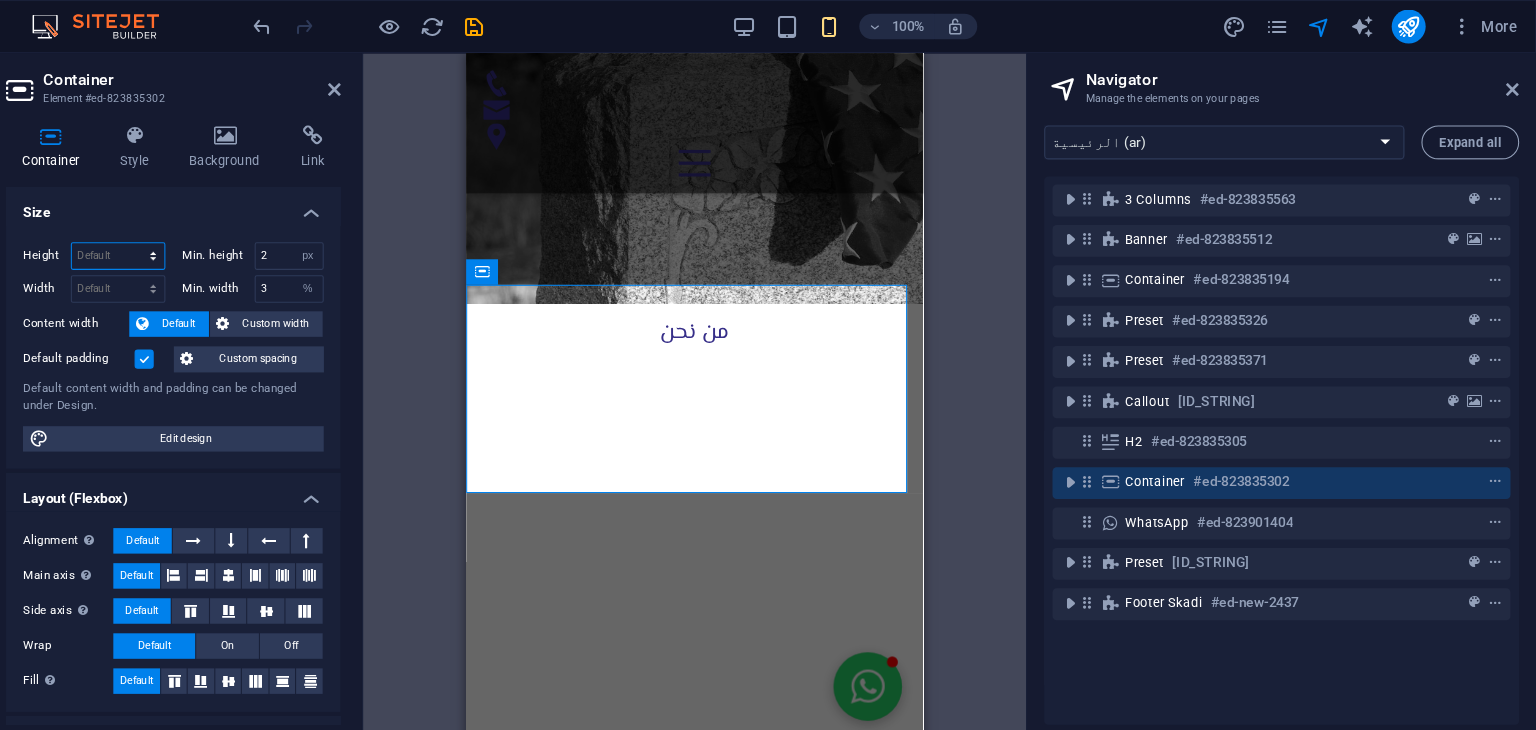 select on "%" 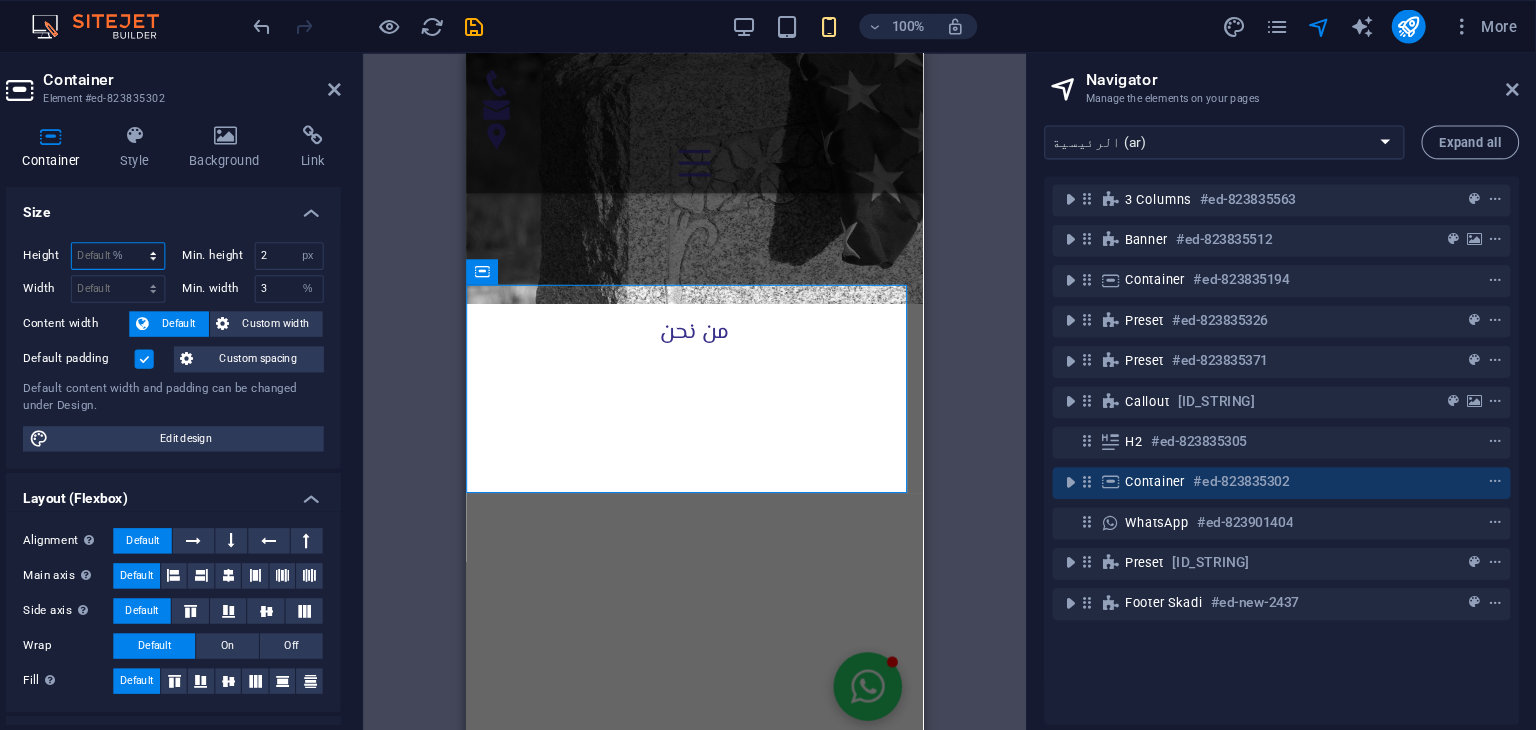 click on "Default px rem % vh vw" at bounding box center (201, 241) 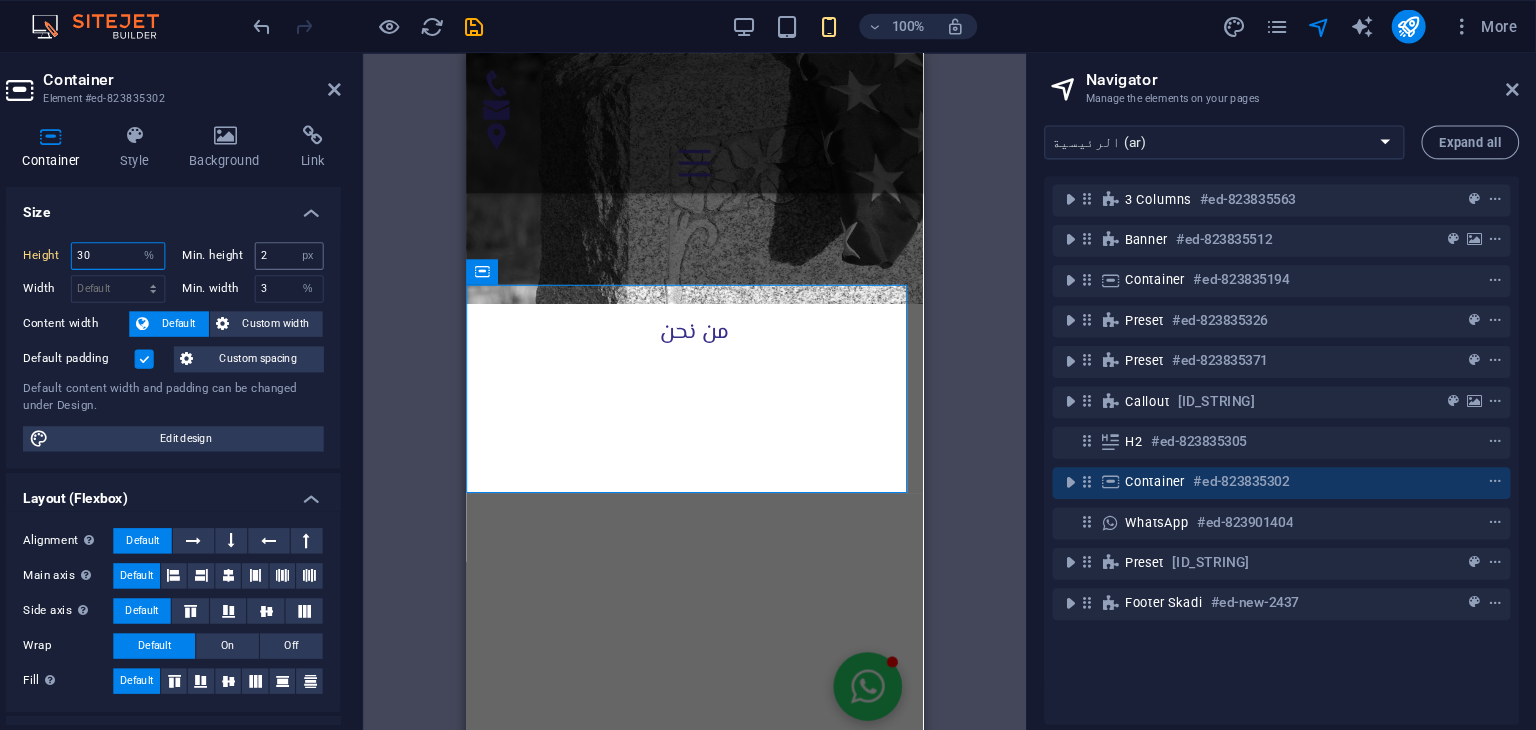 type on "30" 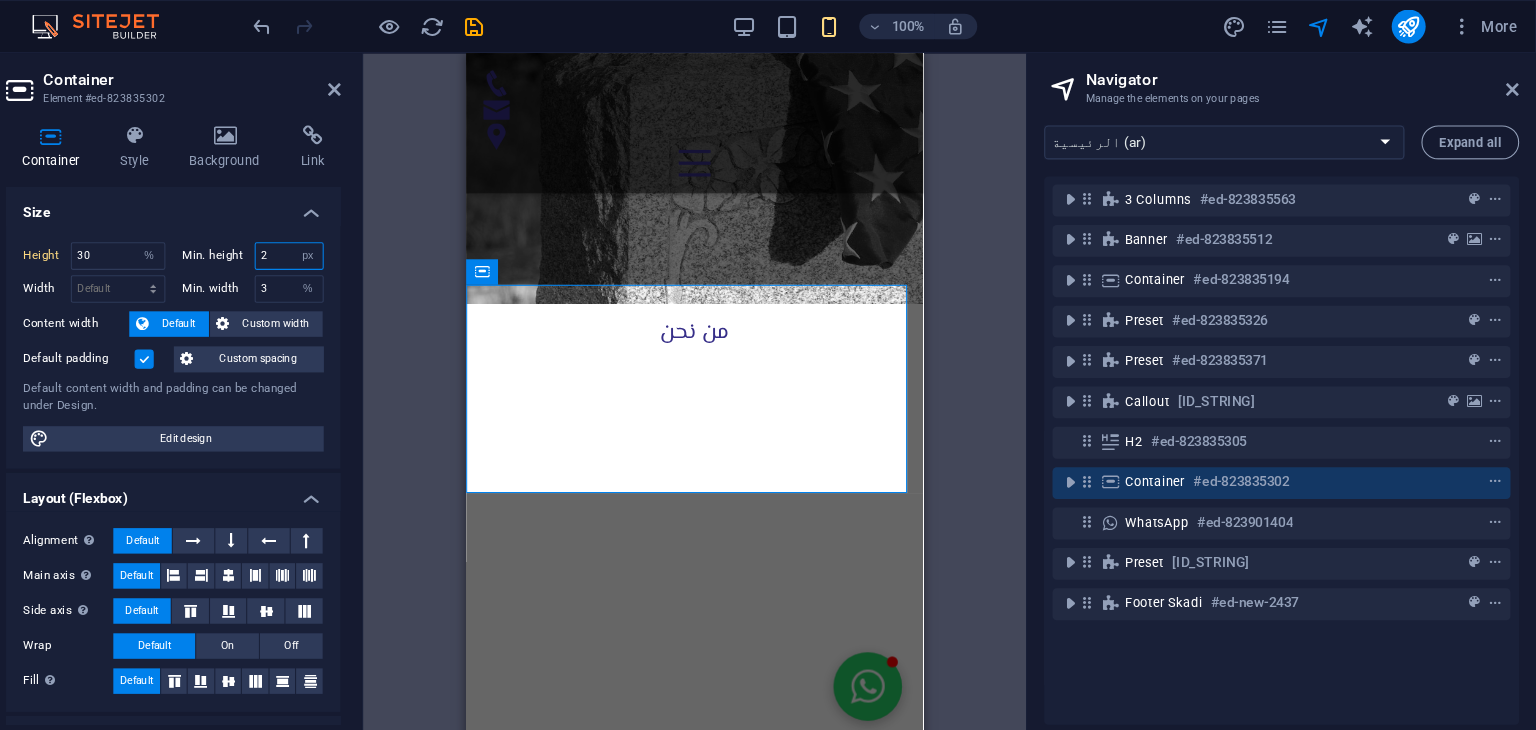 click on "2" at bounding box center [363, 241] 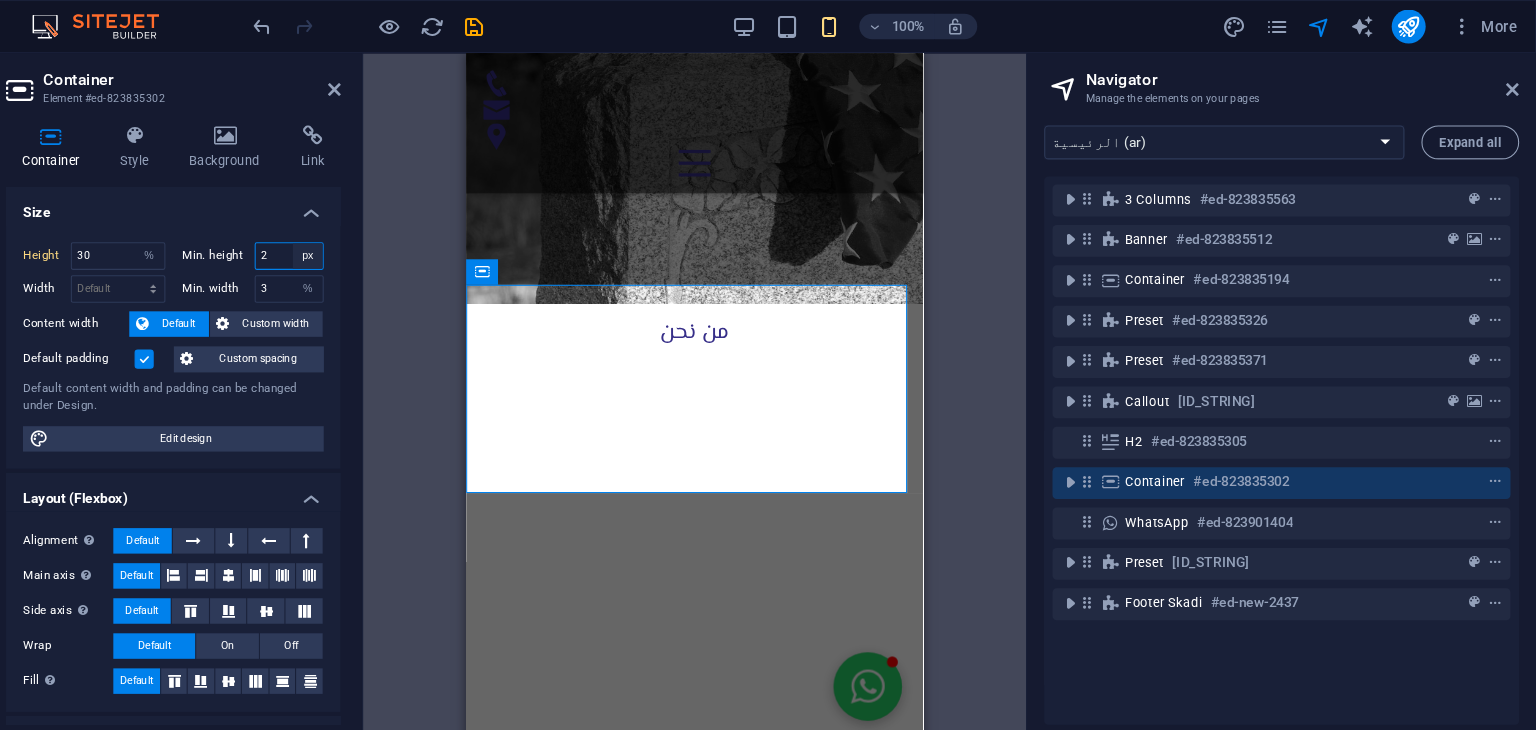 click on "None px rem % vh vw" at bounding box center [380, 241] 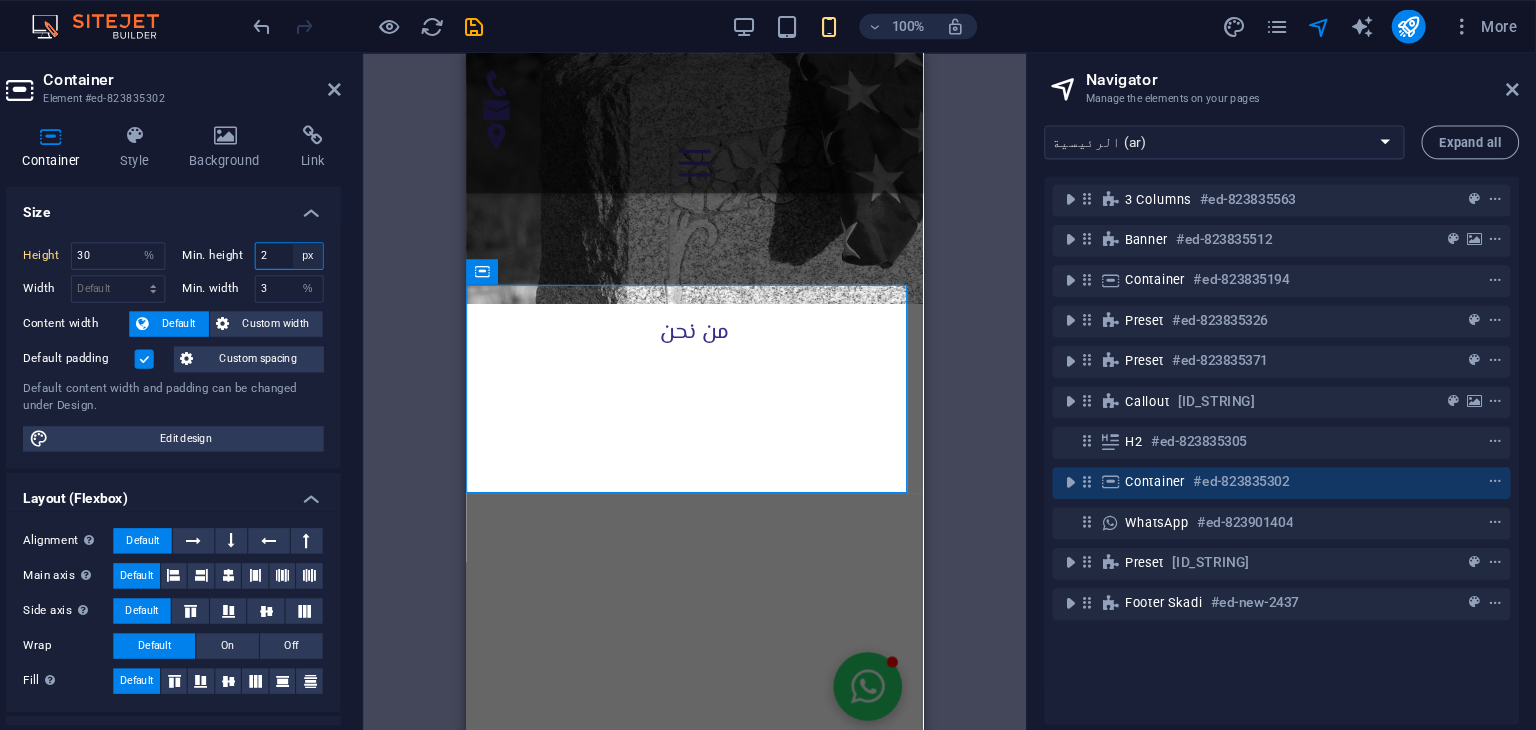 select on "%" 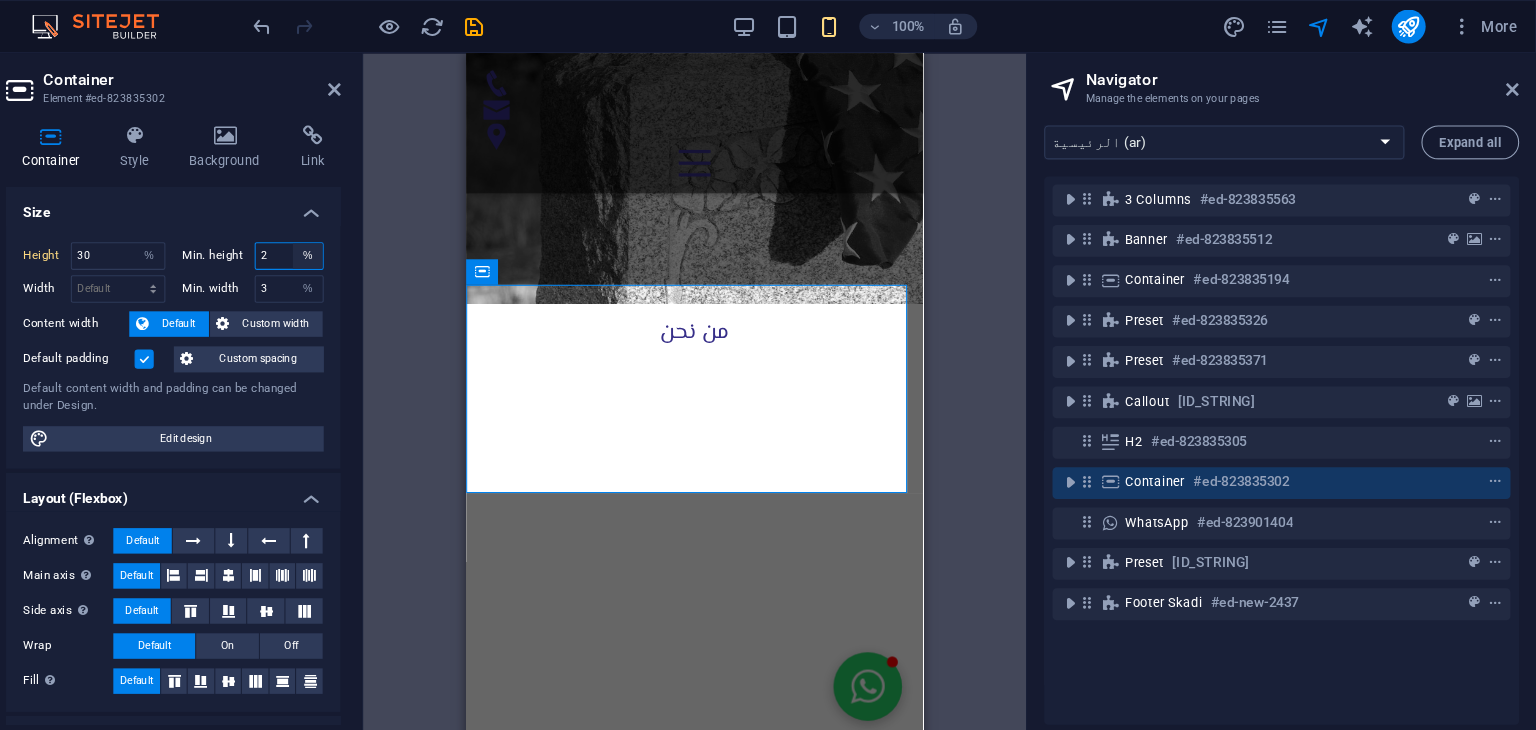 click on "None px rem % vh vw" at bounding box center [380, 241] 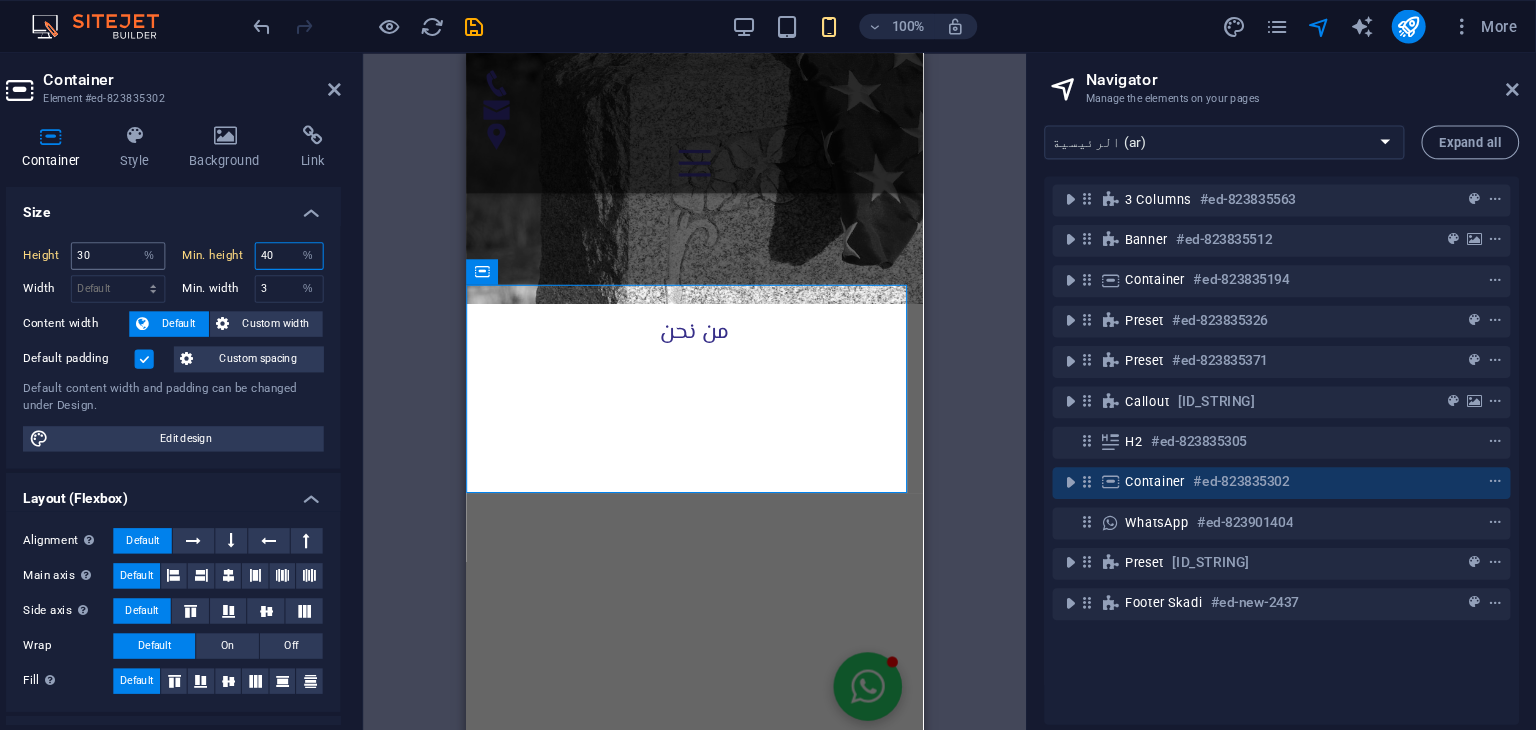 type on "40" 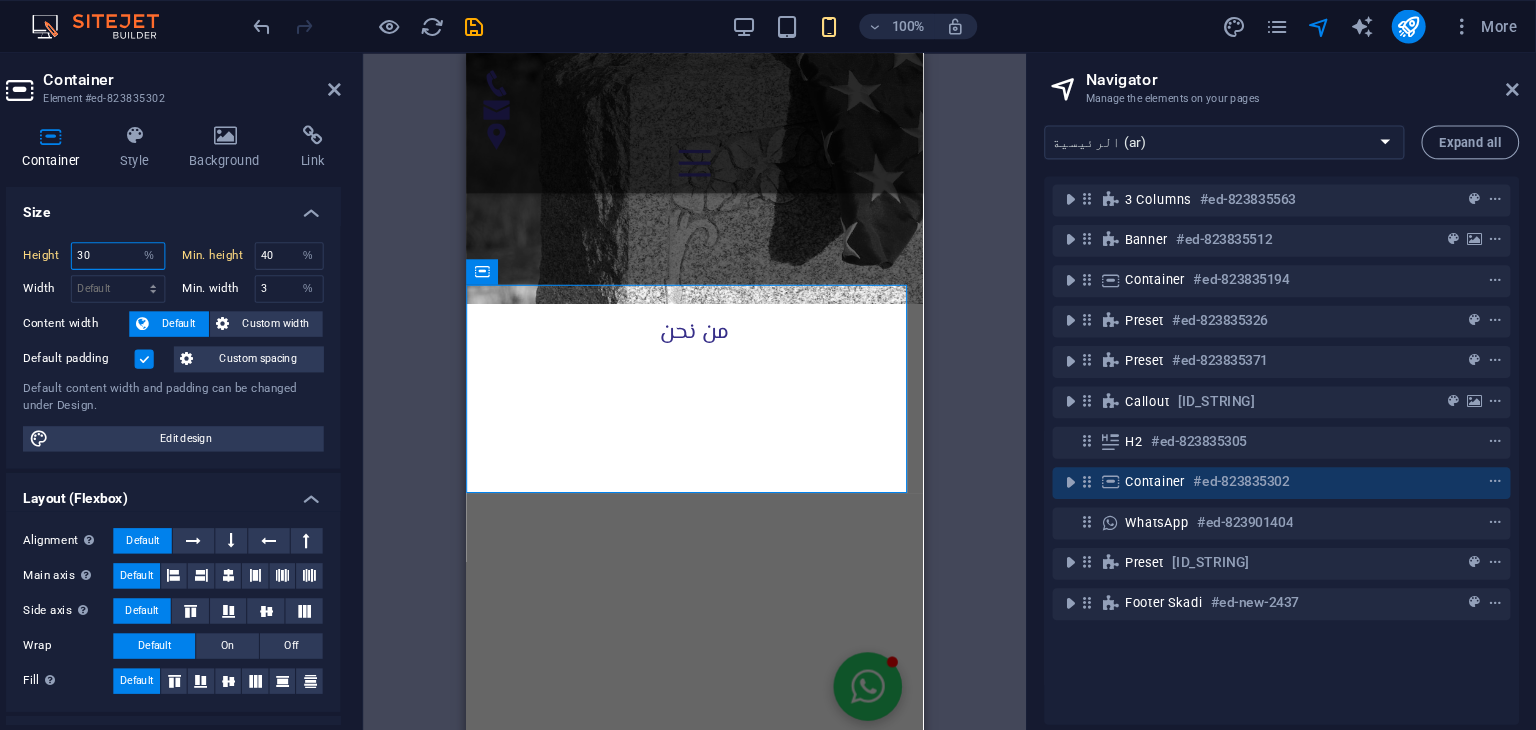 click on "30" at bounding box center [201, 241] 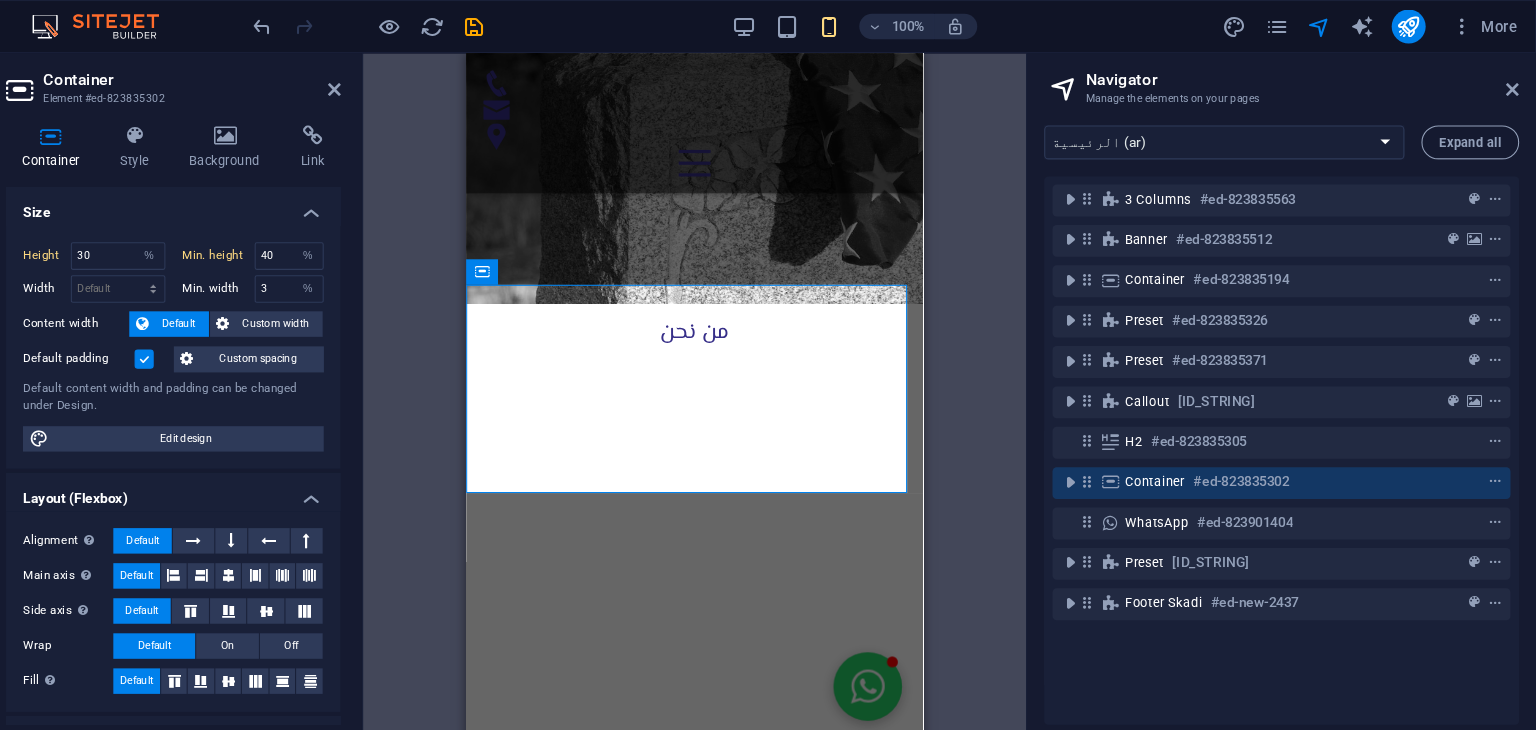 click at bounding box center [226, 338] 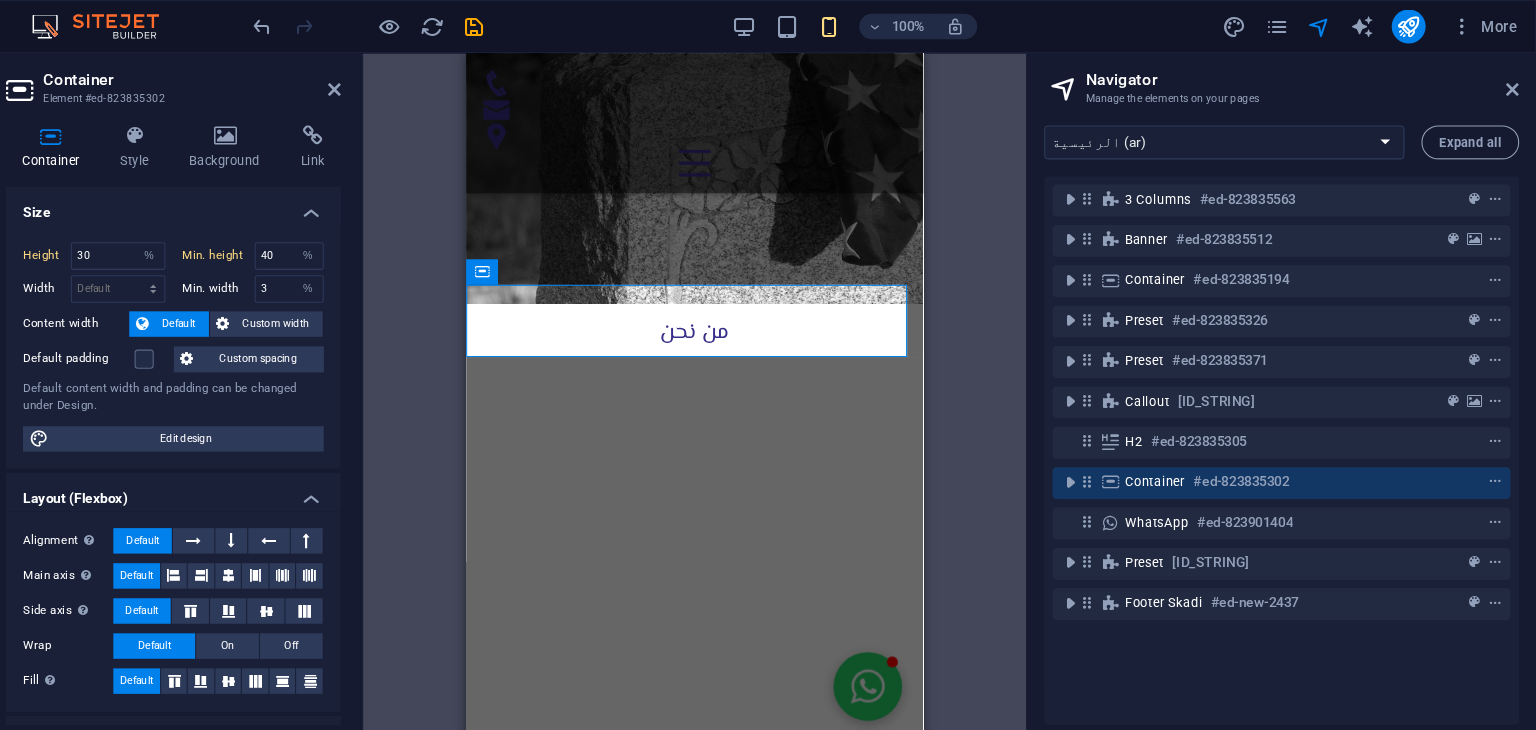 click on "H2 Banner Container Container 3 columns Container Container H1 Container Container Preset Text Container Spacer Text Spacer Spacer Spacer H3 Container Spacer Text Spacer Spacer Spacer Menu Menu Bar Icon H3 Text Icon Container Text Preset Container Image Container Icon H4 Container H3 Callout Container Container H2 Image Preset Spacer WhatsApp Preset Container Preset Container Text Image Text Container Image Image Image Spacer Footer Heimdall Icon Container Container Map Text Container Text H3 Footer Tyr Input Container Container Form Textarea Captcha Email Input Input Spacer Container H2 Footer Tyr Map Text Container Container Preset H3 Footer Frigg Text Footer Frigg Container Container Container Text Text Spacer Container Logo Footer Skadi Logo Spacer Text Spacer Text Icon" at bounding box center (744, 374) 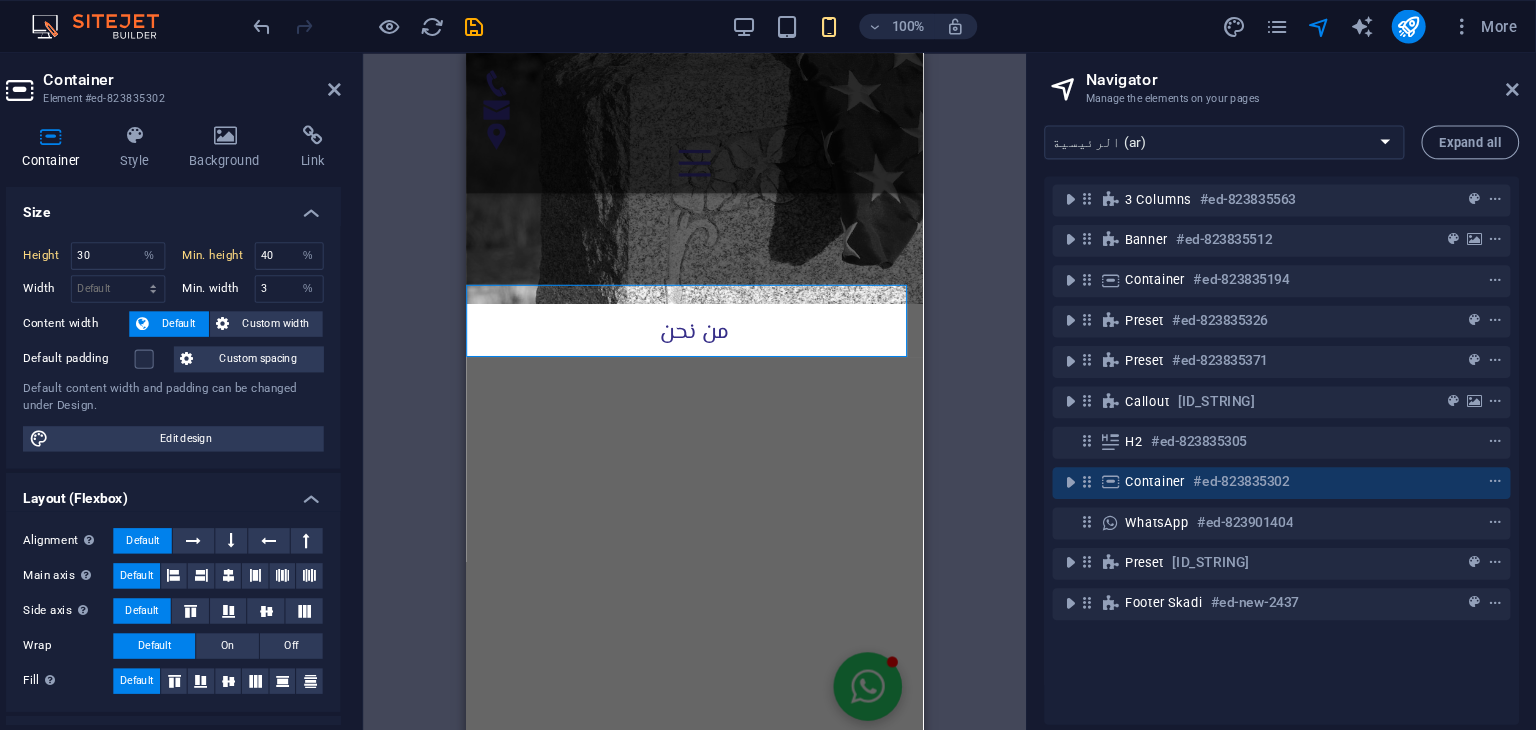 click on "H2   Banner   Container   Container   3 columns   Container   H1   Container   Container   Preset   Text   Container   Spacer   Text   Spacer   Spacer   Spacer   H3   Container   Spacer   Text   Spacer   Spacer   Menu   Menu Bar   Icon   H3   Text   Icon   Container   Text   Preset   Container   Image   Container   Icon   H4   Container   H3   Callout   Container   Container   H2   Image   Container   Preset   Spacer   WhatsApp   Preset   Container   Preset   Container   Text   Image   Text   Container   Image   Image   Image   Spacer   Footer Heimdall   Icon   Container   Container   Map   Text   Container   Text   H3   Footer Tyr   Input   Container   Container   Form   Textarea   Captcha   Email   Input   Input   Spacer   Container   H2   Footer Tyr   Map   Container   Text   Container   Container   Preset   H3   Footer Frigg   Text   Footer Frigg   Container   Container   Container   Text   Text   Spacer   Container   Logo   Footer Skadi   Logo   Spacer   Text   Spacer   Text     Icon" at bounding box center (744, 374) 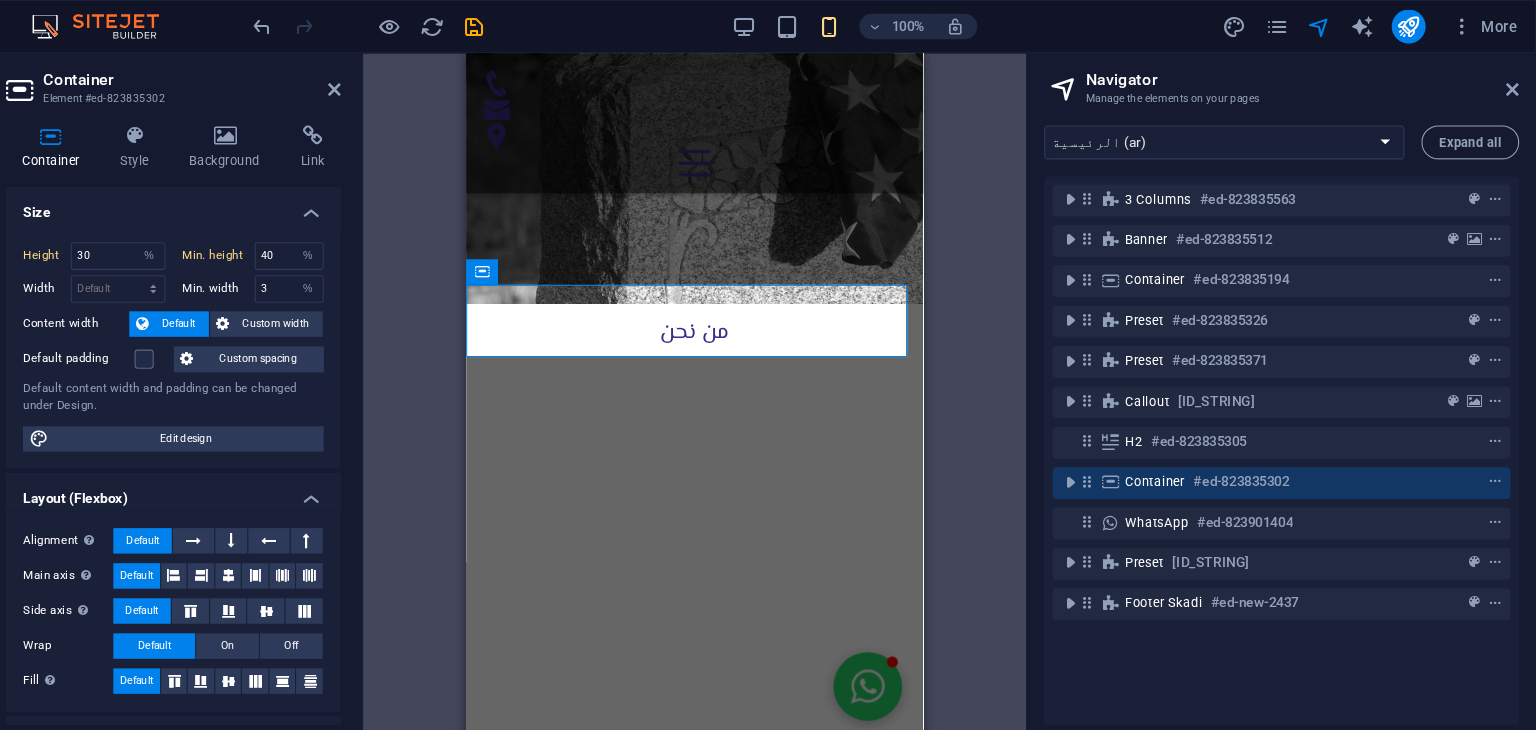 click on "H2 Banner Container Container 3 columns Container Container H1 Container Container Preset Text Container Spacer Text Spacer Spacer Spacer H3 Container Spacer Text Spacer Spacer Spacer Menu Menu Bar Icon H3 Text Icon Container Text Preset Container Image Container Icon H4 Container H3 Callout Container Container H2 Image Preset Spacer WhatsApp Preset Container Preset Container Text Image Text Container Image Image Image Spacer Footer Heimdall Icon Container Container Map Text Container Text H3 Footer Tyr Input Container Container Form Textarea Captcha Email Input Input Spacer Container H2 Footer Tyr Map Text Container Container Preset H3 Footer Frigg Text Footer Frigg Container Container Container Text Text Spacer Container Logo Footer Skadi Logo Spacer Text Spacer Text Icon" at bounding box center (744, 374) 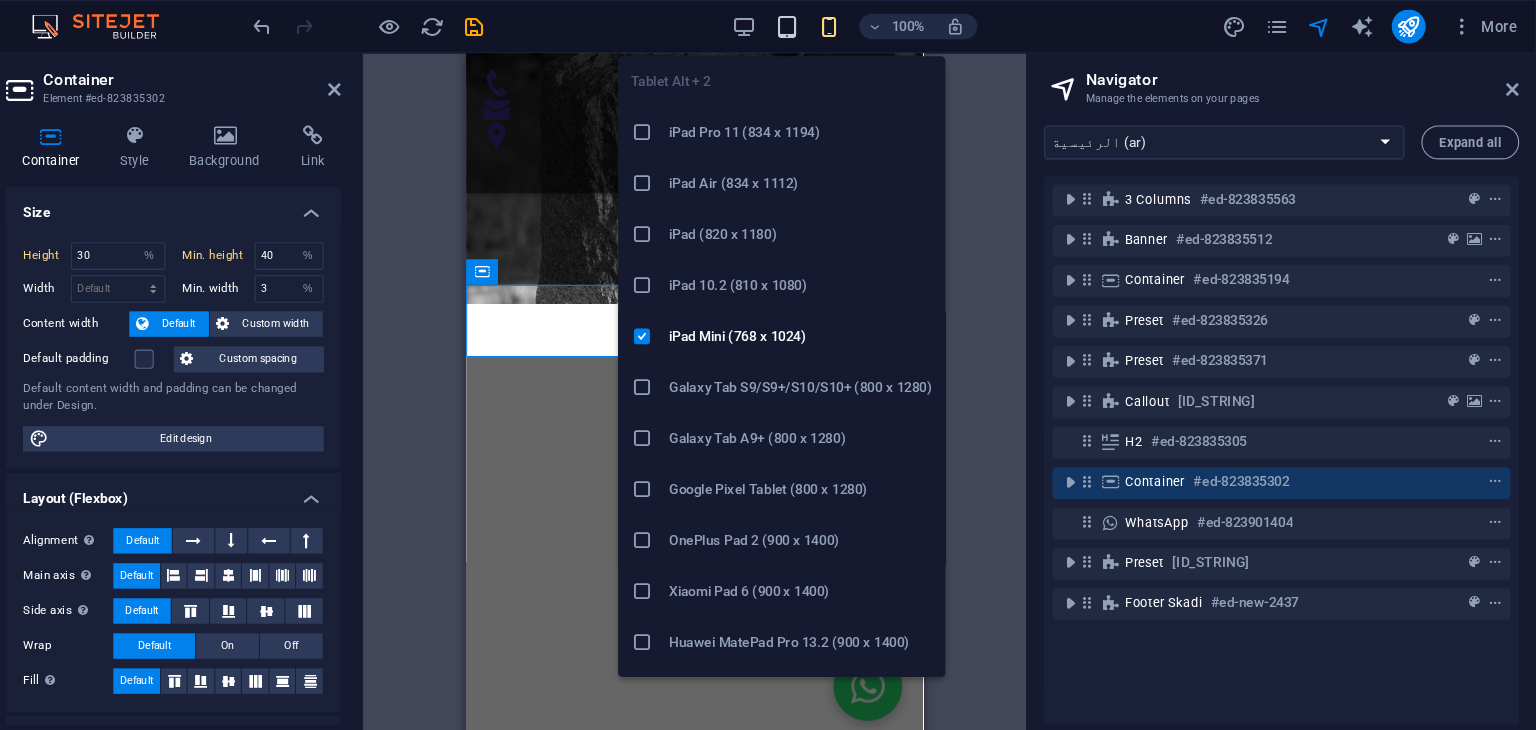 click at bounding box center [830, 25] 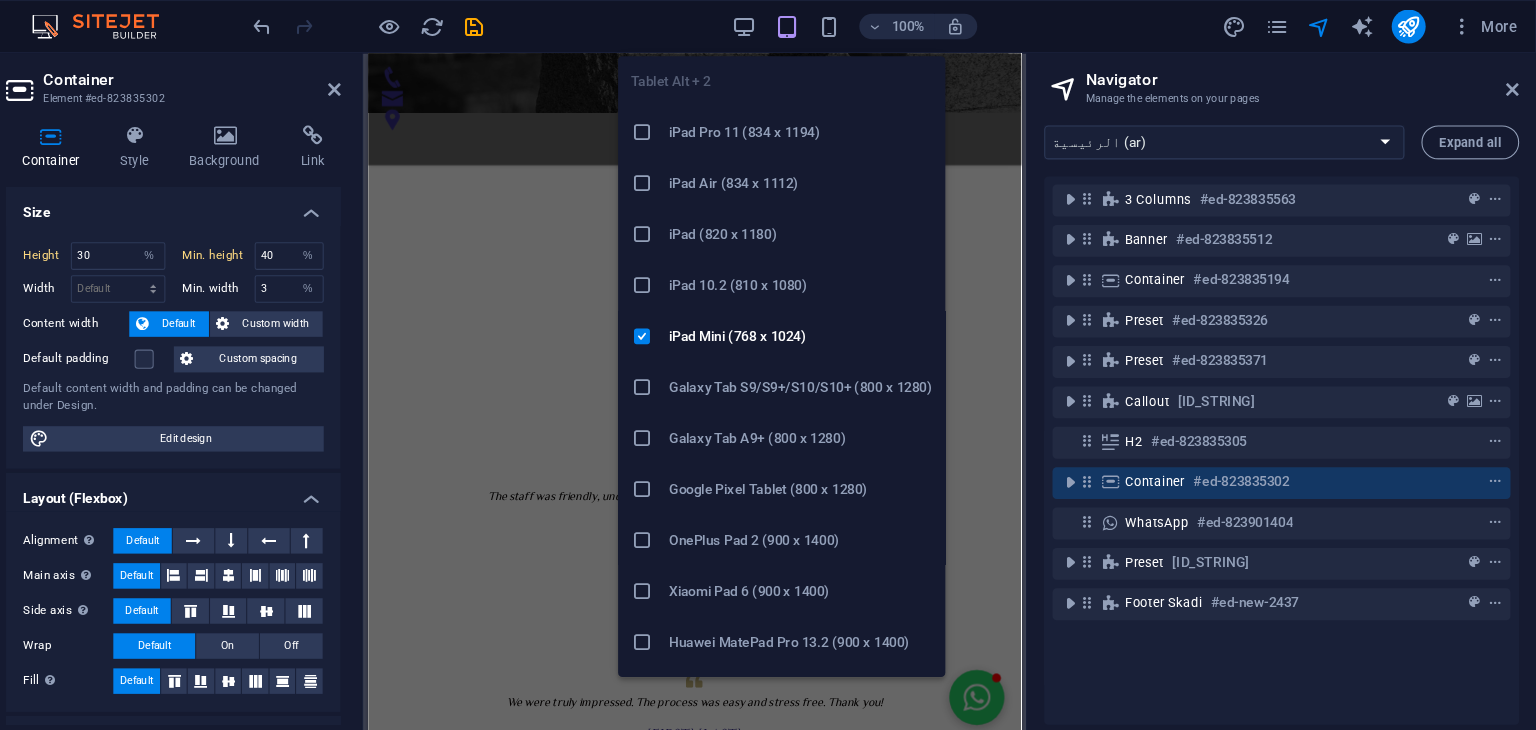 scroll, scrollTop: 3528, scrollLeft: 0, axis: vertical 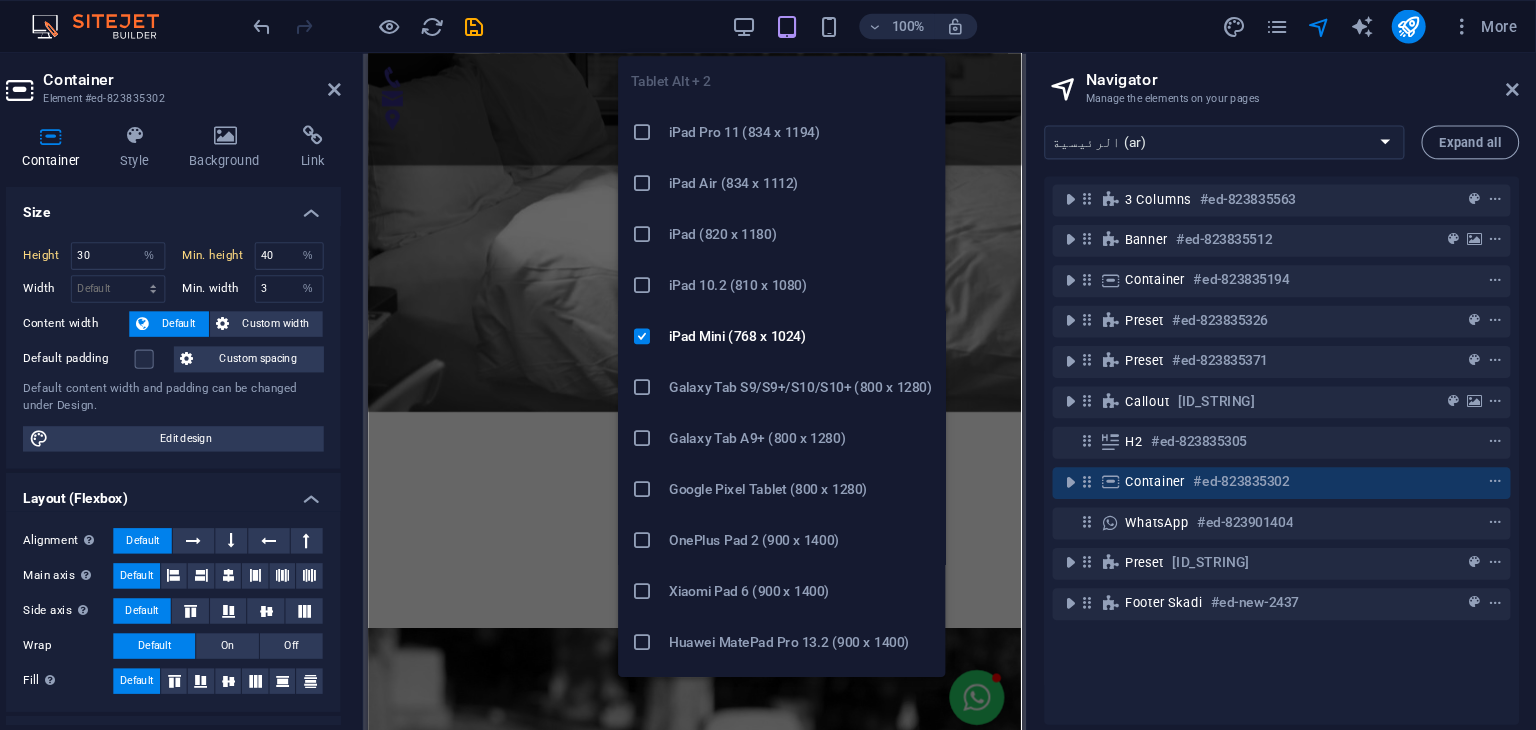type 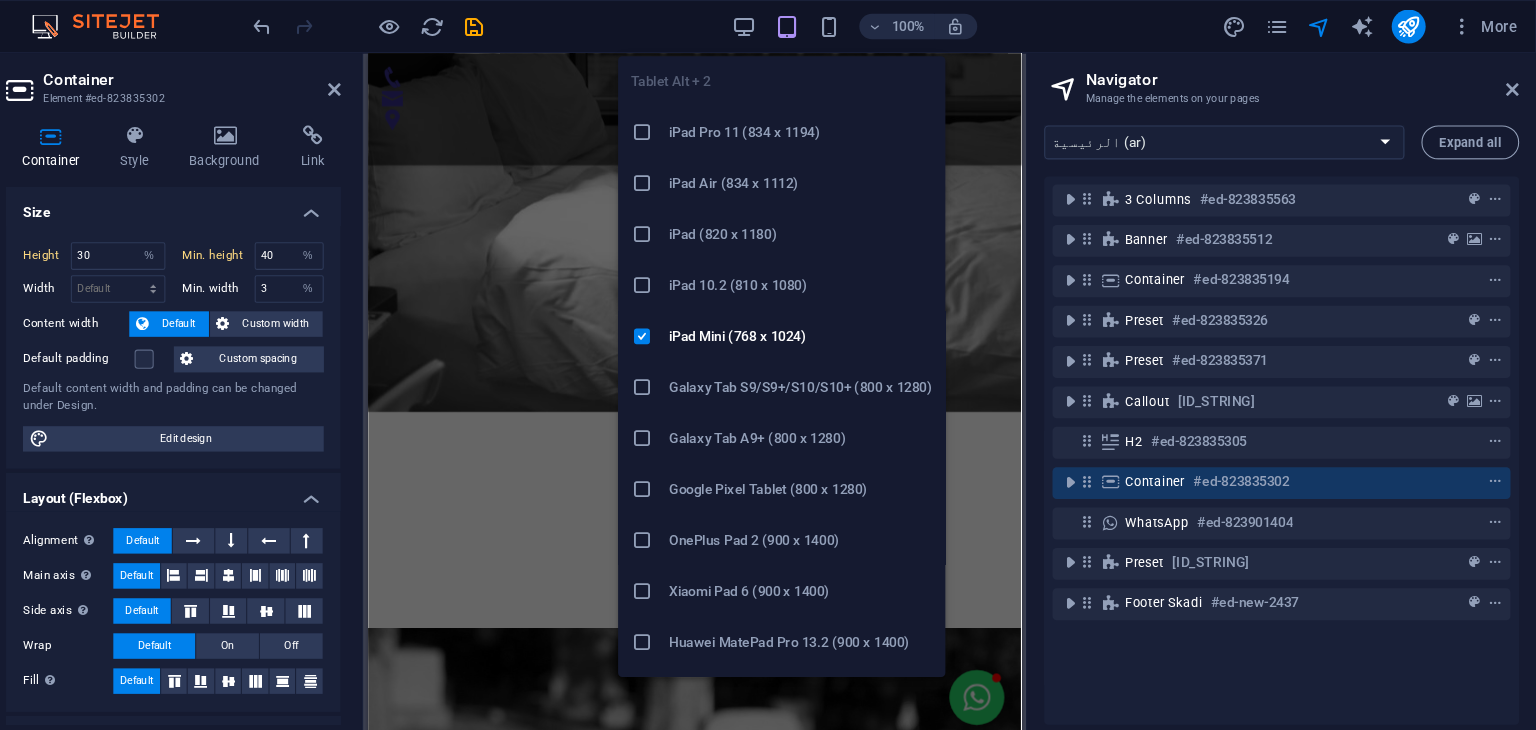 select on "DISABLED_OPTION_VALUE" 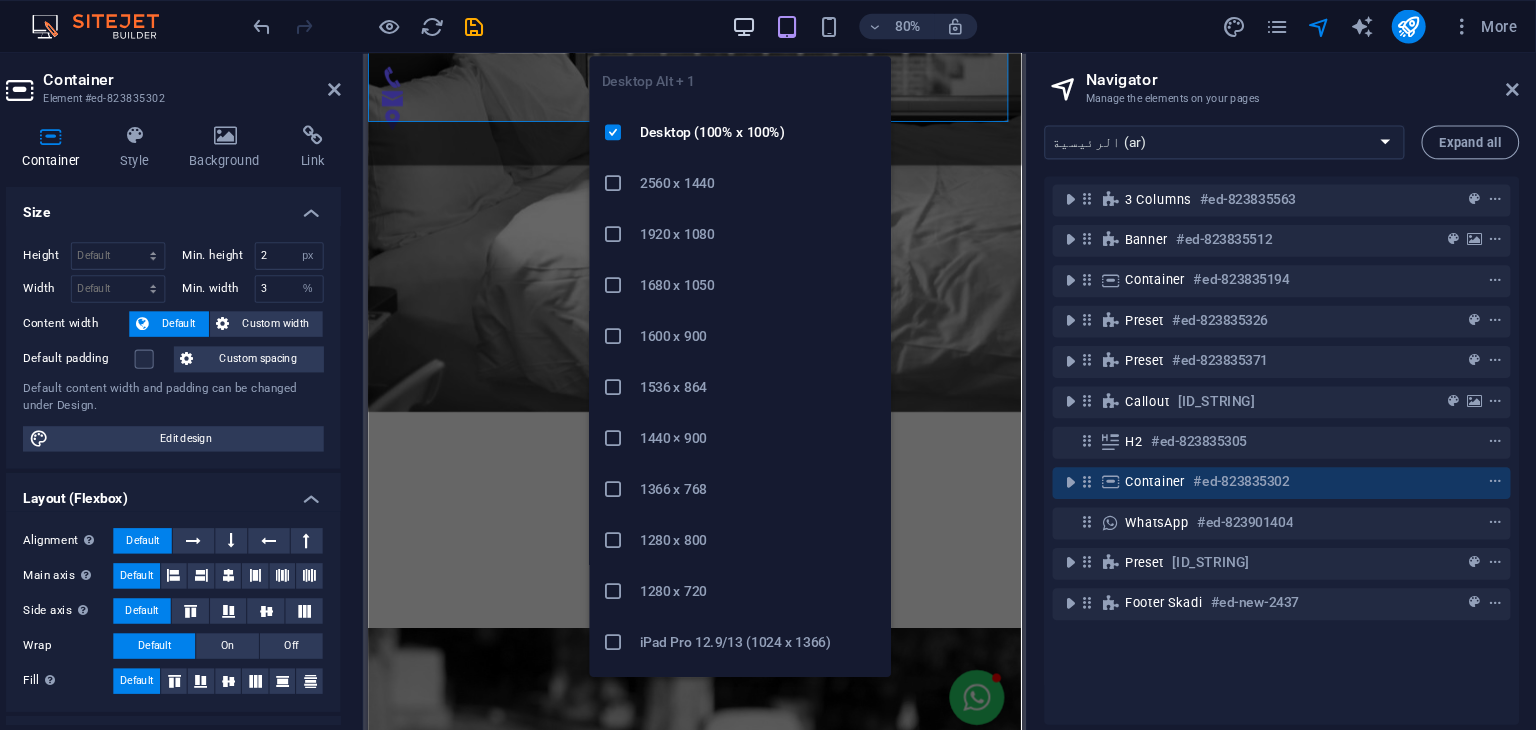 click at bounding box center (790, 25) 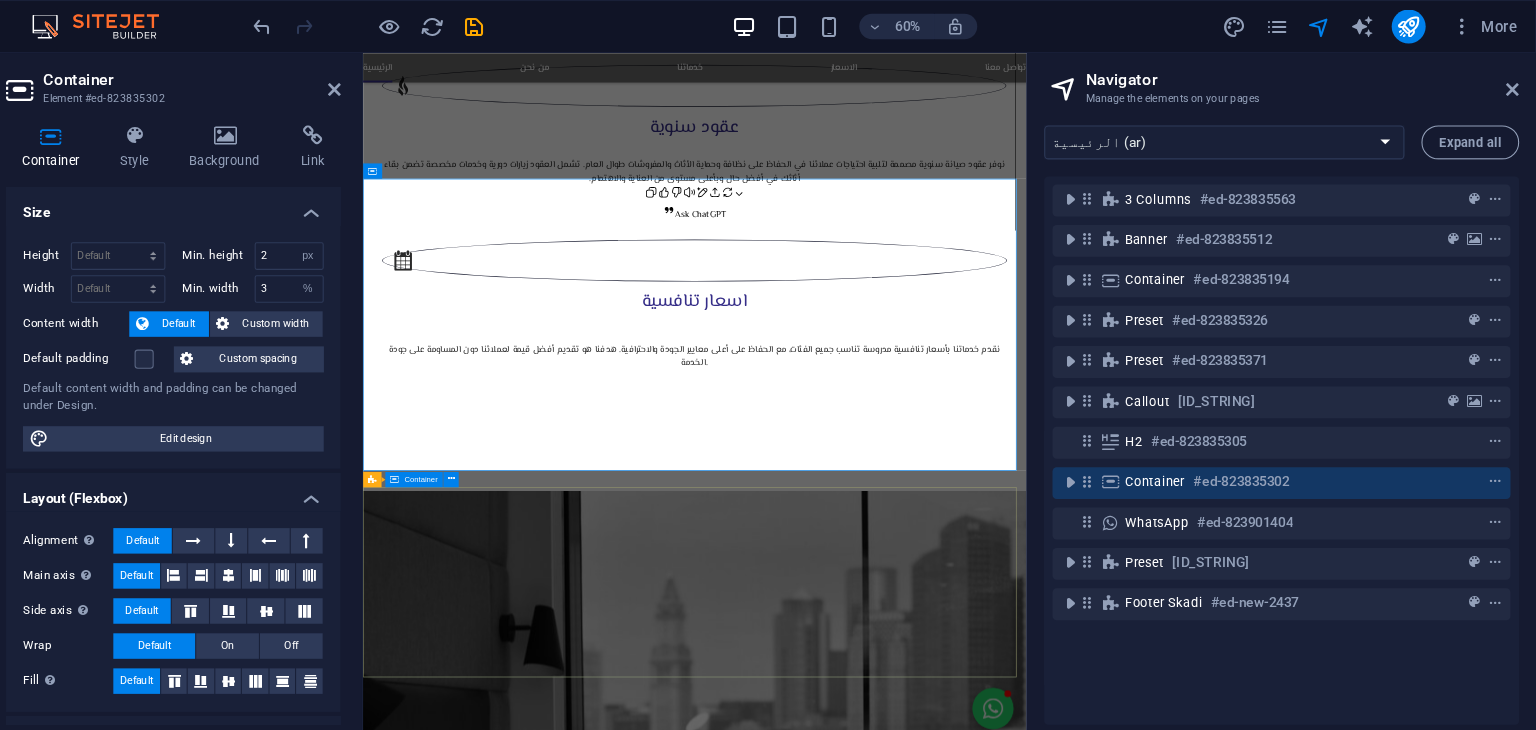 scroll, scrollTop: 2509, scrollLeft: 0, axis: vertical 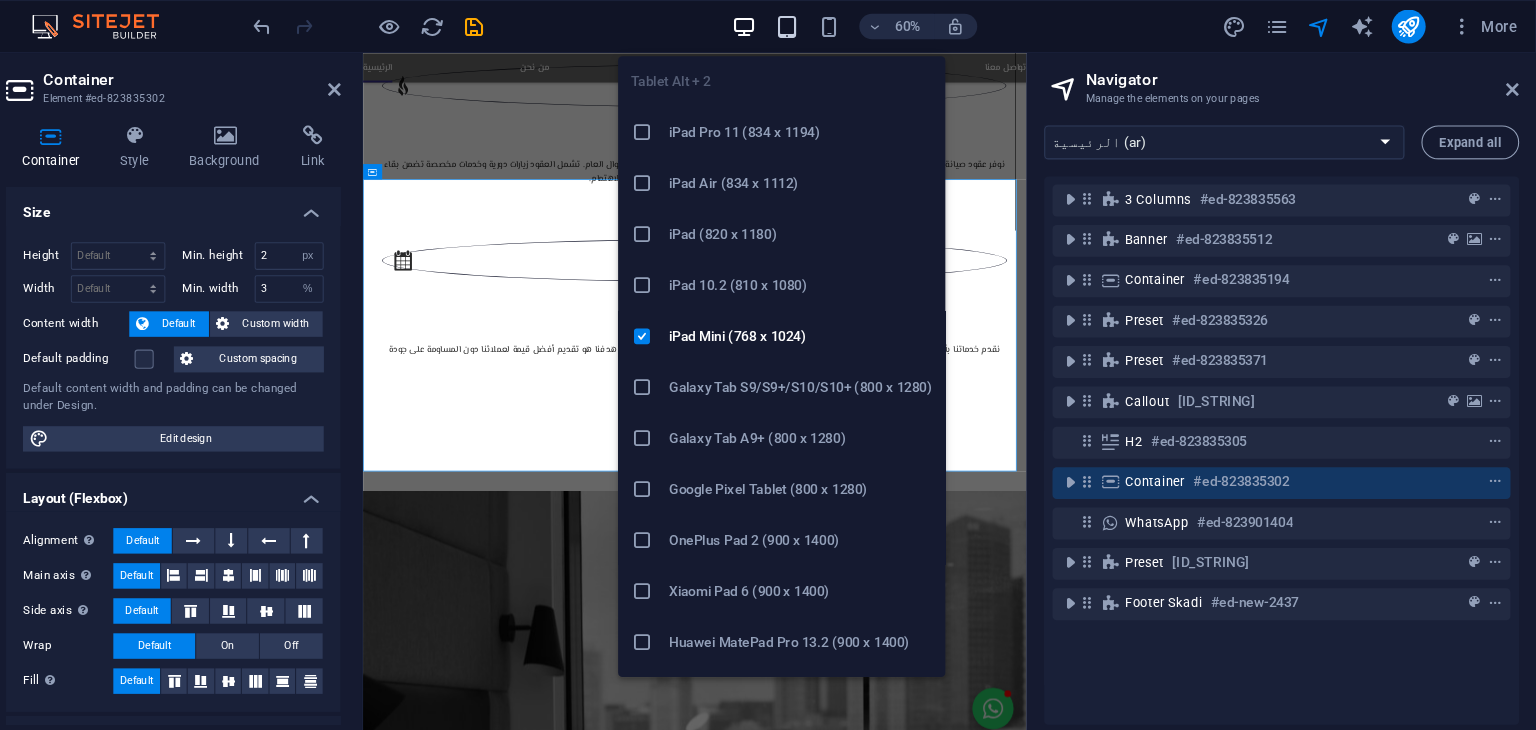 click at bounding box center (830, 25) 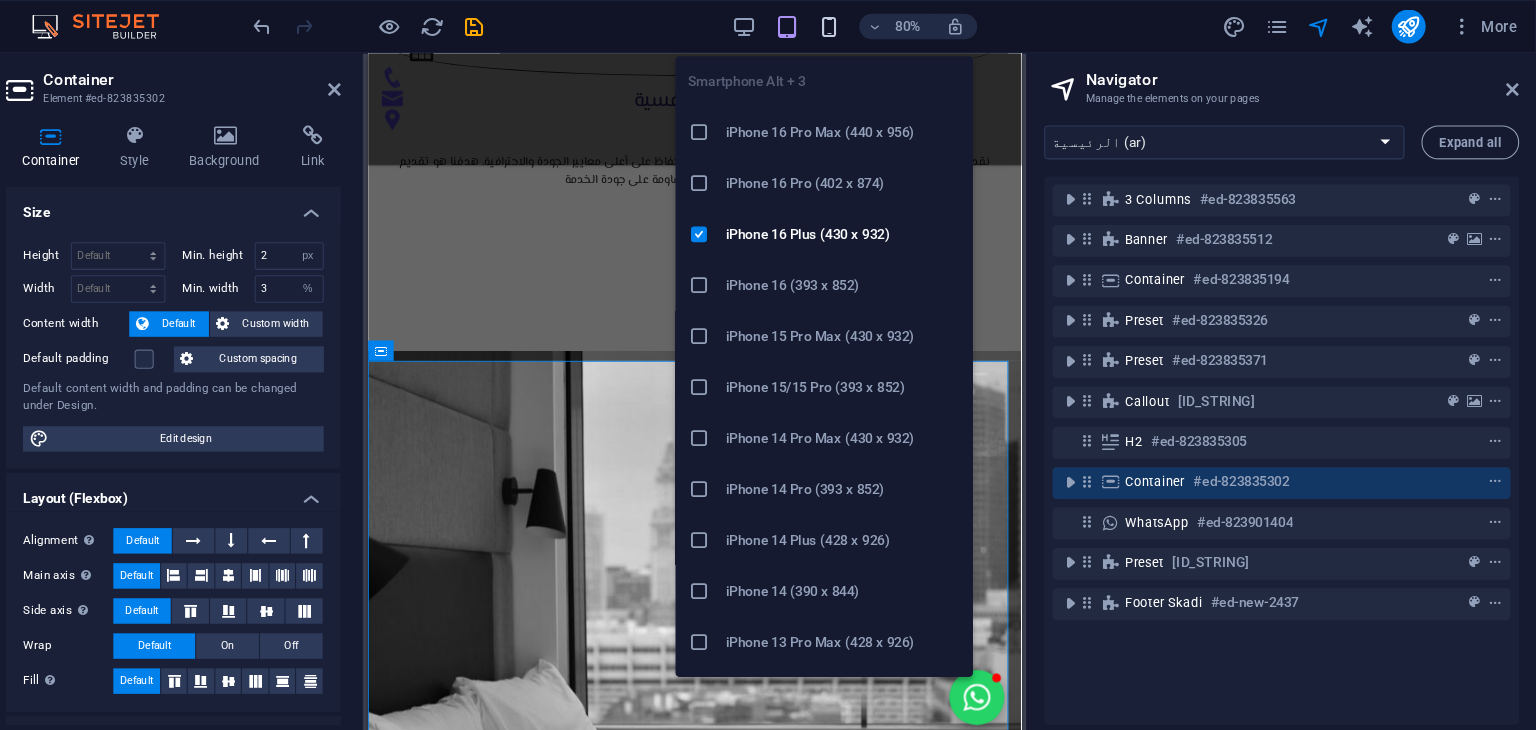 click at bounding box center [870, 25] 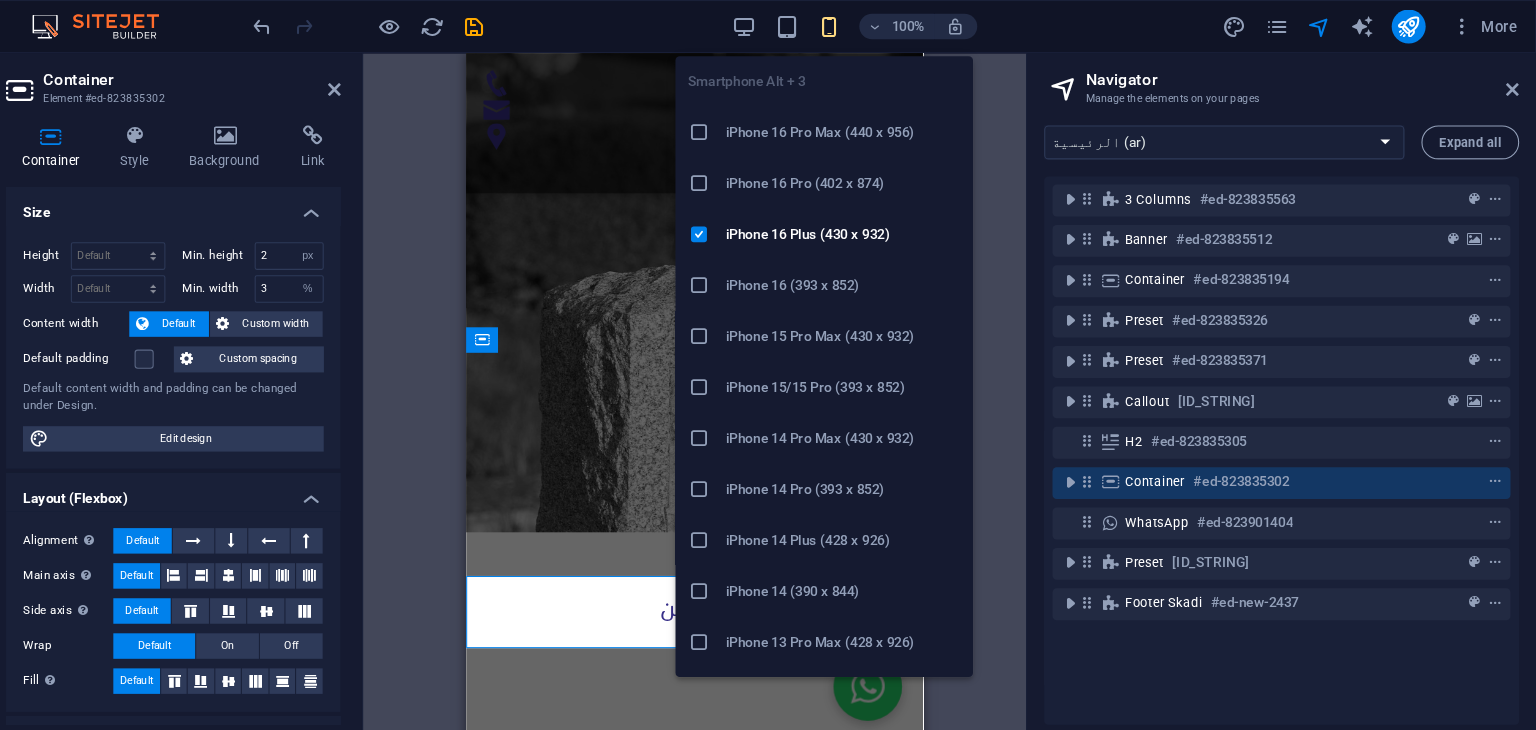 type on "30" 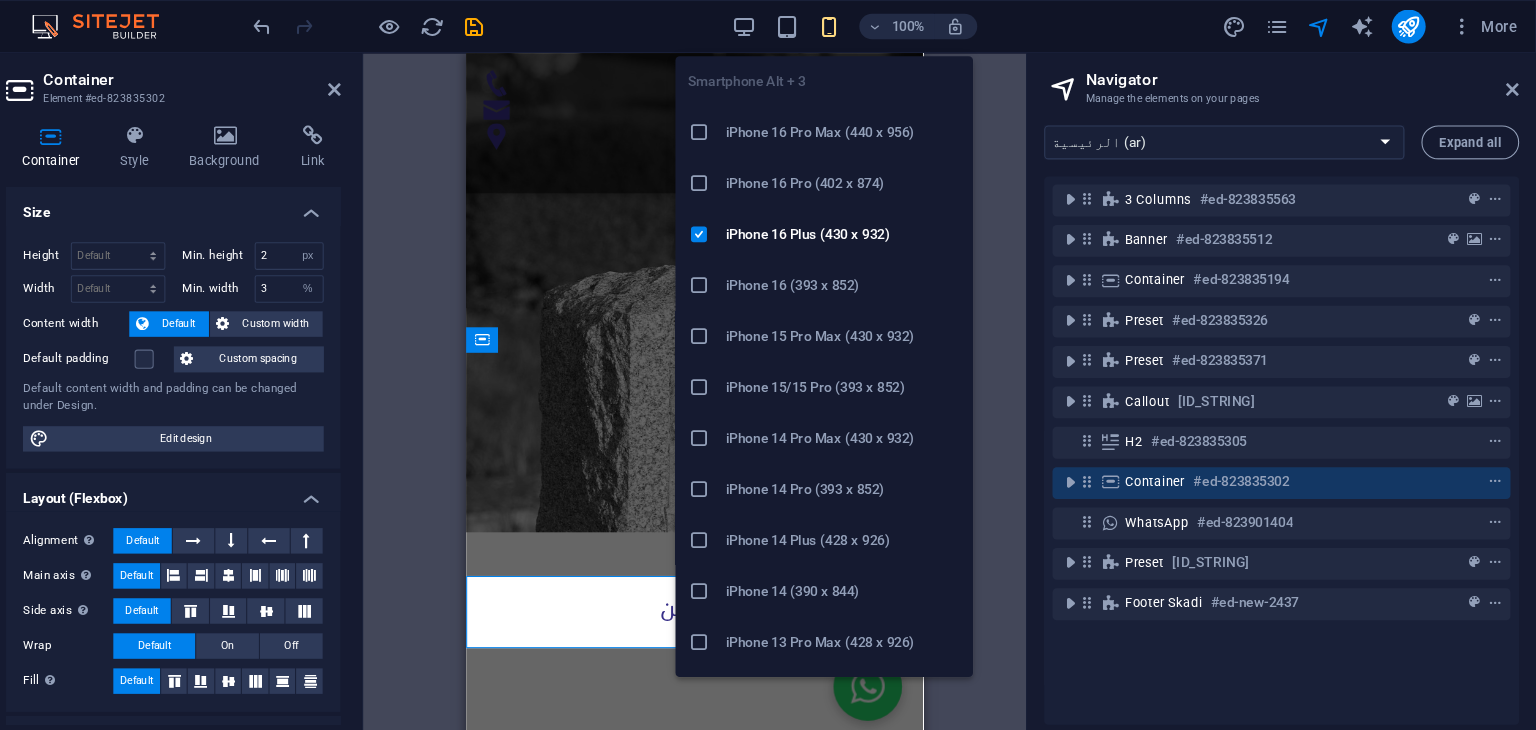 select on "%" 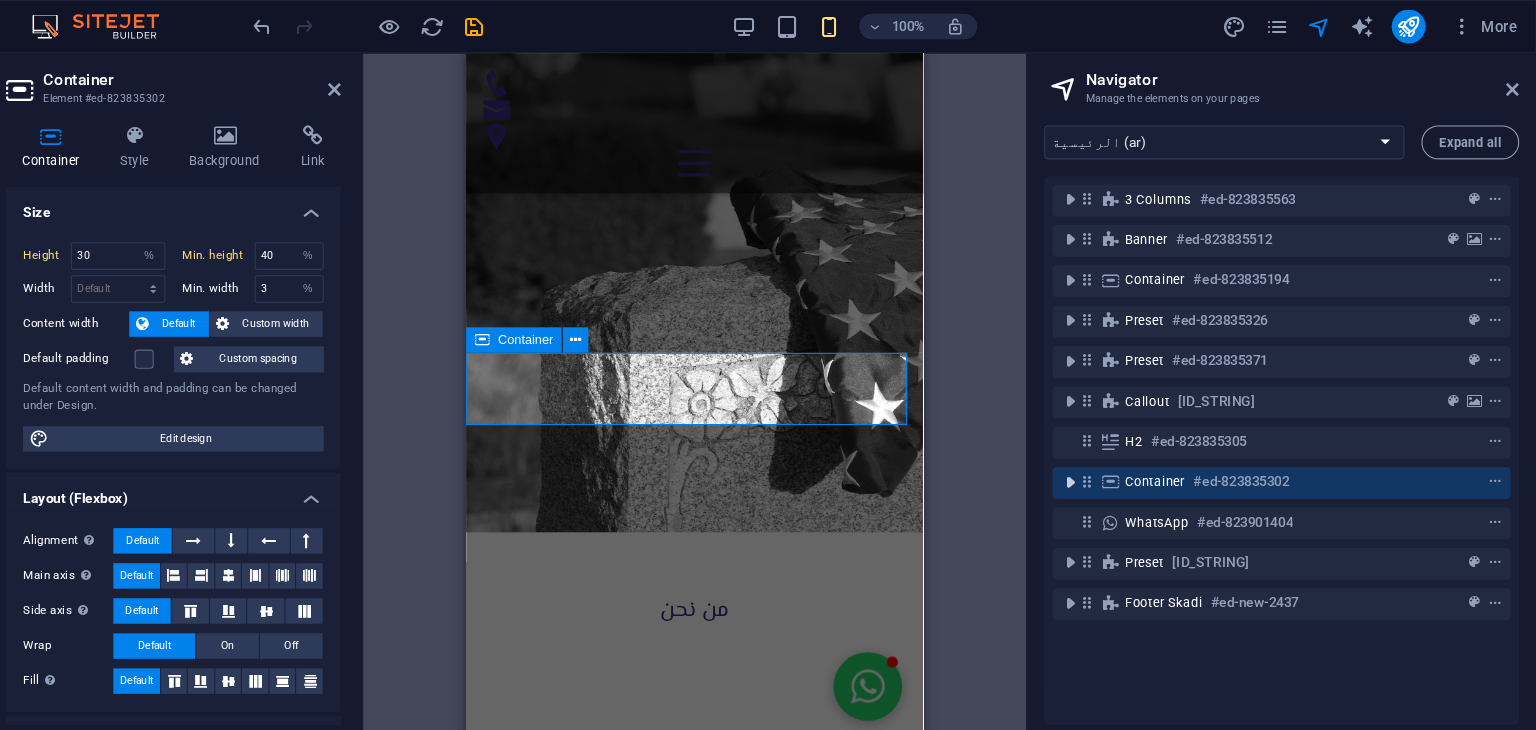 click at bounding box center [1097, 454] 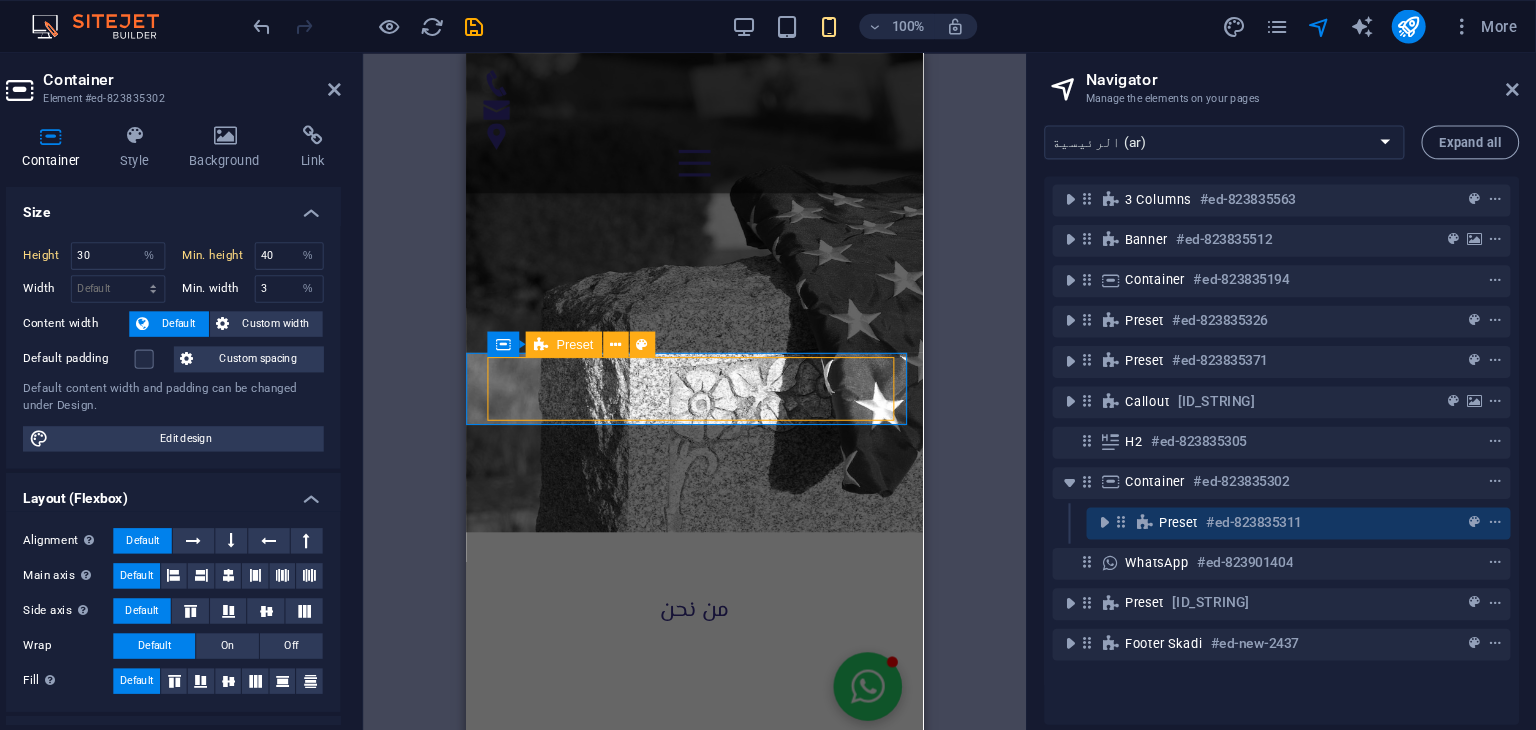 click at bounding box center (1145, 491) 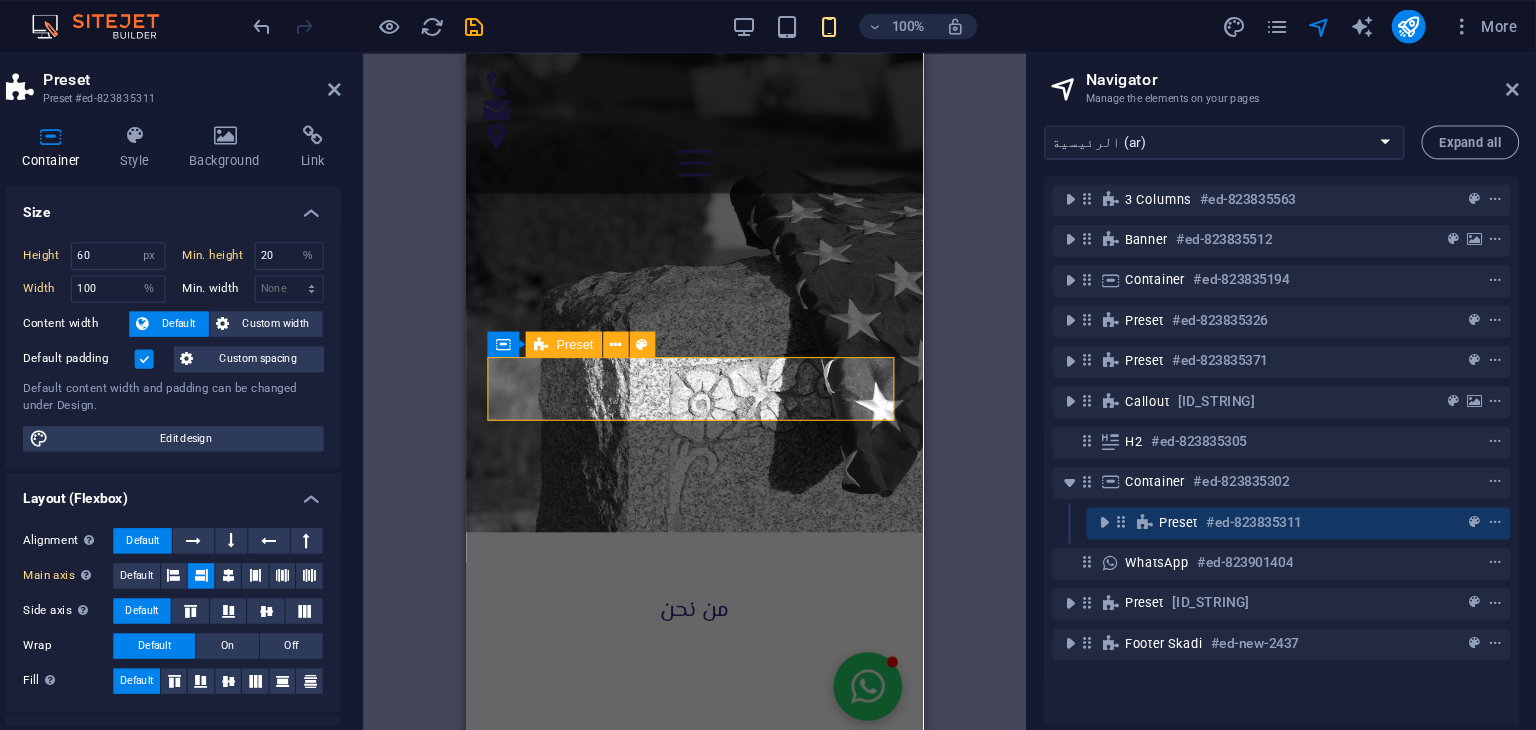 click at bounding box center [1145, 491] 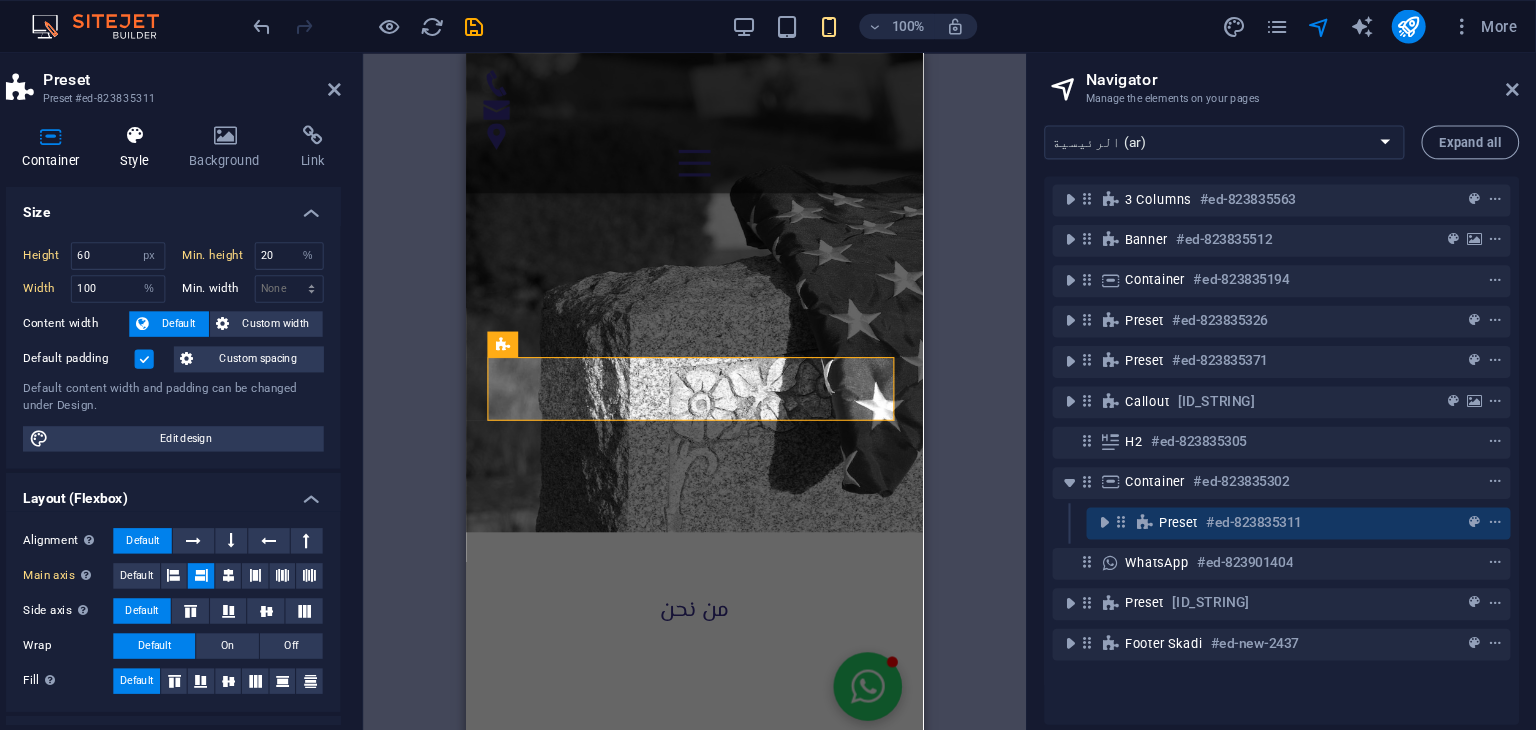 drag, startPoint x: 210, startPoint y: 160, endPoint x: 212, endPoint y: 150, distance: 10.198039 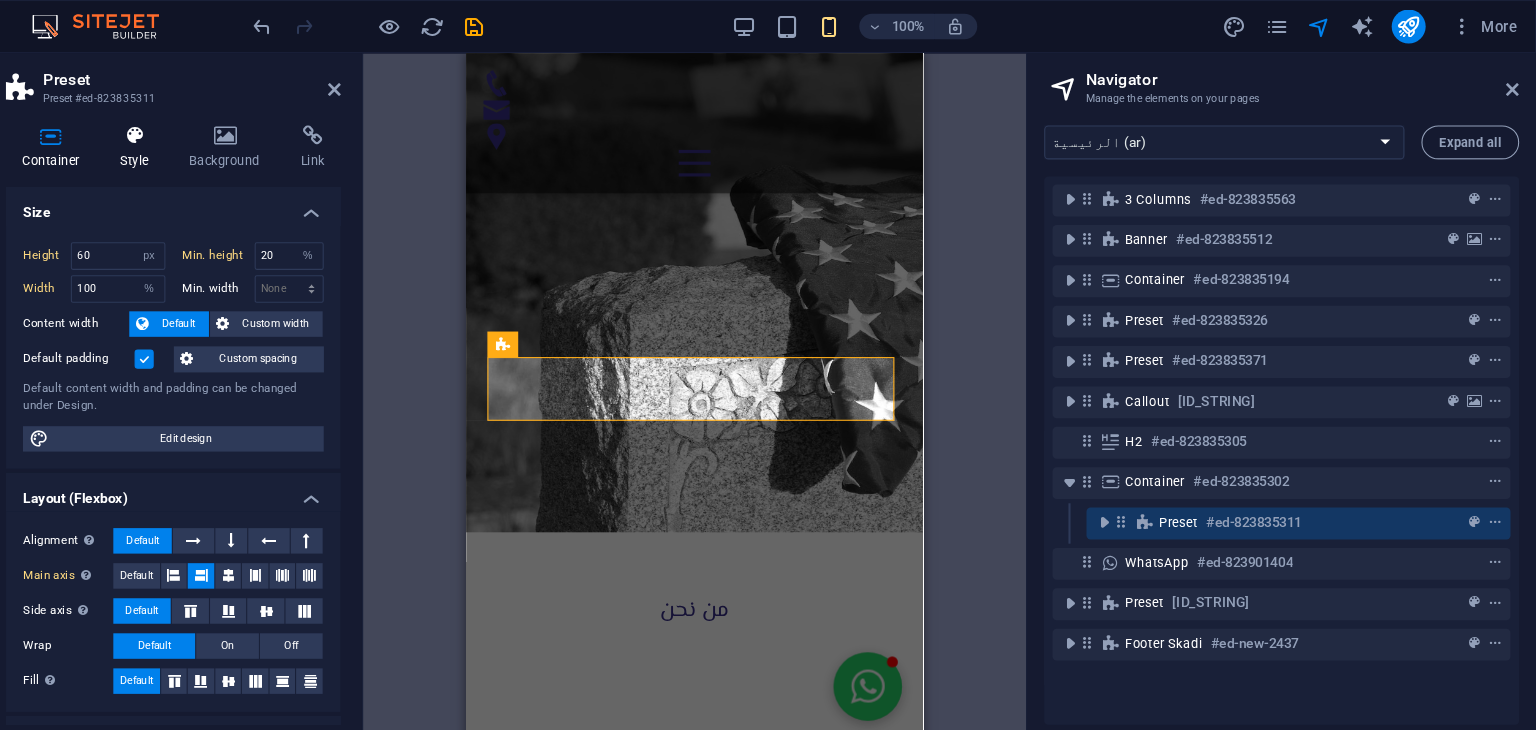click on "Container Style Background Link Size Height 60 Default px rem % vh vw Min. height 20 None px rem % vh vw Width 100 Default px rem % em vh vw Min. width None px rem % vh vw Content width Default Custom width Width Default px rem % em vh vw Min. width None px rem % vh vw Default padding Custom spacing Default content width and padding can be changed under Design. Edit design Layout (Flexbox) Alignment Determines the flex direction. Default Main axis Determine how elements should behave along the main axis inside this container (justify content). Default Side axis Control the vertical direction of the element inside of the container (align items). Default Wrap Default On Off Fill Controls the distances and direction of elements on the y-axis across several lines (align content). Default Accessibility ARIA helps assistive technologies (like screen readers) to understand the role, state, and behavior of web elements Role The ARIA role defines the purpose of an element. None Alert Article Banner %" at bounding box center (253, 400) 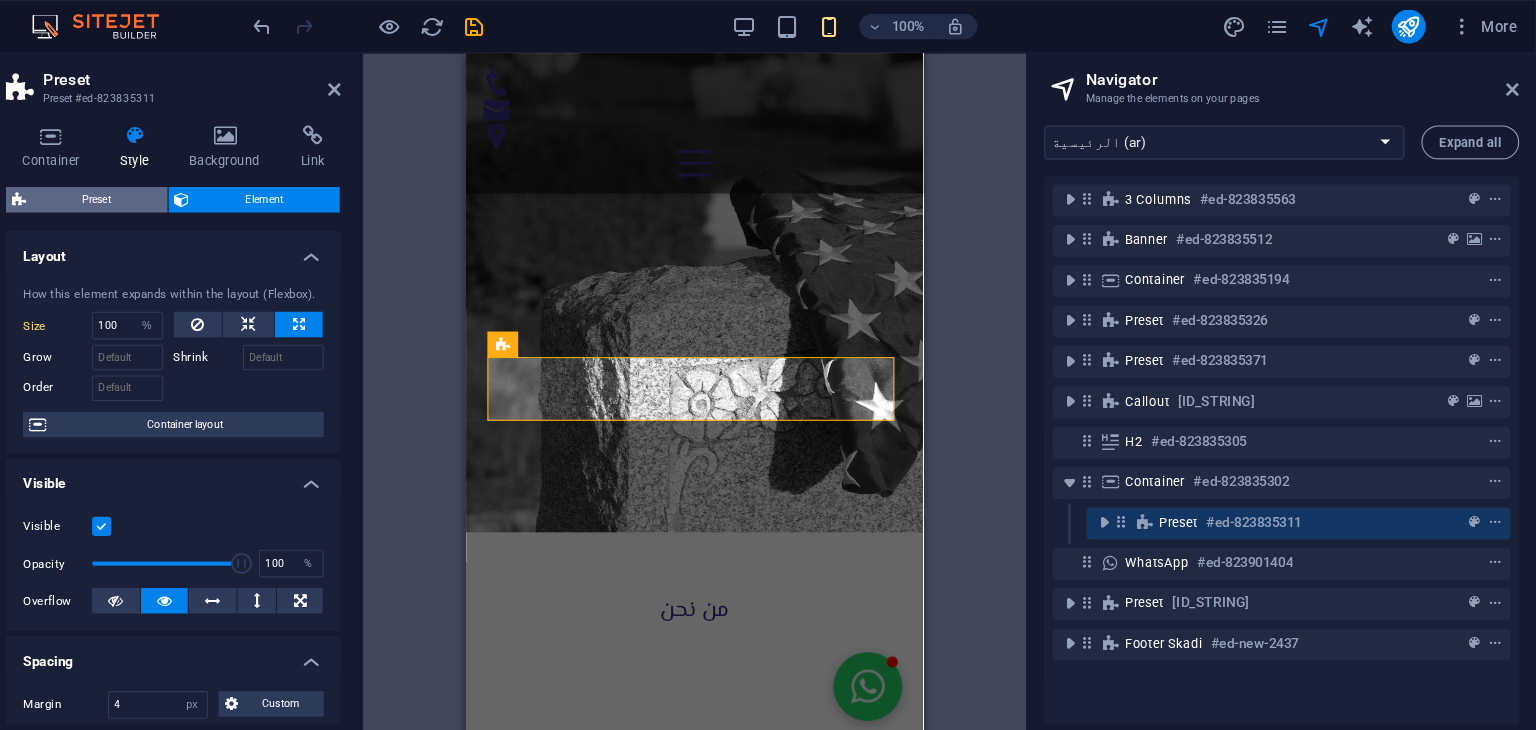 click on "Preset" at bounding box center (181, 188) 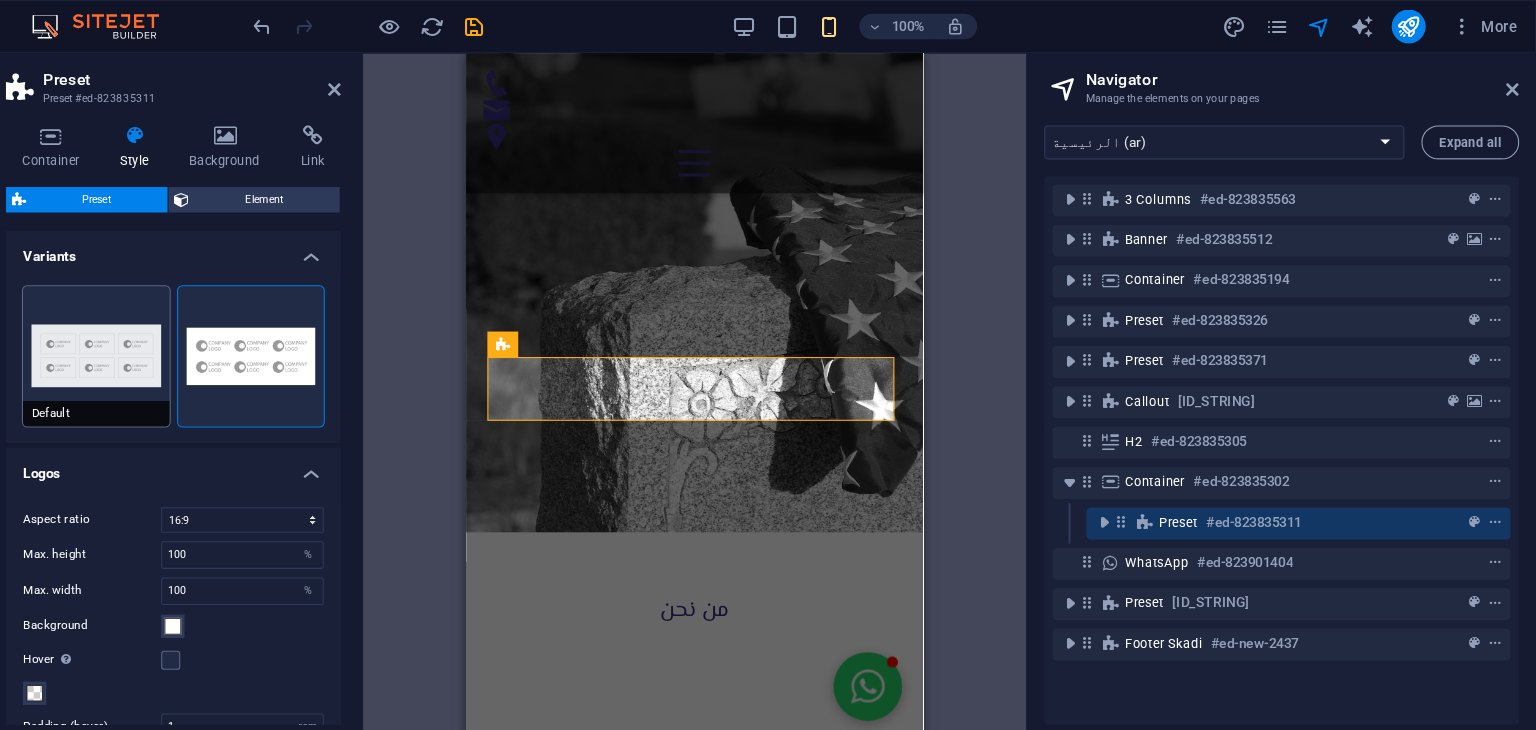 click on "Default" at bounding box center (181, 335) 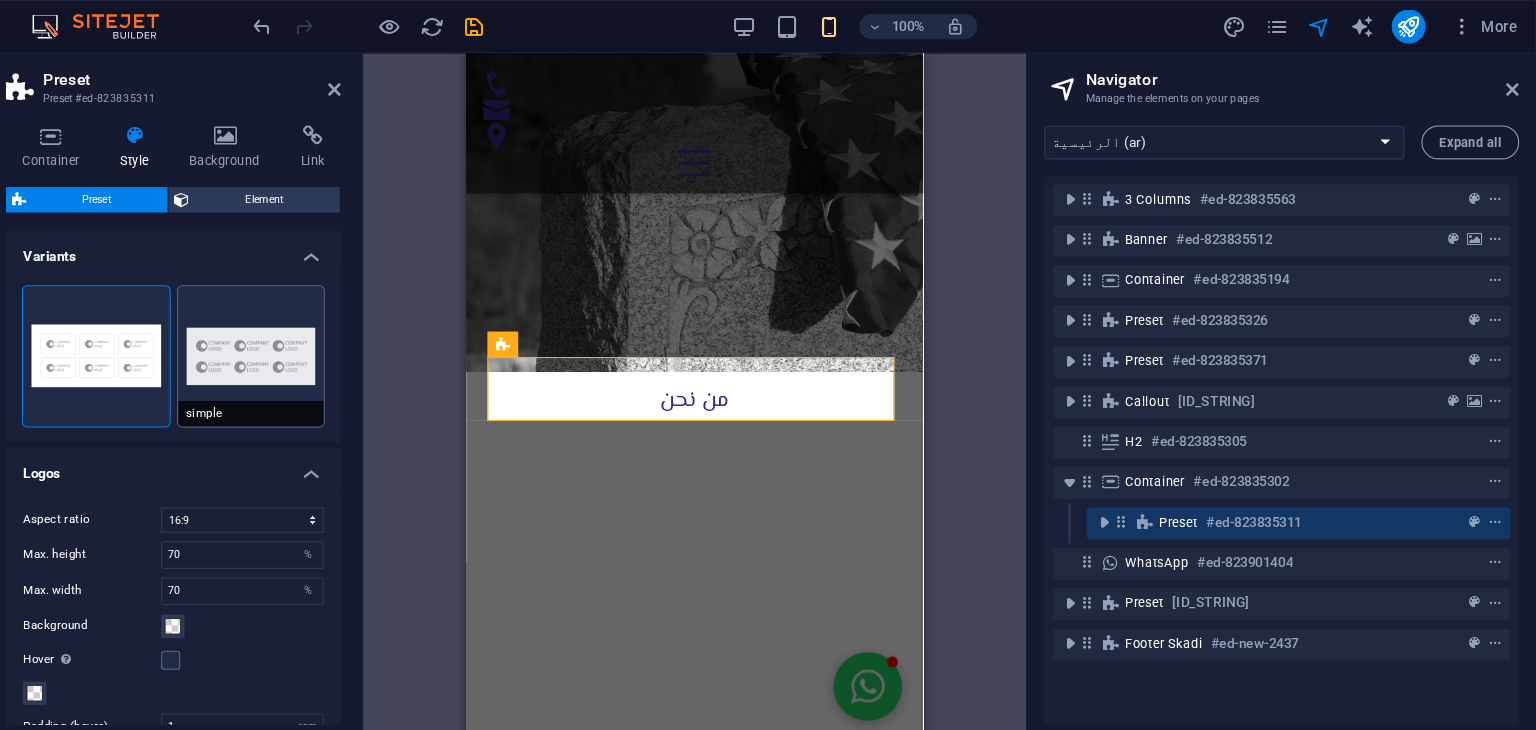 click on "simple" at bounding box center [327, 335] 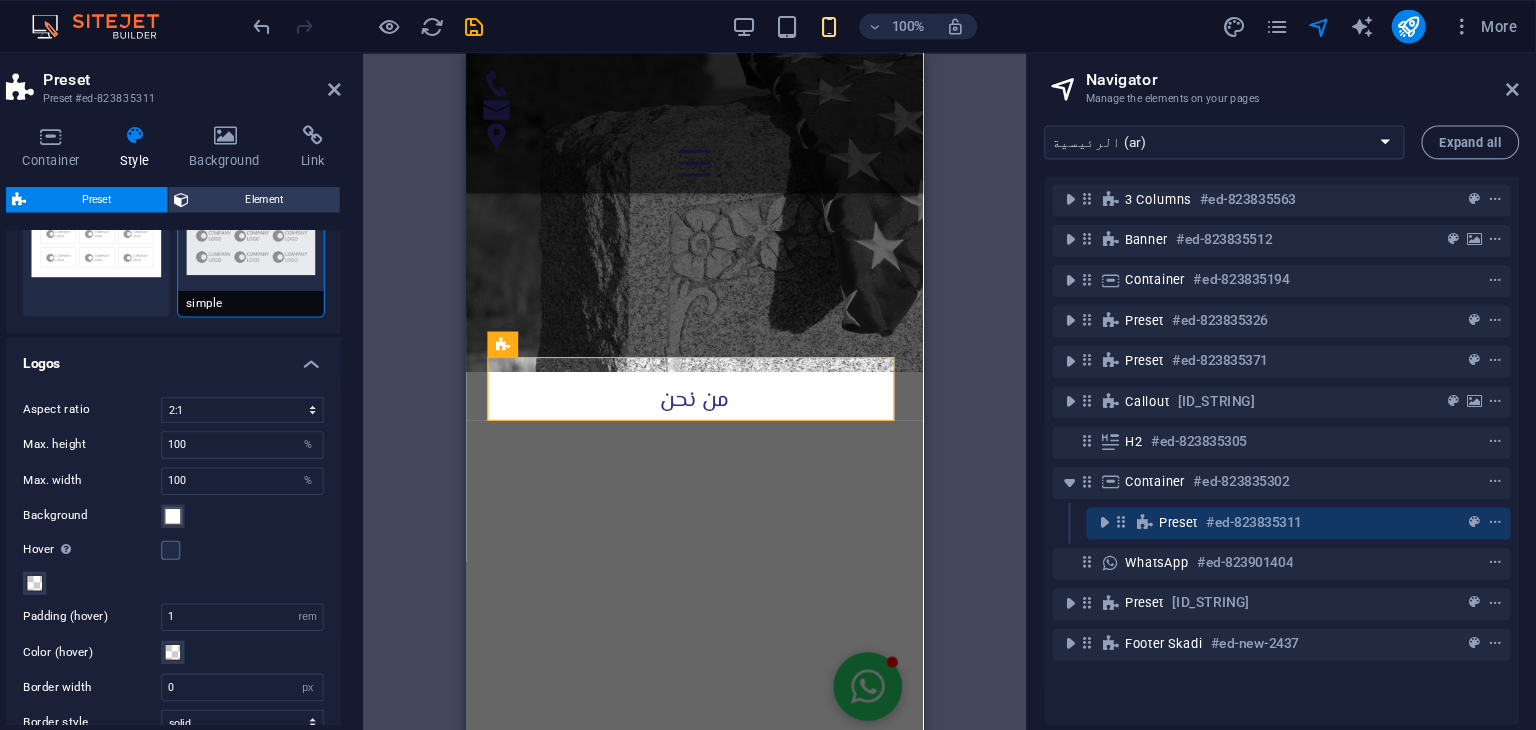 scroll, scrollTop: 108, scrollLeft: 0, axis: vertical 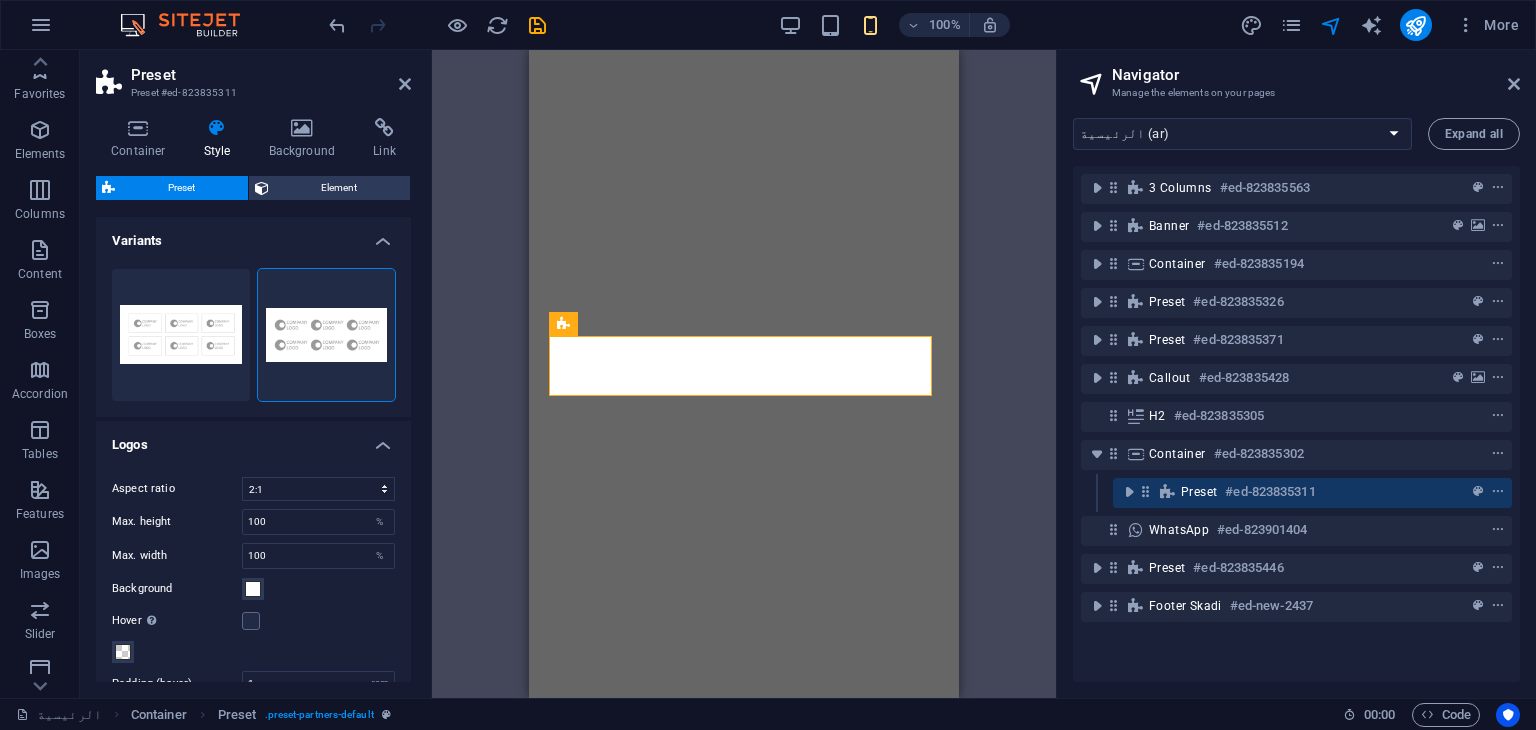 select on "2/1" 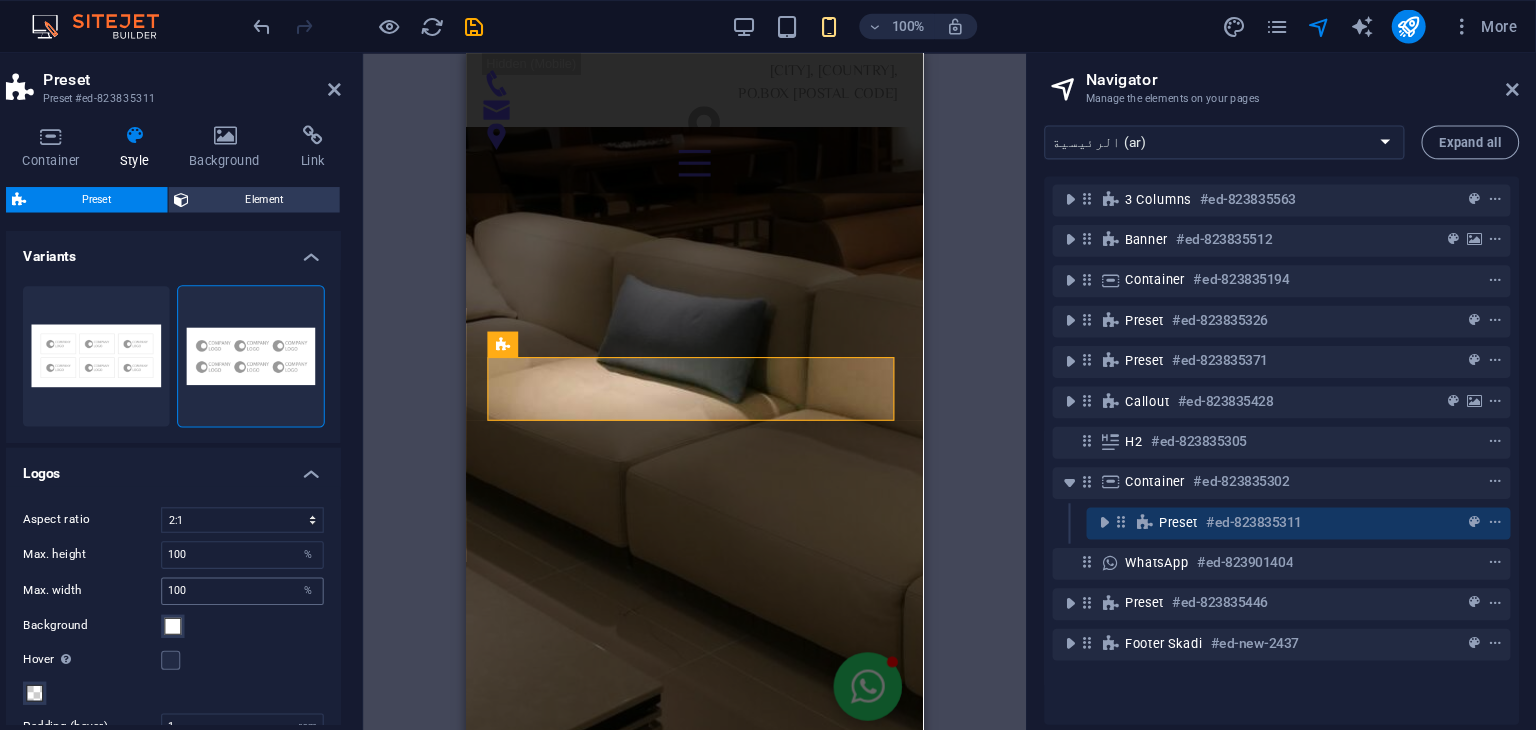 scroll, scrollTop: 104, scrollLeft: 0, axis: vertical 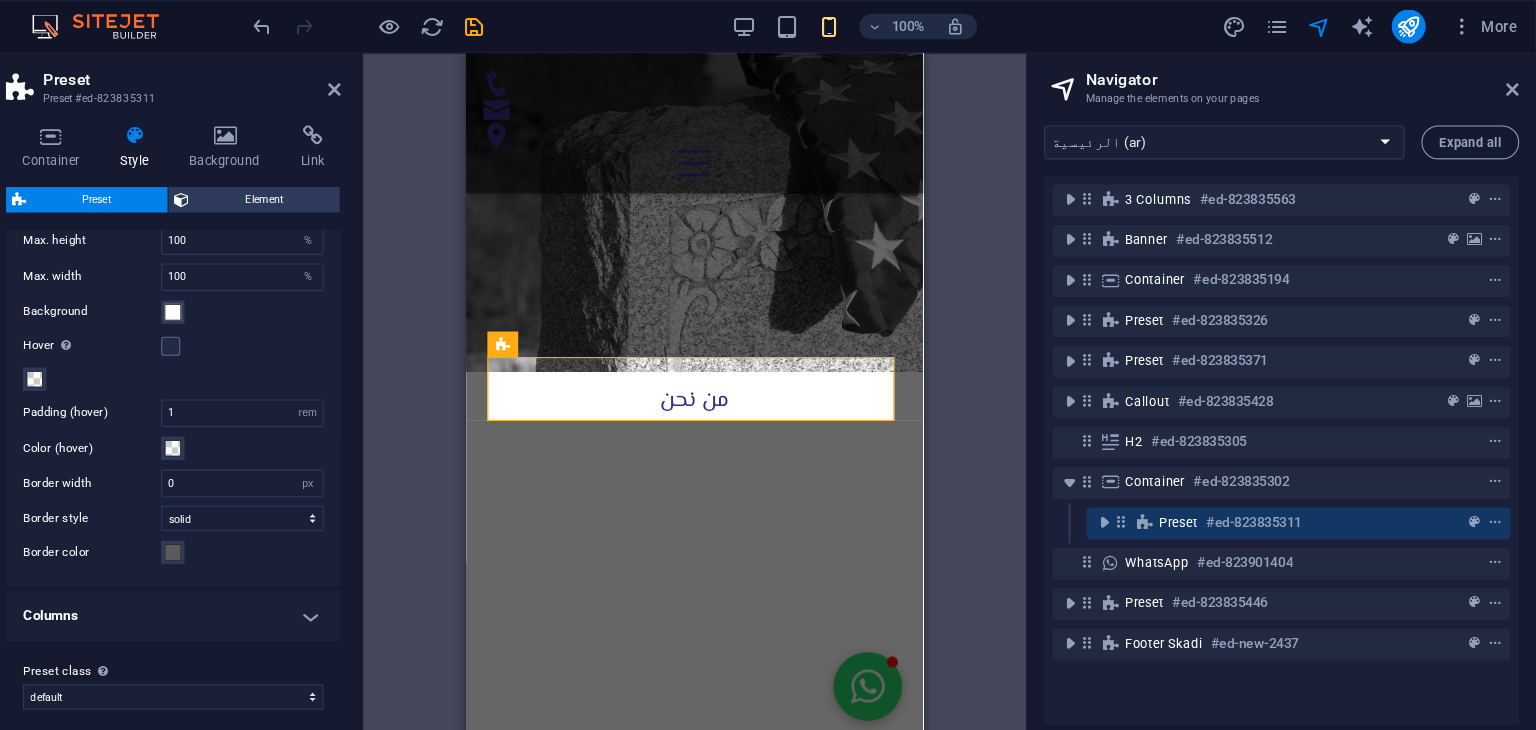 click on "Columns" at bounding box center [253, 580] 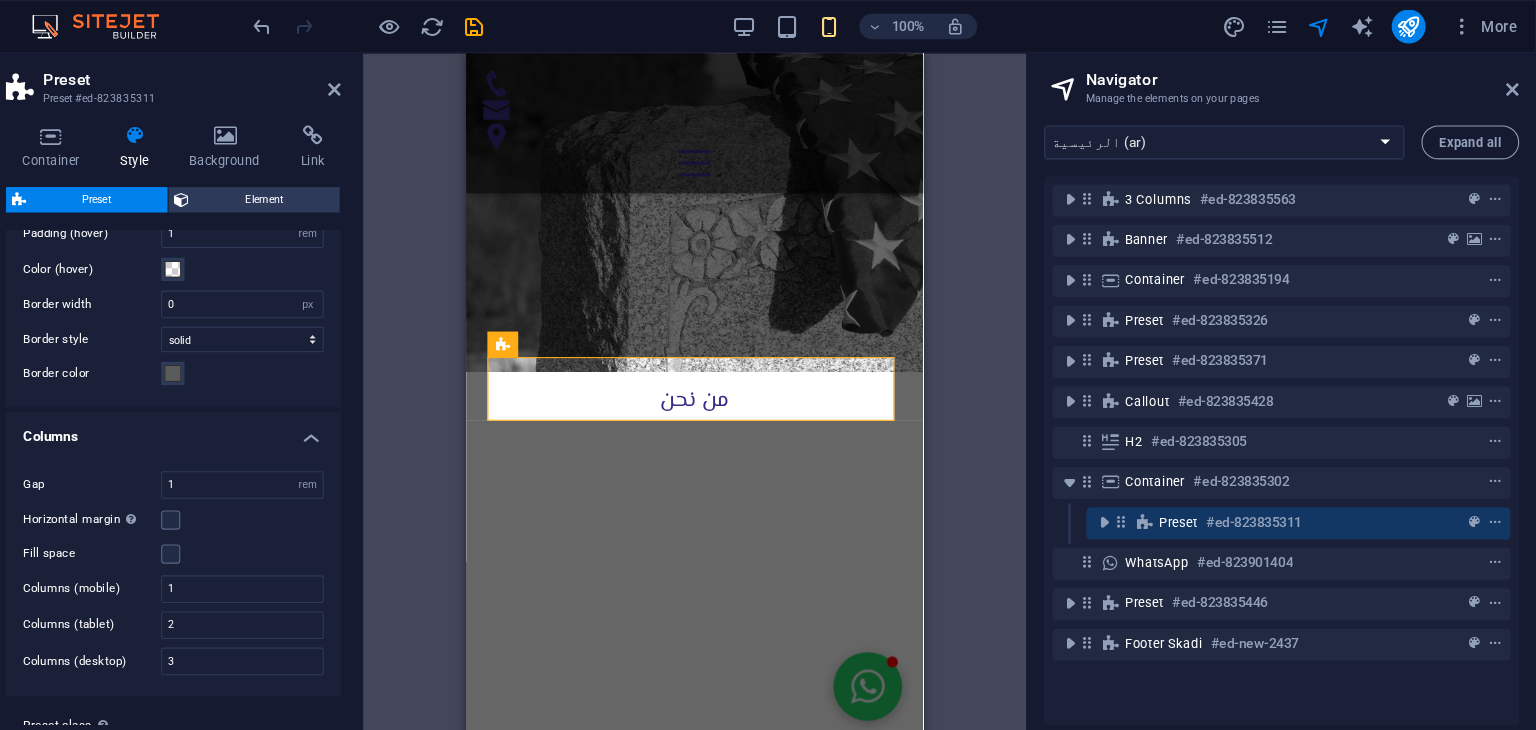 scroll, scrollTop: 513, scrollLeft: 0, axis: vertical 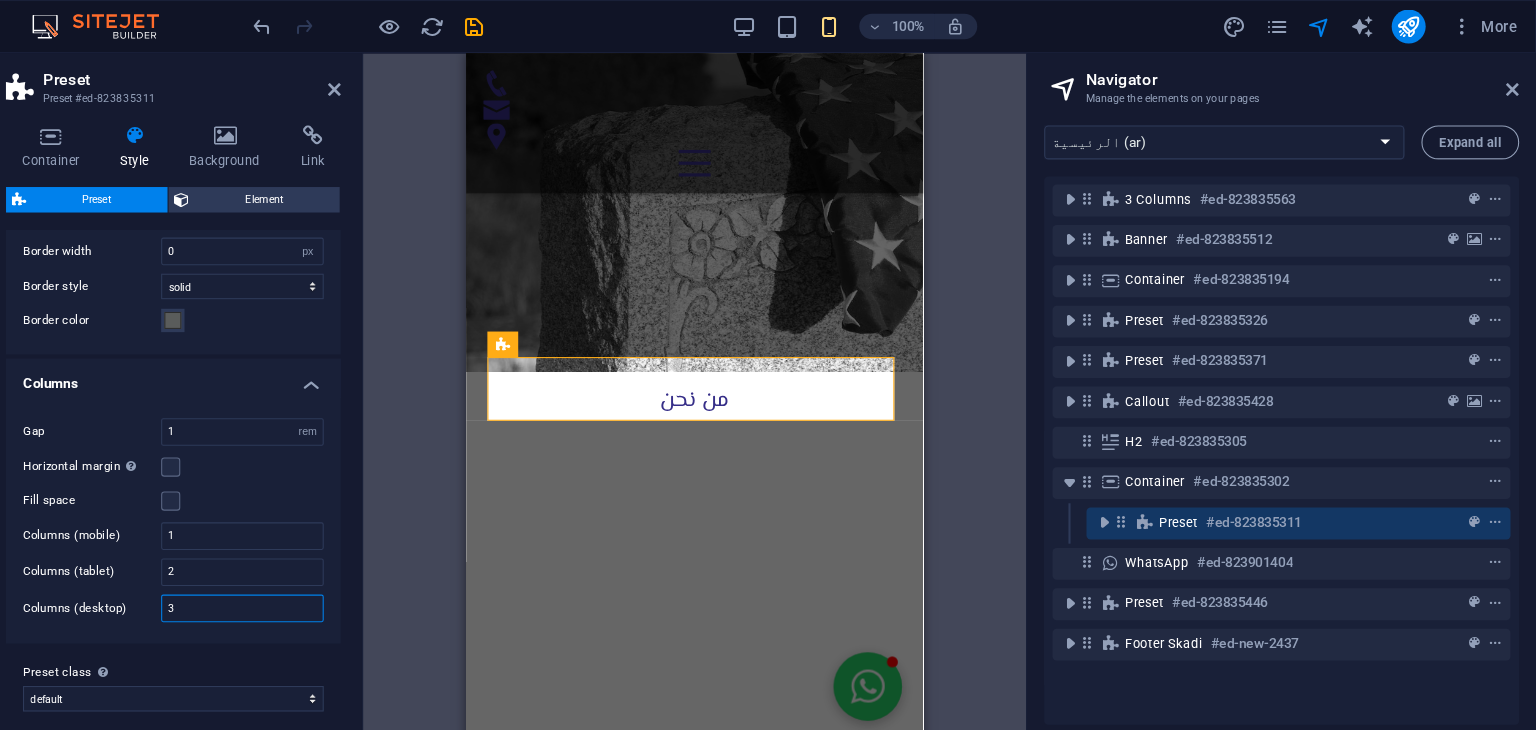 click on "3" at bounding box center [318, 573] 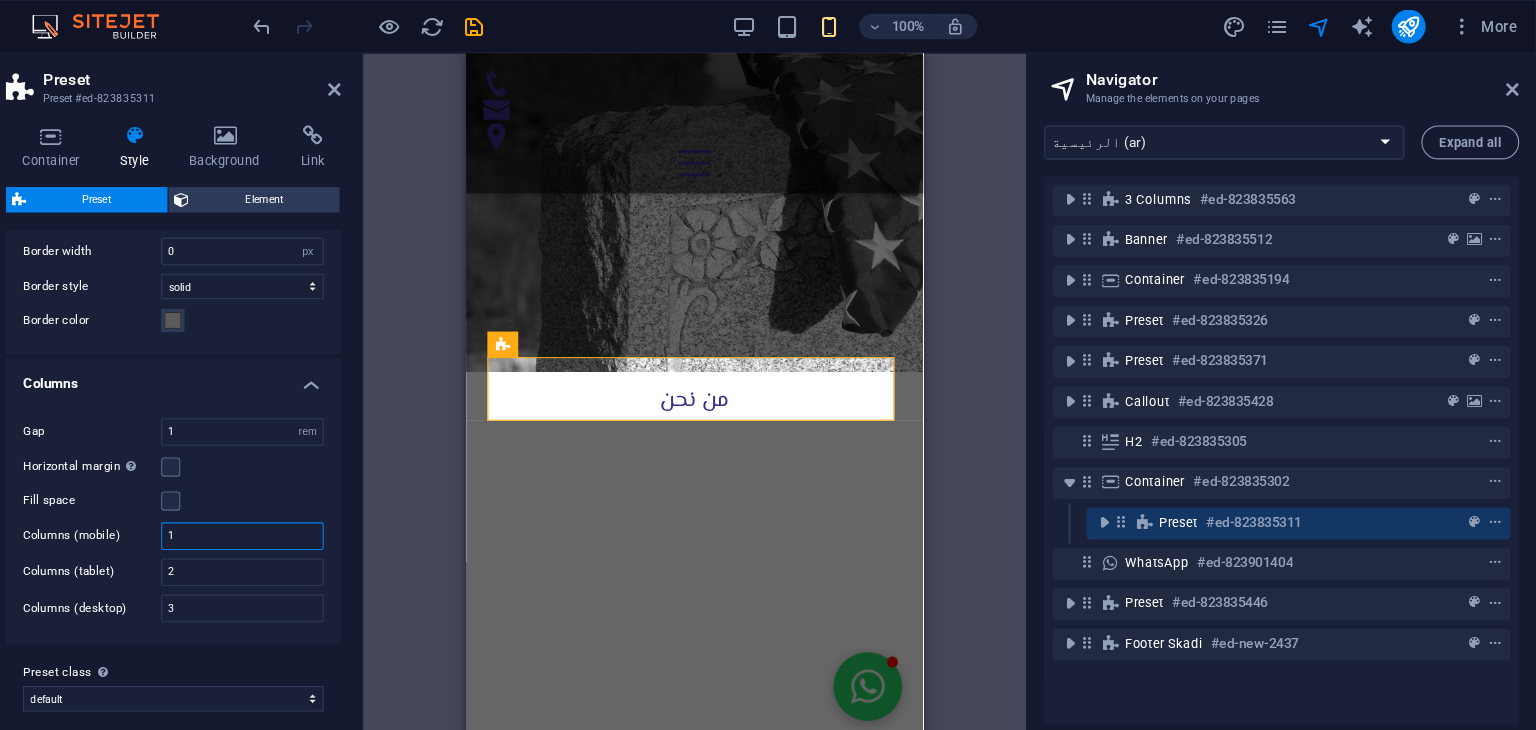 click on "1" at bounding box center (318, 505) 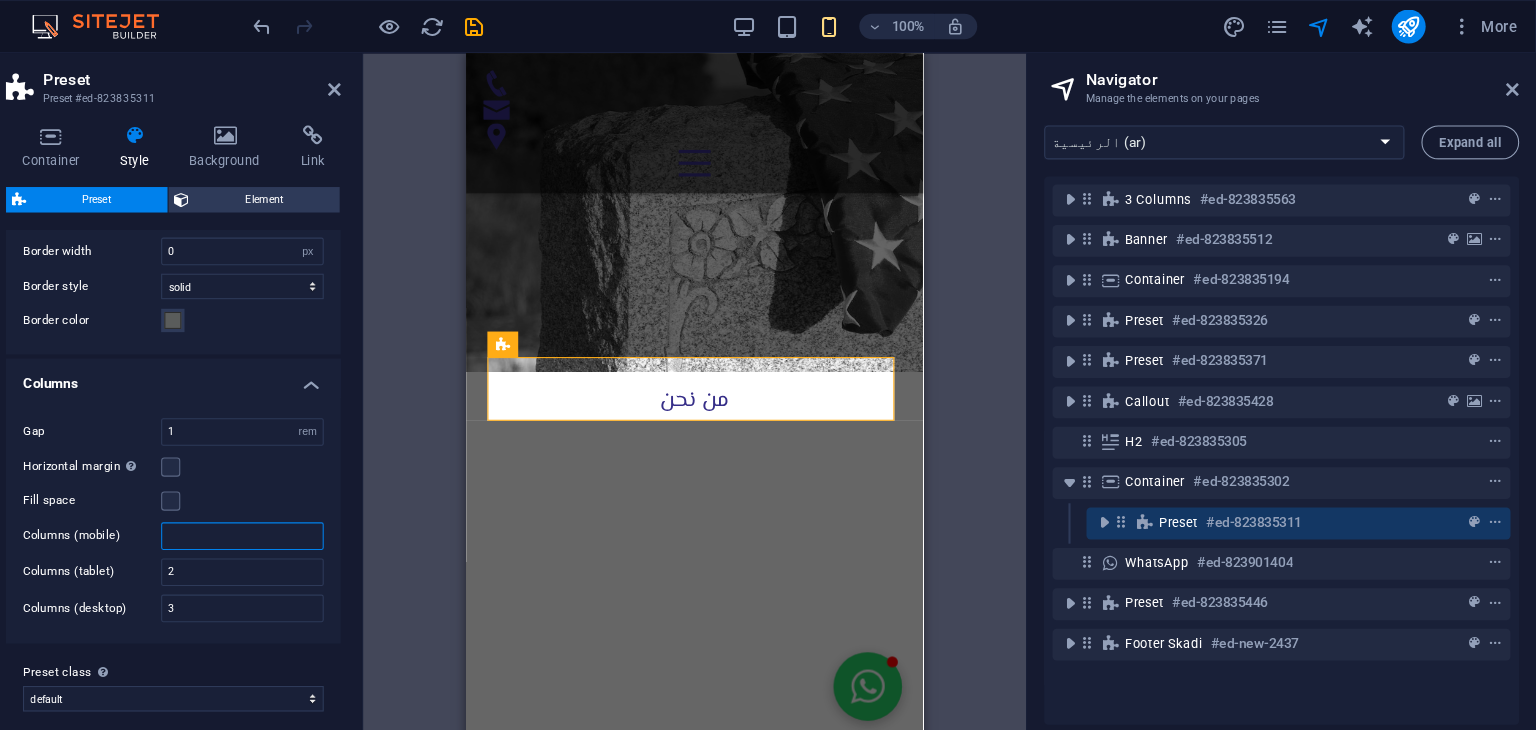 type on "2" 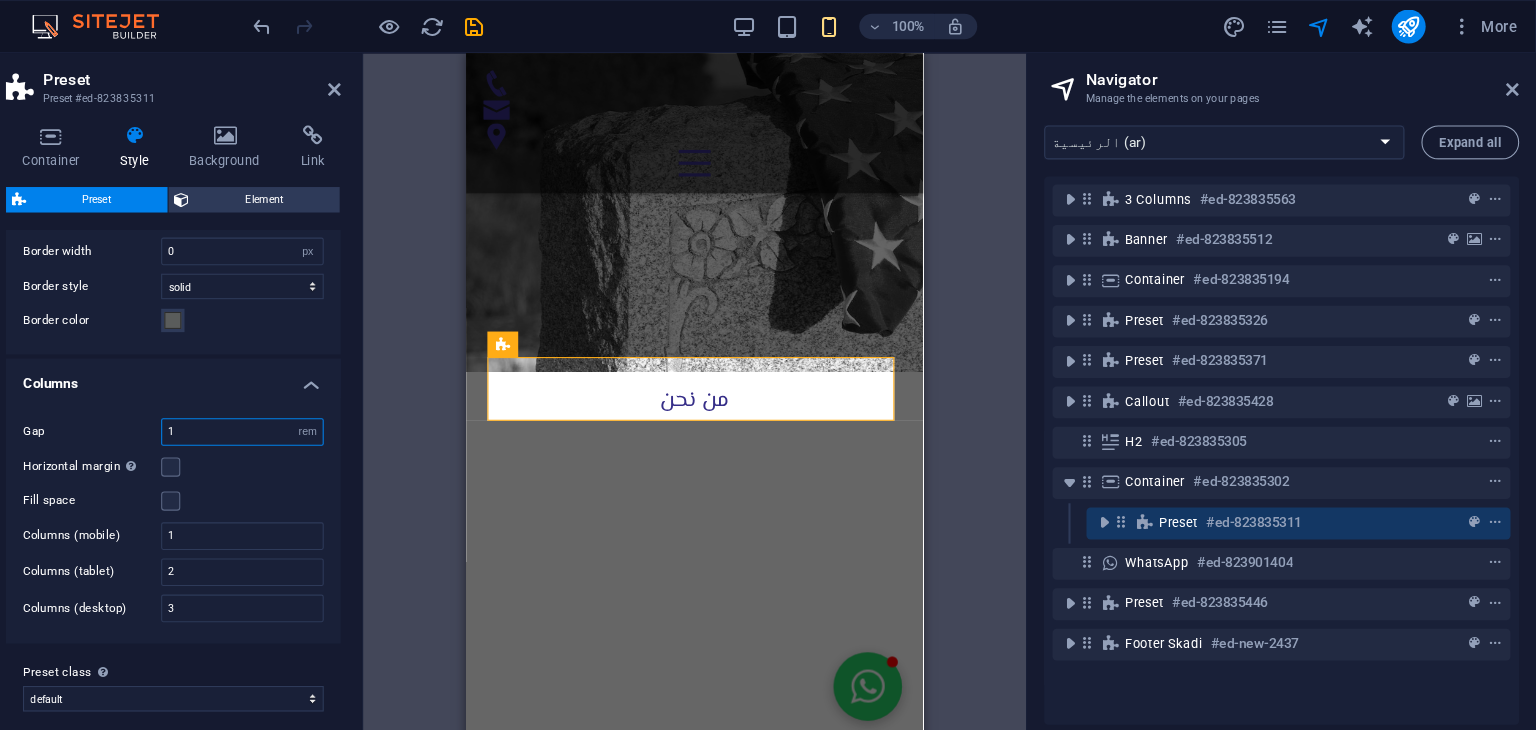 click on "1" at bounding box center (318, 407) 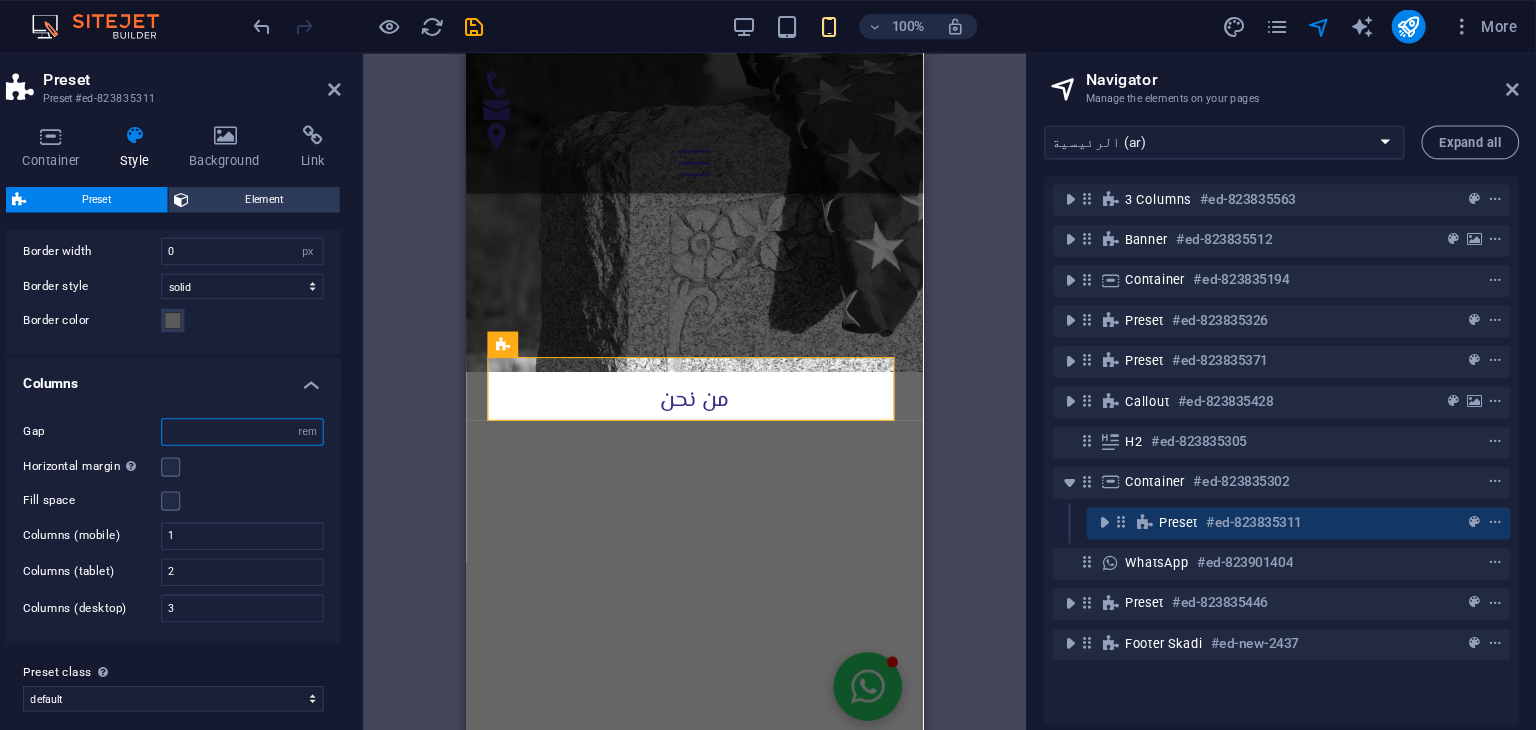 type on "2" 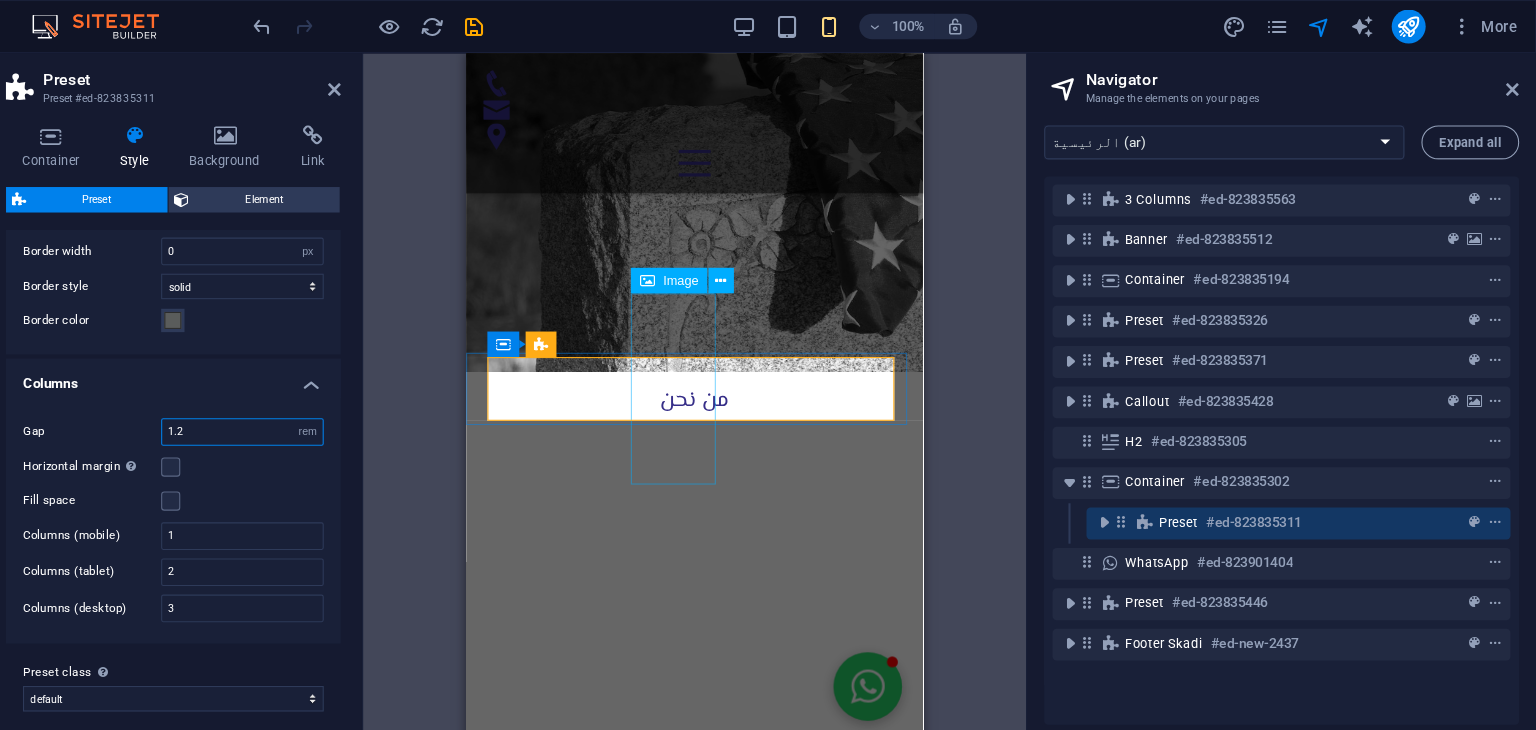 type on "1.2" 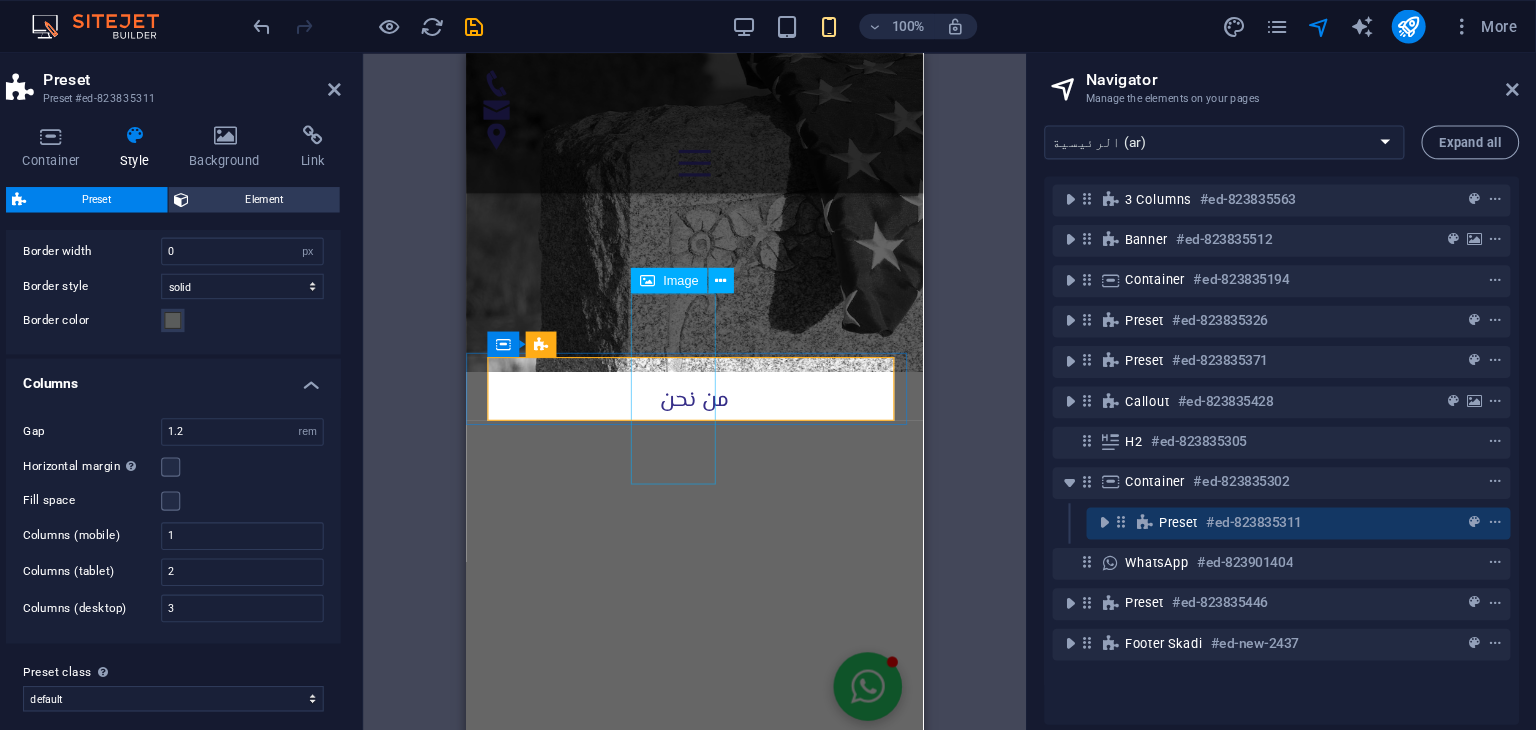 click at bounding box center [681, 2674] 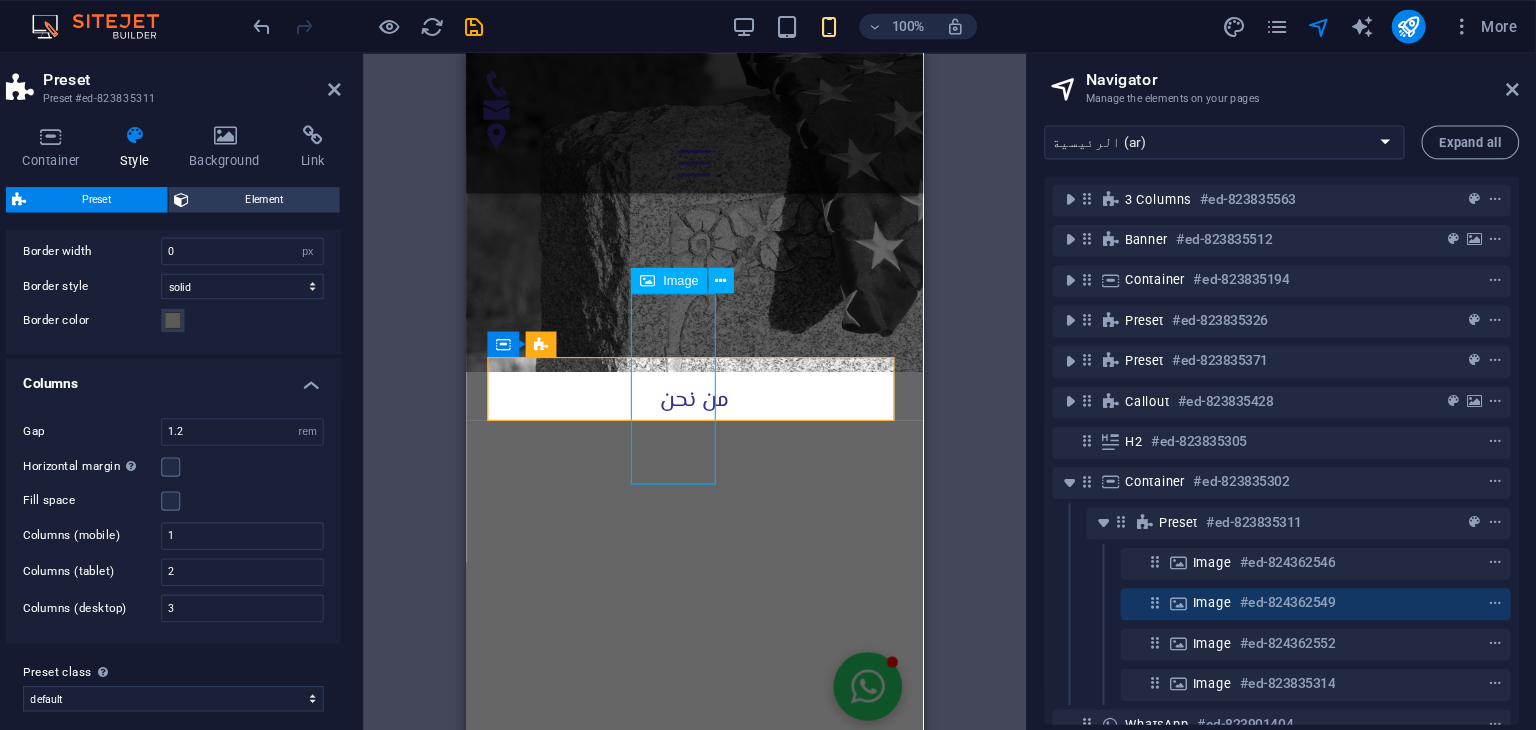 click at bounding box center (681, 2674) 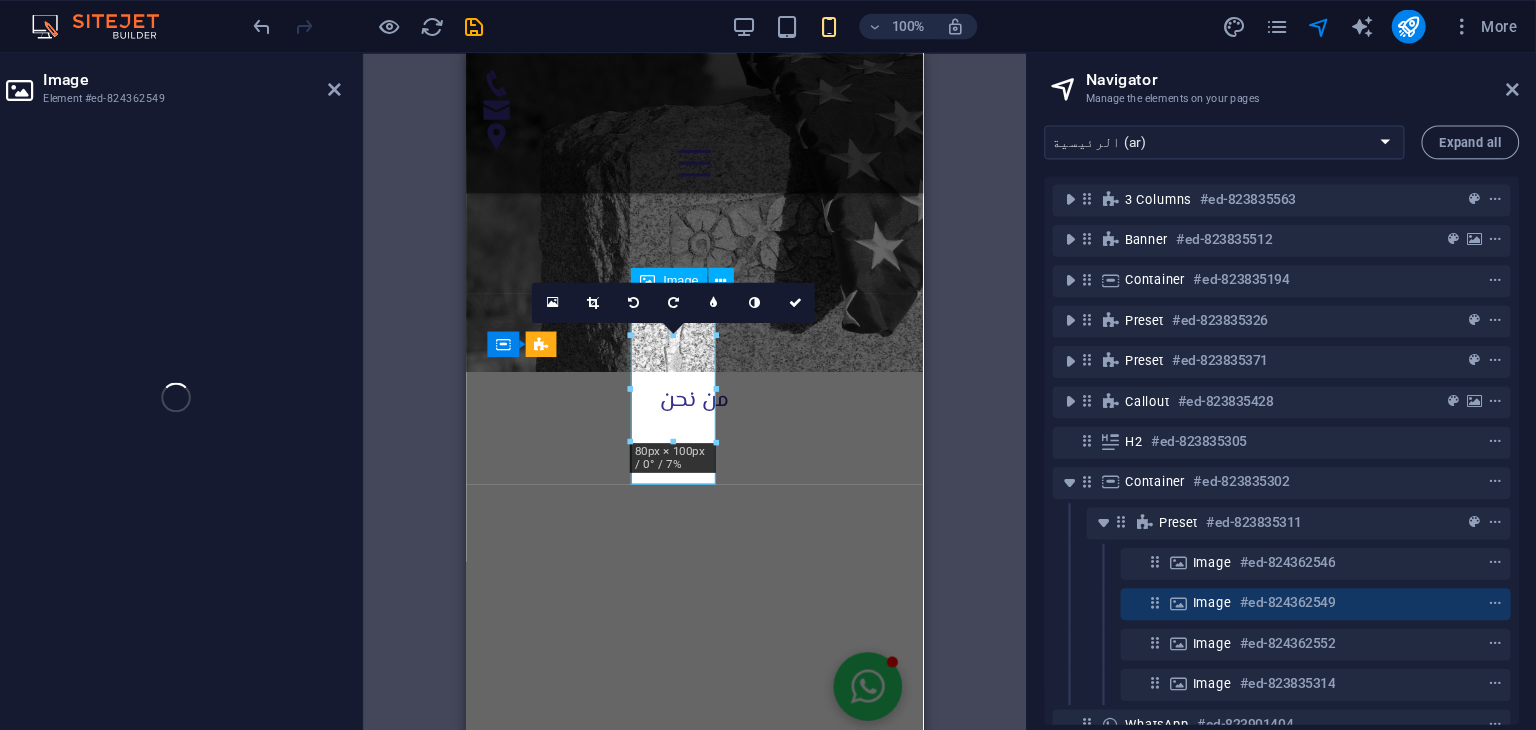 select on "px" 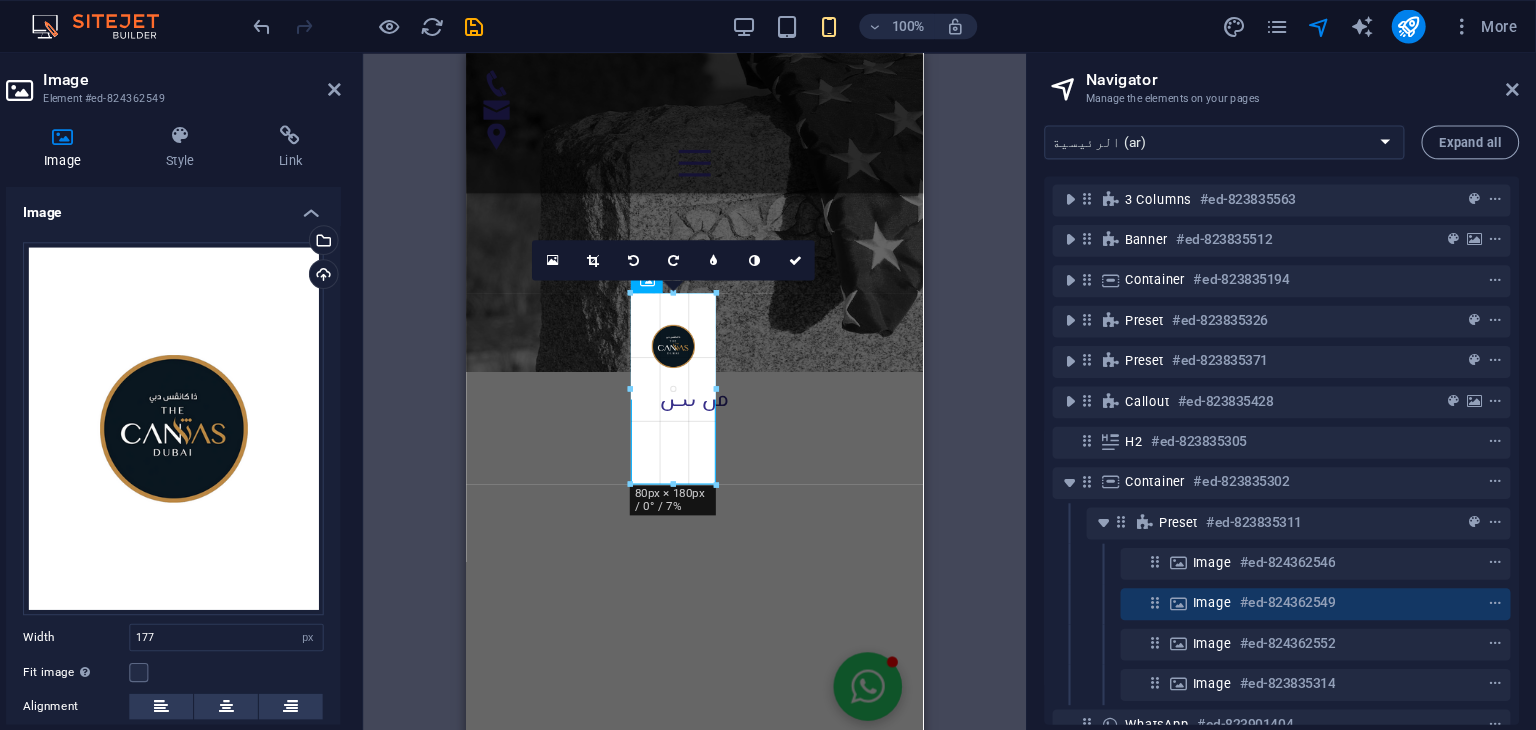 drag, startPoint x: 679, startPoint y: 412, endPoint x: 685, endPoint y: 393, distance: 19.924858 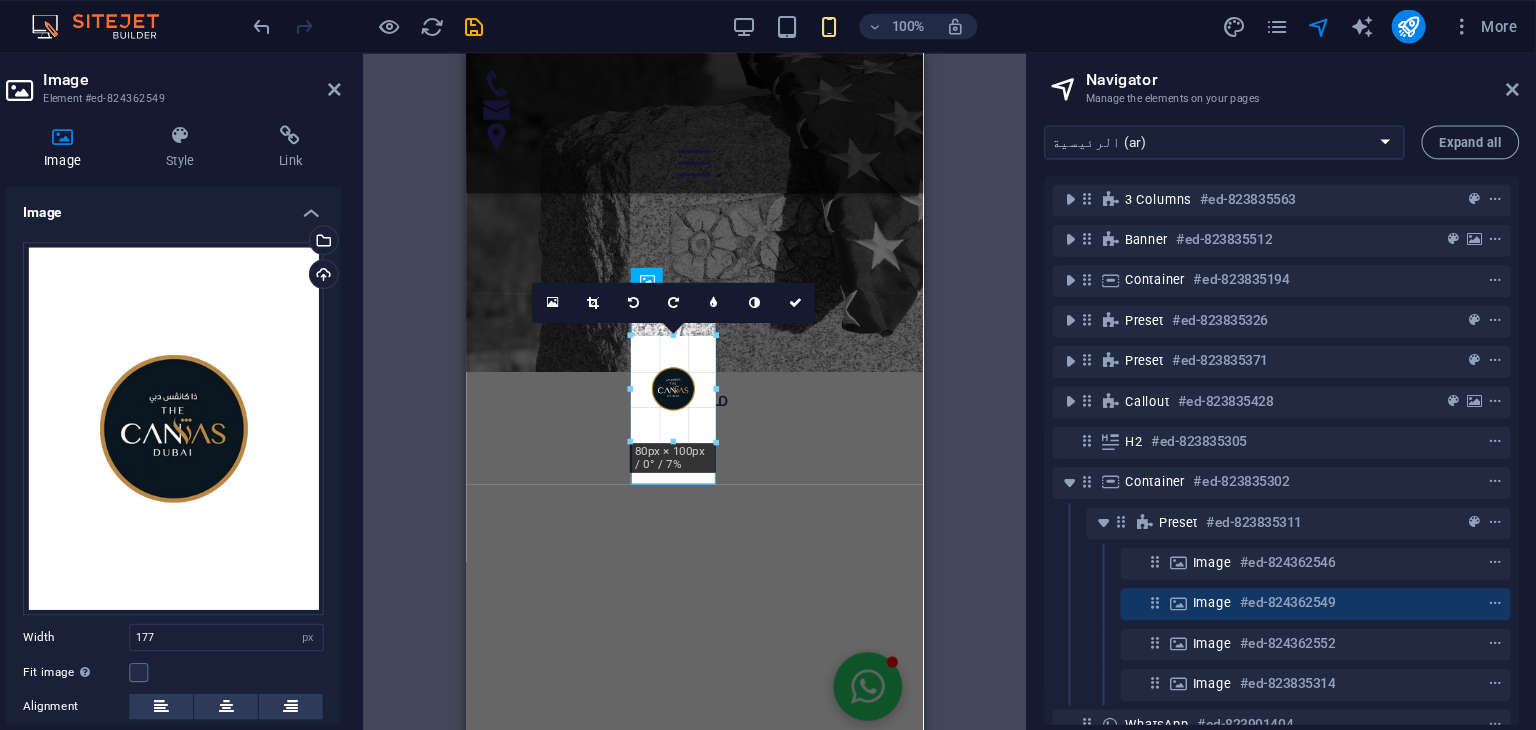 click on "180 170 160 150 140 130 120 110 100 90 80 70 60 50 40 30 20 10 0 -10 -20 -30 -40 -50 -60 -70 -80 -90 -100 -110 -120 -130 -140 -150 -160 -170 80px × 100px / 0° / 7% 16:10 16:9 4:3 1:1 1:2 0" at bounding box center [724, 366] 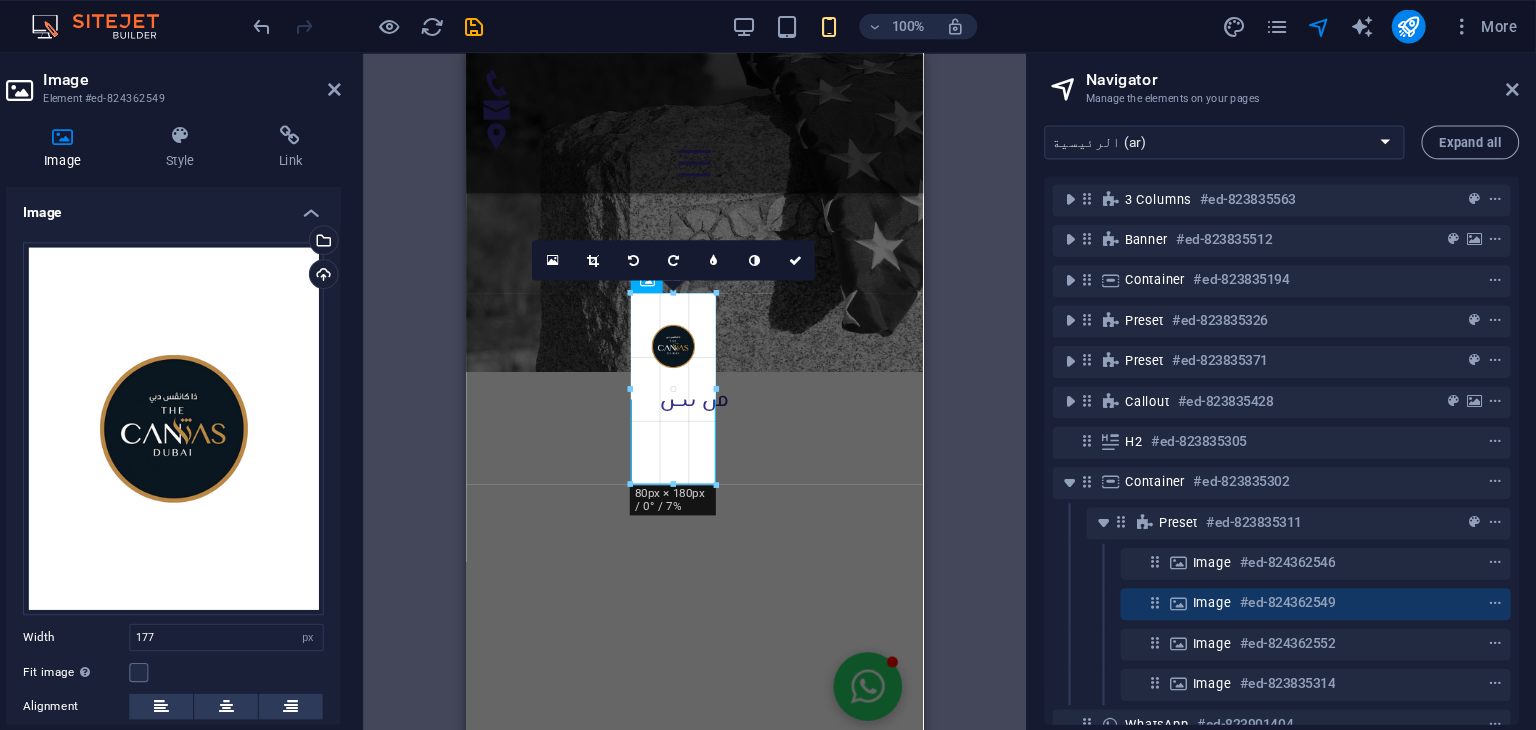 drag, startPoint x: 764, startPoint y: 369, endPoint x: 764, endPoint y: 383, distance: 14 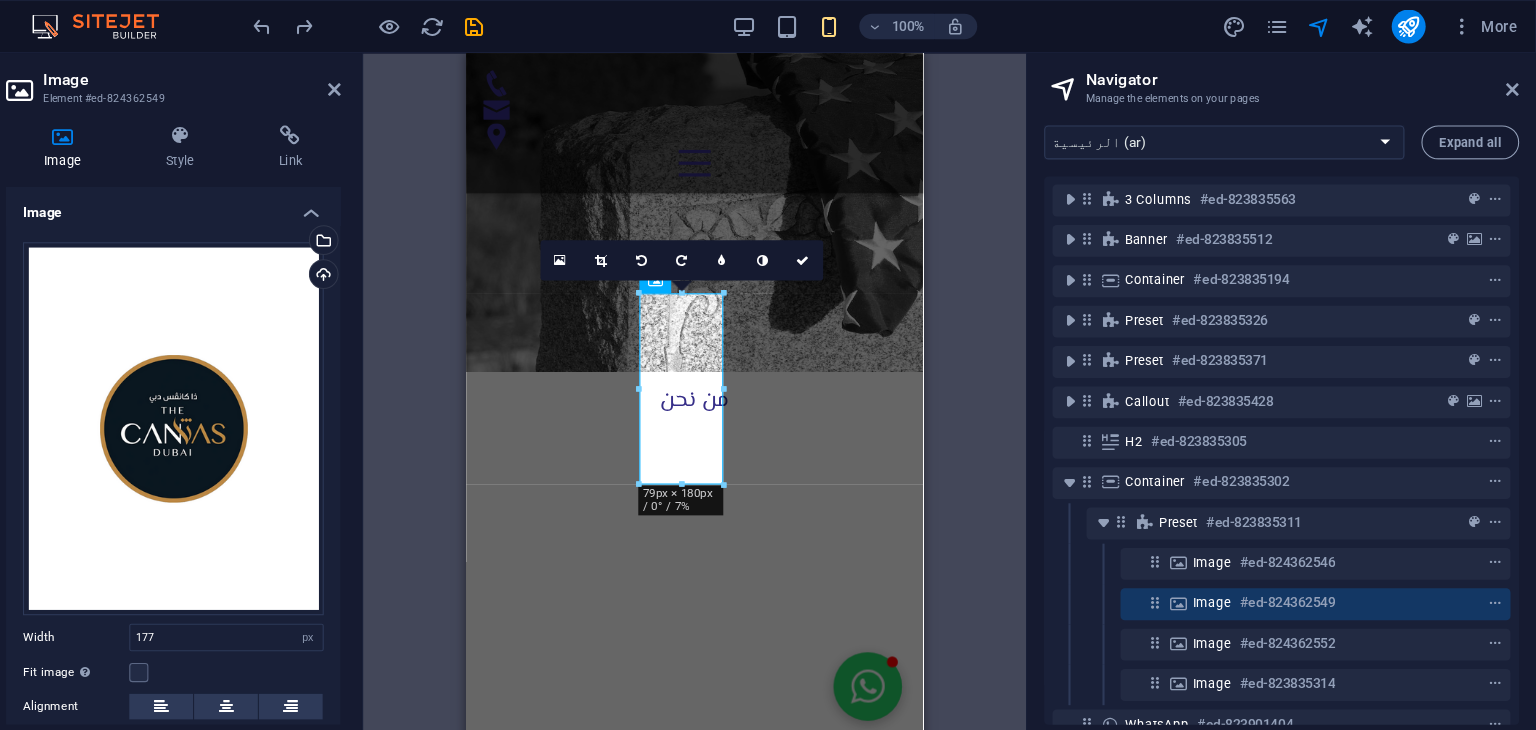 click at bounding box center [731, 456] 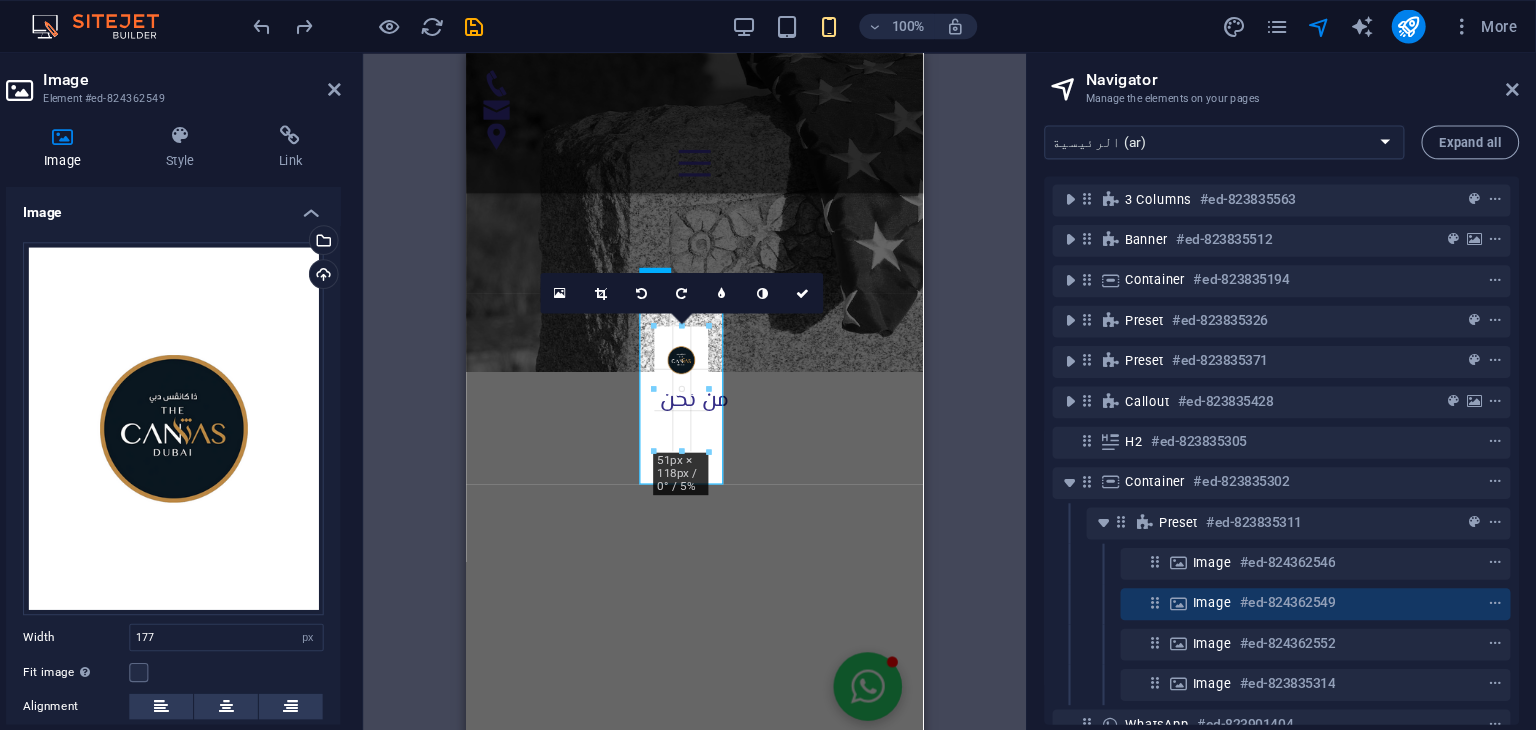 drag, startPoint x: 731, startPoint y: 455, endPoint x: 739, endPoint y: 394, distance: 61.522354 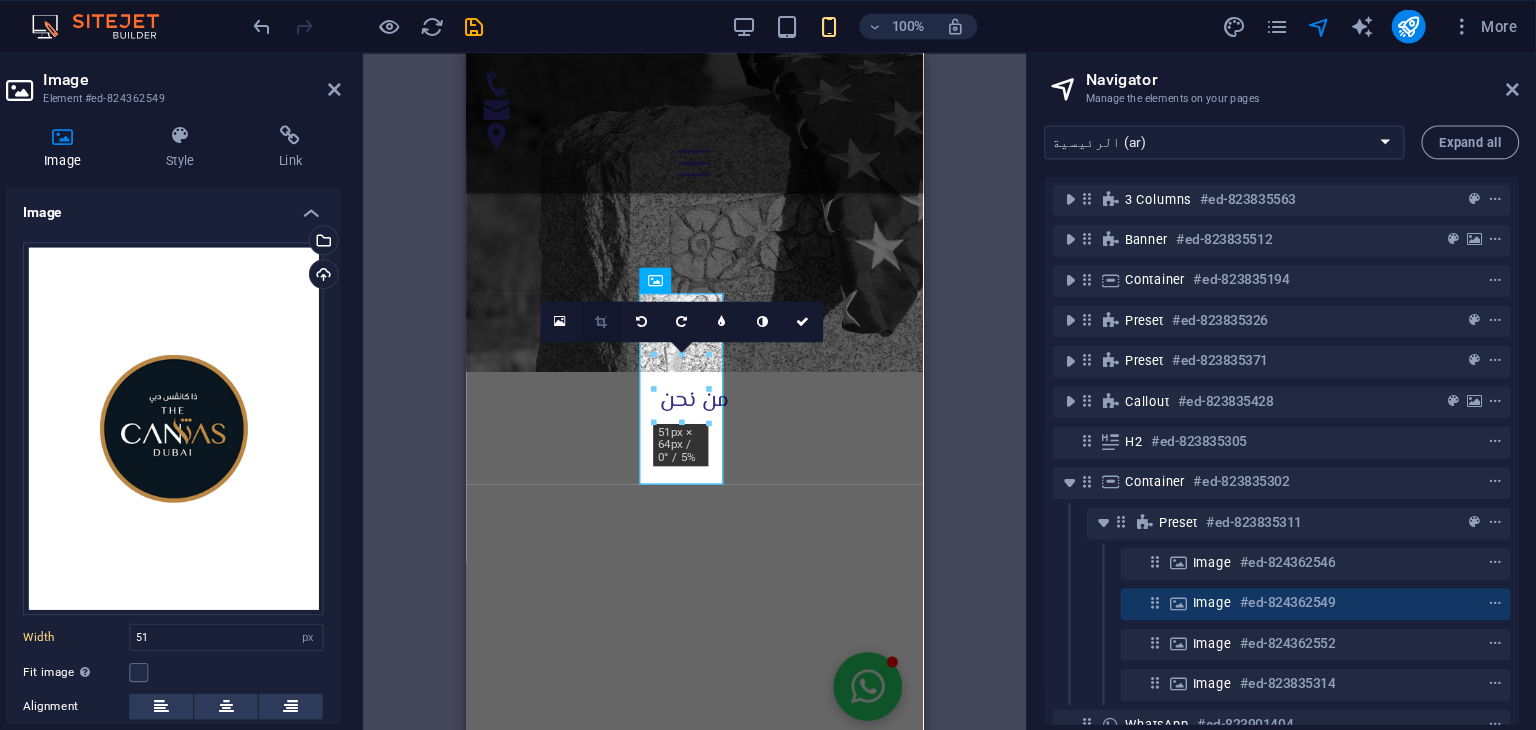 click at bounding box center [655, 303] 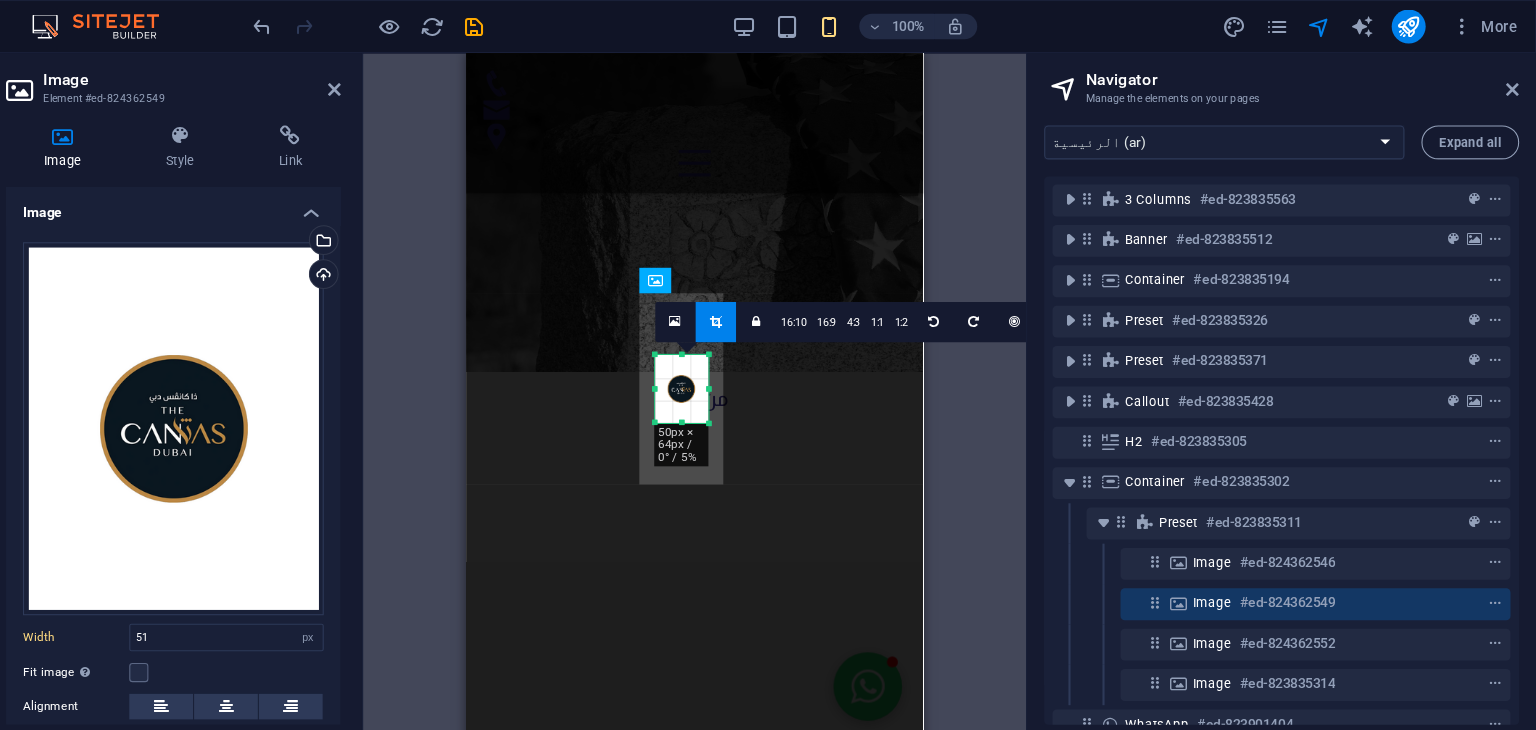 click on "180 170 160 150 140 130 120 110 100 90 80 70 60 50 40 30 20 10 0 -10 -20 -30 -40 -50 -60 -70 -80 -90 -100 -110 -120 -130 -140 -150 -160 -170 50px × 64px / 0° / 5% 16:10 16:9 4:3 1:1 1:2 0" at bounding box center (732, 366) 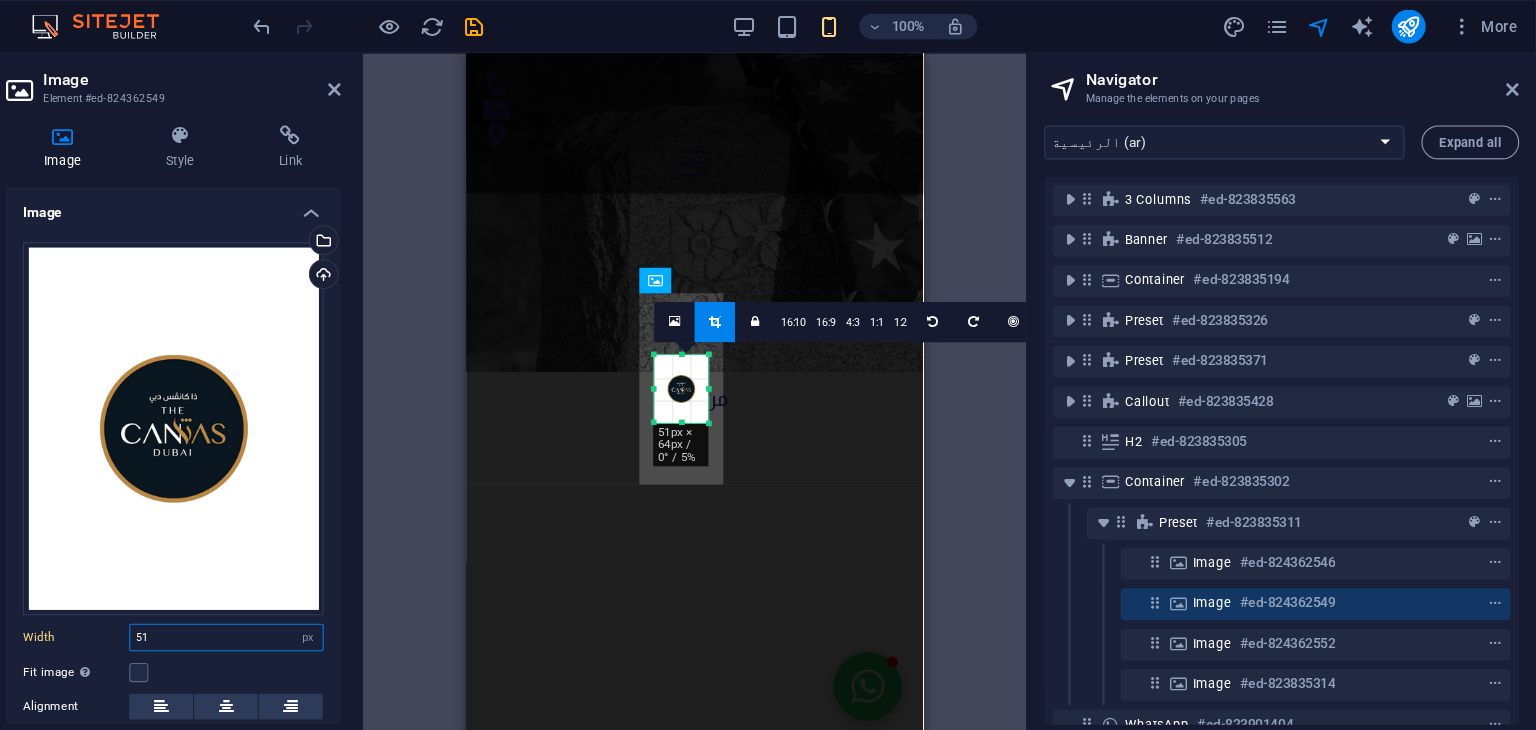 click on "51" at bounding box center (303, 600) 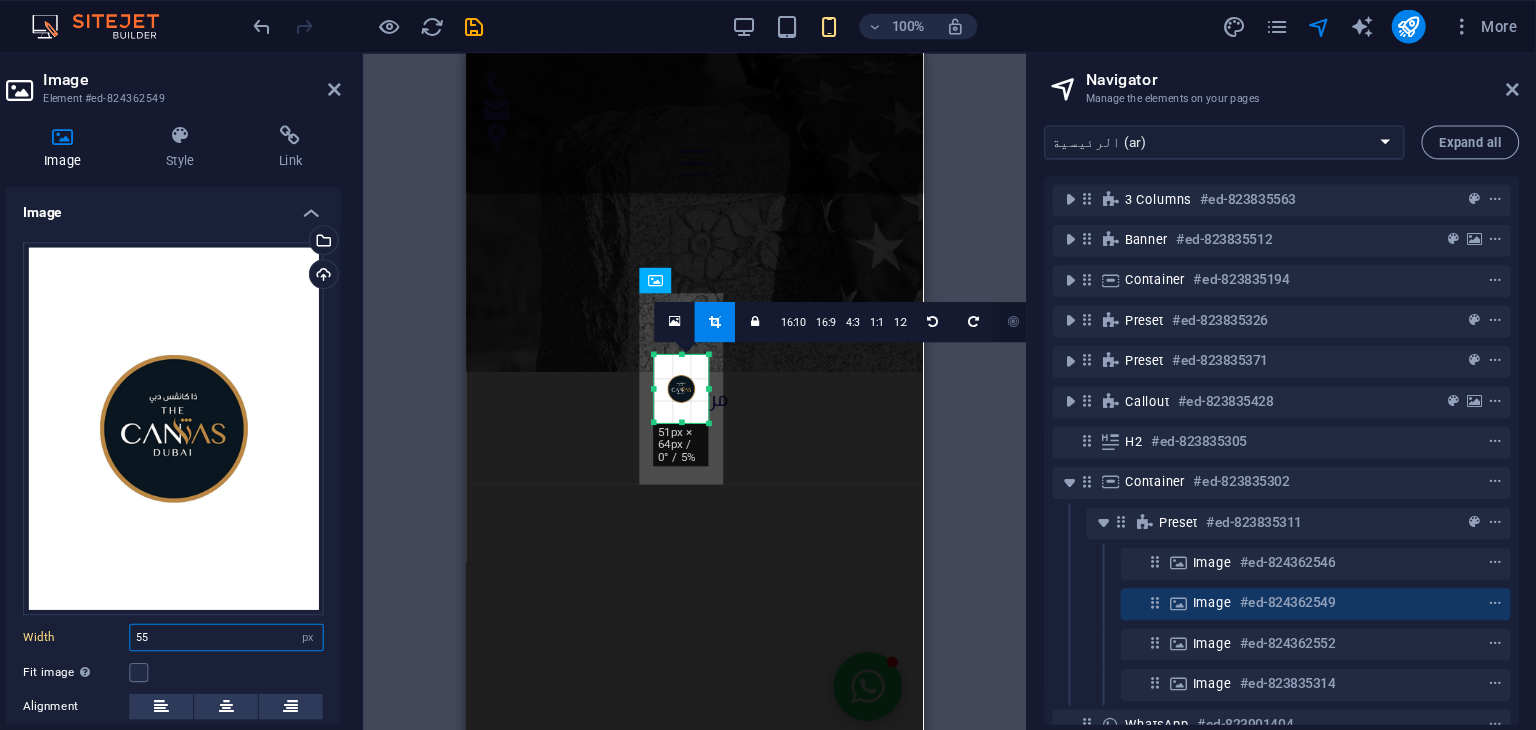 type on "55" 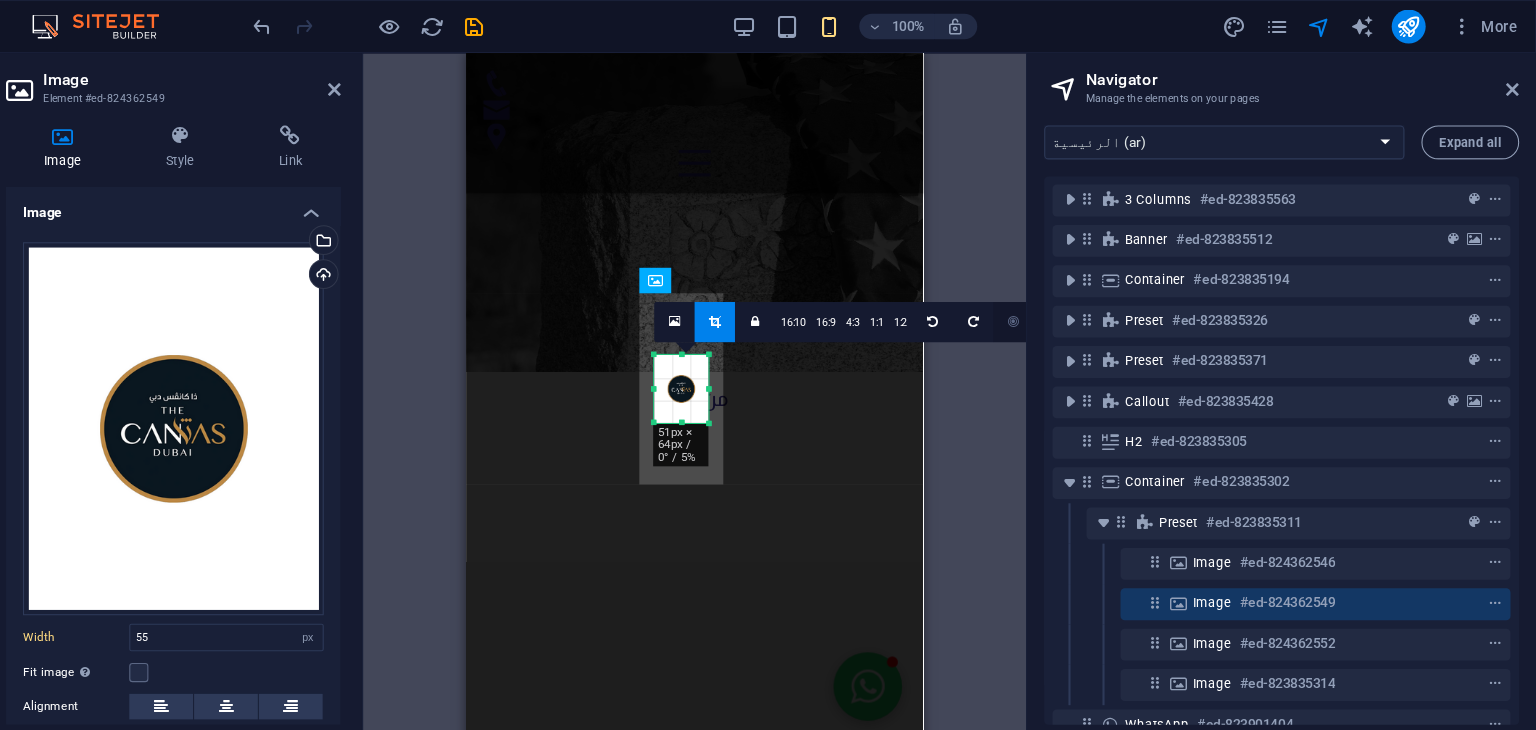 click at bounding box center [1044, 303] 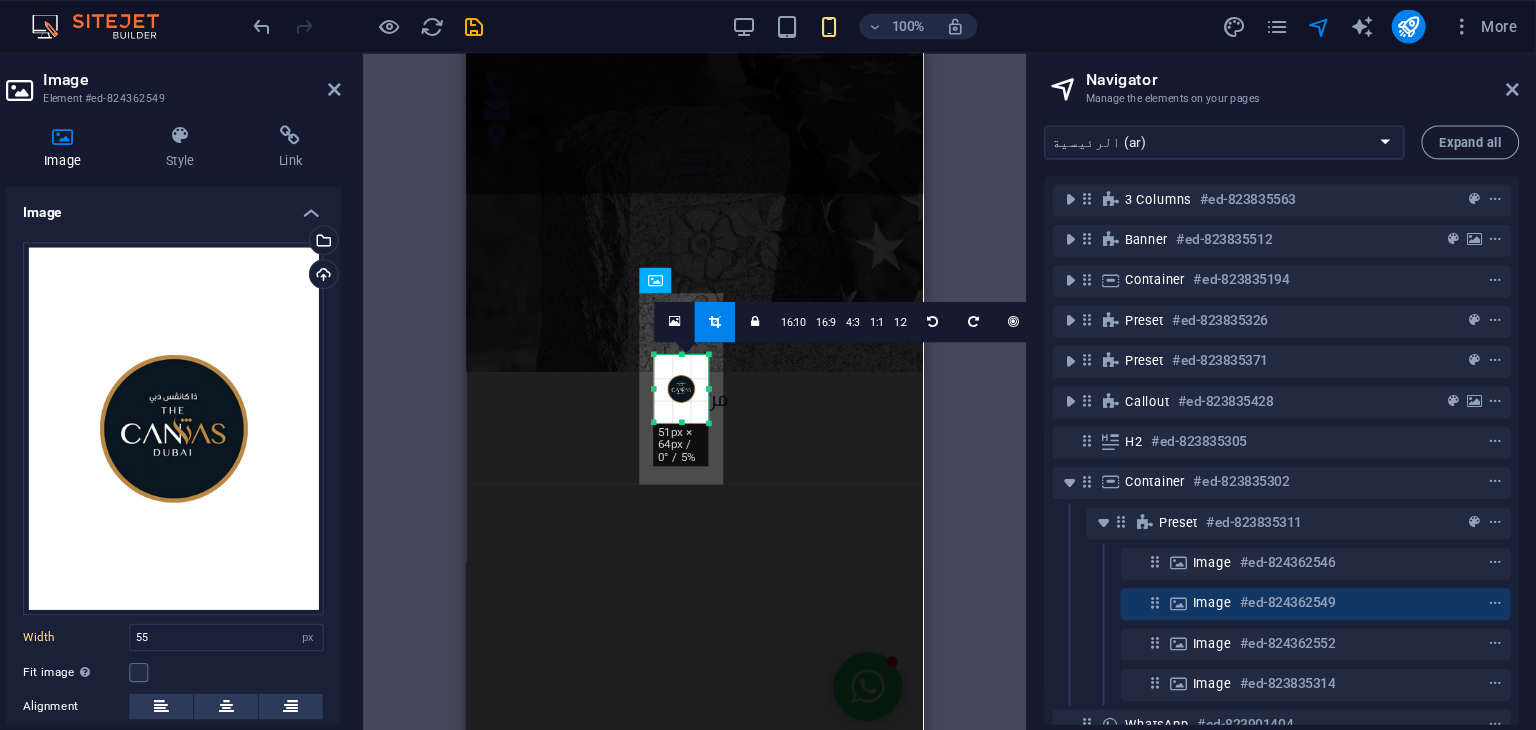 click on "H2   Banner   Container   Container   3 columns   Container   H1   Container   Container   Preset   Text   Container   Spacer   Text   Spacer   Spacer   Spacer   H3   Container   Spacer   Text   Spacer   Spacer   Menu Bar   Menu   Menu Bar   Icon   H3   Text   Icon   Container   Text   Preset   Container   Image   Container   Icon   H4   Container   H3   Callout   Container   Container   H2   Image   Container   Preset   Spacer   WhatsApp   Preset   Container   Preset   Container   Text   Image   Text   Container   Image   Image   Image   Spacer   Footer Heimdall   Icon   Container   Container   Map   Text   Container   Text   H3   Footer Tyr   Input   Container   Container   Form   Textarea   Captcha   Email   Input   Input   Spacer   Container   H2   Footer Tyr   Map   Text   Container   Container   Preset   H3   Footer Frigg   Text   Footer Frigg   Container   Container   Container   Text   Text   Spacer   Container   Logo   Footer Skadi   Logo   Spacer   Text   Spacer   Text     Icon" at bounding box center (744, 374) 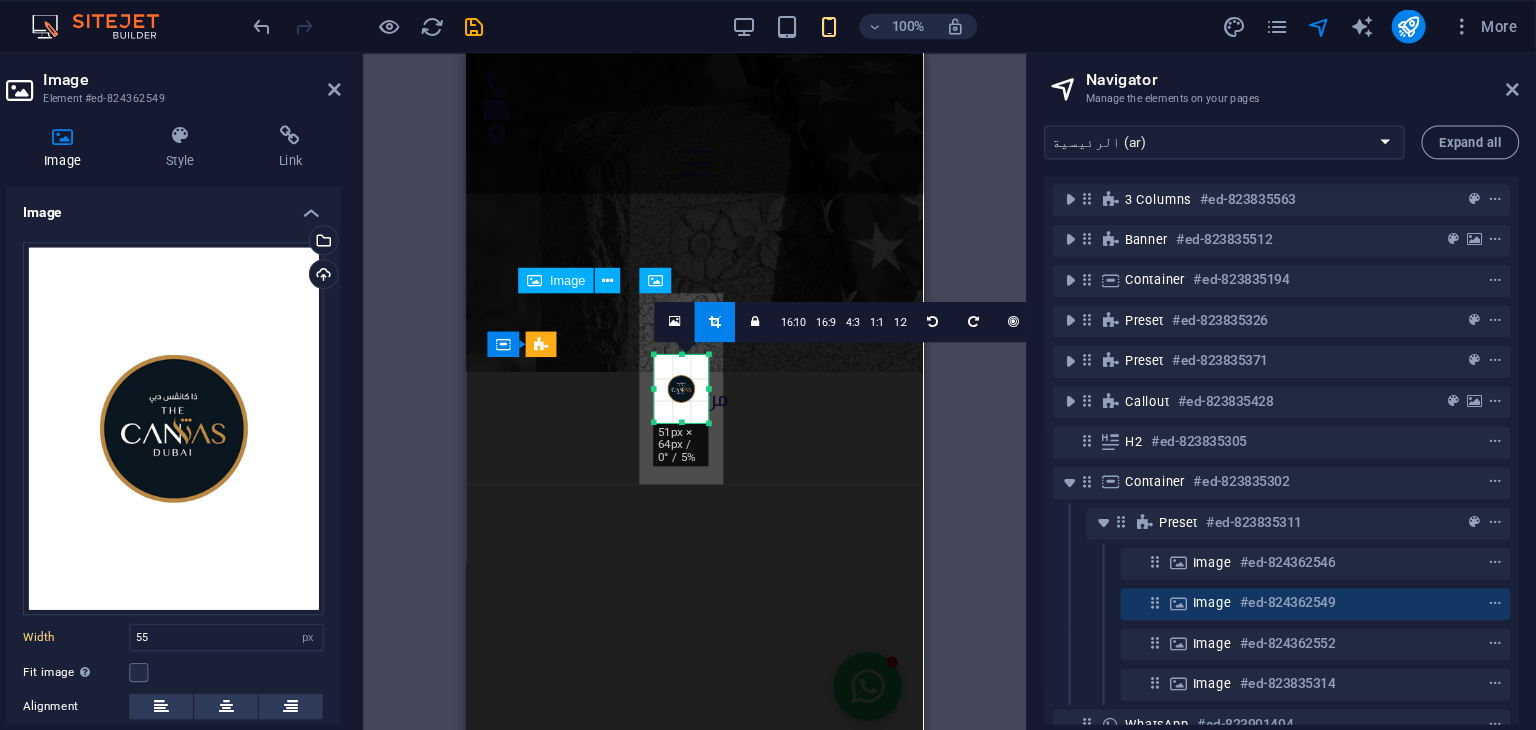 click at bounding box center [681, 2472] 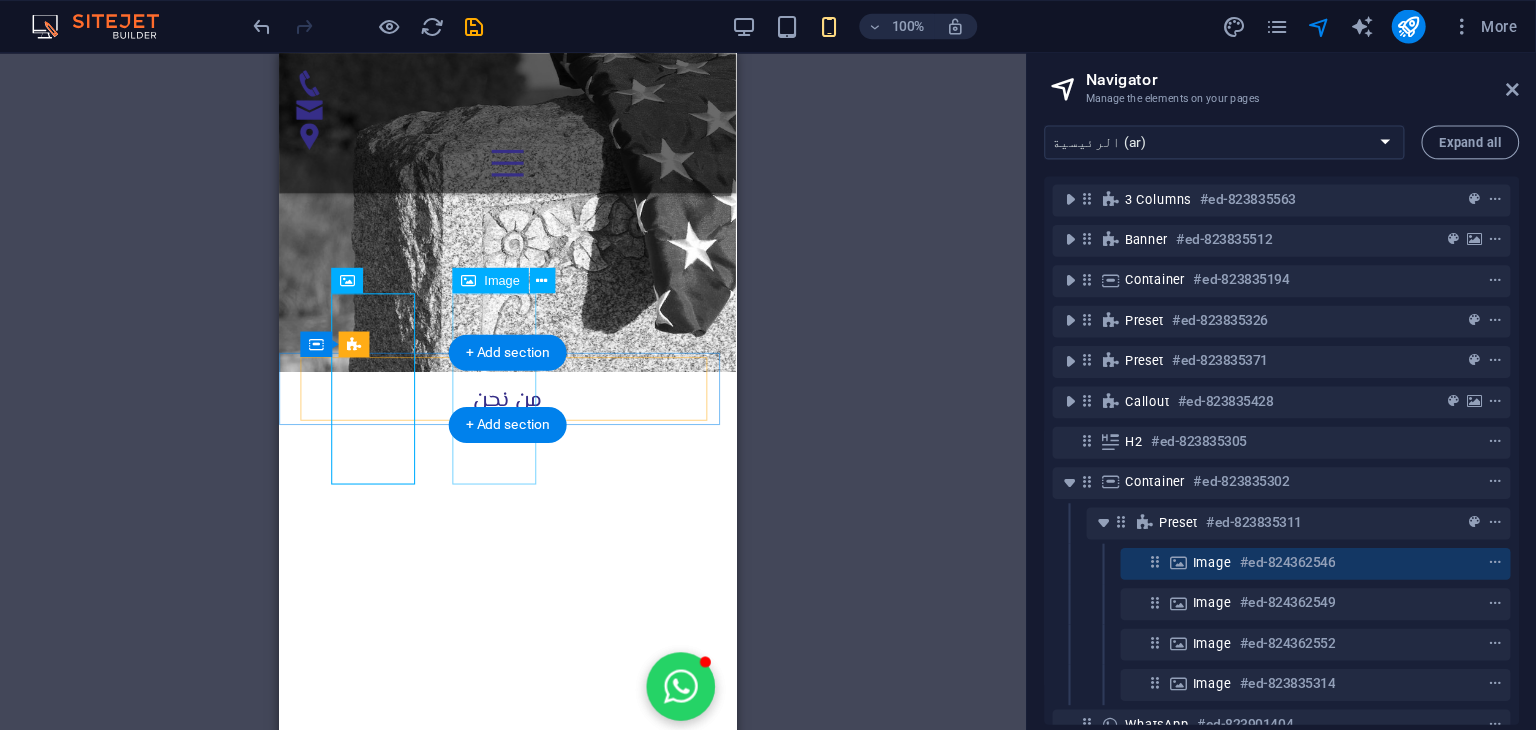 click at bounding box center (494, 2673) 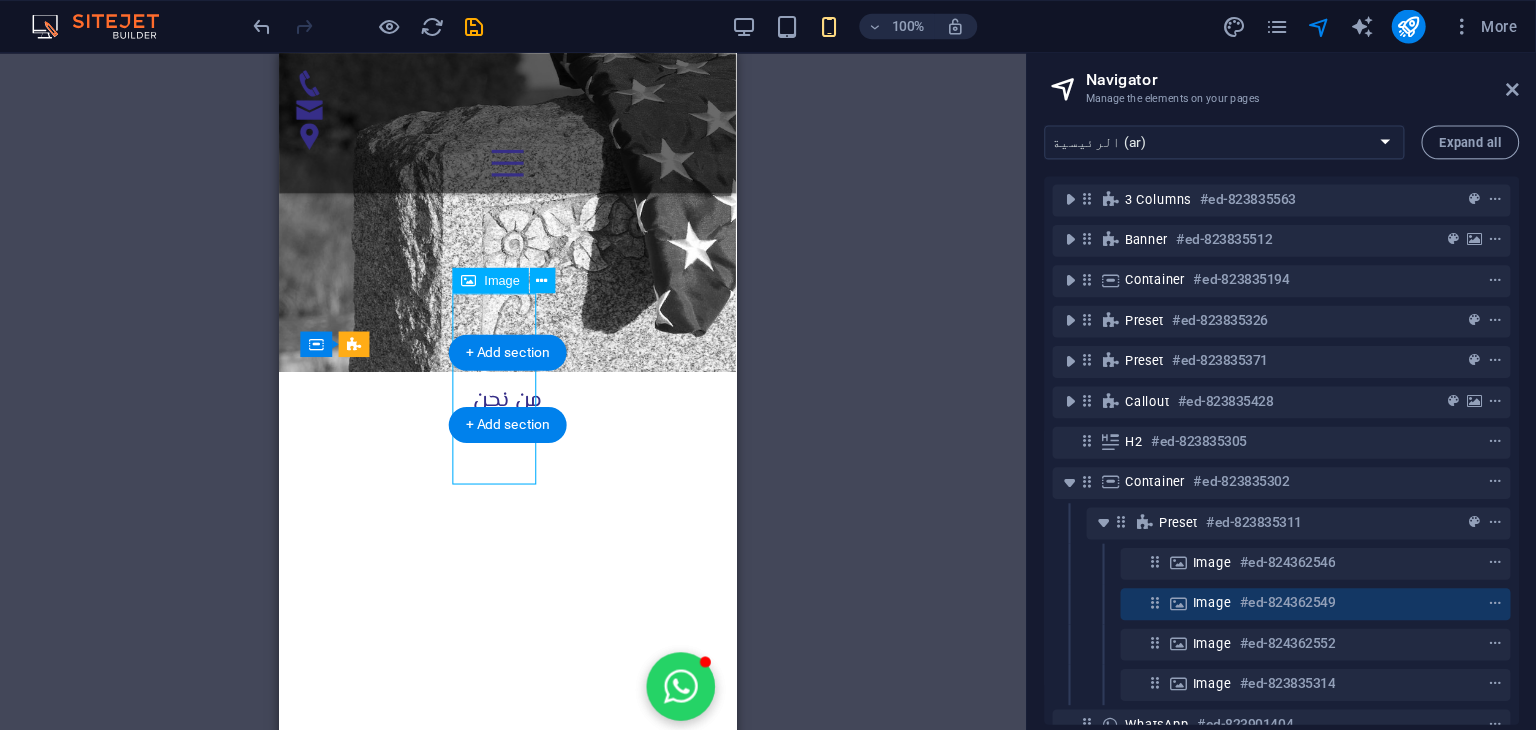 click at bounding box center (494, 2673) 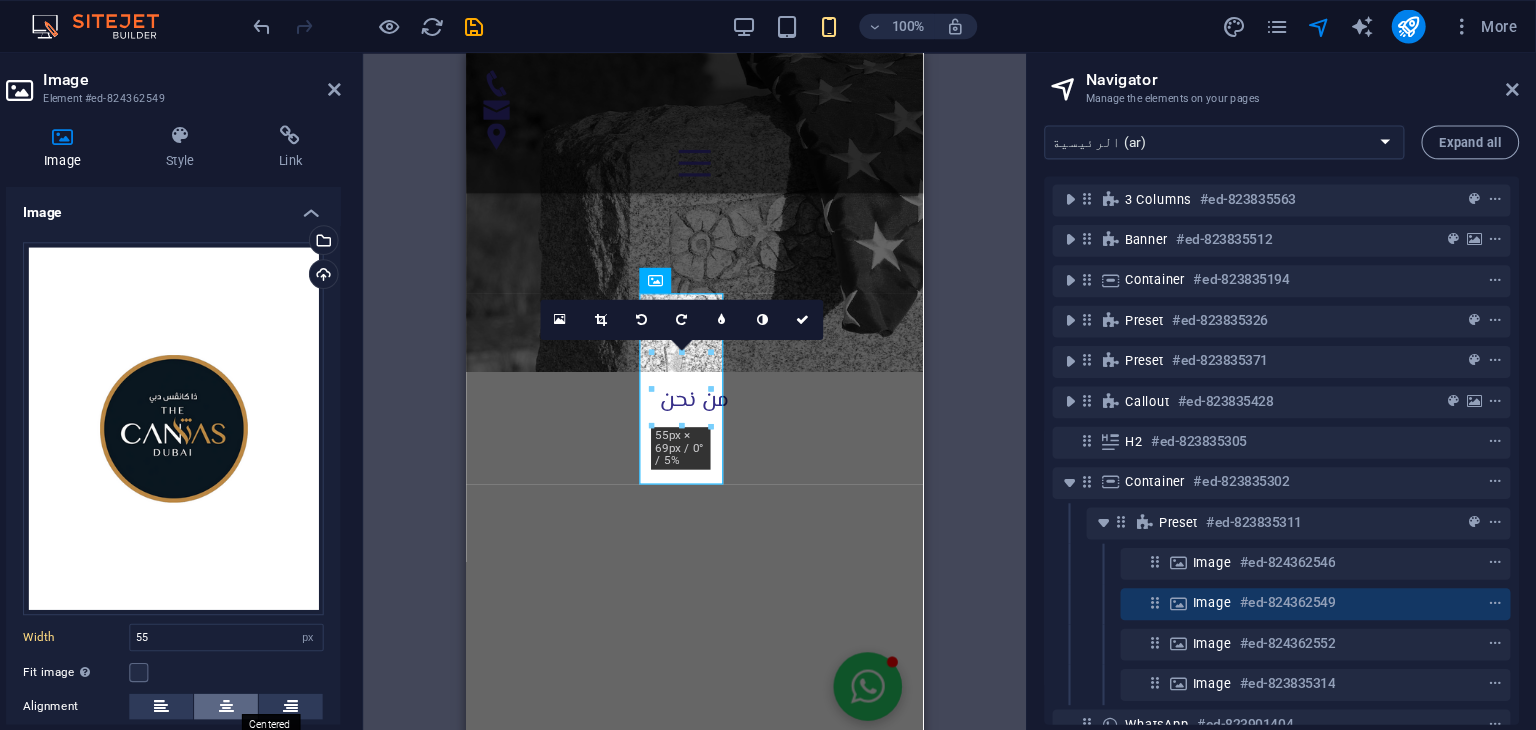 click at bounding box center (303, 665) 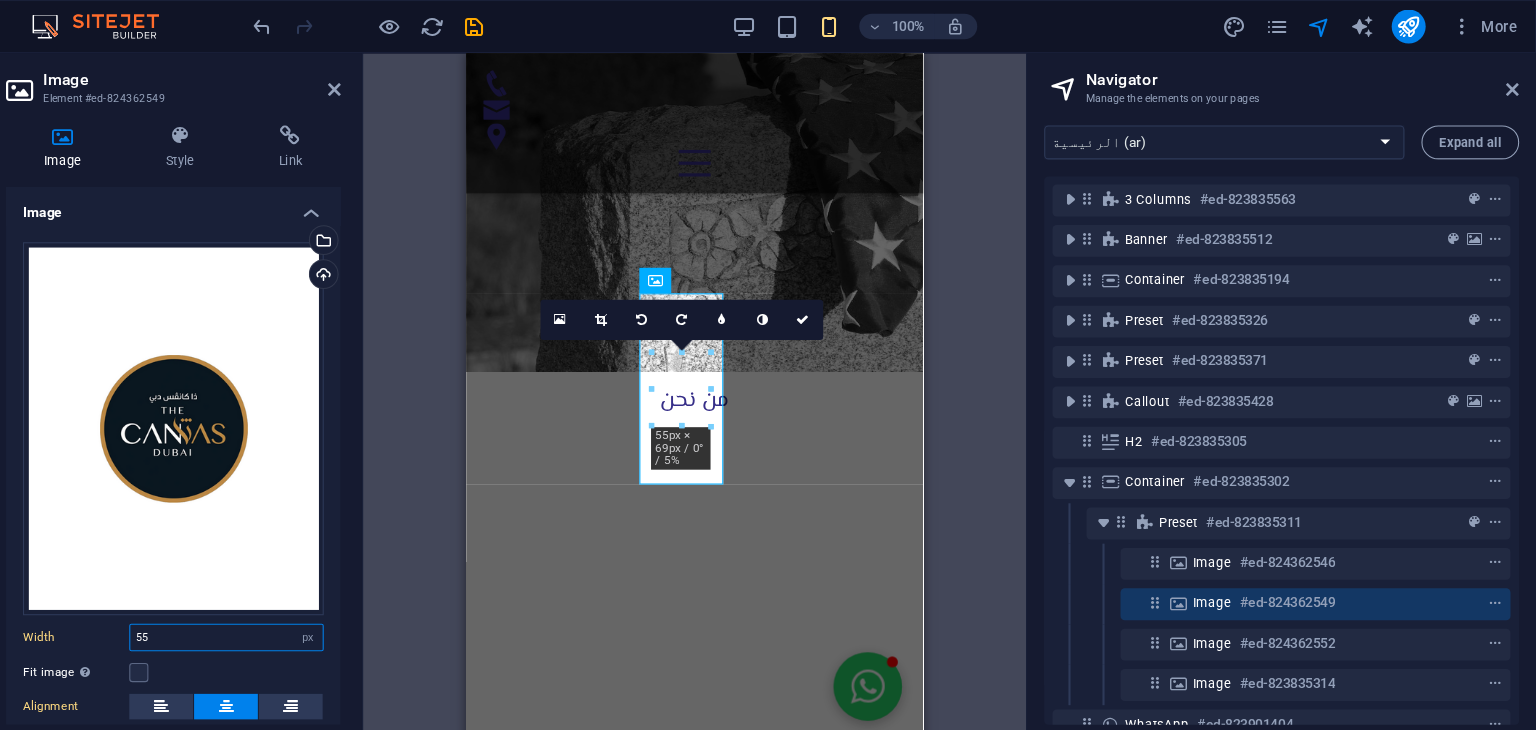 click on "55" at bounding box center (303, 600) 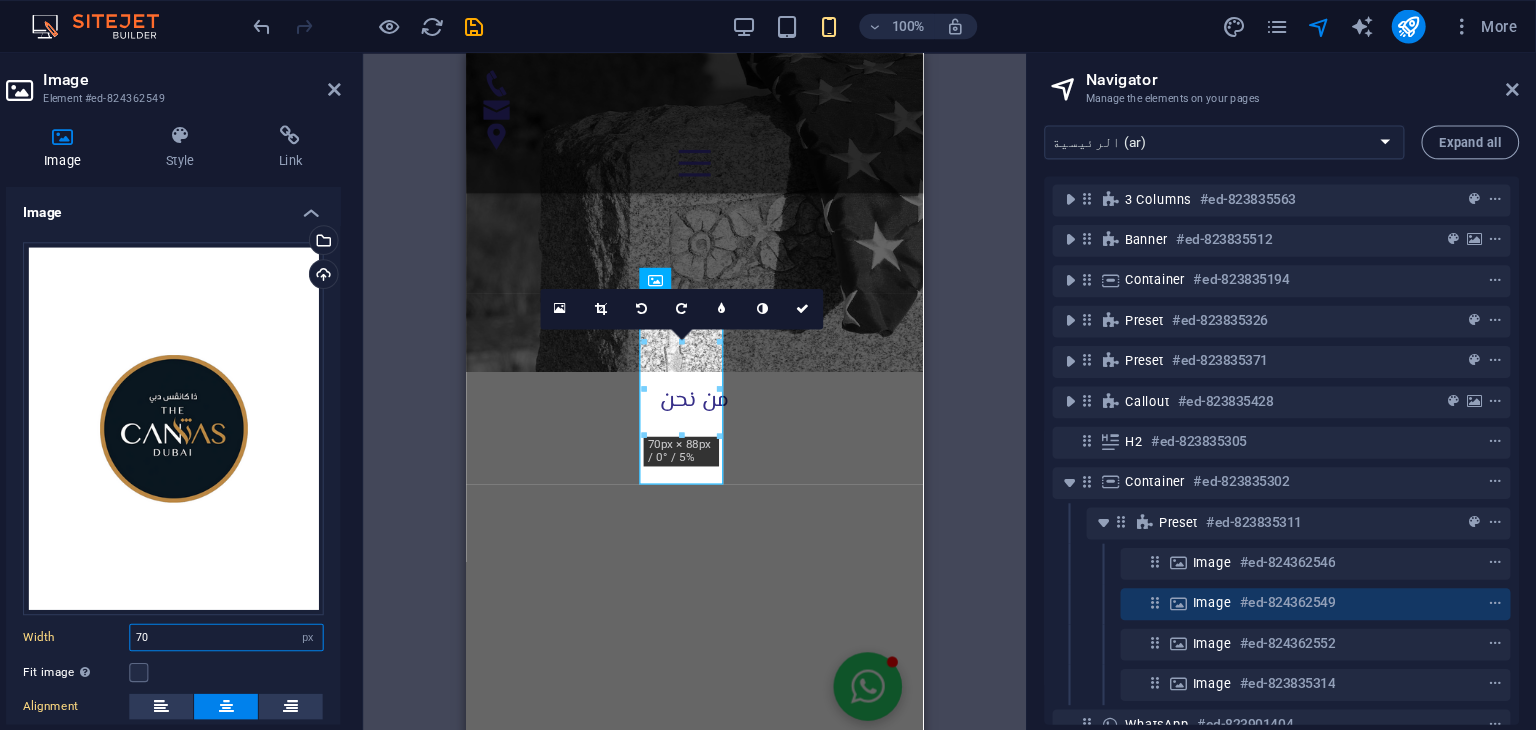 type on "7" 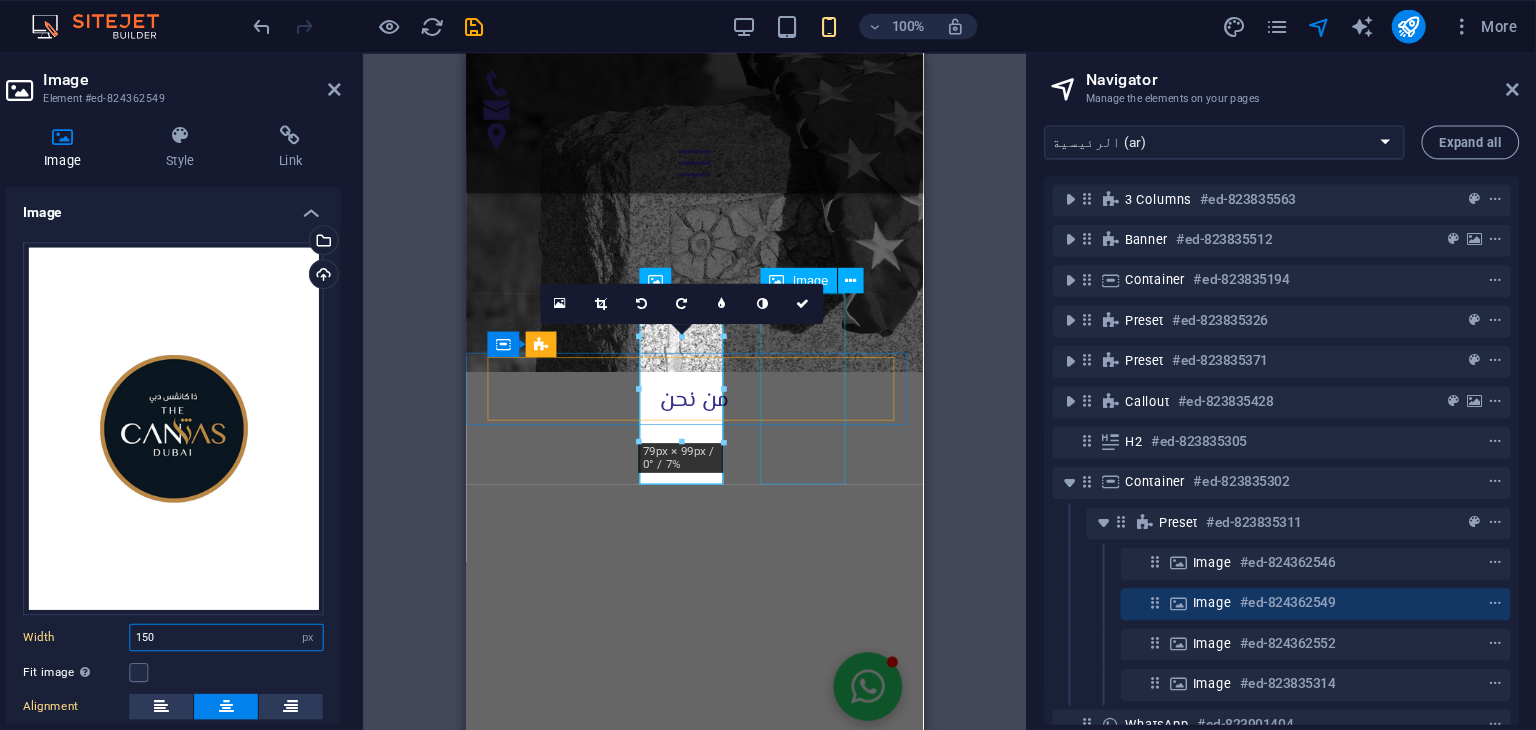 type on "150" 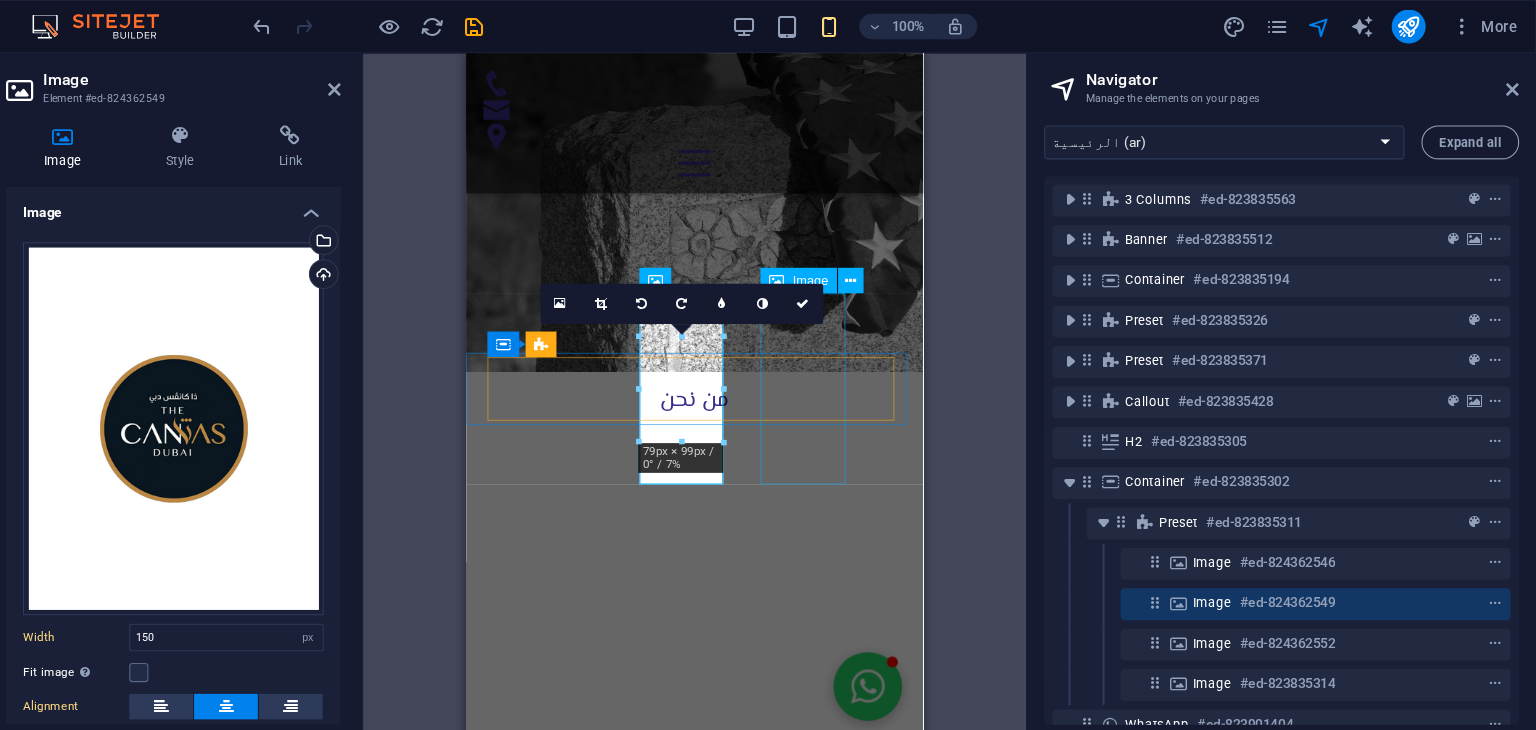click at bounding box center (681, 2874) 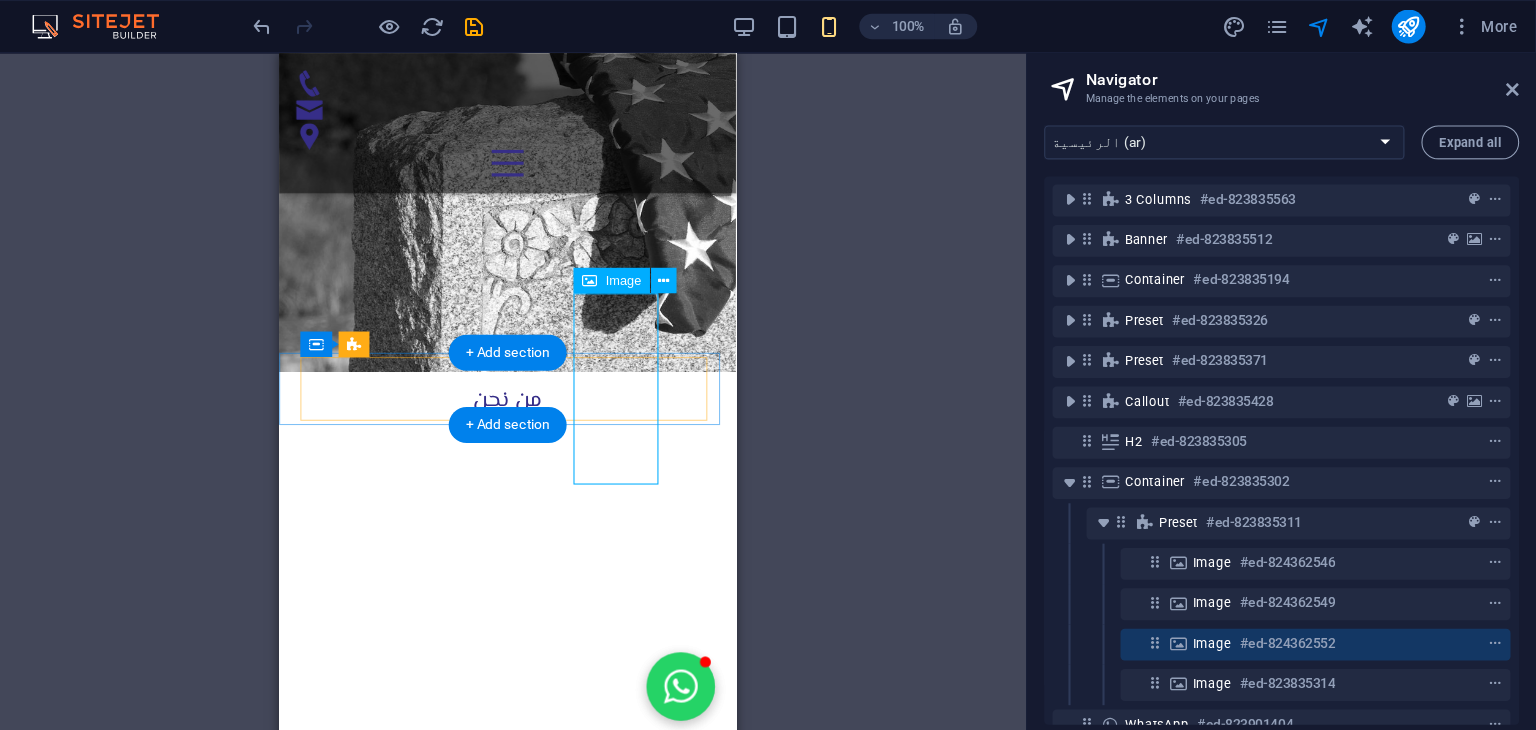 click at bounding box center [494, 2874] 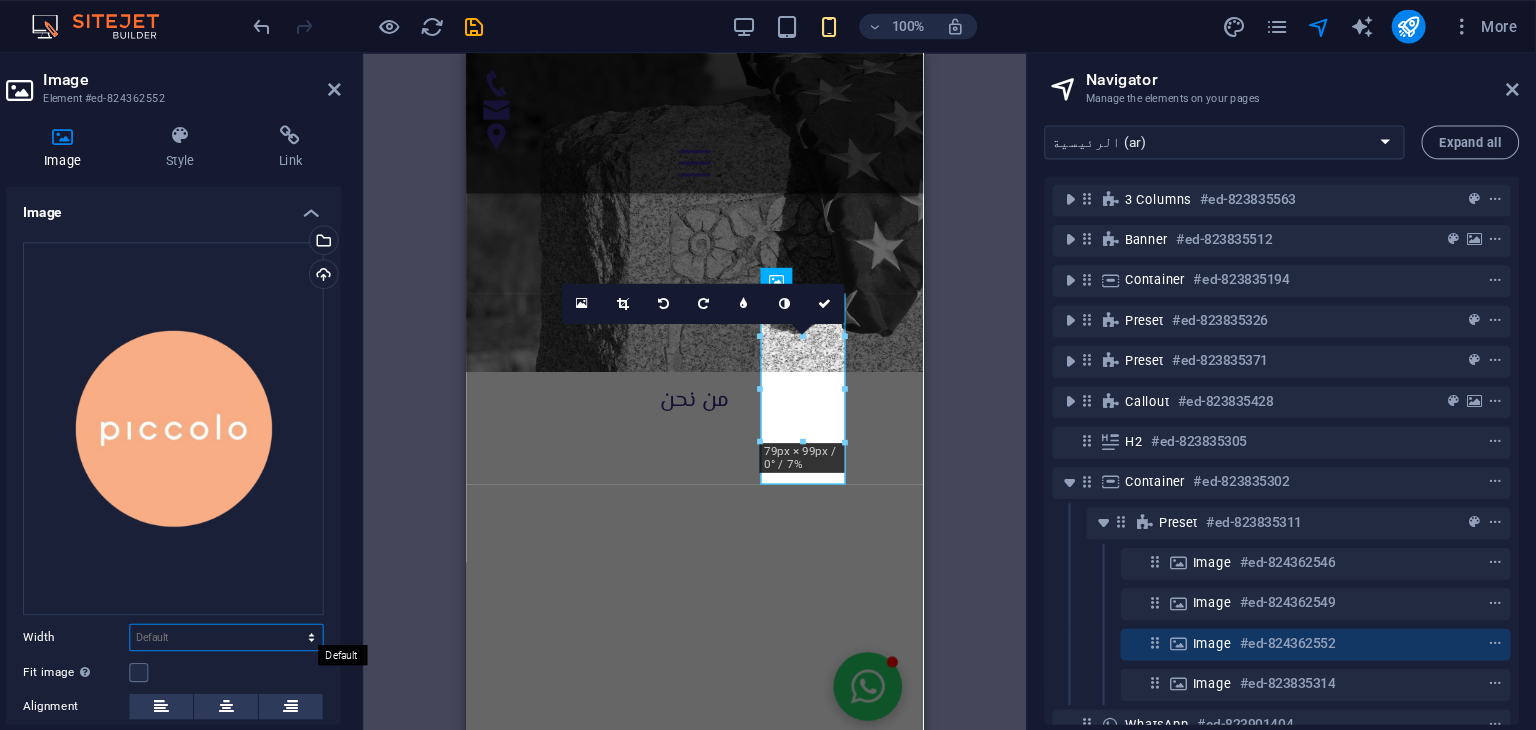 click on "Default auto px rem % em vh vw" at bounding box center [303, 600] 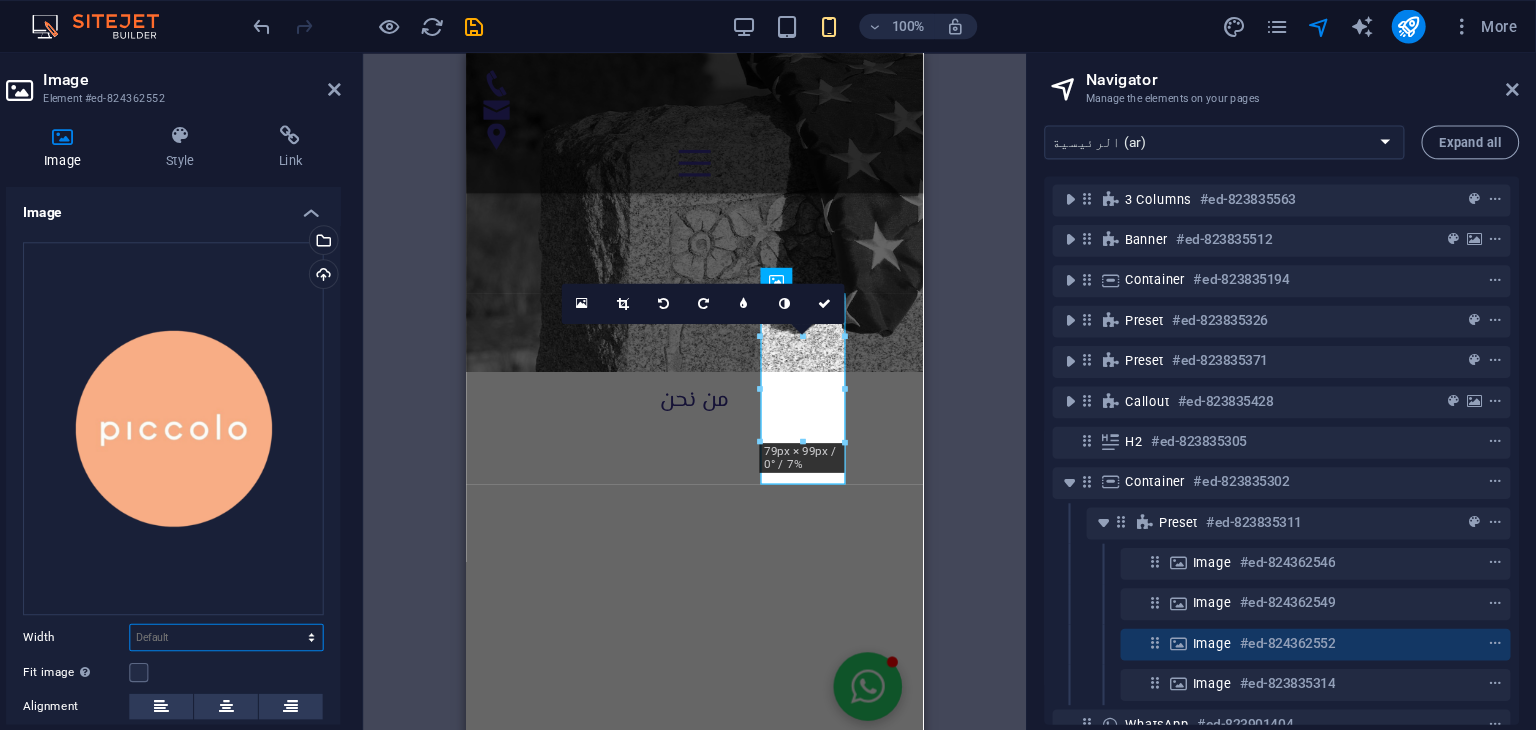click on "Default auto px rem % em vh vw" at bounding box center (303, 600) 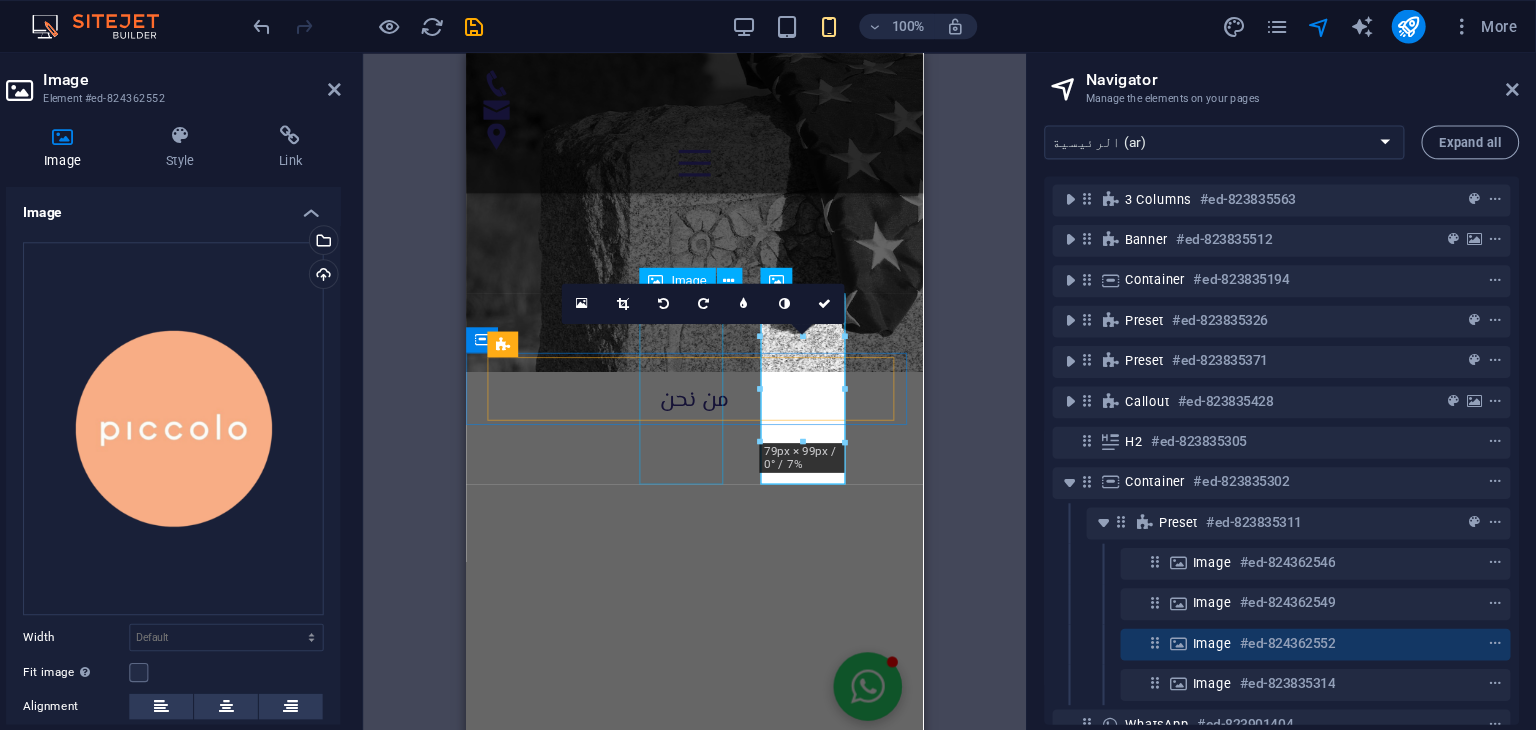 click at bounding box center [681, 2673] 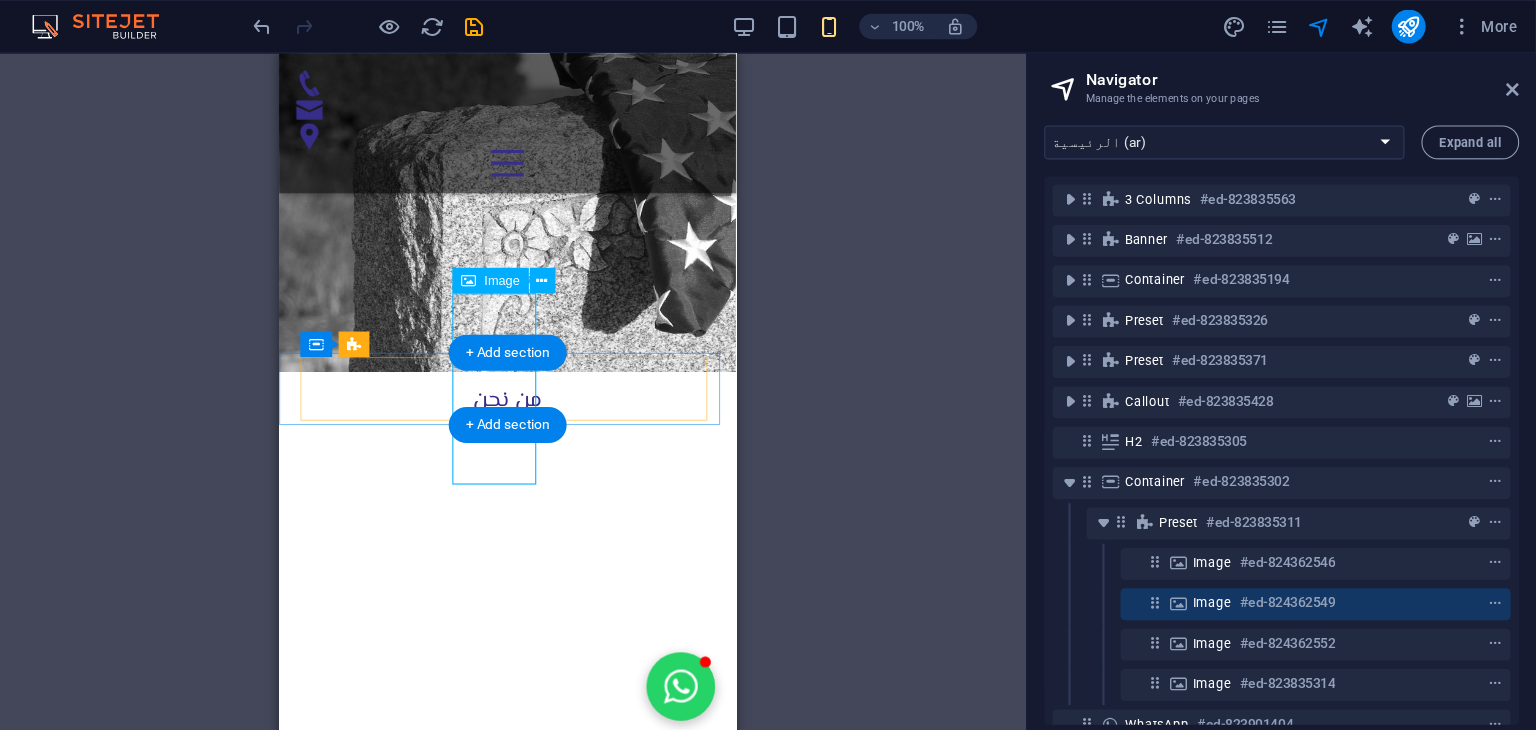click at bounding box center [494, 2673] 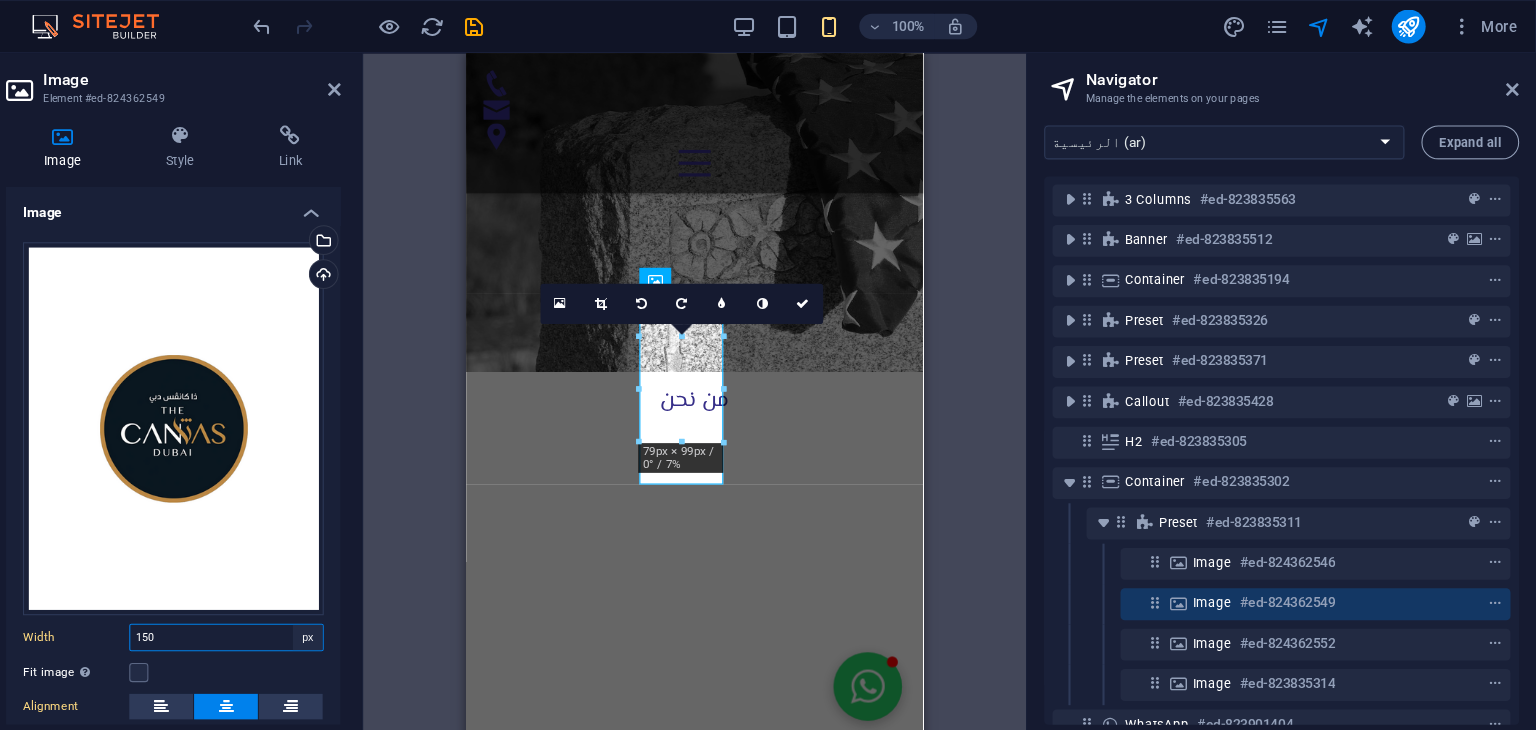 click on "Default auto px rem % em vh vw" at bounding box center [380, 600] 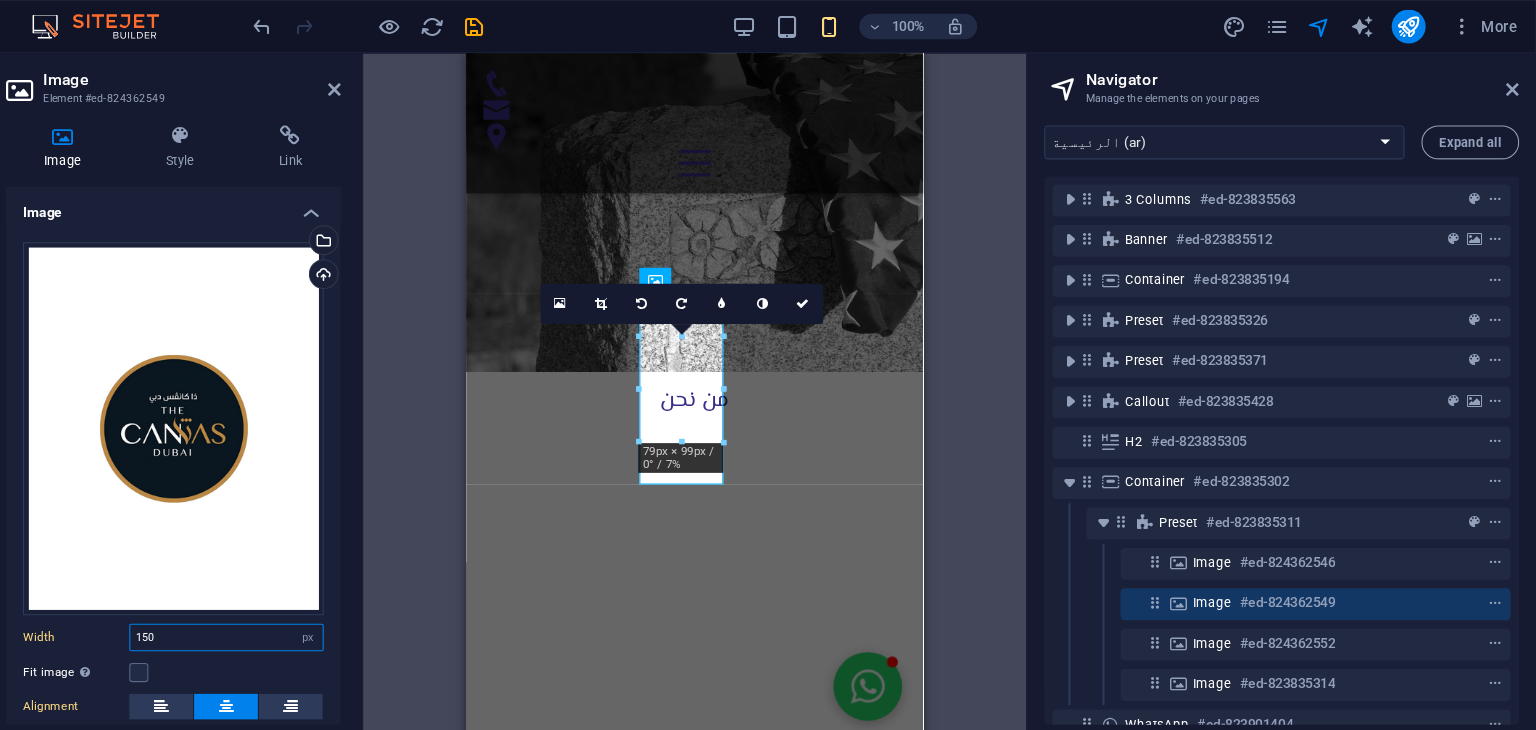 select on "default" 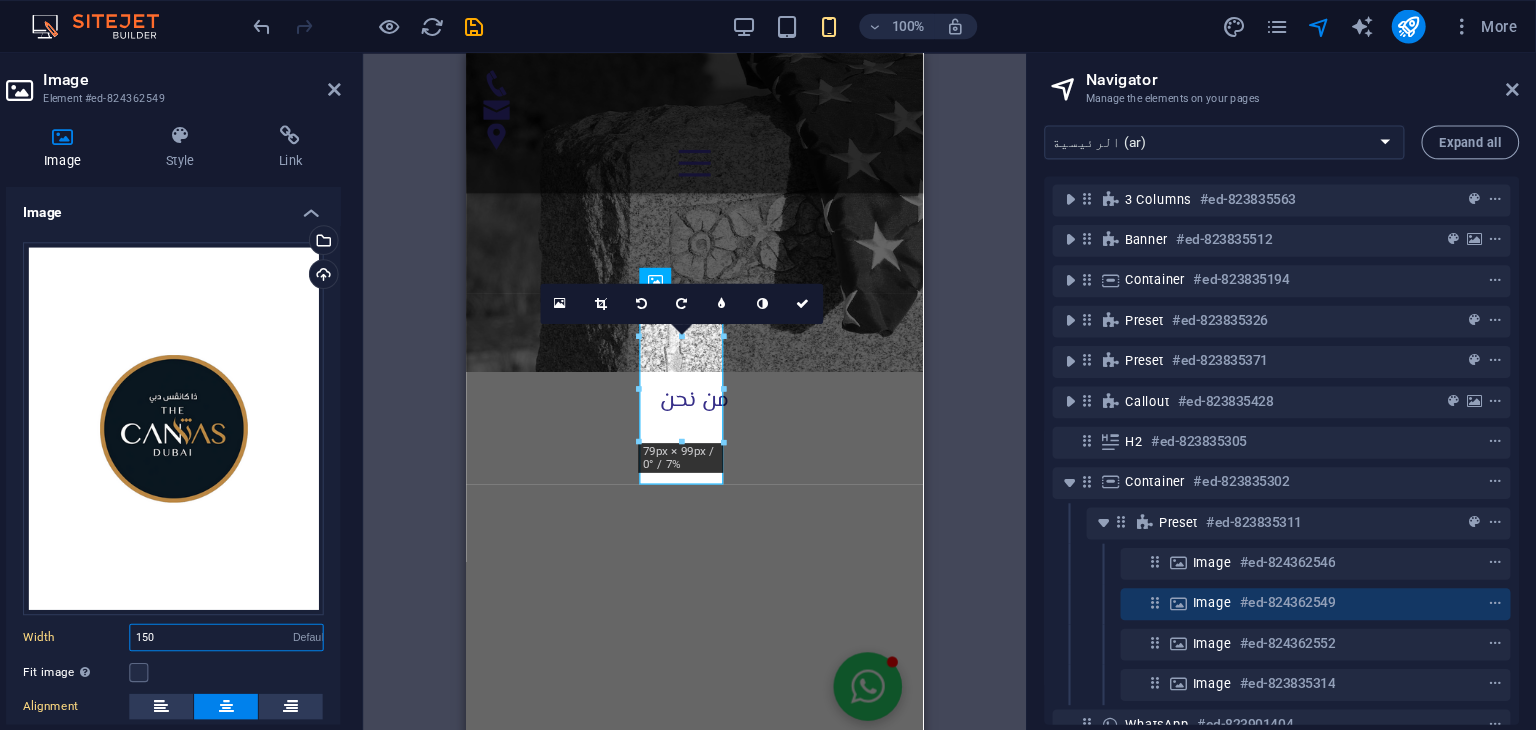 click on "Default auto px rem % em vh vw" at bounding box center (380, 600) 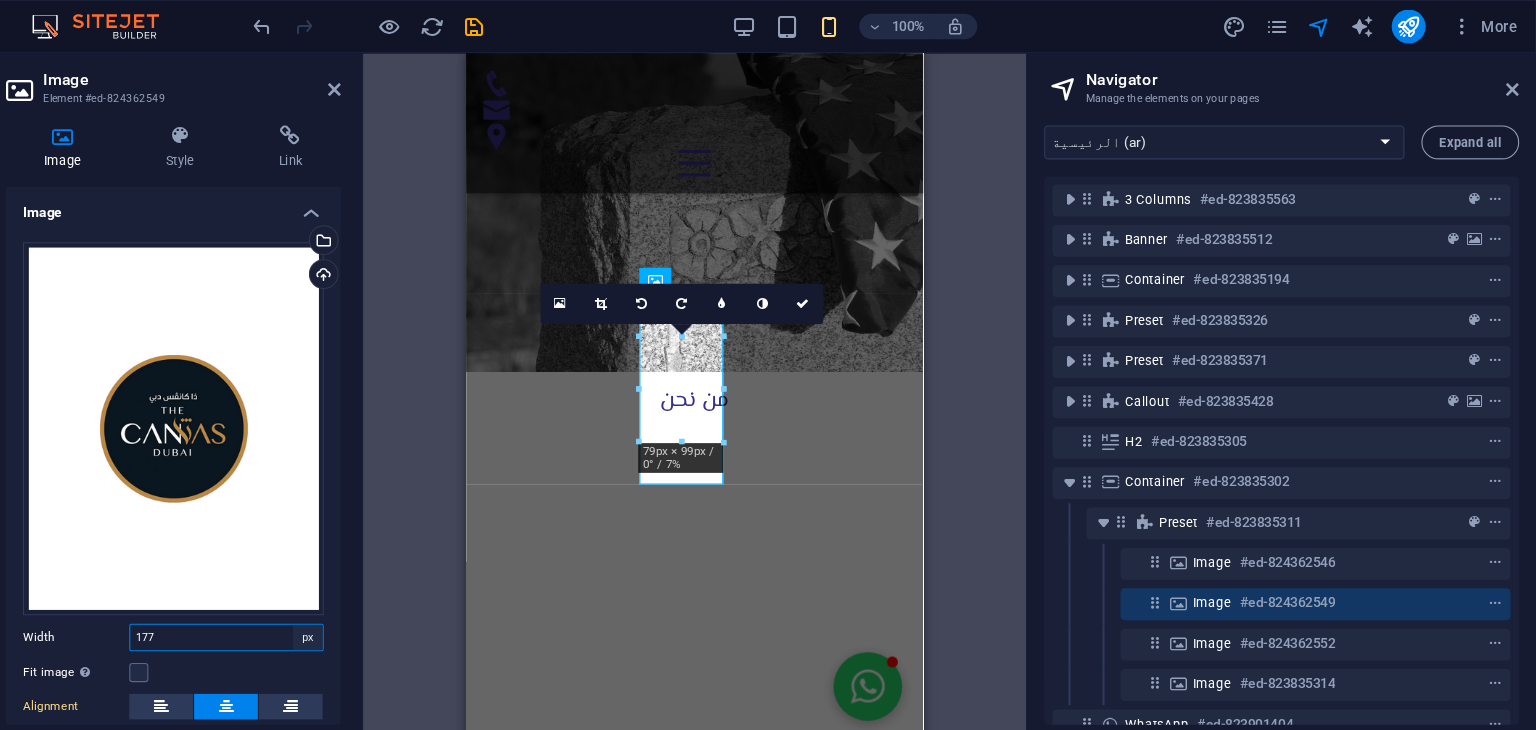 click on "Default auto px rem % em vh vw" at bounding box center (380, 600) 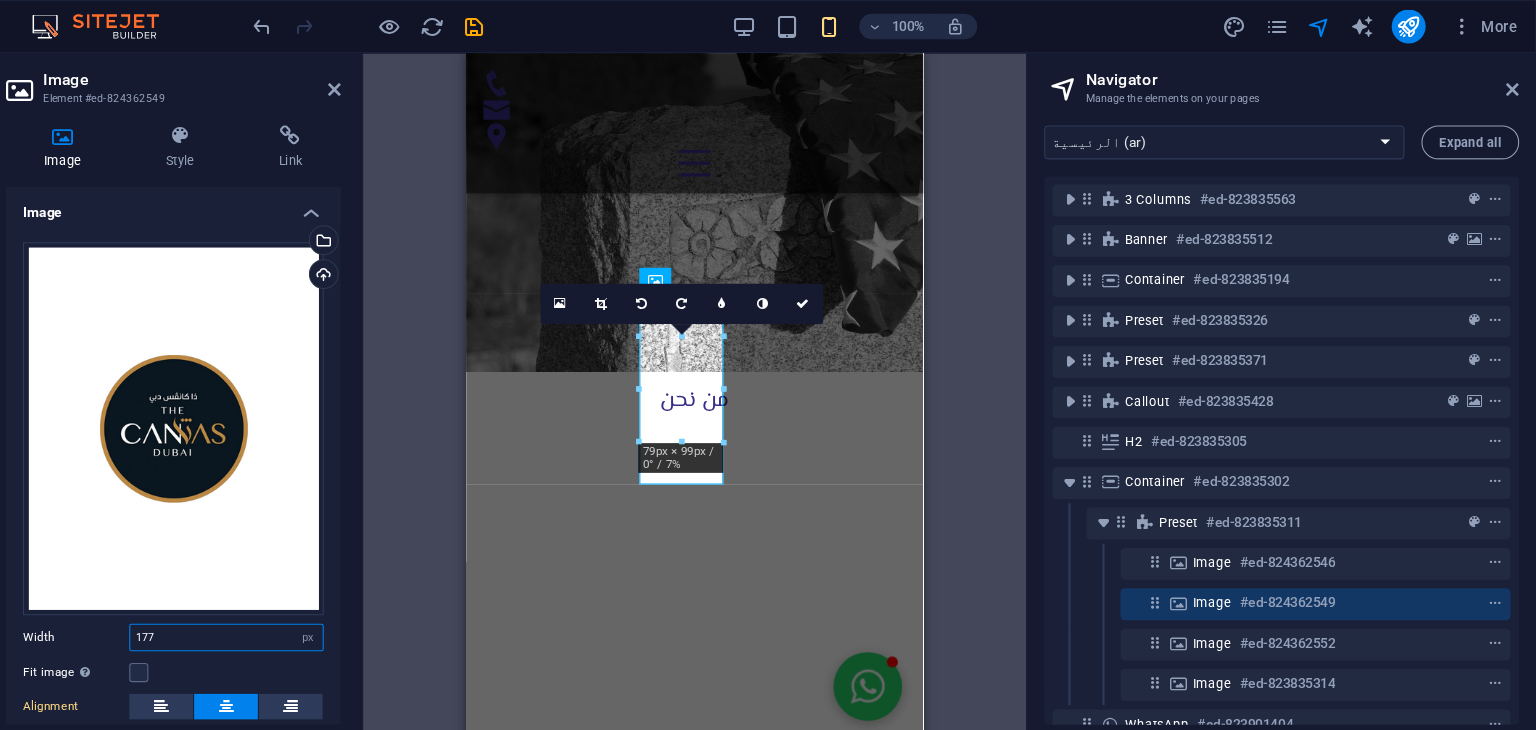 select on "default" 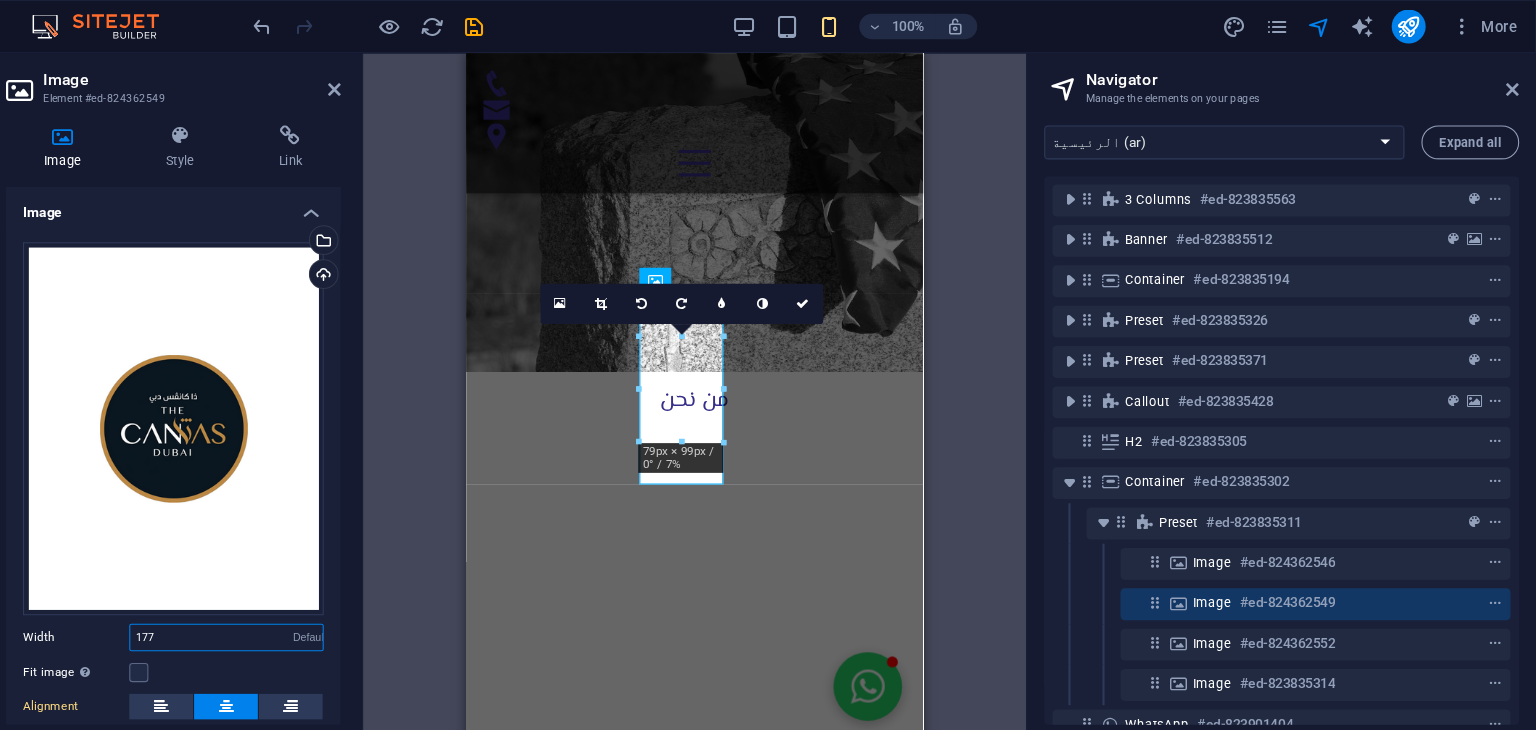 click on "Default auto px rem % em vh vw" at bounding box center [380, 600] 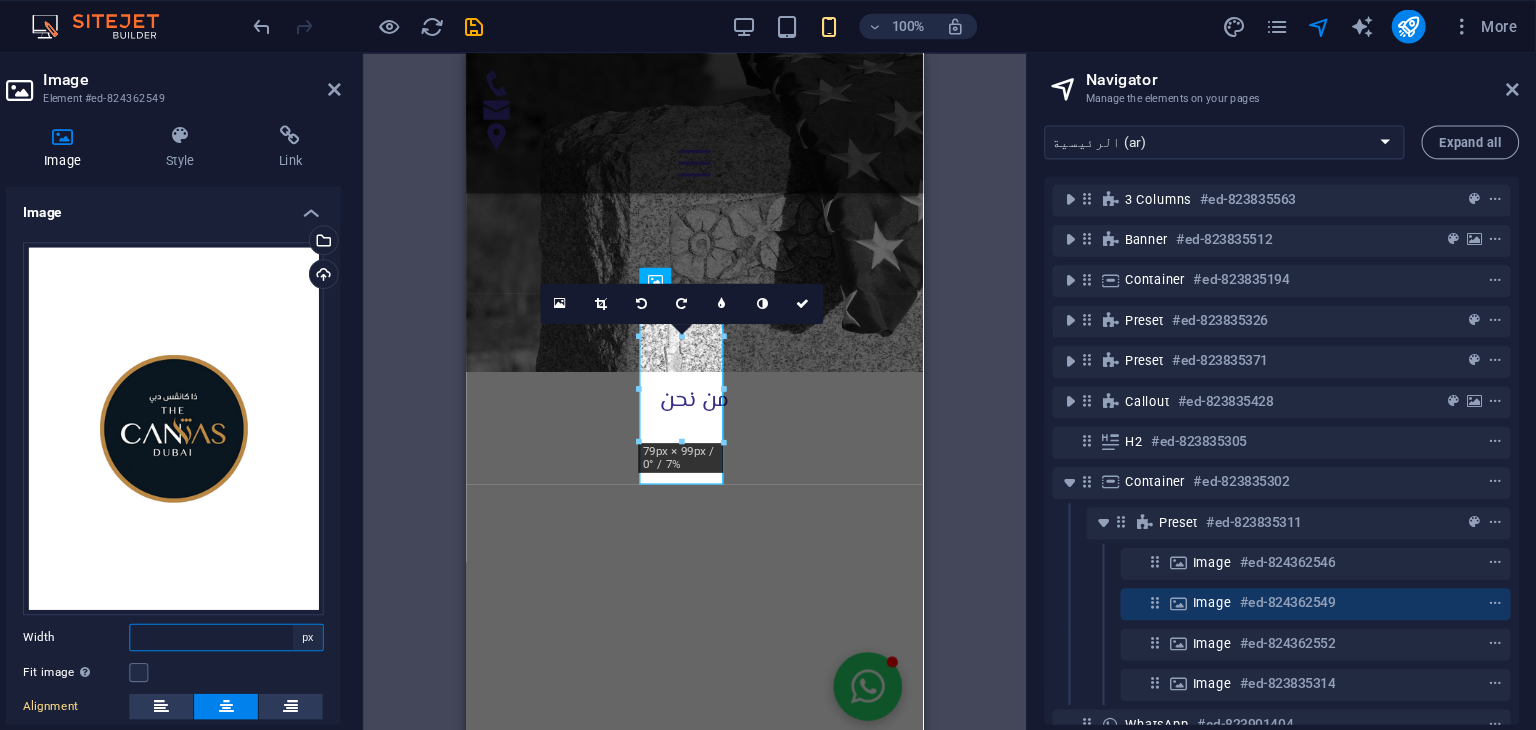 type 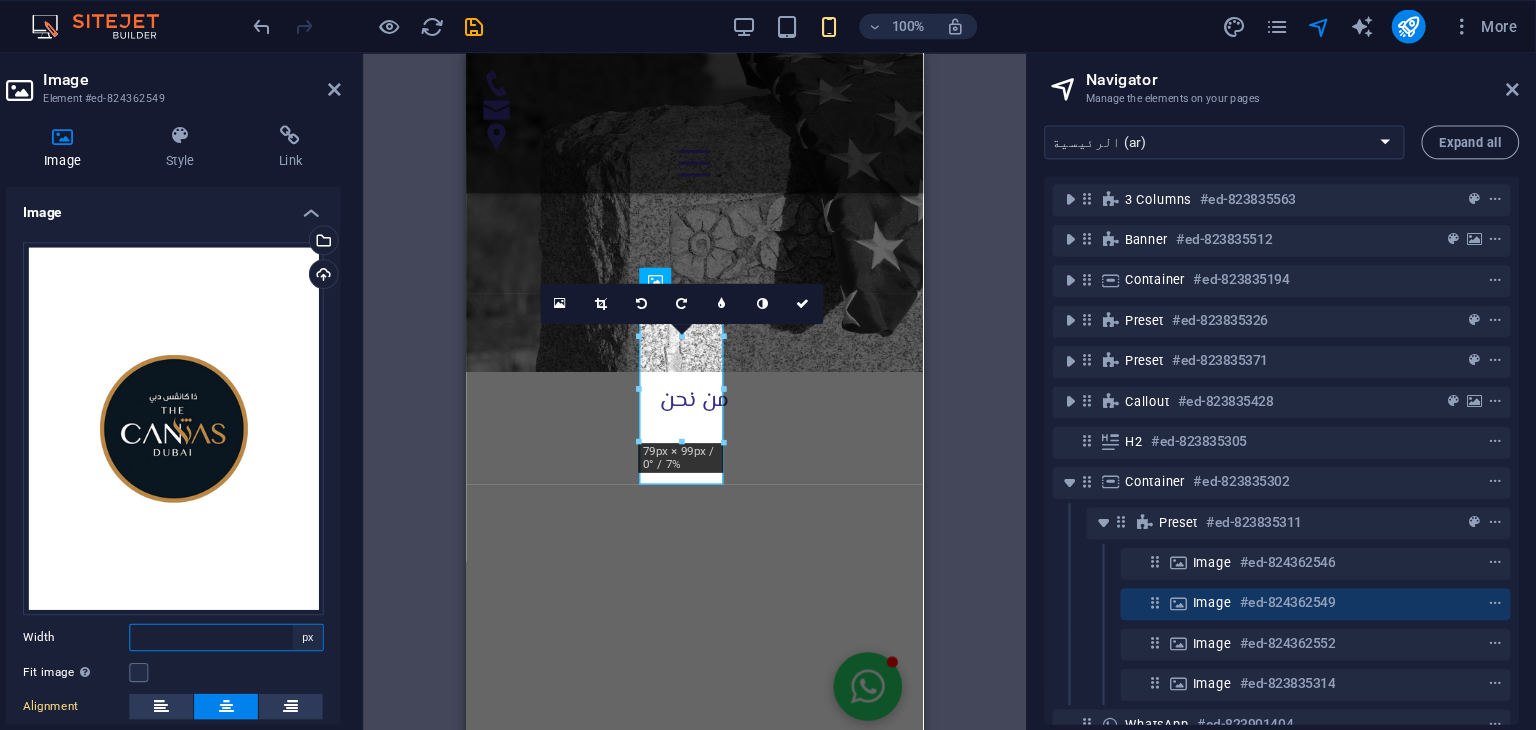 click on "Default auto px rem % em vh vw" at bounding box center (380, 600) 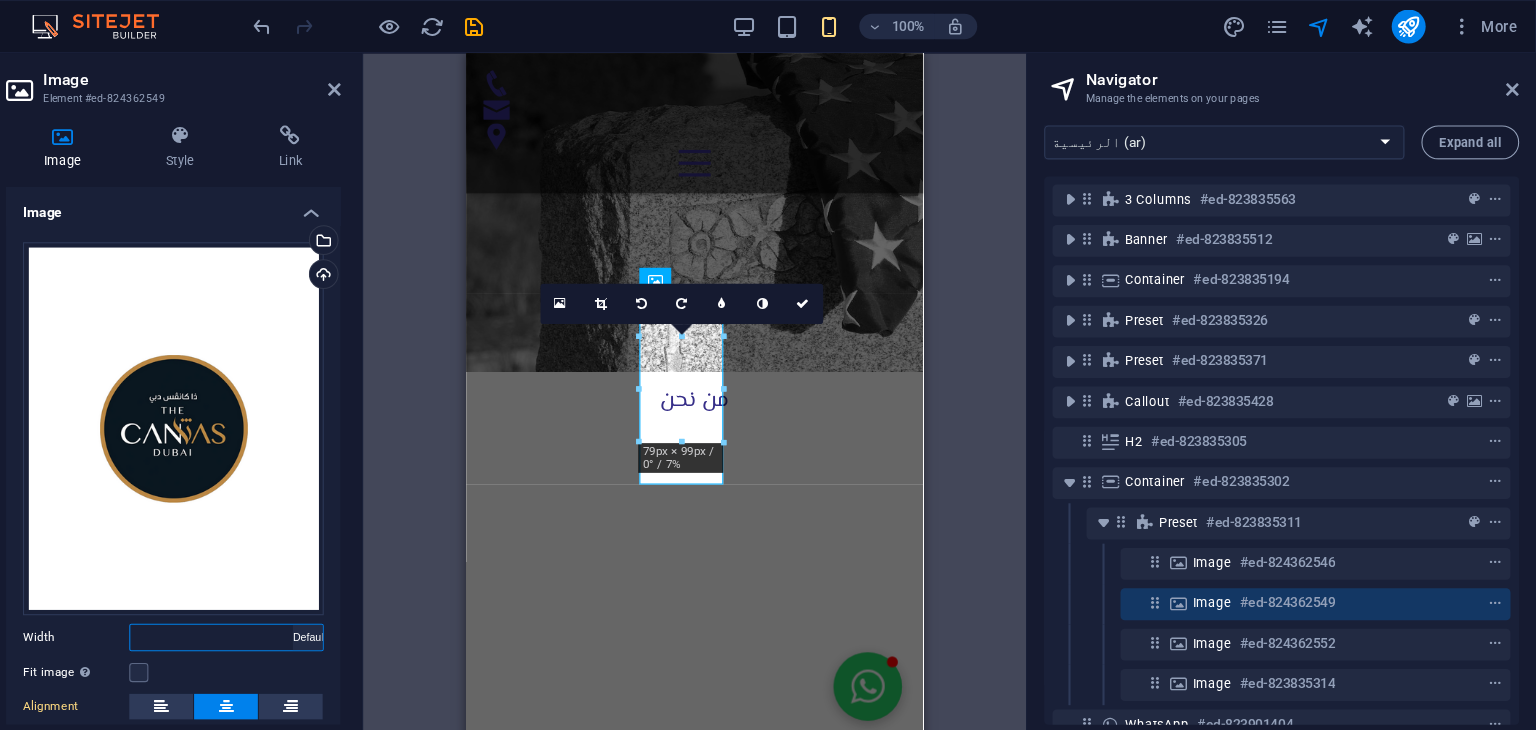 click on "Default auto px rem % em vh vw" at bounding box center (380, 600) 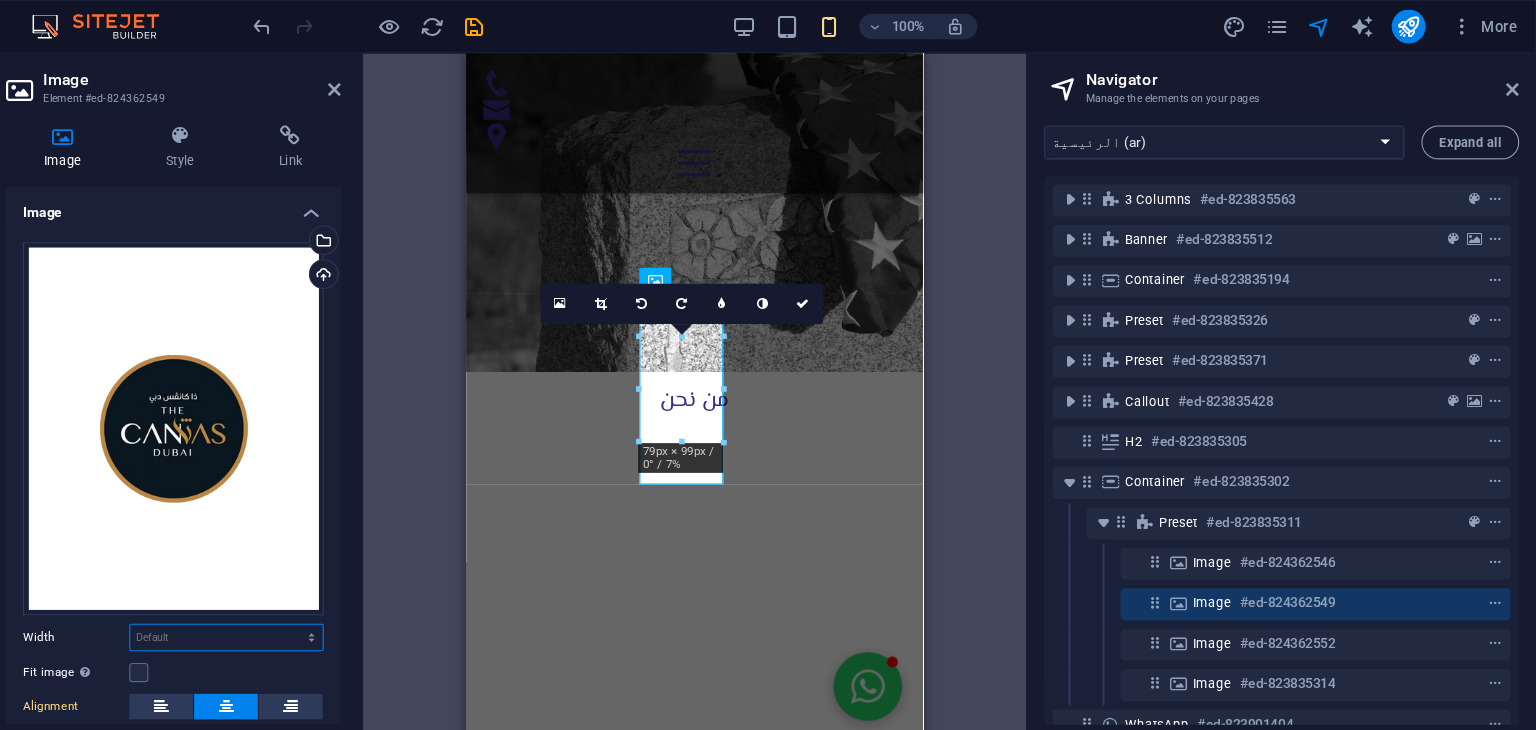 scroll, scrollTop: 150, scrollLeft: 0, axis: vertical 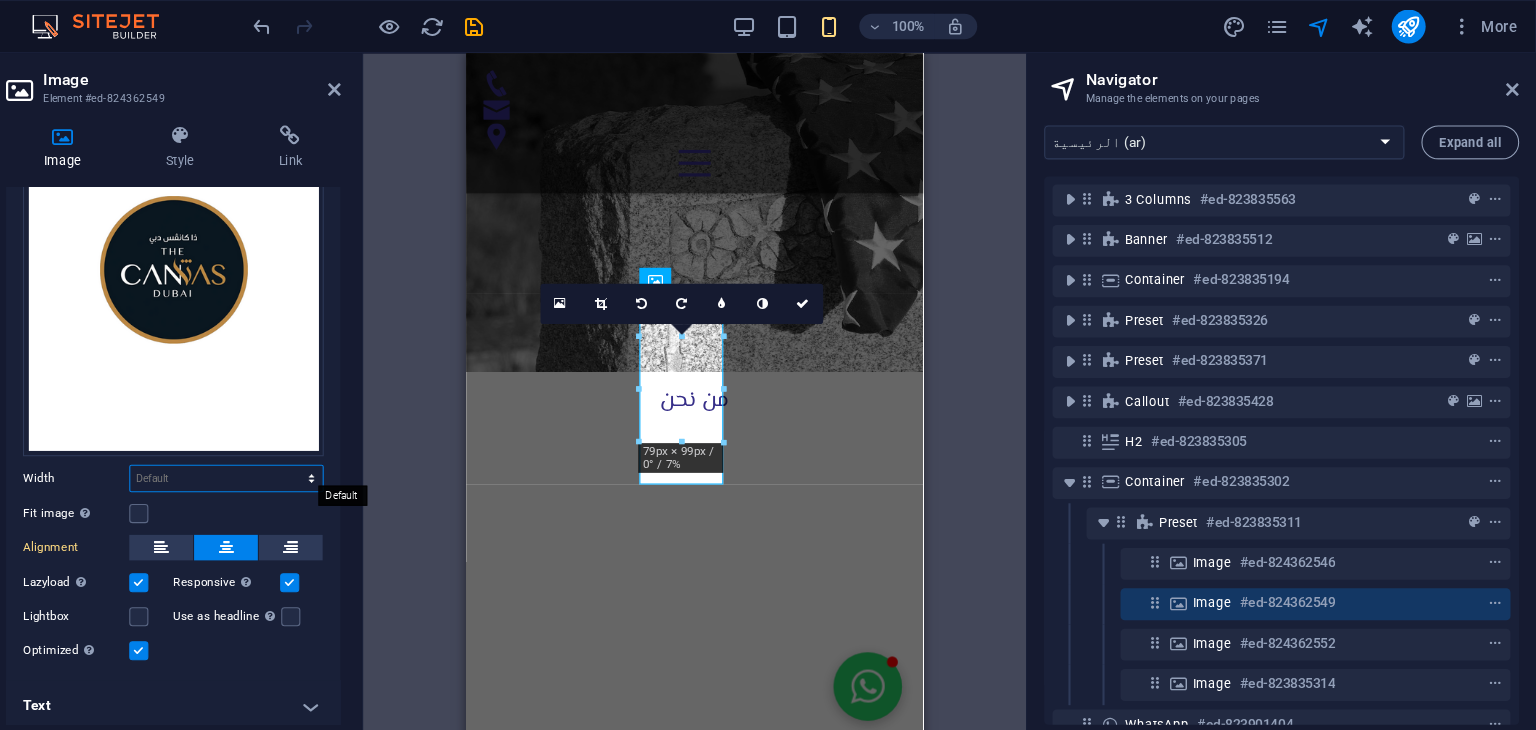 click on "Default auto px rem % em vh vw" at bounding box center [303, 450] 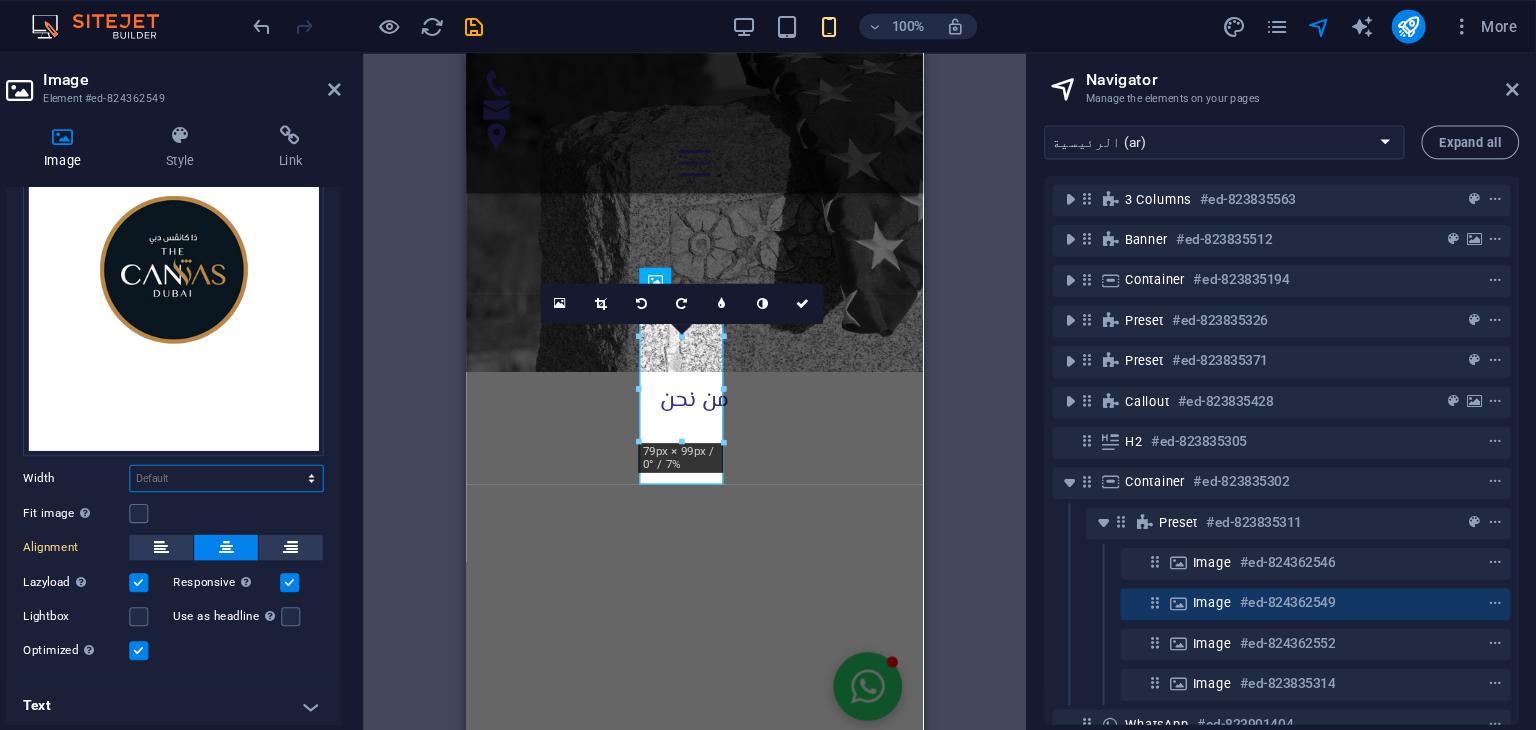 select on "%" 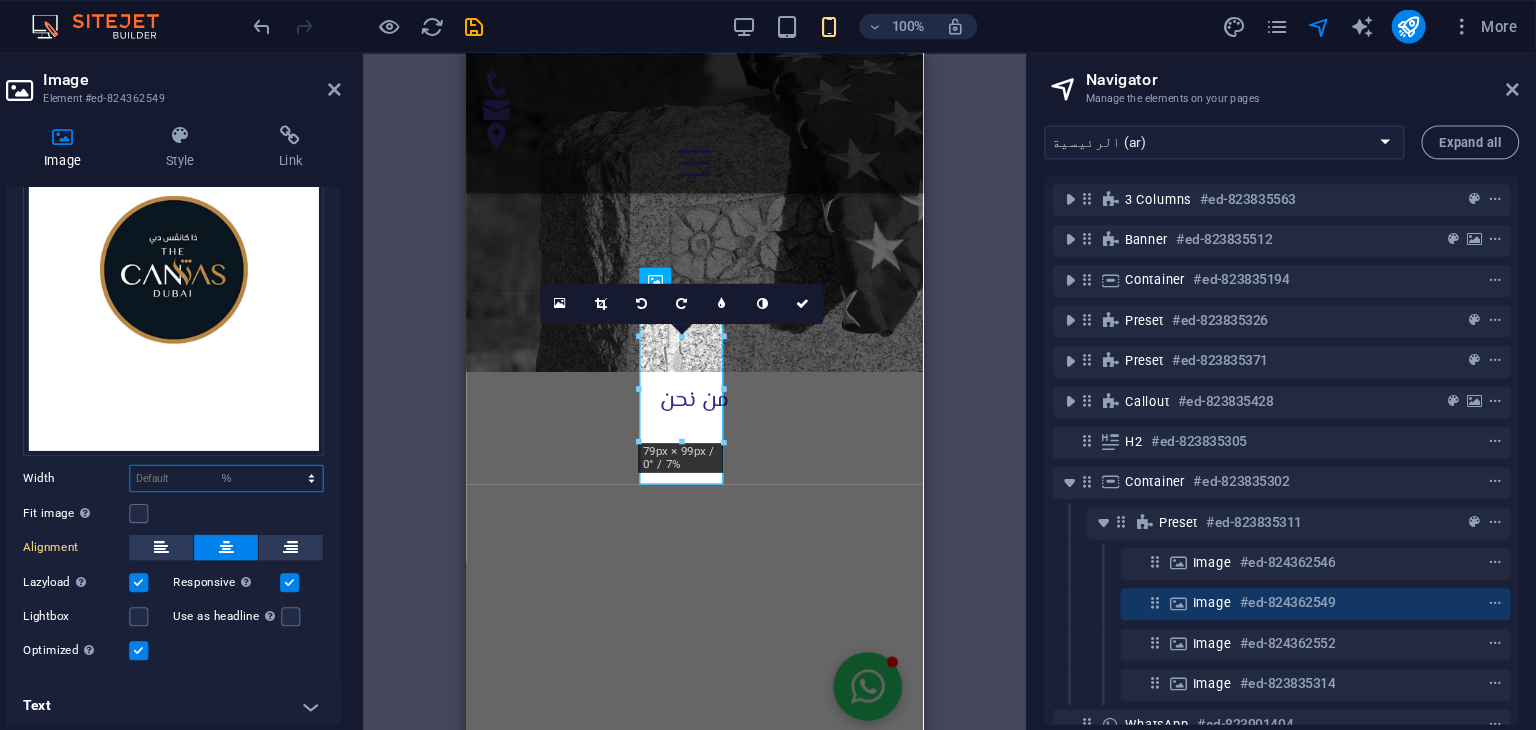 click on "Default auto px rem % em vh vw" at bounding box center [303, 450] 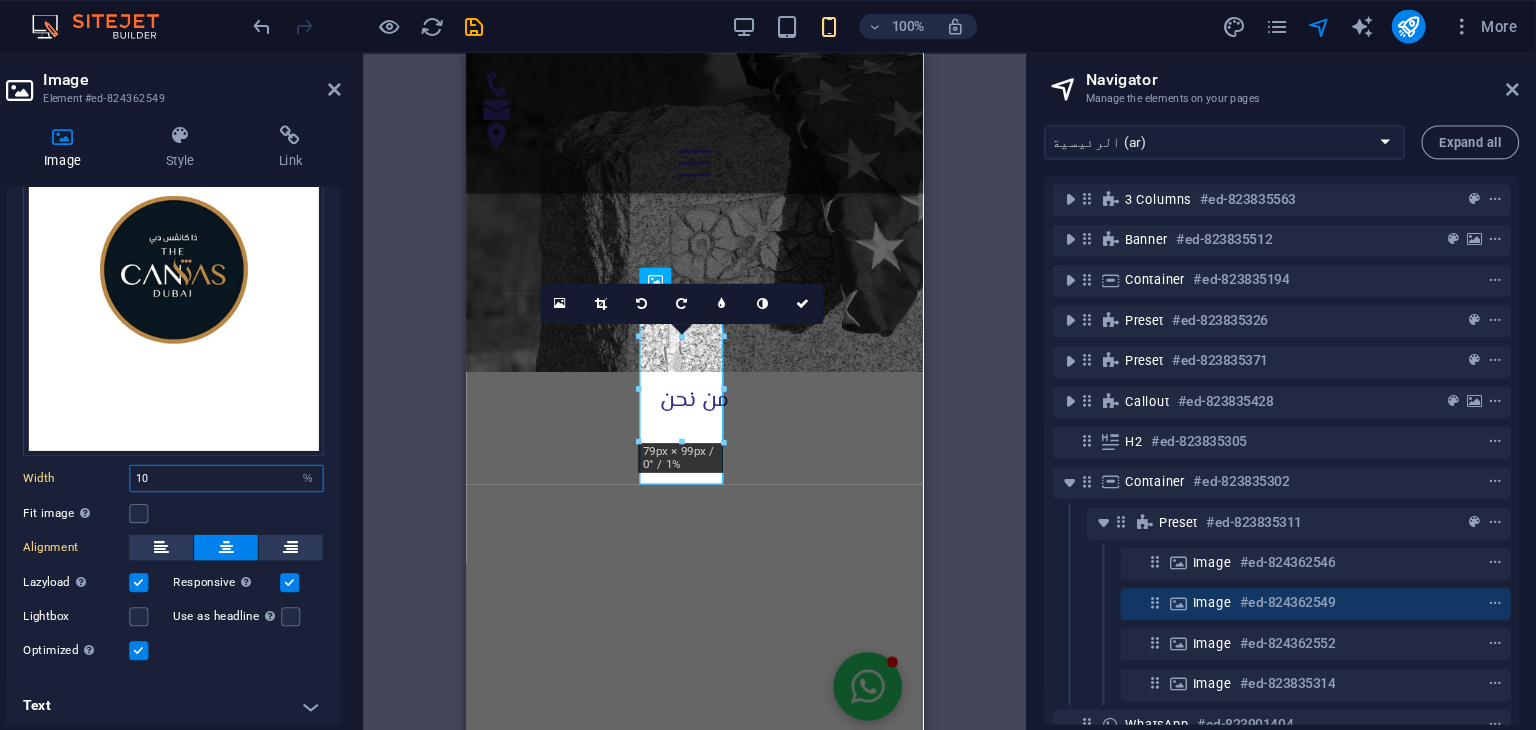 type on "1" 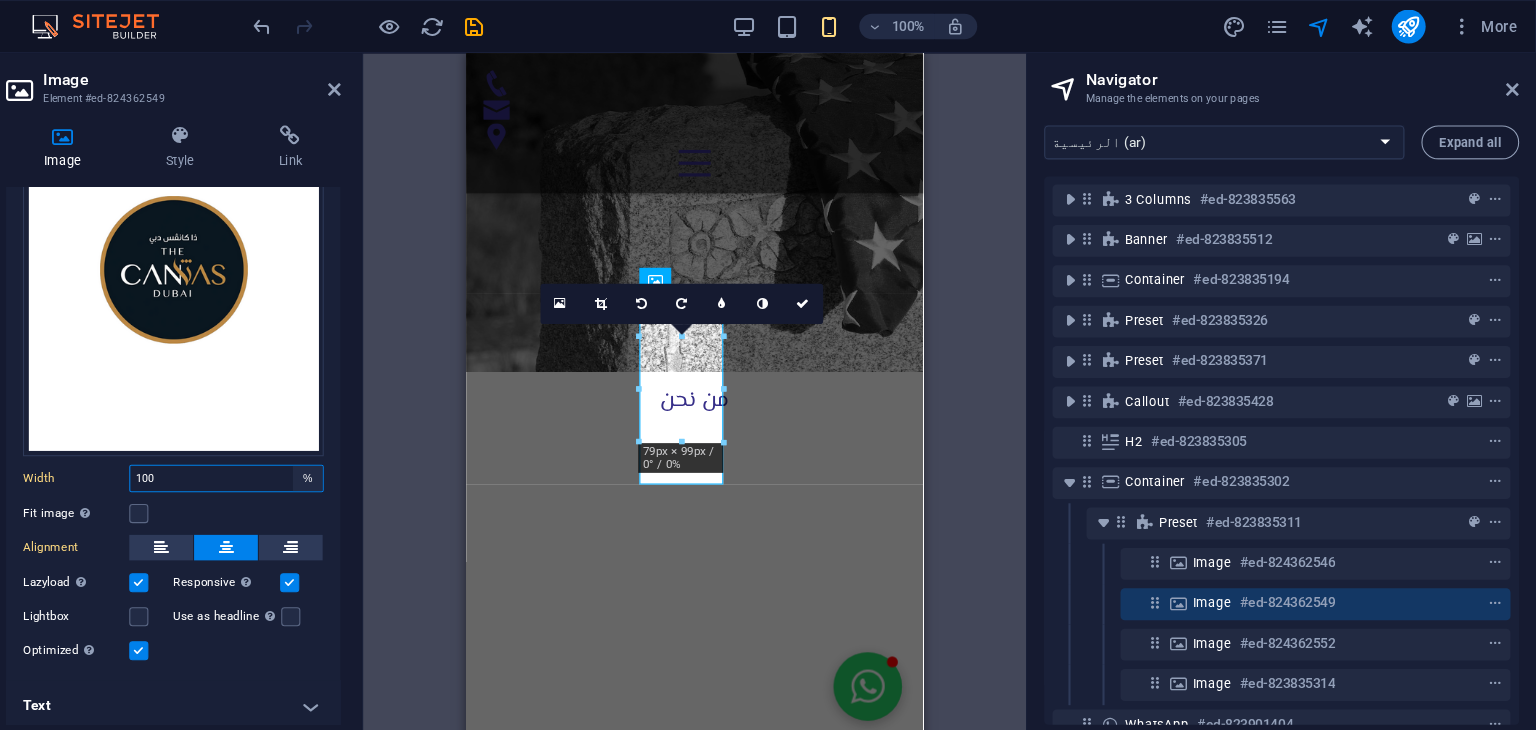 type on "100" 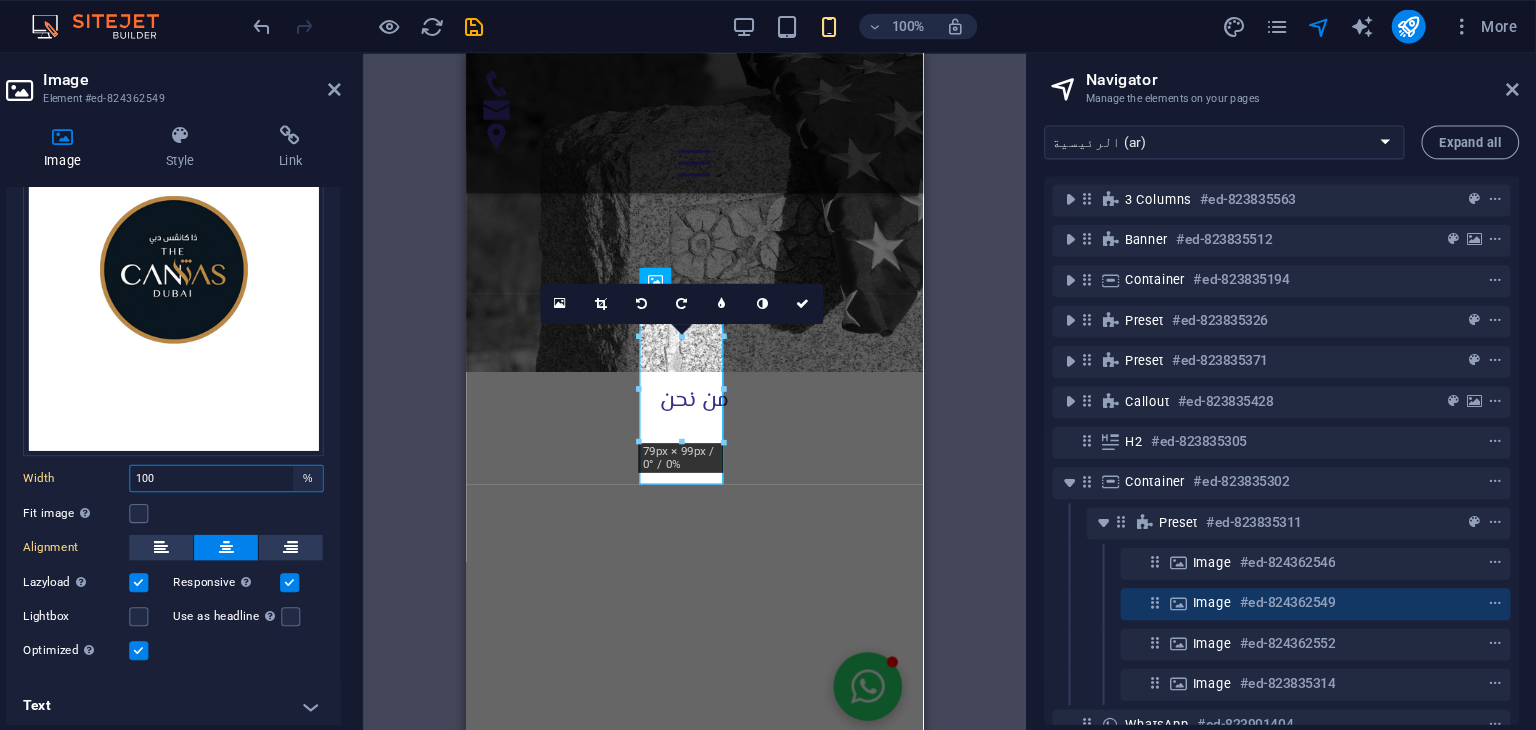 click on "Default auto px rem % em vh vw" at bounding box center (380, 450) 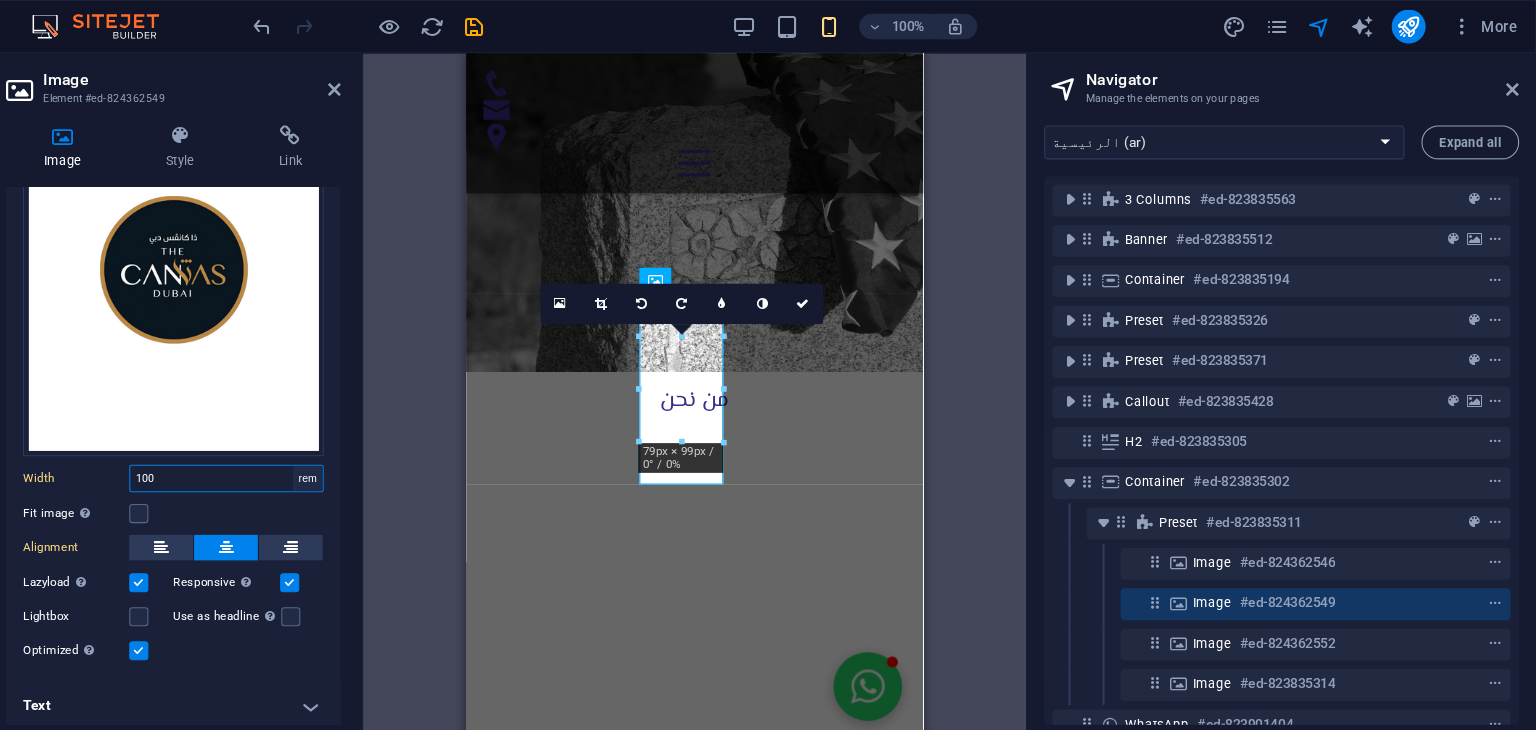 click on "Default auto px rem % em vh vw" at bounding box center [380, 450] 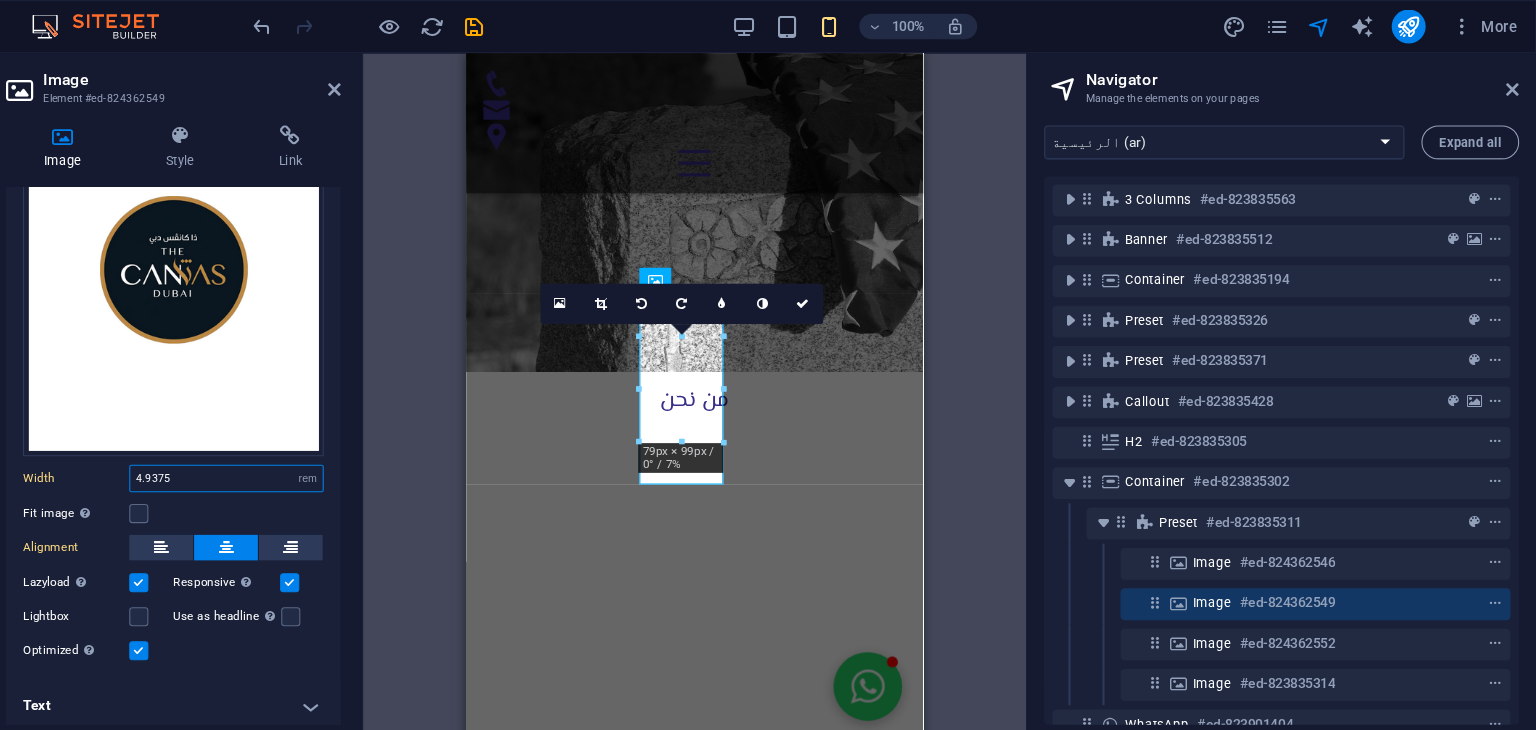 click on "4.9375" at bounding box center [303, 450] 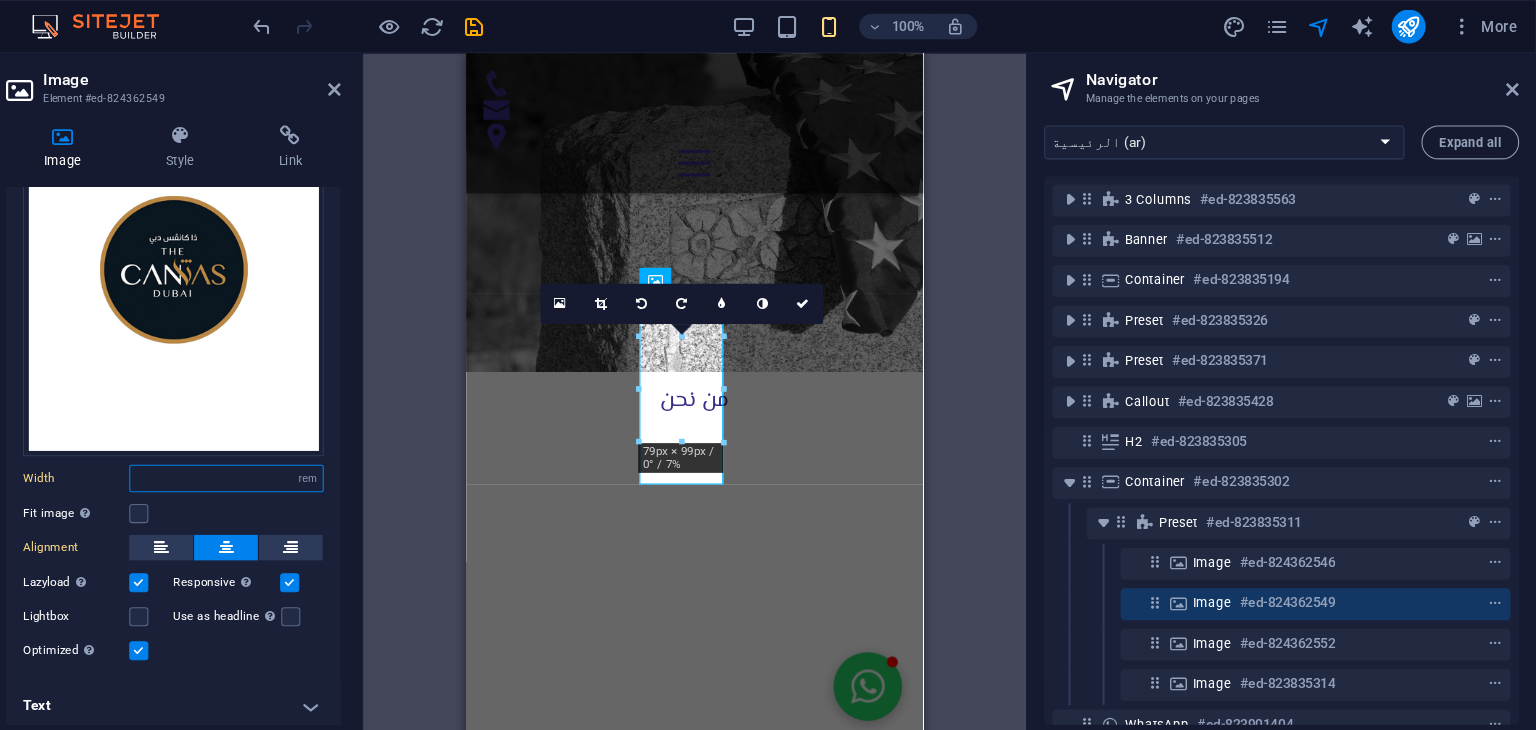 type on "6" 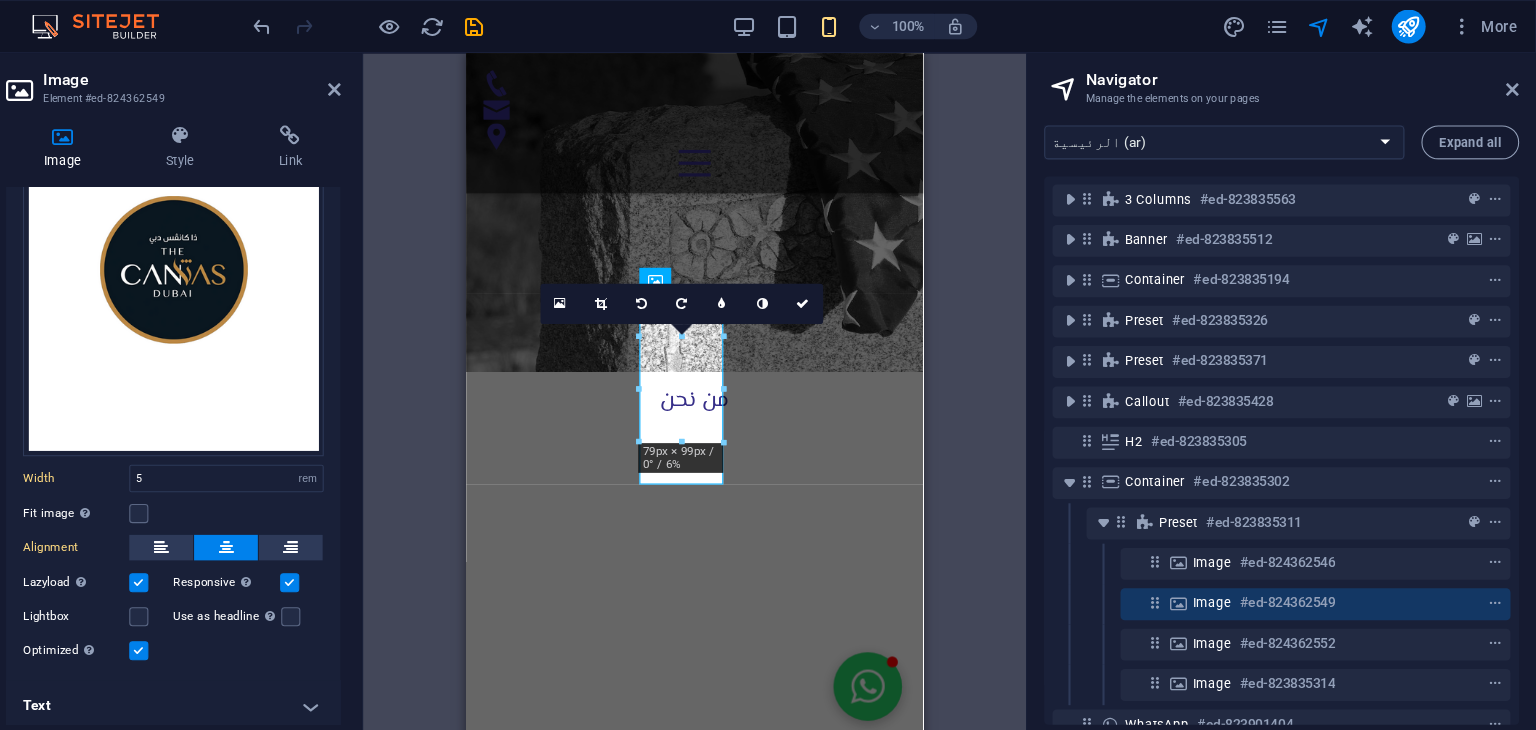 click on "H2   Banner   Container   Container   3 columns   Container   H1   Container   Container   Preset   Text   Container   Spacer   Text   Spacer   Spacer   Spacer   H3   Container   Spacer   Text   Spacer   Spacer   Menu Bar   Menu   Menu Bar   Icon   H3   Text   Icon   Container   Text   Preset   Container   Image   Container   Icon   H4   Container   H3   Callout   Container   Container   H2   Image   Preset   Spacer   WhatsApp   Preset   Container   Preset   Container   Text   Image   Text   Container   Image   Image   Image   Spacer   Footer Heimdall   Icon   Container   Container   Map   Text   Container   Text   H3   Footer Tyr   Input   Container   Container   Form   Textarea   Captcha   Email   Input   Input   Spacer   Container   H2   Footer Tyr   Map   Text   Container   Container   Preset   H3   Footer Frigg   Text   Footer Frigg   Container   Container   Container   Text   Text   Spacer   Container   Logo   Footer Skadi   Logo   Spacer   Text   Spacer   Text   Placeholder   Icon" at bounding box center [744, 374] 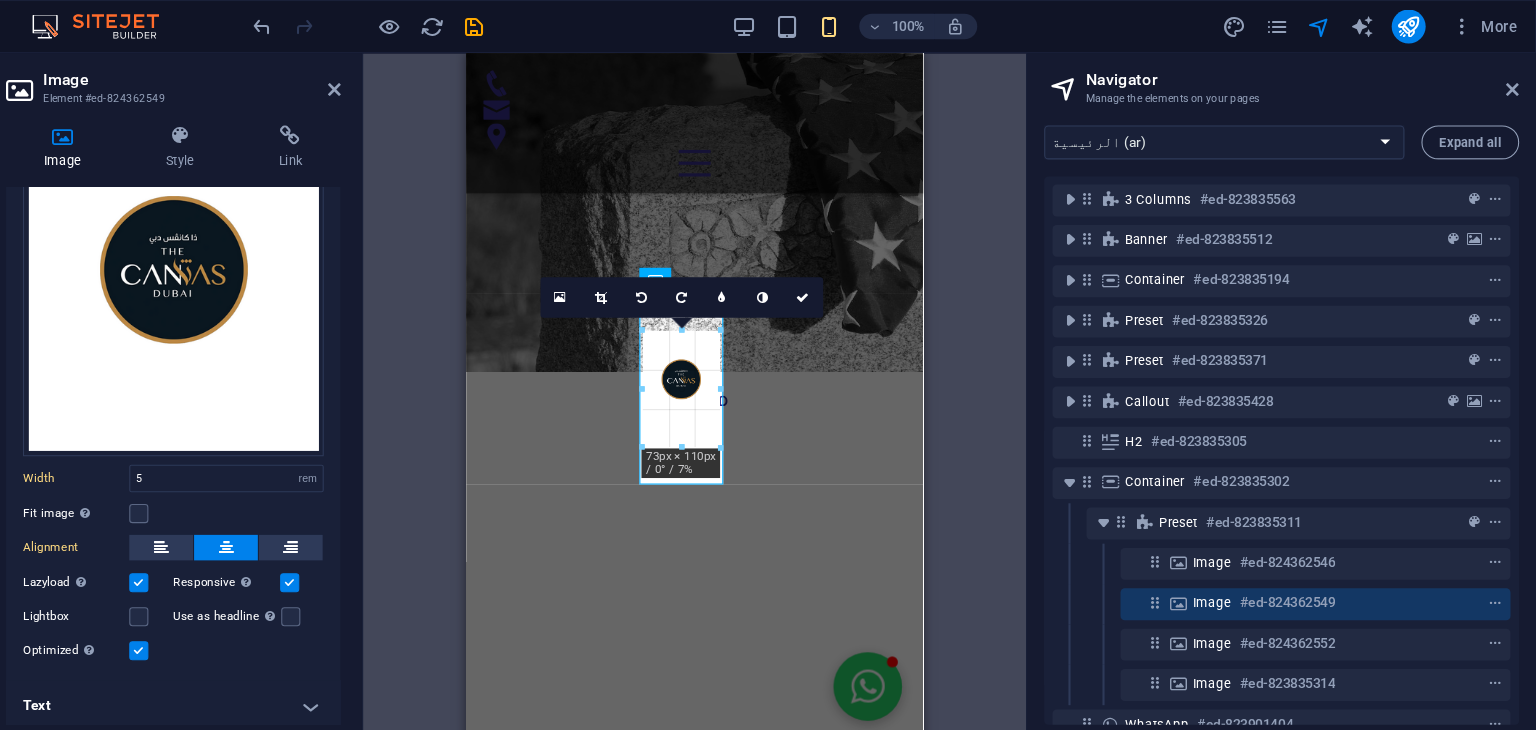 drag, startPoint x: 732, startPoint y: 416, endPoint x: 715, endPoint y: 427, distance: 20.248457 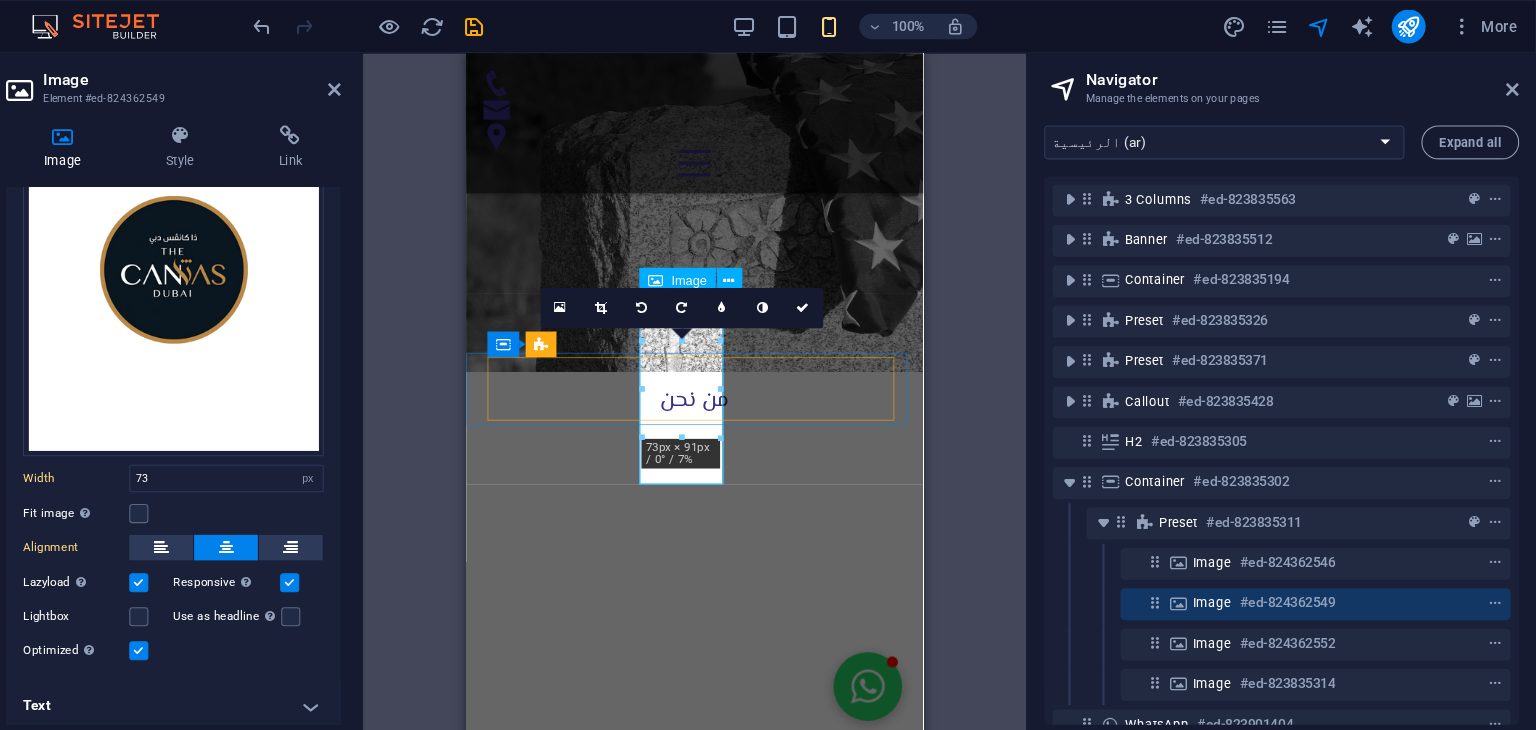 click at bounding box center (707, 264) 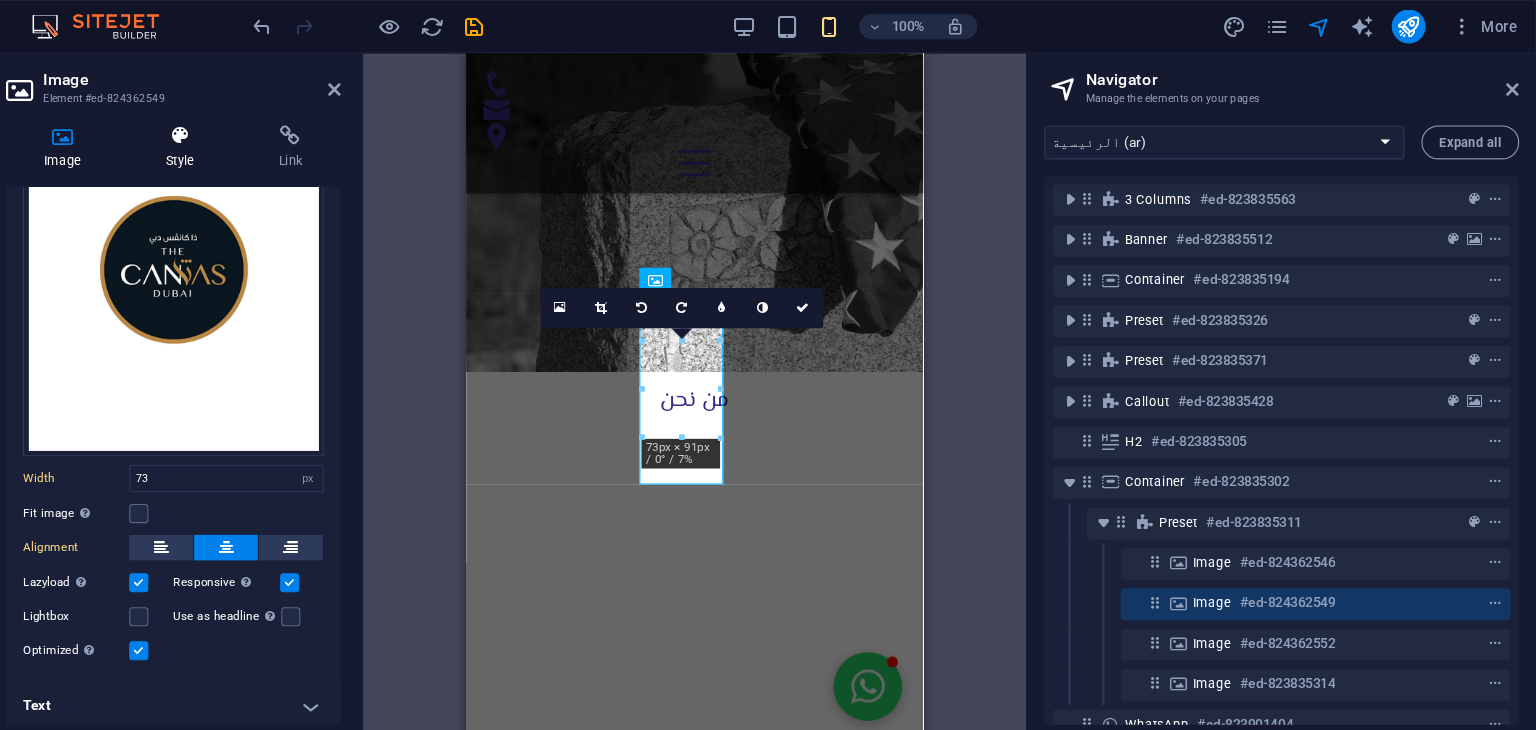 click at bounding box center (259, 128) 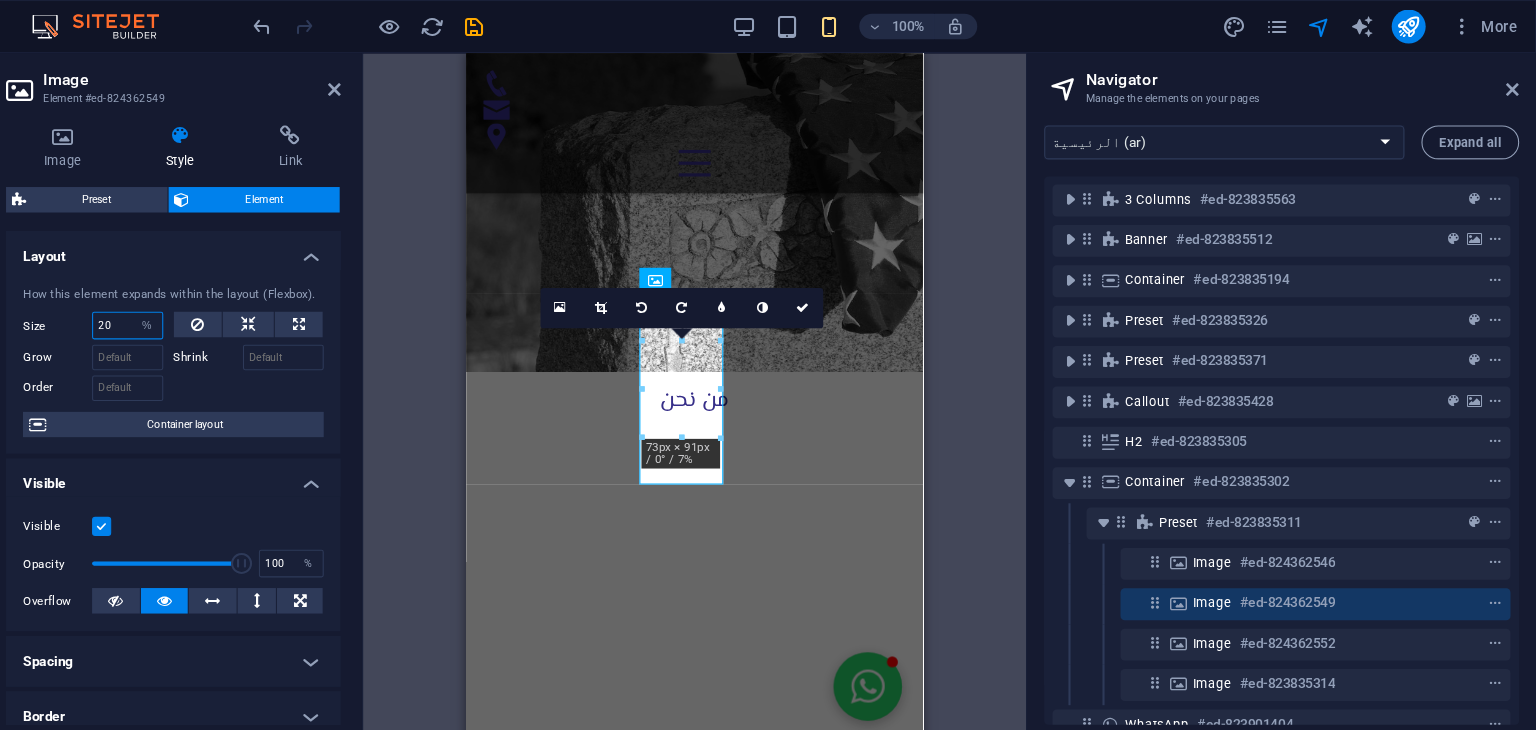 click on "20" at bounding box center (210, 306) 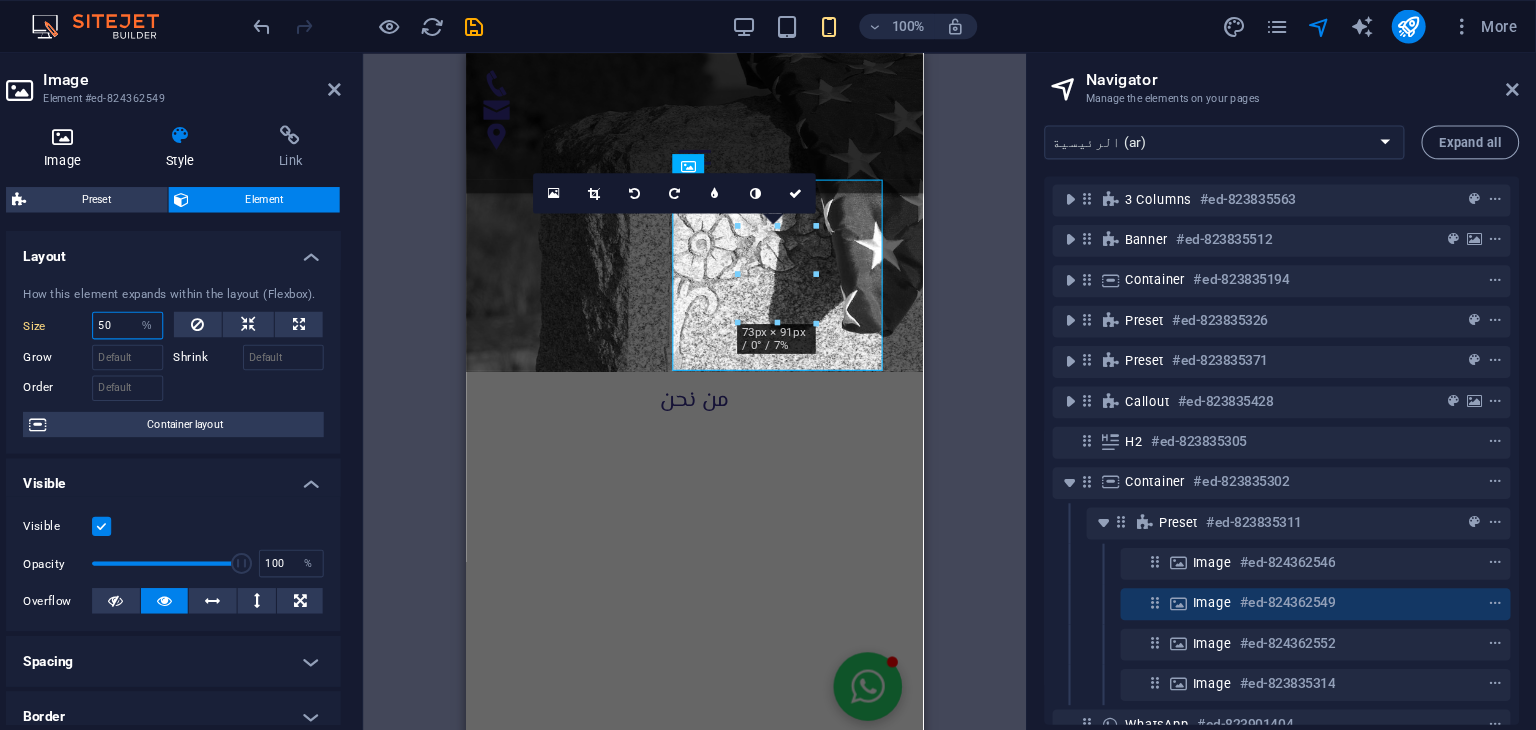 type on "50" 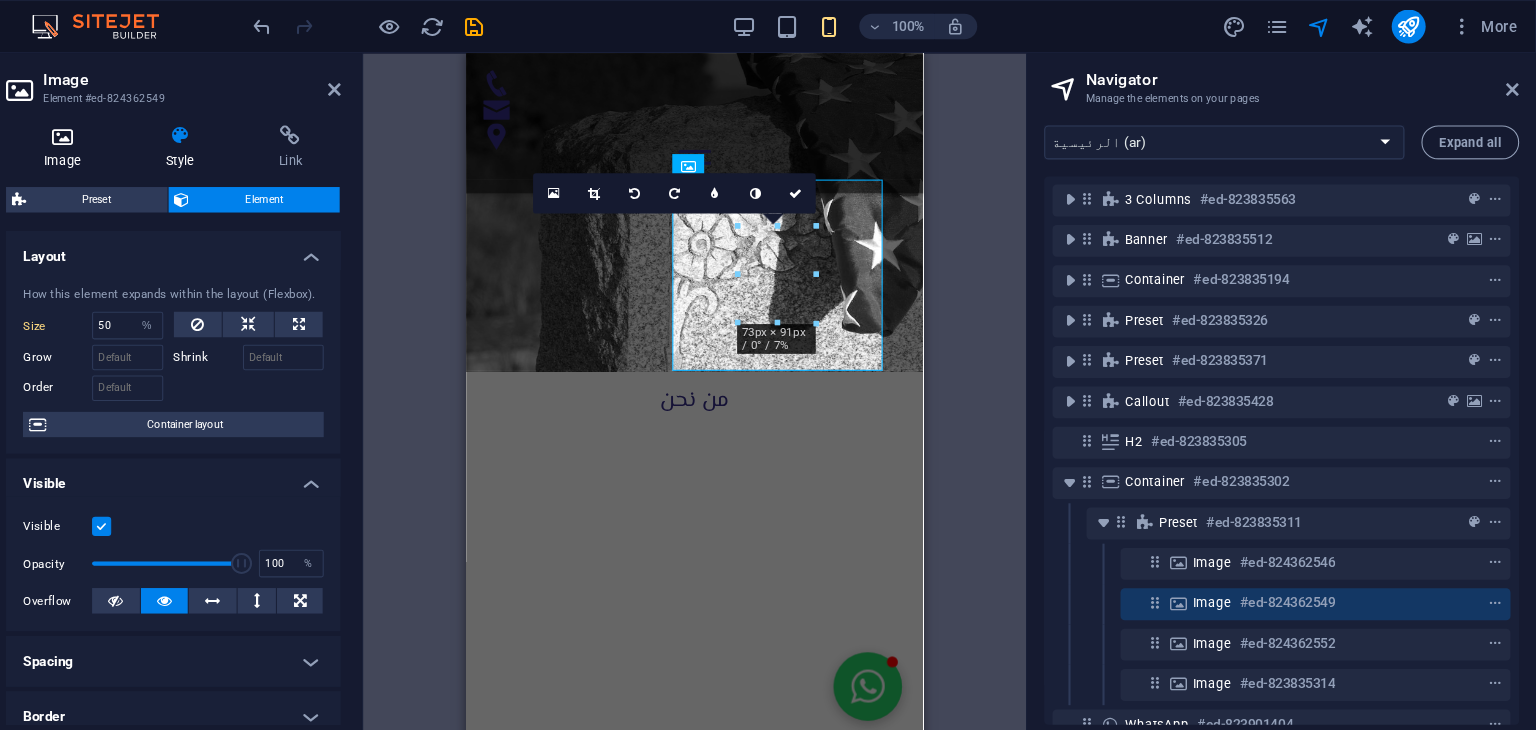 click on "Image" at bounding box center [153, 139] 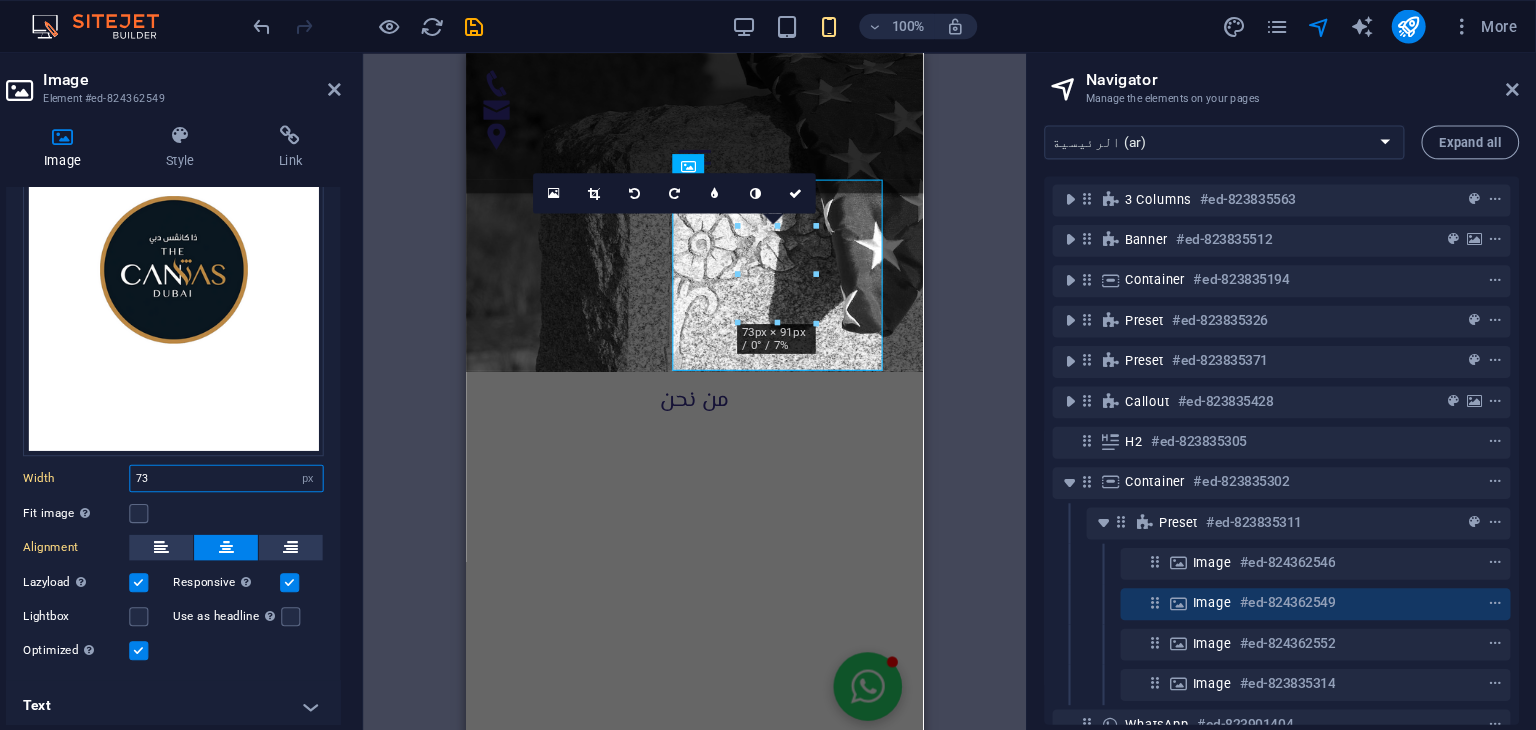 click on "73" at bounding box center (303, 450) 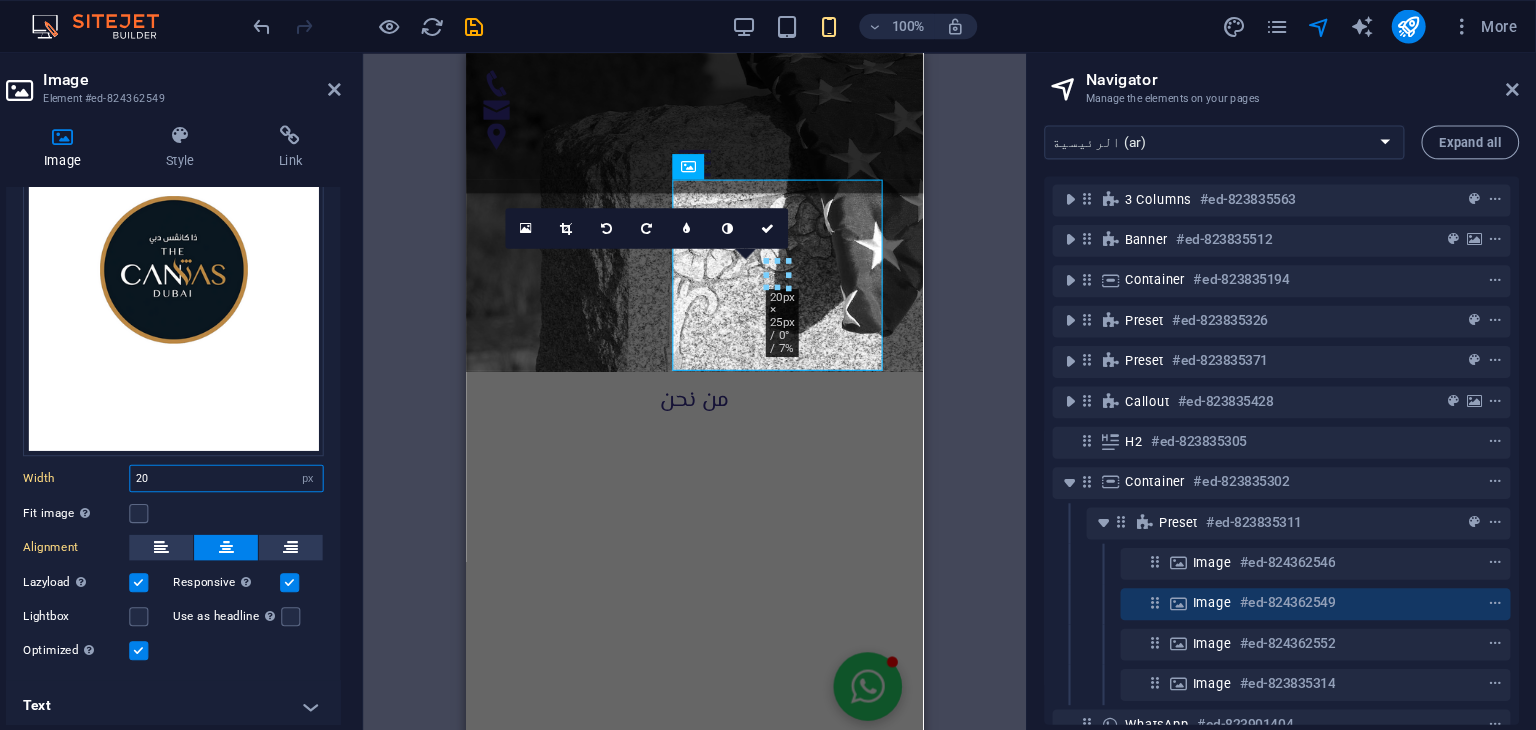 type on "2" 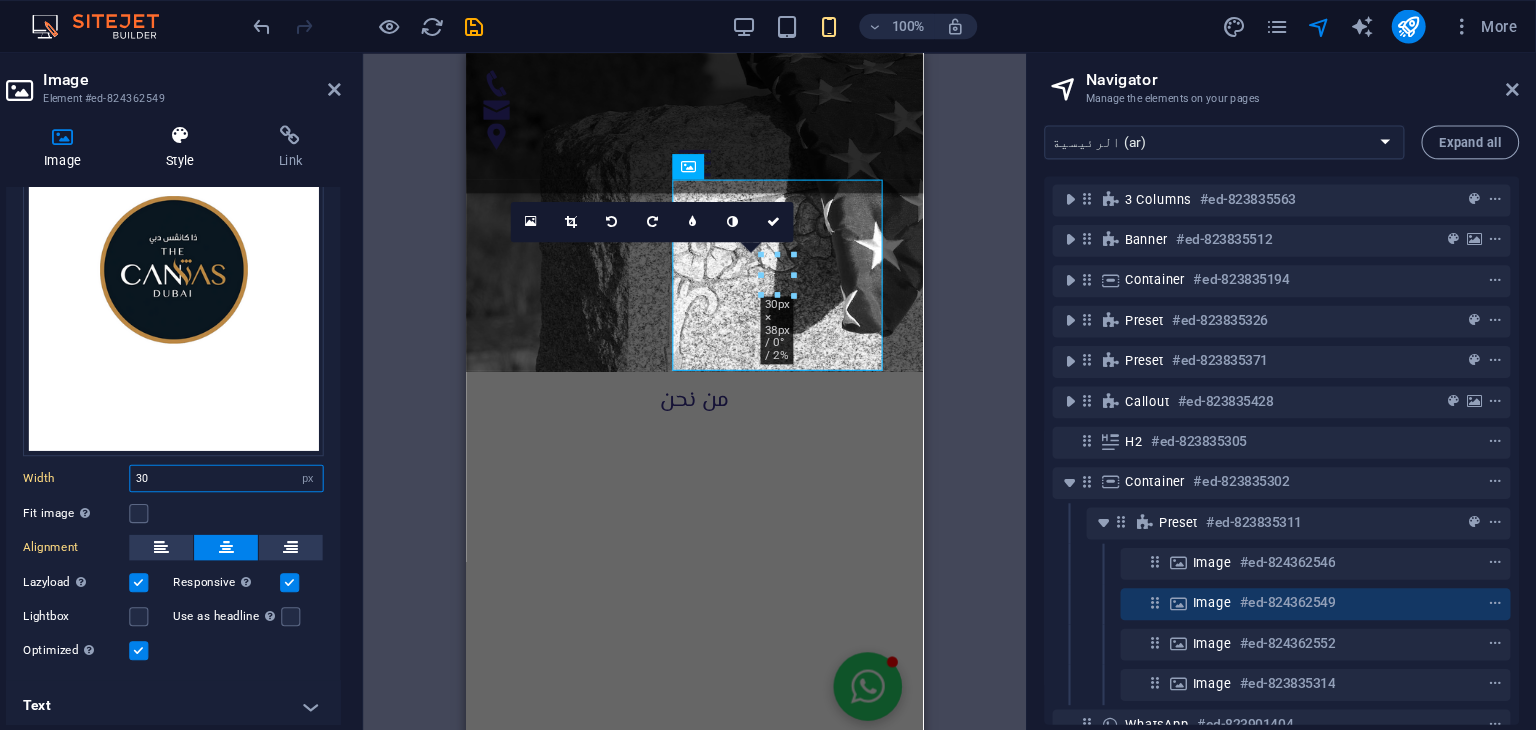 type on "30" 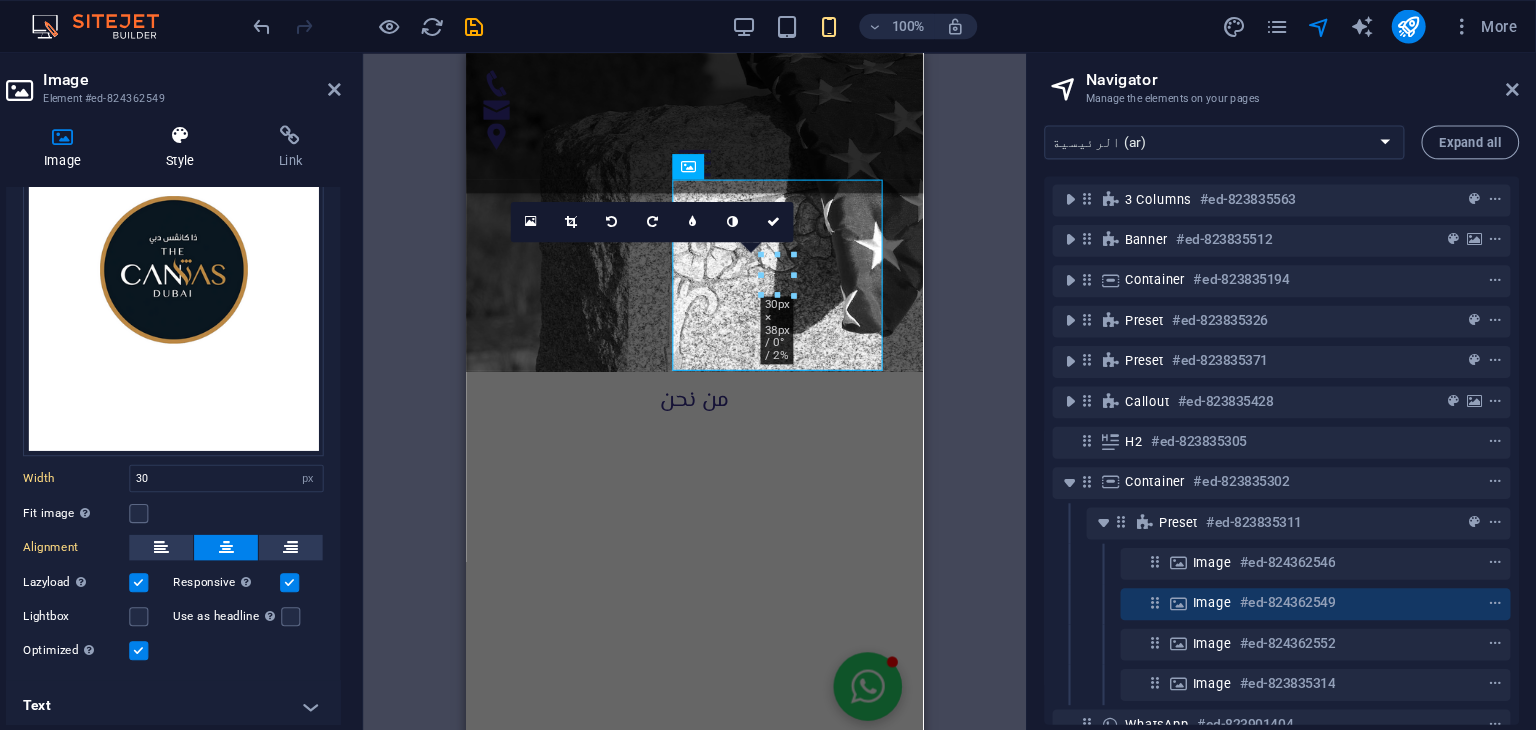 click at bounding box center (259, 128) 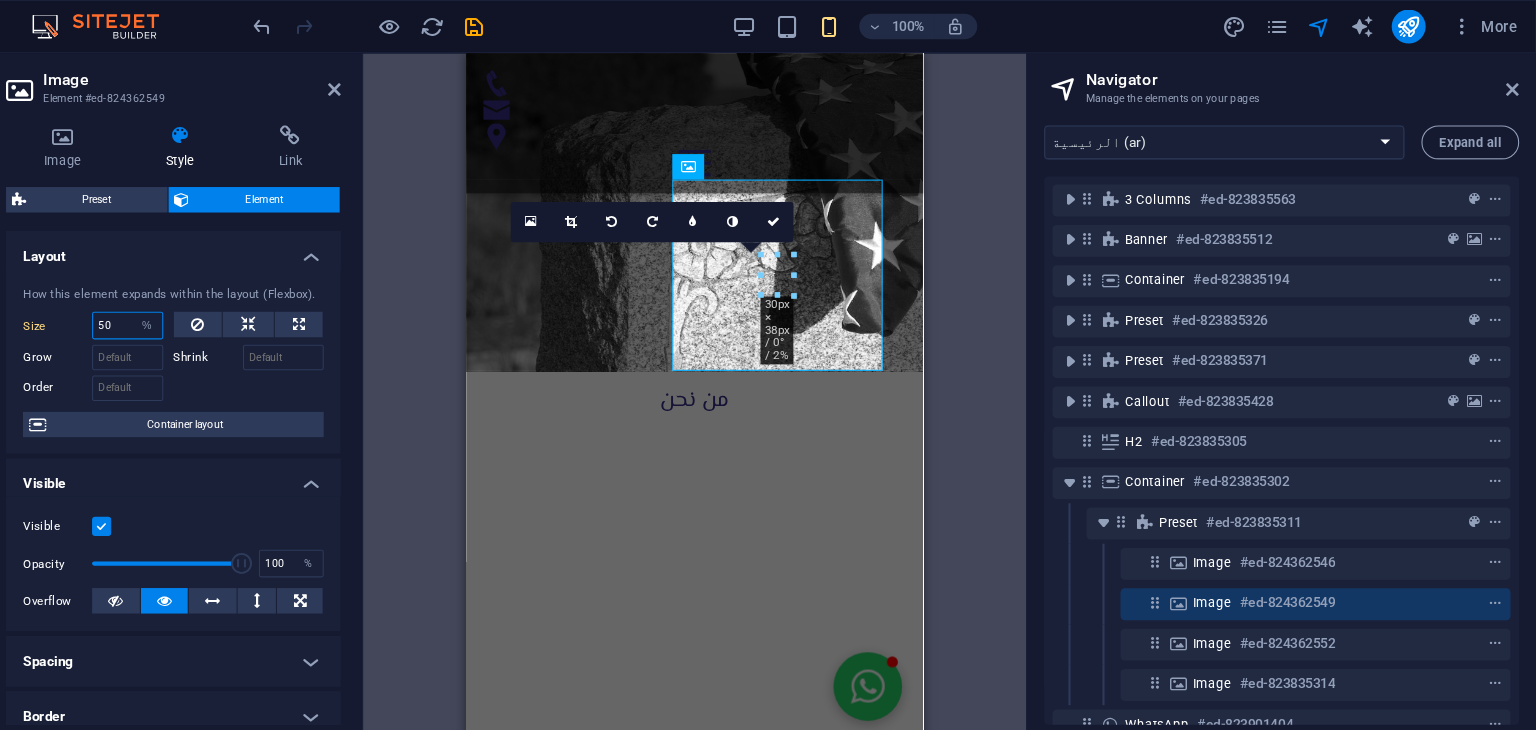 click on "50" at bounding box center (210, 306) 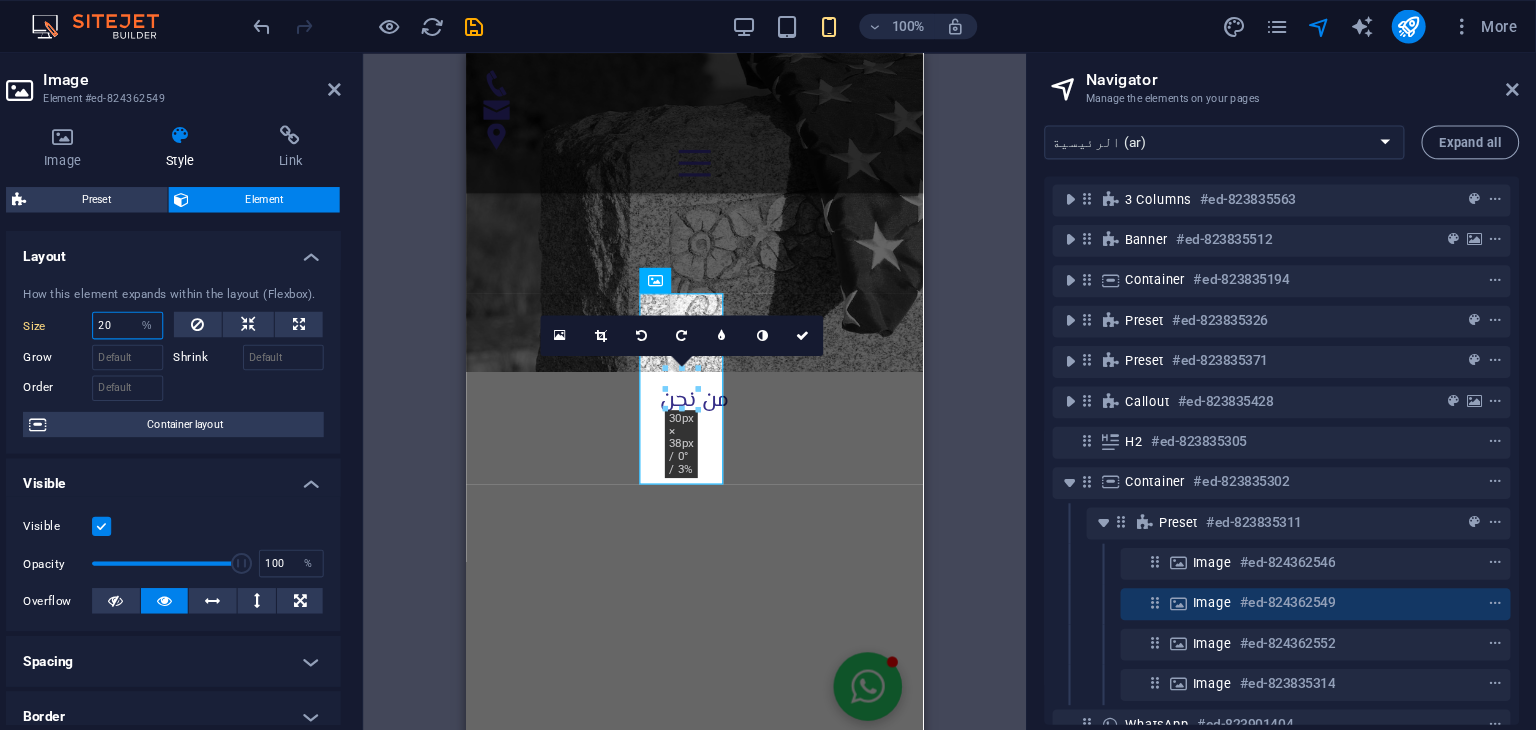 click on "20" at bounding box center [210, 306] 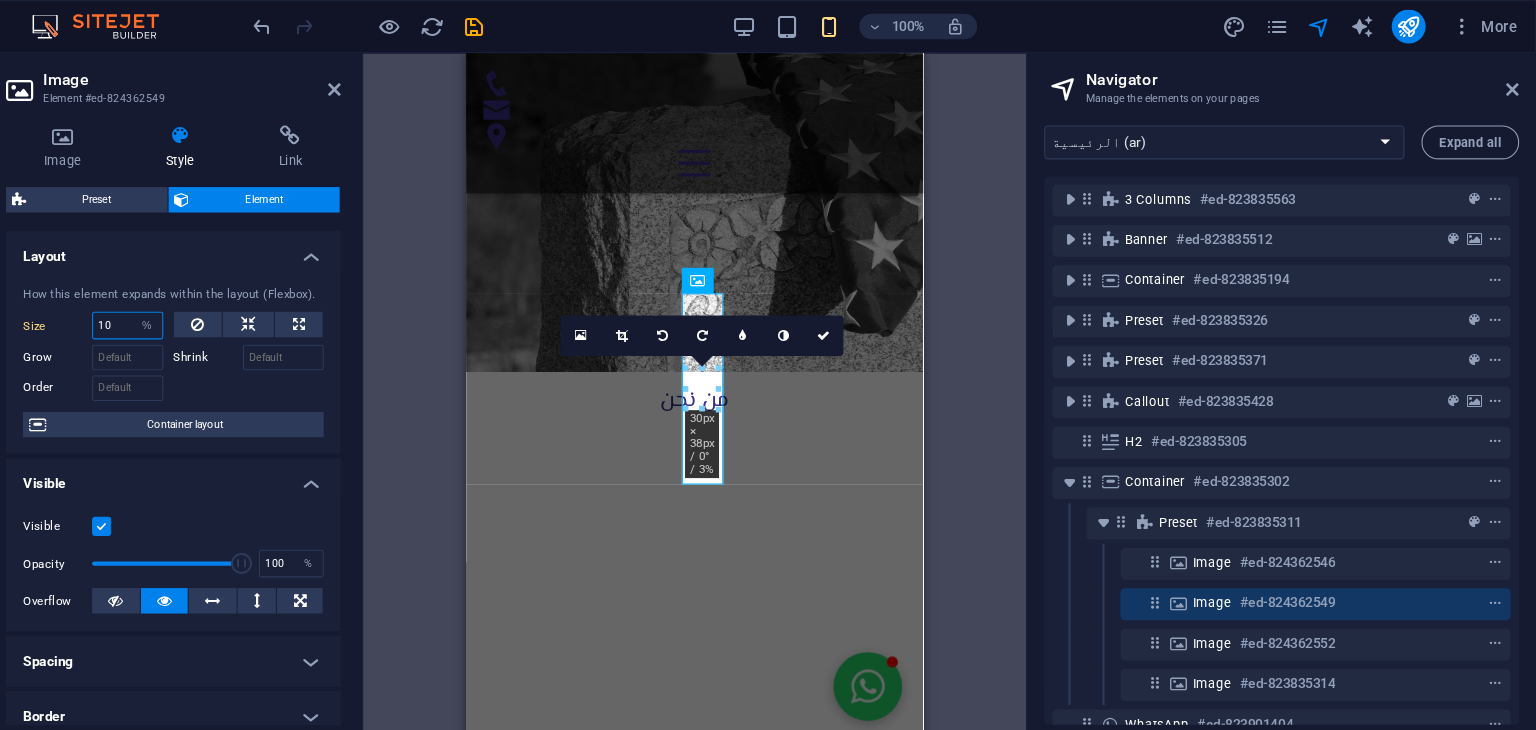 type on "1" 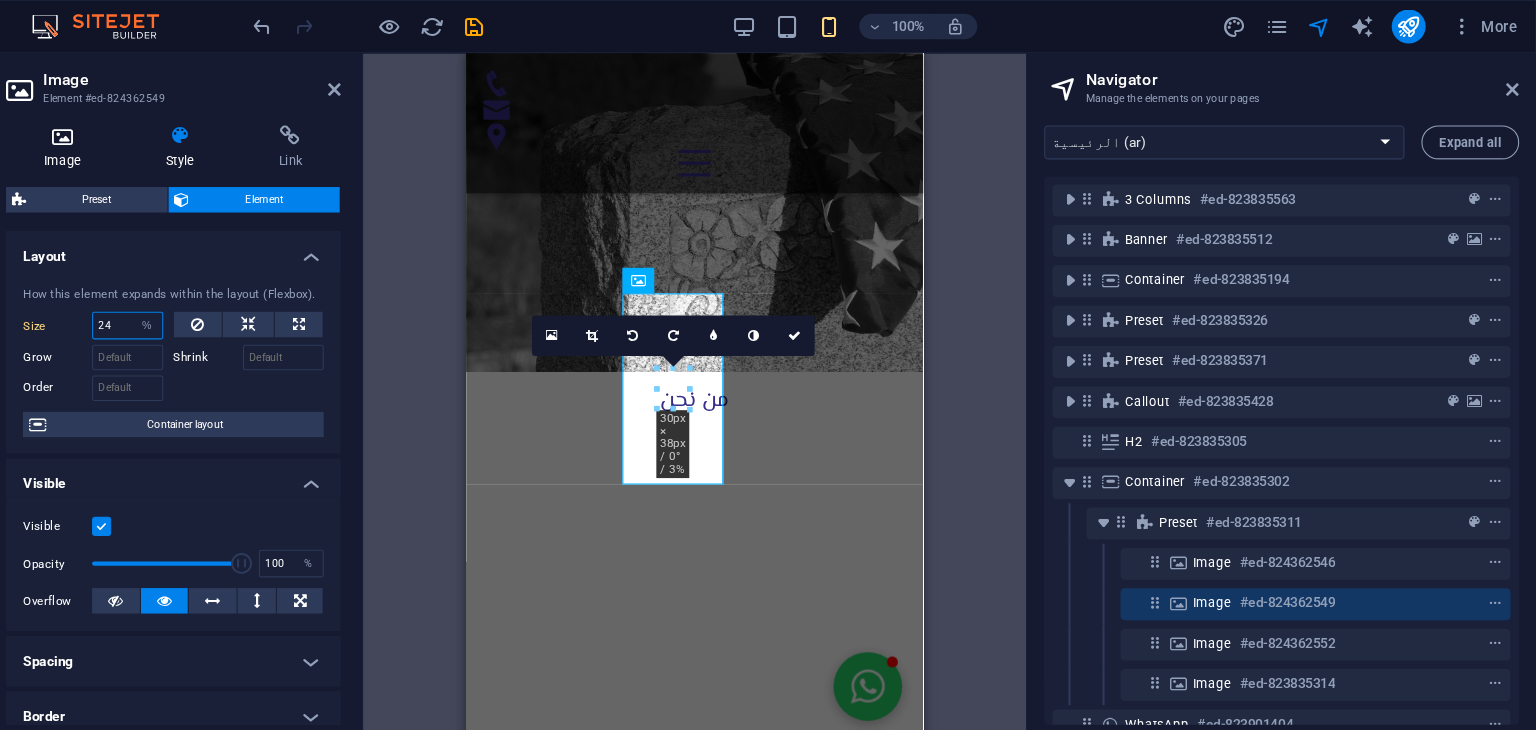 type on "24" 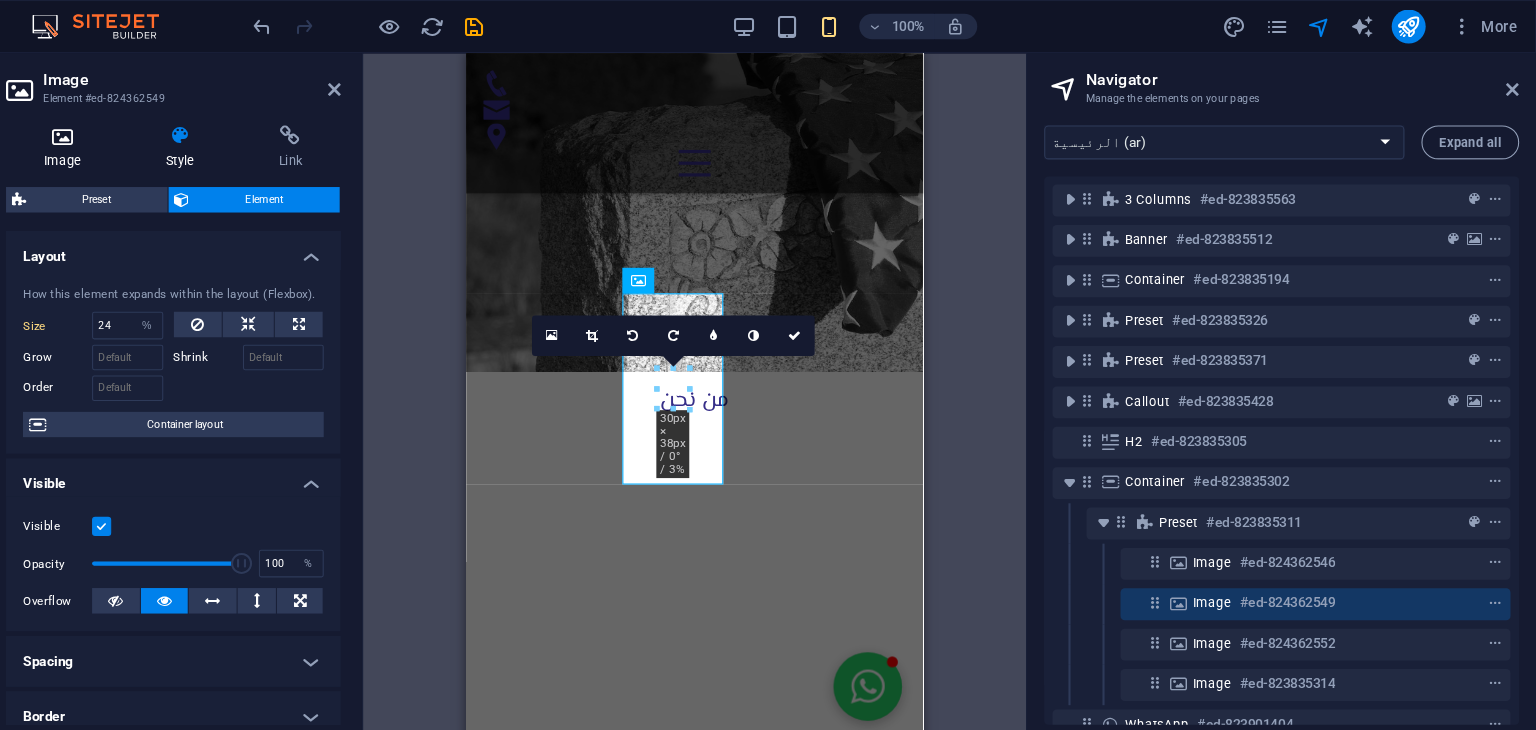 click at bounding box center [149, 128] 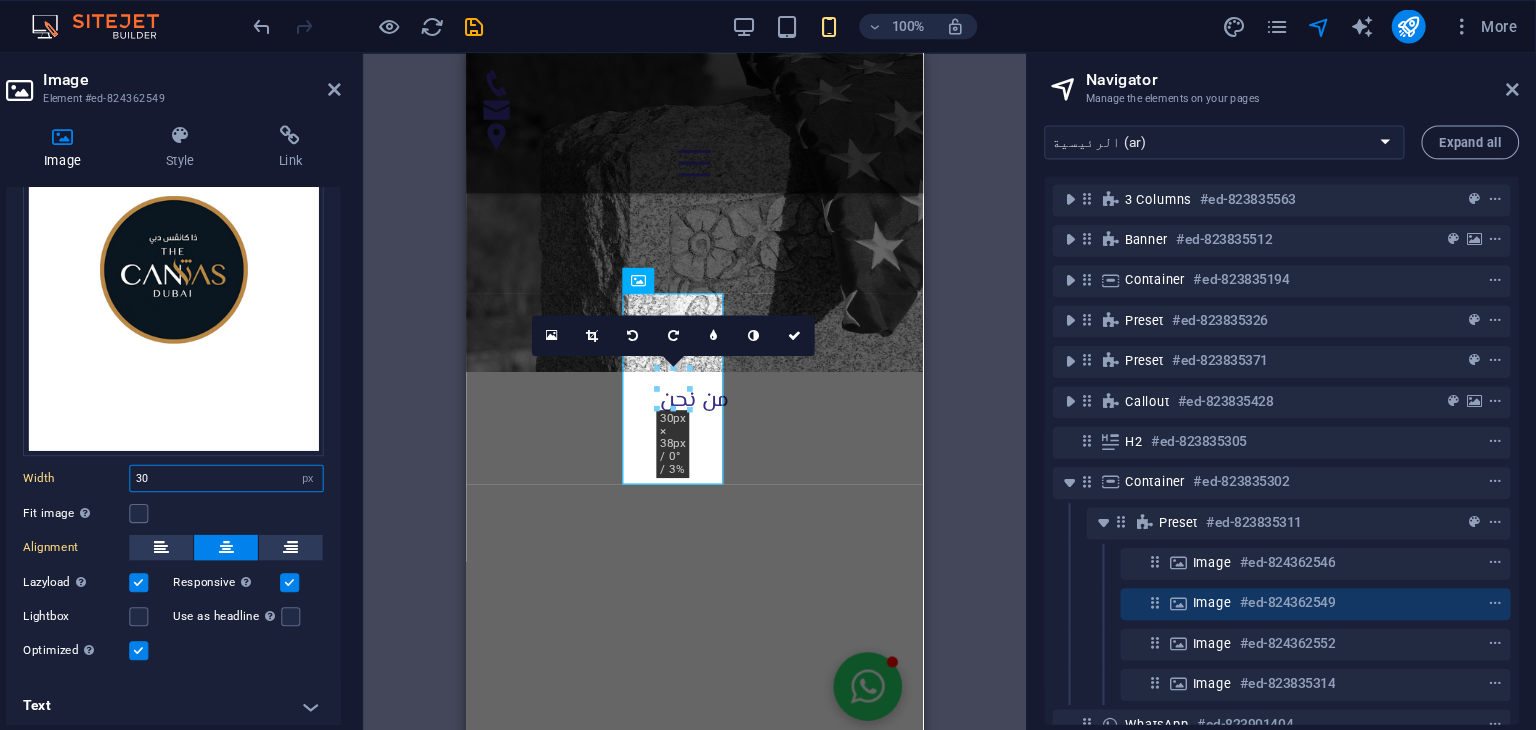 click on "30" at bounding box center (303, 450) 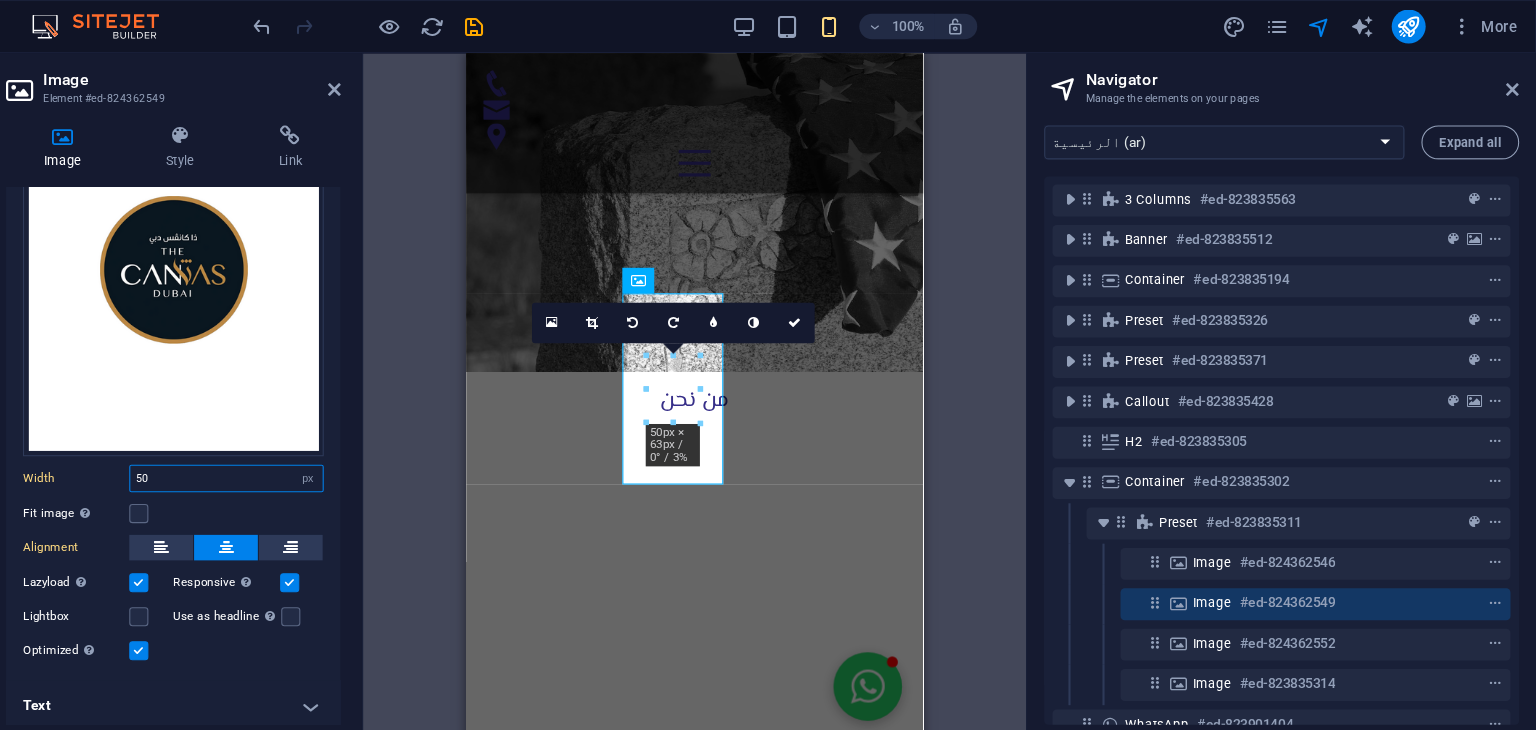 type on "5" 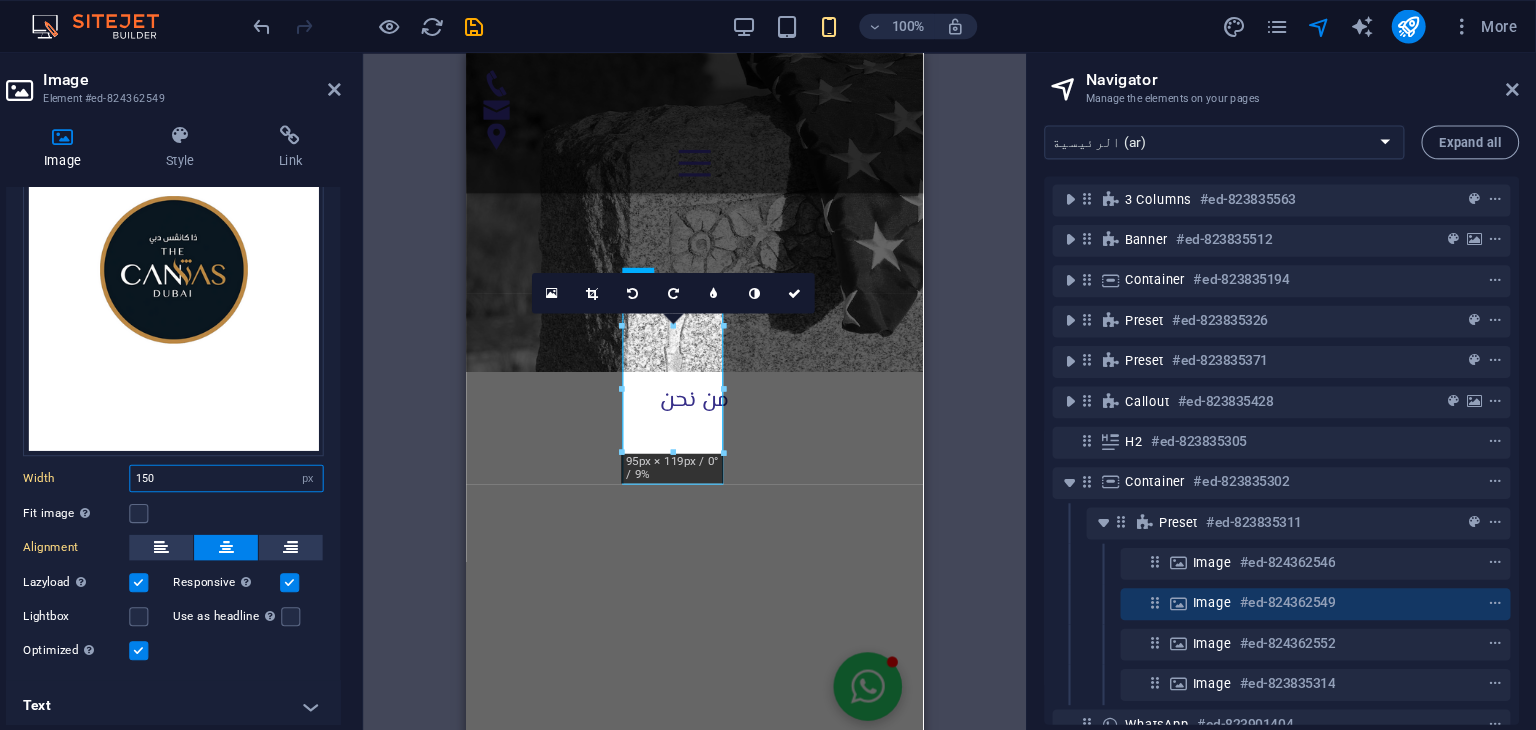 type on "150" 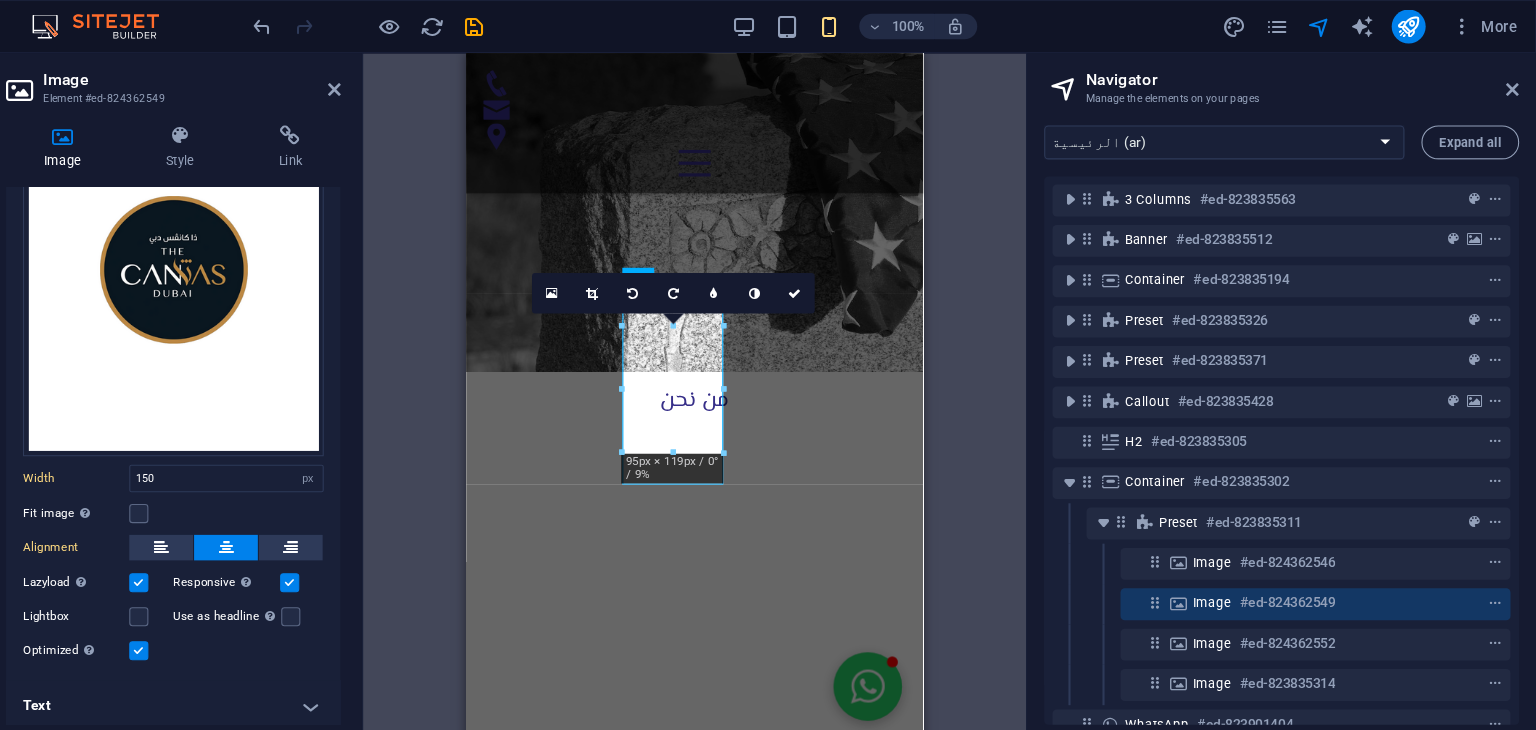 click on "H2   Banner   Container   Container   3 columns   Container   H1   Container   Container   Preset   Text   Container   Spacer   Text   Spacer   Spacer   Spacer   H3   Container   Spacer   Text   Spacer   Spacer   Menu Bar   Menu   Menu Bar   Icon   H3   Text   Icon   Container   Text   Preset   Container   Image   Container   Icon   H4   Container   H3   Callout   Container   Container   H2   Image   Preset   Spacer   WhatsApp   Preset   Container   Preset   Container   Text   Image   Text   Container   Image   Image   Image   Spacer   Footer Heimdall   Icon   Container   Container   Map   Text   Container   Text   H3   Footer Tyr   Input   Container   Container   Form   Textarea   Captcha   Email   Input   Input   Spacer   Container   H2   Footer Tyr   Map   Text   Container   Container   Preset   H3   Footer Frigg   Text   Footer Frigg   Container   Container   Container   Text   Text   Spacer   Container   Logo   Footer Skadi   Logo   Spacer   Text   Spacer   Text   Placeholder   Icon" at bounding box center (744, 374) 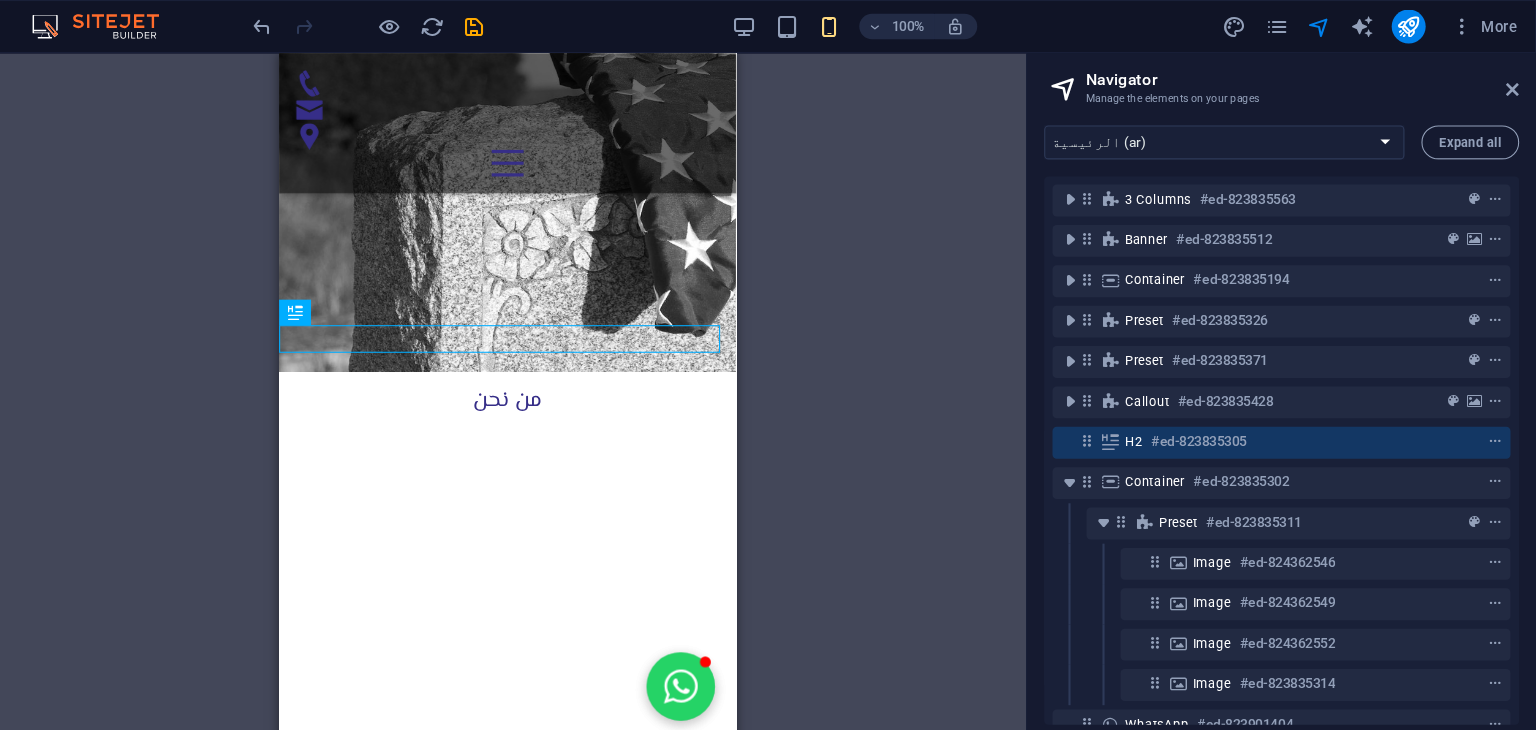 drag, startPoint x: 624, startPoint y: 315, endPoint x: 562, endPoint y: 276, distance: 73.24616 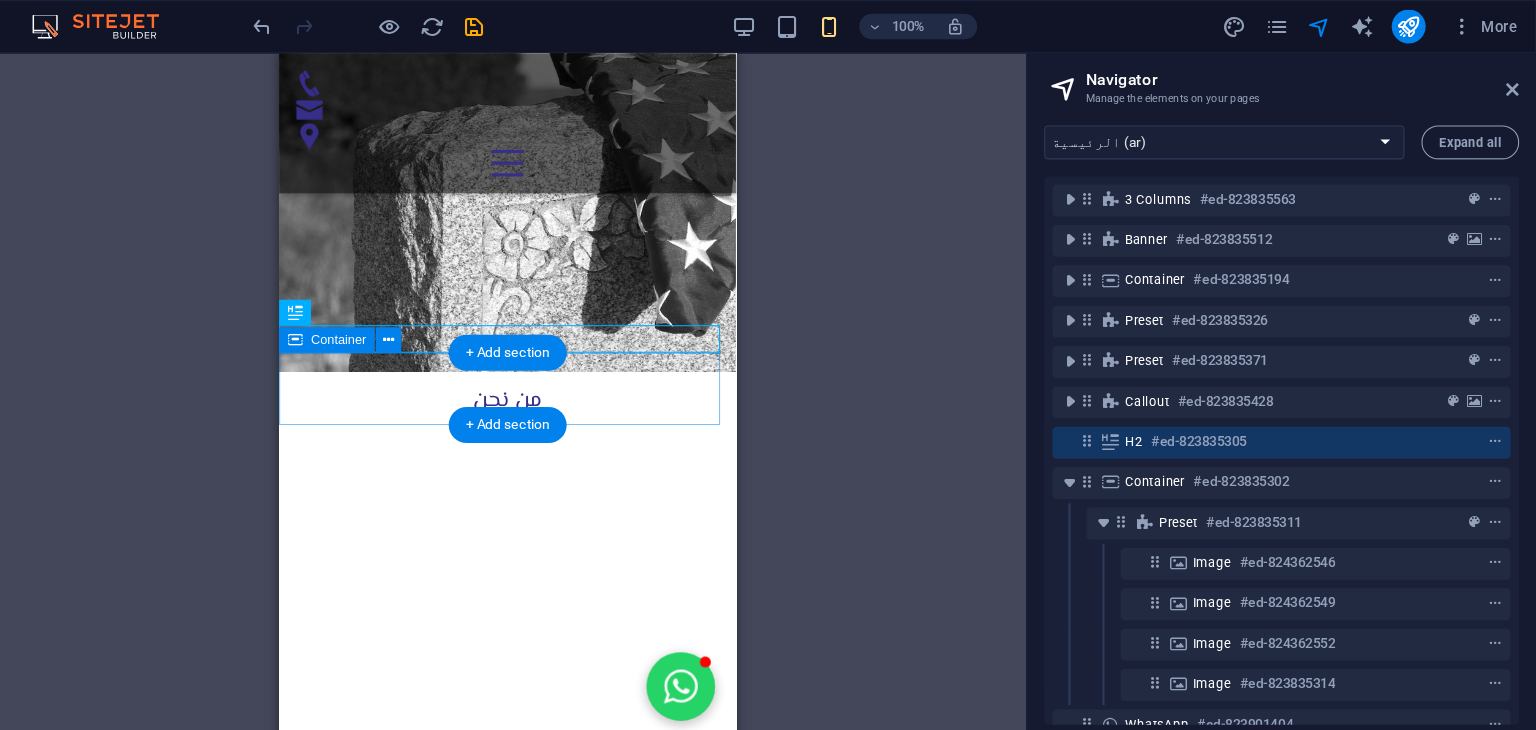 click at bounding box center (494, 2399) 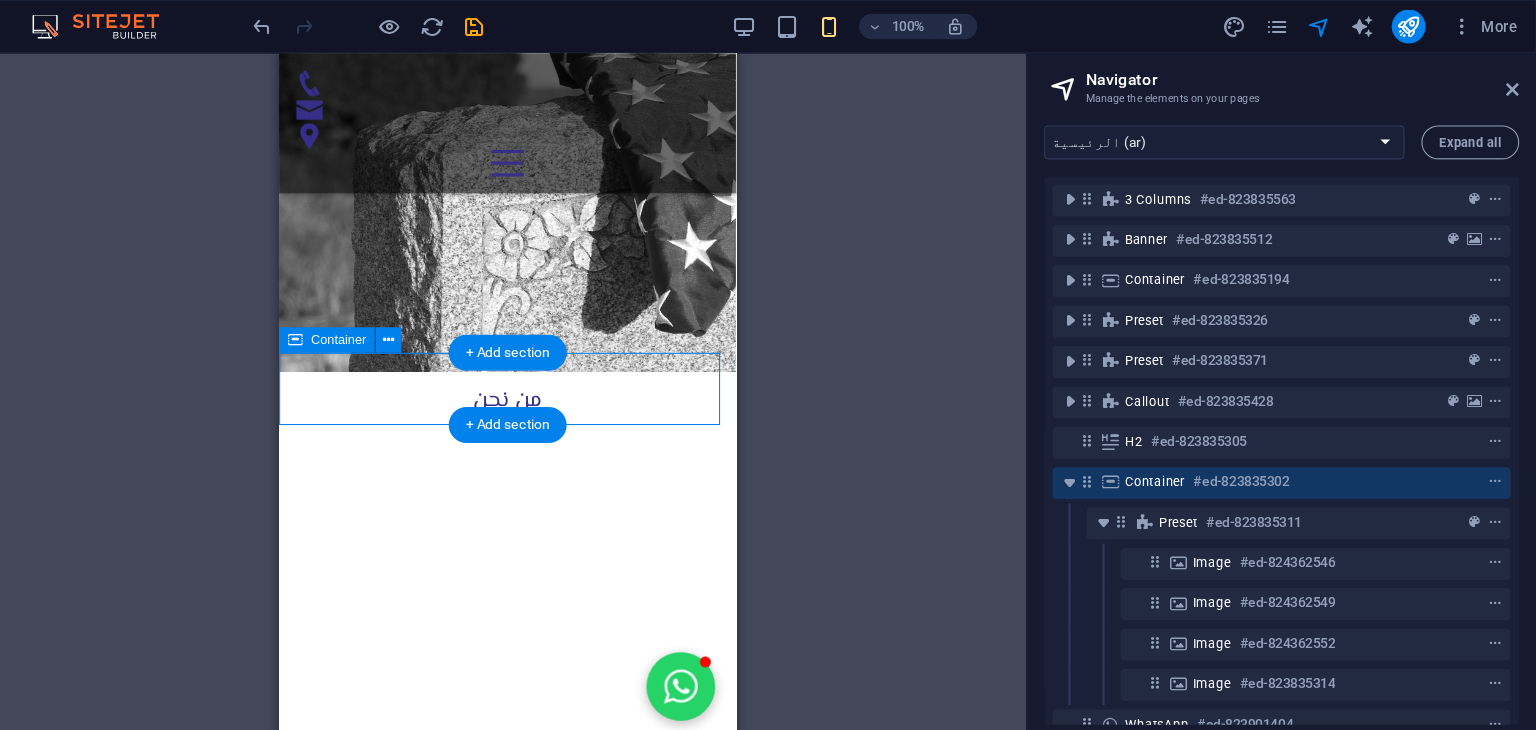 click at bounding box center (494, 2399) 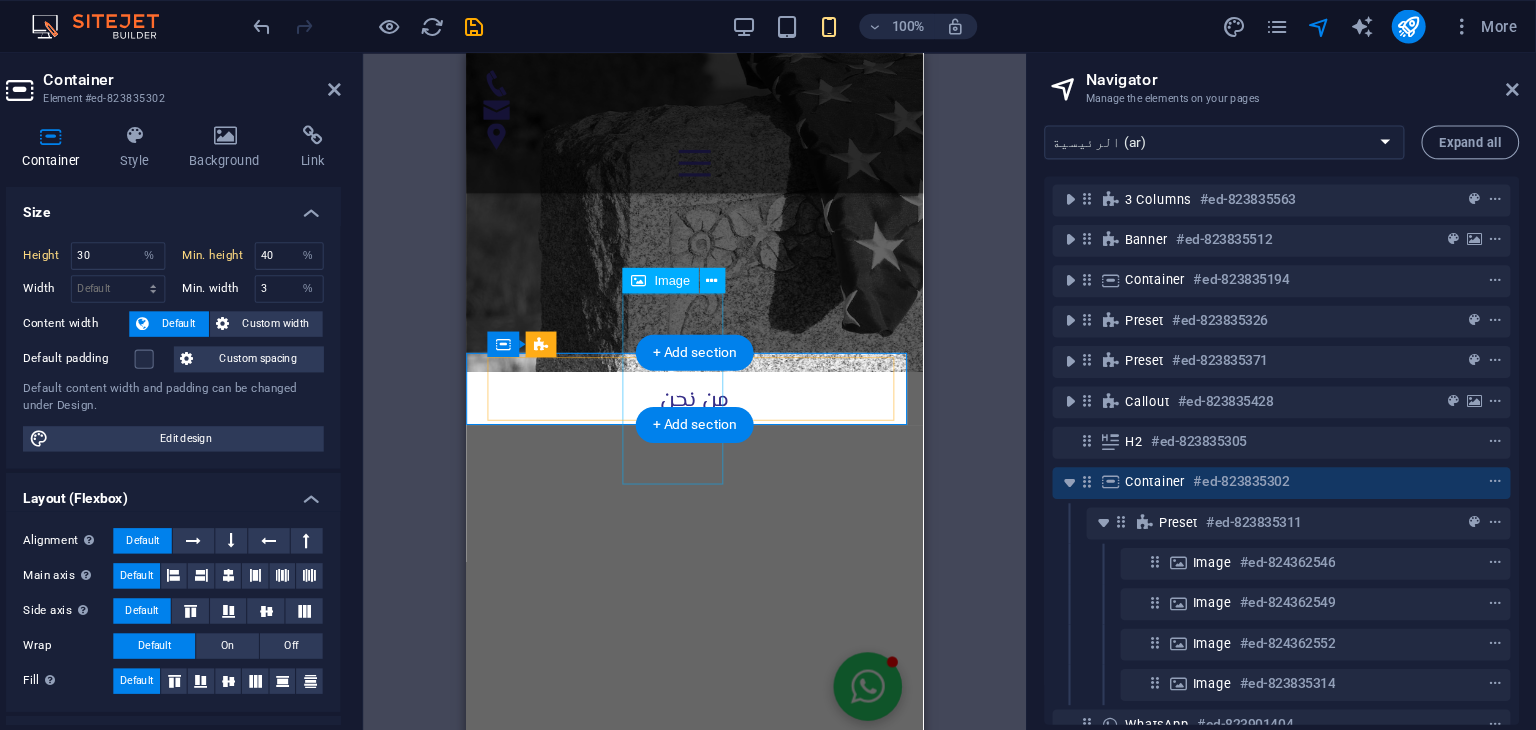 drag, startPoint x: 874, startPoint y: 361, endPoint x: 698, endPoint y: 361, distance: 176 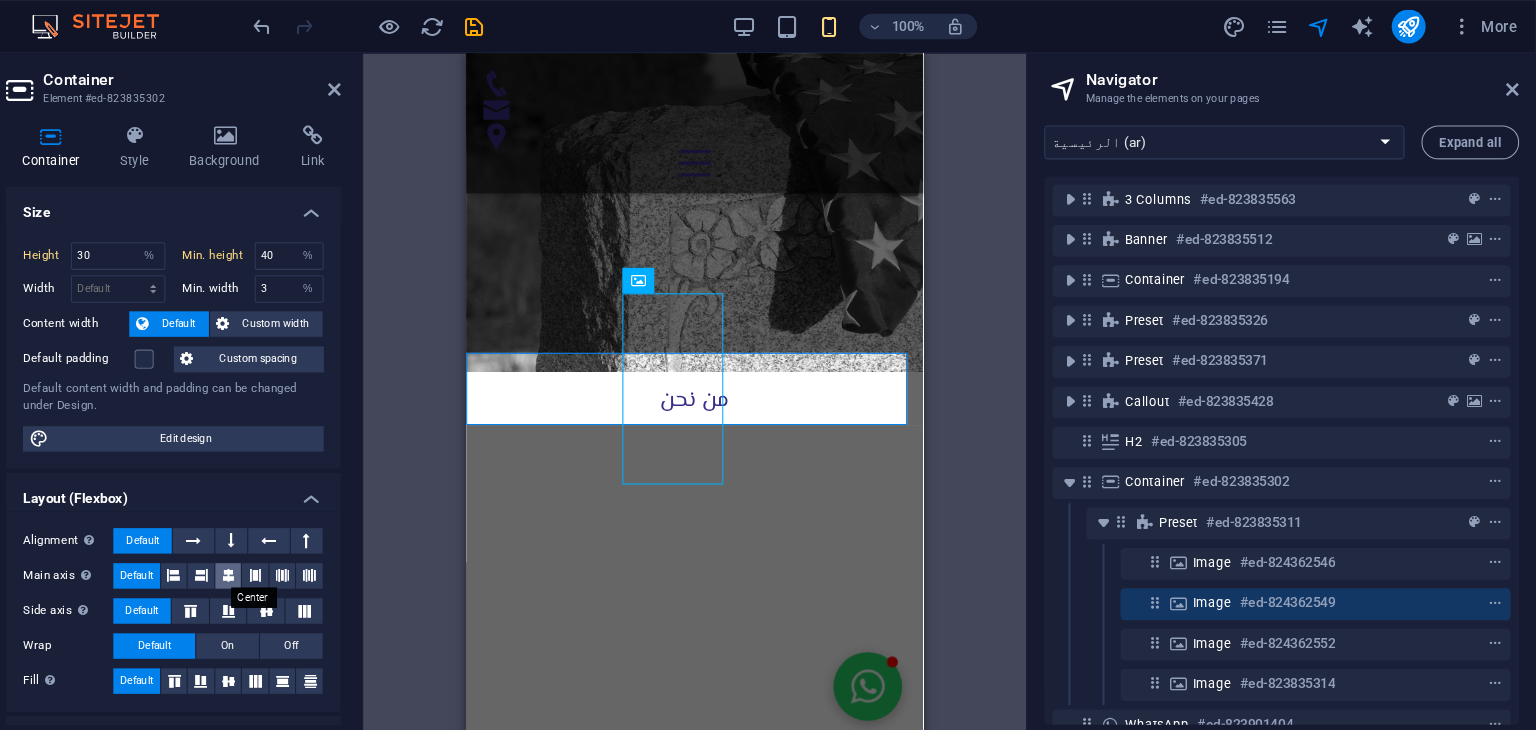 click at bounding box center (305, 542) 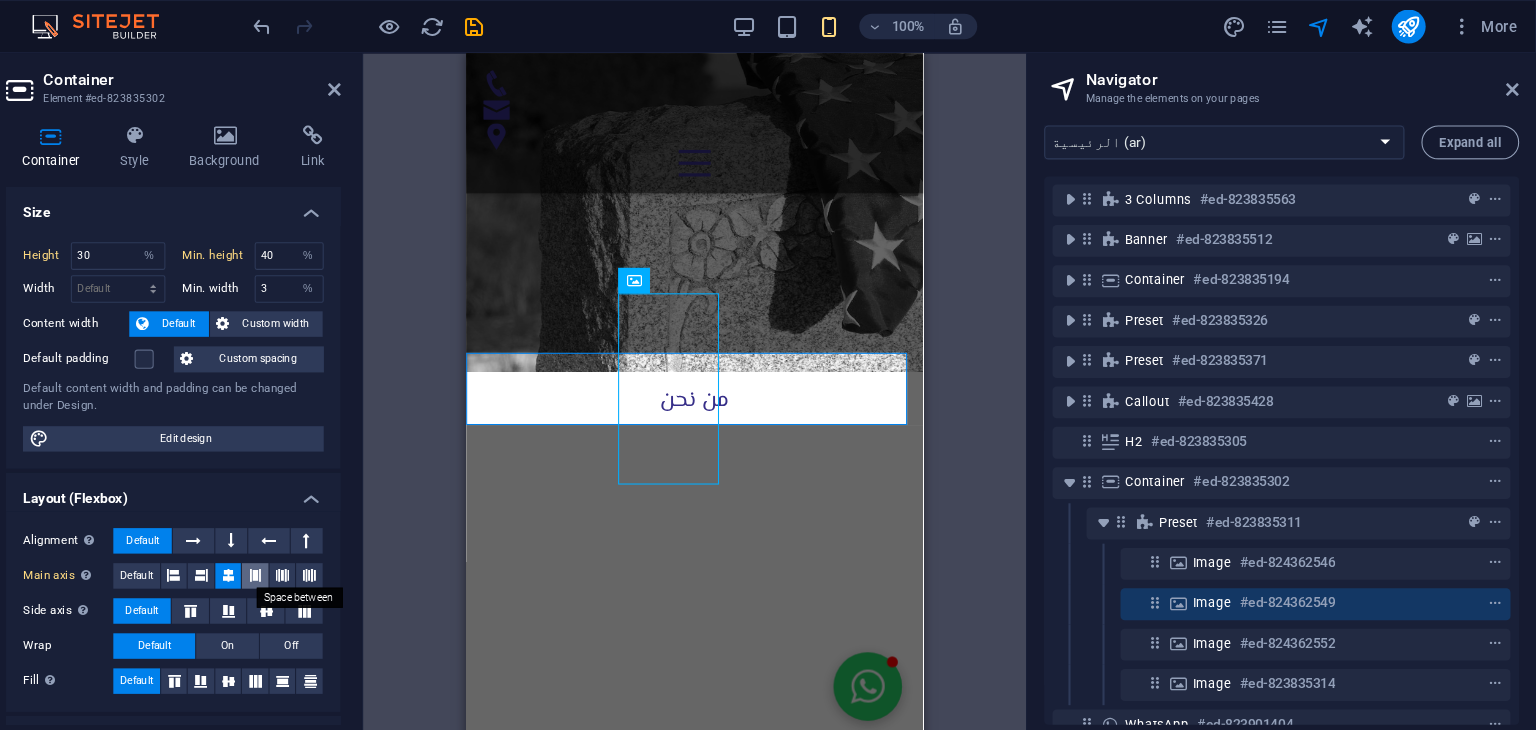 click at bounding box center (330, 542) 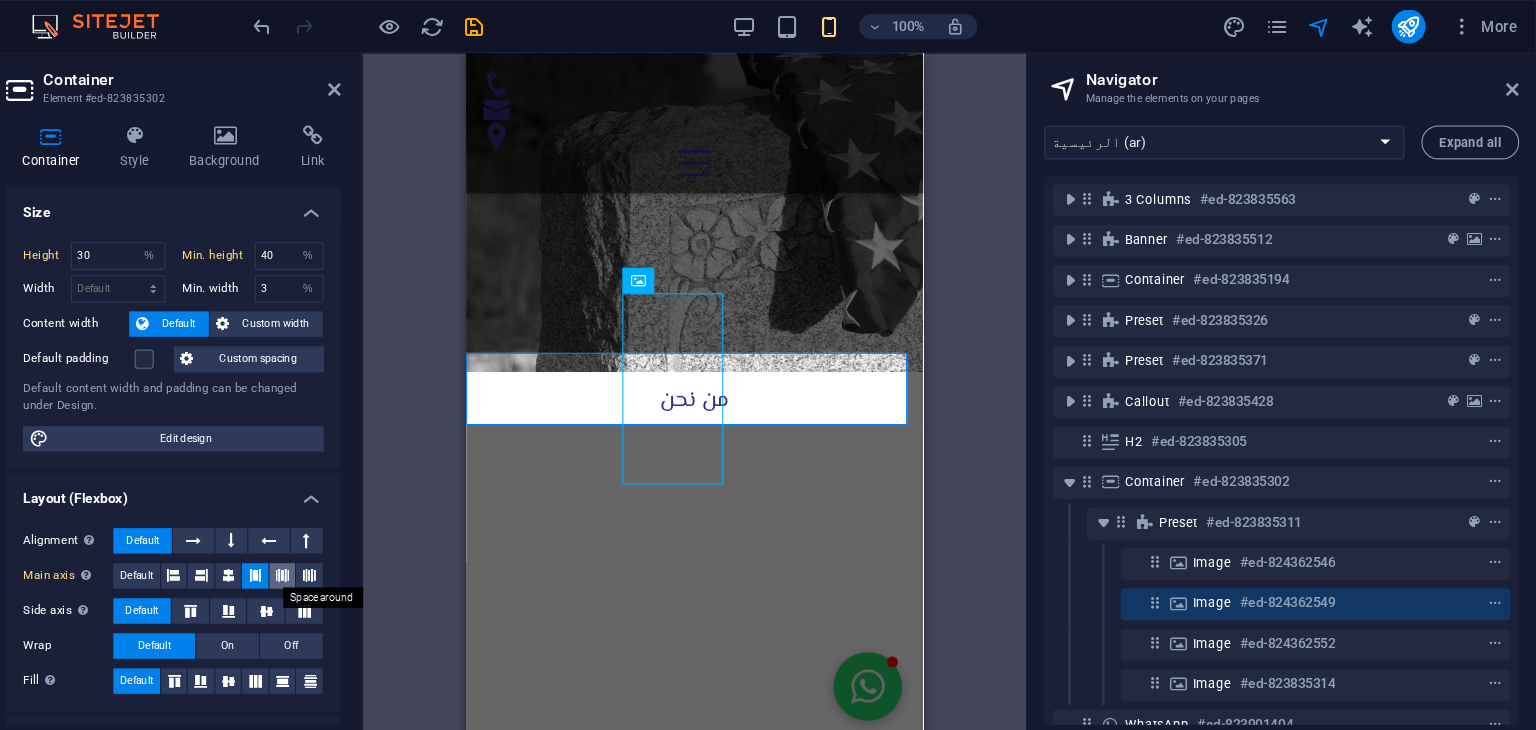 click at bounding box center [356, 542] 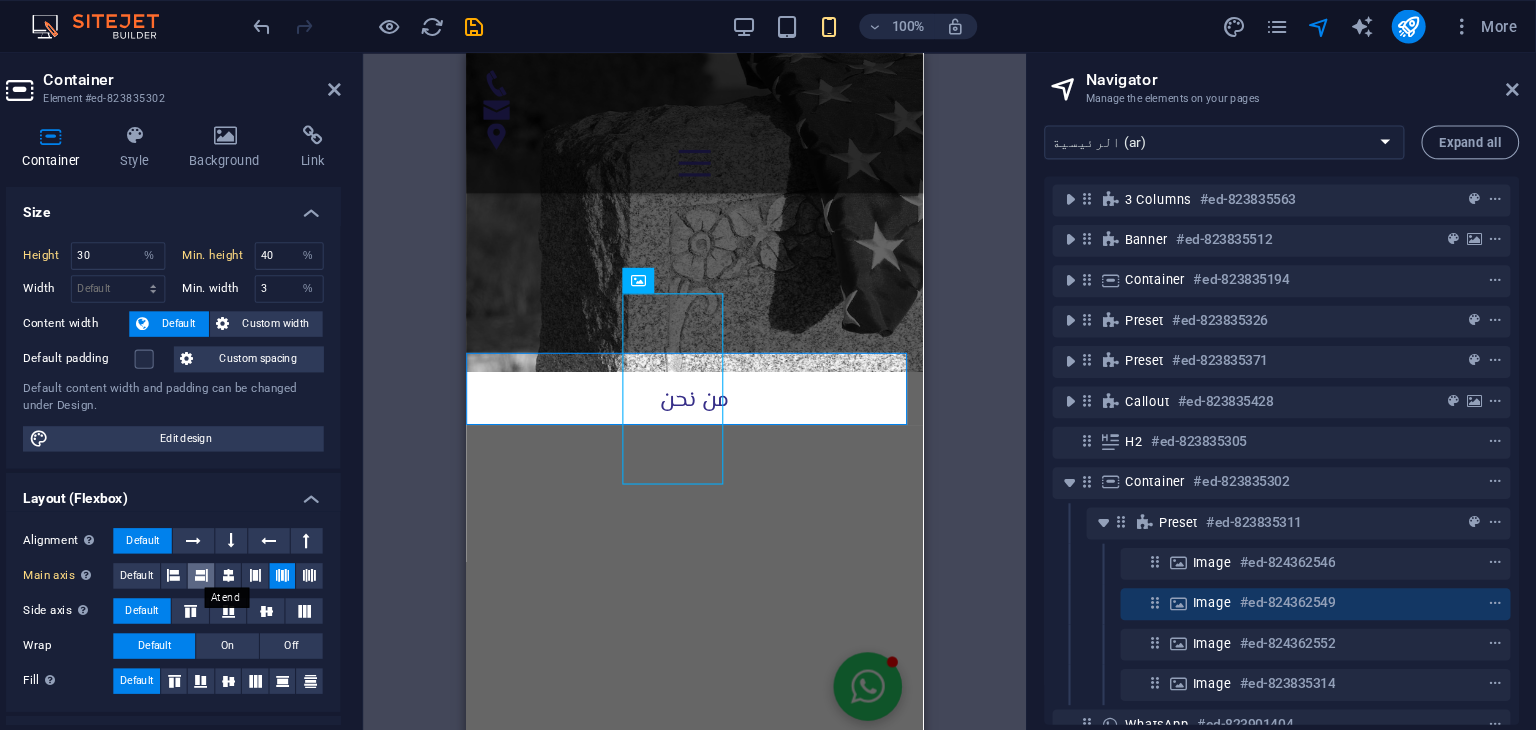 click at bounding box center (279, 542) 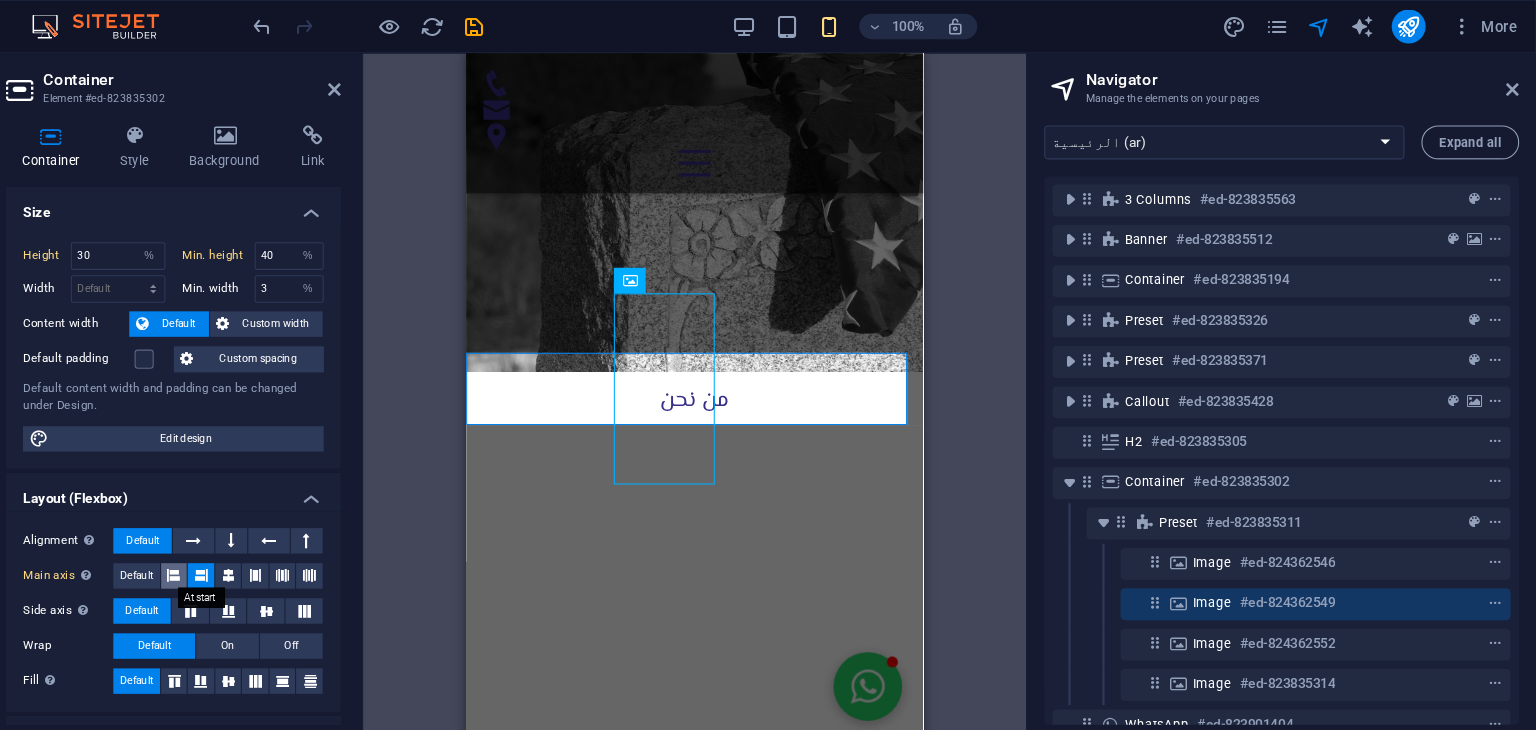 click at bounding box center [254, 542] 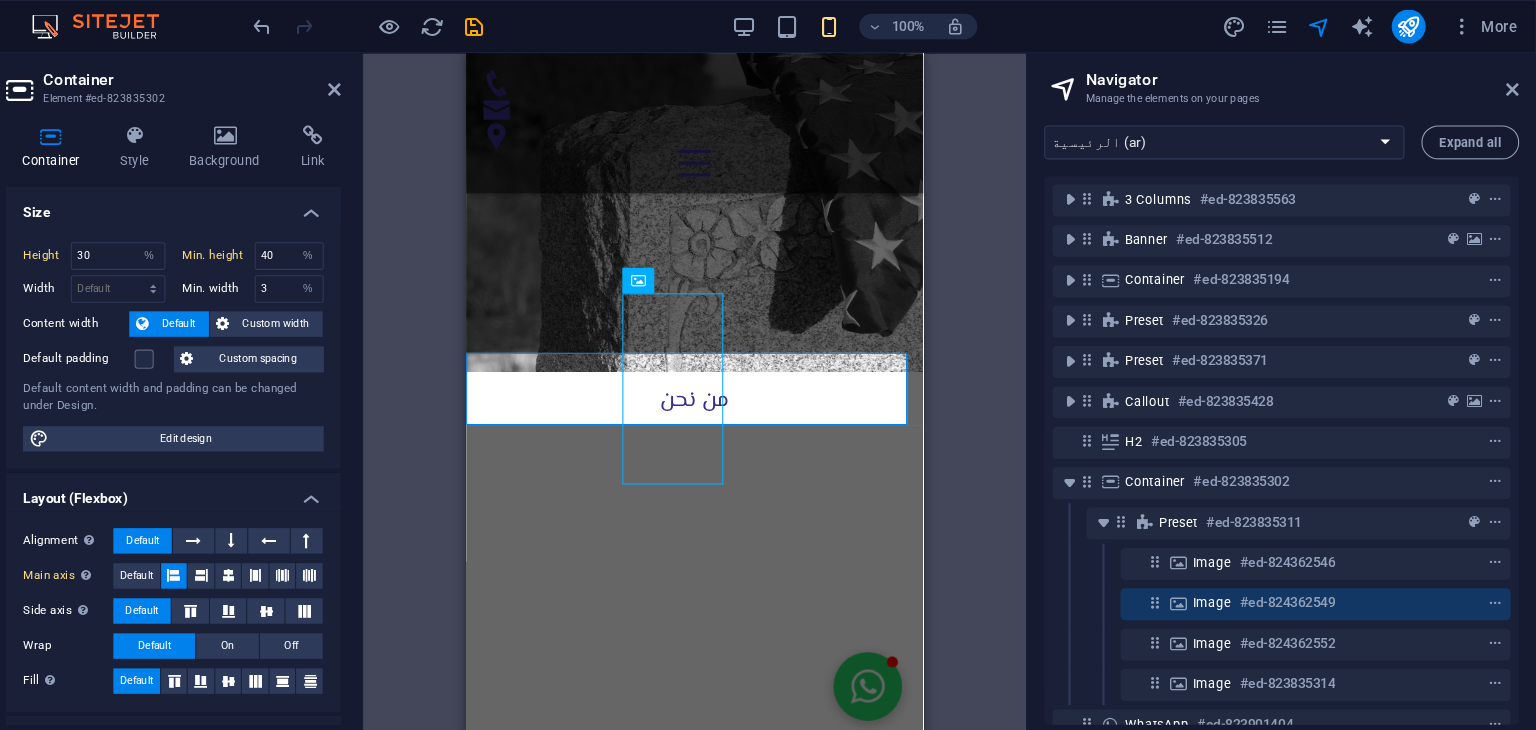 click at bounding box center (254, 542) 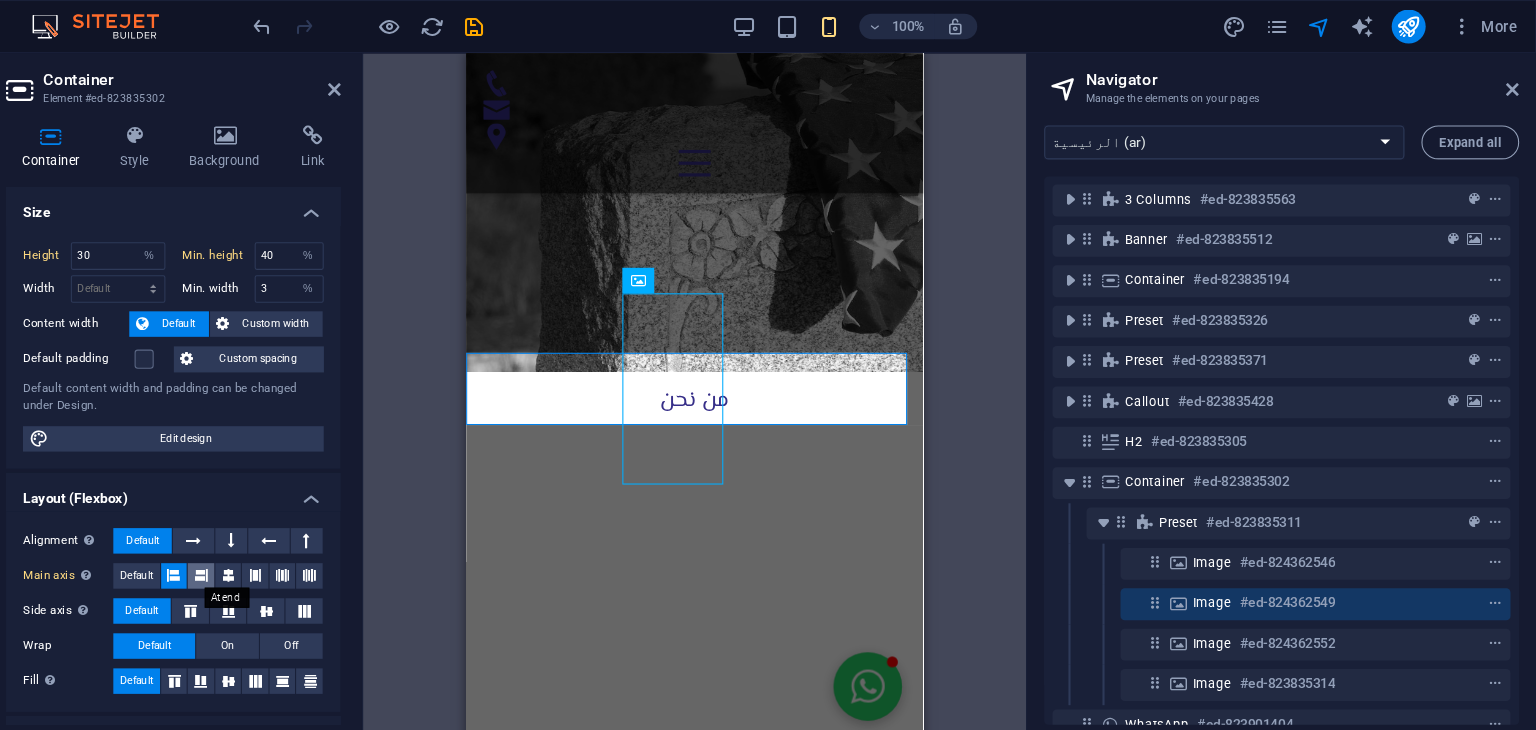 click at bounding box center [279, 542] 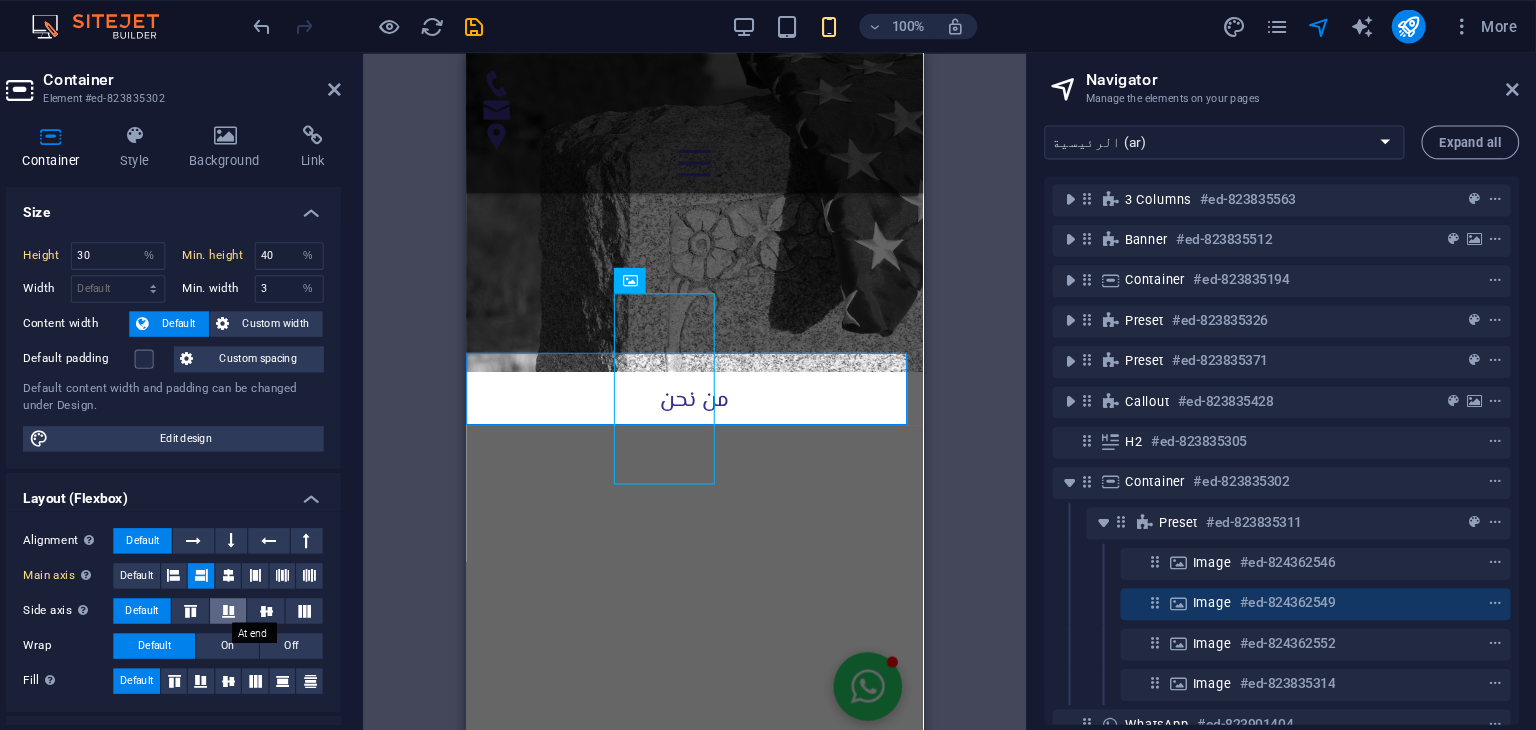 click at bounding box center [305, 575] 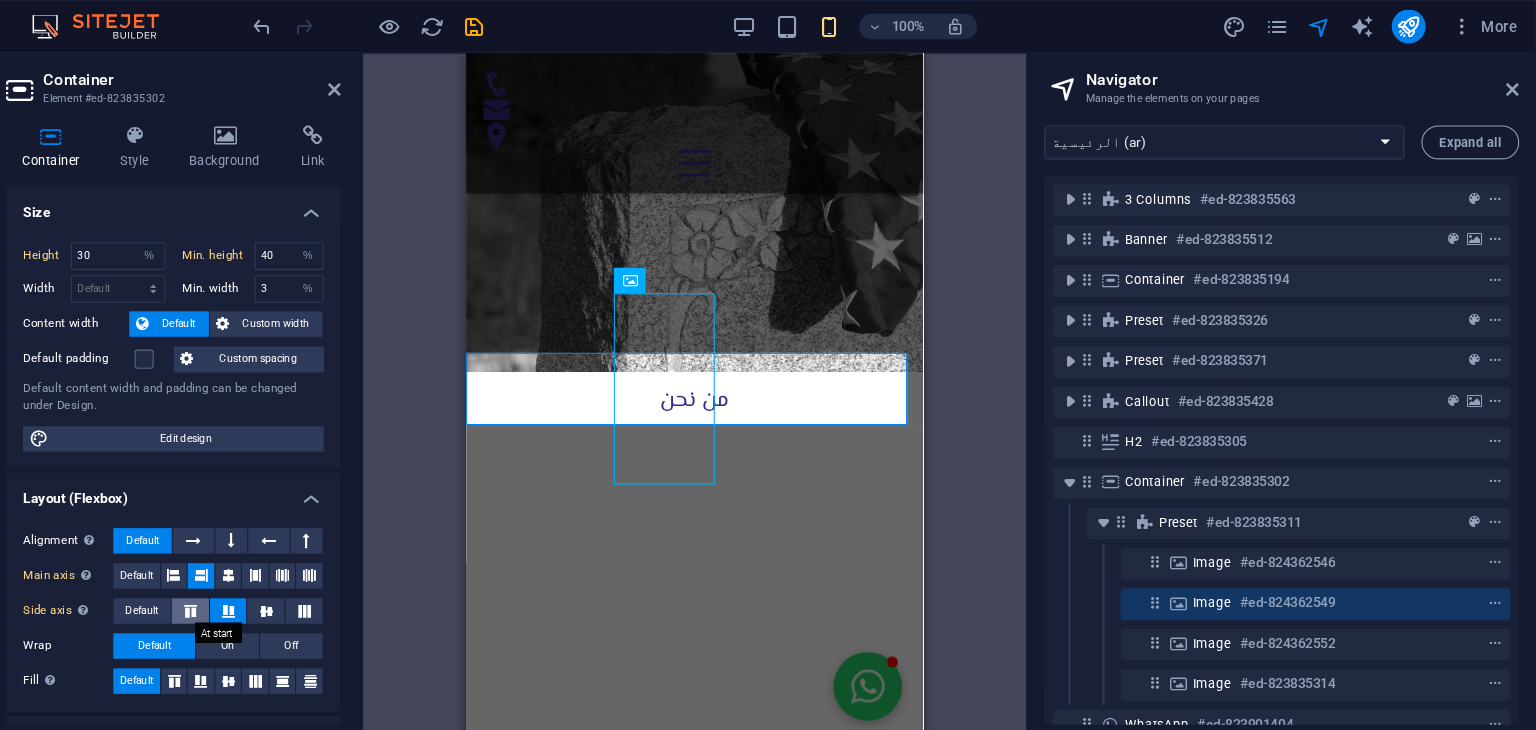 click at bounding box center (269, 575) 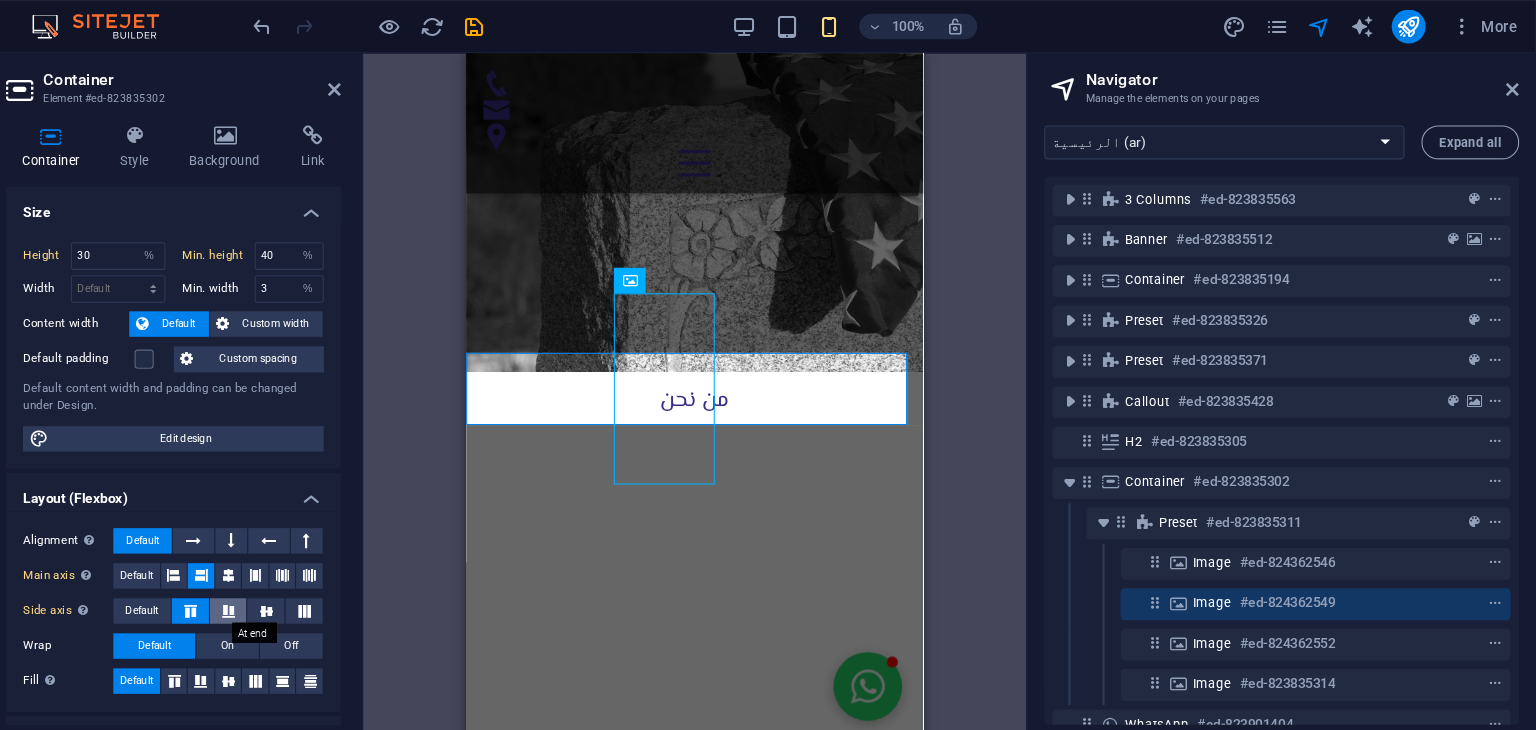 click at bounding box center (305, 575) 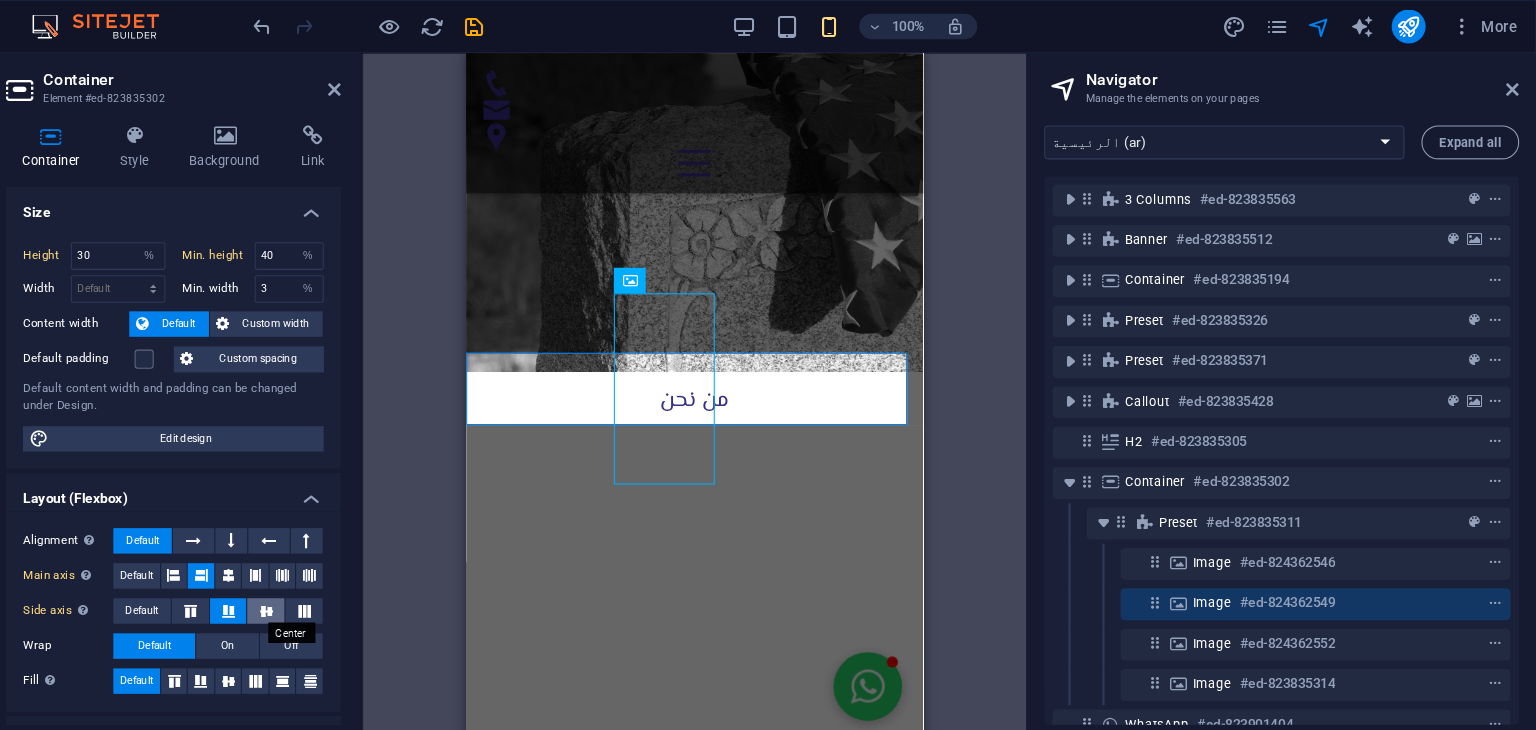 click at bounding box center (341, 575) 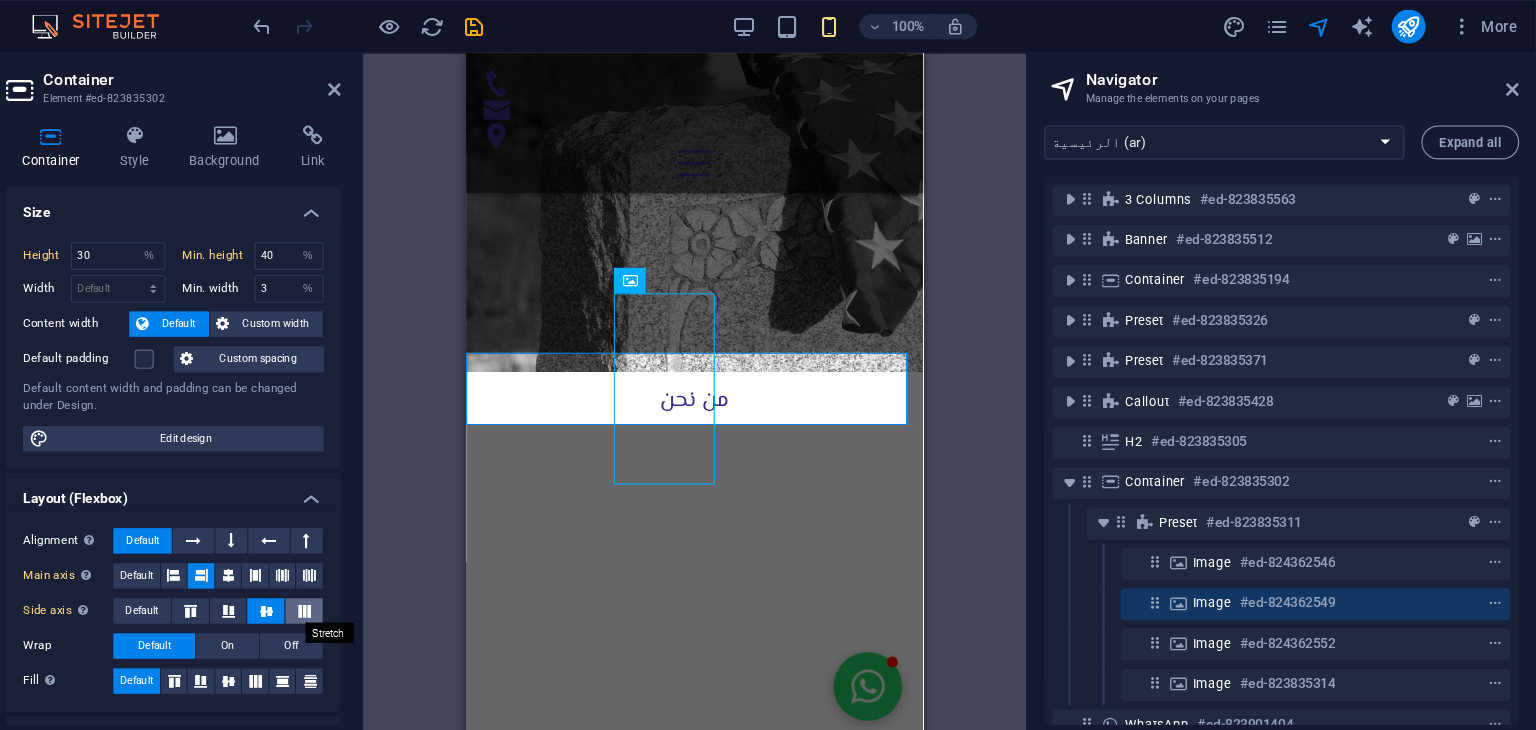 click at bounding box center [377, 575] 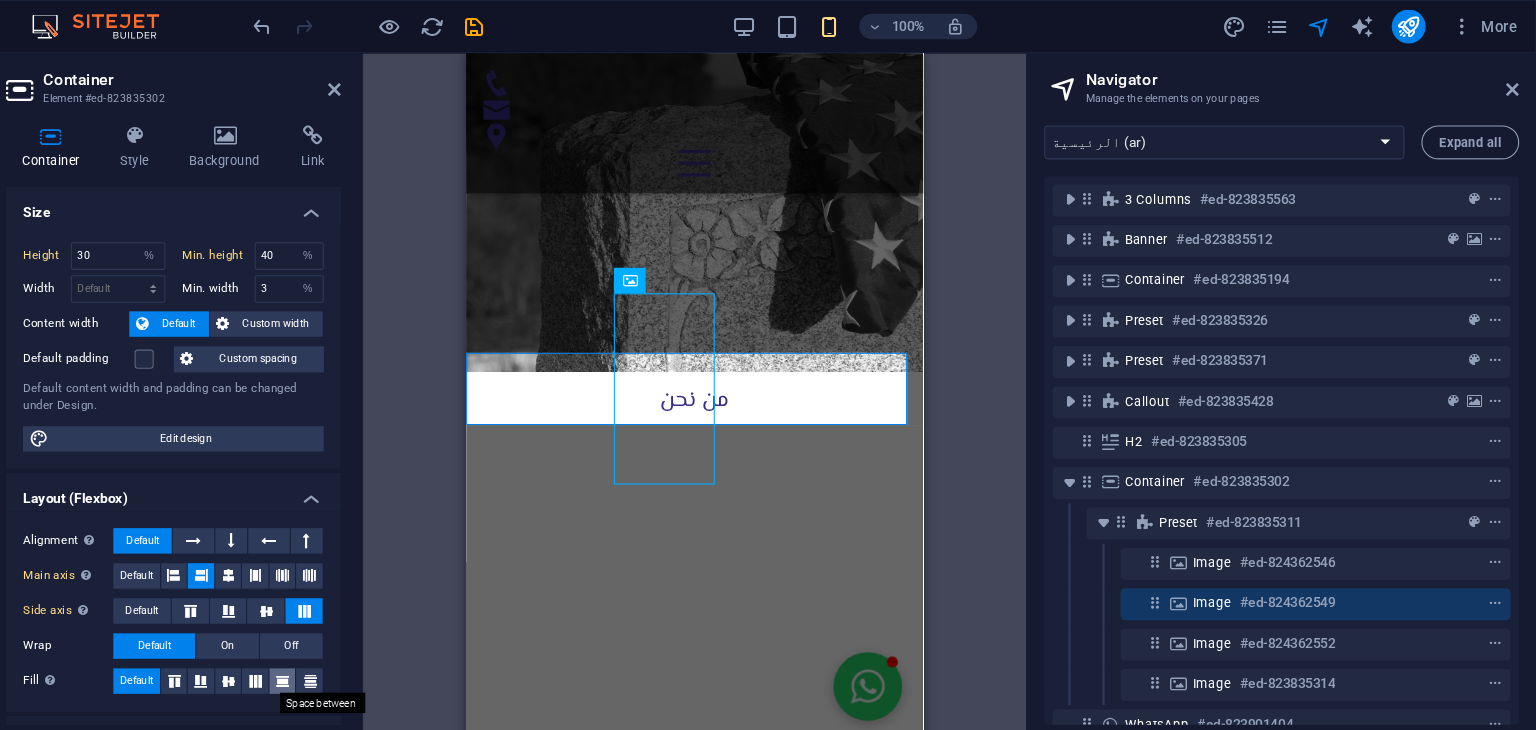 click at bounding box center [356, 641] 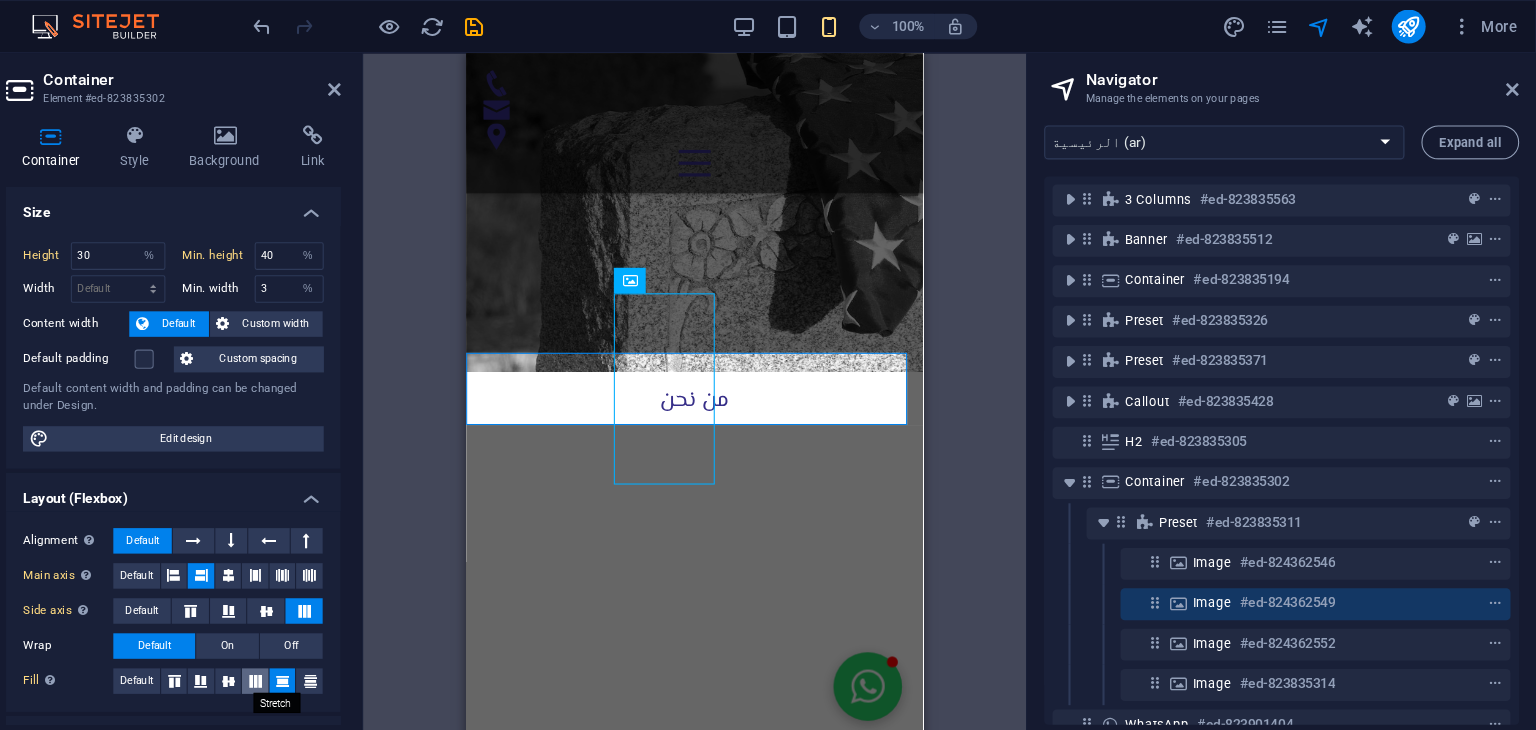 click at bounding box center [331, 641] 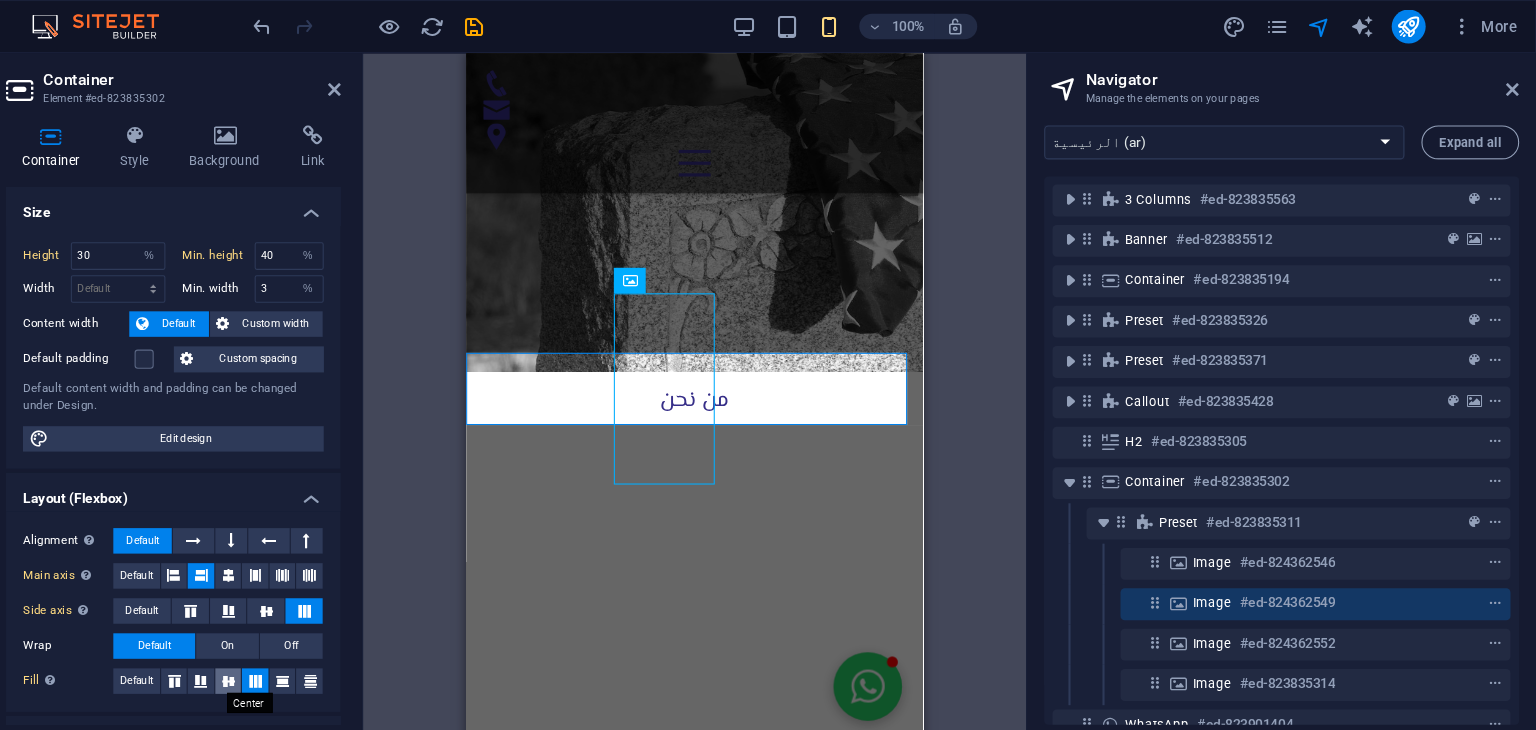 click at bounding box center [305, 641] 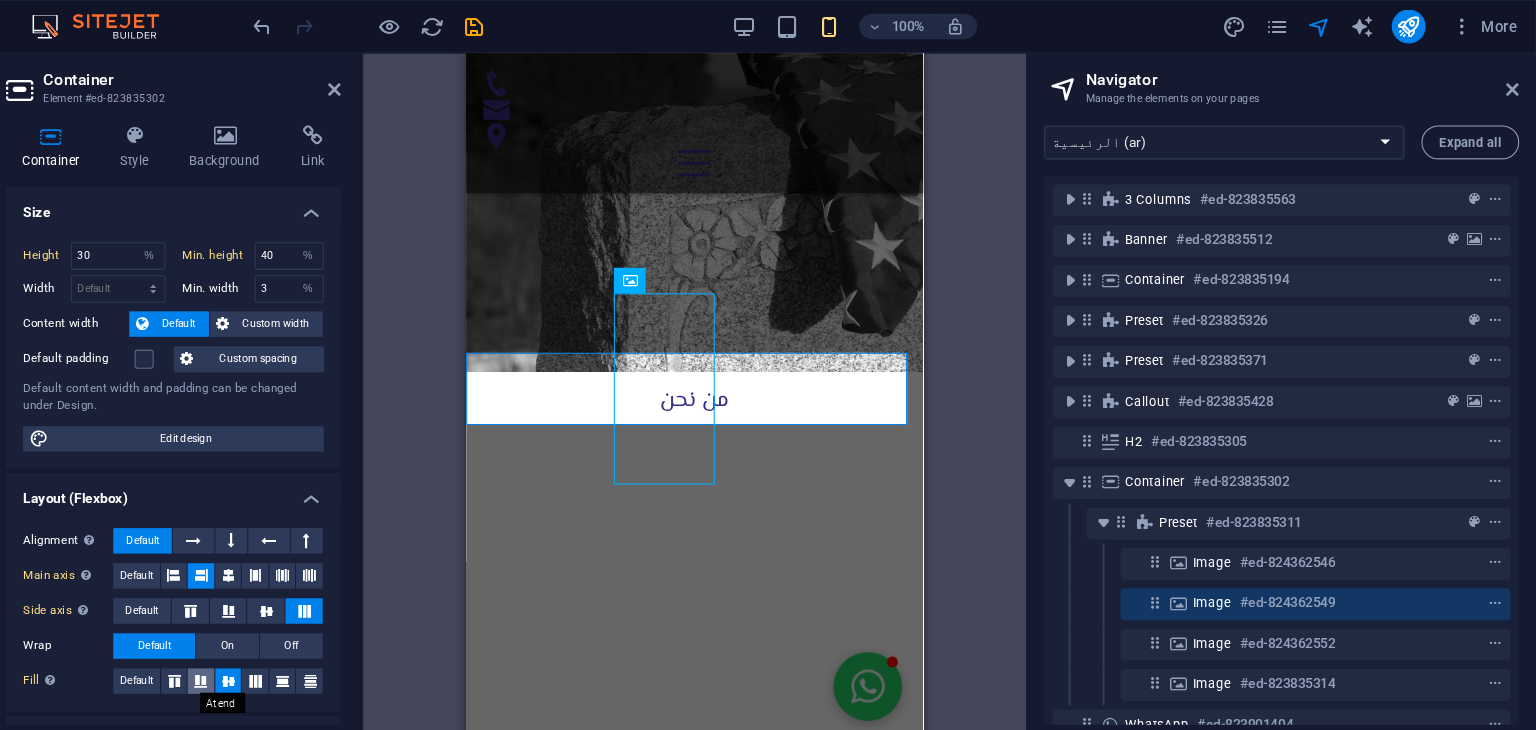 click at bounding box center [279, 641] 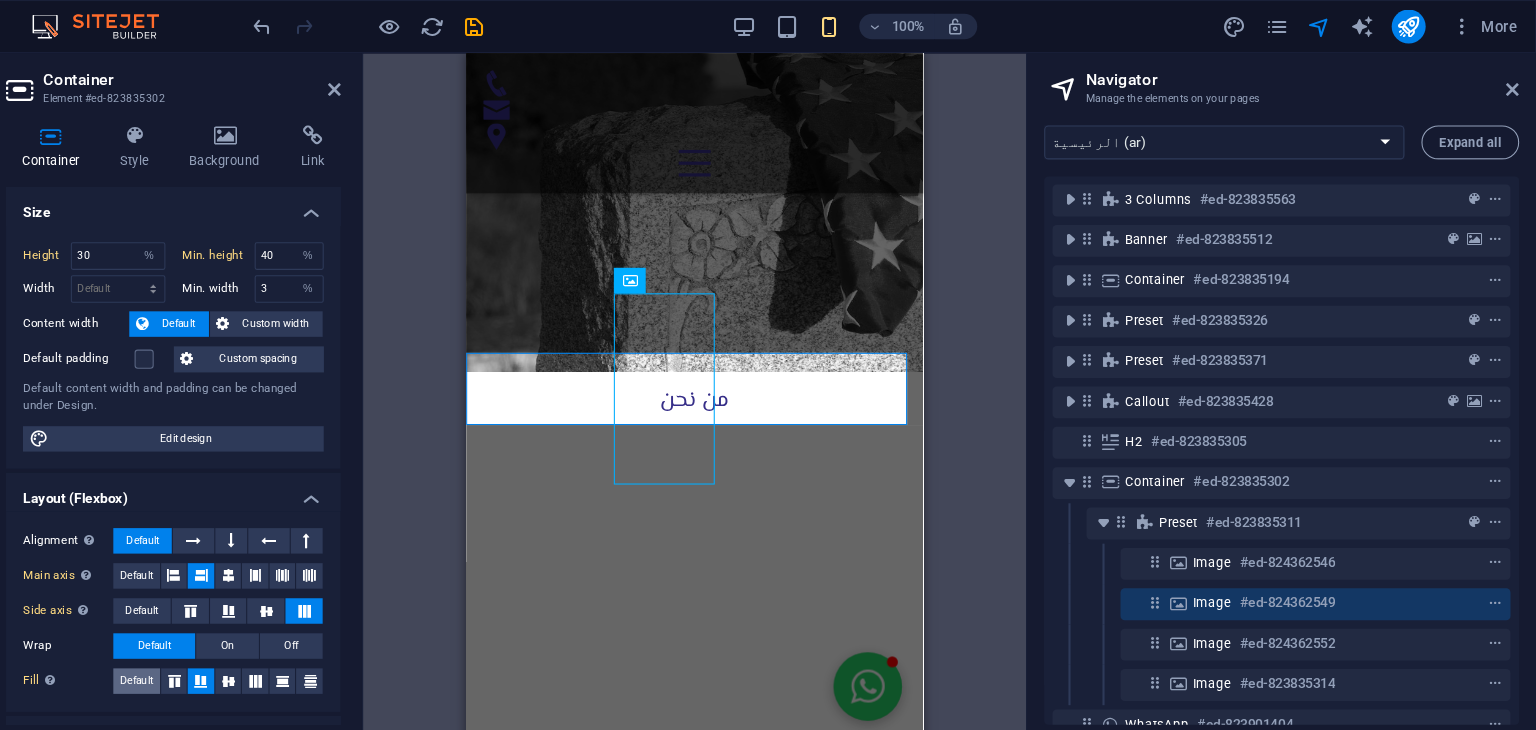 click on "Default" at bounding box center [218, 641] 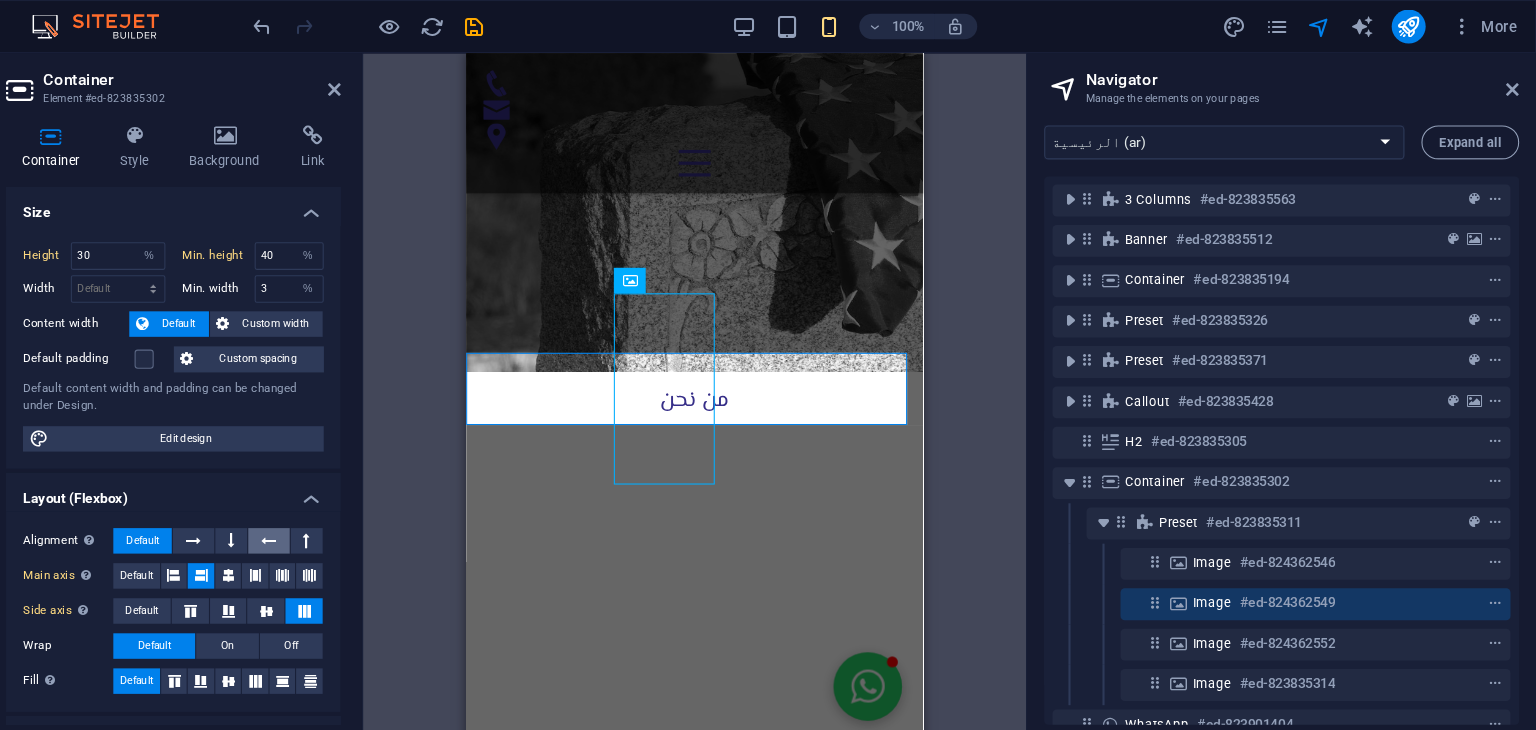 click at bounding box center [343, 509] 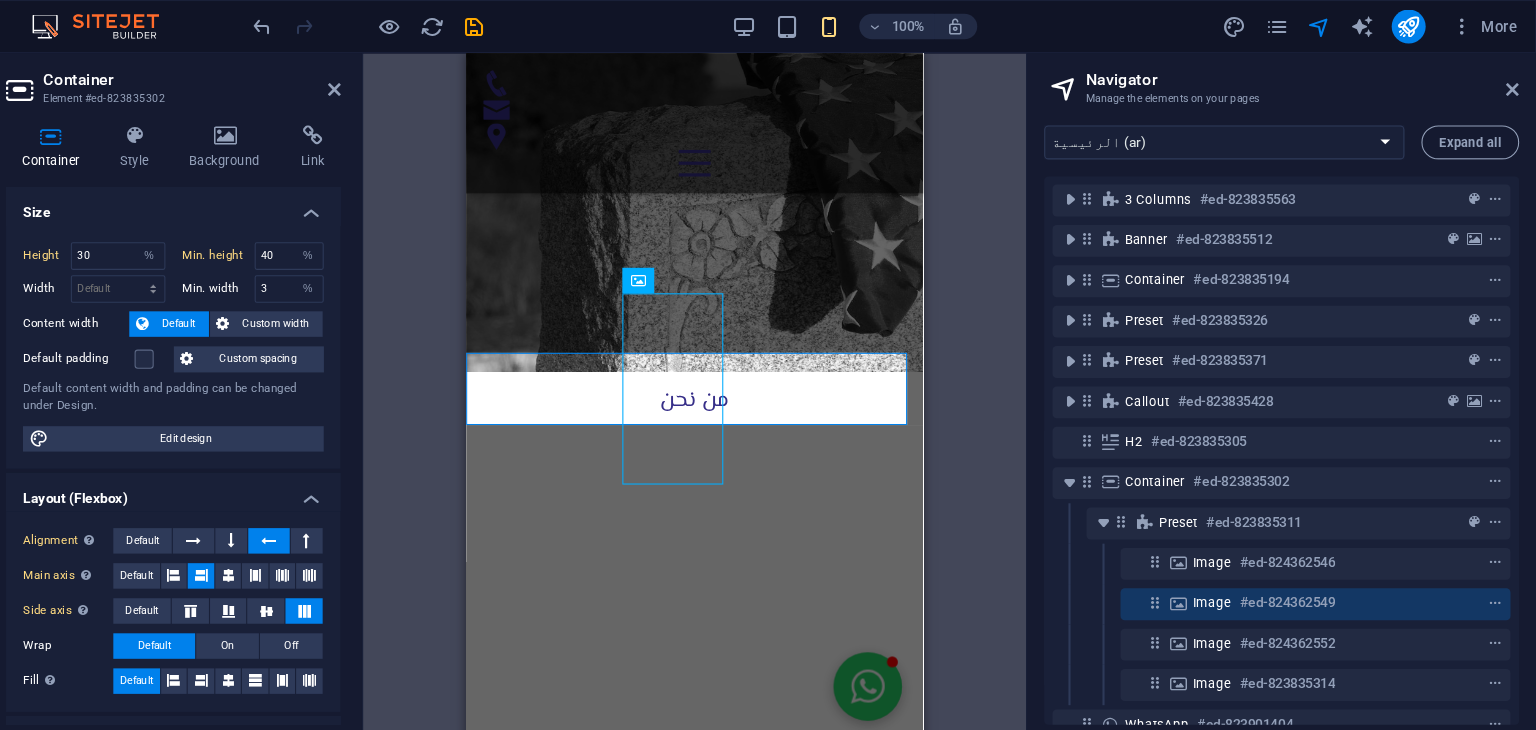 click at bounding box center (343, 509) 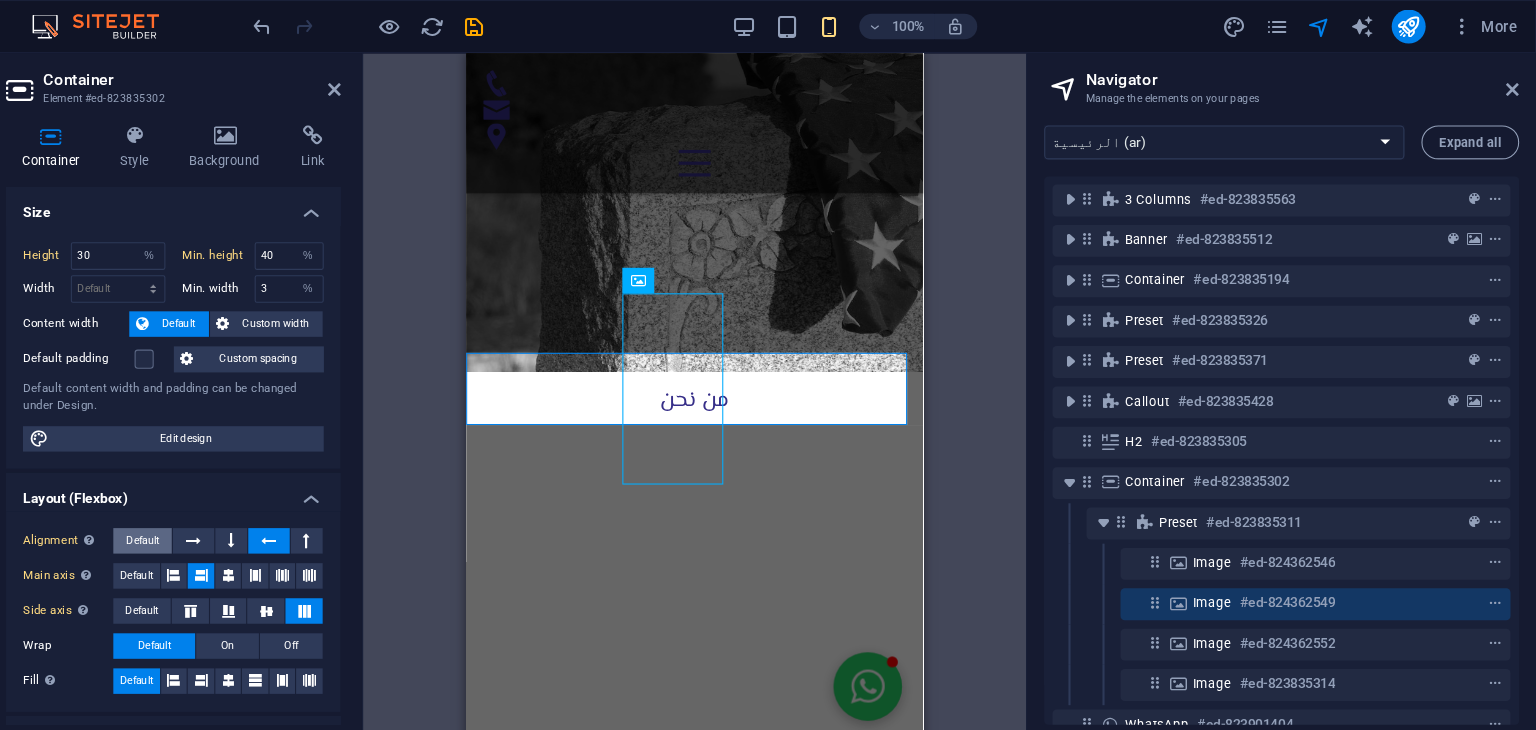 click on "Default" at bounding box center [224, 509] 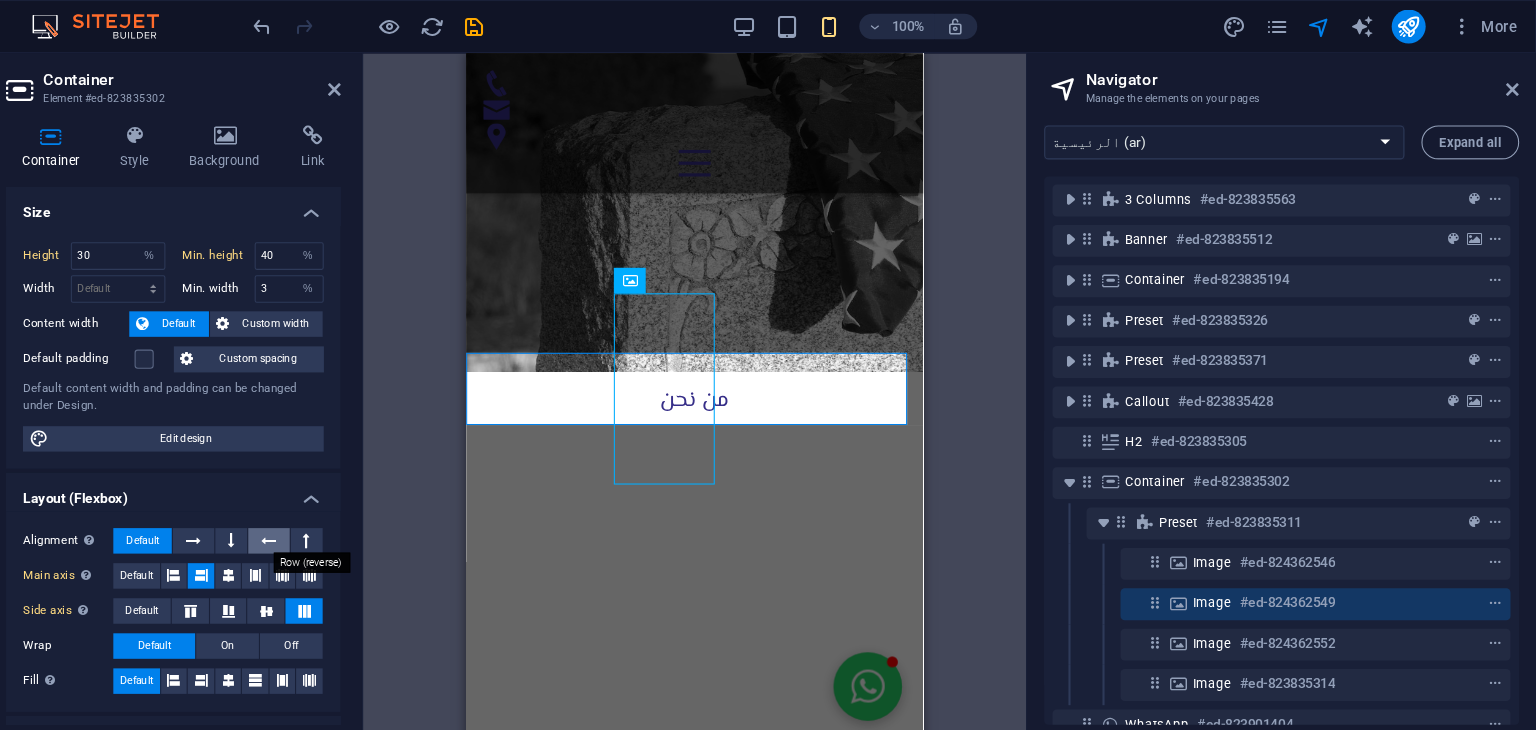 click at bounding box center (343, 509) 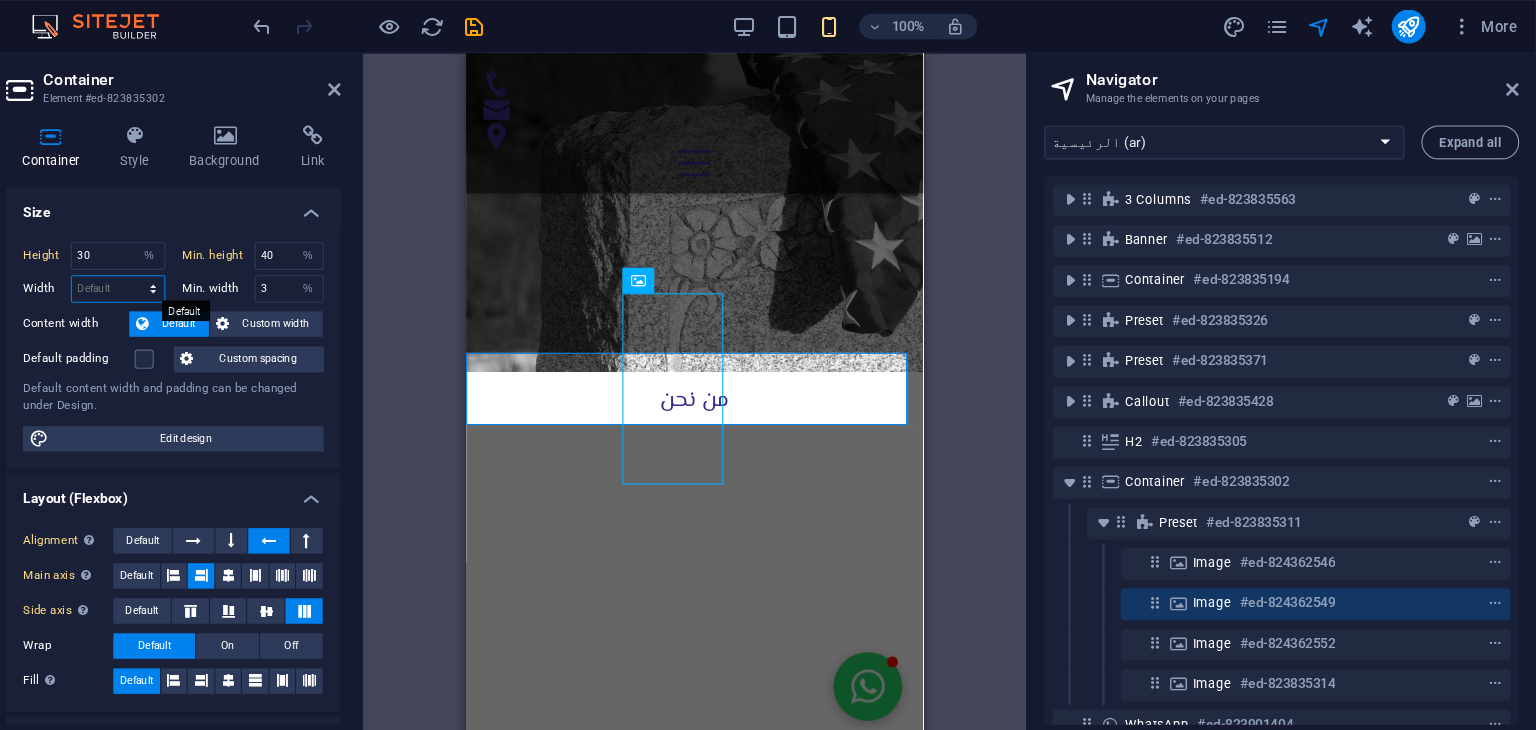 click on "Default px rem % em vh vw" at bounding box center [201, 272] 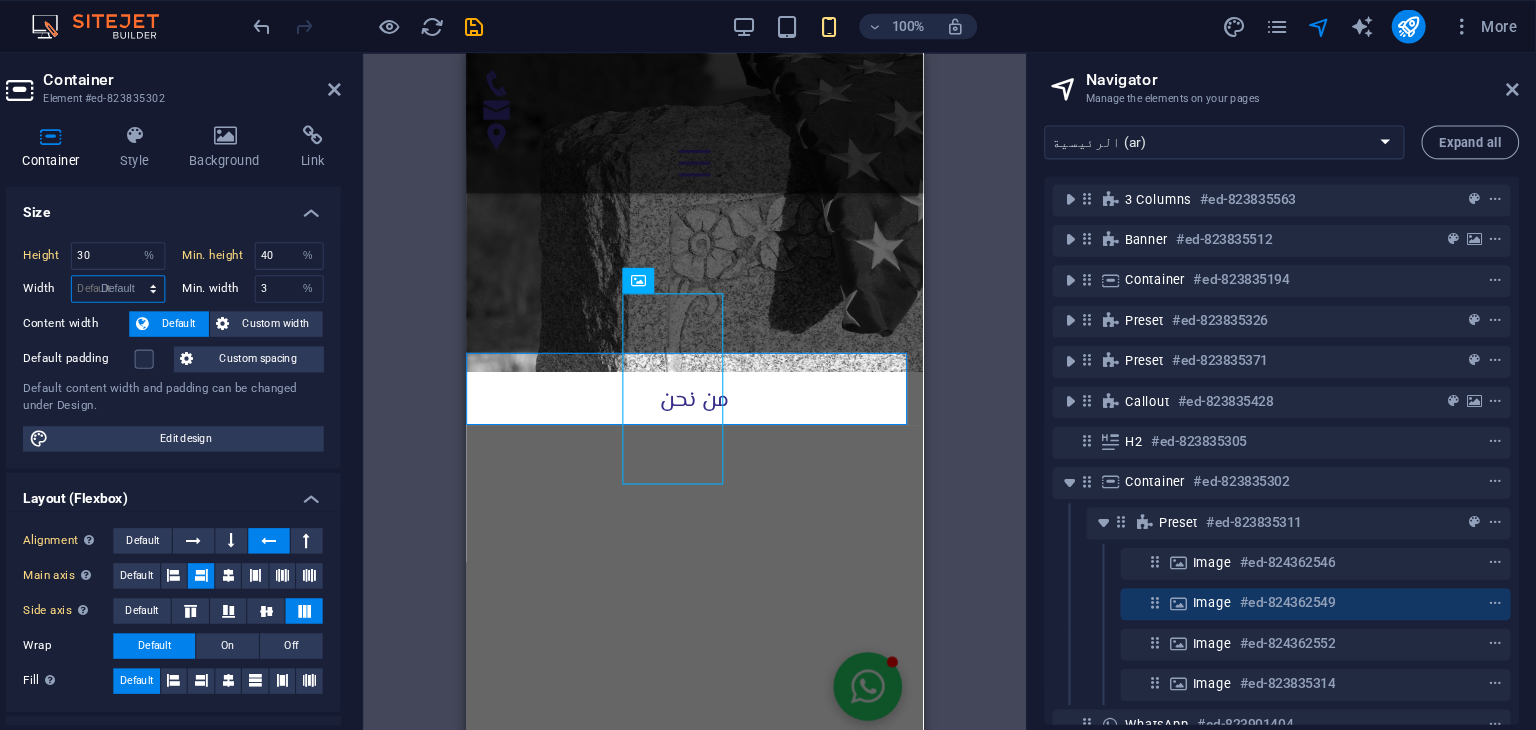 click on "Default px rem % em vh vw" at bounding box center [201, 272] 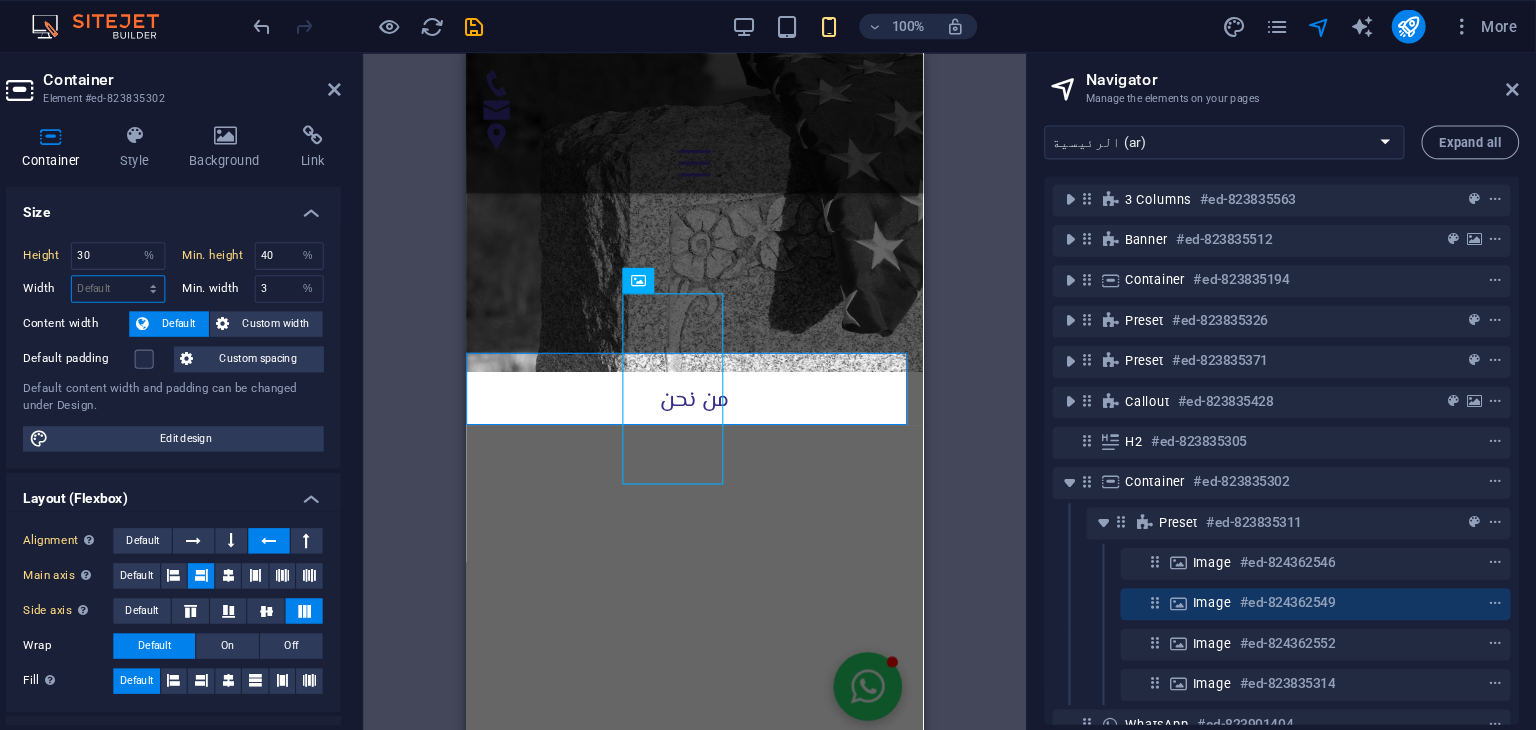 drag, startPoint x: 197, startPoint y: 268, endPoint x: 210, endPoint y: 317, distance: 50.695168 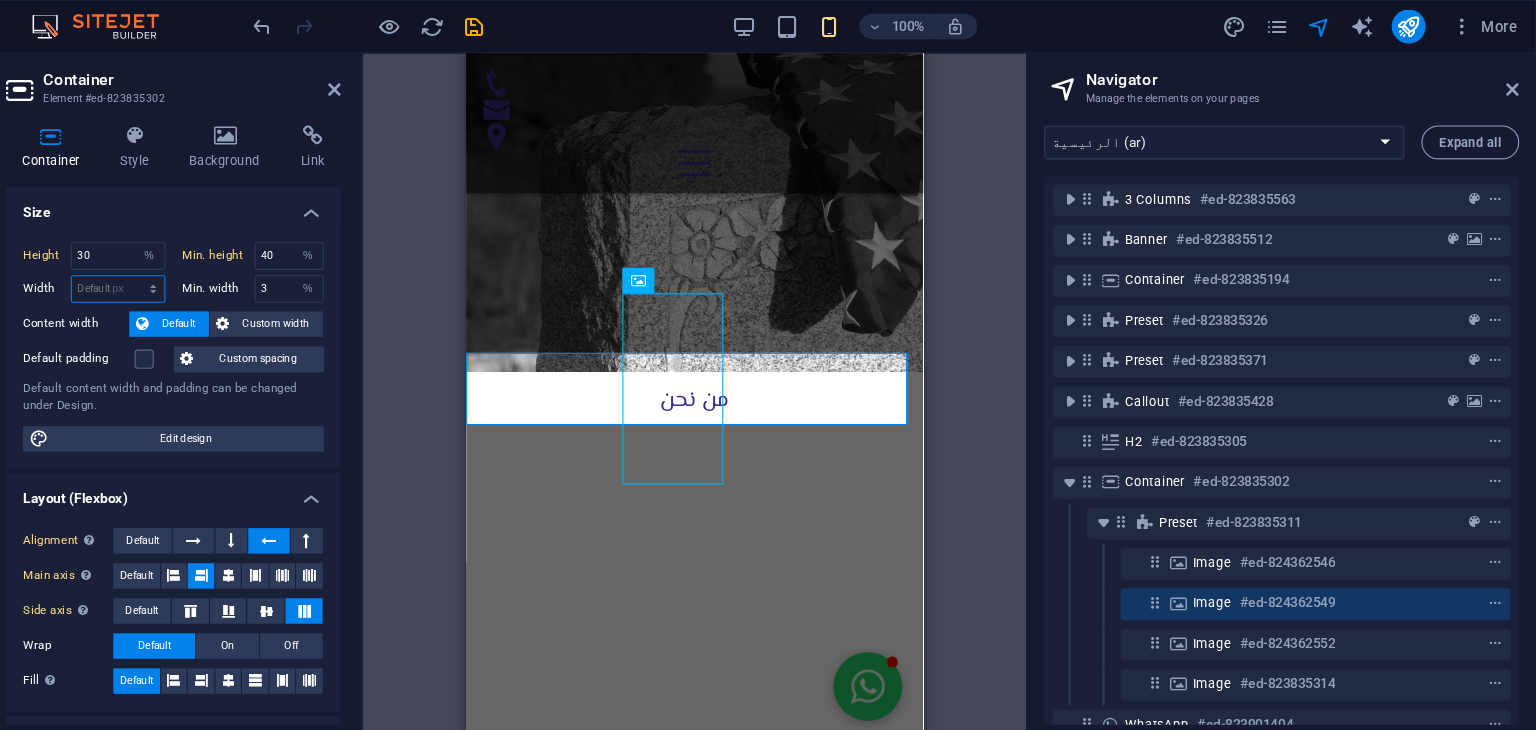 click on "Default px rem % em vh vw" at bounding box center (201, 272) 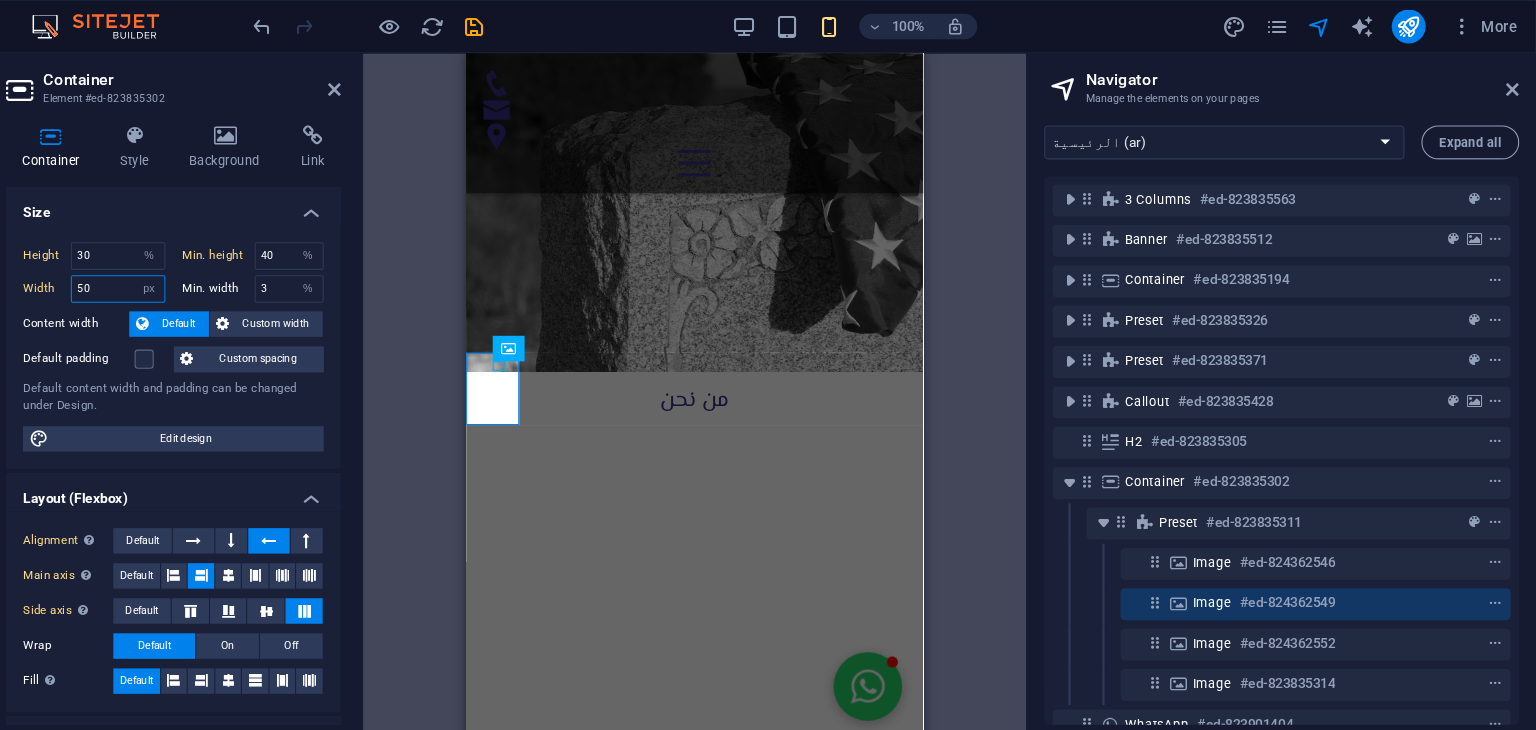 type on "5" 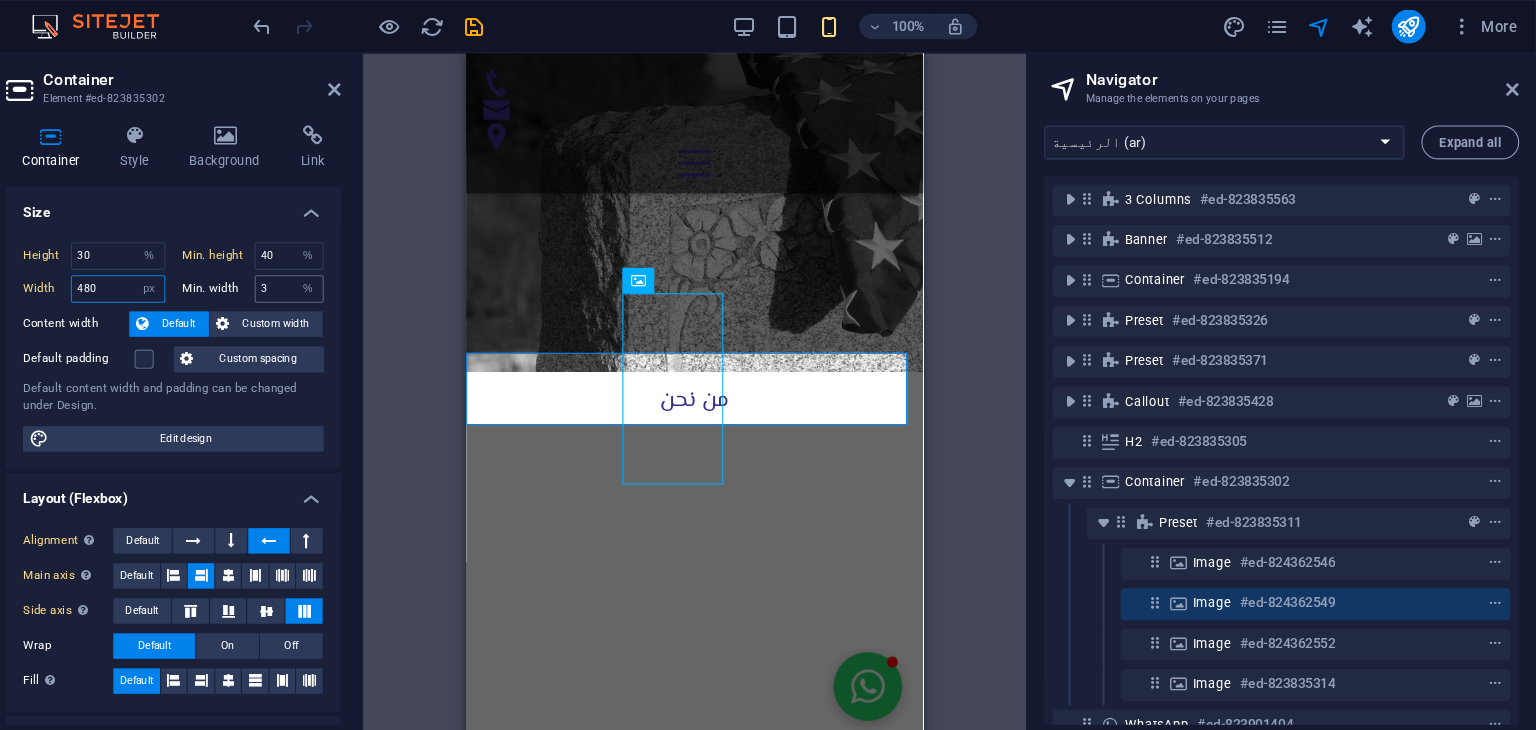 type on "480" 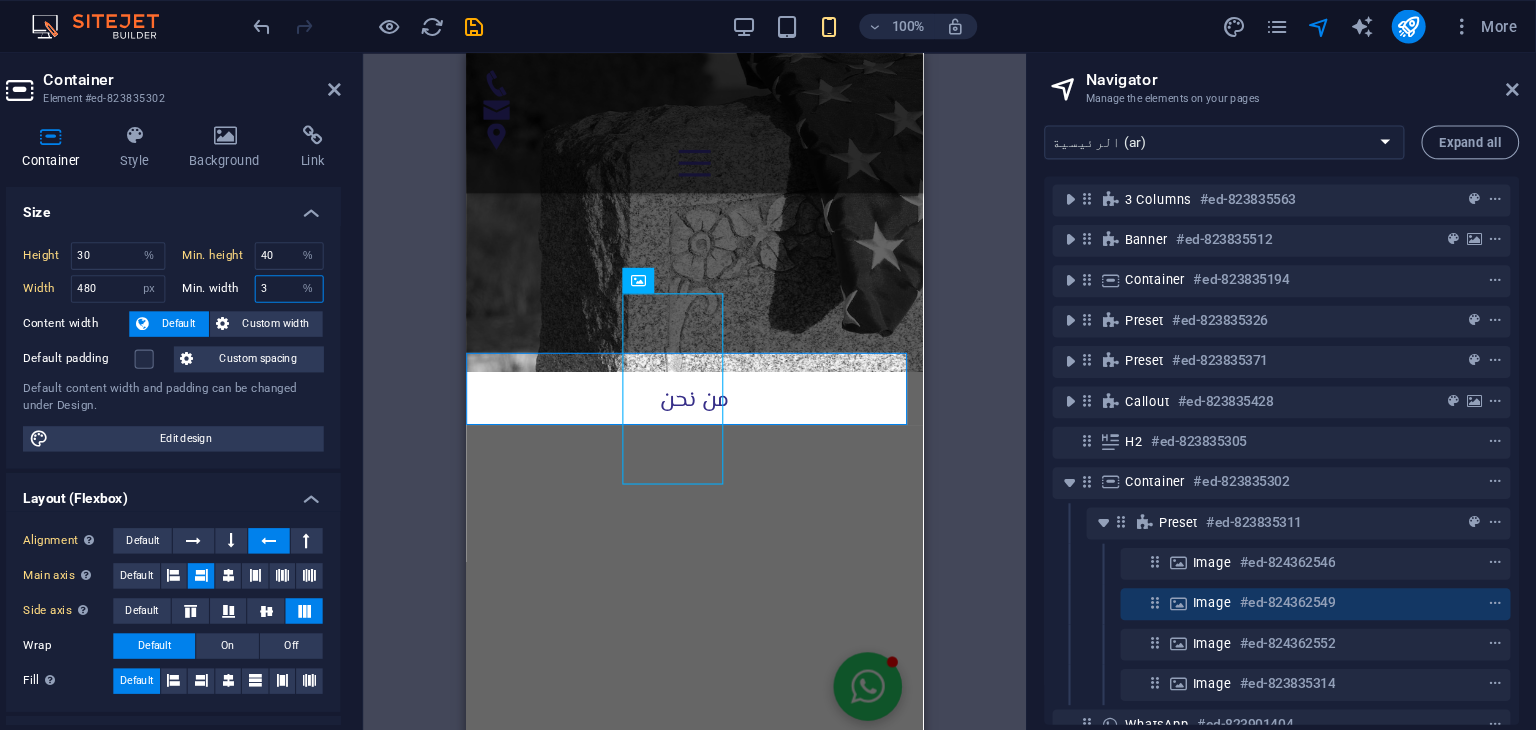 click on "3" at bounding box center [363, 272] 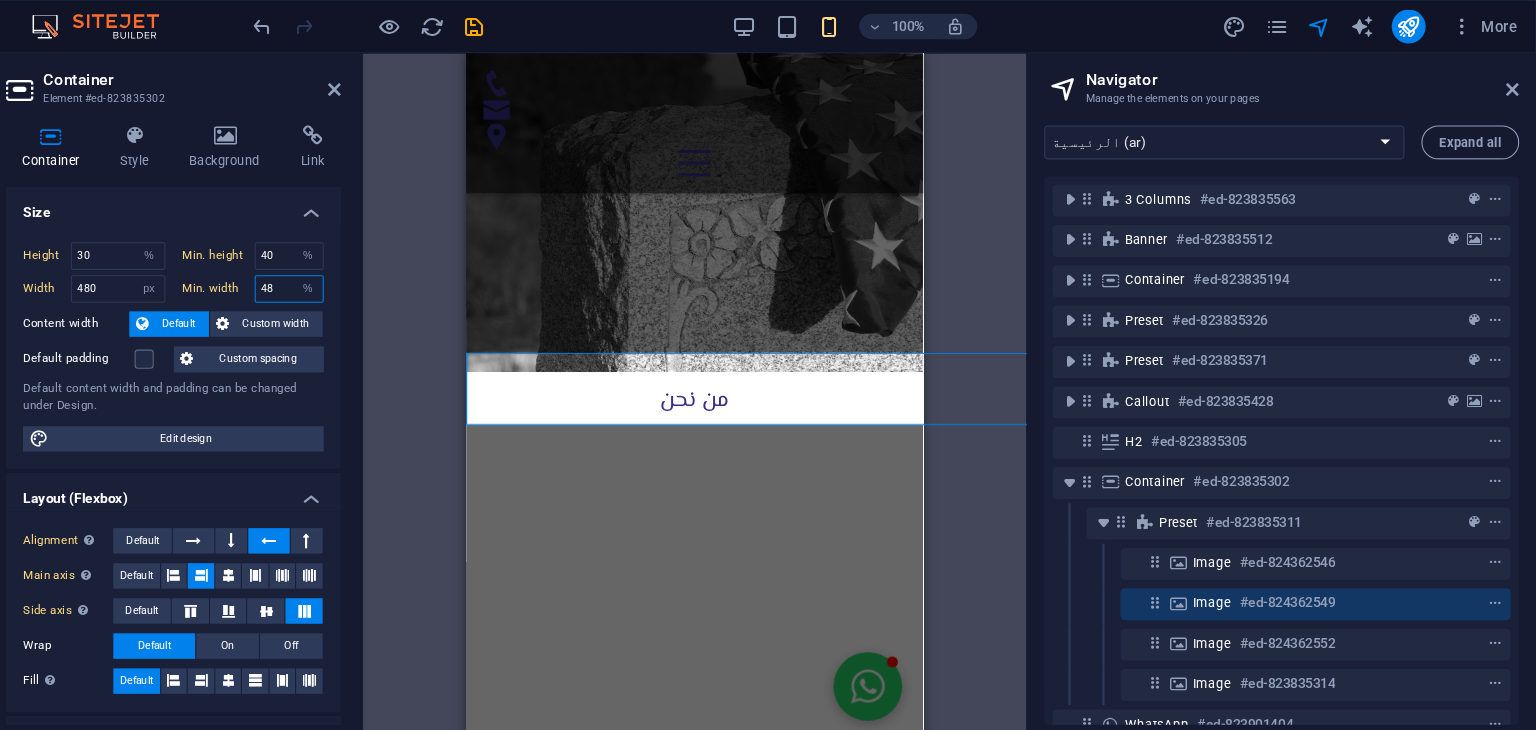 type on "4" 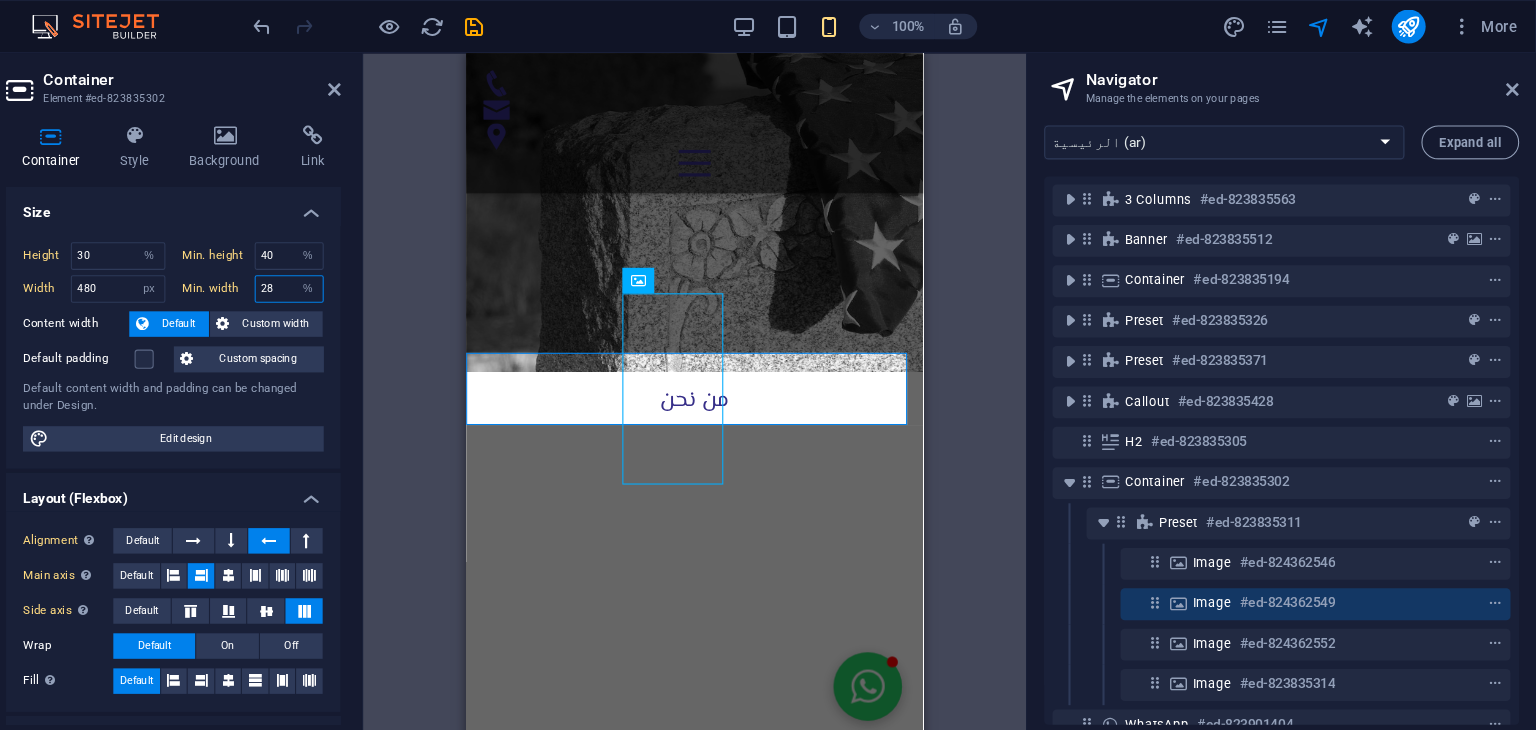 type on "2" 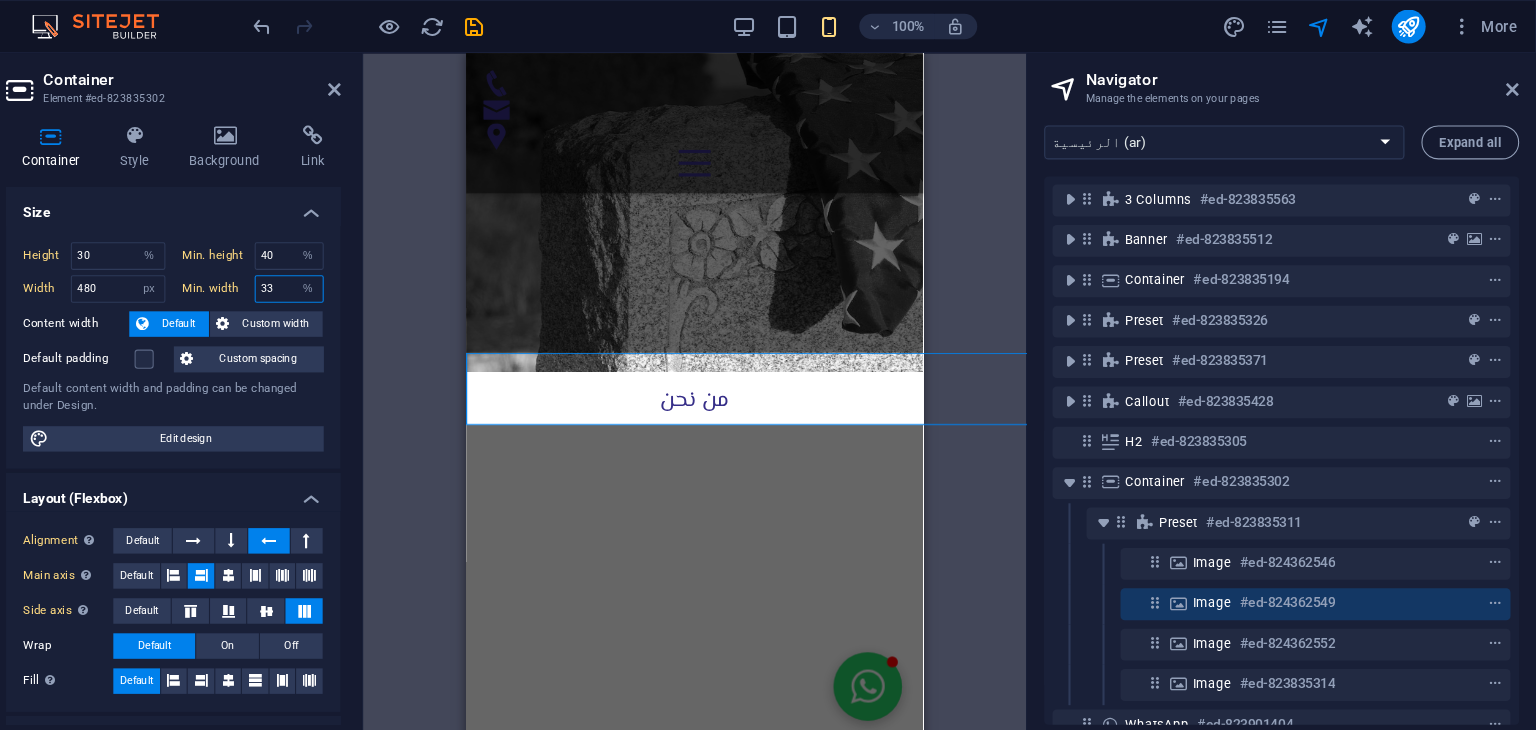 type on "3" 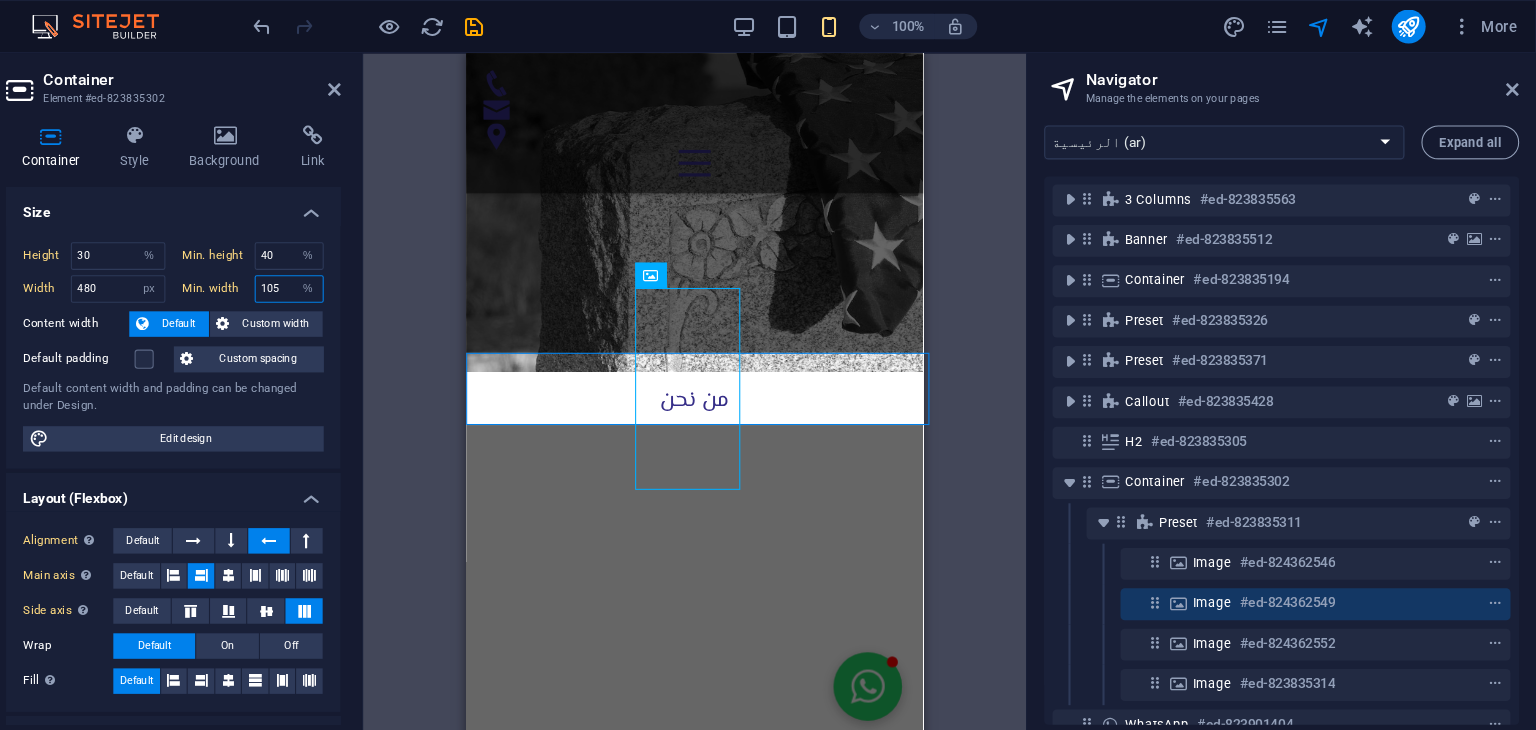 type on "105" 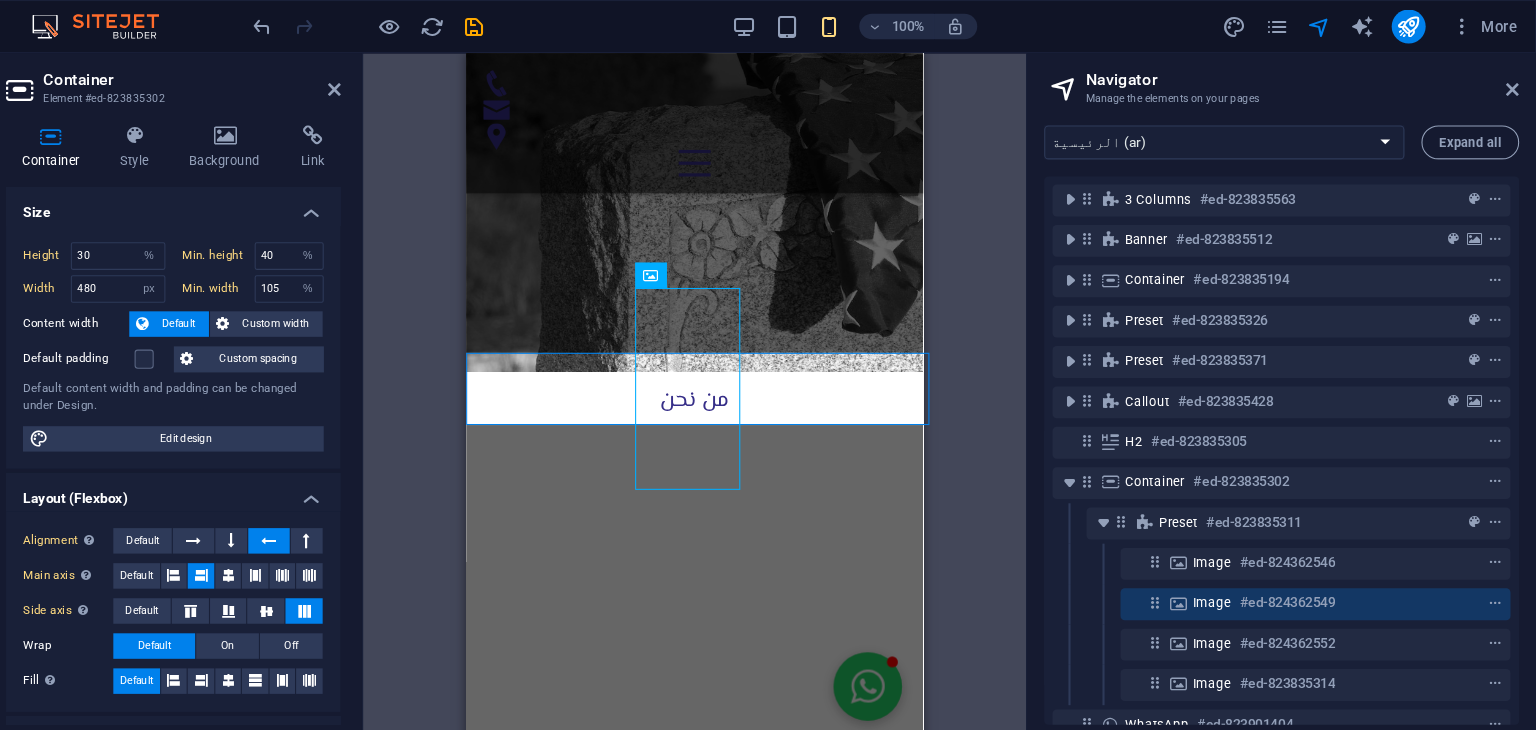 click on "H2   Banner   Container   Container   3 columns   Container   H1   Container   Container   Preset   Text   Container   Spacer   Text   Spacer   Spacer   Spacer   H3   Container   Spacer   Text   Spacer   Spacer   Menu Bar   Menu   Menu Bar   Icon   H3   Text   Icon   Container   Text   Preset   Container   Image   Container   Icon   H4   Container   H3   Callout   Container   Container   H2   Image   Container   Preset   Spacer   WhatsApp   Preset   Container   Preset   Container   Text   Image   Text   Container   Image   Image   Image   Spacer   Footer Heimdall   Icon   Container   Container   Map   Text   Container   Text   H3   Footer Tyr   Input   Container   Container   Form   Textarea   Captcha   Email   Input   Input   Spacer   Container   H2   Footer Tyr   Map   Text   Container   Container   Preset   H3   Footer Frigg   Text   Footer Frigg   Container   Container   Container   Text   Text   Spacer   Container   Logo   Footer Skadi   Logo   Spacer   Text   Spacer   Text     Icon" at bounding box center [744, 374] 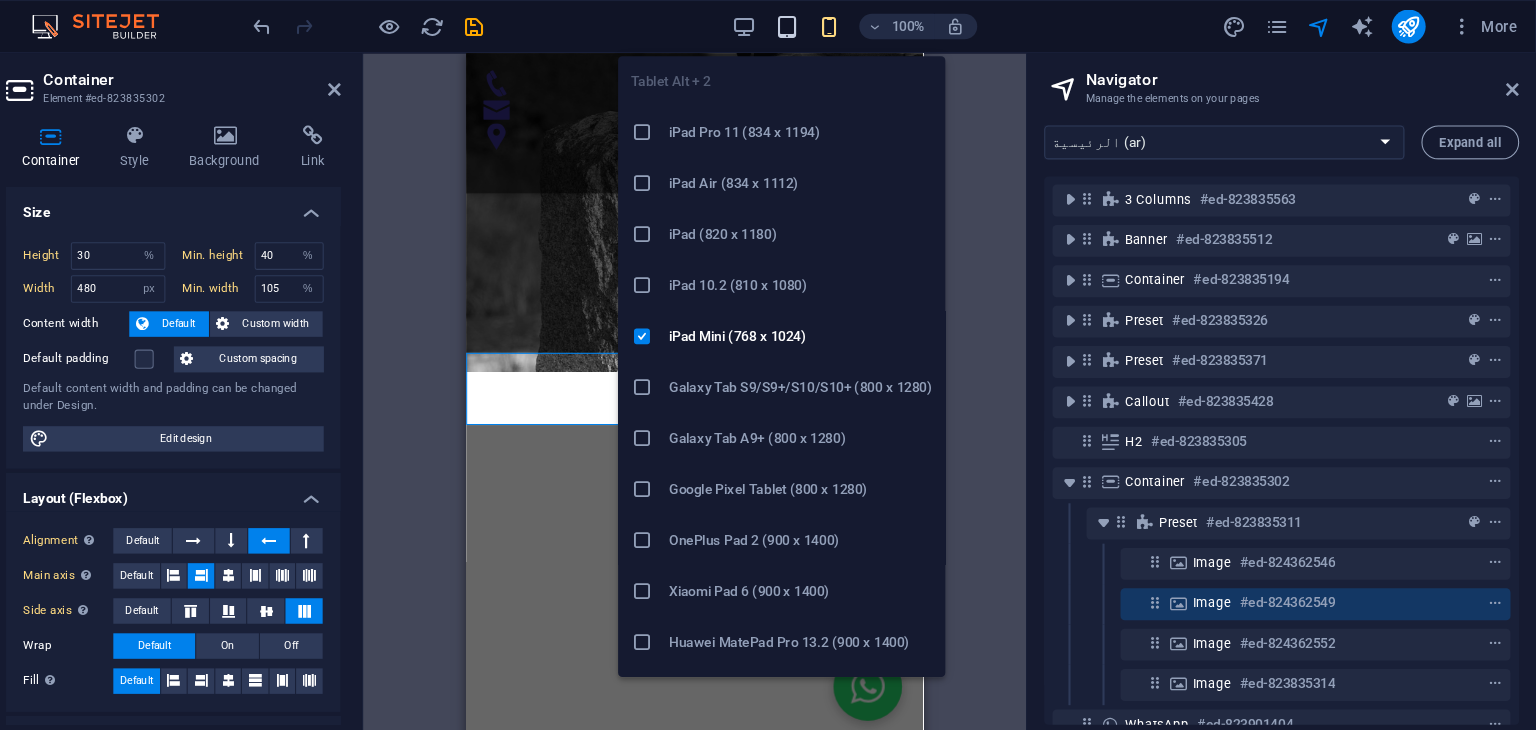 click at bounding box center [830, 25] 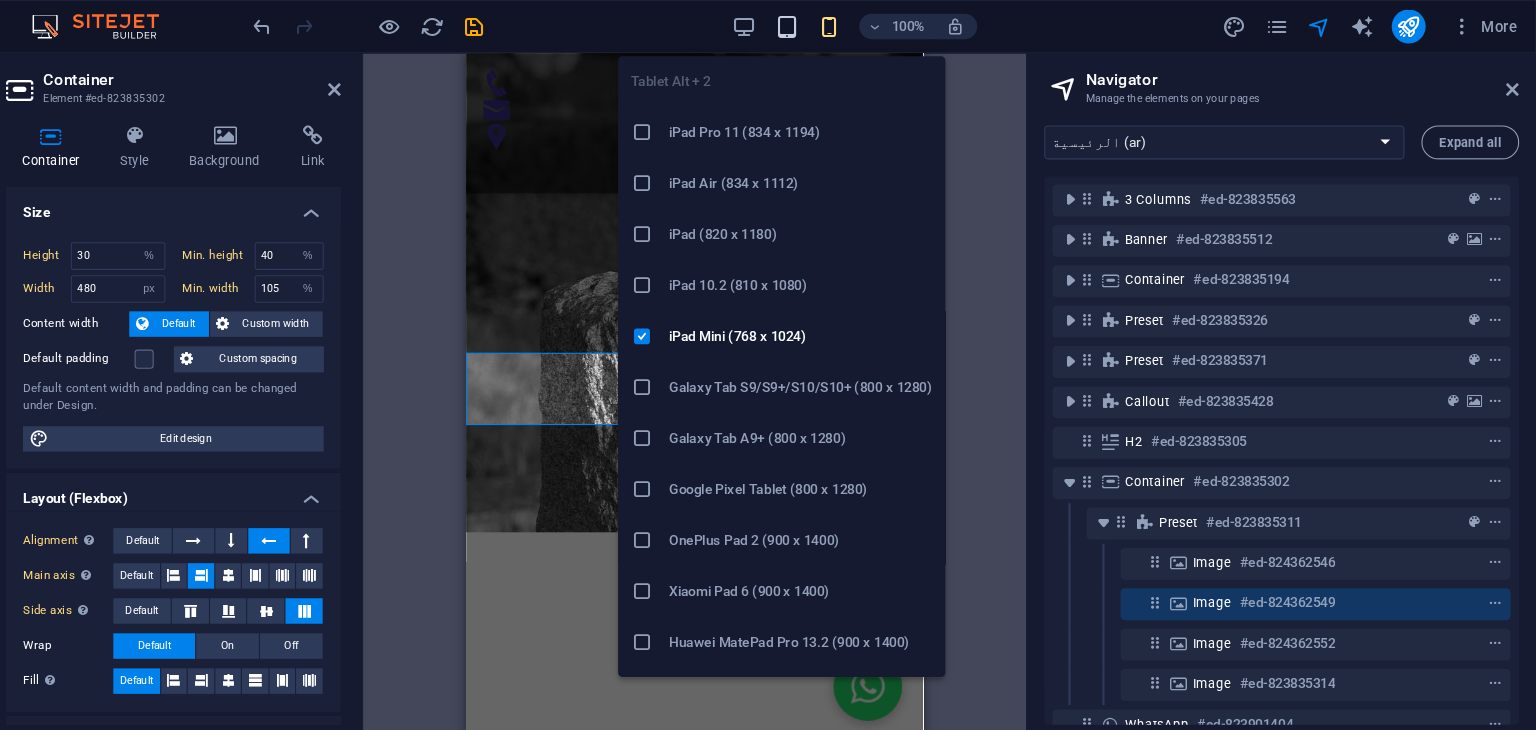 scroll, scrollTop: 3363, scrollLeft: 0, axis: vertical 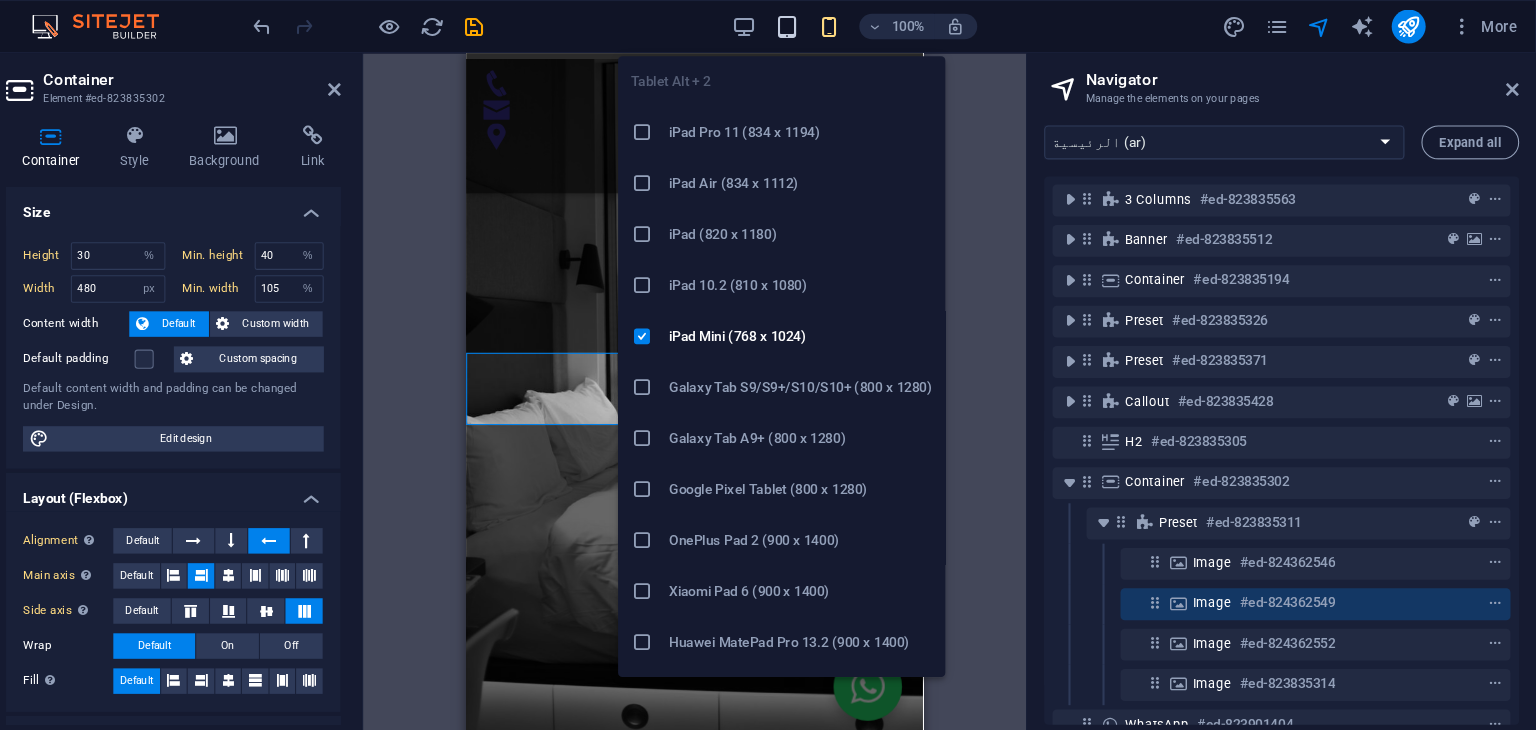 type 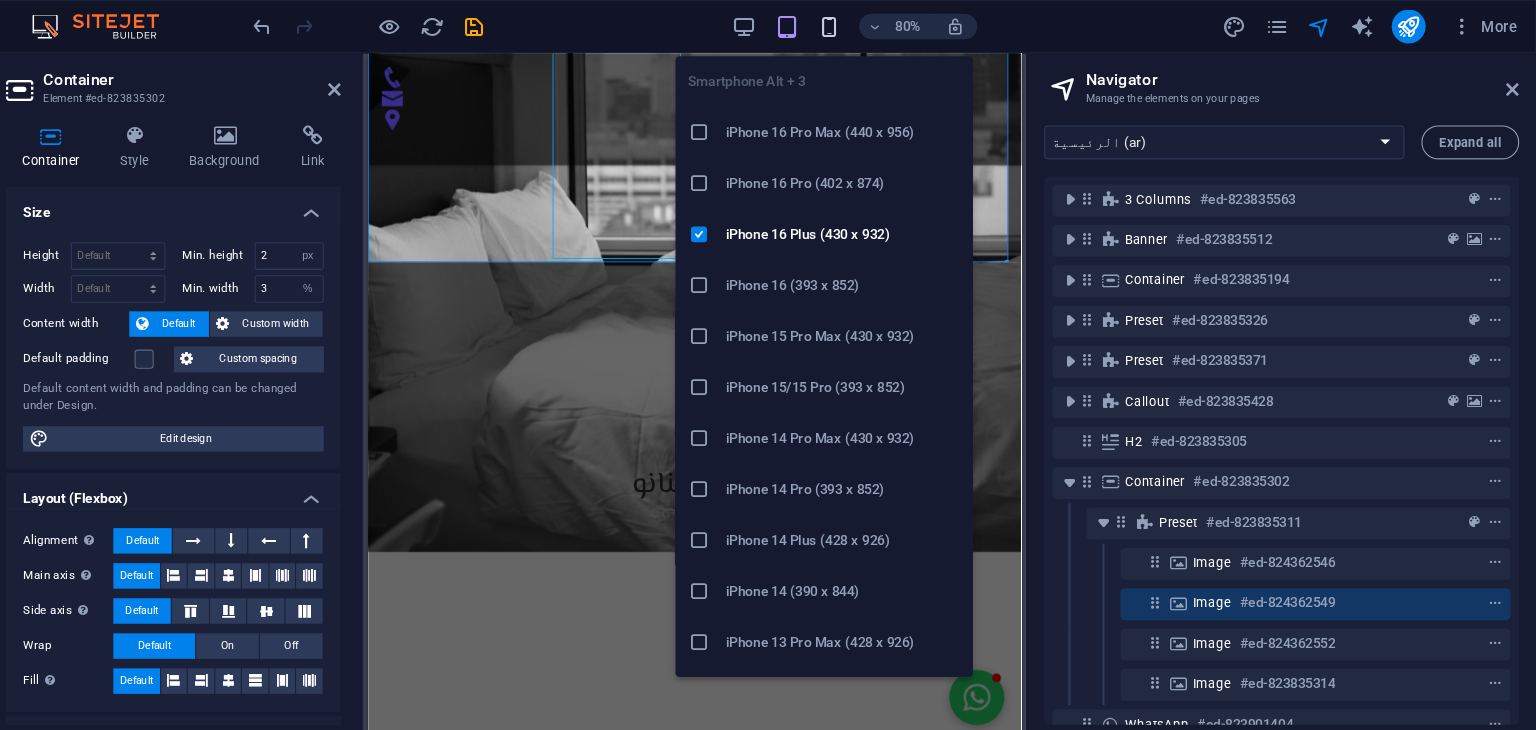 click at bounding box center (870, 25) 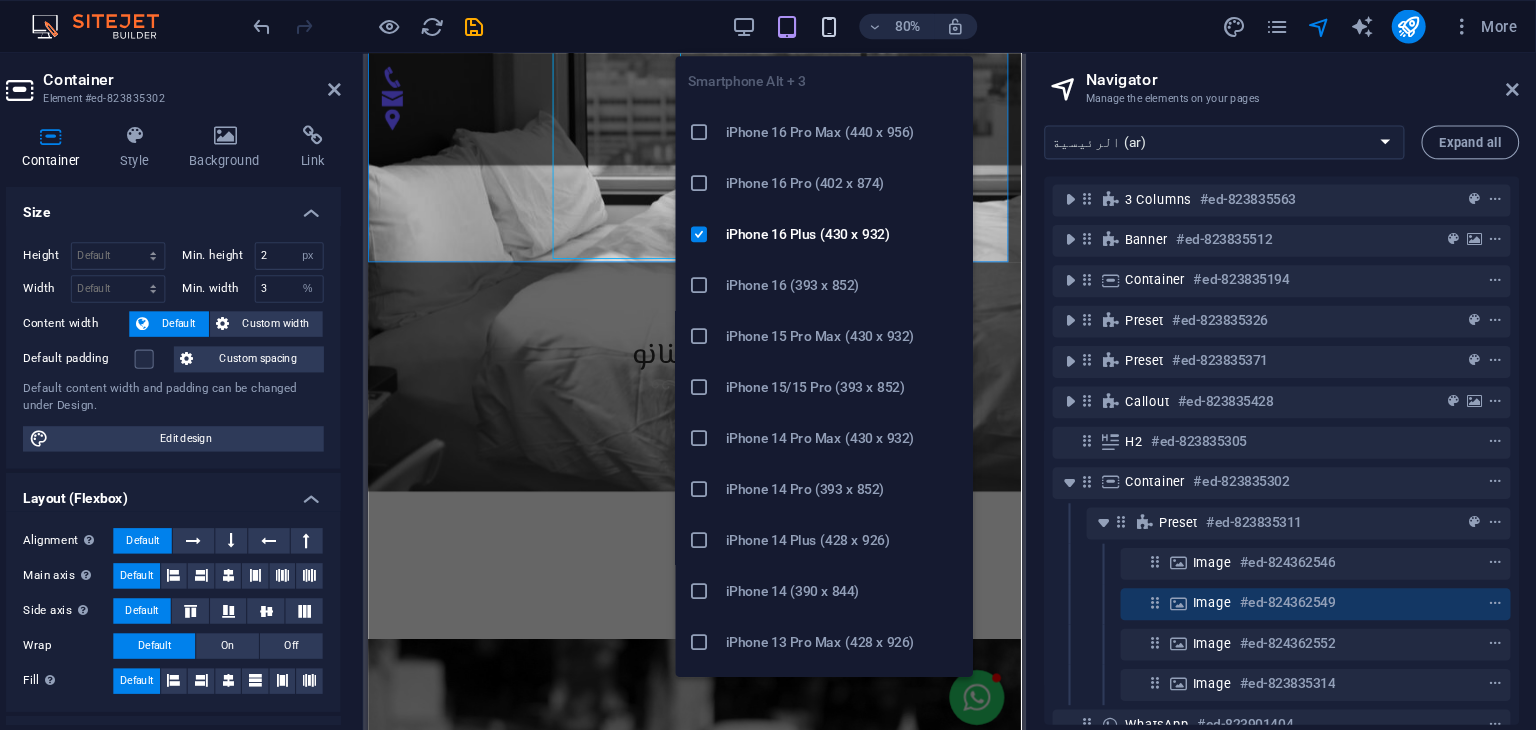 scroll, scrollTop: 4728, scrollLeft: 0, axis: vertical 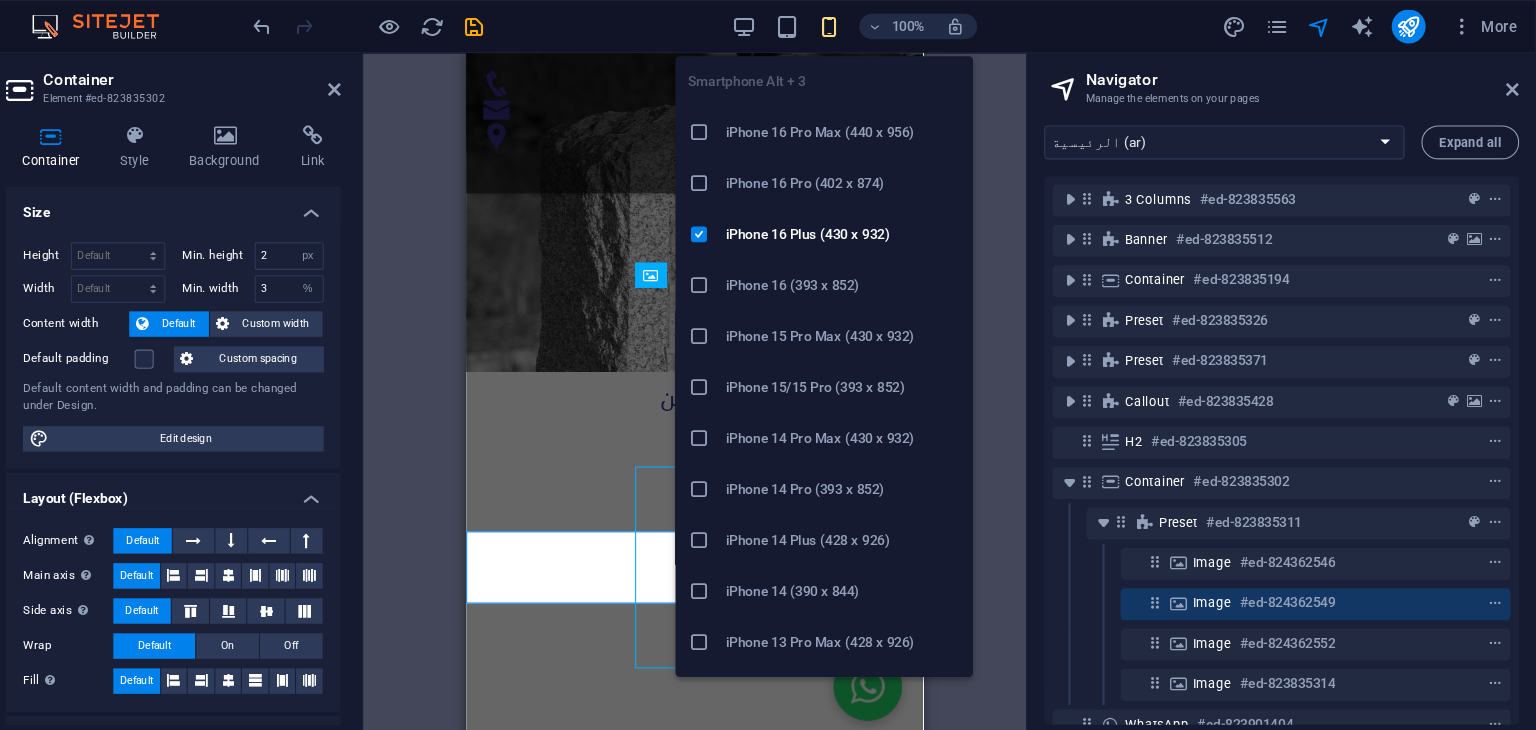 type on "30" 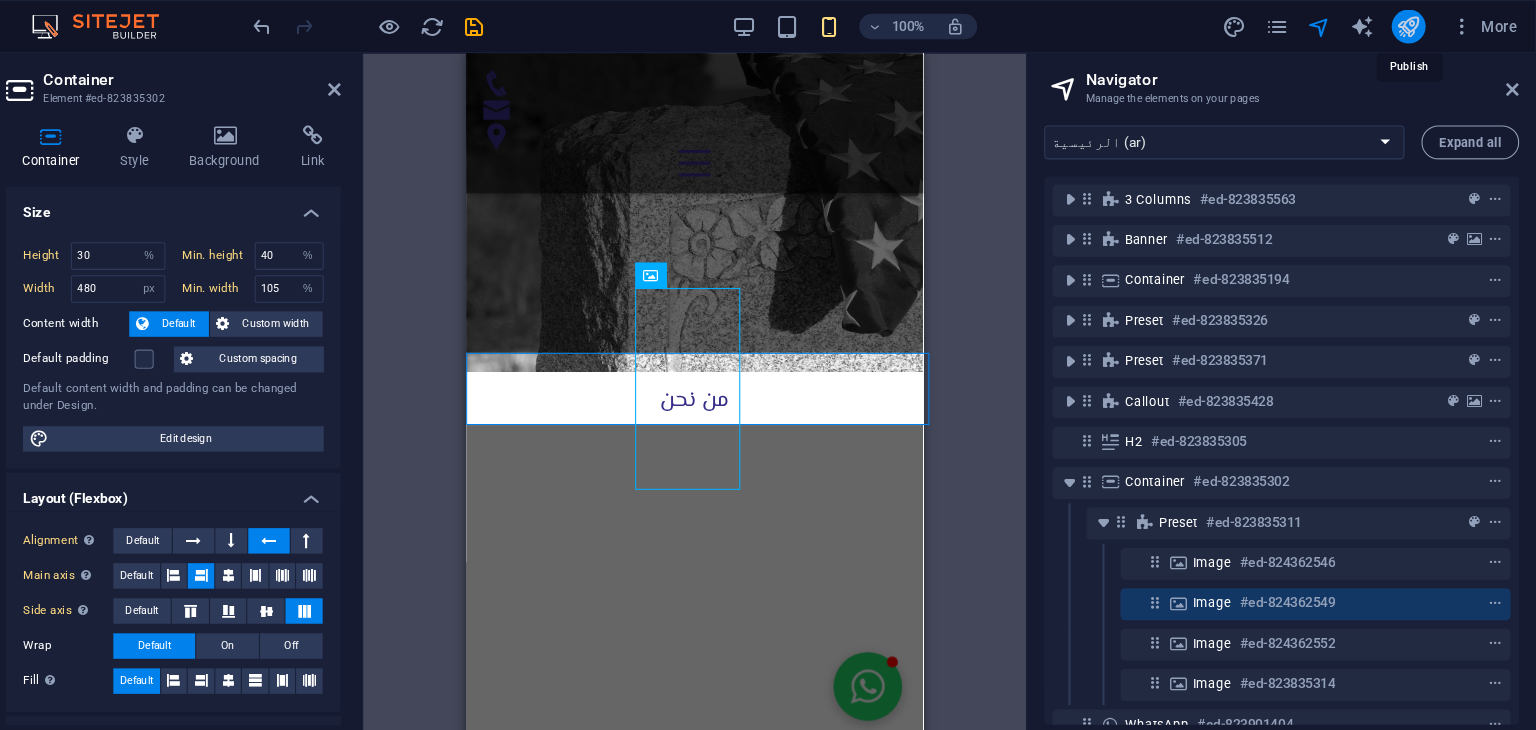 click at bounding box center [1415, 25] 